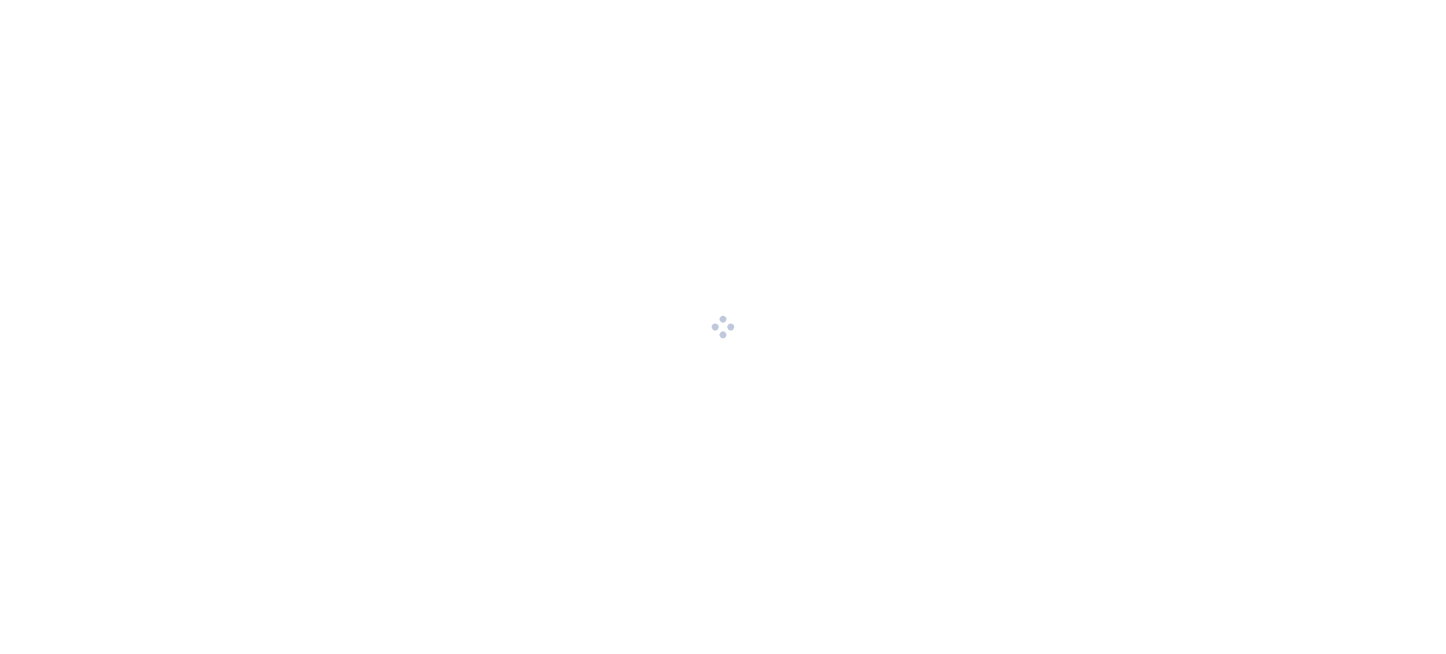 scroll, scrollTop: 0, scrollLeft: 0, axis: both 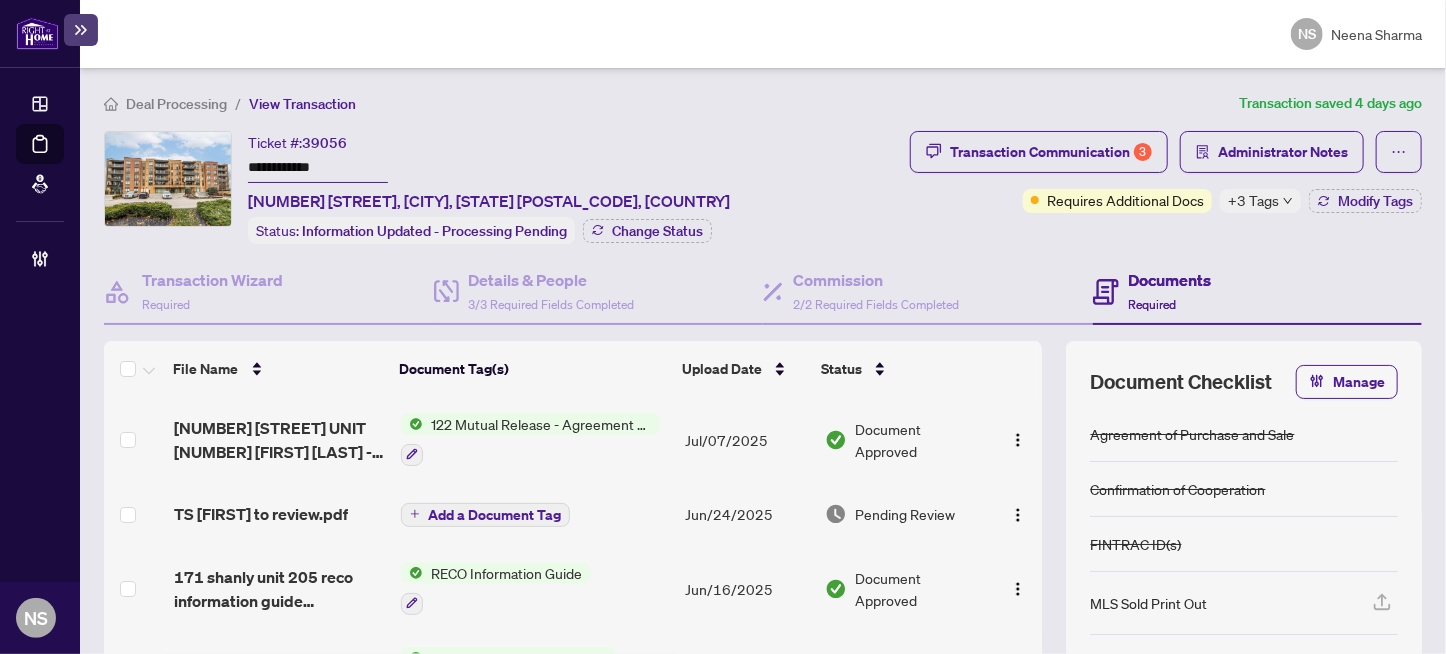 click on "+3 Tags" at bounding box center (1253, 200) 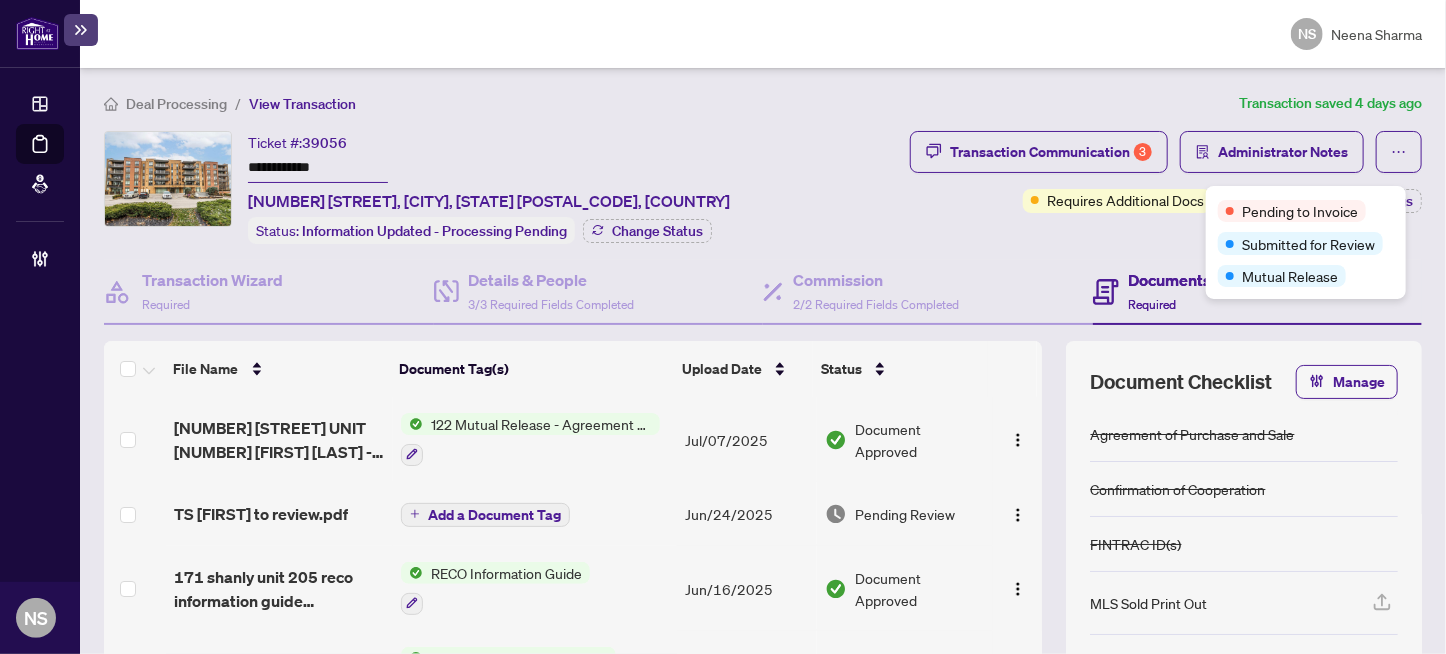 click on "**********" at bounding box center (503, 187) 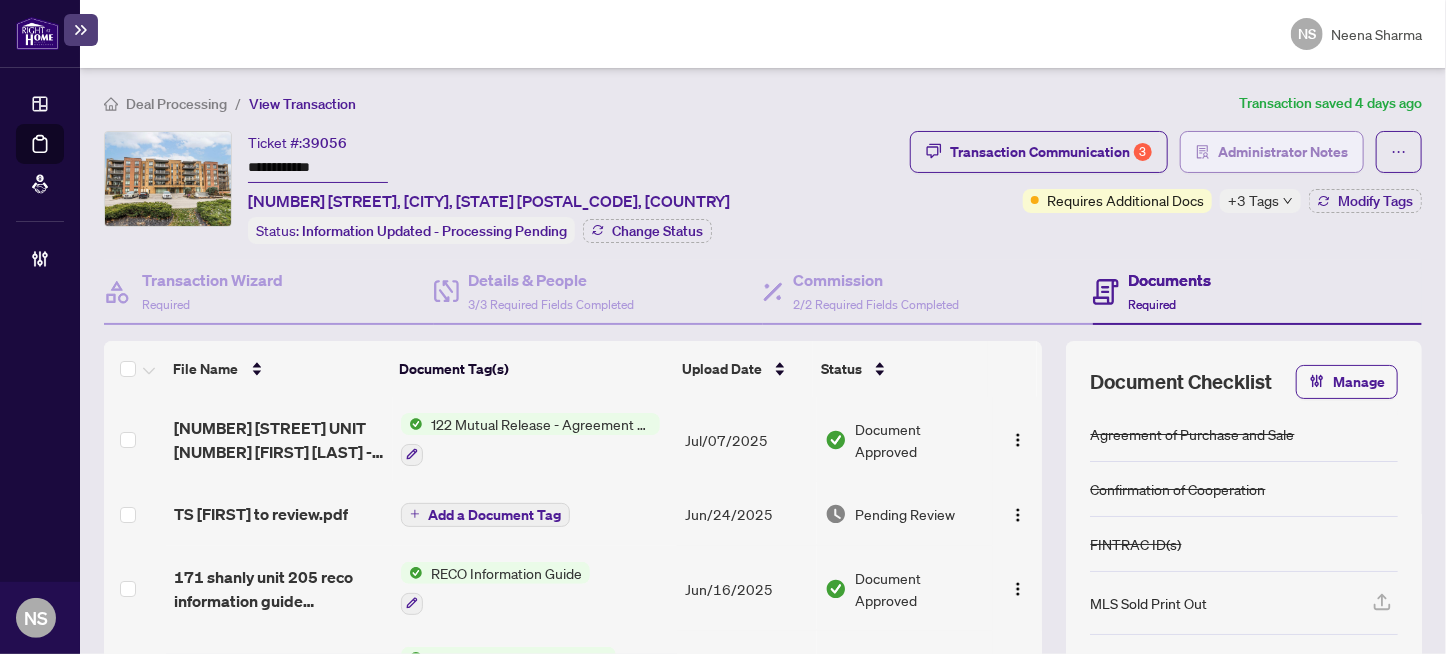 click on "Administrator Notes" at bounding box center (1283, 152) 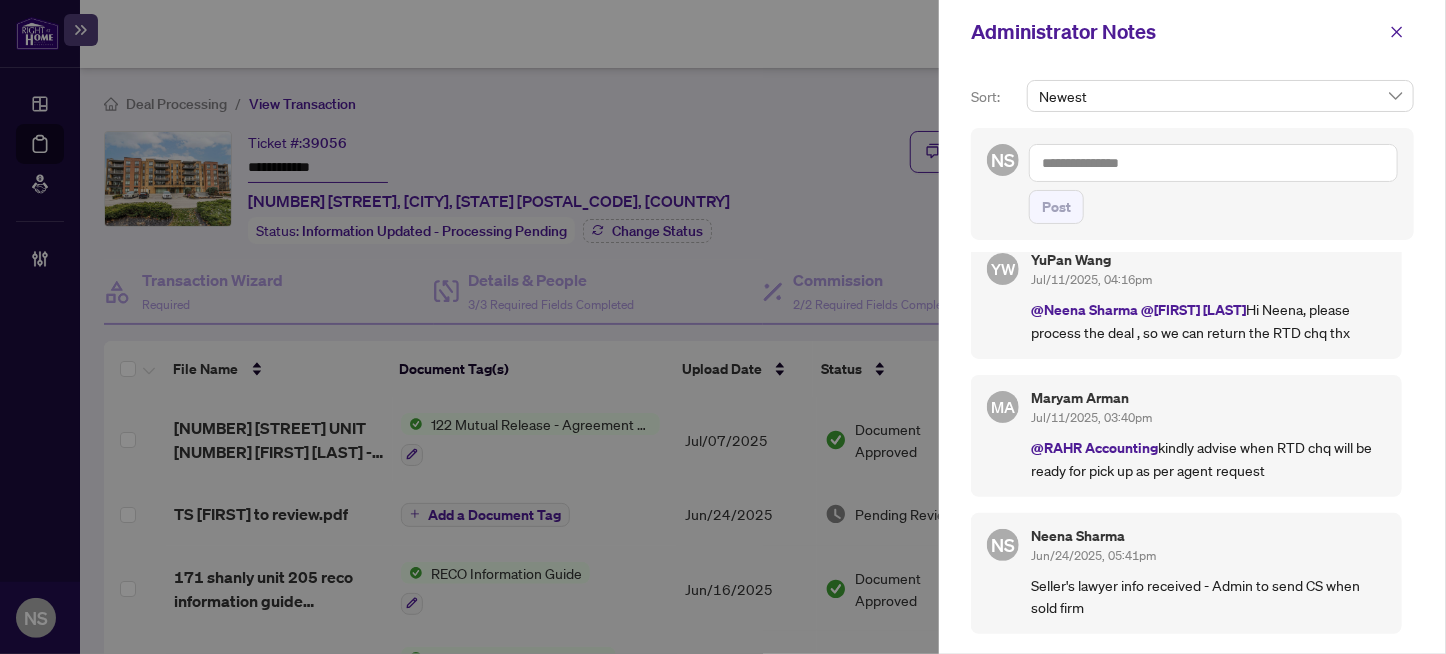 scroll, scrollTop: 0, scrollLeft: 0, axis: both 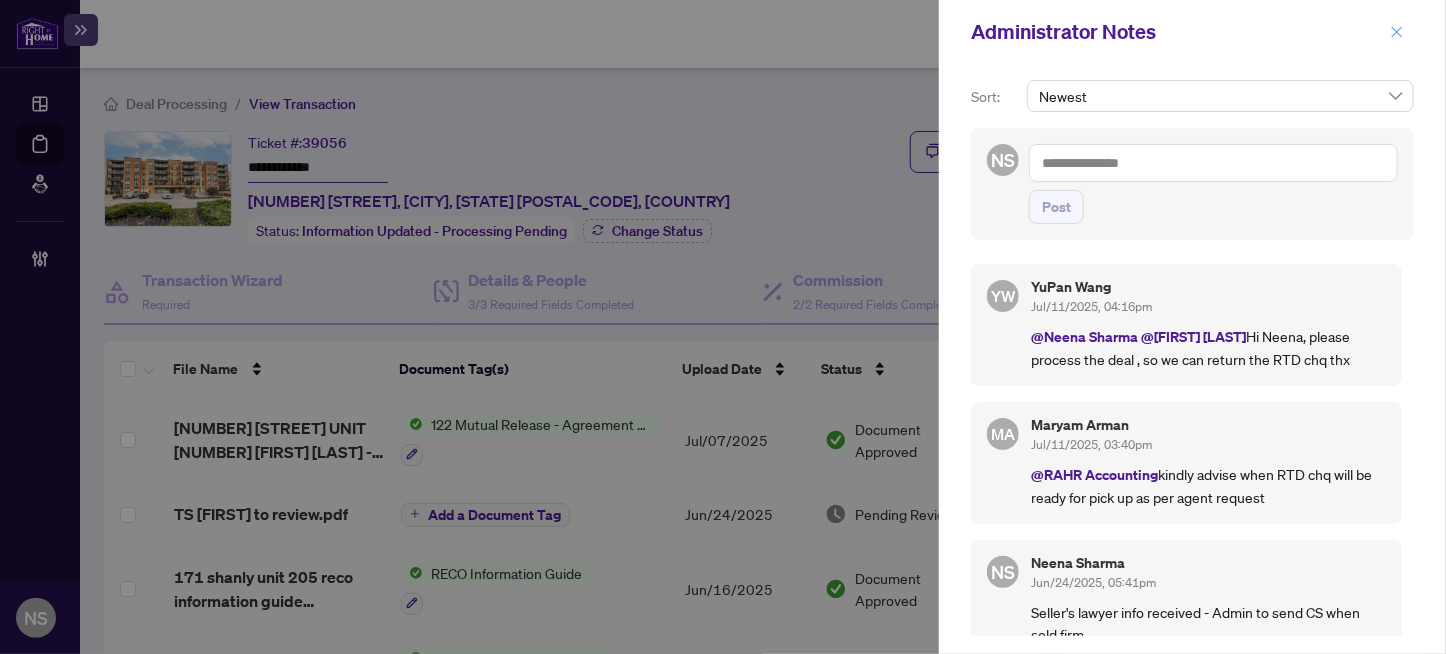click 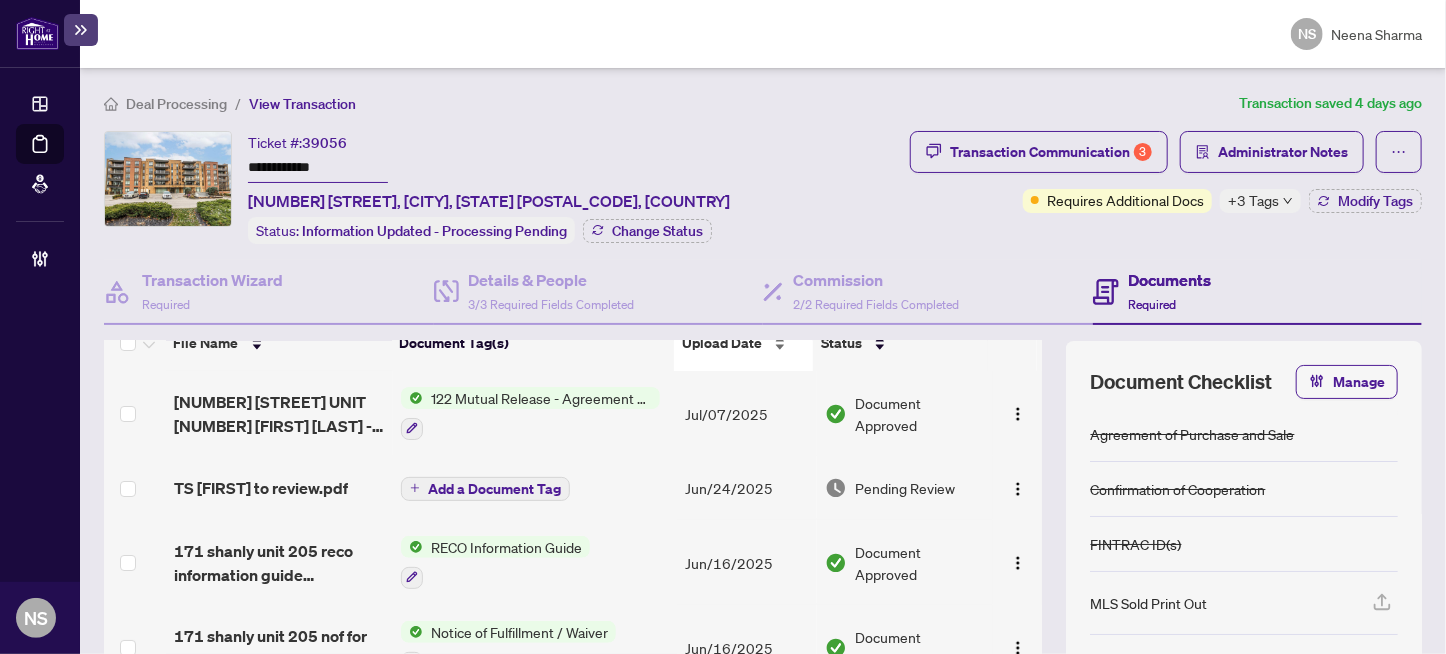 scroll, scrollTop: 0, scrollLeft: 0, axis: both 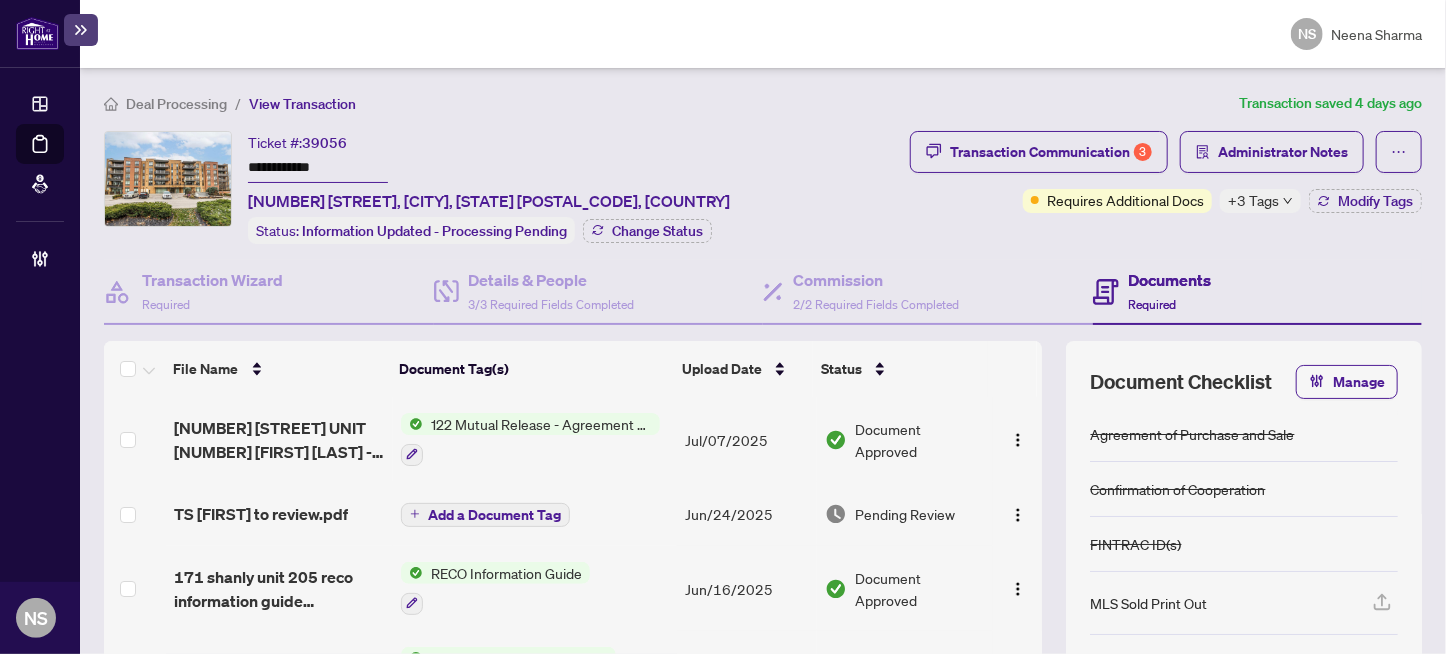 click on "**********" at bounding box center (318, 168) 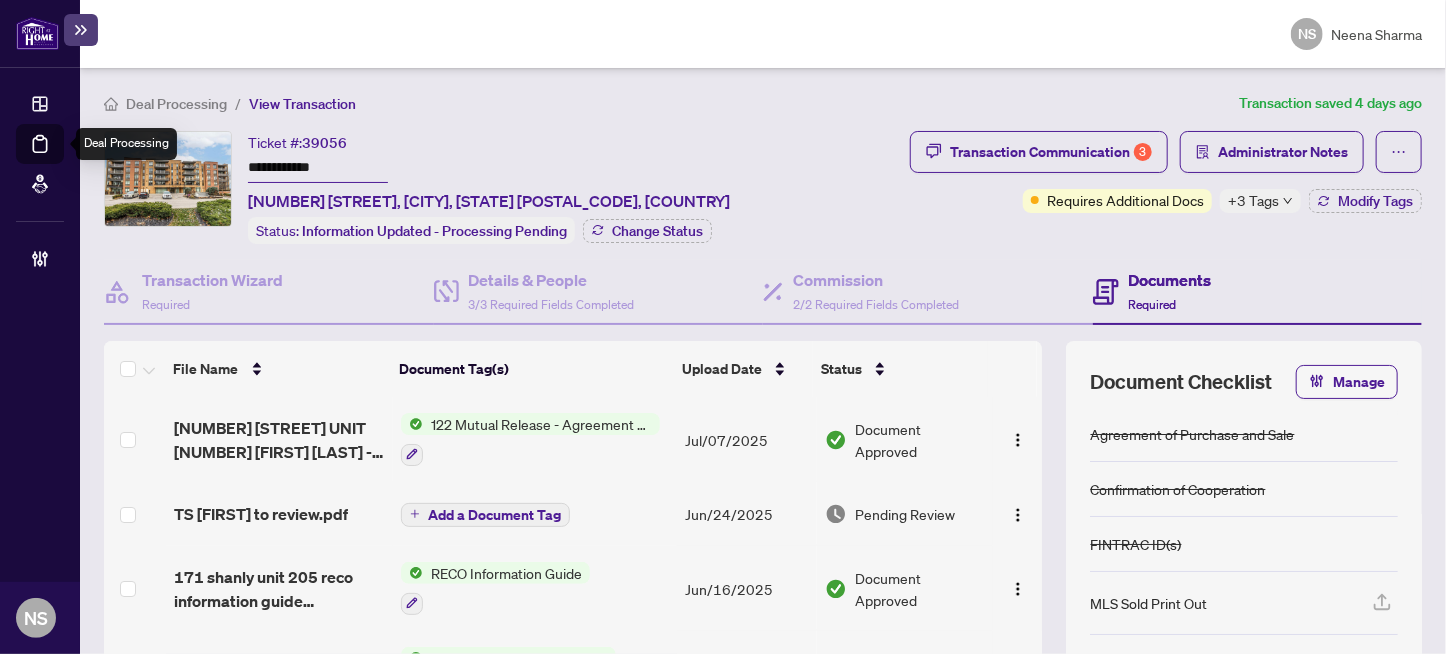 click on "Deal Processing" at bounding box center [63, 158] 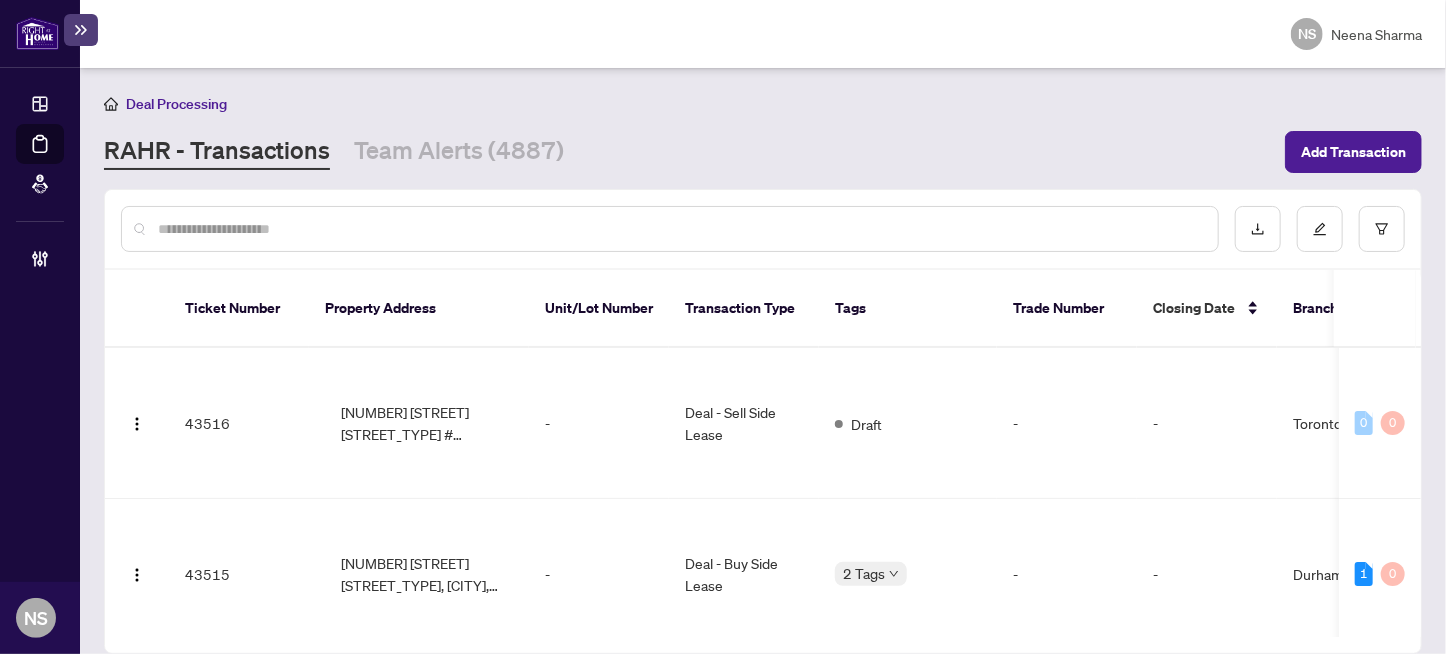 click at bounding box center [680, 229] 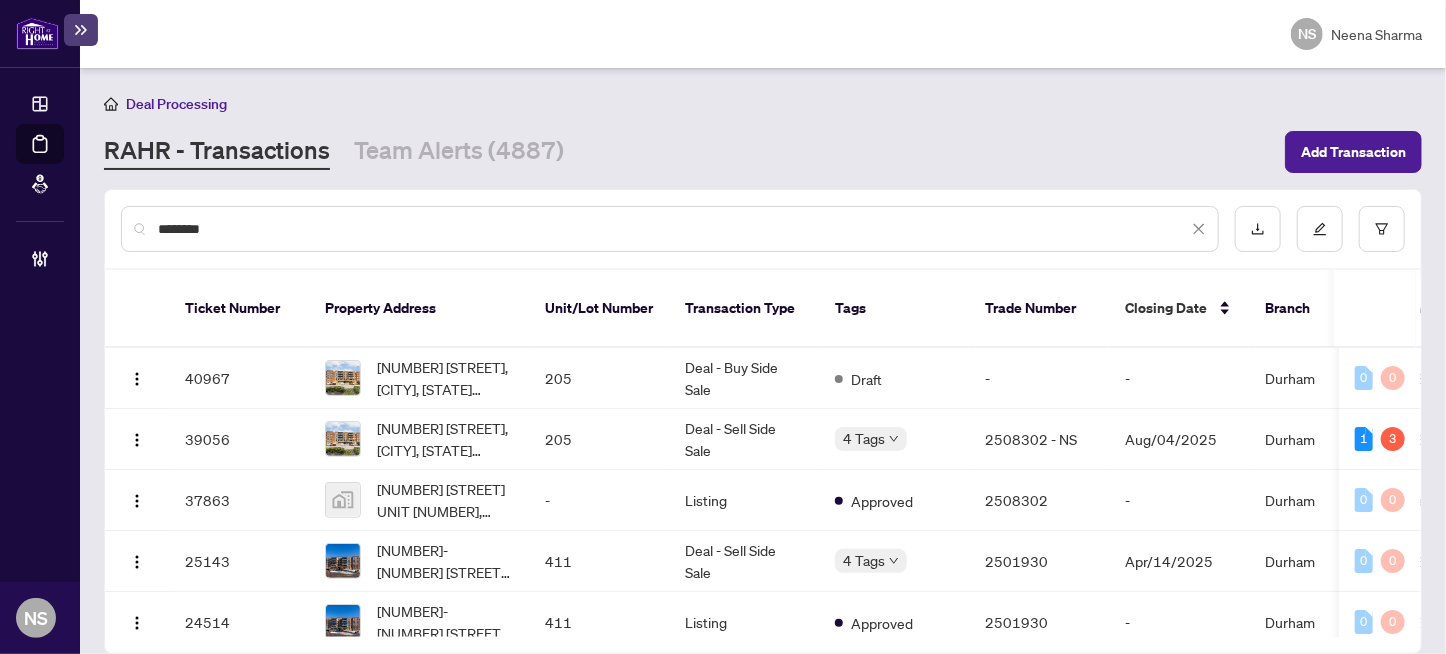 type on "********" 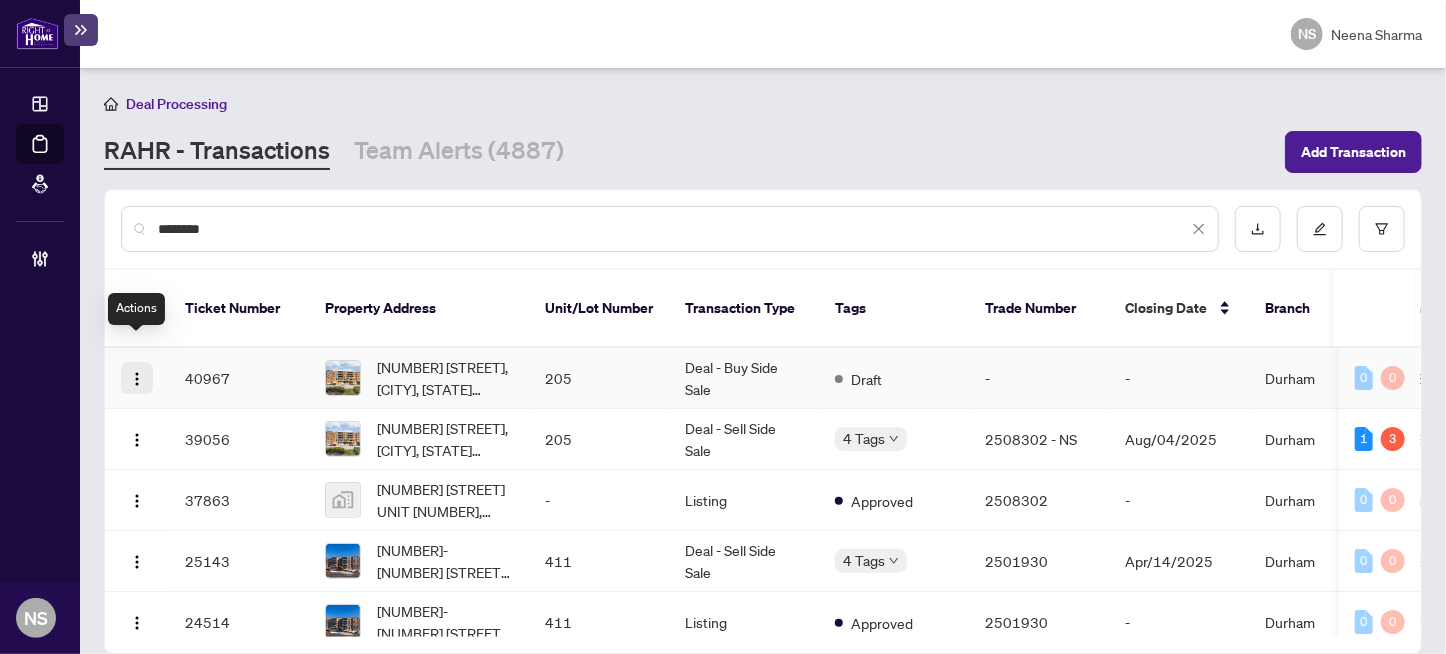 click at bounding box center (137, 379) 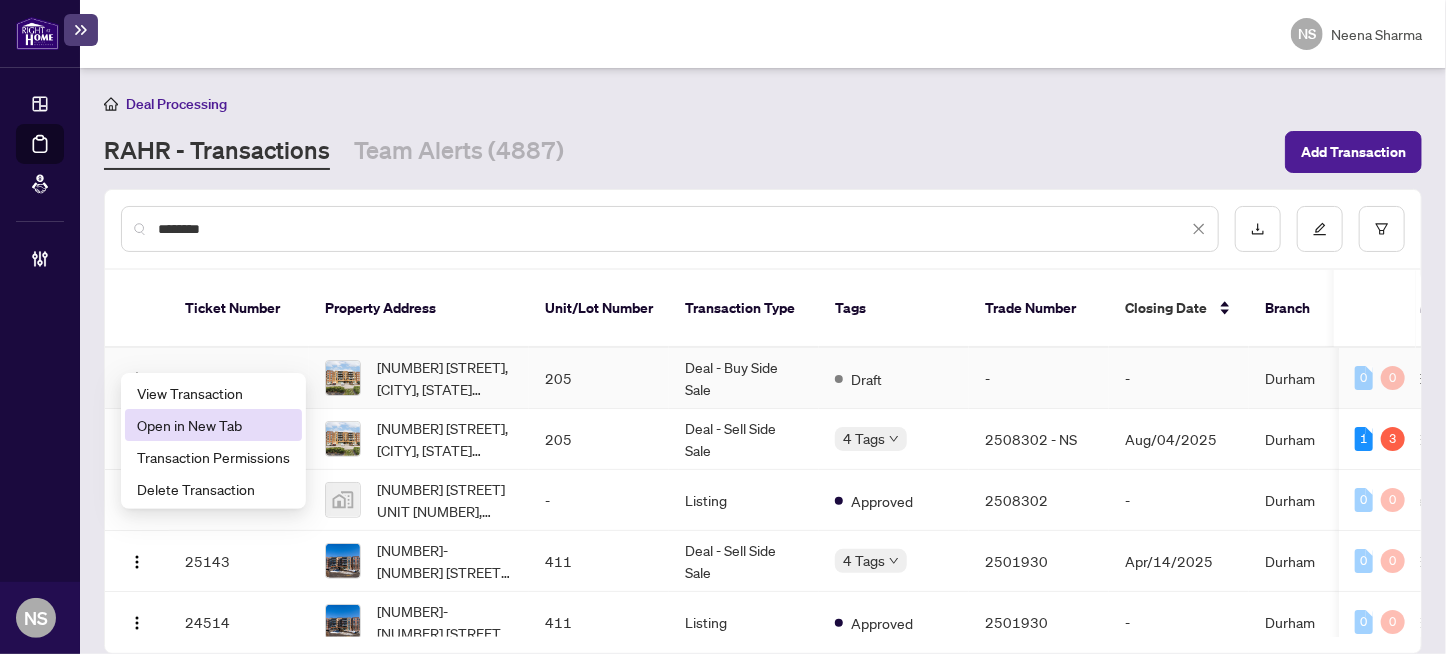 click on "Open in New Tab" at bounding box center [213, 425] 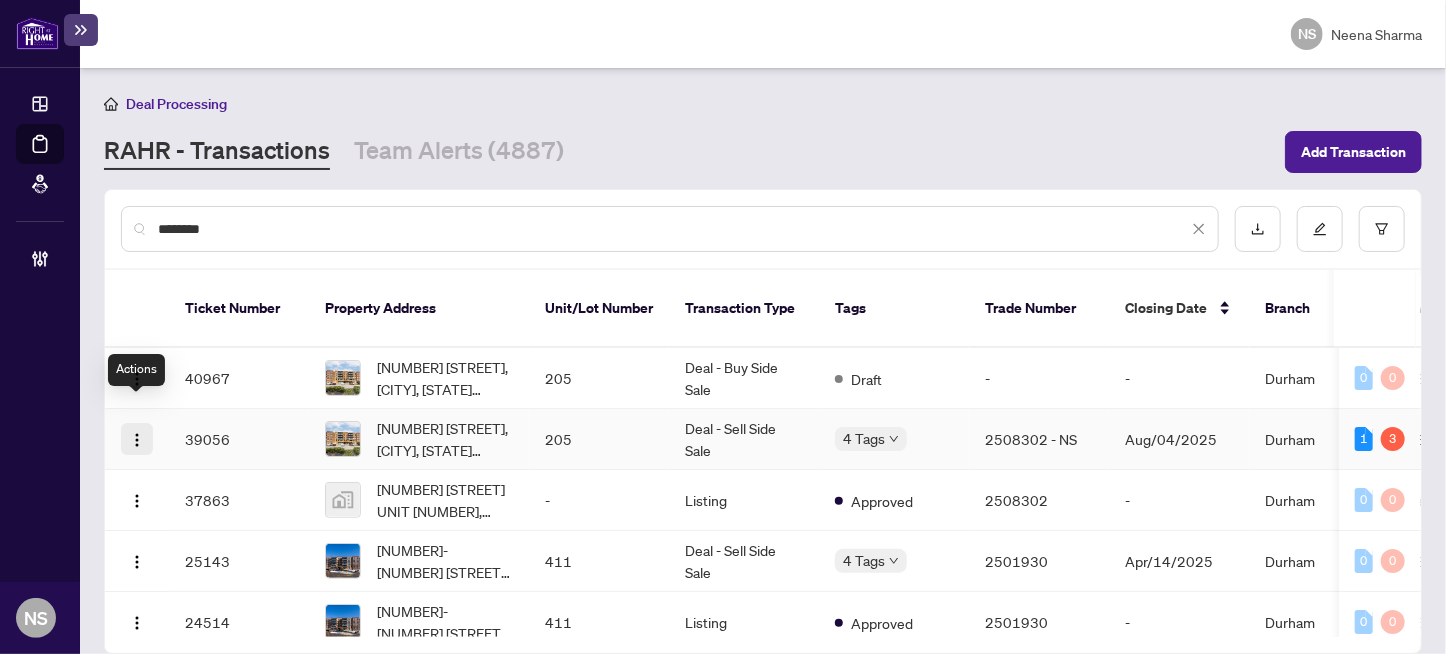 click at bounding box center [137, 440] 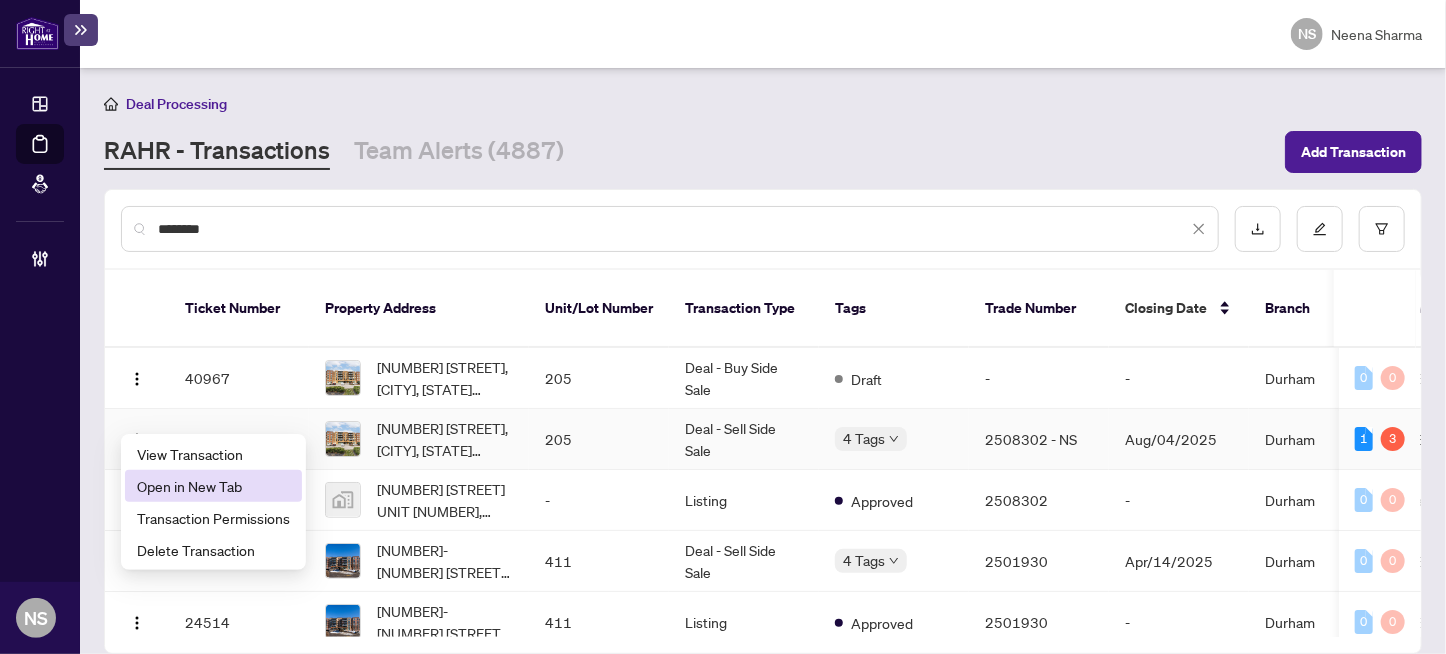 click on "Open in New Tab" at bounding box center [213, 486] 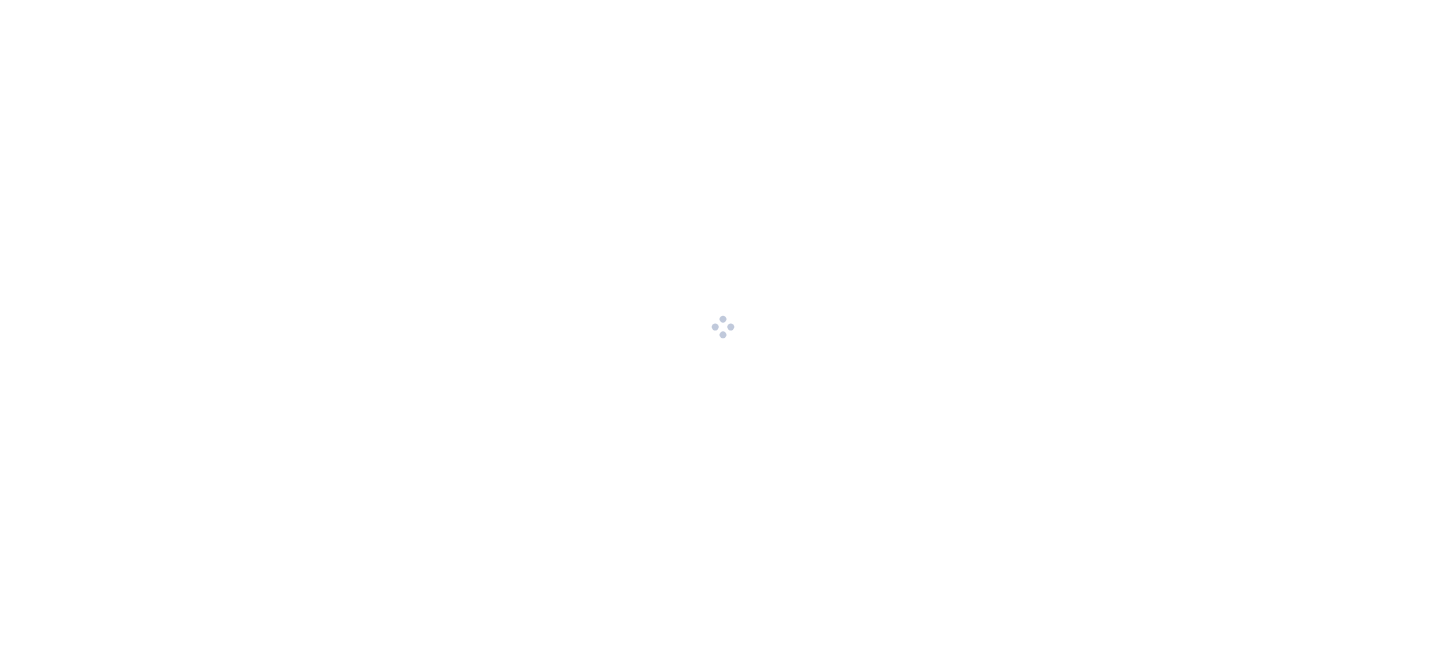 scroll, scrollTop: 0, scrollLeft: 0, axis: both 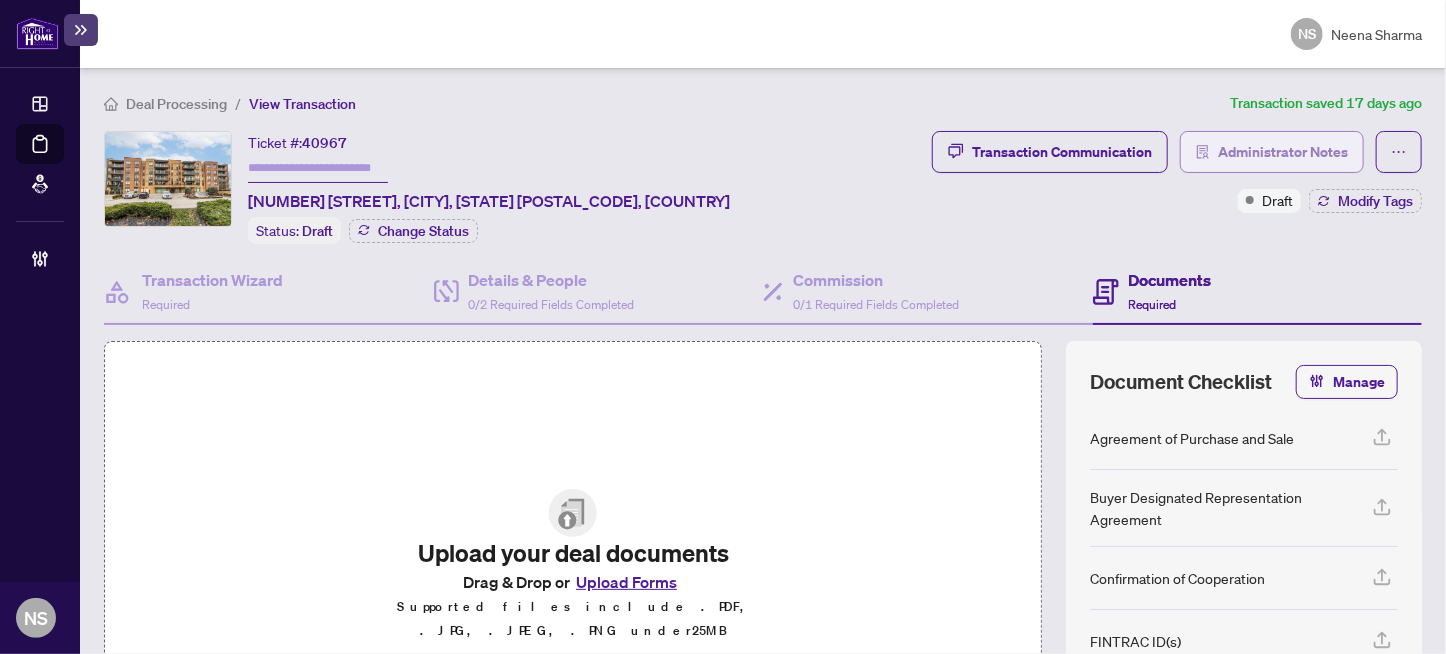 click on "Administrator Notes" at bounding box center (1283, 152) 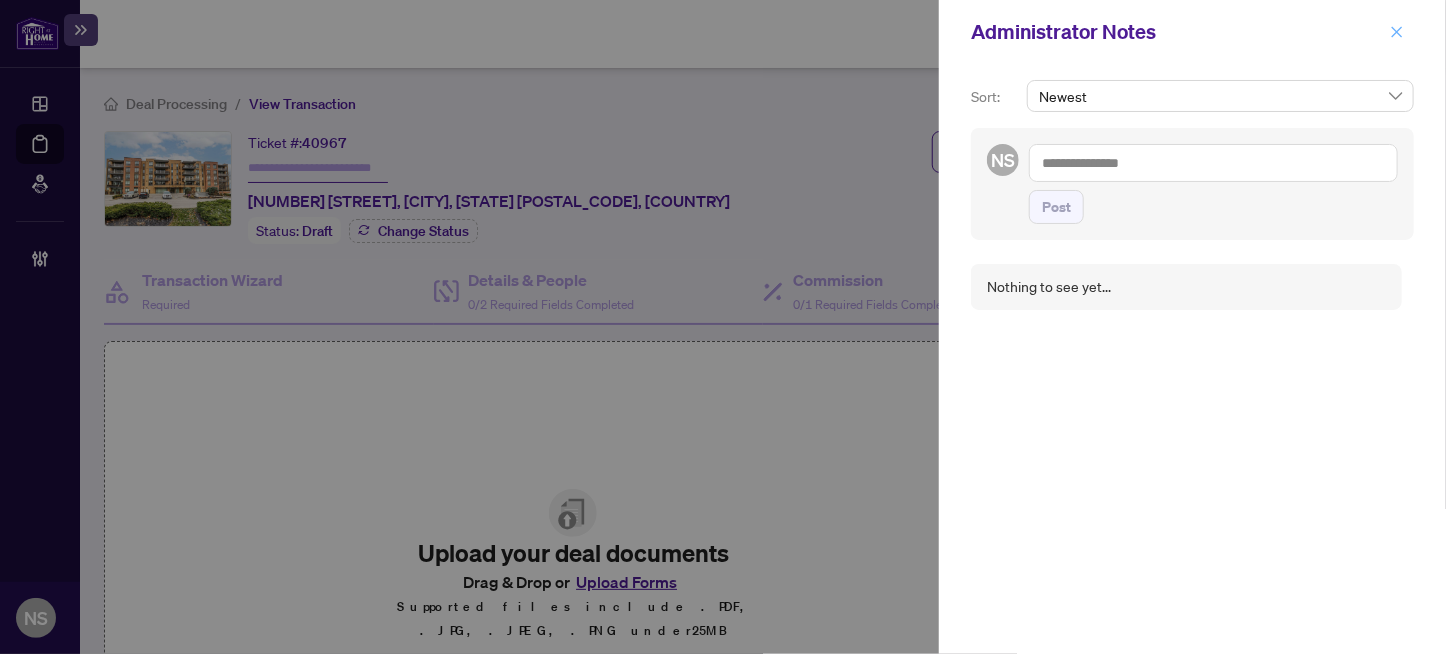 click 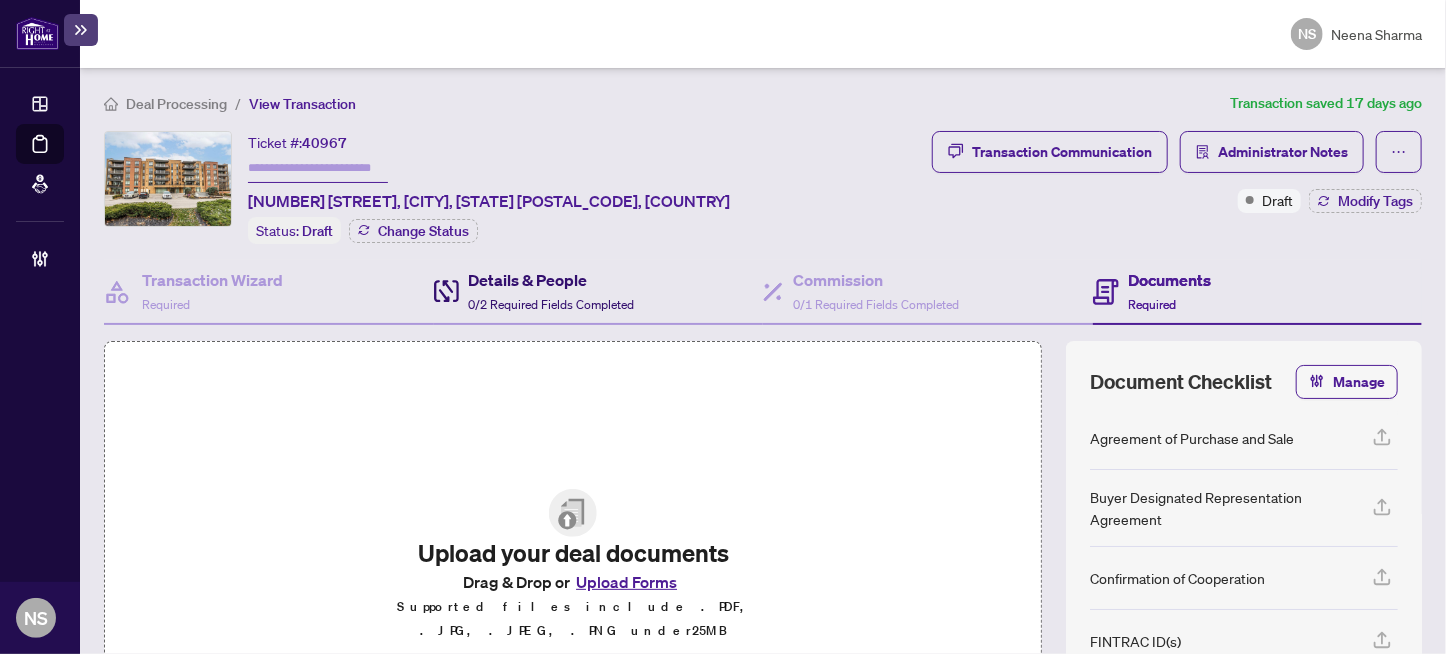 click on "Details & People" at bounding box center [552, 280] 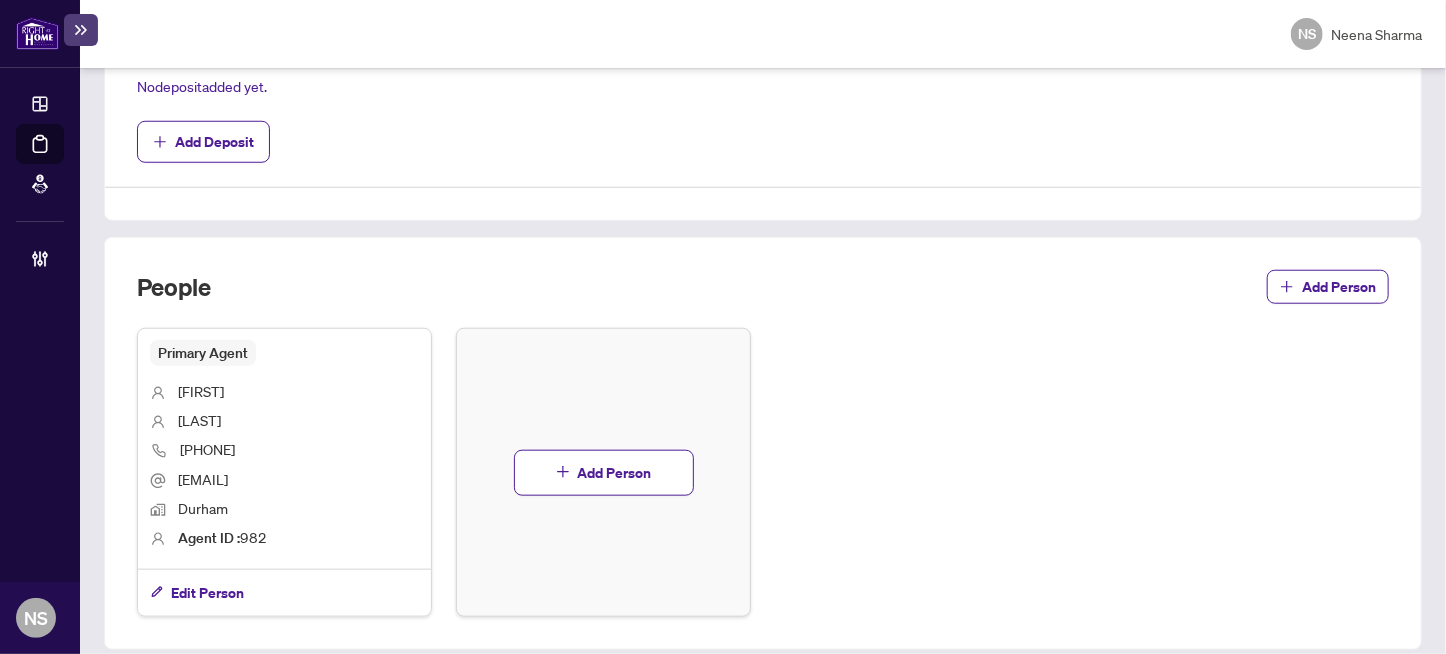 scroll, scrollTop: 762, scrollLeft: 0, axis: vertical 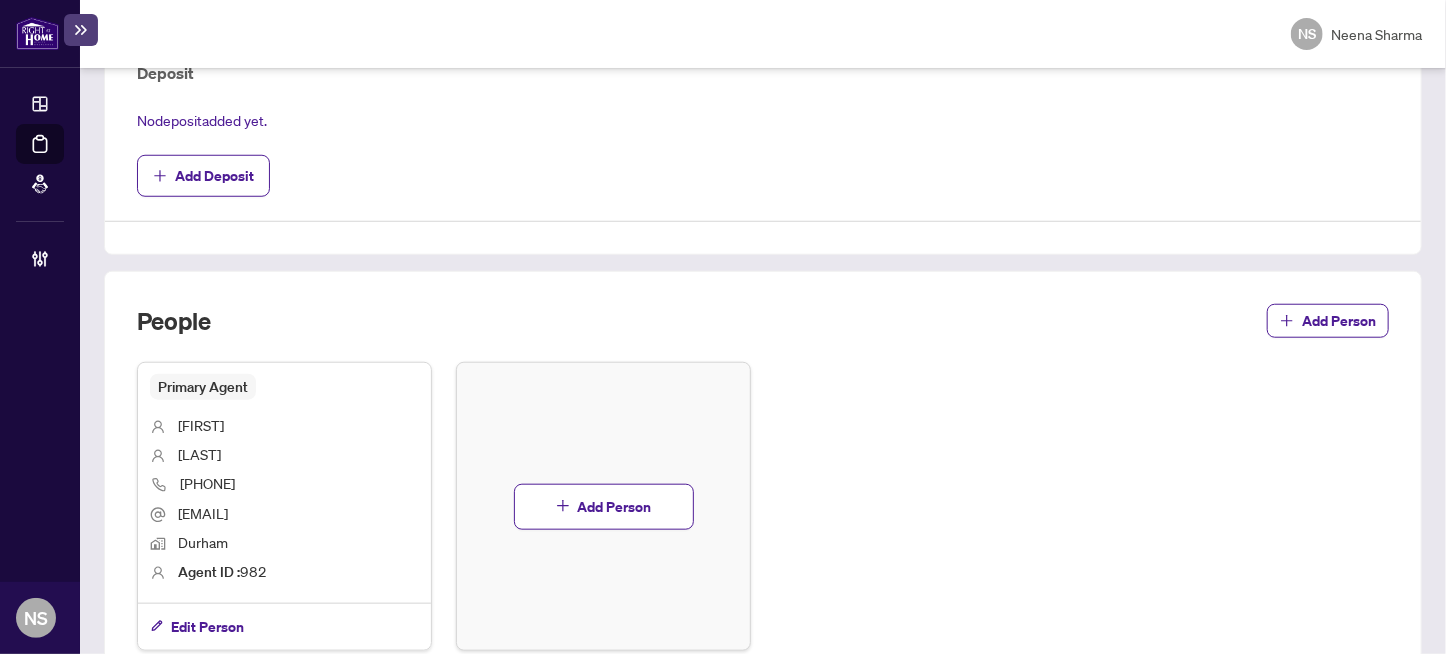 click on "**********" at bounding box center (763, -55) 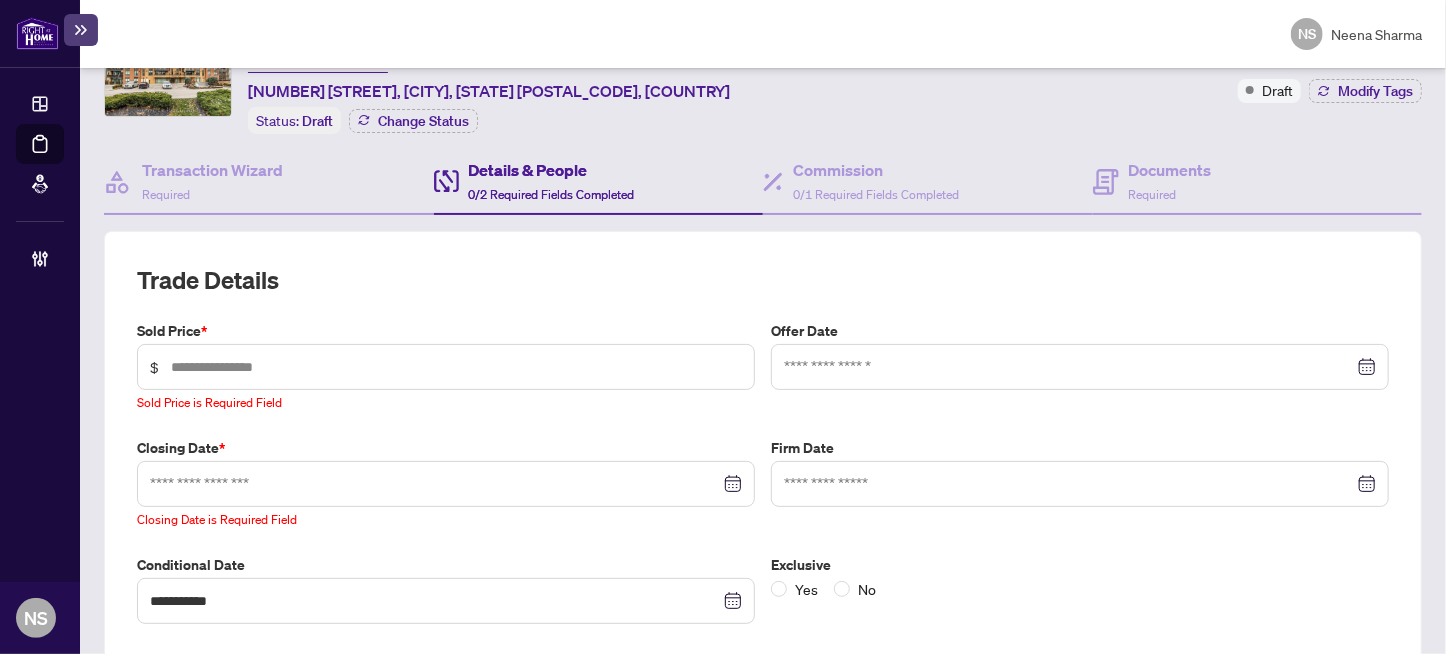 scroll, scrollTop: 435, scrollLeft: 0, axis: vertical 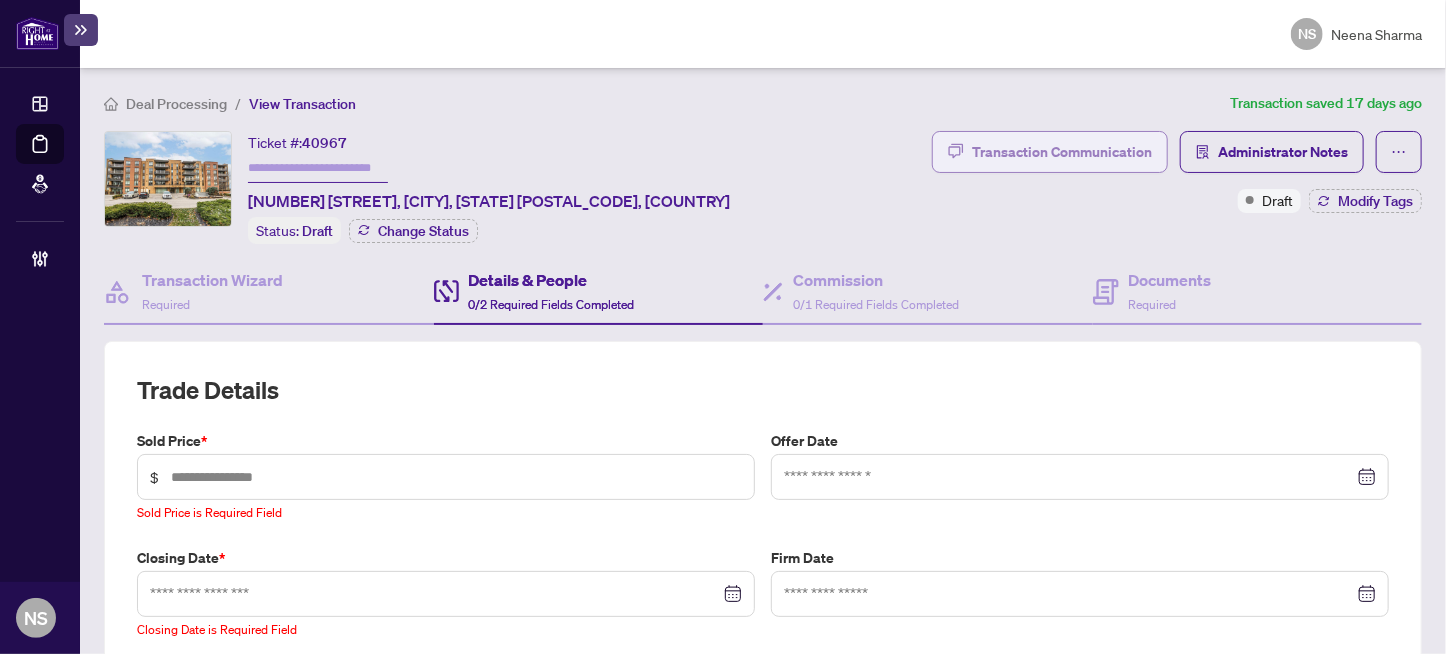 click on "Transaction Communication" at bounding box center [1062, 152] 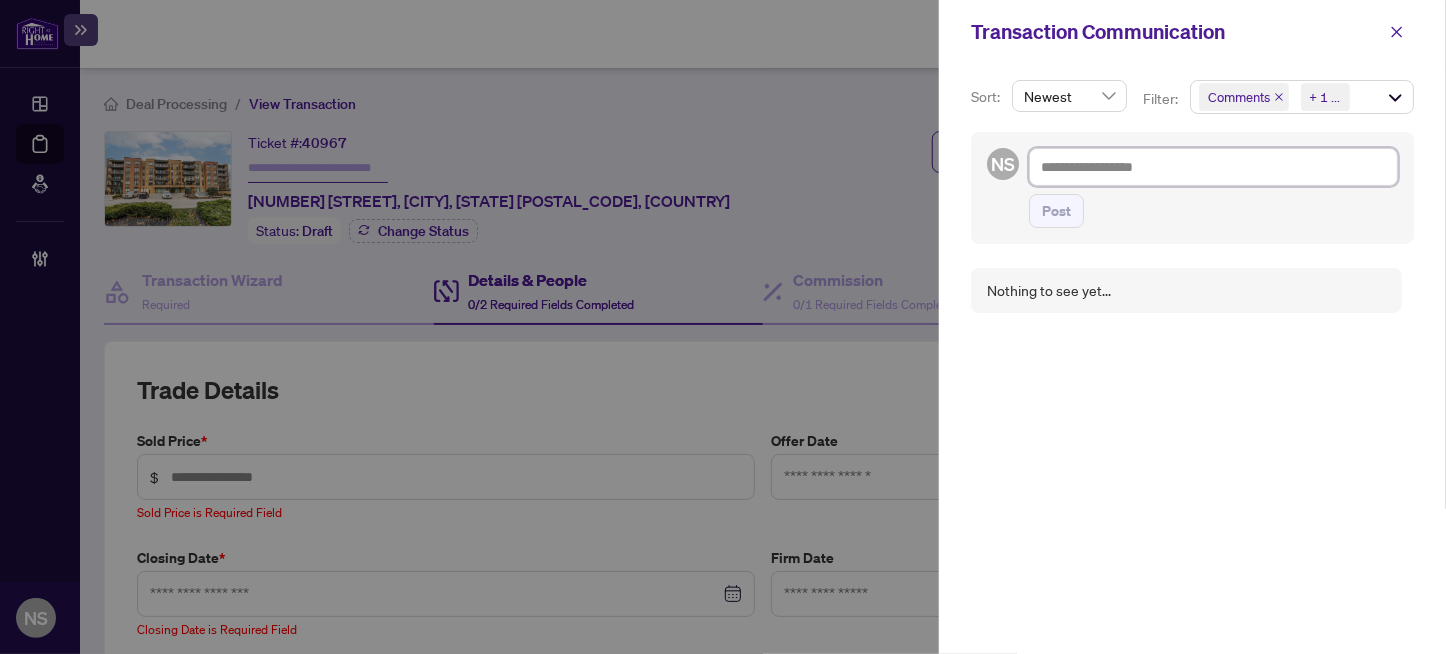 click at bounding box center [1213, 167] 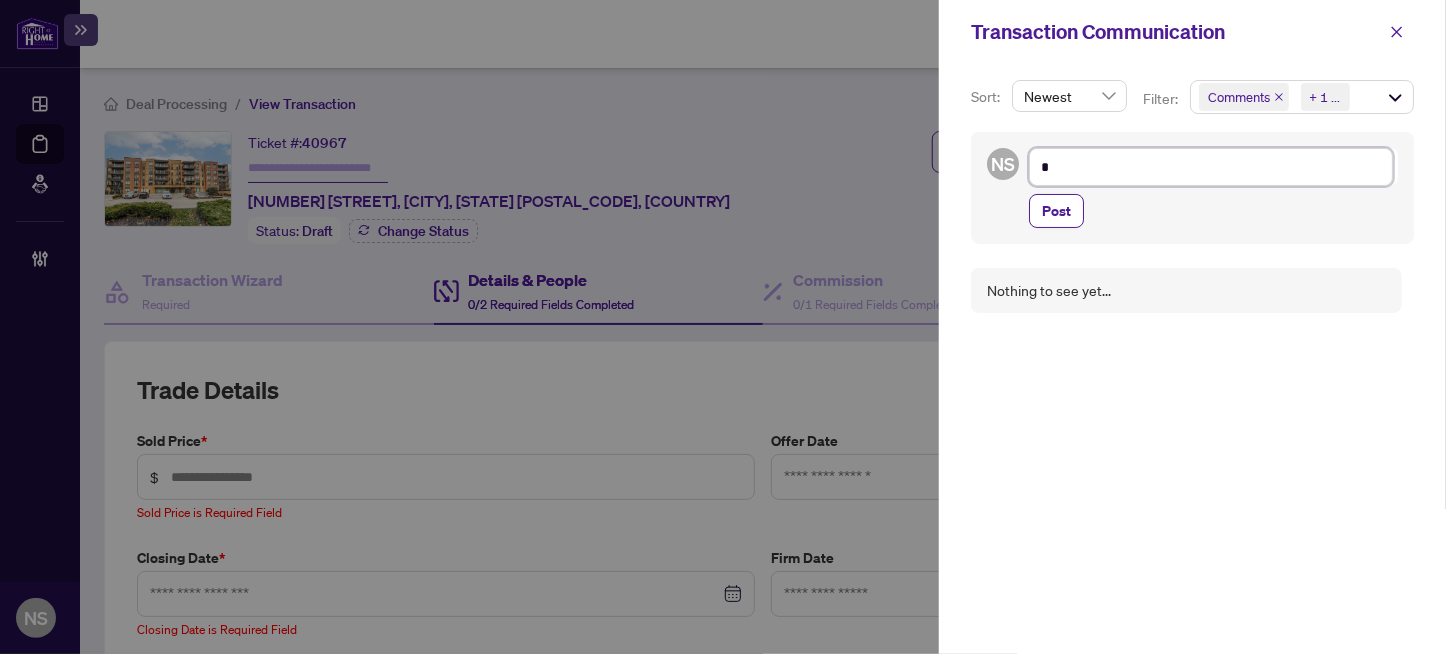 type on "**" 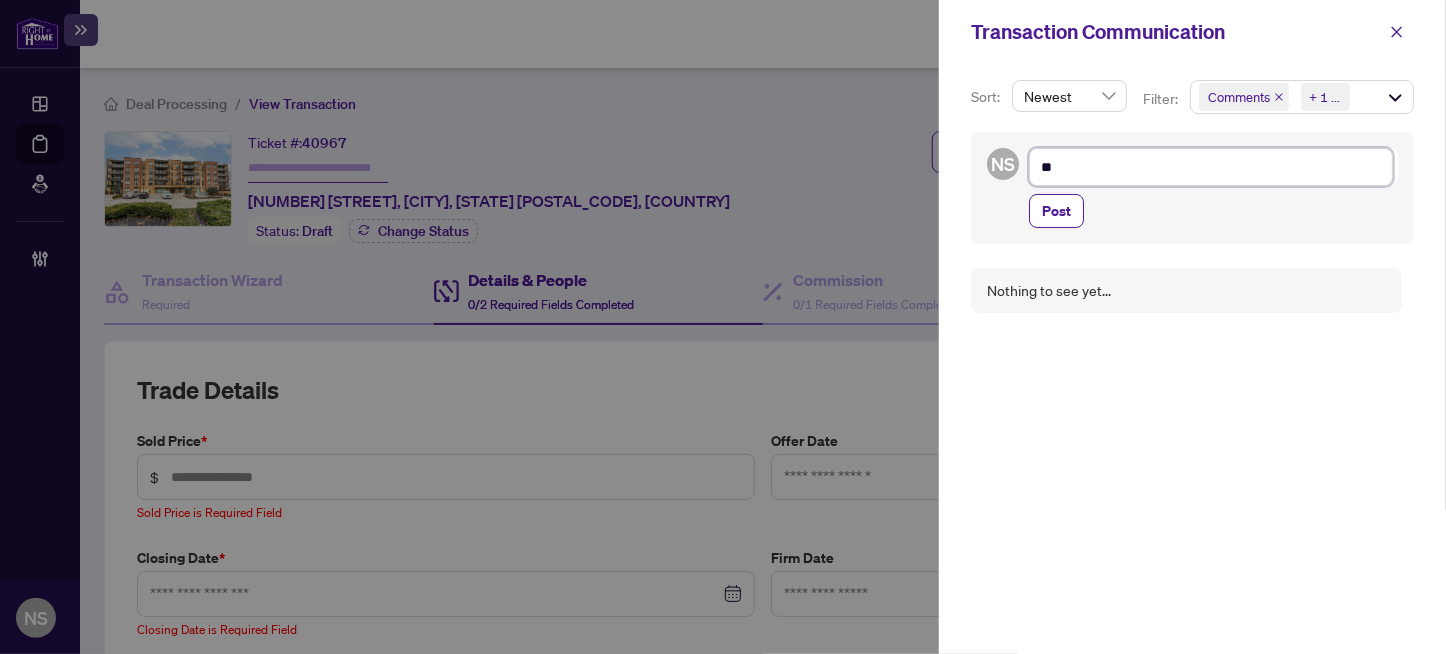 type on "**" 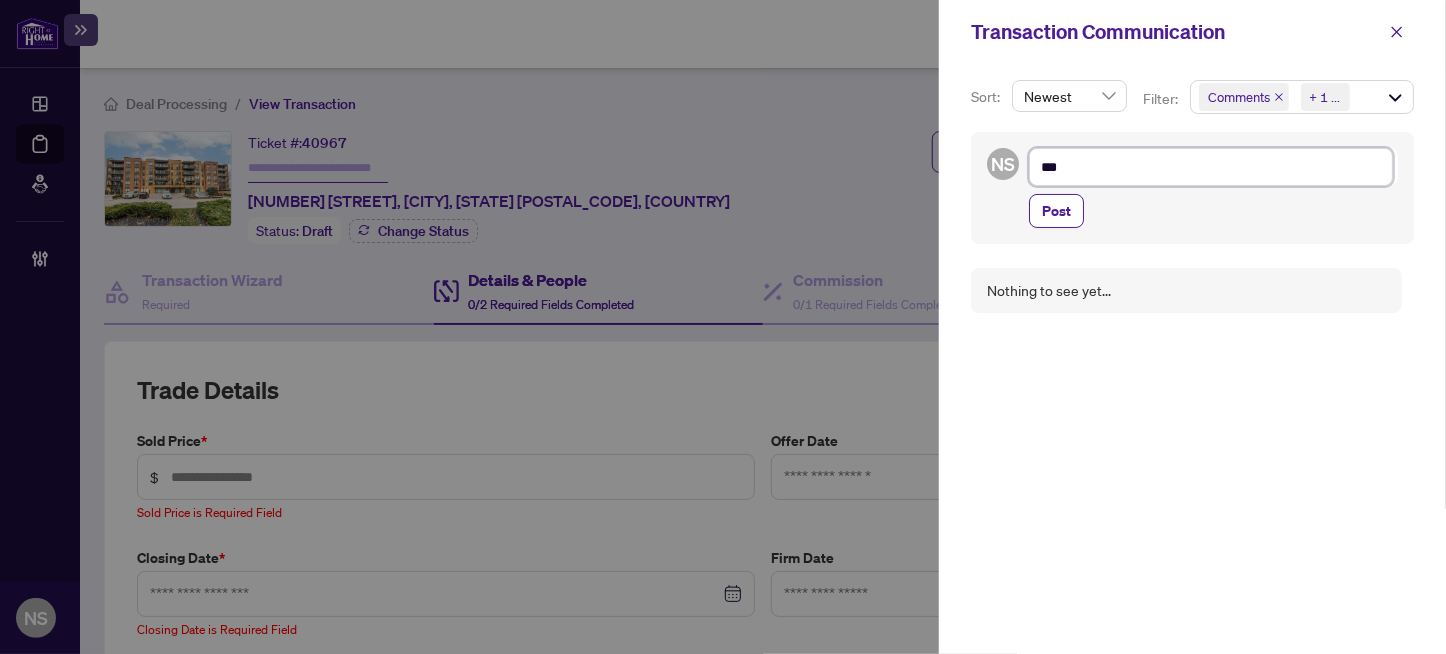 type on "****" 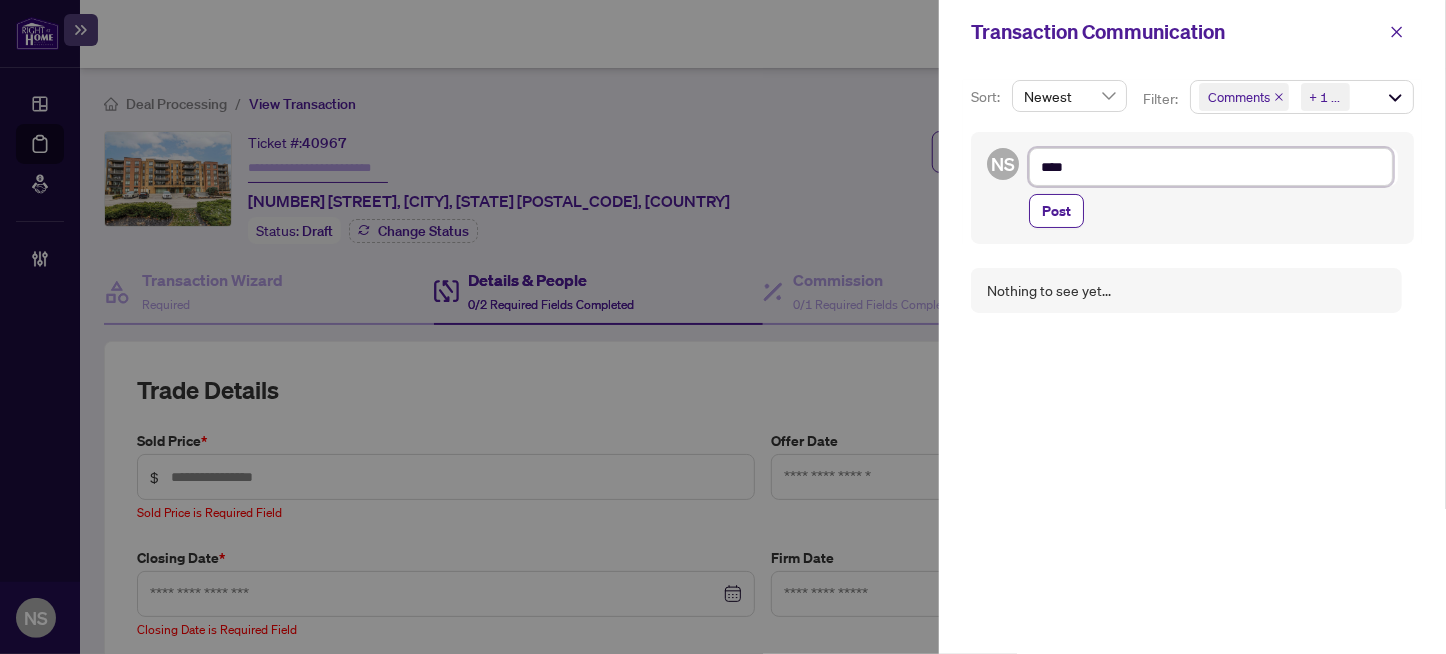 type on "*****" 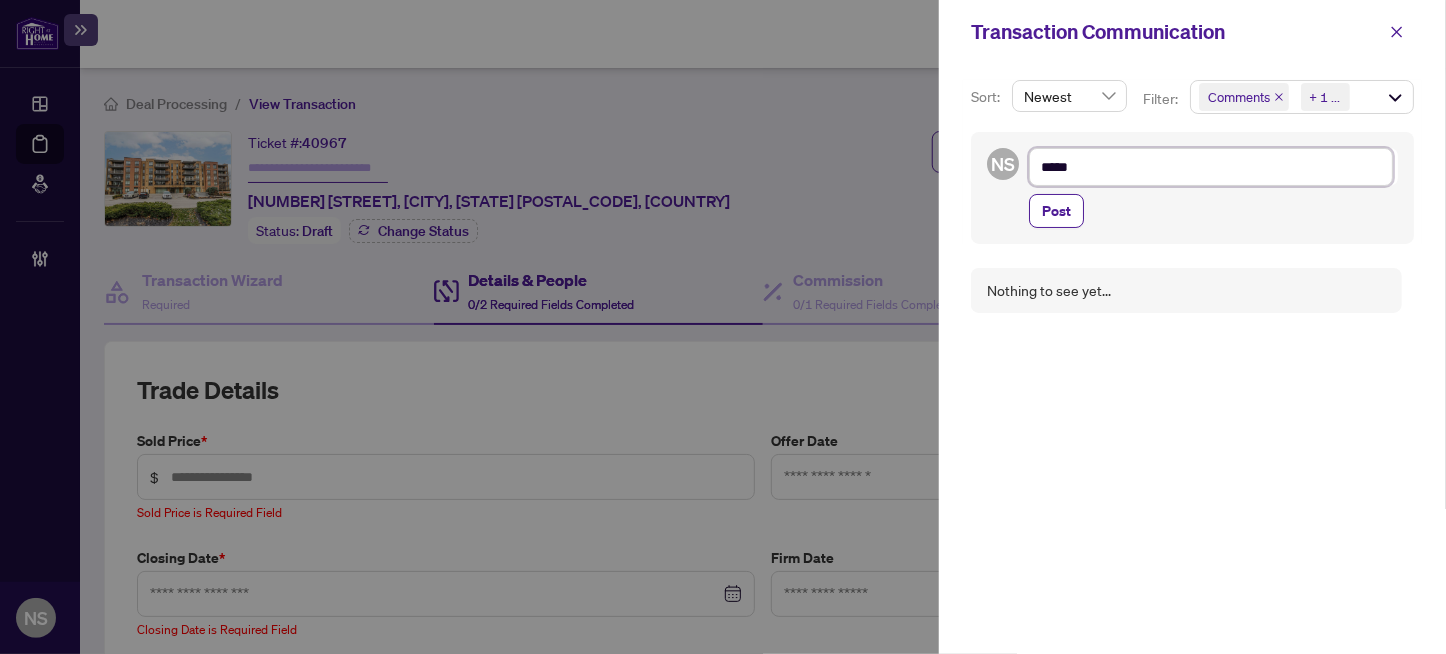 type on "******" 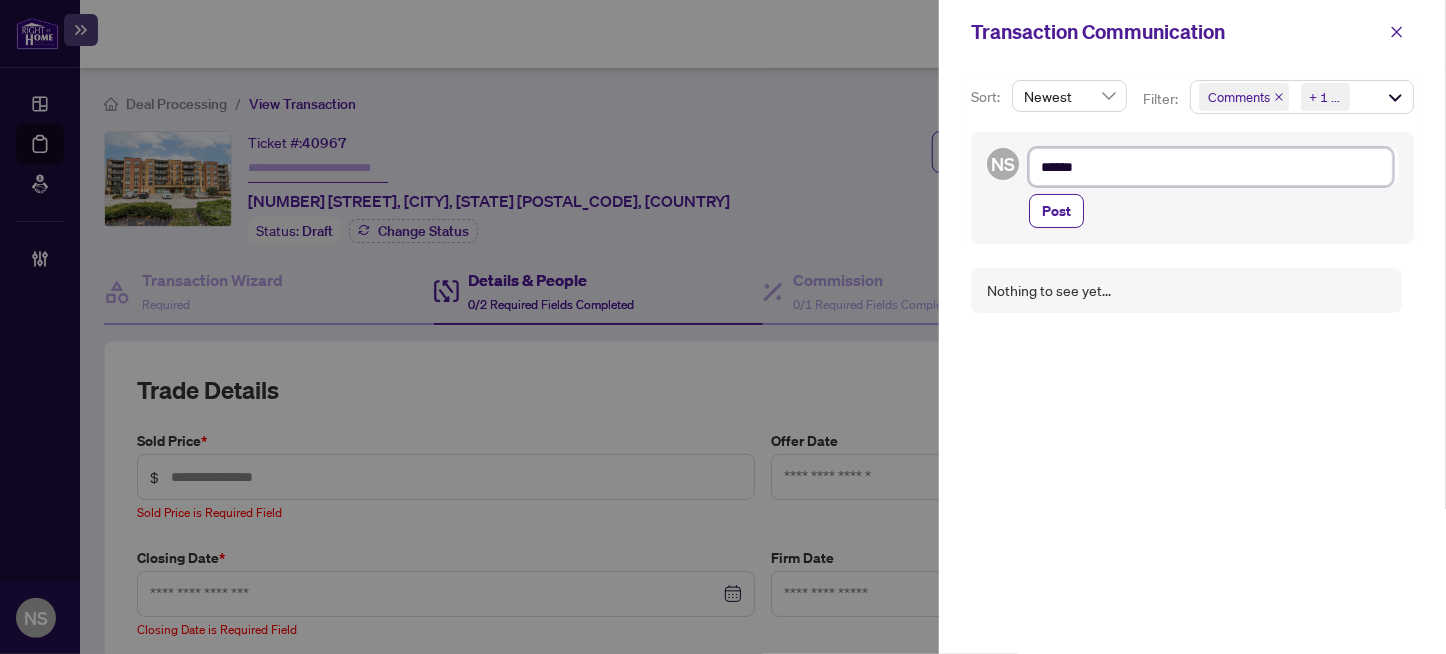 type on "*******" 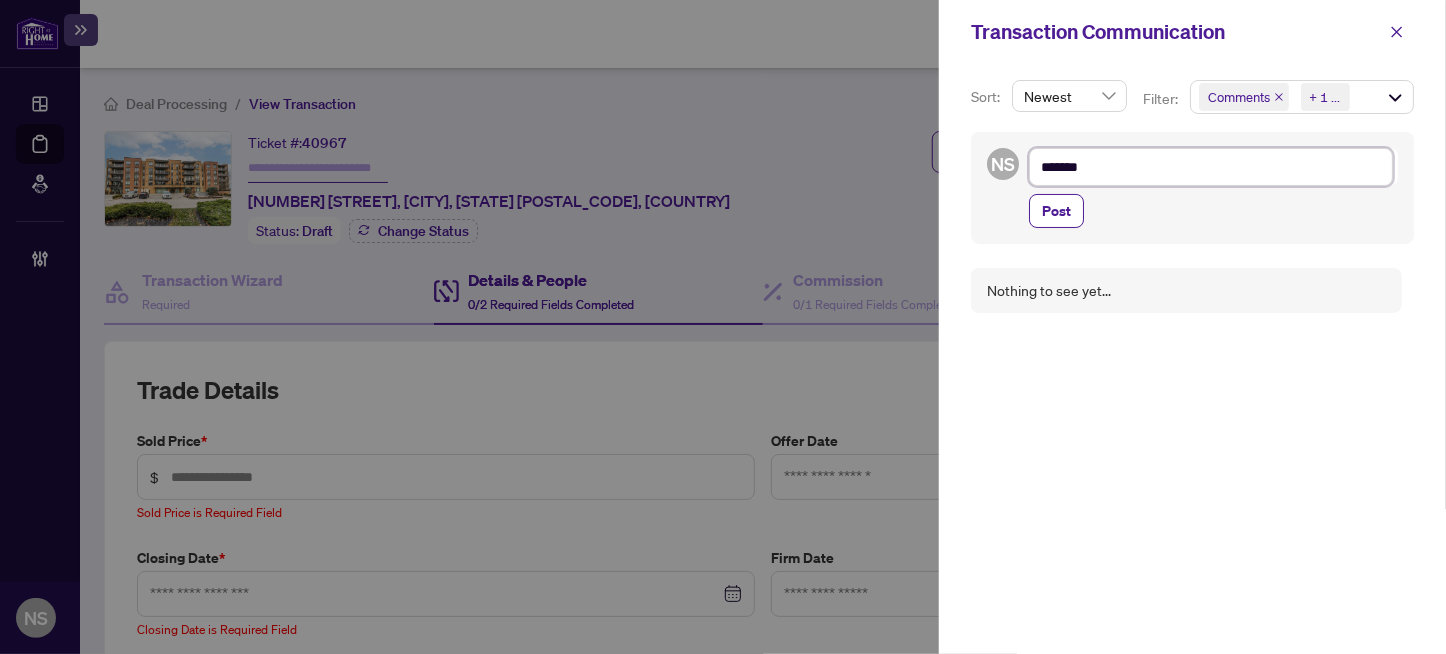 type on "********" 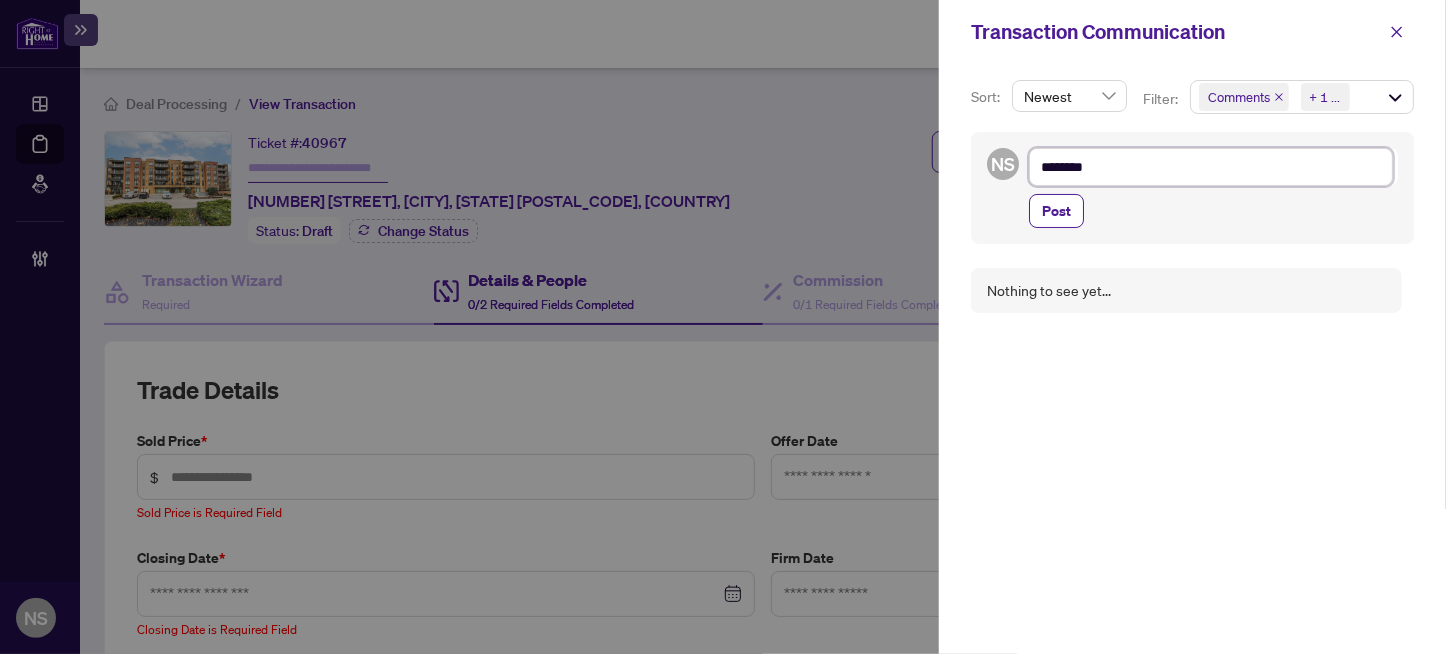 type on "*********" 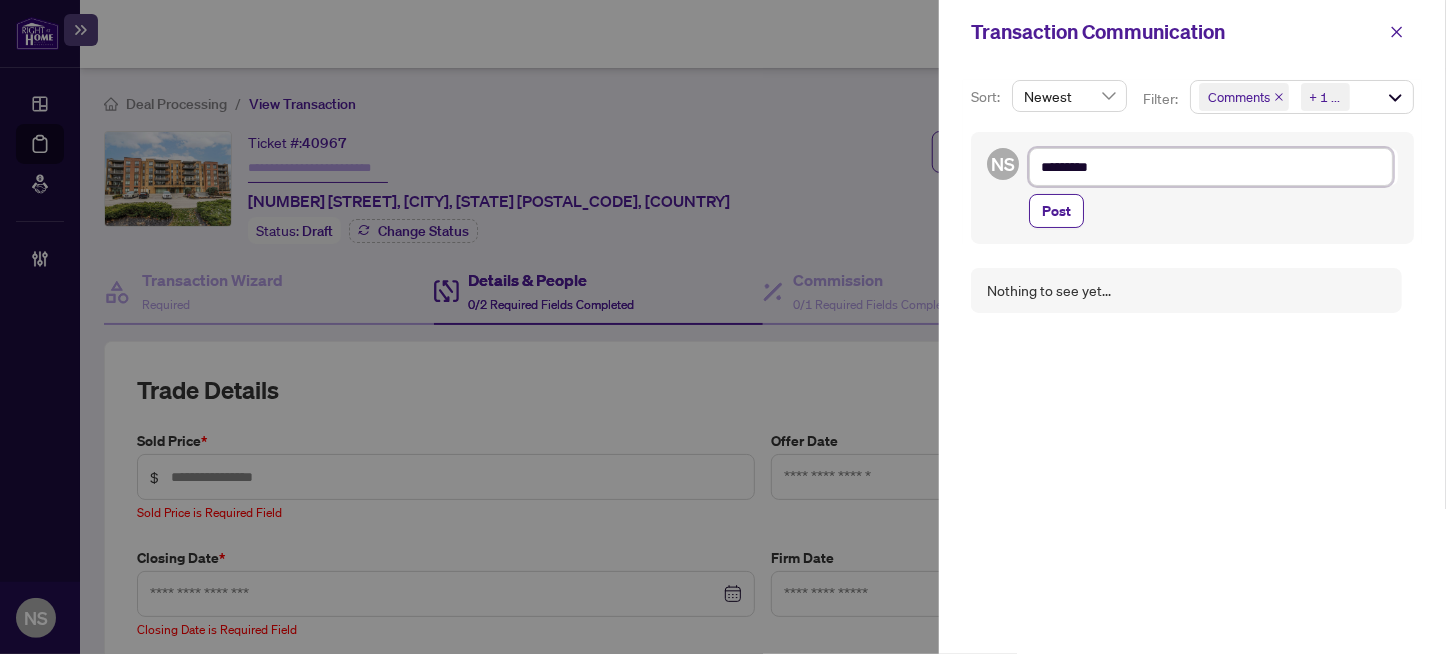 type on "**********" 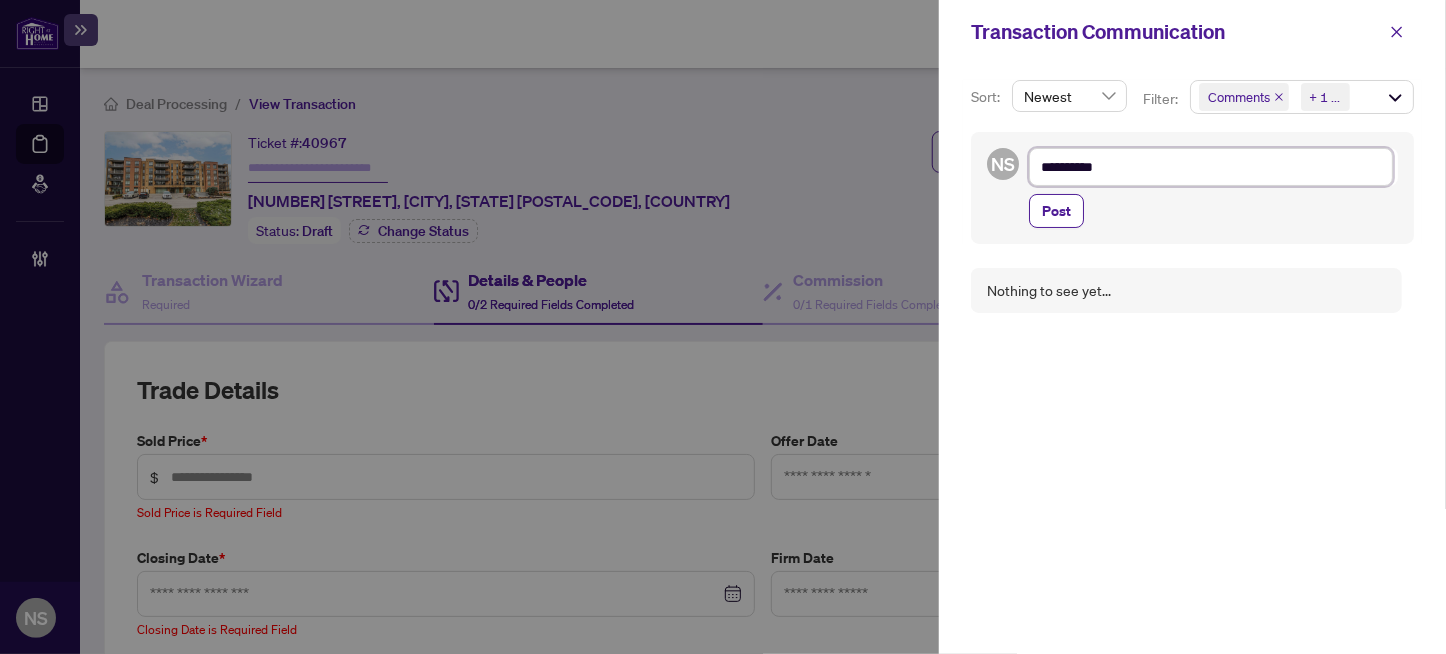 type on "**********" 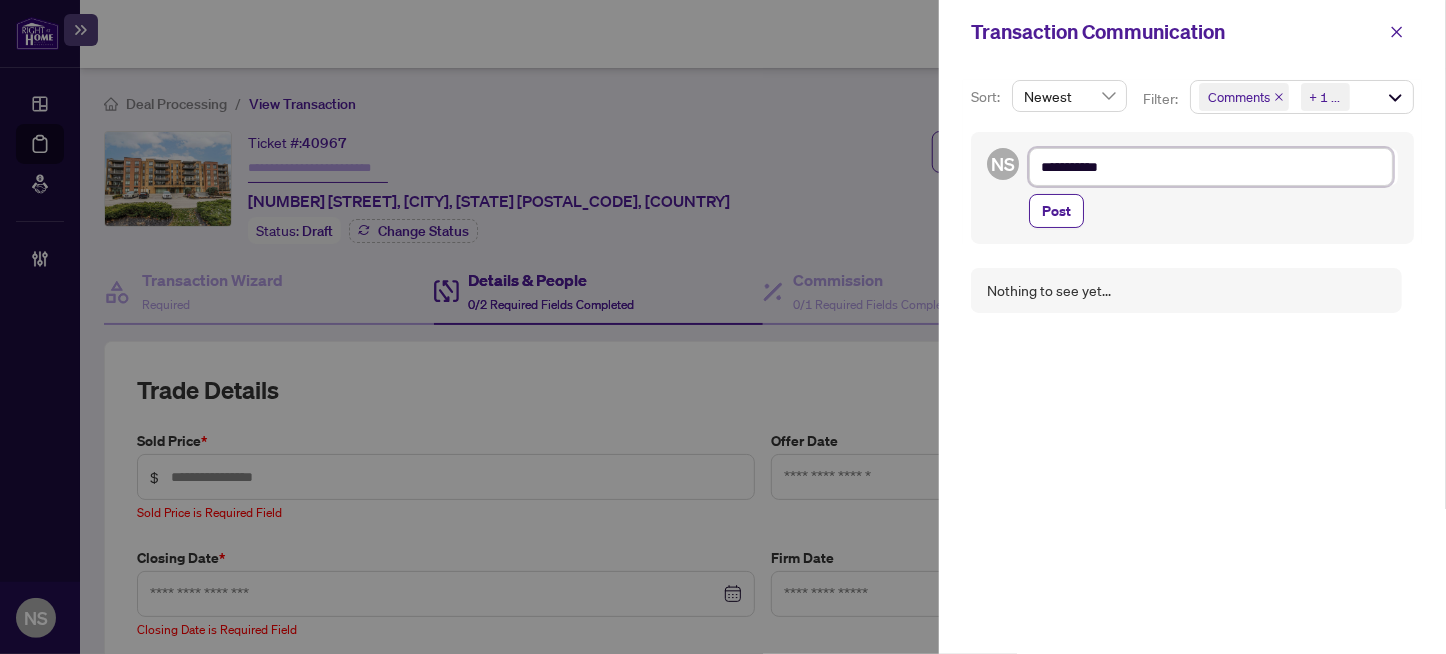 type on "**********" 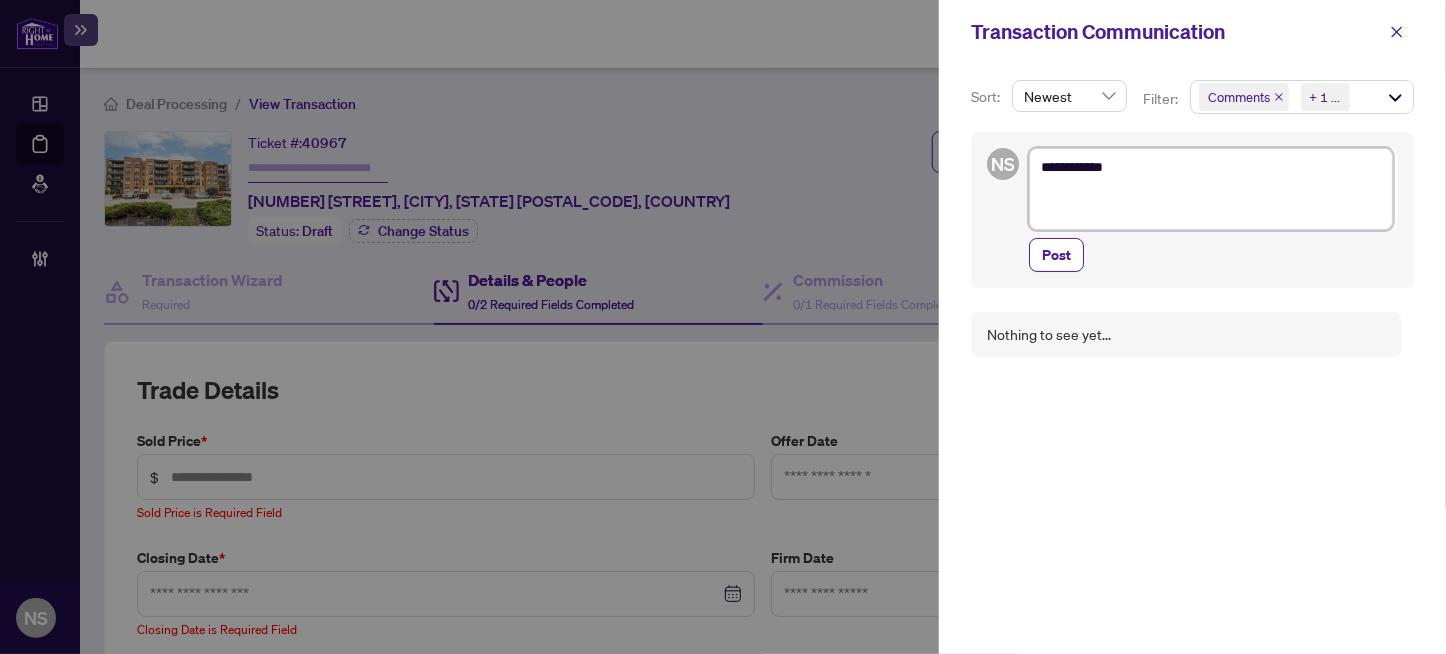 paste on "**********" 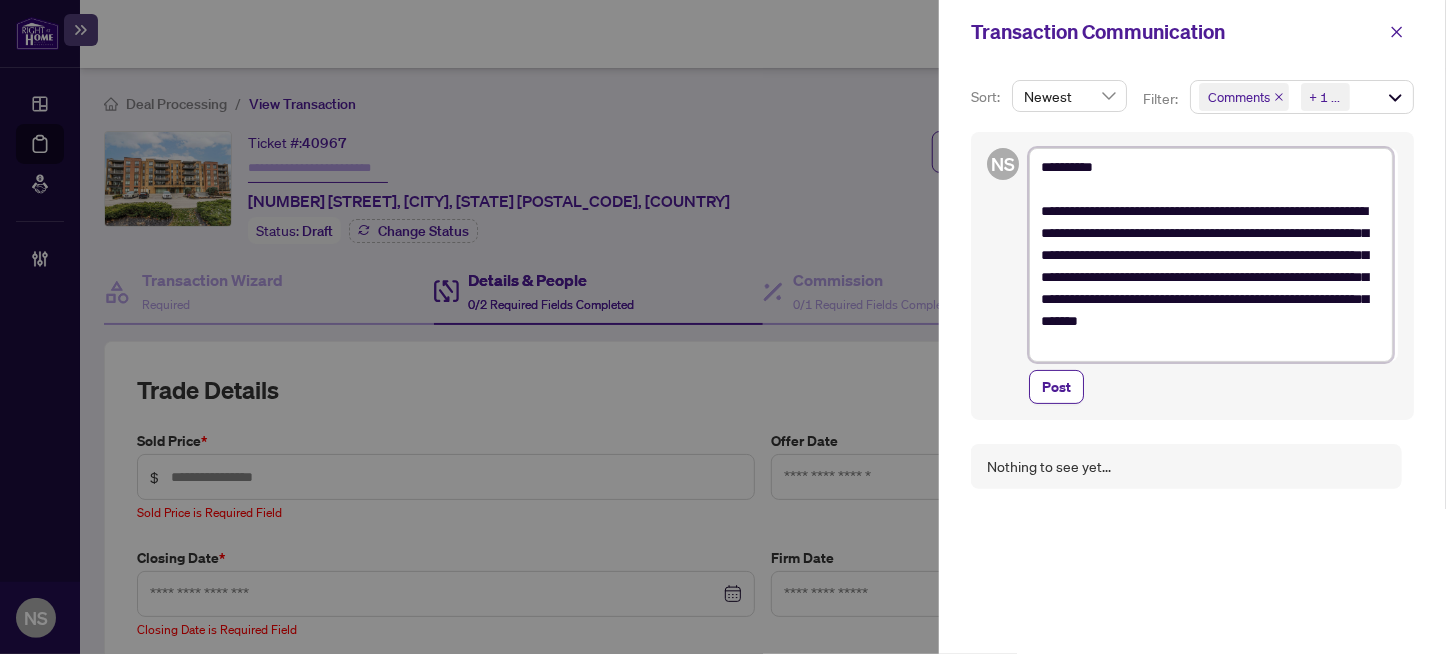click on "**********" at bounding box center [1211, 255] 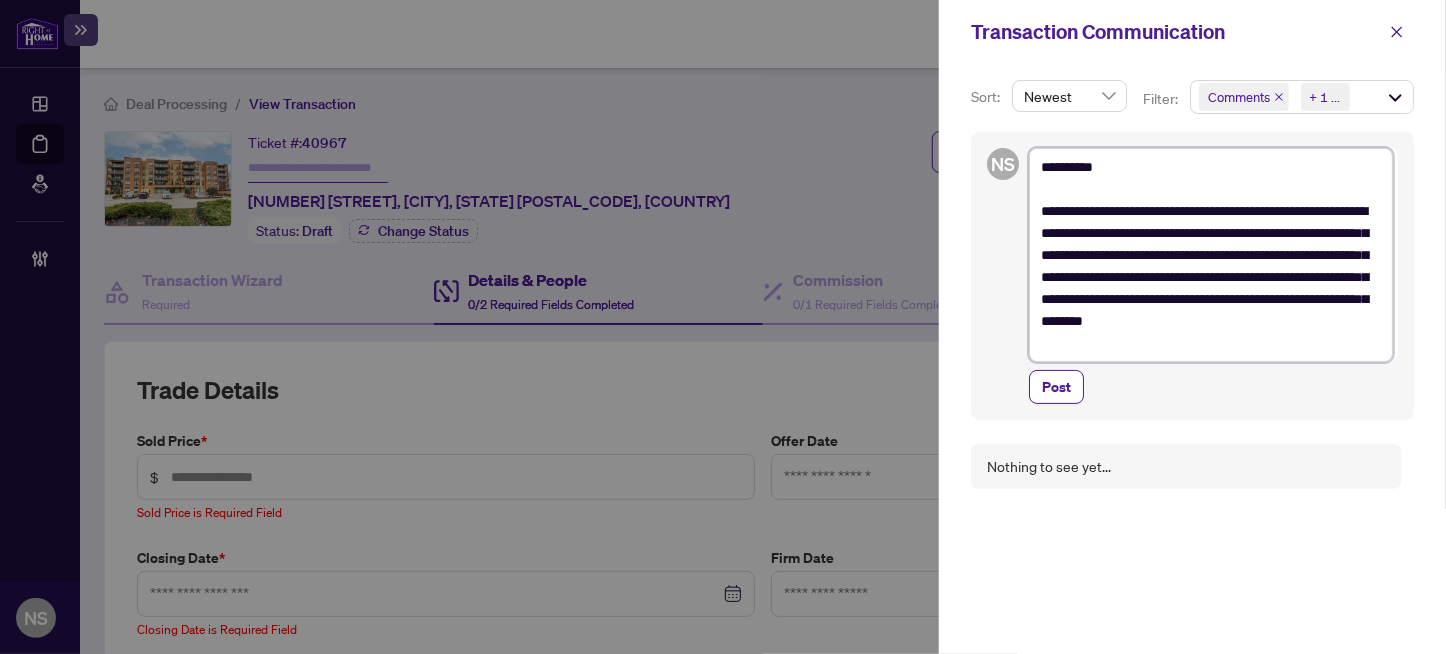 type on "**********" 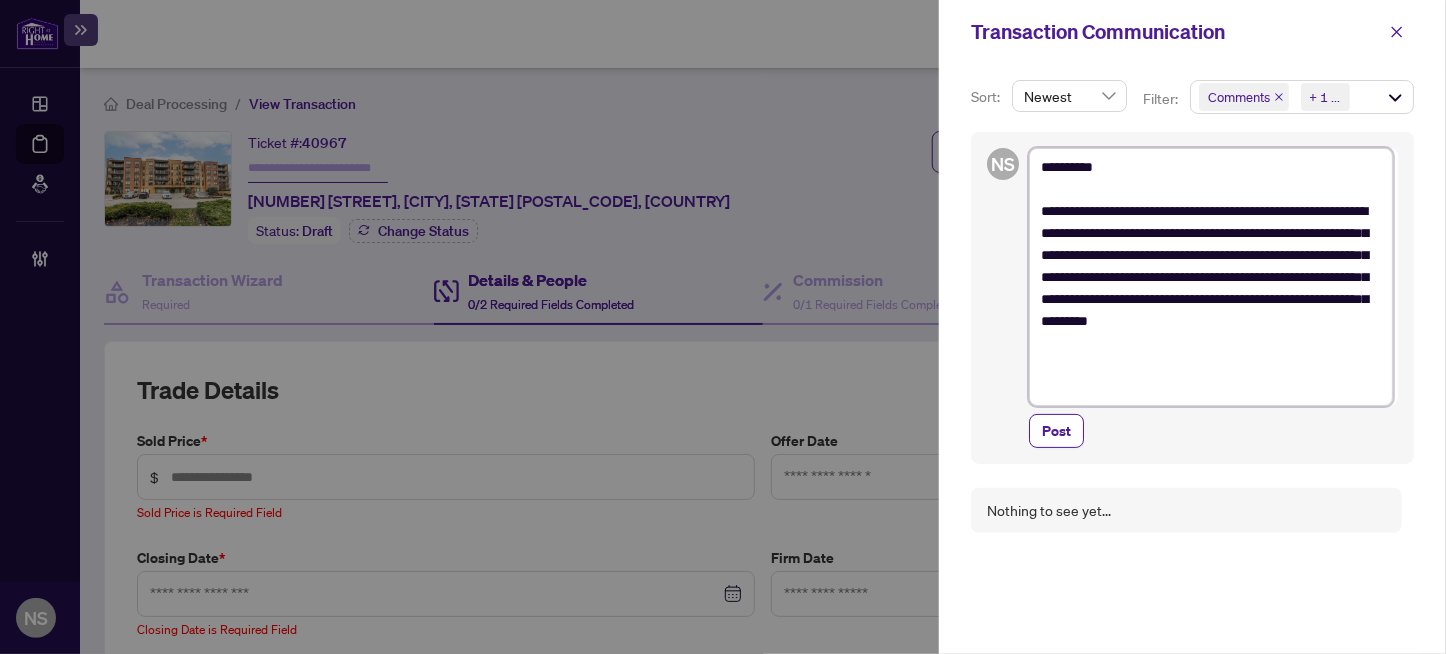 type on "**********" 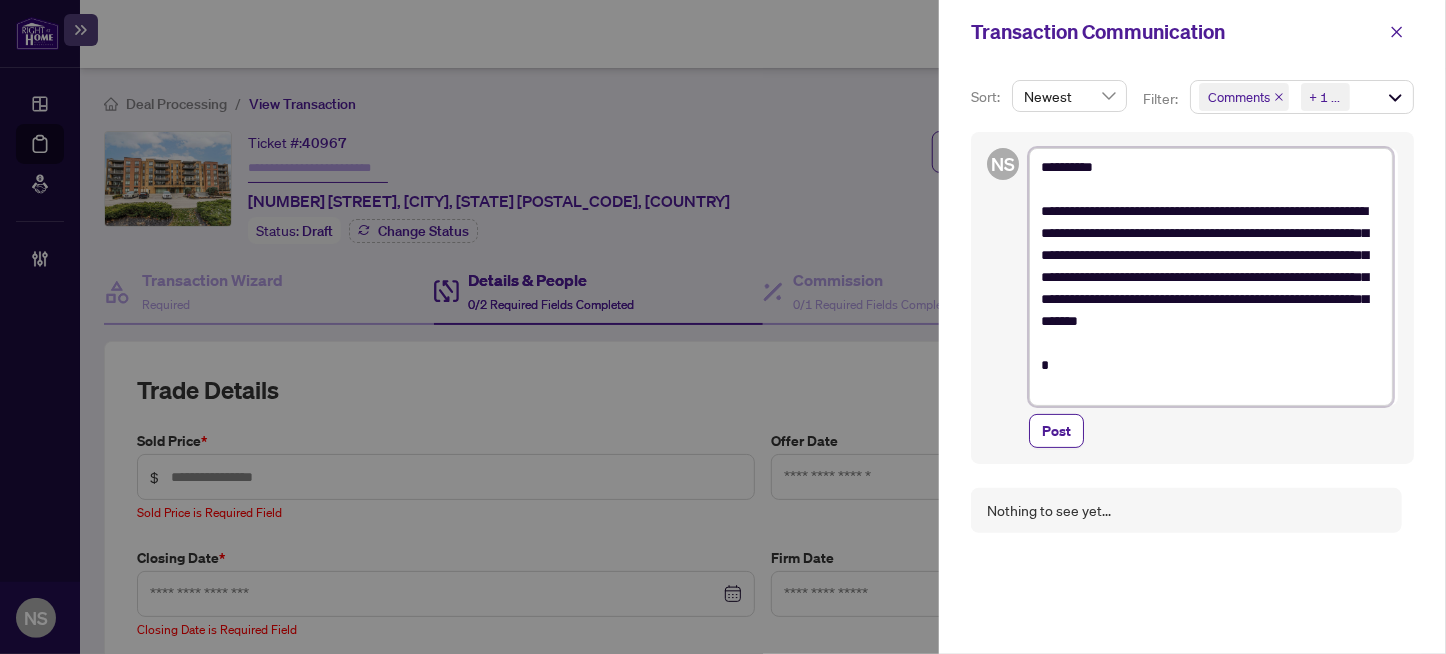 type on "**********" 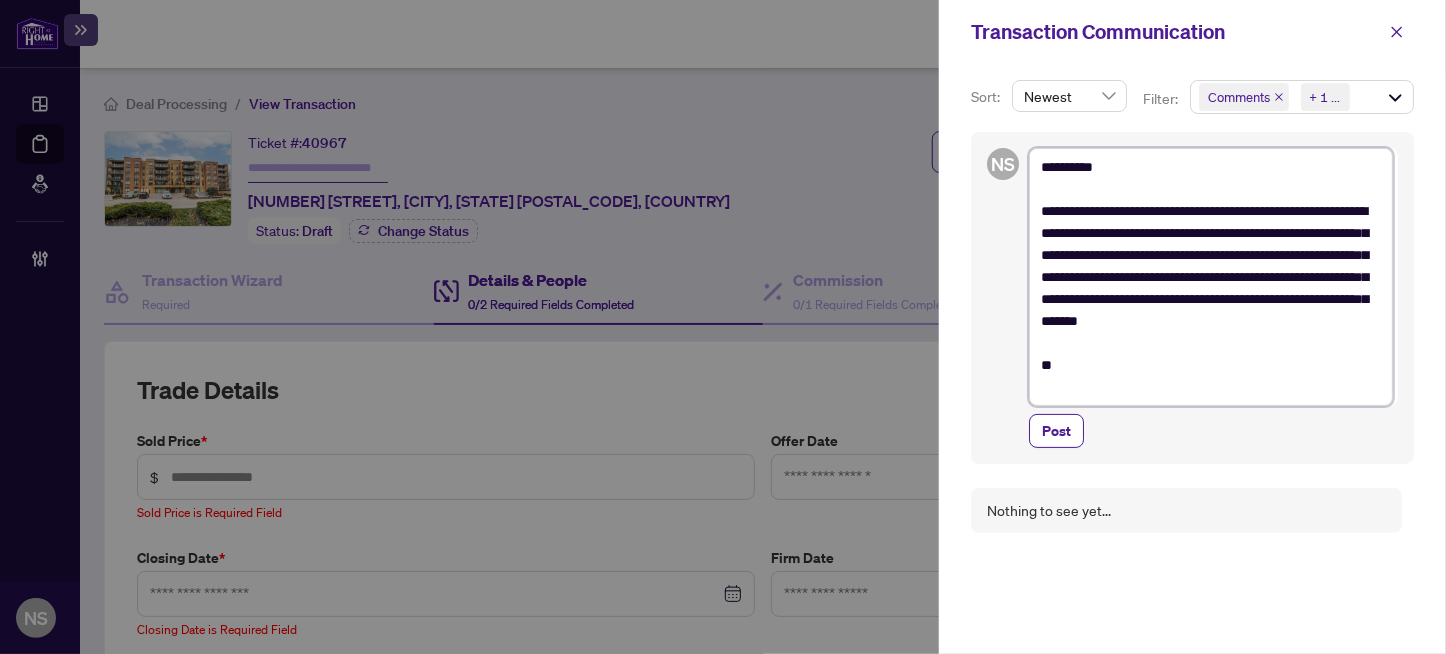 type on "**********" 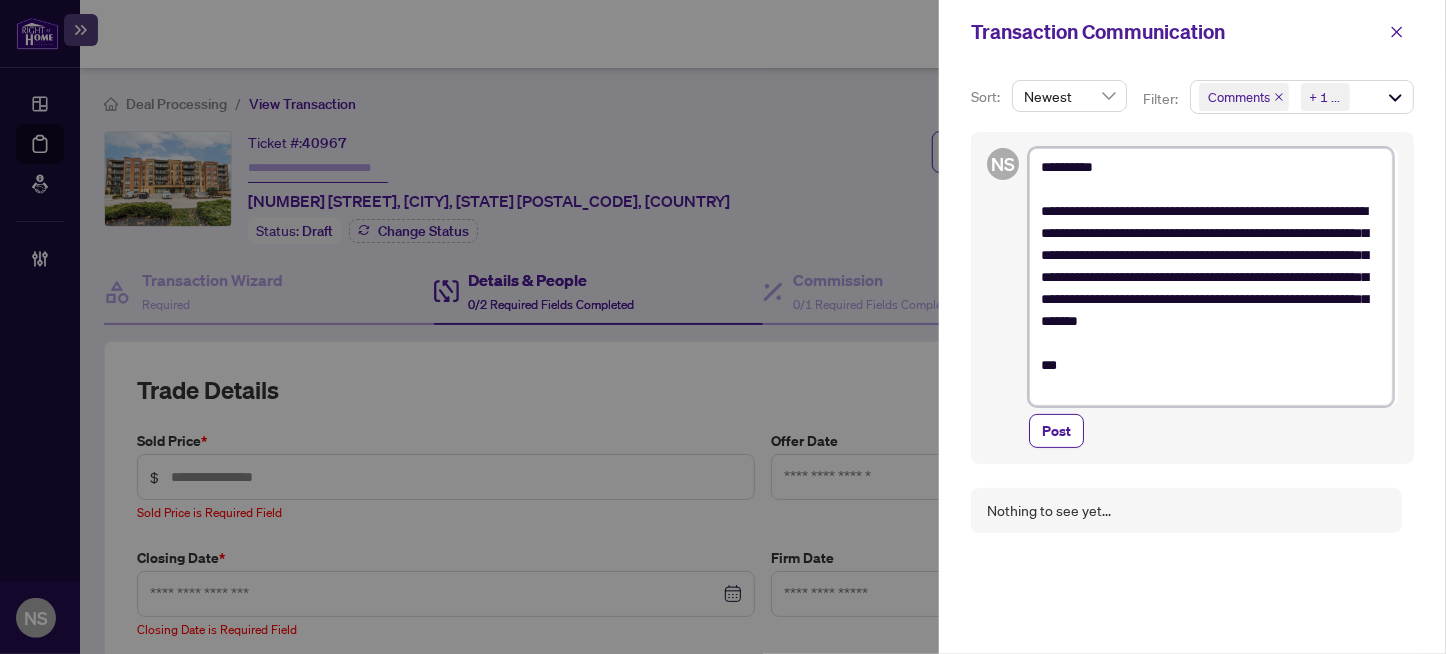 type on "**********" 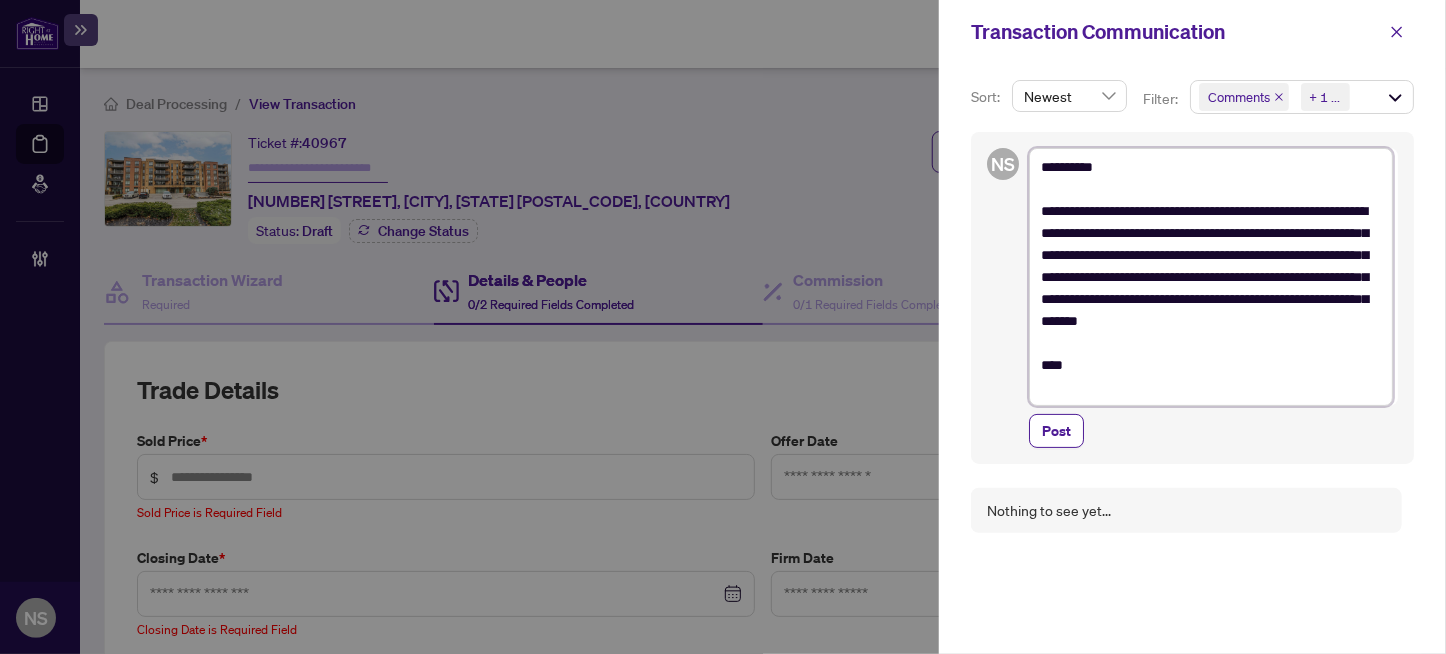 type on "**********" 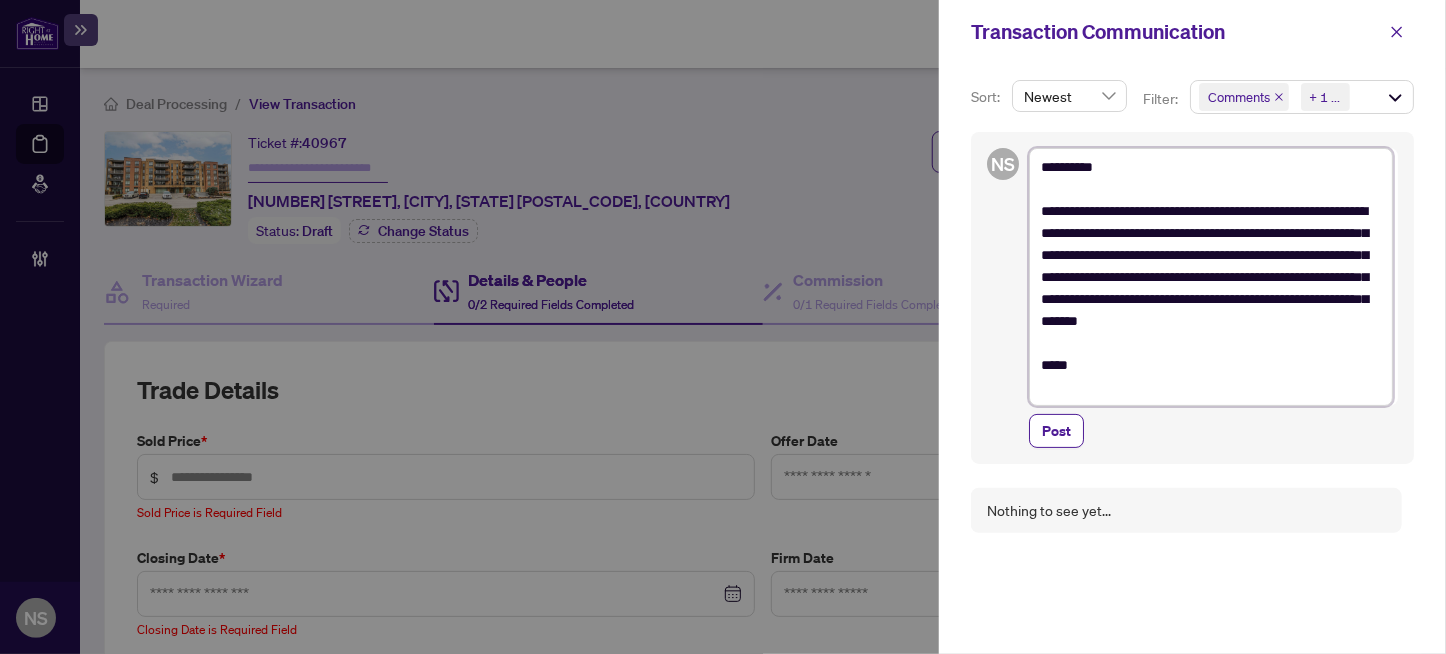 type on "**********" 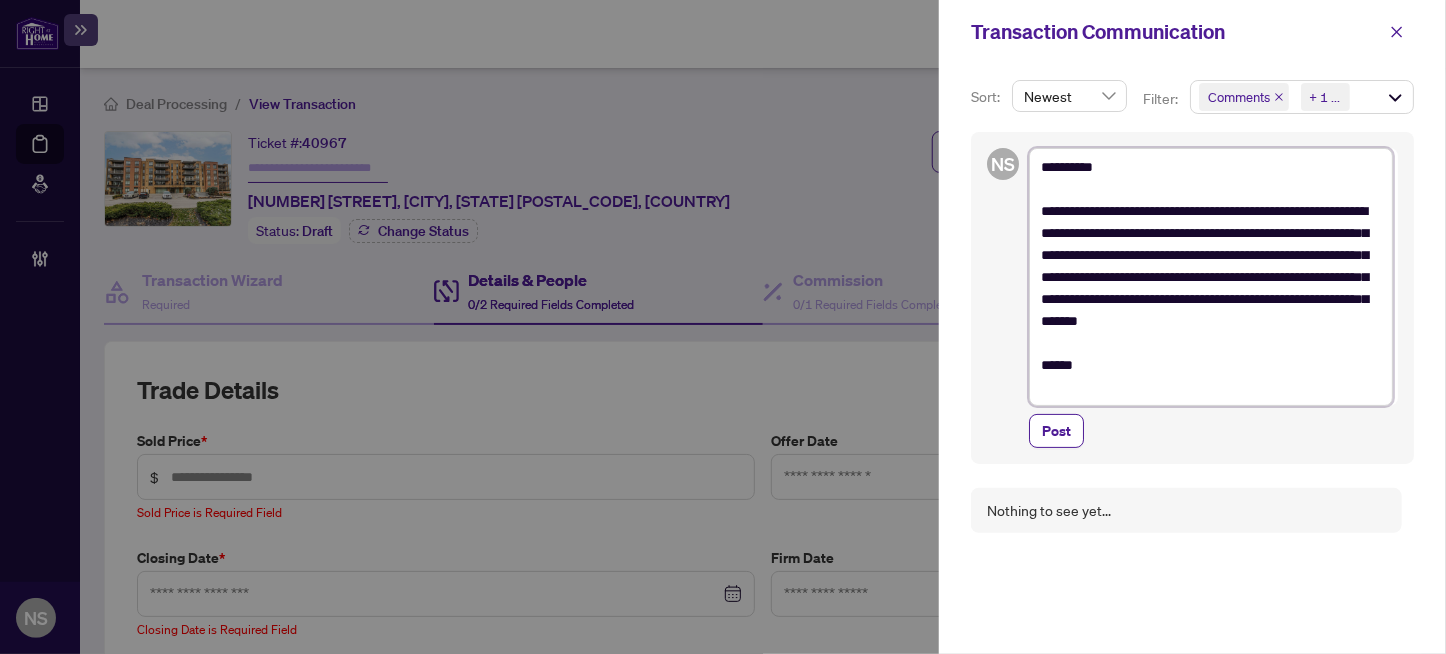 type on "**********" 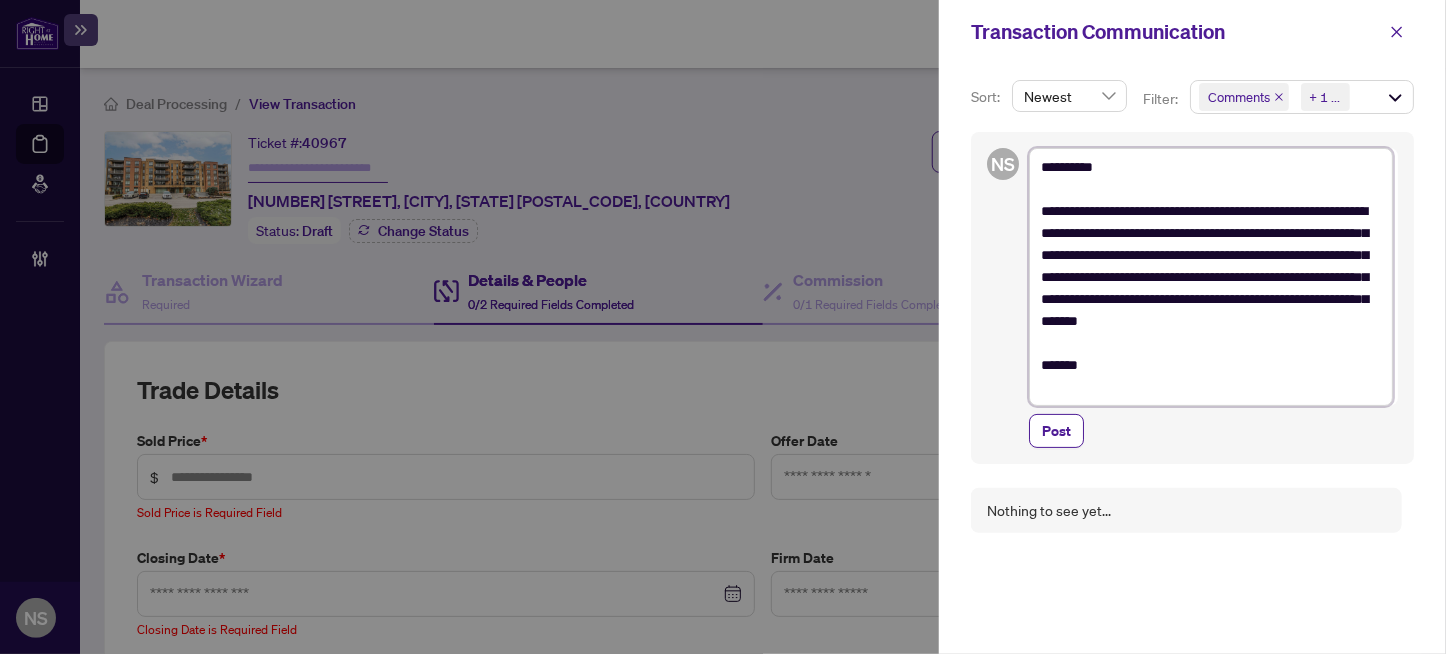 type on "**********" 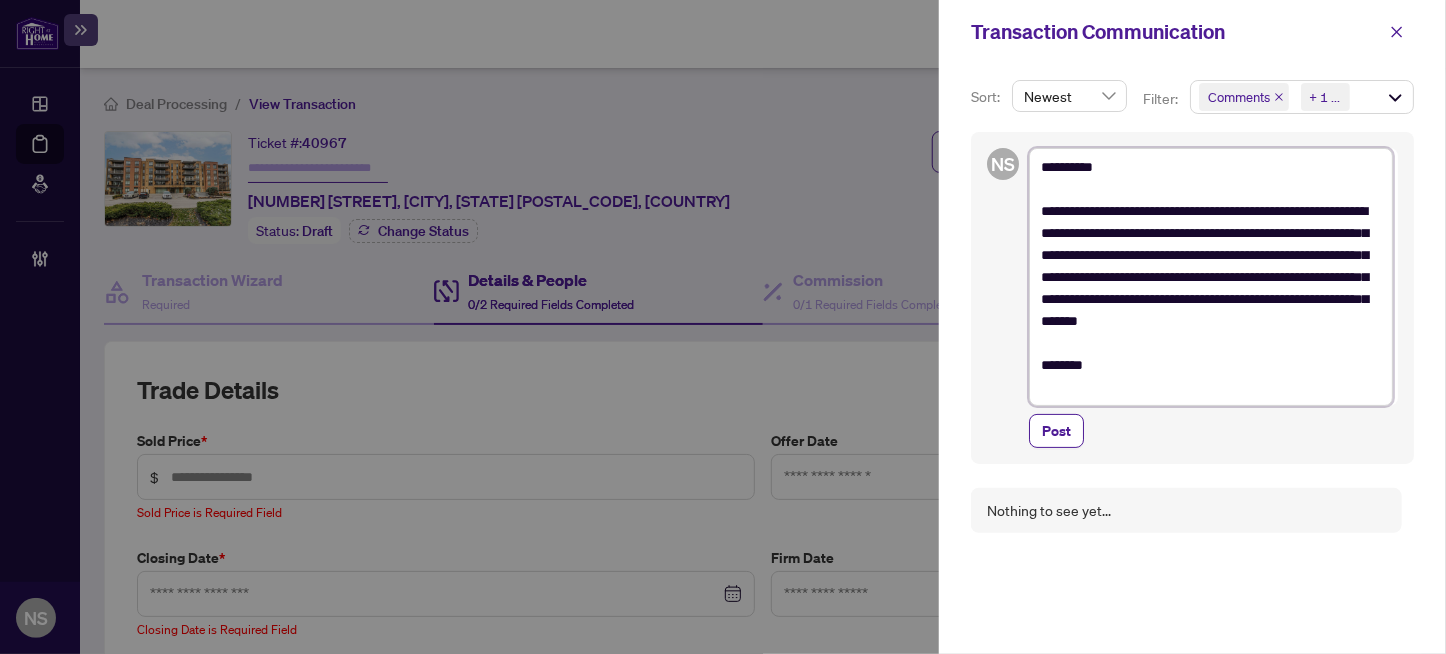 type on "**********" 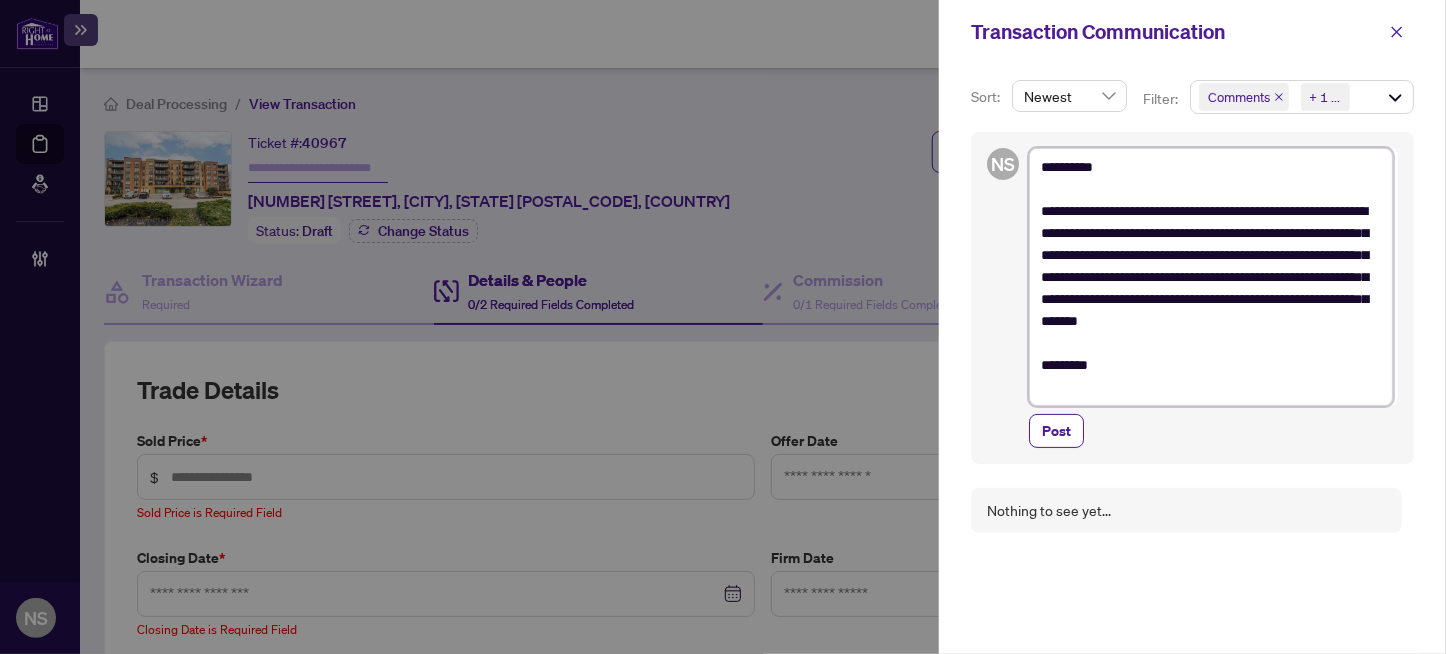 type on "**********" 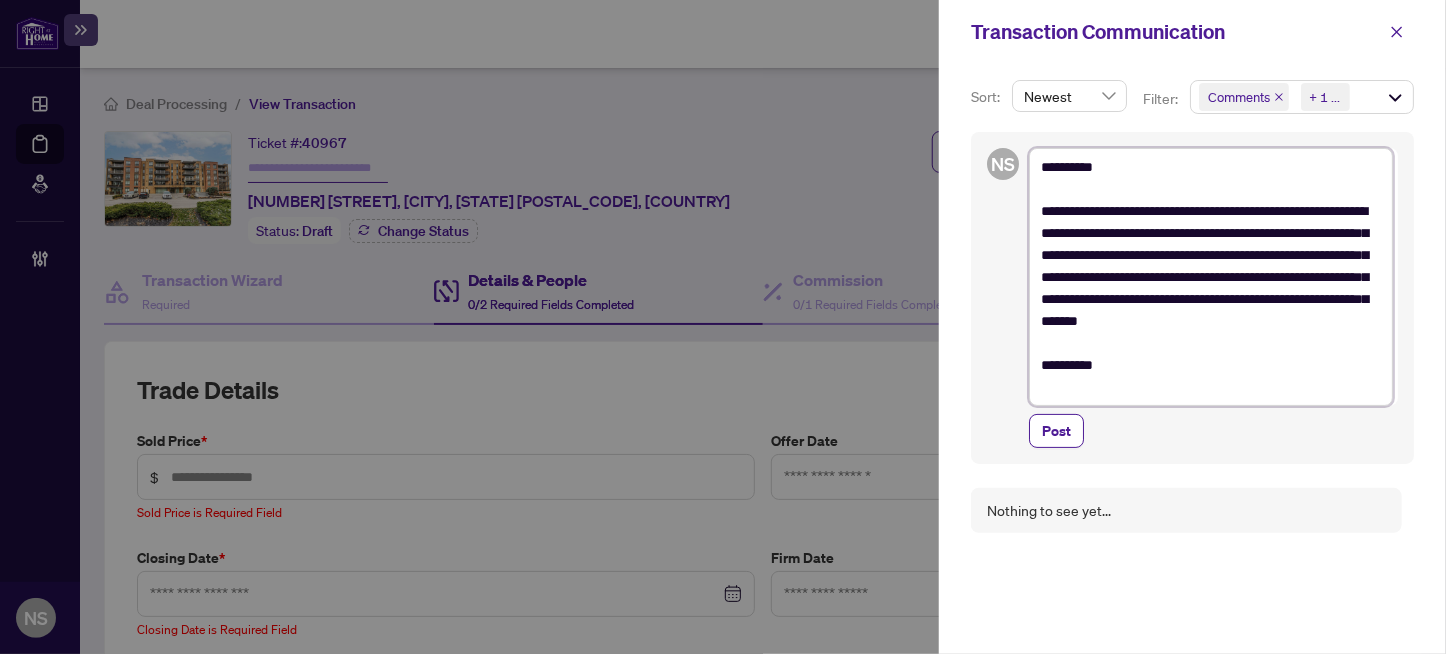 type on "**********" 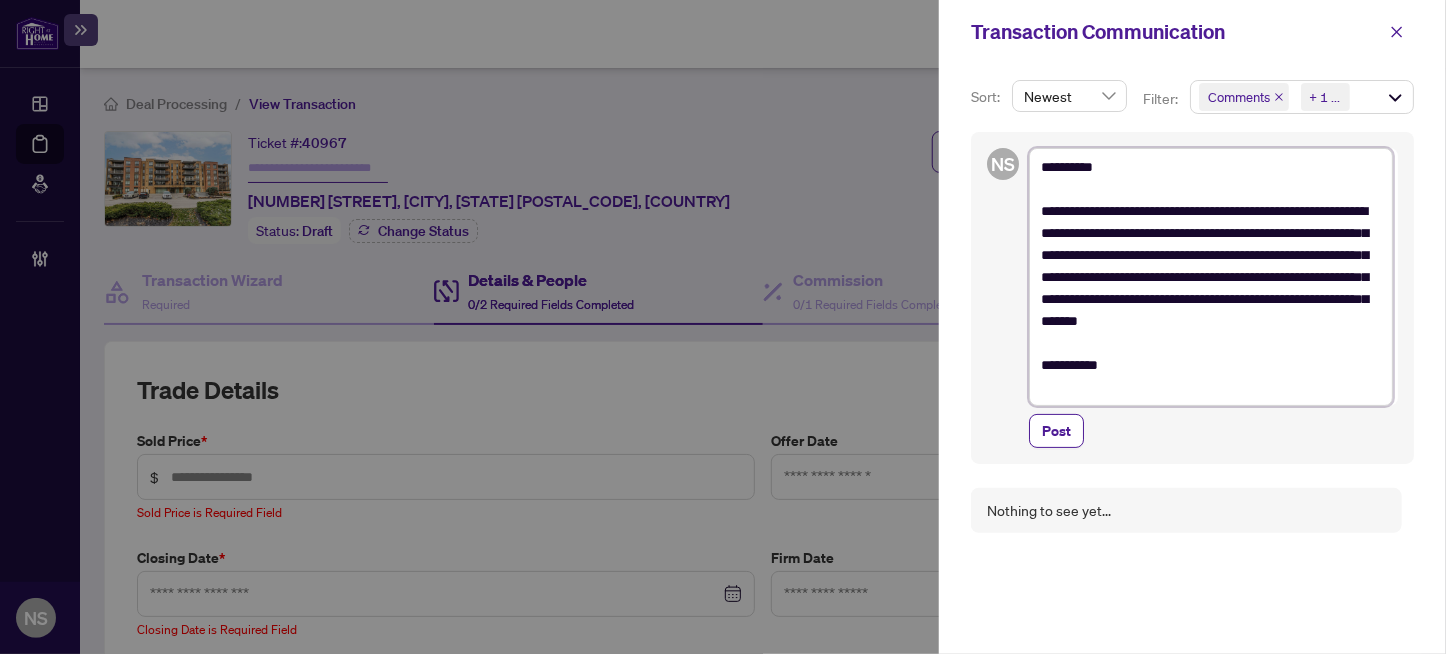 type on "**********" 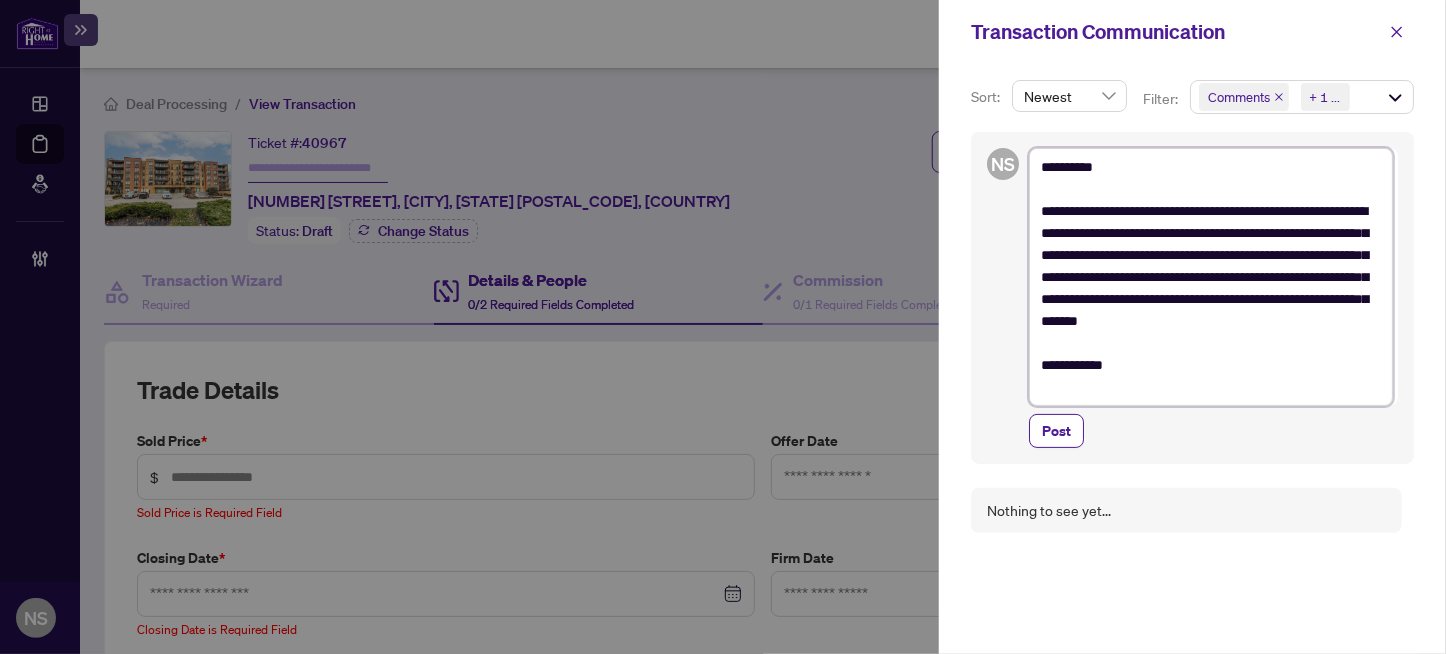 type on "**********" 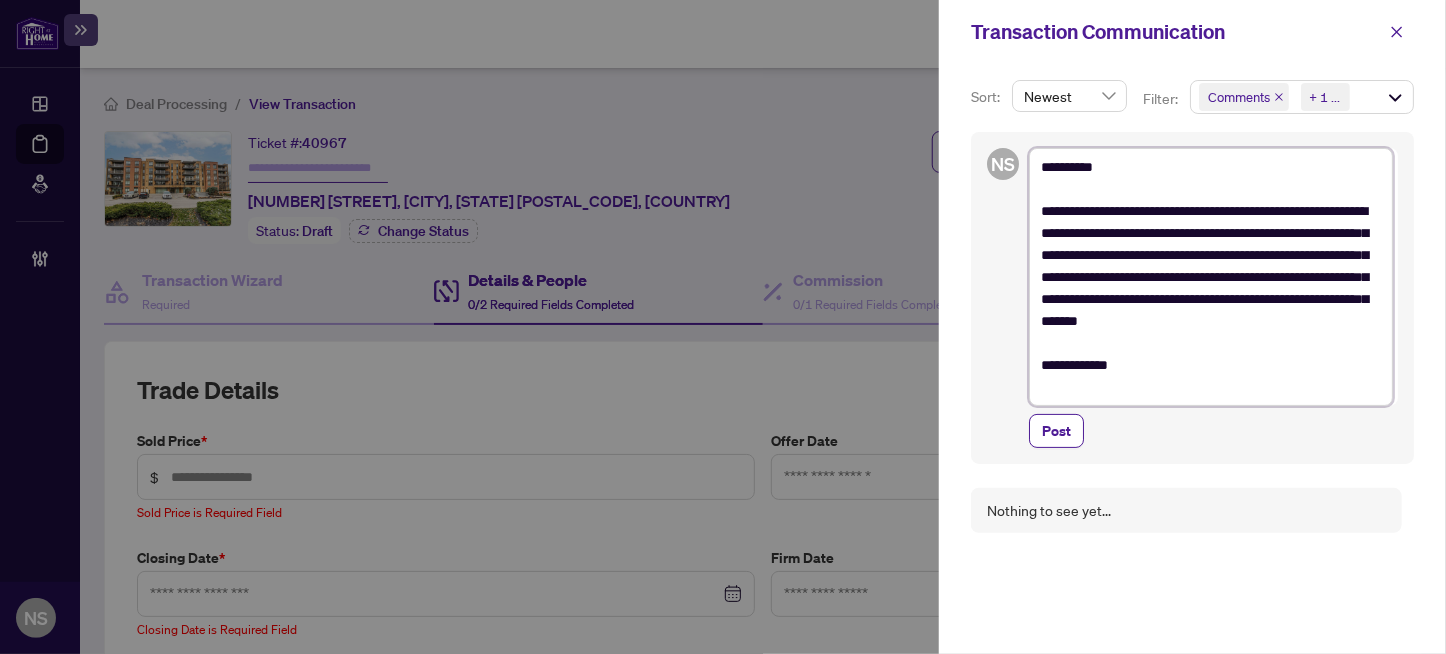 type on "**********" 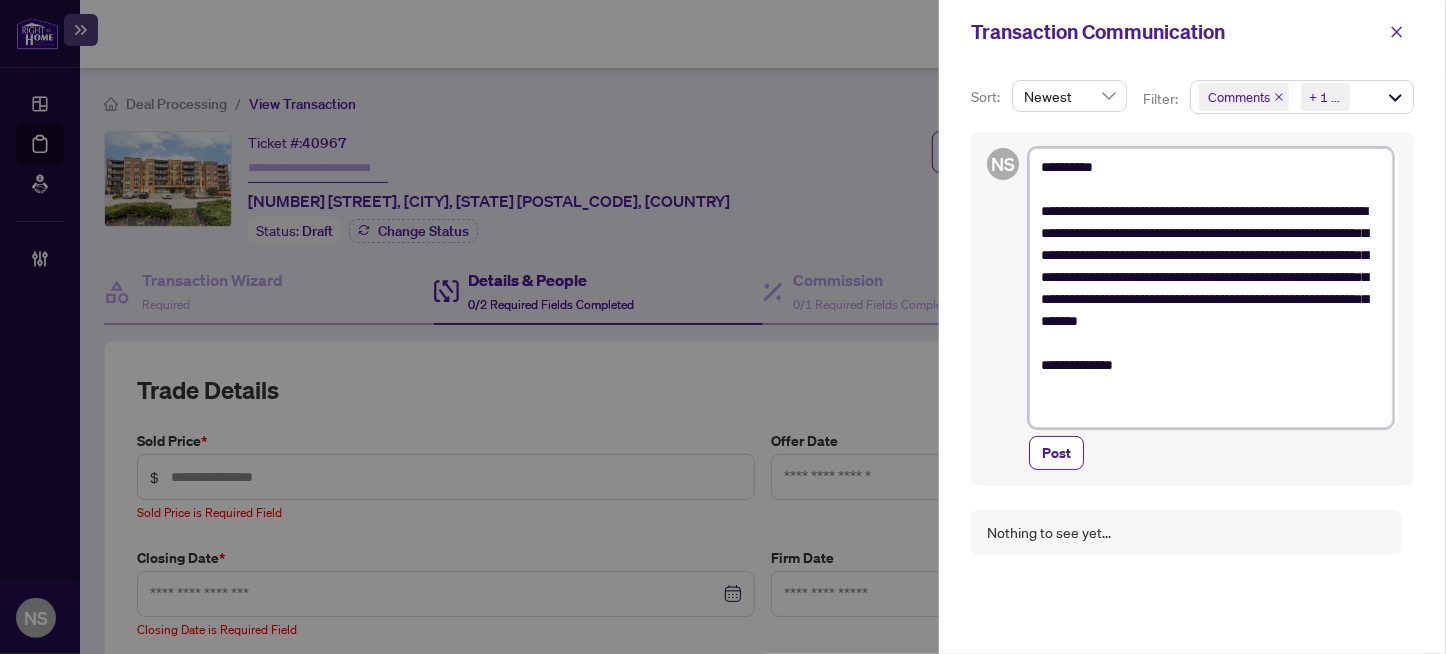type on "**********" 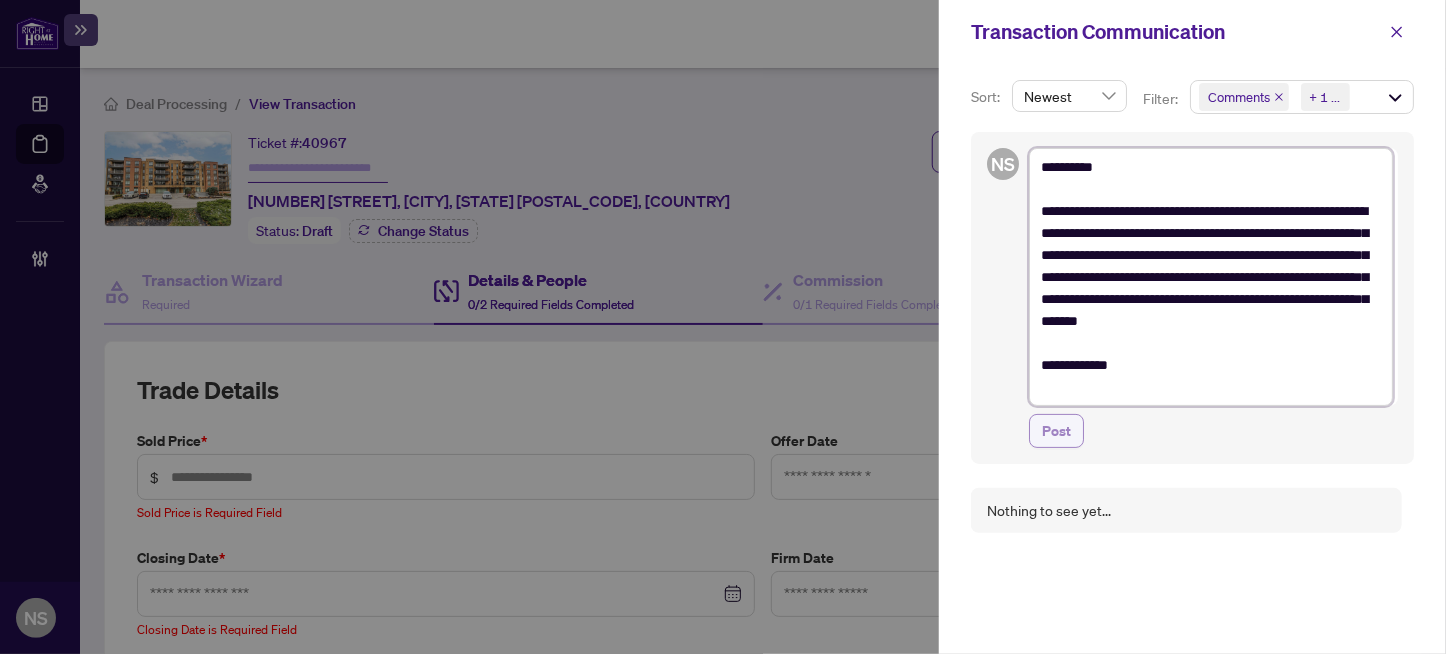 type on "**********" 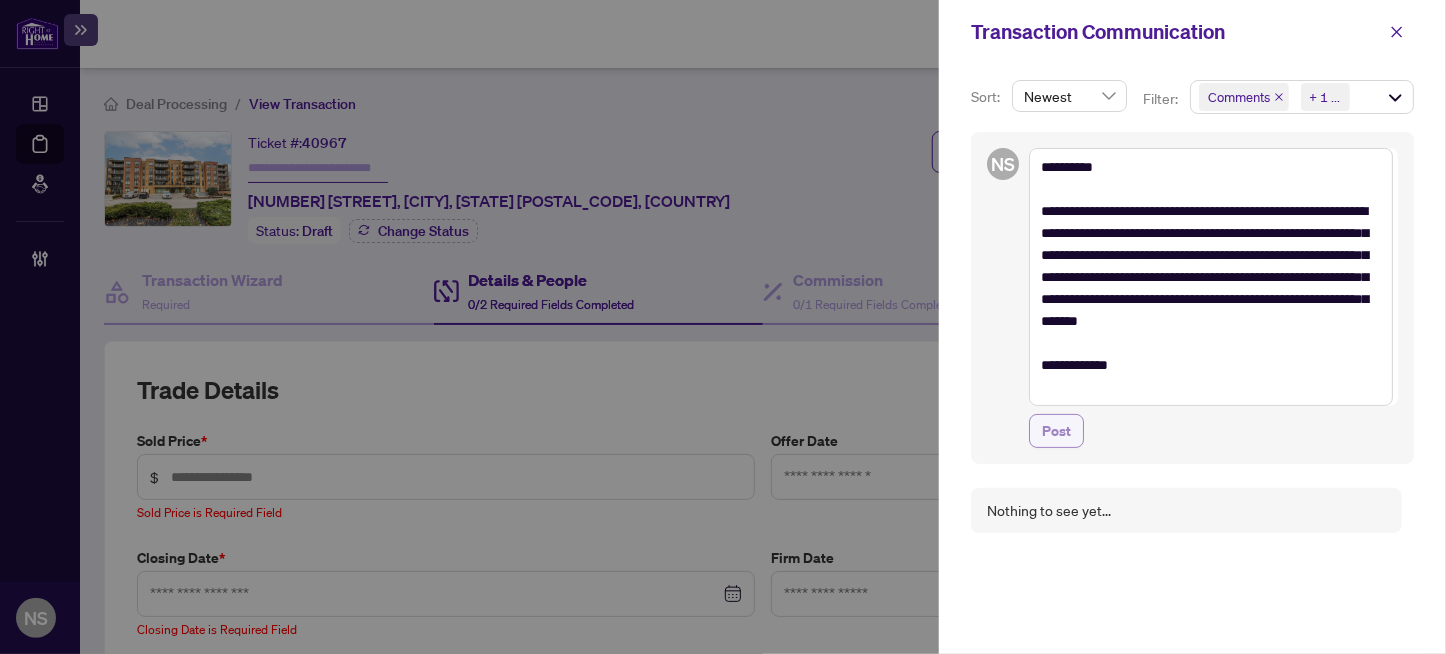 click on "Post" at bounding box center [1056, 431] 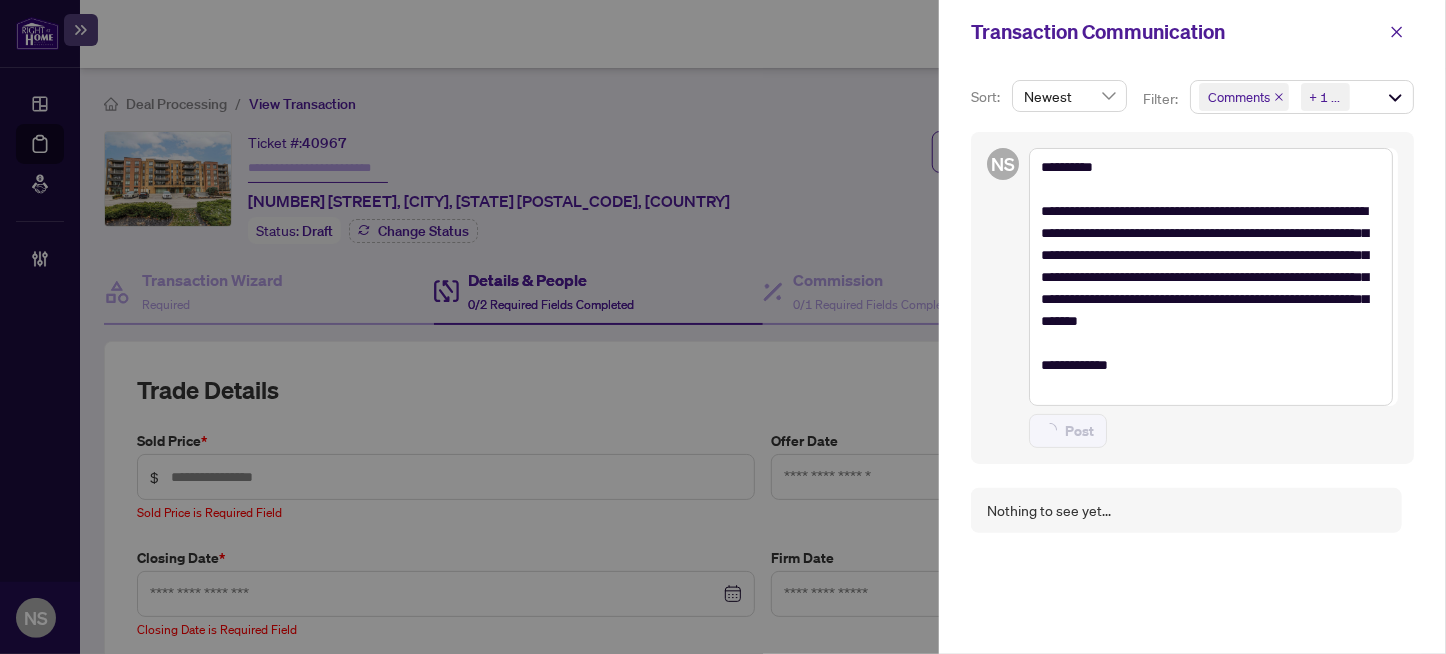 type 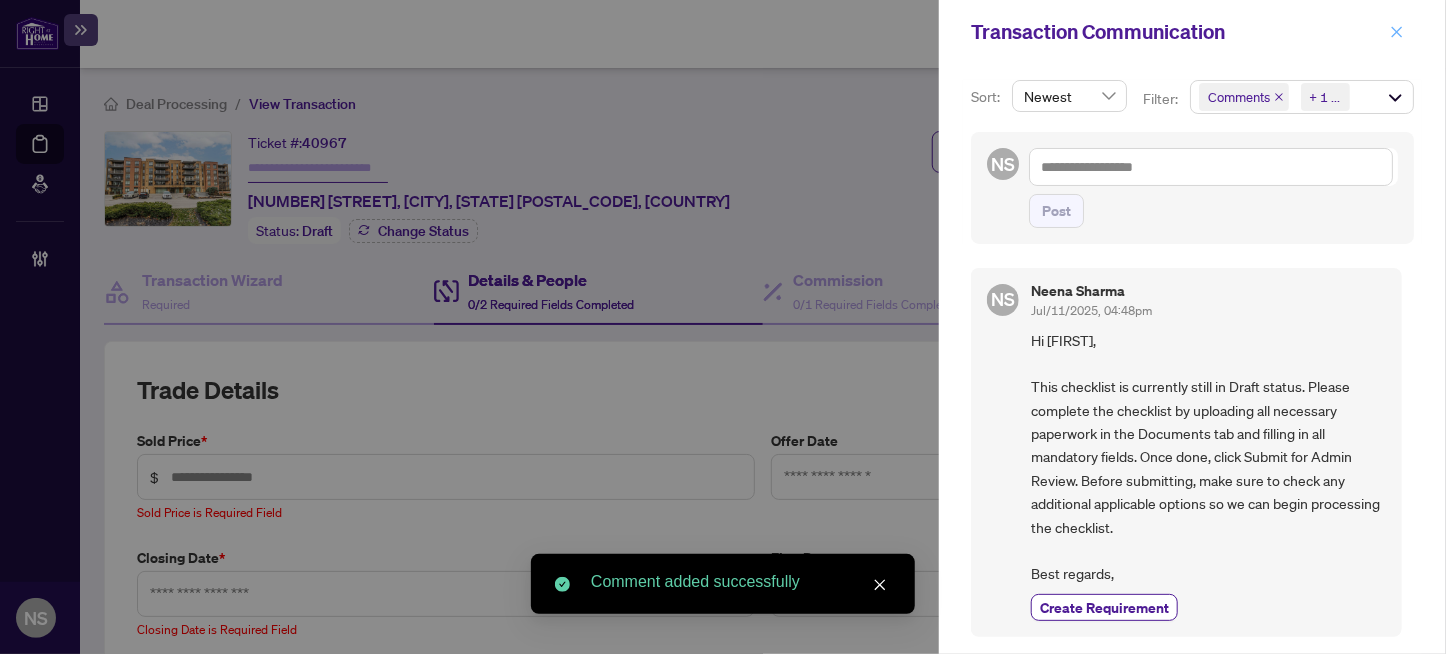 click 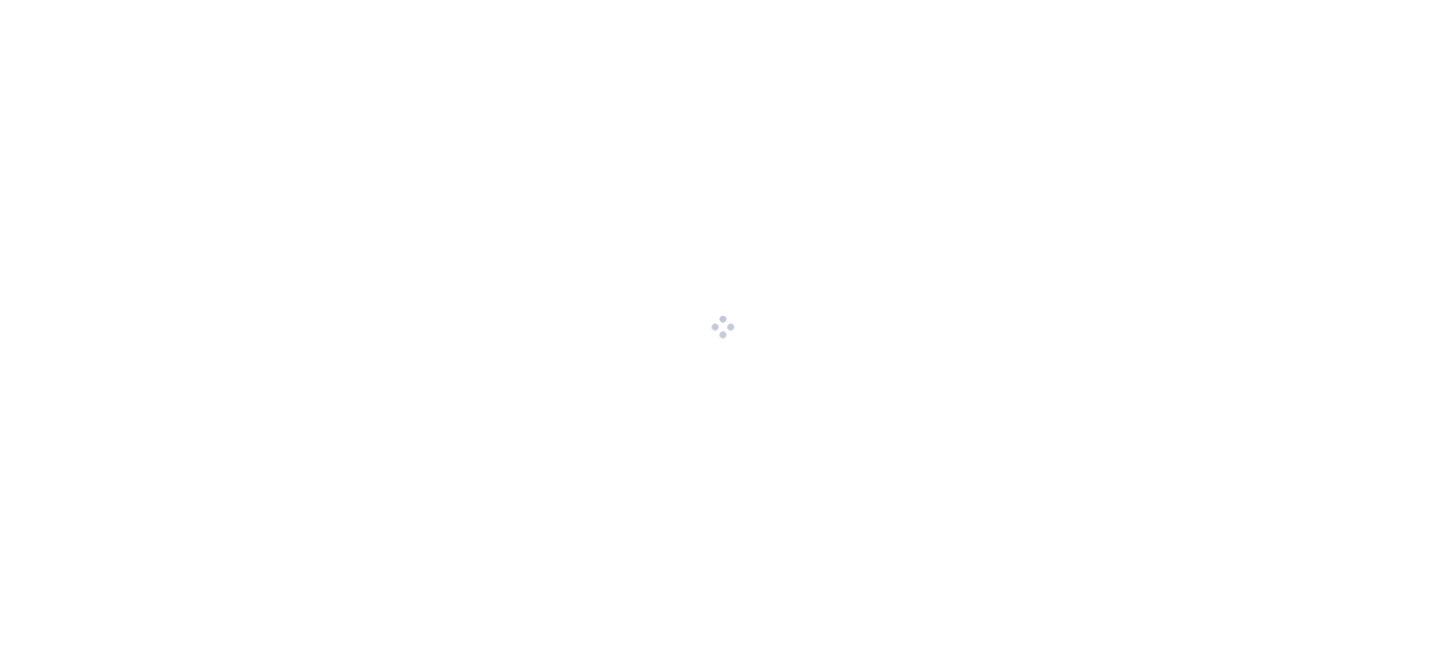 scroll, scrollTop: 0, scrollLeft: 0, axis: both 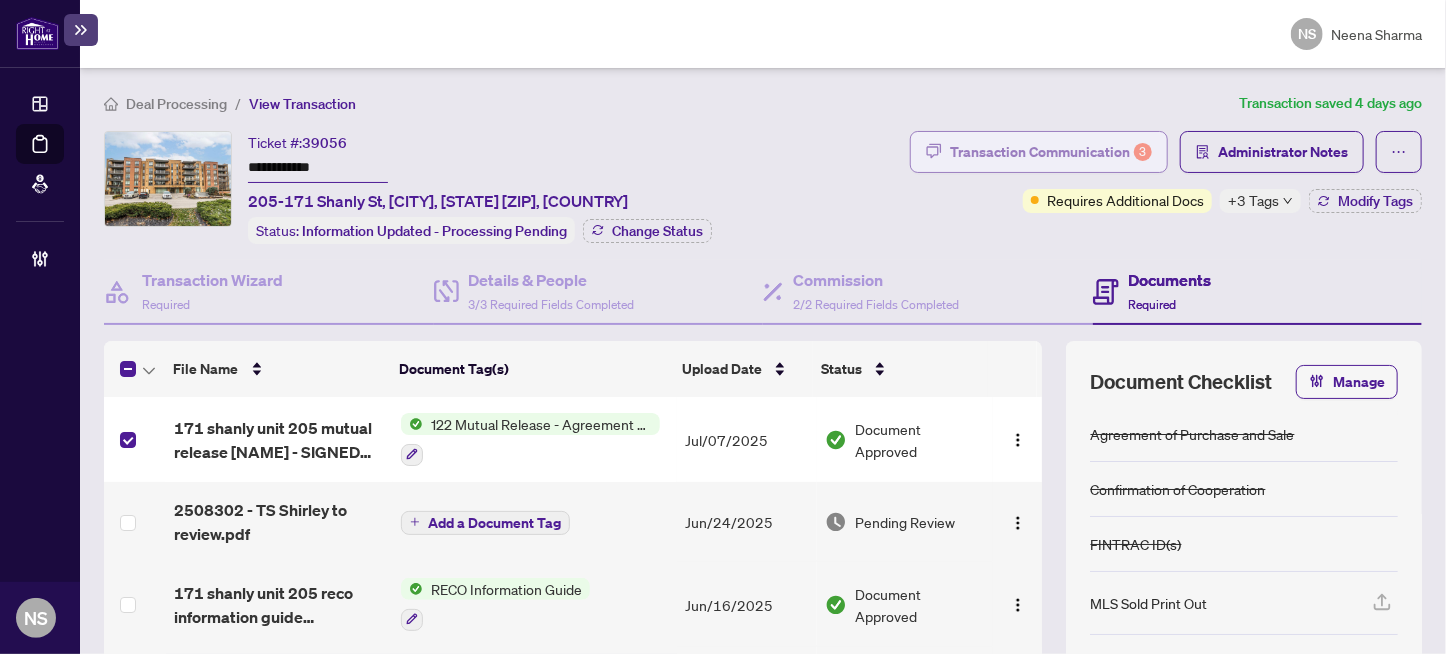 click on "Transaction Communication 3" at bounding box center (1051, 152) 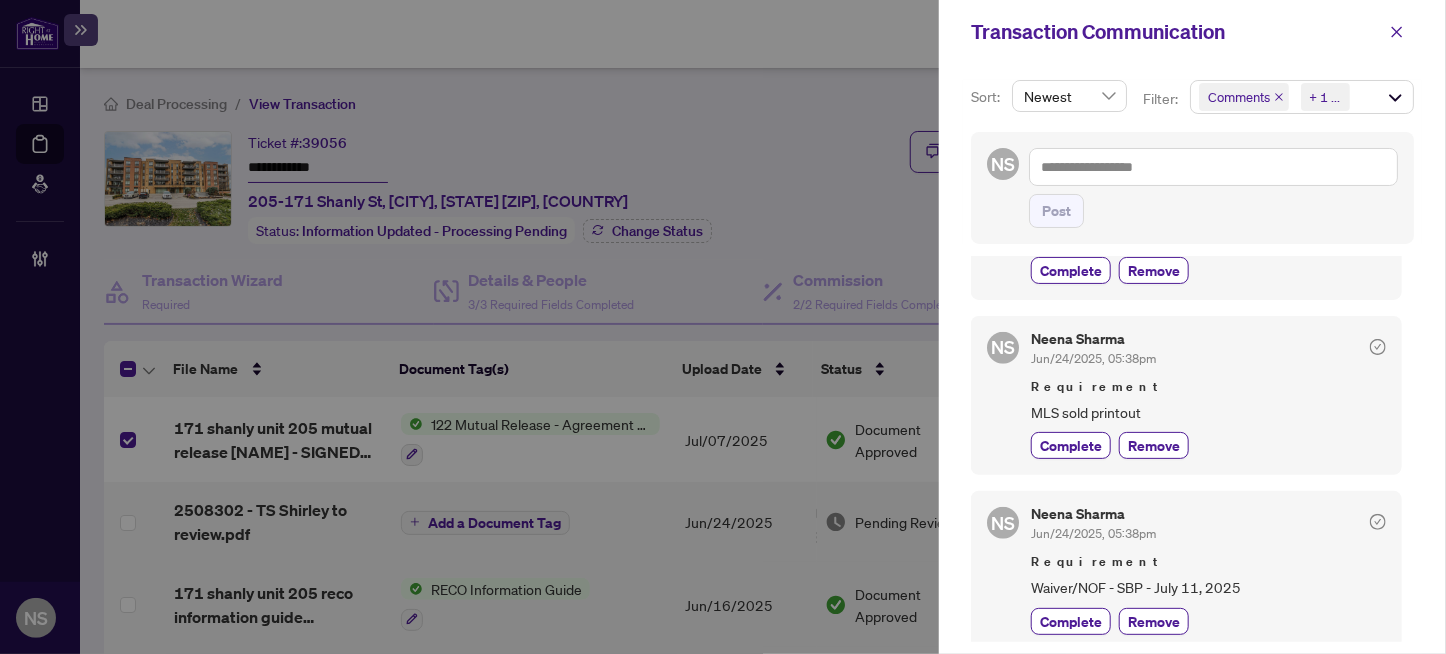 scroll, scrollTop: 736, scrollLeft: 0, axis: vertical 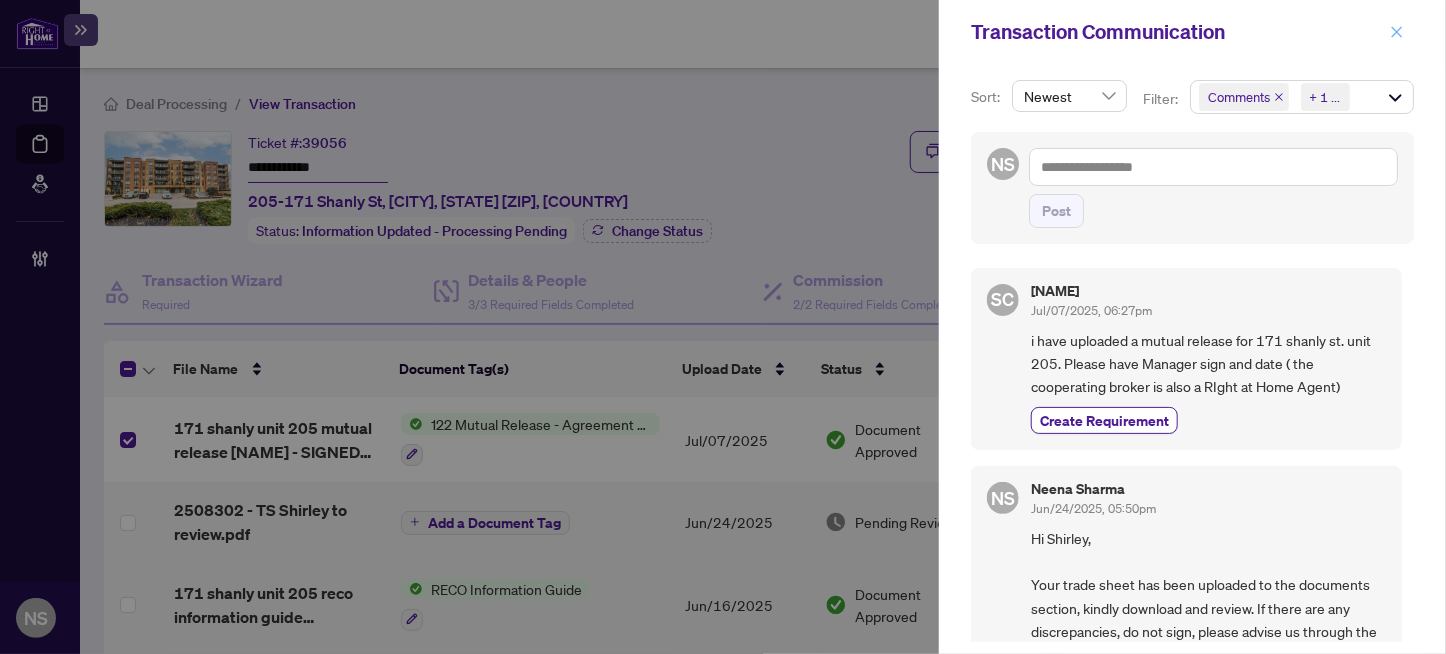 click 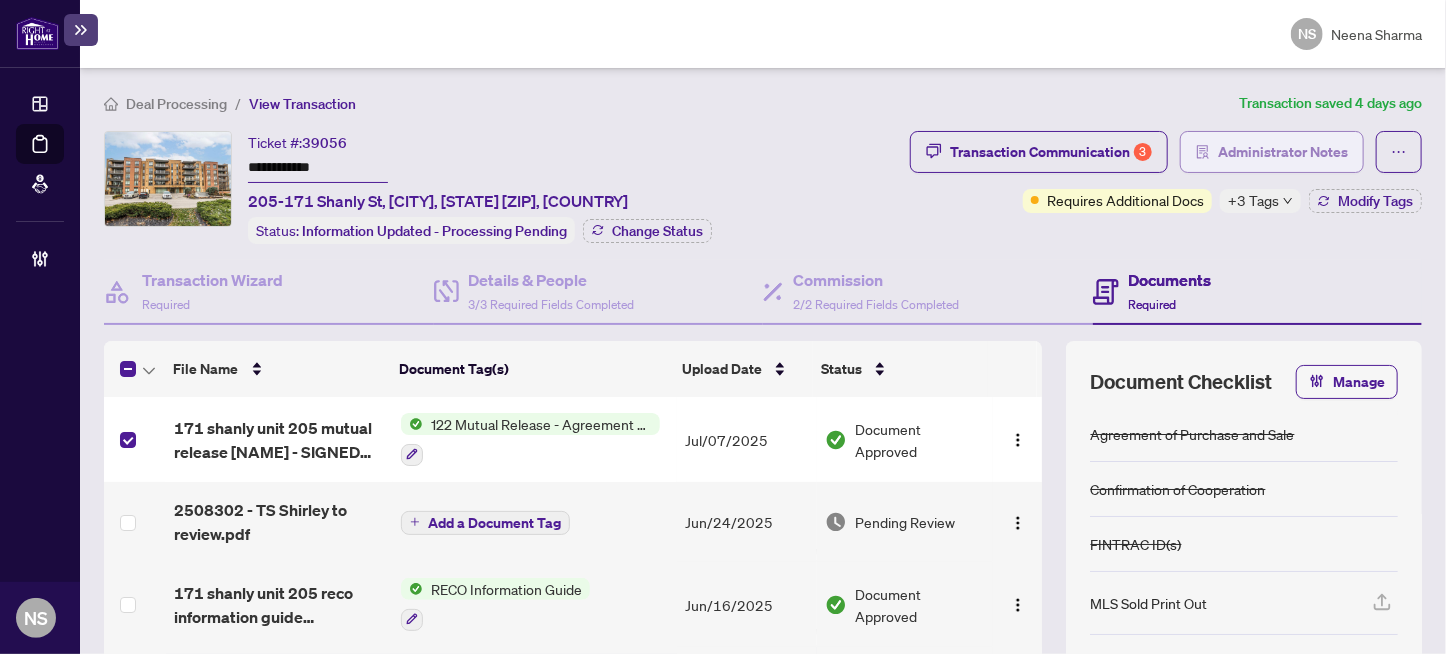 click on "Administrator Notes" at bounding box center [1283, 152] 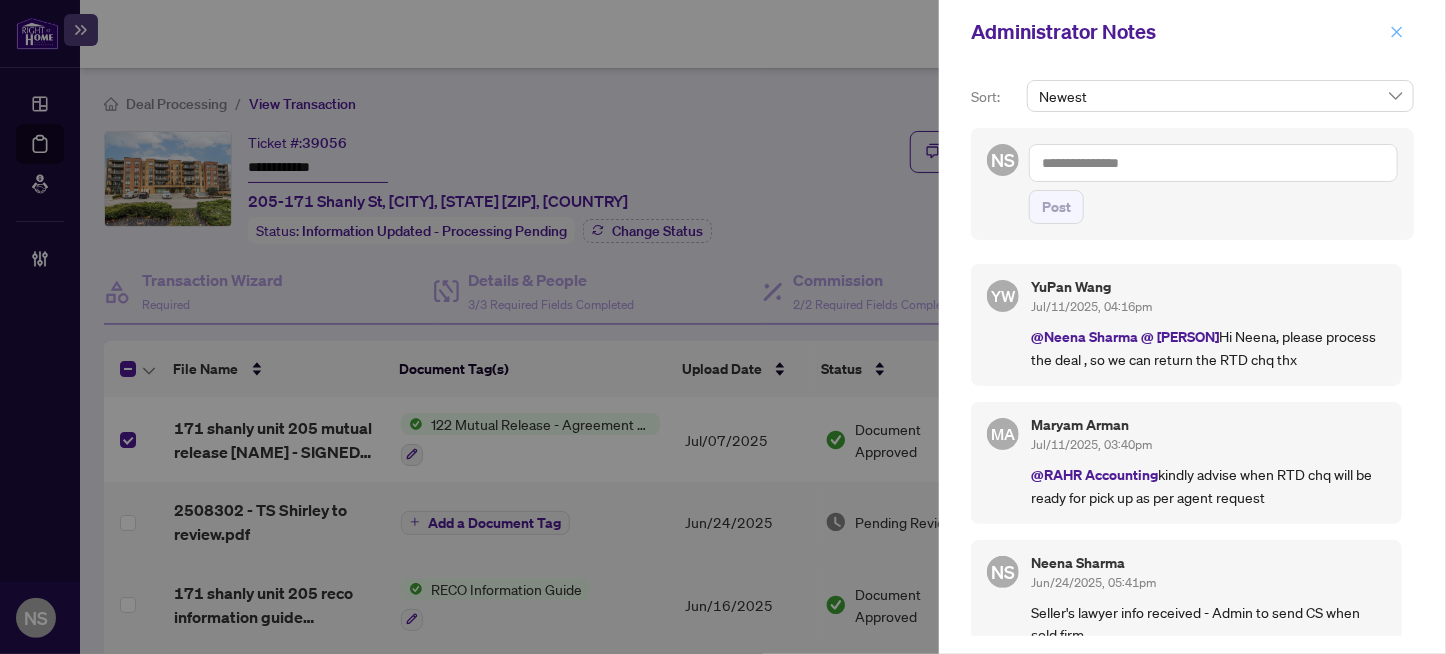 click at bounding box center (1397, 32) 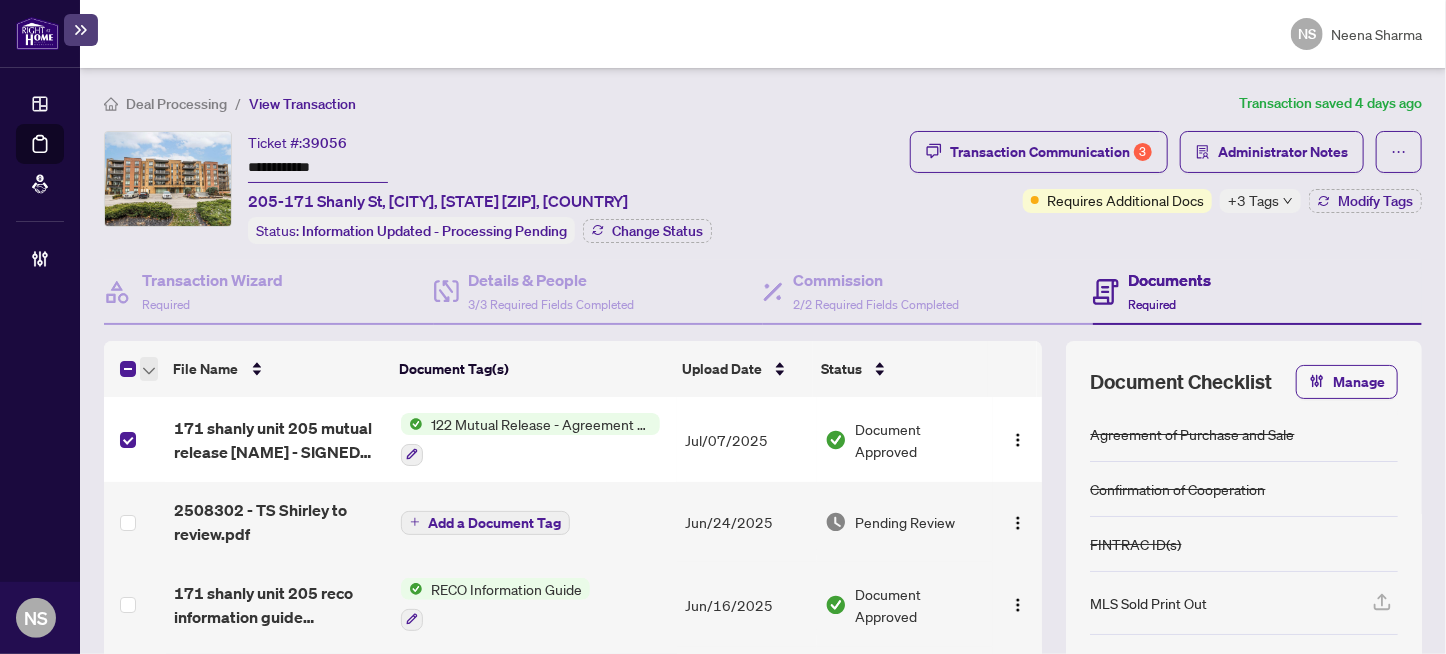 click 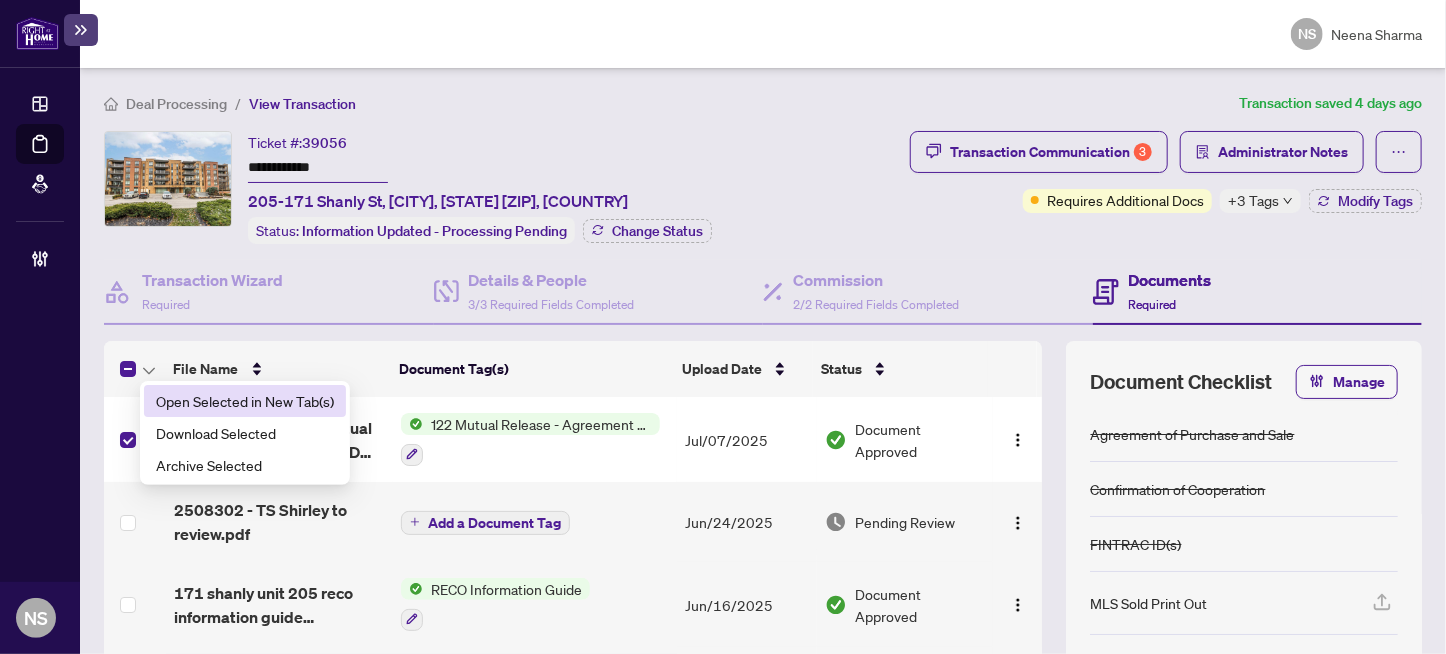 click on "Open Selected in New Tab(s)" at bounding box center (245, 401) 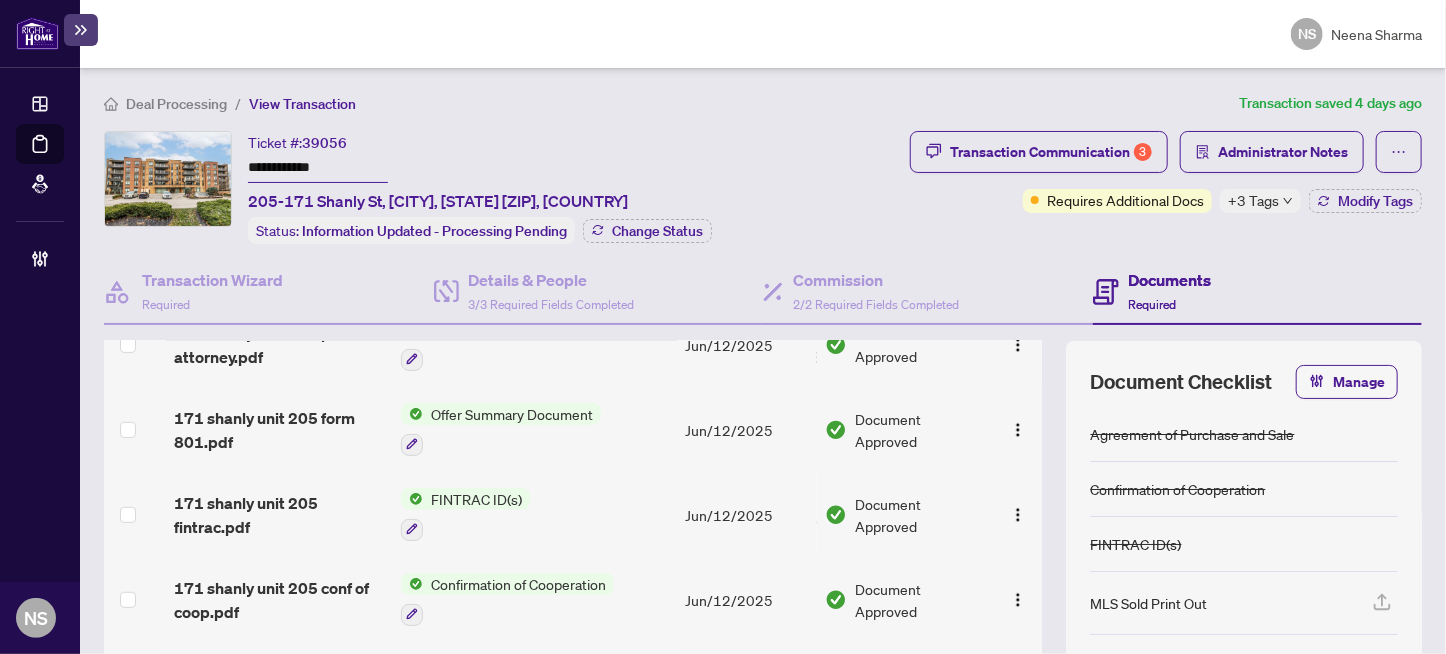 scroll, scrollTop: 628, scrollLeft: 0, axis: vertical 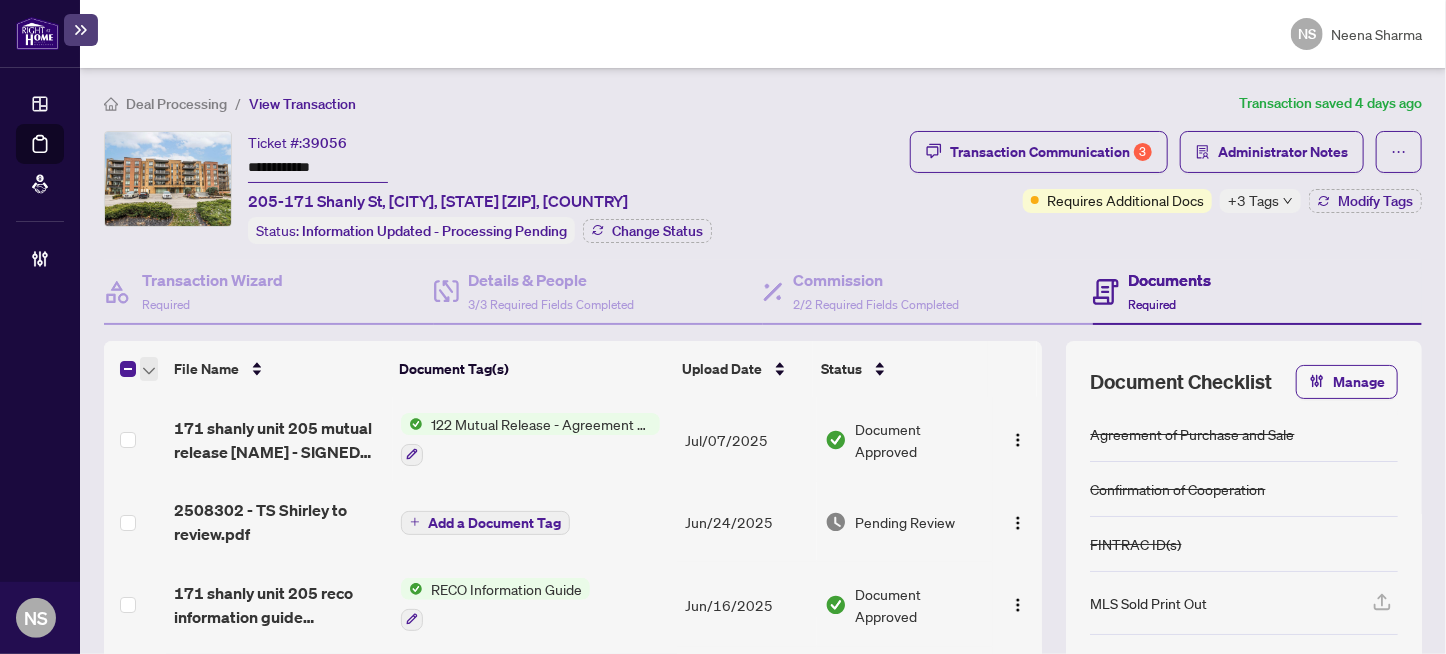 click 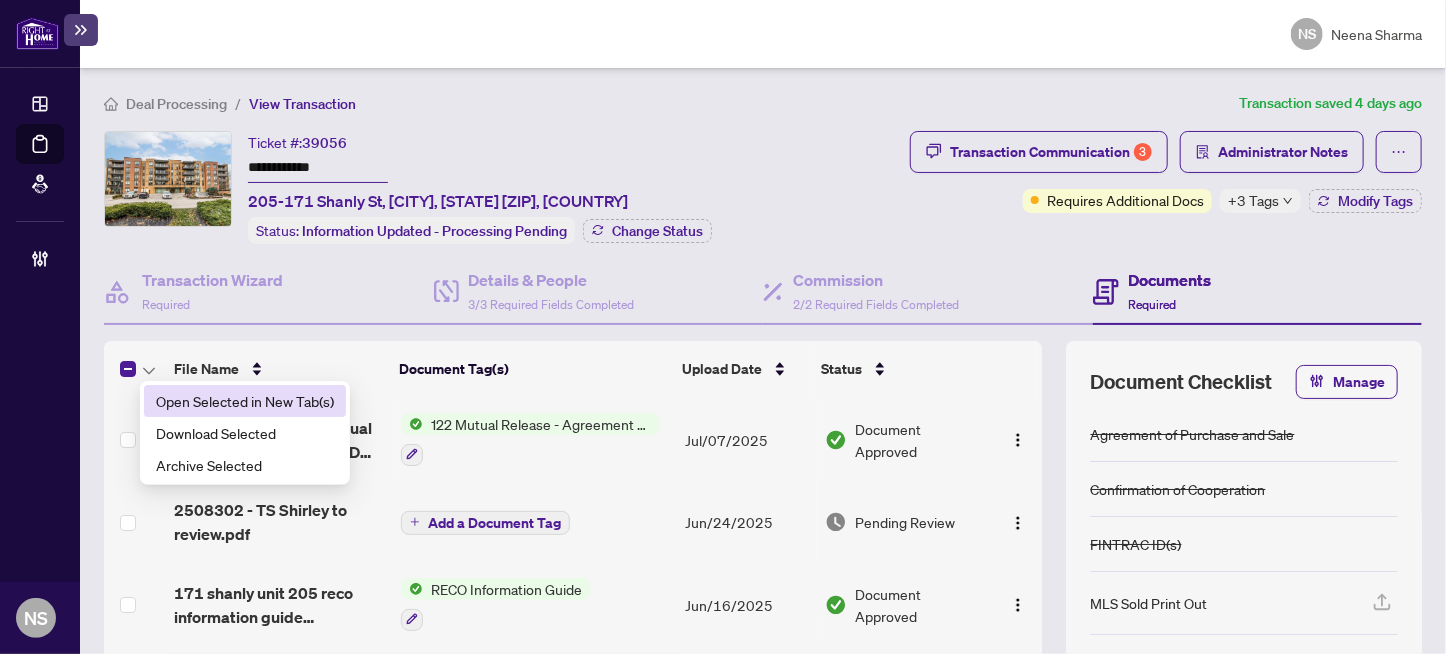 click on "Open Selected in New Tab(s)" at bounding box center (245, 401) 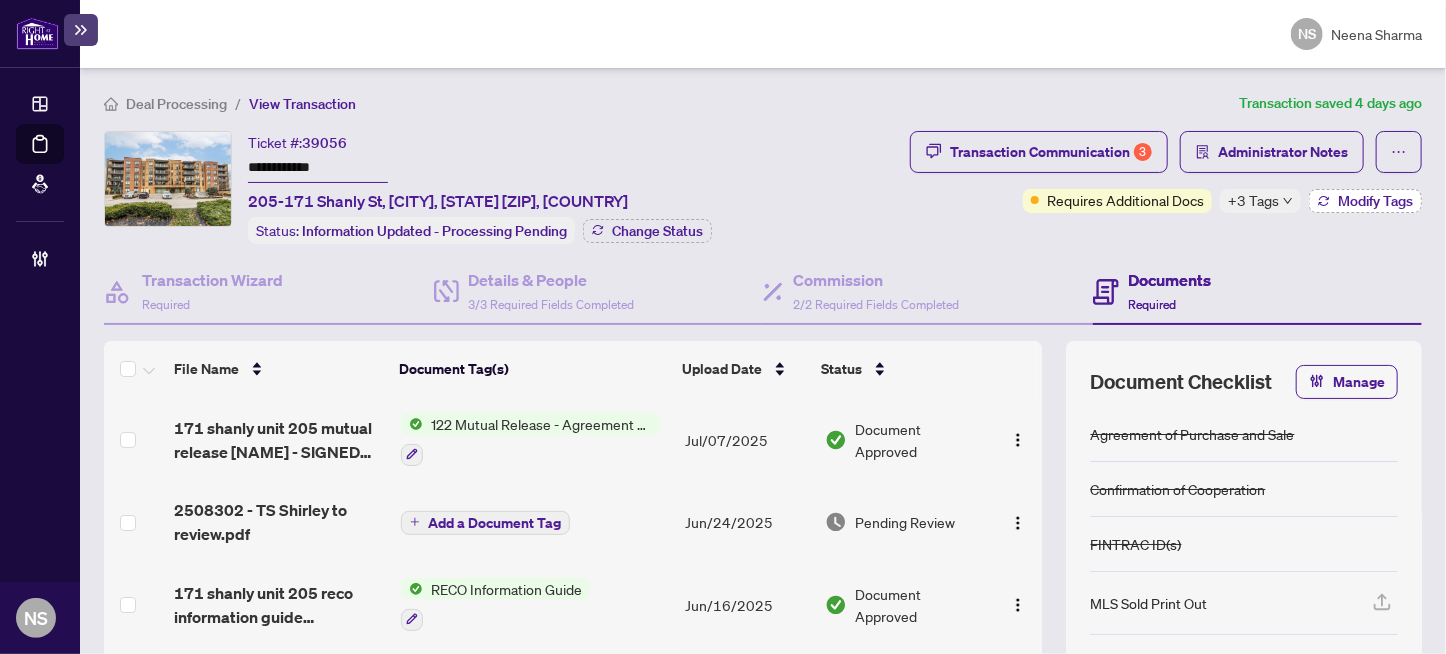 click on "Modify Tags" at bounding box center [1375, 201] 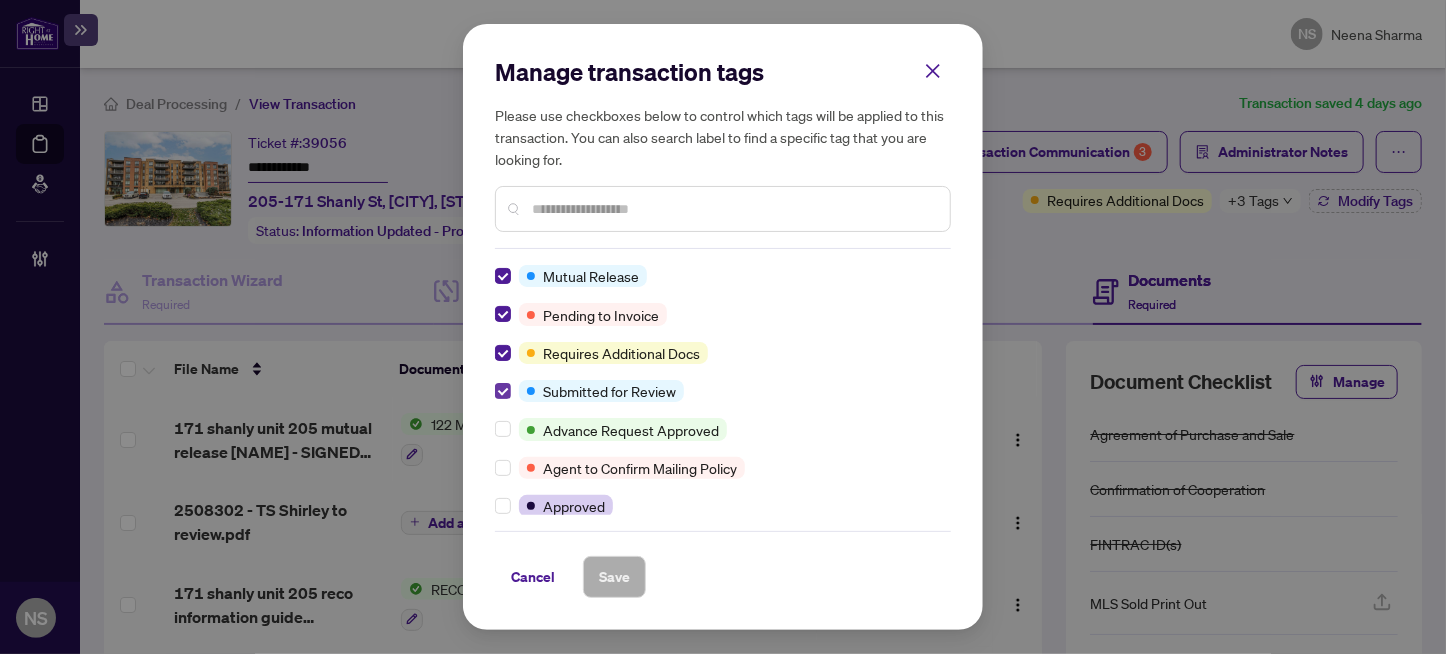 scroll, scrollTop: 0, scrollLeft: 0, axis: both 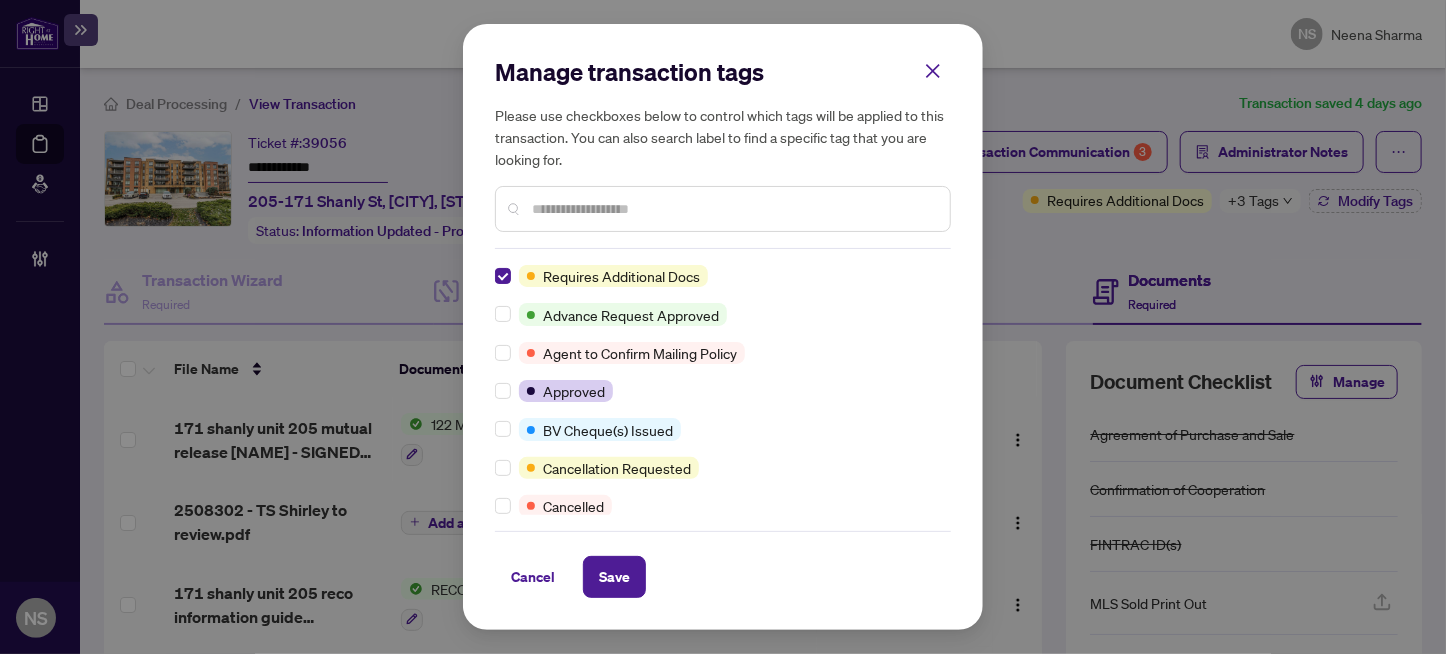 click at bounding box center [733, 209] 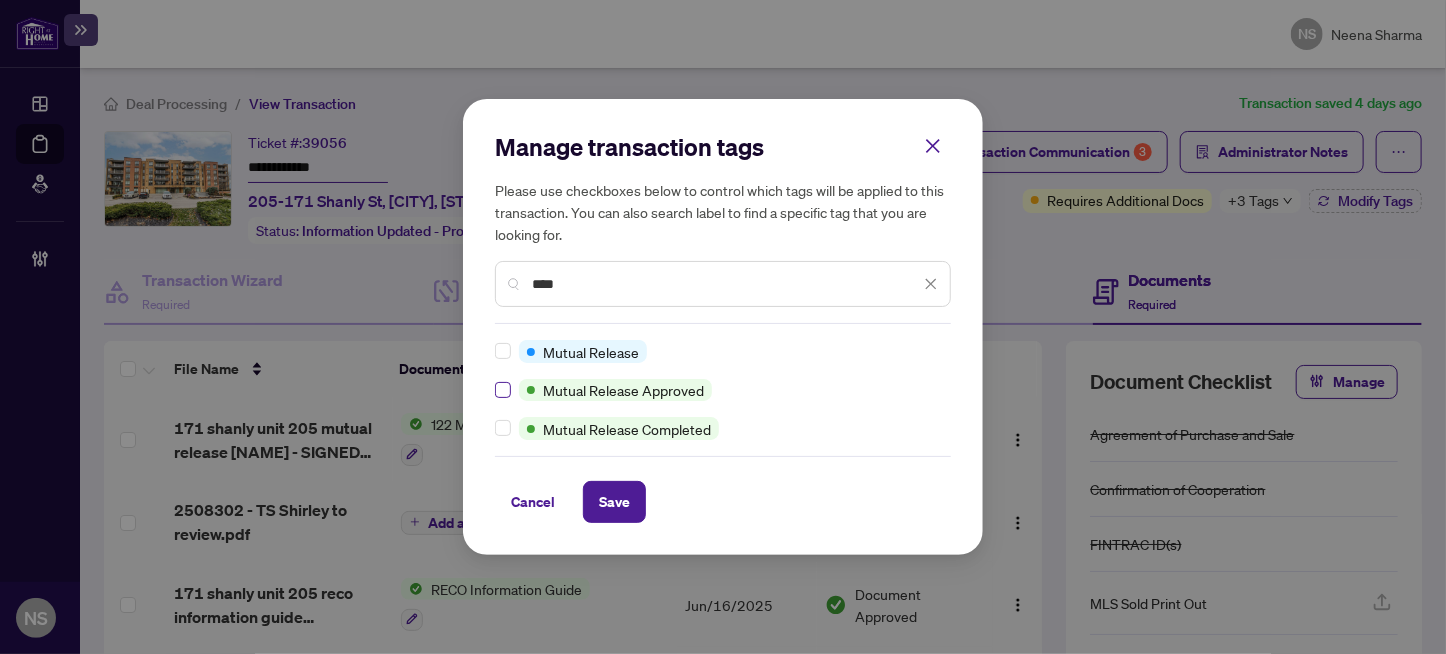 type on "****" 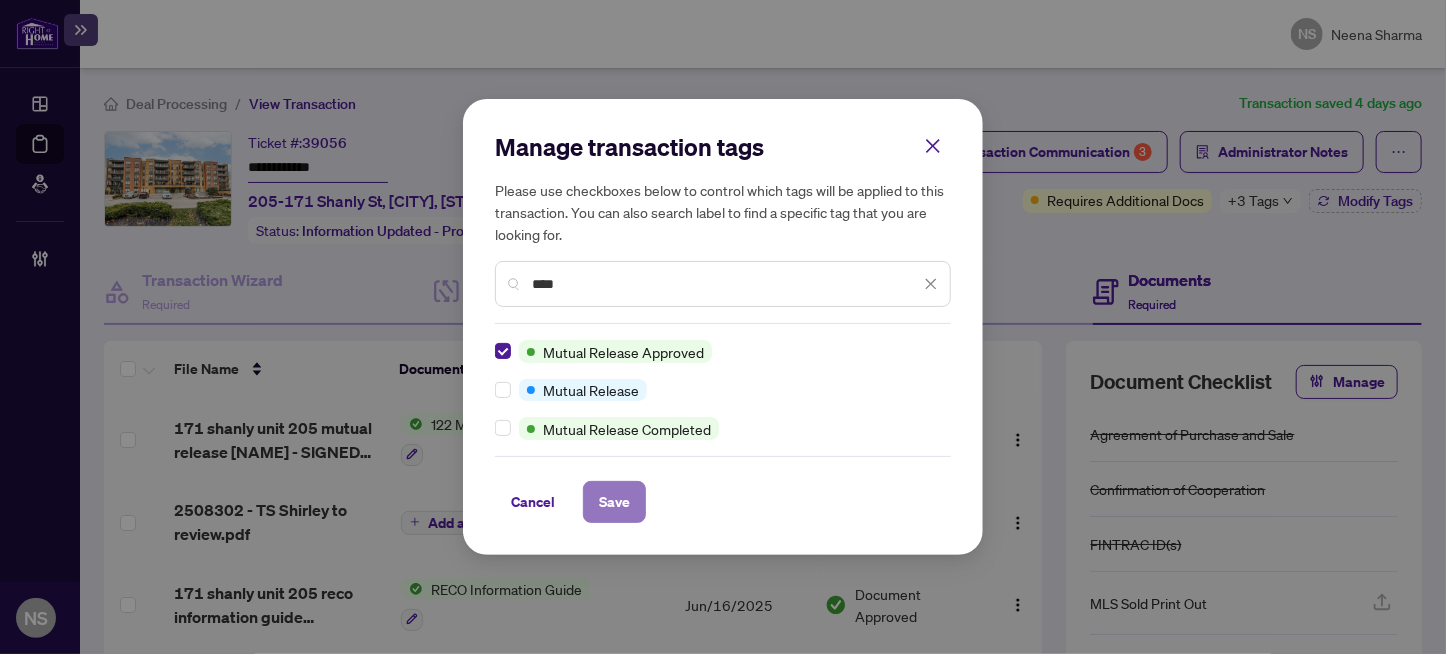 click on "Save" at bounding box center [614, 502] 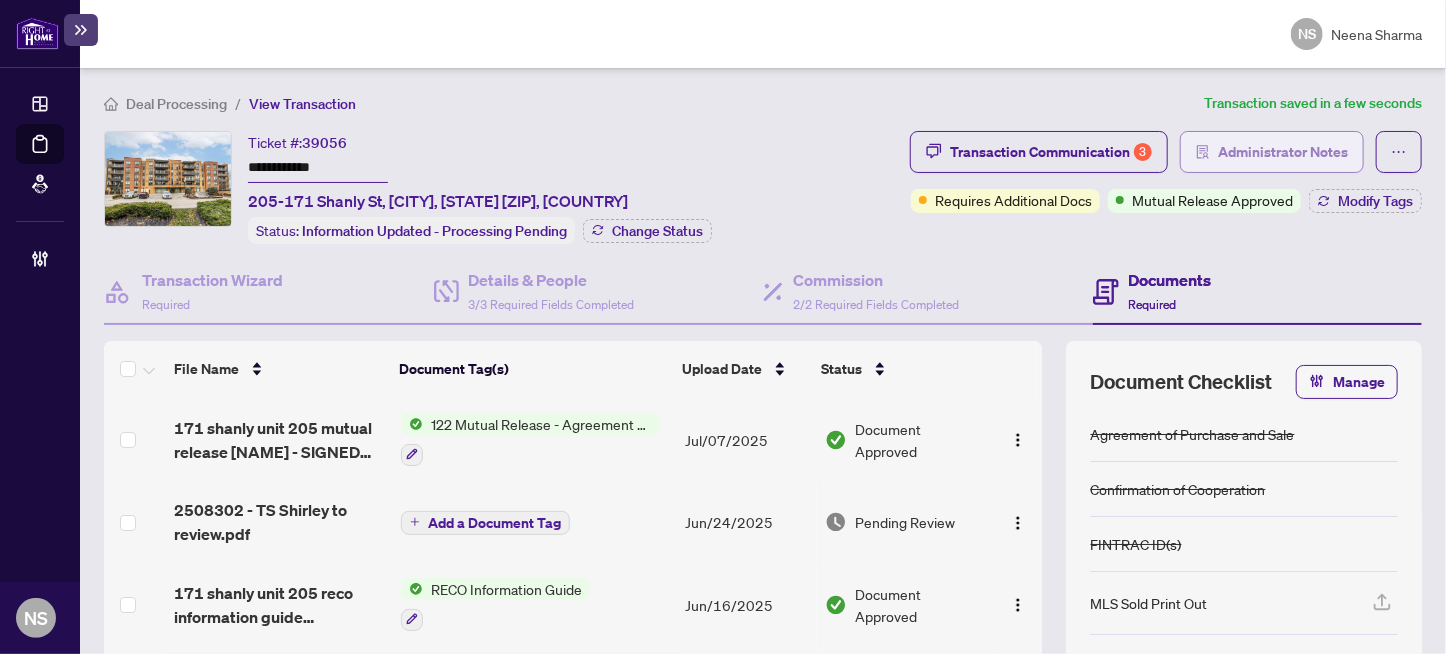 click on "Administrator Notes" at bounding box center (1283, 152) 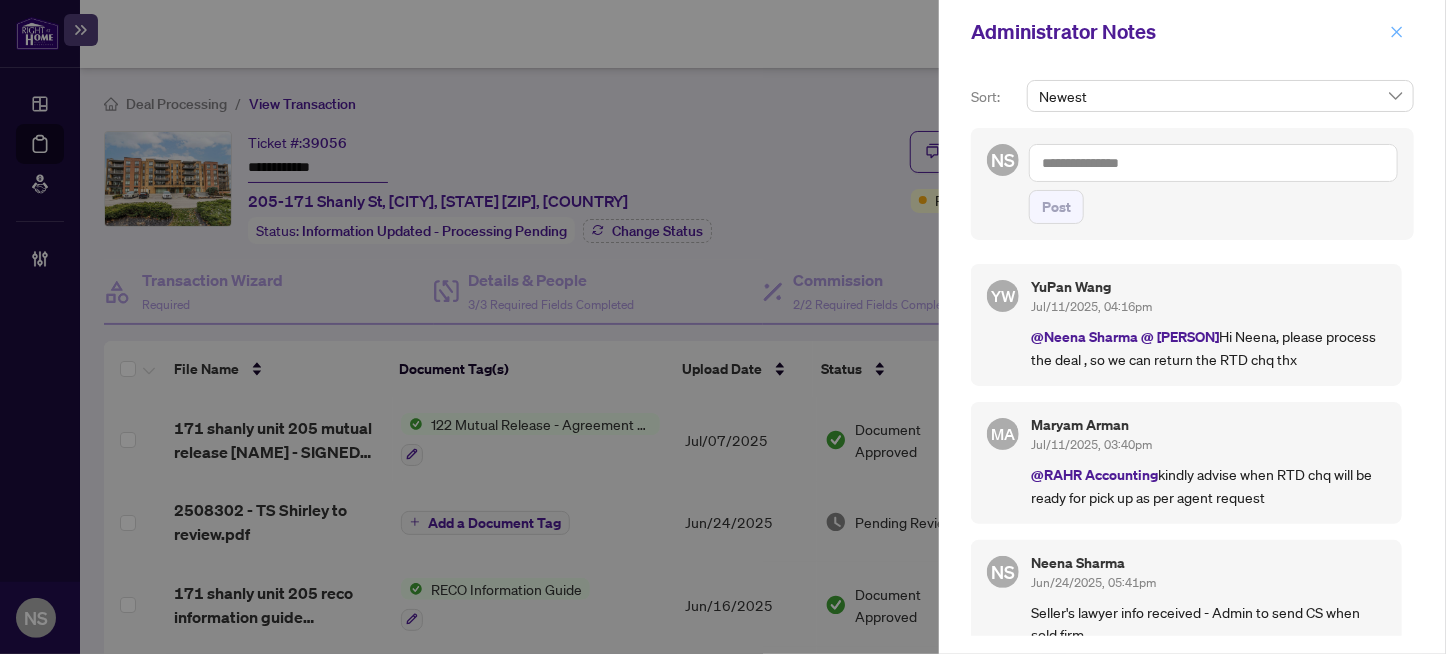 click 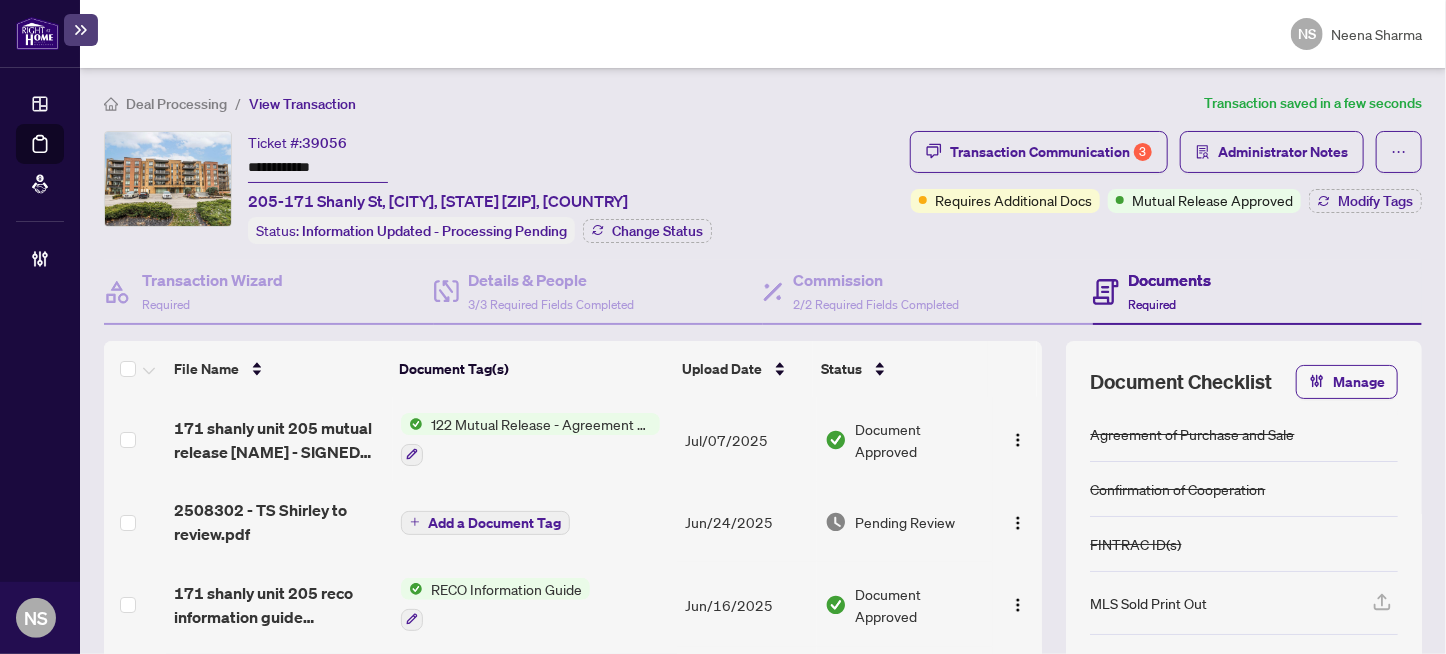 click on "**********" at bounding box center (318, 168) 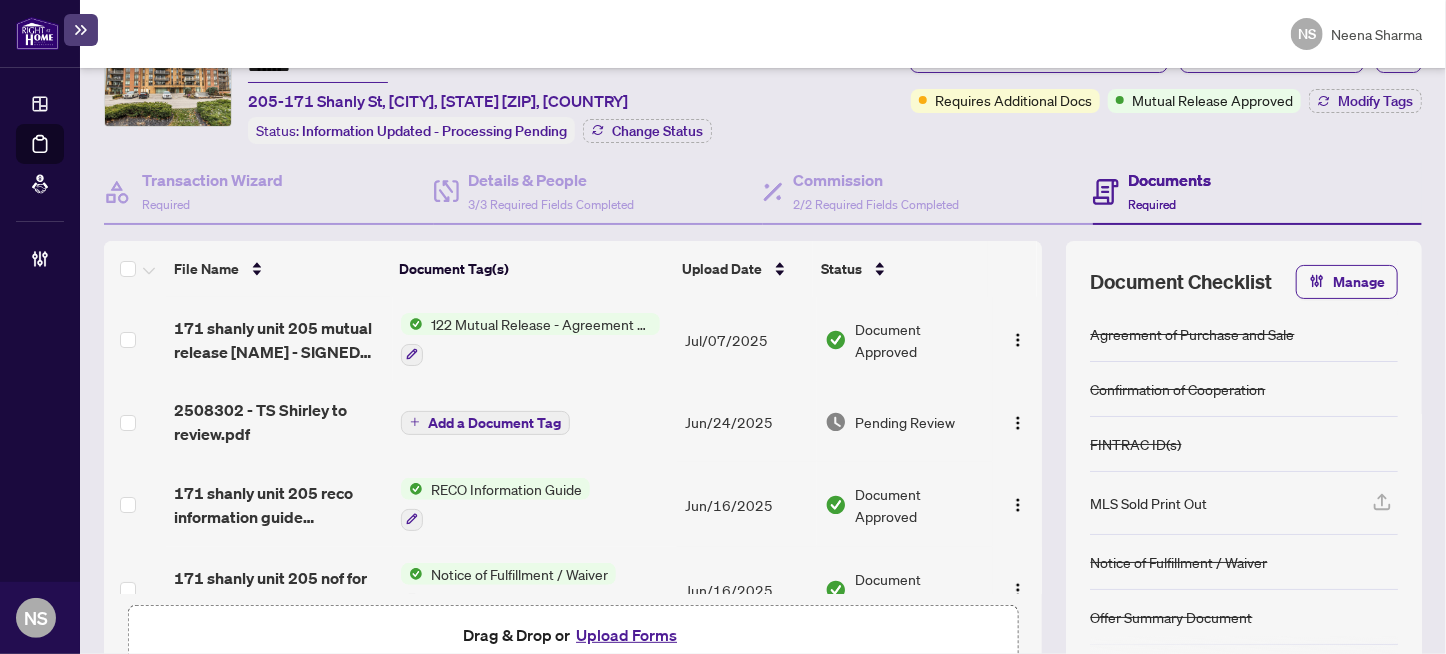 scroll, scrollTop: 0, scrollLeft: 0, axis: both 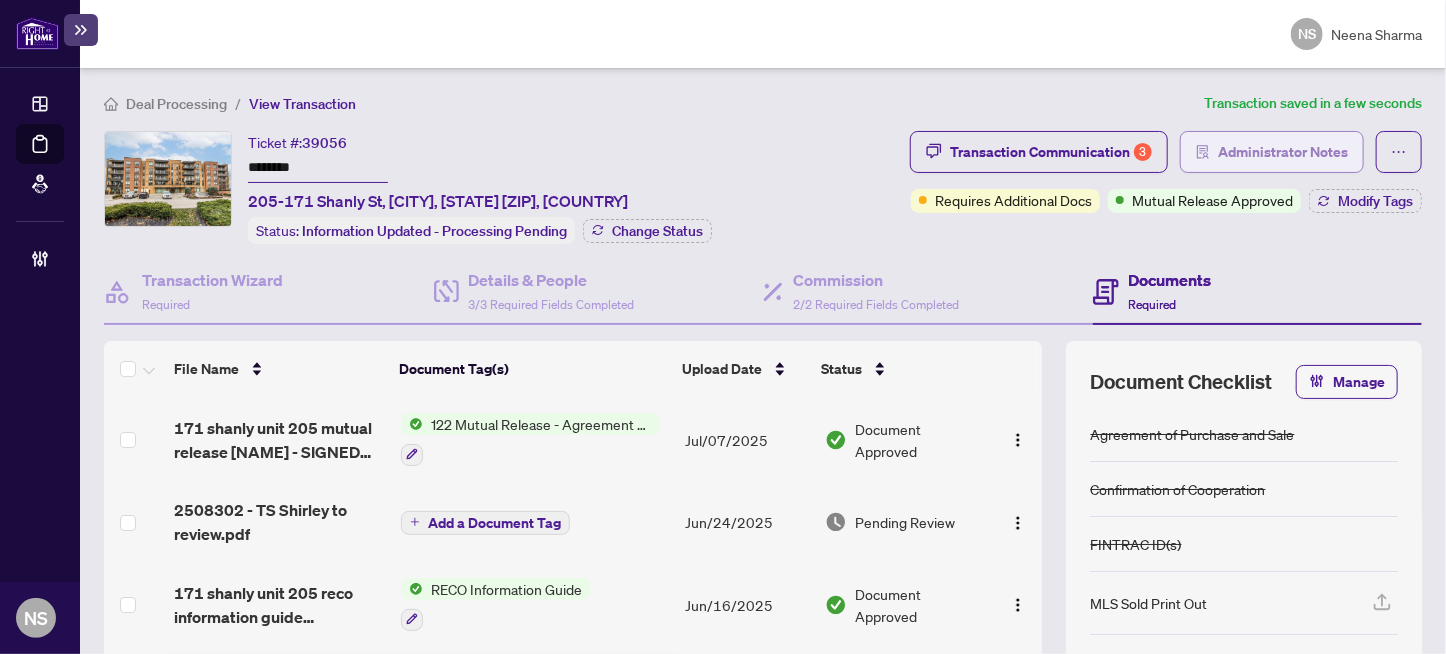 type on "*******" 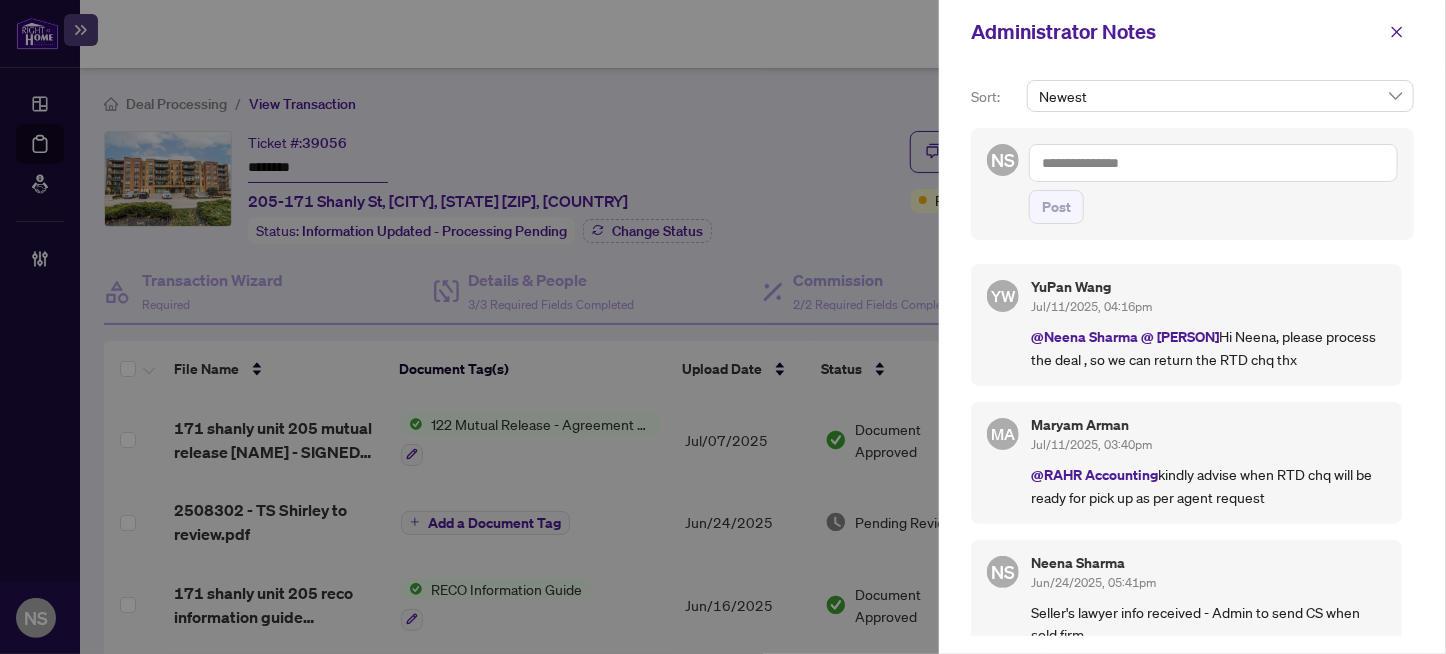 click at bounding box center (1213, 163) 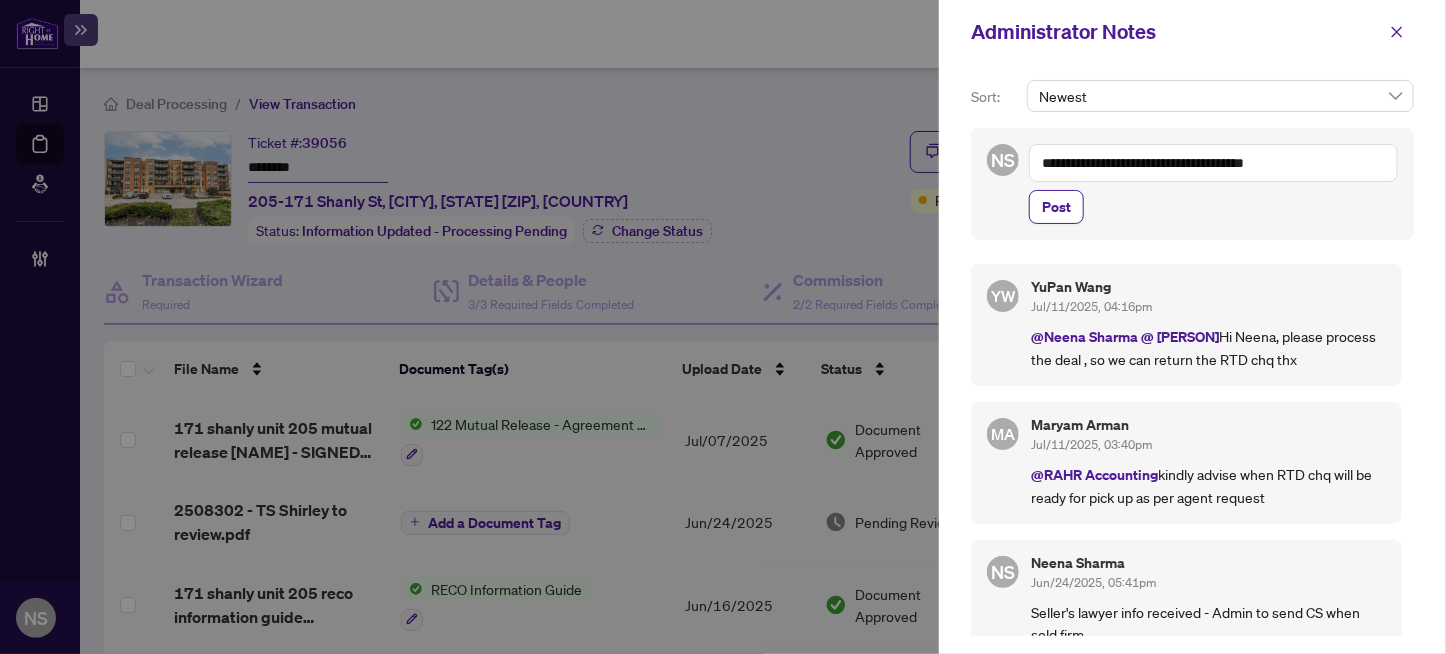 click on "**********" at bounding box center (1213, 163) 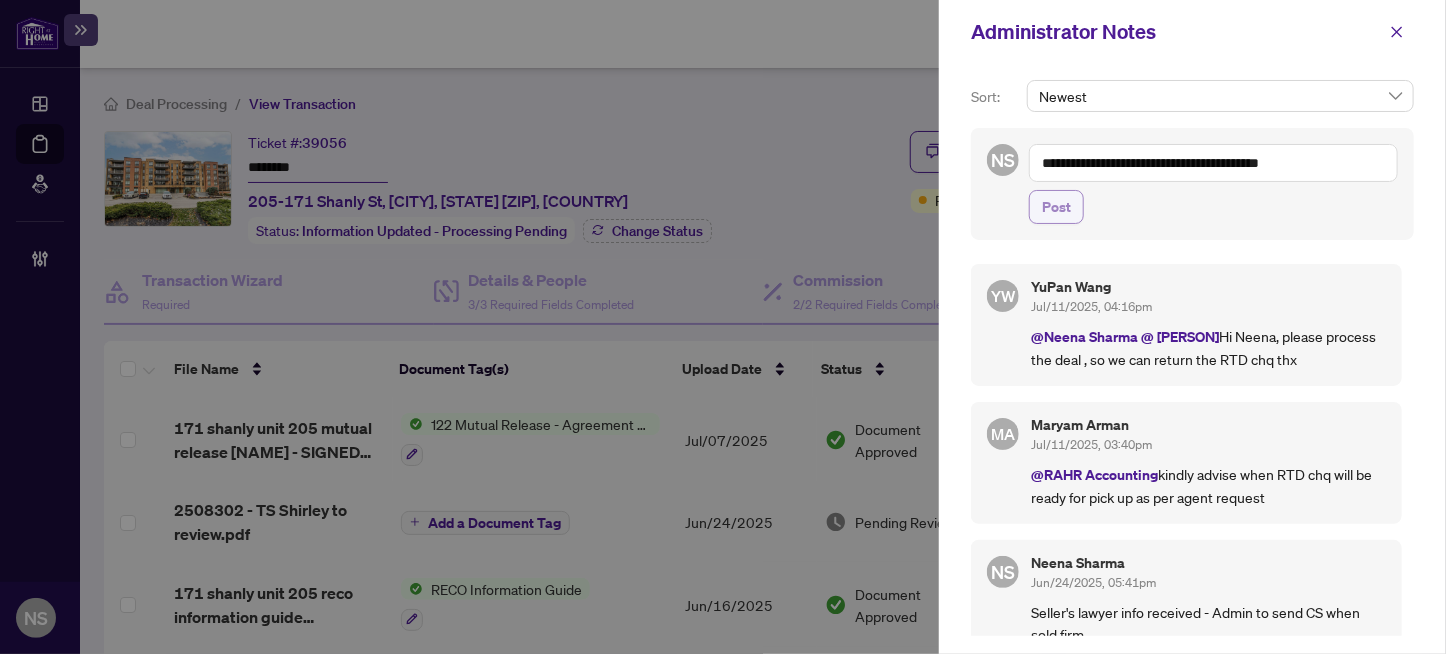 type on "**********" 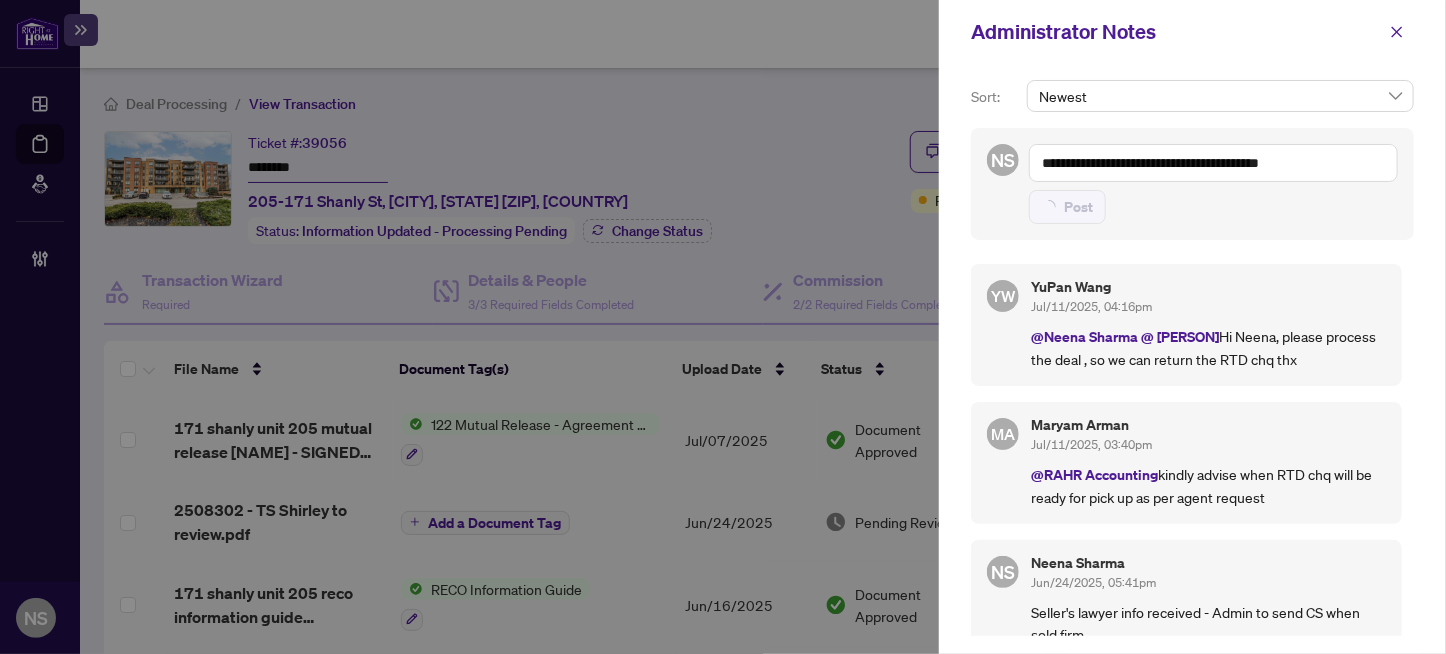 type 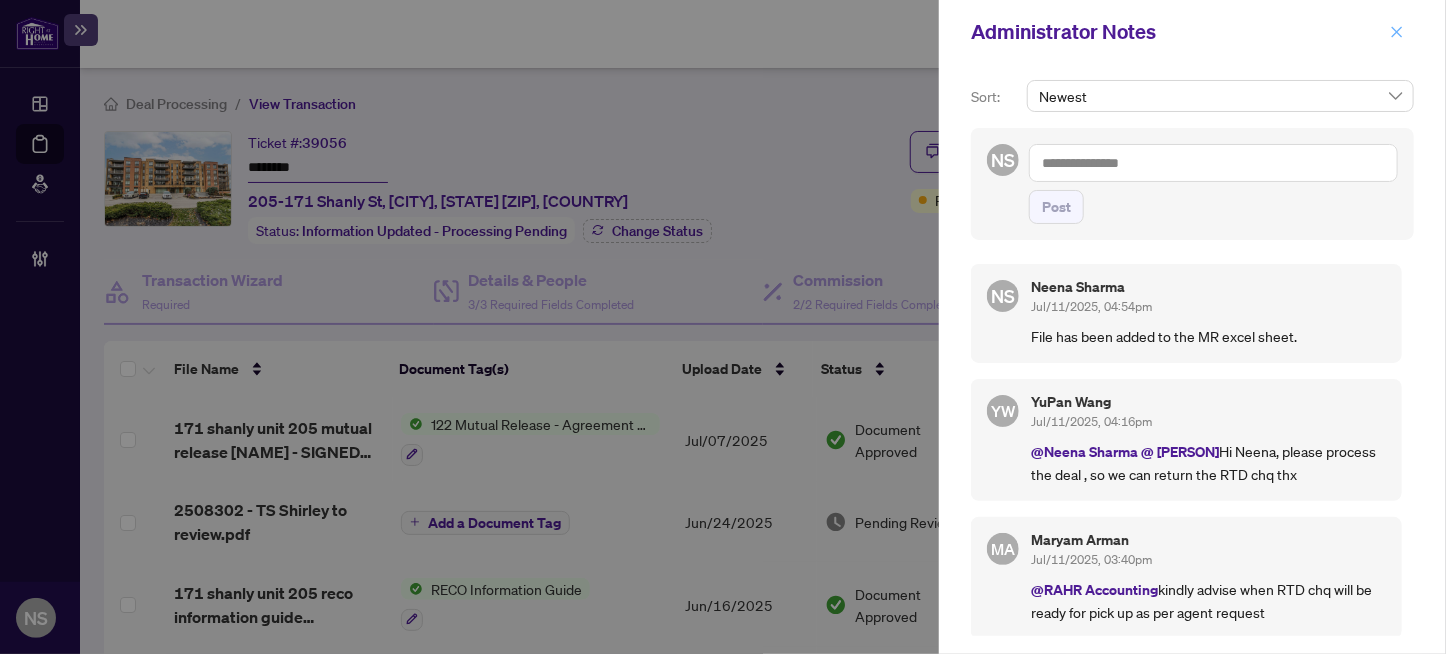 click 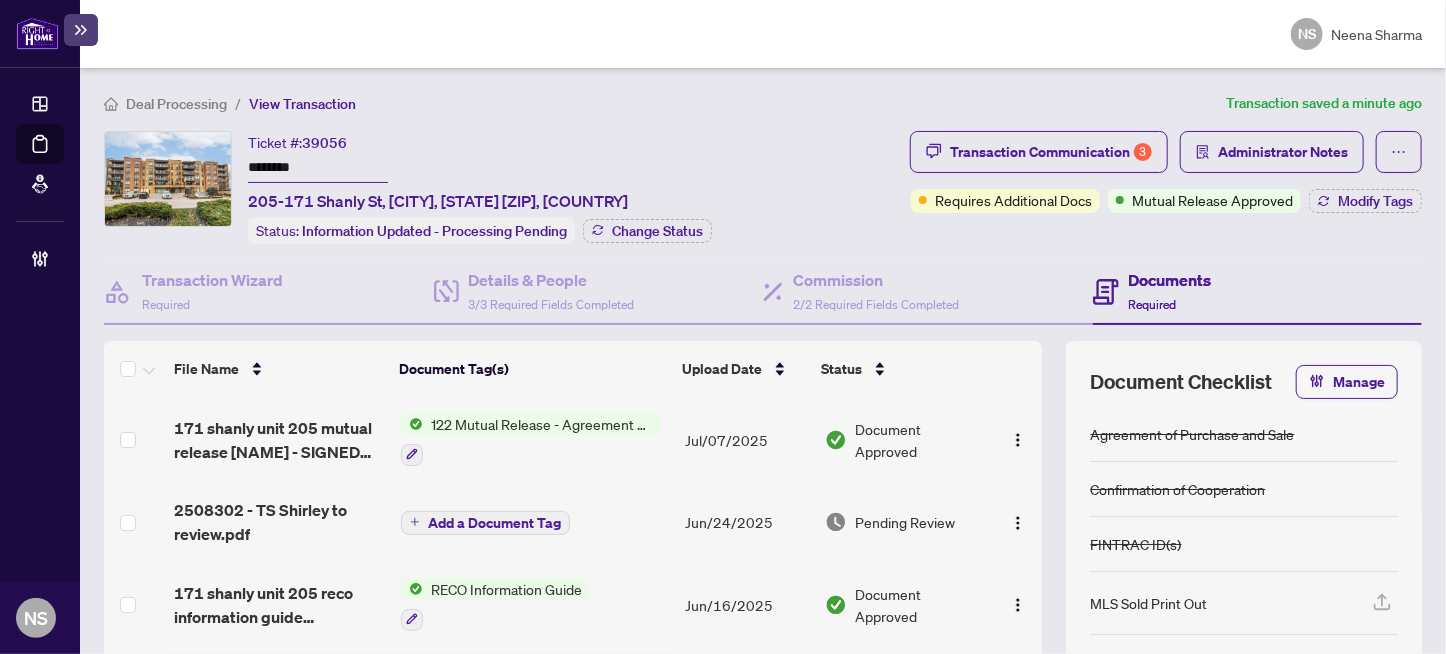 click on "39056" at bounding box center [324, 143] 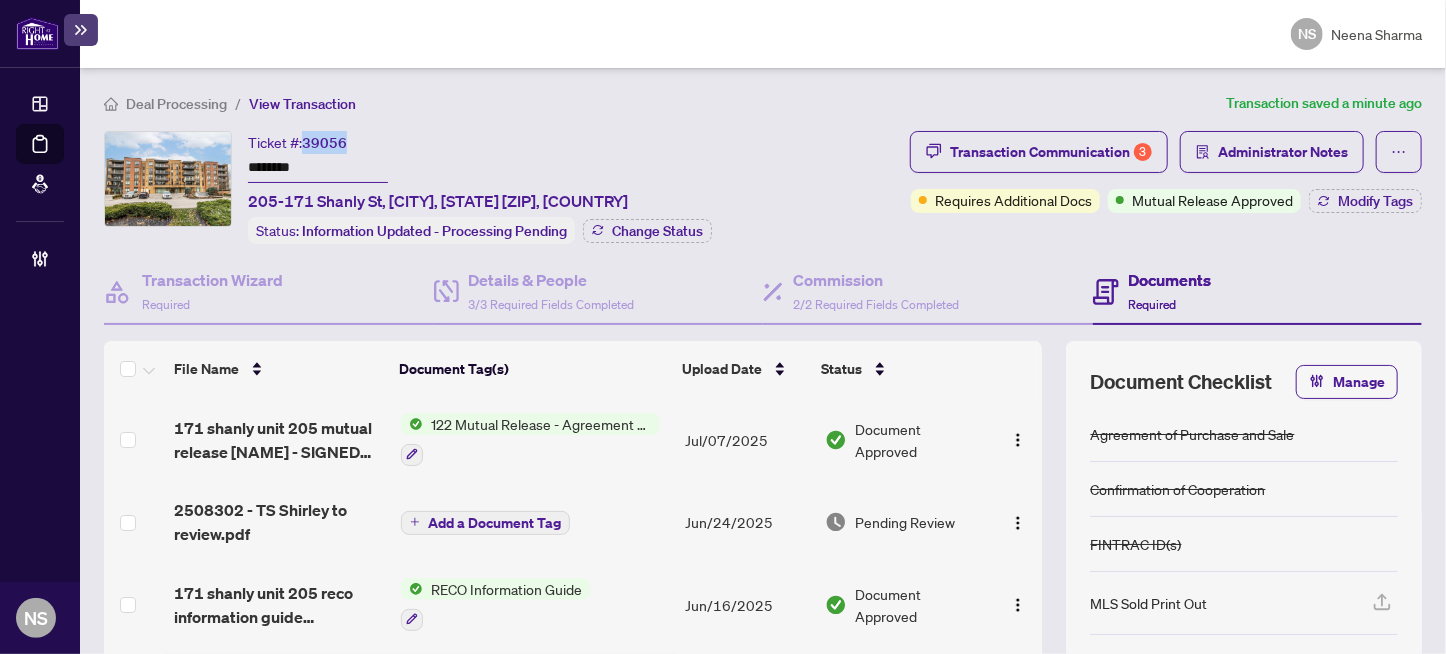 click on "39056" at bounding box center [324, 143] 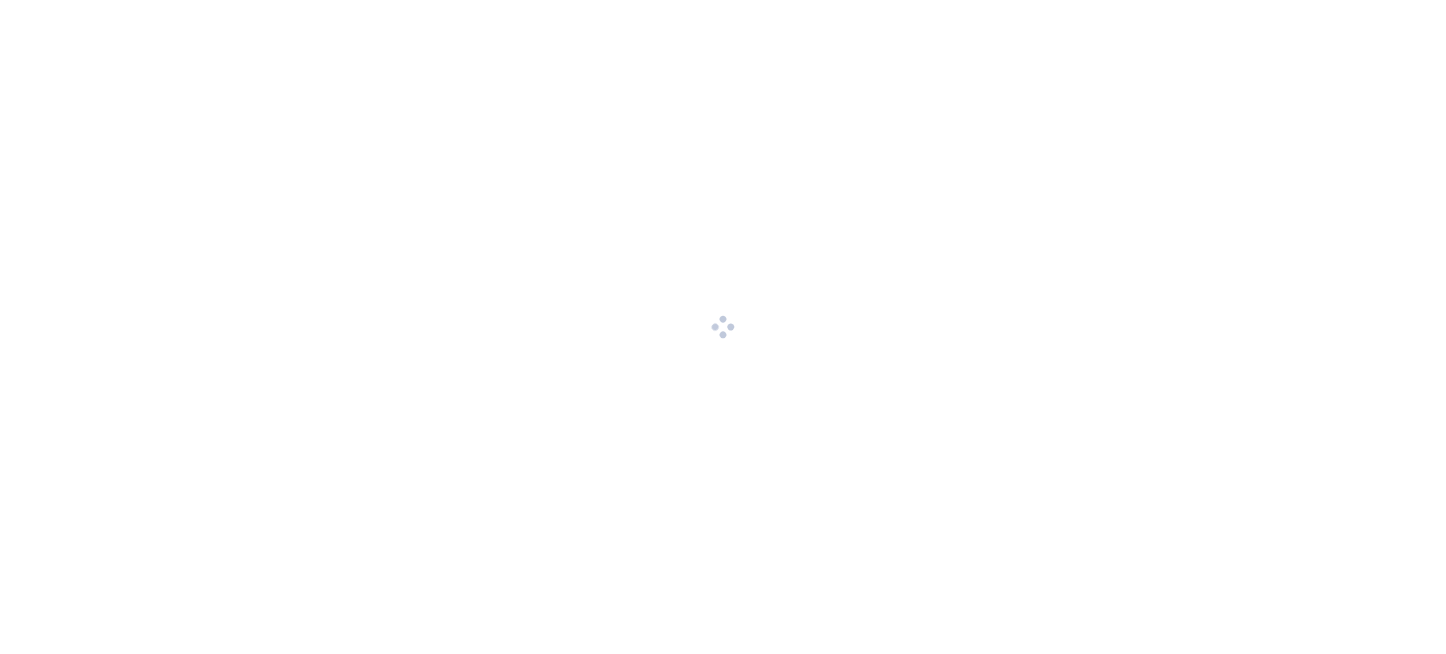 scroll, scrollTop: 0, scrollLeft: 0, axis: both 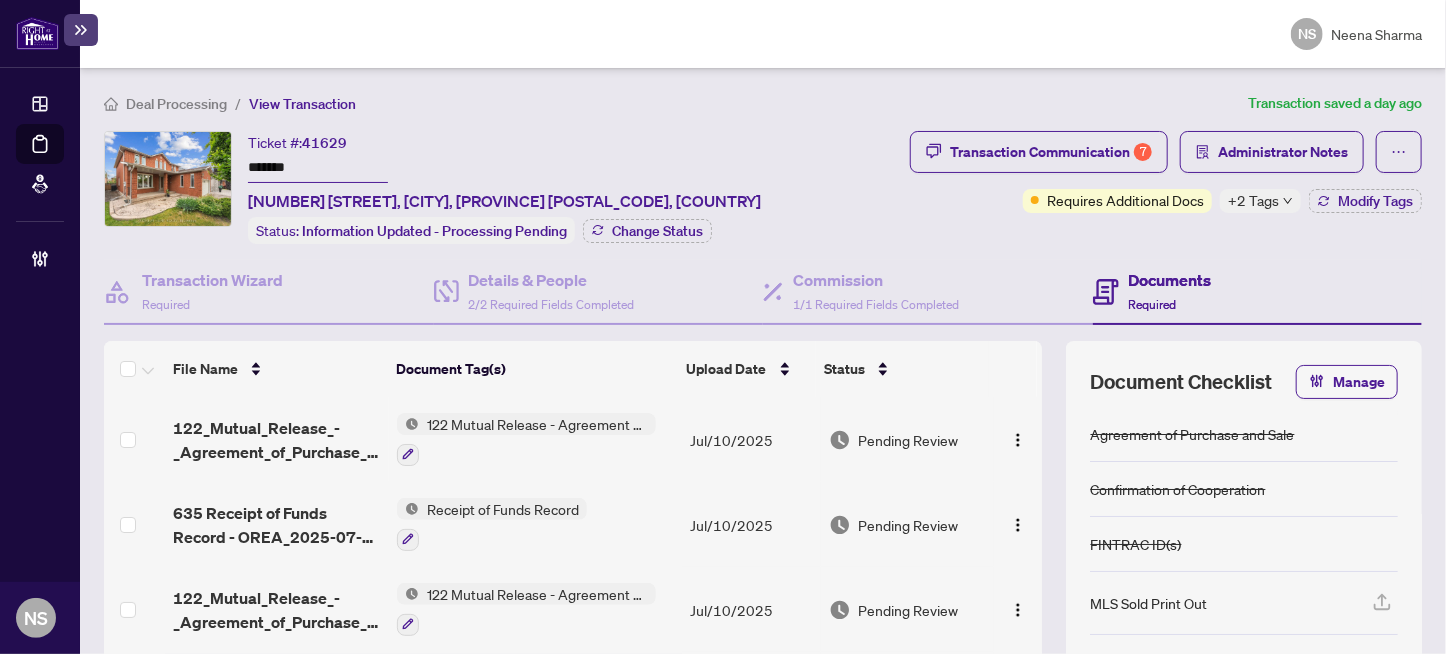 click on "*******" at bounding box center [318, 168] 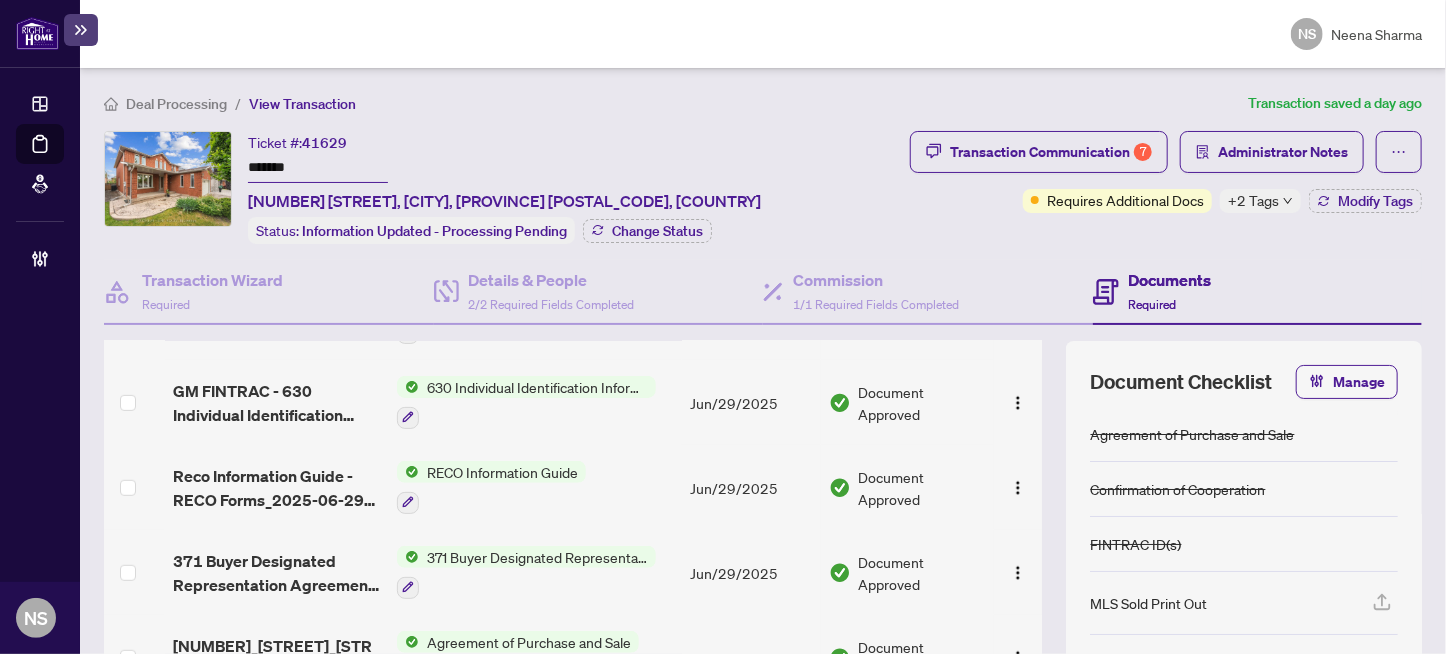 scroll, scrollTop: 628, scrollLeft: 0, axis: vertical 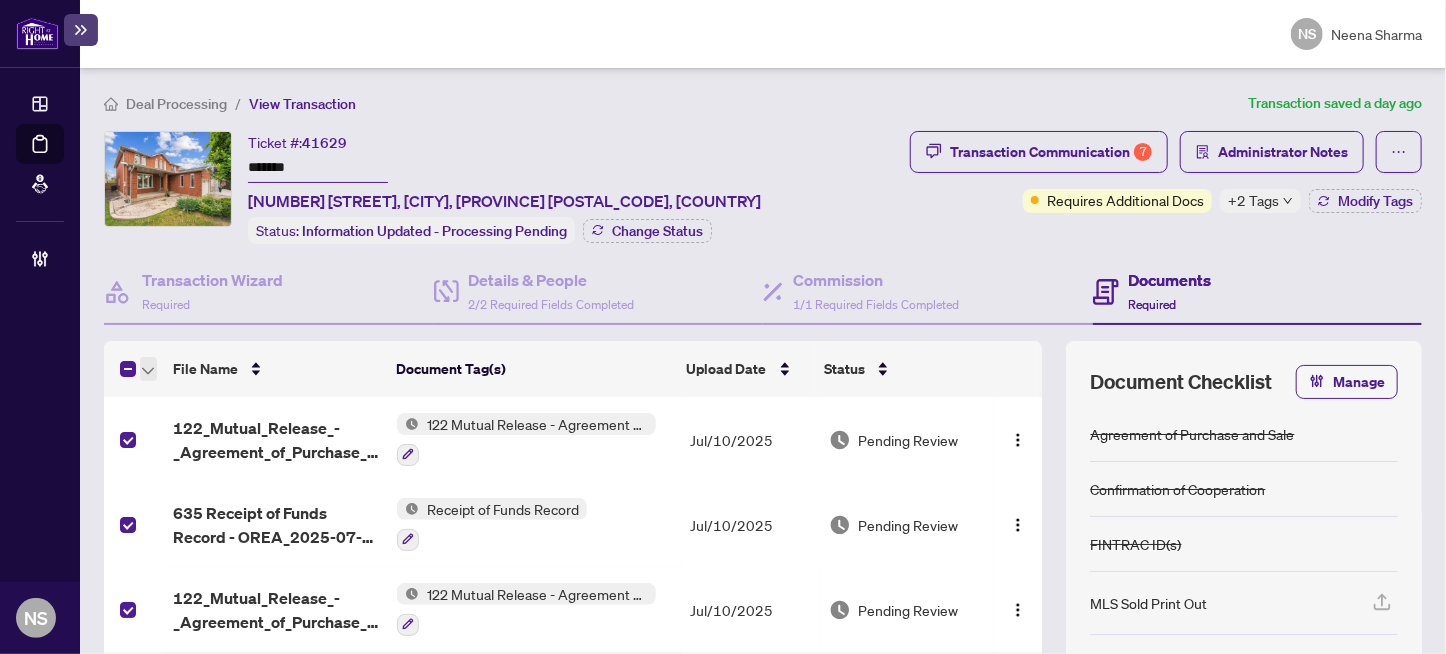click at bounding box center (148, 369) 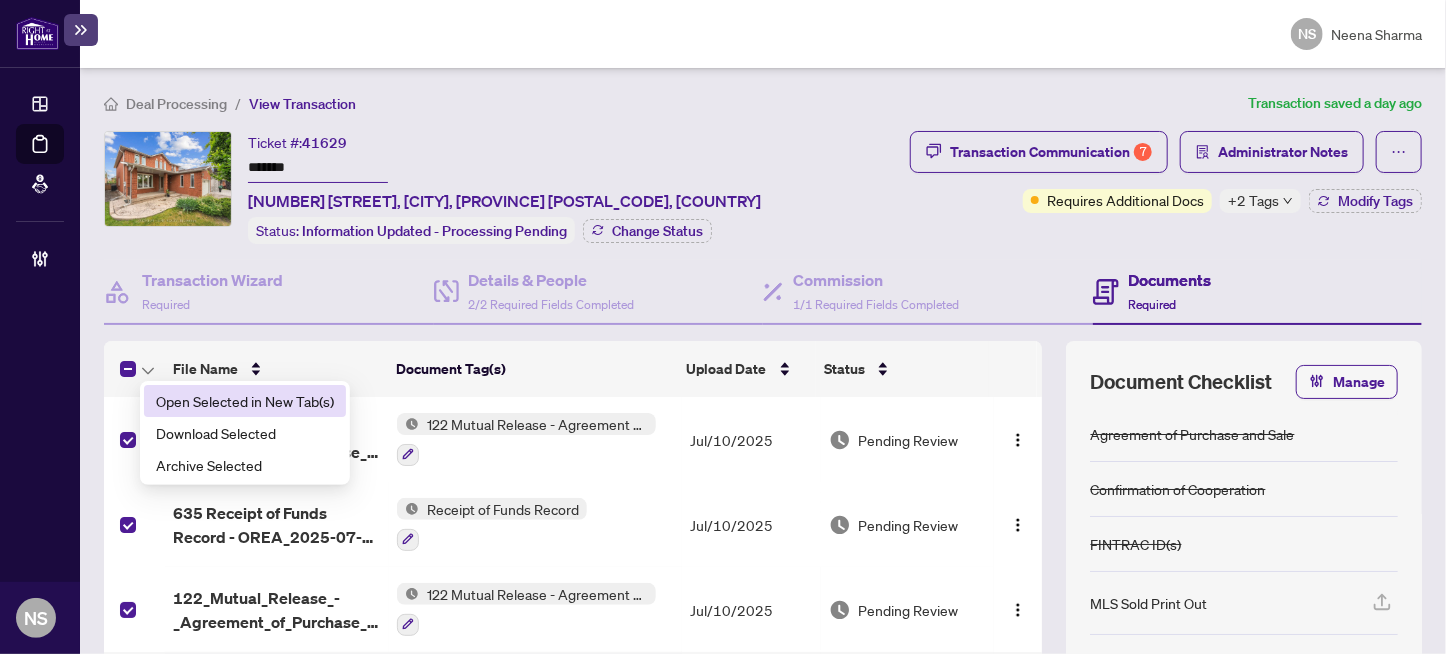 click on "Open Selected in New Tab(s)" at bounding box center (245, 401) 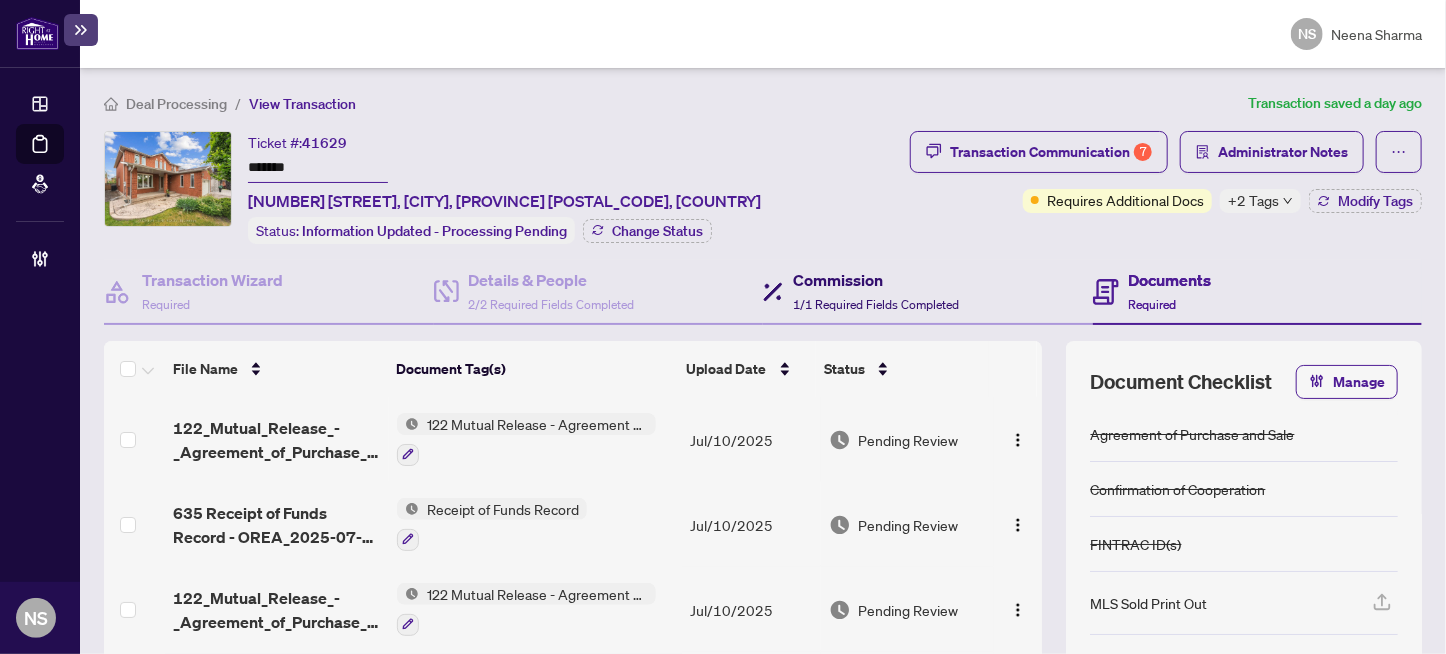 click on "Commission" at bounding box center [876, 280] 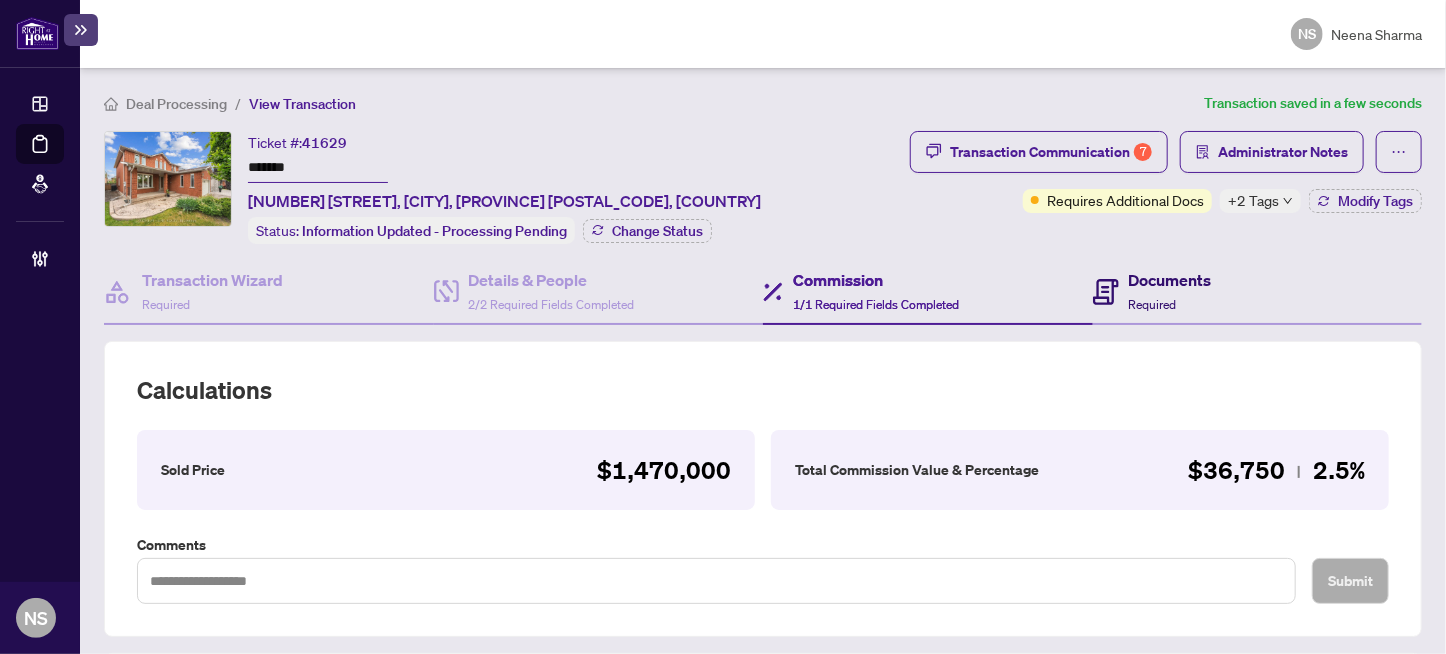 click on "Documents" at bounding box center (1170, 280) 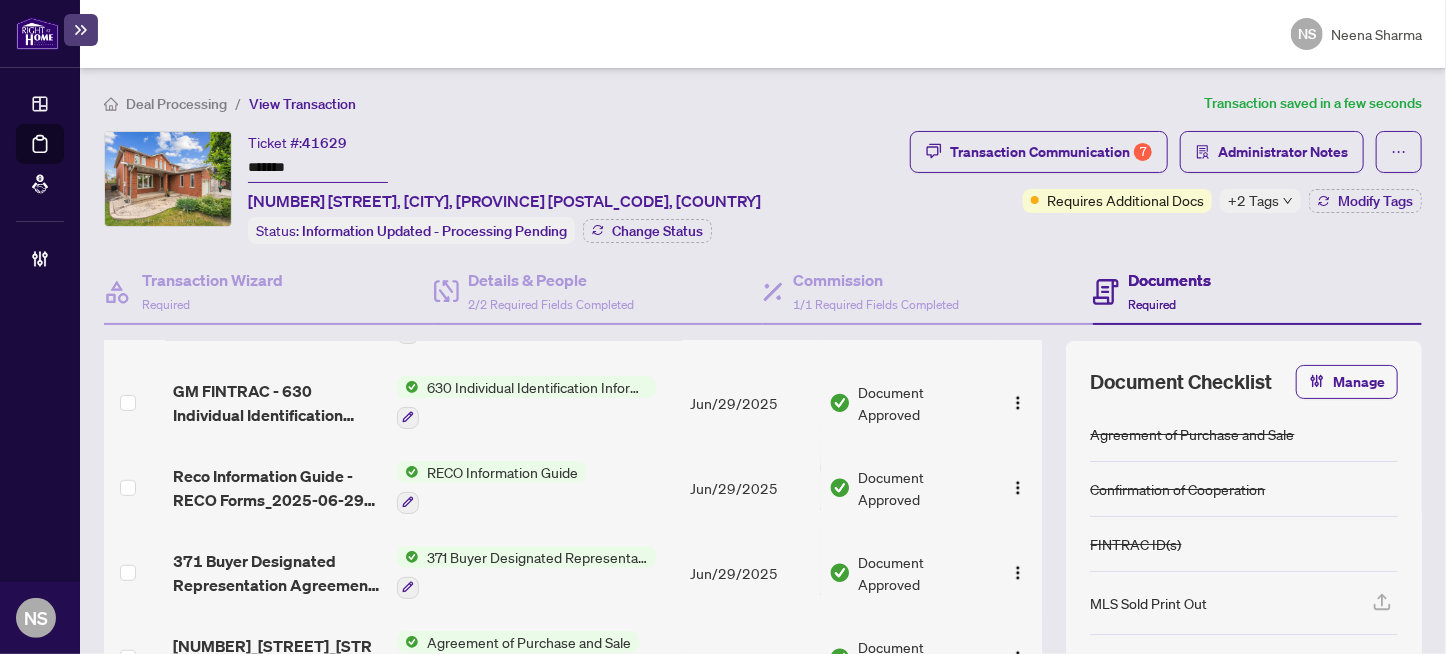 scroll, scrollTop: 628, scrollLeft: 0, axis: vertical 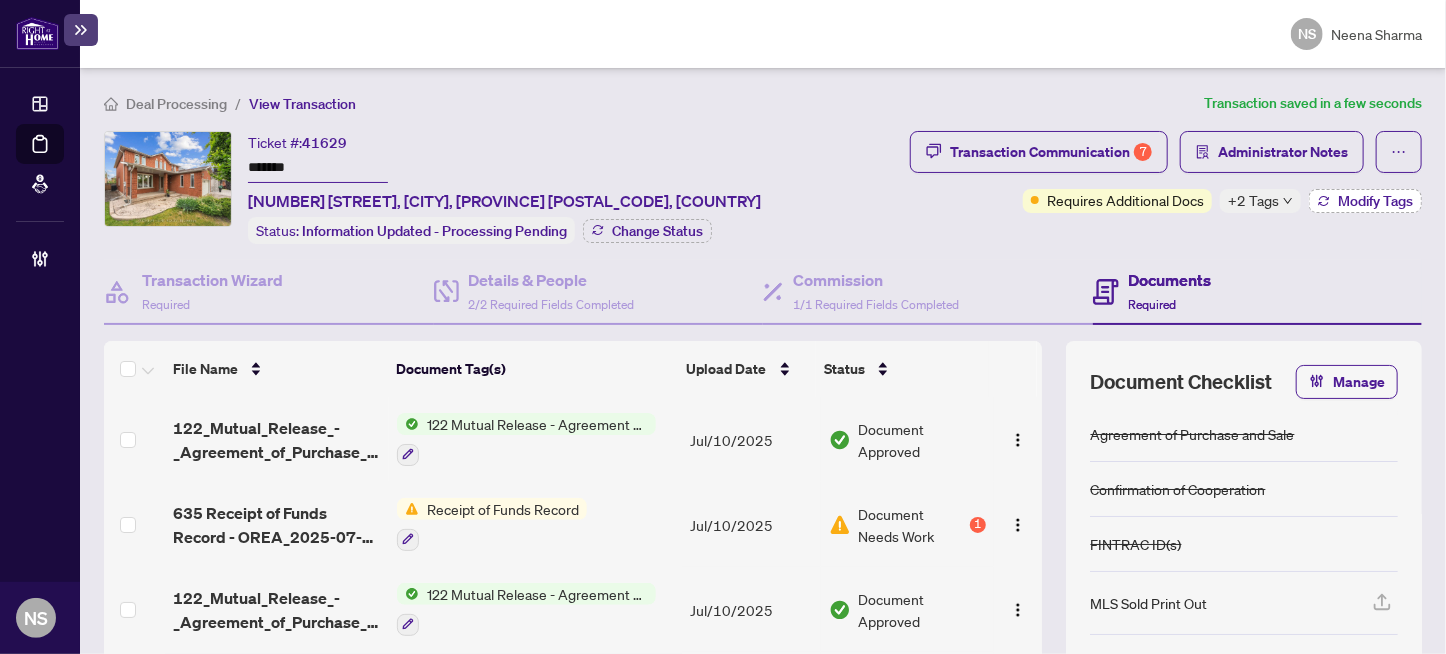 click on "Modify Tags" at bounding box center [1375, 201] 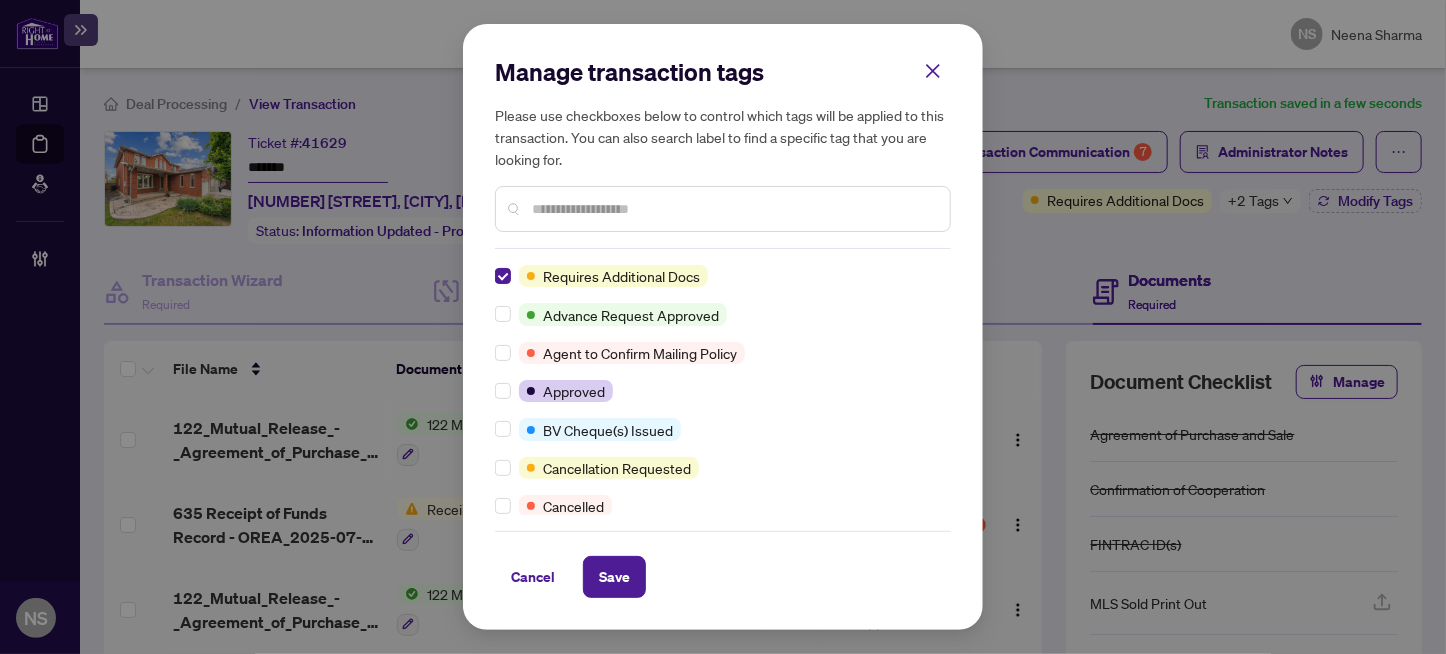 scroll, scrollTop: 0, scrollLeft: 0, axis: both 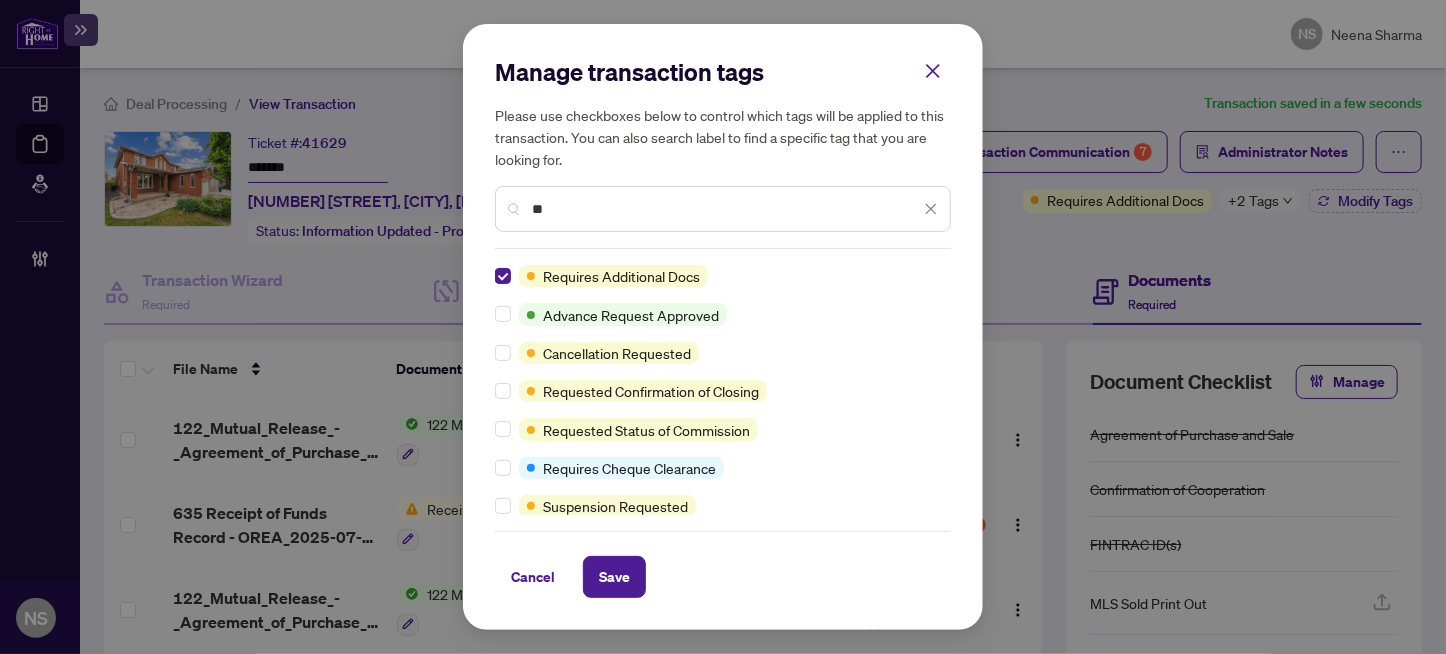 type on "*" 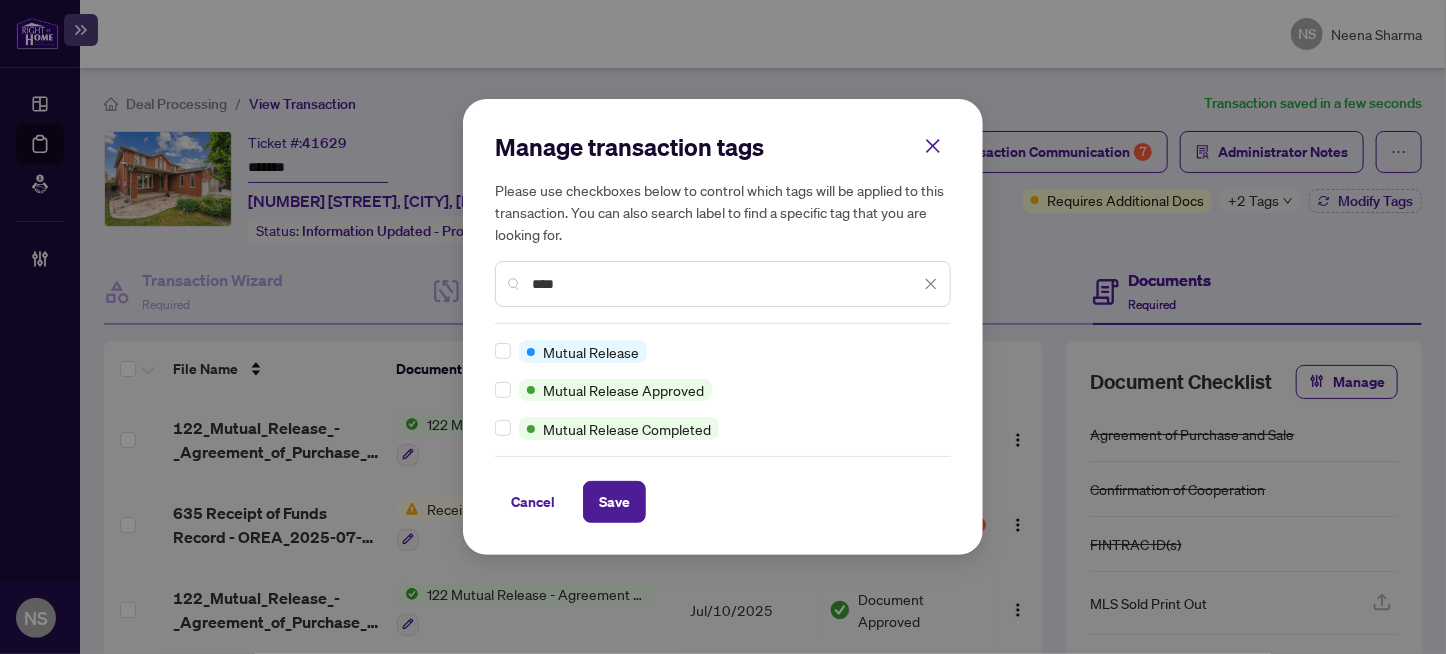 type on "****" 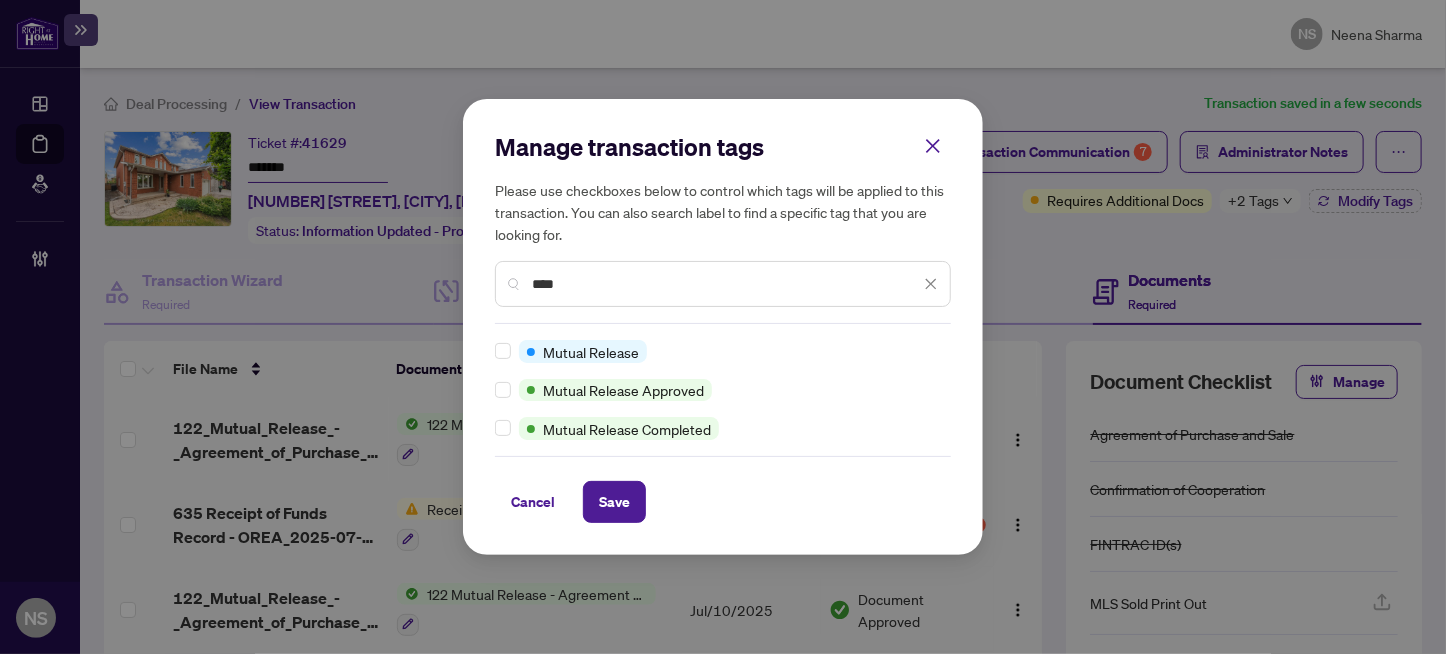 click on "Manage transaction tags Please use checkboxes below to control which tags will be
applied to this transaction. You can also search label to find a
specific tag that you are looking for.   **** Mutual Release Mutual Release Approved Mutual Release Completed Cancel Save Cancel OK" at bounding box center (723, 326) 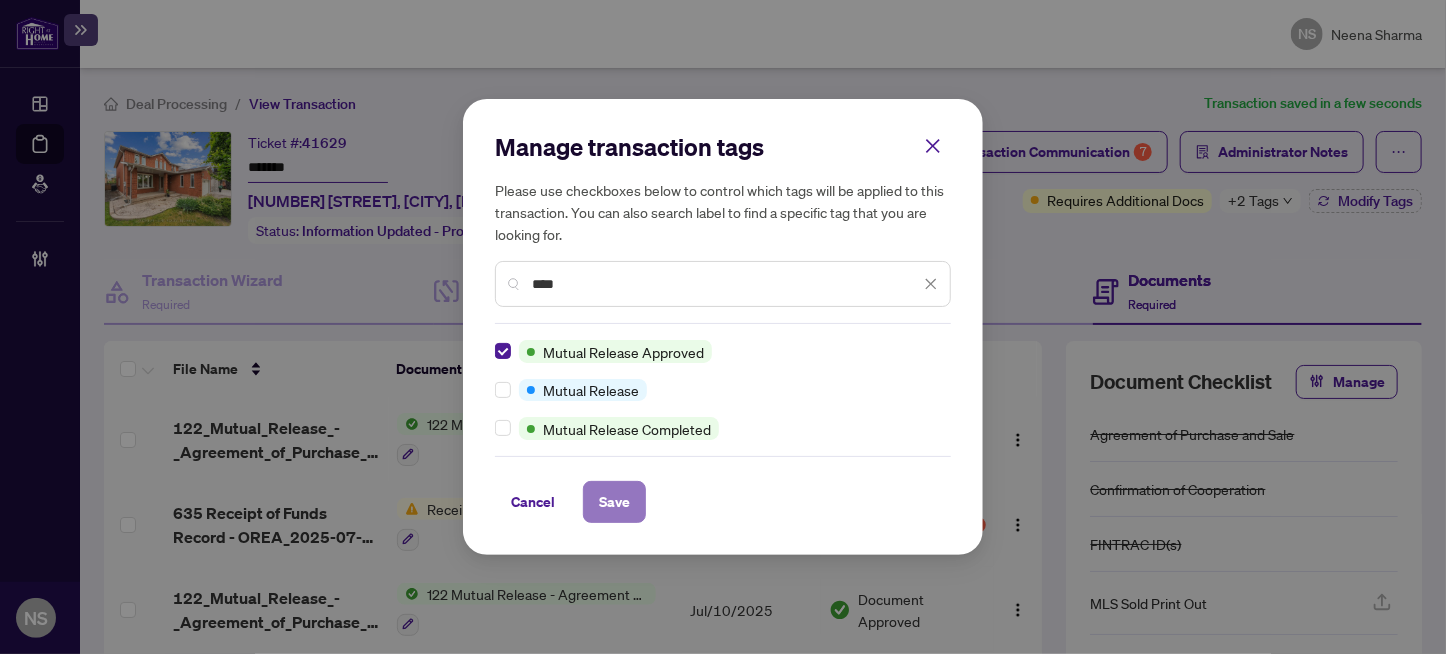 click on "Save" at bounding box center [614, 502] 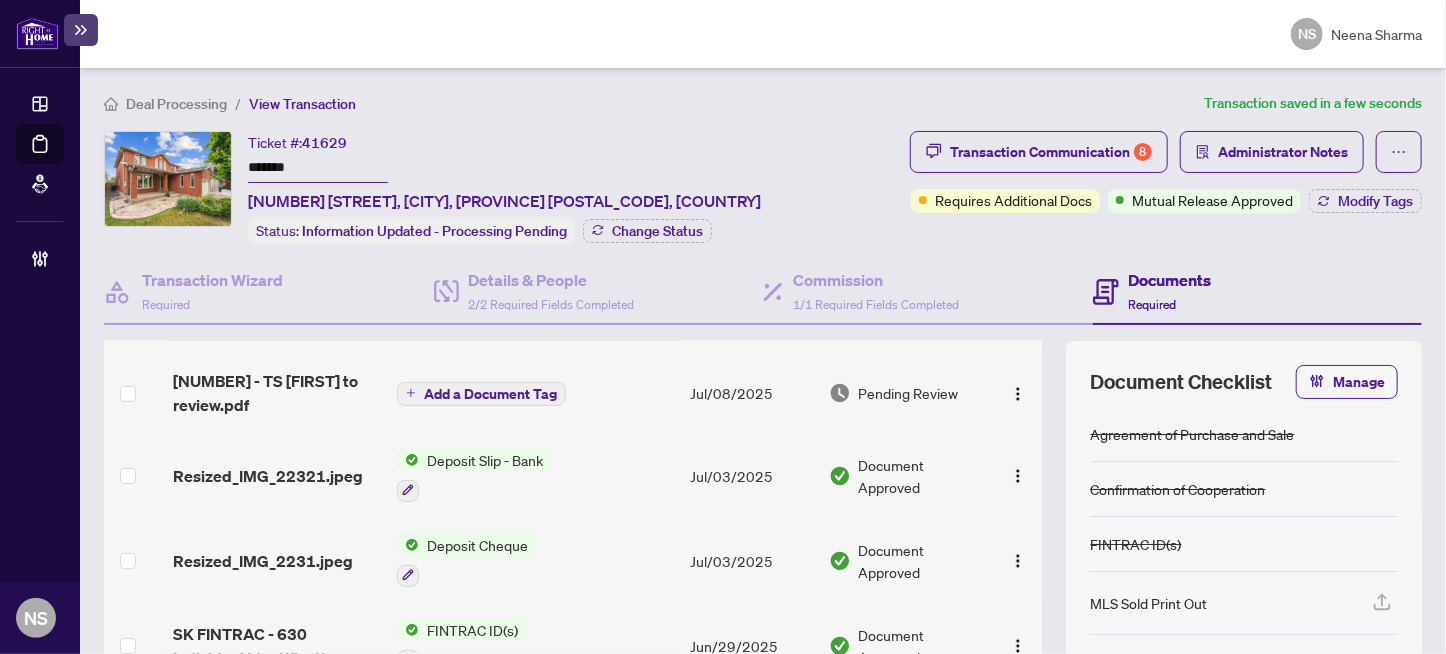 scroll, scrollTop: 628, scrollLeft: 0, axis: vertical 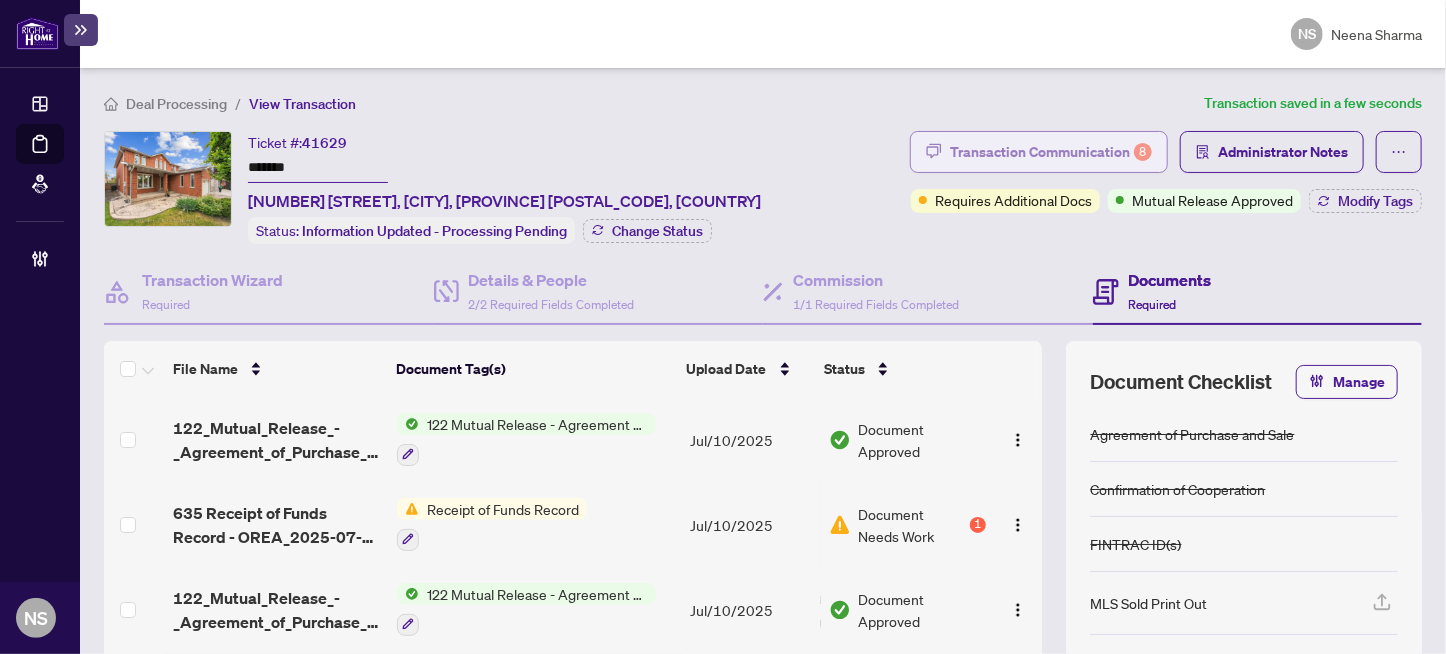 click on "Transaction Communication 8" at bounding box center [1051, 152] 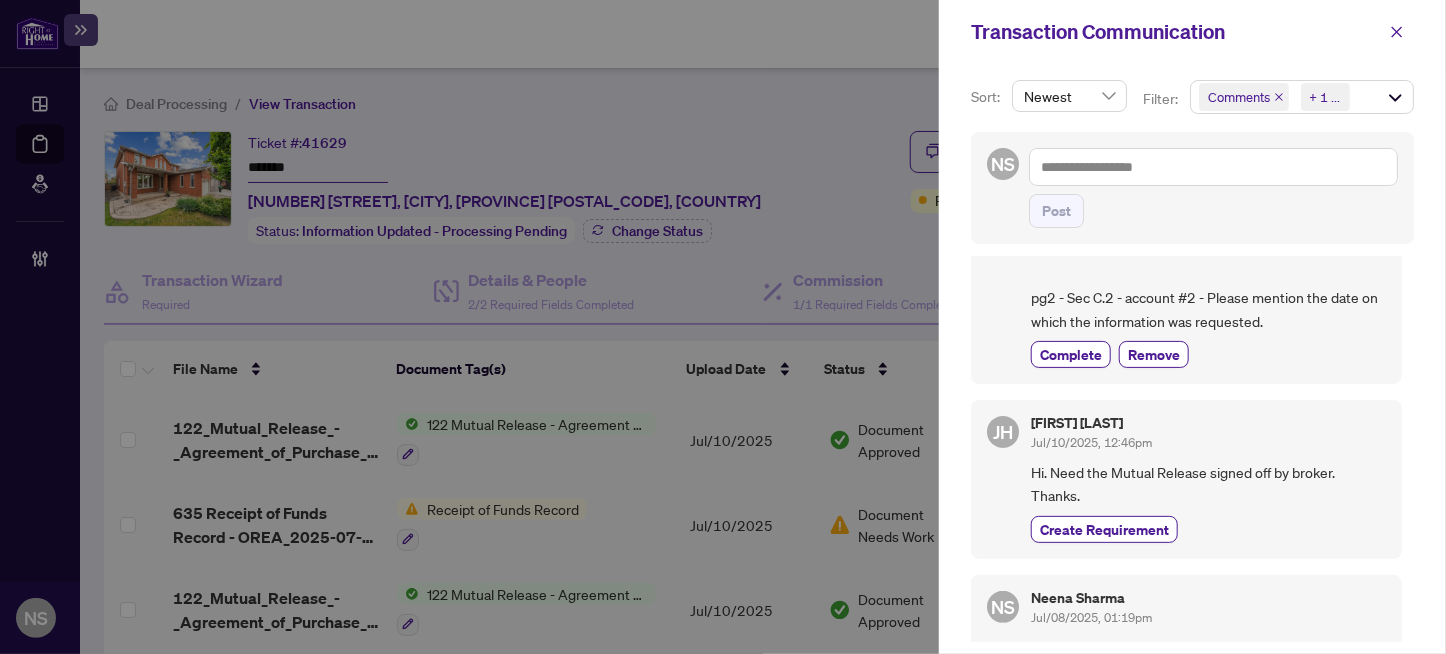 scroll, scrollTop: 0, scrollLeft: 0, axis: both 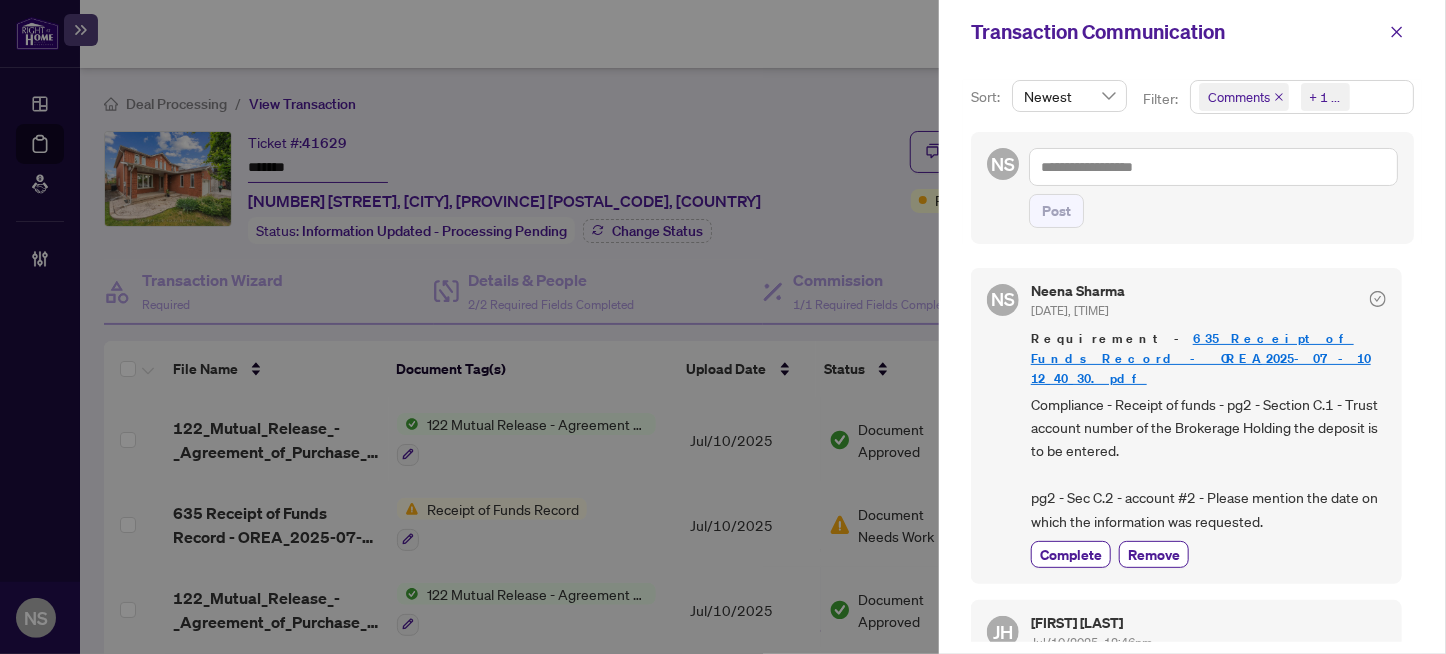 click on "Comments" at bounding box center [1239, 97] 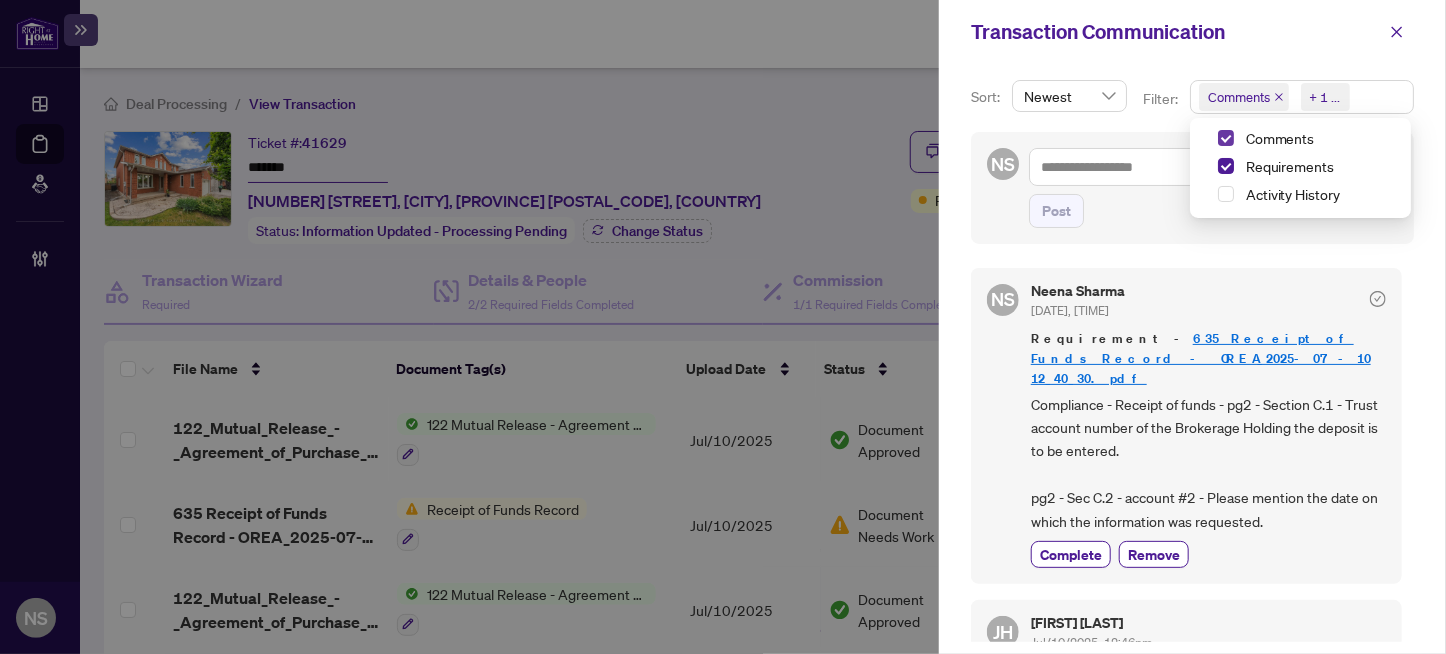 click at bounding box center [1226, 138] 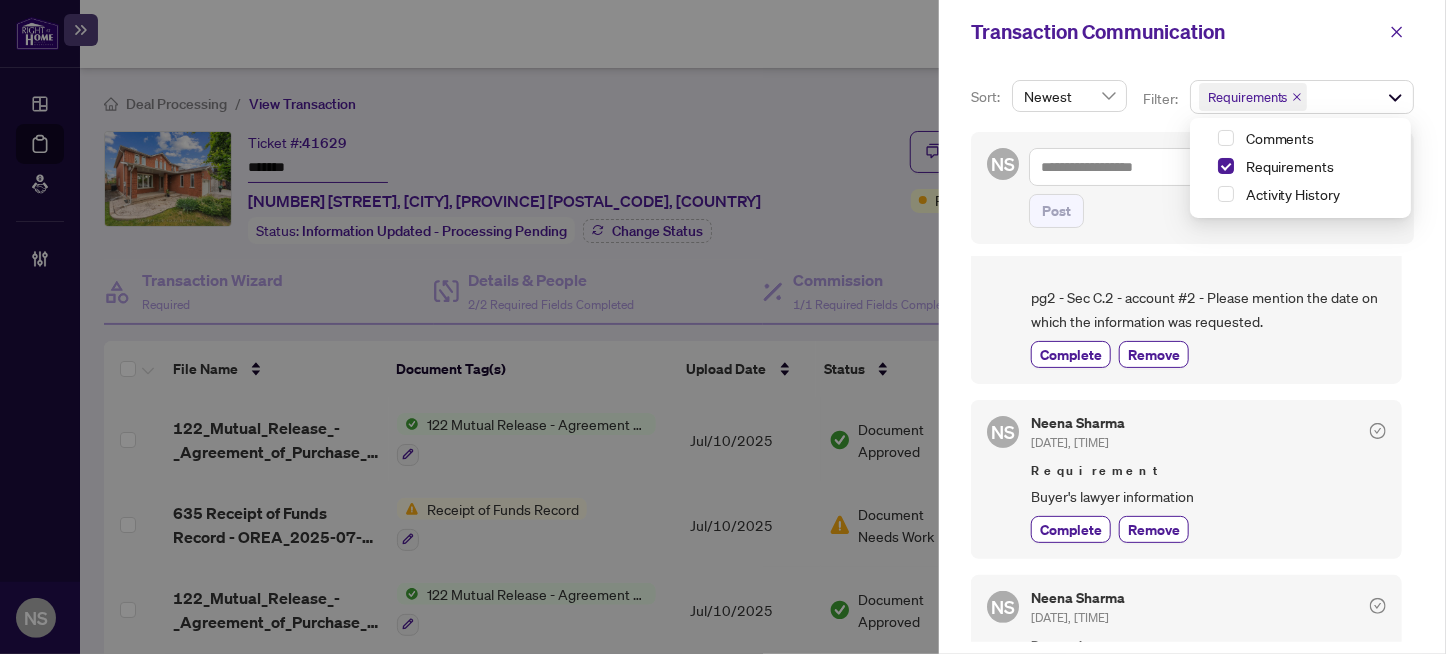 scroll, scrollTop: 299, scrollLeft: 0, axis: vertical 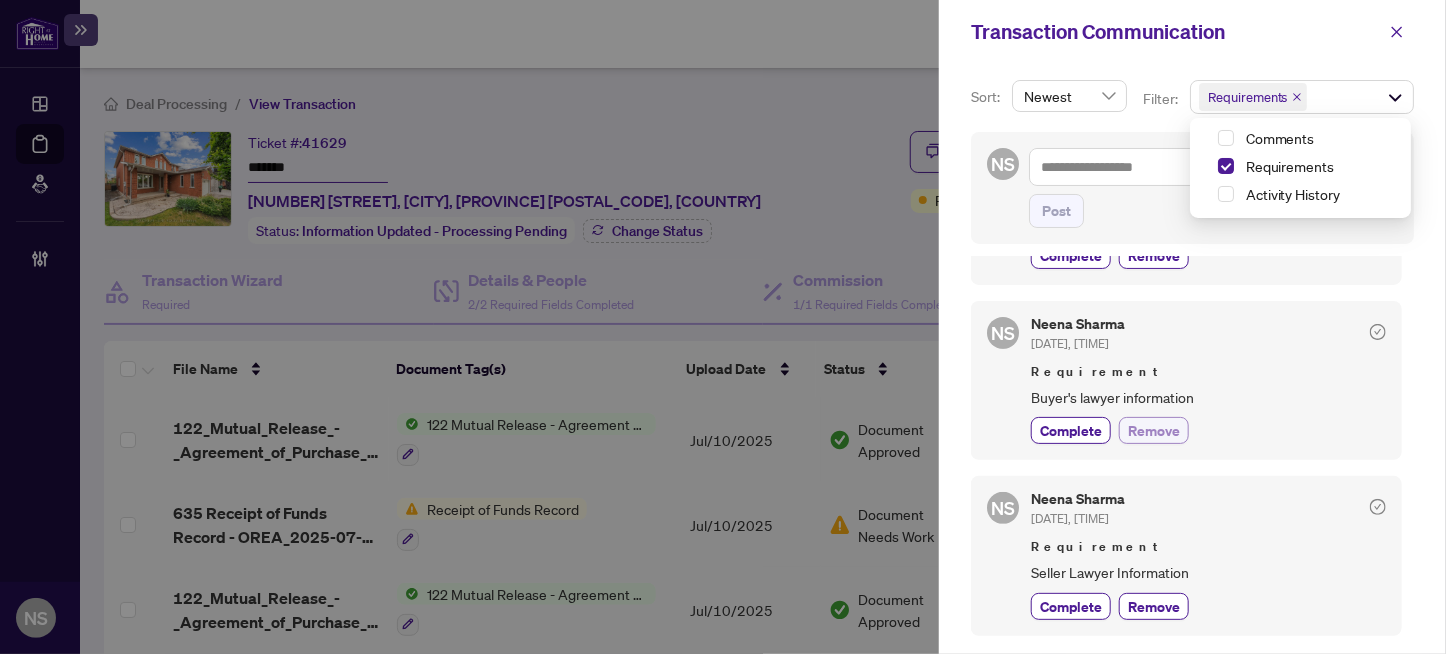 click on "Remove" at bounding box center [1154, 430] 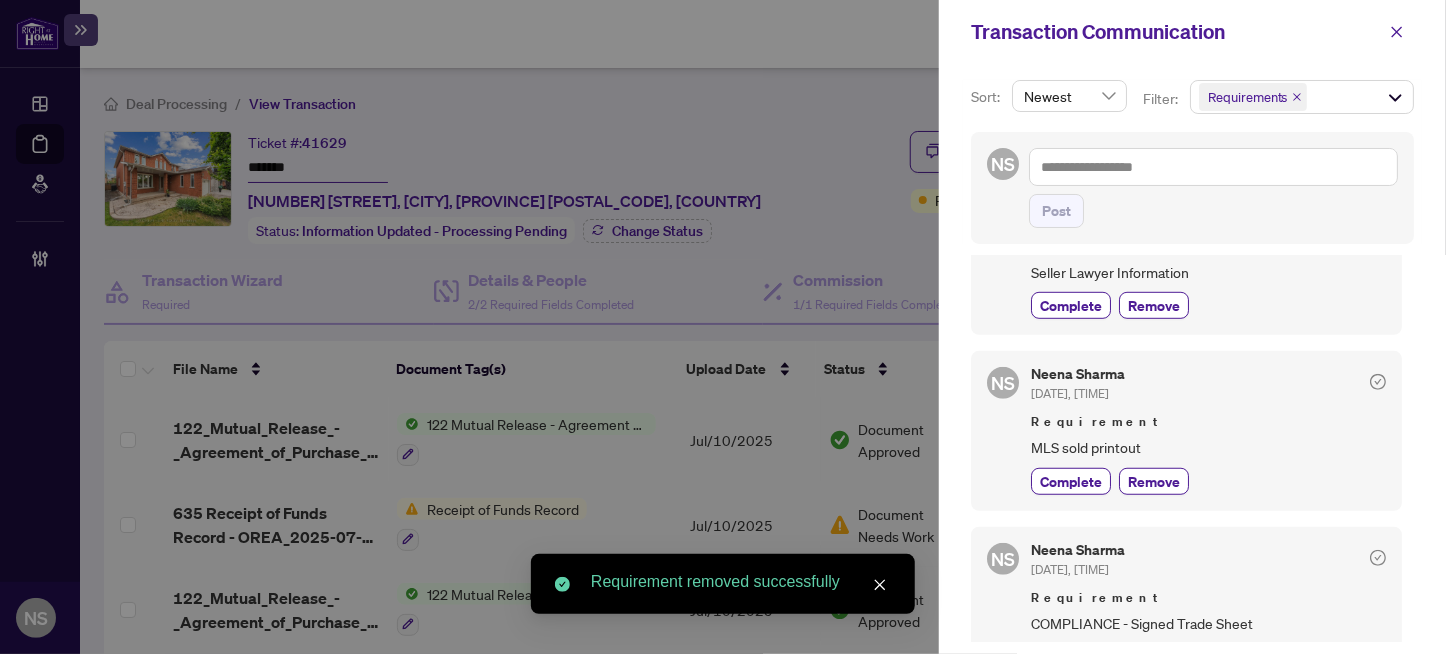 scroll, scrollTop: 545, scrollLeft: 0, axis: vertical 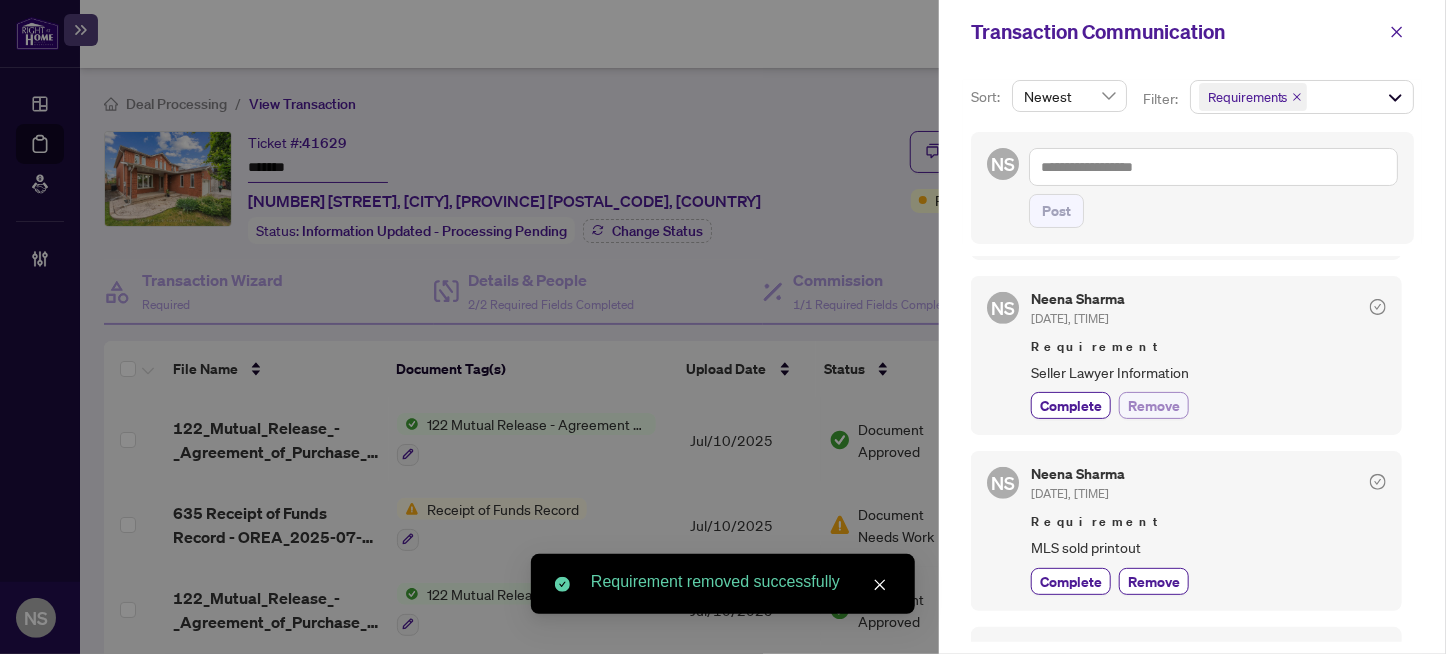 click on "Remove" at bounding box center (1154, 405) 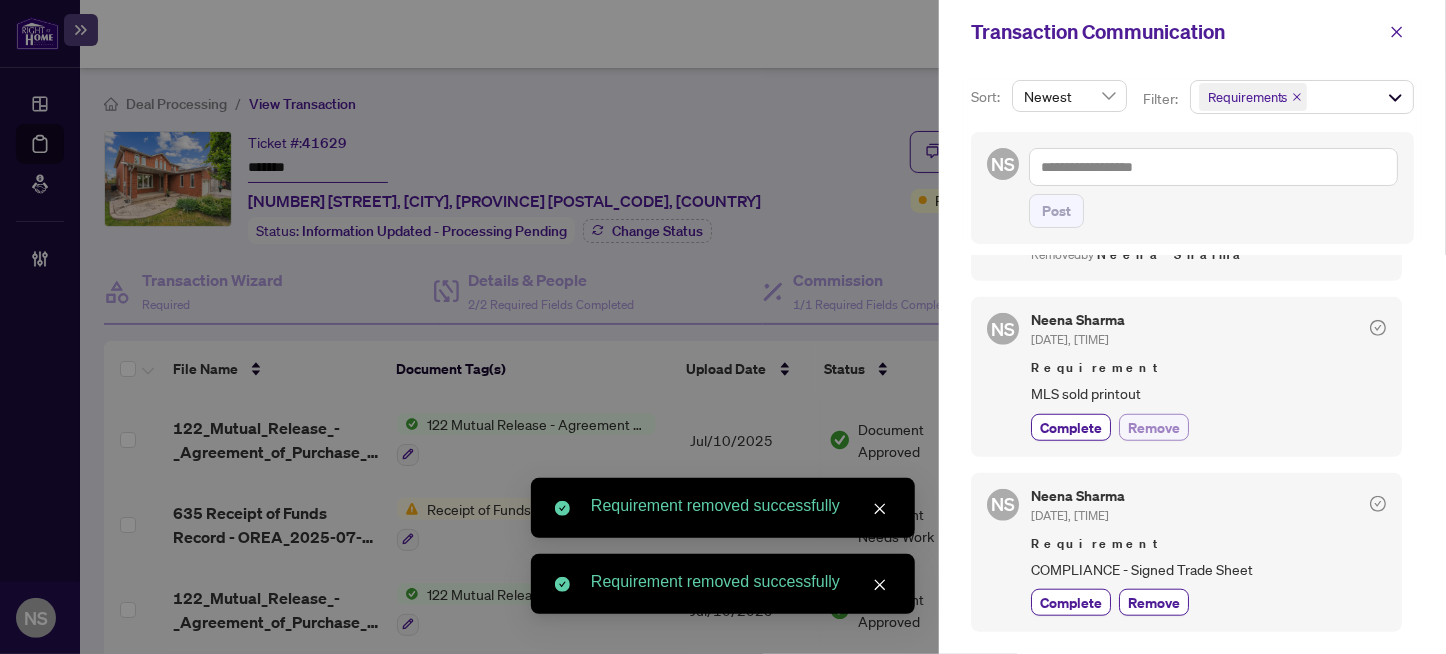 click on "Remove" at bounding box center (1154, 427) 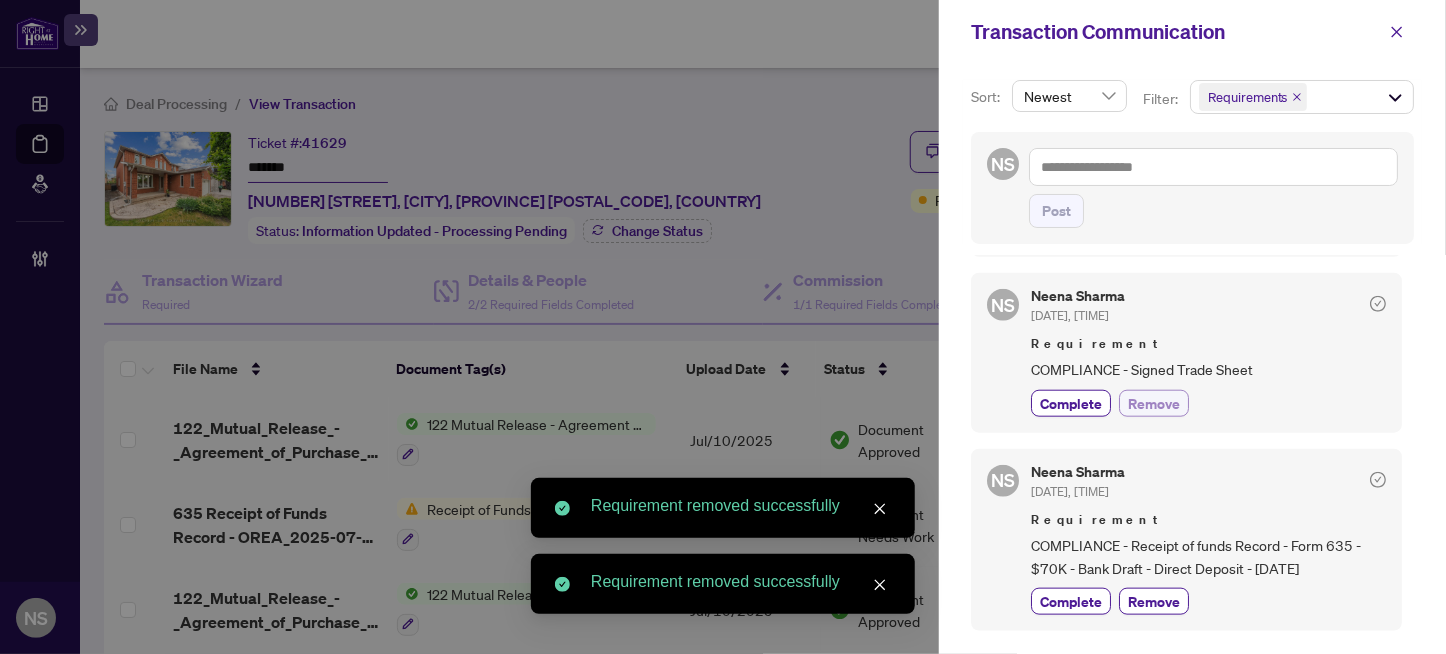click on "Remove" at bounding box center (1154, 403) 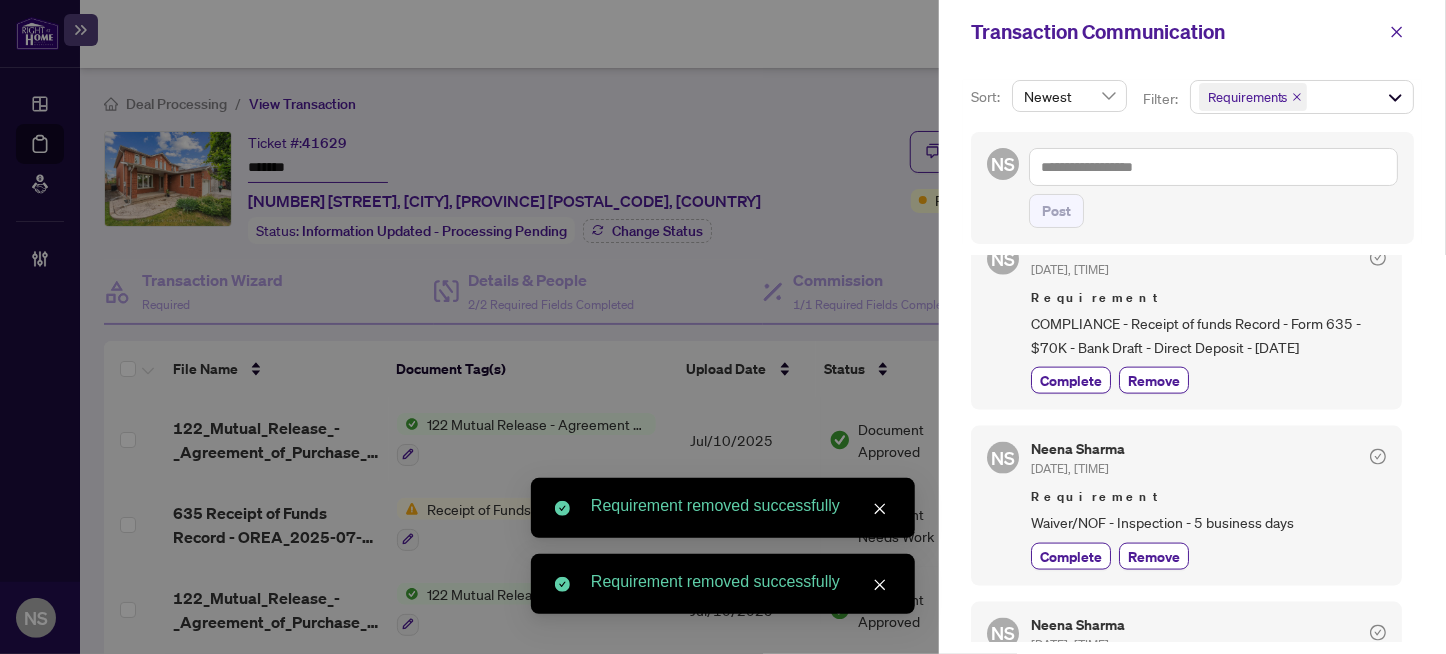 scroll, scrollTop: 1291, scrollLeft: 0, axis: vertical 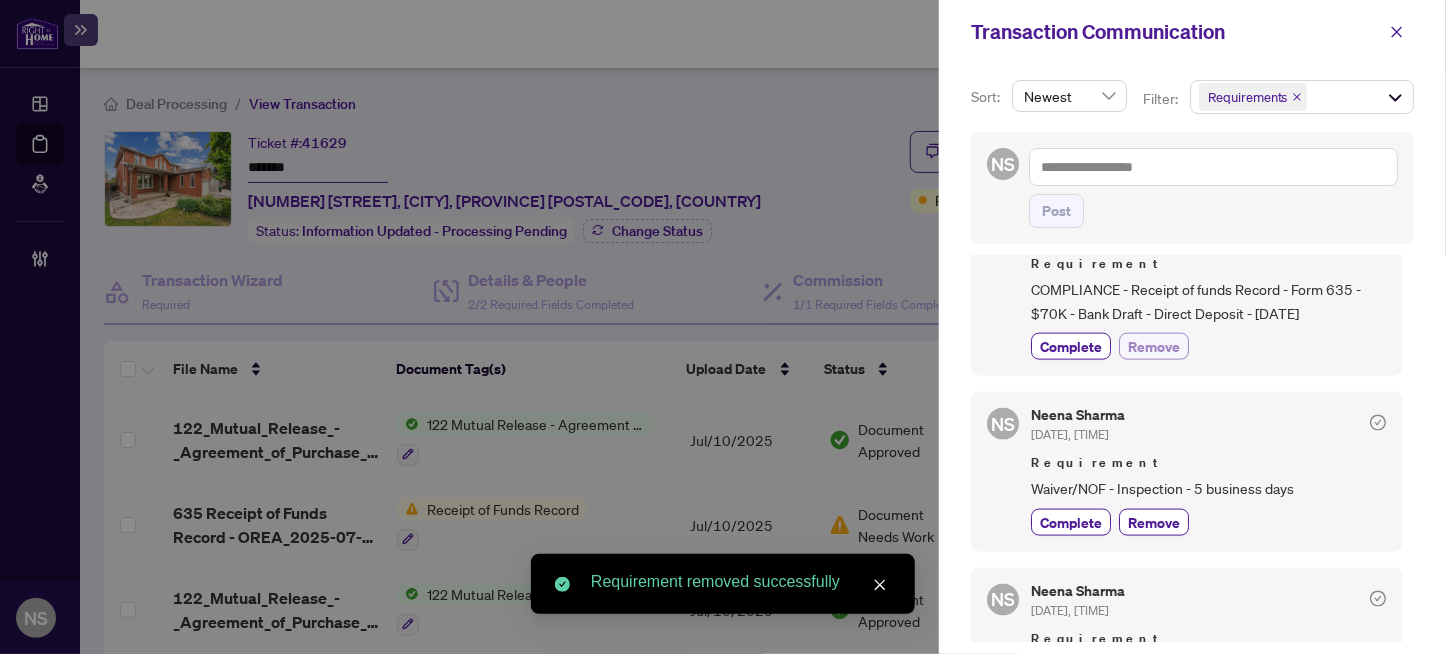 click on "Remove" at bounding box center [1154, 346] 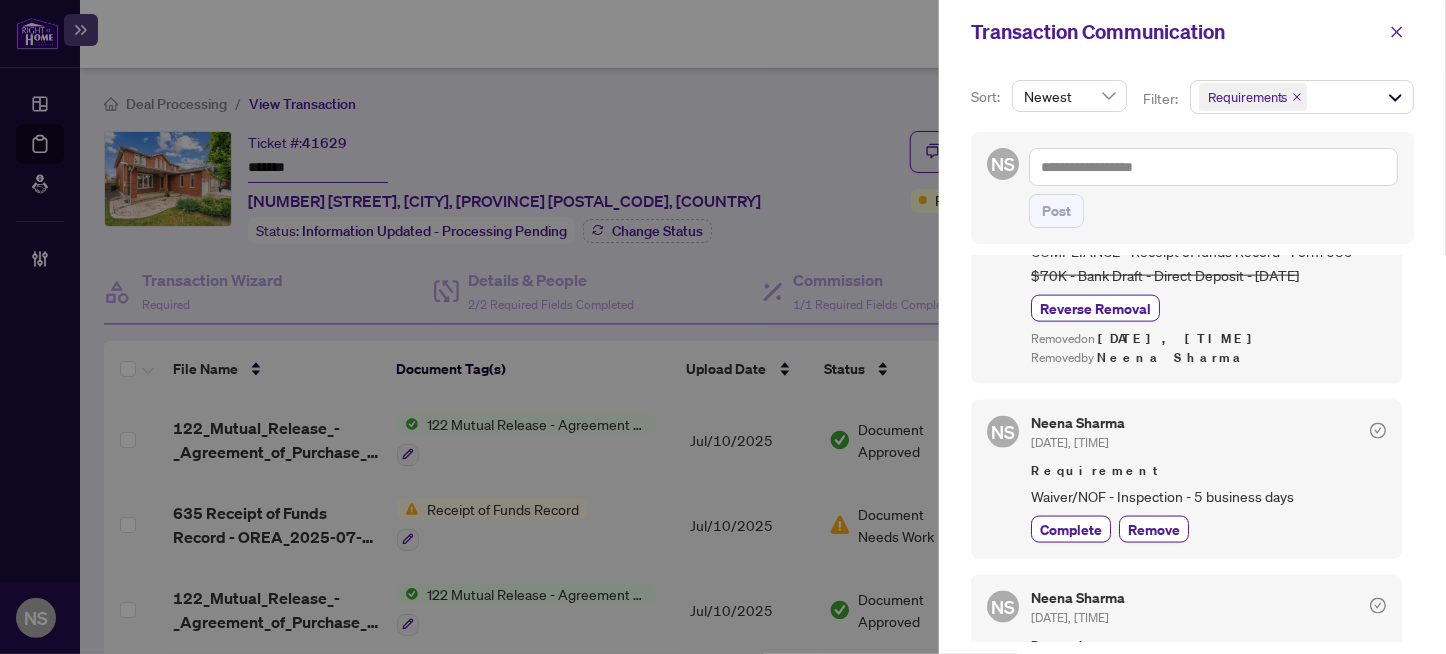 scroll, scrollTop: 1346, scrollLeft: 0, axis: vertical 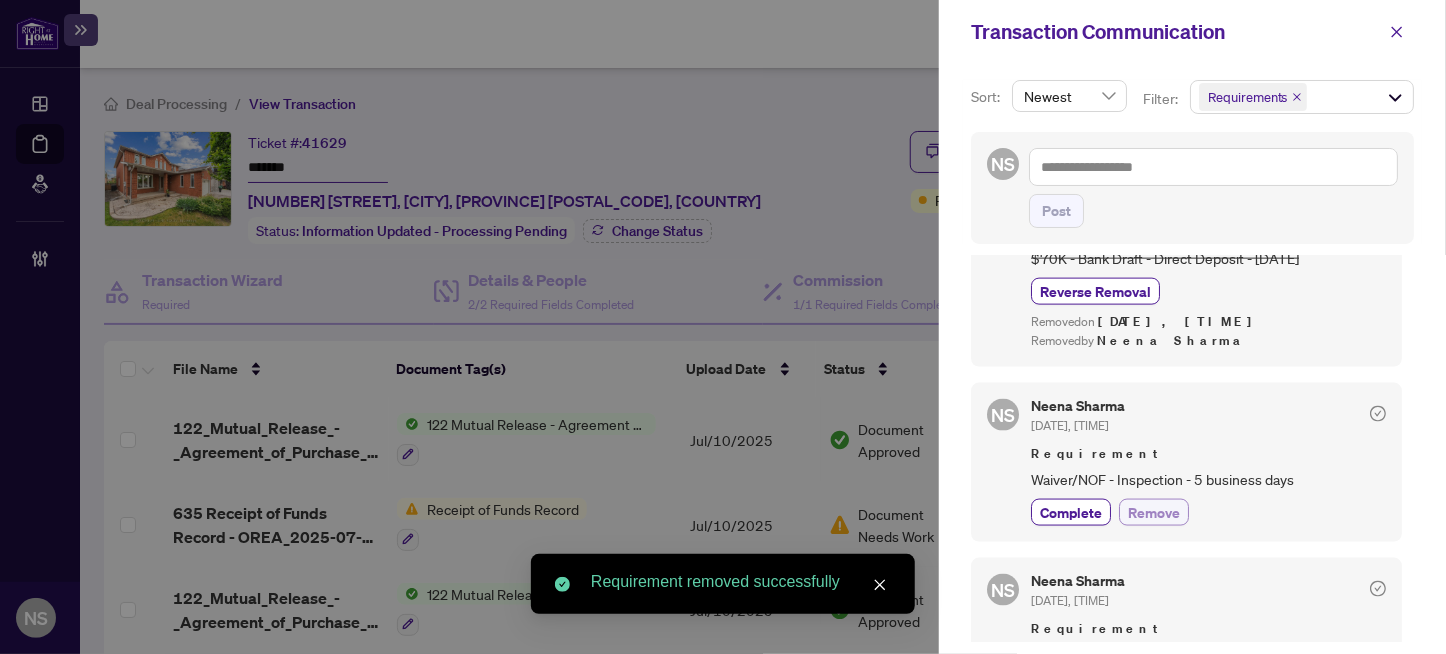 click on "Remove" at bounding box center (1154, 512) 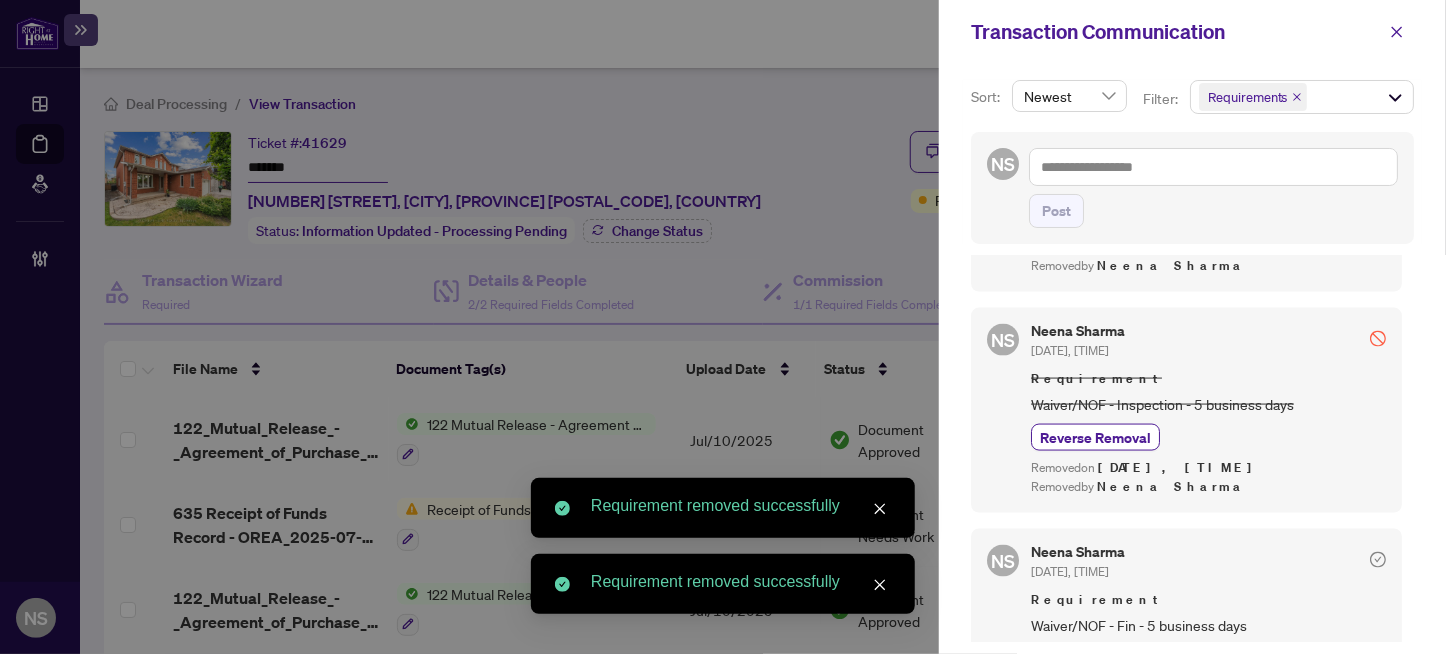 scroll, scrollTop: 1438, scrollLeft: 0, axis: vertical 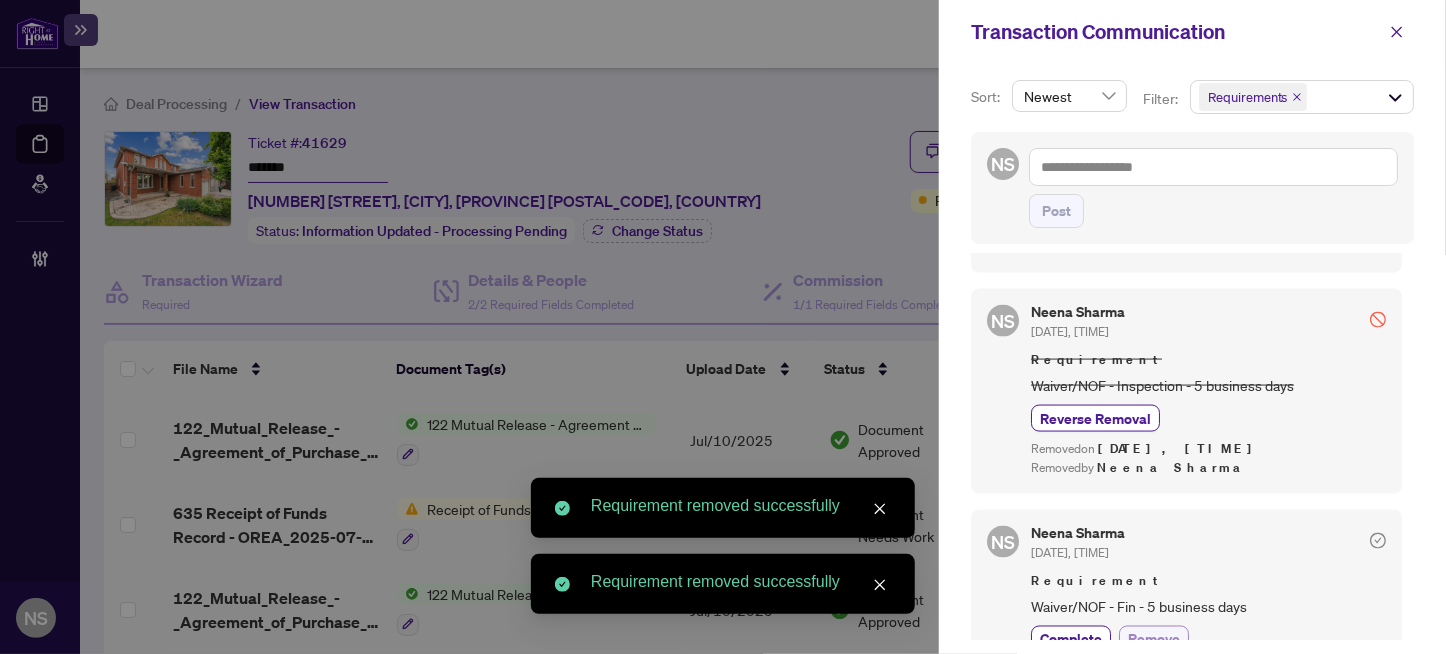 click on "Remove" at bounding box center (1154, 639) 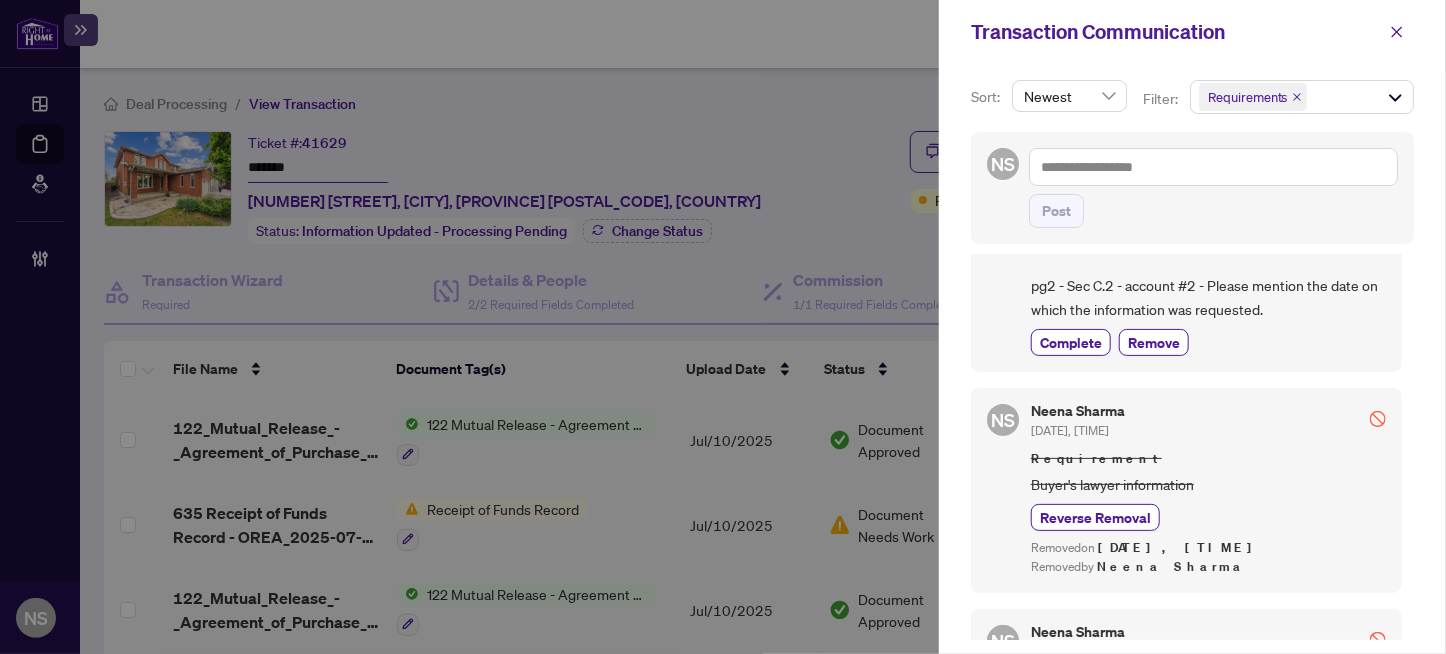scroll, scrollTop: 137, scrollLeft: 0, axis: vertical 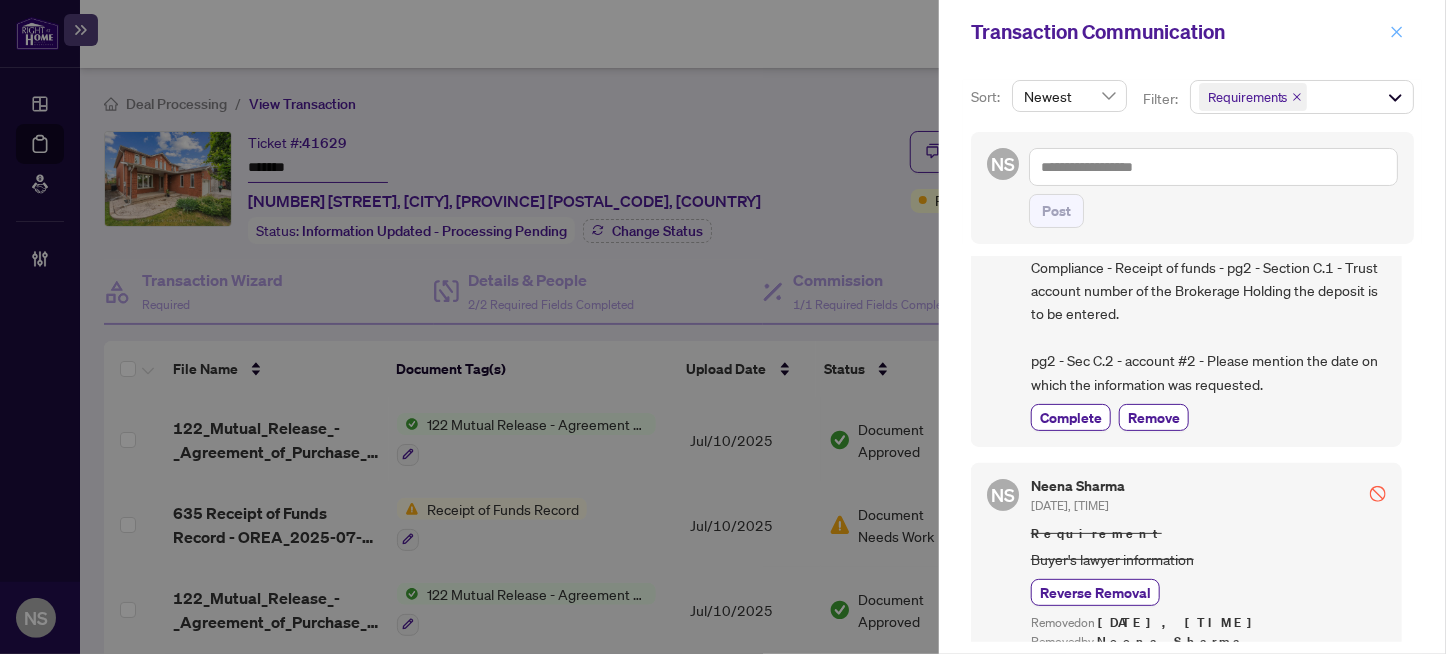 click 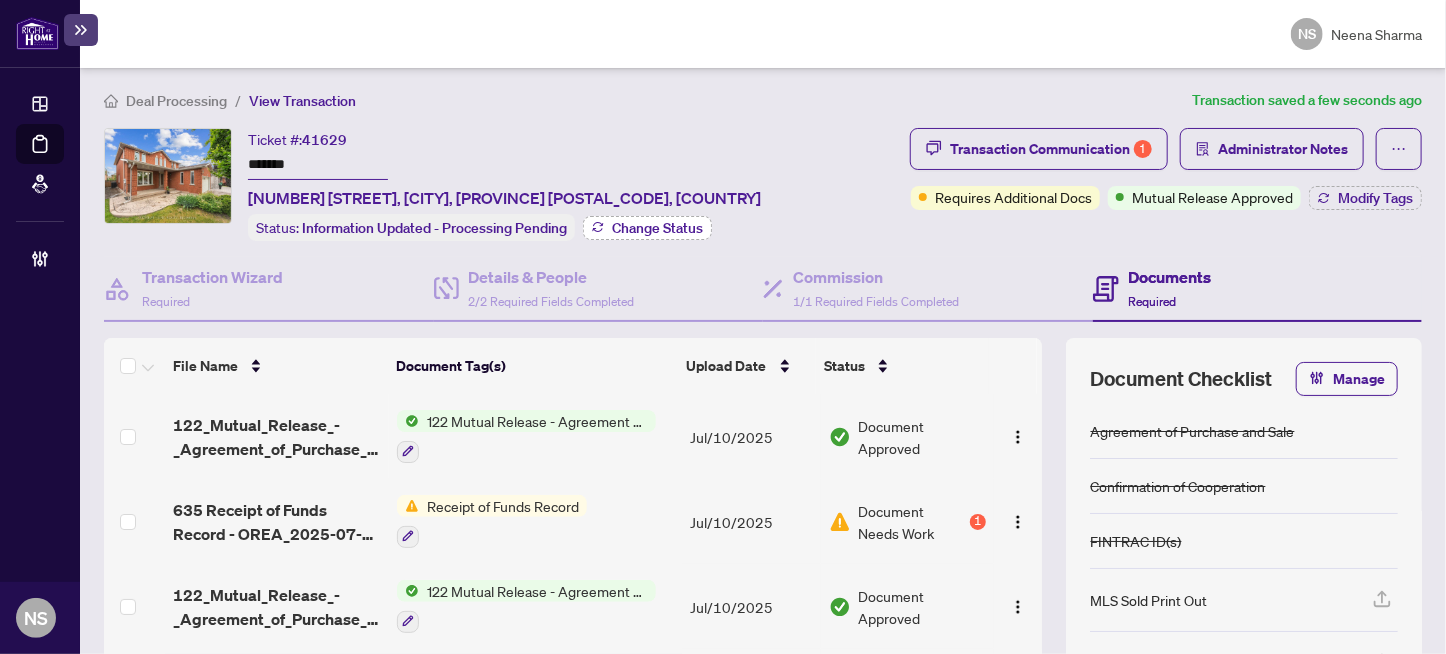 scroll, scrollTop: 0, scrollLeft: 0, axis: both 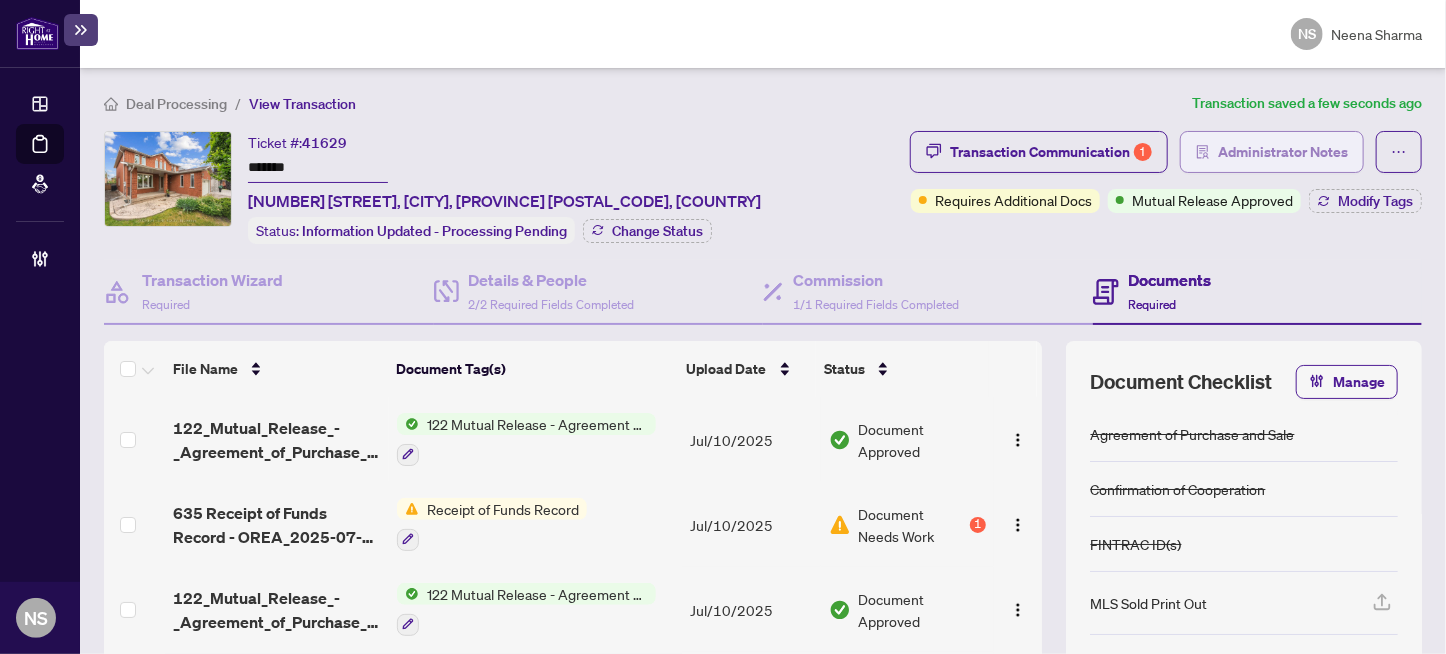 click on "Administrator Notes" at bounding box center [1283, 152] 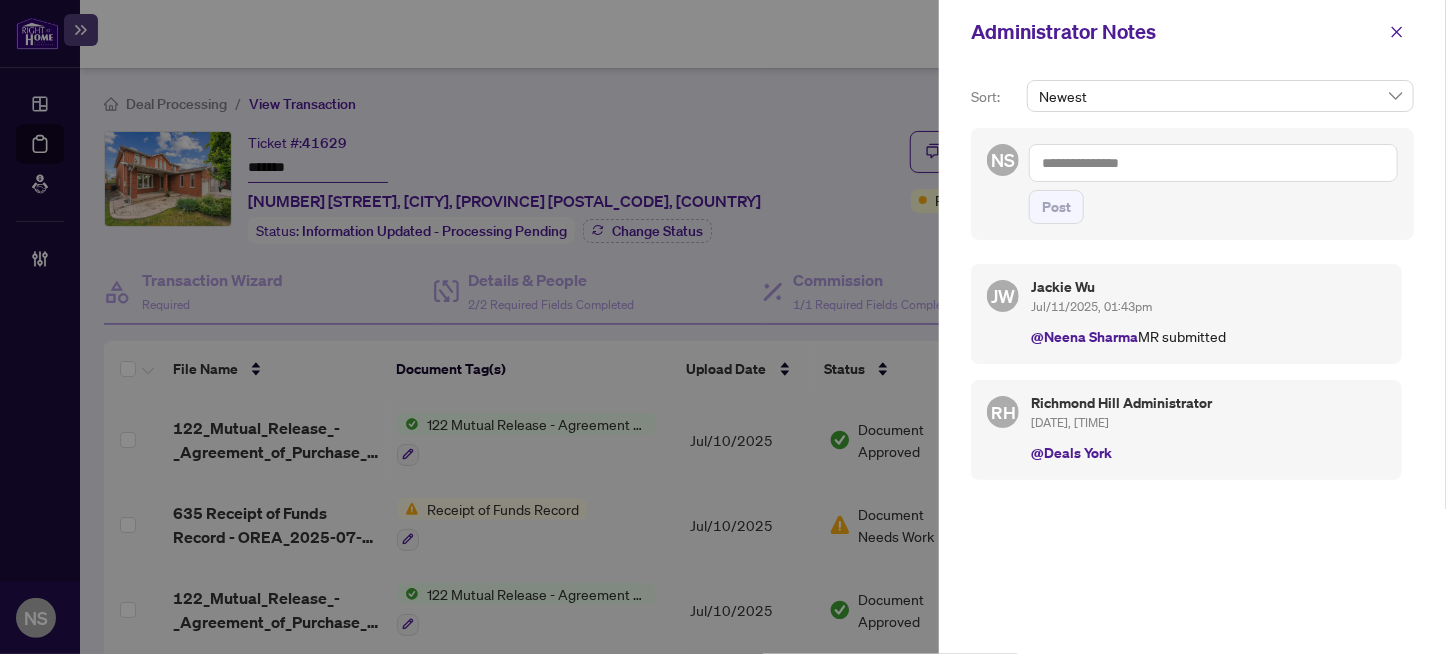 click at bounding box center [1213, 163] 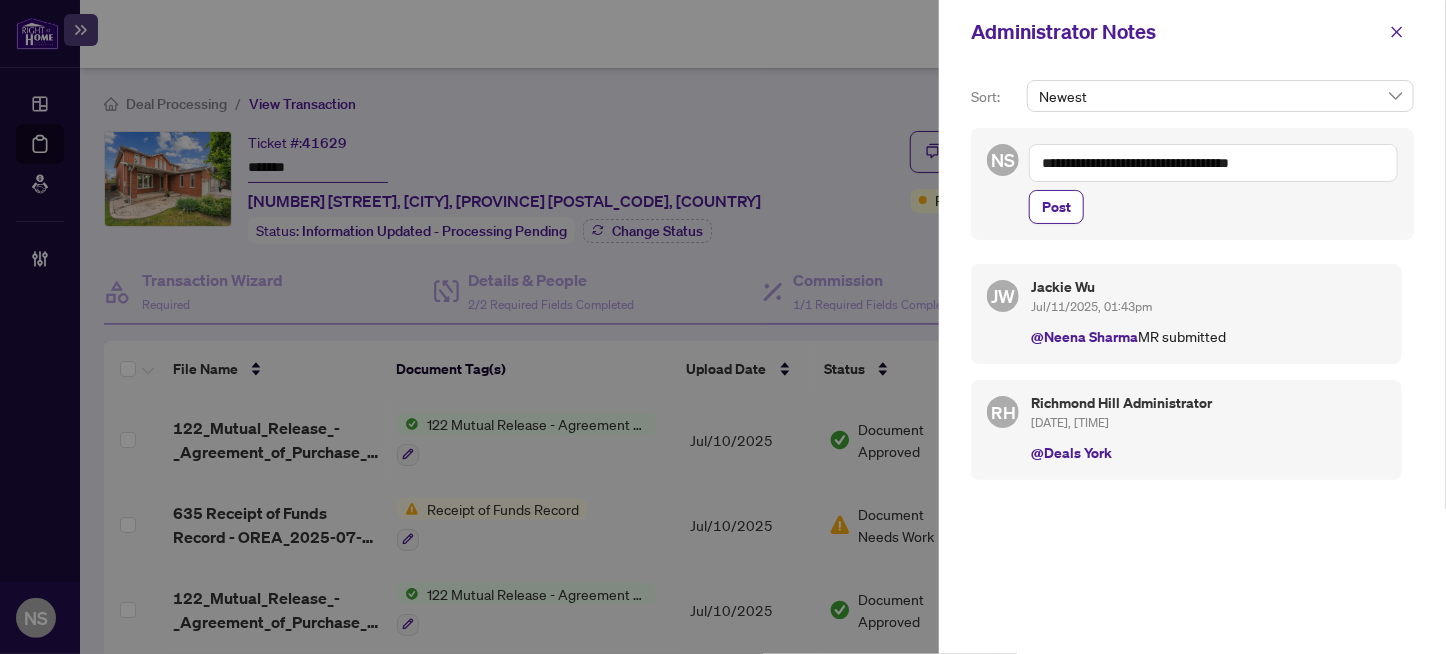 type on "**********" 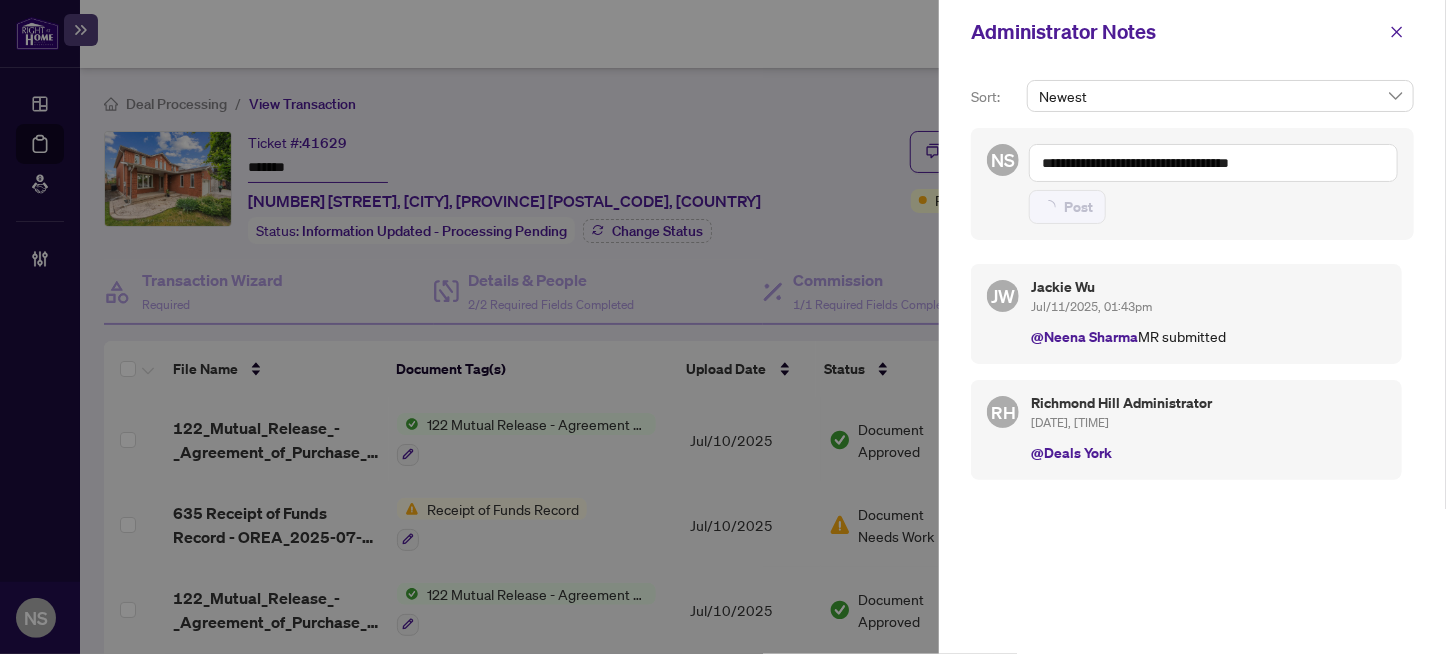 type 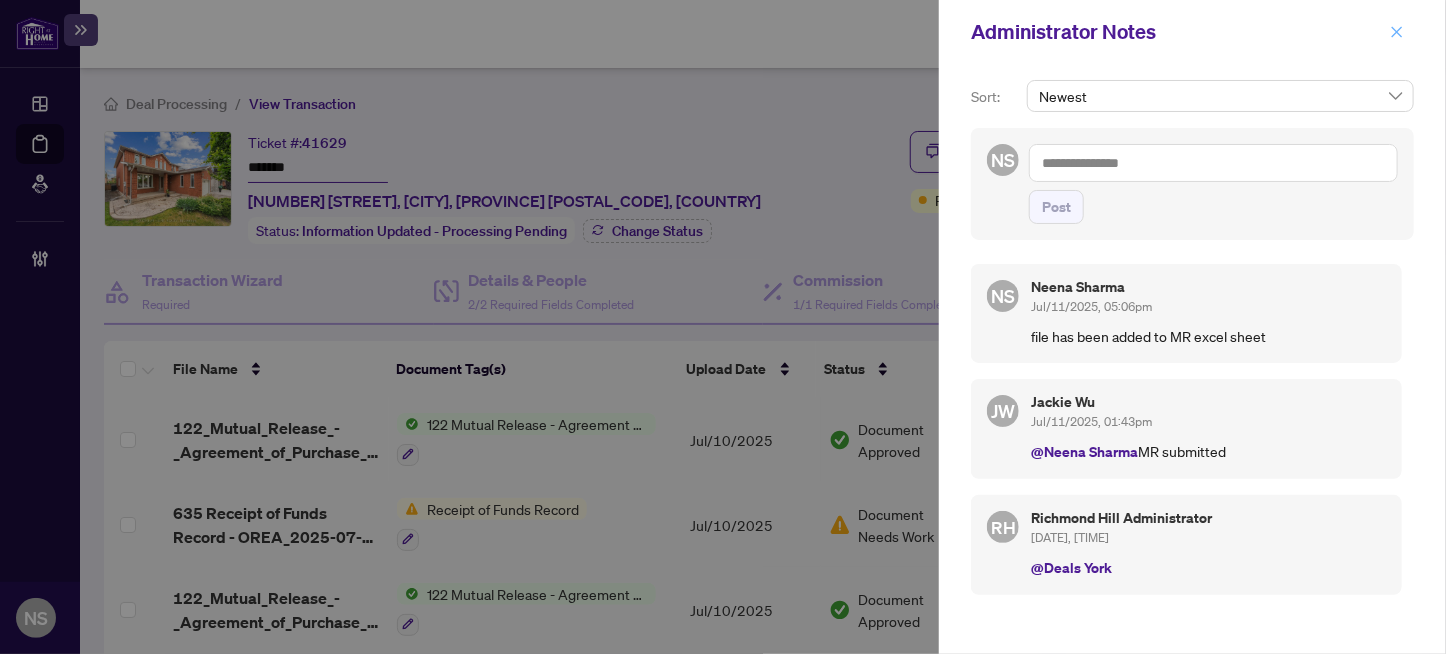 click 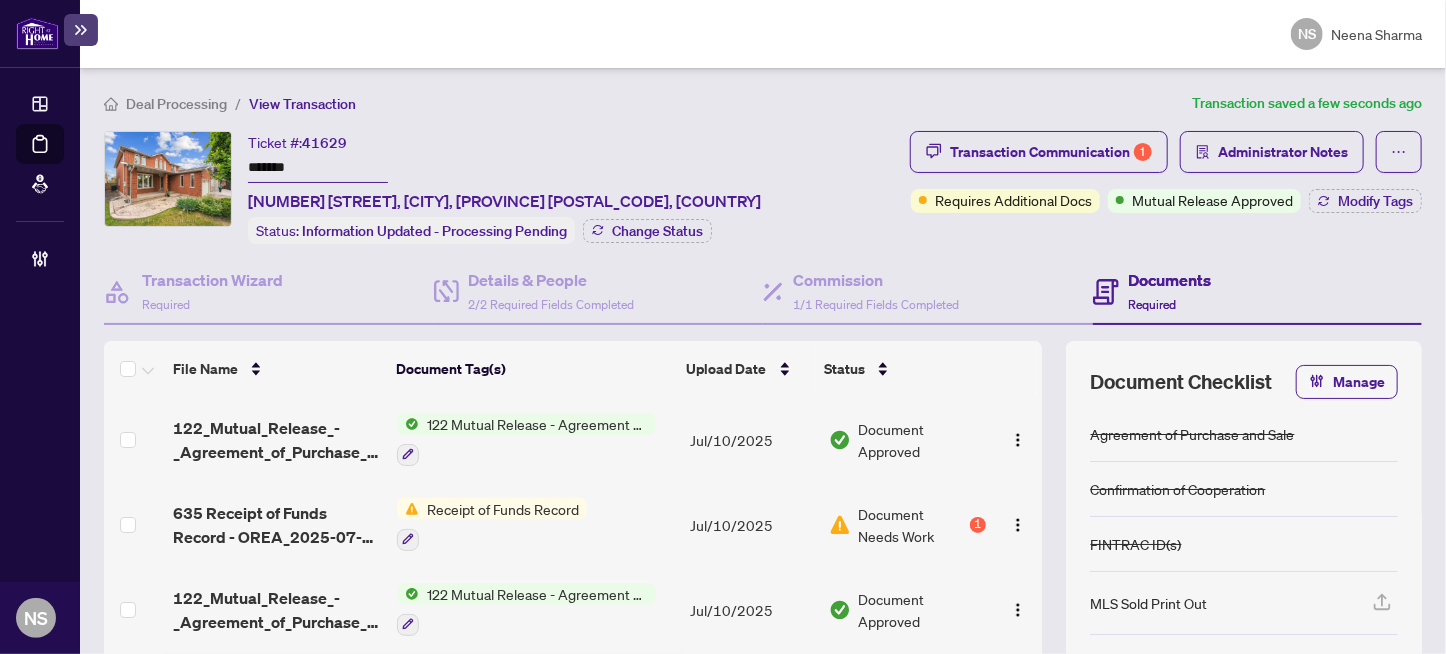 click on "41629" at bounding box center [324, 143] 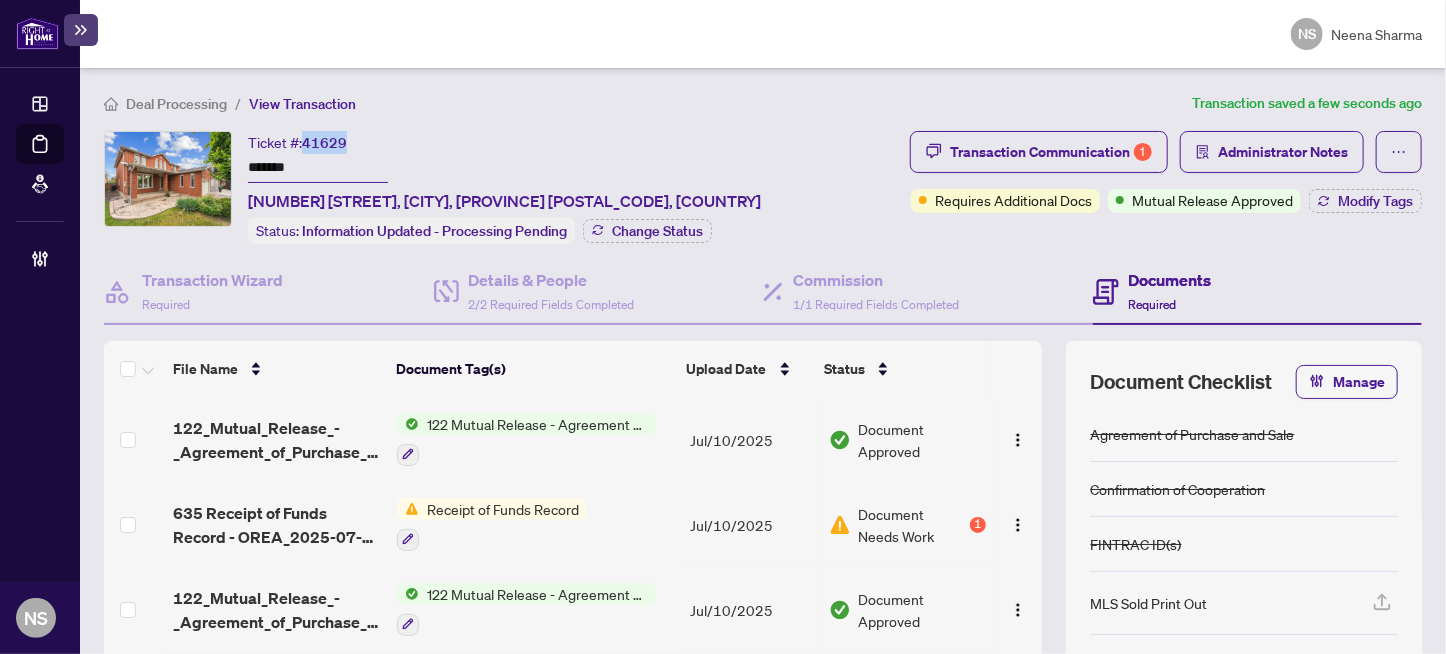 click on "41629" at bounding box center (324, 143) 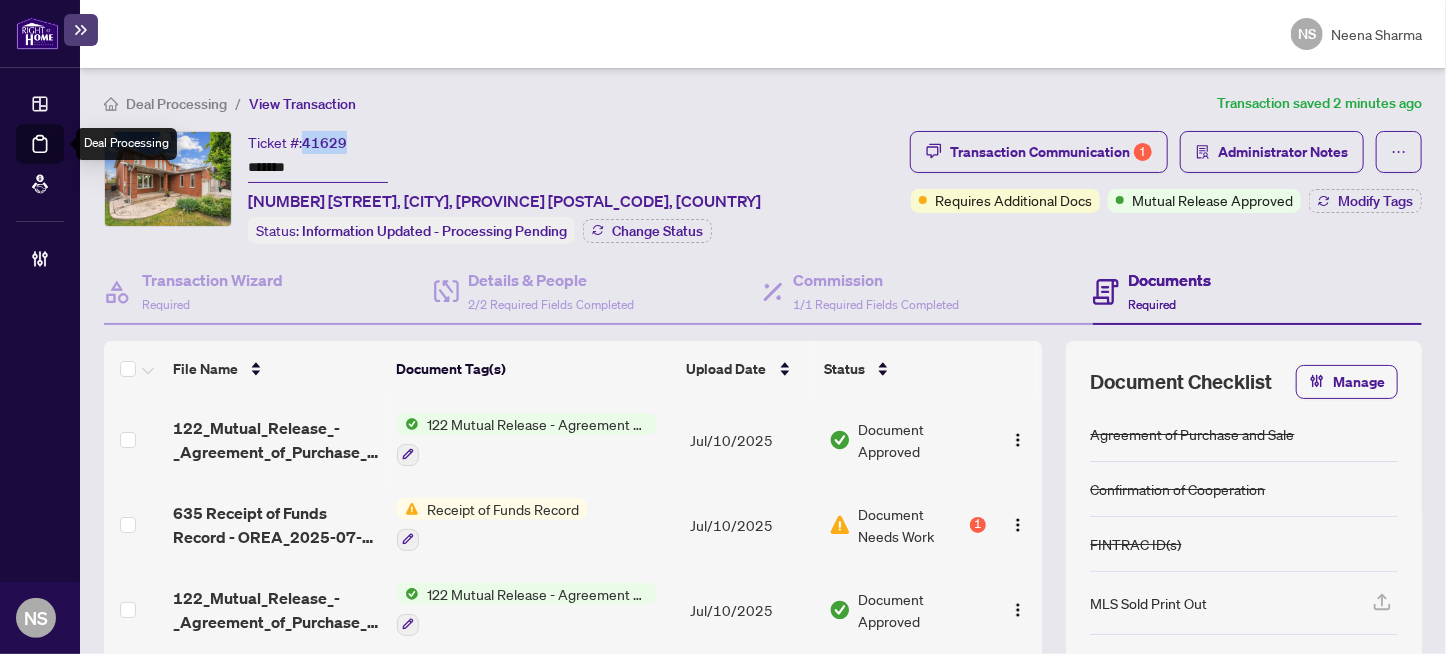 click on "Deal Processing" at bounding box center [63, 158] 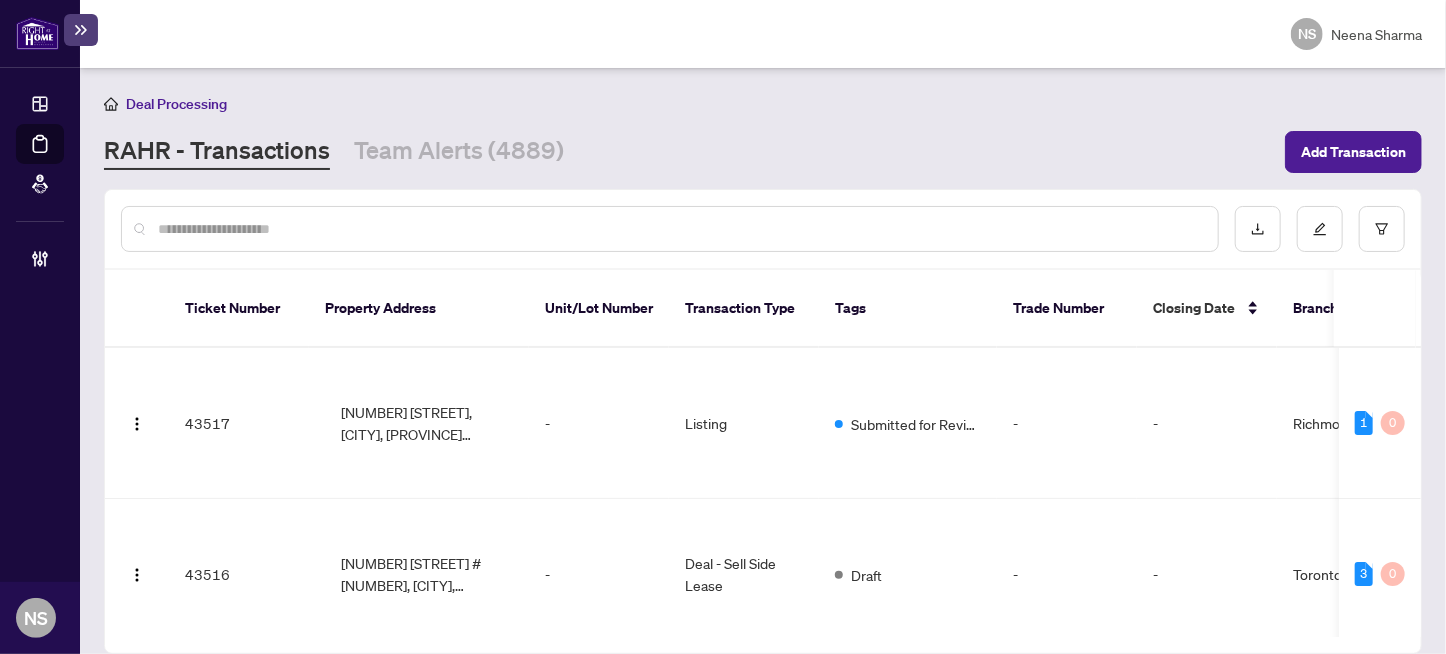 click at bounding box center (680, 229) 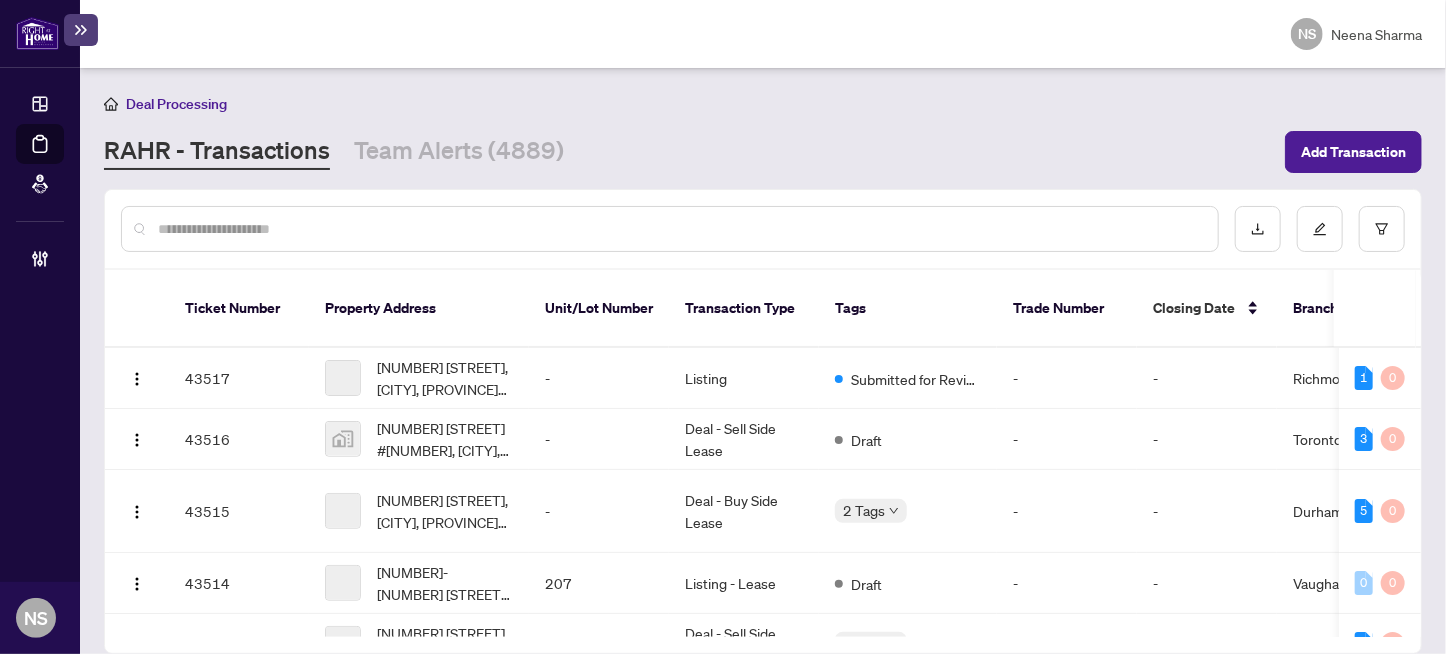paste on "**********" 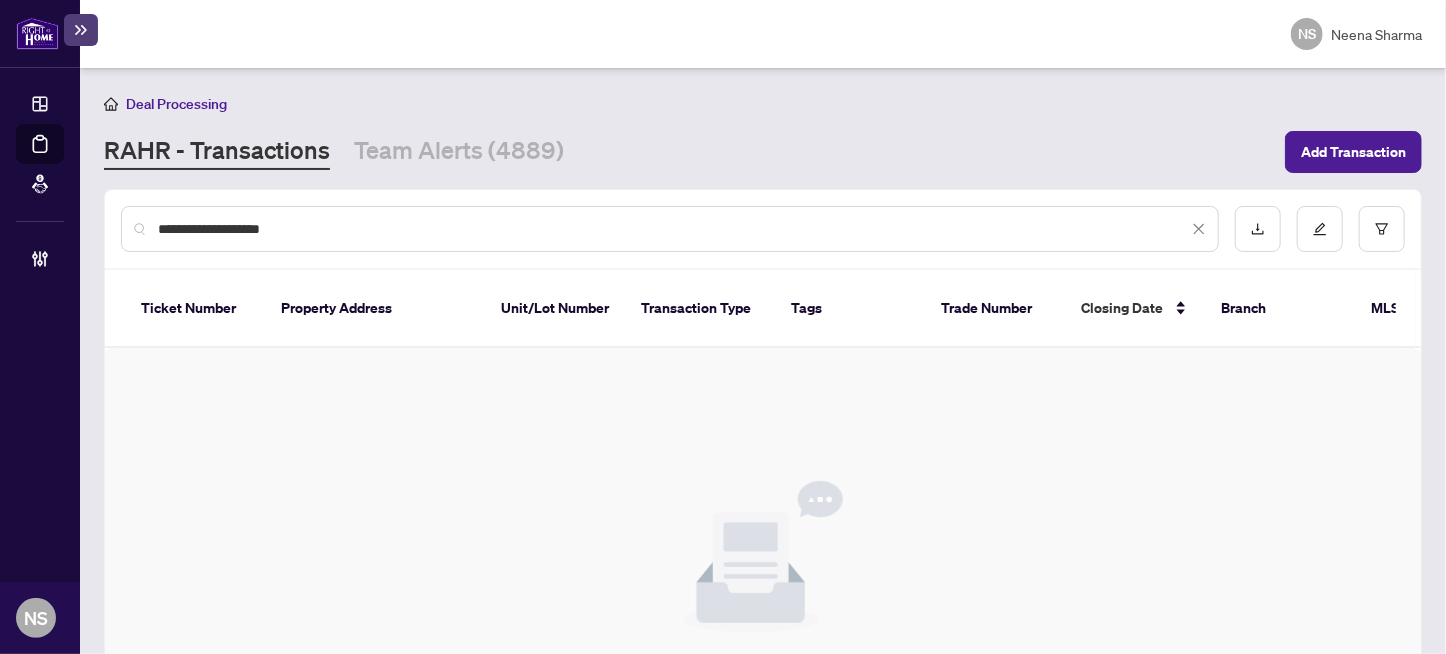 drag, startPoint x: 387, startPoint y: 233, endPoint x: -71, endPoint y: 238, distance: 458.02728 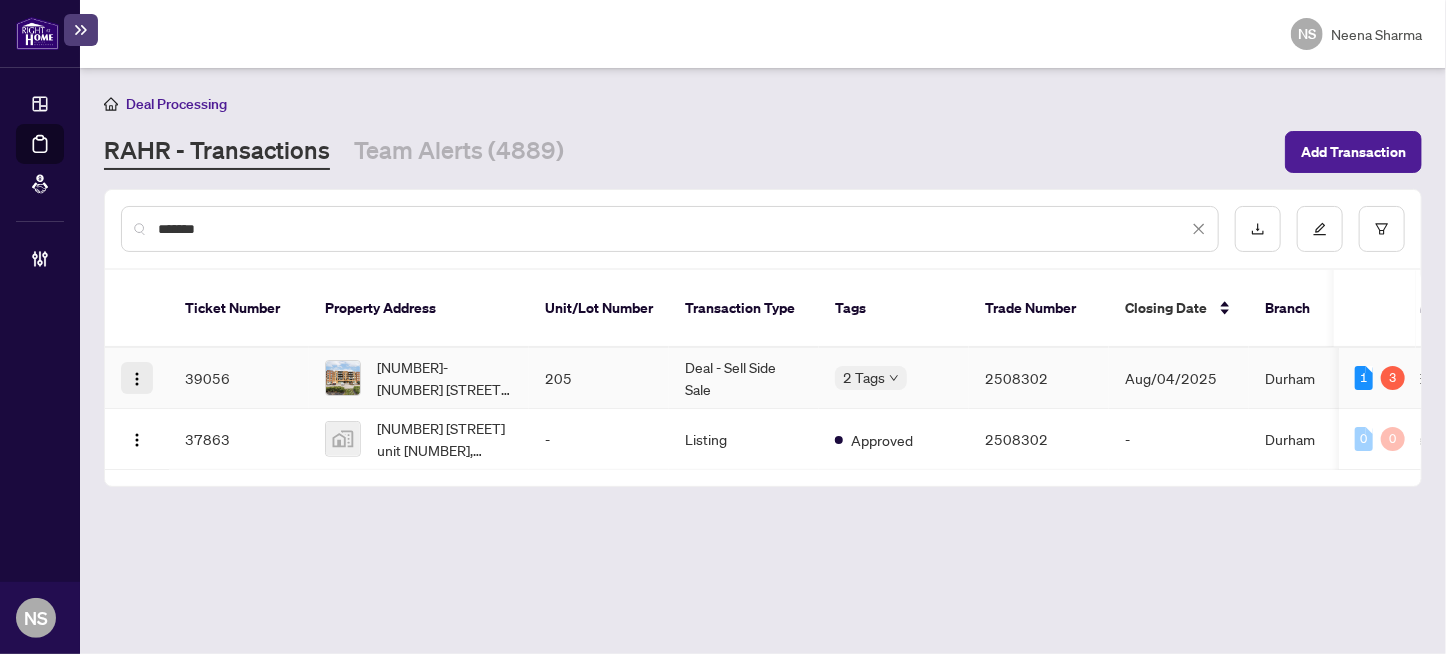 type on "*******" 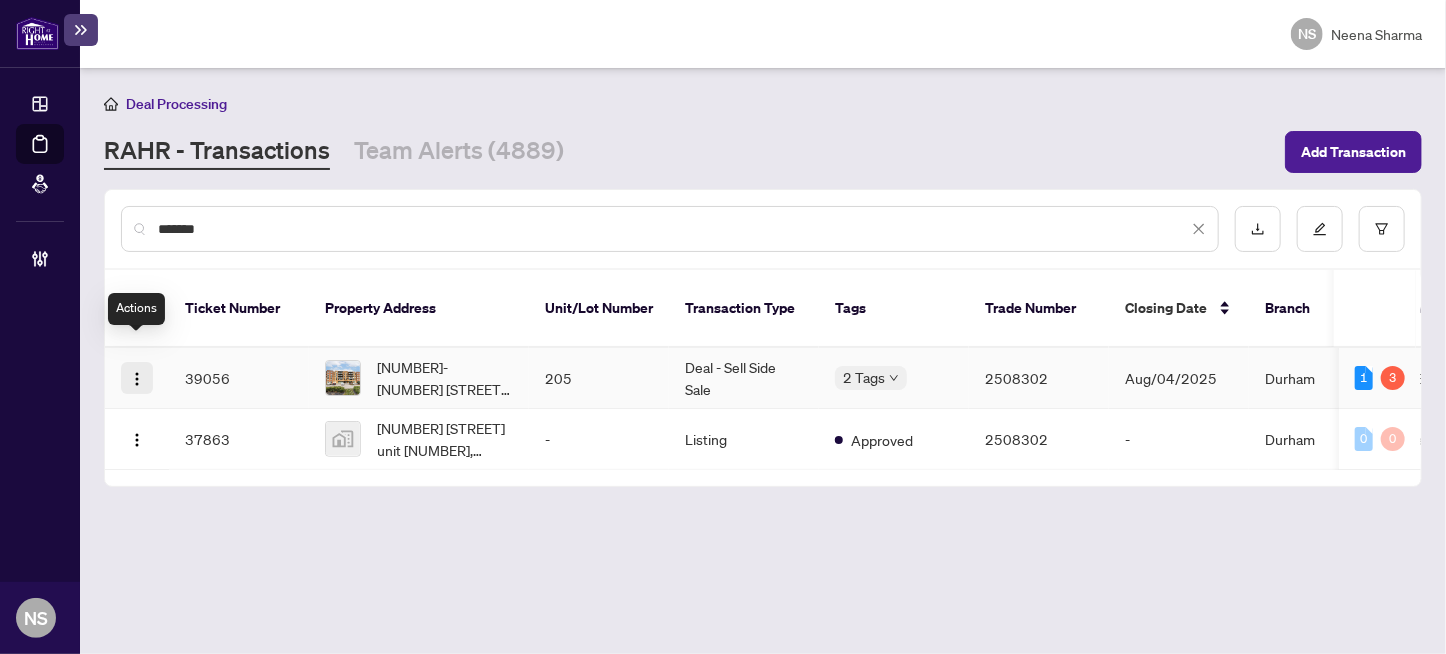 click at bounding box center [137, 379] 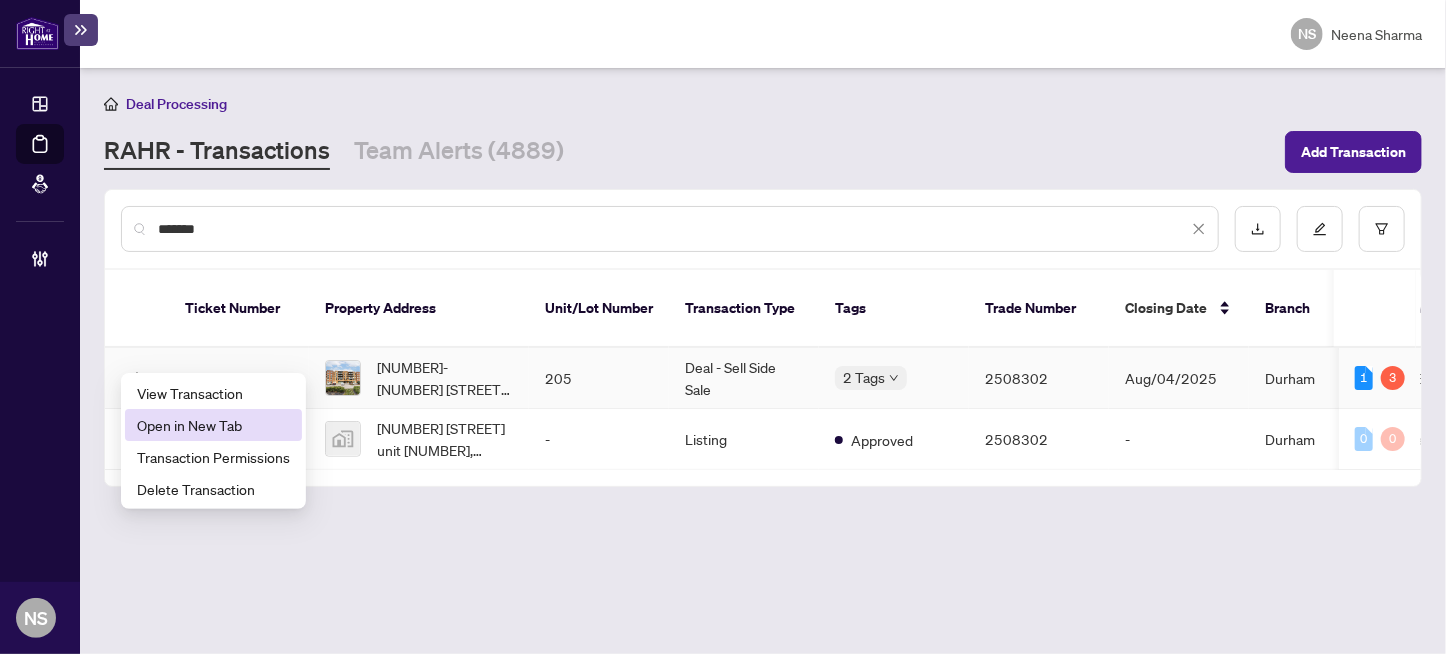 click on "Open in New Tab" at bounding box center [213, 425] 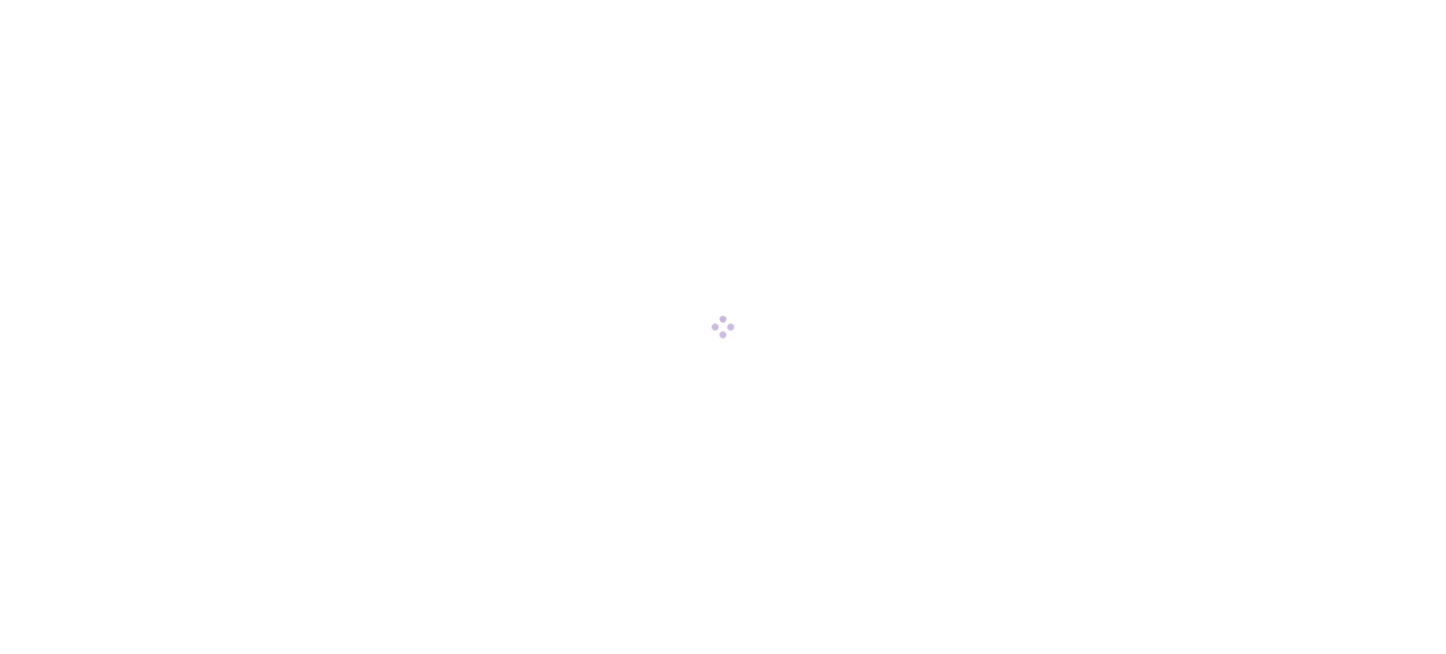 scroll, scrollTop: 0, scrollLeft: 0, axis: both 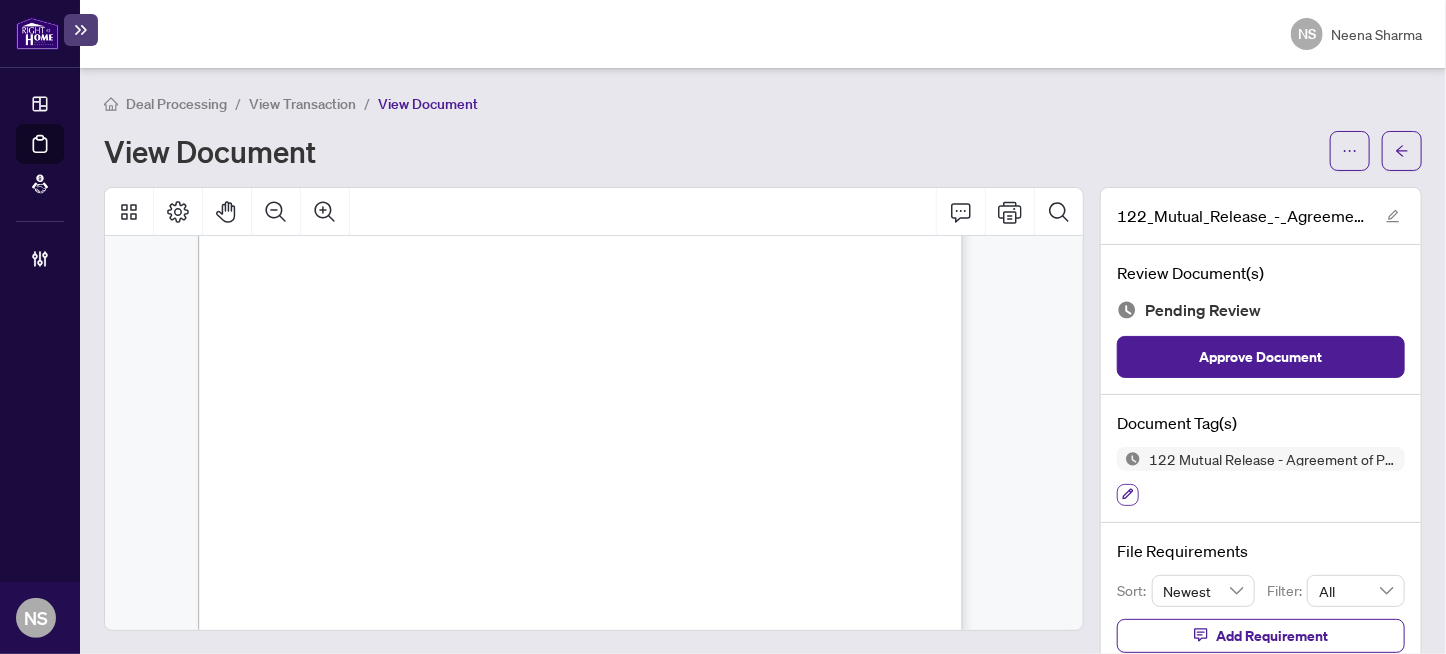 click 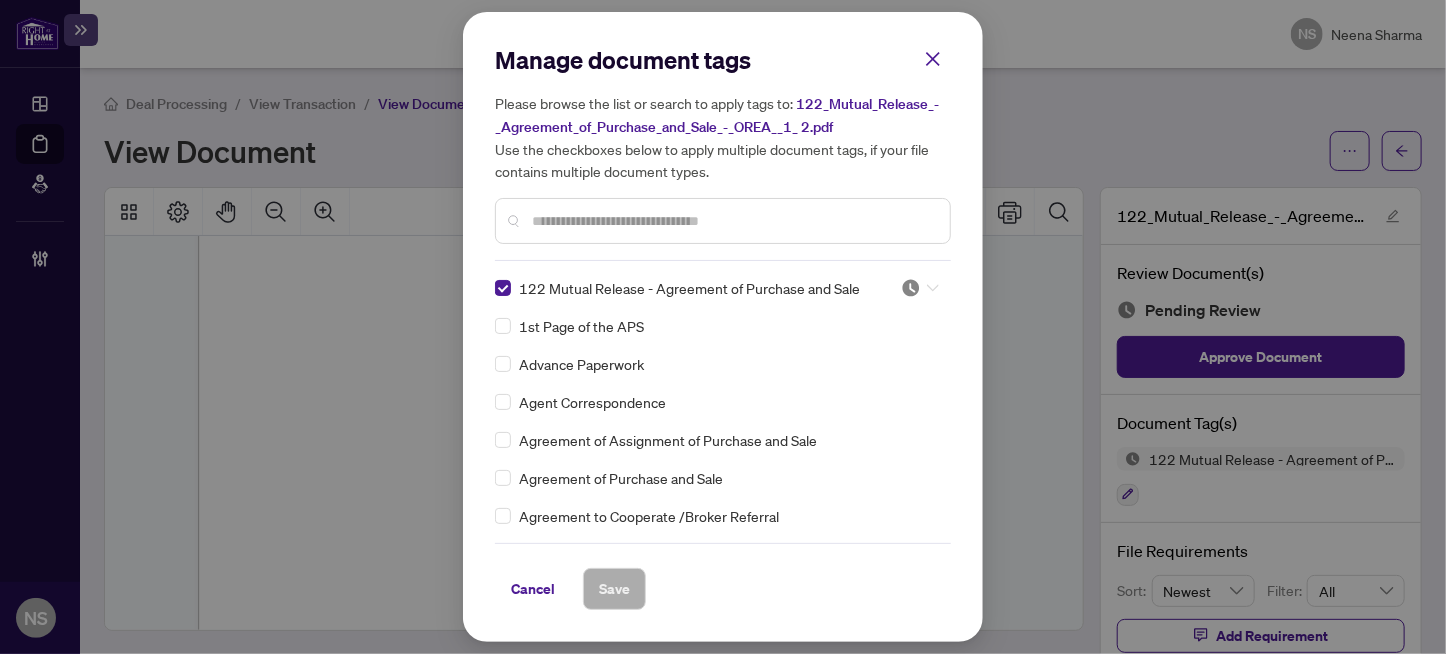 drag, startPoint x: 914, startPoint y: 287, endPoint x: 914, endPoint y: 299, distance: 12 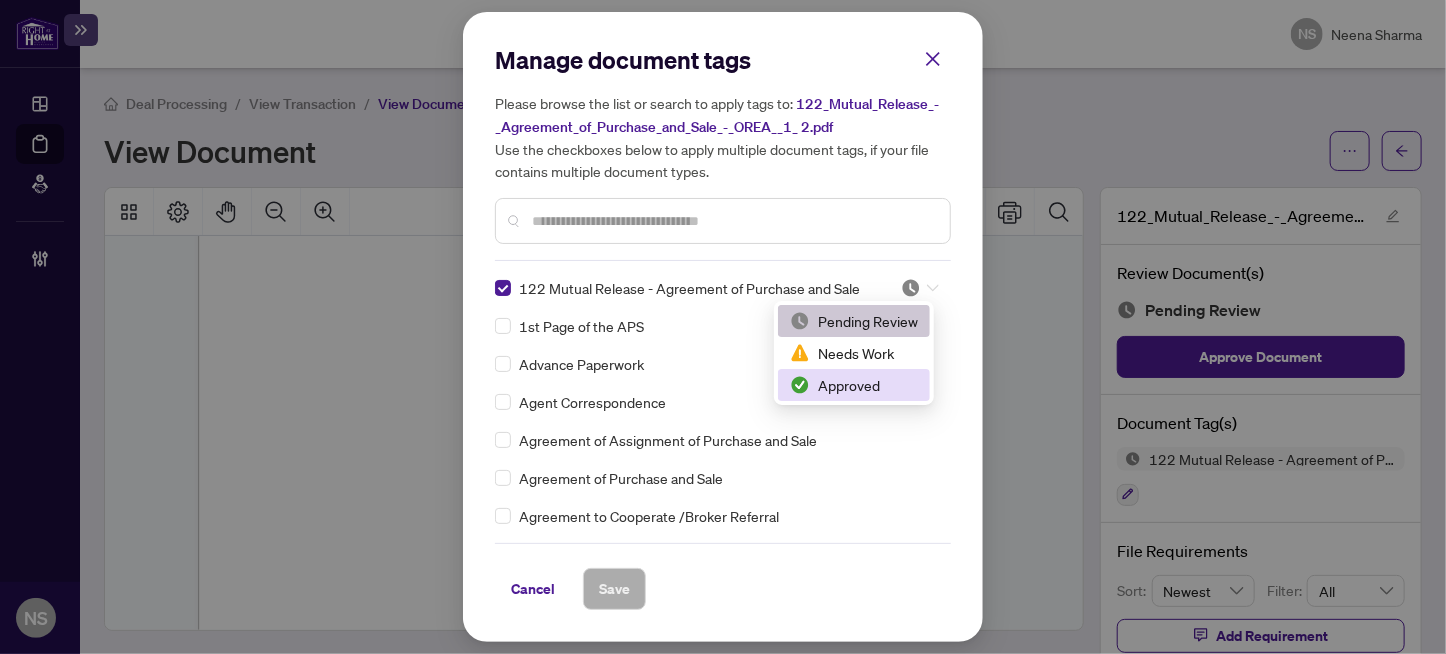 click on "Approved" at bounding box center (854, 385) 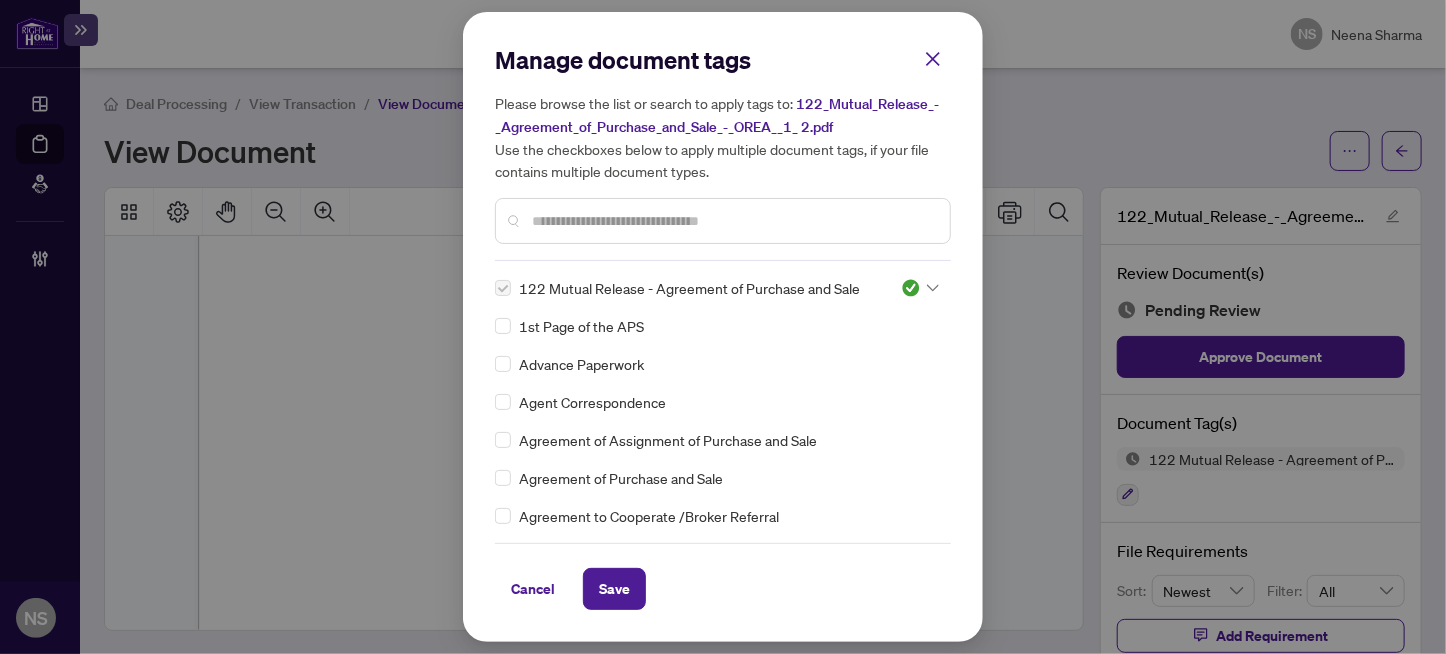 drag, startPoint x: 612, startPoint y: 586, endPoint x: 799, endPoint y: 403, distance: 261.6448 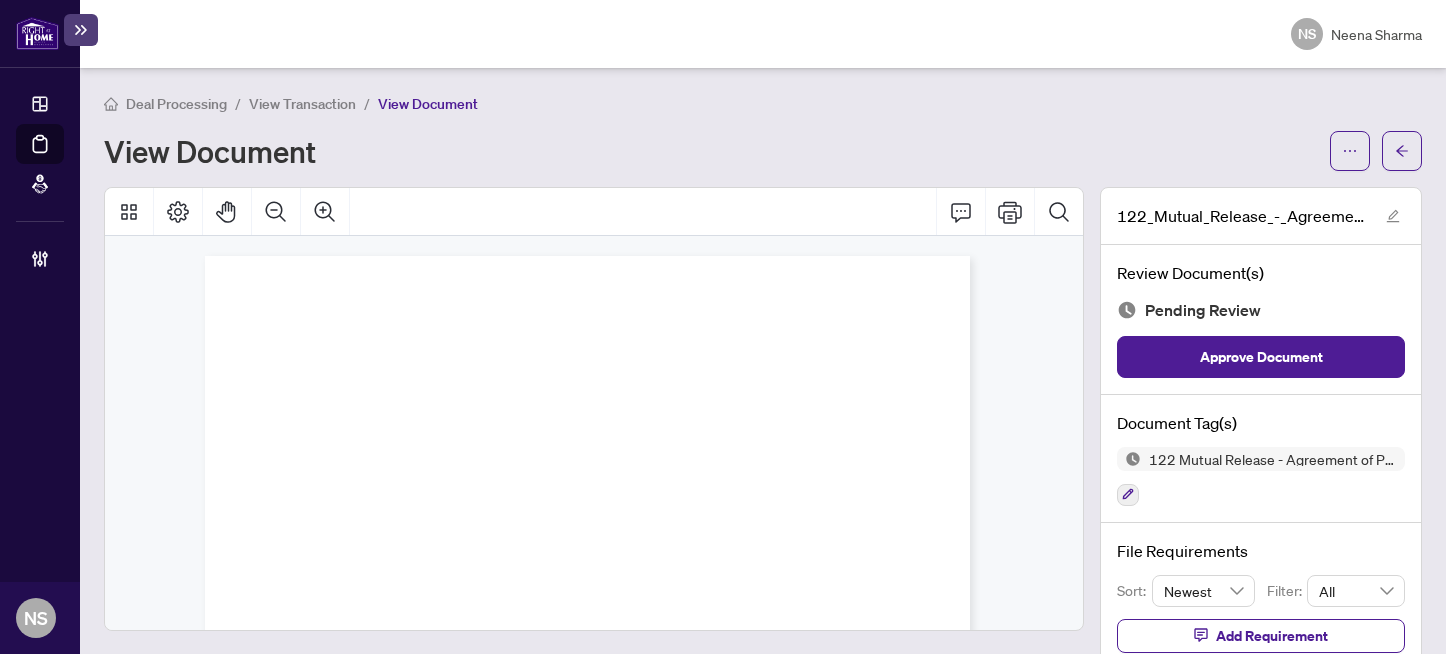scroll, scrollTop: 0, scrollLeft: 0, axis: both 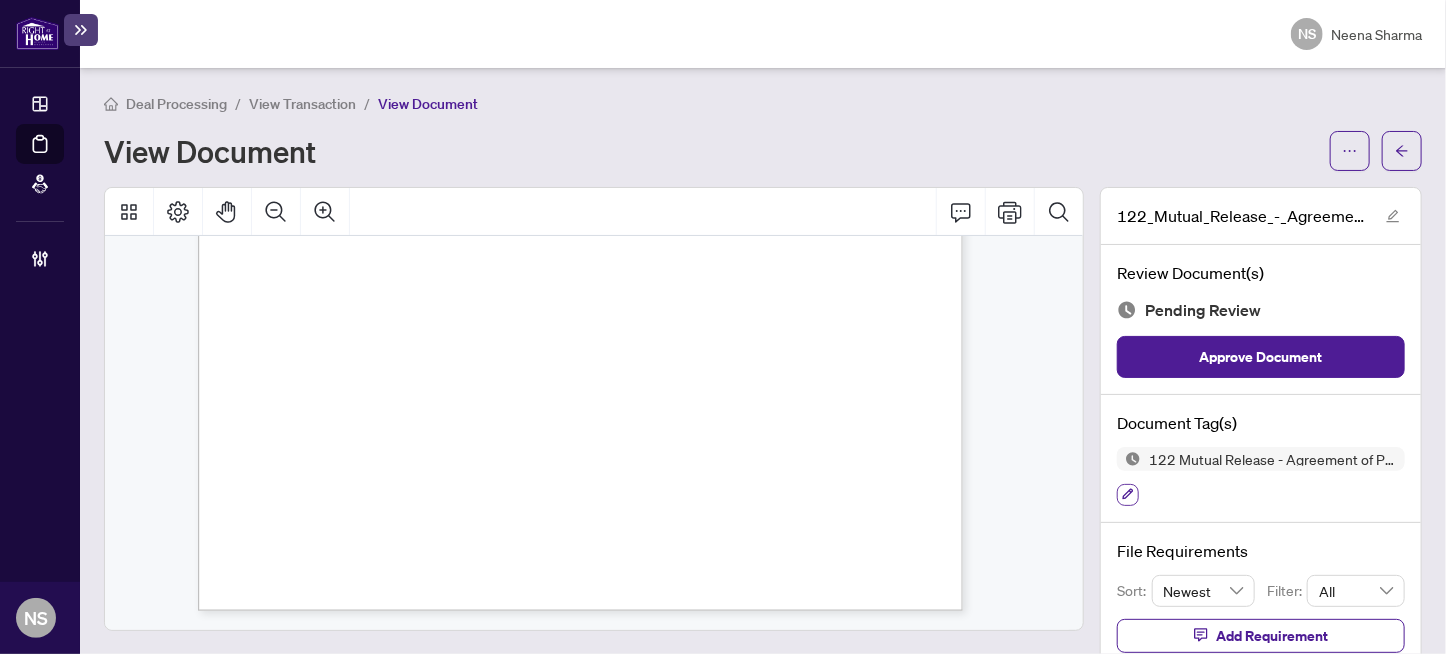 click 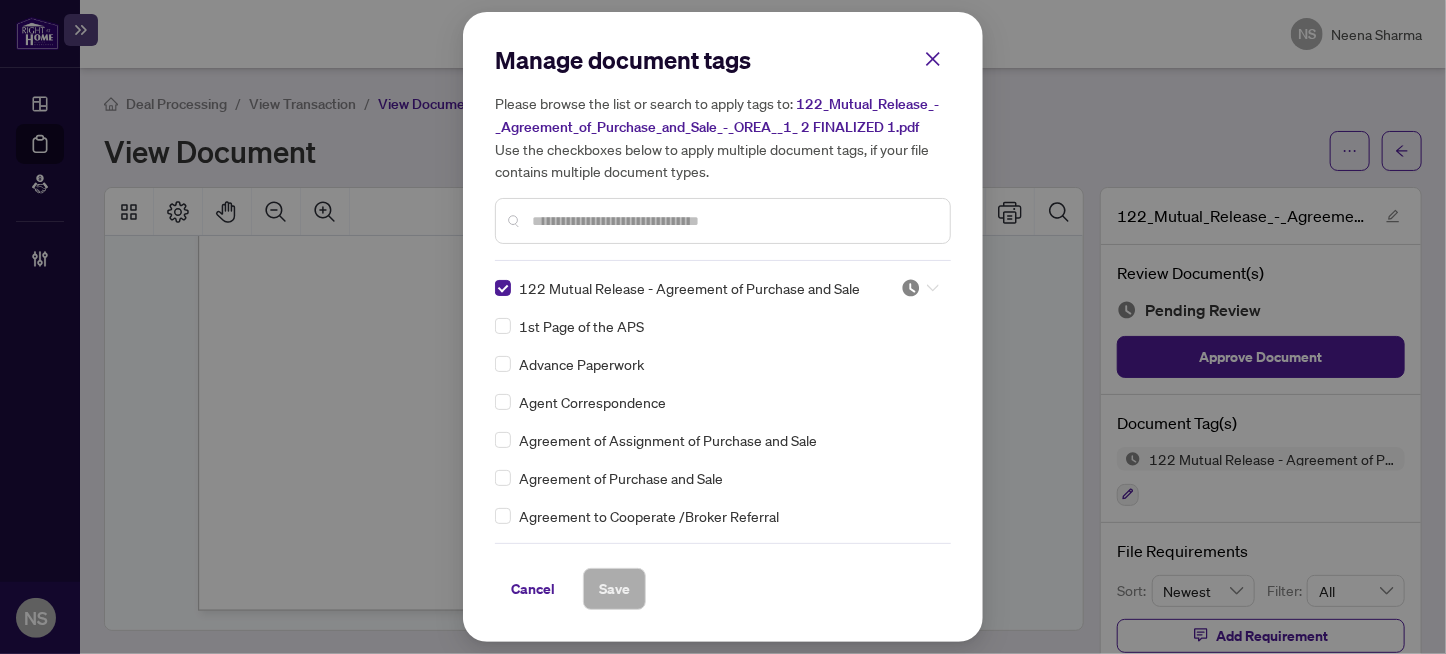 click on "OPERATIONS Dashboard Deal Processing Mortgage Referrals MANAGEMENT Brokerage Management NS [FIRST] [LAST] [USERNAME]@[example.com] NS [FIRST] [LAST] Deal Processing / View Transaction / View Document View Document 122_Mutual_Release_-_Agreement_of_Purchase_and_Sale_-_OREA__1_ 2 FINALIZED 1.pdf Review Document(s) Pending Review Approve Document Document Tag(s) 122 Mutual Release - Agreement of Purchase and Sale File Requirements Sort: Newest Filter: All Add Requirement No requirements available
Manage document tags Please browse the list or search to apply tags to:   122_Mutual_Release_-_Agreement_of_Purchase_and_Sale_-_OREA__1_ 2 FINALIZED 1.pdf   Use the checkboxes below to apply multiple document tags, if your file contains multiple document types.   122 Mutual Release - Agreement of Purchase and Sale 1st Page of the APS Advance Paperwork Agent Correspondence Agreement of Assignment of Purchase and Sale Agreement of Purchase and Sale Agreement to Cooperate /Broker Referral Agreement to Lease 1" at bounding box center (723, 327) 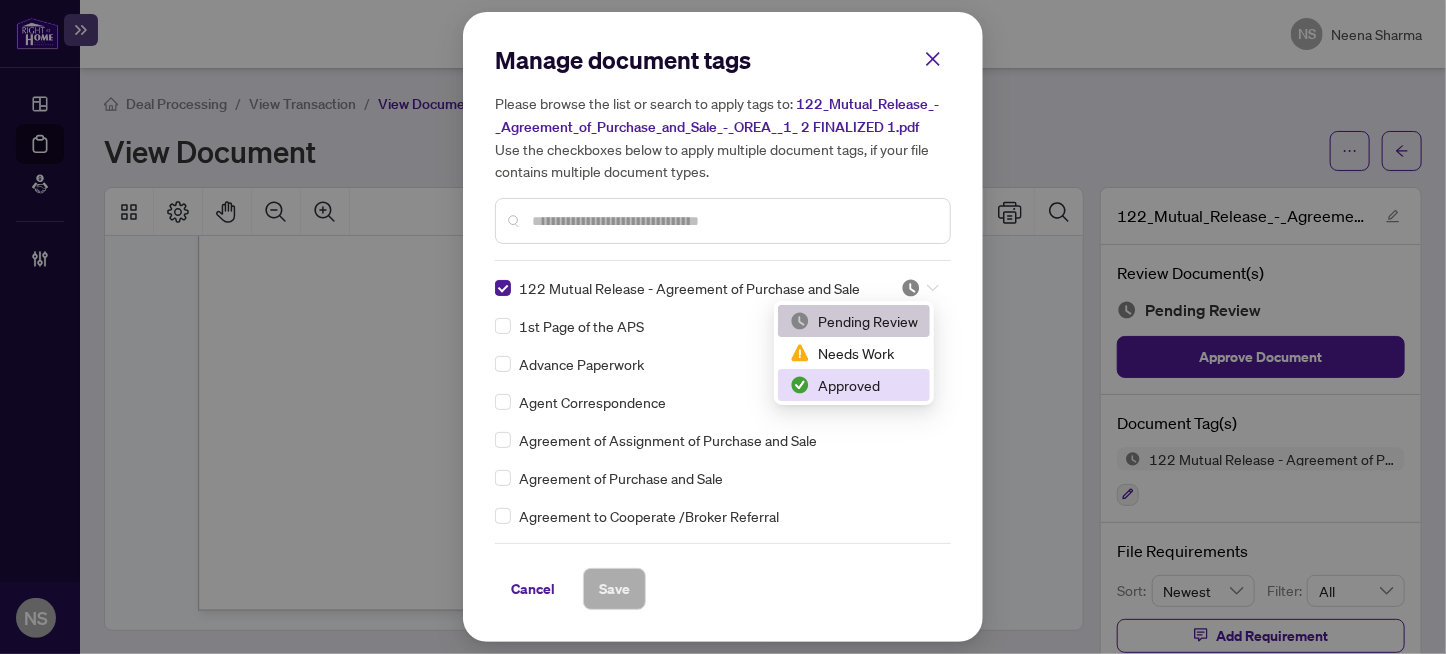 click on "Approved" at bounding box center [854, 385] 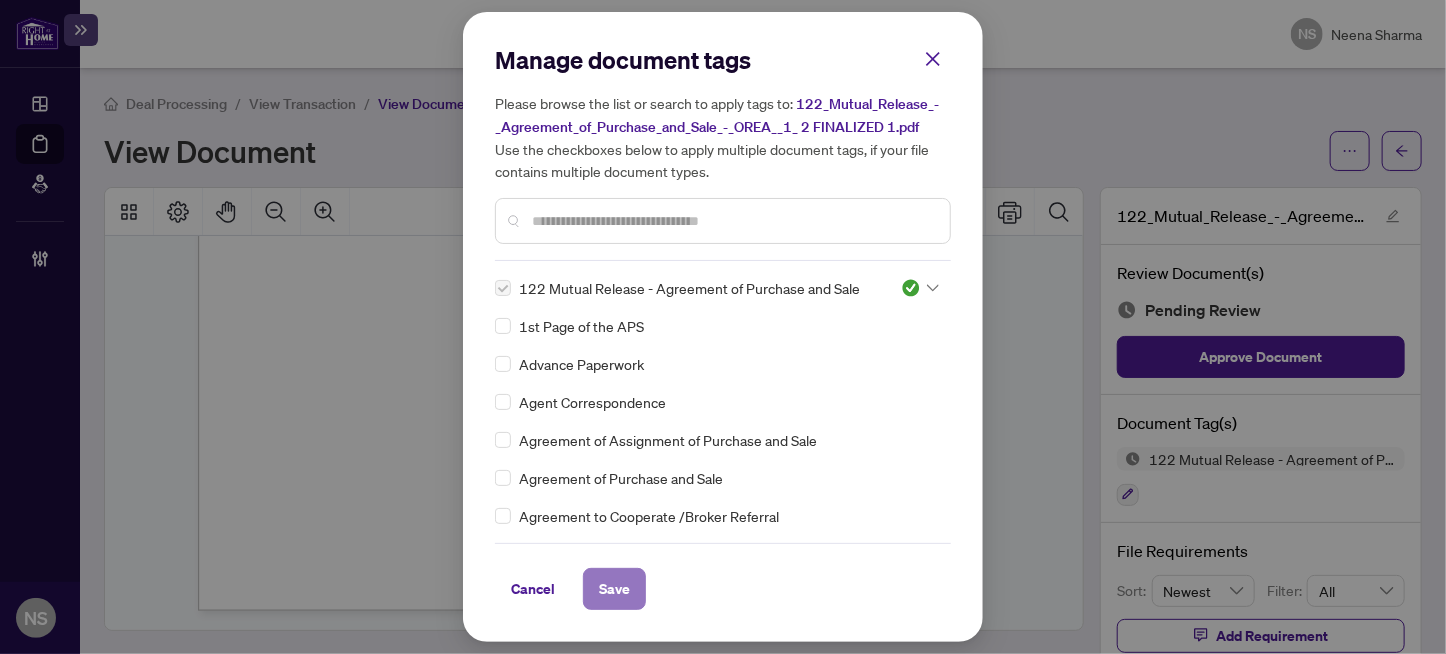 click on "Save" at bounding box center [614, 589] 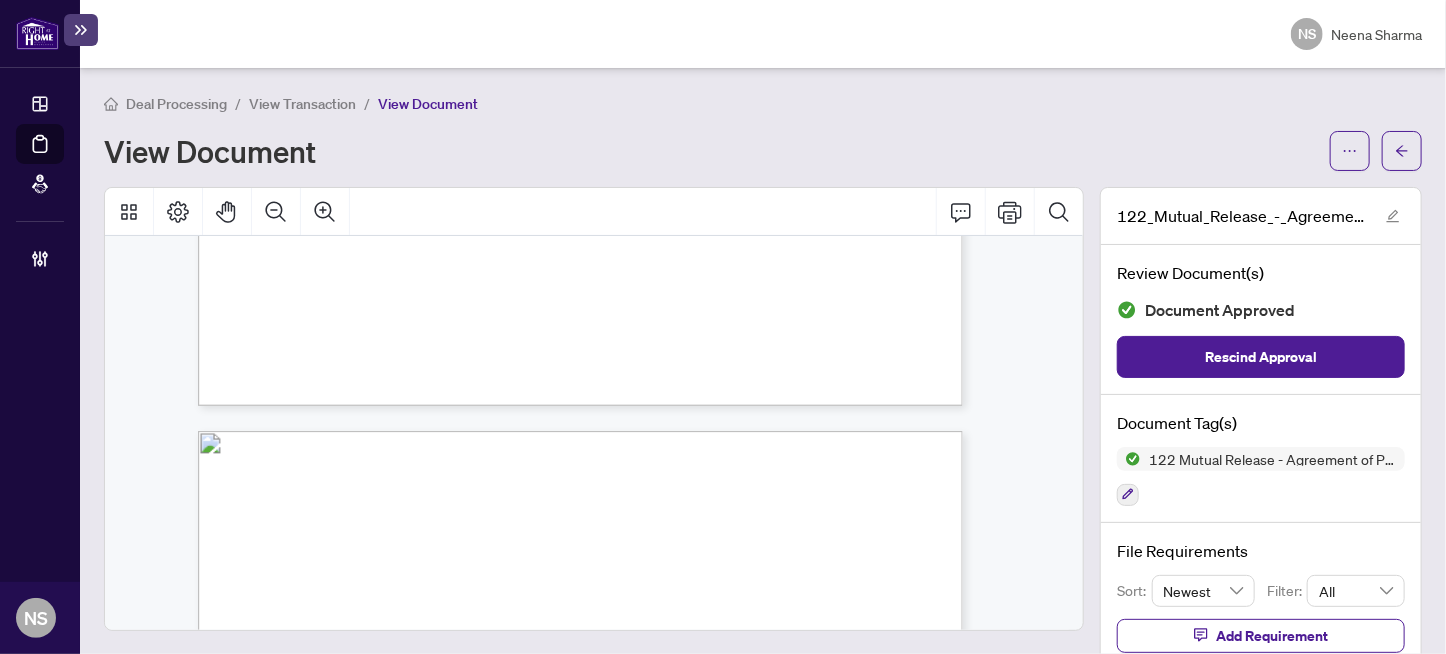 scroll, scrollTop: 0, scrollLeft: 0, axis: both 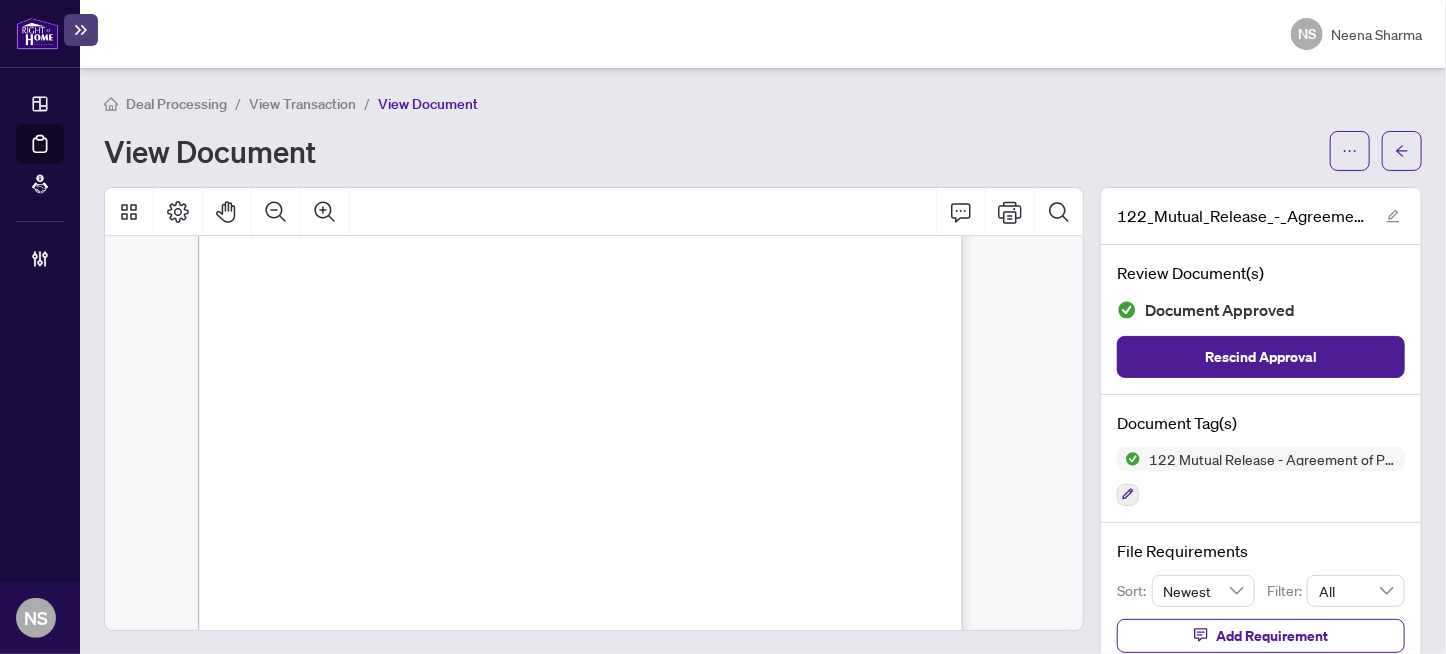 click on "[FIRST] [LAST]" at bounding box center (357, 440) 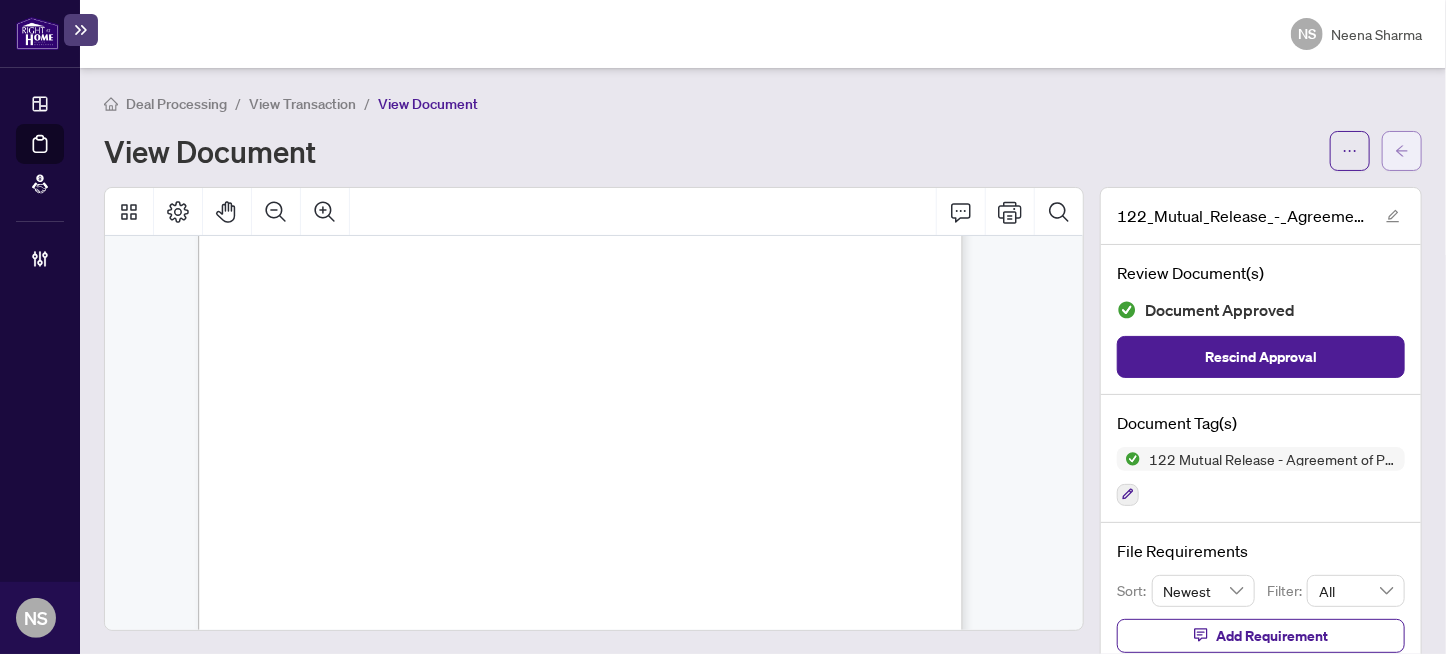 click 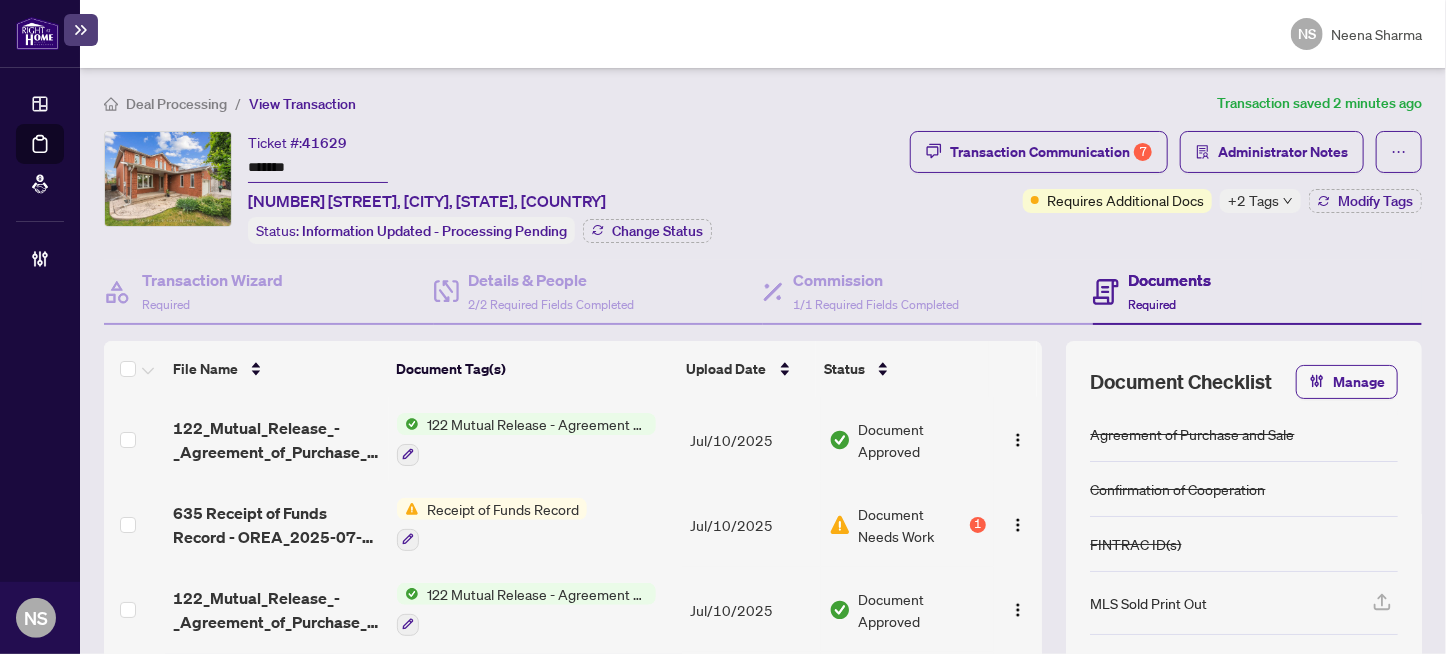 click on "+2 Tags" at bounding box center [1253, 200] 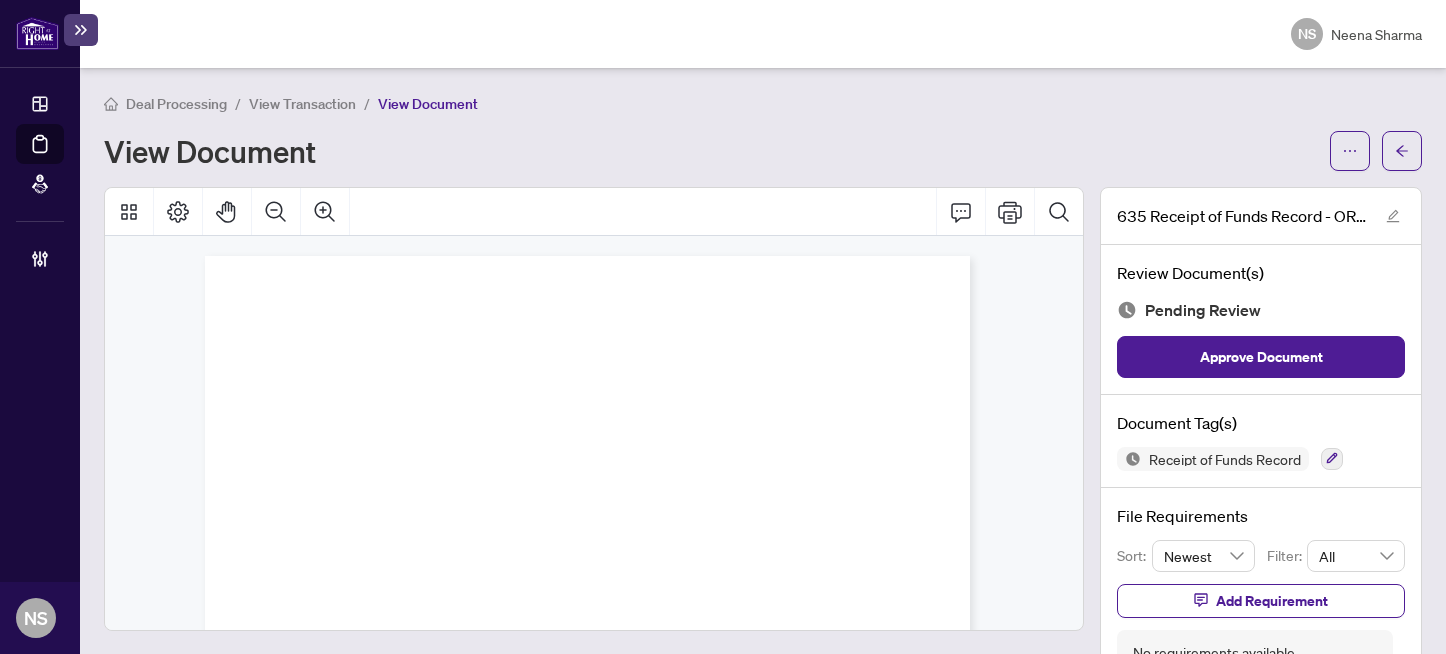 scroll, scrollTop: 0, scrollLeft: 0, axis: both 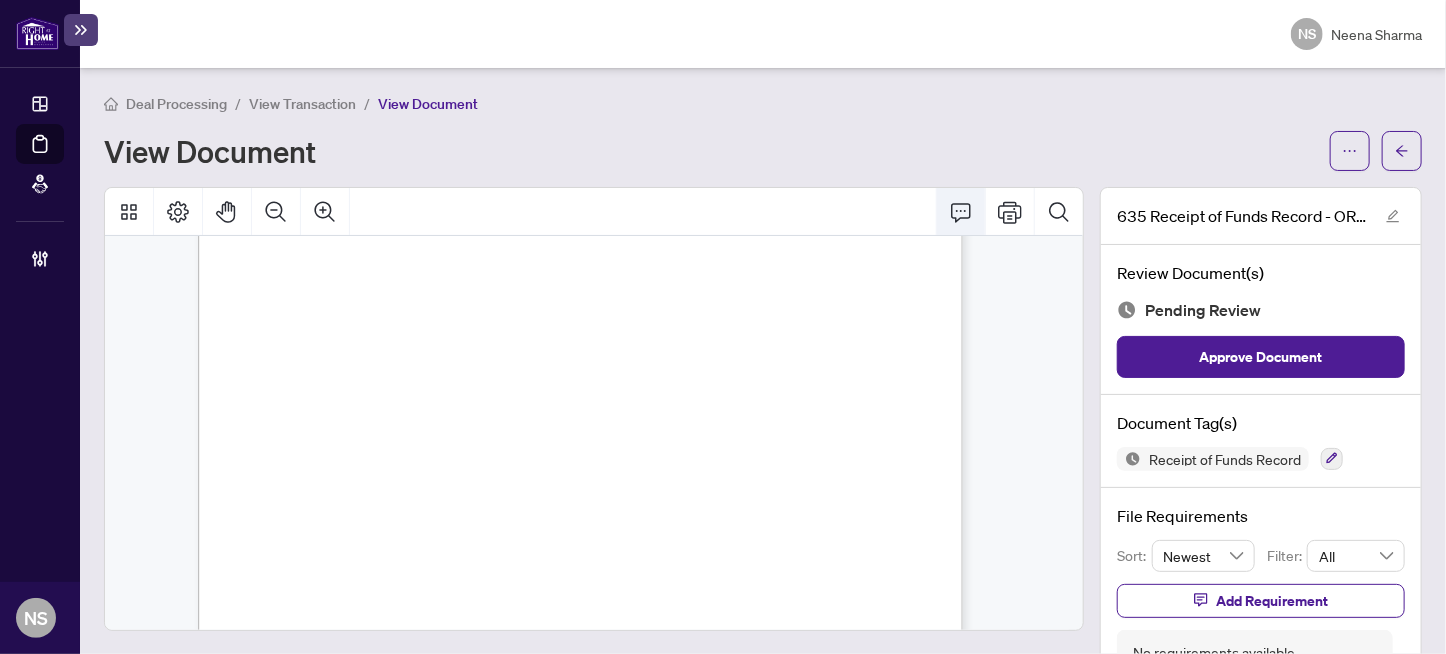 click 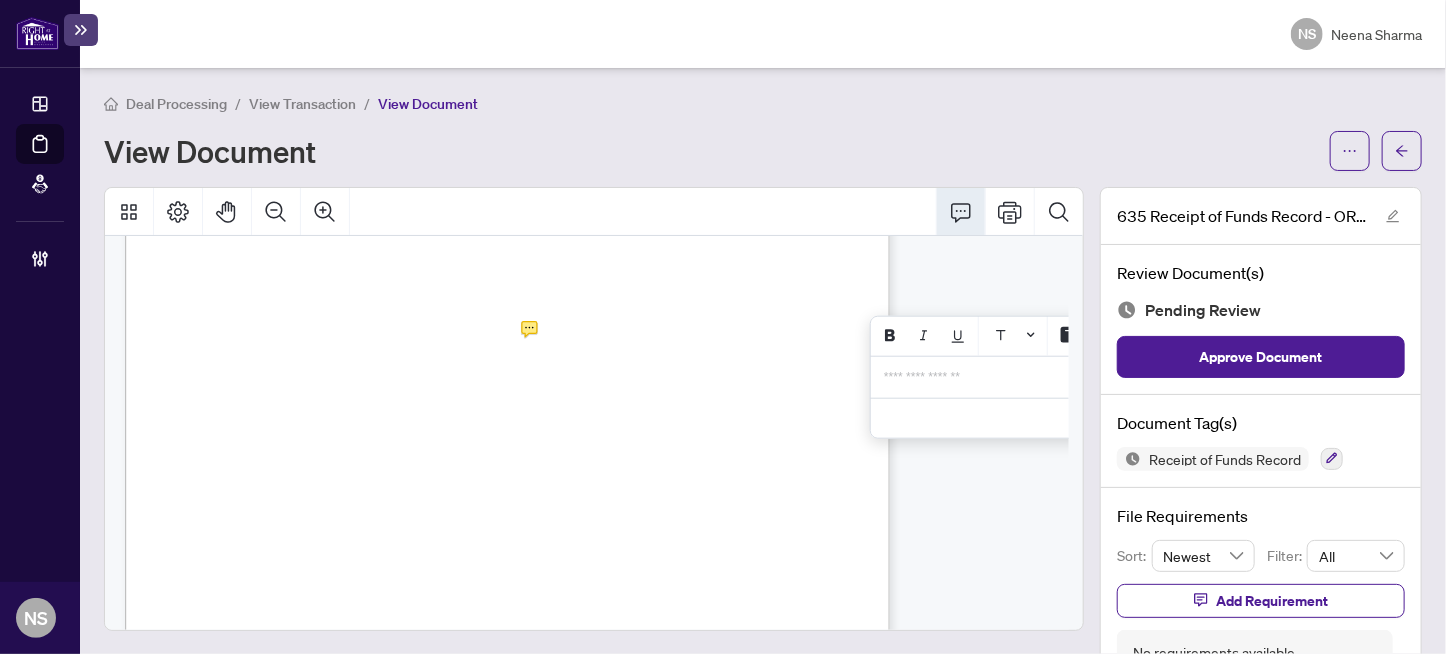 click on "**********" at bounding box center [1030, 377] 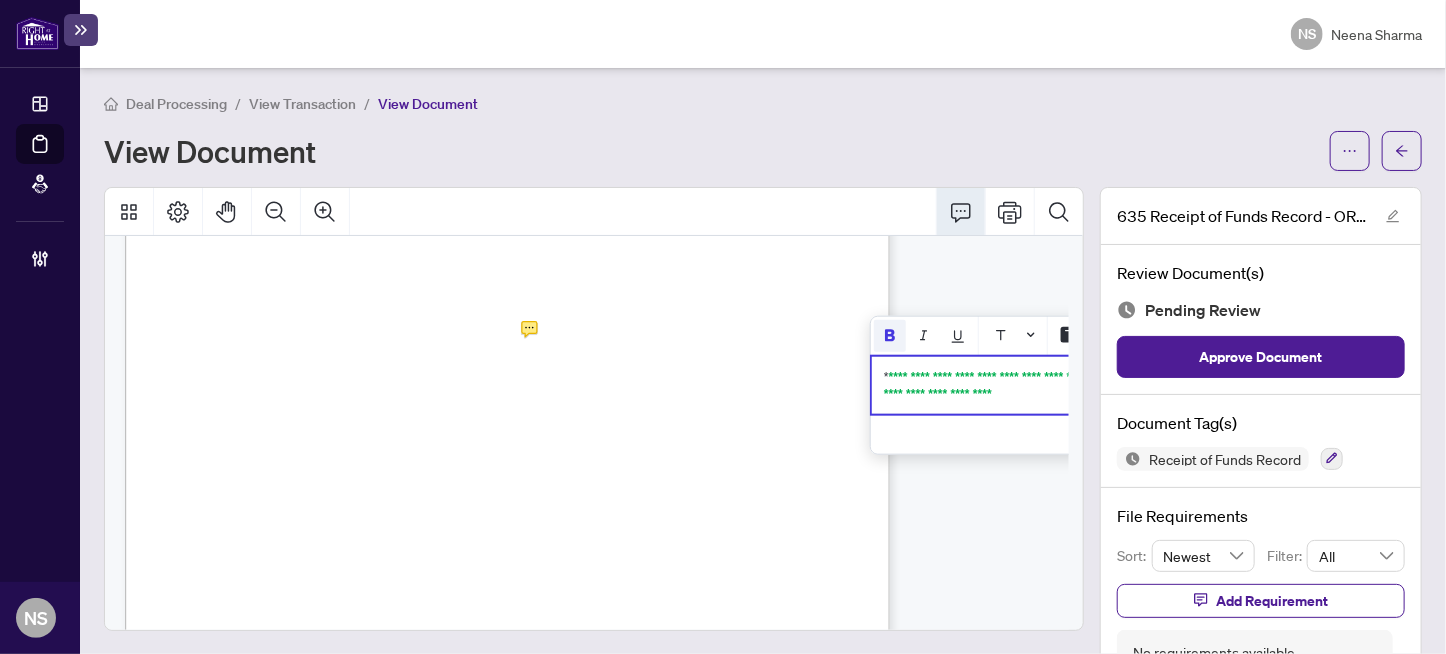 scroll, scrollTop: 1076, scrollLeft: 103, axis: both 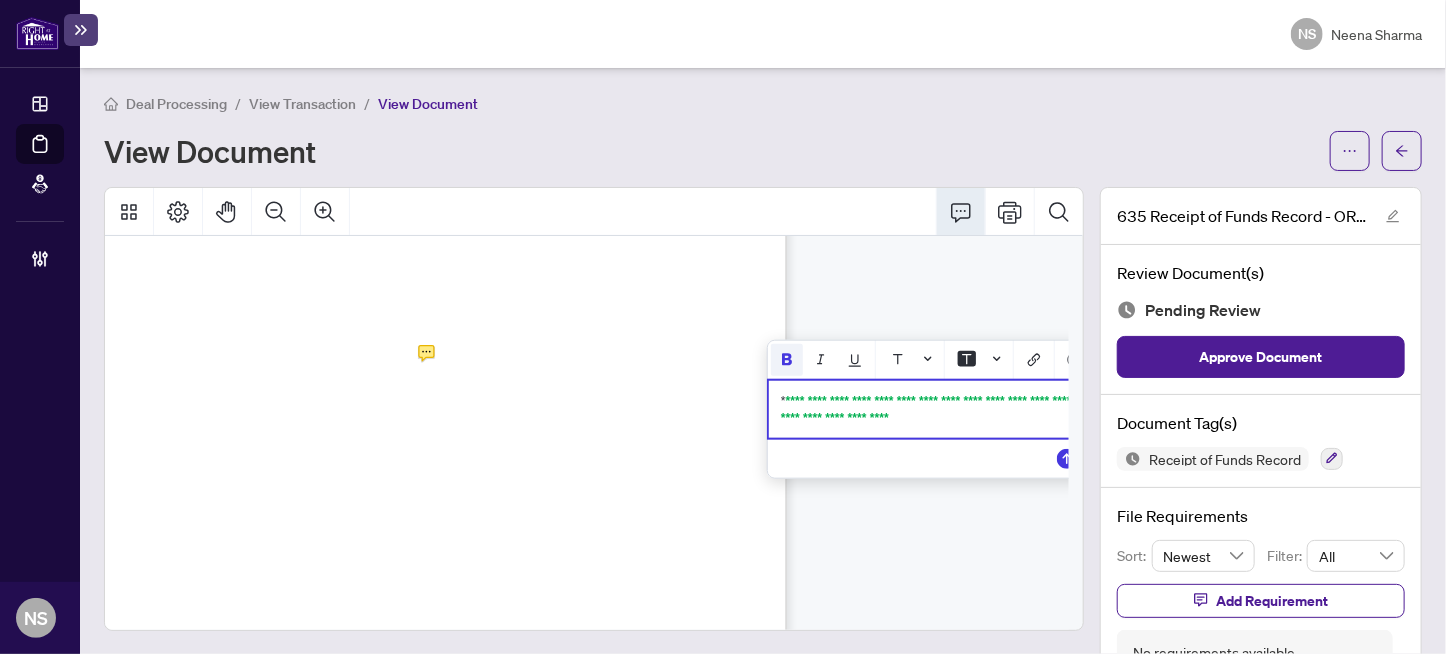 click on "**********" at bounding box center (928, 409) 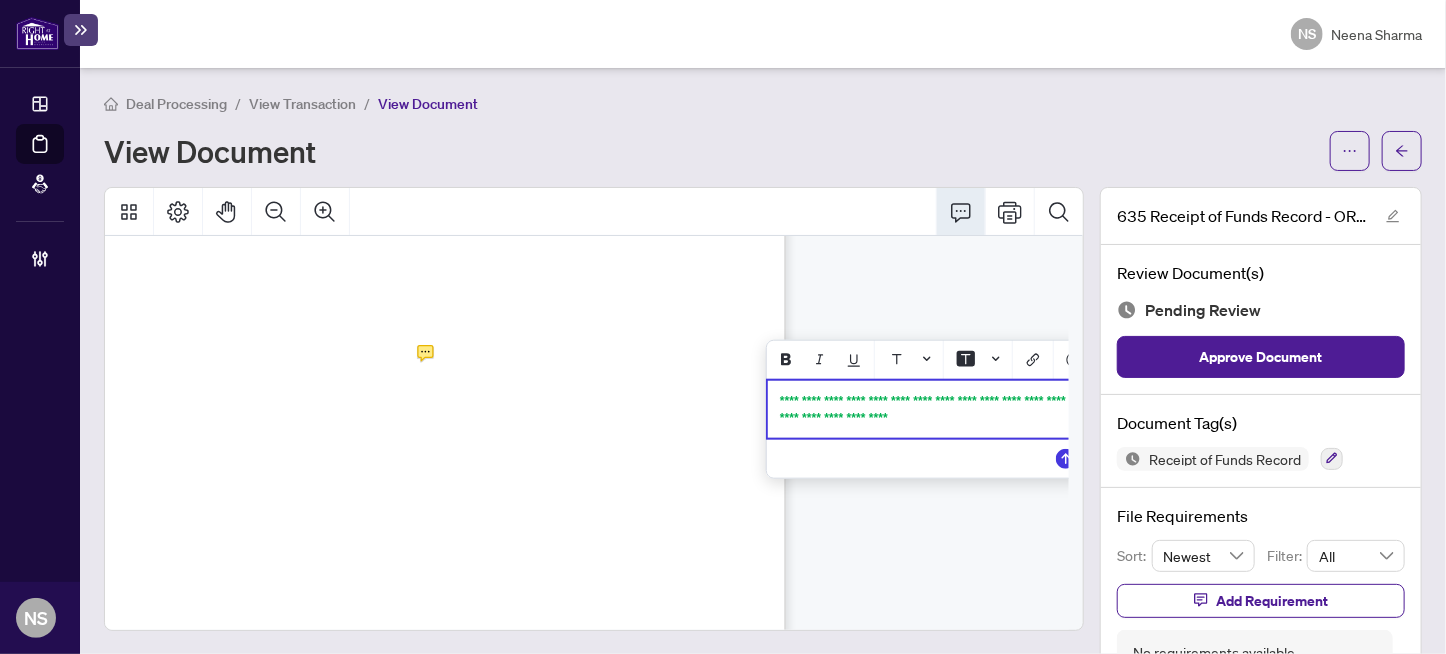 scroll, scrollTop: 1076, scrollLeft: 175, axis: both 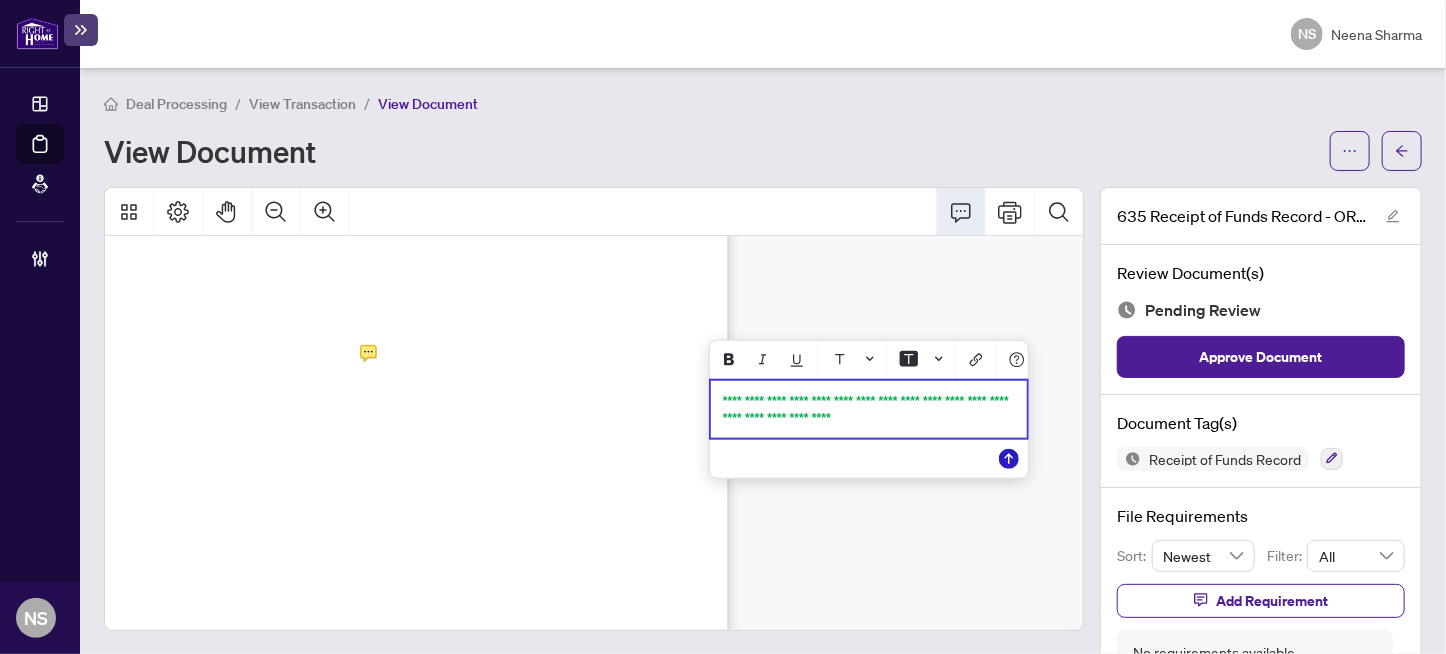 click 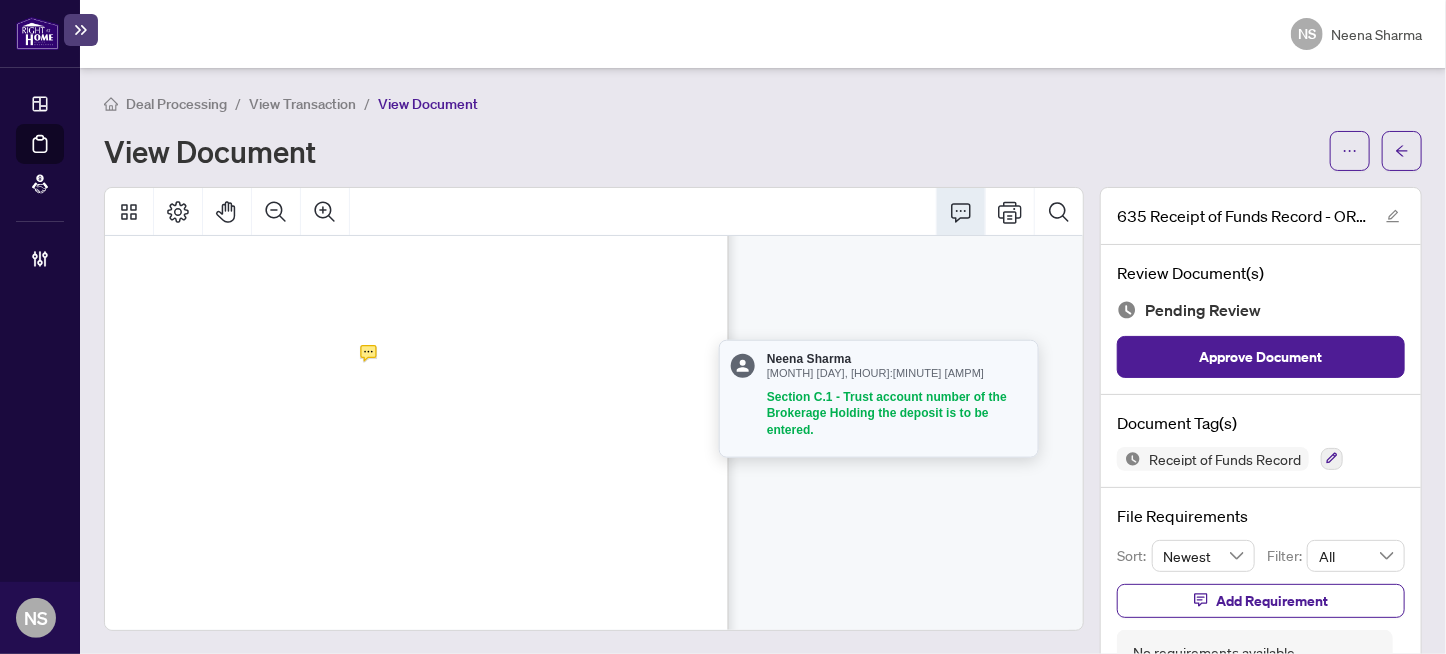 drag, startPoint x: 606, startPoint y: 629, endPoint x: 508, endPoint y: 631, distance: 98.02041 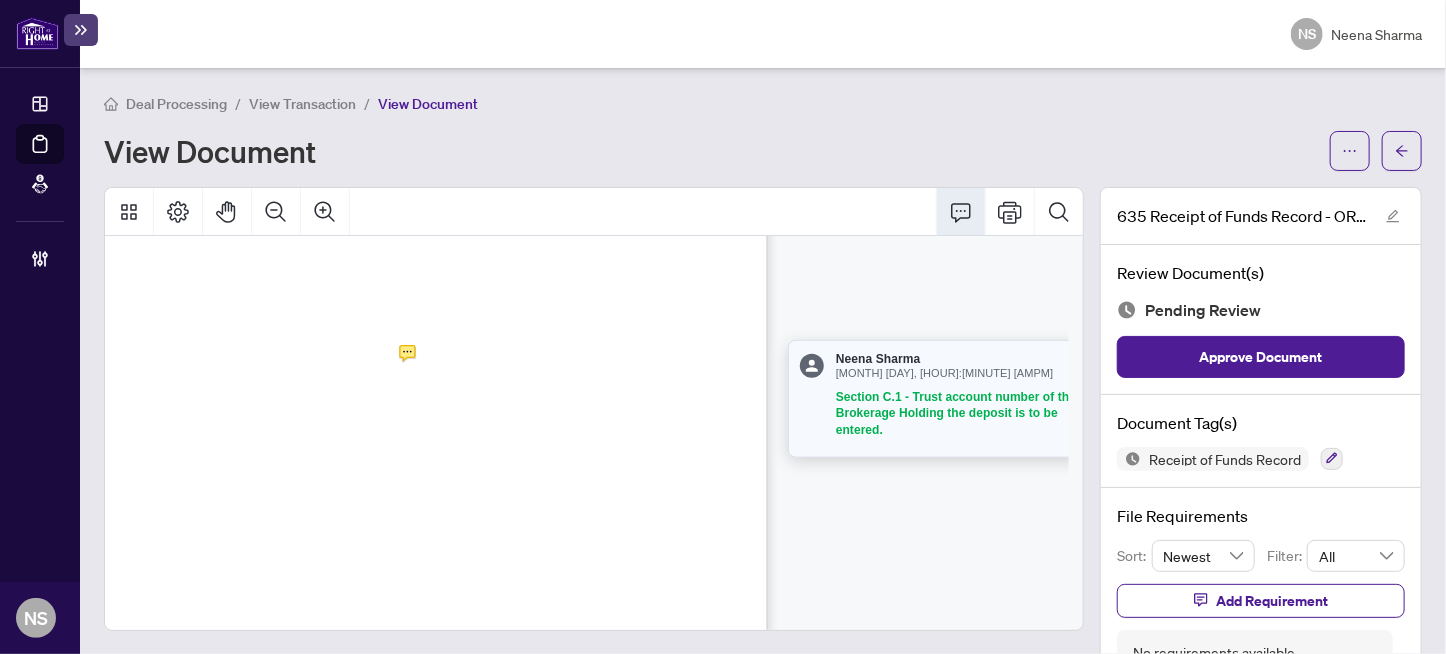 scroll, scrollTop: 1076, scrollLeft: 175, axis: both 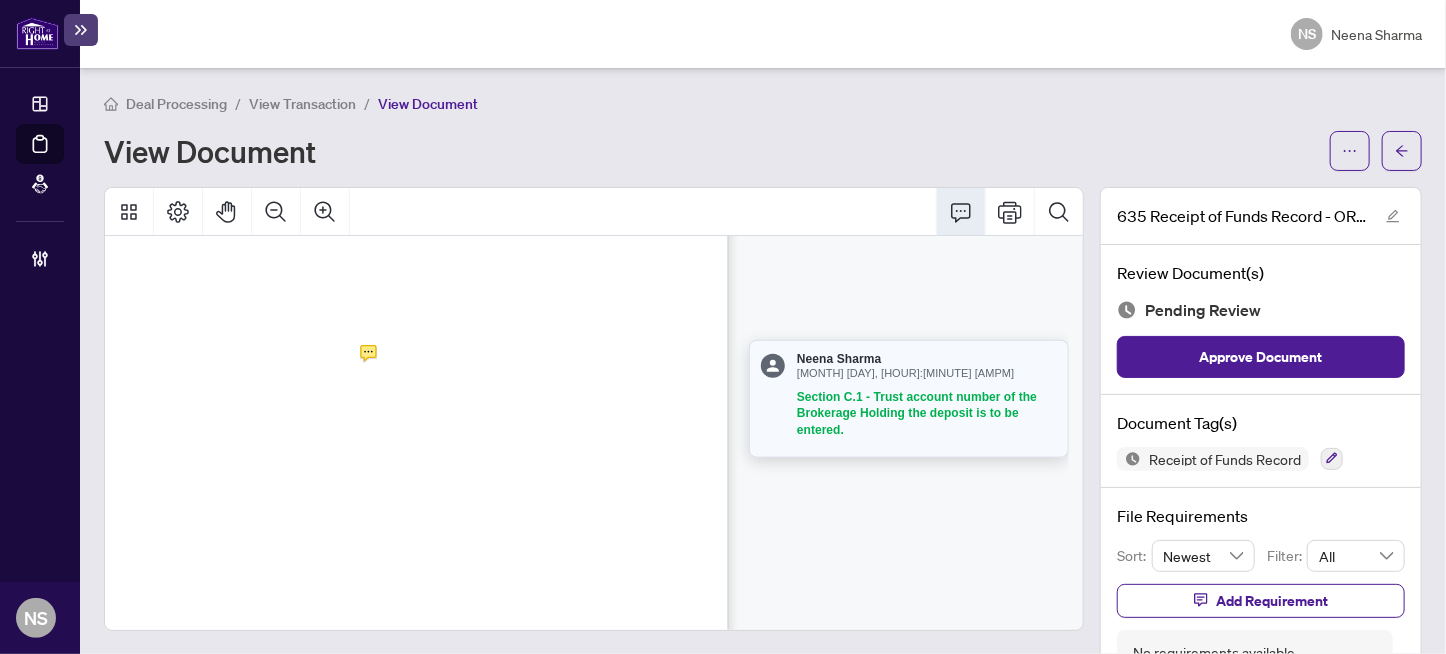 click 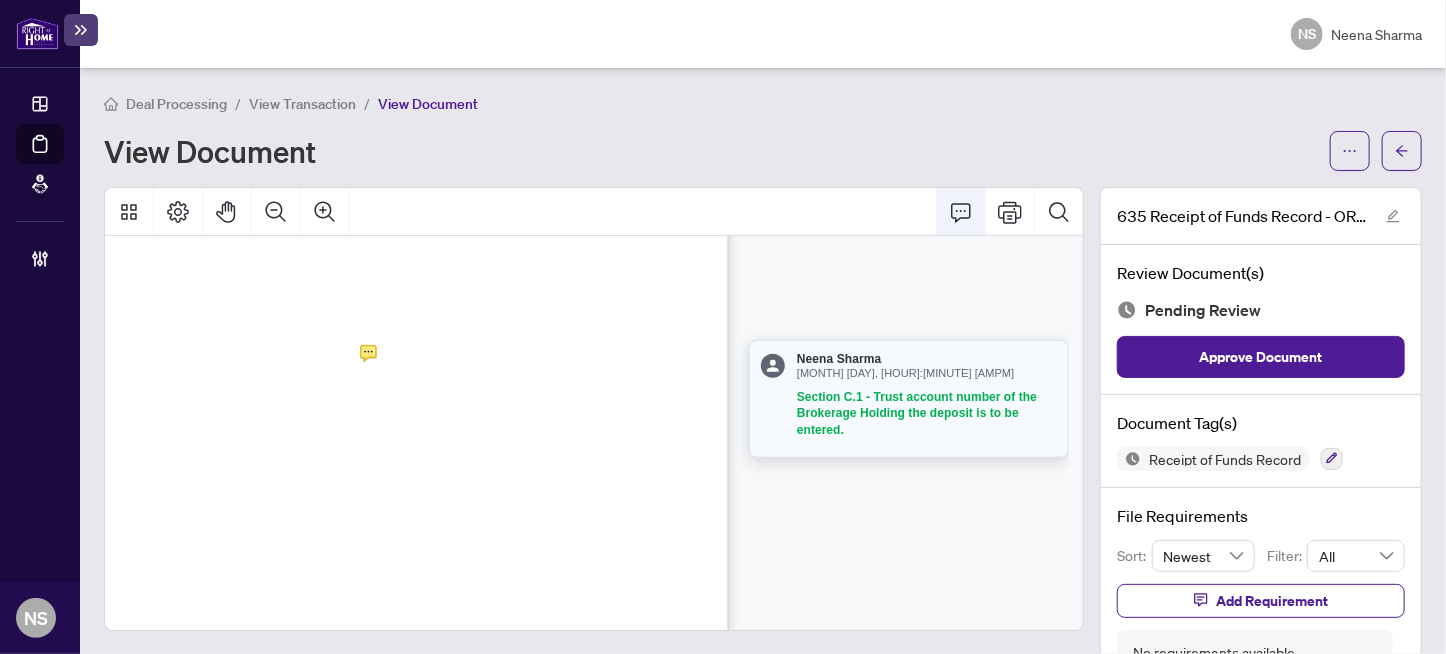 click 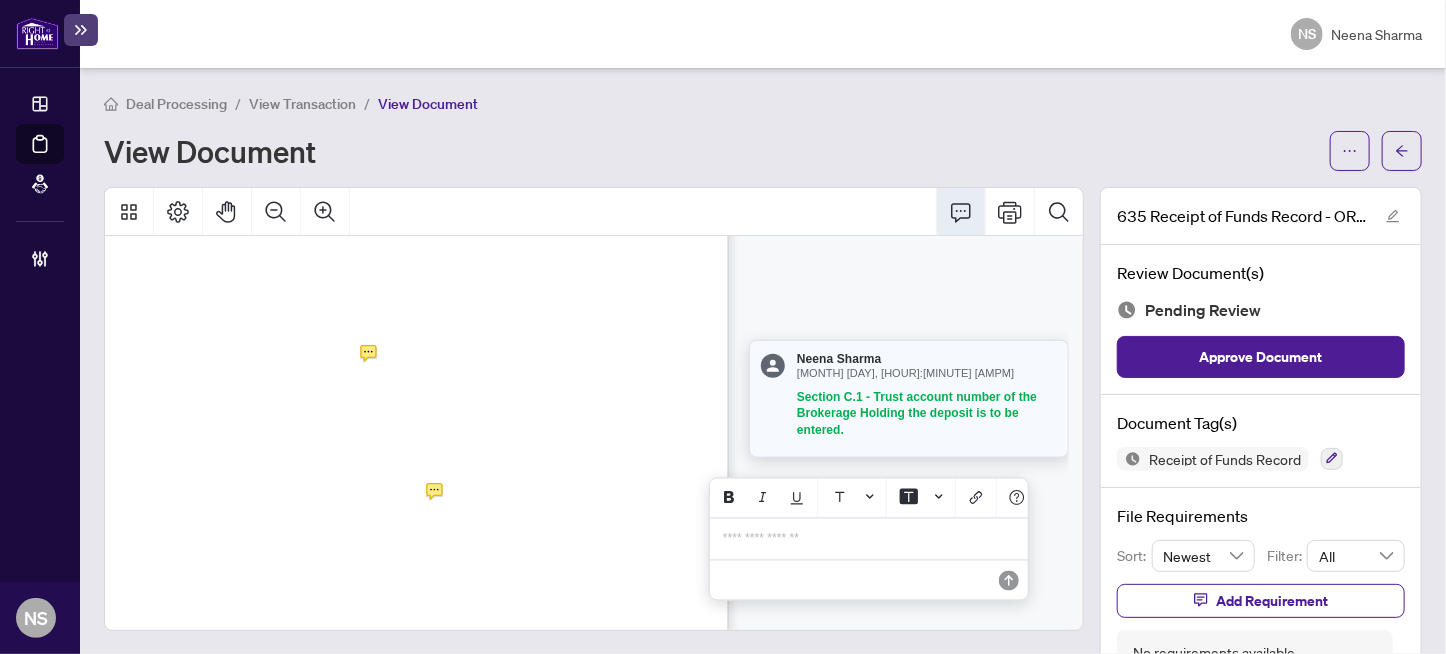 click on "**********" at bounding box center [869, 539] 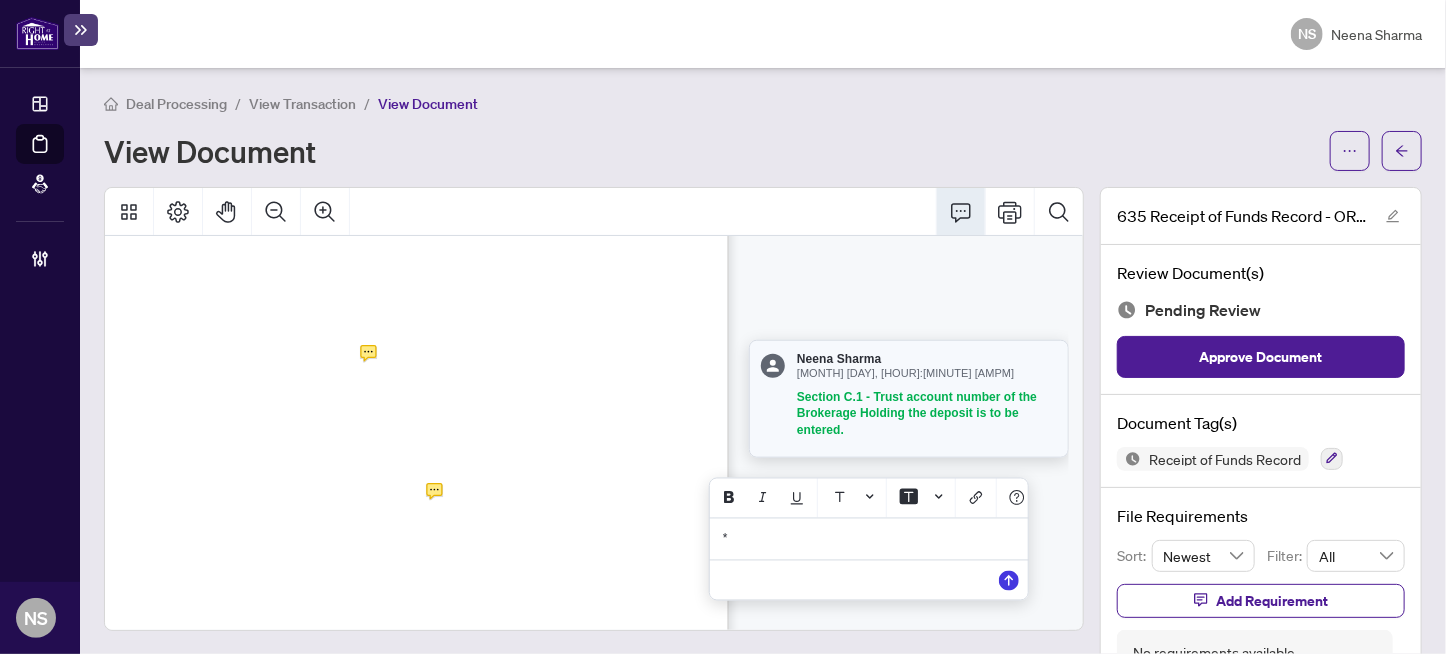 type 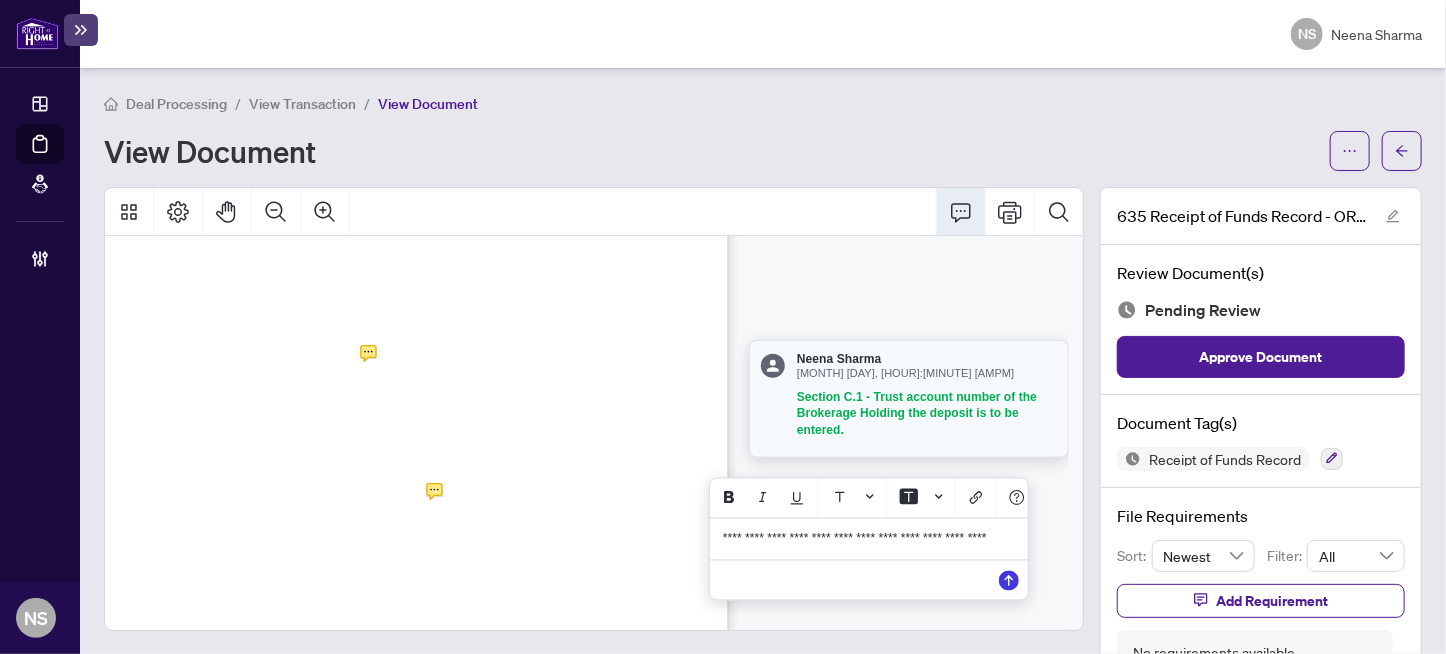 drag, startPoint x: 789, startPoint y: 572, endPoint x: 704, endPoint y: 538, distance: 91.5478 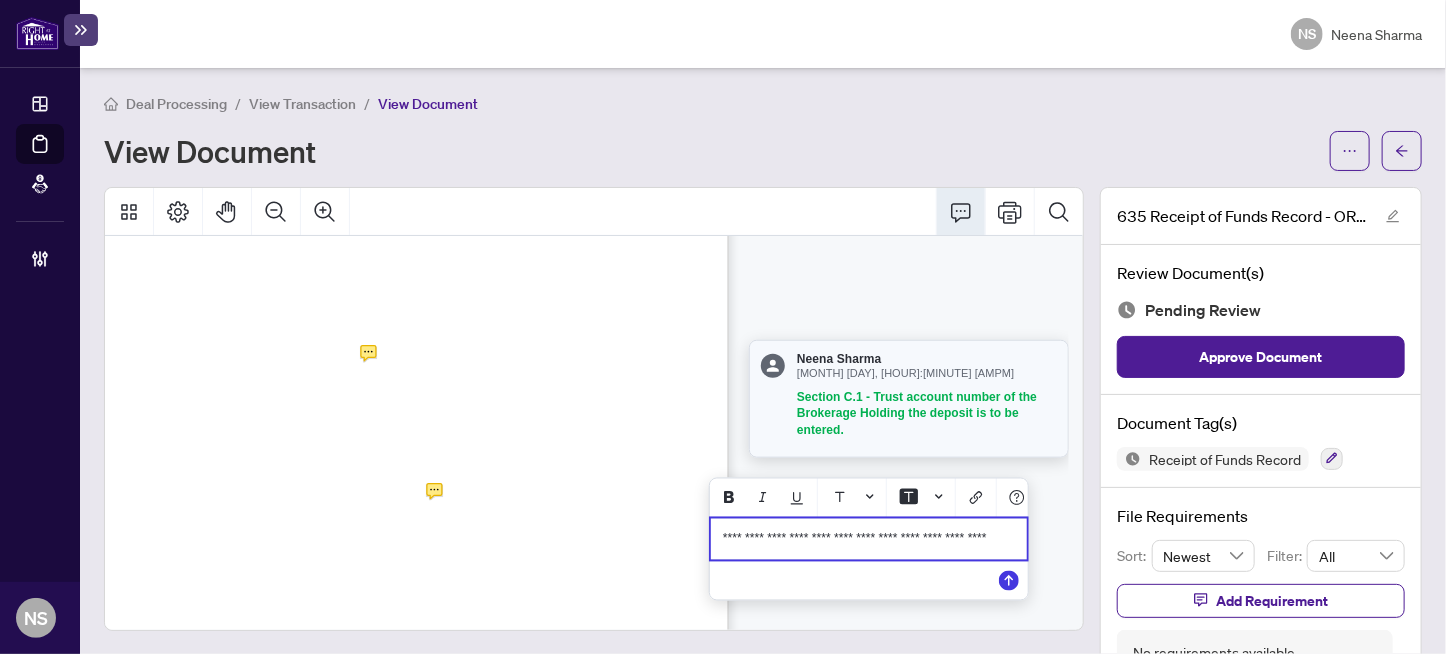 click on "**********" at bounding box center [869, 539] 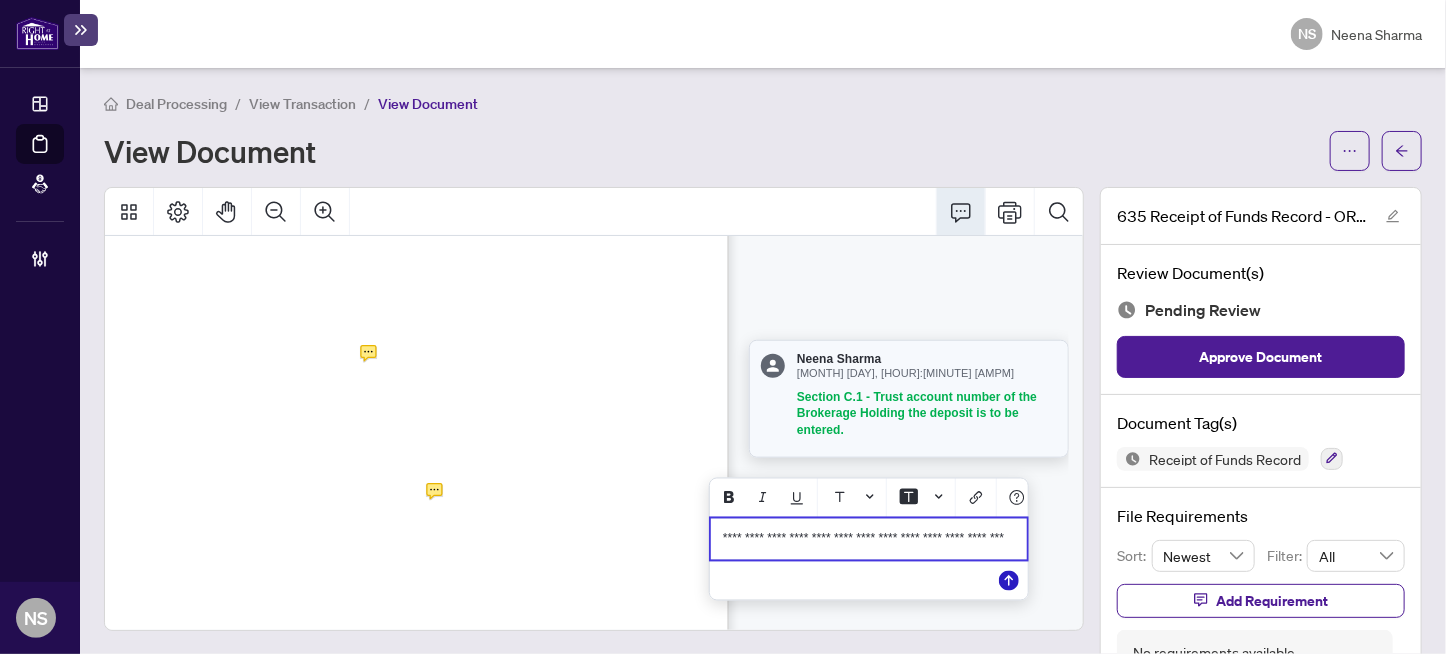click 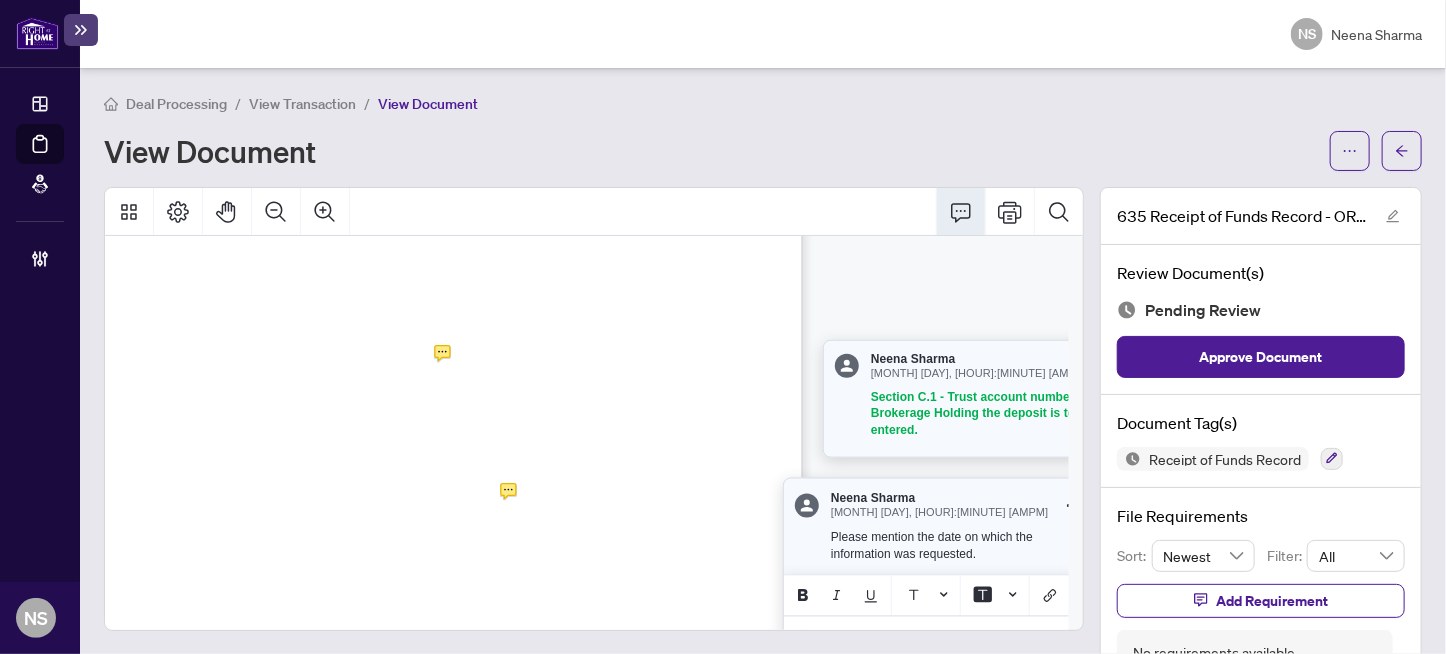 scroll, scrollTop: 1076, scrollLeft: 88, axis: both 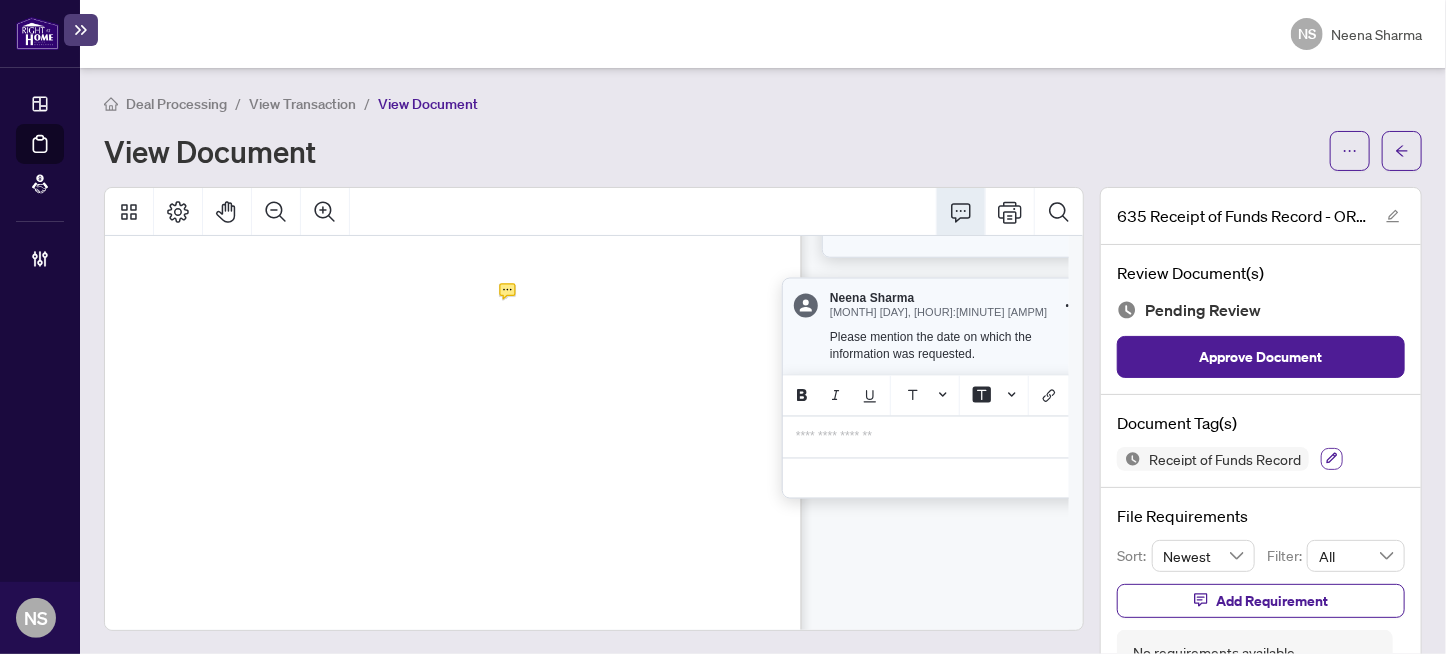 click 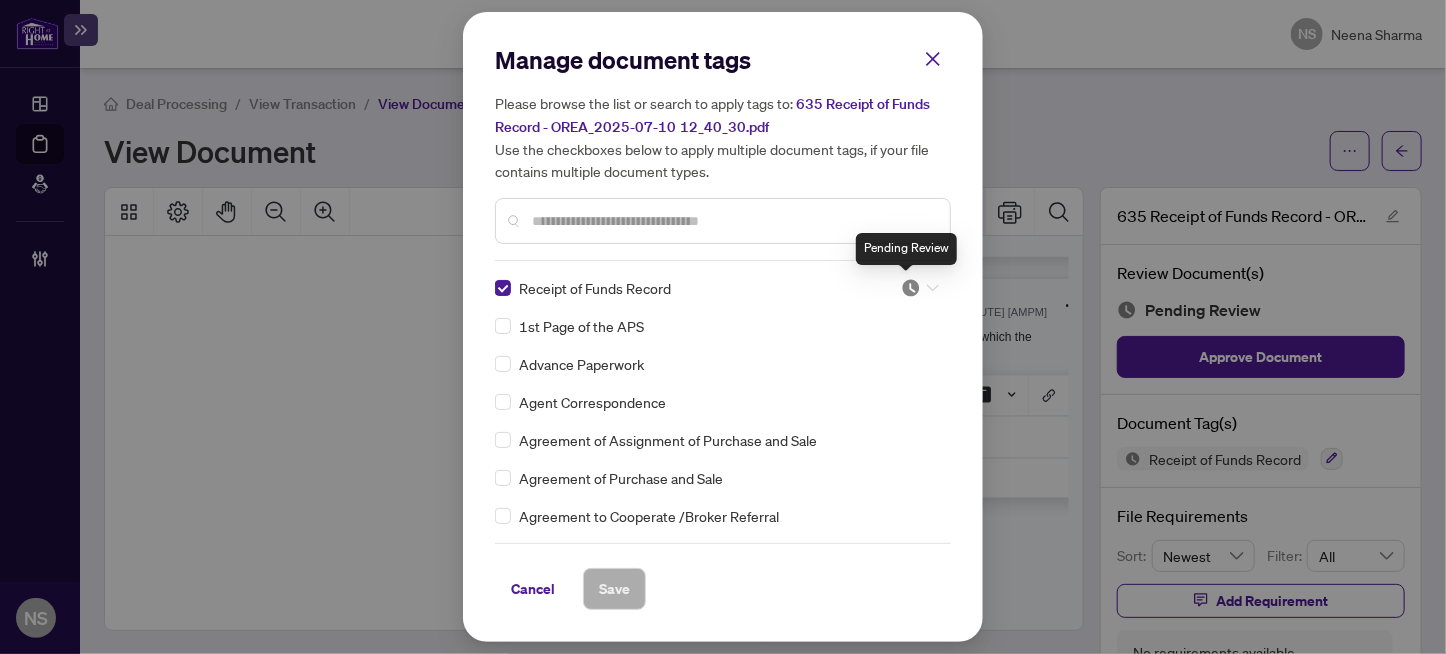 click at bounding box center [911, 288] 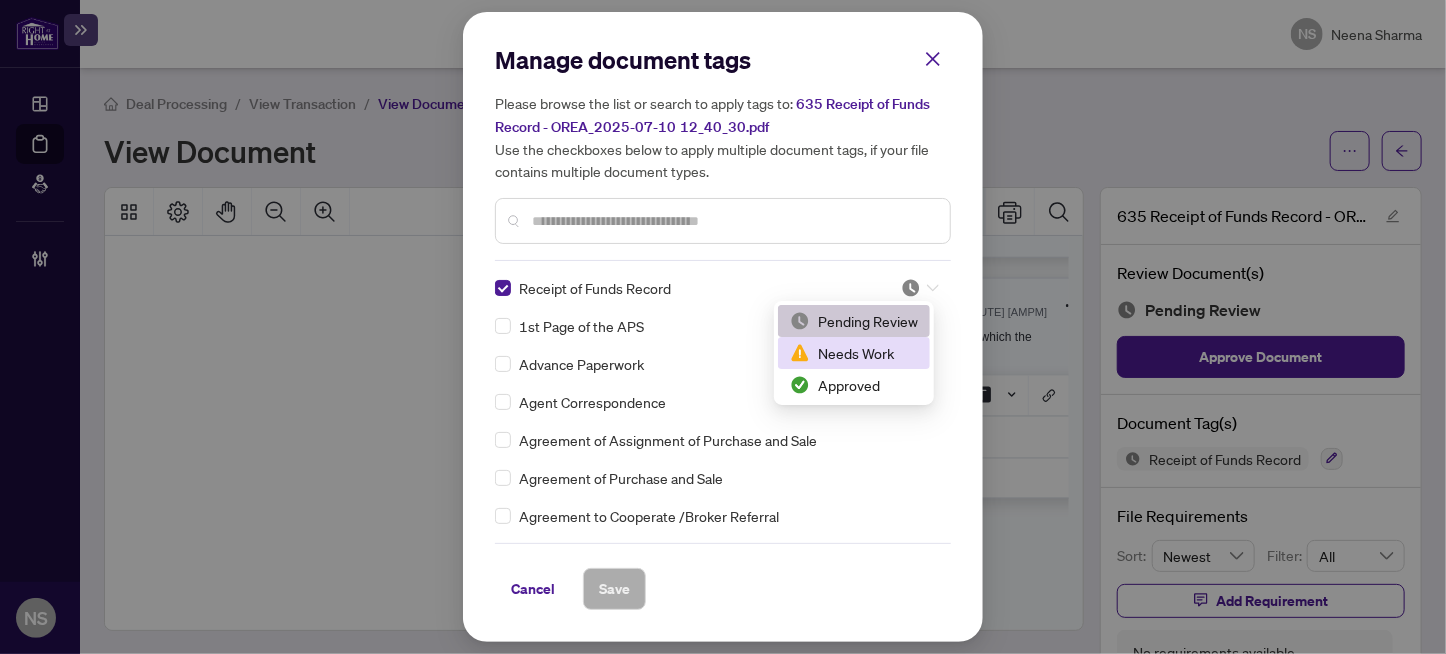 click on "Needs Work" at bounding box center (854, 353) 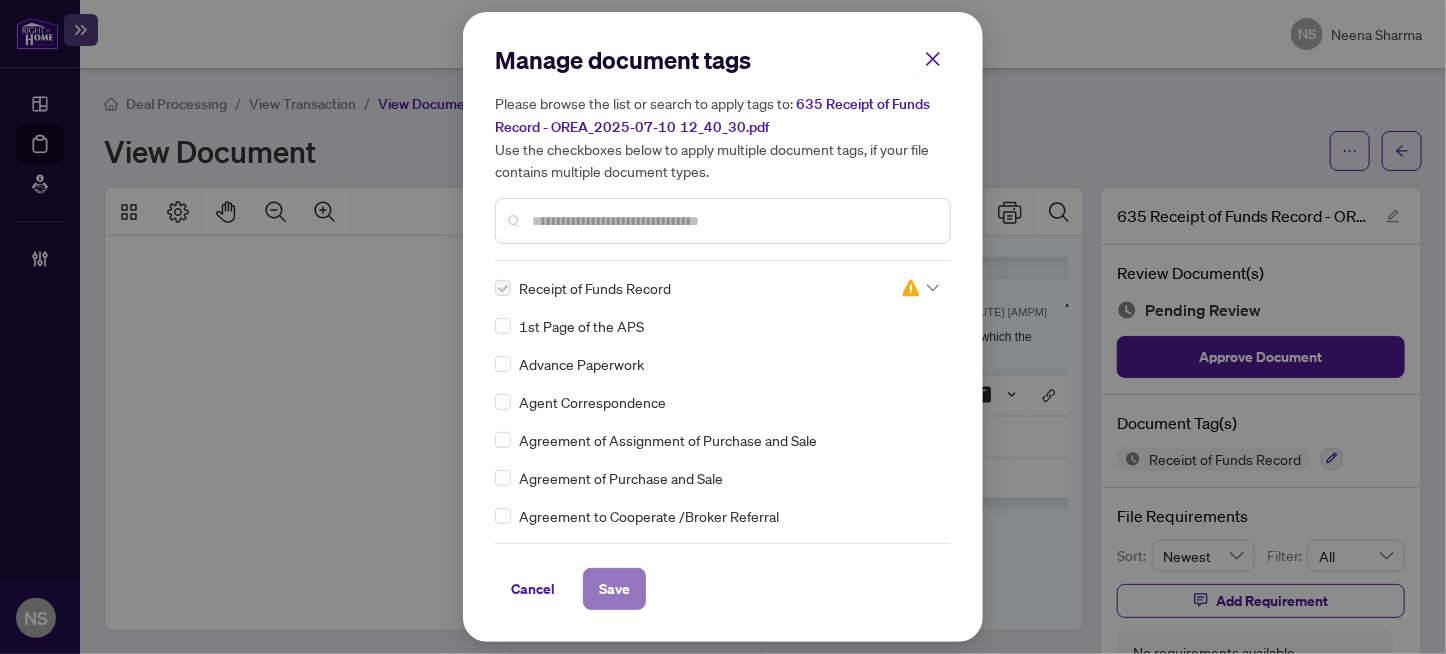 click on "Save" at bounding box center [614, 589] 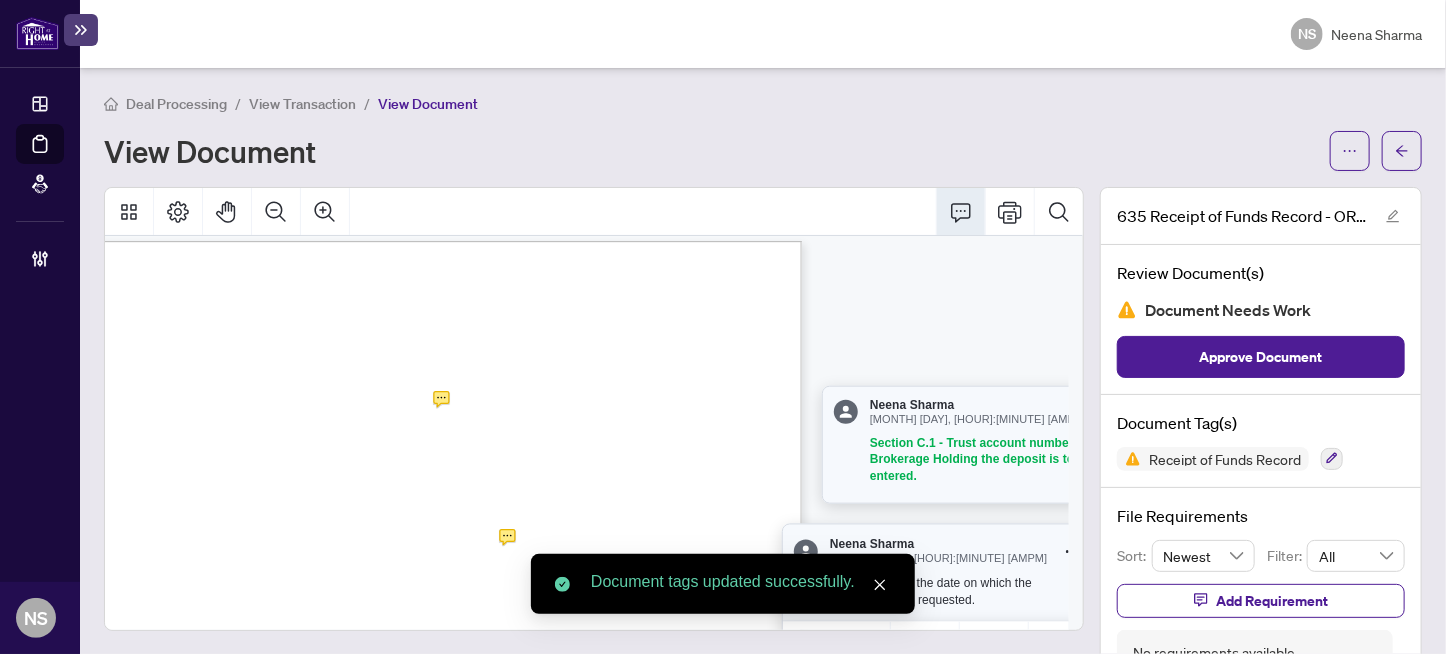 scroll, scrollTop: 1076, scrollLeft: 88, axis: both 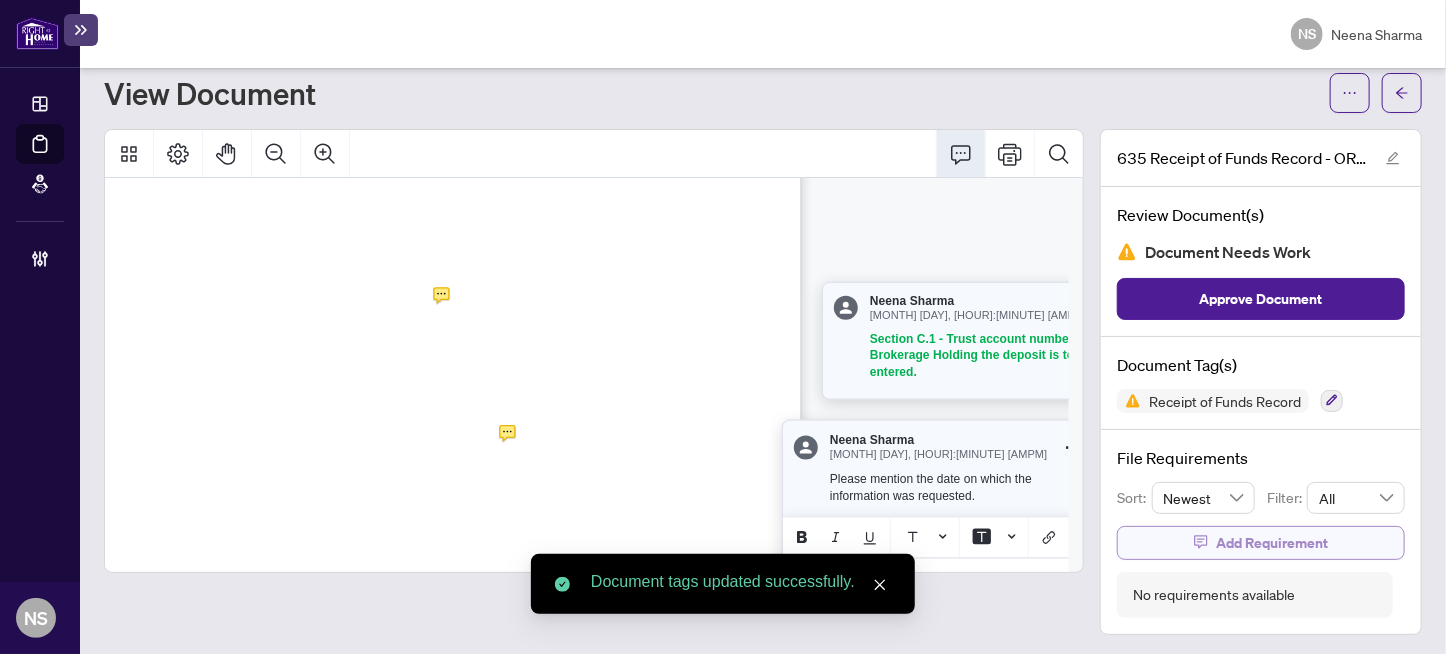 click on "Add Requirement" at bounding box center (1272, 543) 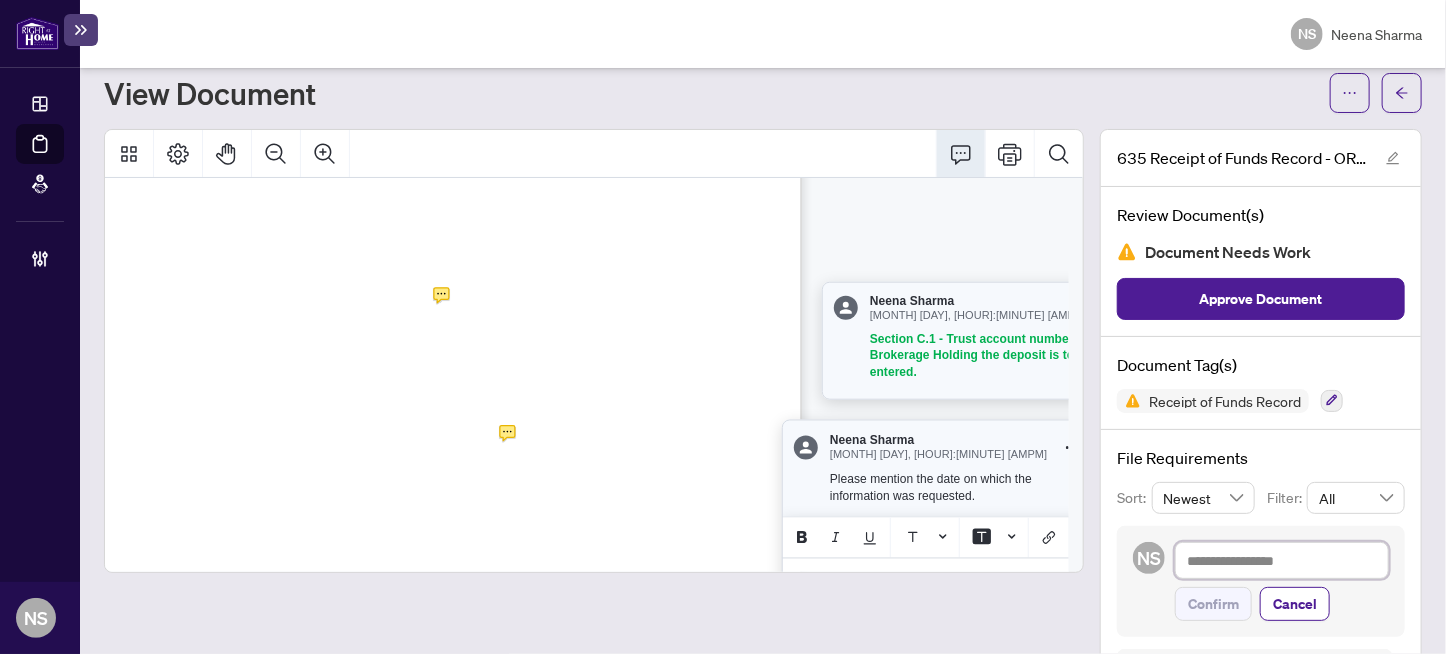 click at bounding box center (1282, 561) 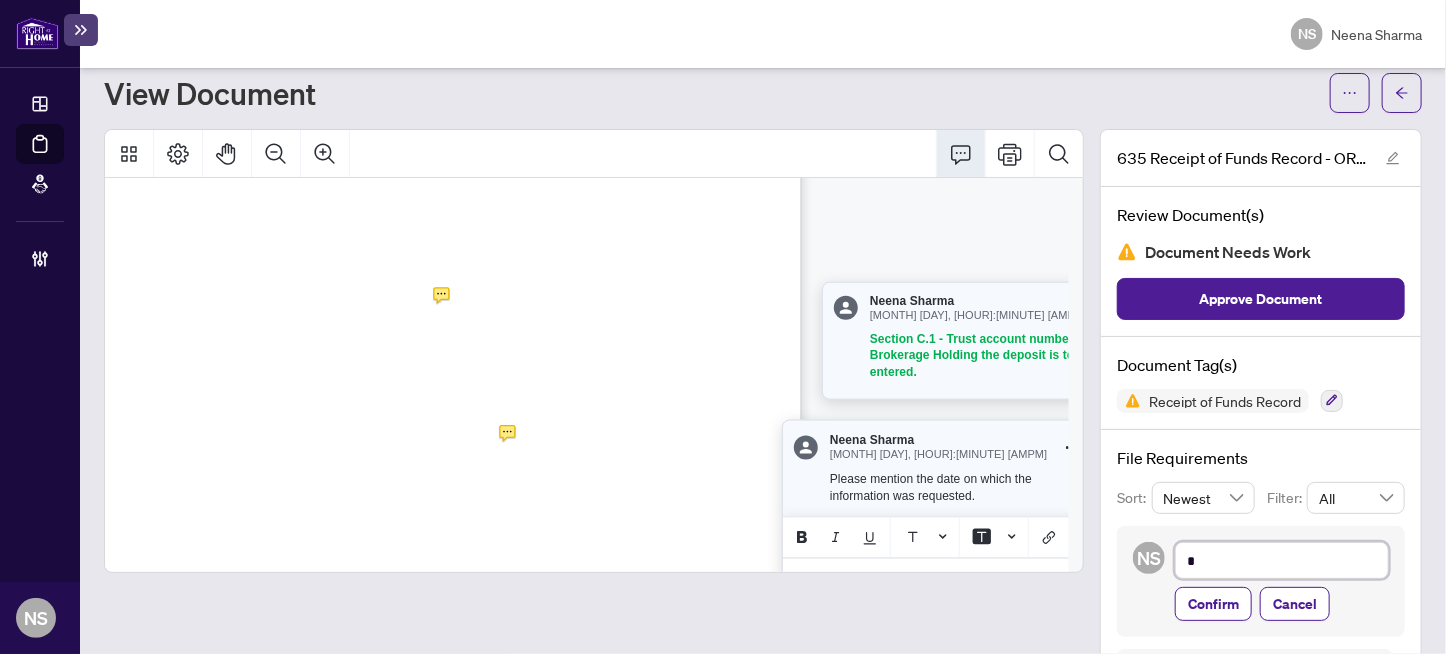 type on "**" 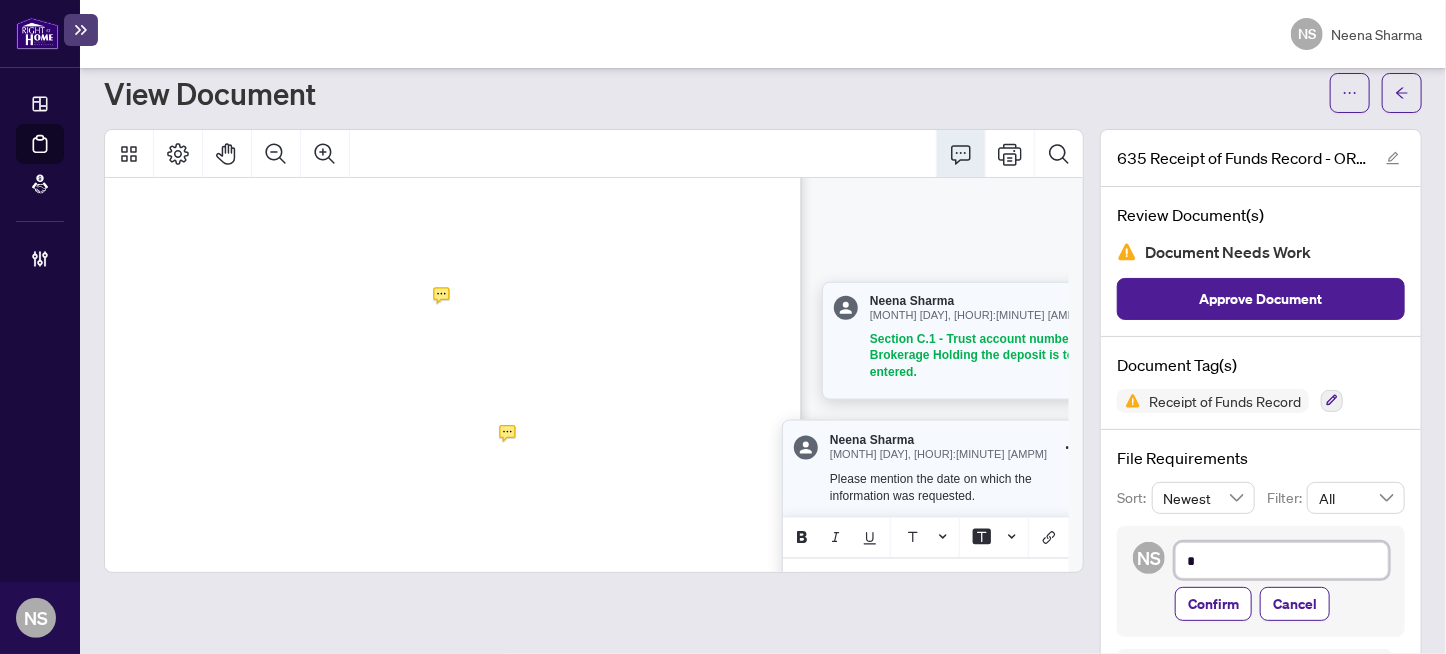 type on "**" 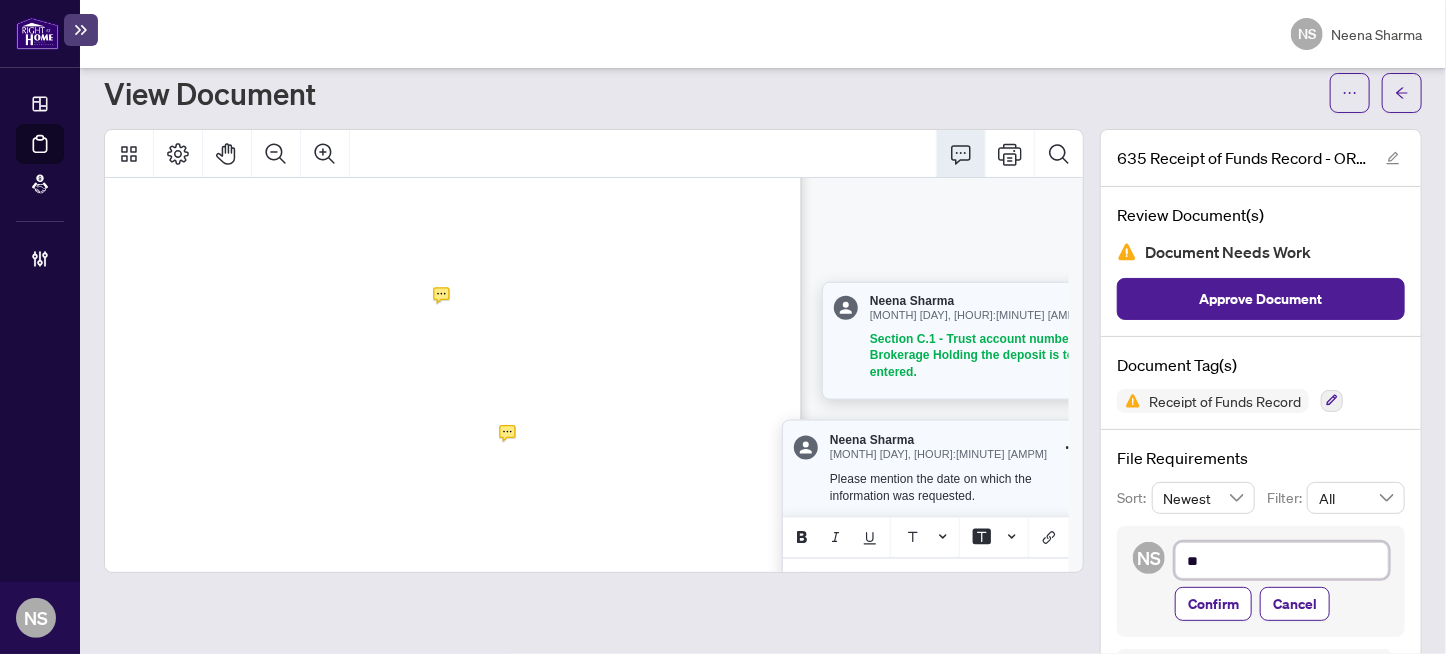 type on "***" 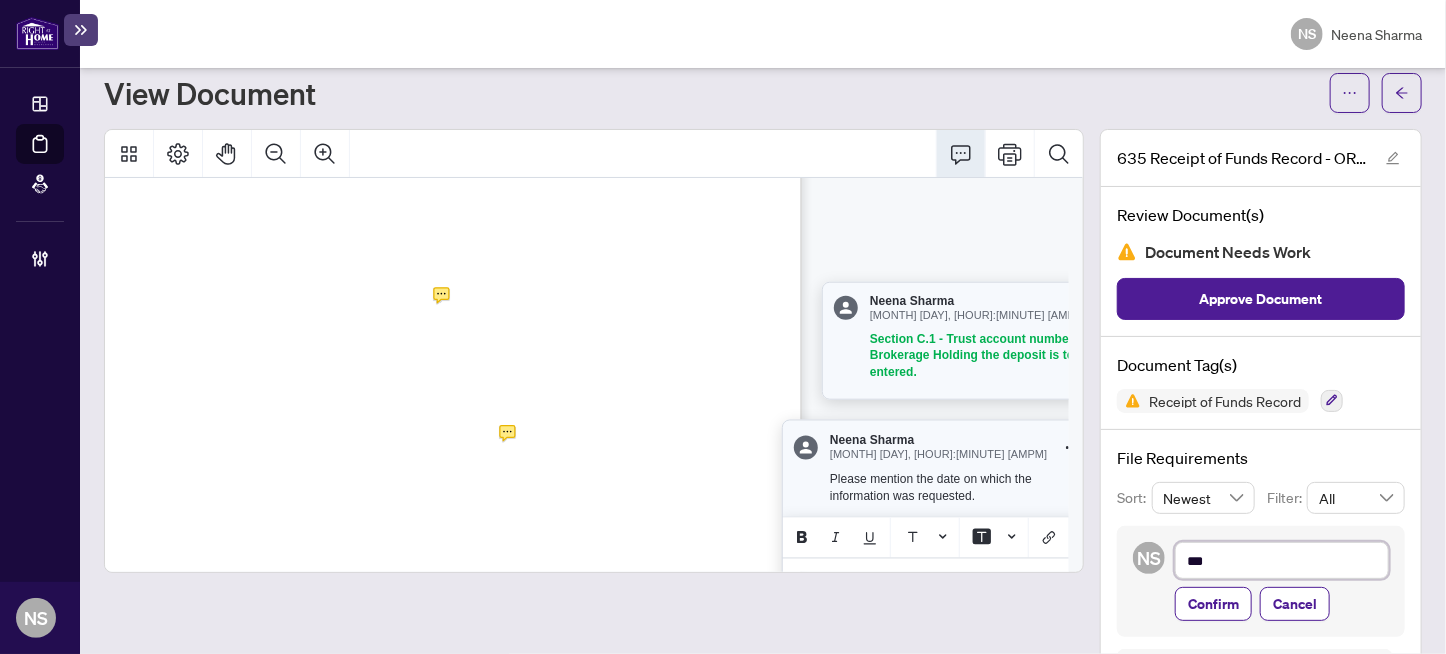 type on "****" 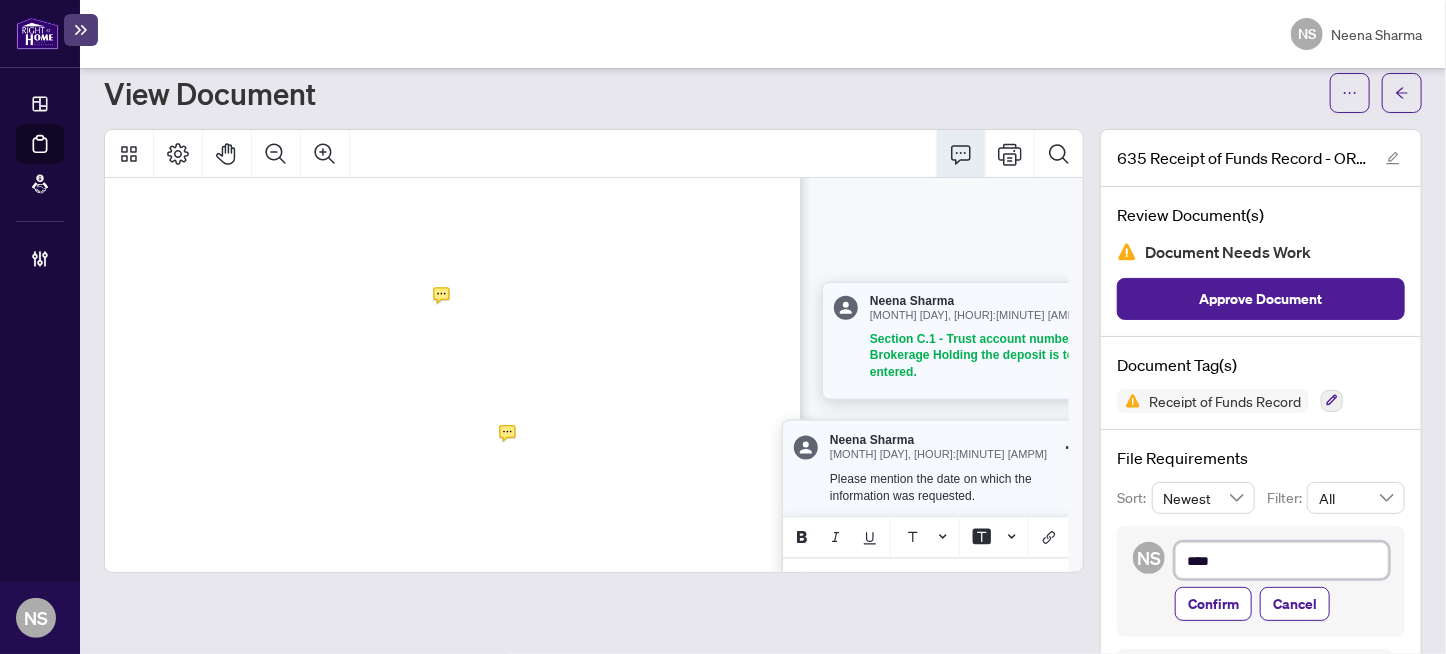type on "*****" 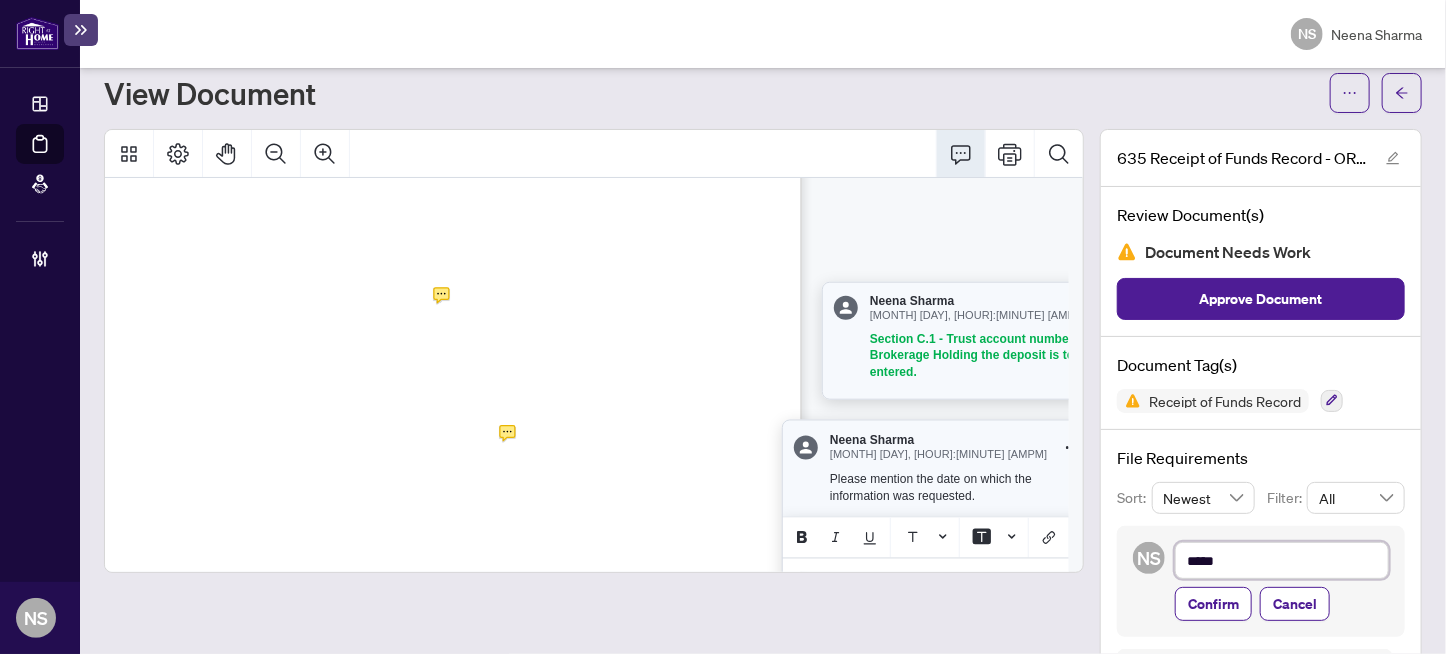 type on "******" 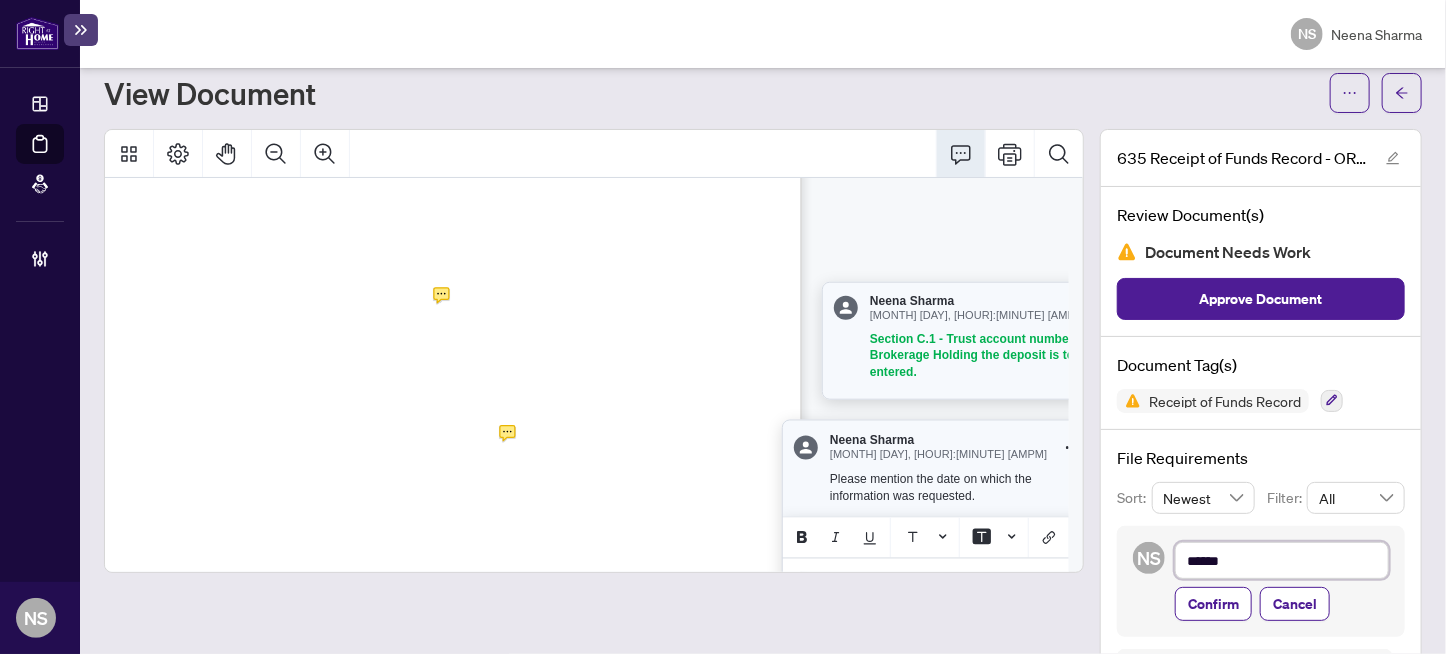 type on "*******" 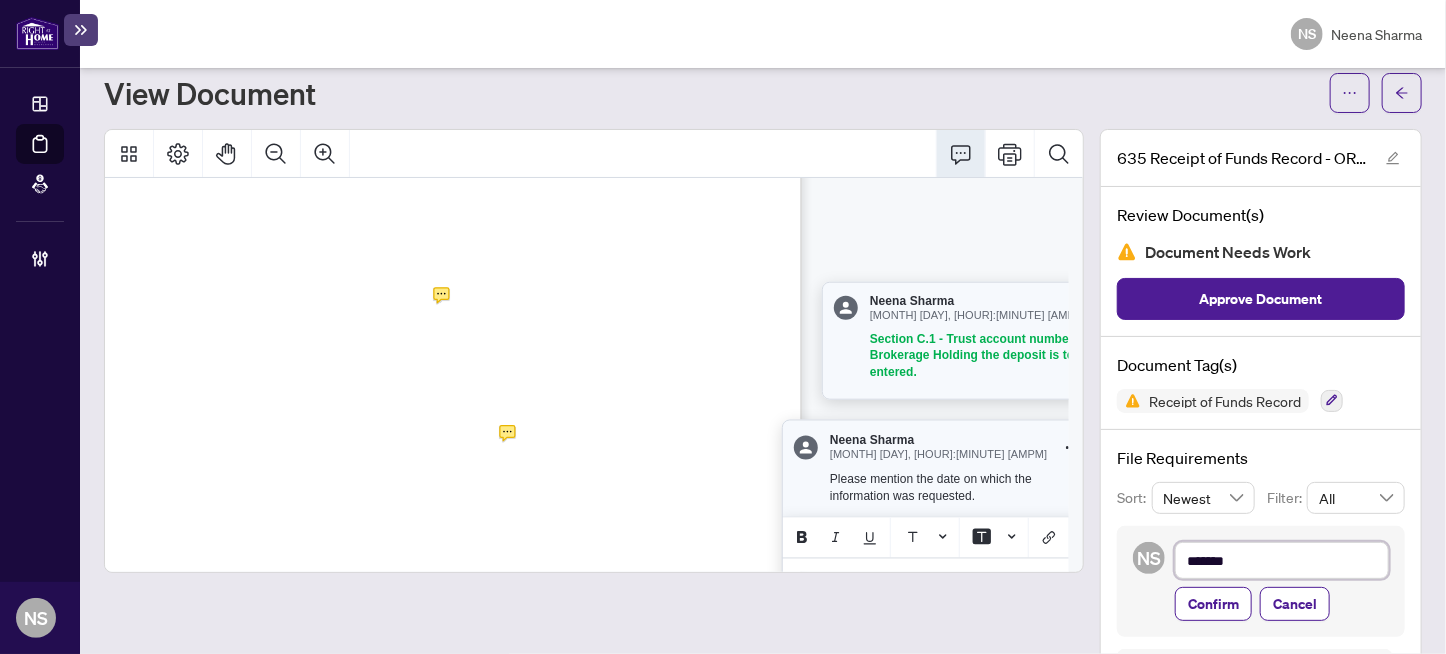 type on "********" 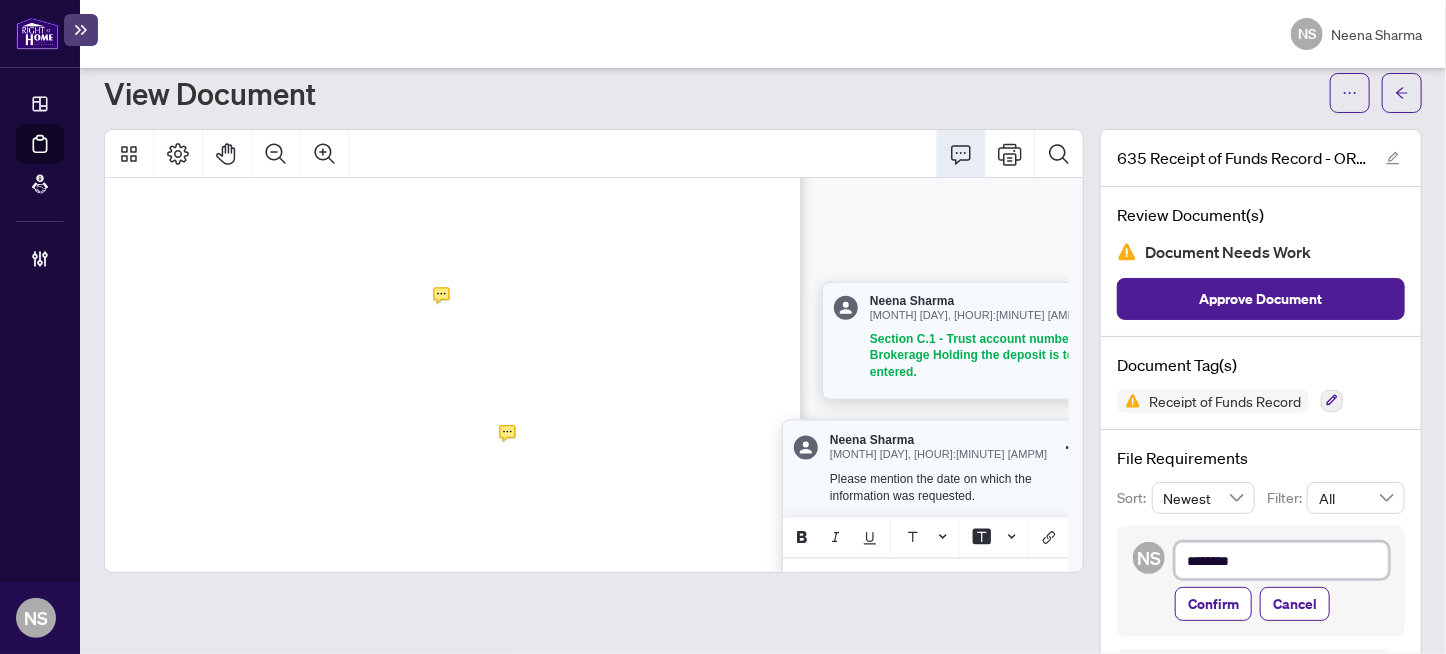 type on "*********" 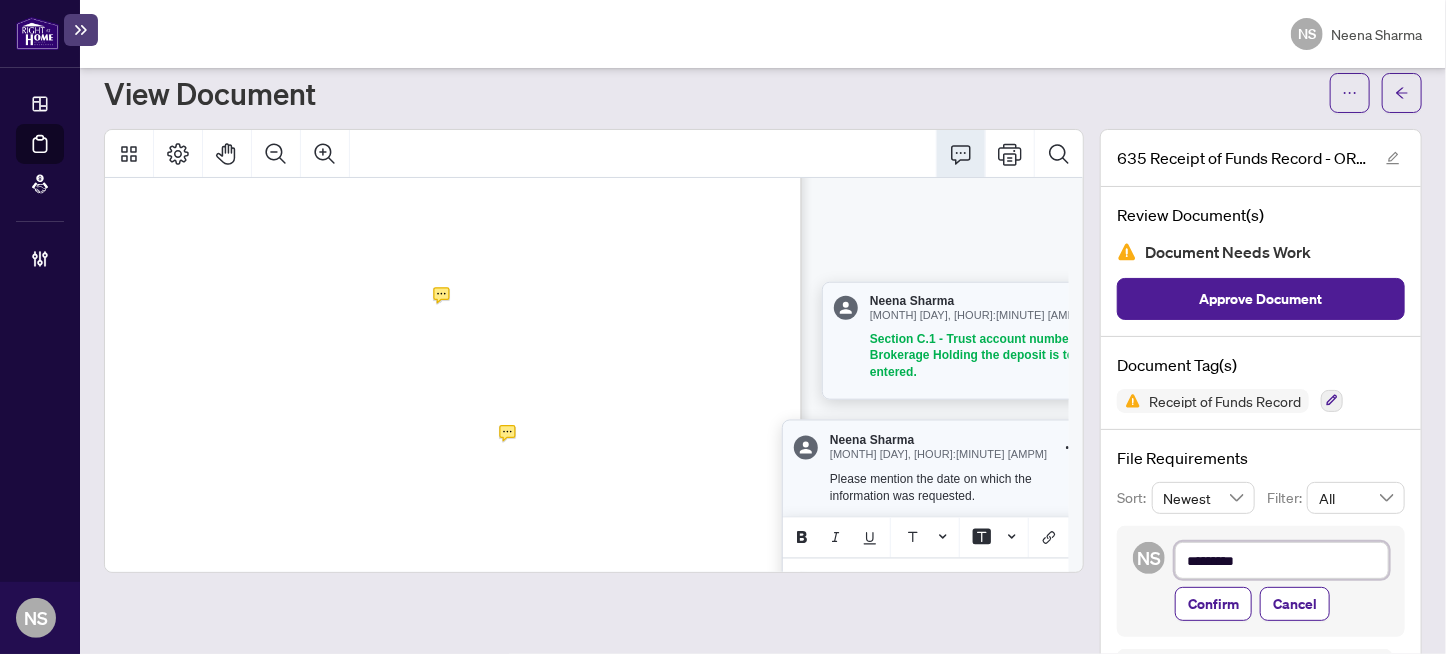 type on "**********" 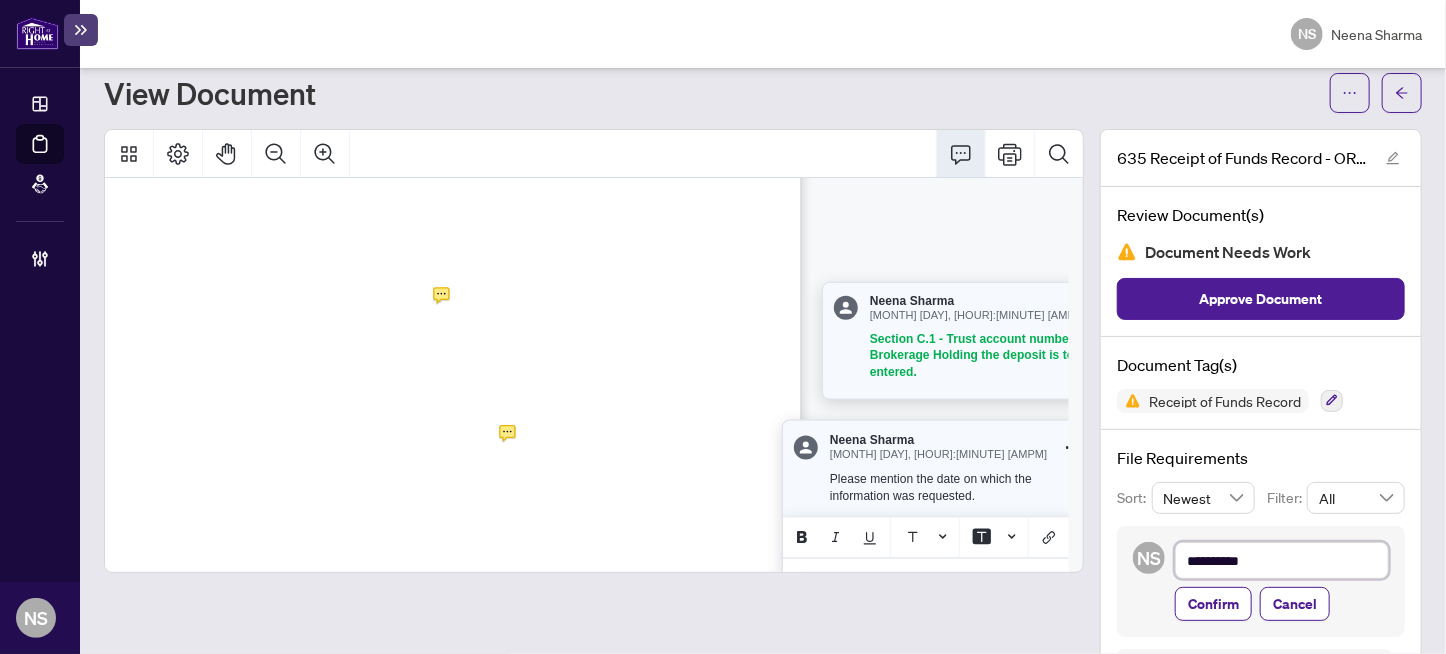 type on "**********" 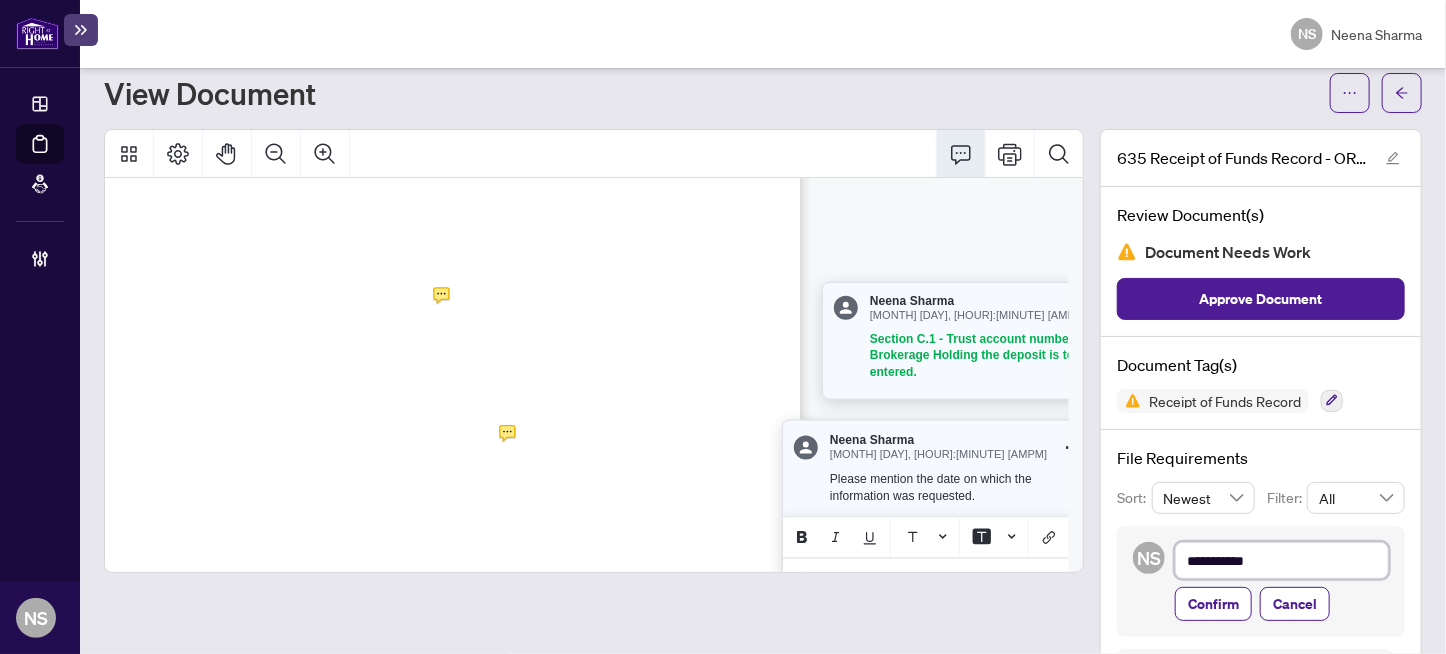 type on "**********" 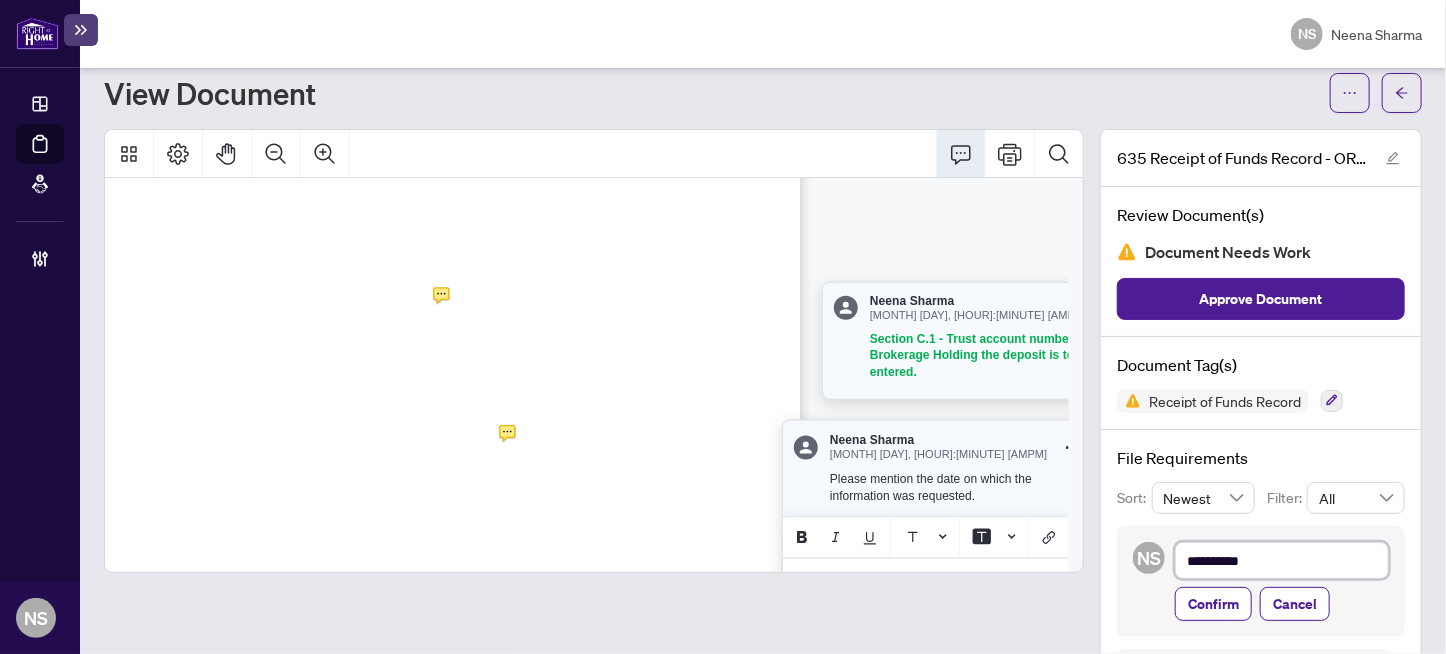 type on "*********" 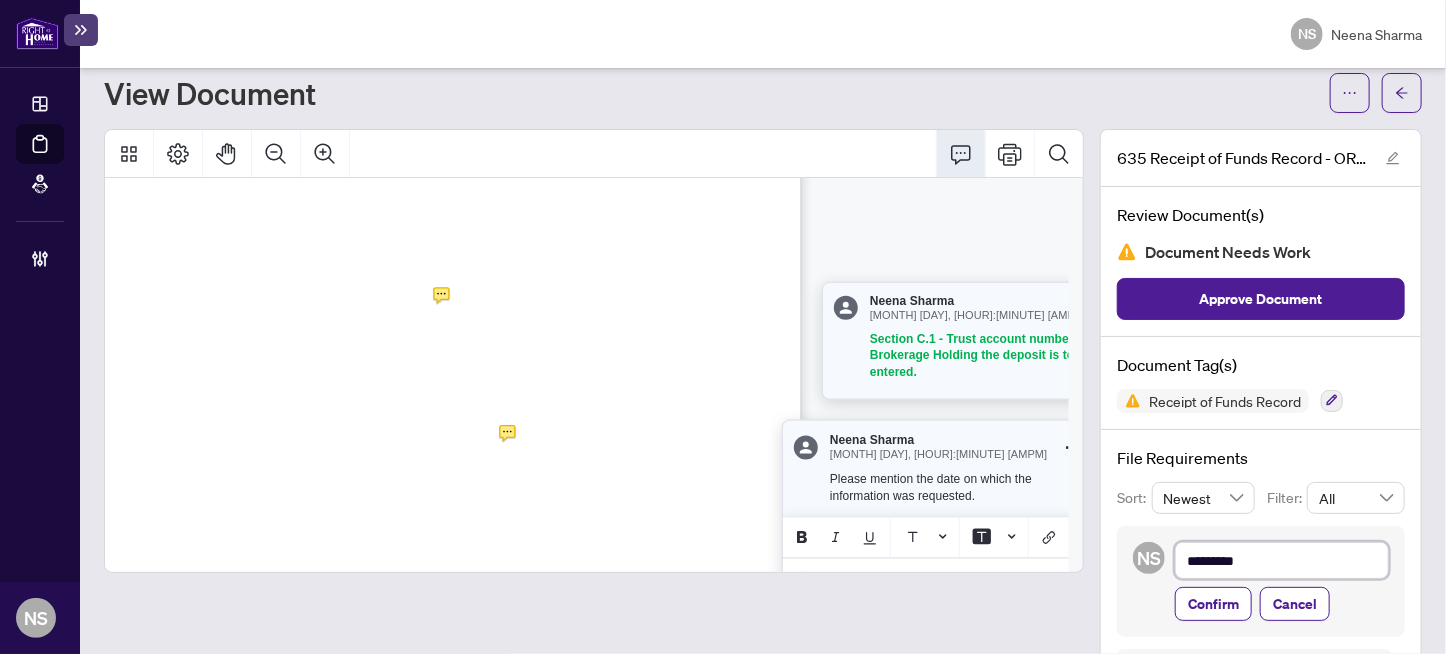 type on "********" 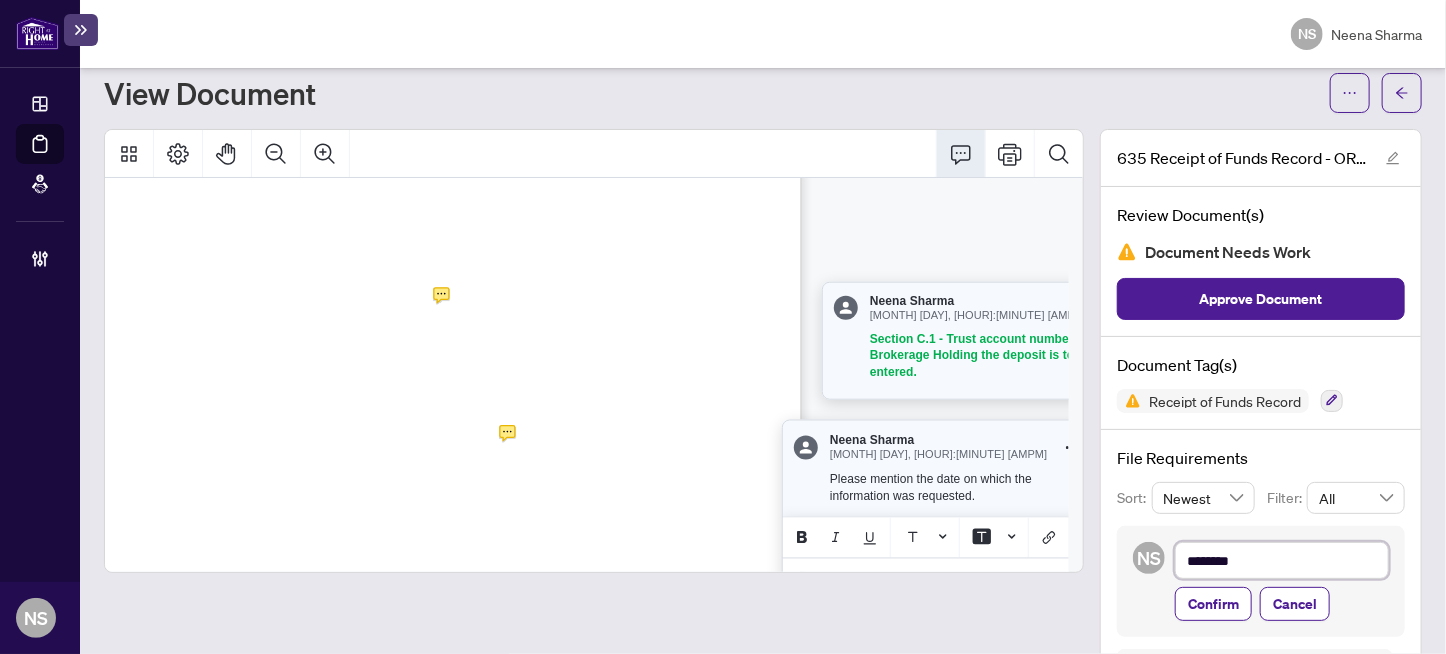 type on "*******" 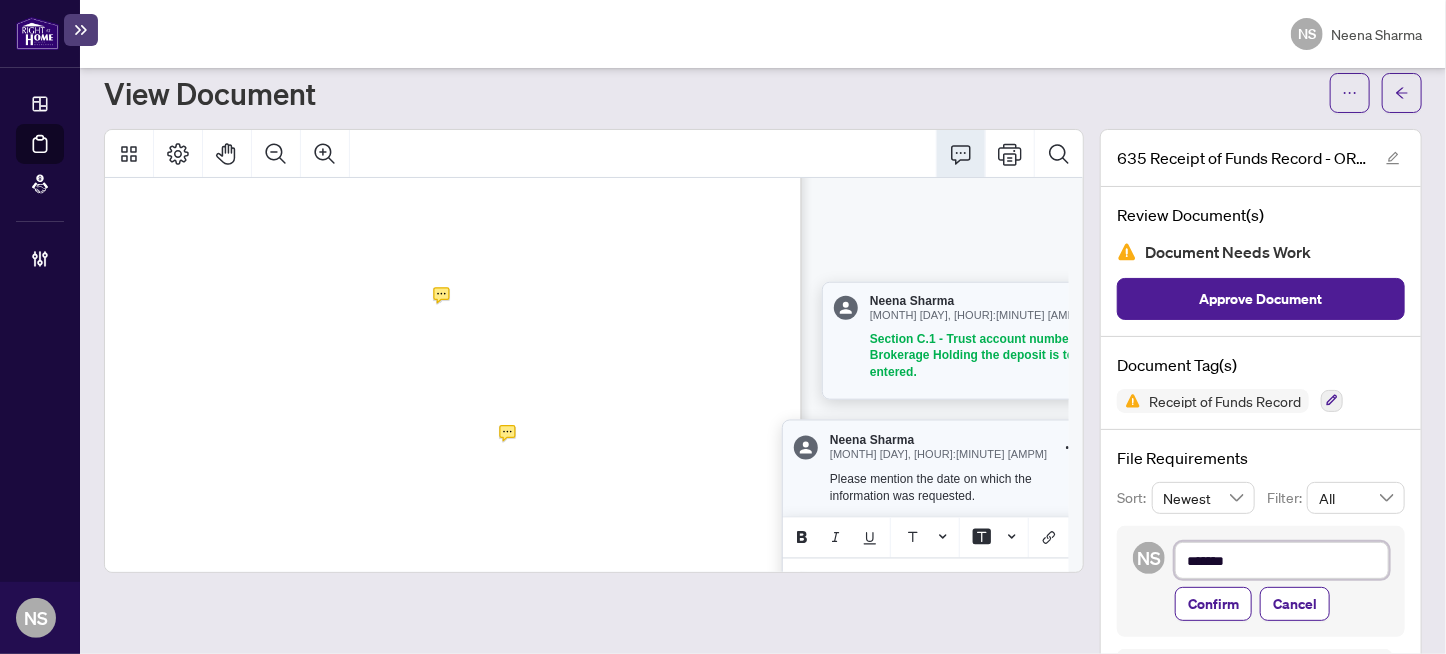 type on "******" 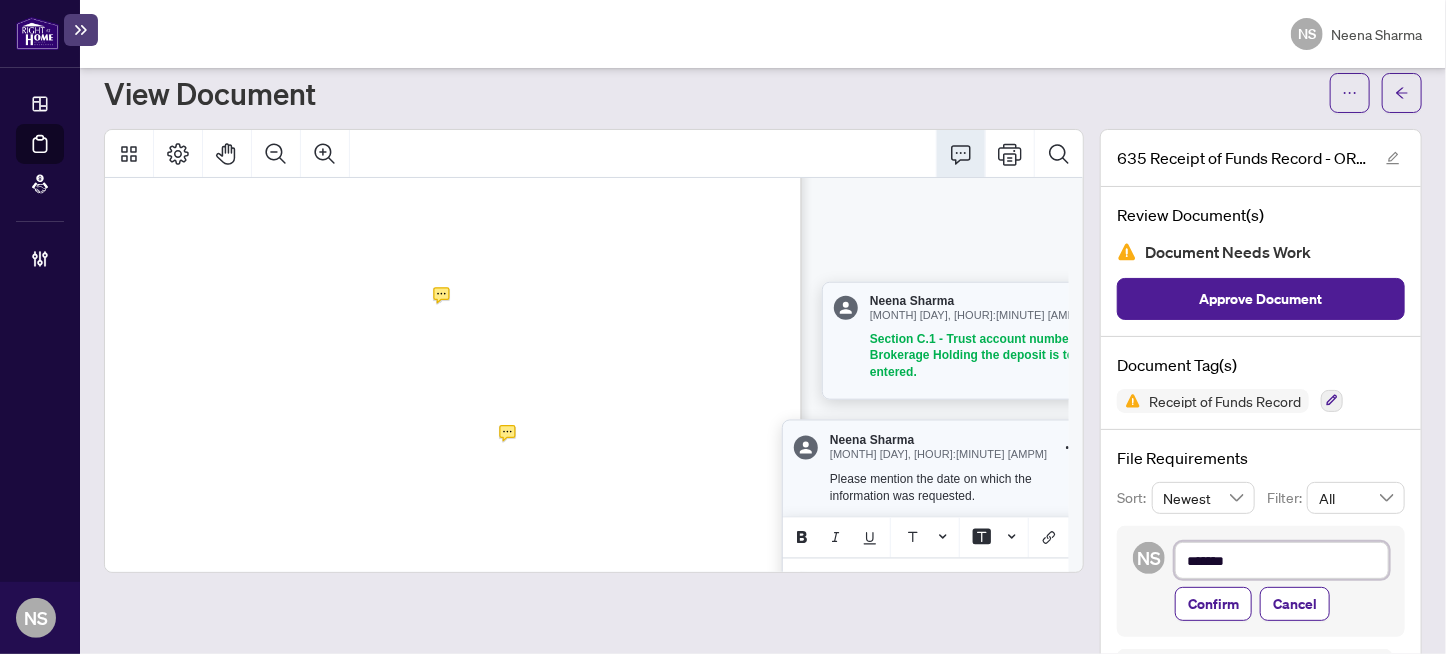 type on "******" 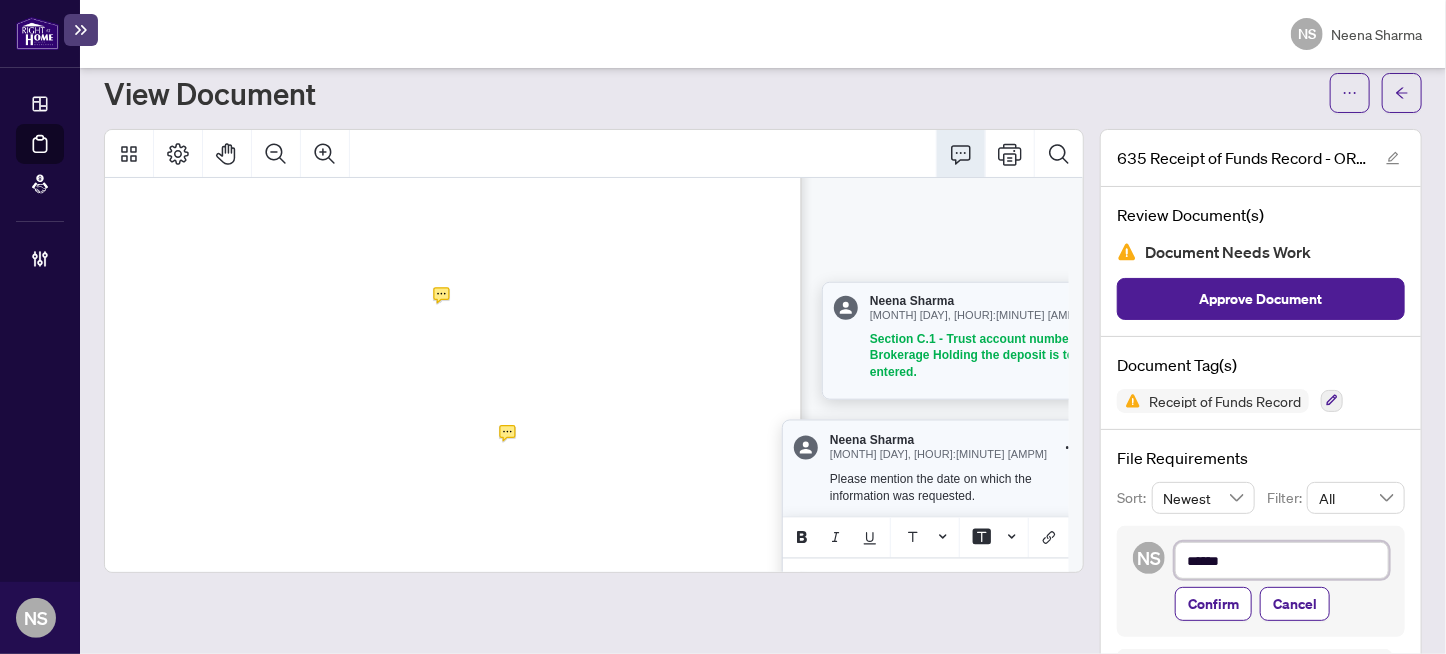 type on "*******" 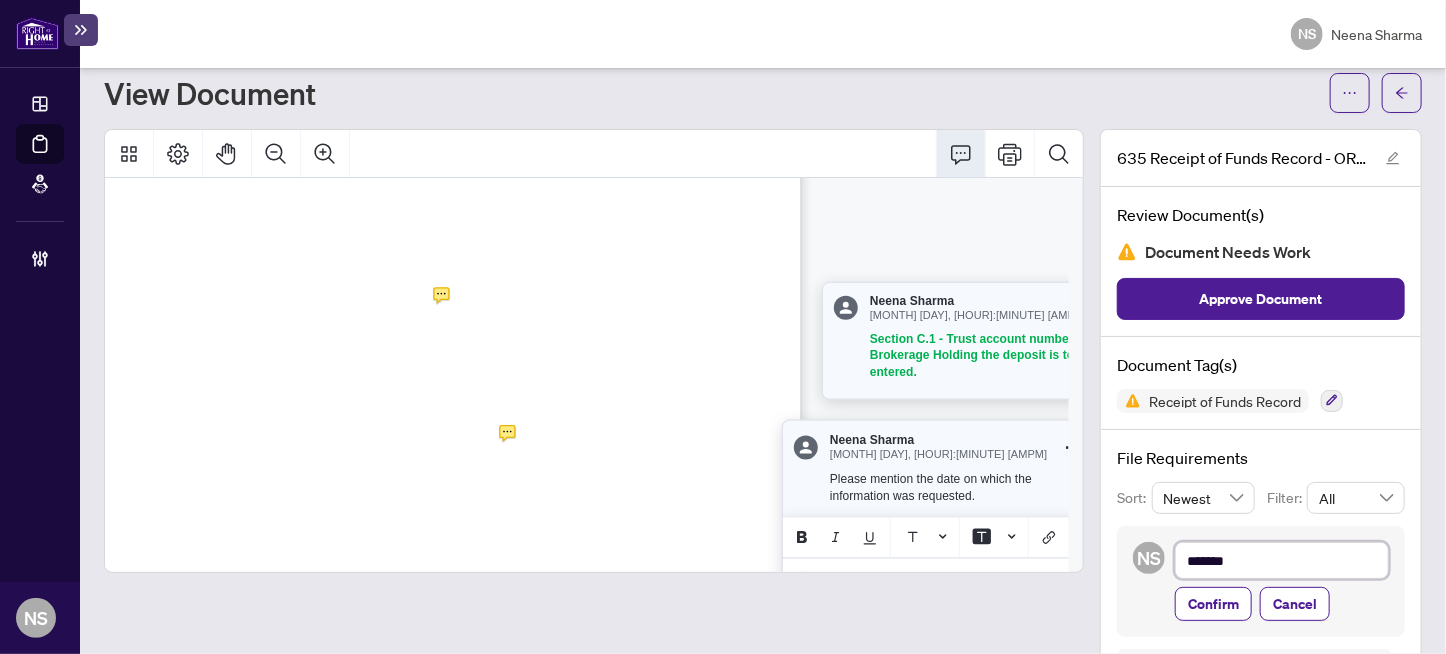 type on "********" 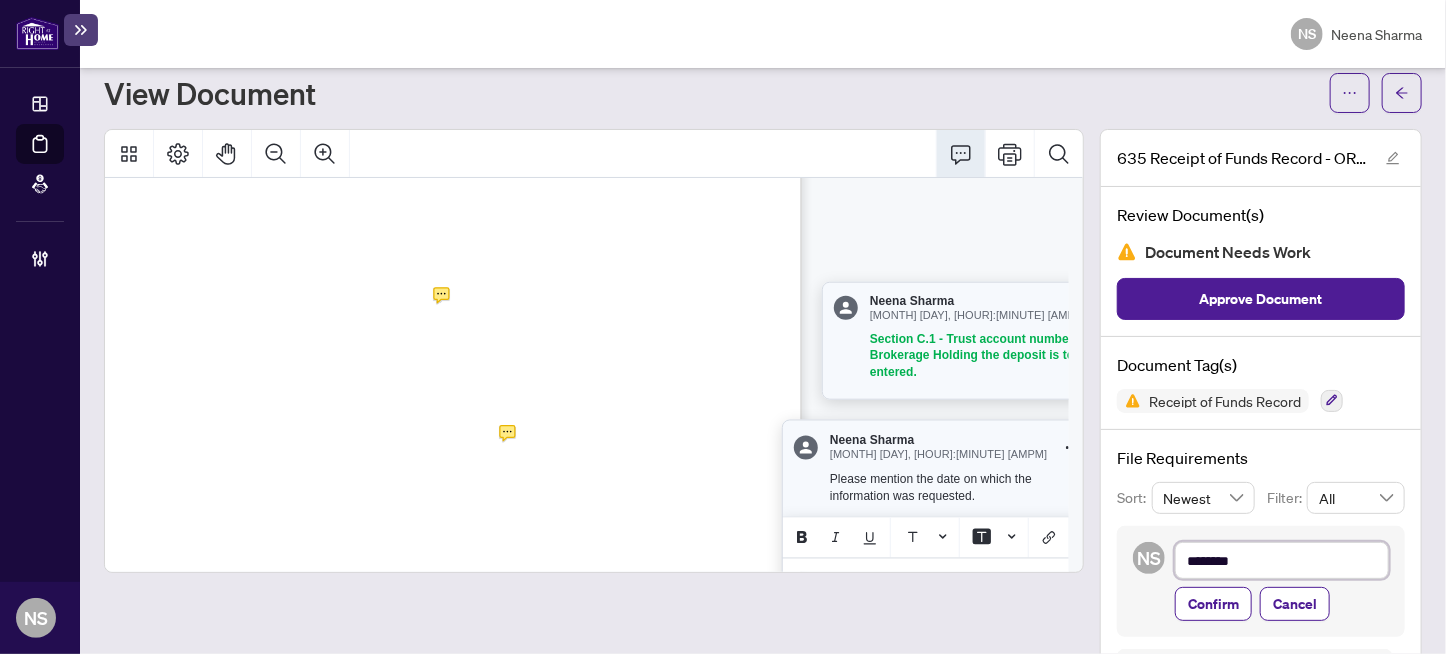 type on "*********" 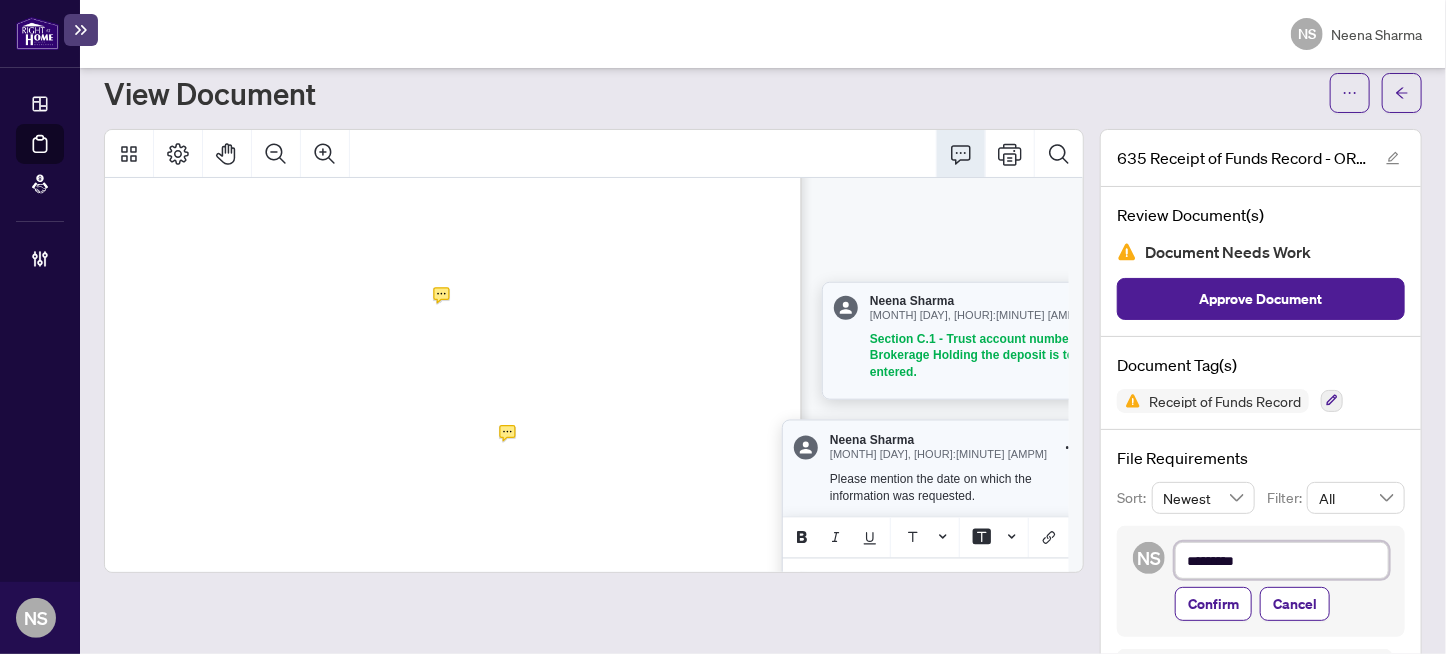 type on "**********" 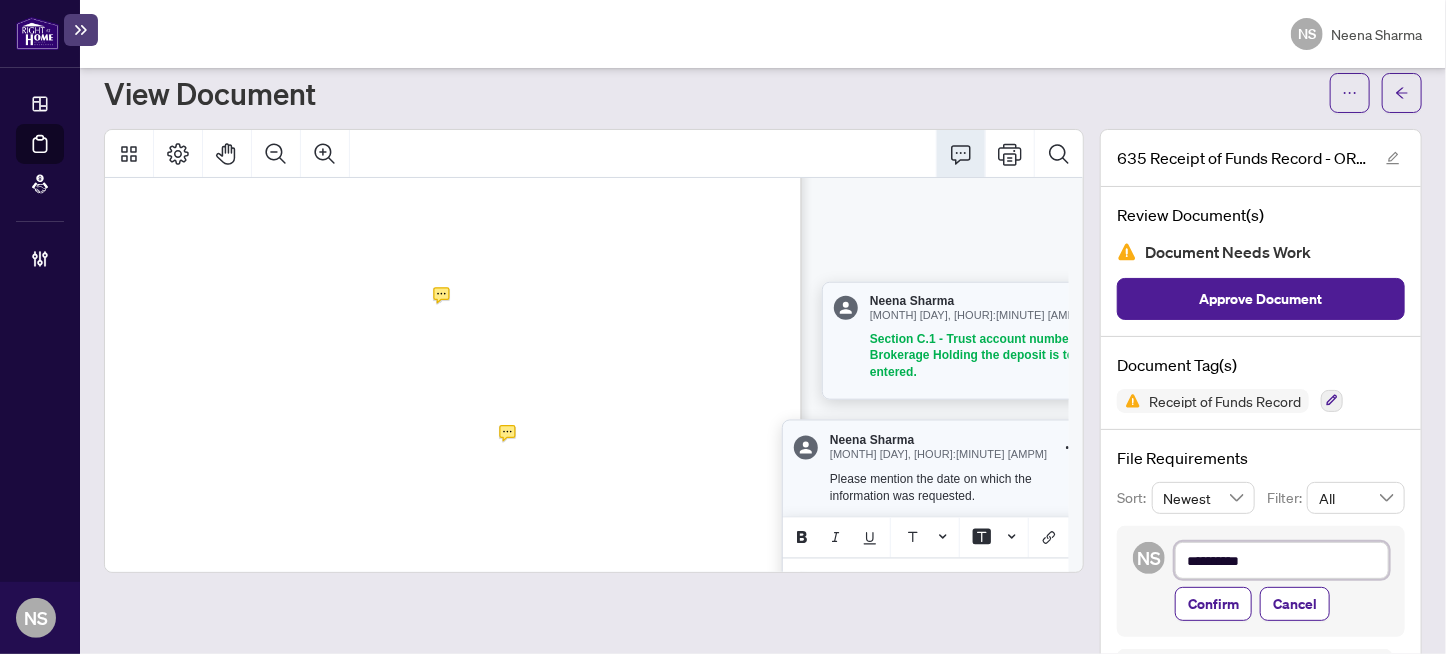 type on "**********" 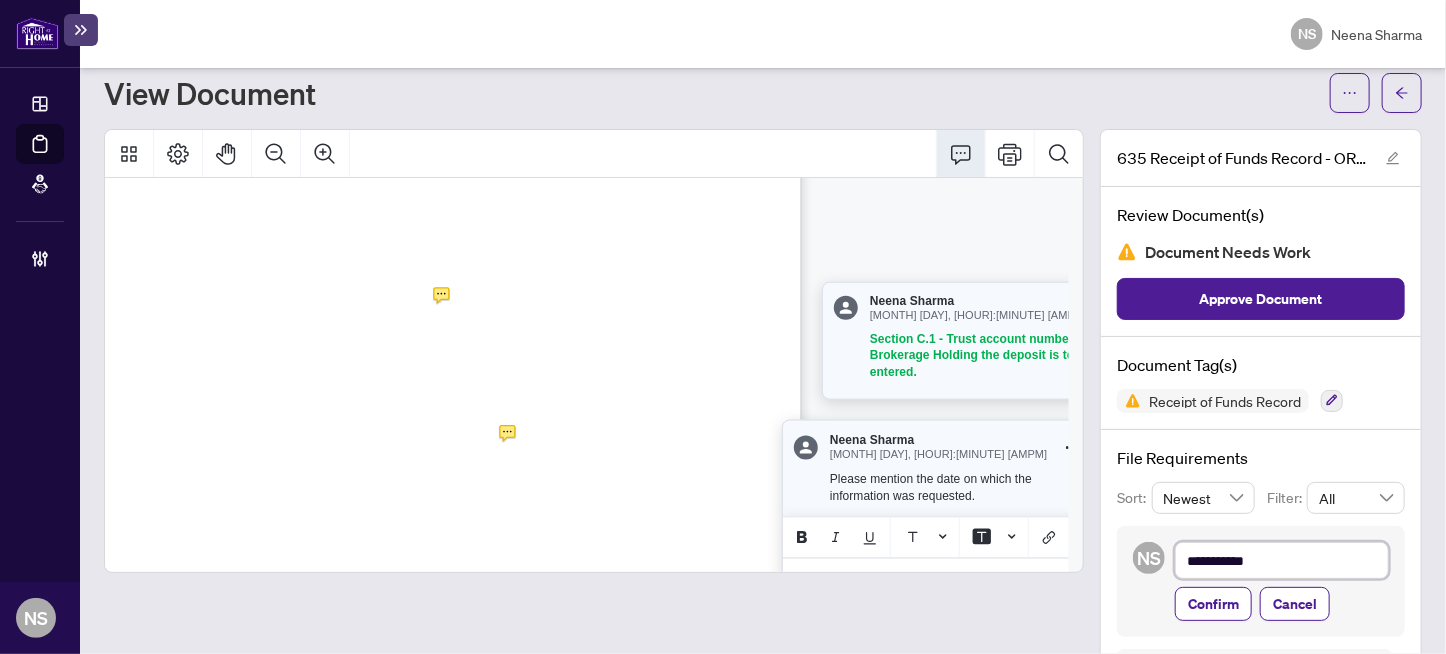 type on "**********" 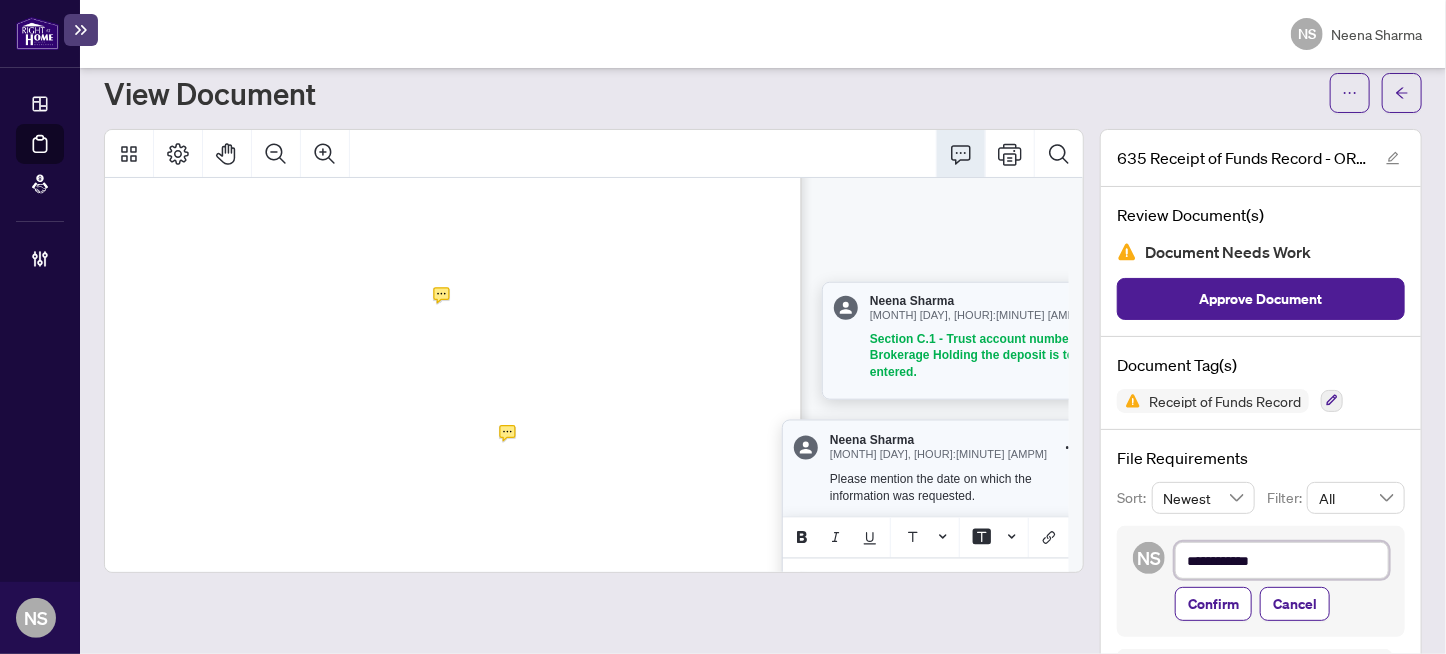 type on "**********" 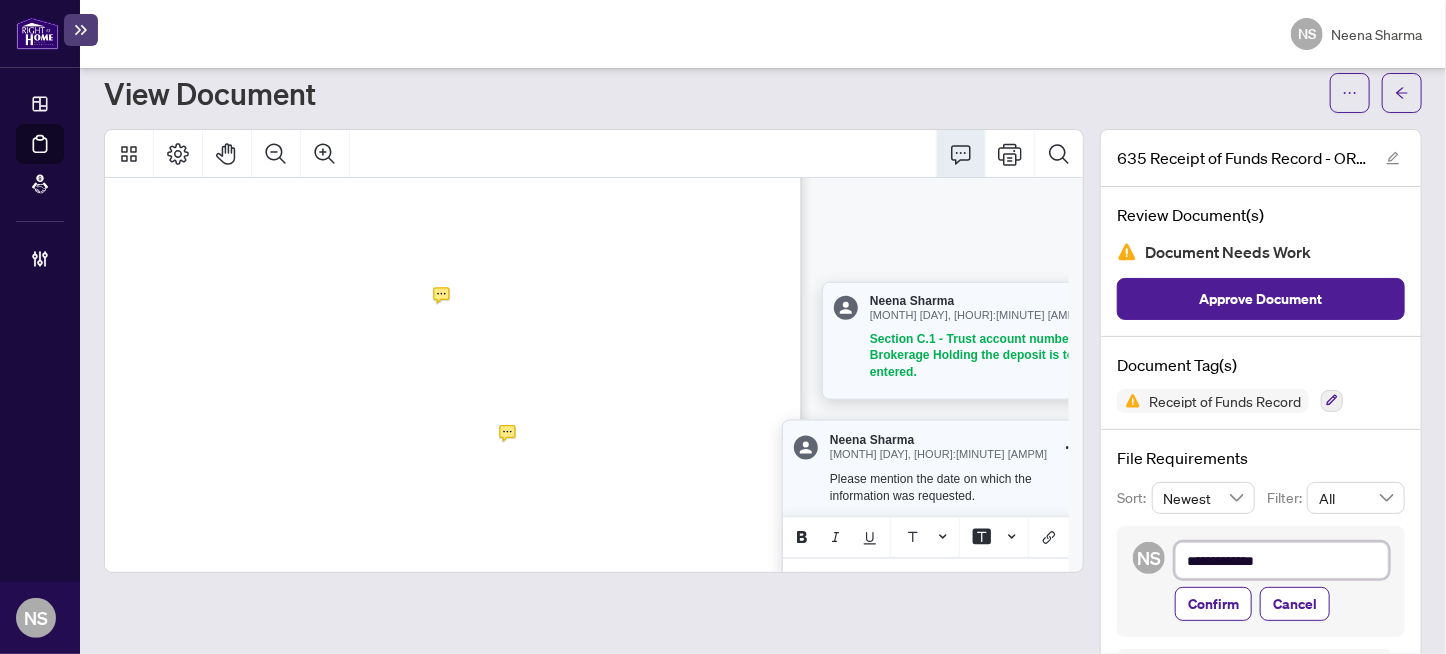 type on "**********" 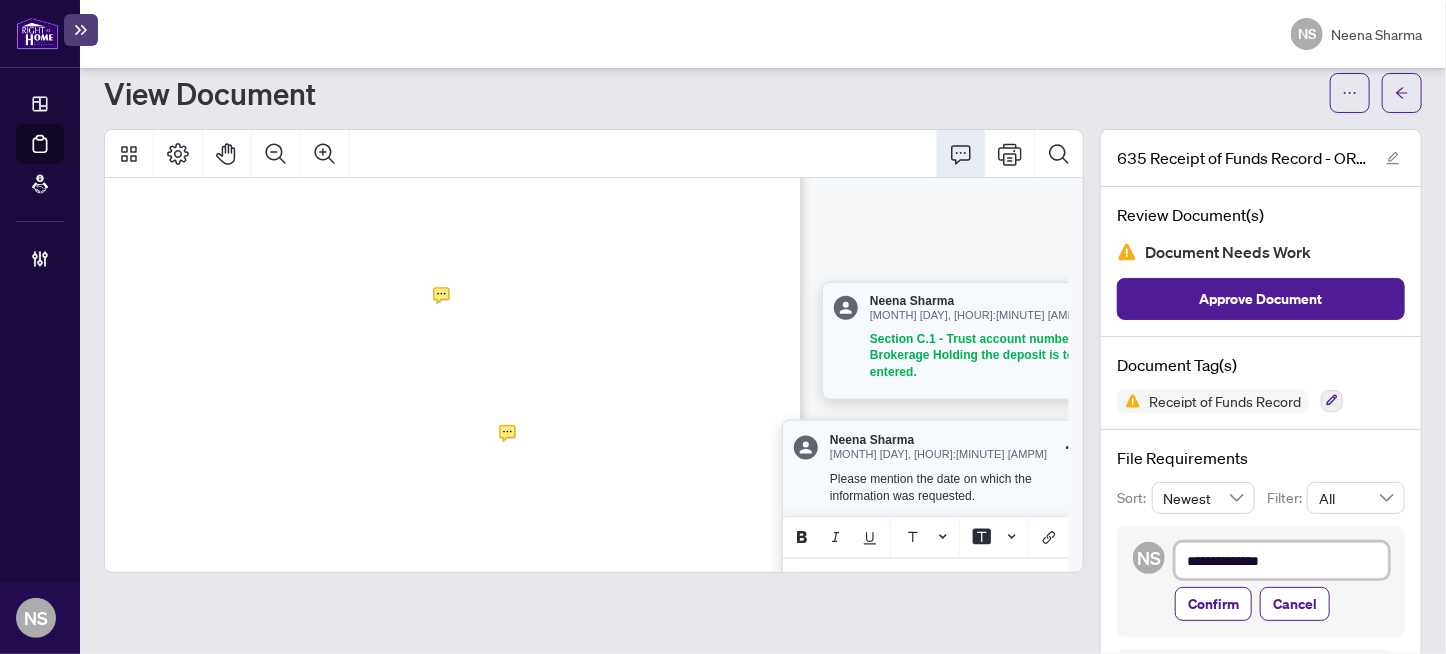 type on "**********" 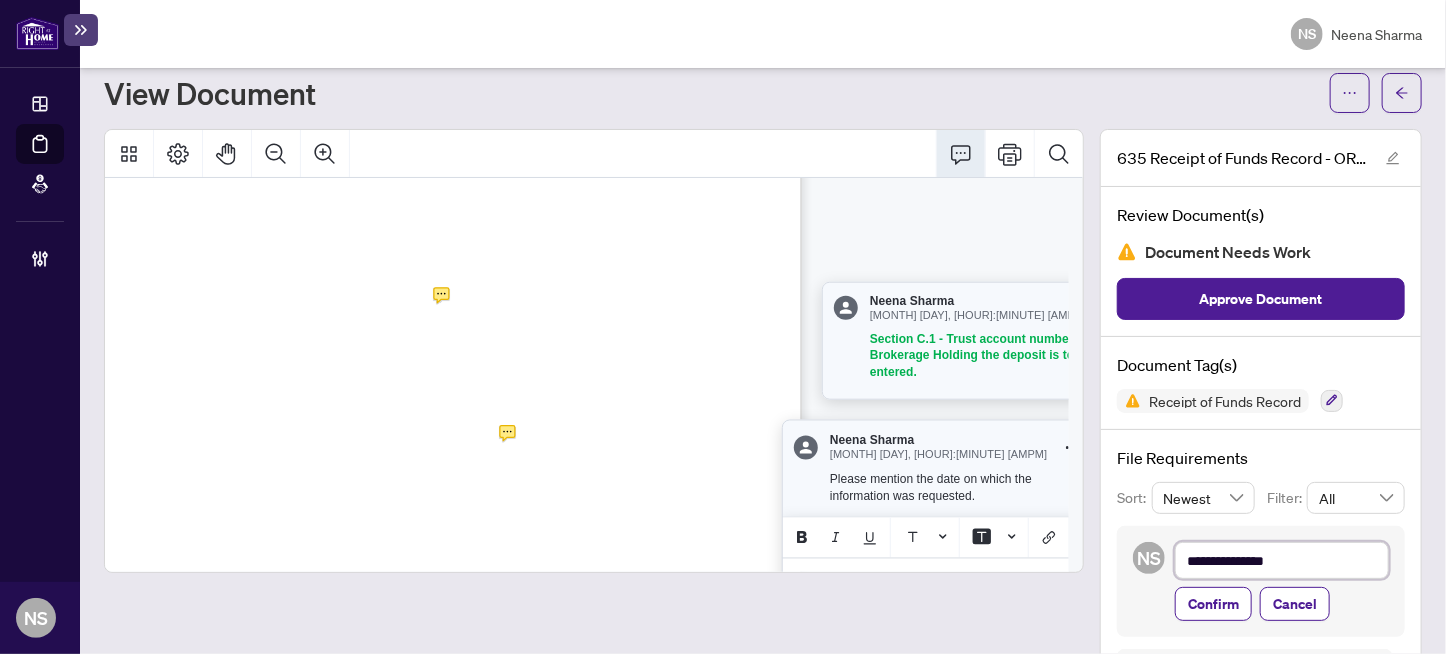 type on "**********" 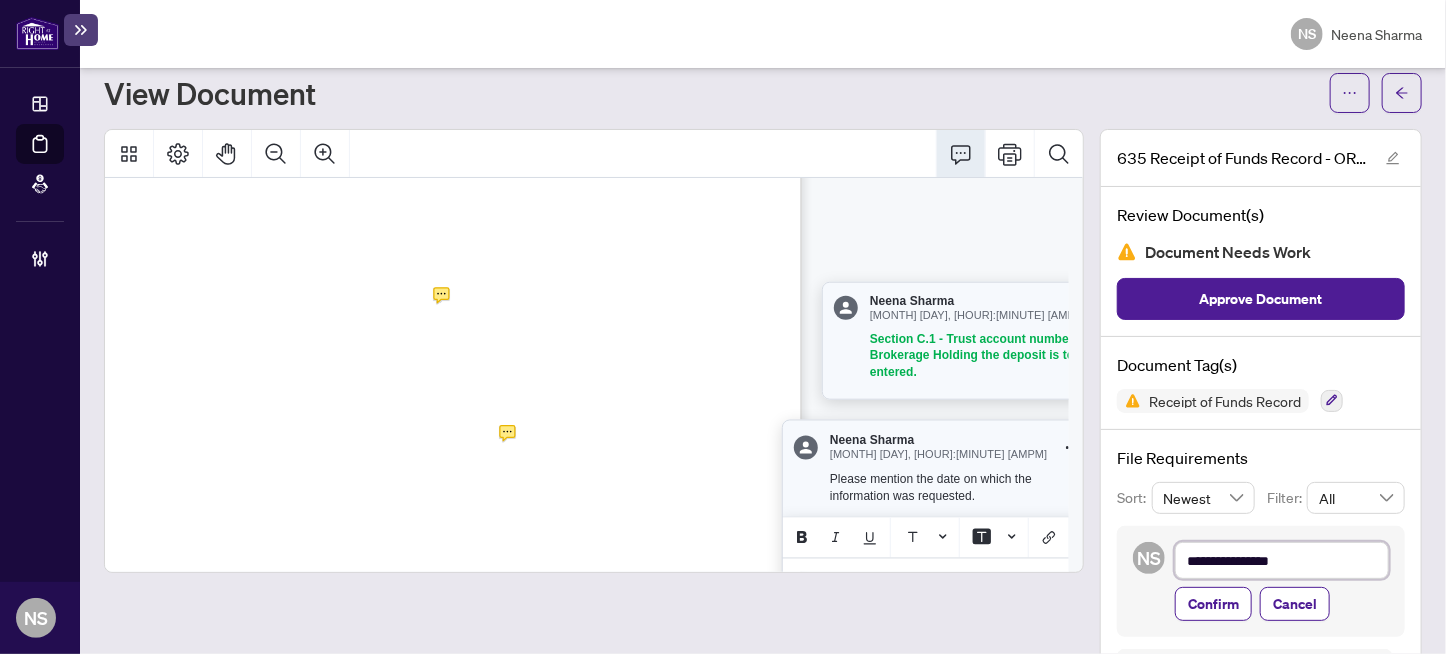 type on "**********" 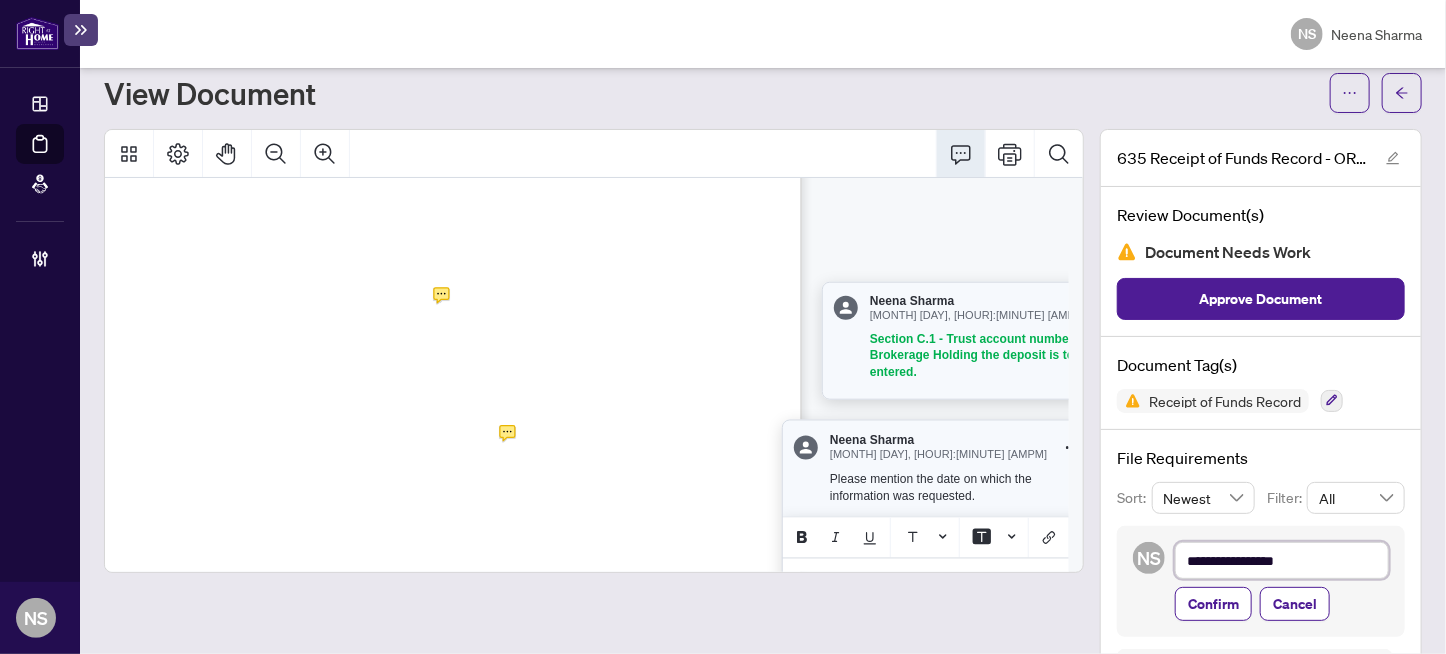 type on "**********" 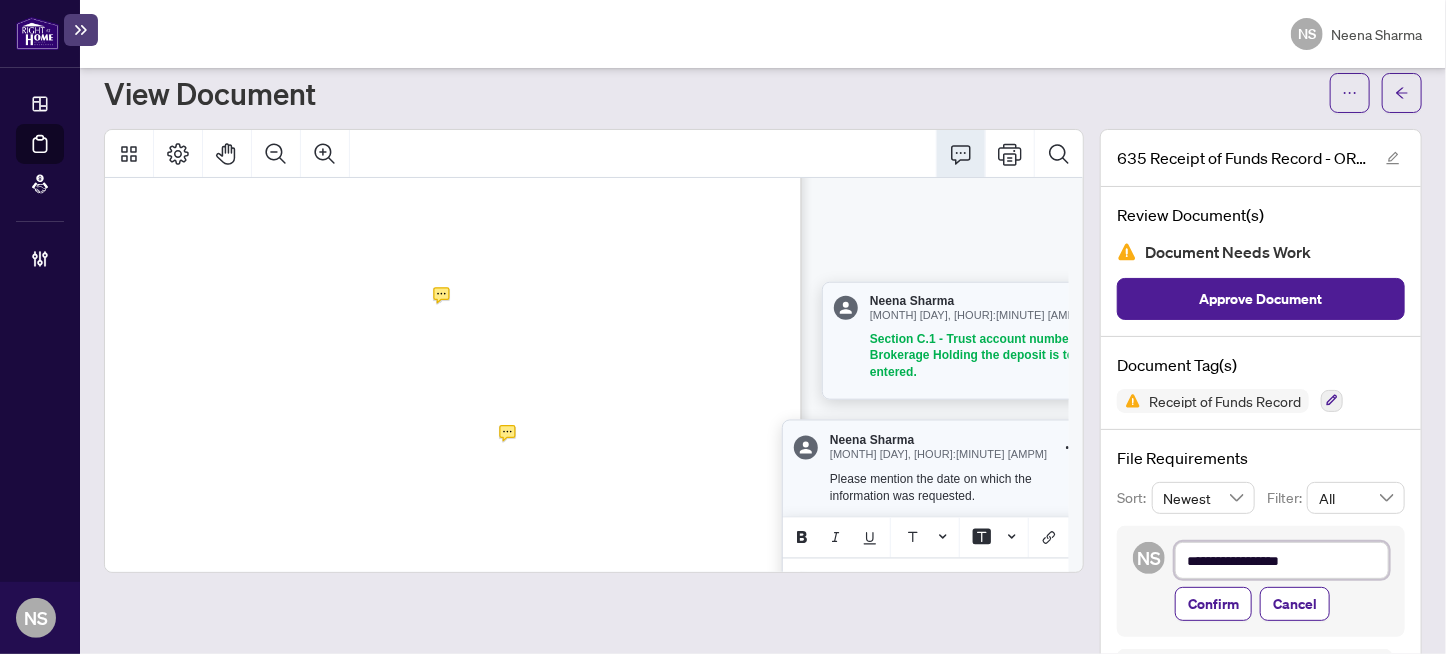 type on "**********" 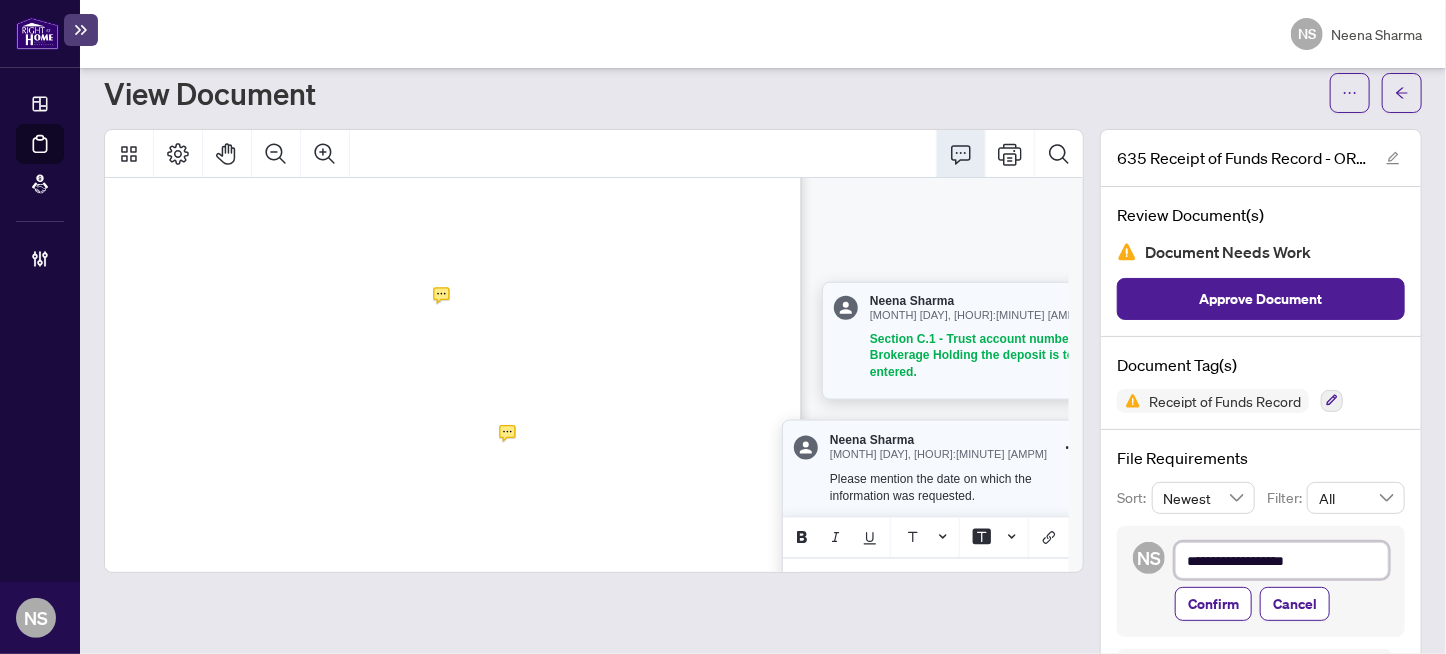 type on "**********" 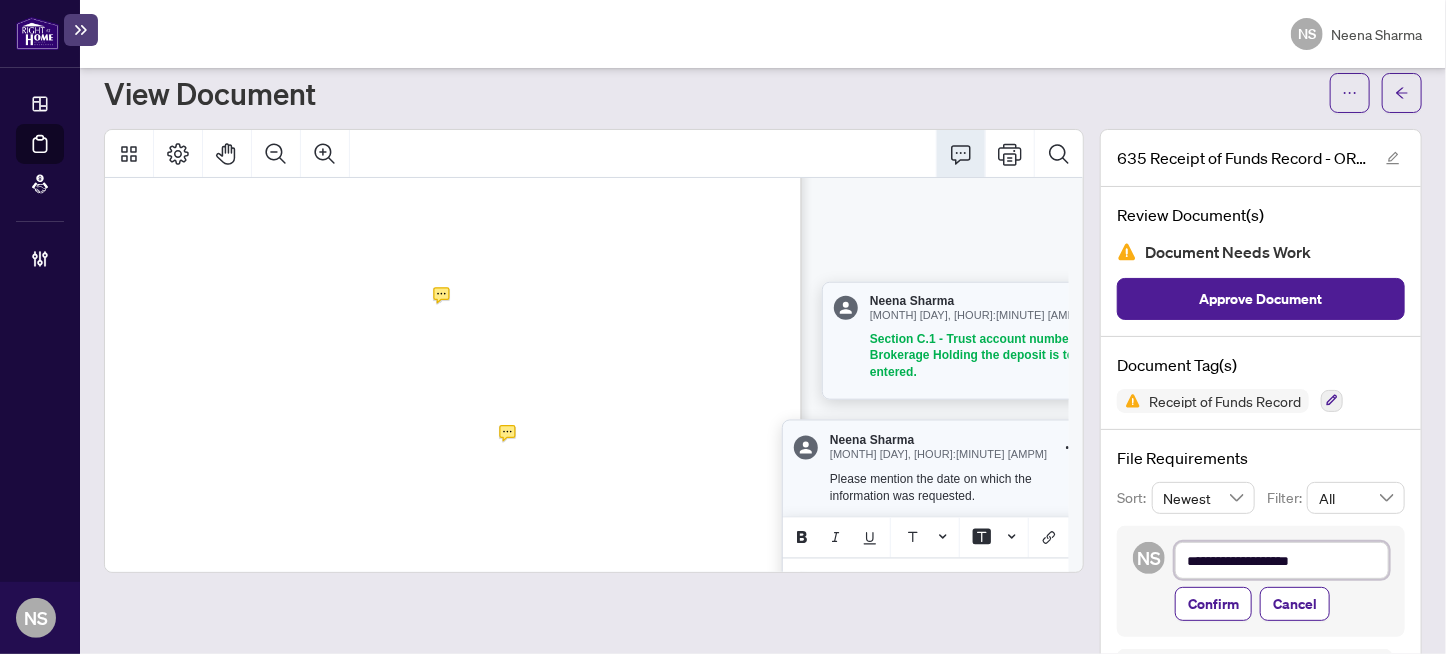 type on "**********" 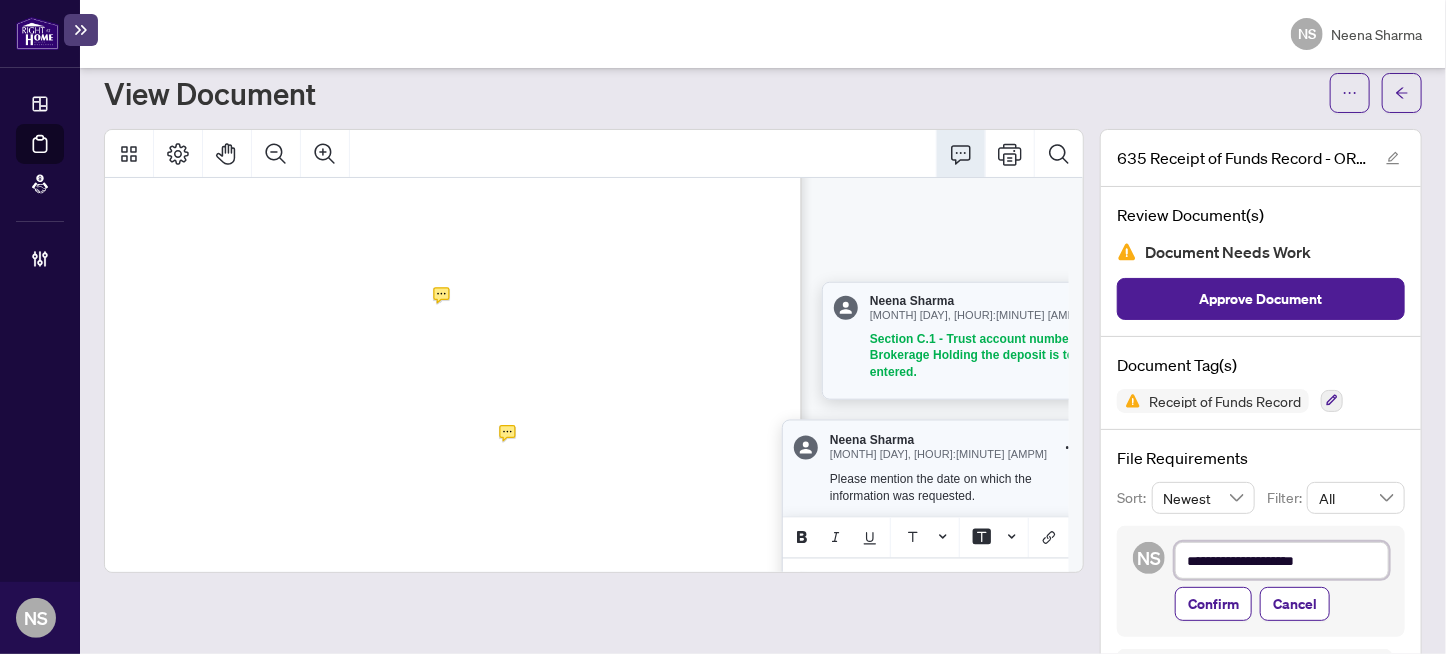 type on "**********" 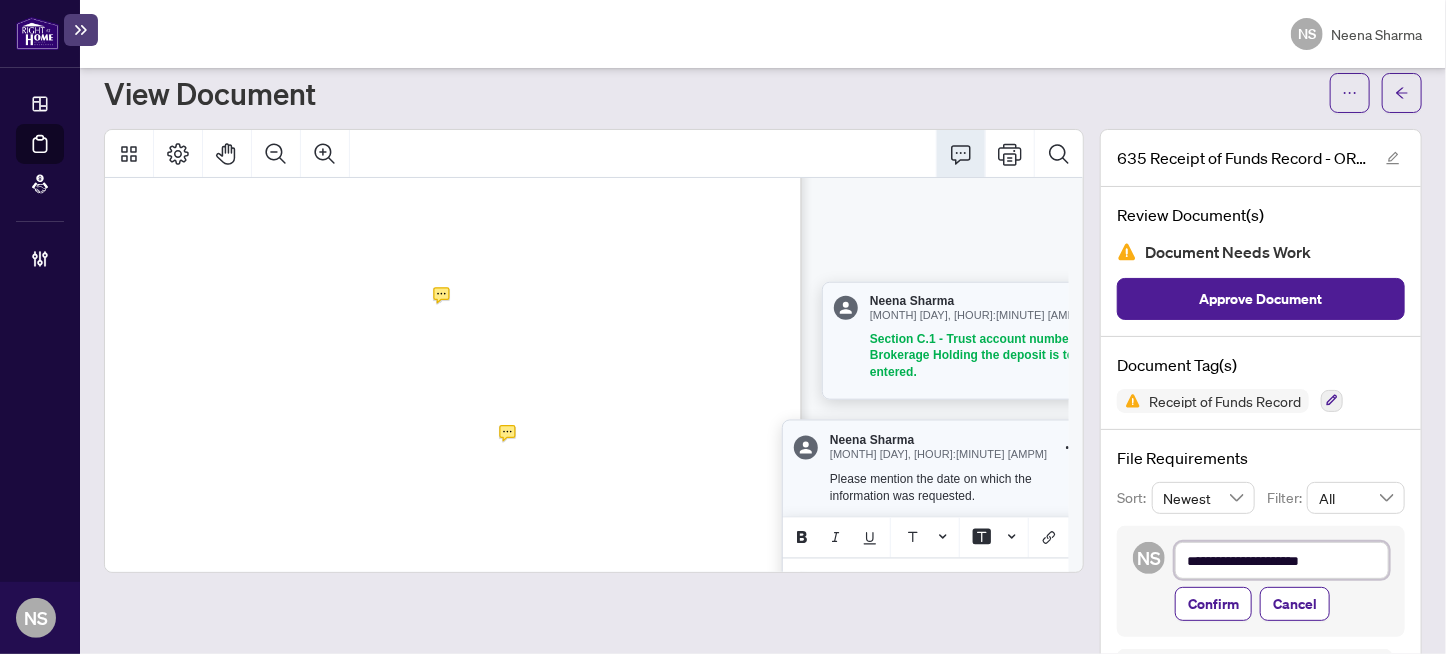 type on "**********" 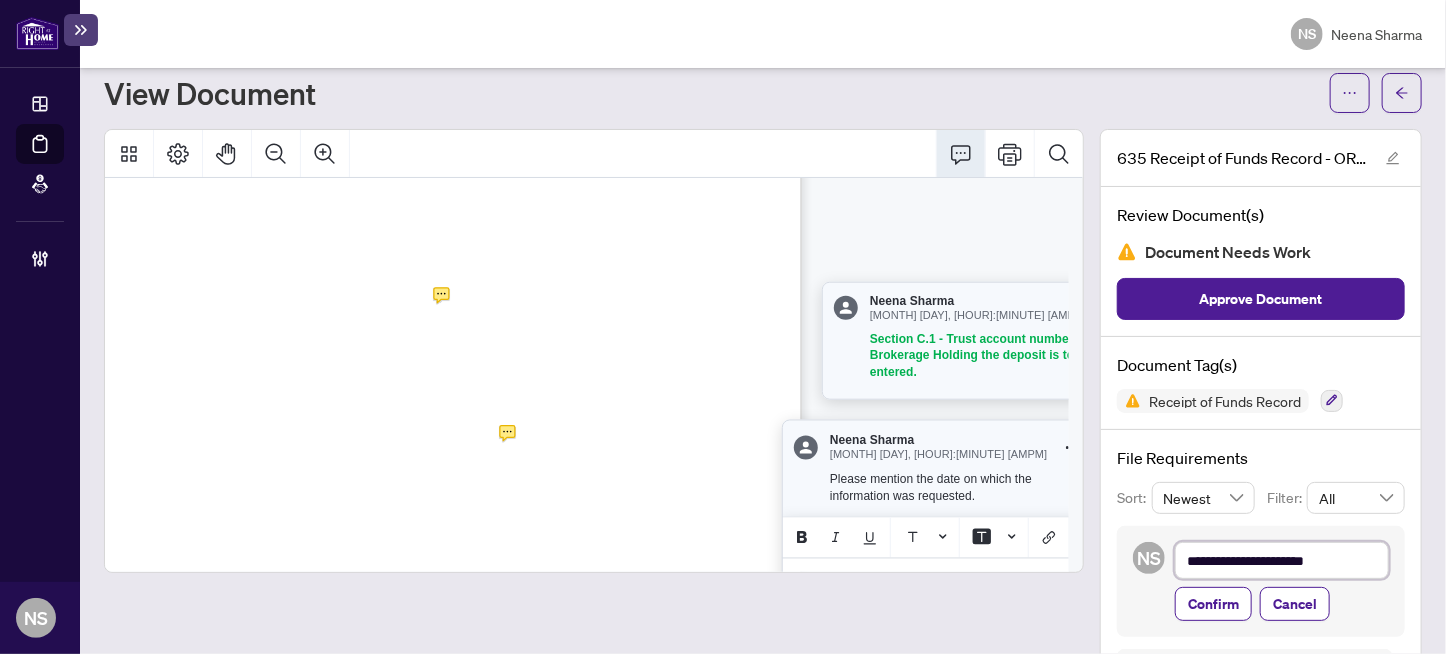 type on "**********" 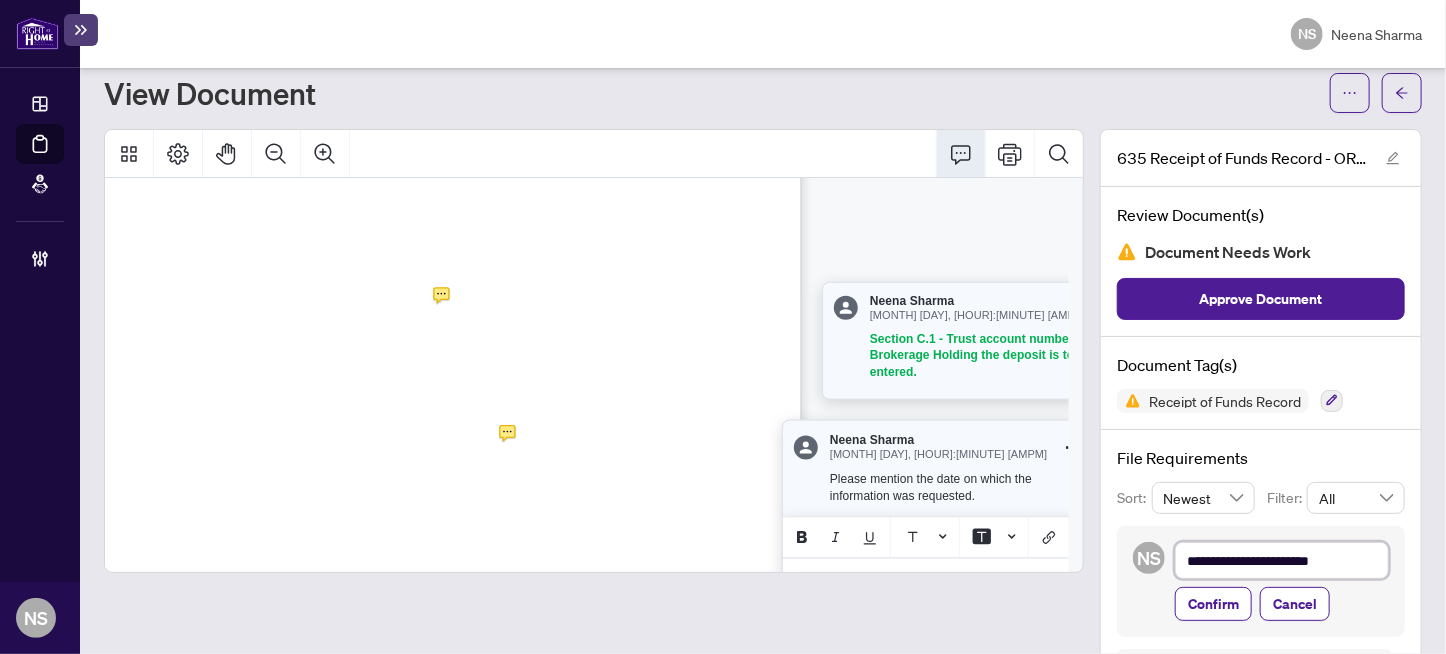 type on "**********" 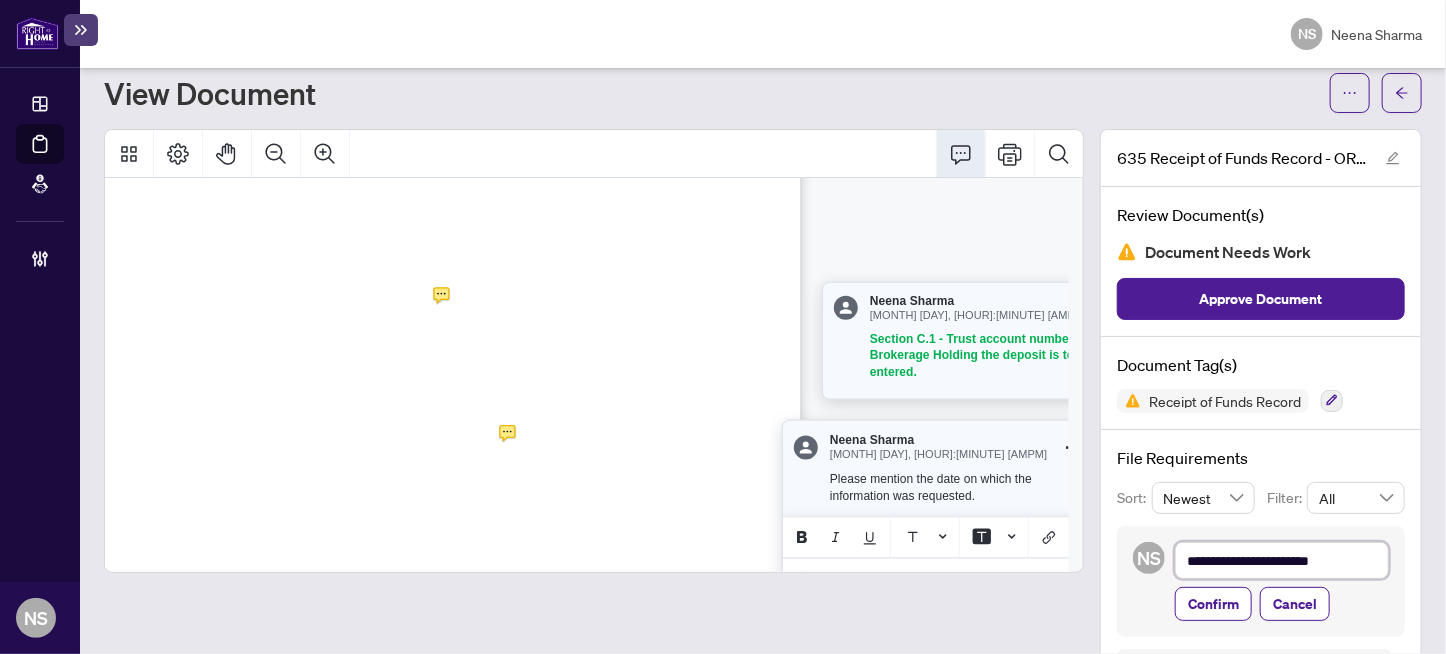 type on "**********" 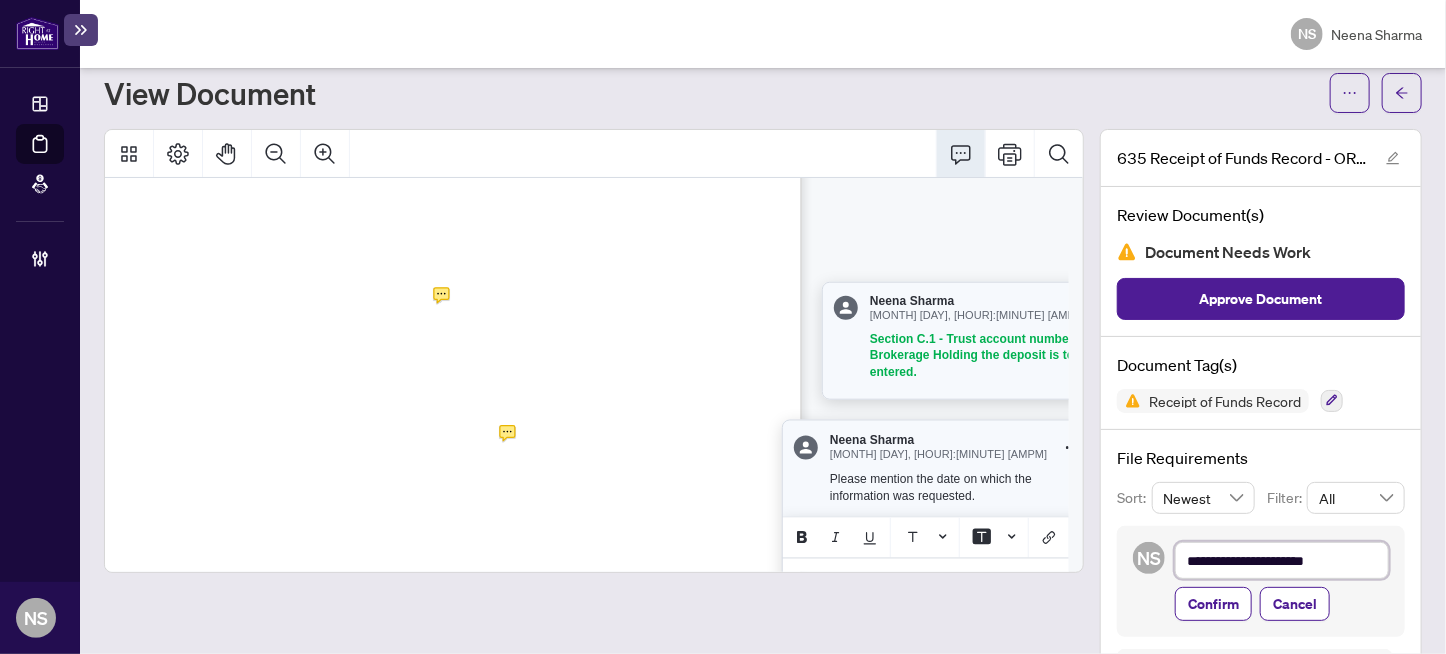 type on "**********" 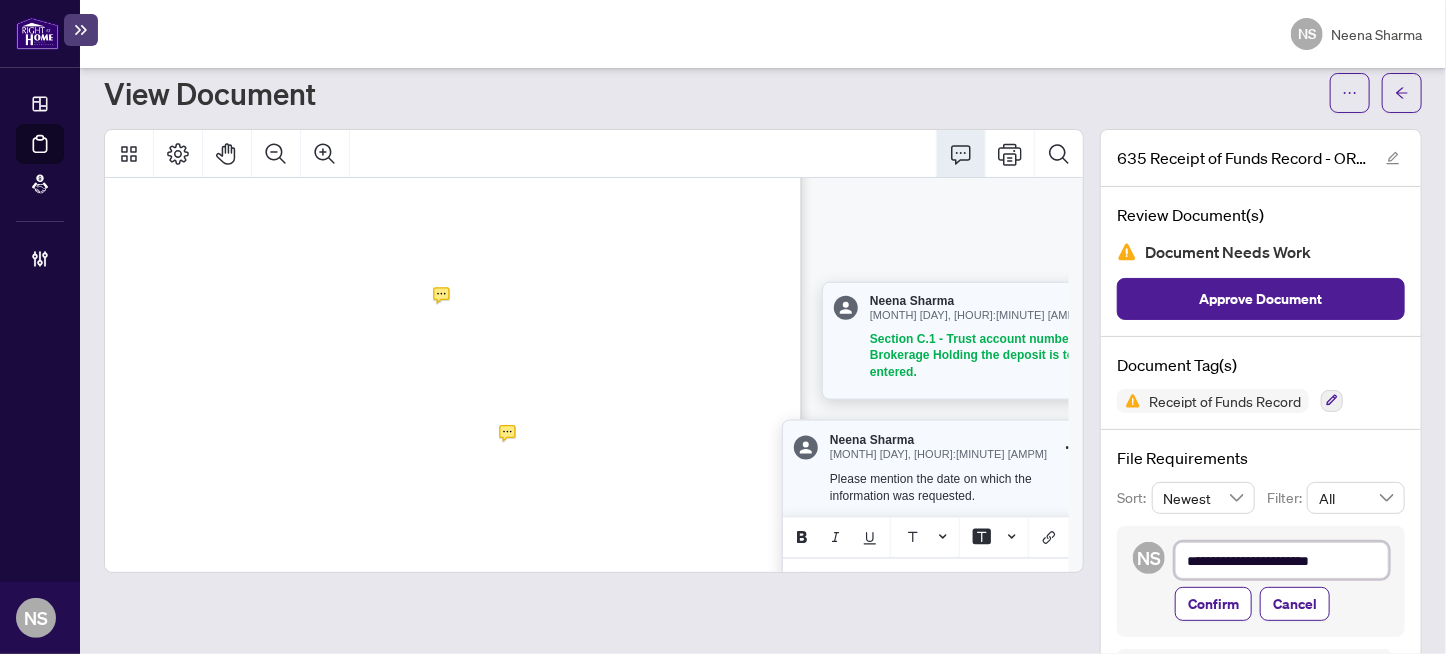 type on "**********" 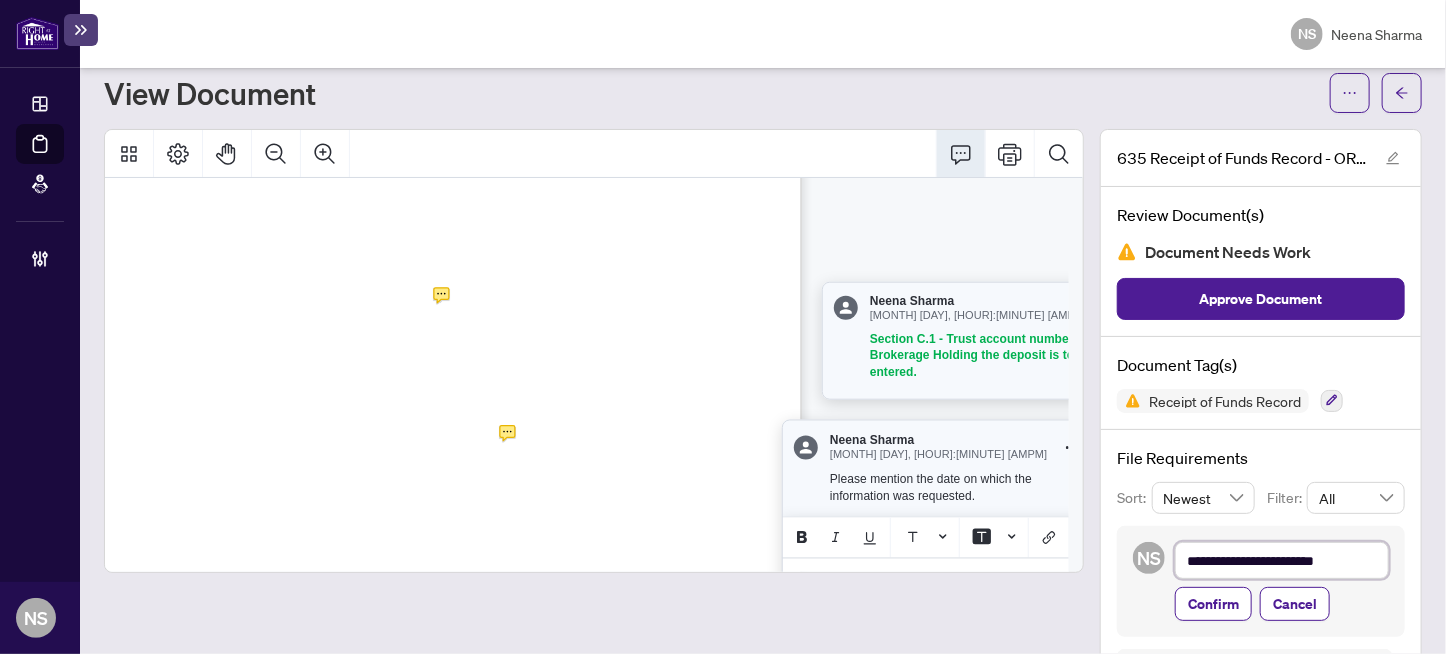 type on "**********" 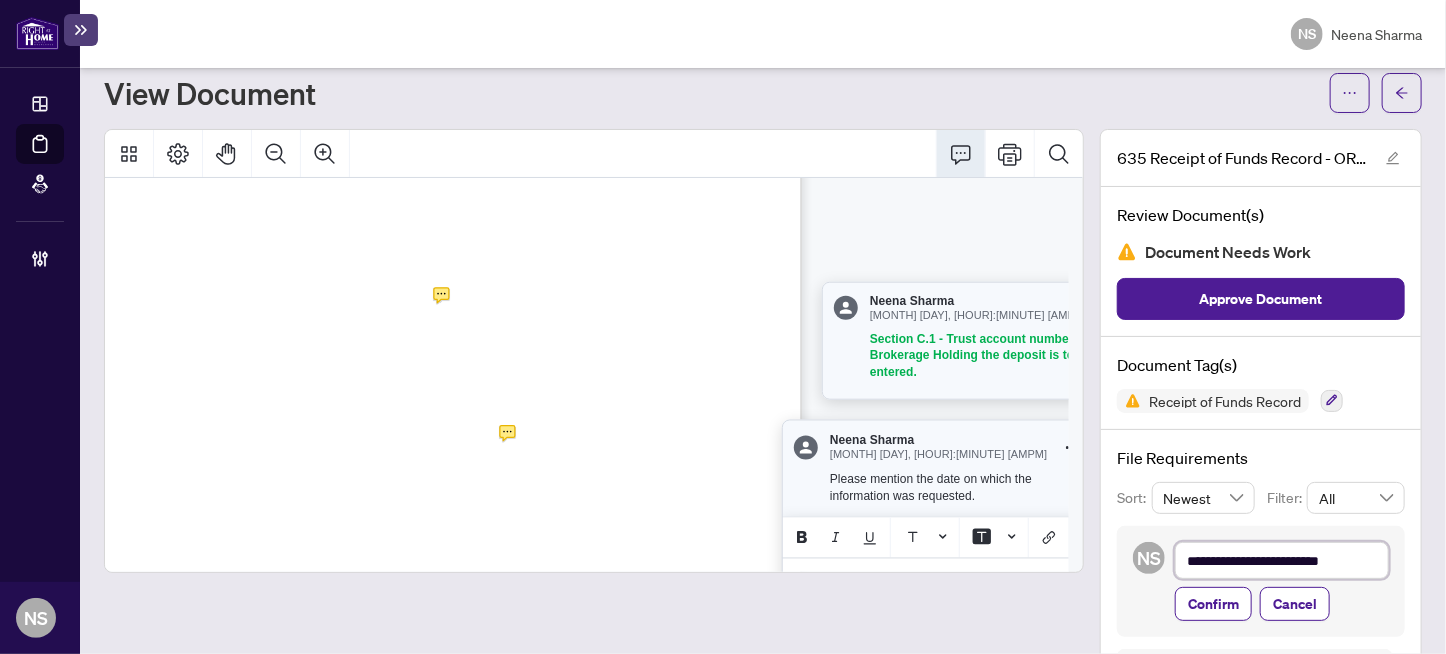 type on "**********" 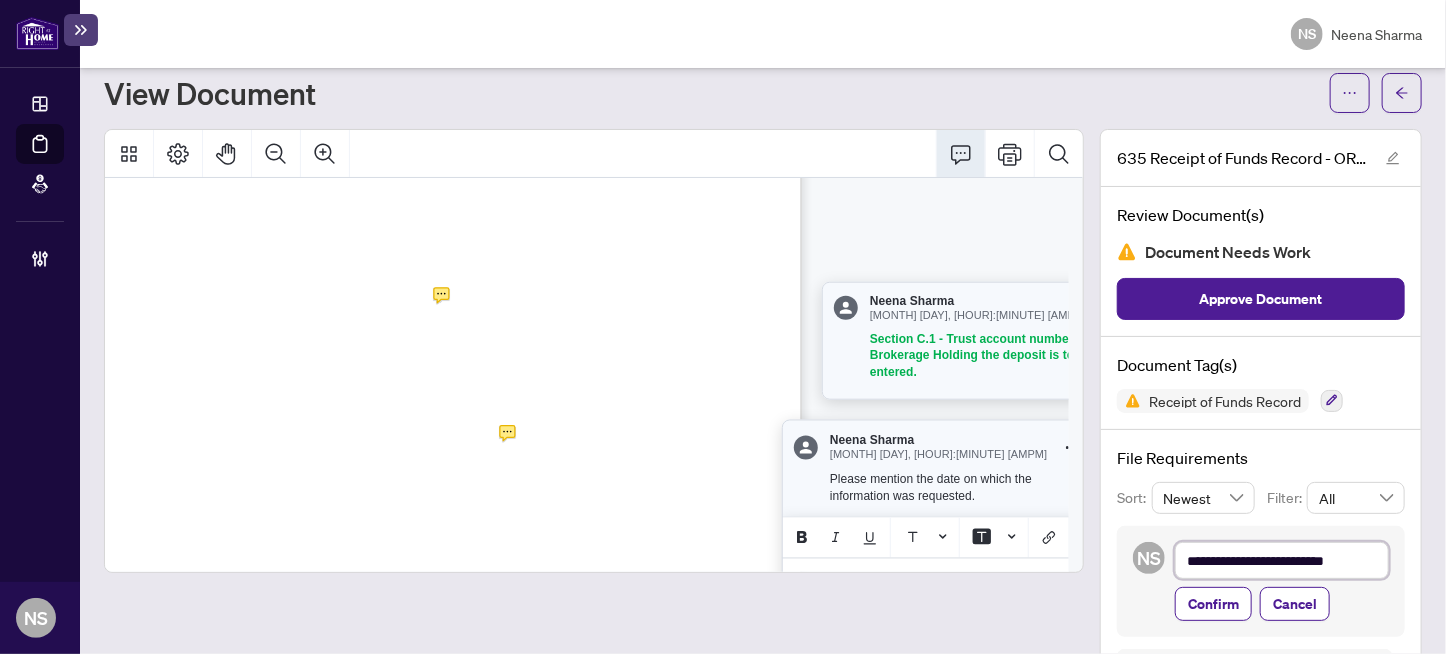 type on "**********" 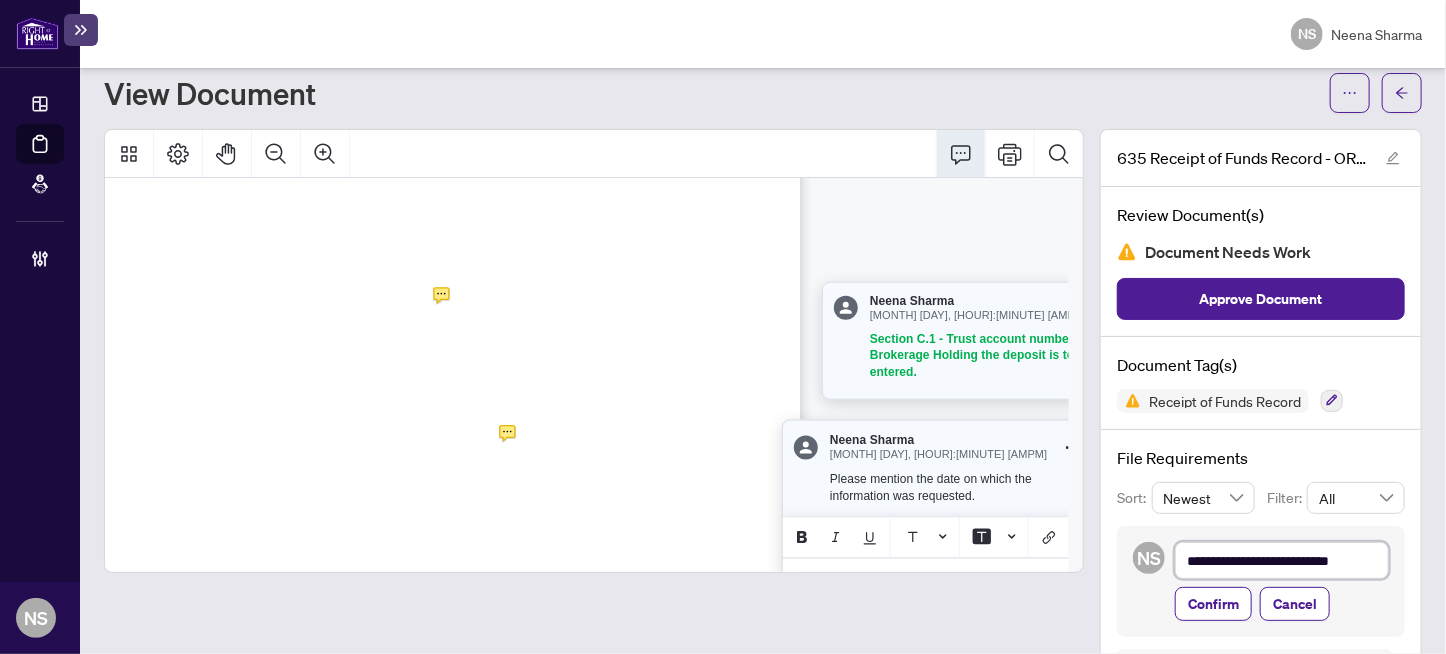 type on "**********" 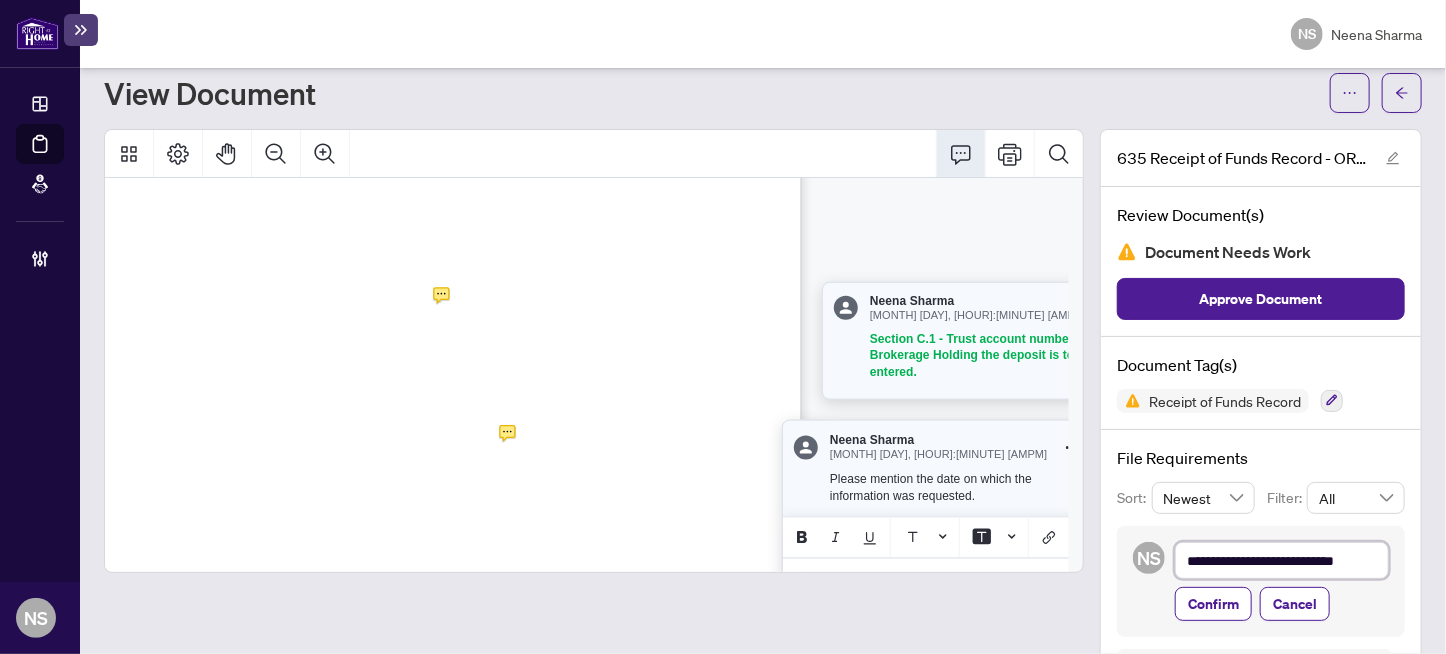 type on "**********" 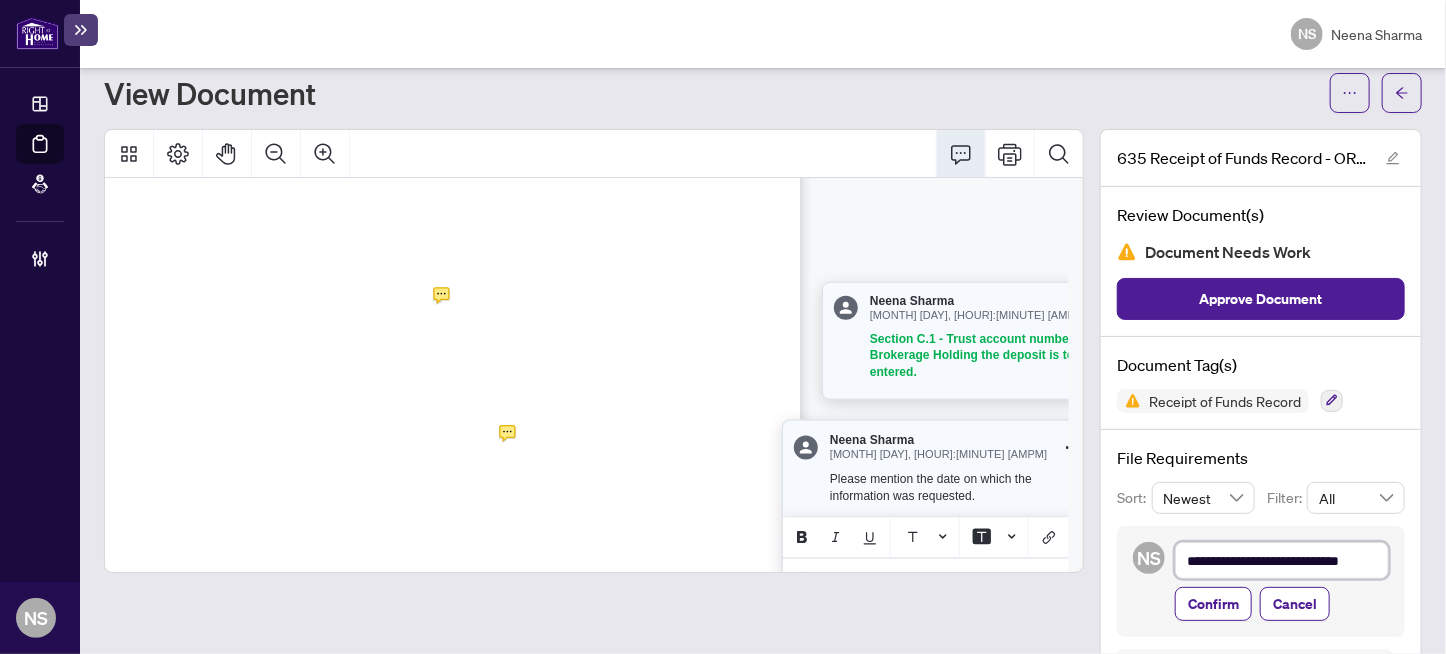type on "**********" 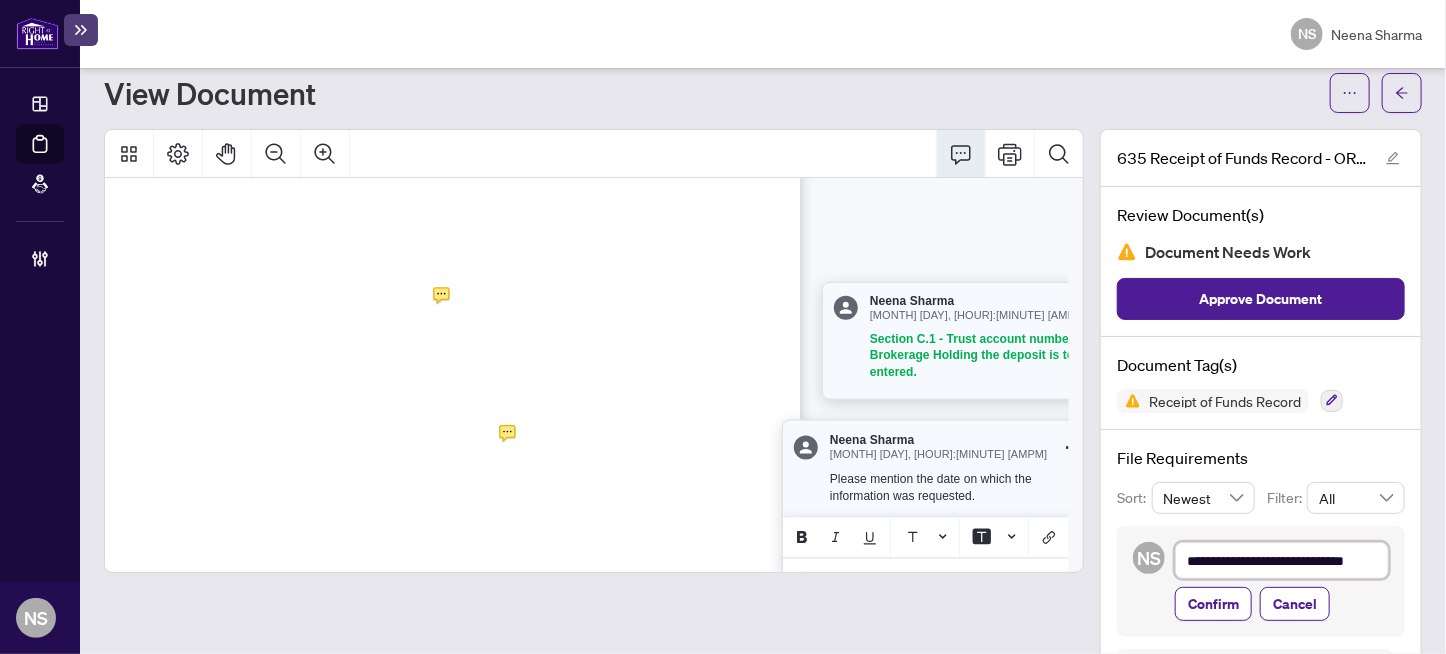 type on "**********" 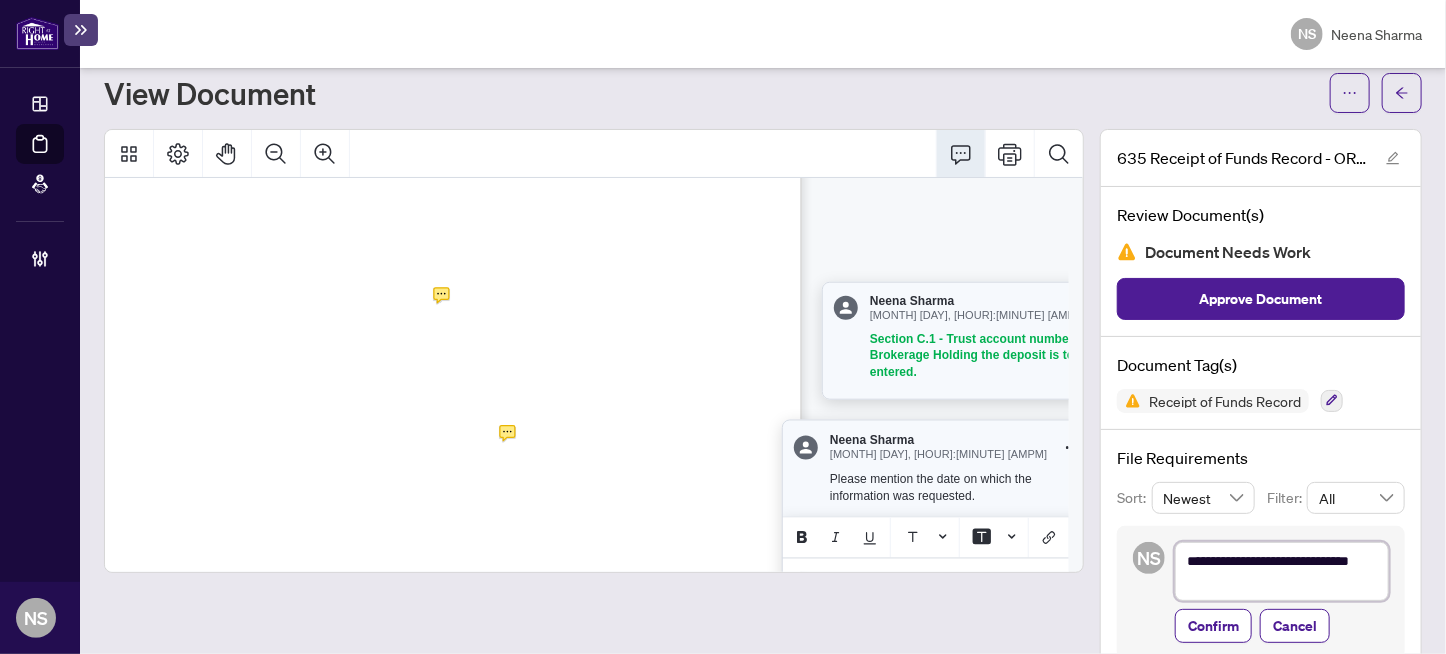 type on "**********" 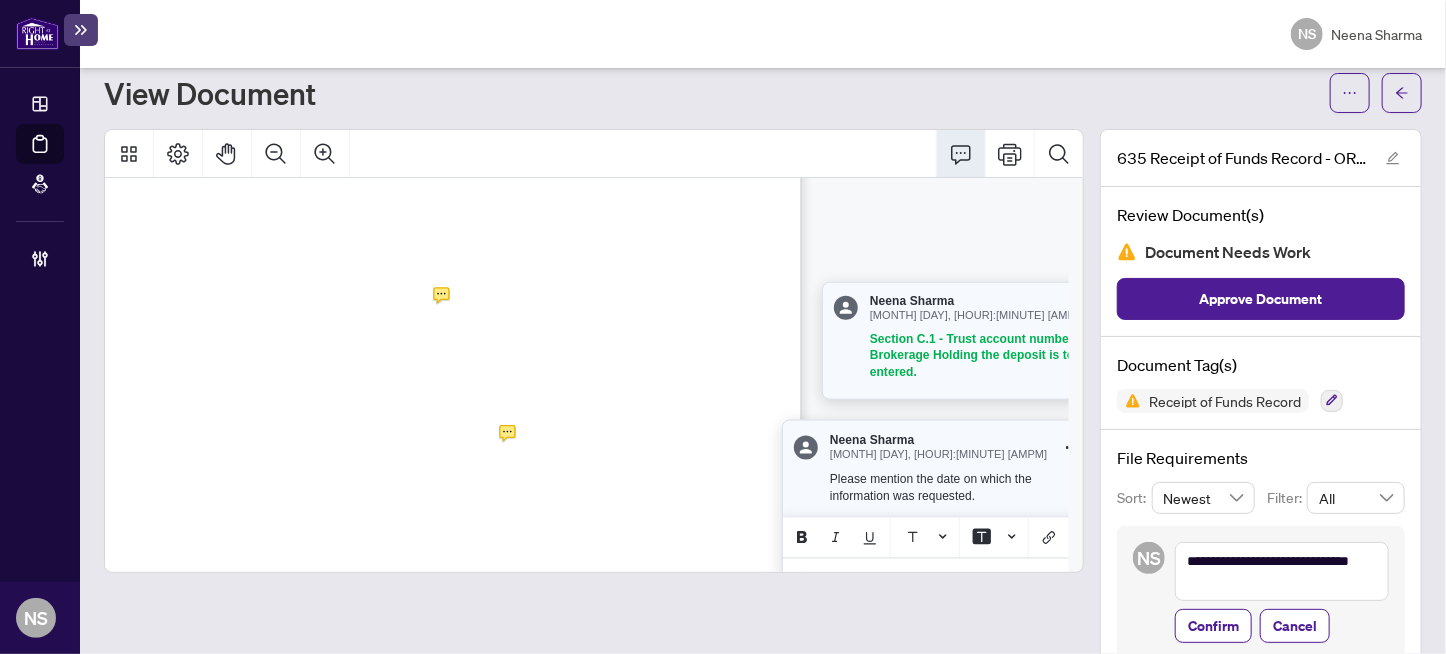 click on "Section C.1 - Trust account number of the Brokerage Holding the deposit is to be entered." at bounding box center (1000, 356) 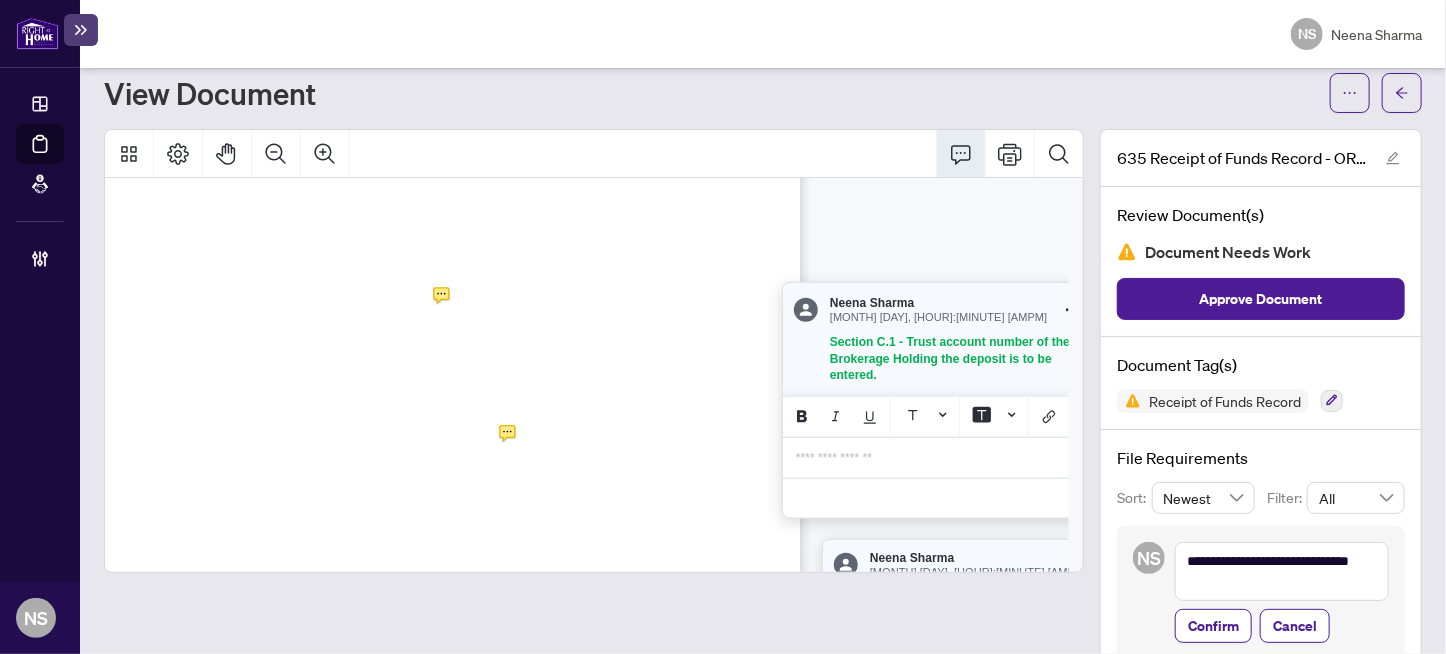 drag, startPoint x: 889, startPoint y: 375, endPoint x: 828, endPoint y: 345, distance: 67.977936 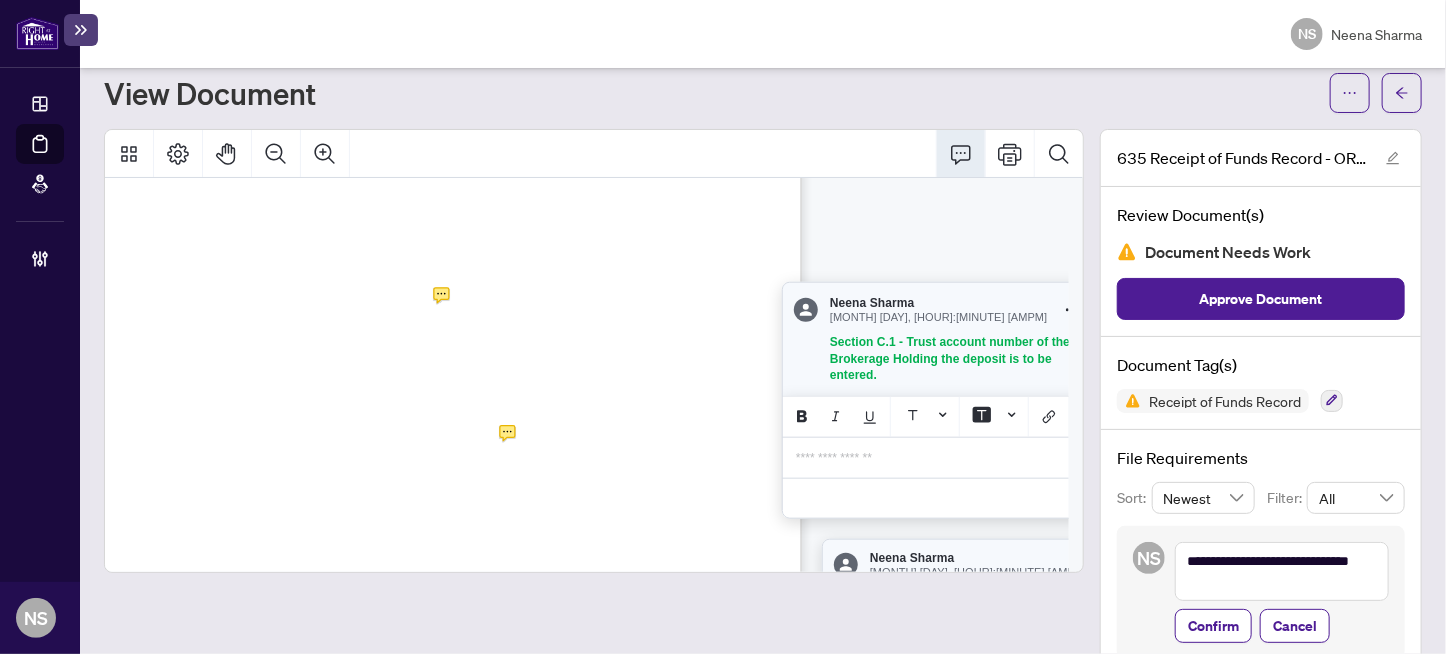 click on "Section C.1 - Trust account number of the Brokerage Holding the deposit is to be entered." at bounding box center [954, 359] 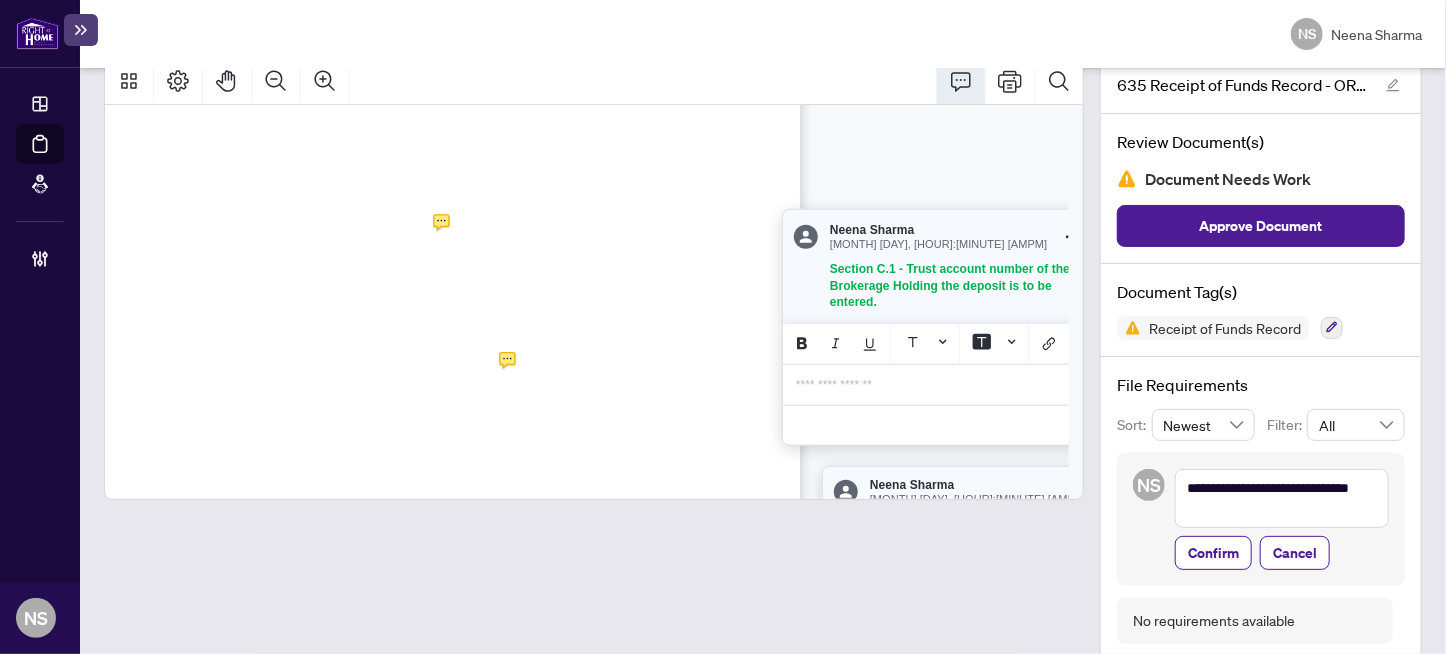 scroll, scrollTop: 158, scrollLeft: 0, axis: vertical 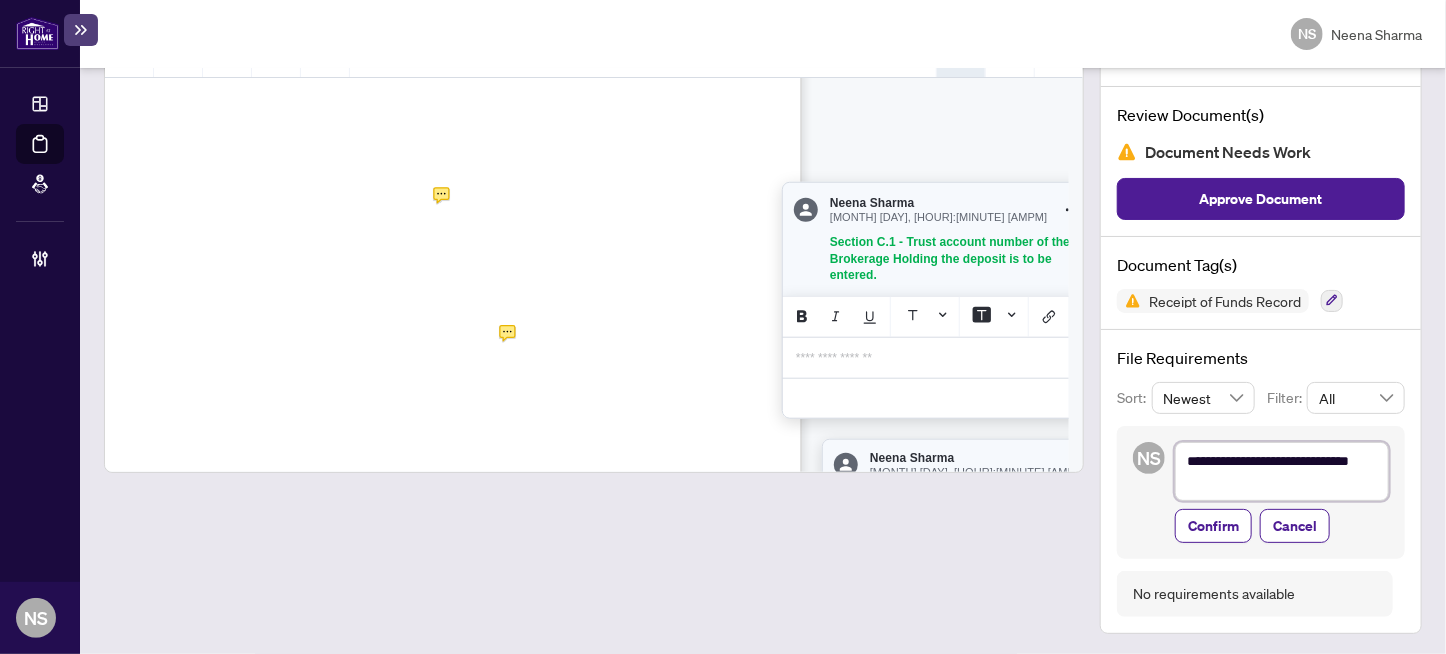 click on "**********" at bounding box center (1282, 472) 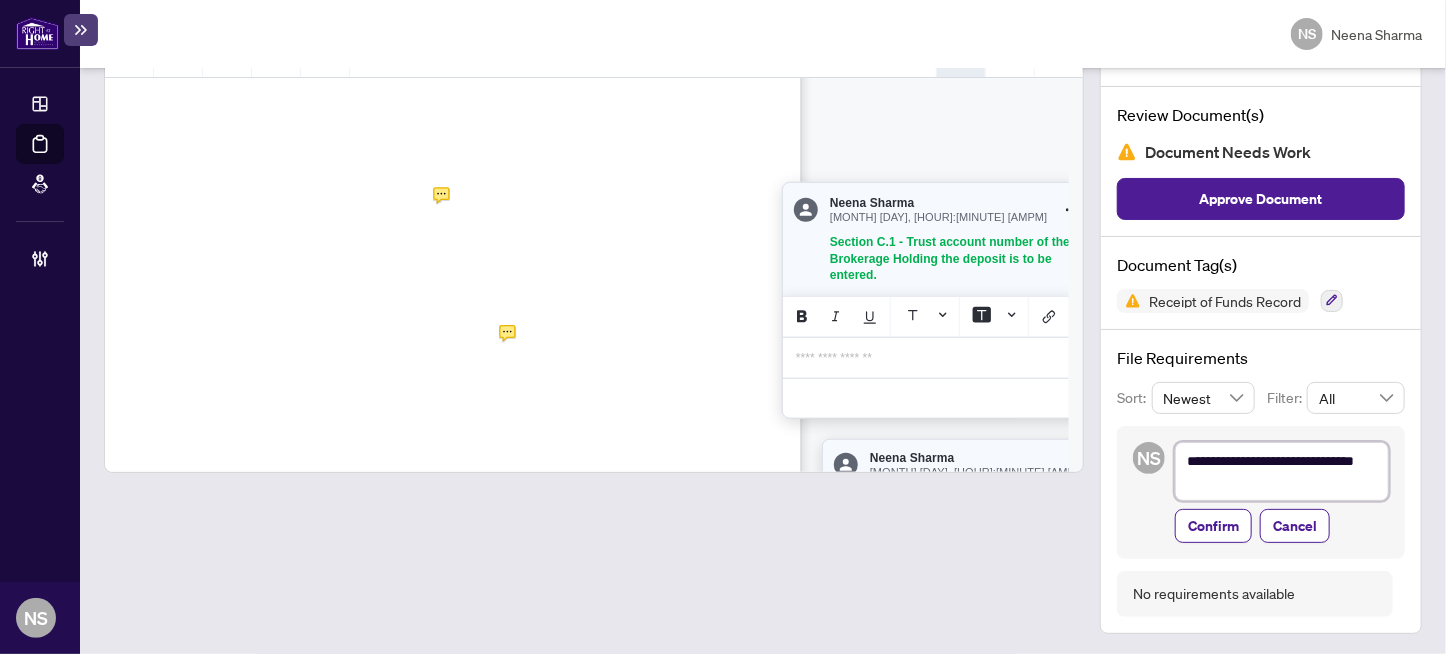 type on "**********" 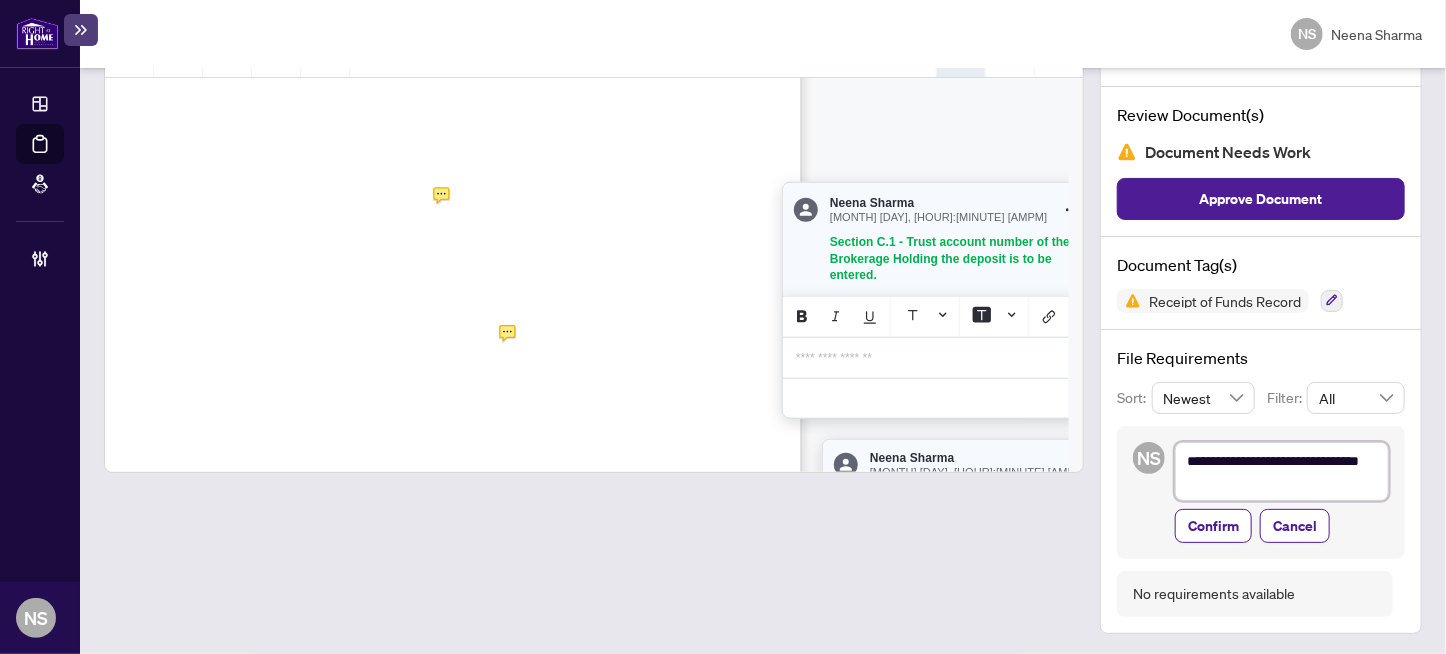 type on "**********" 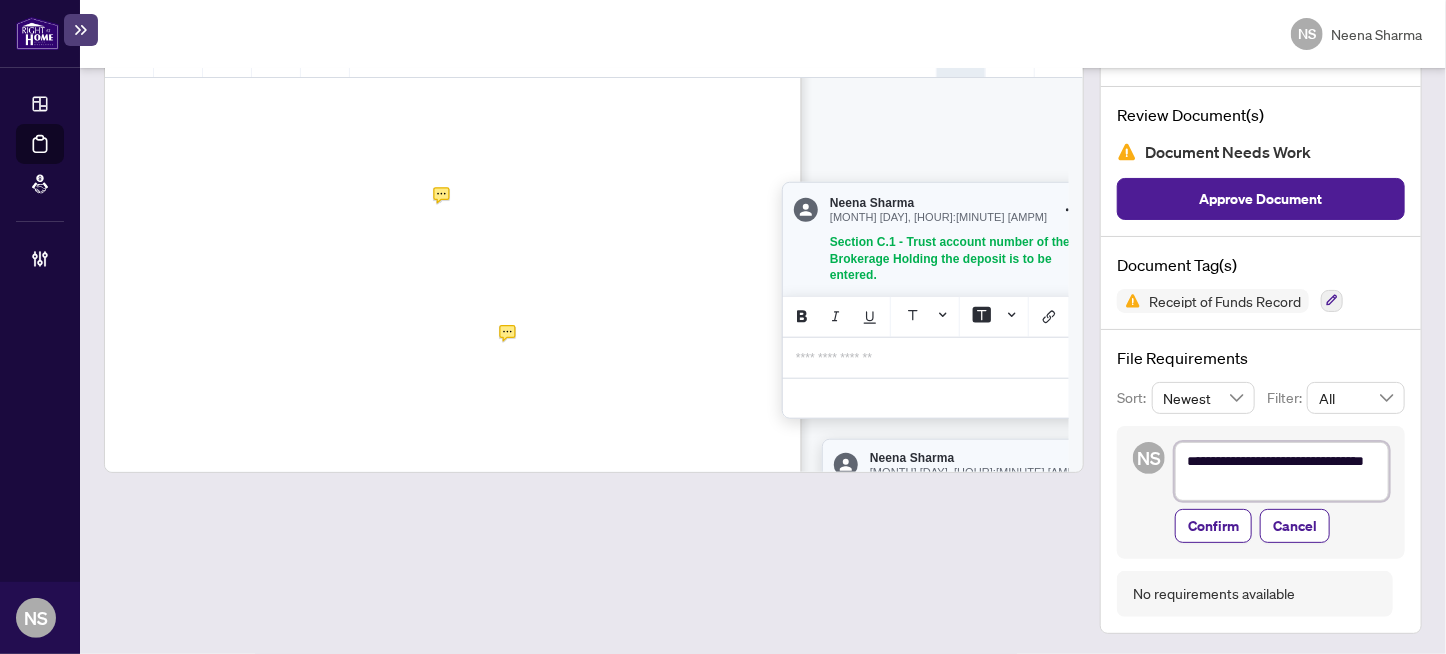 type on "**********" 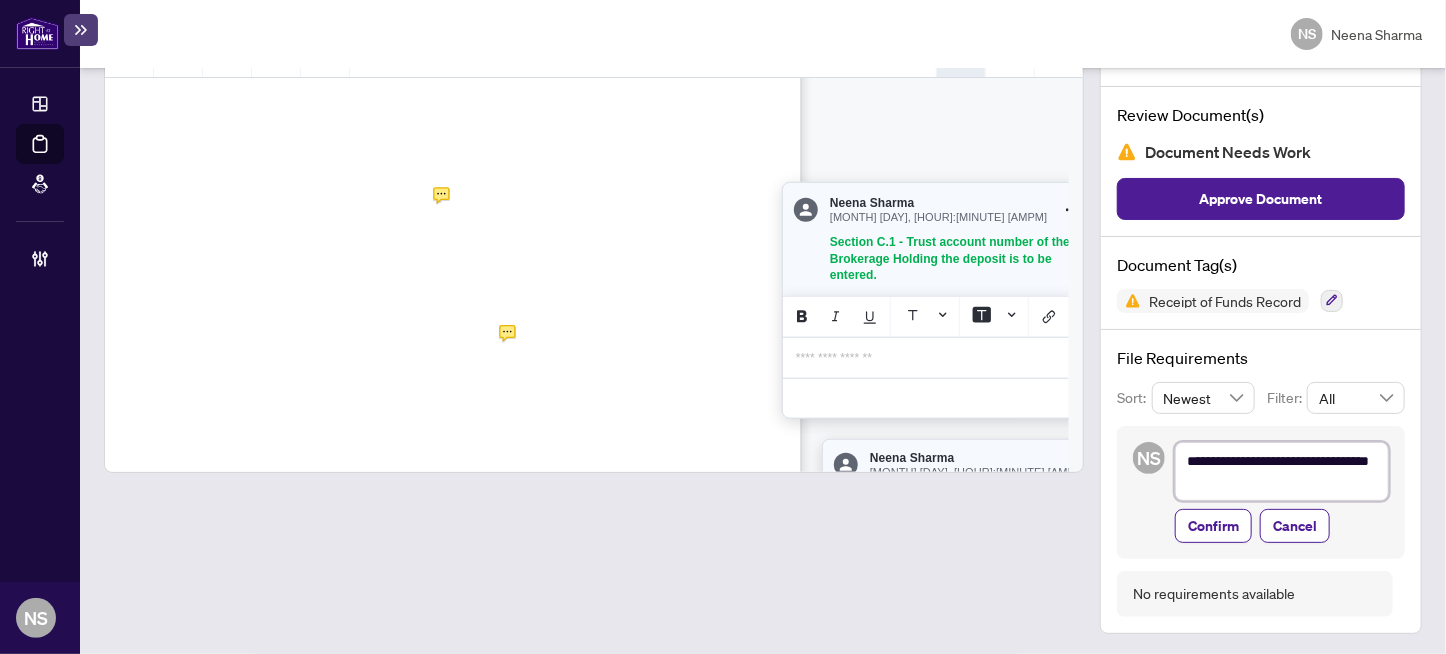 type on "**********" 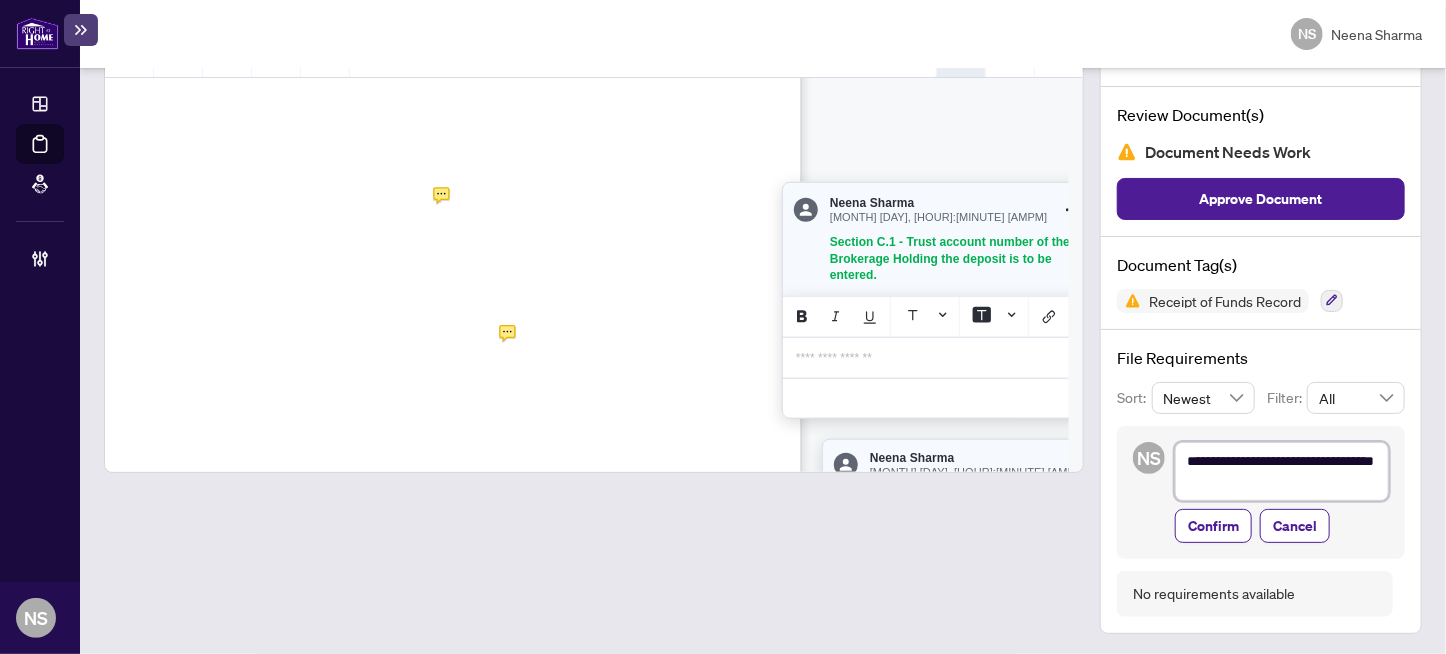 type on "**********" 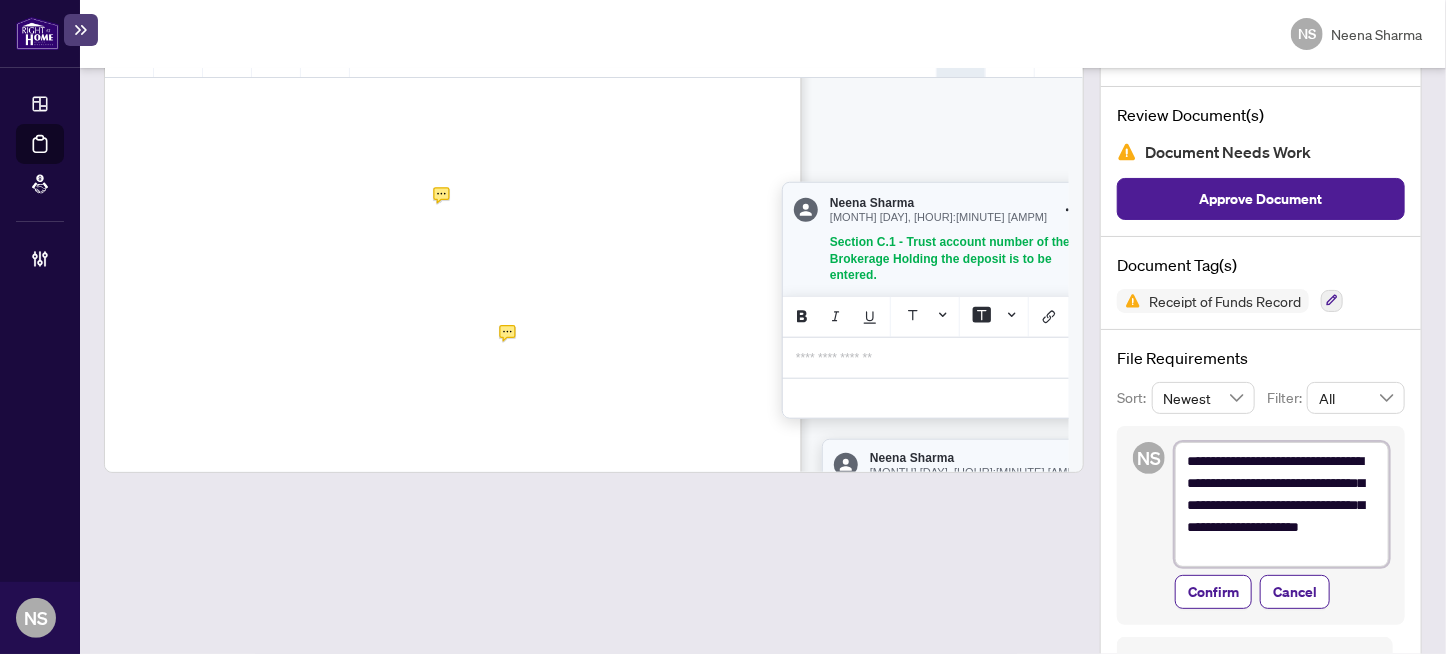 type on "**********" 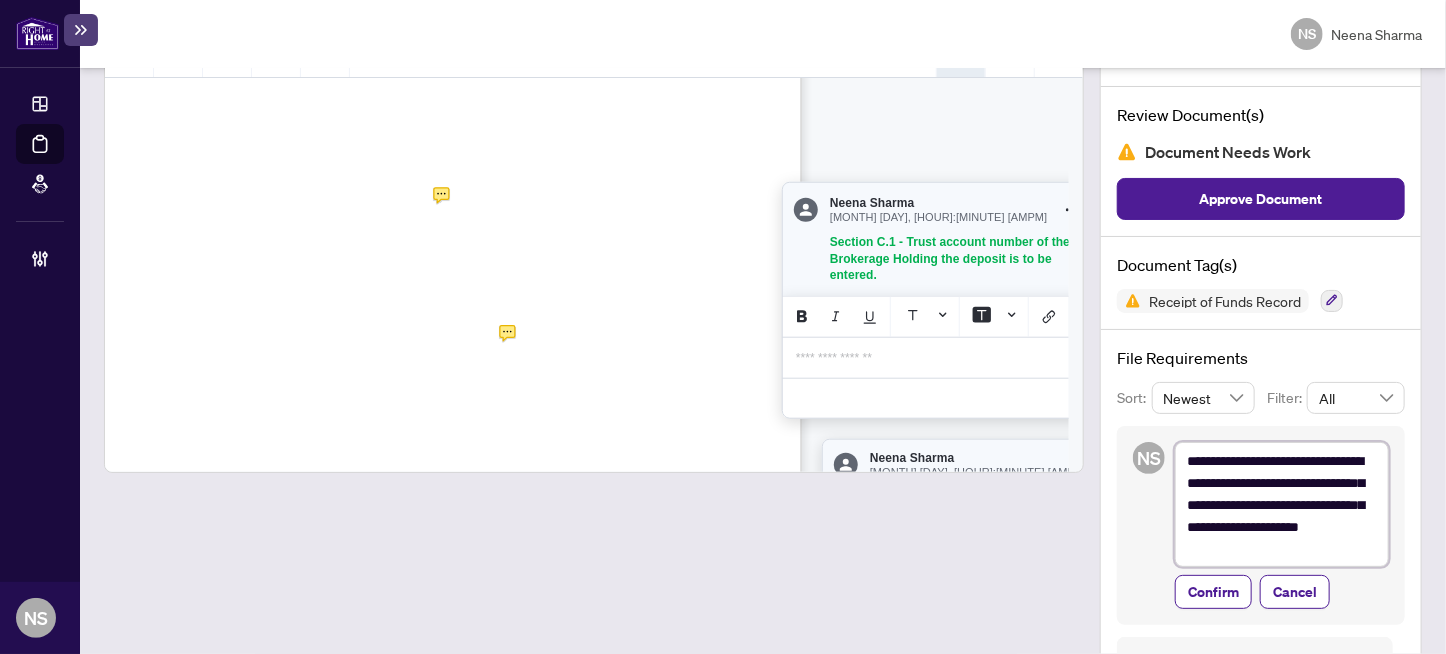 type on "**********" 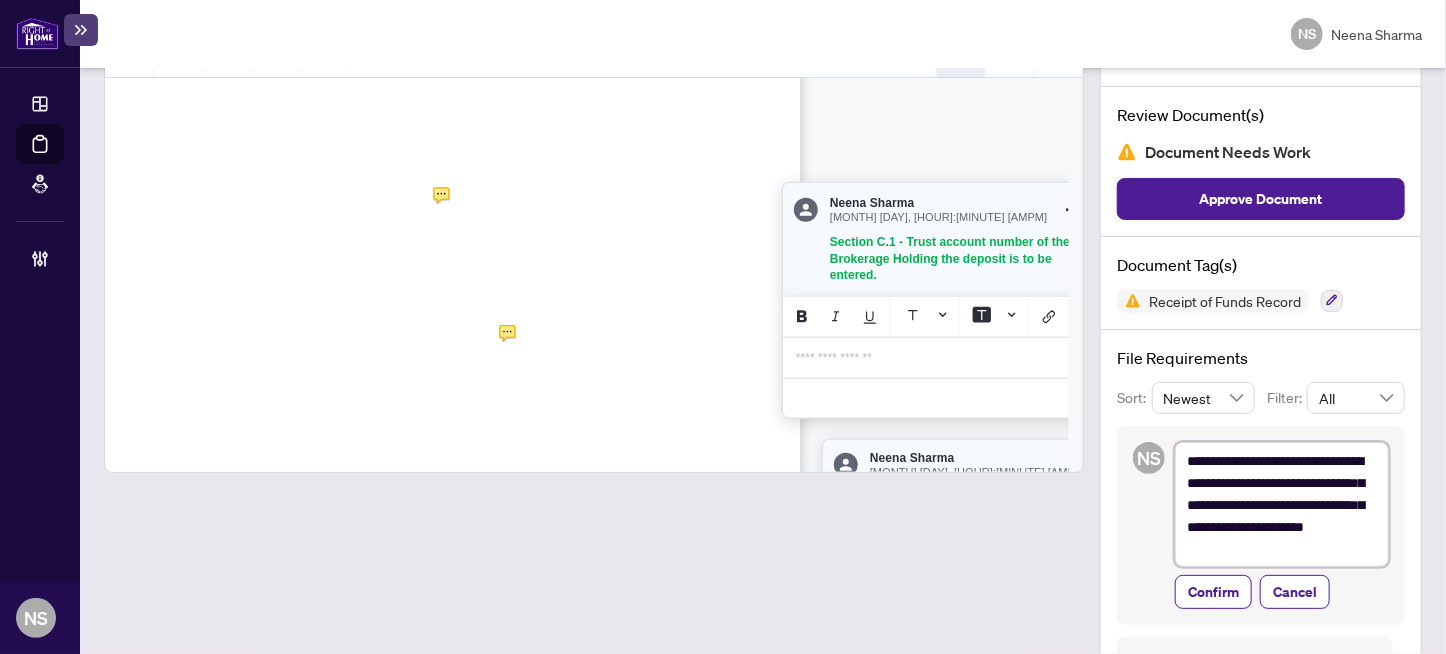 type on "**********" 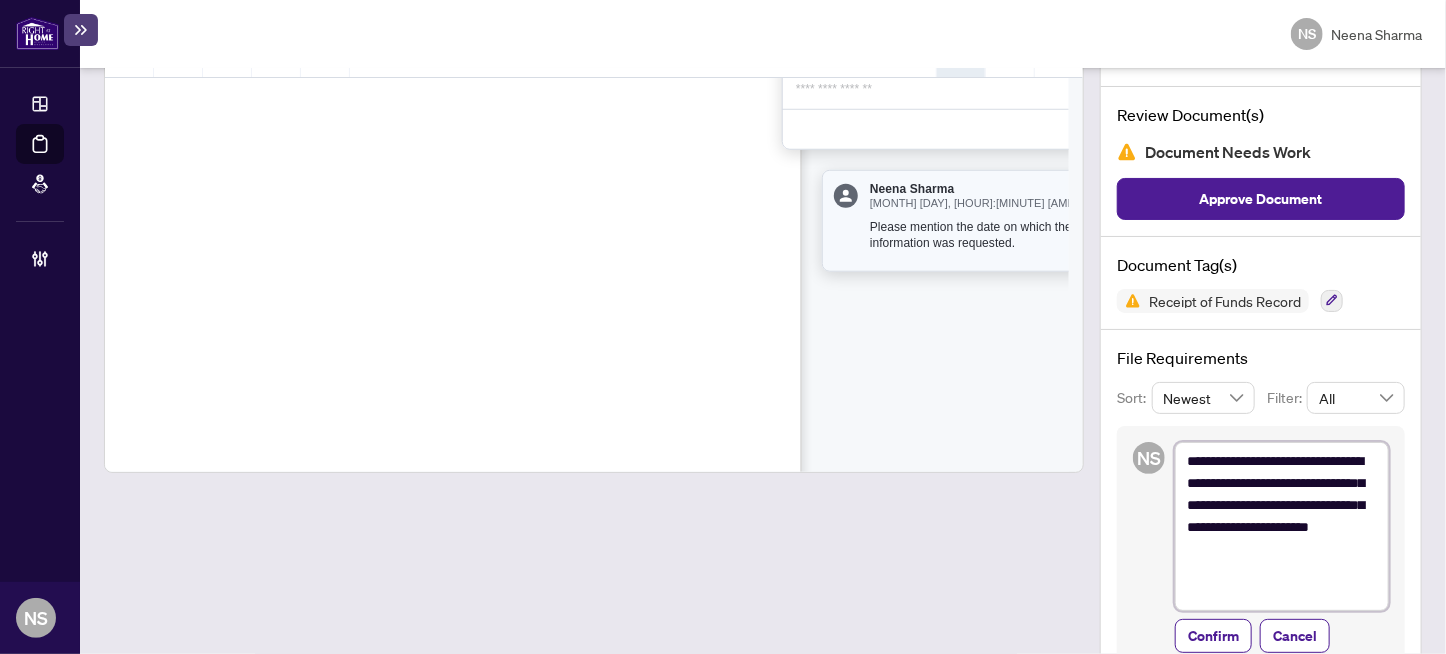 scroll, scrollTop: 1376, scrollLeft: 88, axis: both 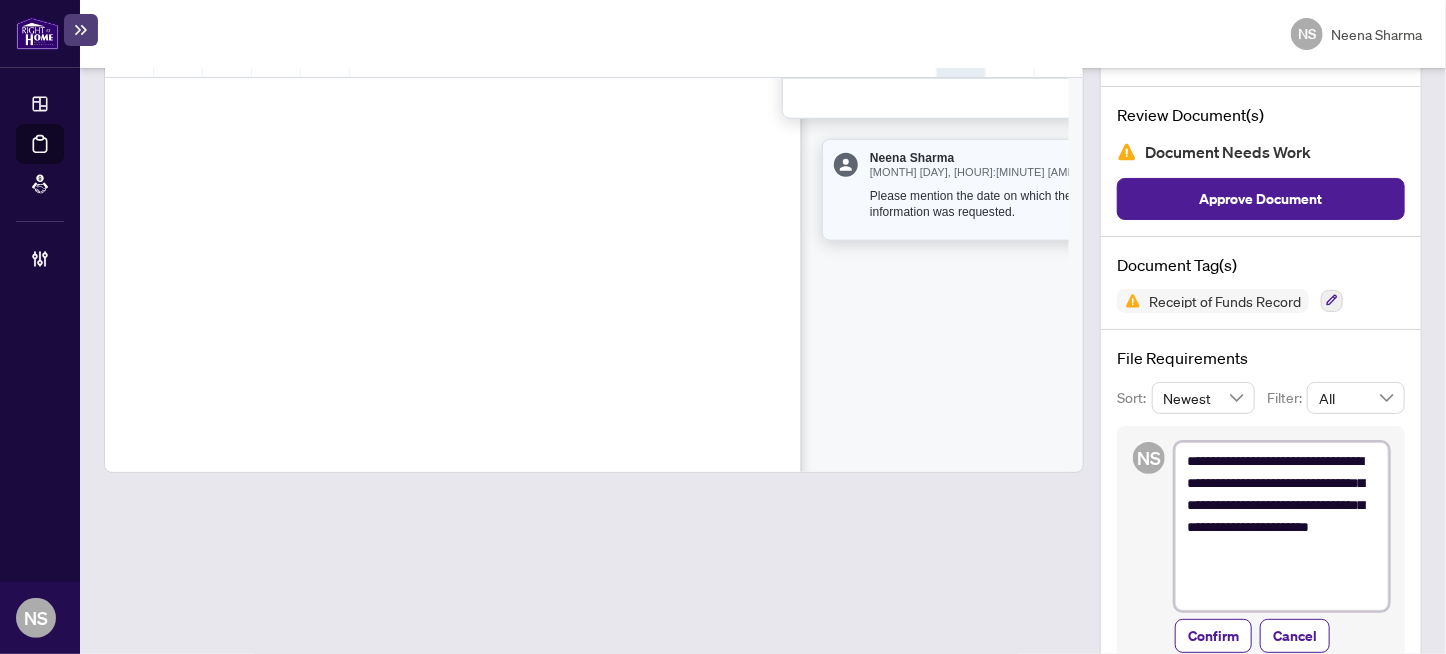 type on "**********" 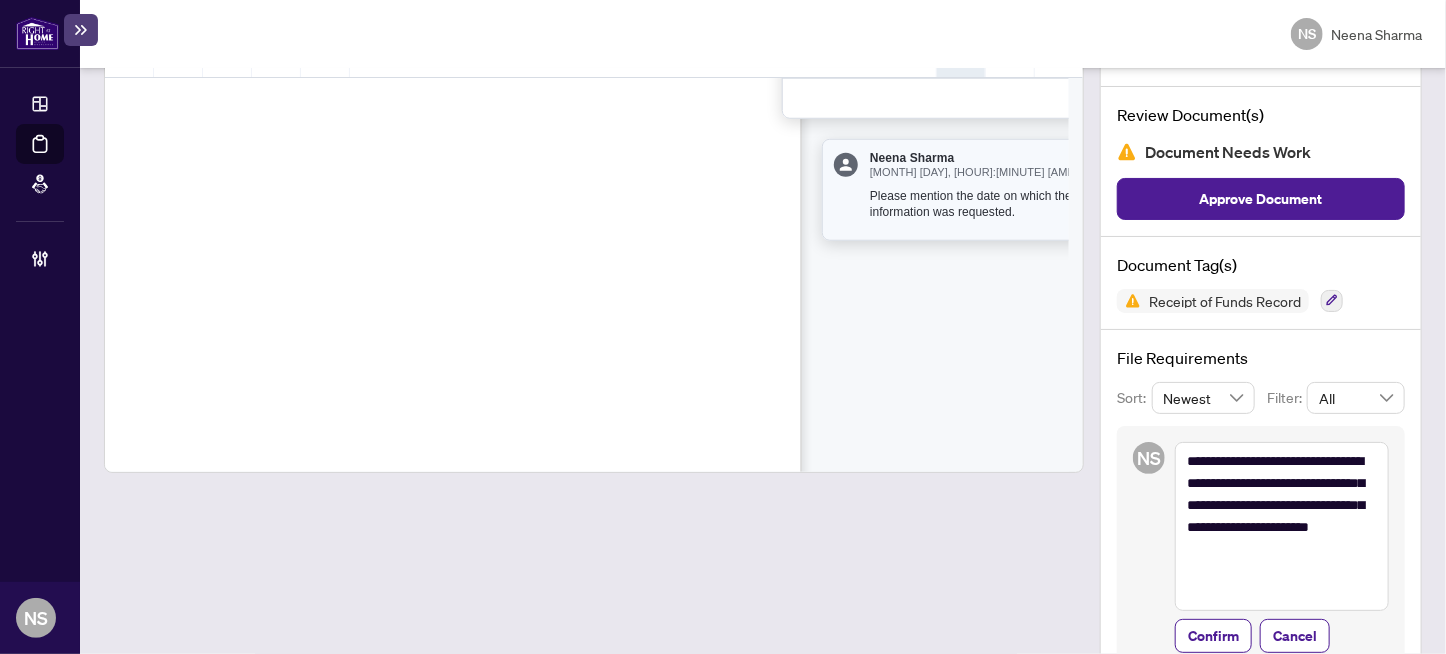 drag, startPoint x: 868, startPoint y: 197, endPoint x: 897, endPoint y: 200, distance: 29.15476 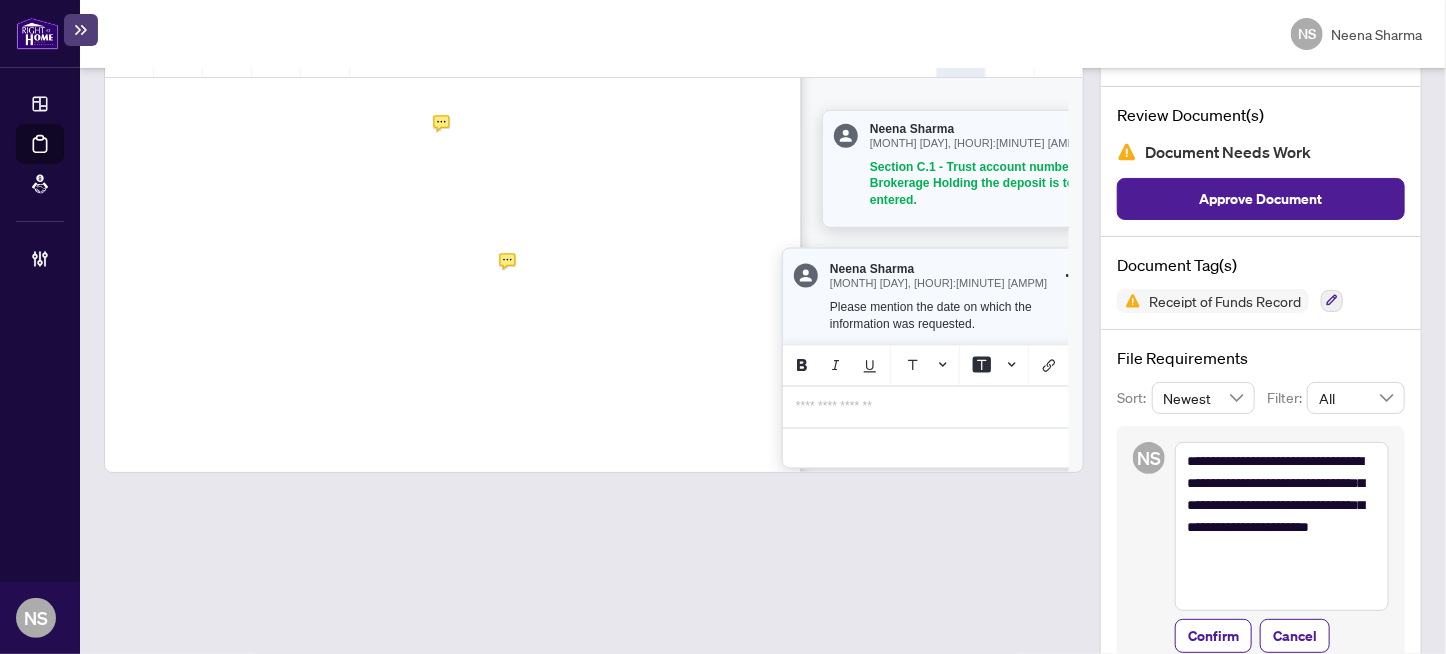 scroll, scrollTop: 1145, scrollLeft: 88, axis: both 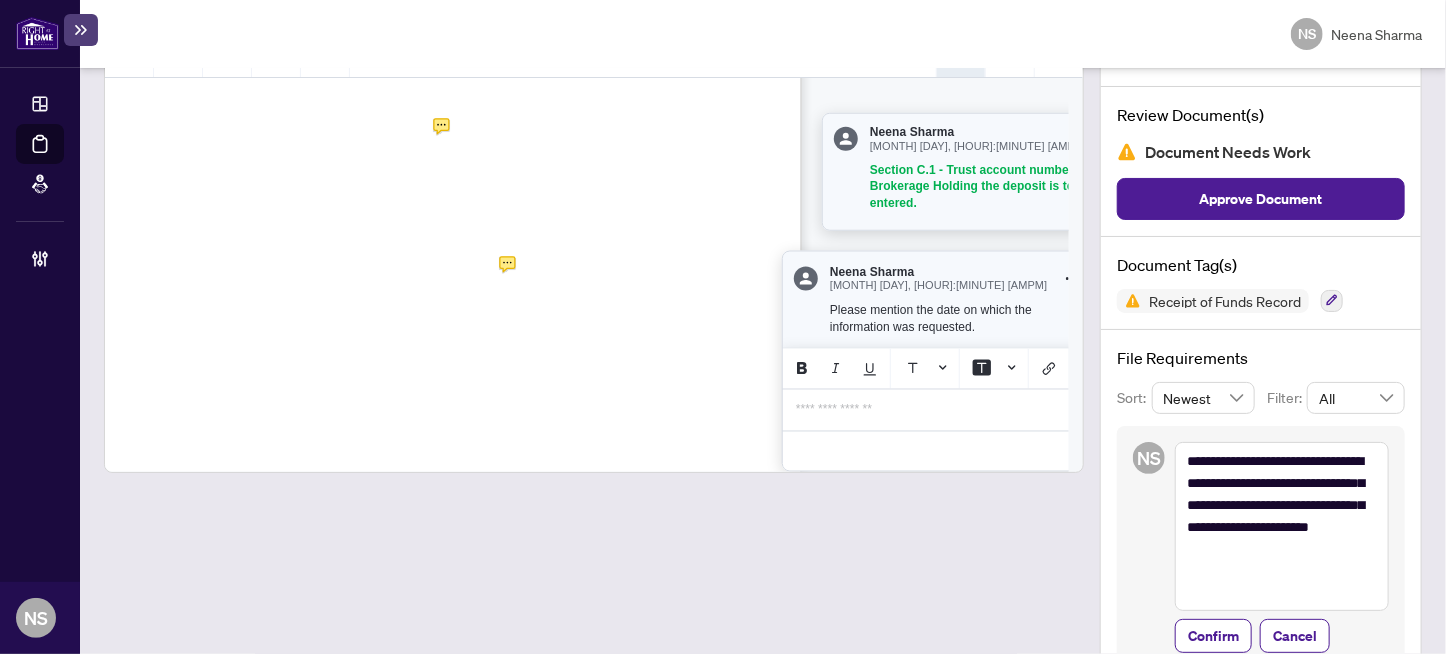 drag, startPoint x: 983, startPoint y: 96, endPoint x: 827, endPoint y: 307, distance: 262.4062 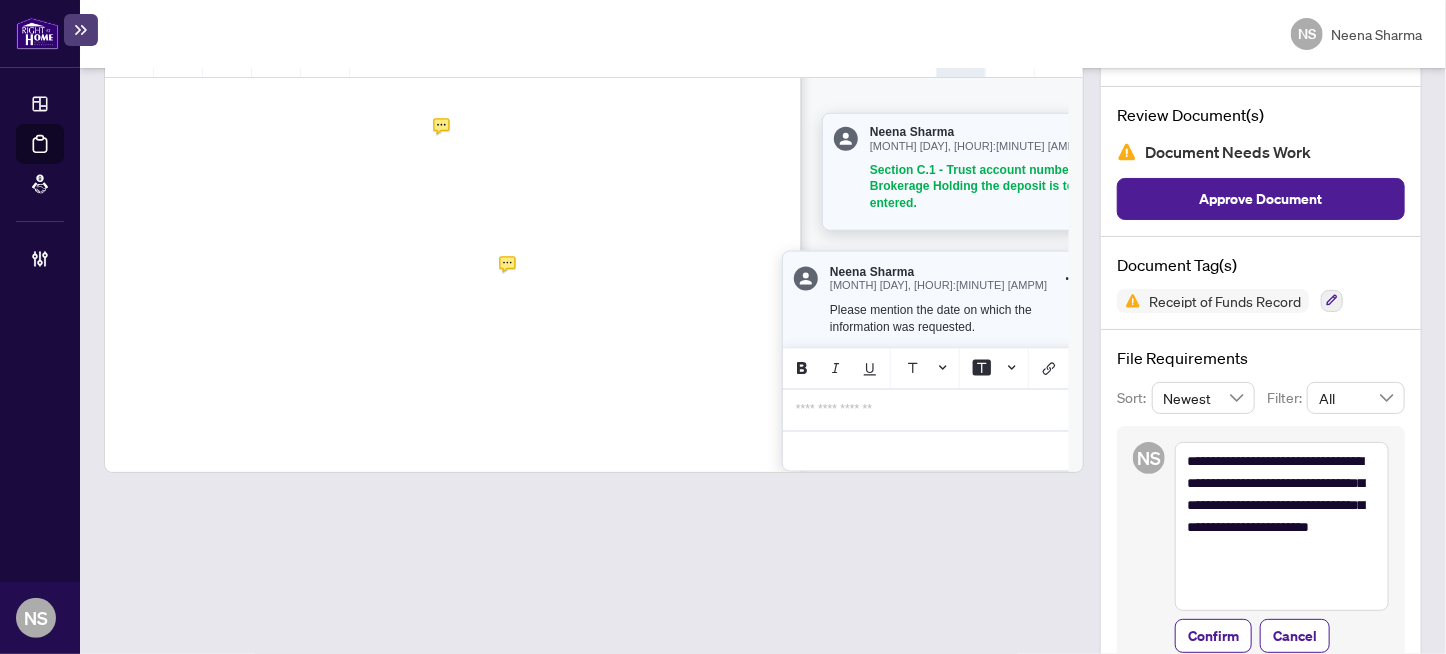 click on "Please mention the date on which the information was requested." at bounding box center (954, 319) 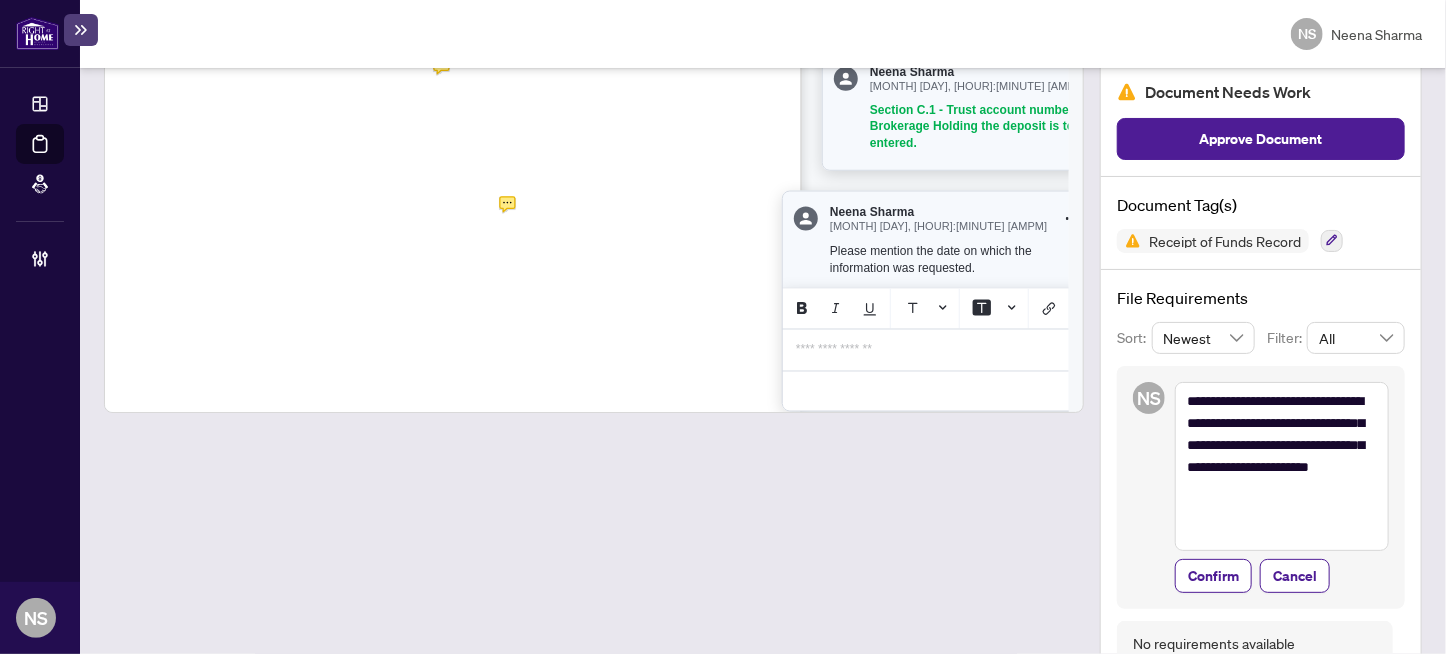 scroll, scrollTop: 268, scrollLeft: 0, axis: vertical 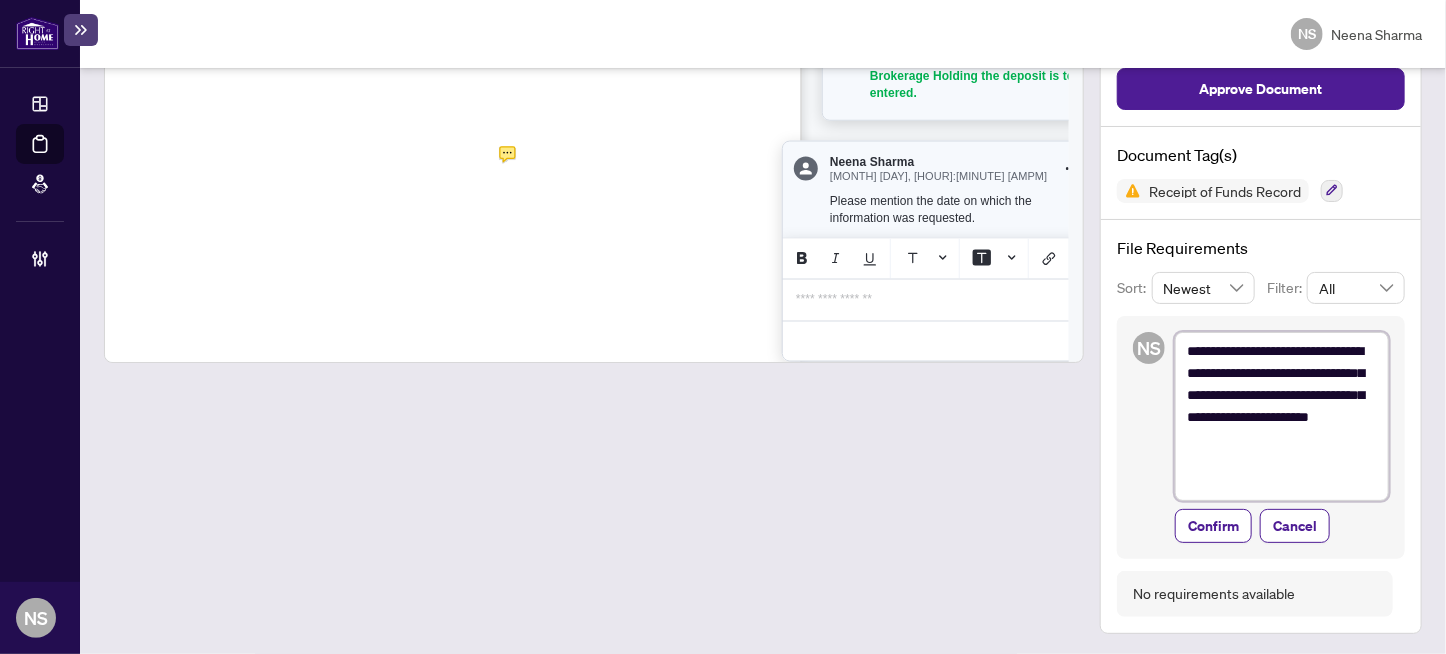 click on "**********" at bounding box center (1282, 417) 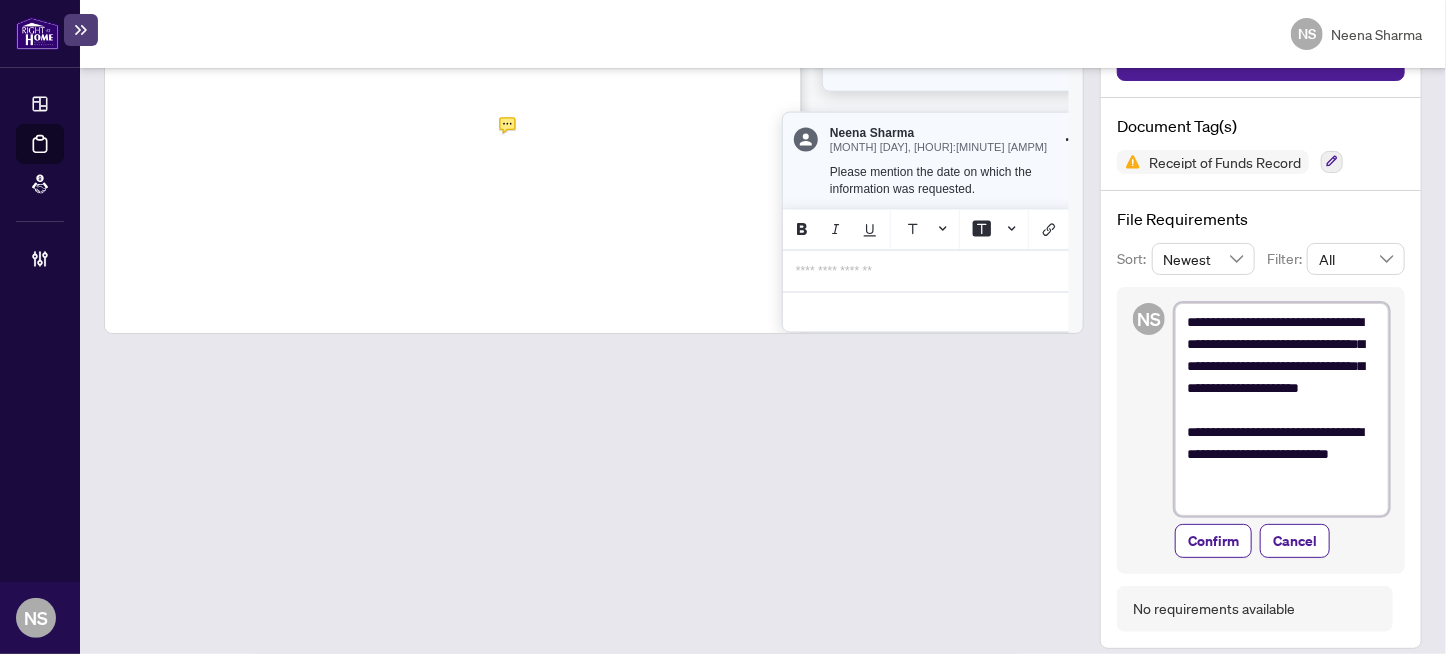 scroll, scrollTop: 311, scrollLeft: 0, axis: vertical 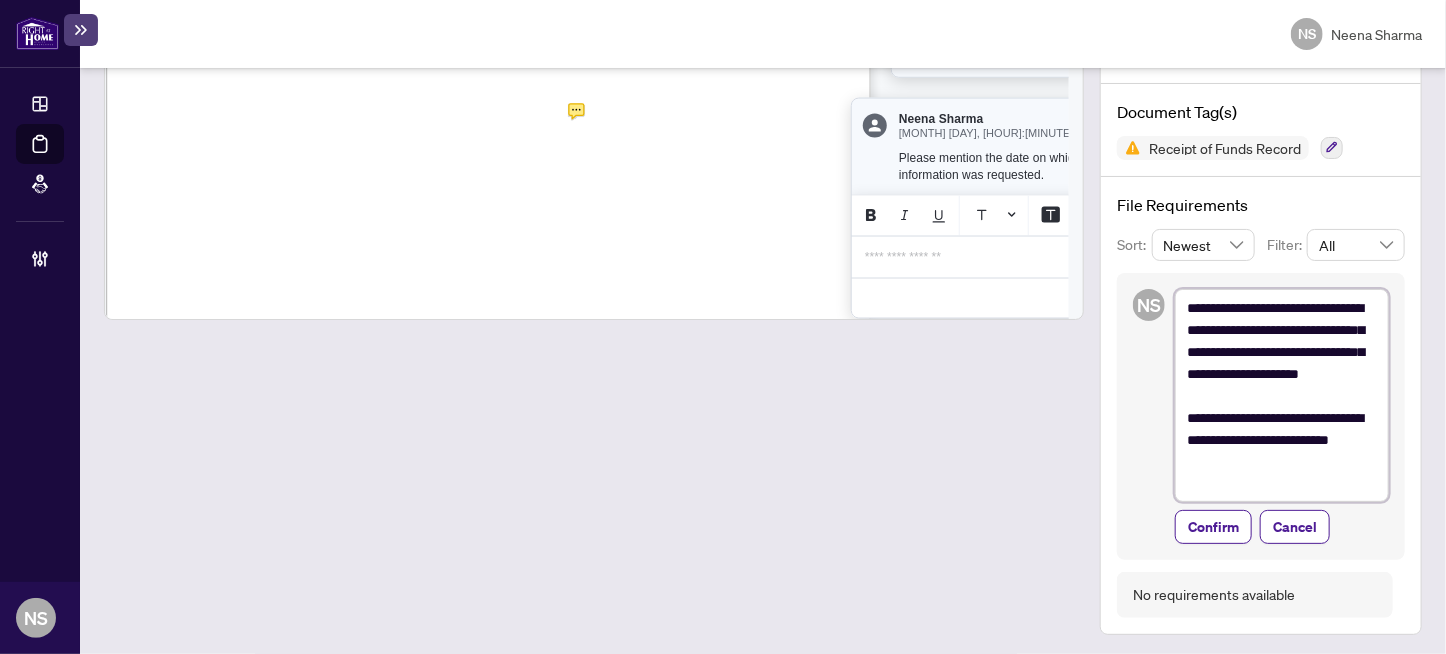 click on "**********" at bounding box center (1282, 396) 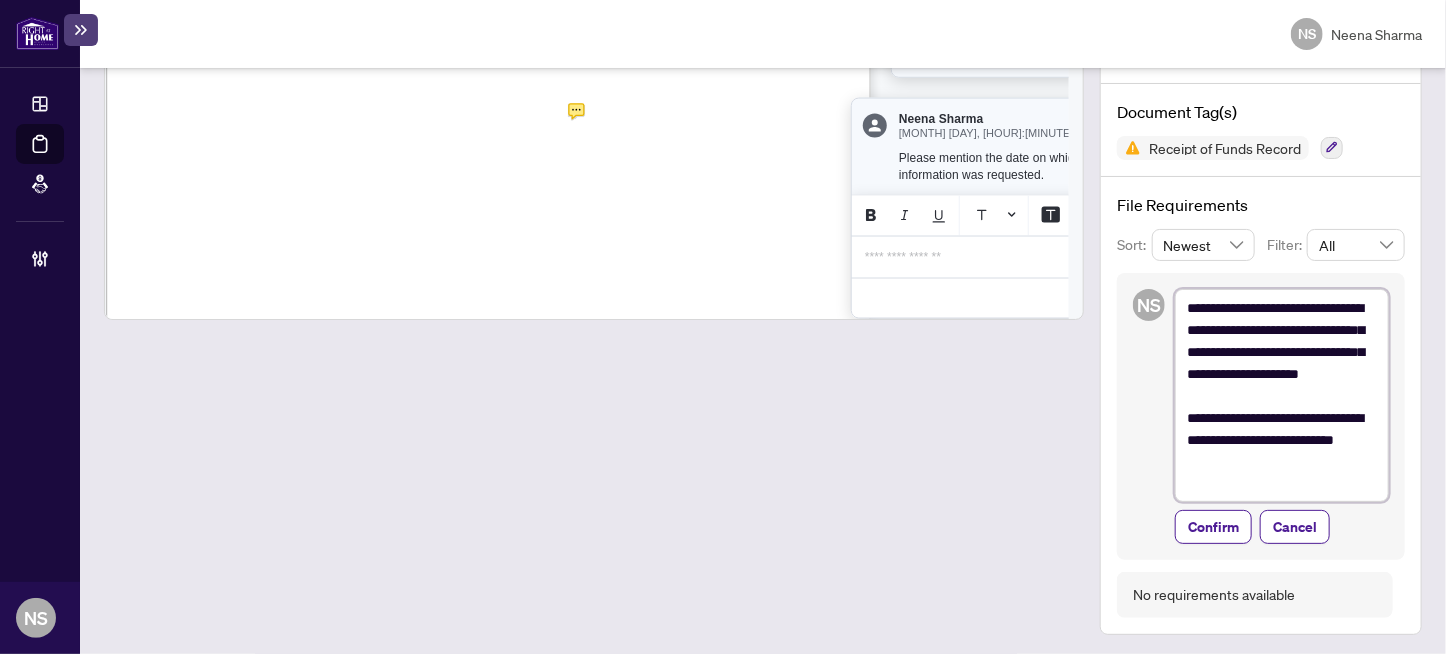 type on "**********" 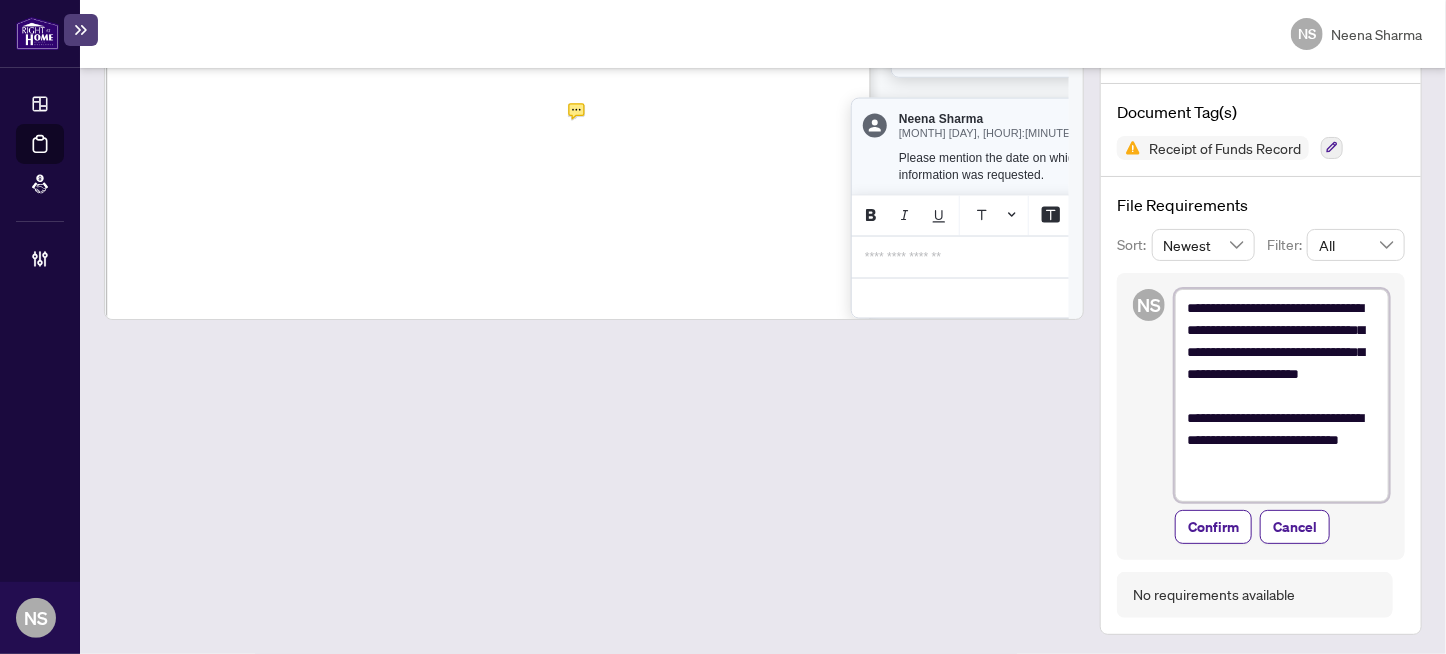 type on "**********" 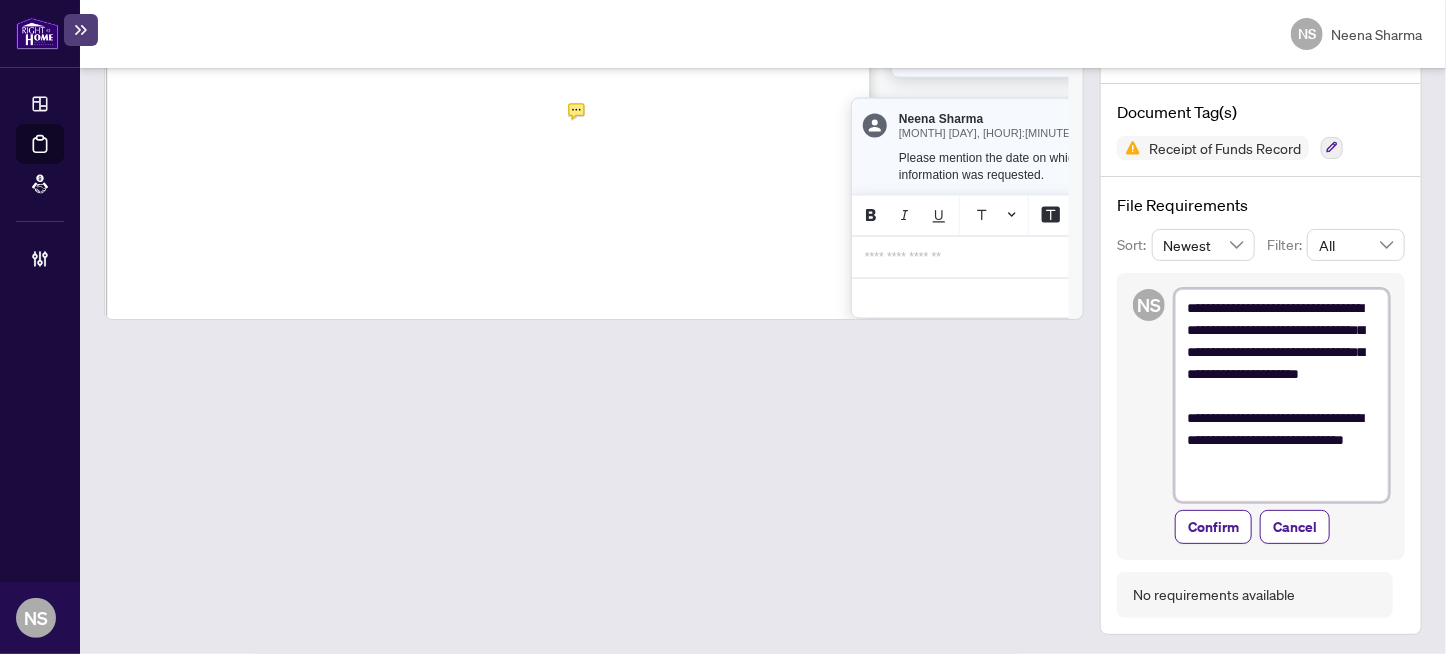type on "**********" 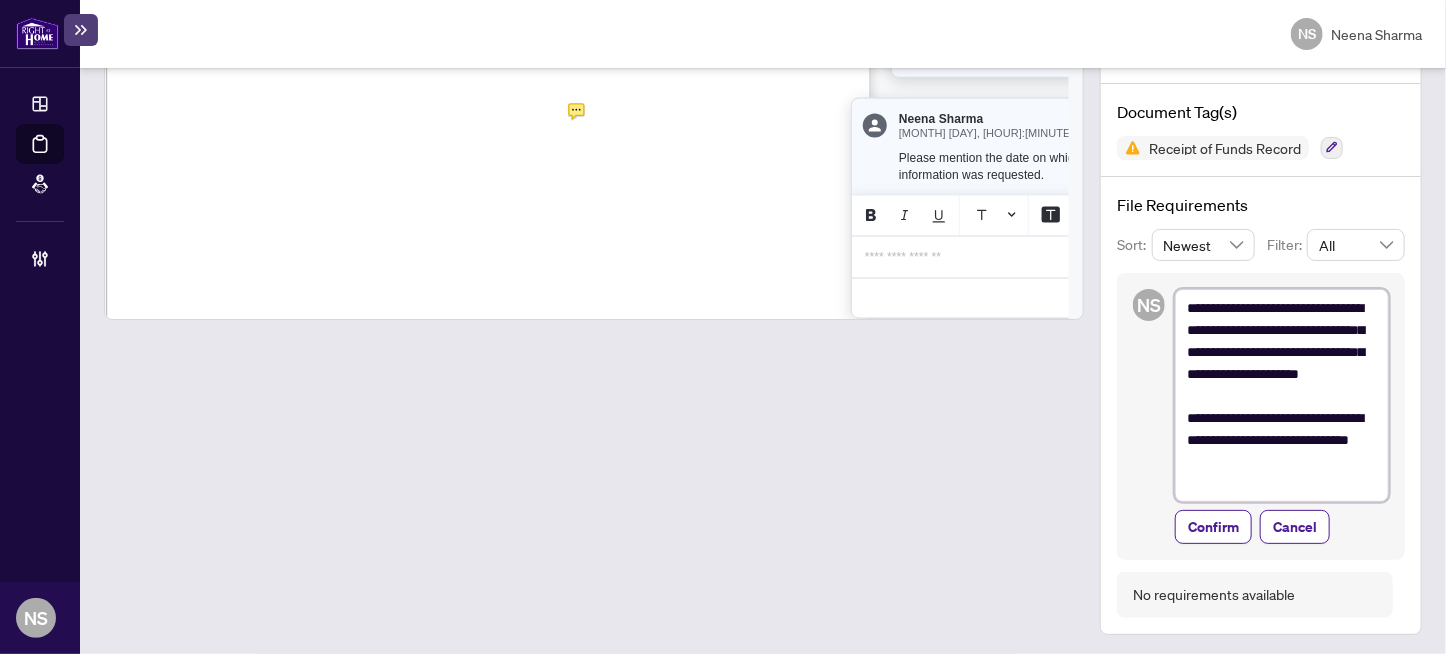 type on "**********" 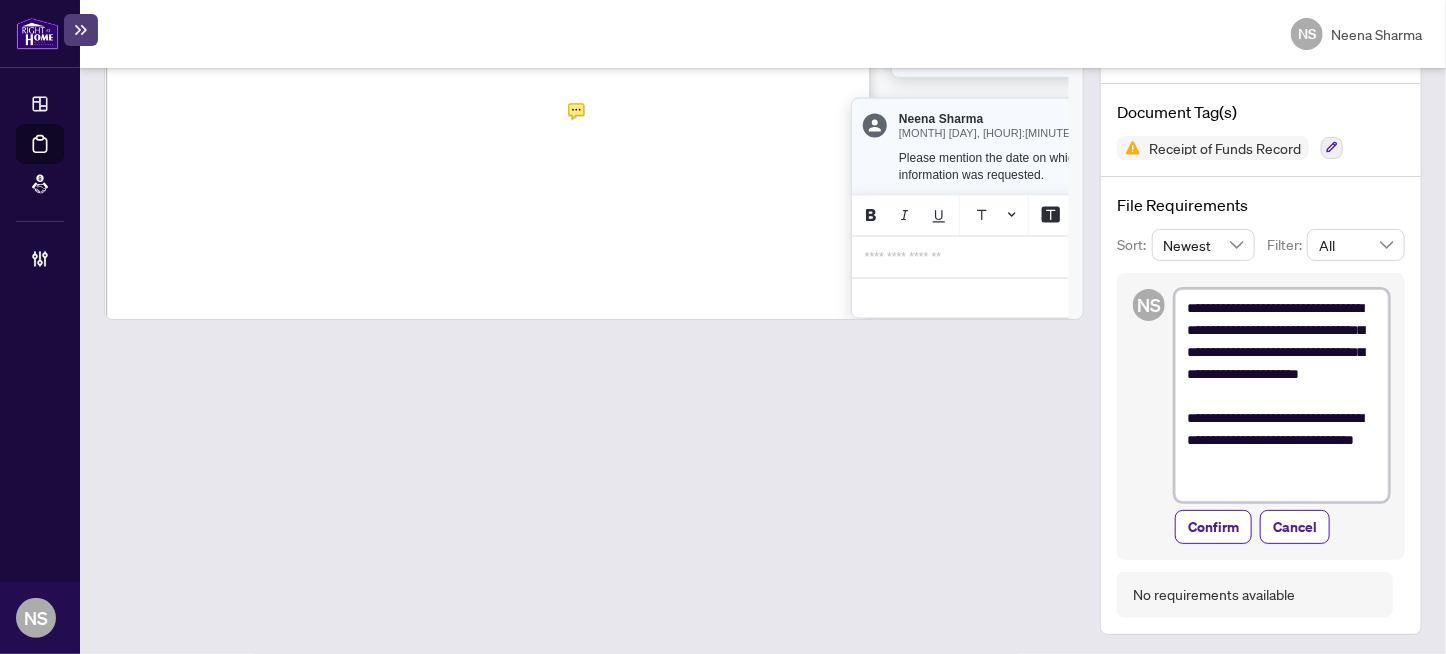 type on "**********" 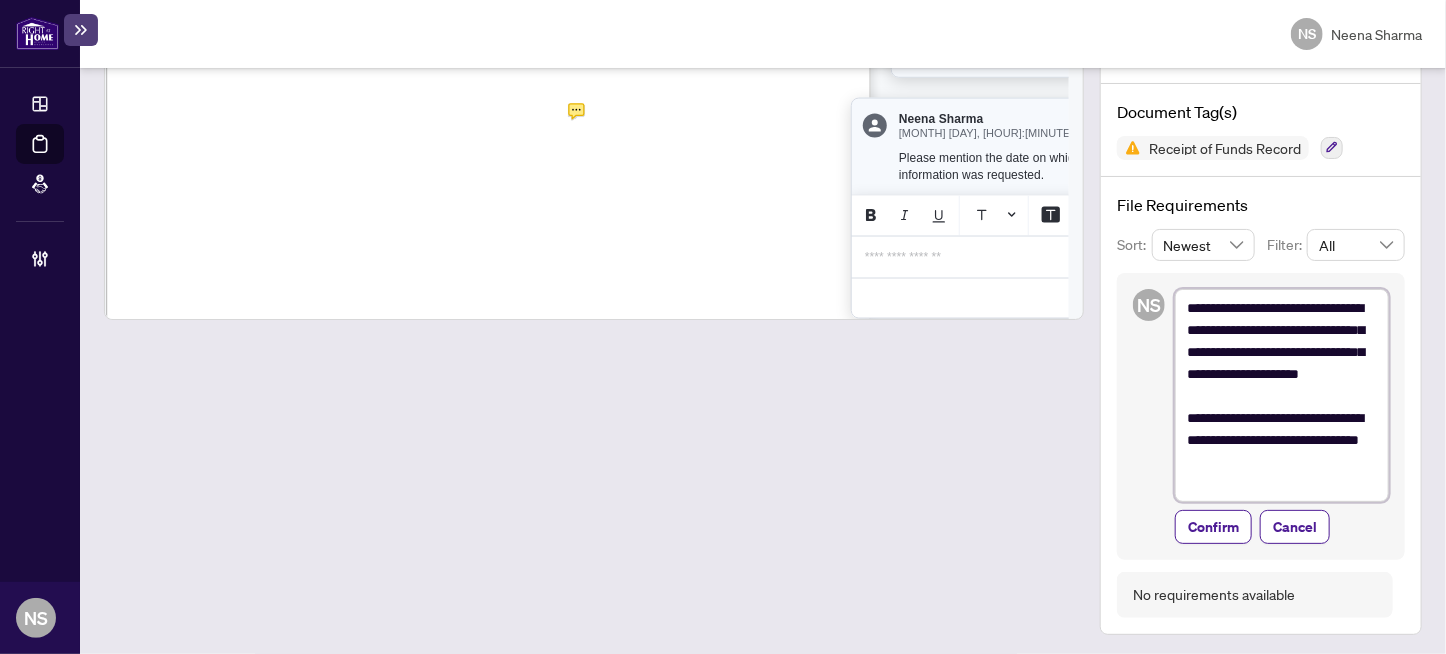 type on "**********" 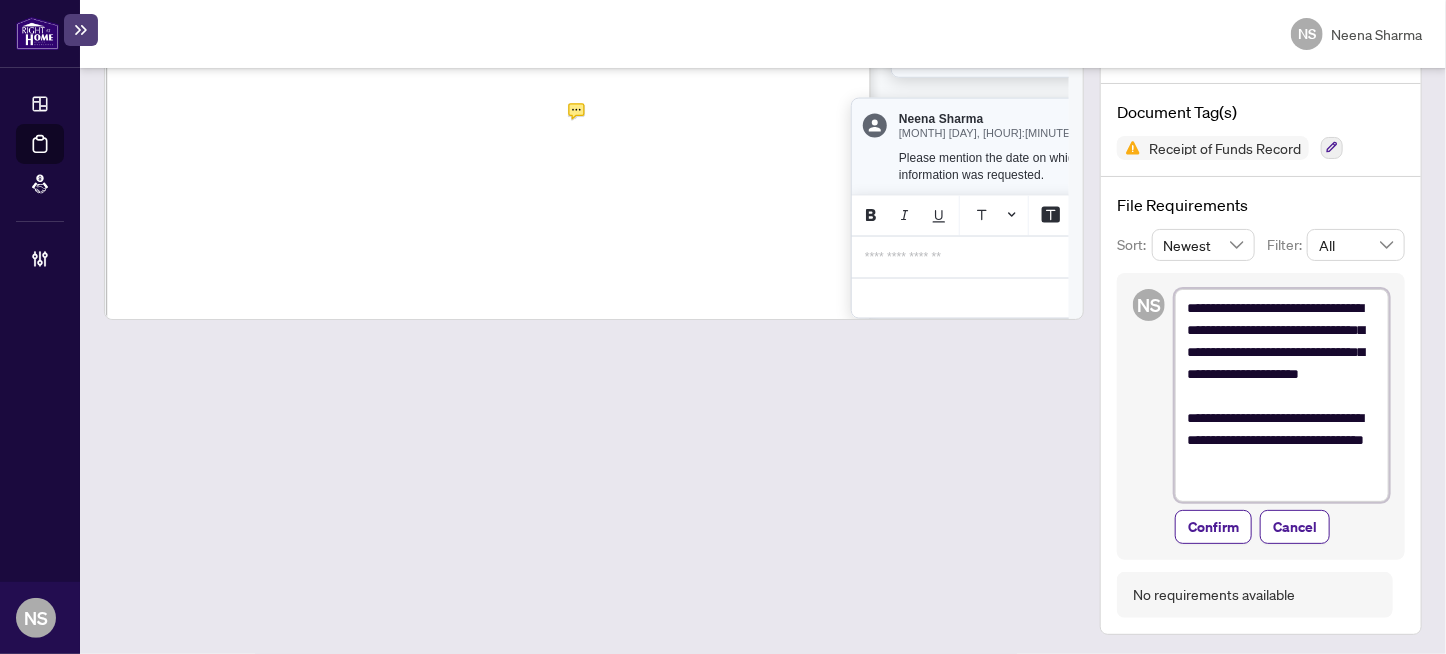 type on "**********" 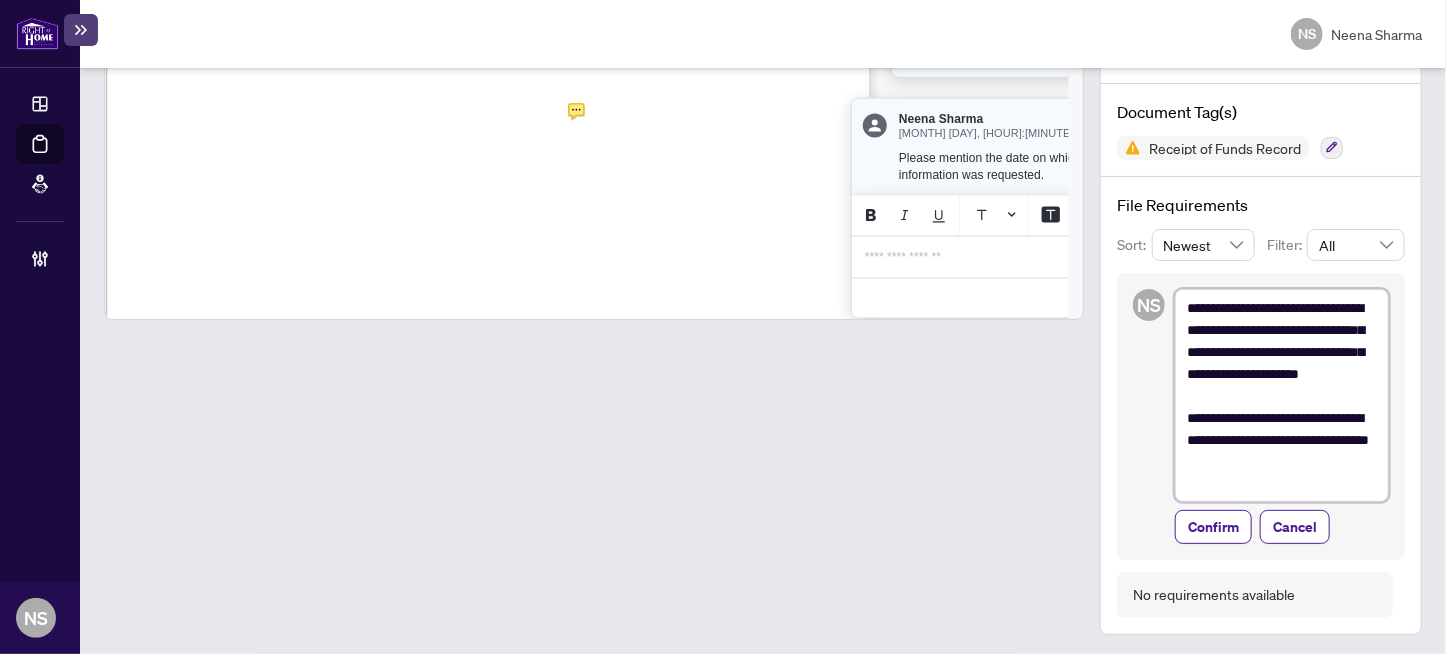 type on "**********" 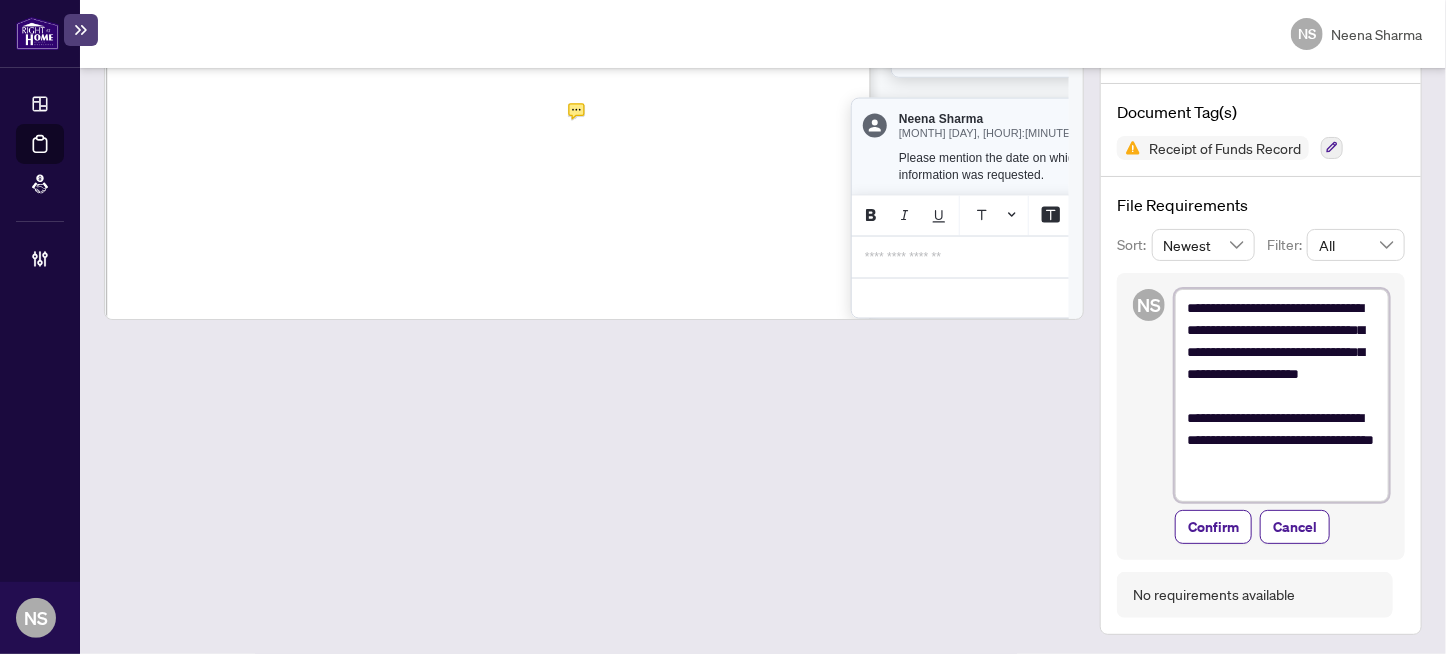 type on "**********" 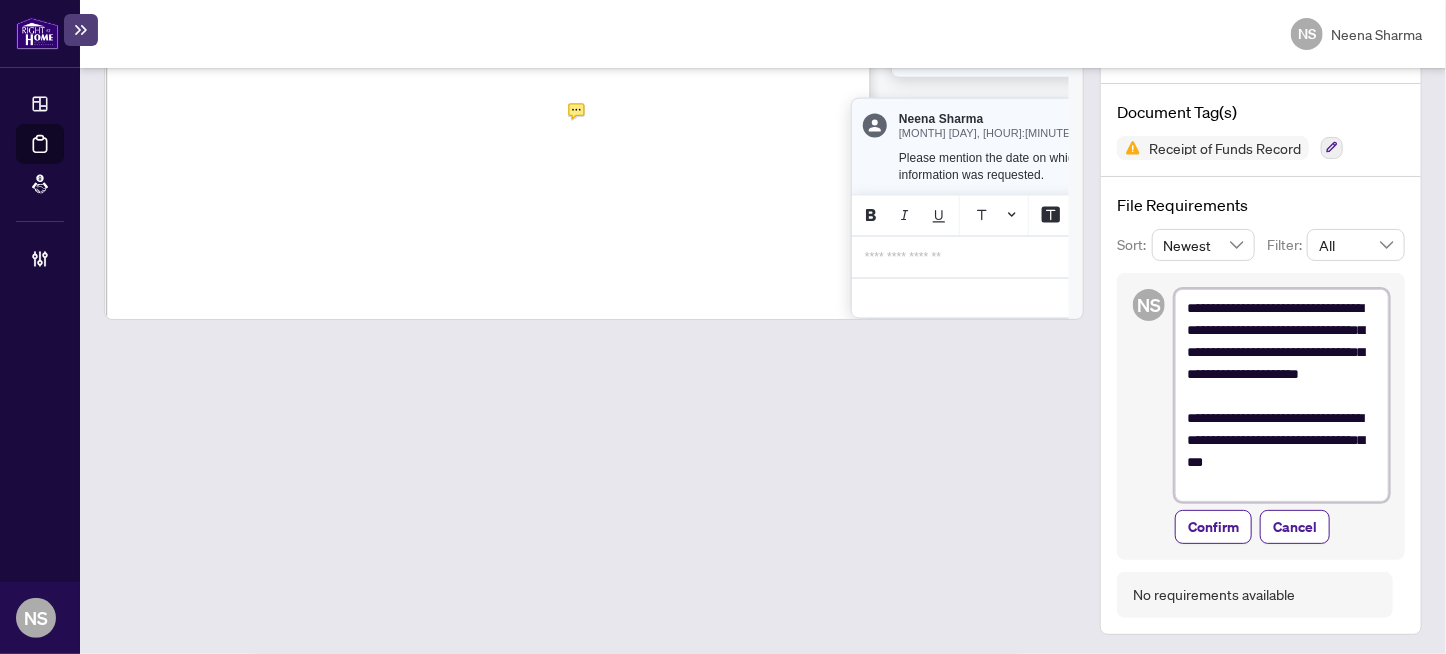 type on "**********" 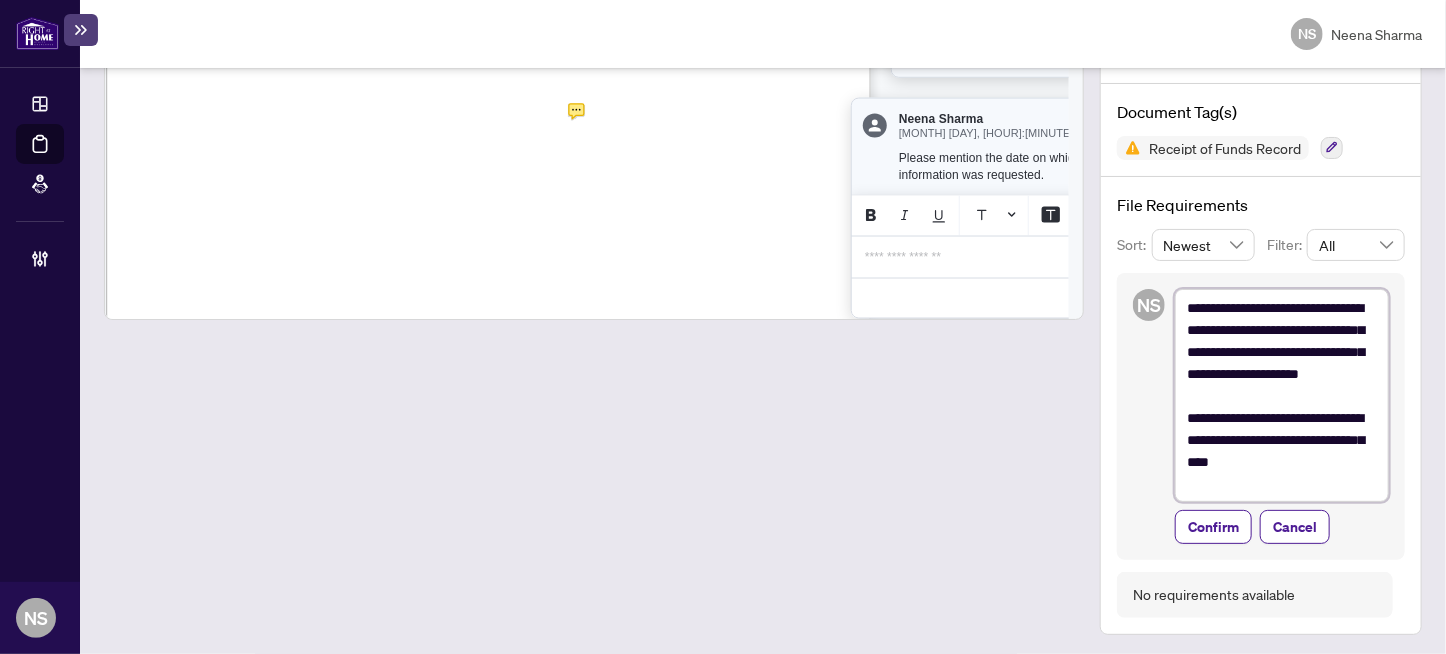 type on "**********" 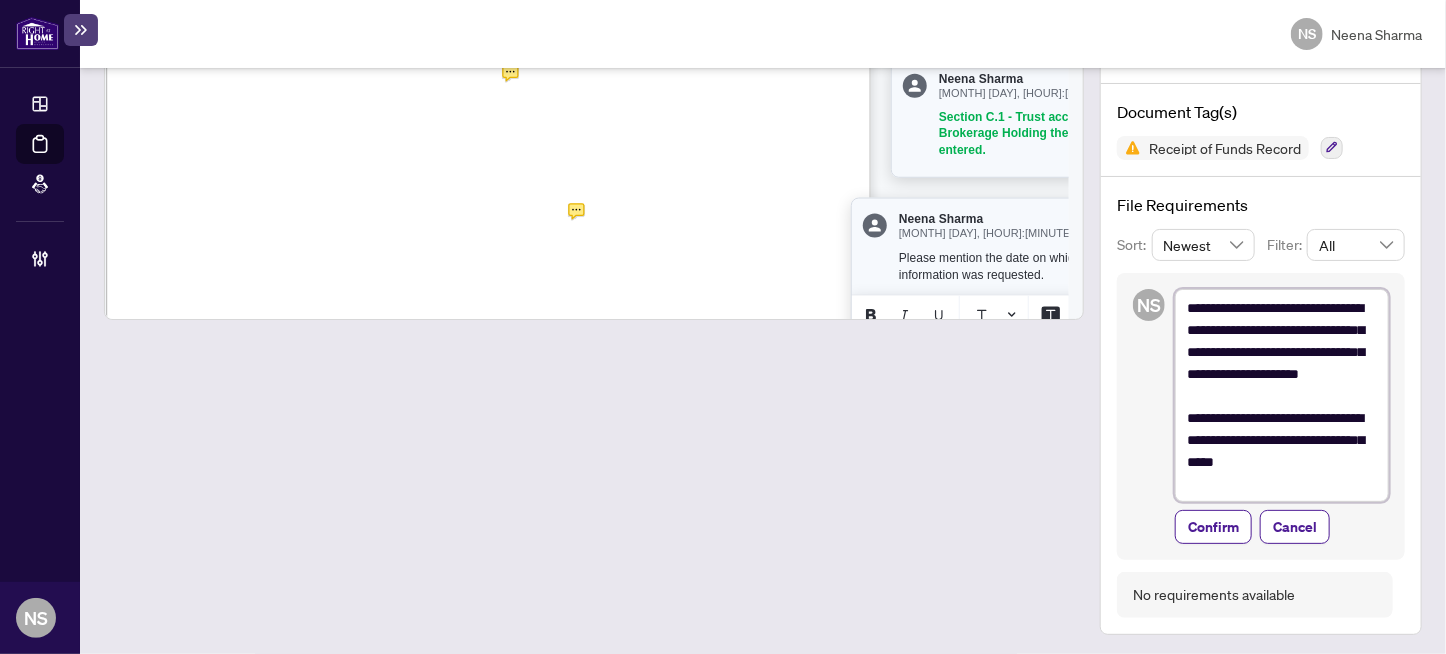 scroll, scrollTop: 1145, scrollLeft: 19, axis: both 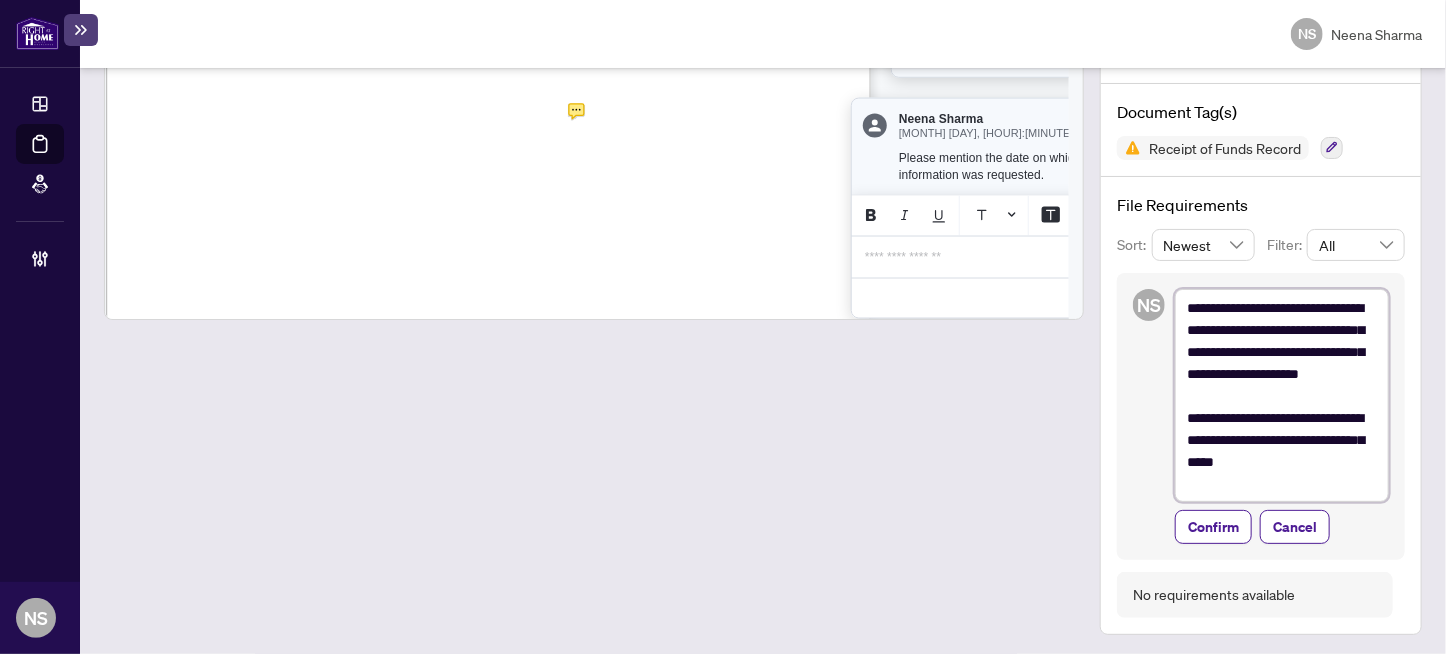 type on "**********" 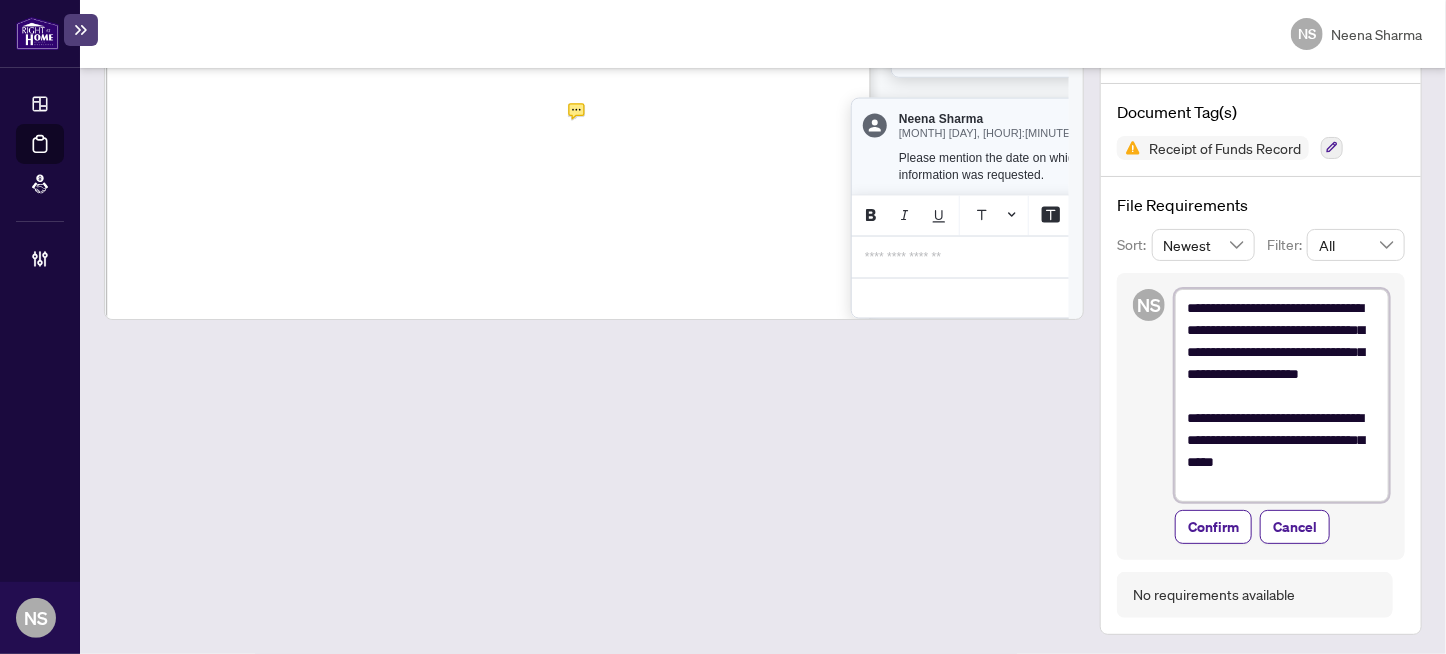 type on "**********" 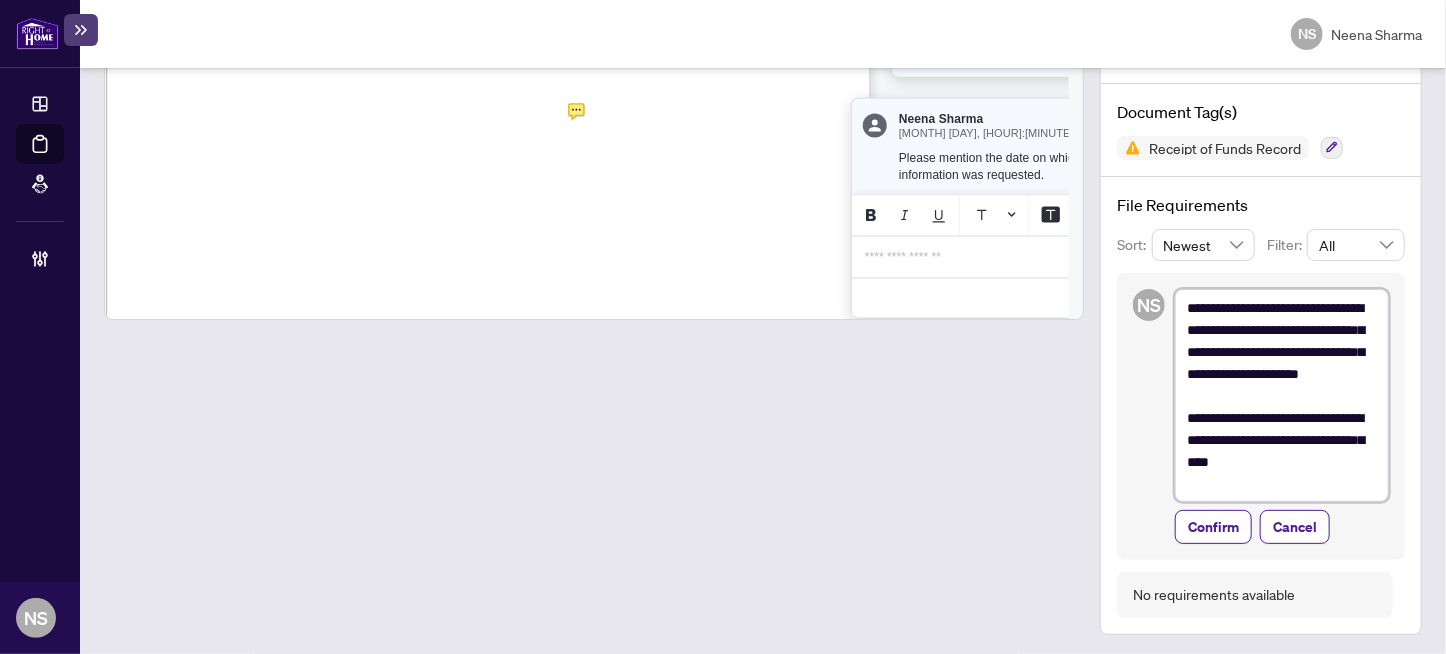 type on "**********" 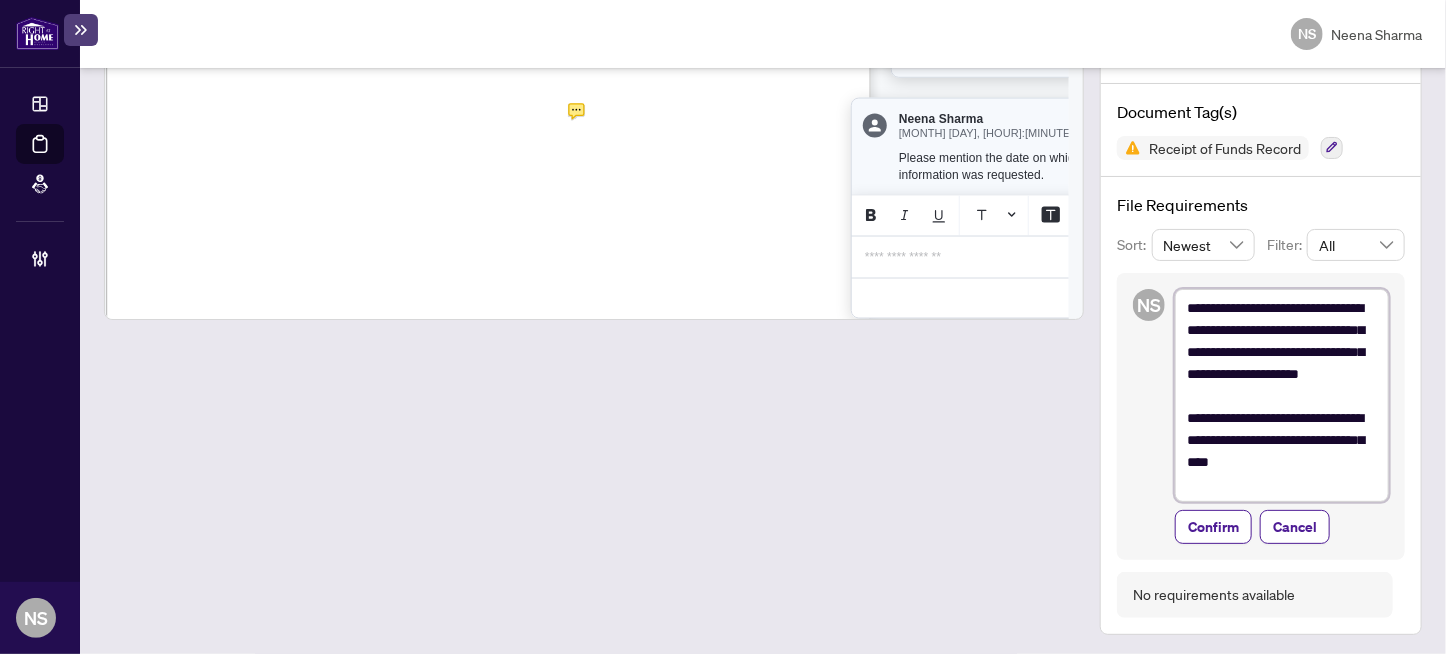type on "**********" 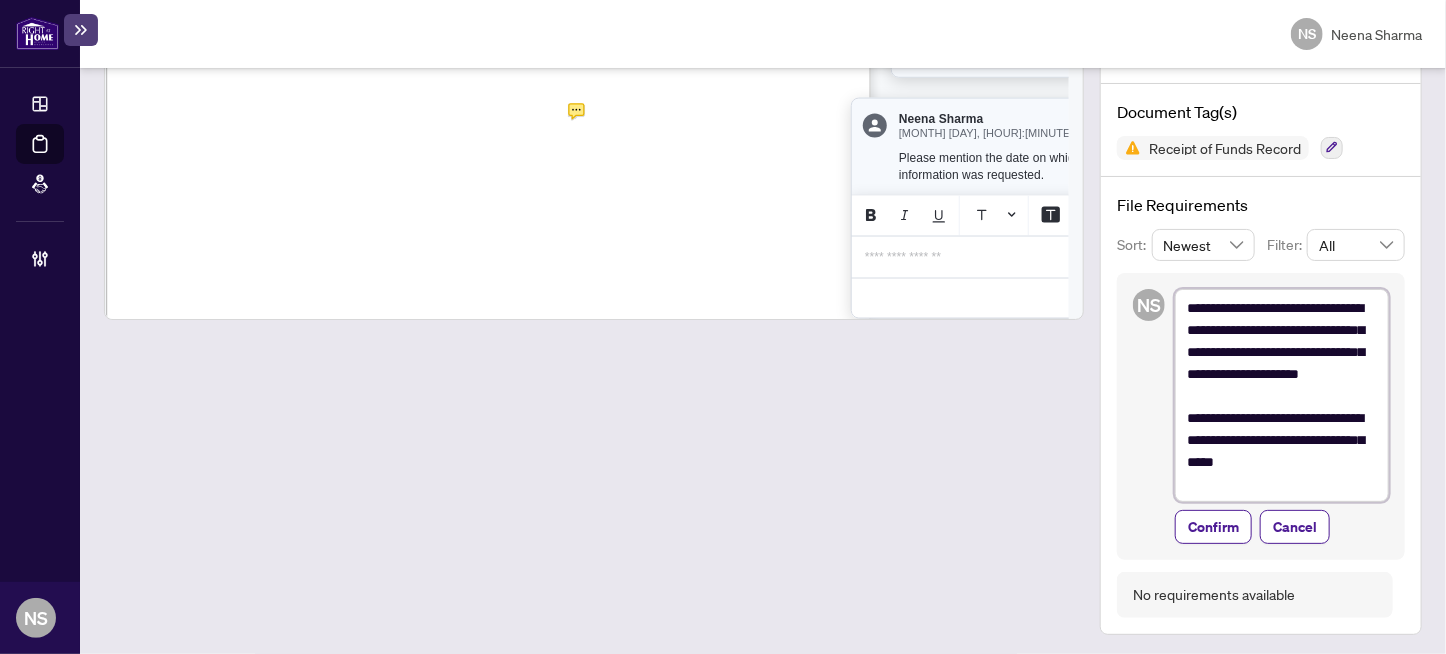 type on "**********" 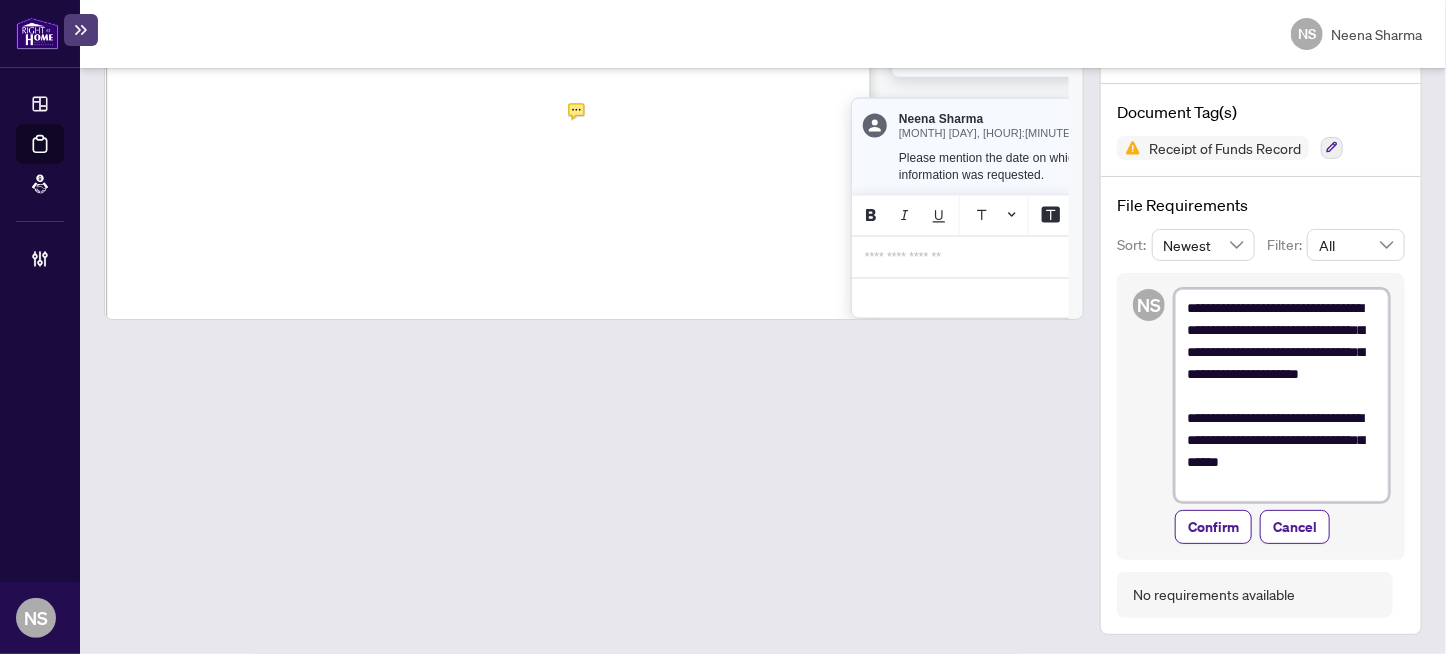 type on "**********" 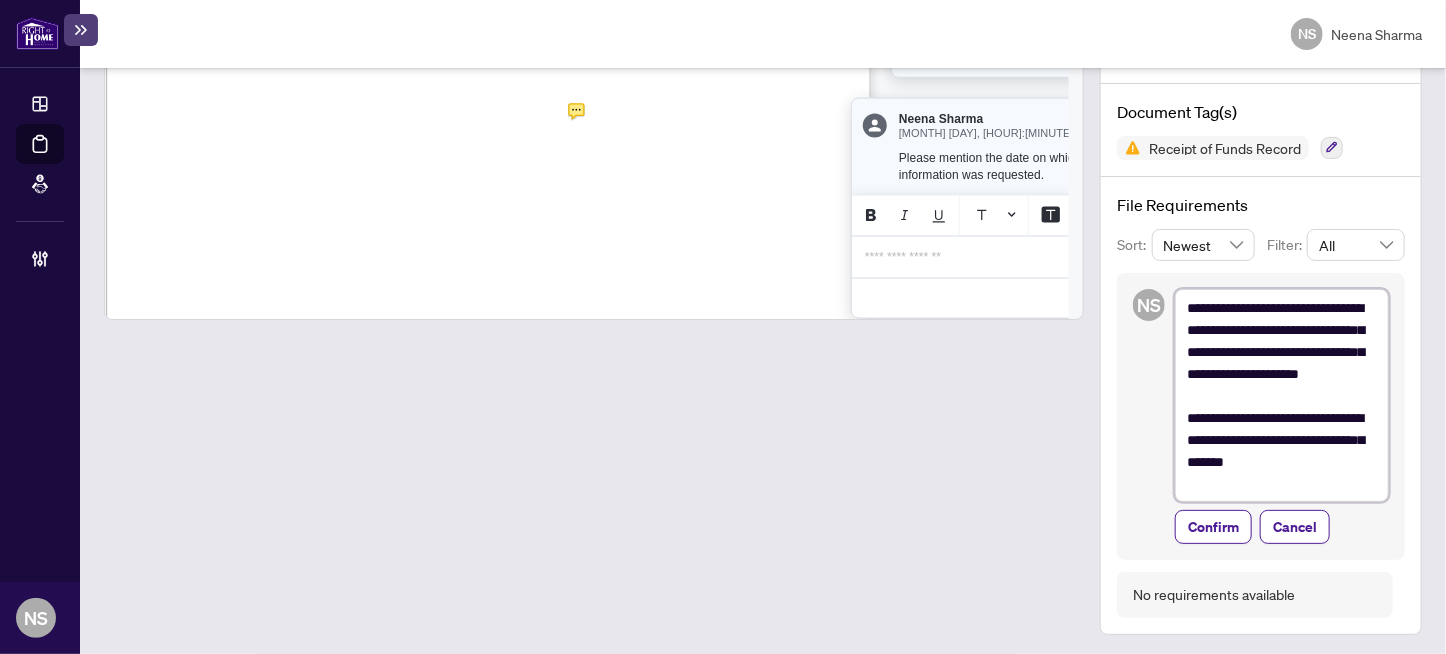 type on "**********" 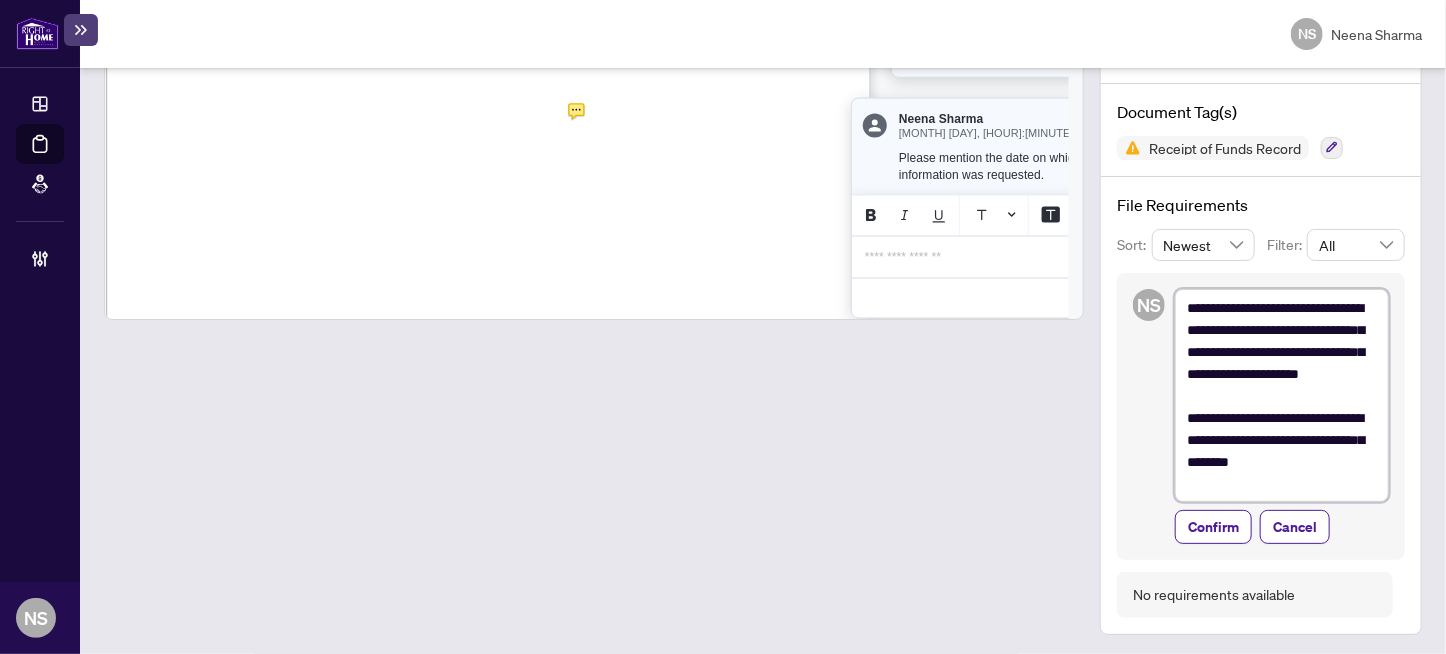type on "**********" 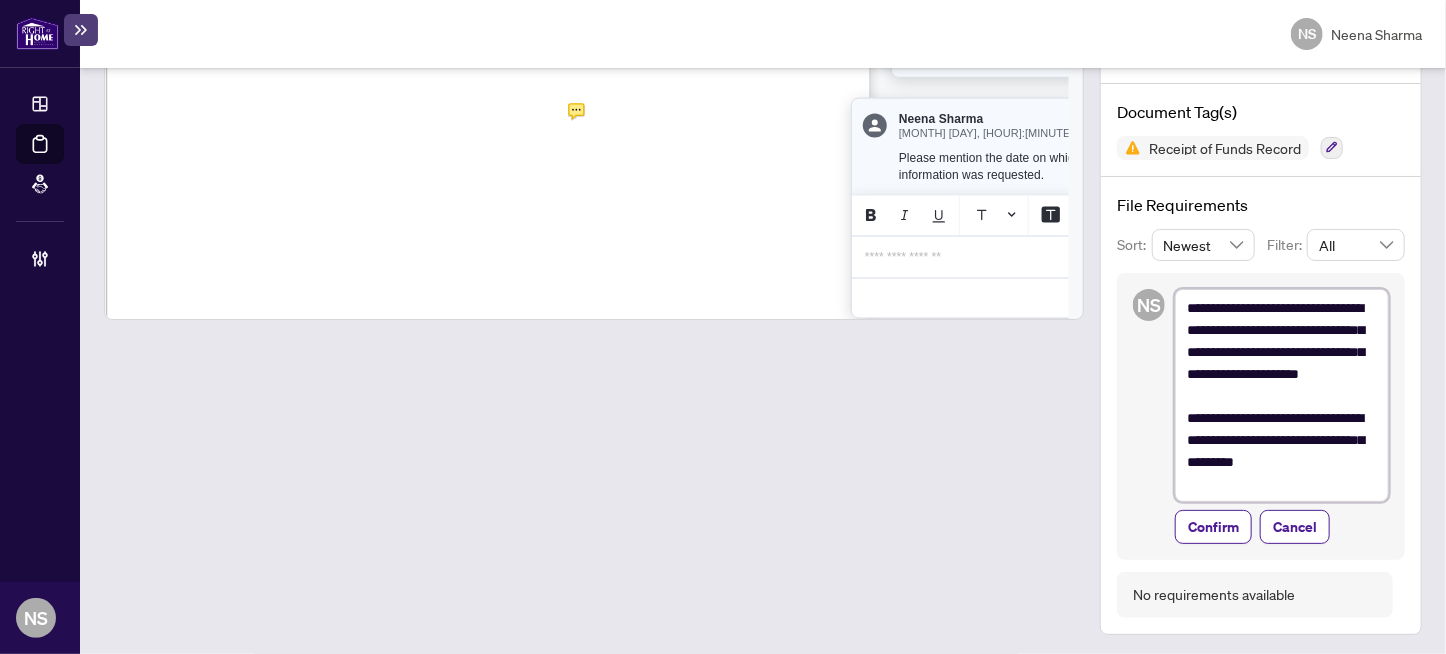 type on "**********" 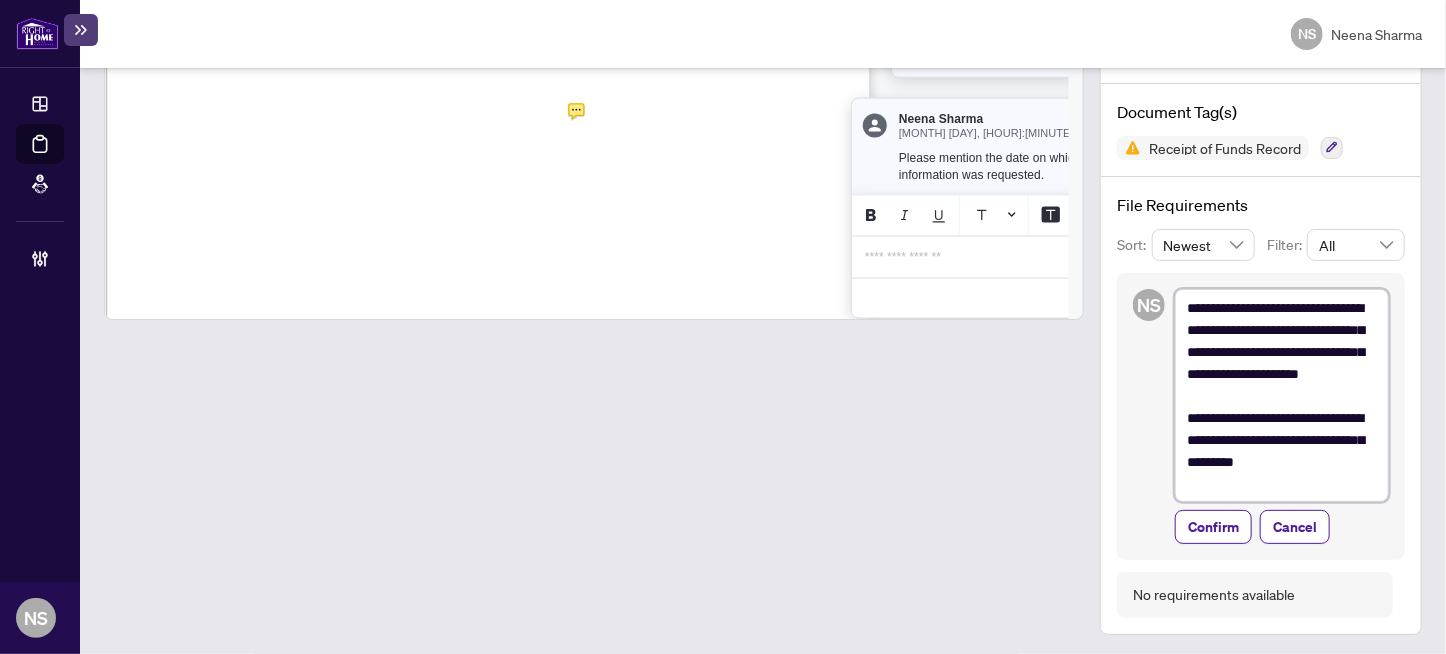 type on "**********" 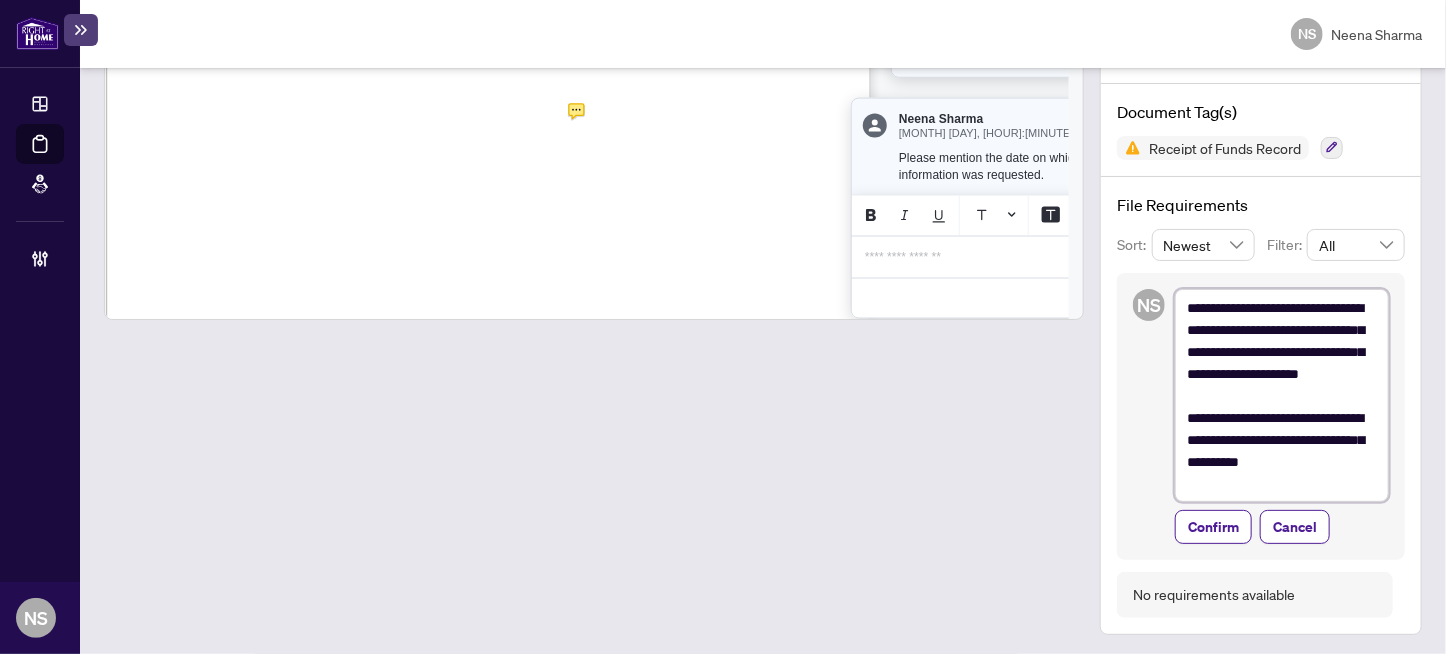 type on "**********" 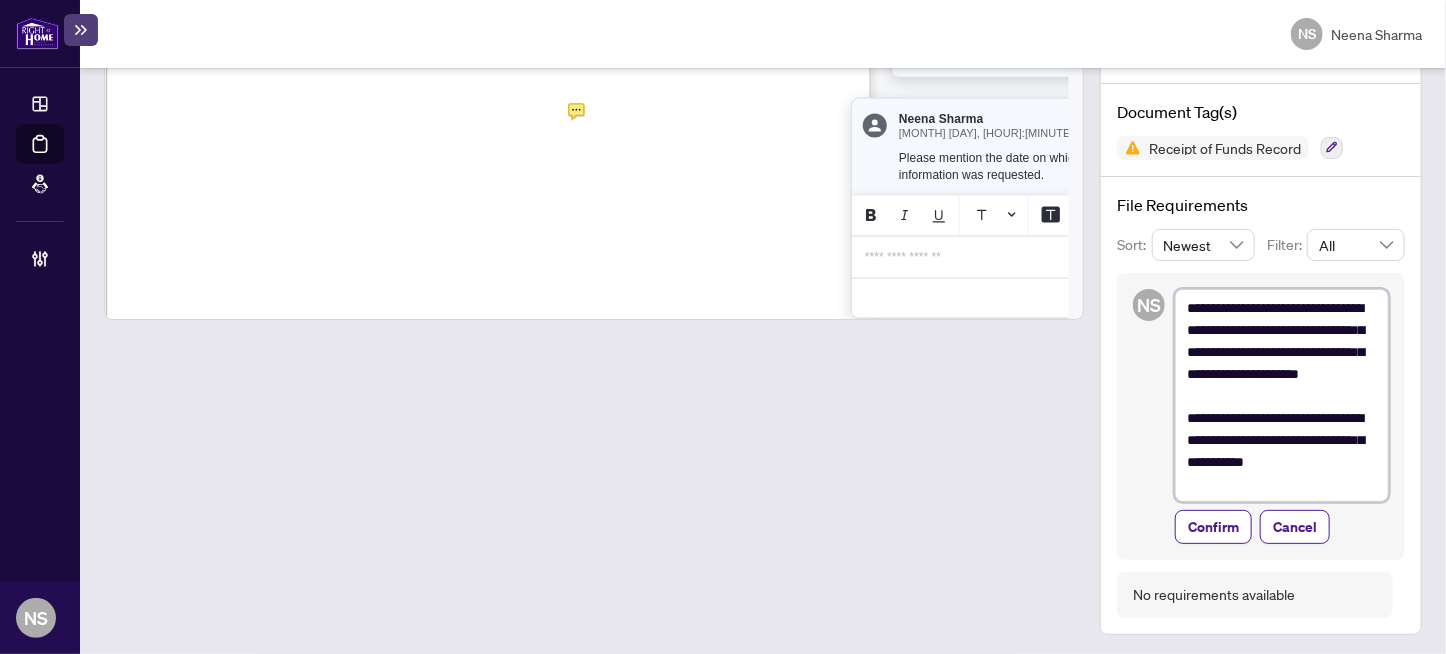 type on "**********" 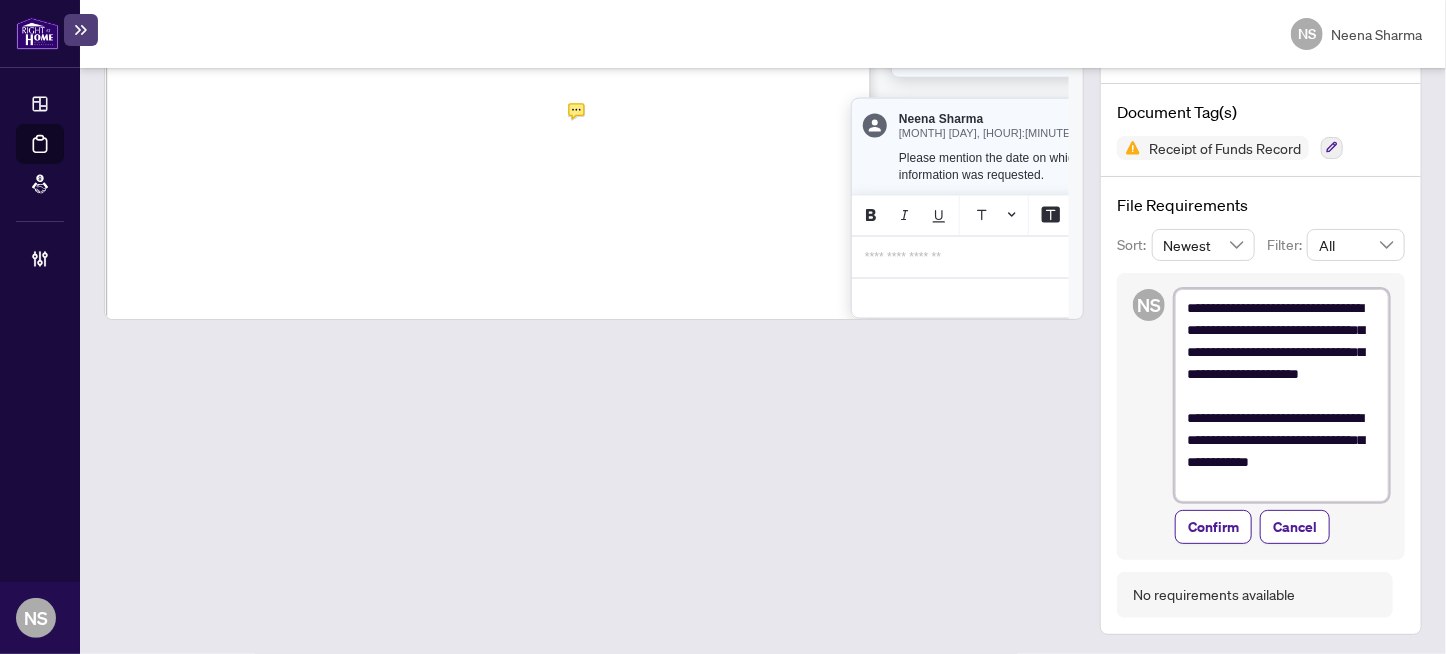 type on "**********" 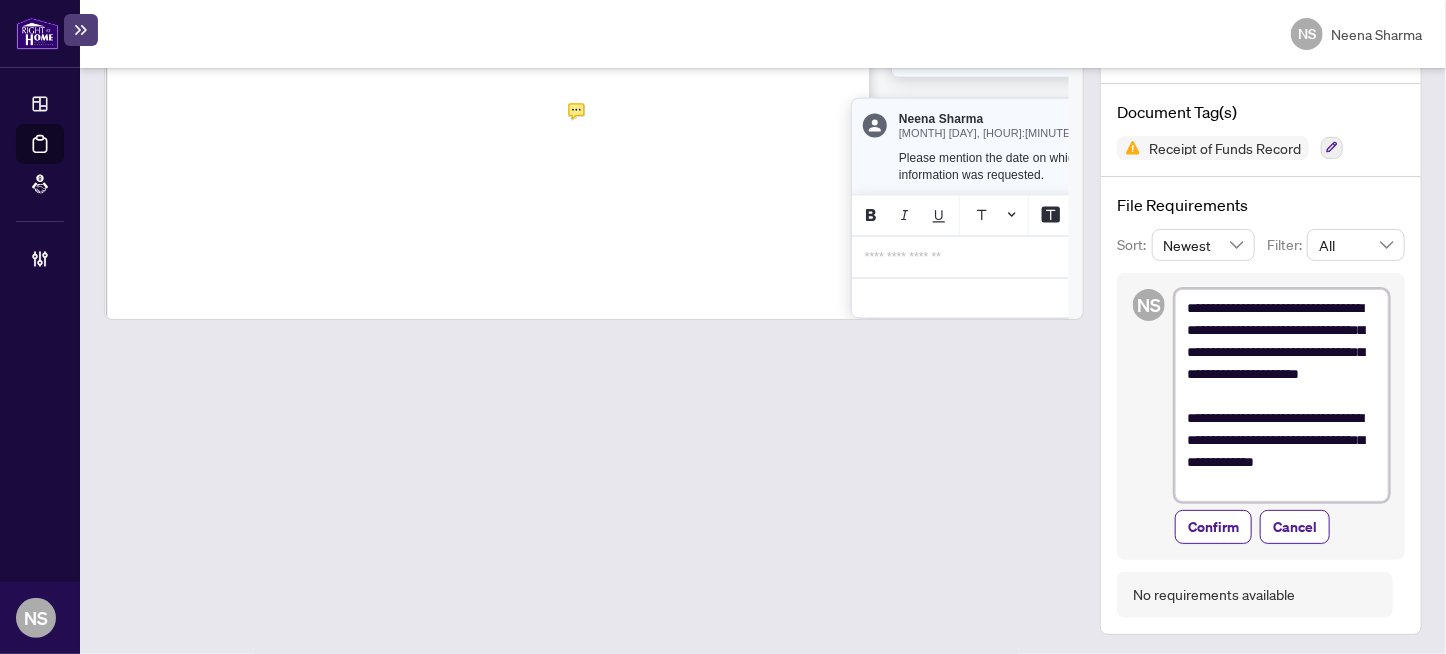 type on "**********" 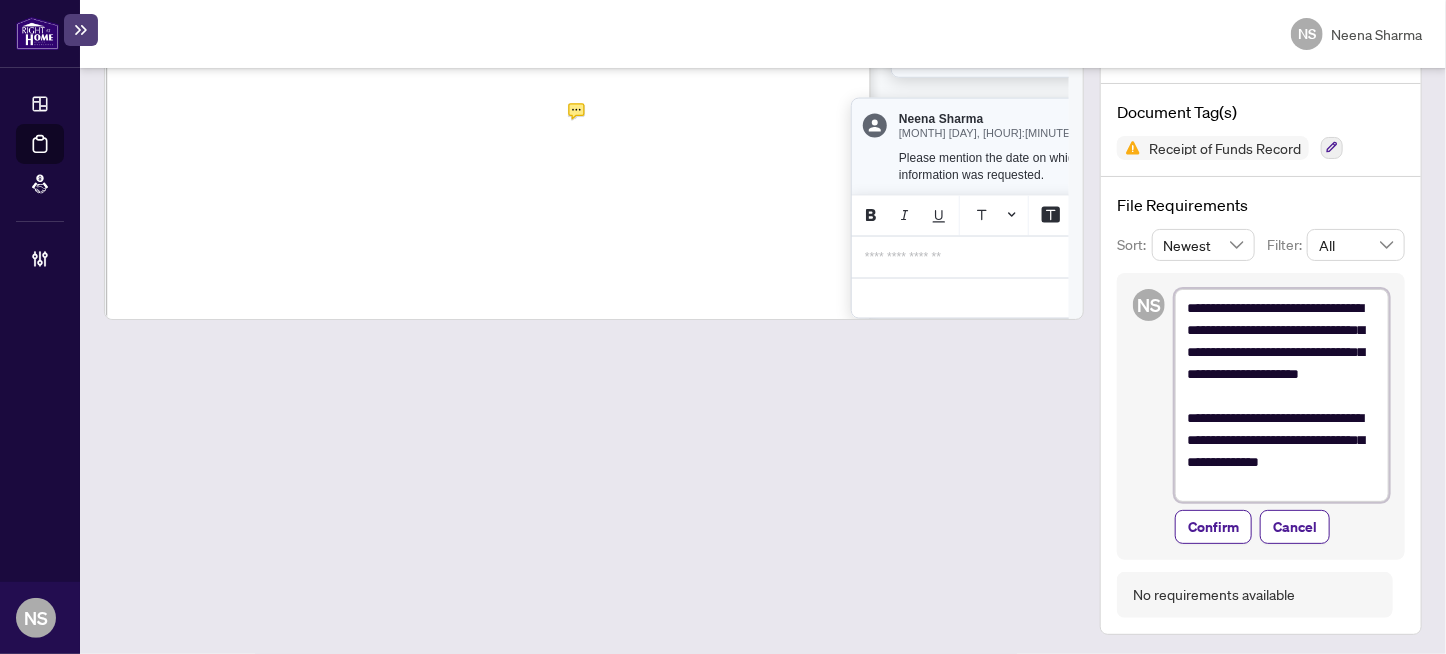 type on "**********" 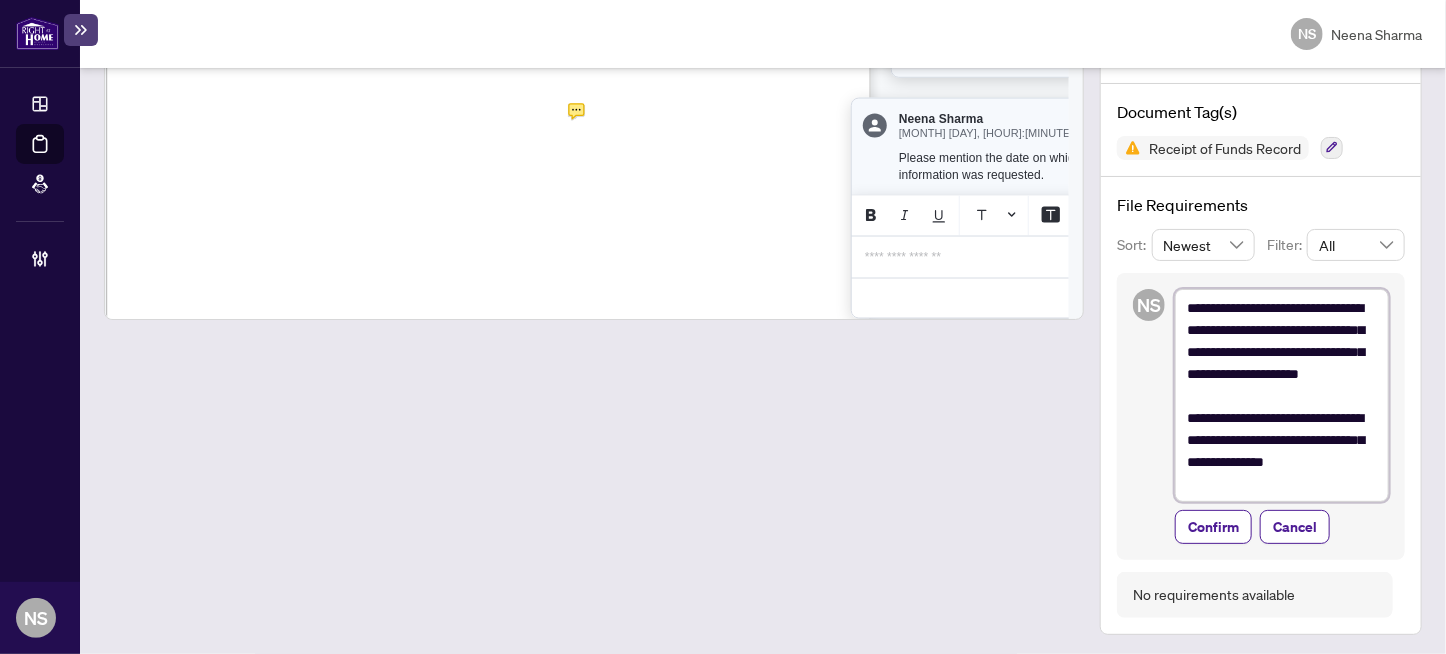type on "**********" 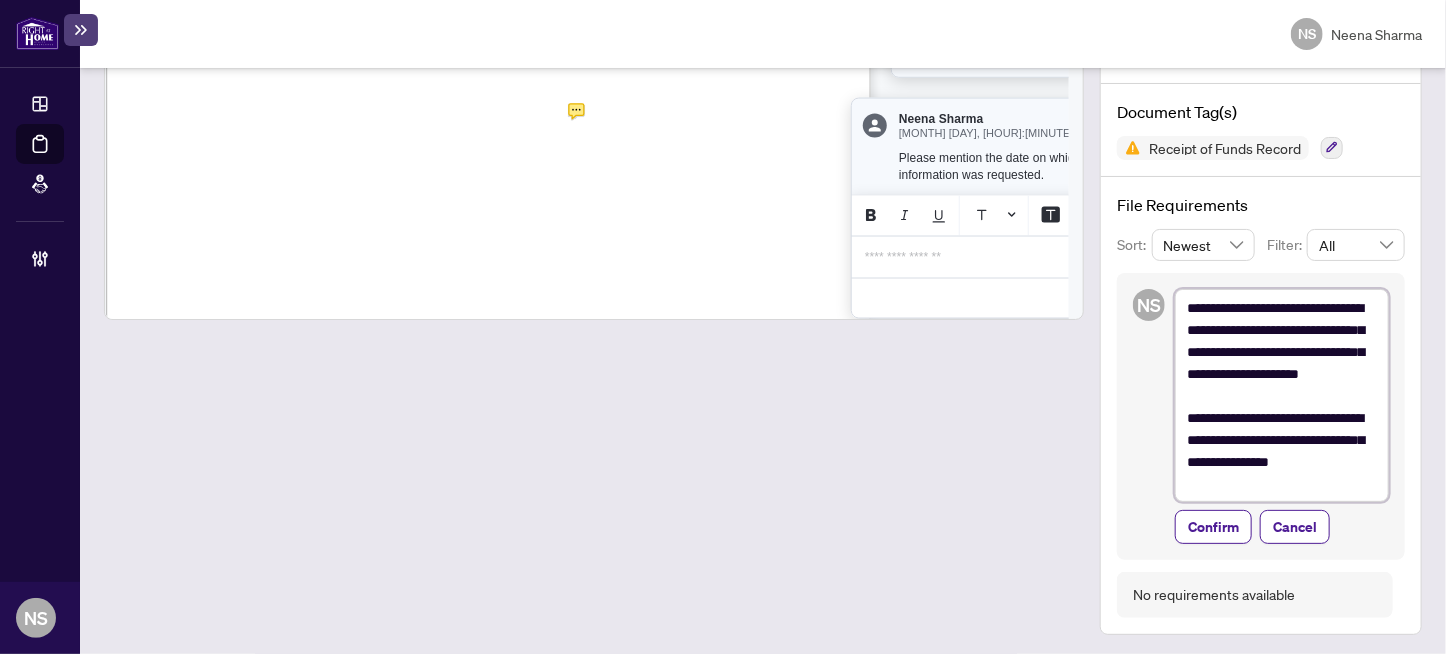 type on "**********" 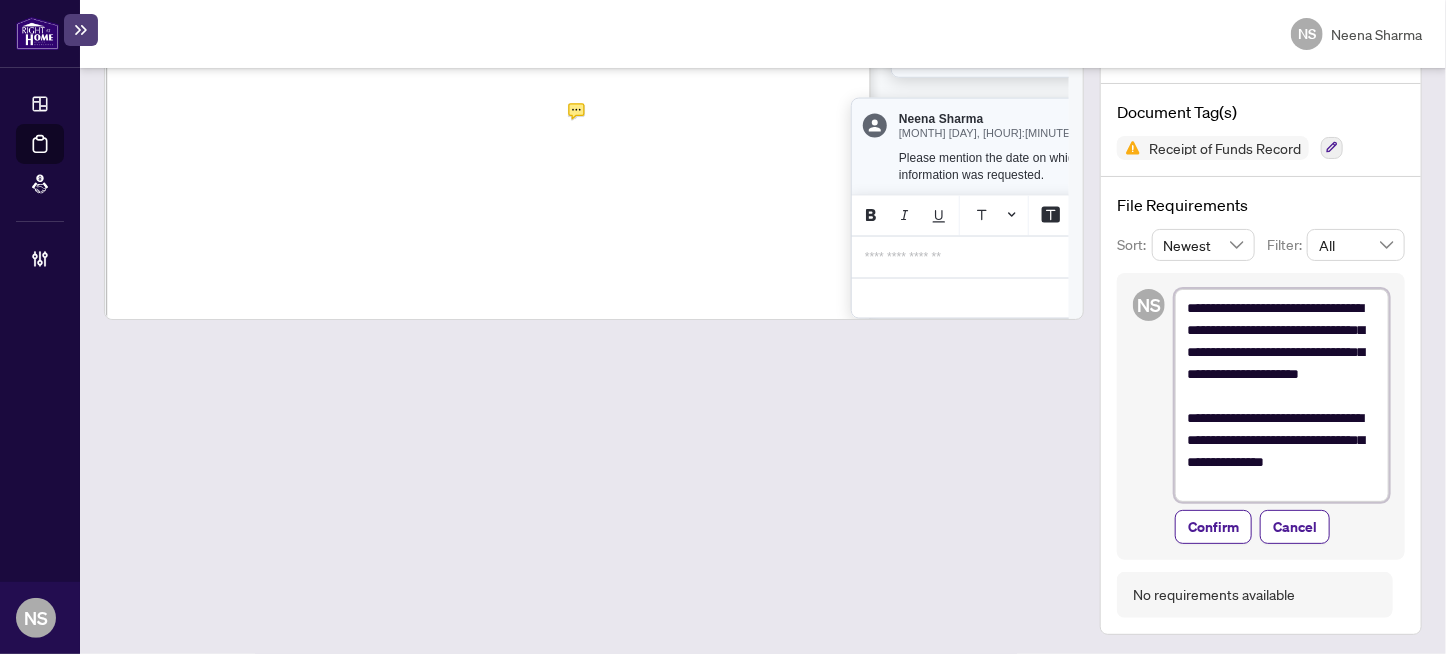 type on "**********" 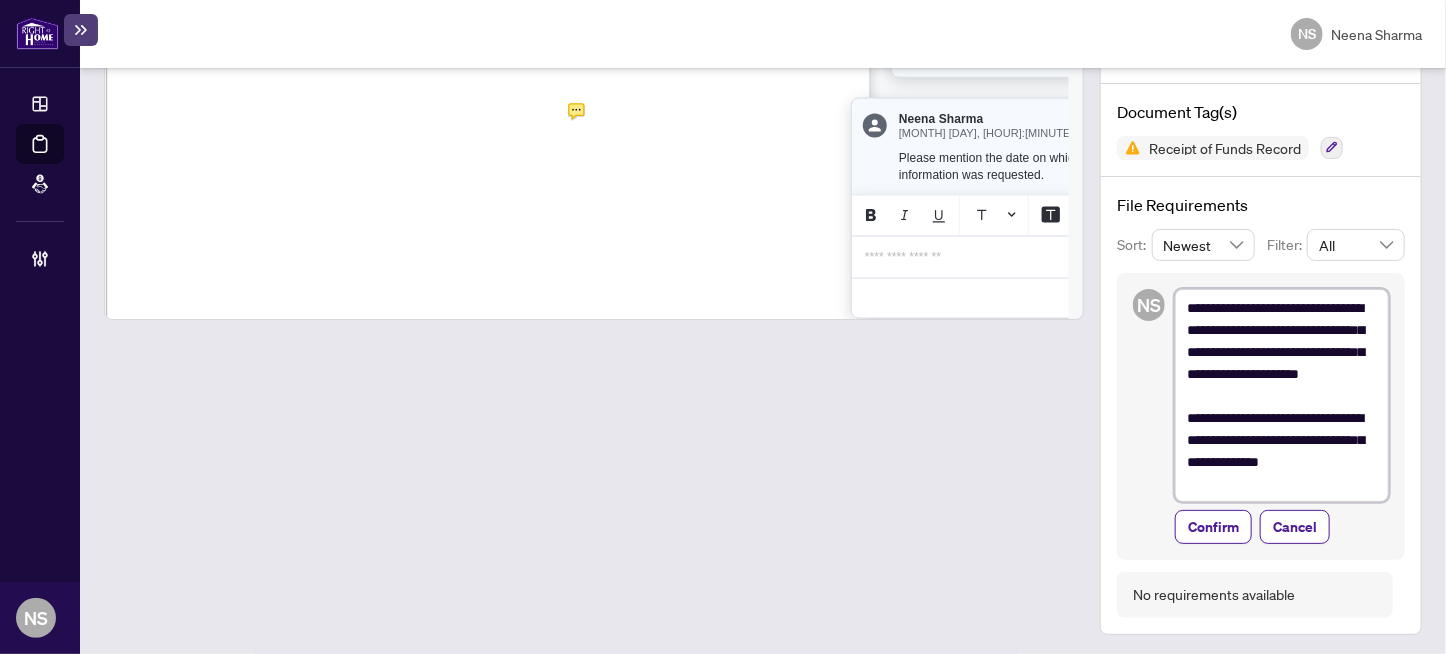 type on "**********" 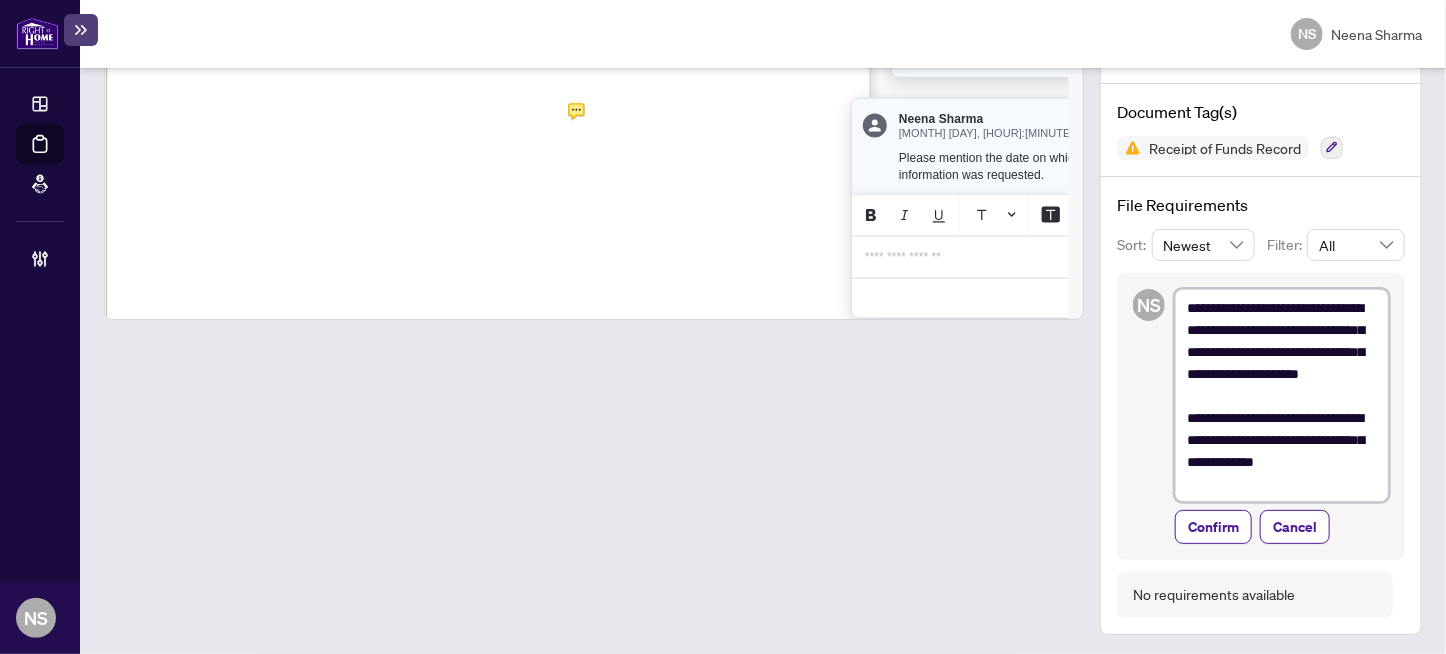 type on "**********" 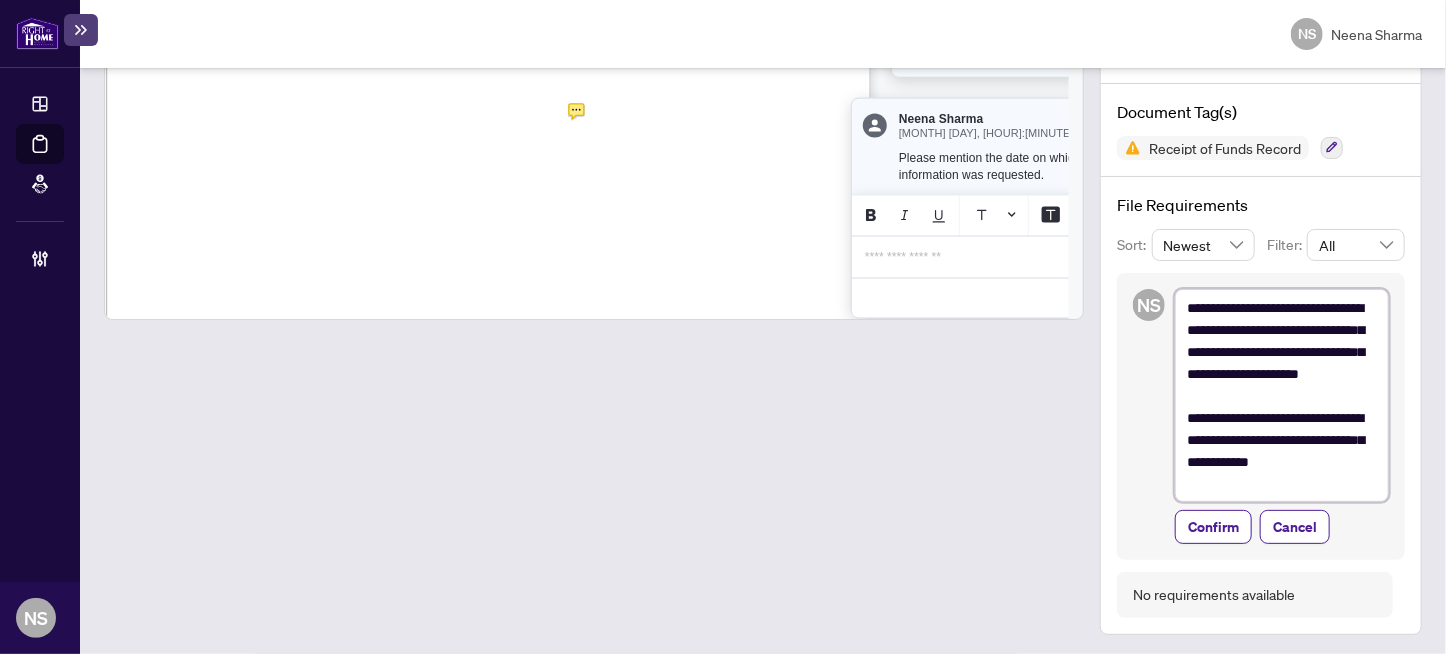 type on "**********" 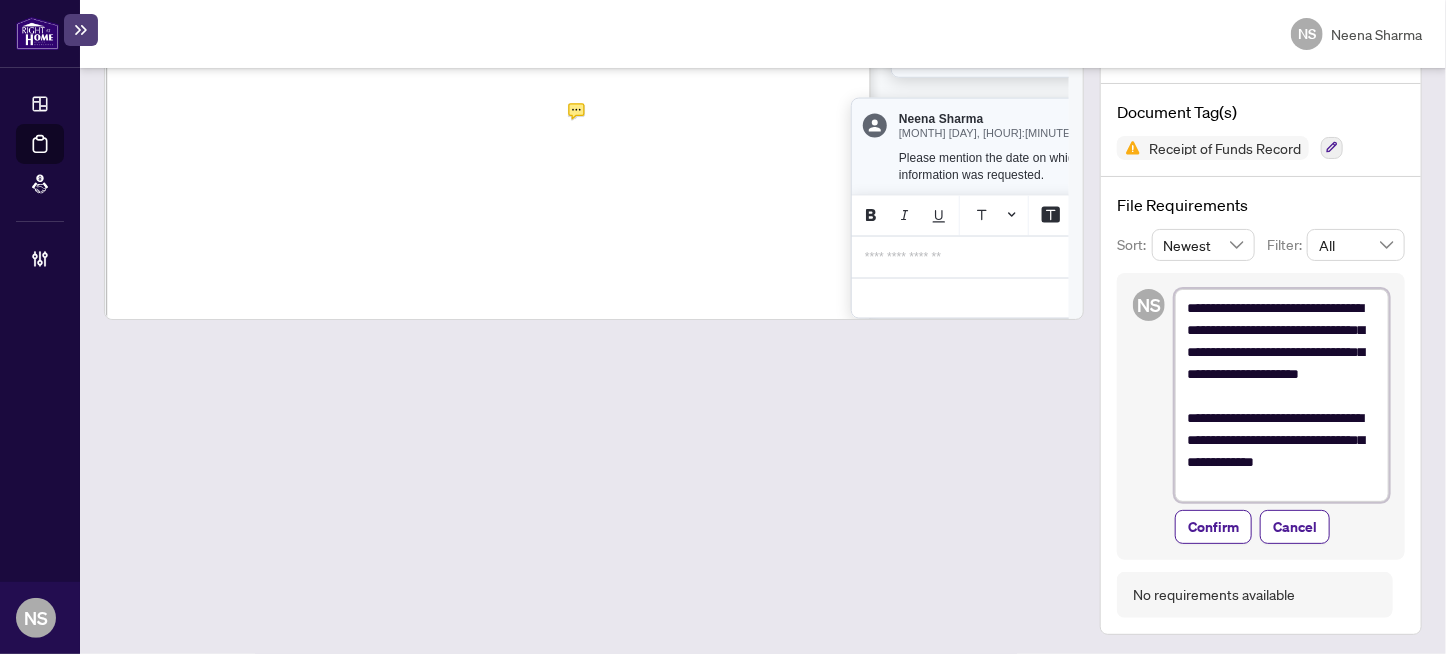 type on "**********" 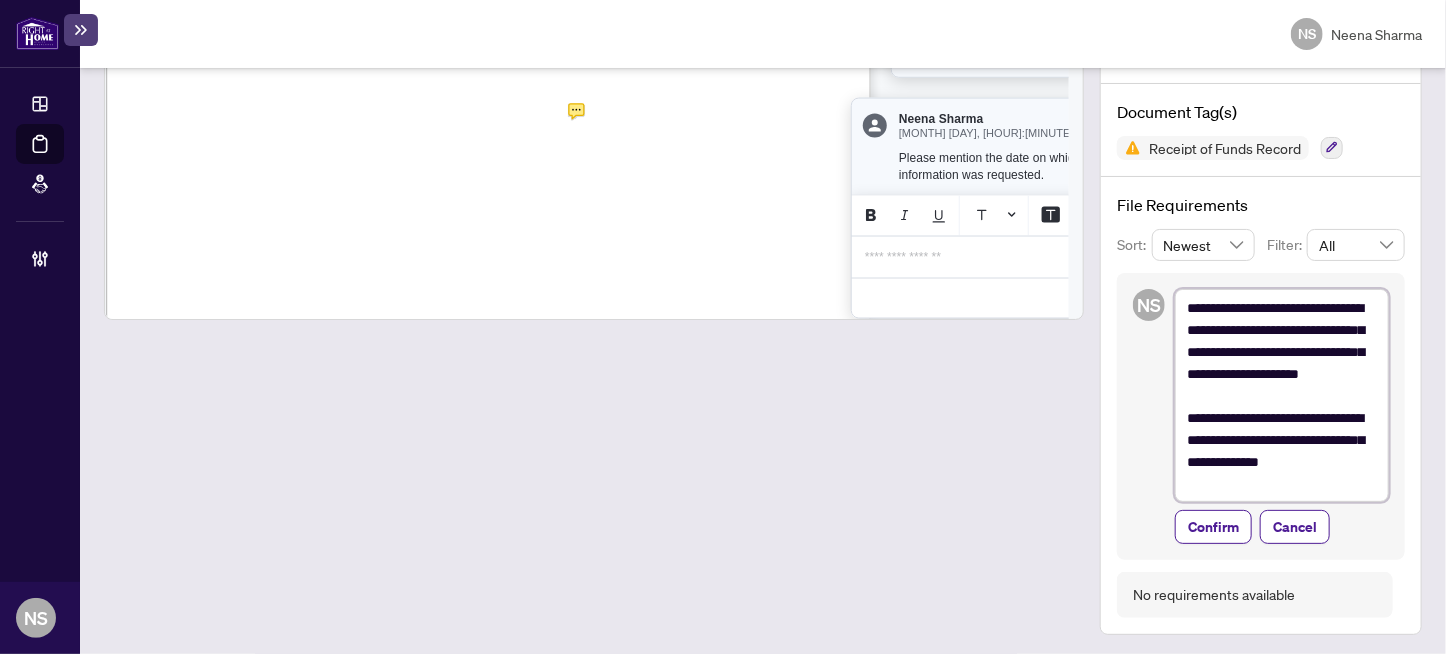 type on "**********" 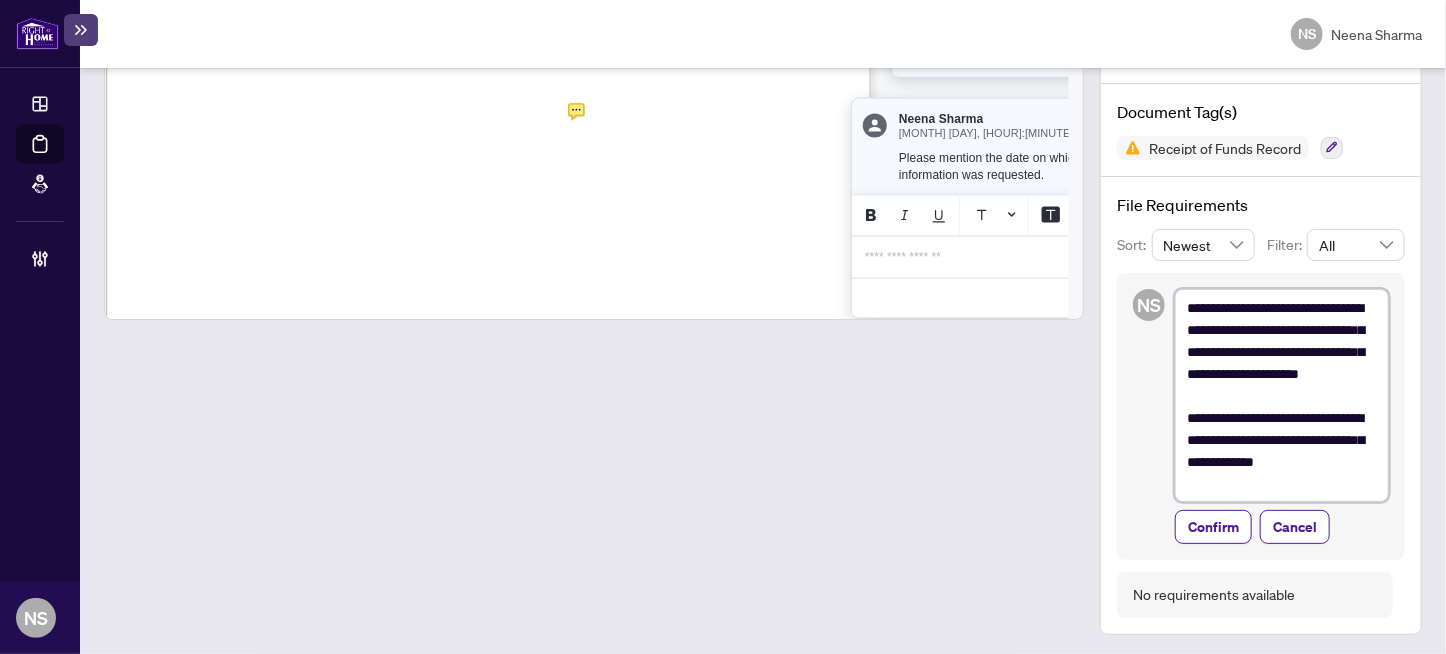type on "**********" 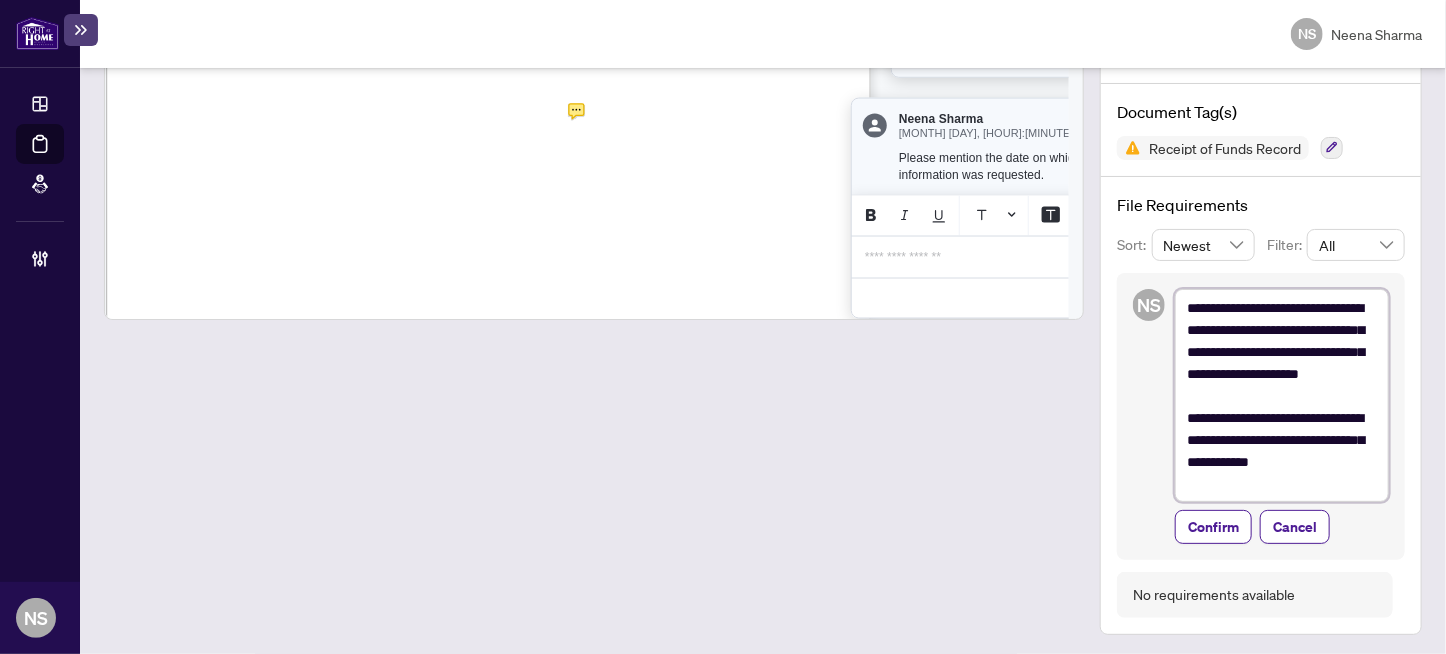 type on "**********" 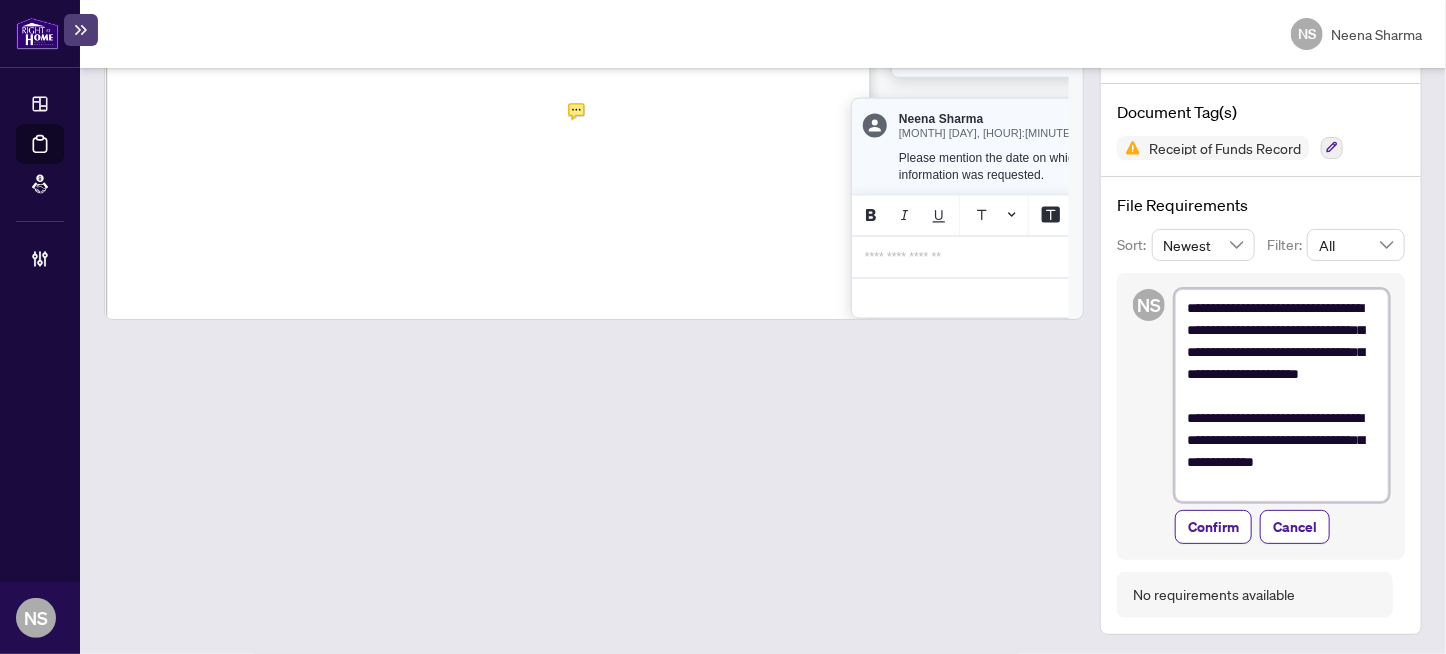 type on "**********" 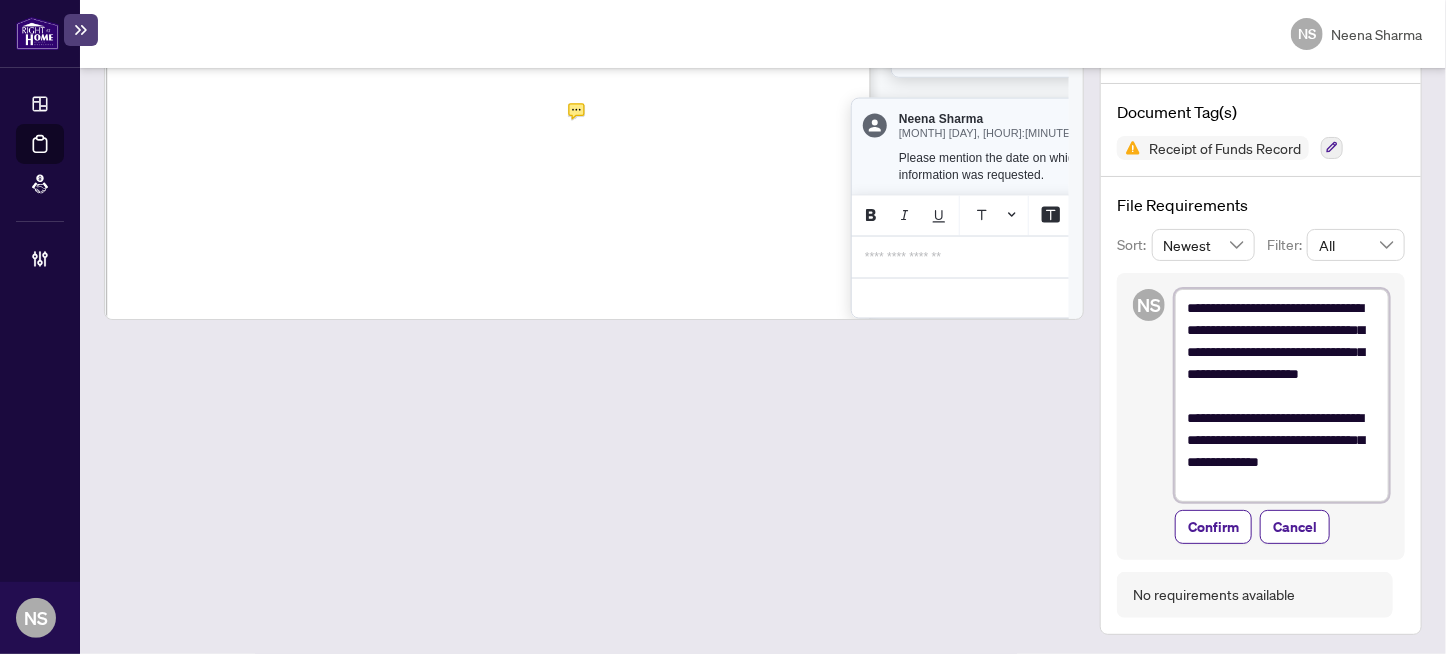 type on "**********" 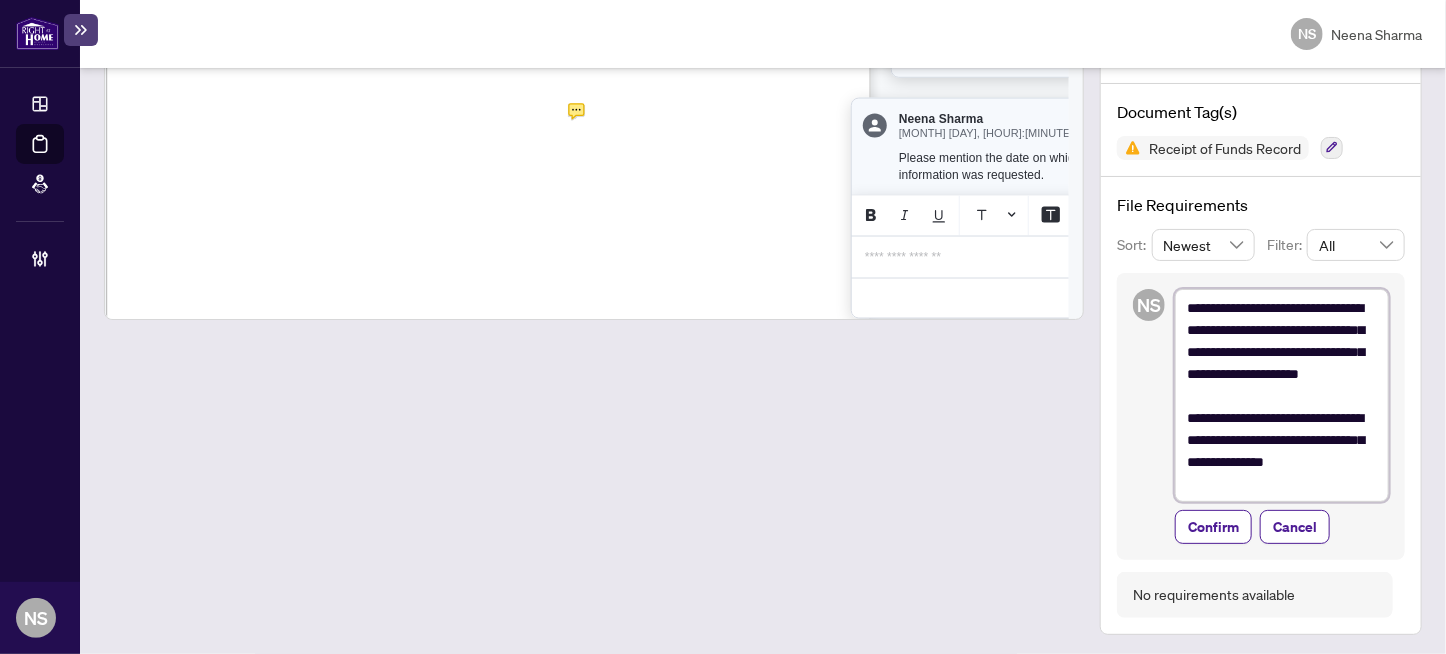 type on "**********" 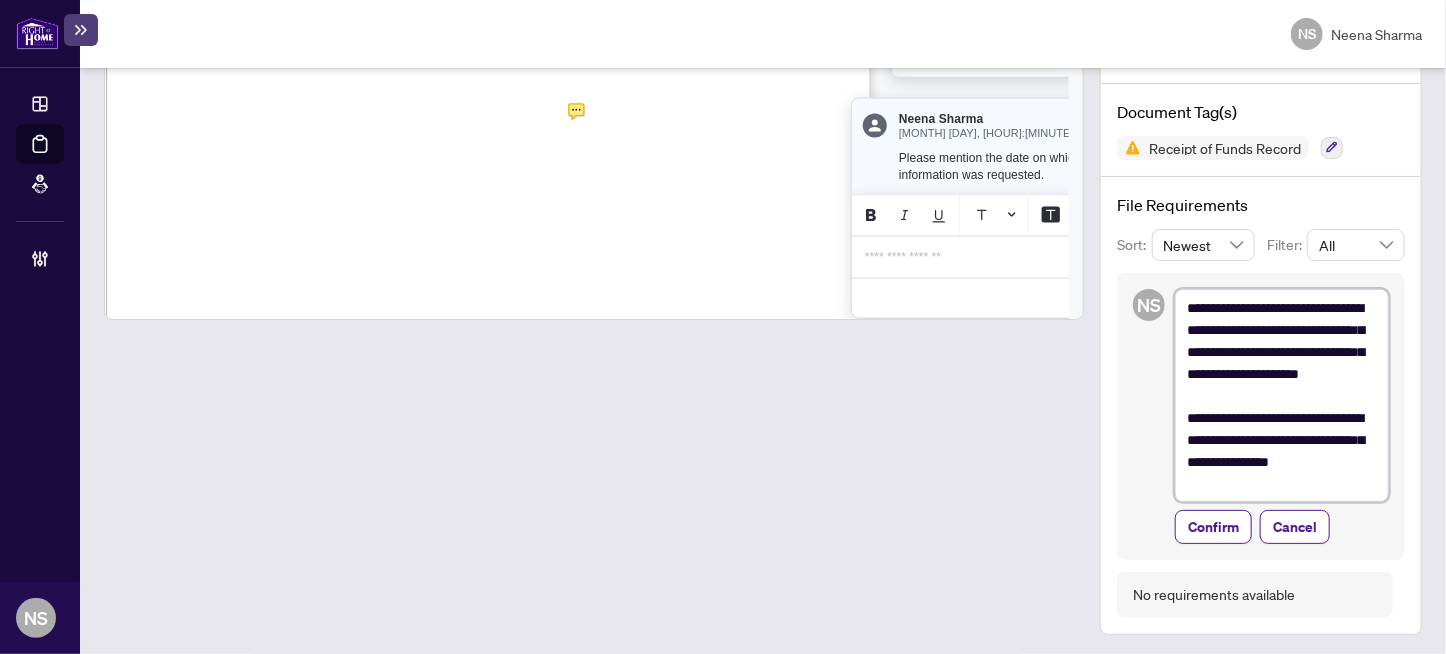 type on "**********" 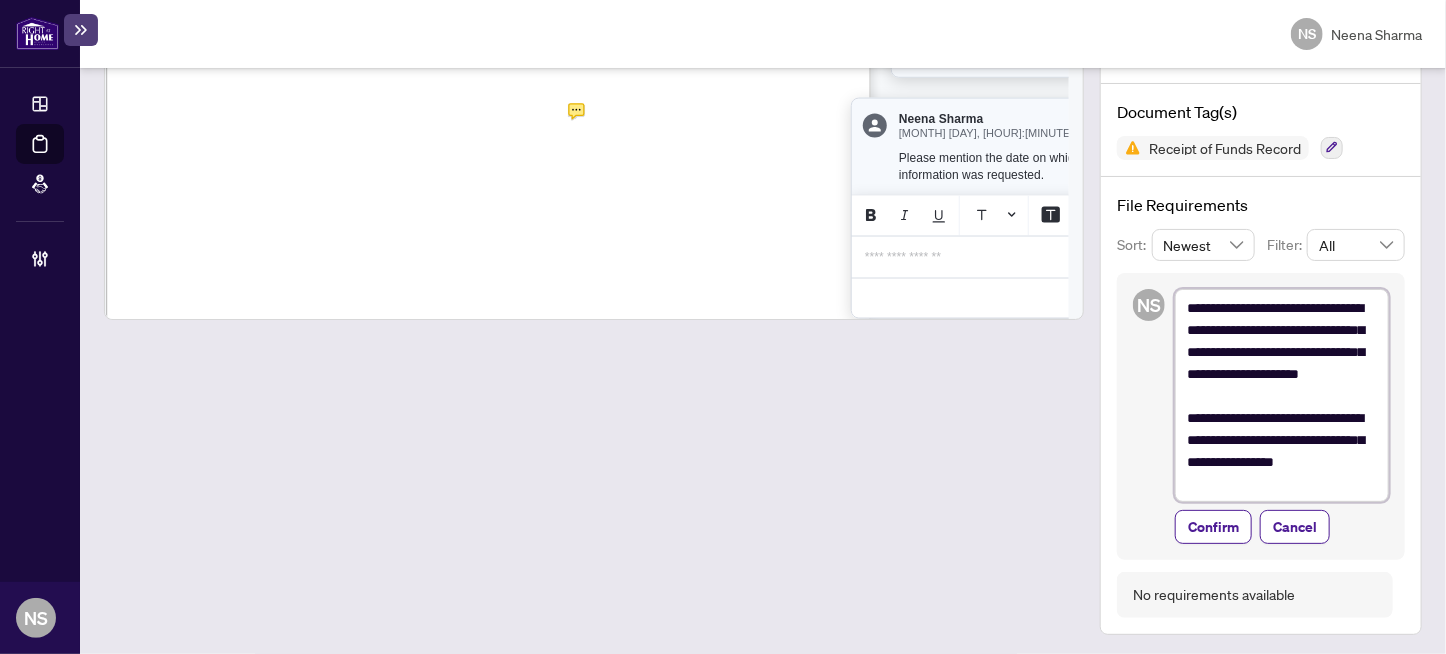 type on "**********" 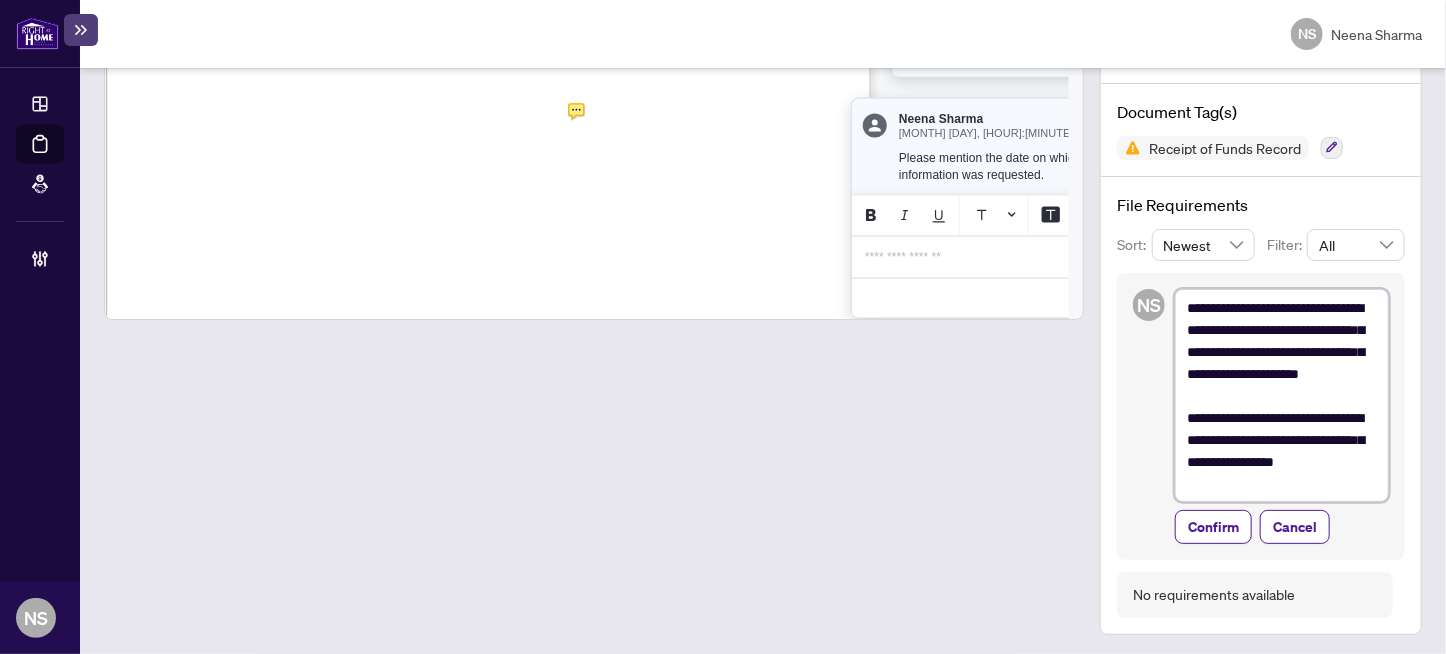 type on "**********" 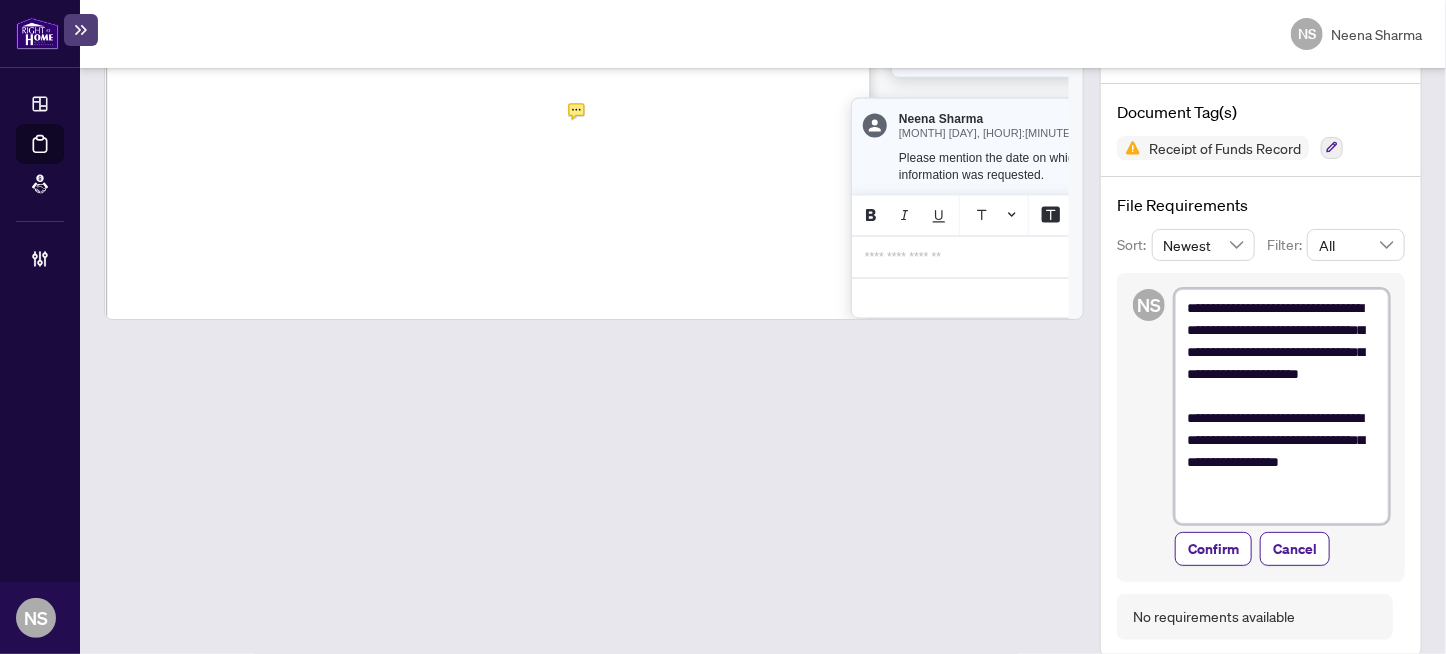 type on "**********" 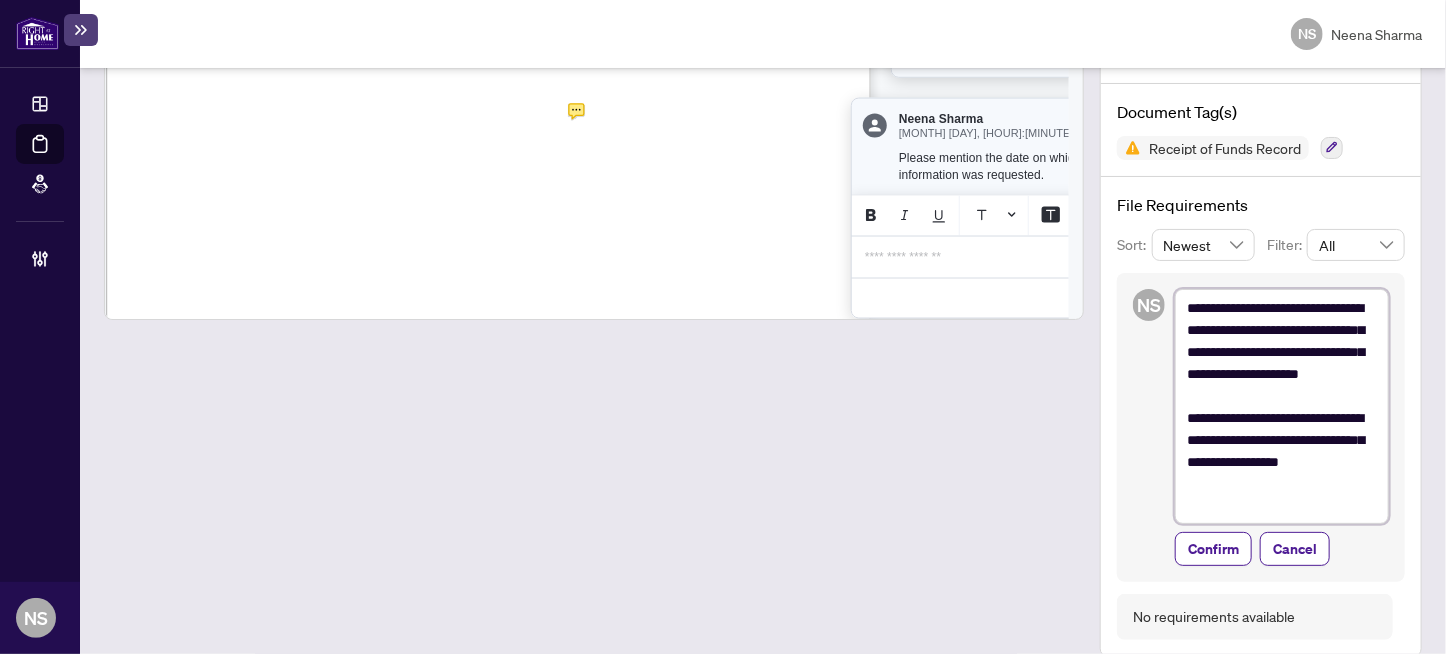 type on "**********" 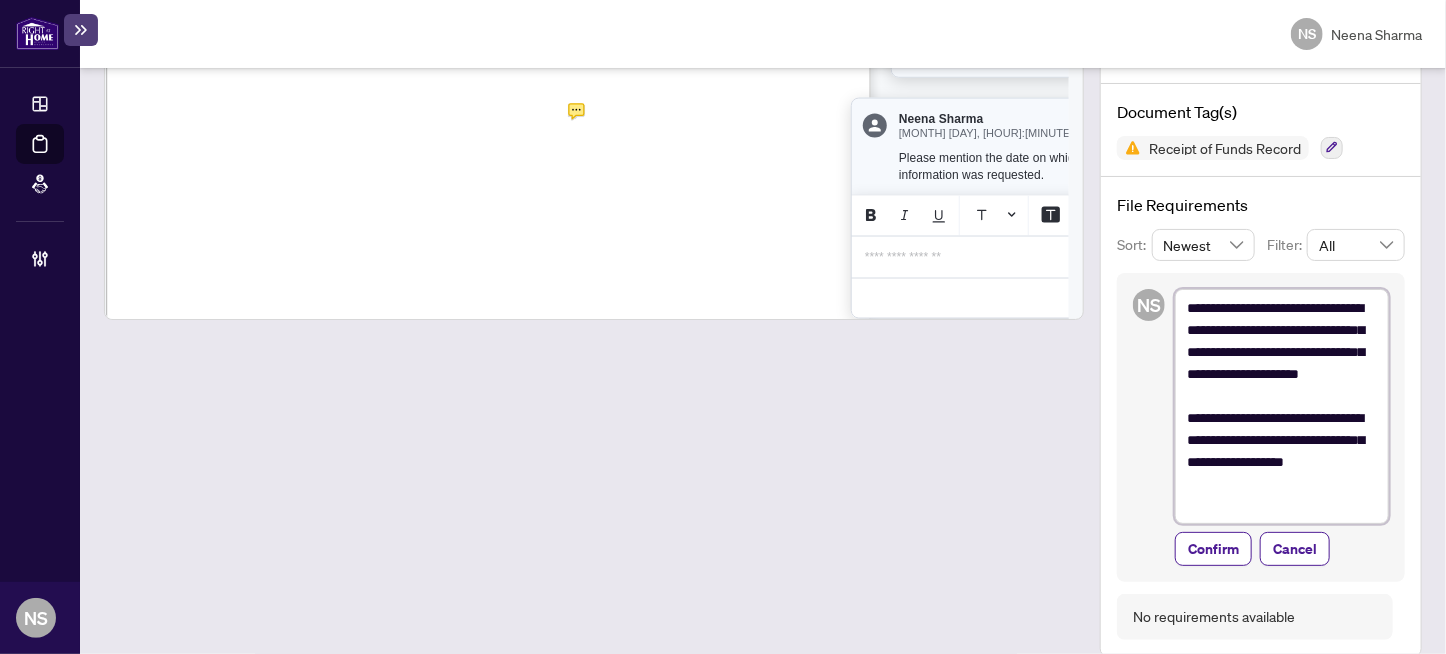 type on "**********" 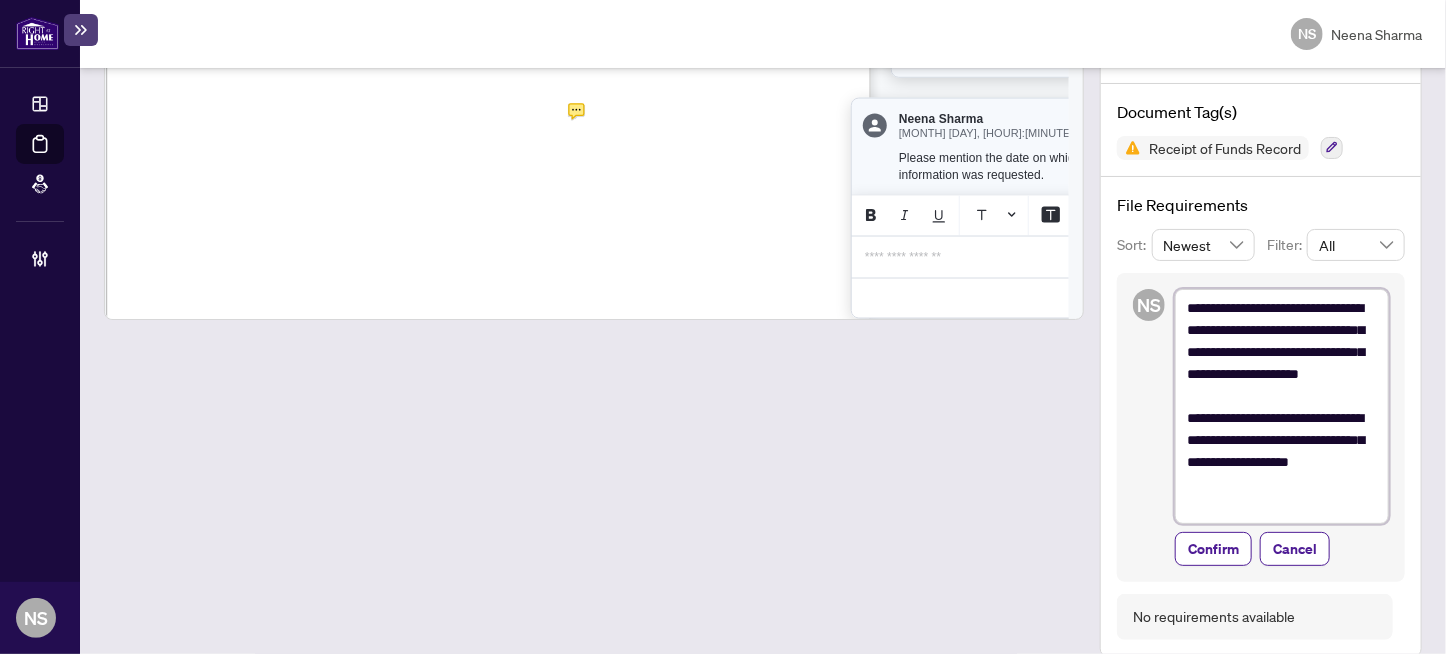 type on "**********" 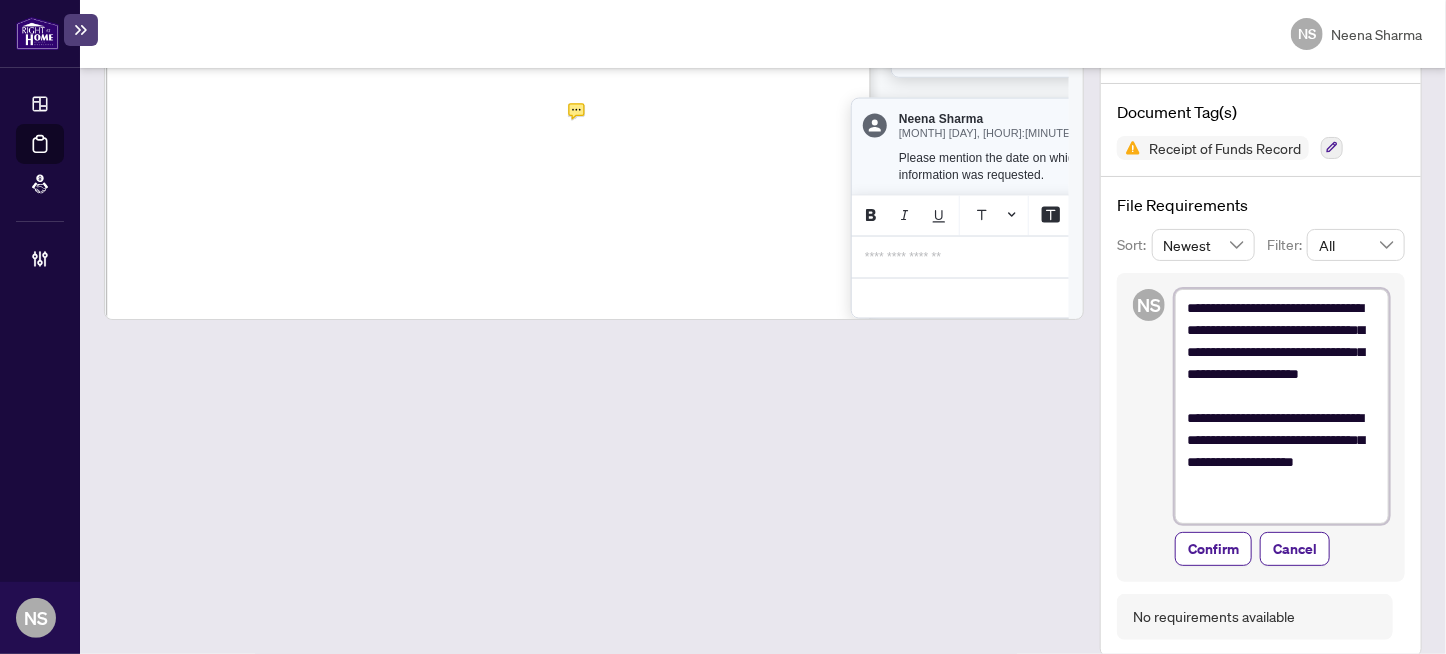 type on "**********" 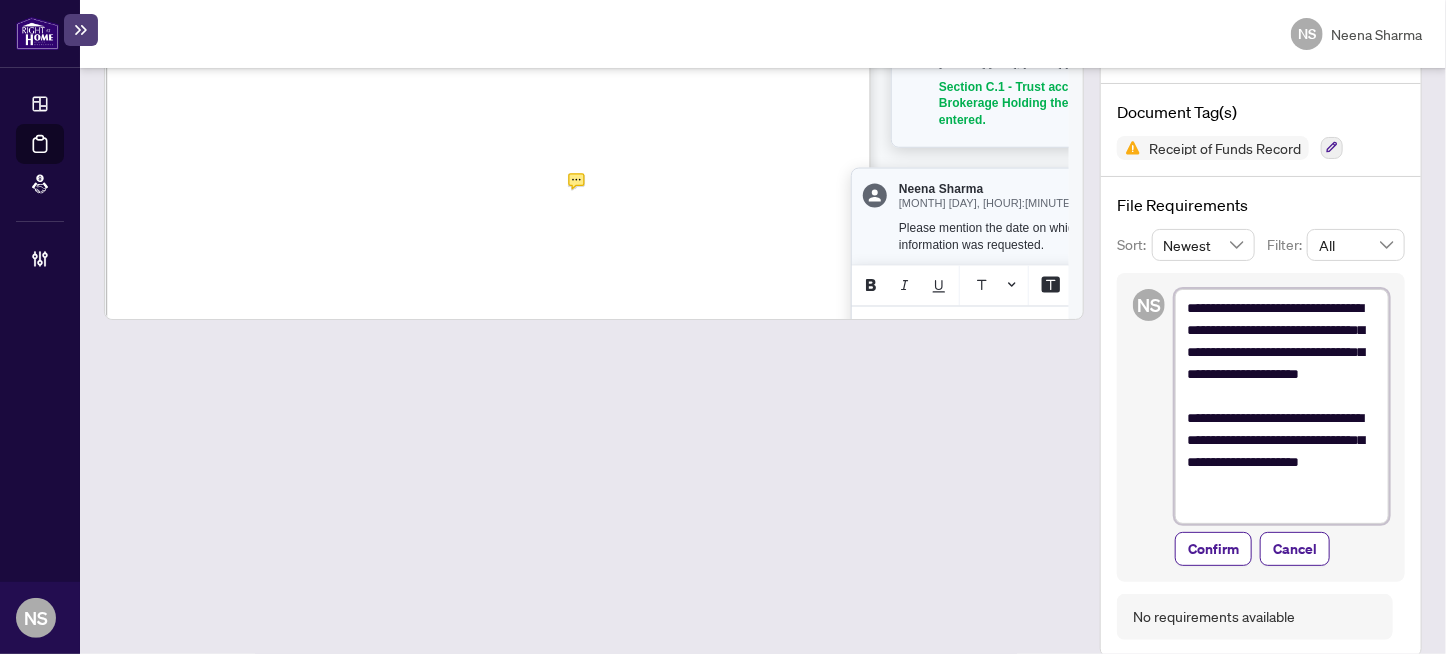 scroll, scrollTop: 1045, scrollLeft: 19, axis: both 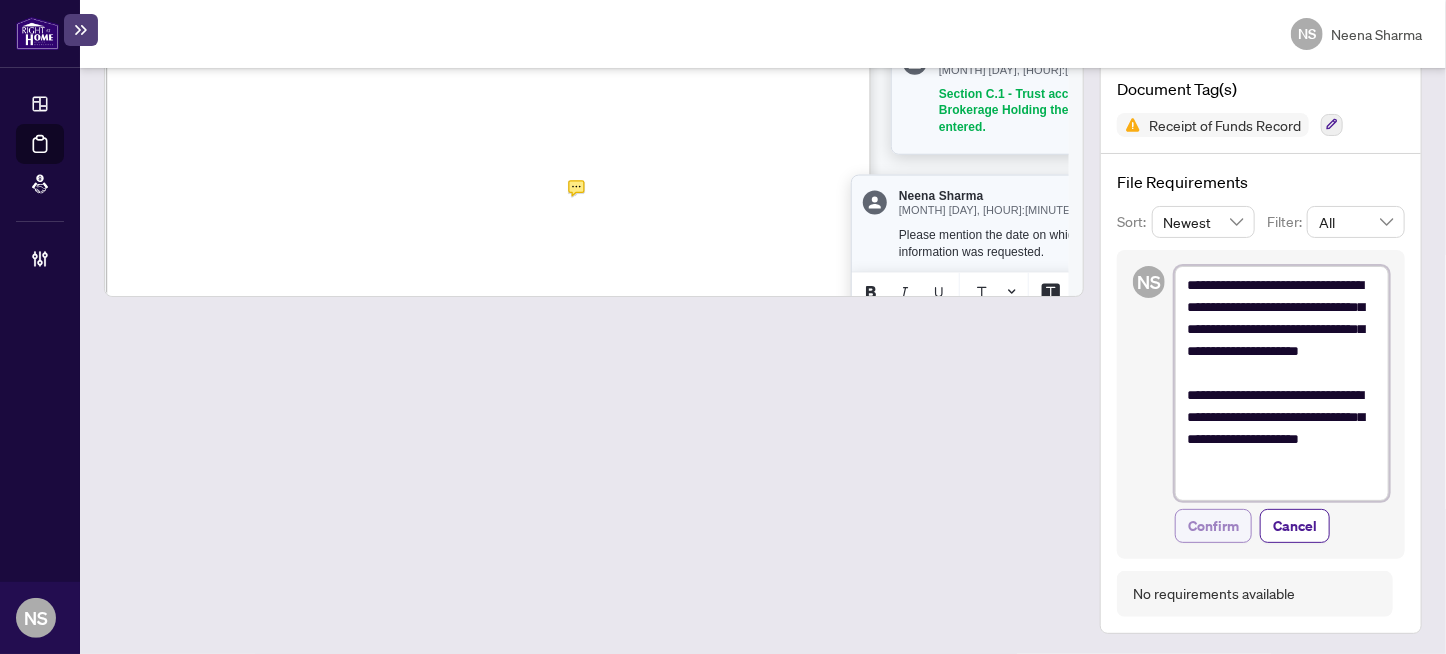 type on "**********" 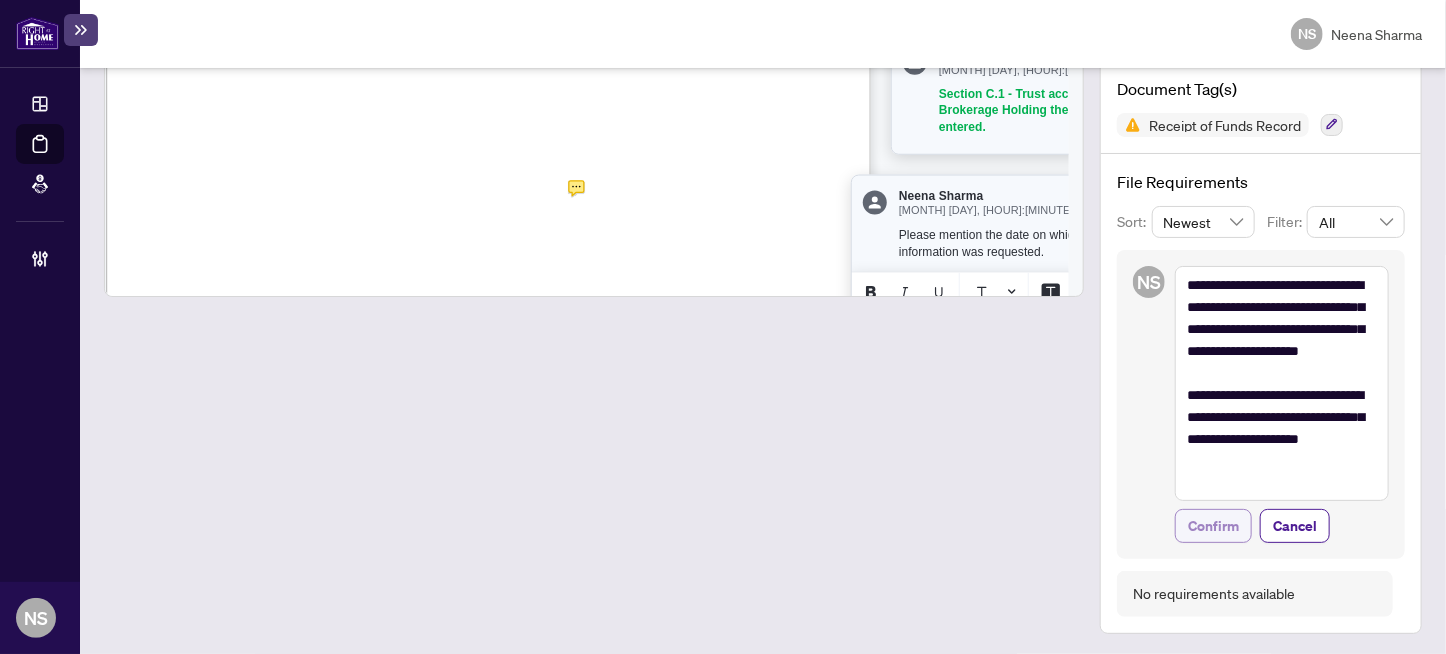 click on "Confirm" at bounding box center [1213, 526] 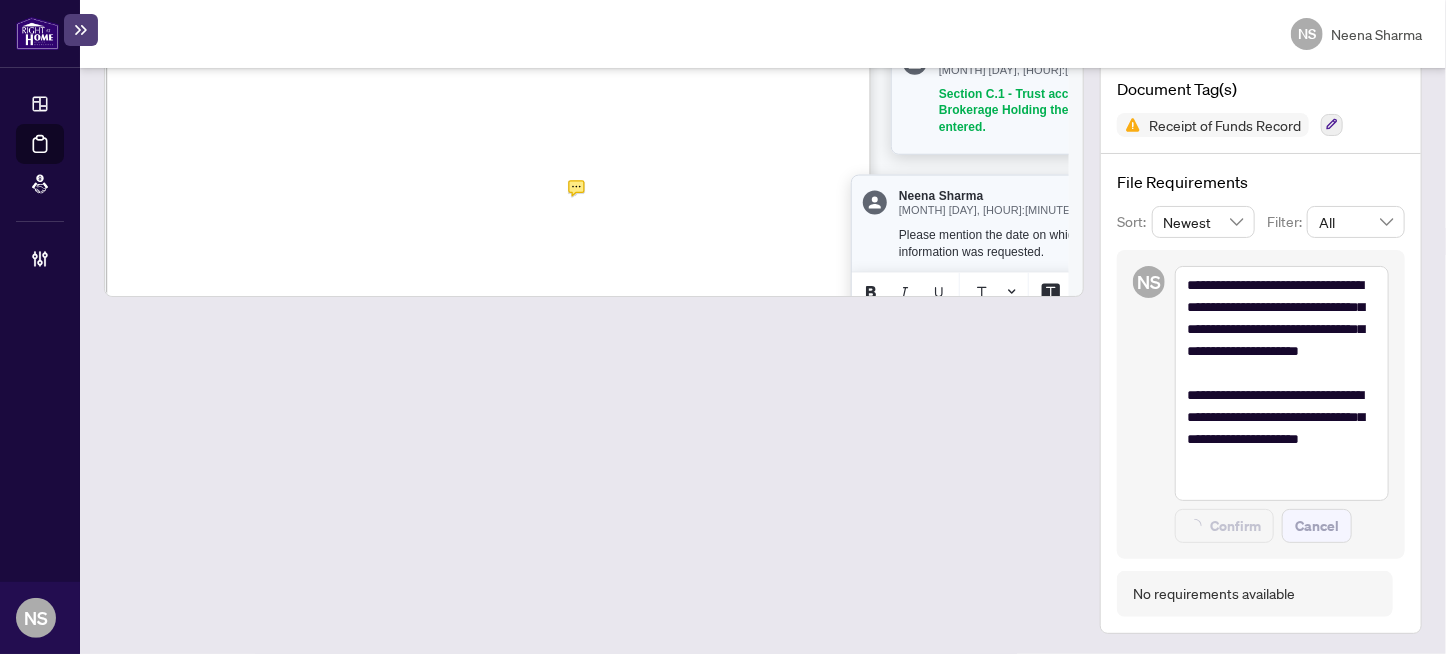 type on "**********" 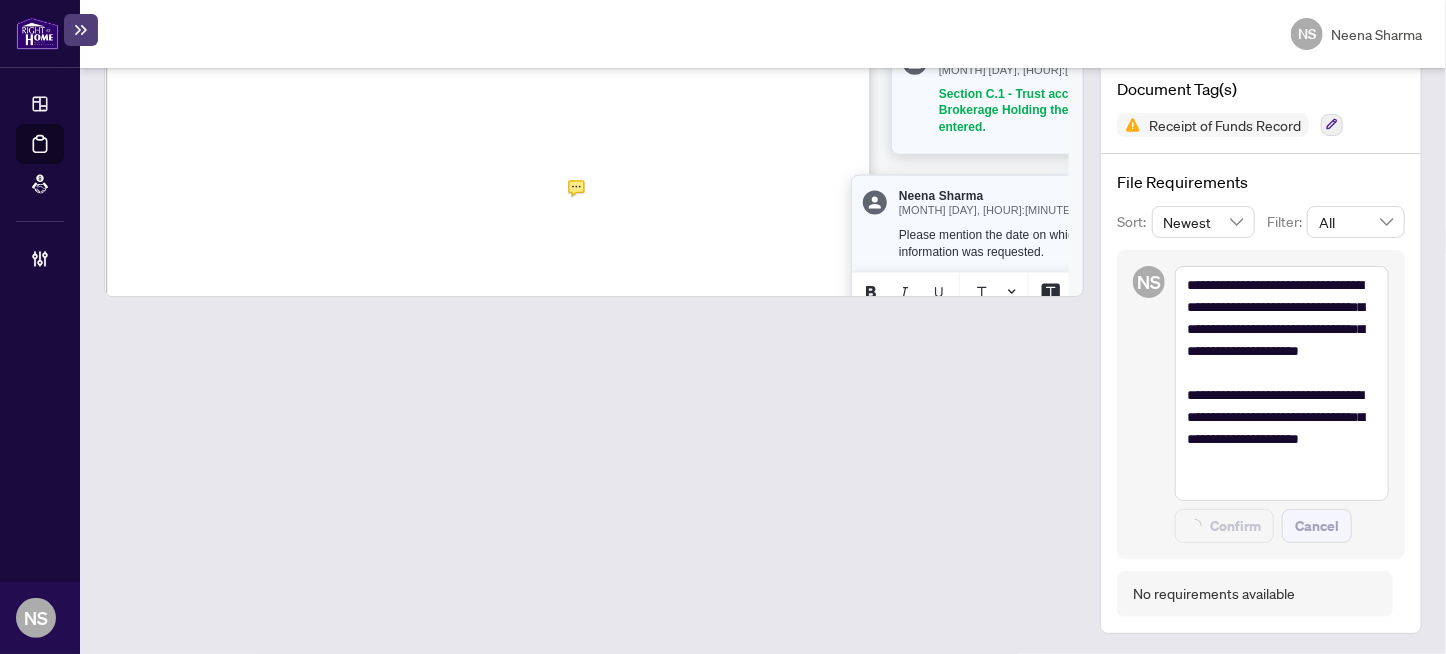 type 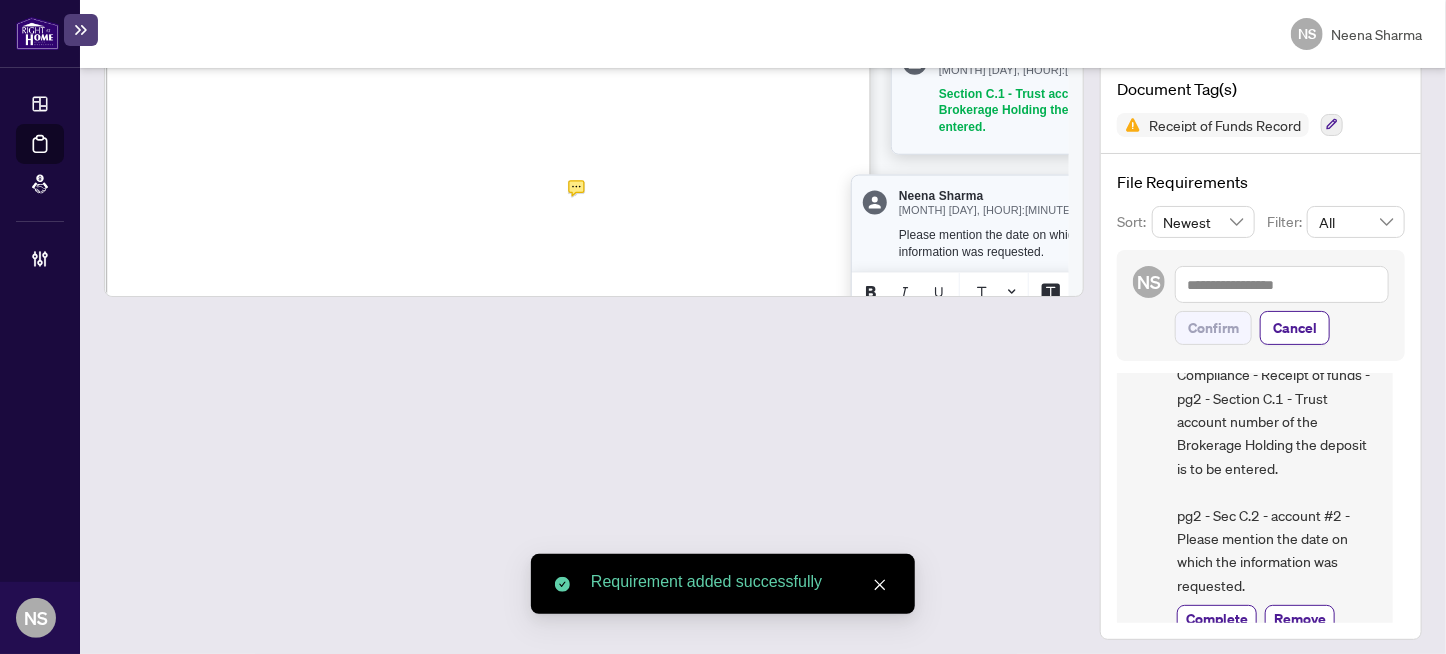 scroll, scrollTop: 0, scrollLeft: 0, axis: both 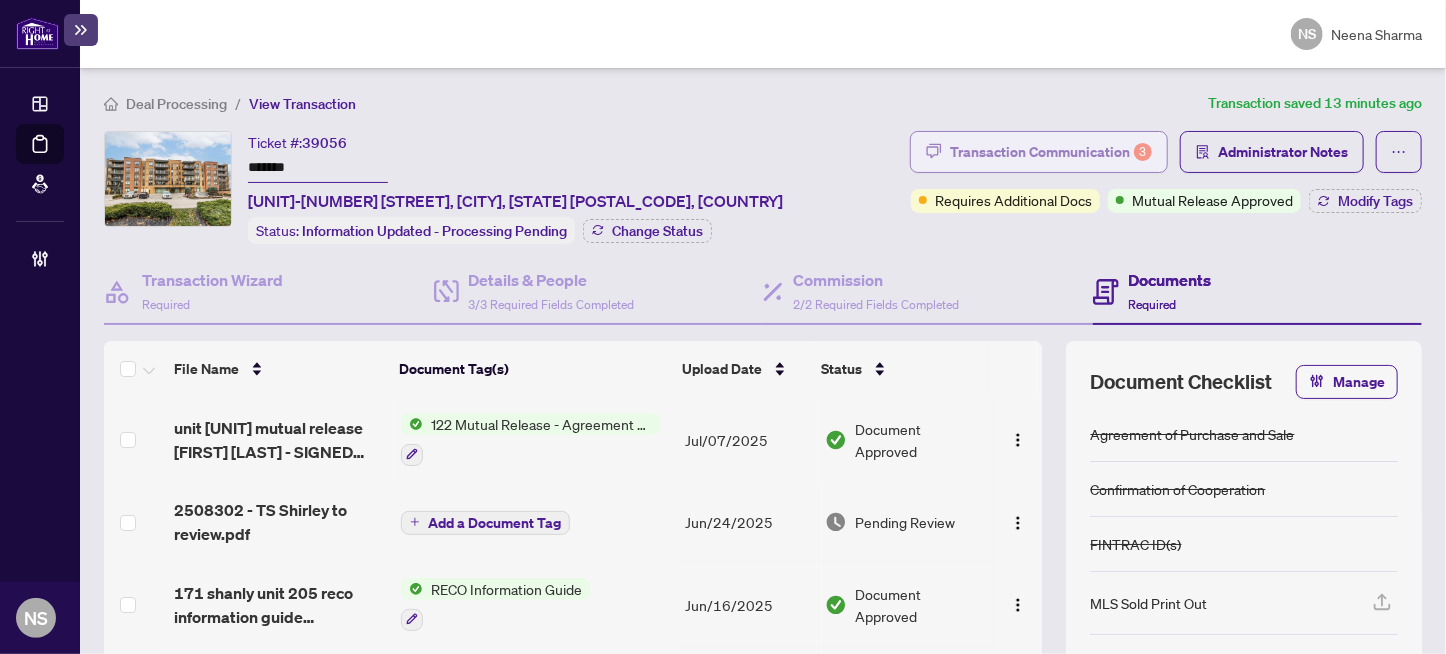 click on "Transaction Communication 3" at bounding box center (1051, 152) 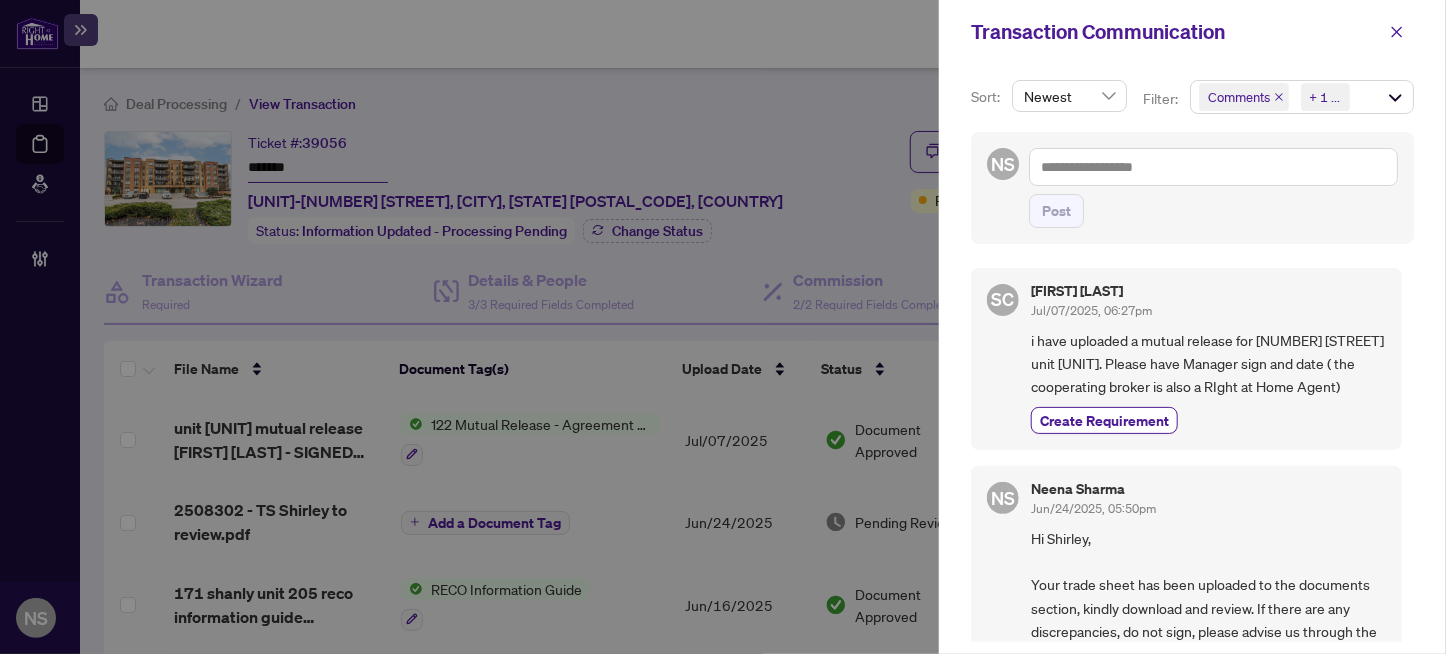 click on "Comments" at bounding box center [1239, 97] 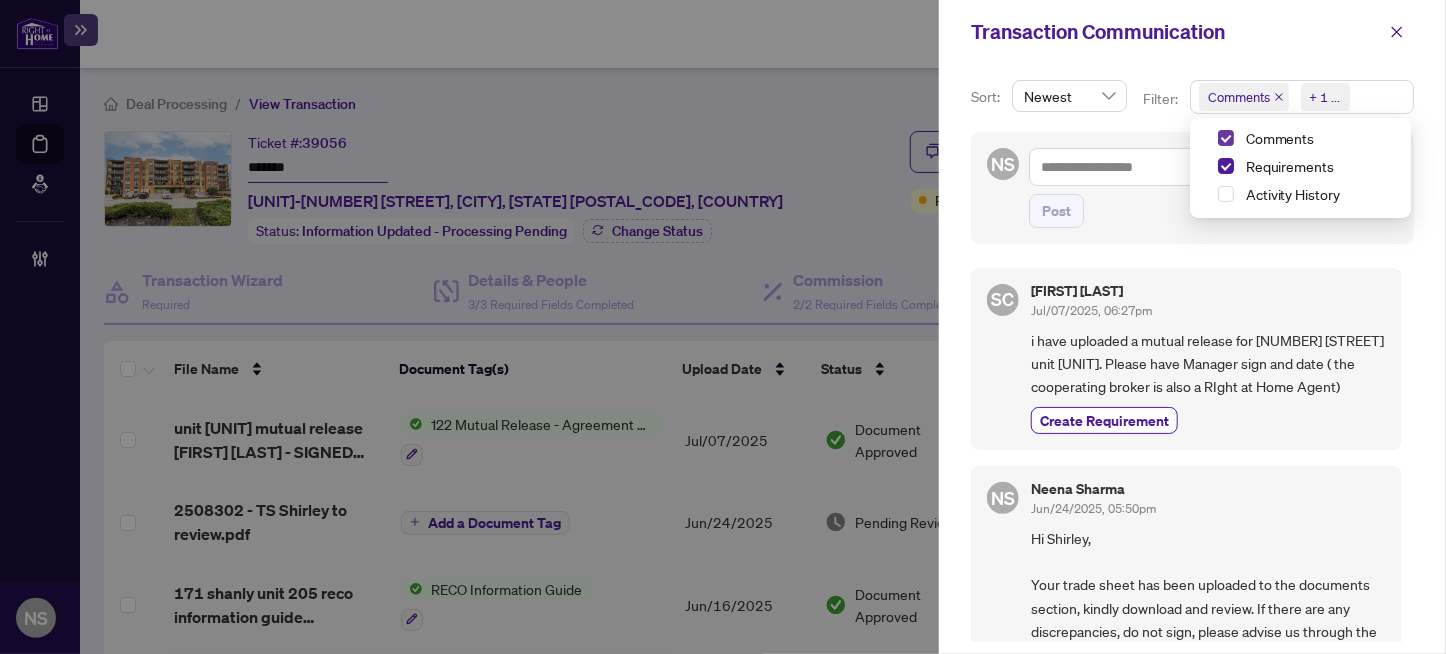 click at bounding box center (1226, 138) 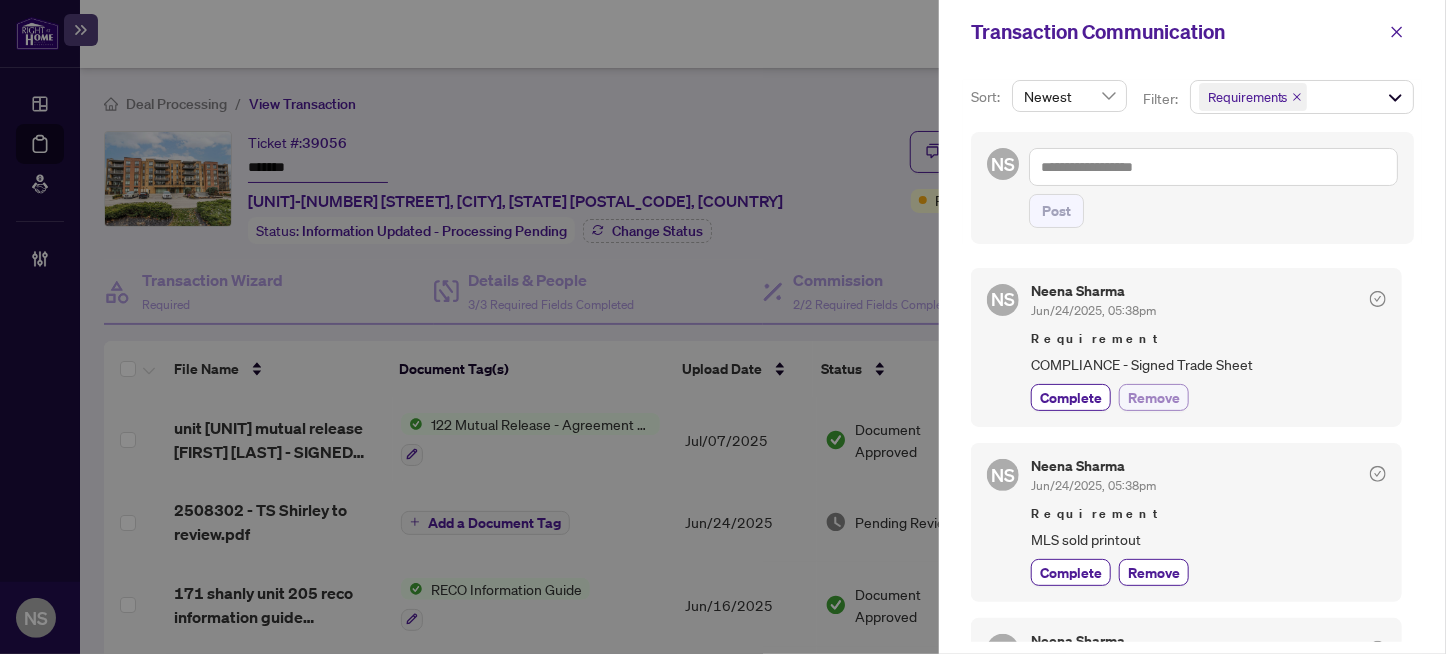 click on "Remove" at bounding box center [1154, 397] 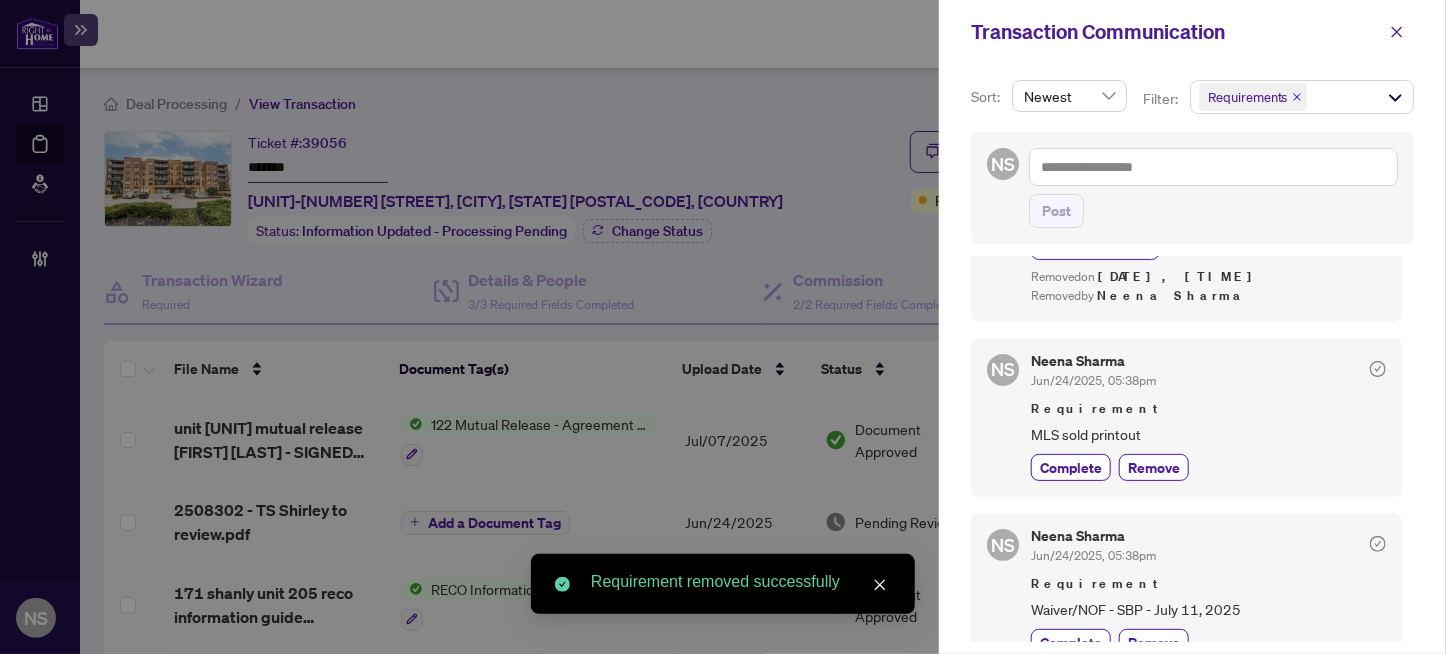 scroll, scrollTop: 177, scrollLeft: 0, axis: vertical 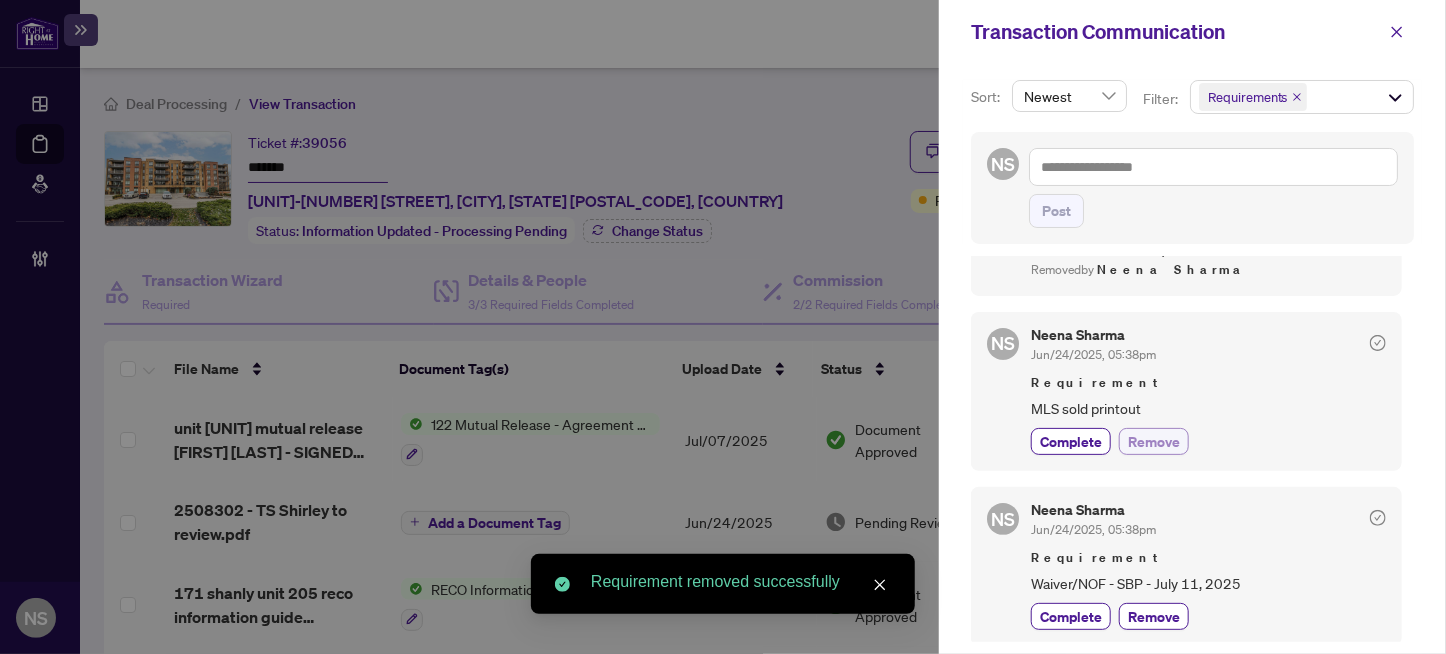 click on "Remove" at bounding box center (1154, 441) 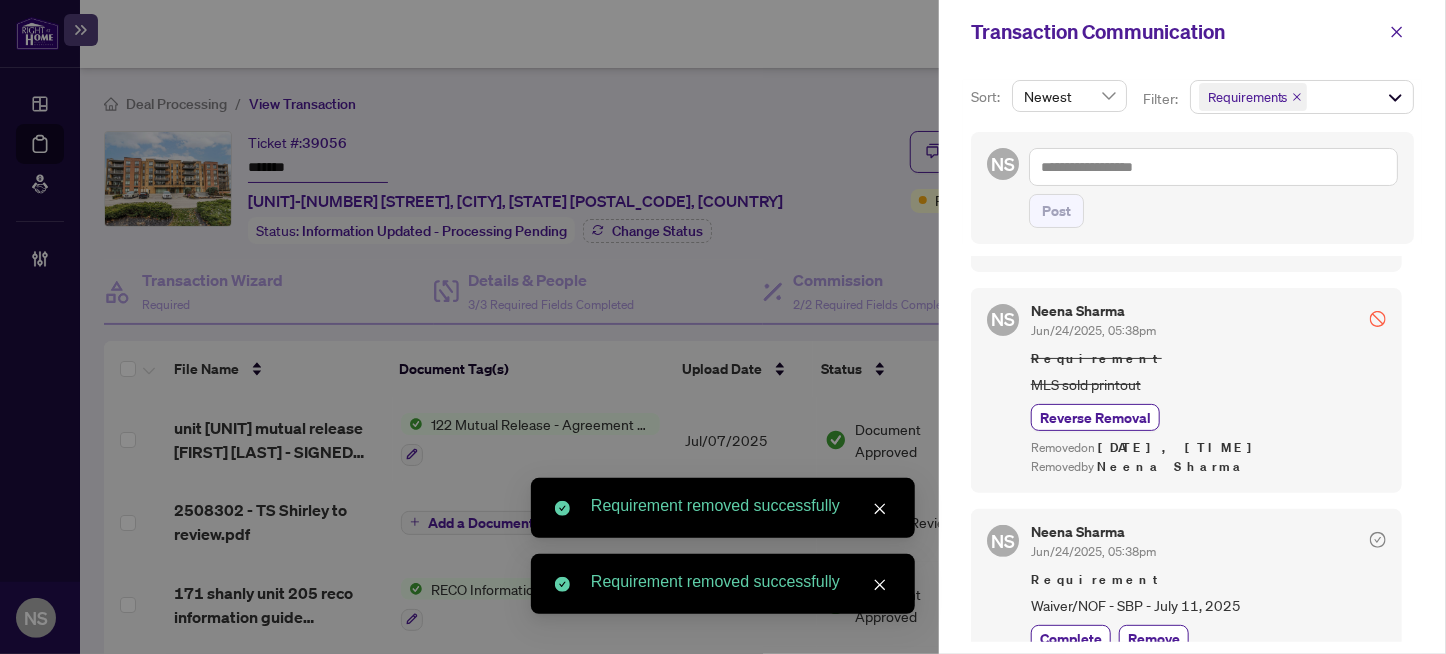 scroll, scrollTop: 223, scrollLeft: 0, axis: vertical 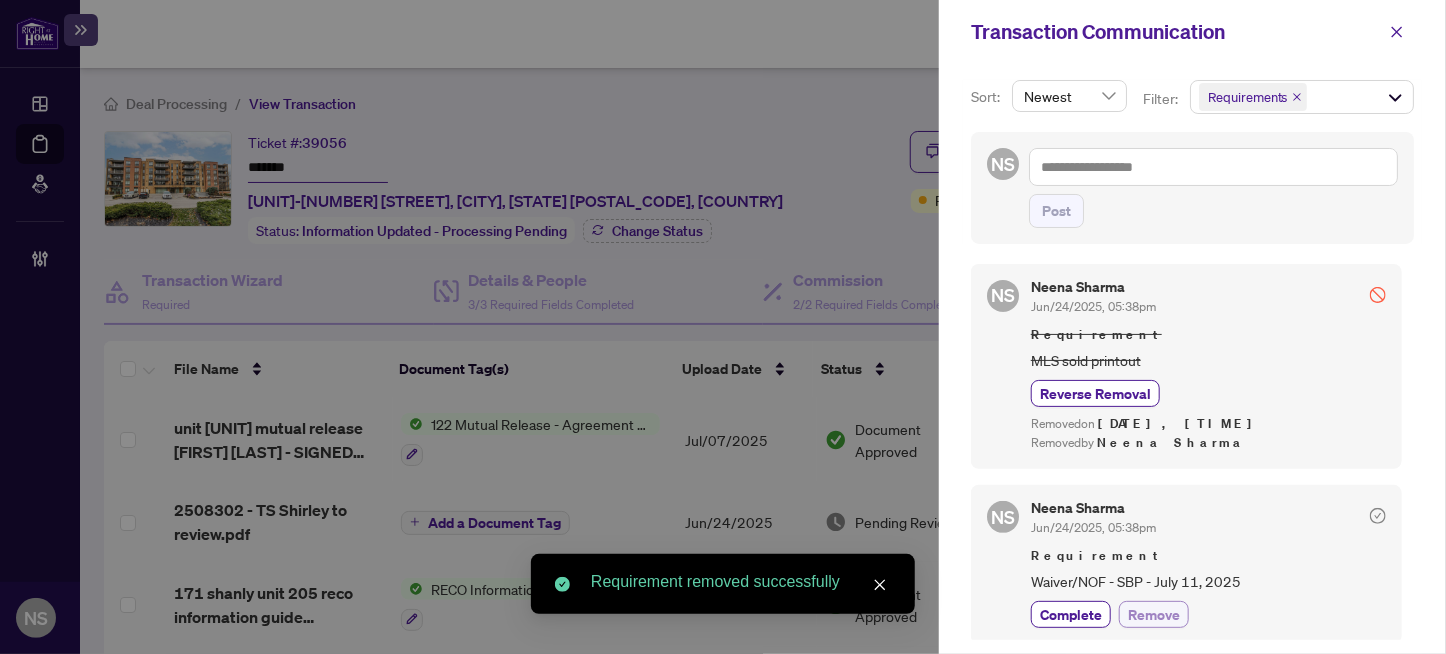 click on "Remove" at bounding box center (1154, 614) 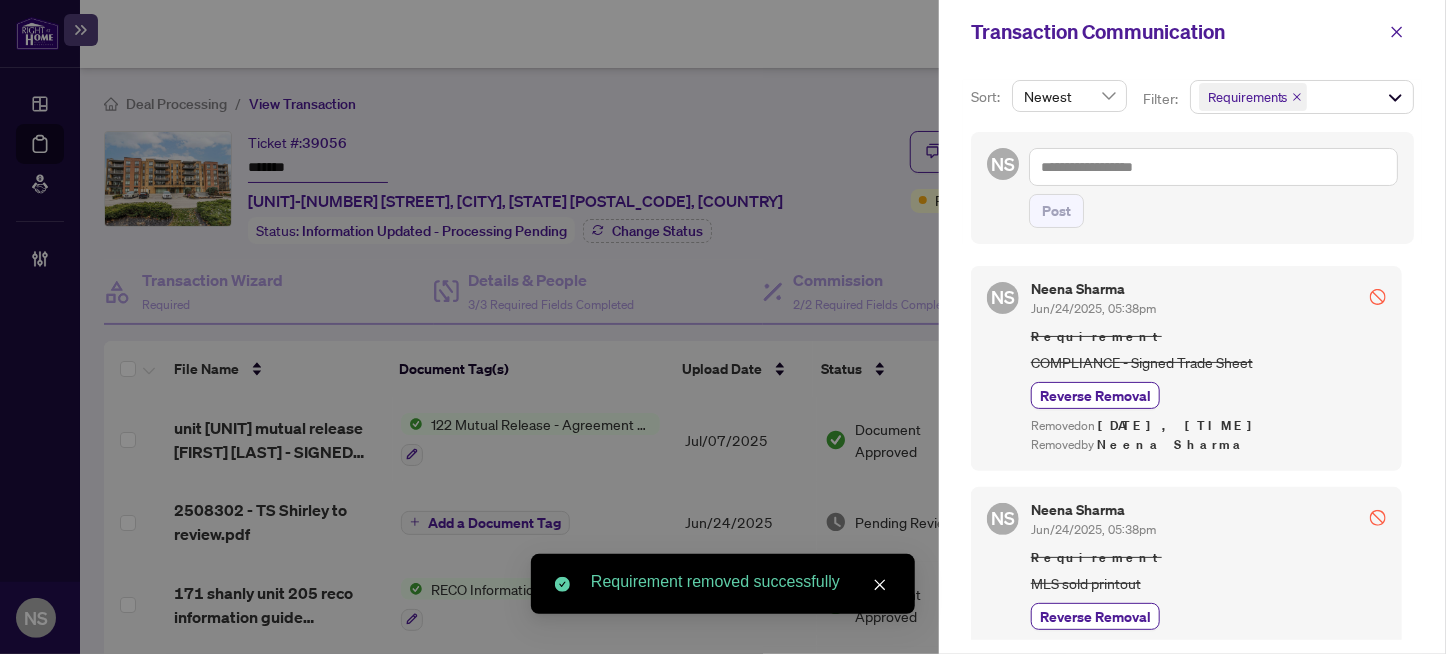scroll, scrollTop: 0, scrollLeft: 0, axis: both 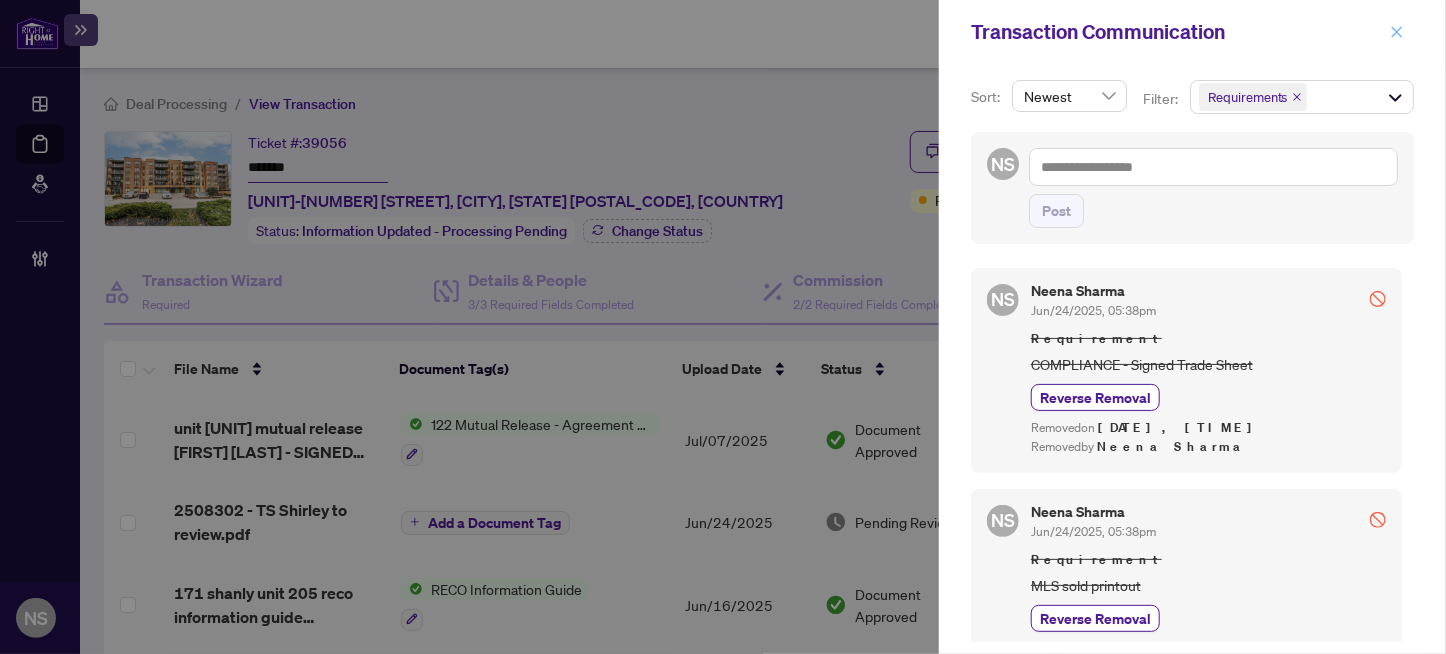 click 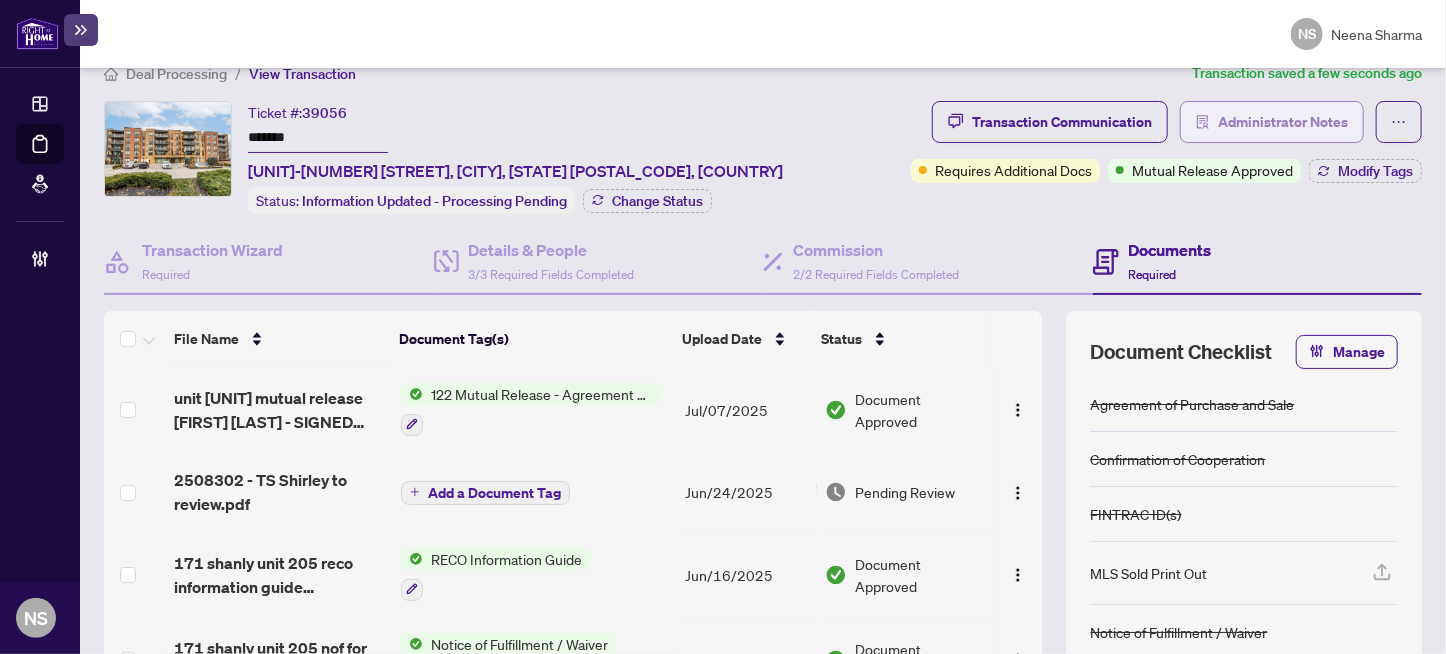 scroll, scrollTop: 0, scrollLeft: 0, axis: both 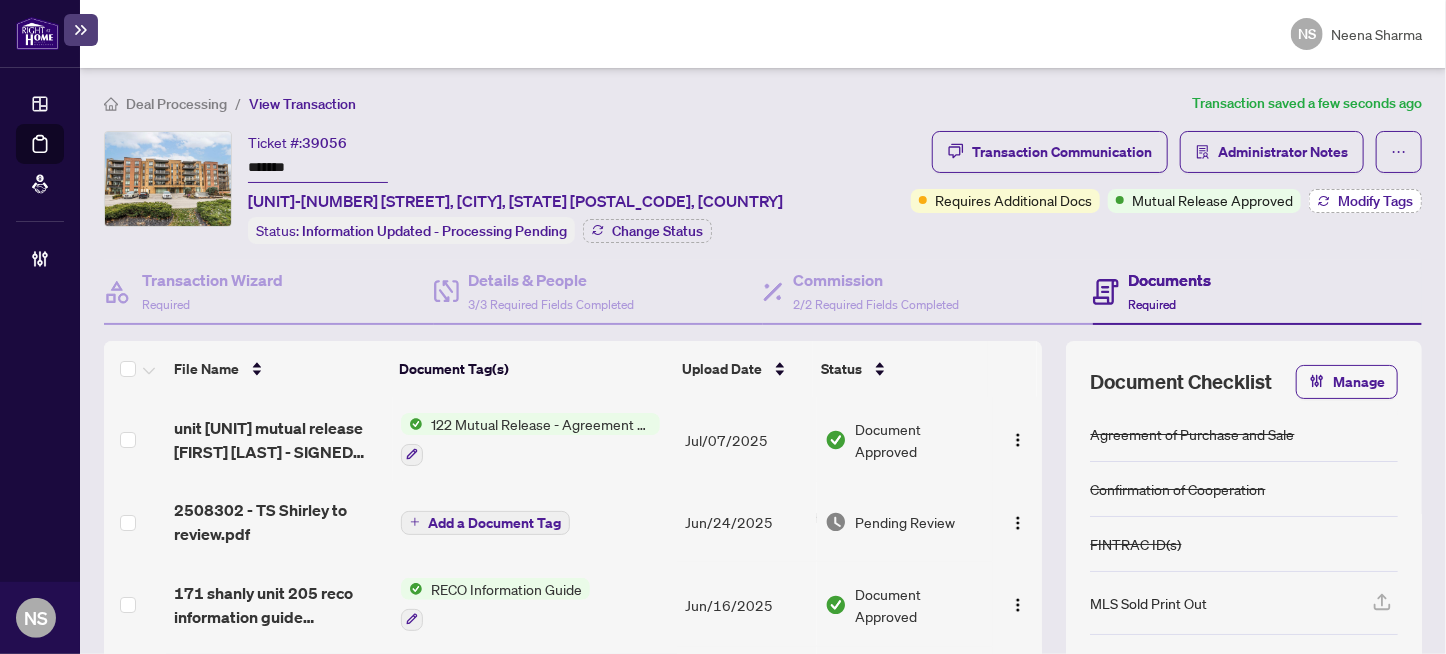 click on "Modify Tags" at bounding box center [1375, 201] 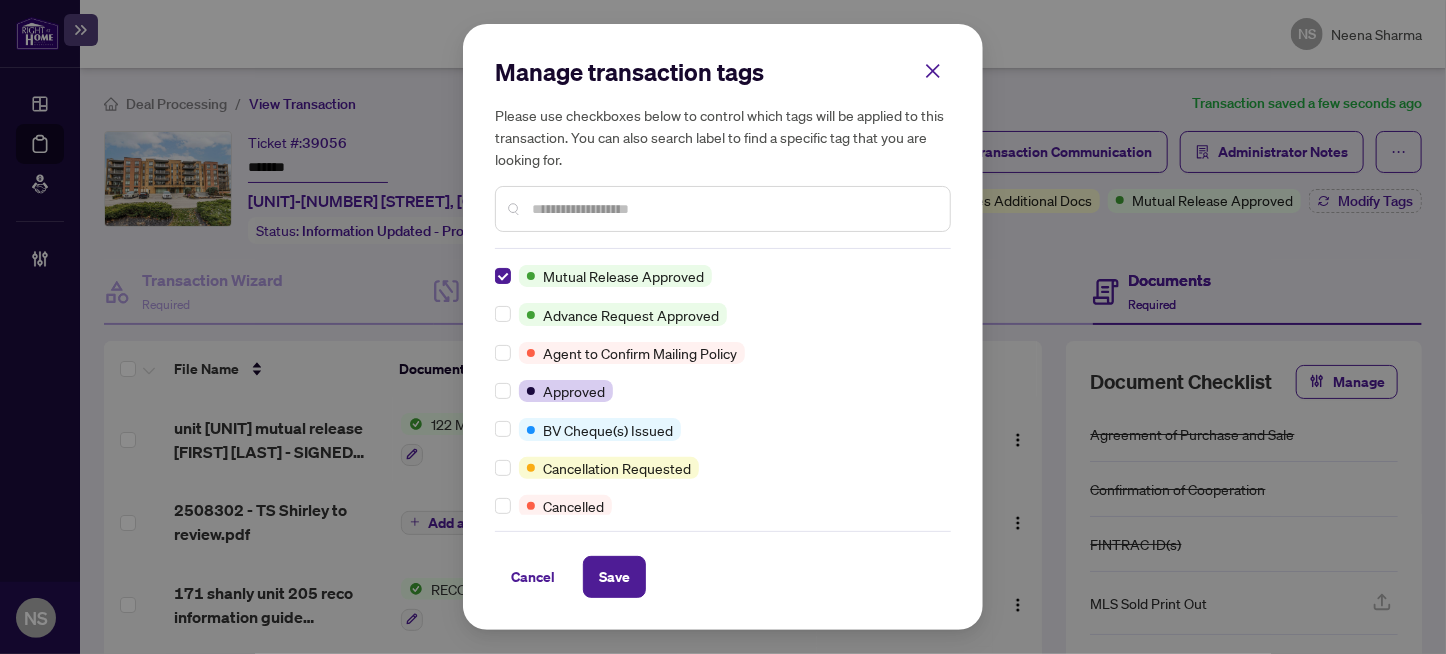 scroll, scrollTop: 0, scrollLeft: 0, axis: both 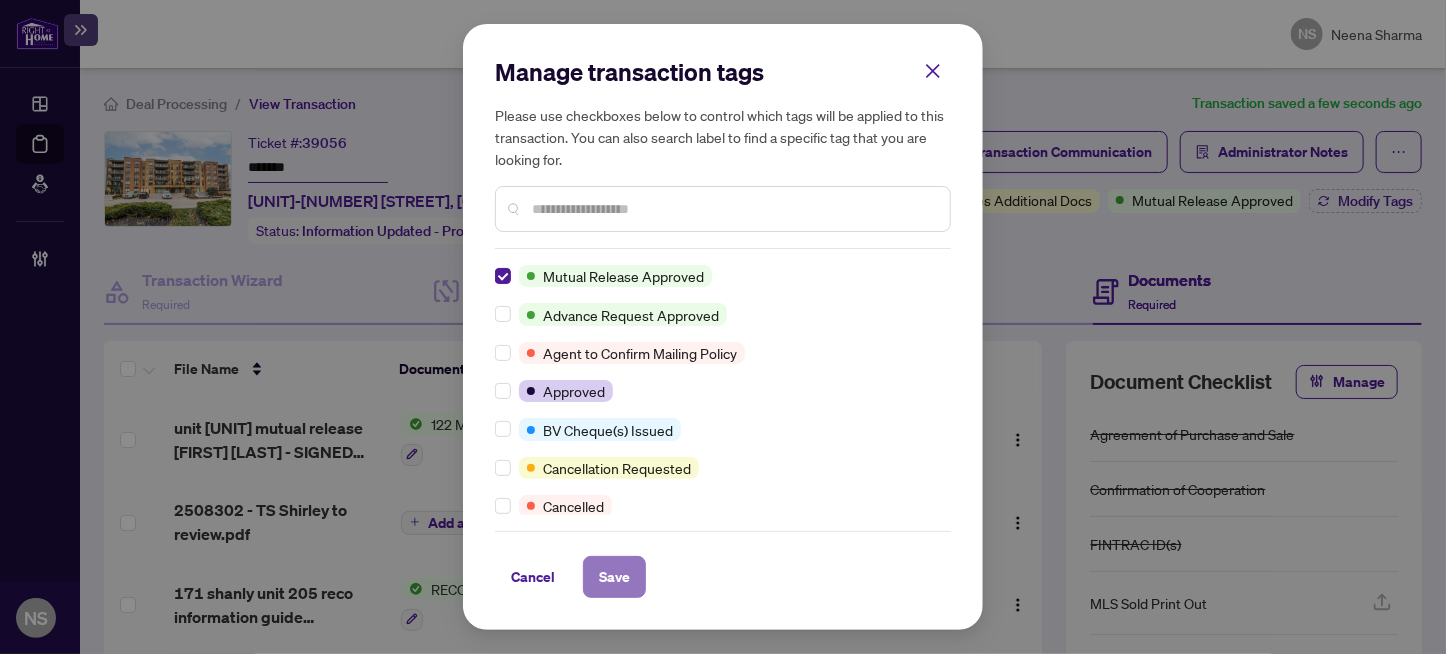 click on "Save" at bounding box center (614, 577) 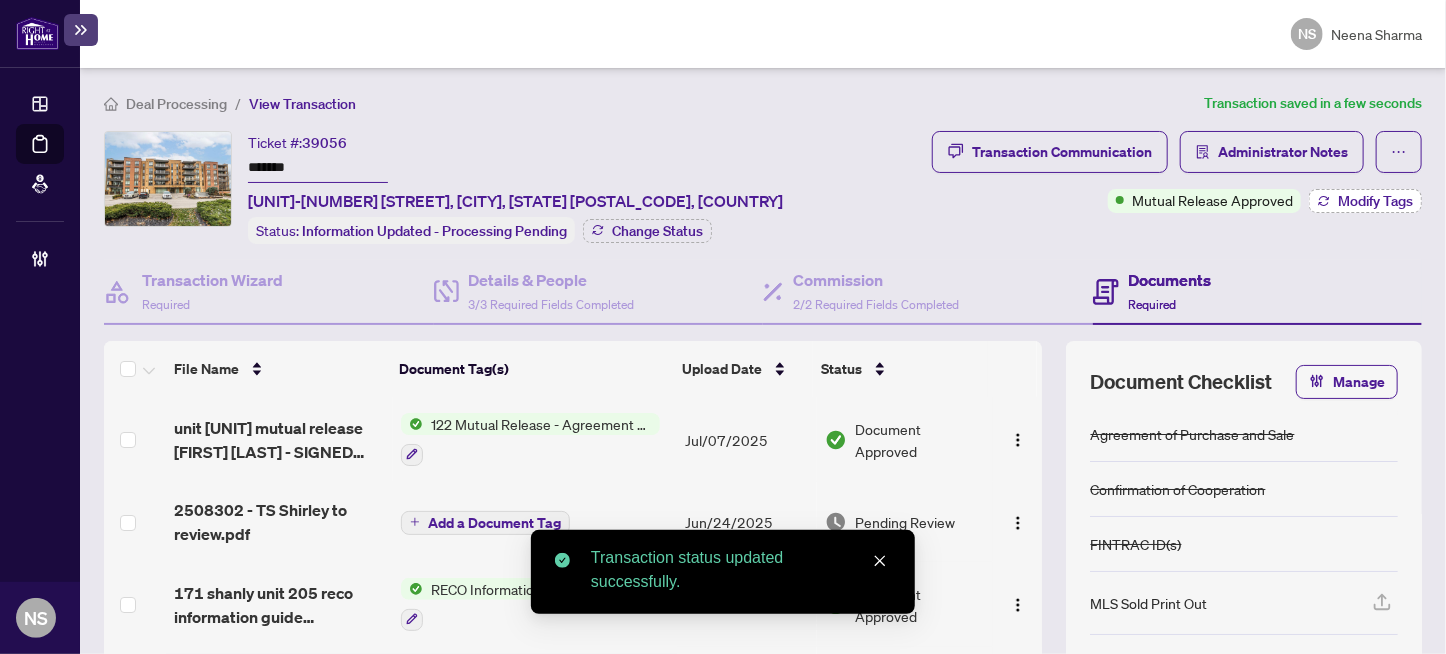 click on "Modify Tags" at bounding box center (1365, 201) 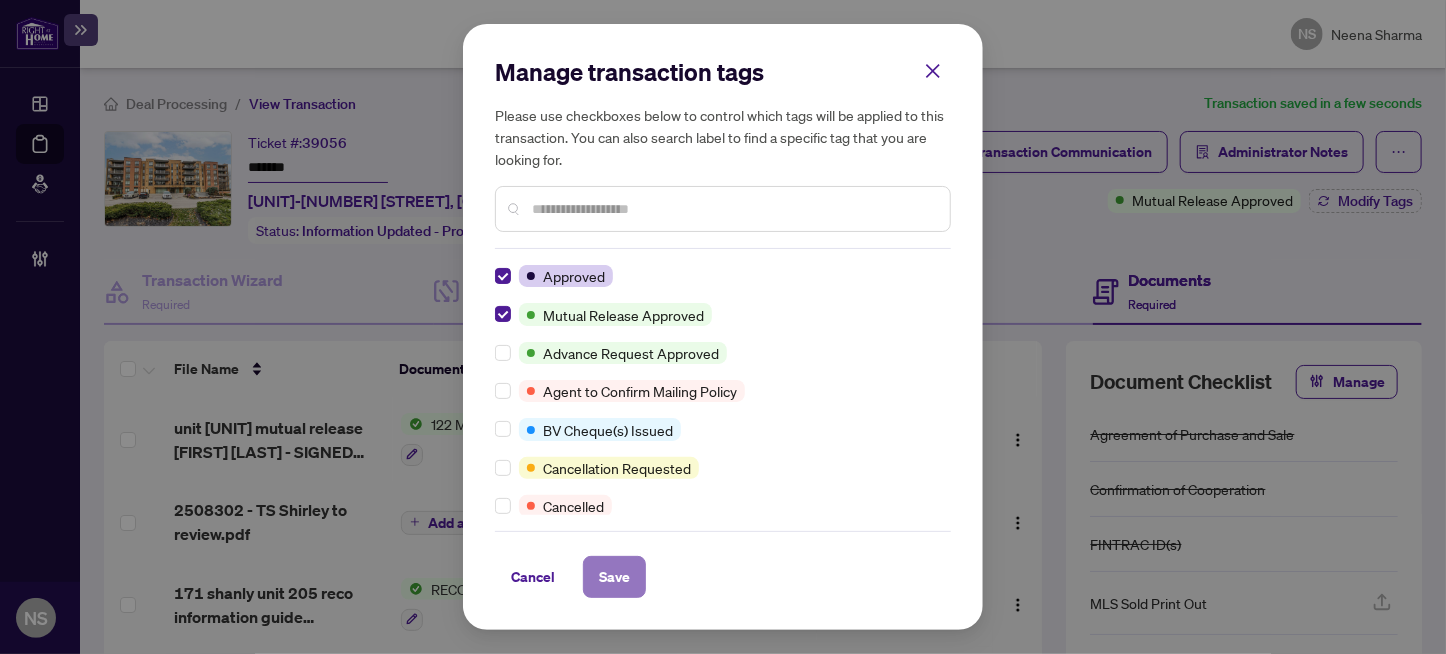 click on "Save" at bounding box center (614, 577) 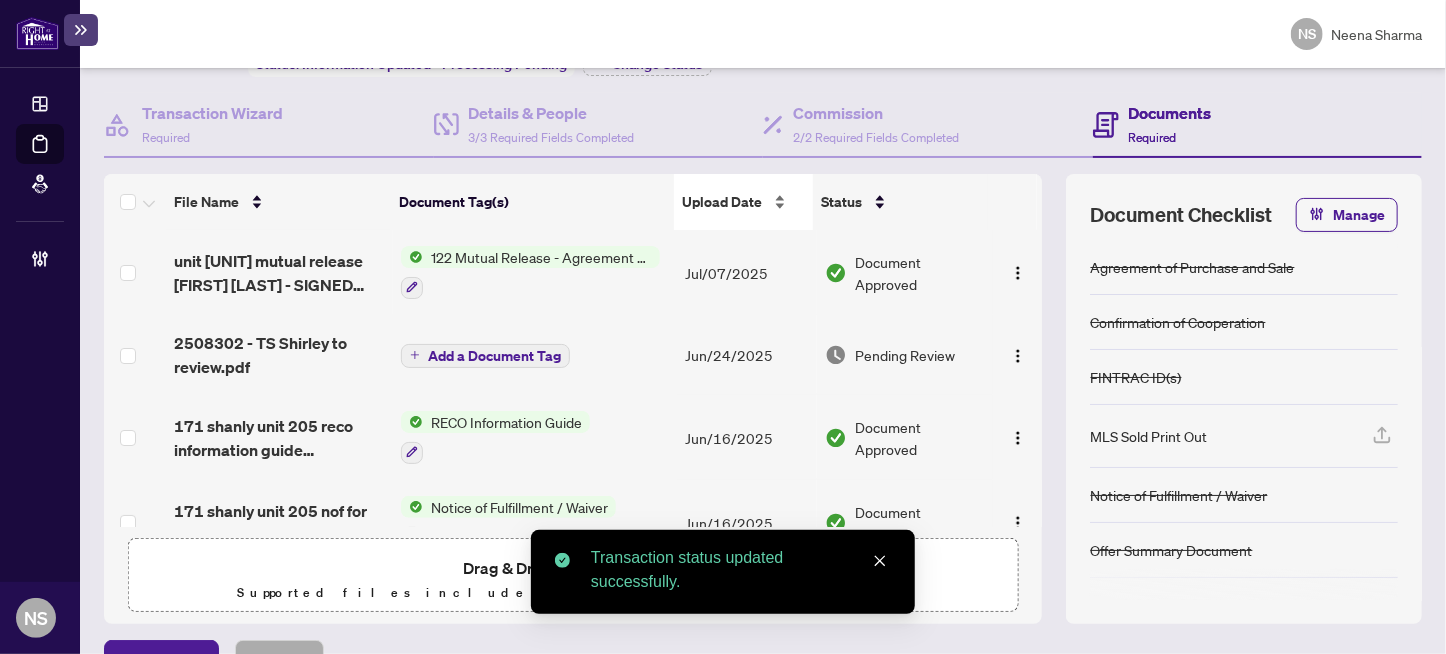 scroll, scrollTop: 213, scrollLeft: 0, axis: vertical 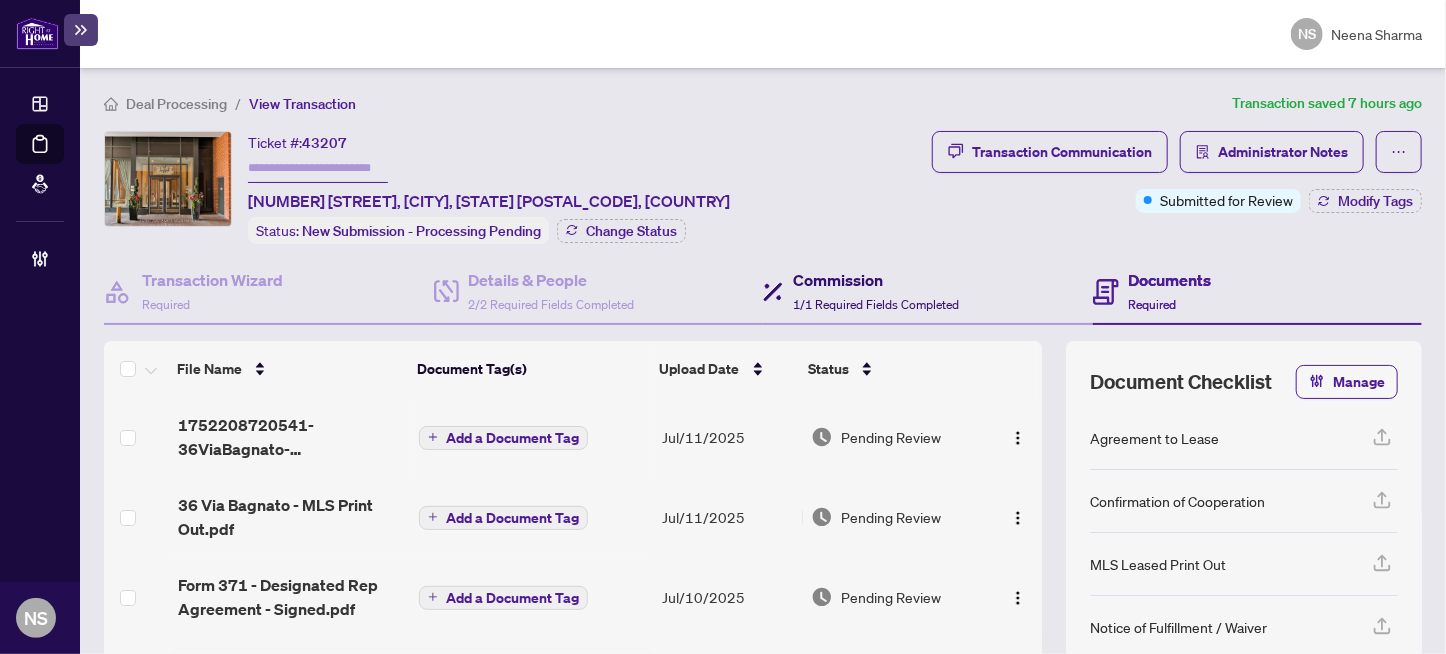 click on "Commission" at bounding box center (876, 280) 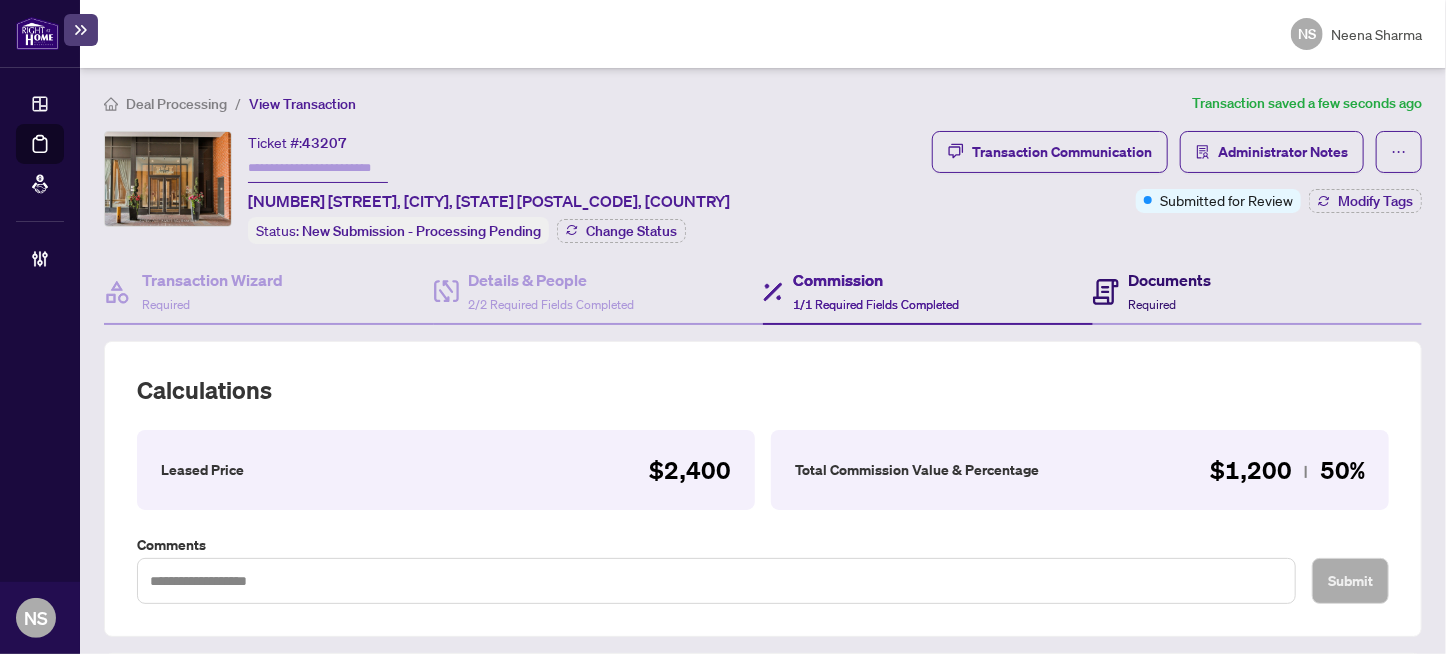 click on "Documents" at bounding box center (1170, 280) 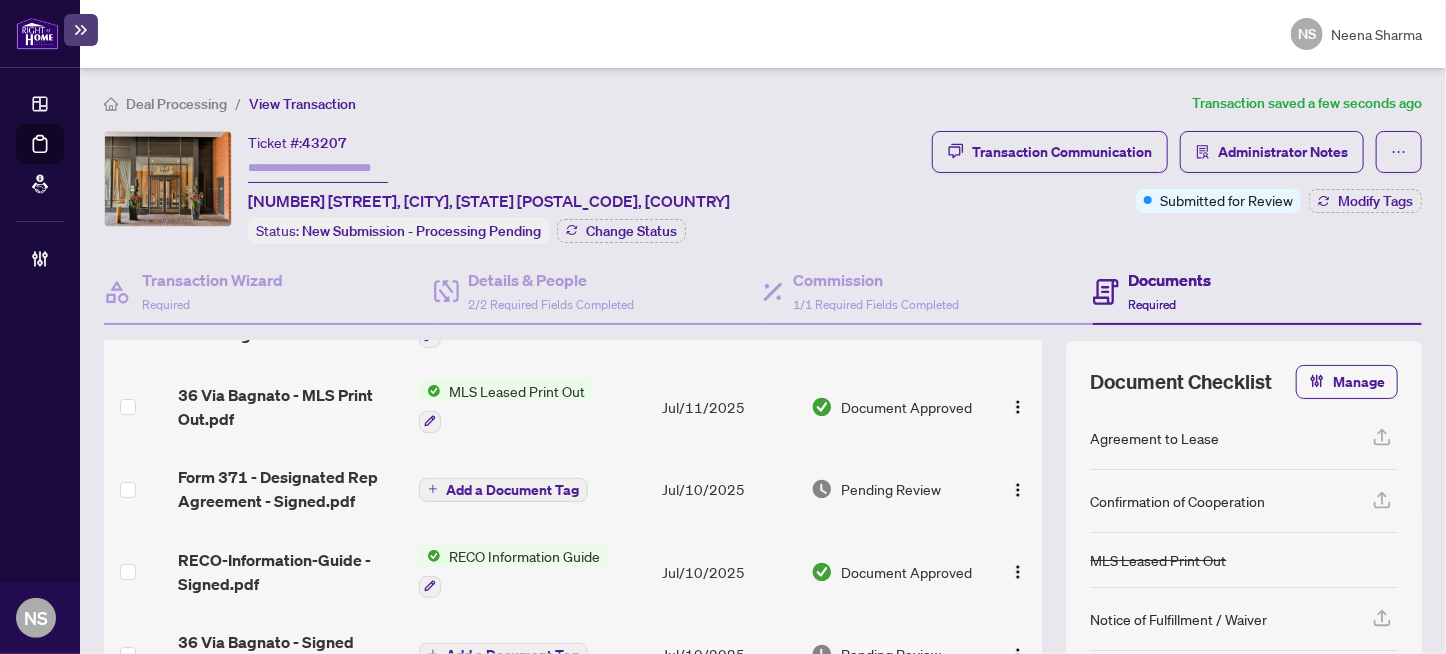 scroll, scrollTop: 120, scrollLeft: 0, axis: vertical 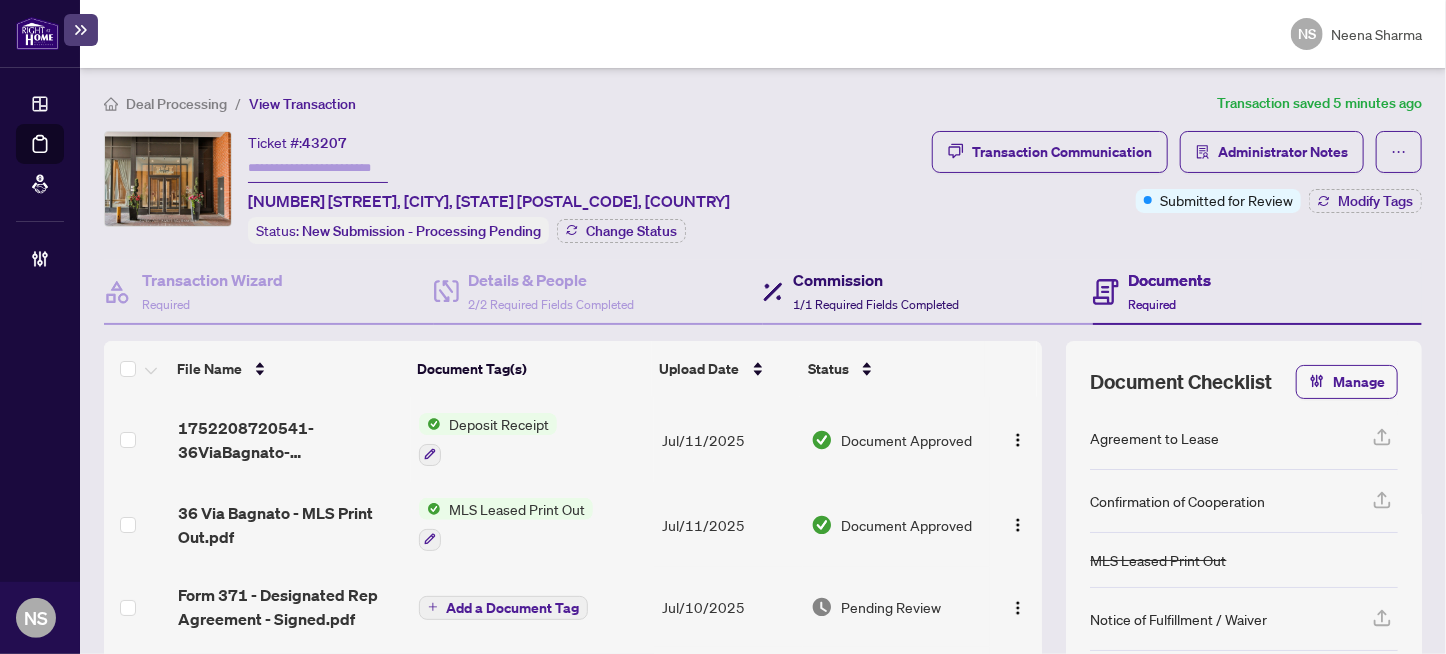 click on "Commission" at bounding box center [876, 280] 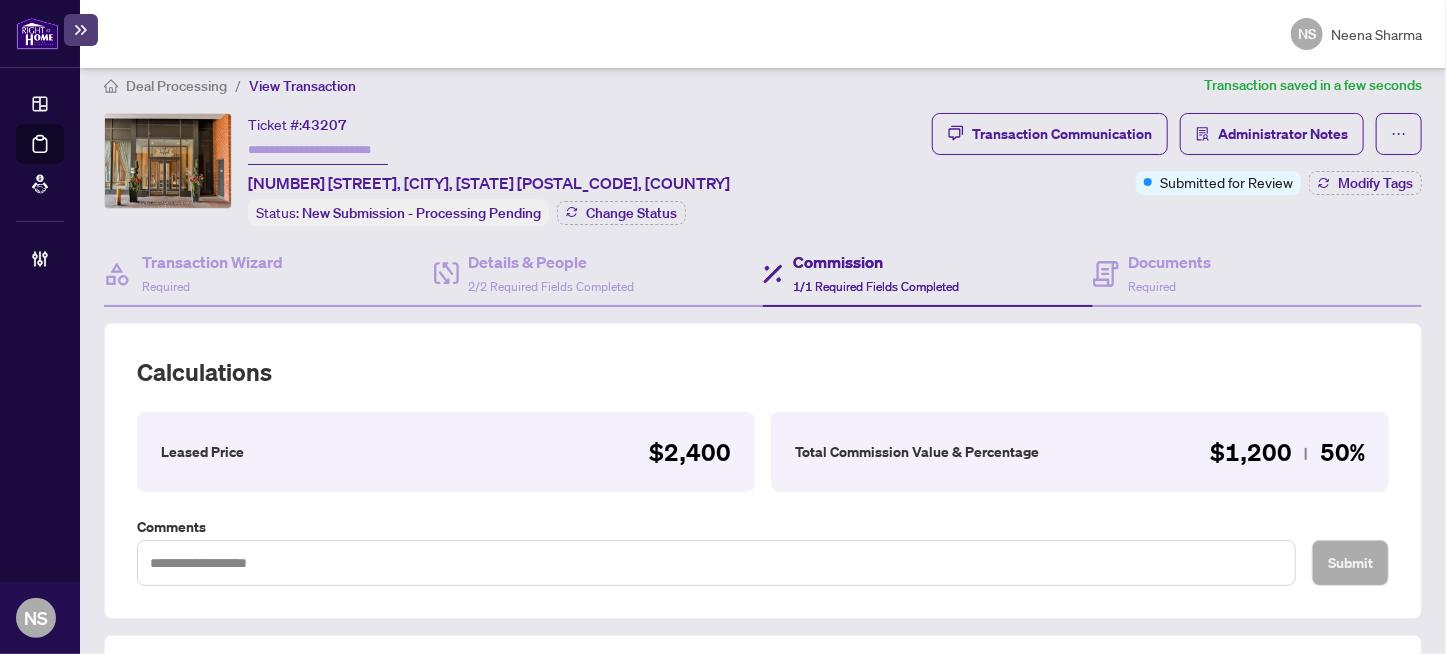 scroll, scrollTop: 0, scrollLeft: 0, axis: both 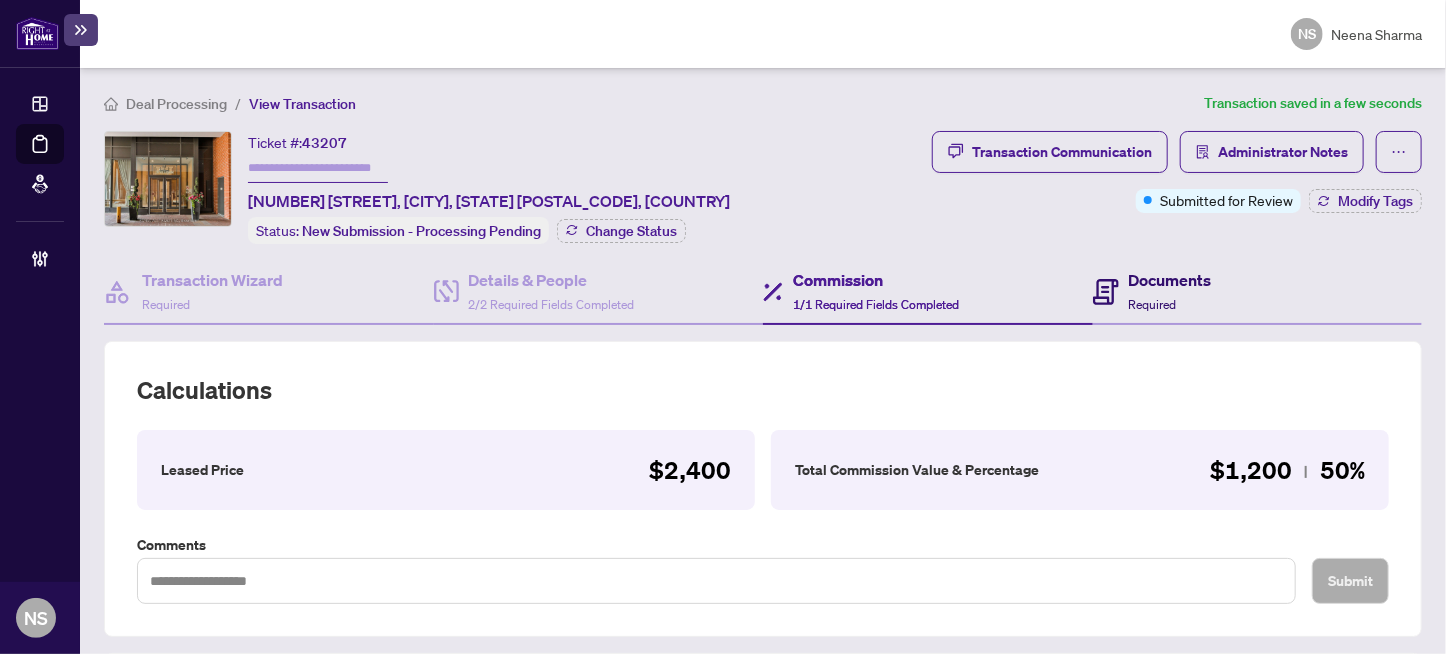 click on "Documents Required" at bounding box center (1170, 291) 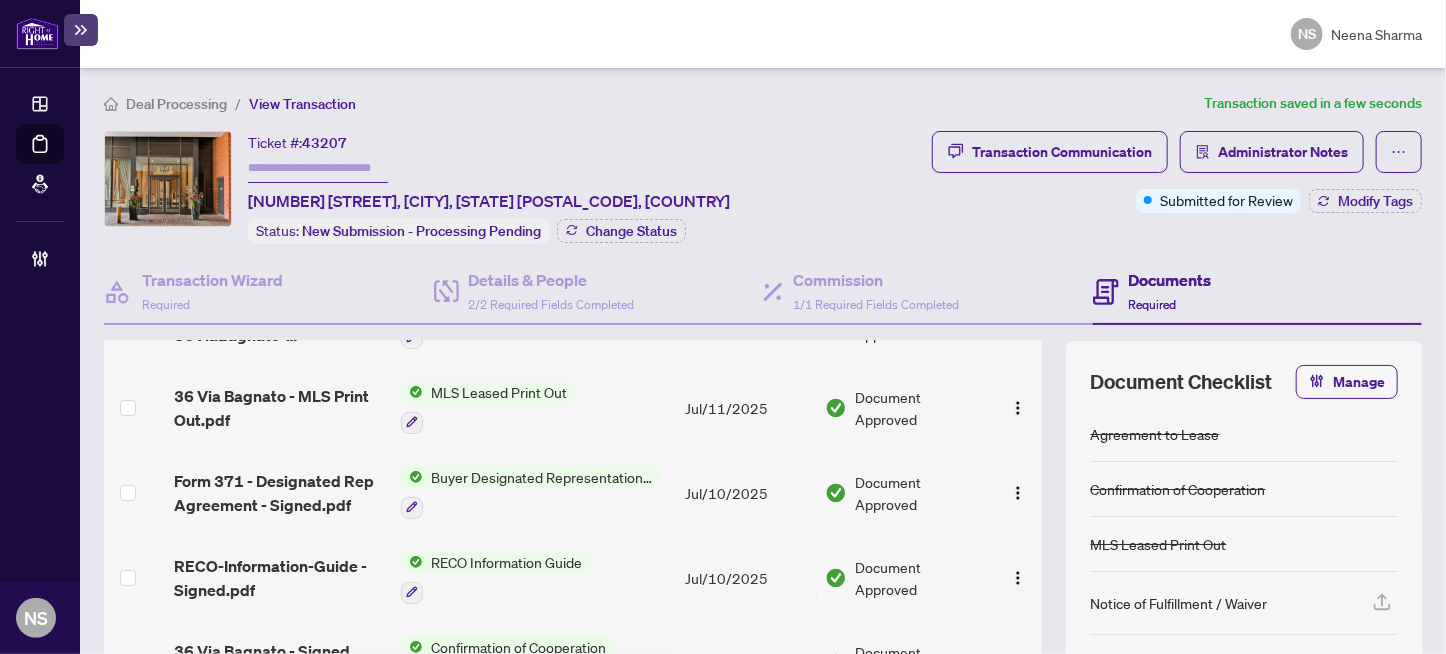 scroll, scrollTop: 128, scrollLeft: 0, axis: vertical 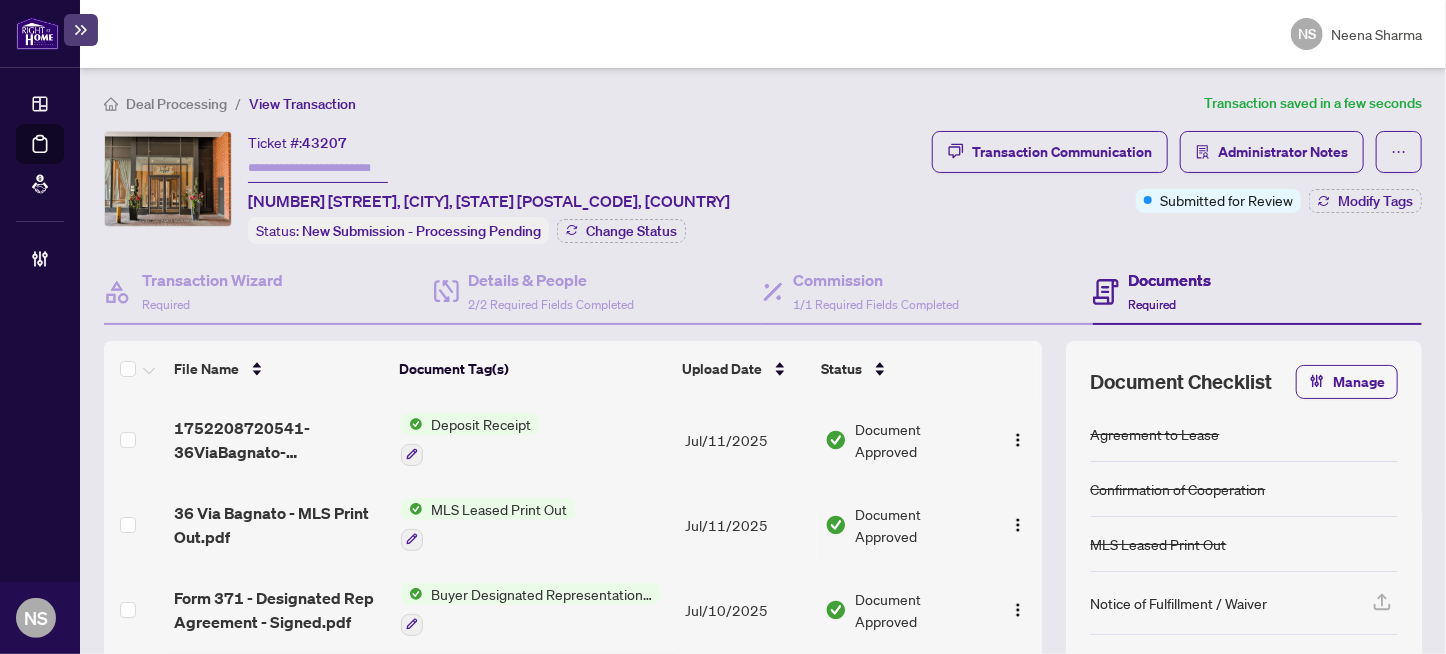 click at bounding box center (318, 168) 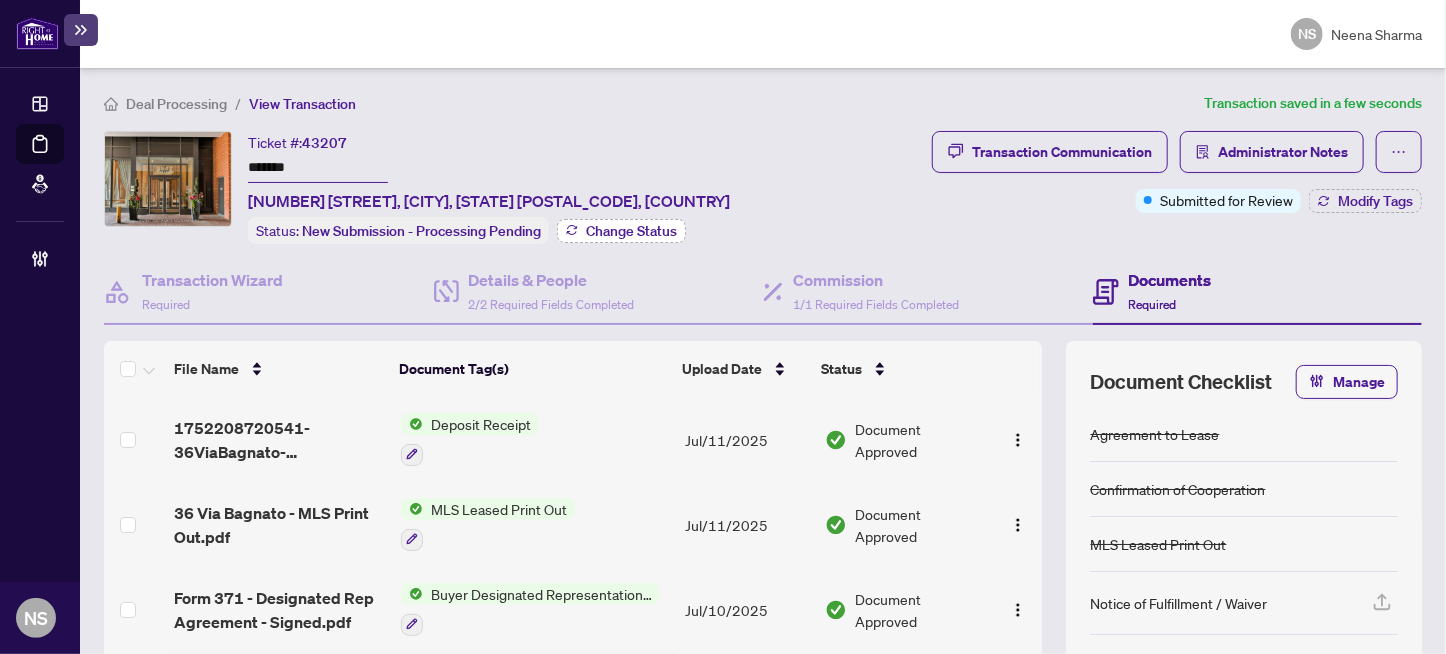 type on "*******" 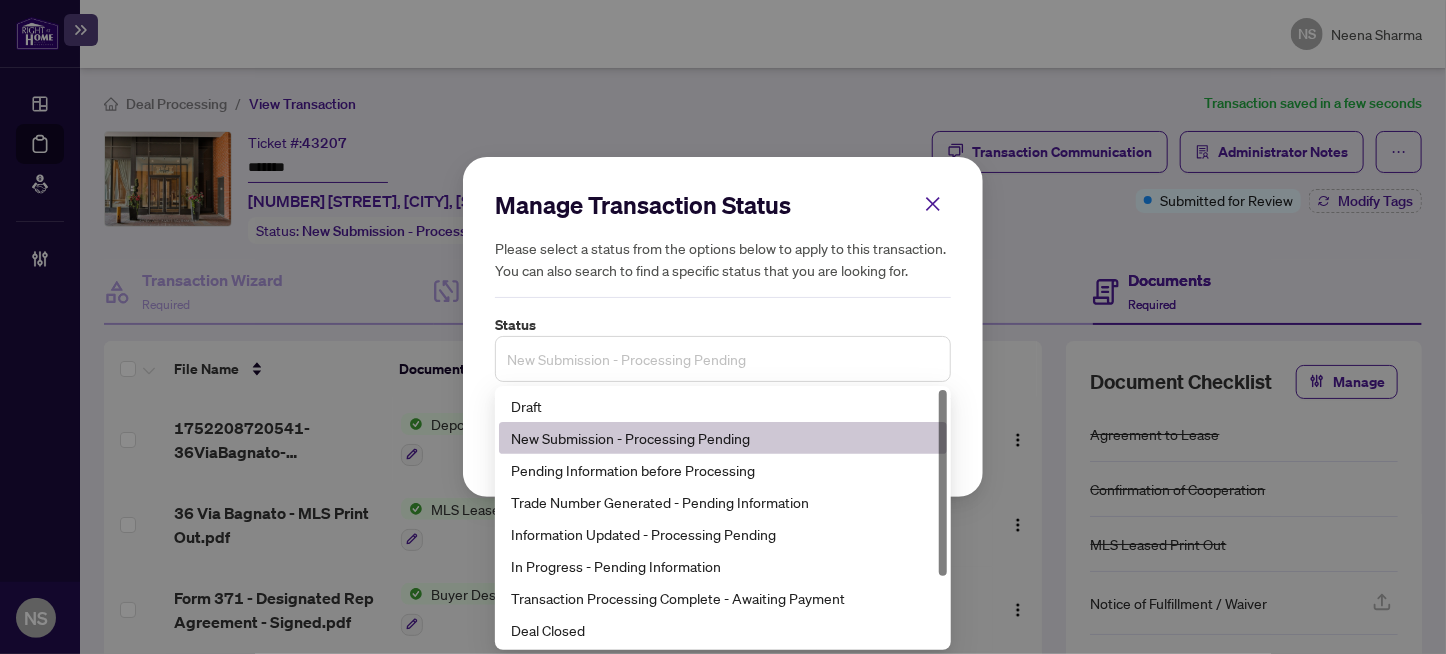 click on "New Submission - Processing Pending" at bounding box center (723, 359) 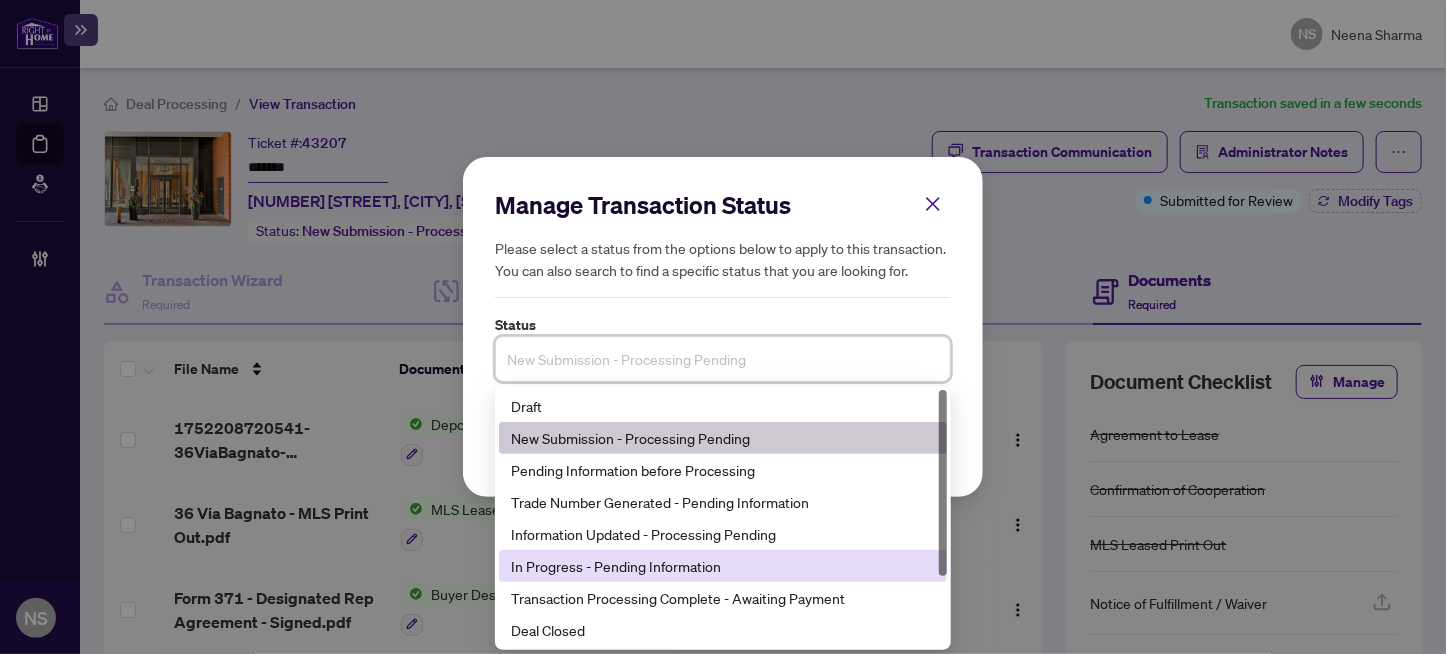 click on "In Progress - Pending Information" at bounding box center [723, 566] 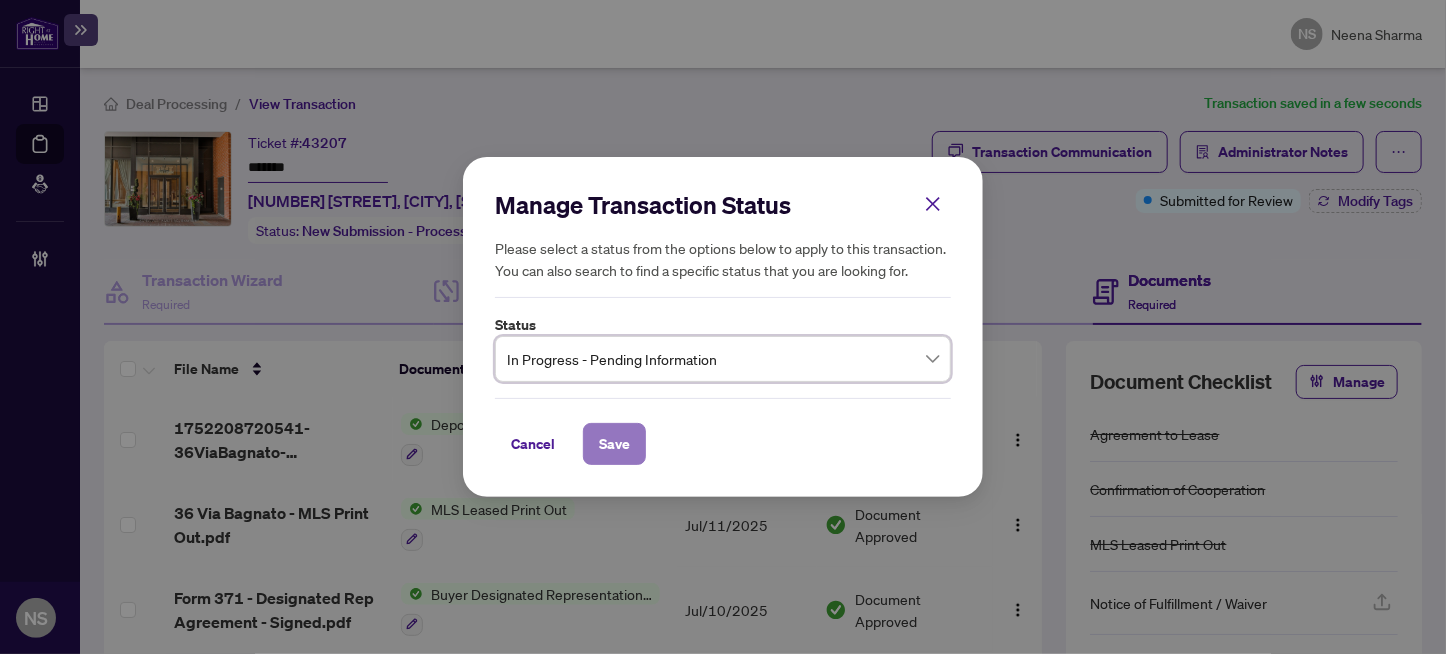 click on "Save" at bounding box center [614, 444] 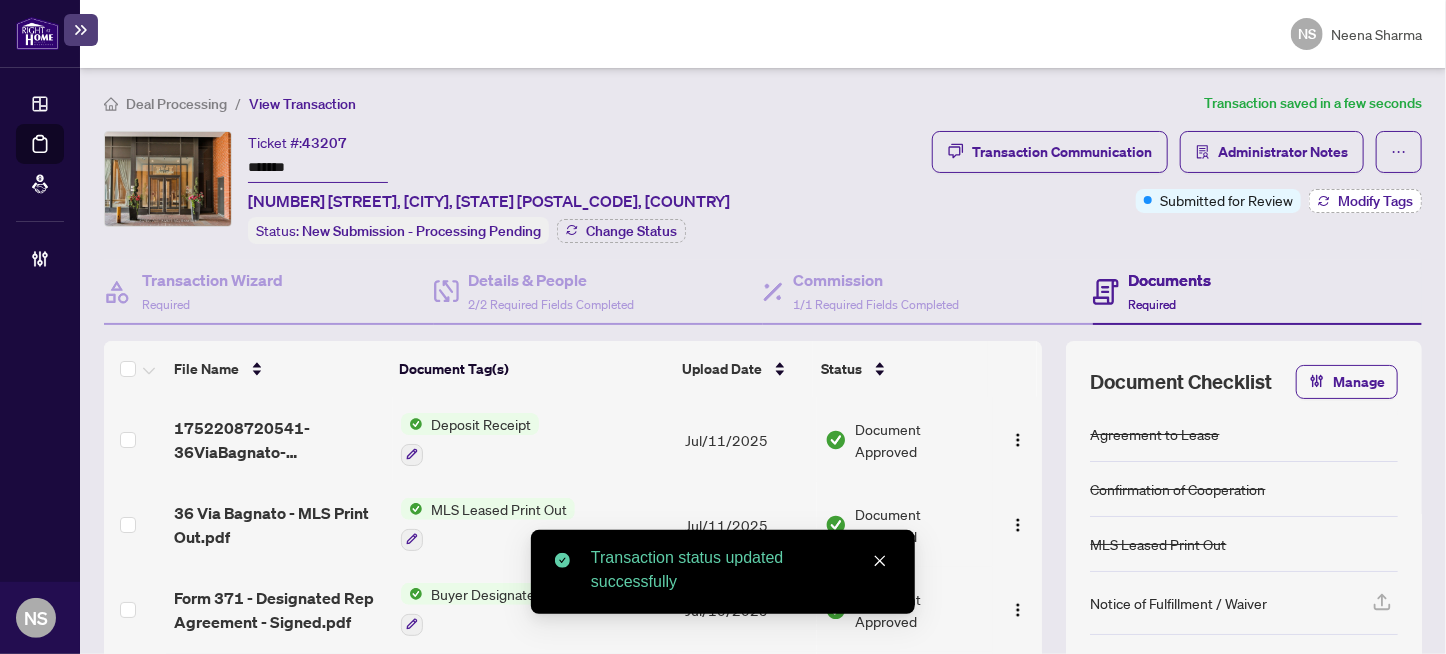 click on "Modify Tags" at bounding box center (1375, 201) 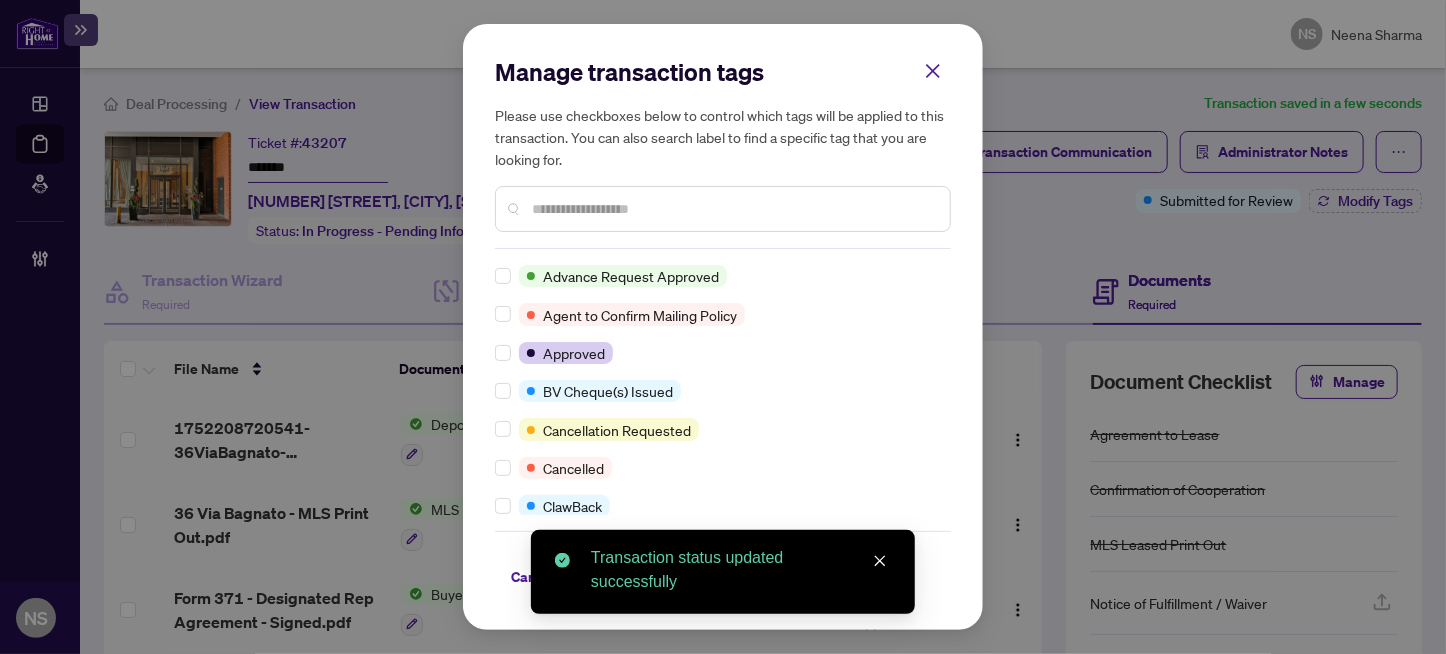 scroll, scrollTop: 0, scrollLeft: 0, axis: both 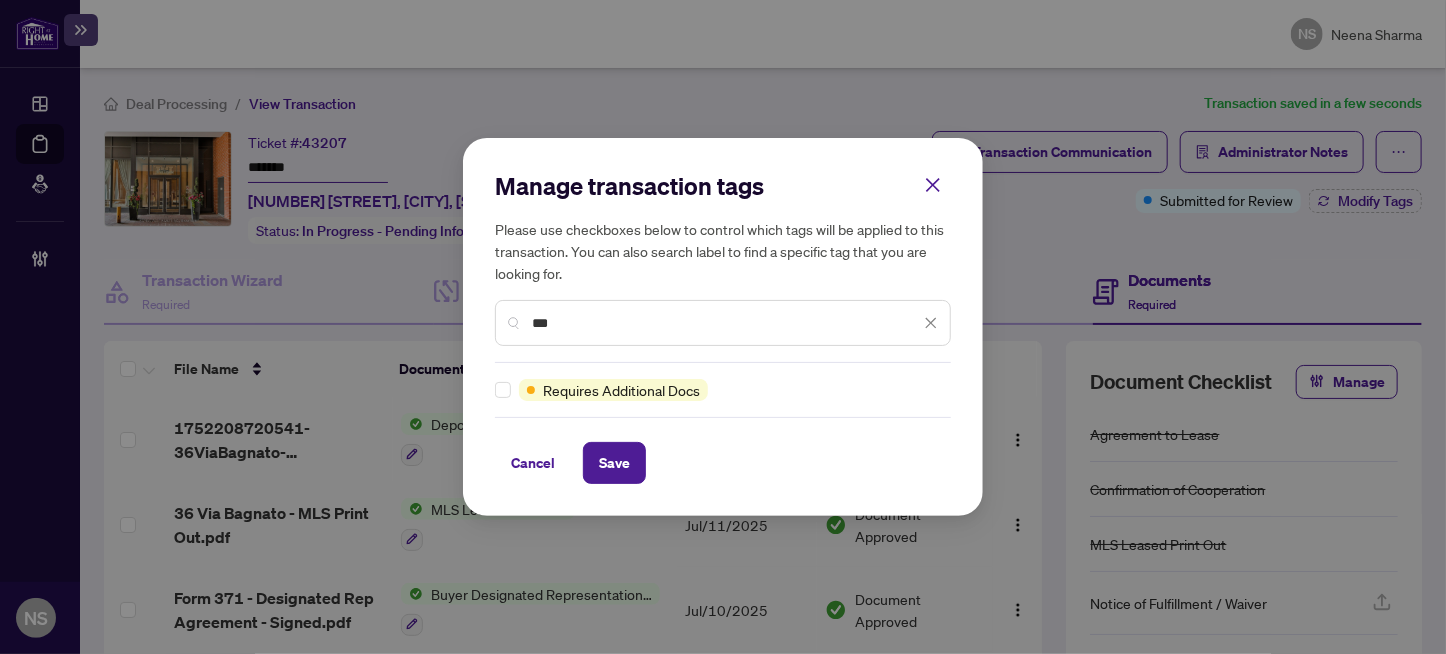 type on "***" 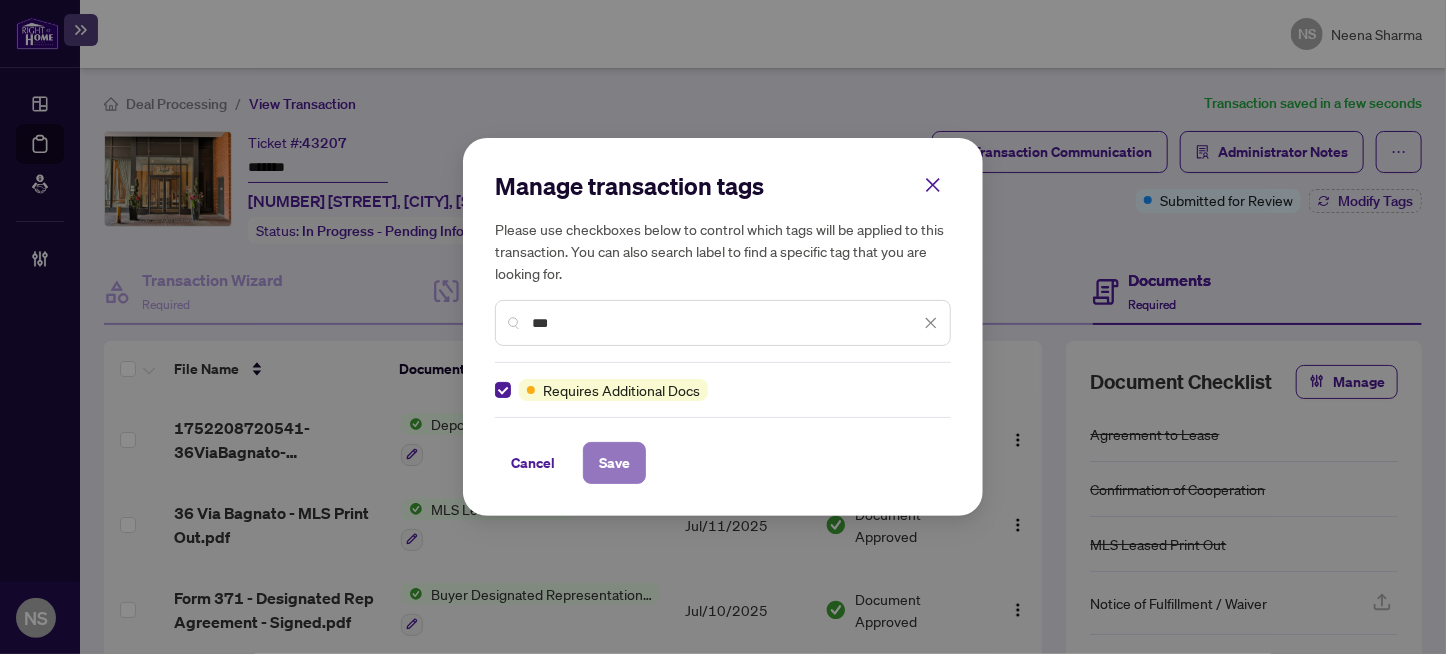click on "Save" at bounding box center (614, 463) 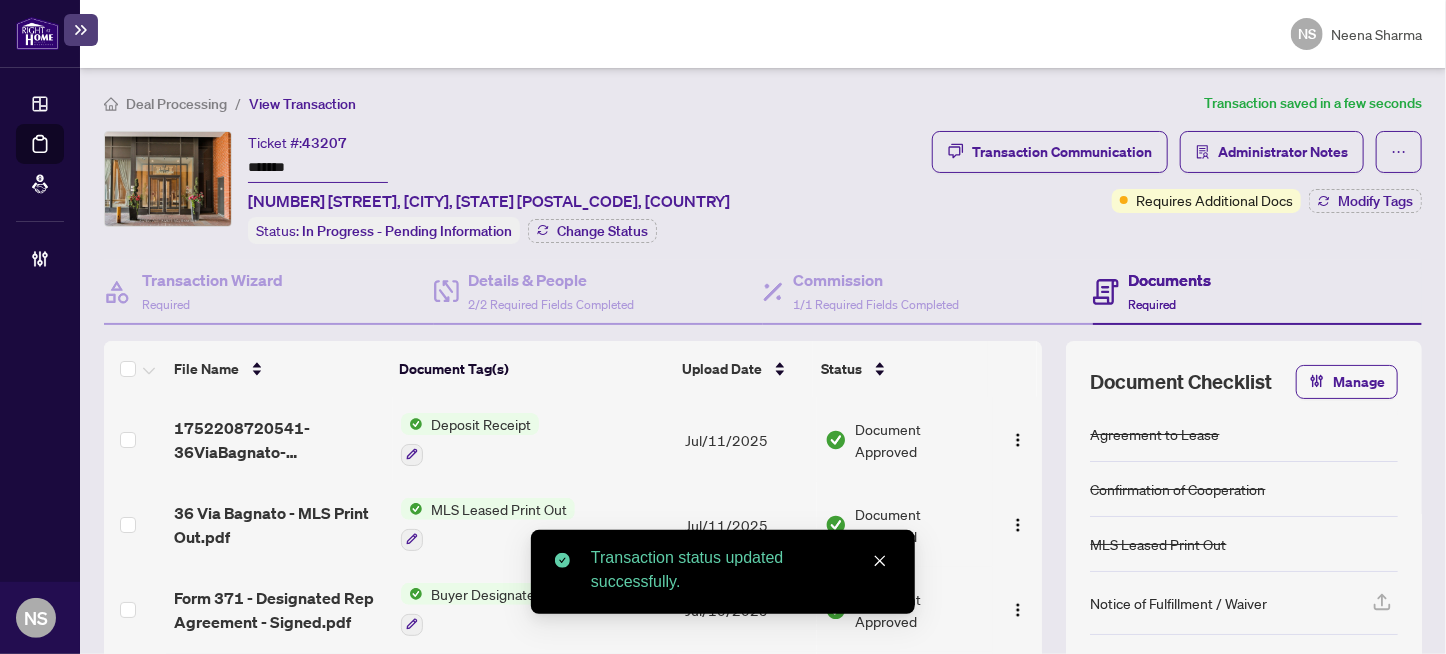 scroll, scrollTop: 213, scrollLeft: 0, axis: vertical 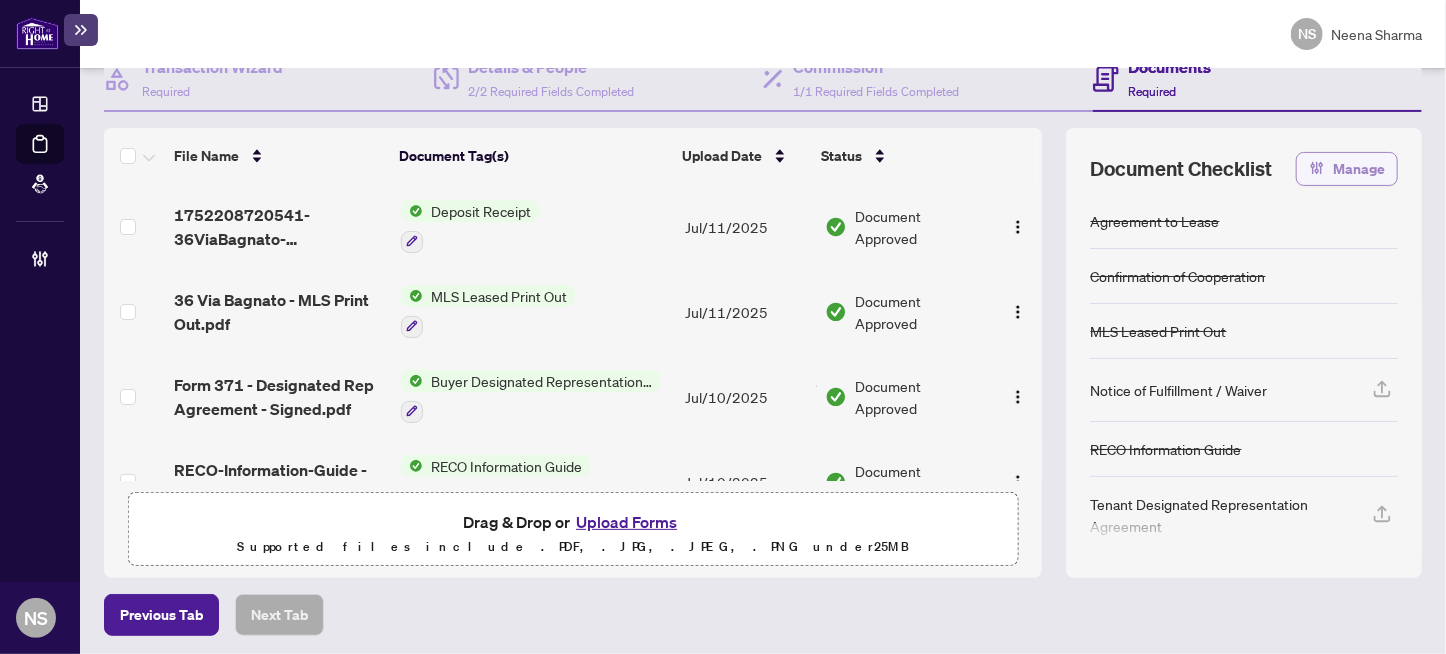 click on "Manage" at bounding box center [1359, 169] 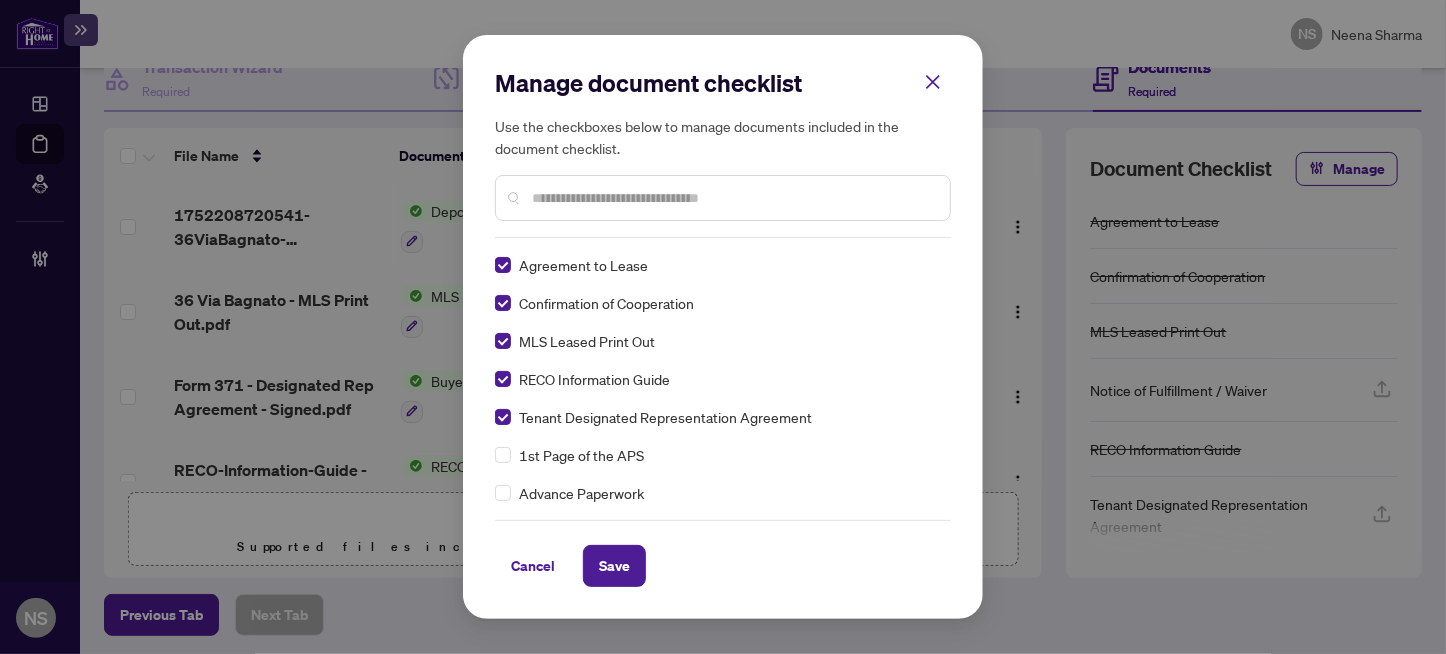 scroll, scrollTop: 0, scrollLeft: 0, axis: both 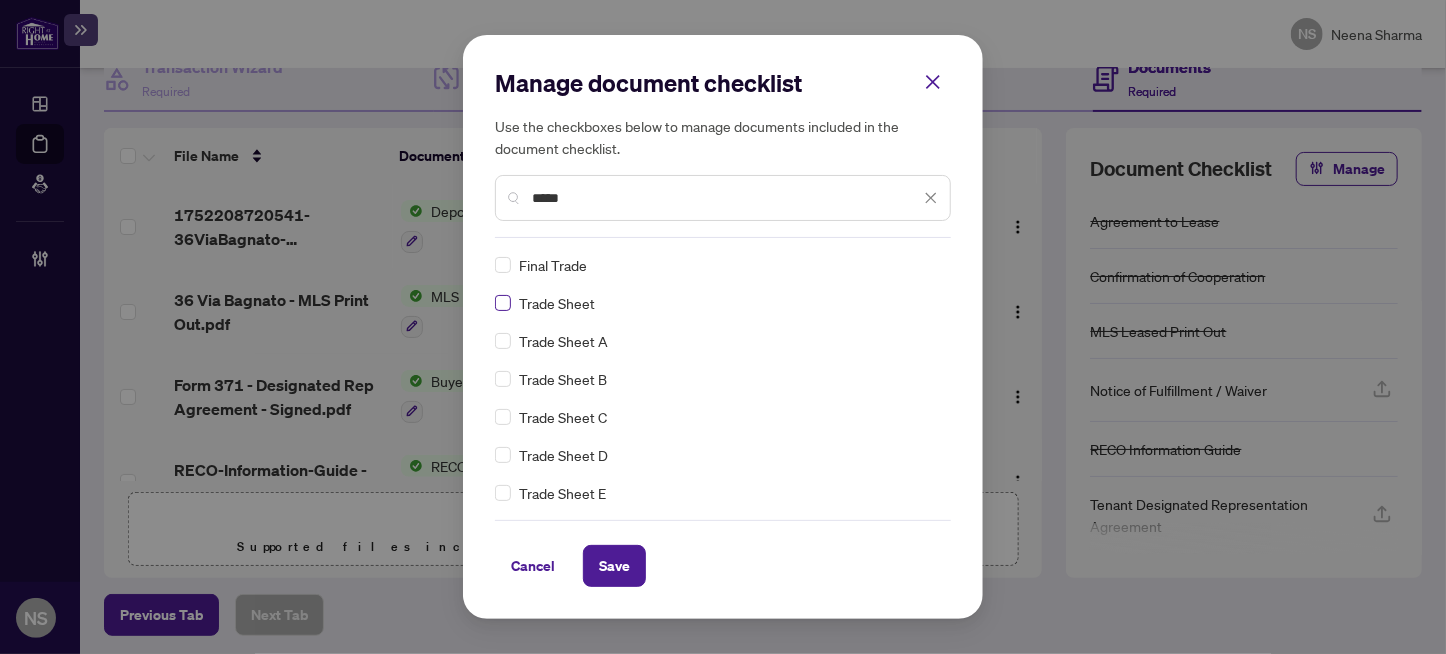 type on "*****" 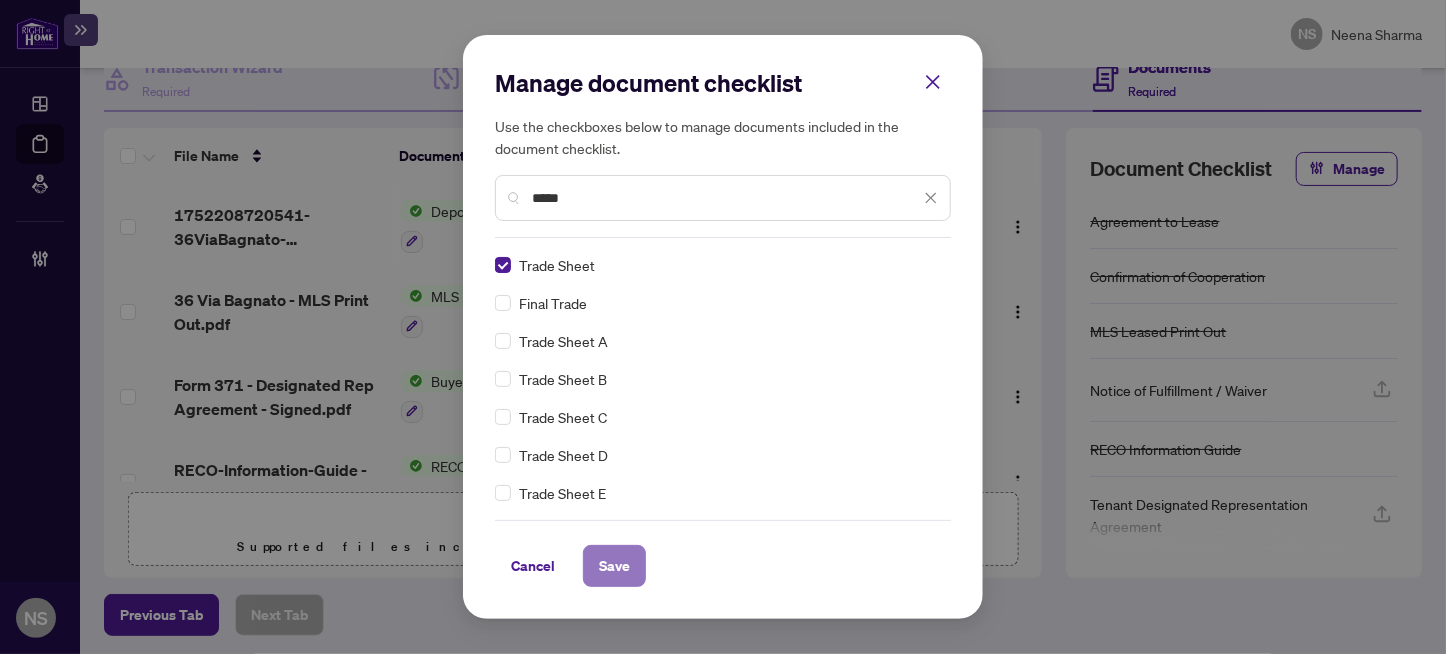 click on "Save" at bounding box center [614, 566] 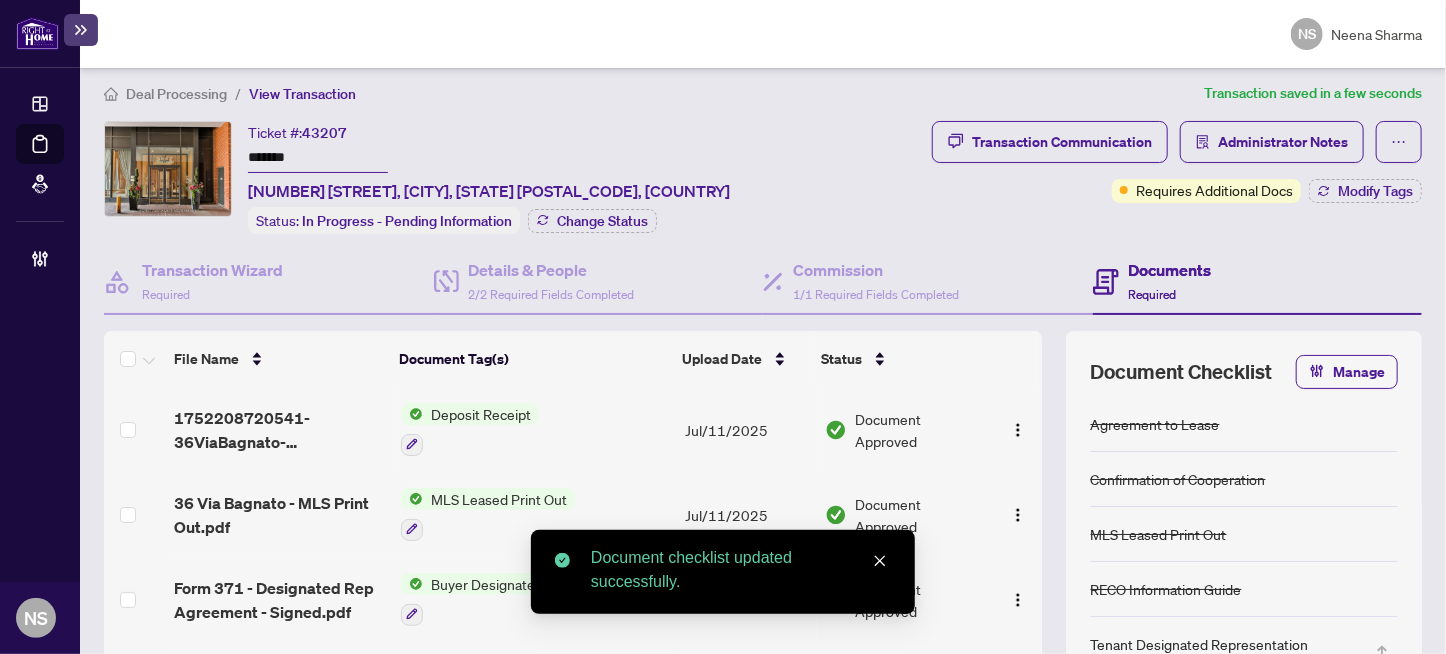 scroll, scrollTop: 0, scrollLeft: 0, axis: both 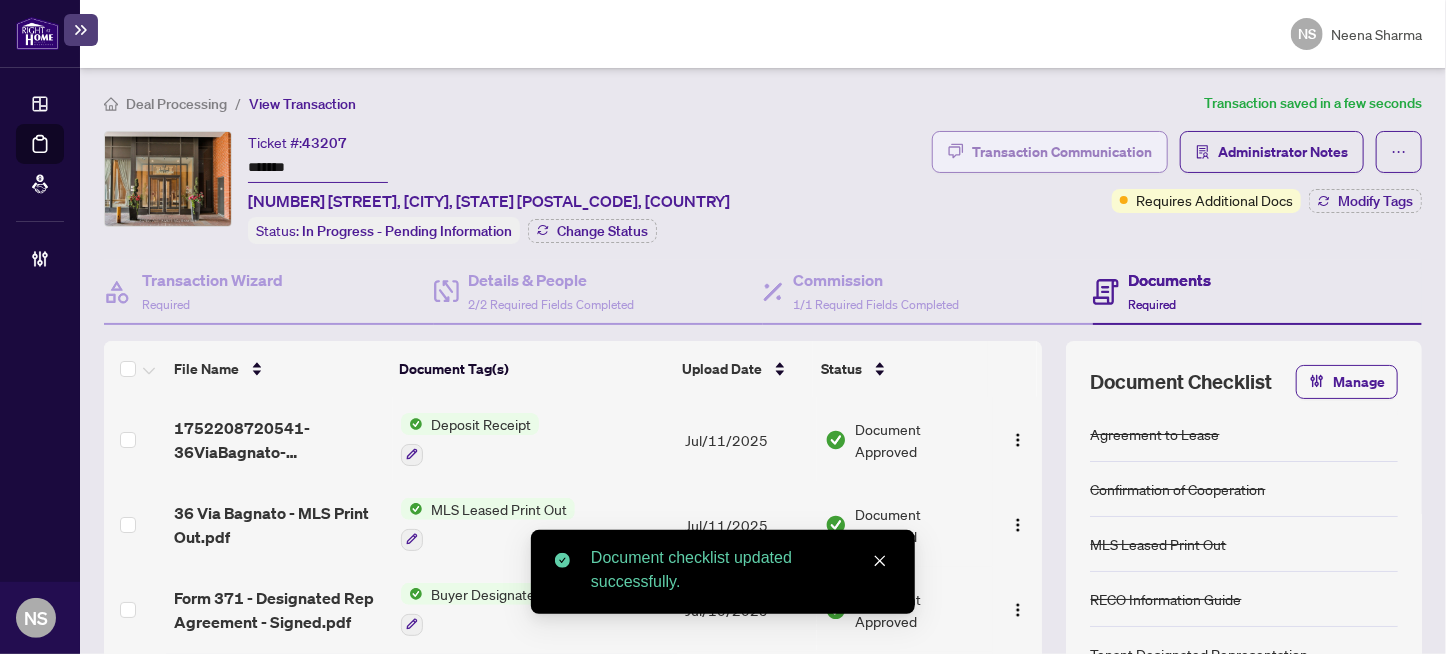 click on "Transaction Communication" at bounding box center (1062, 152) 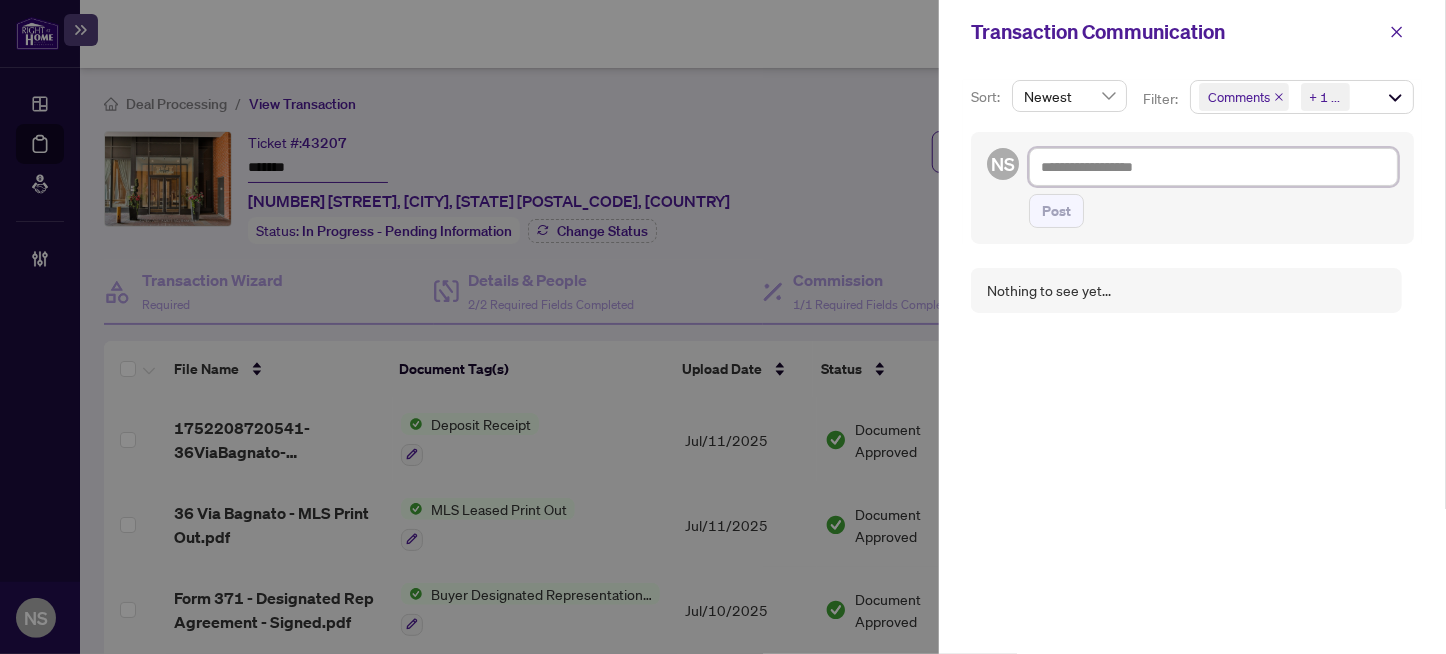 click at bounding box center [1213, 167] 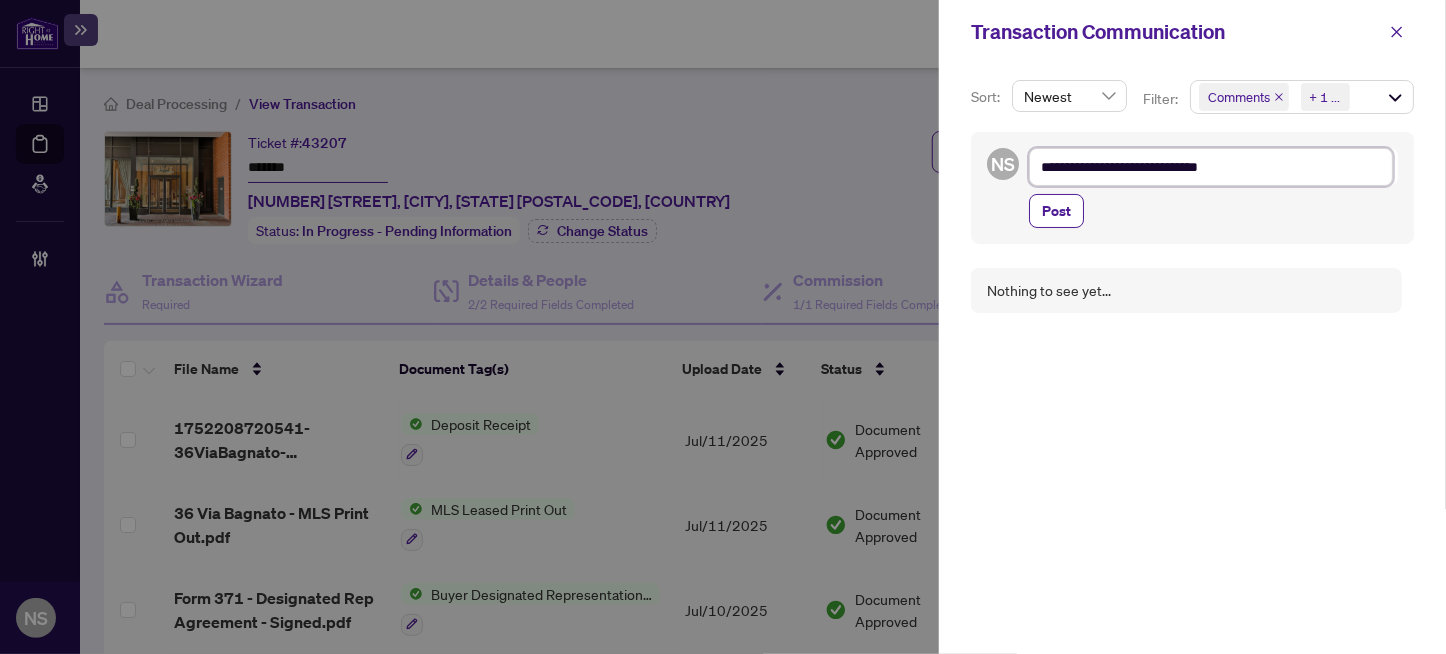 type on "**********" 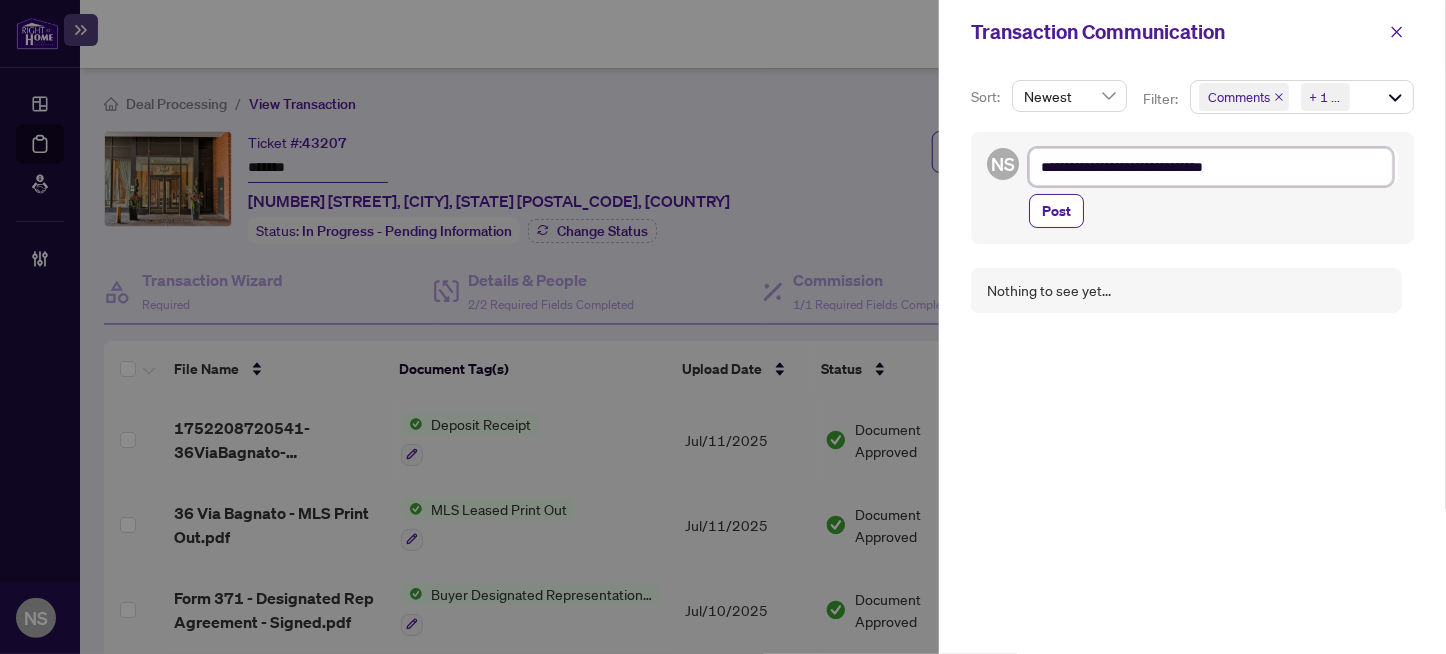 type on "**********" 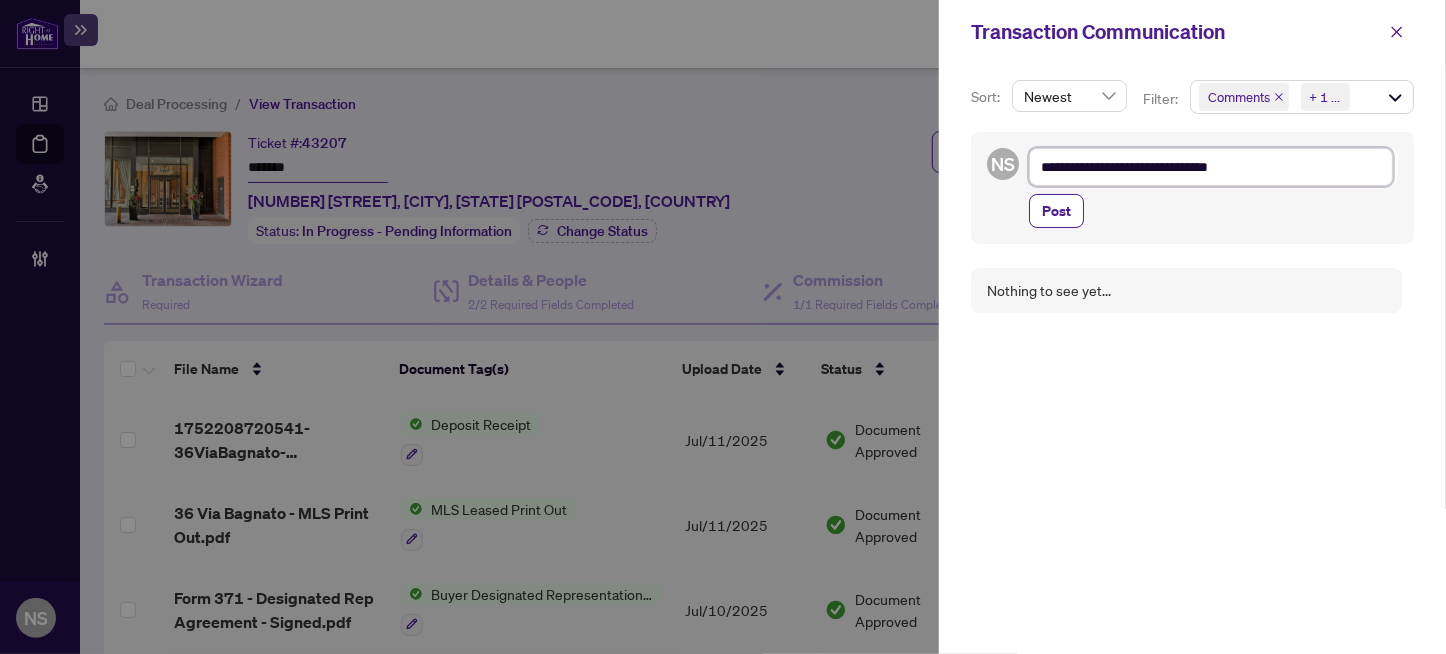 type on "**********" 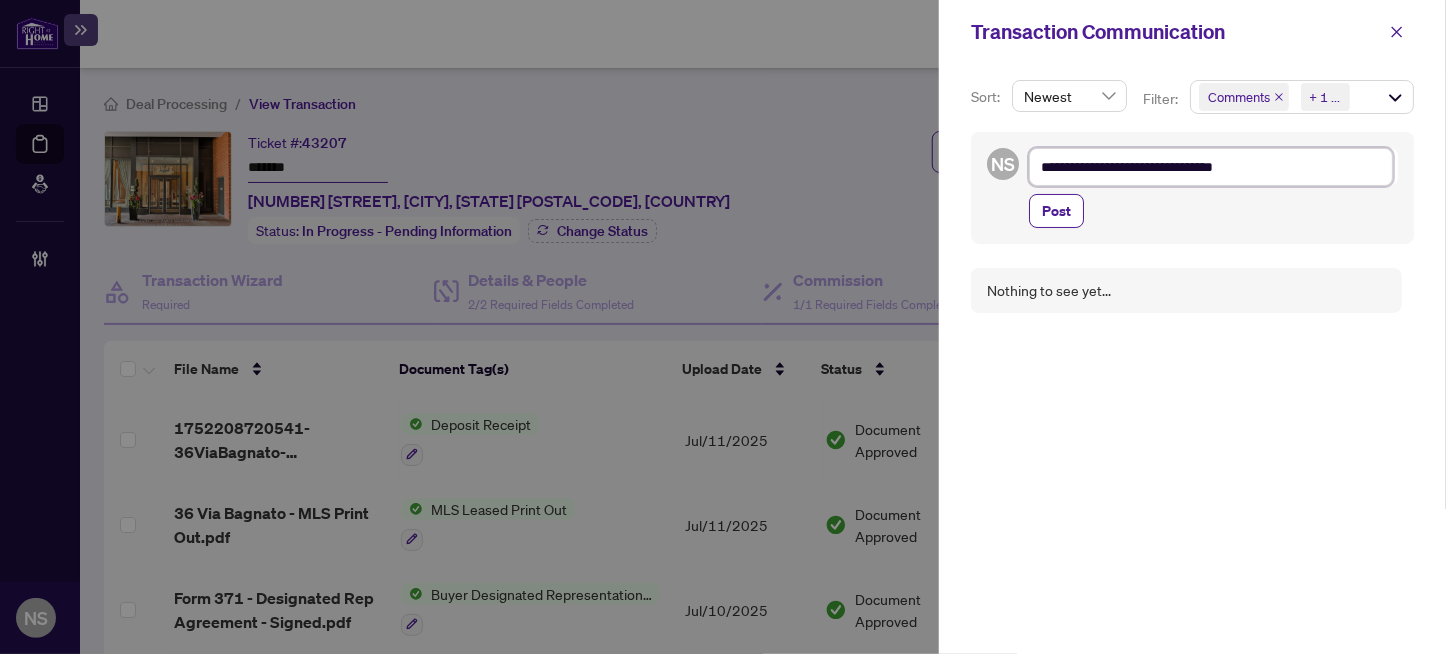 type on "**********" 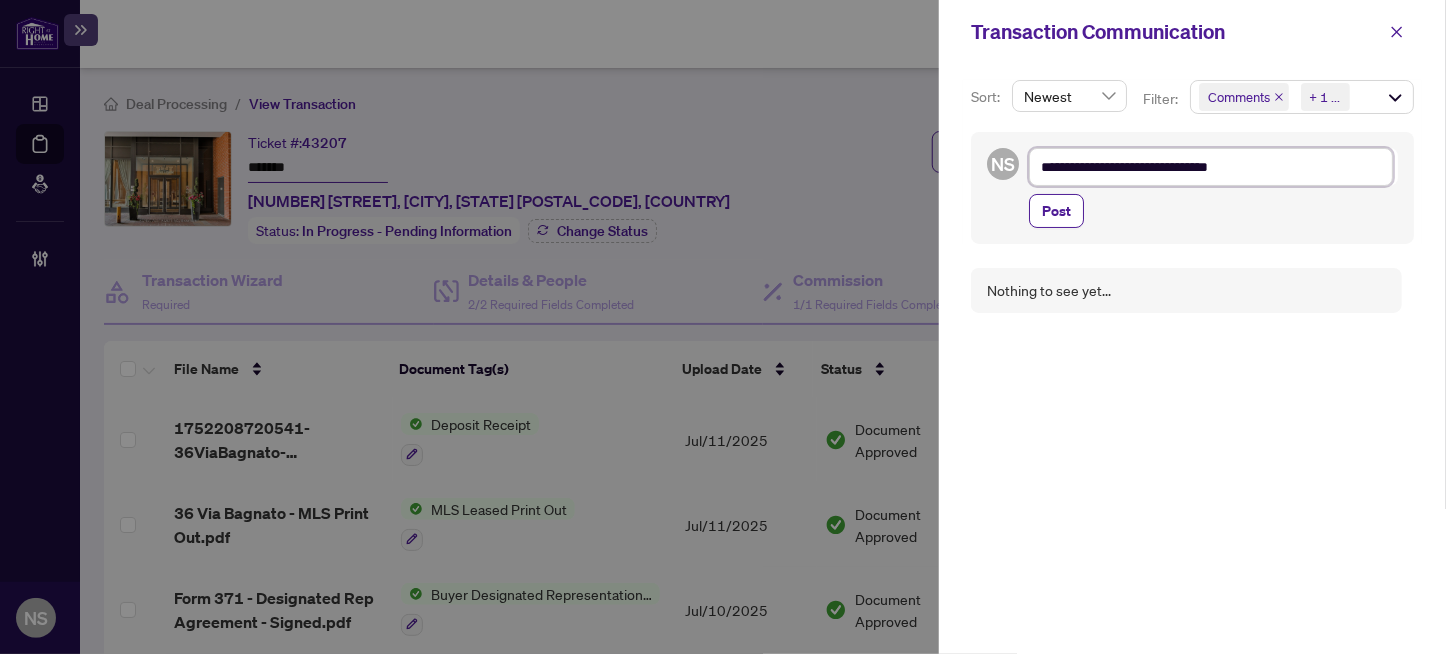 type on "**********" 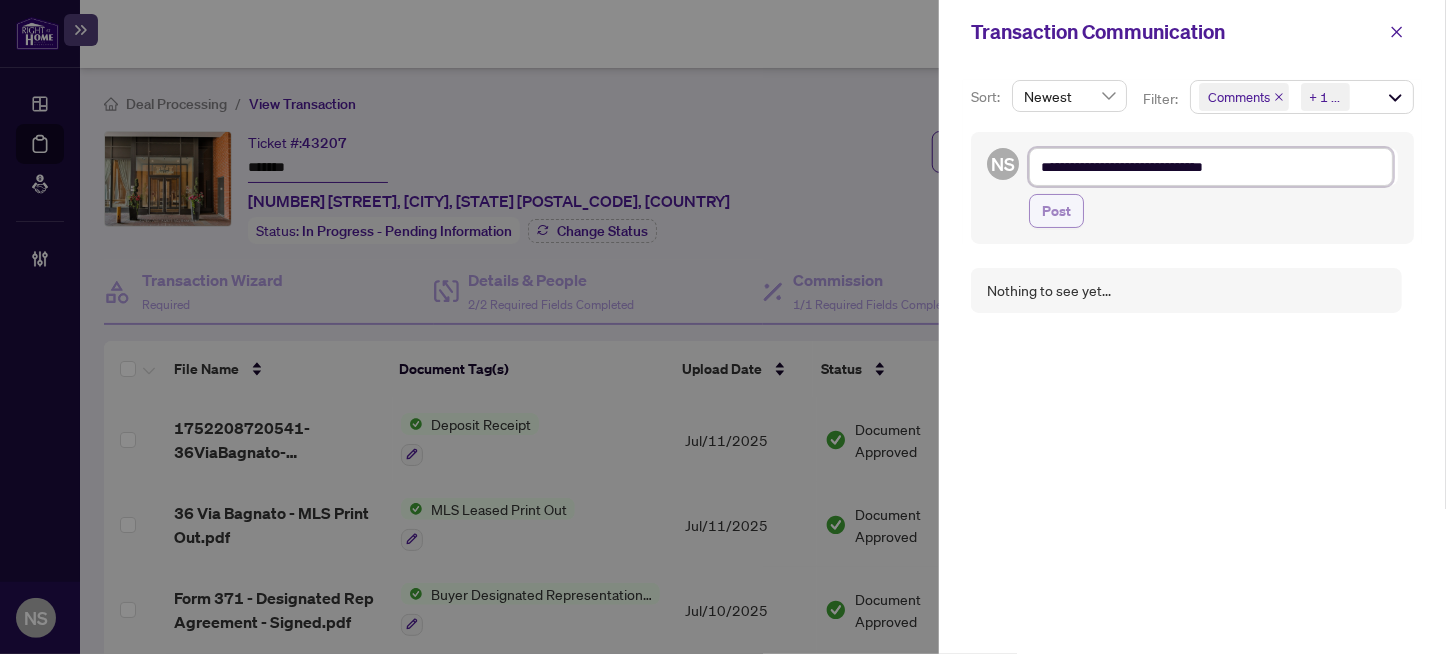 type on "**********" 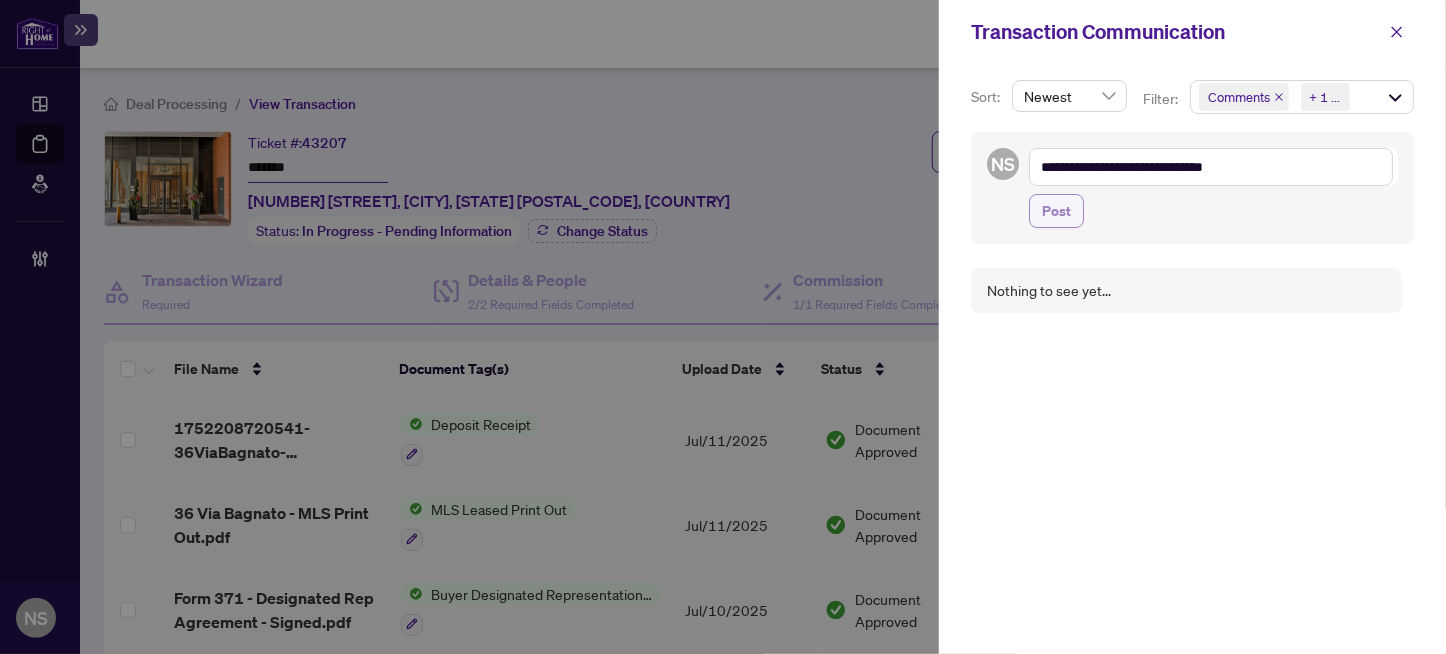 click on "Post" at bounding box center (1056, 211) 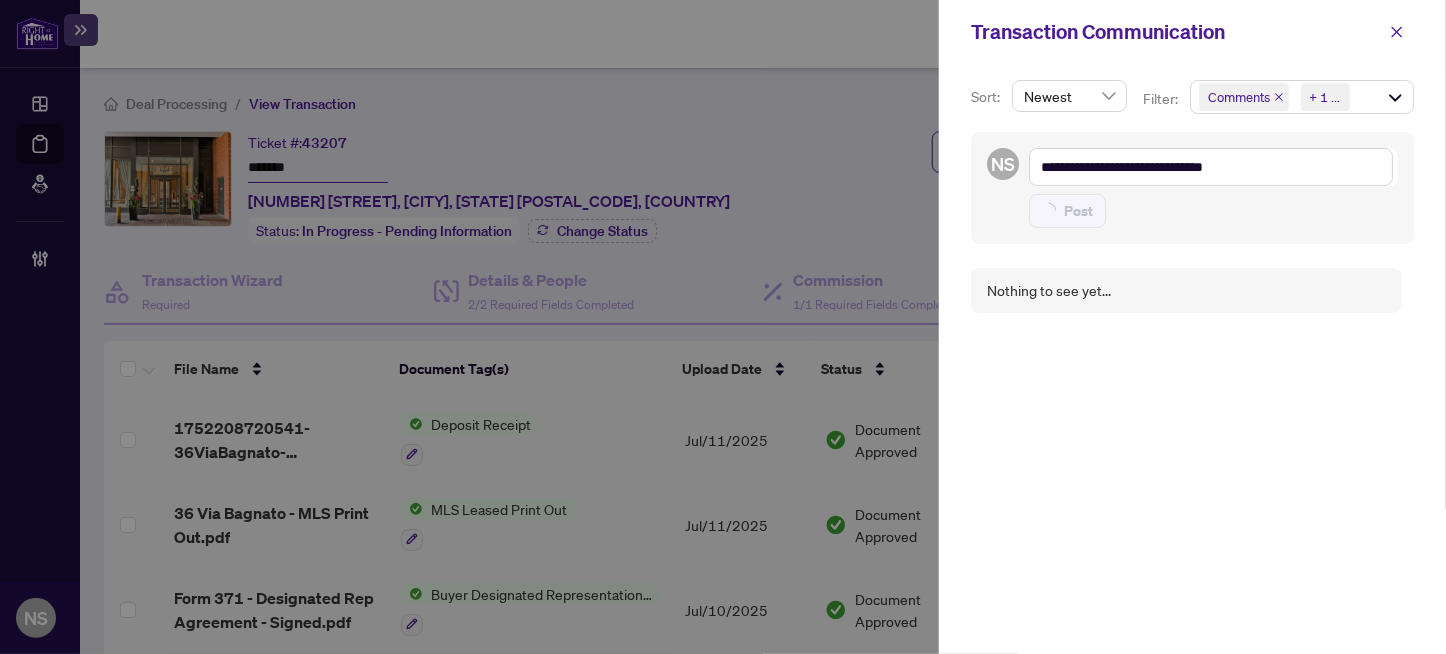 type on "**********" 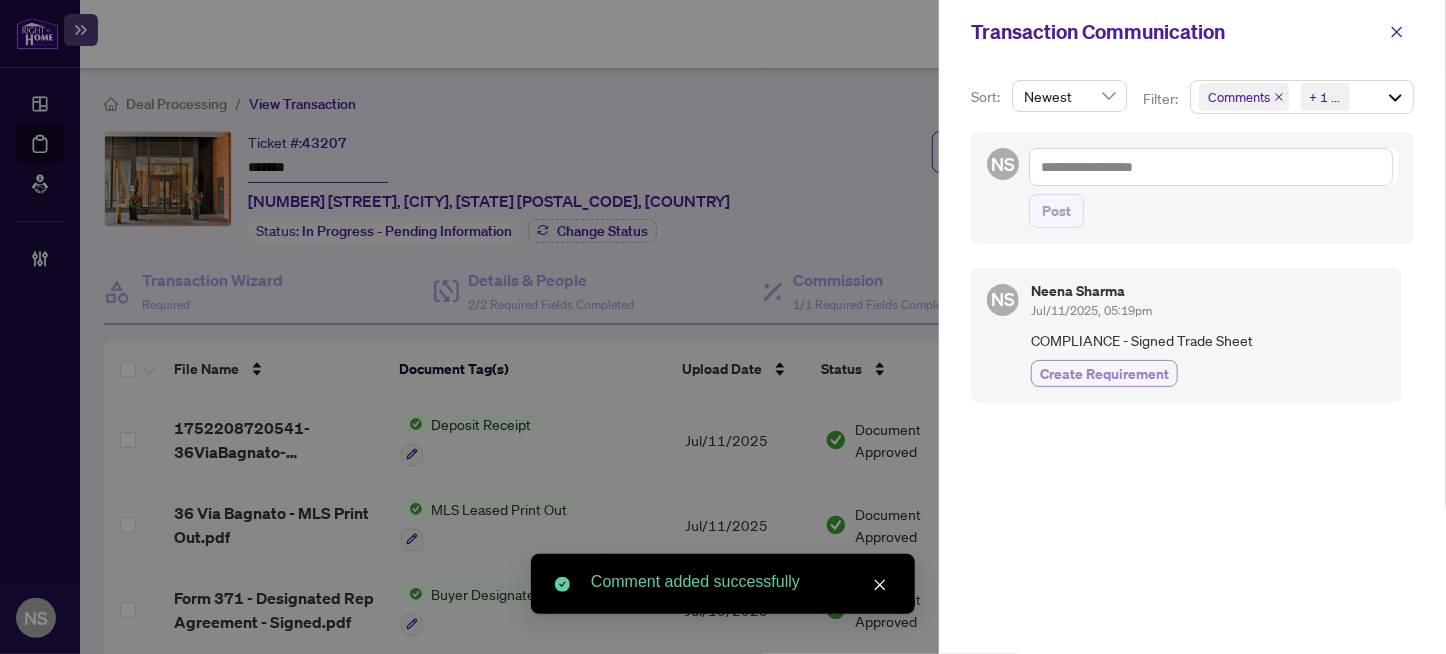 click on "Create Requirement" at bounding box center (1104, 373) 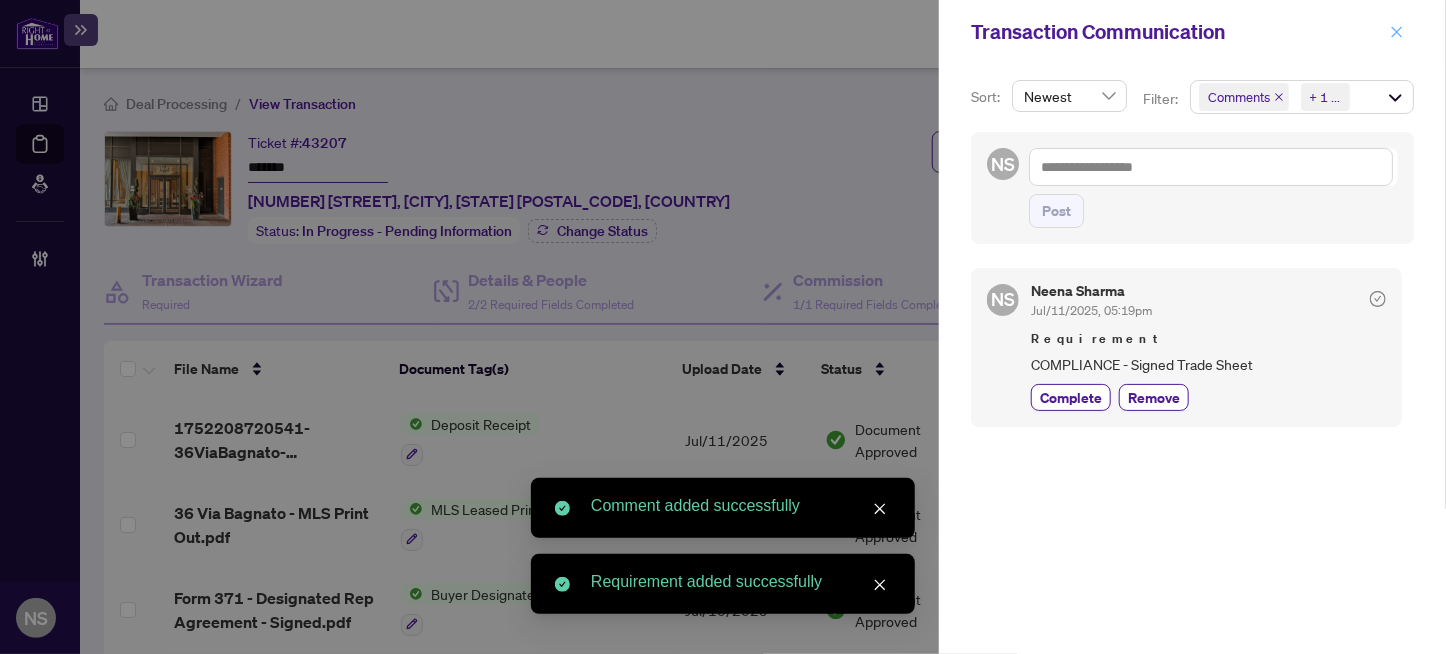 click 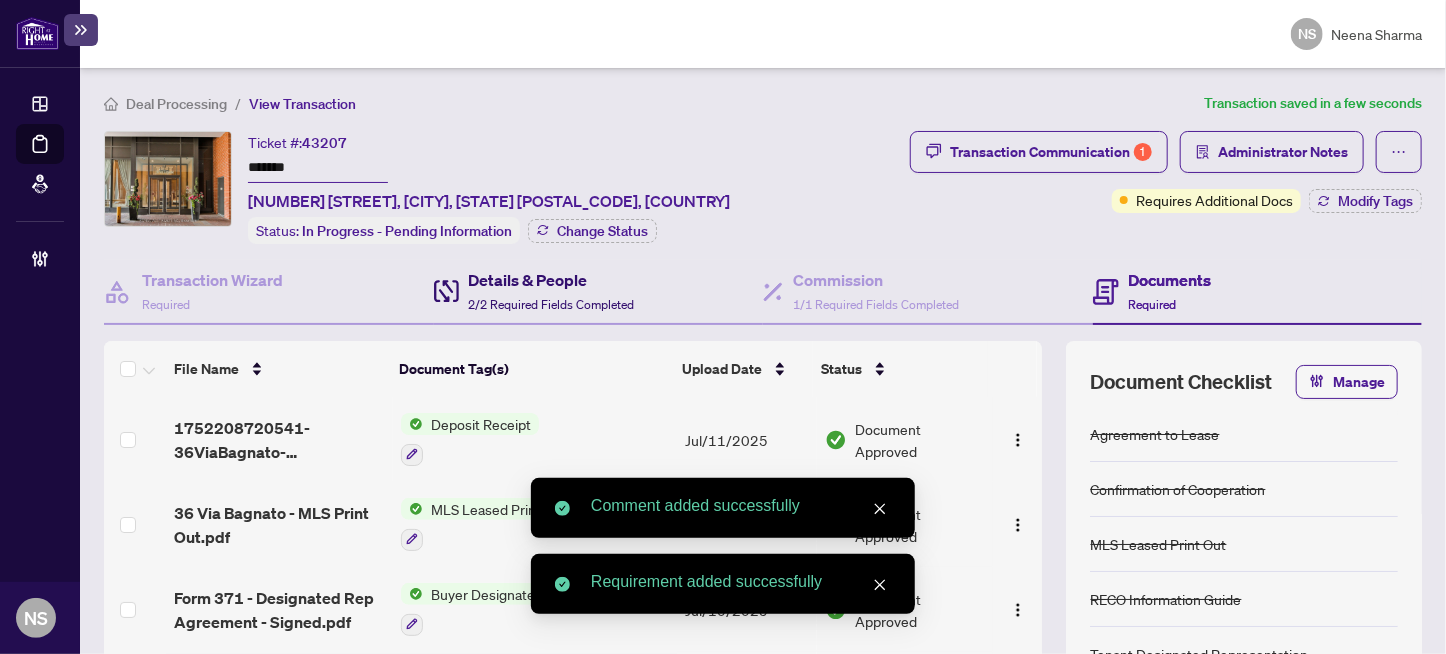 click on "2/2 Required Fields Completed" at bounding box center (552, 304) 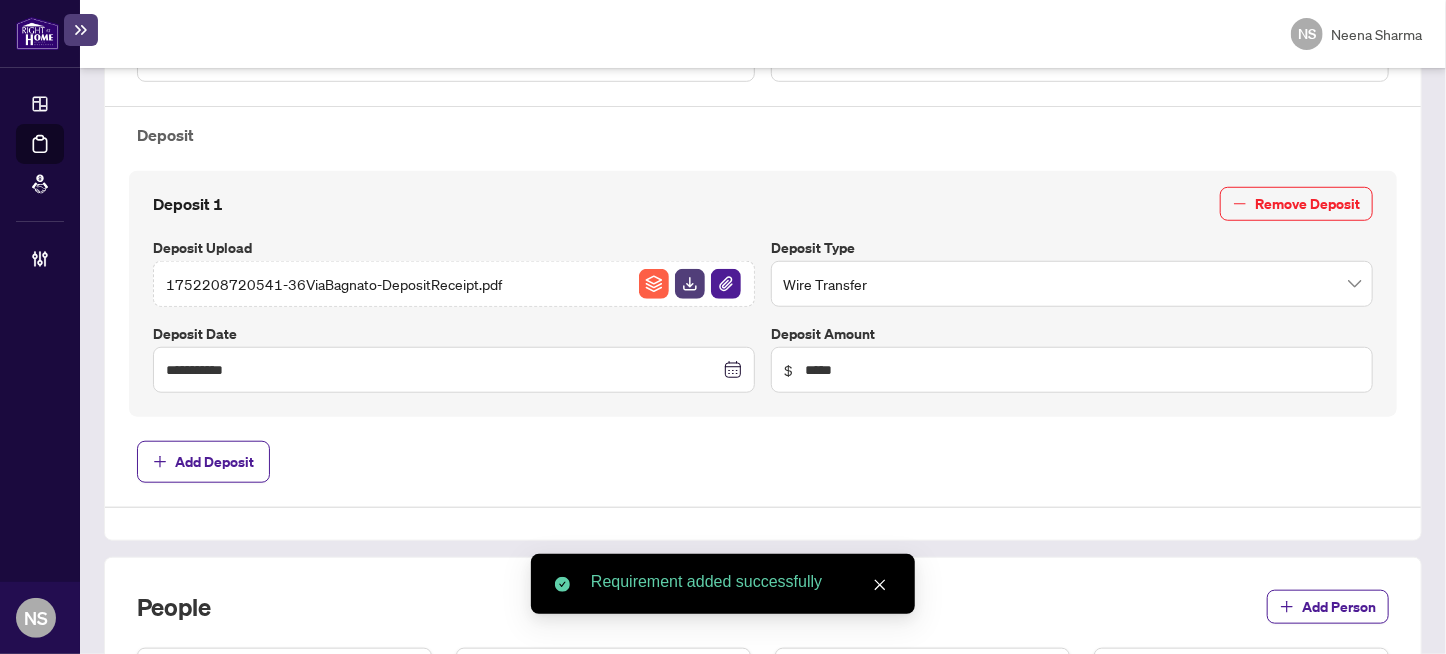 type on "**********" 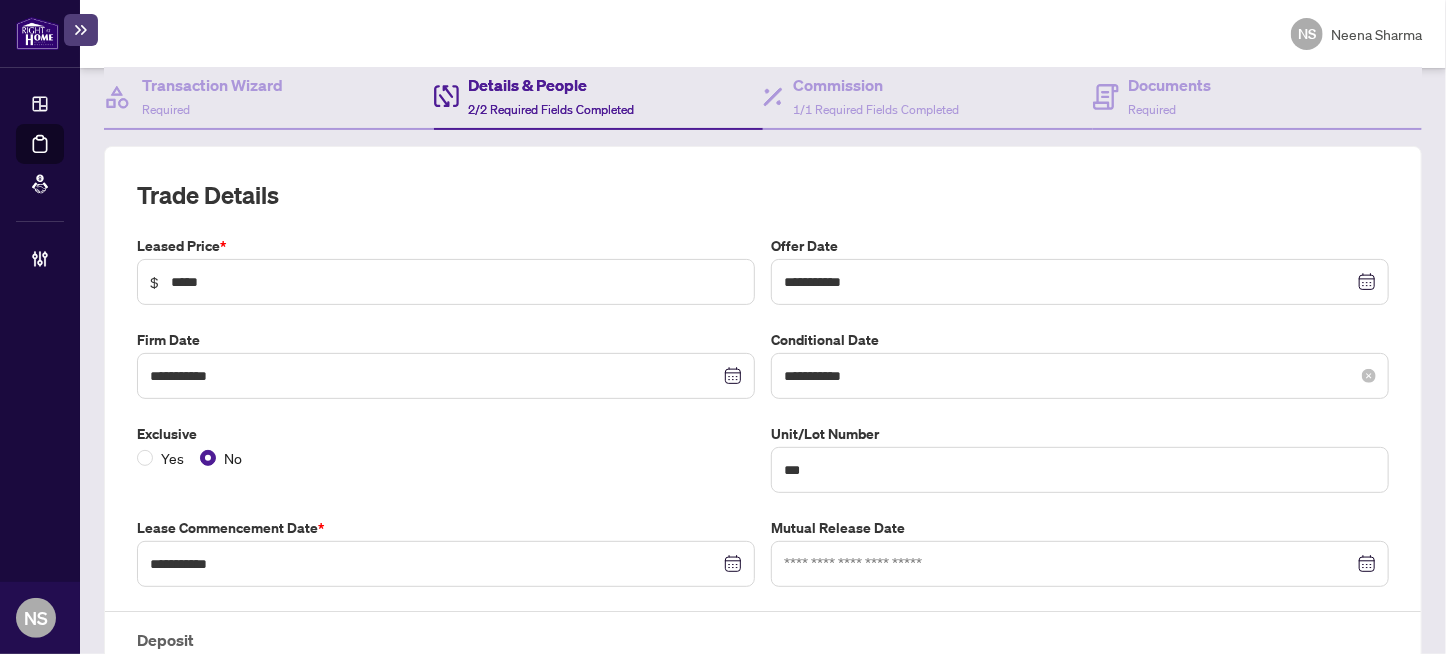 scroll, scrollTop: 0, scrollLeft: 0, axis: both 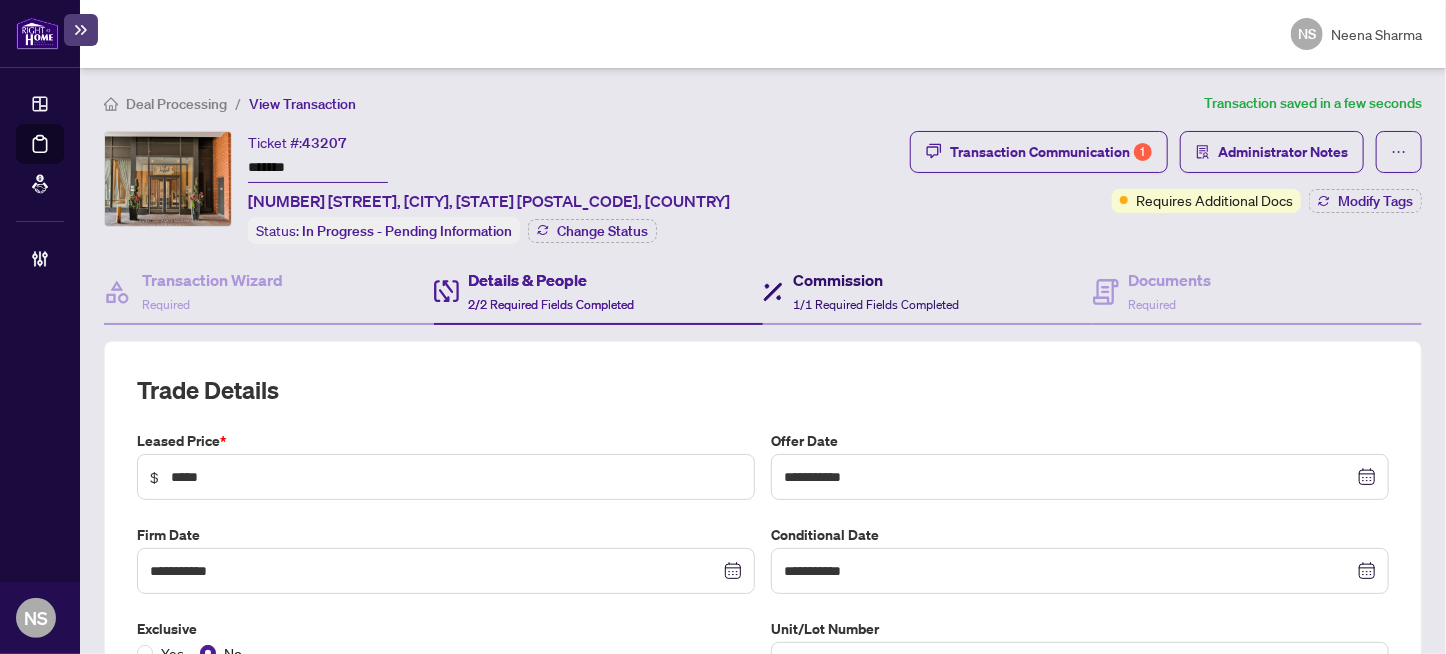 click on "Commission 1/1 Required Fields Completed" at bounding box center (876, 291) 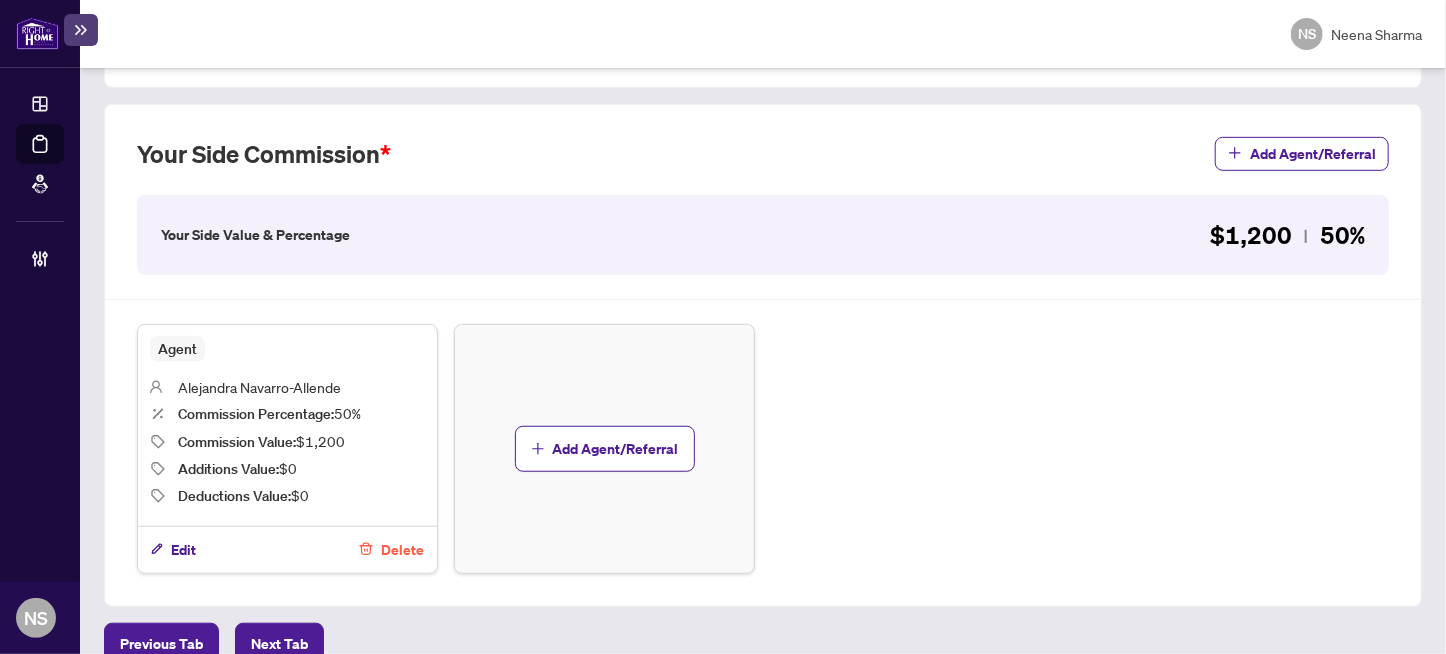 scroll, scrollTop: 569, scrollLeft: 0, axis: vertical 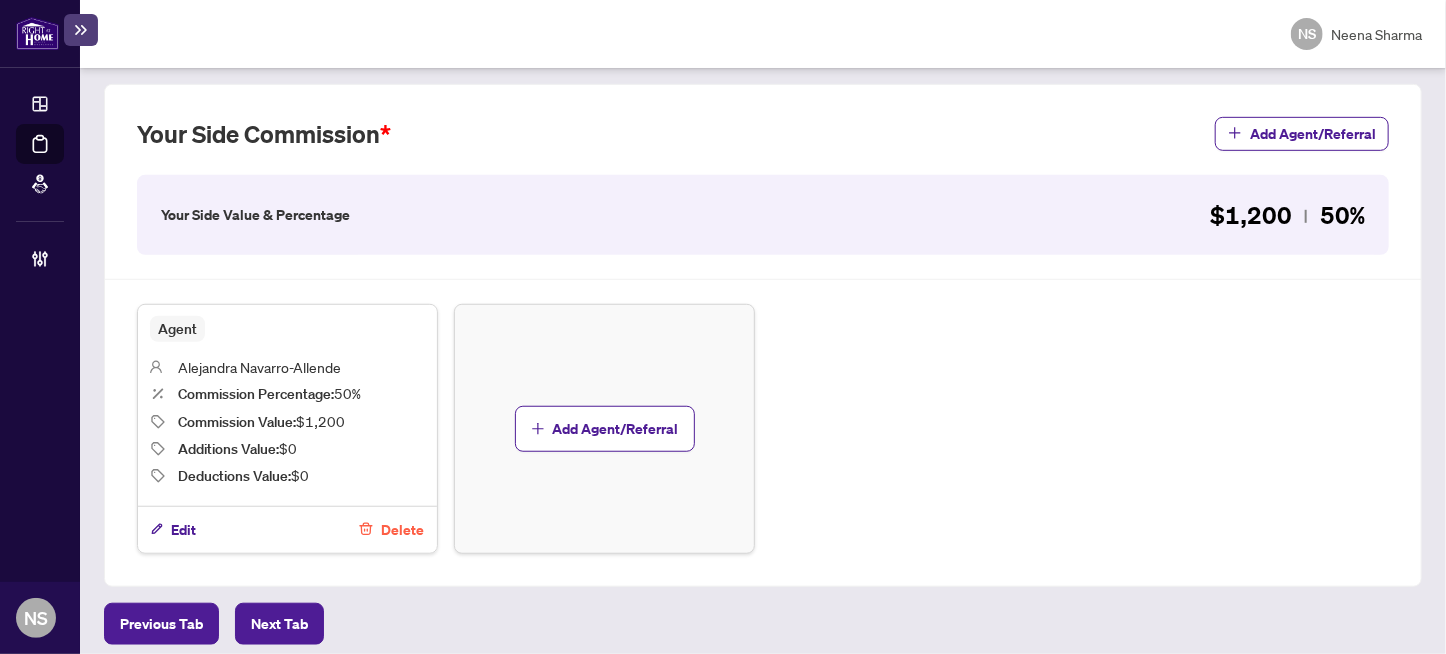 click on "Alejandra Navarro-Allende" at bounding box center [259, 367] 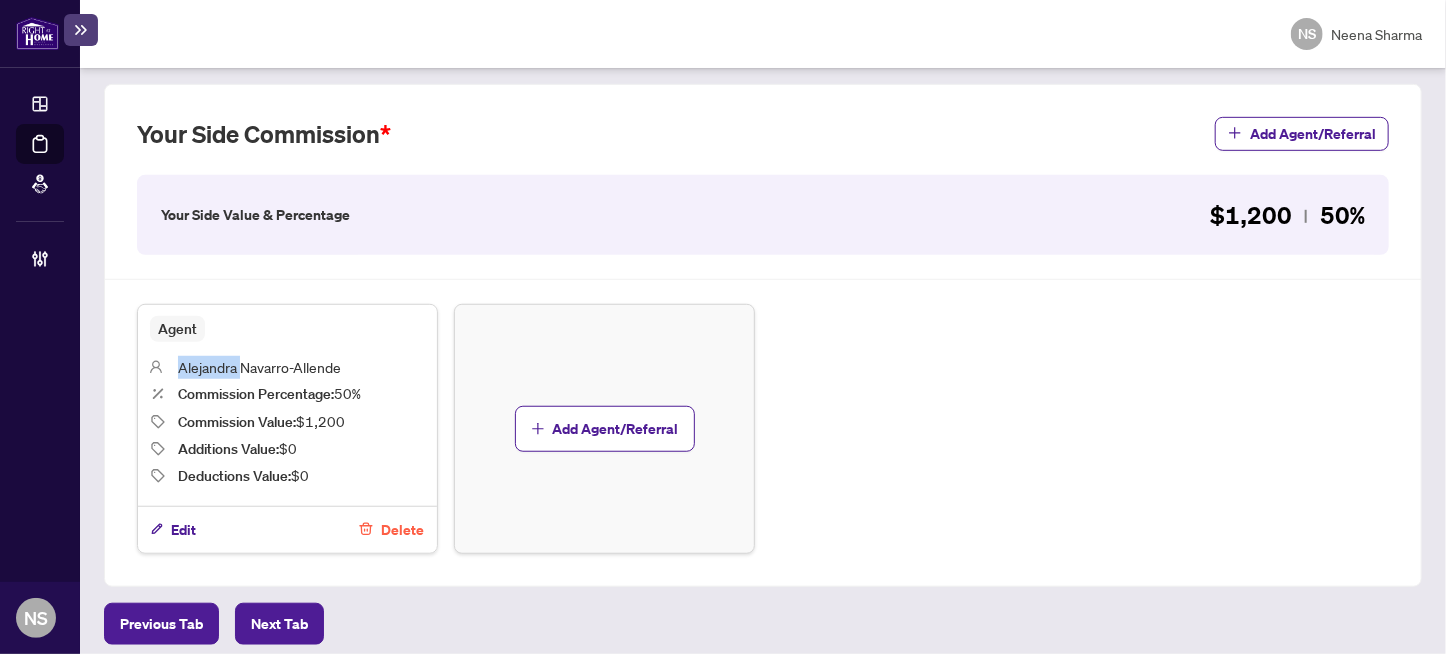 click on "Alejandra Navarro-Allende" at bounding box center (259, 367) 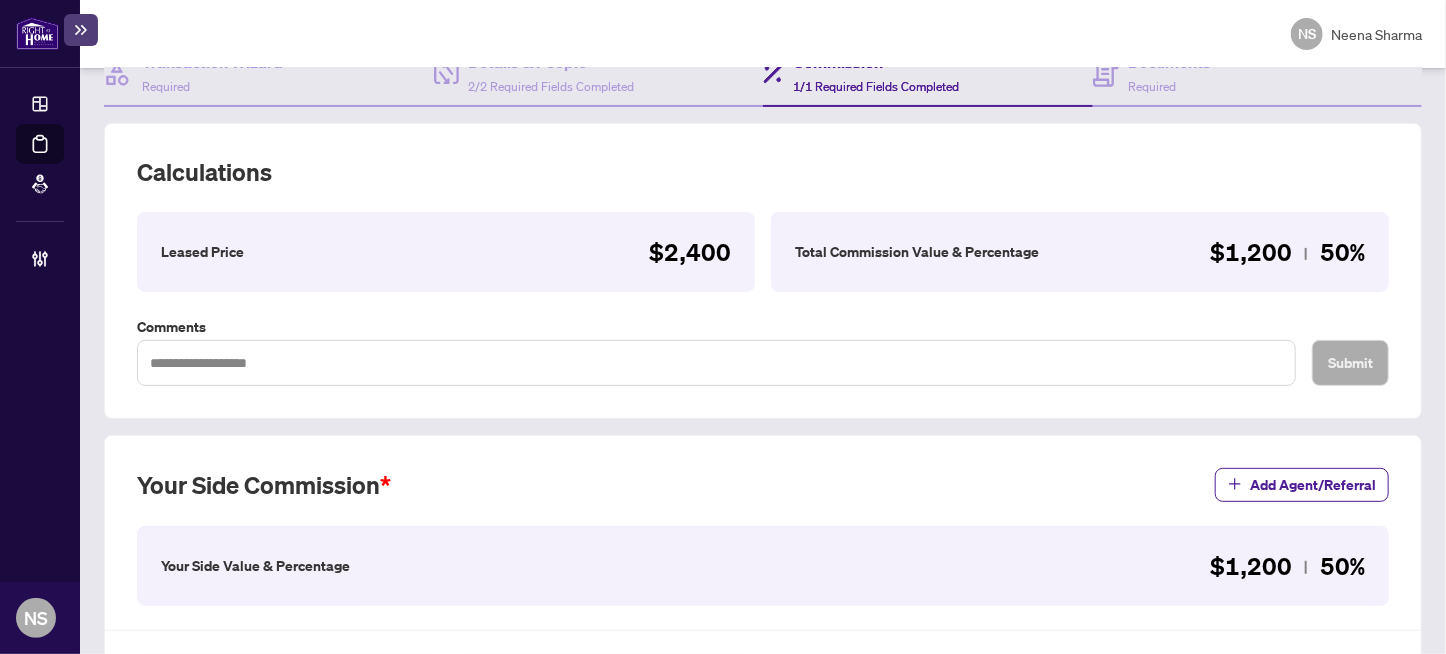 scroll, scrollTop: 0, scrollLeft: 0, axis: both 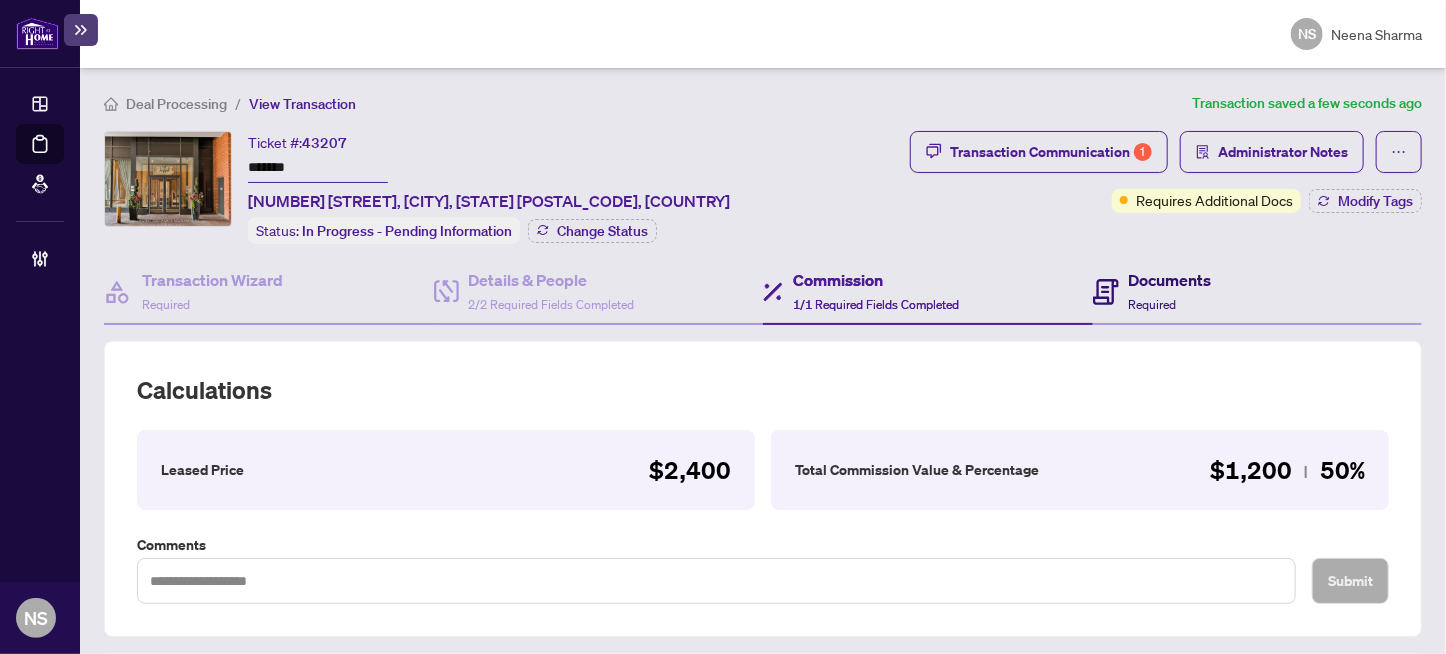 click on "Documents" at bounding box center (1170, 280) 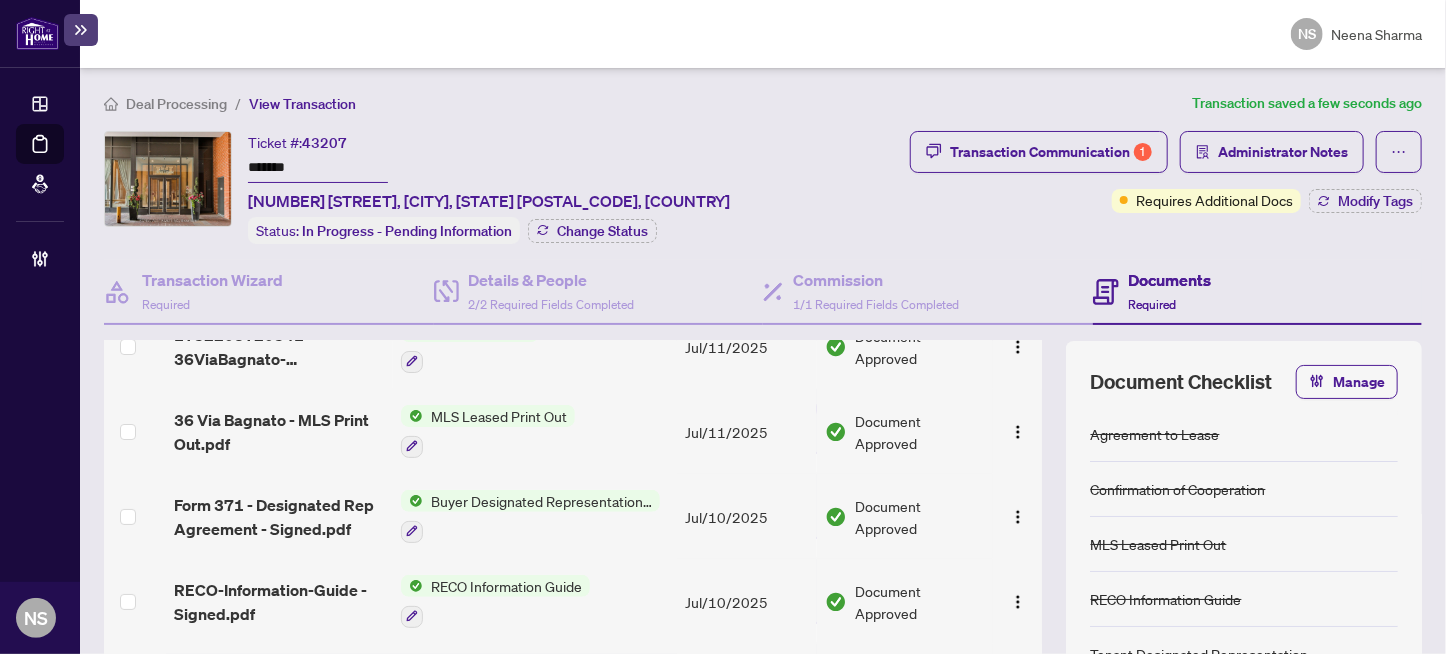 scroll, scrollTop: 128, scrollLeft: 0, axis: vertical 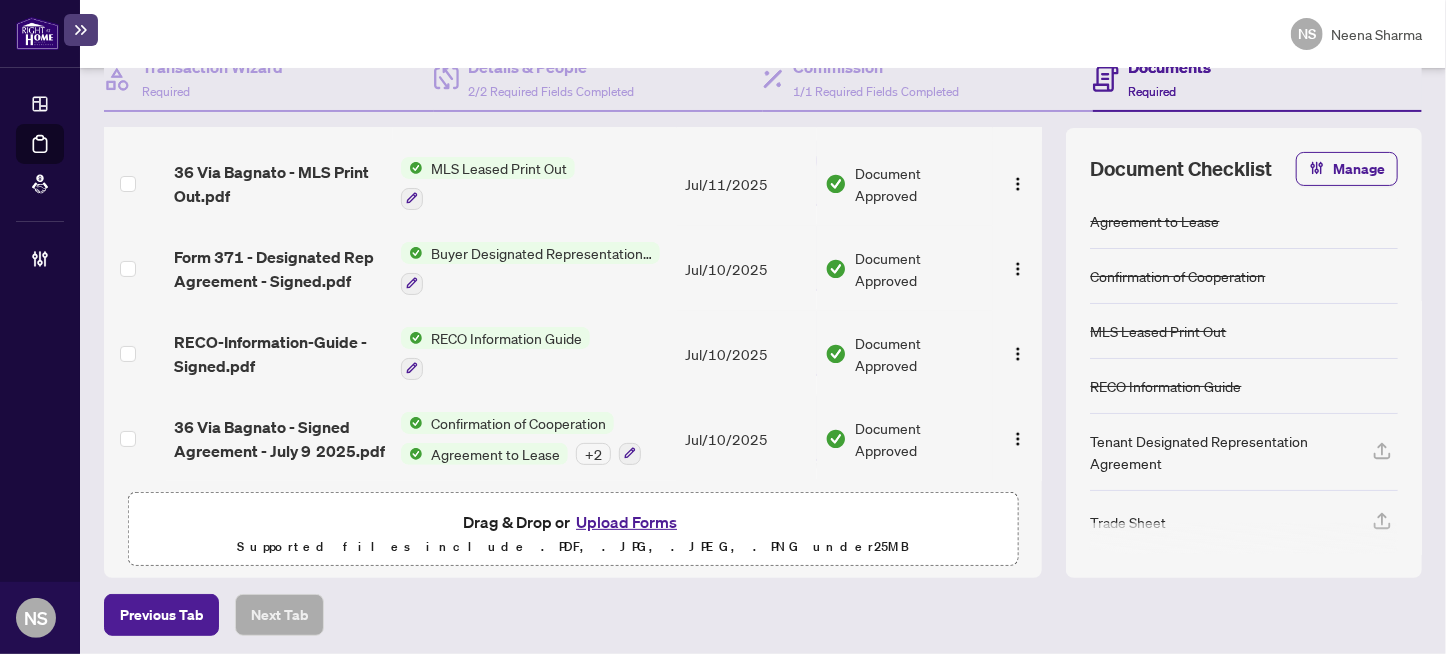click on "Upload Forms" at bounding box center (626, 522) 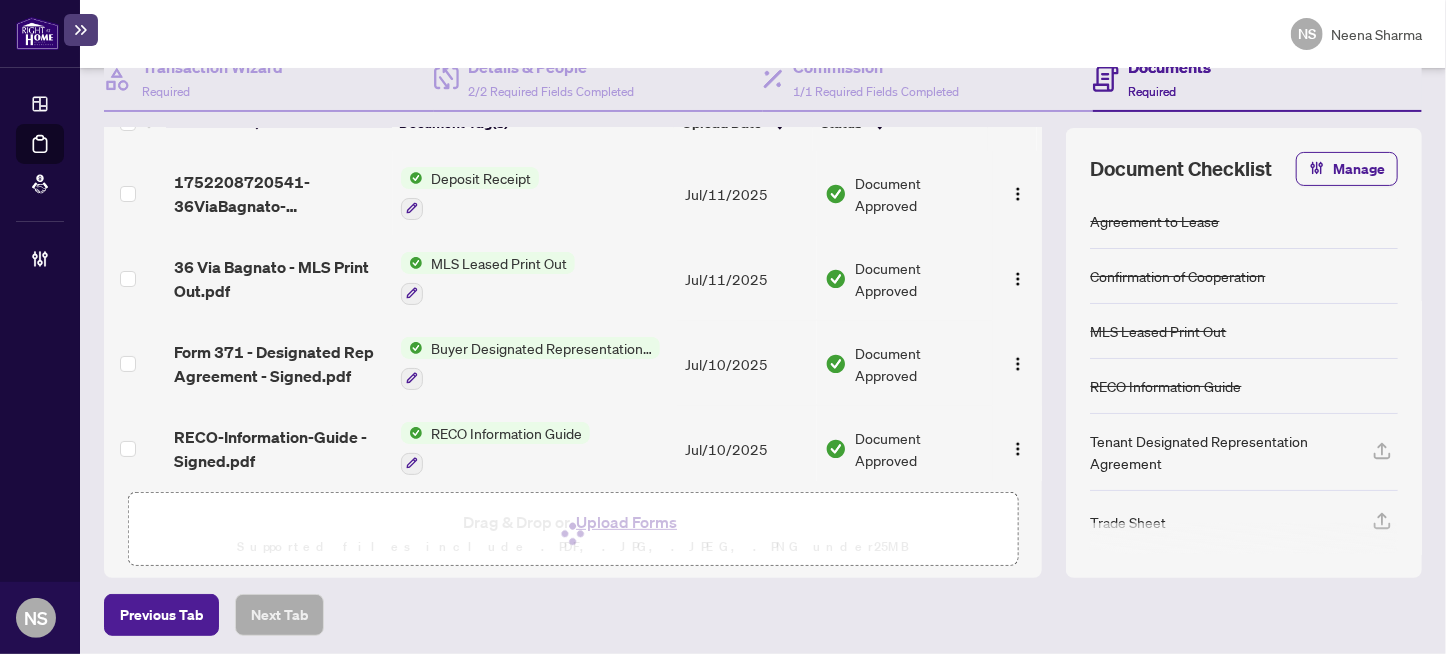 scroll, scrollTop: 0, scrollLeft: 0, axis: both 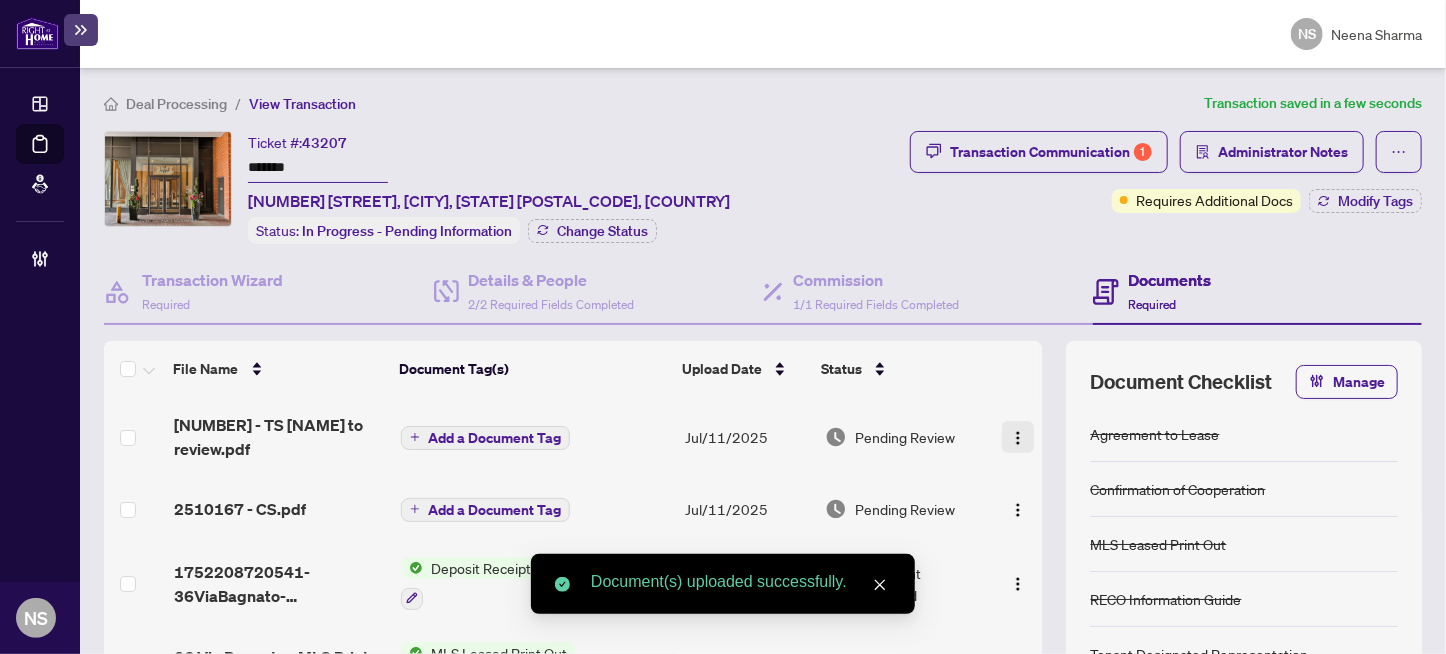 click at bounding box center (1018, 438) 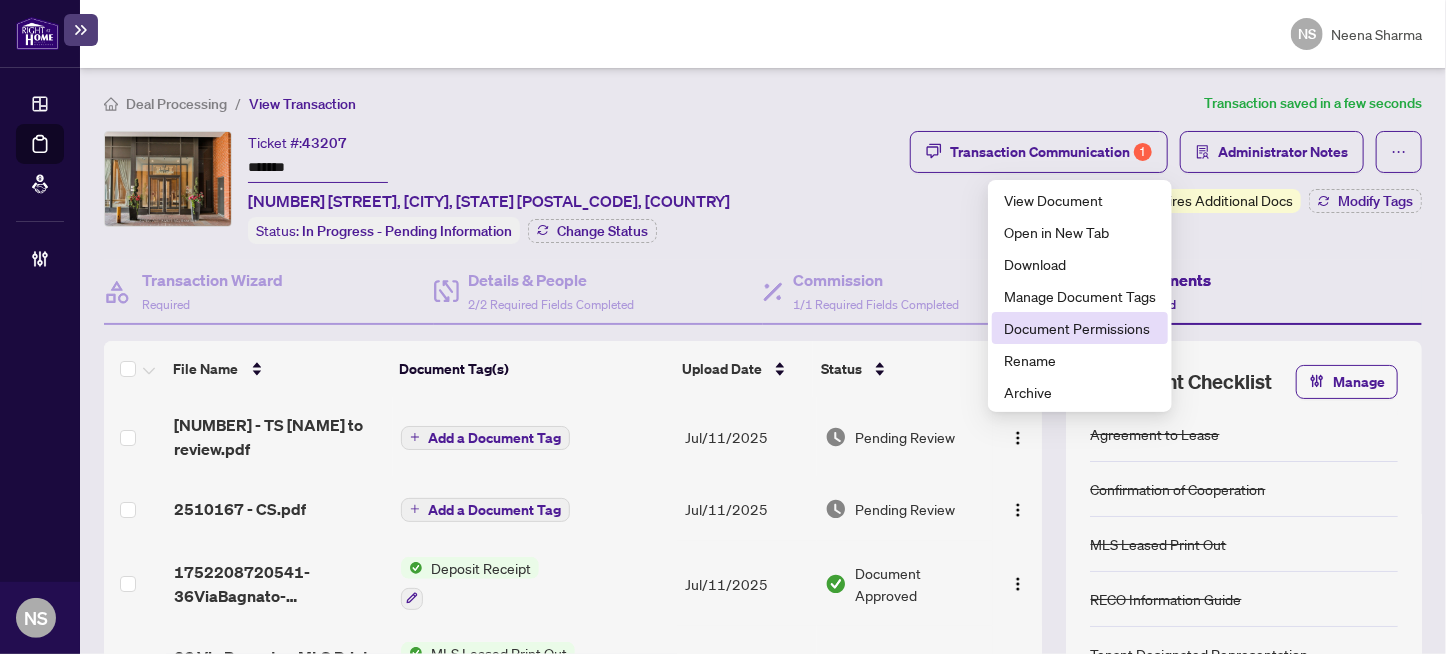 click on "Document Permissions" at bounding box center [1080, 328] 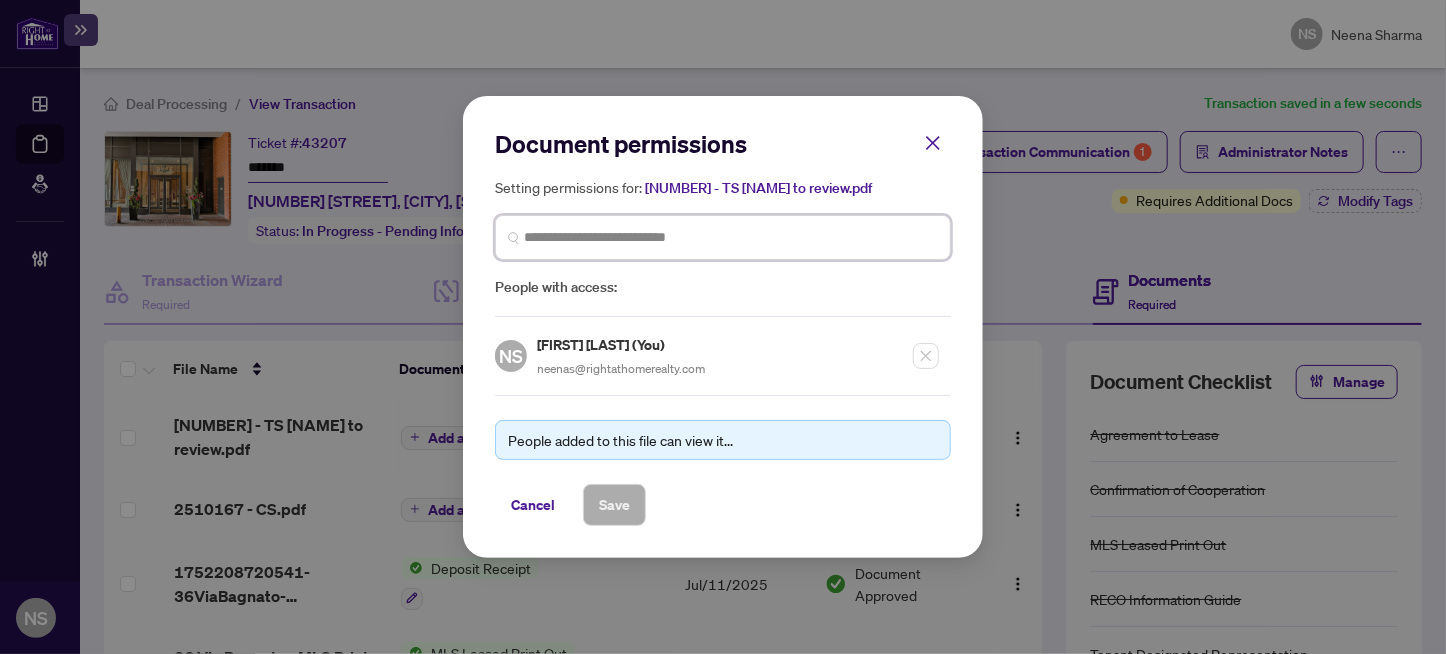 click at bounding box center (731, 237) 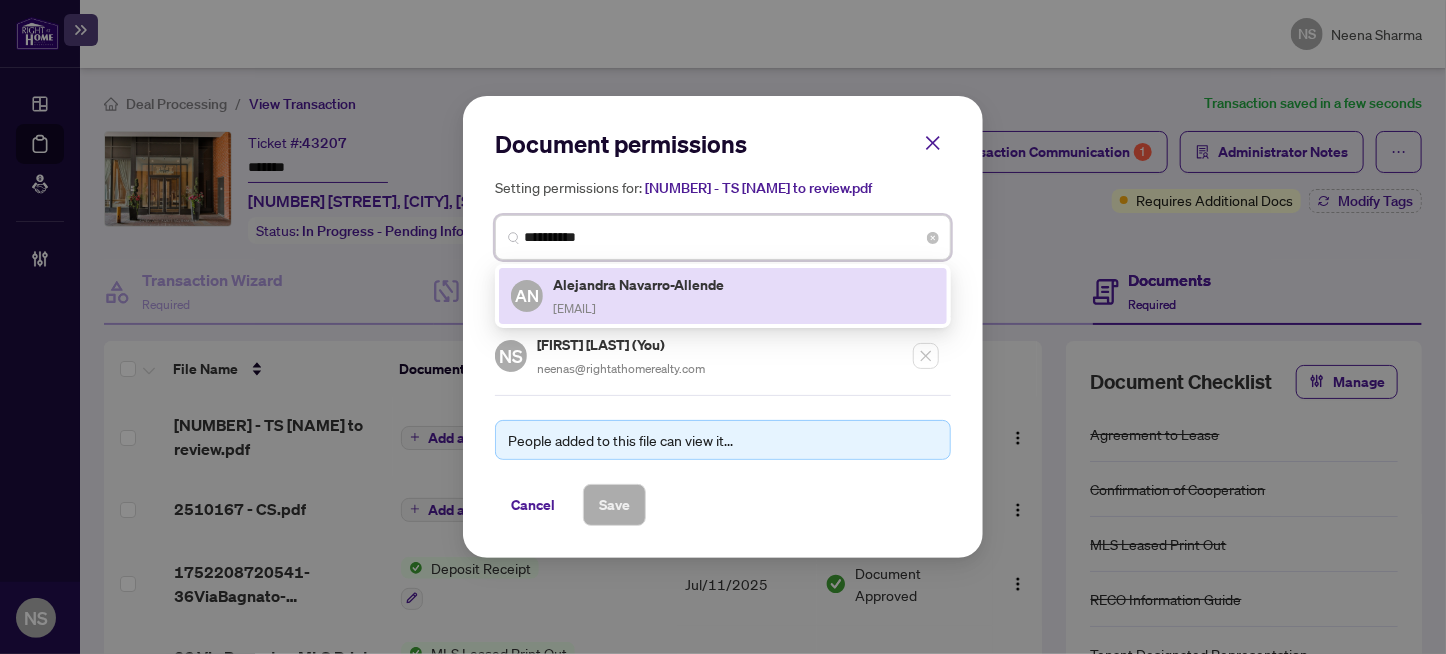 click on "ale.navarro.realty@gmail.com" at bounding box center [574, 308] 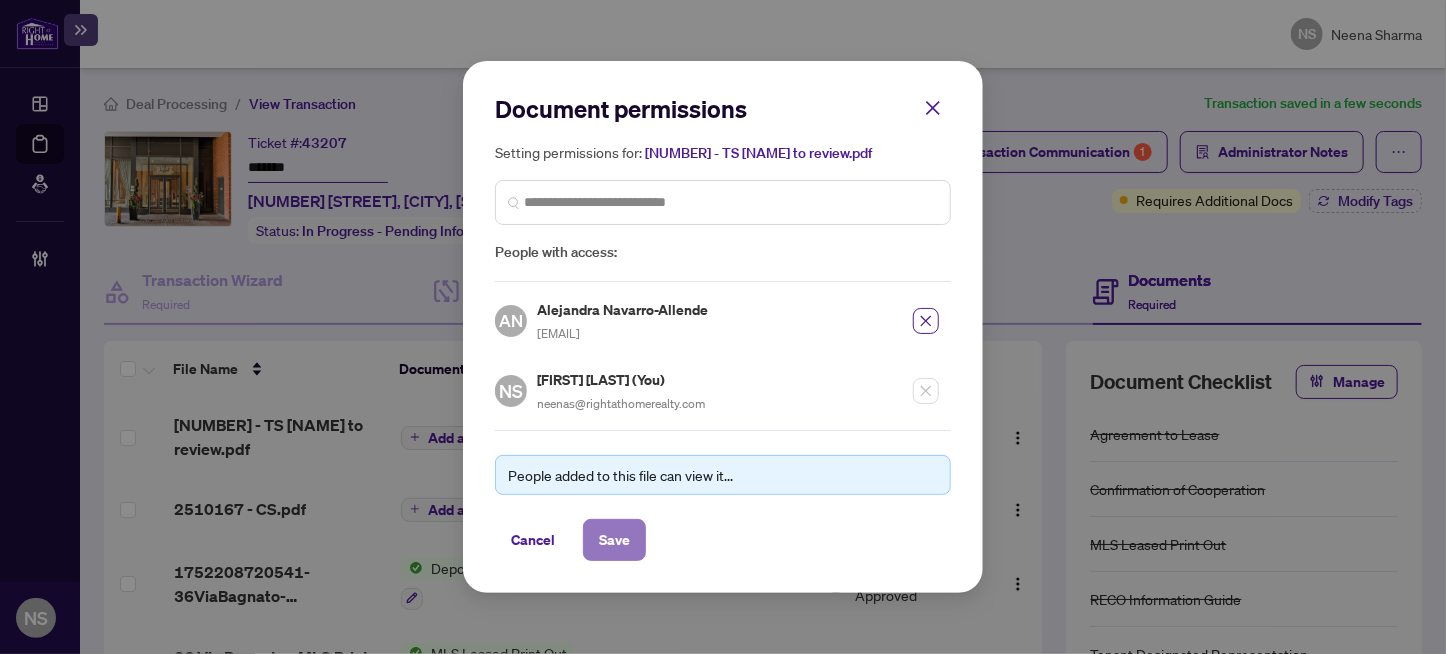 click on "Save" at bounding box center (614, 540) 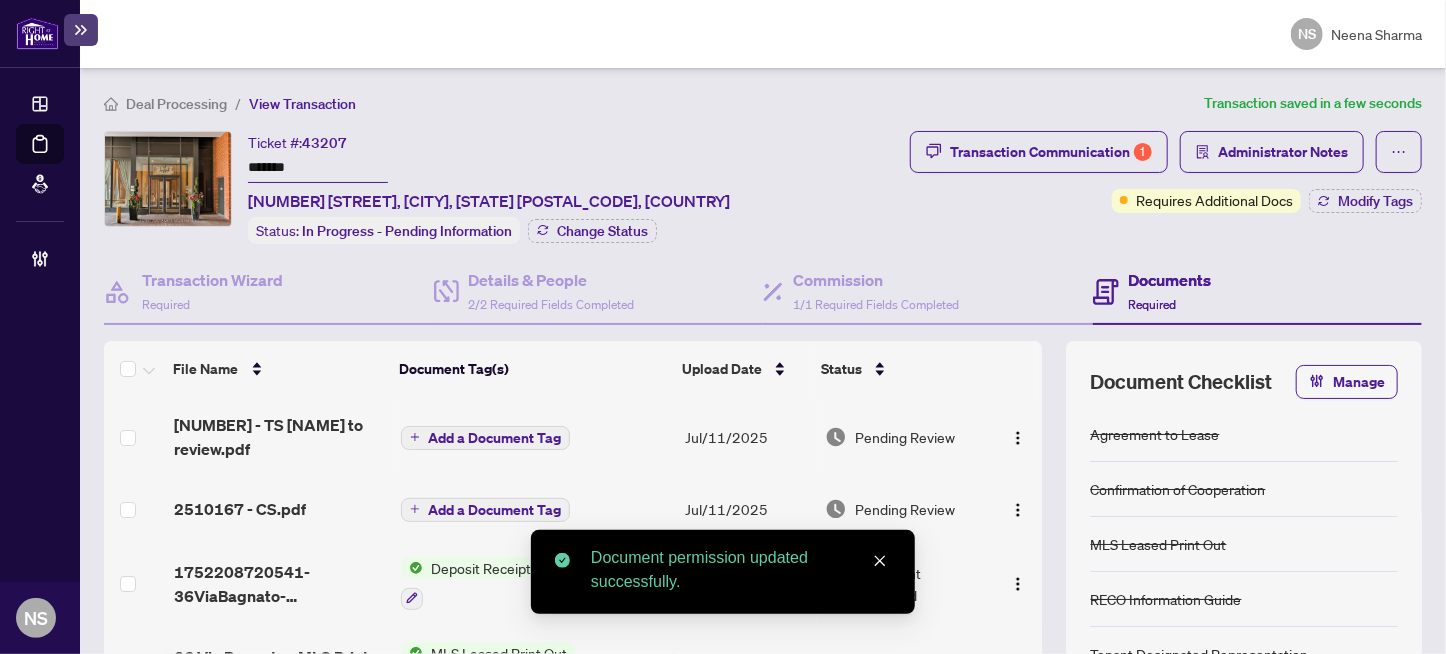click on "Add a Document Tag" at bounding box center [494, 510] 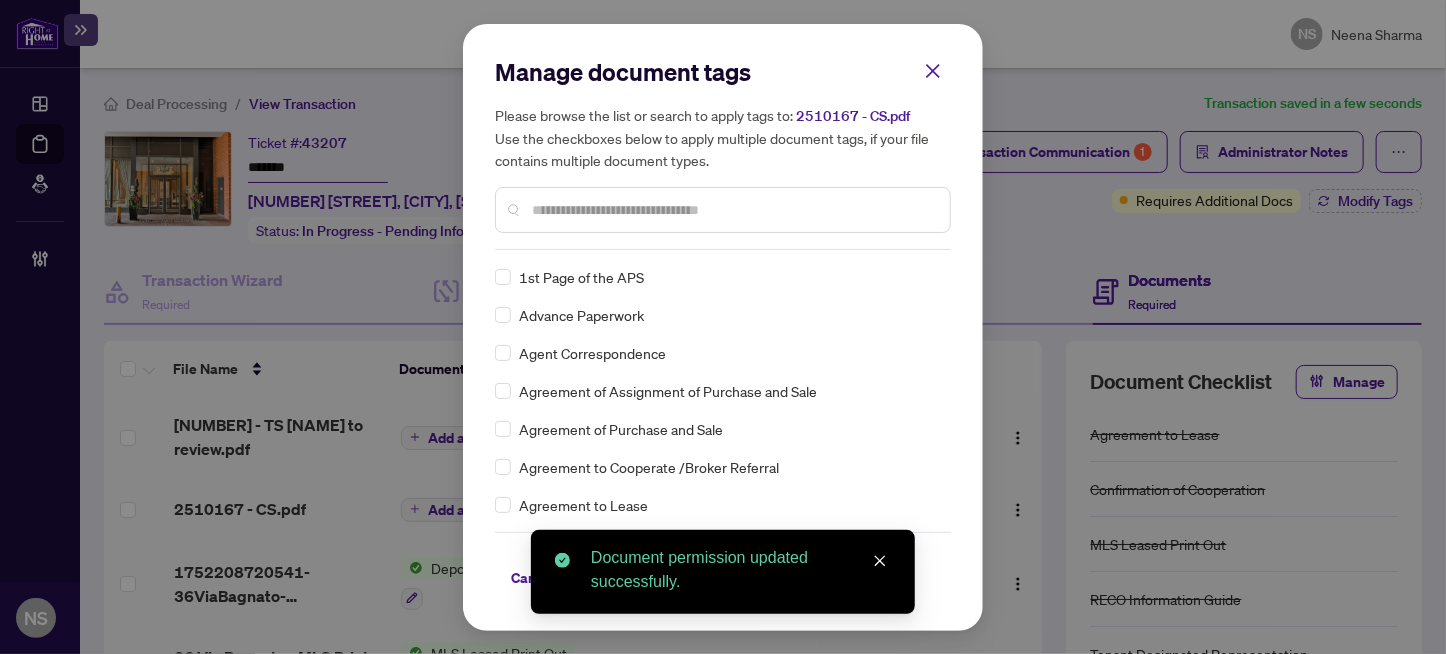click at bounding box center [733, 210] 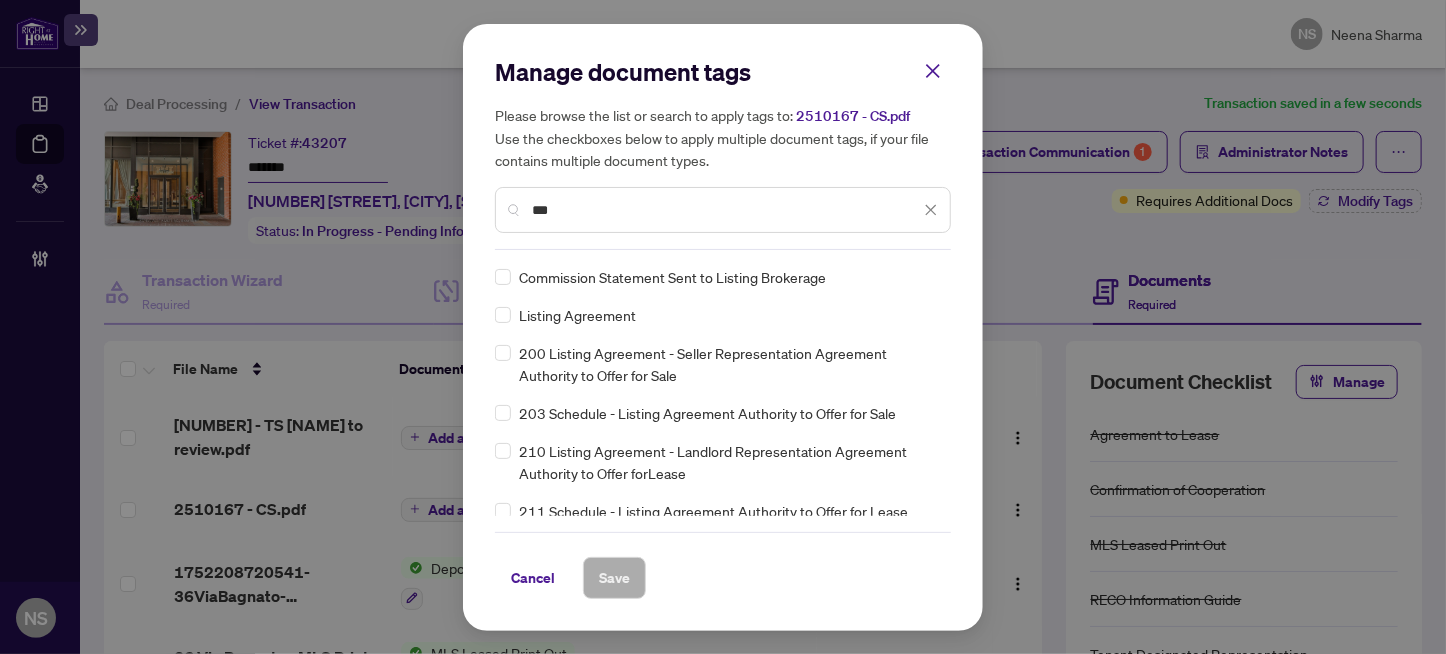type on "***" 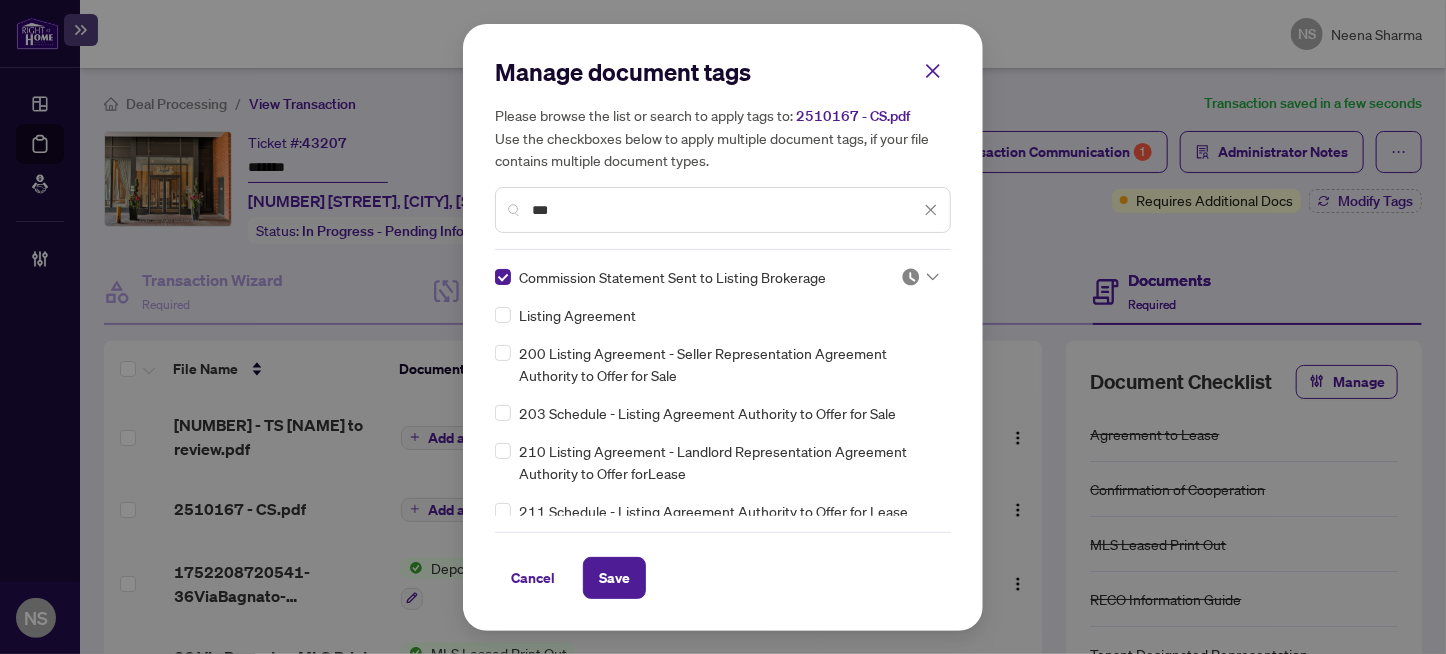 click at bounding box center (911, 277) 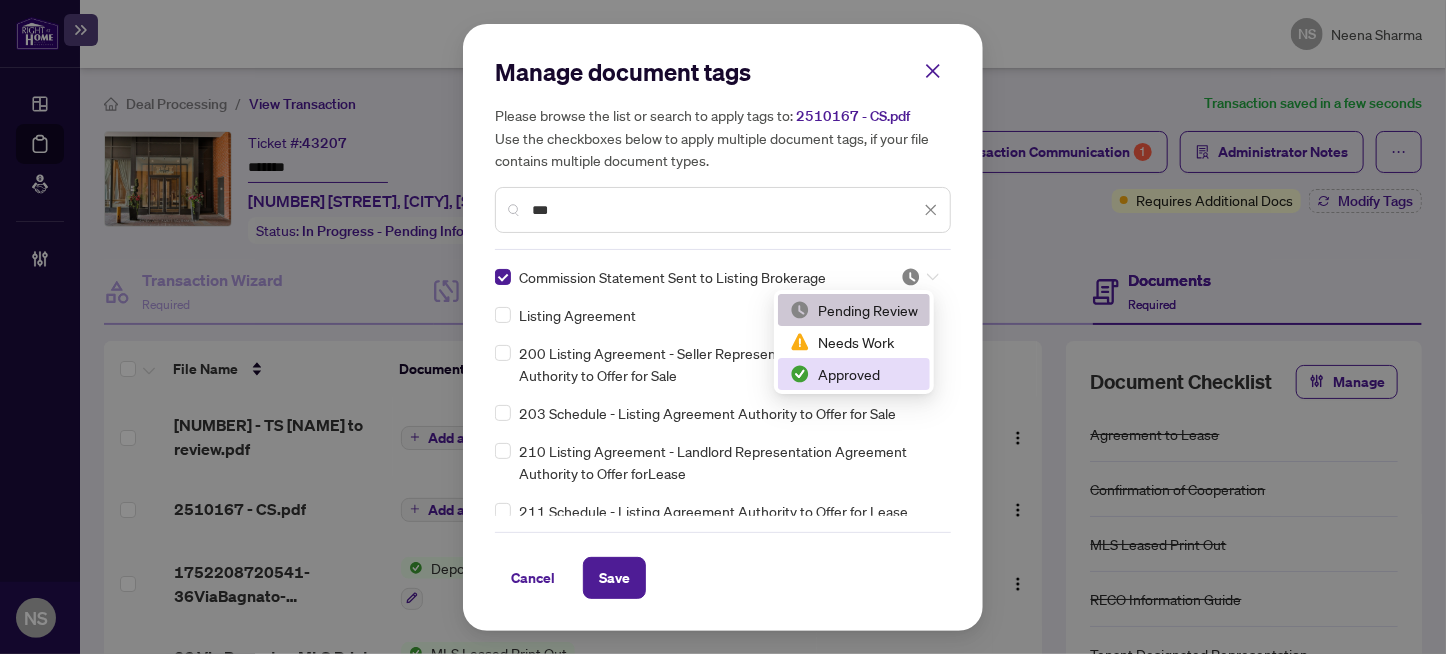 click on "Approved" at bounding box center (854, 374) 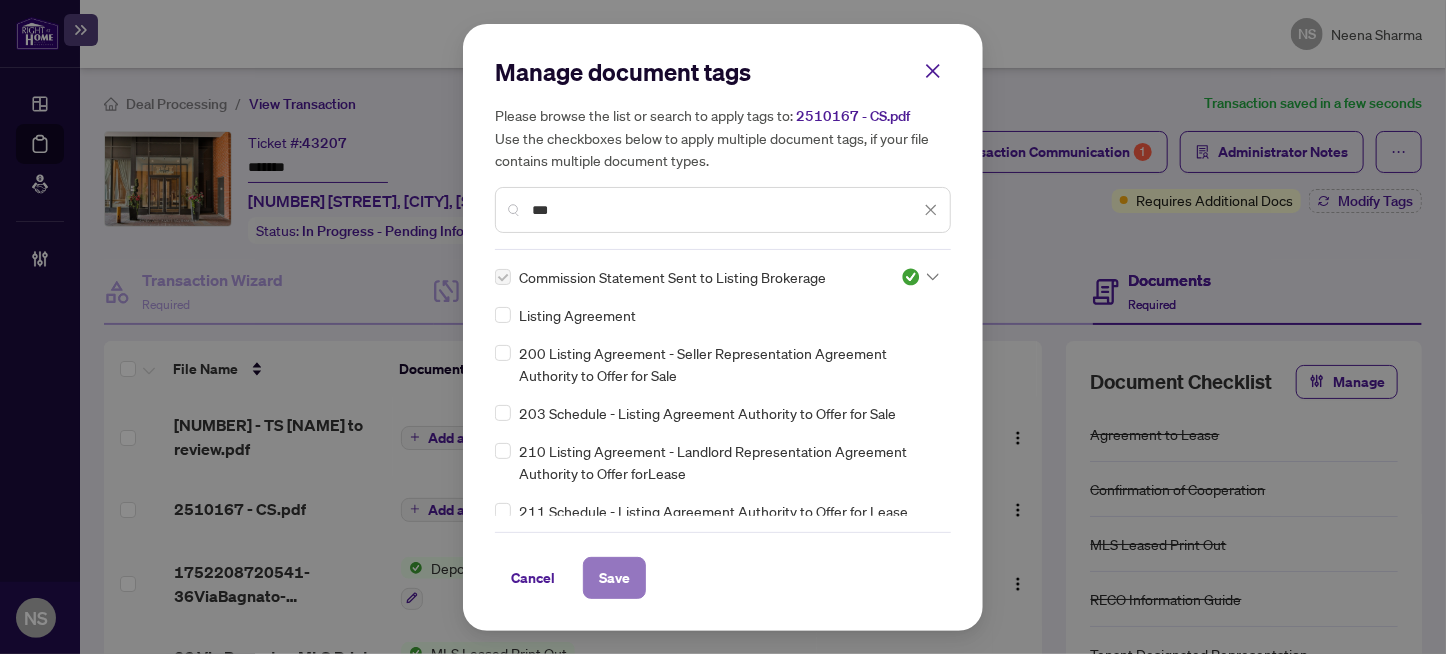 click on "Save" at bounding box center (614, 578) 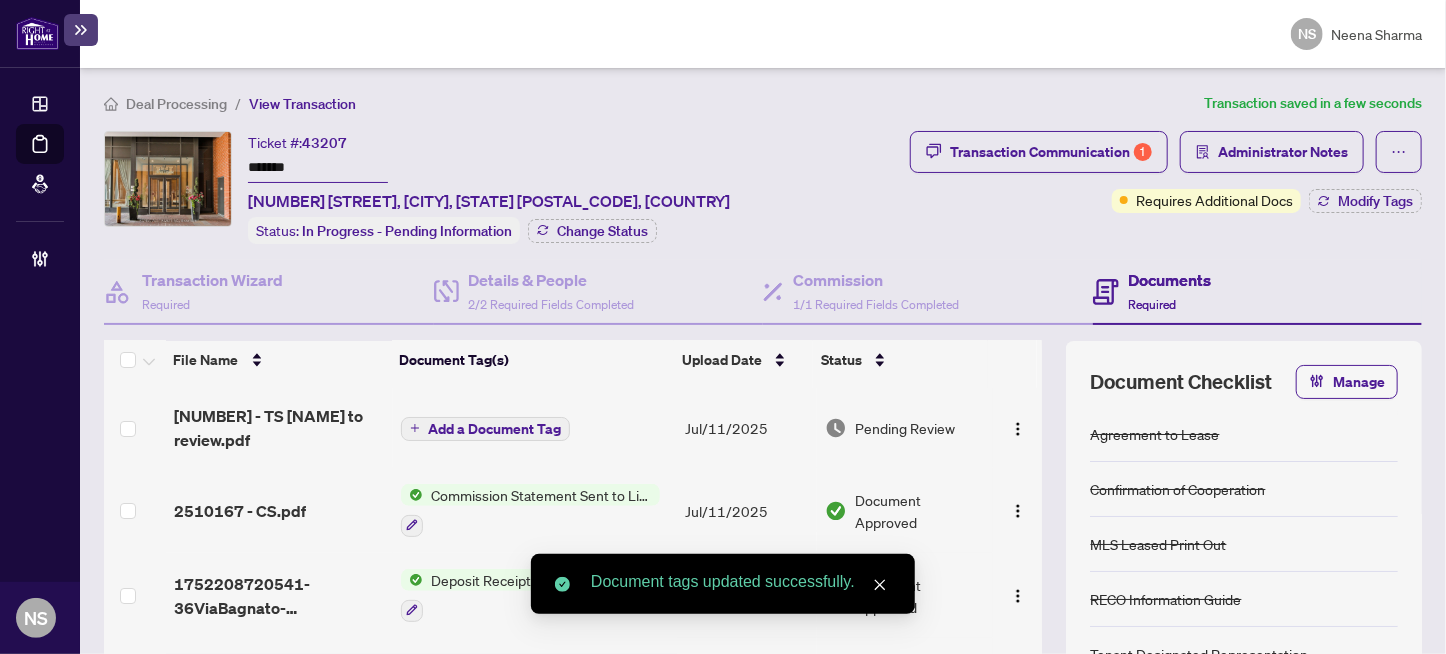 scroll, scrollTop: 0, scrollLeft: 0, axis: both 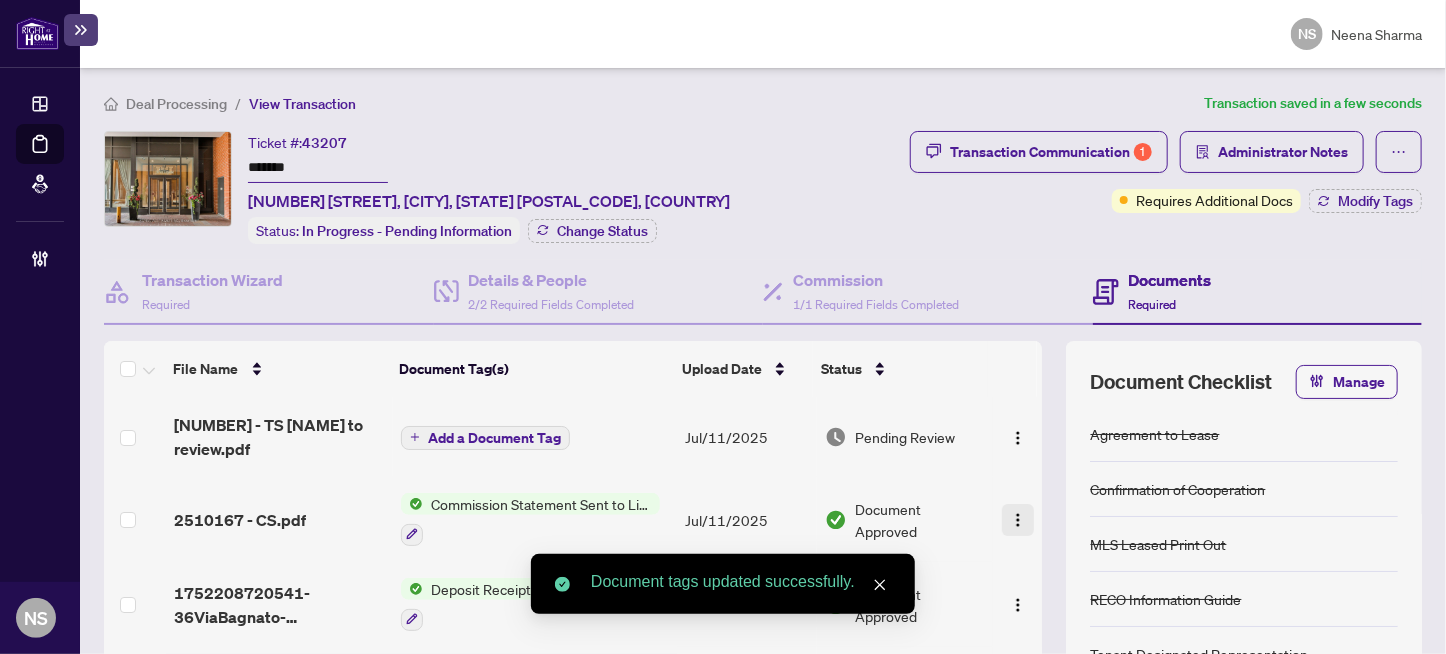 click at bounding box center (1018, 520) 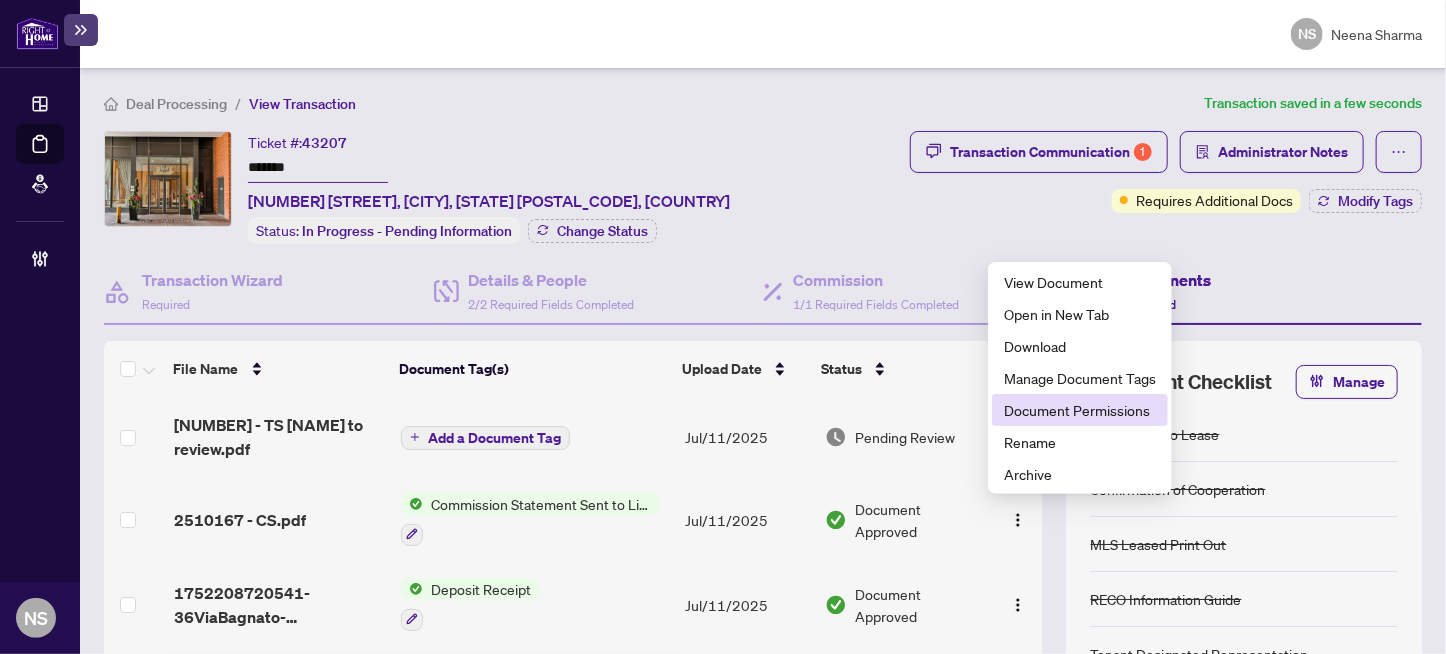 click on "Document Permissions" at bounding box center [1080, 410] 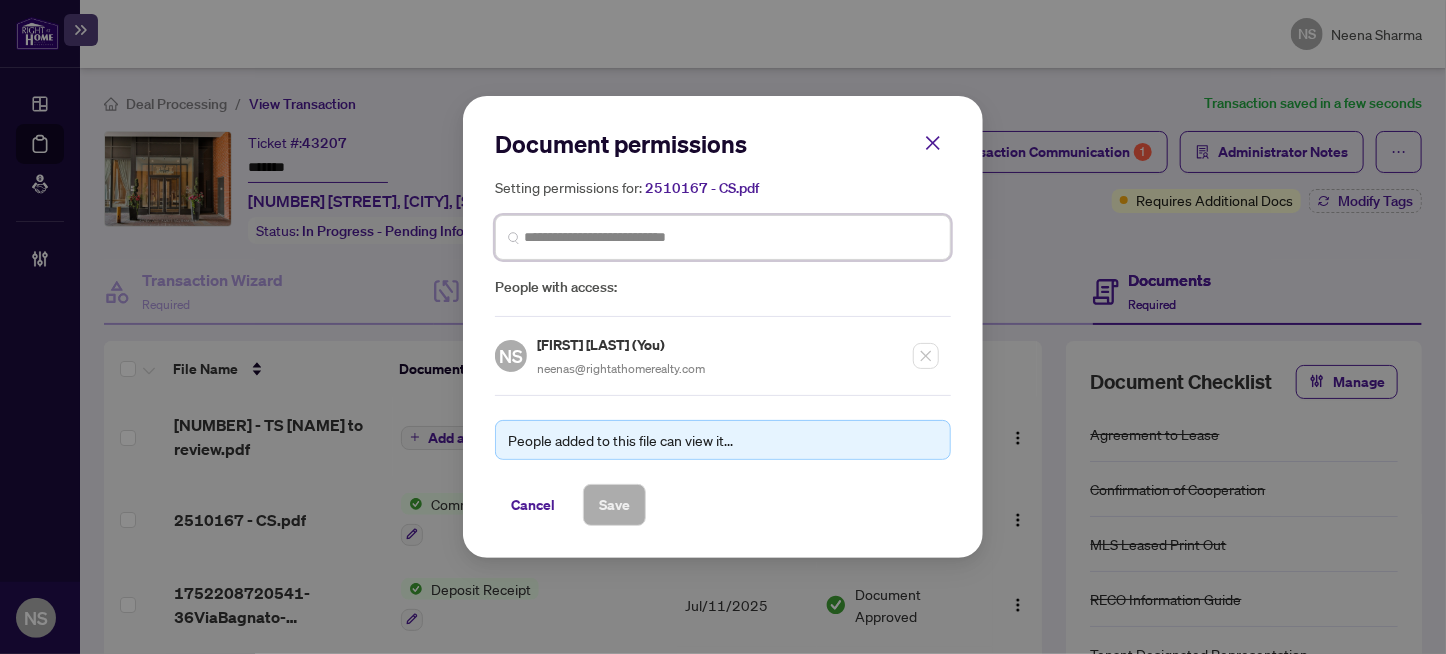 click at bounding box center (731, 237) 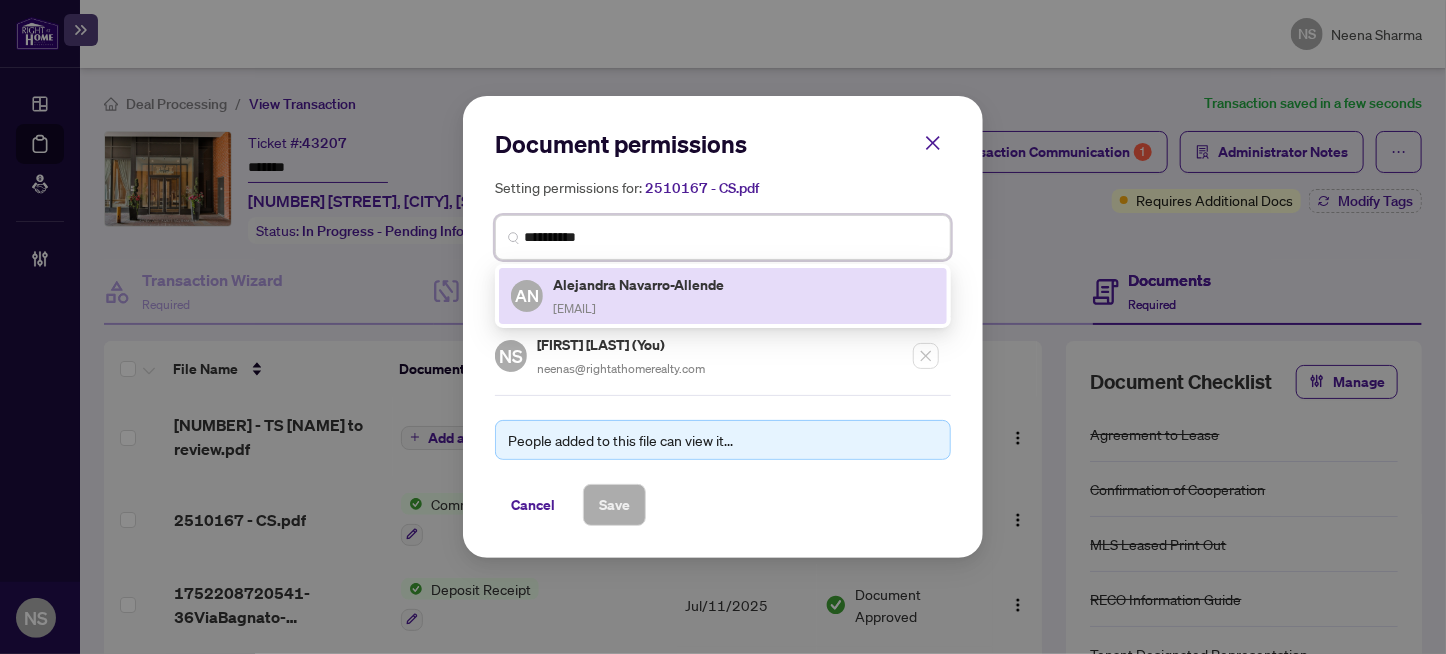 click on "Alejandra Navarro-Allende" at bounding box center (640, 284) 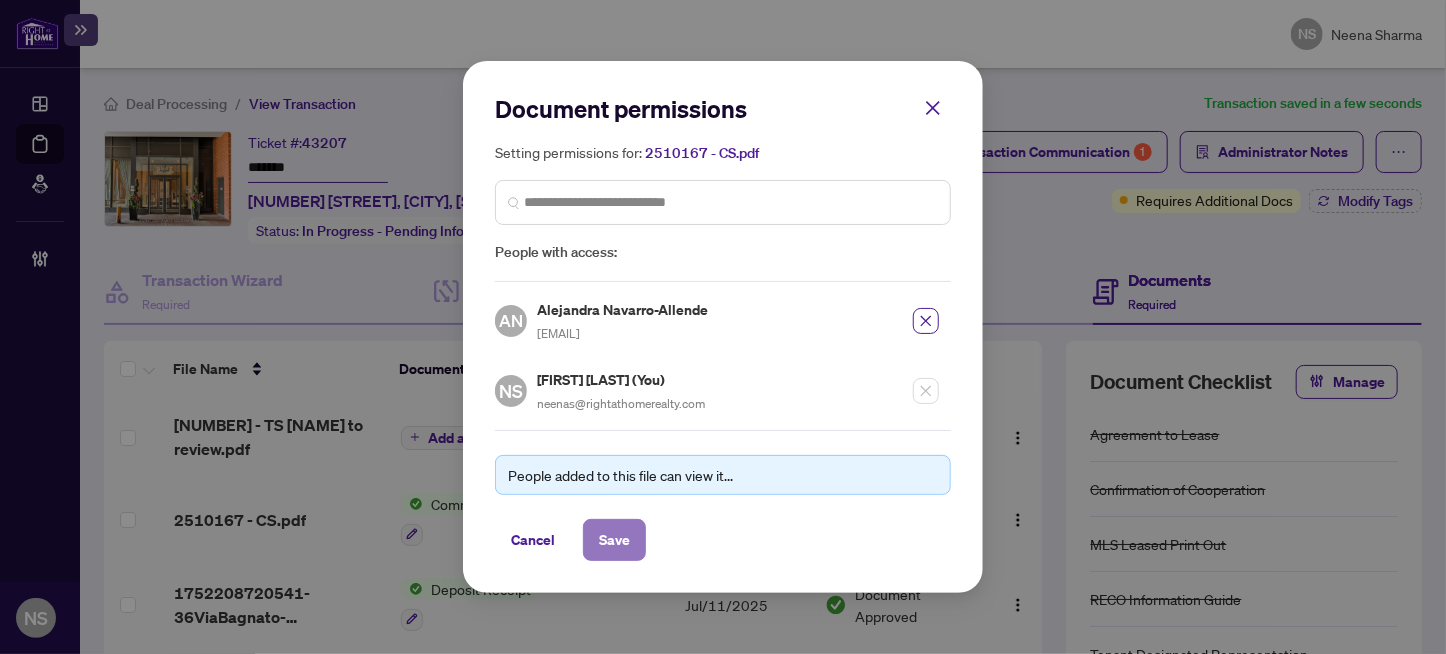 click on "Save" at bounding box center [614, 540] 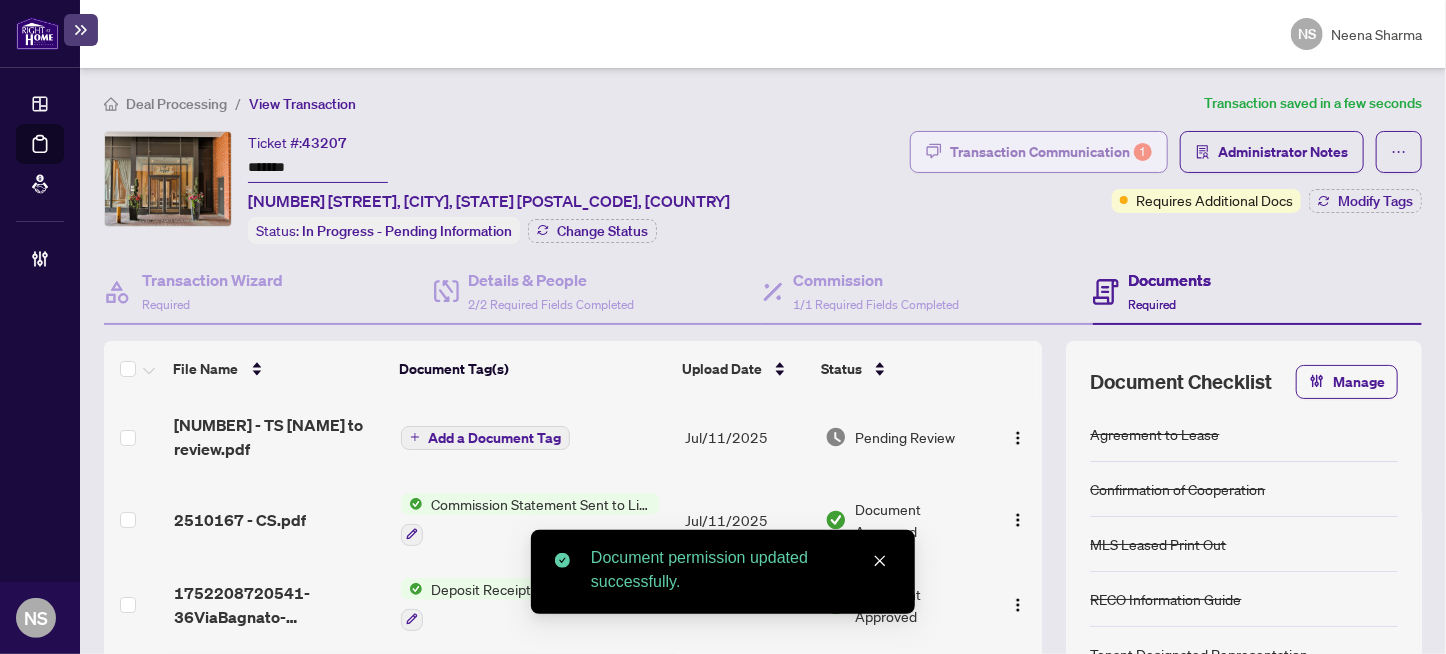 click on "Transaction Communication 1" at bounding box center [1051, 152] 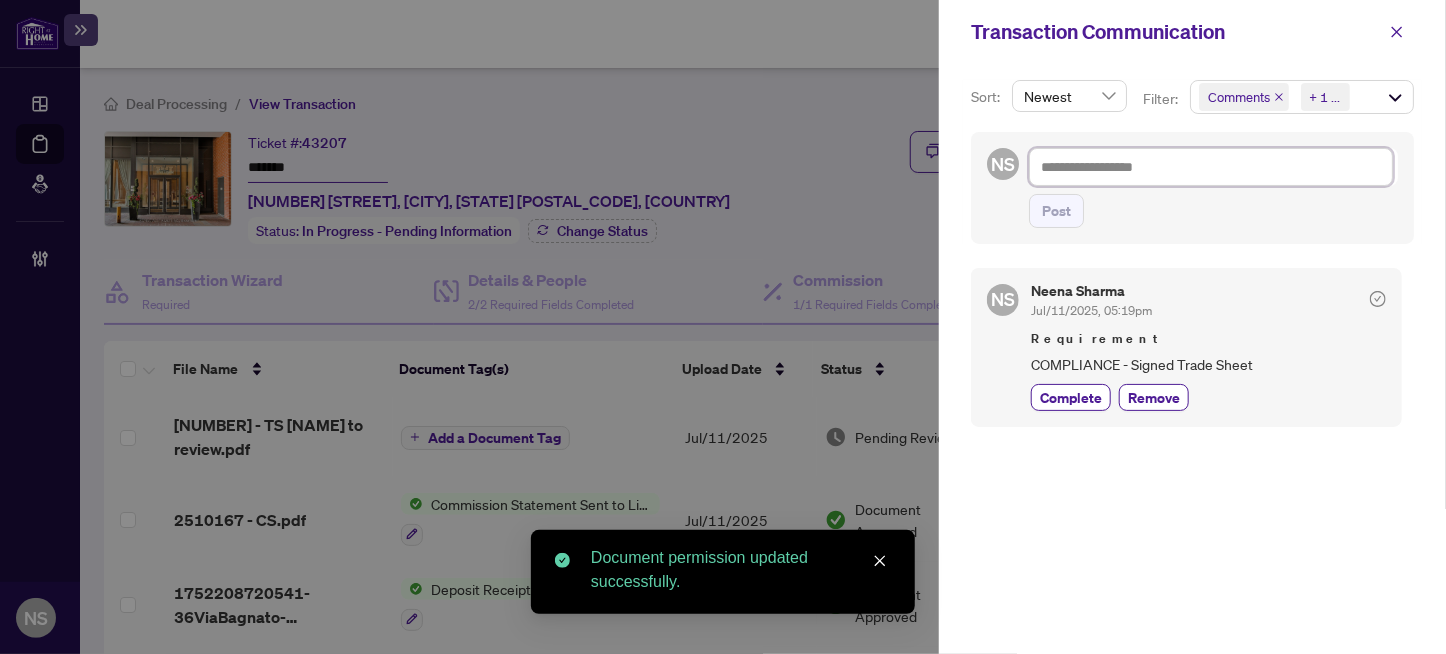 click at bounding box center [1211, 167] 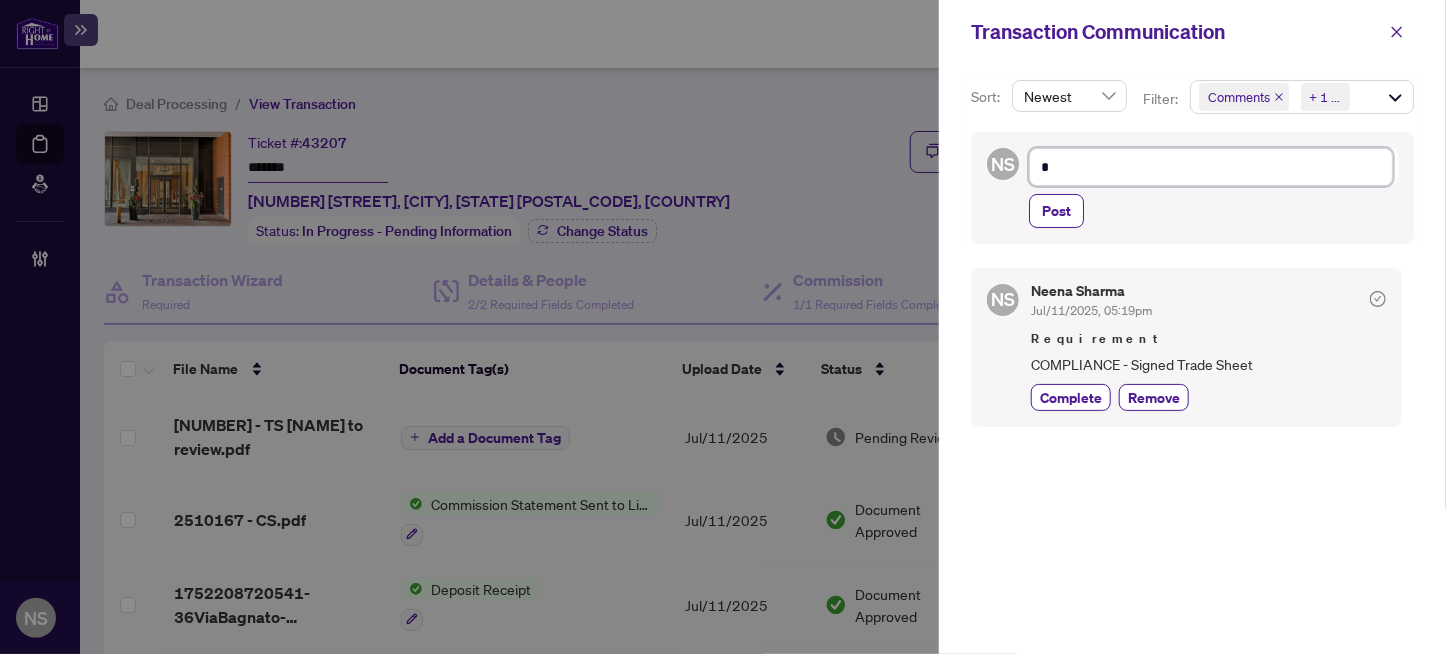 type on "**" 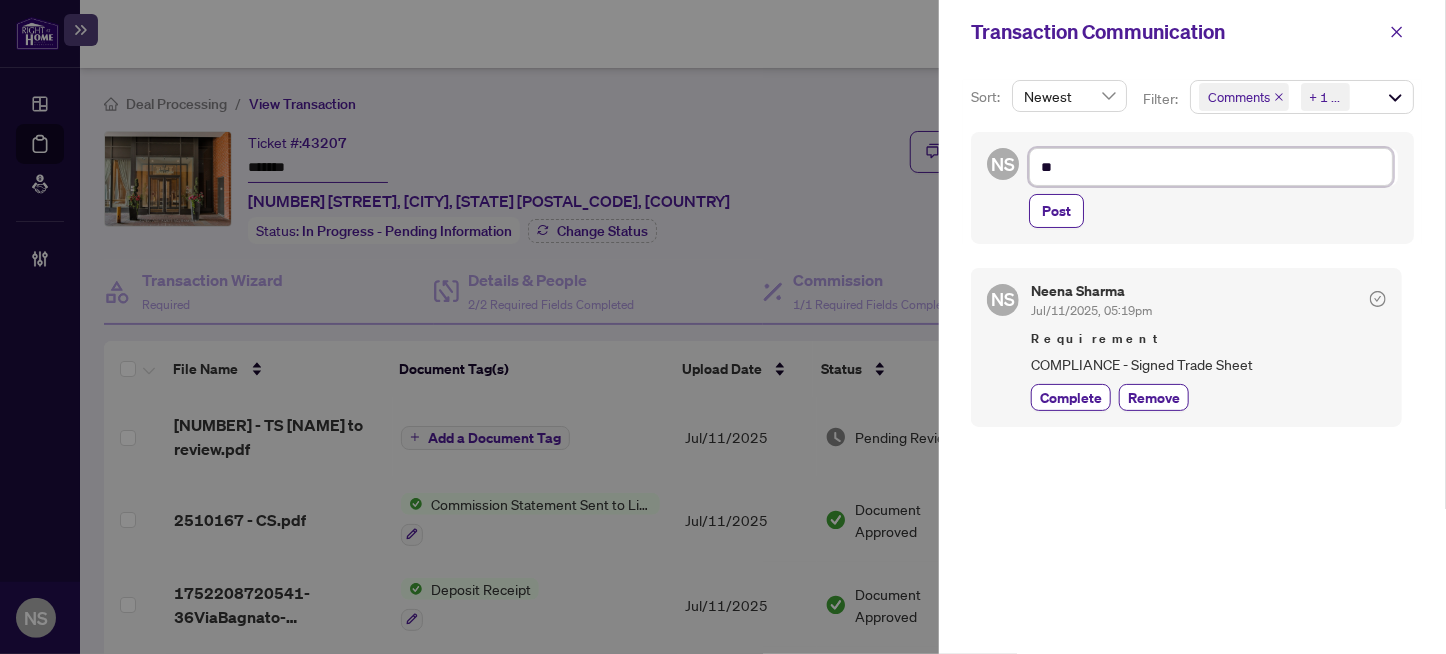 type on "**" 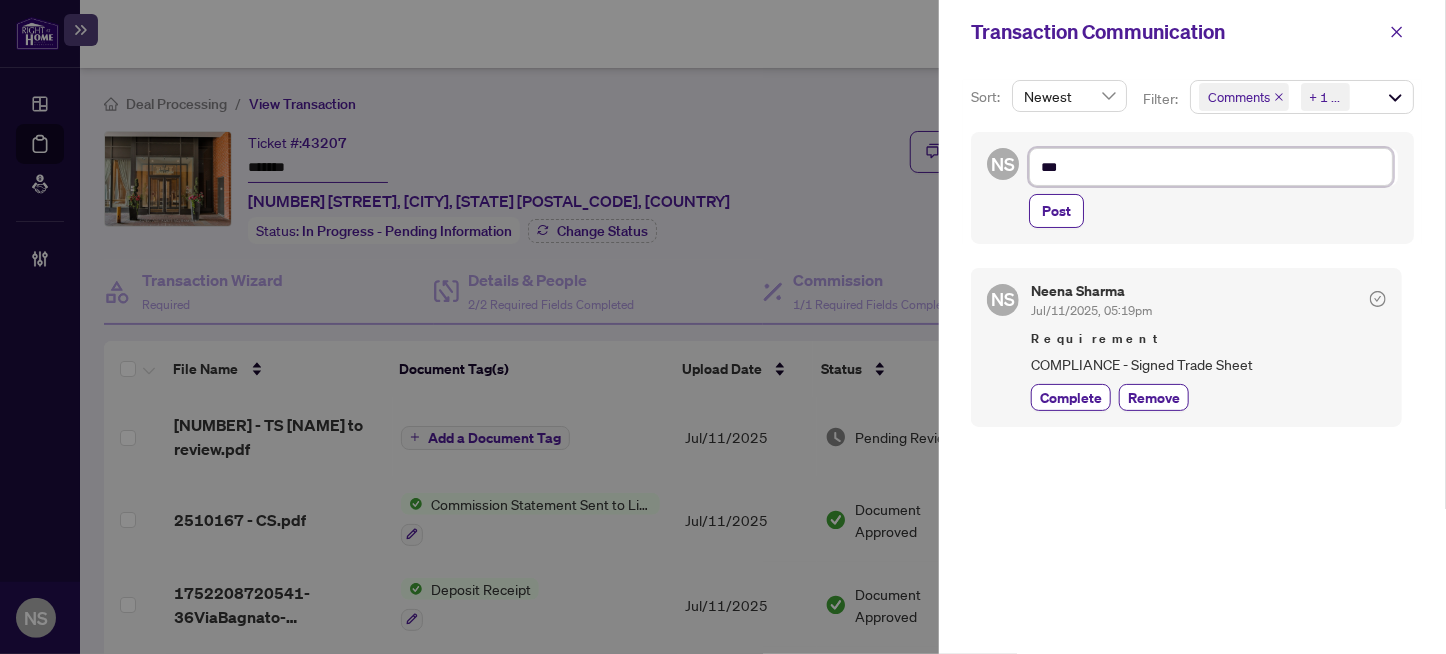 paste on "**********" 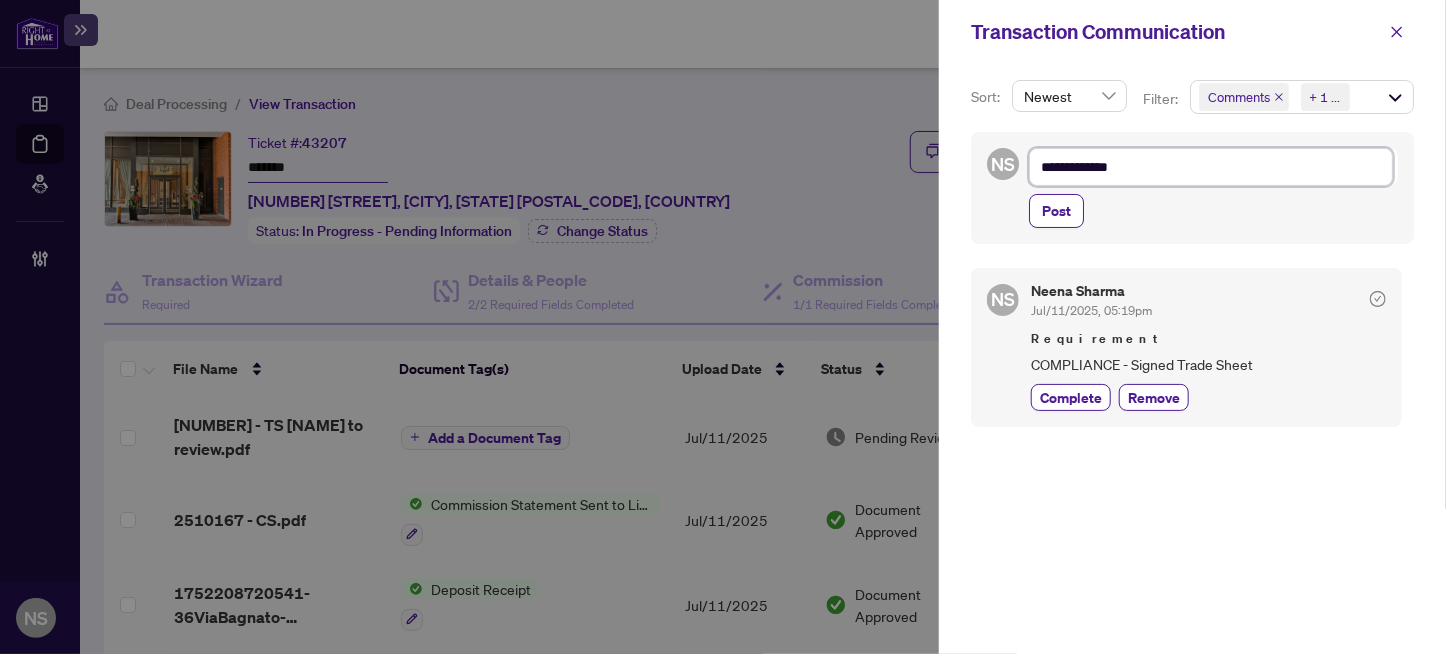 type on "**********" 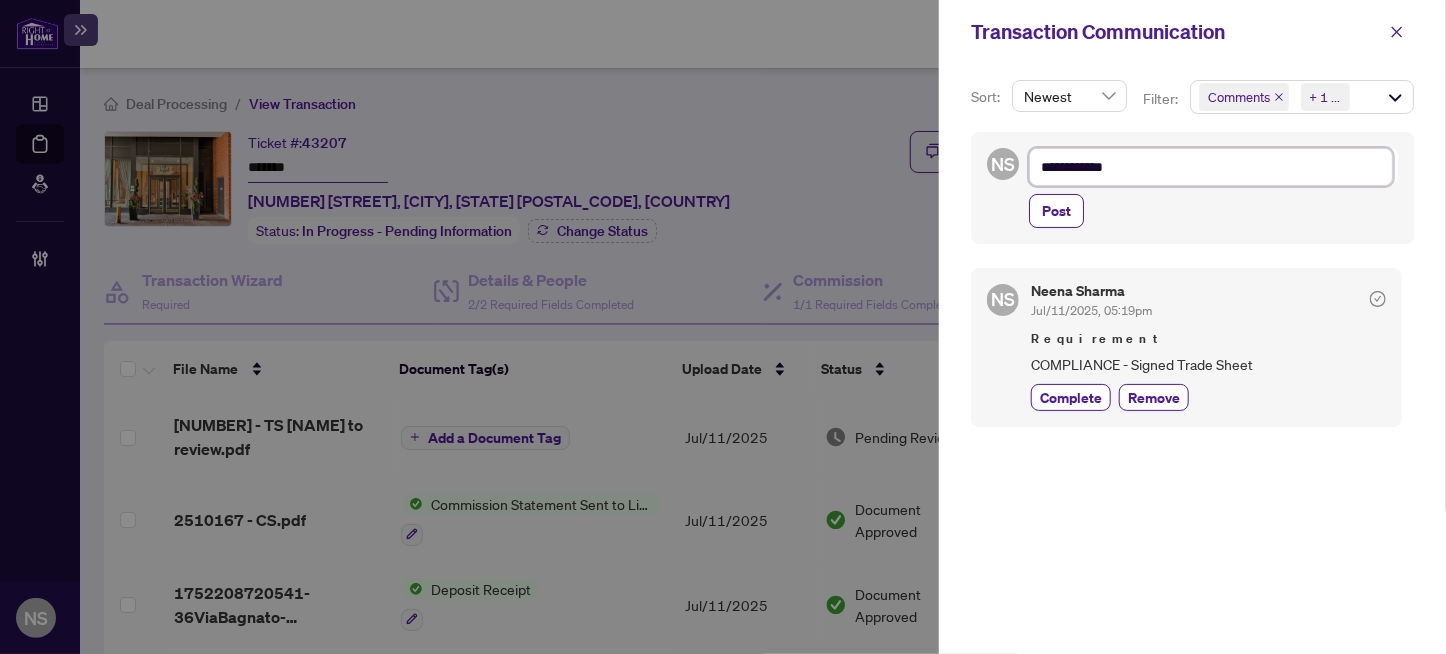 type on "**********" 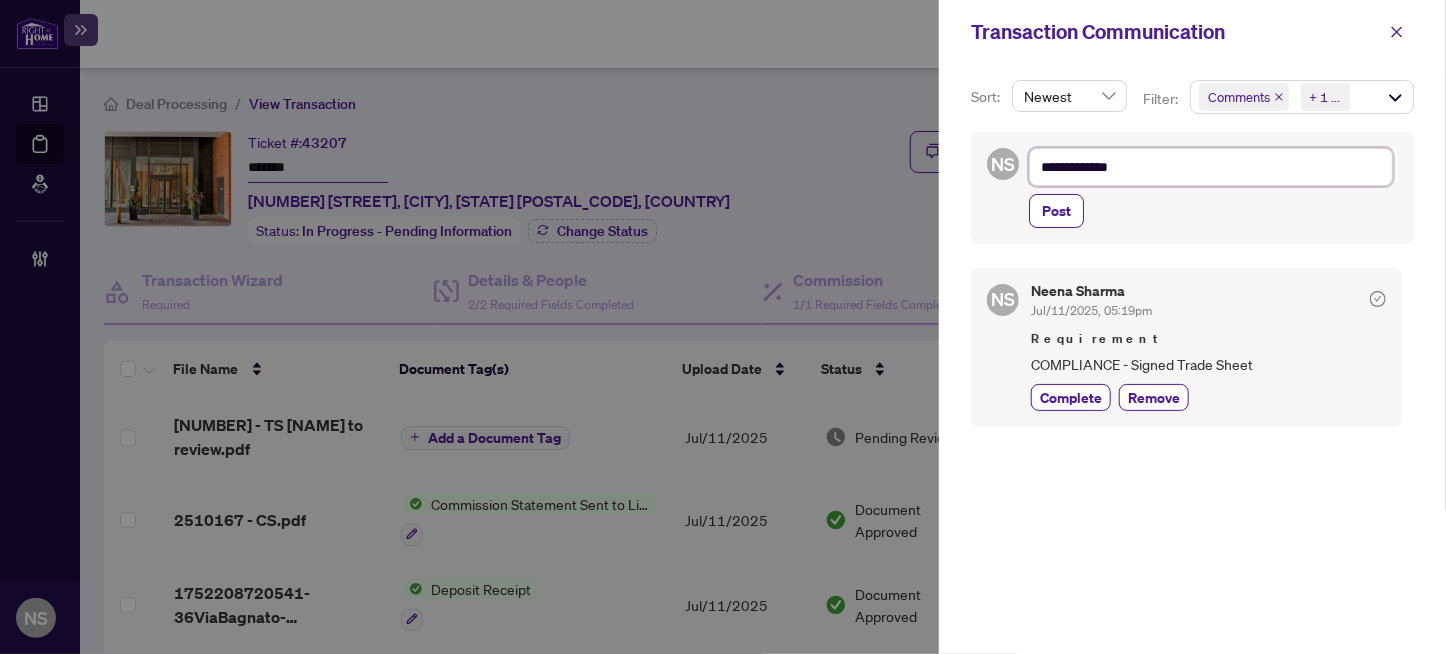 type on "**********" 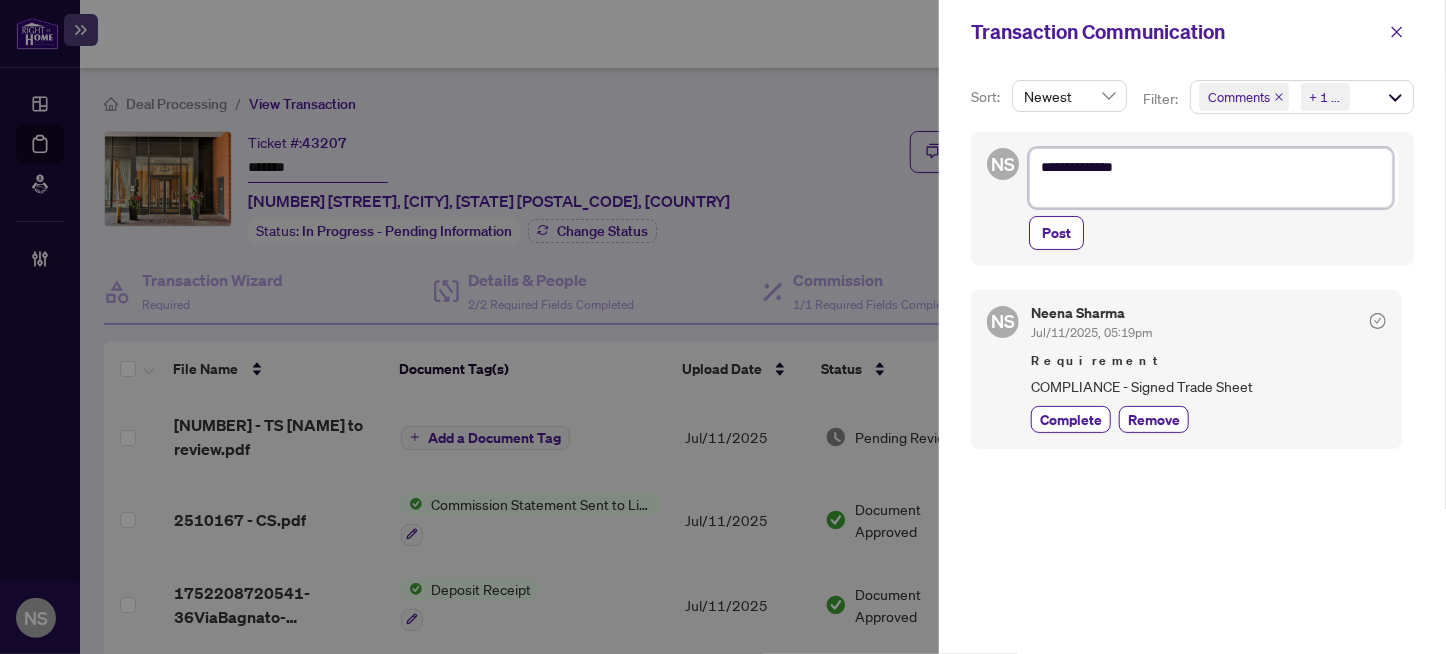 type on "**********" 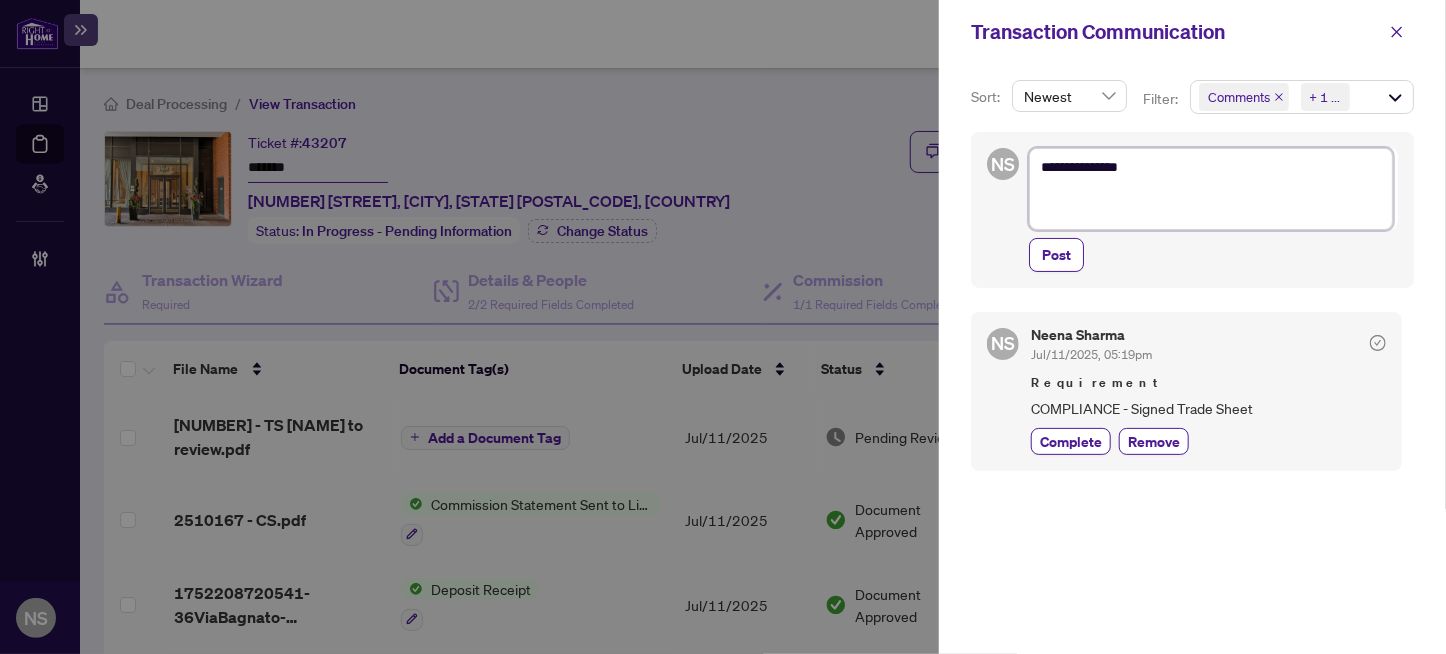 type on "**********" 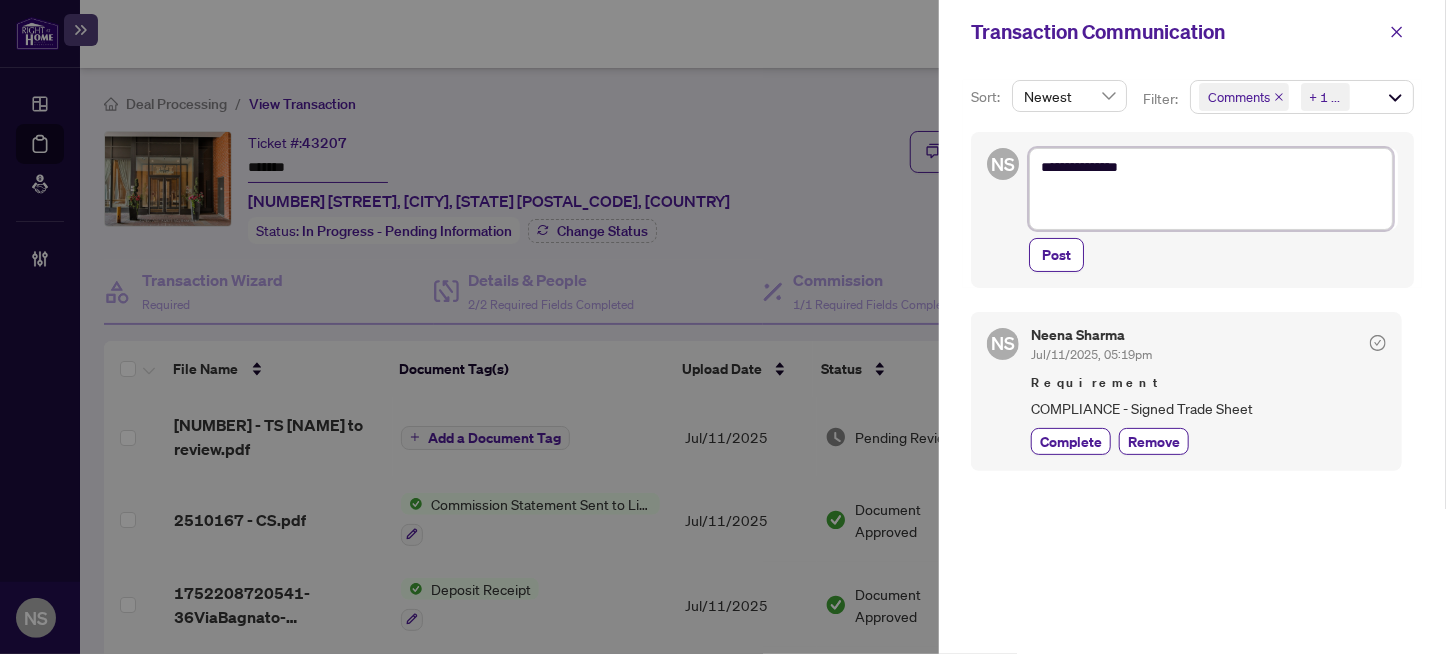 paste on "**********" 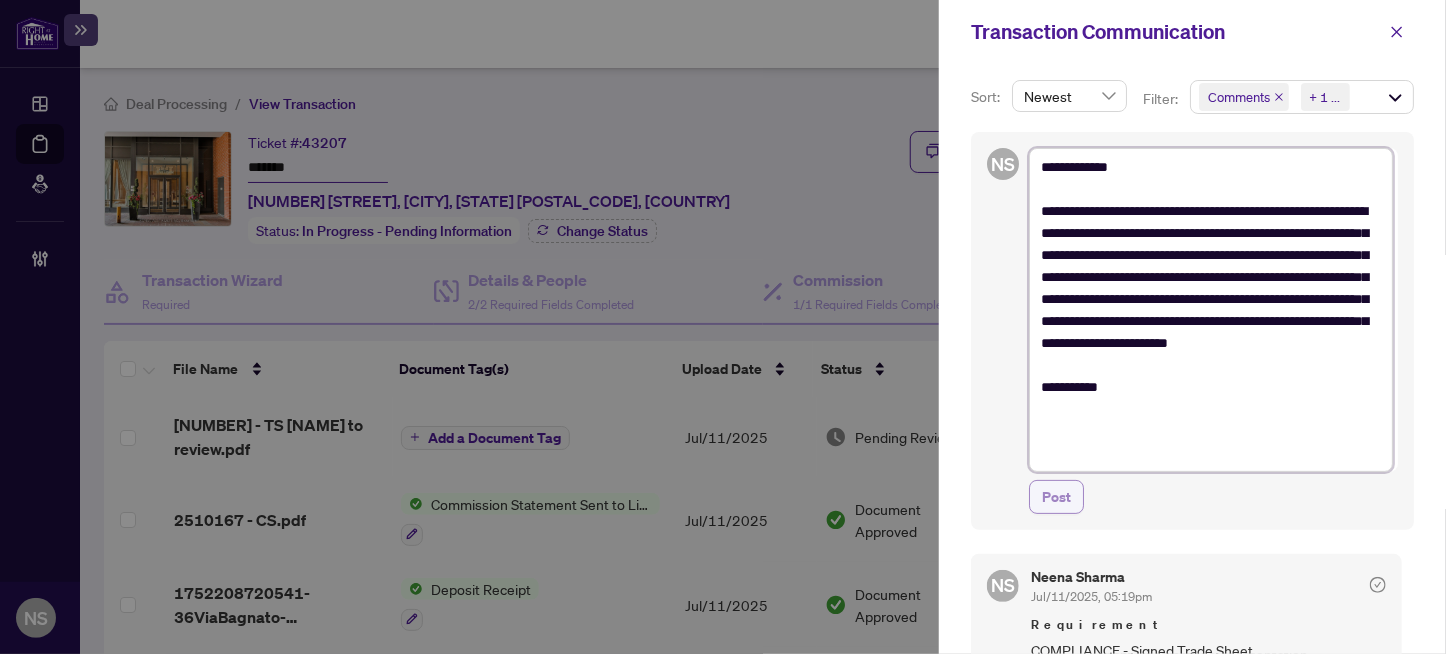 type on "**********" 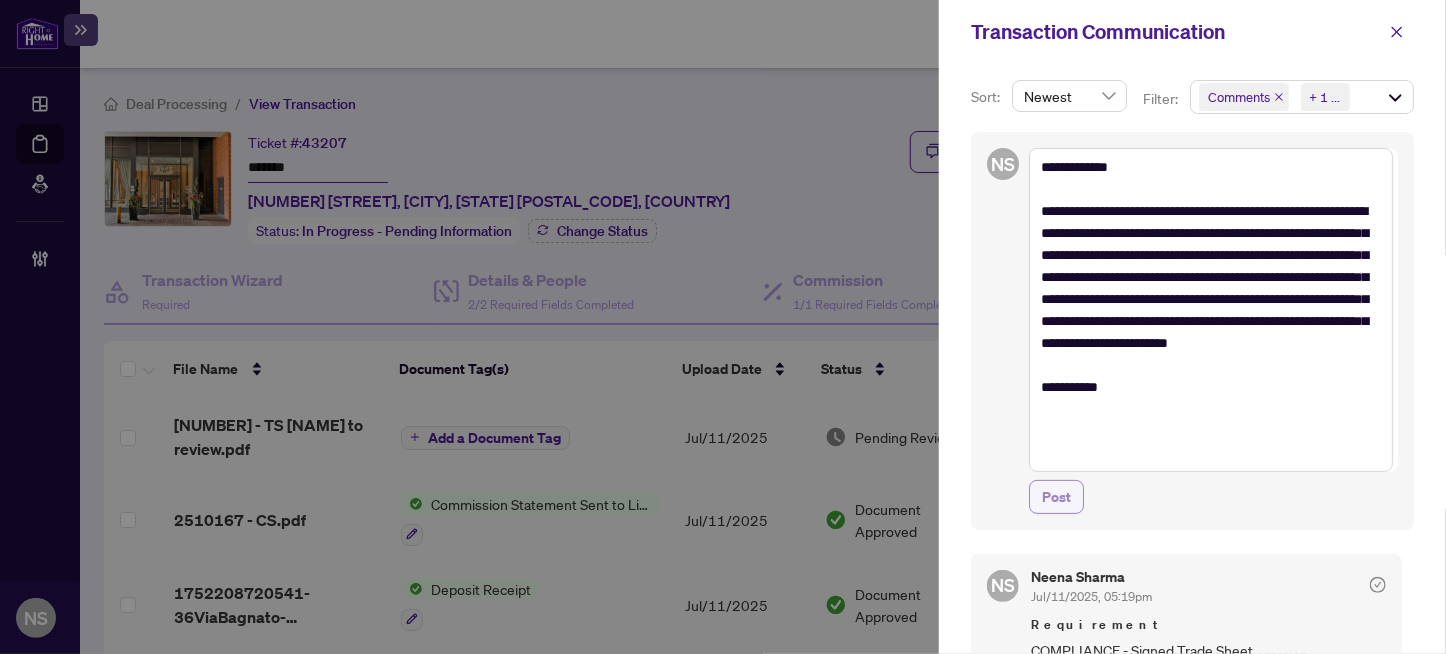 click on "Post" at bounding box center (1056, 497) 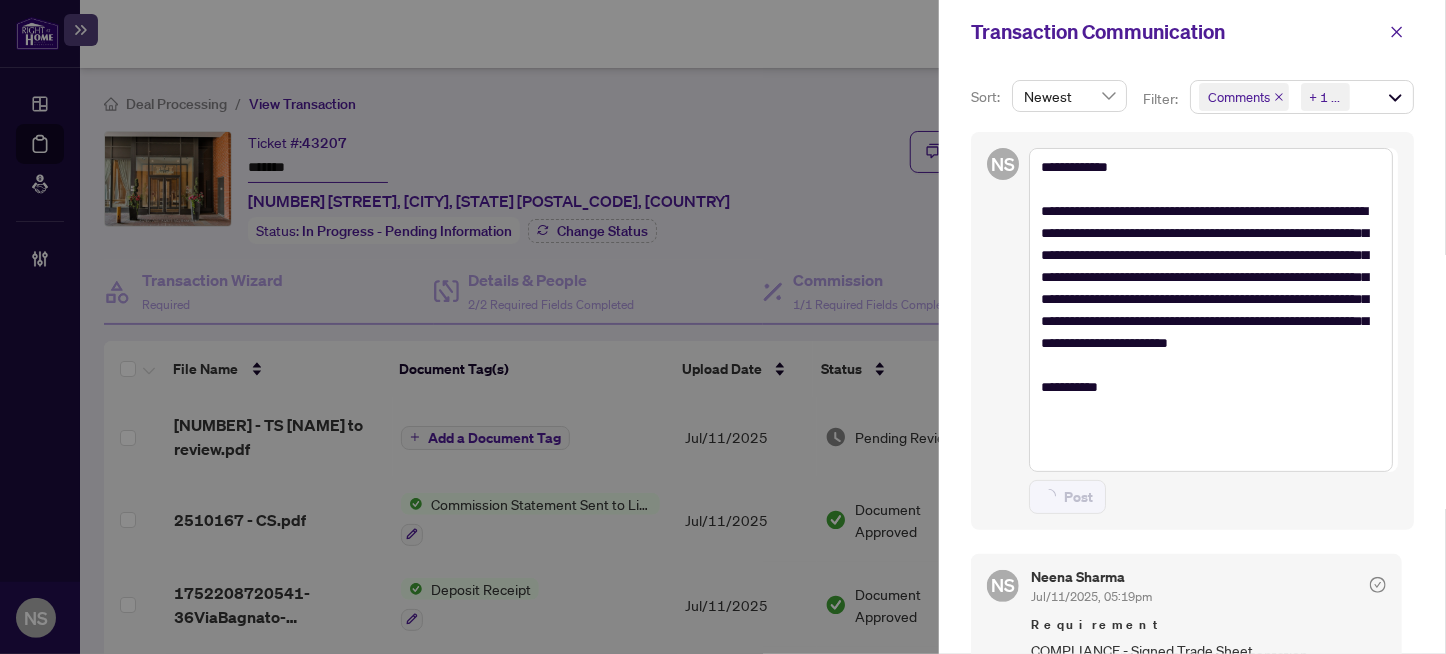 type on "**********" 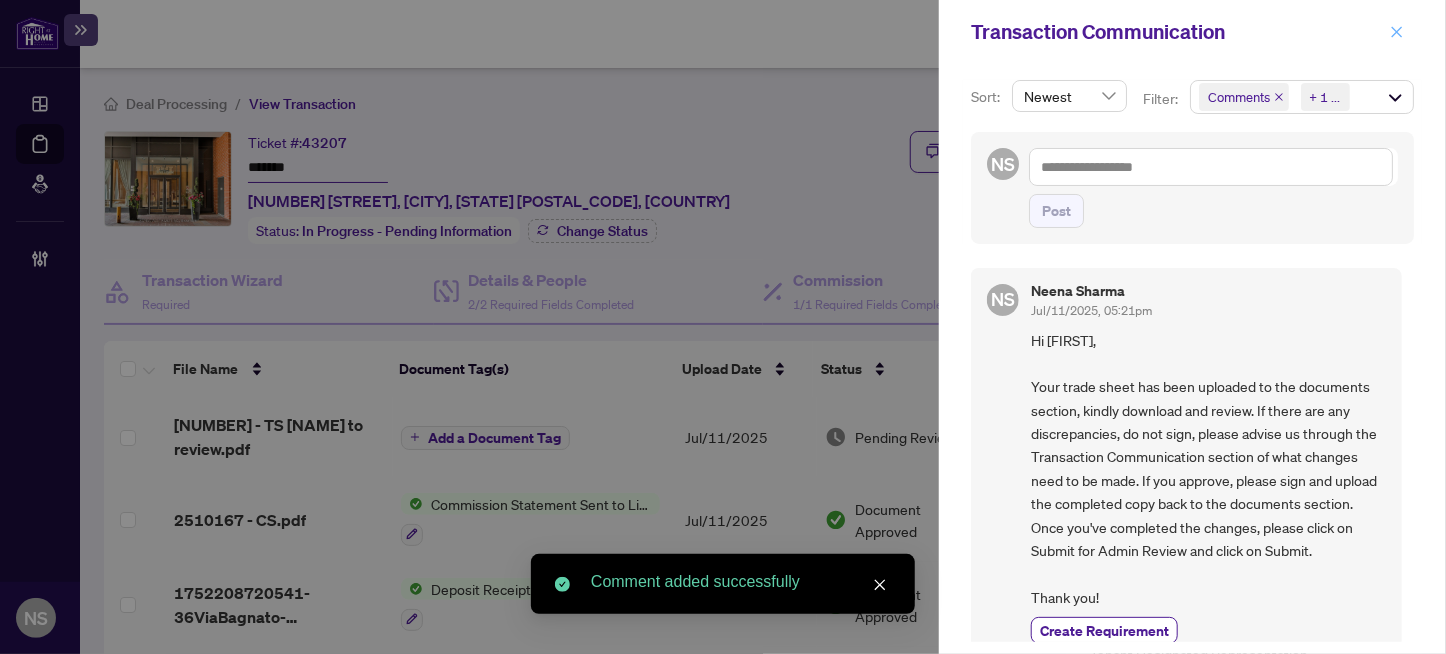 click 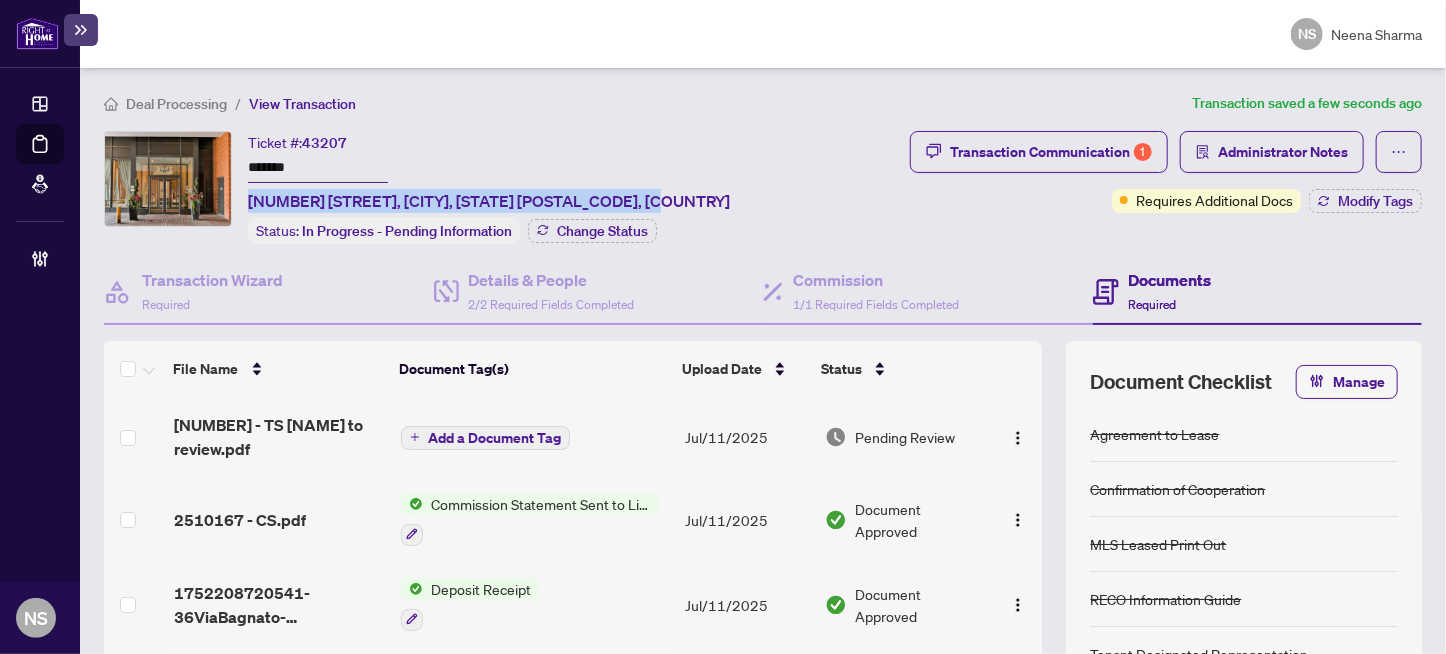 drag, startPoint x: 673, startPoint y: 193, endPoint x: 240, endPoint y: 207, distance: 433.22626 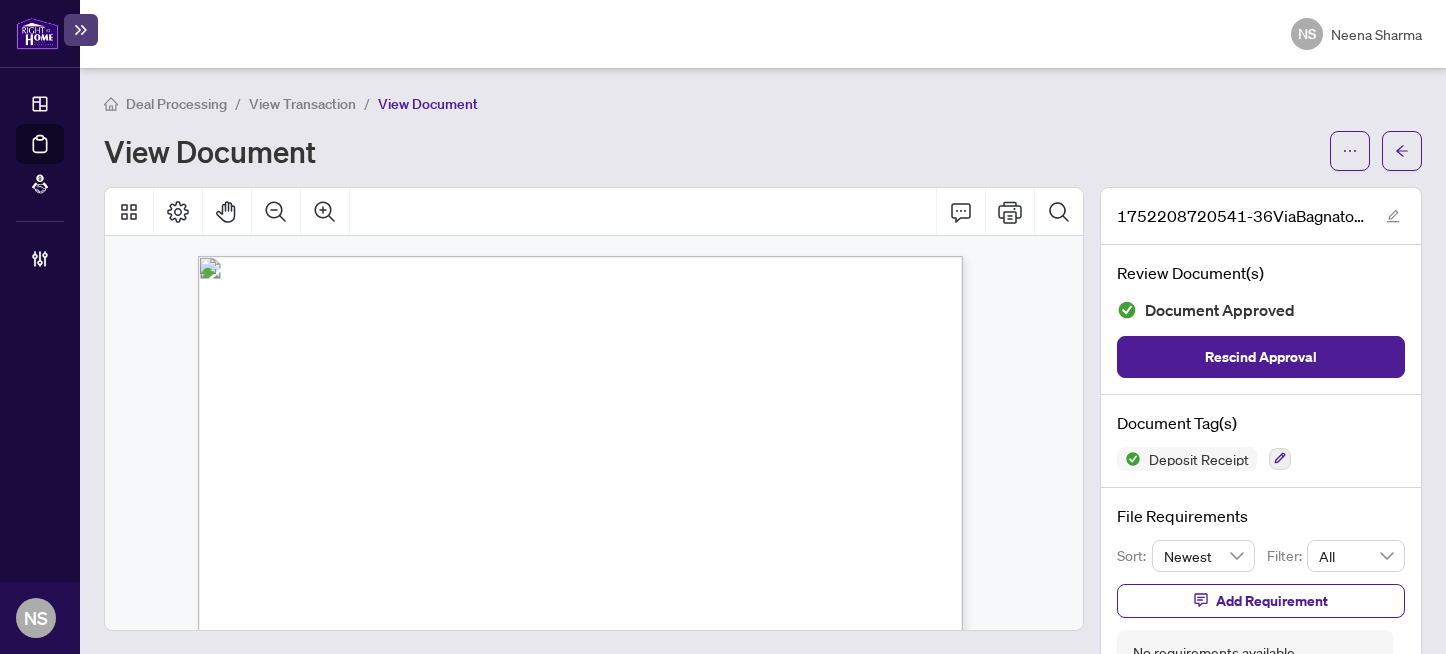 scroll, scrollTop: 0, scrollLeft: 0, axis: both 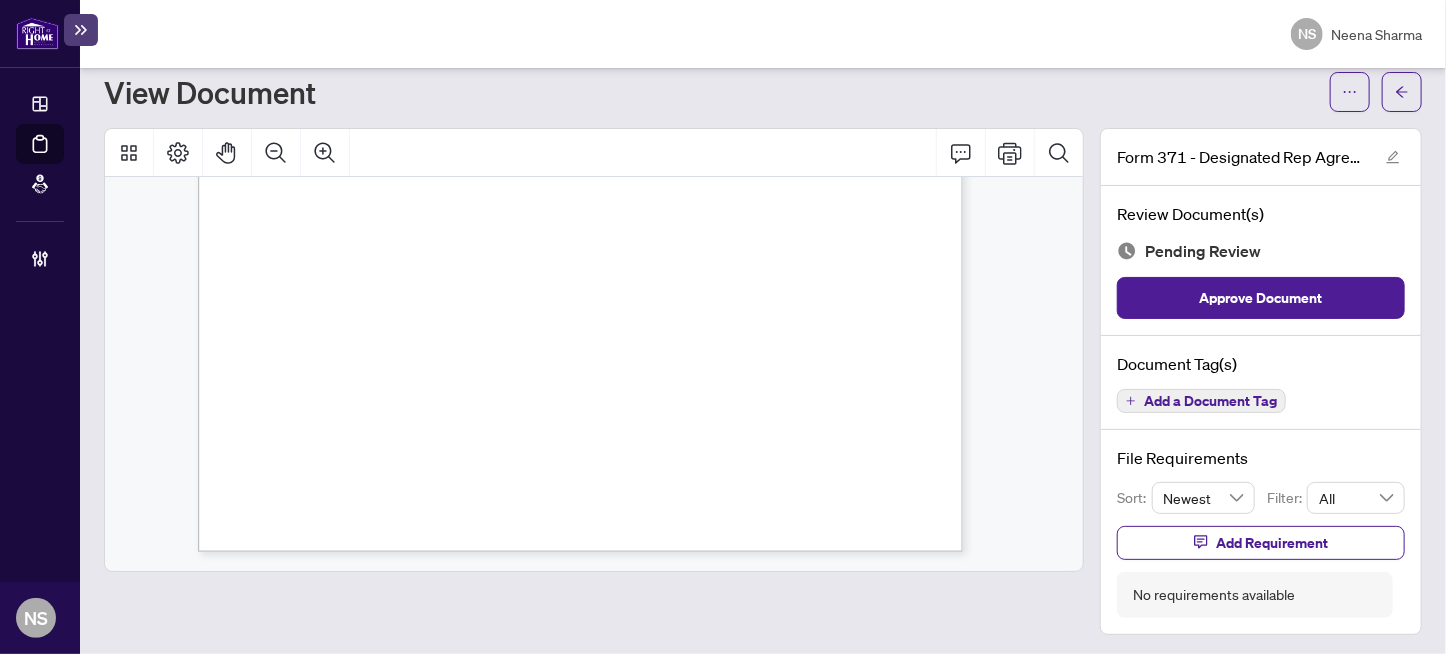 click on "Add a Document Tag" at bounding box center [1210, 401] 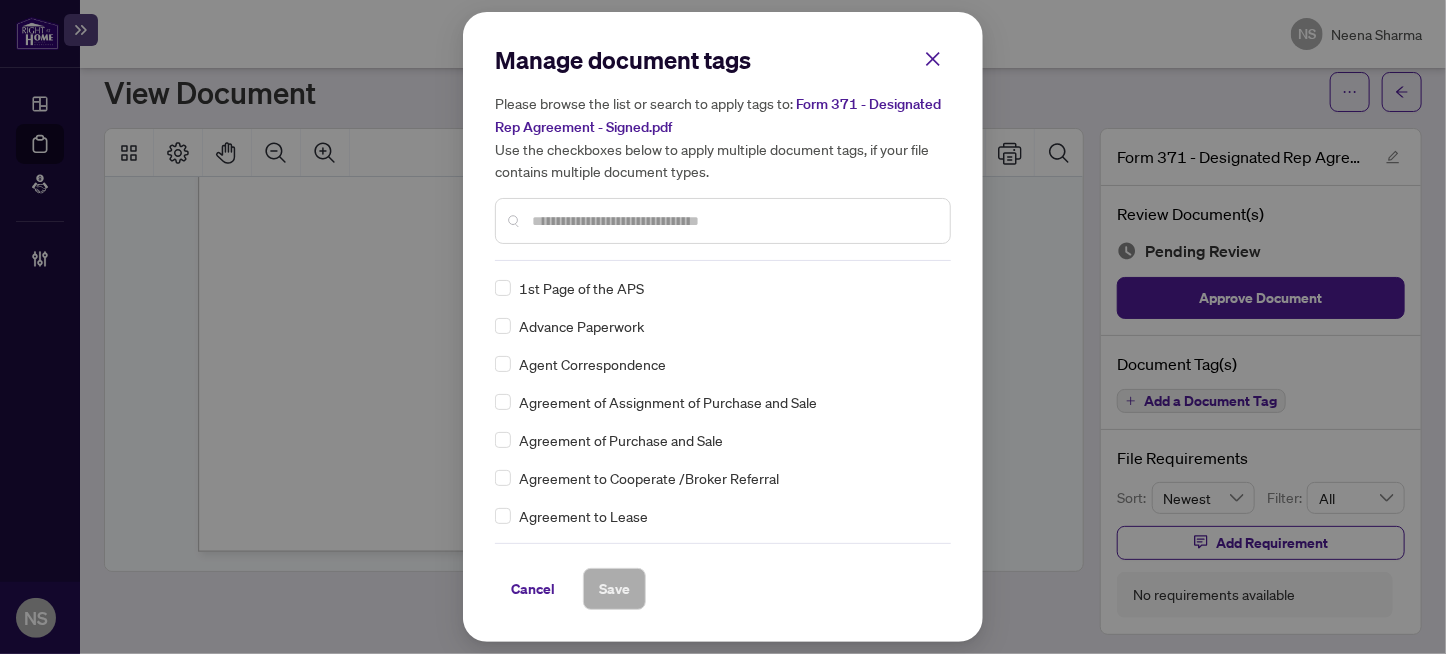 click at bounding box center (733, 221) 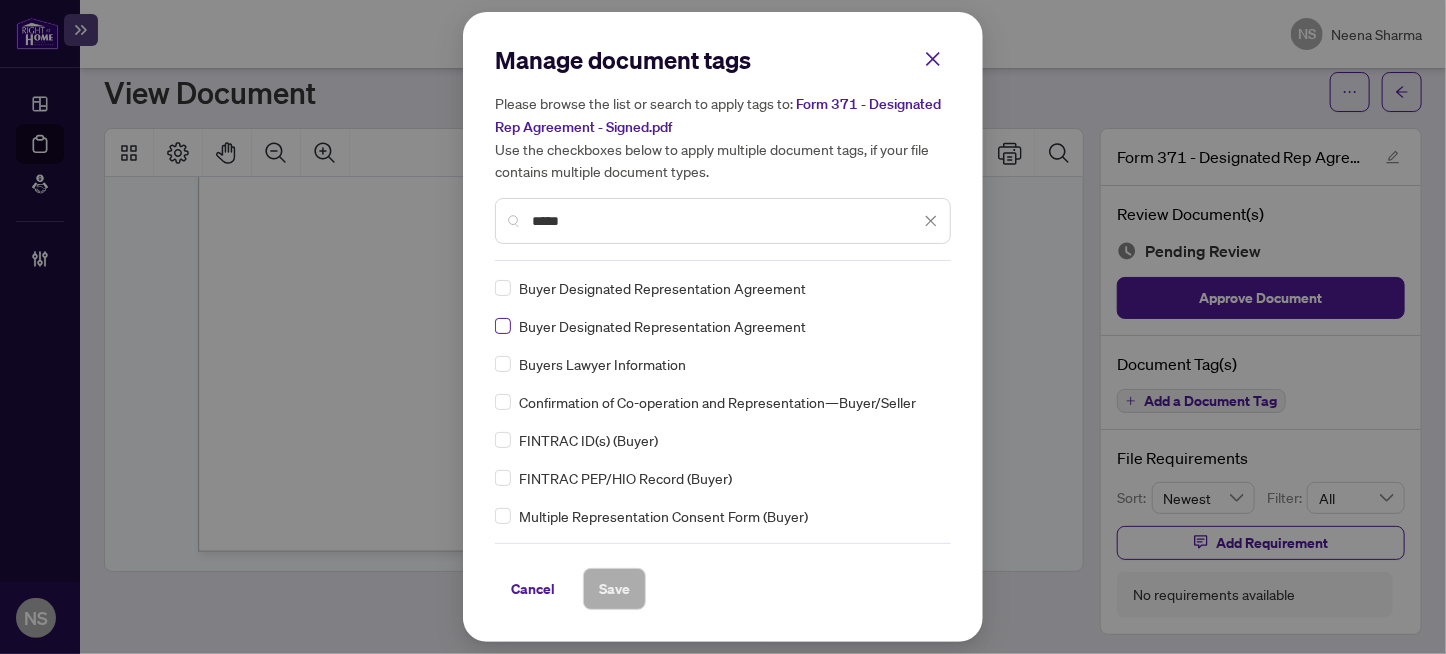type on "*****" 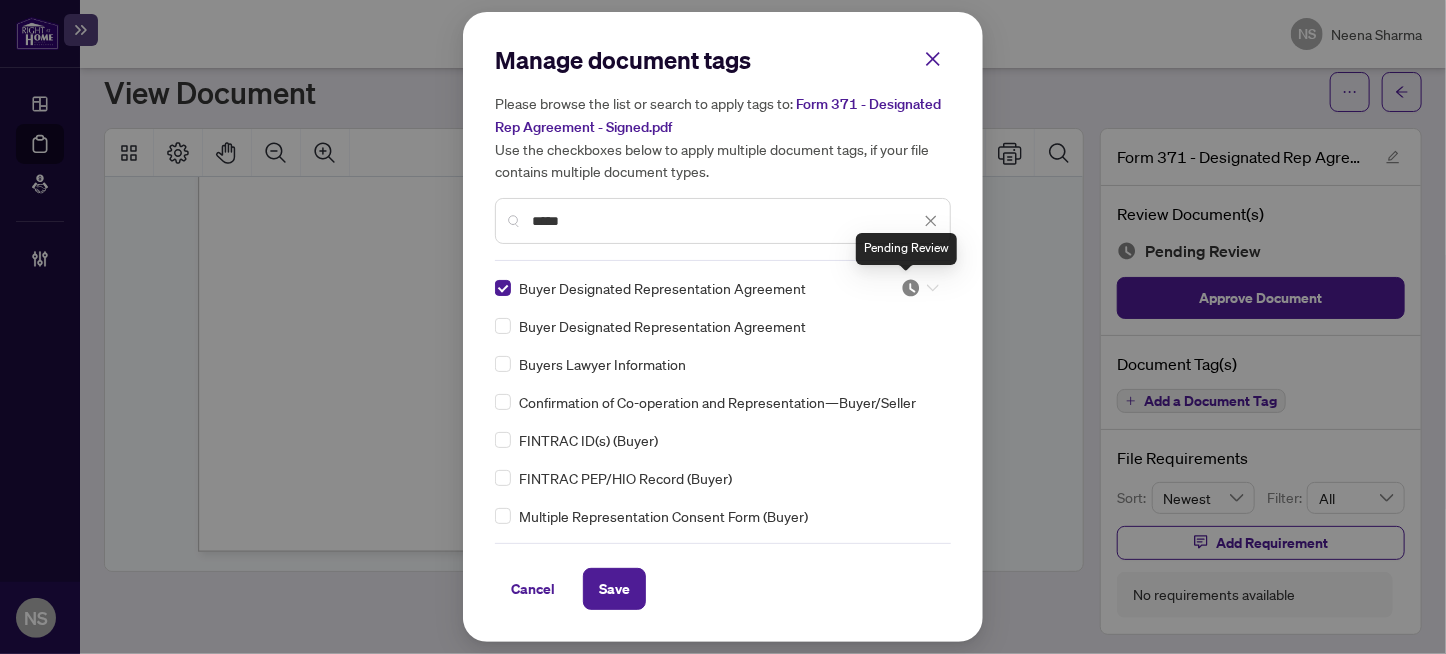 click at bounding box center [911, 288] 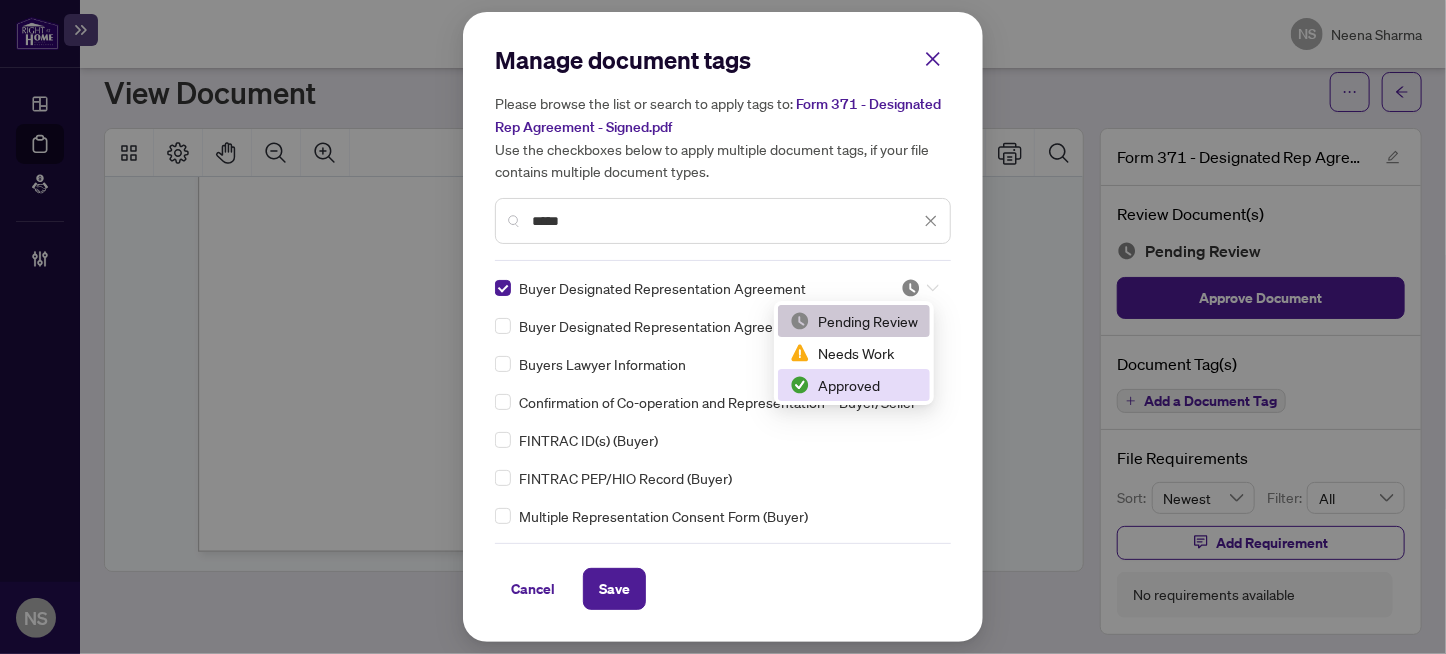 click on "Approved" at bounding box center (854, 385) 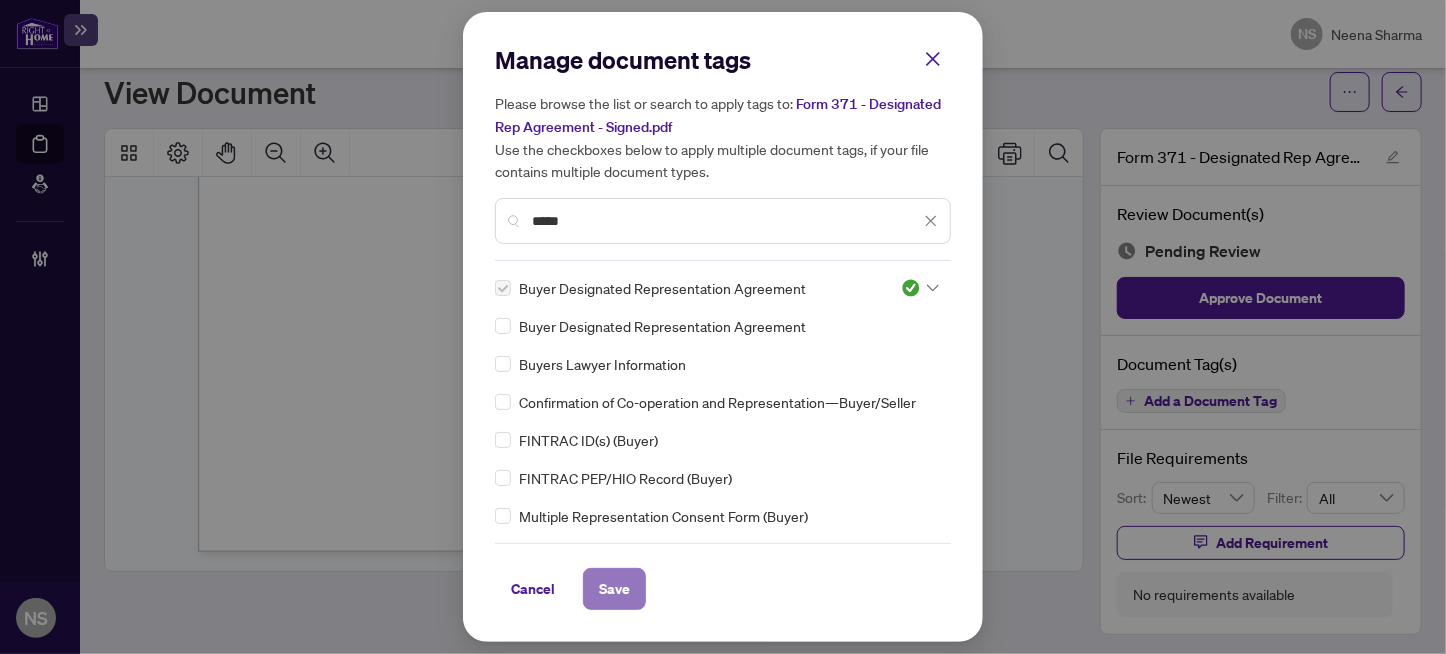 click on "Save" at bounding box center [614, 589] 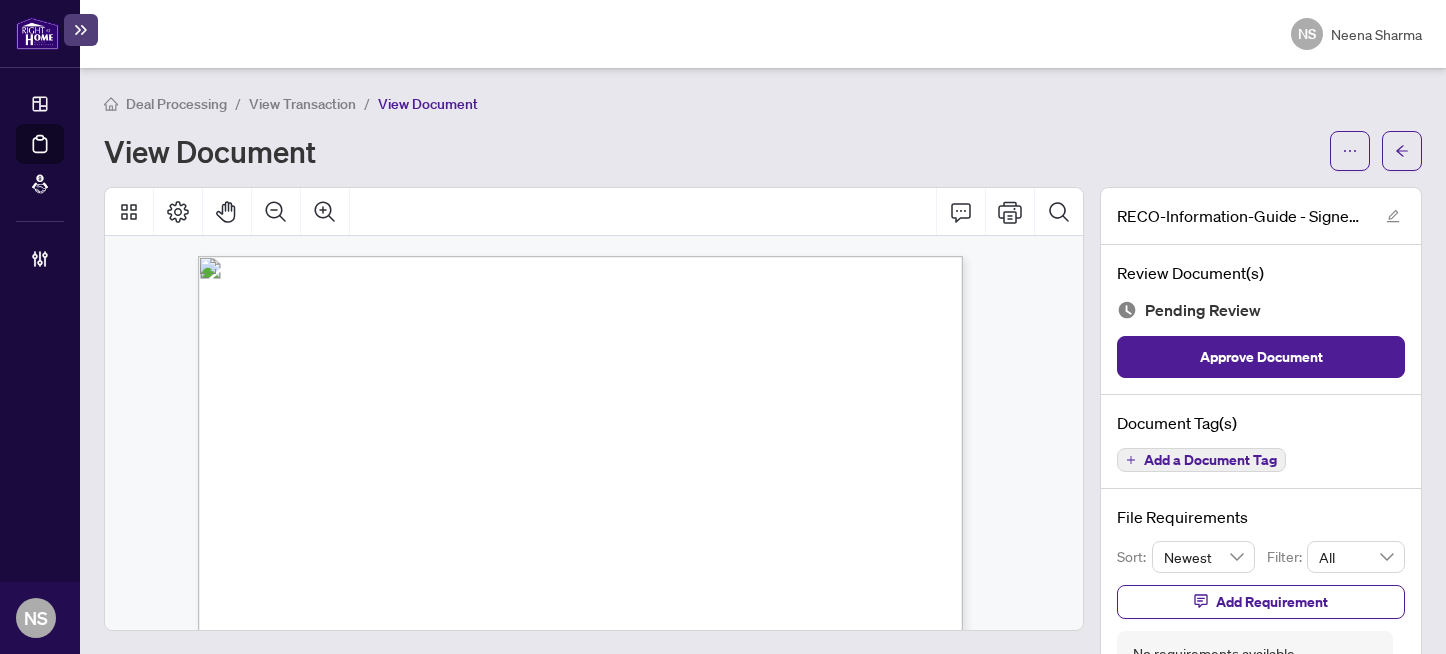 scroll, scrollTop: 0, scrollLeft: 0, axis: both 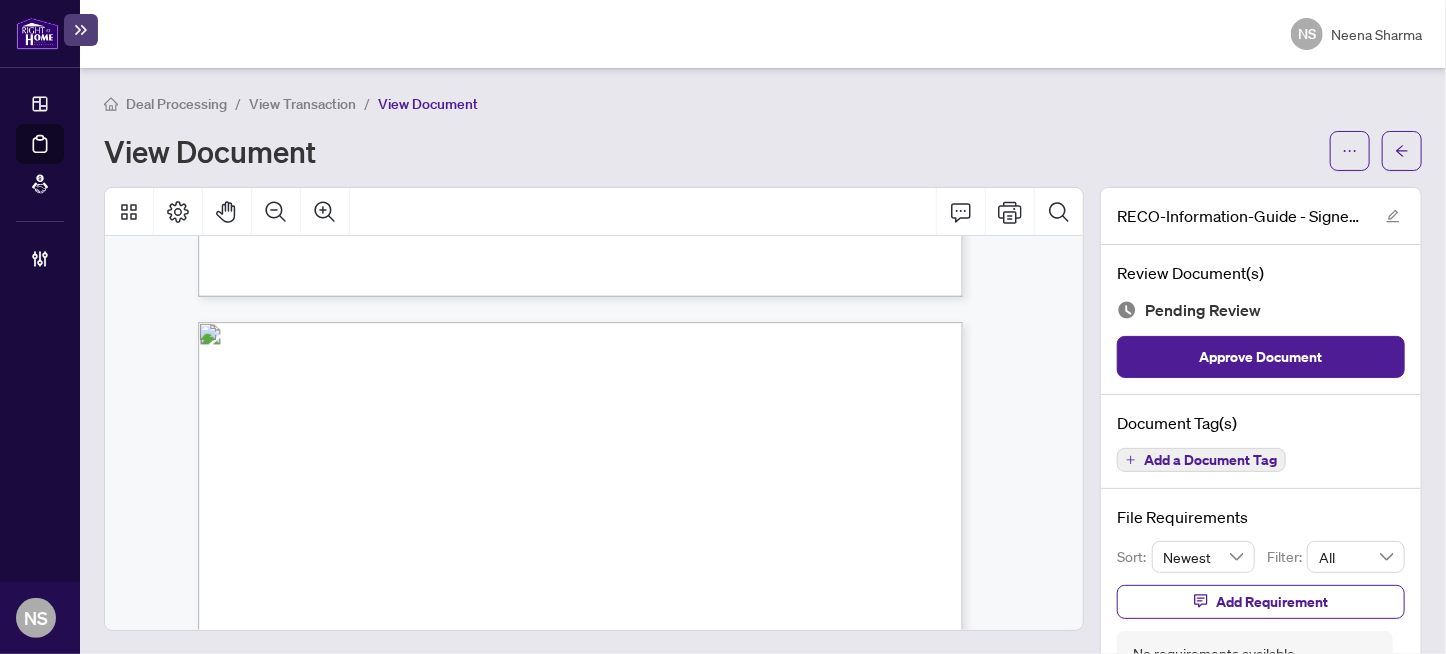 click on "Document Tag(s) Add a Document Tag" at bounding box center (1261, 442) 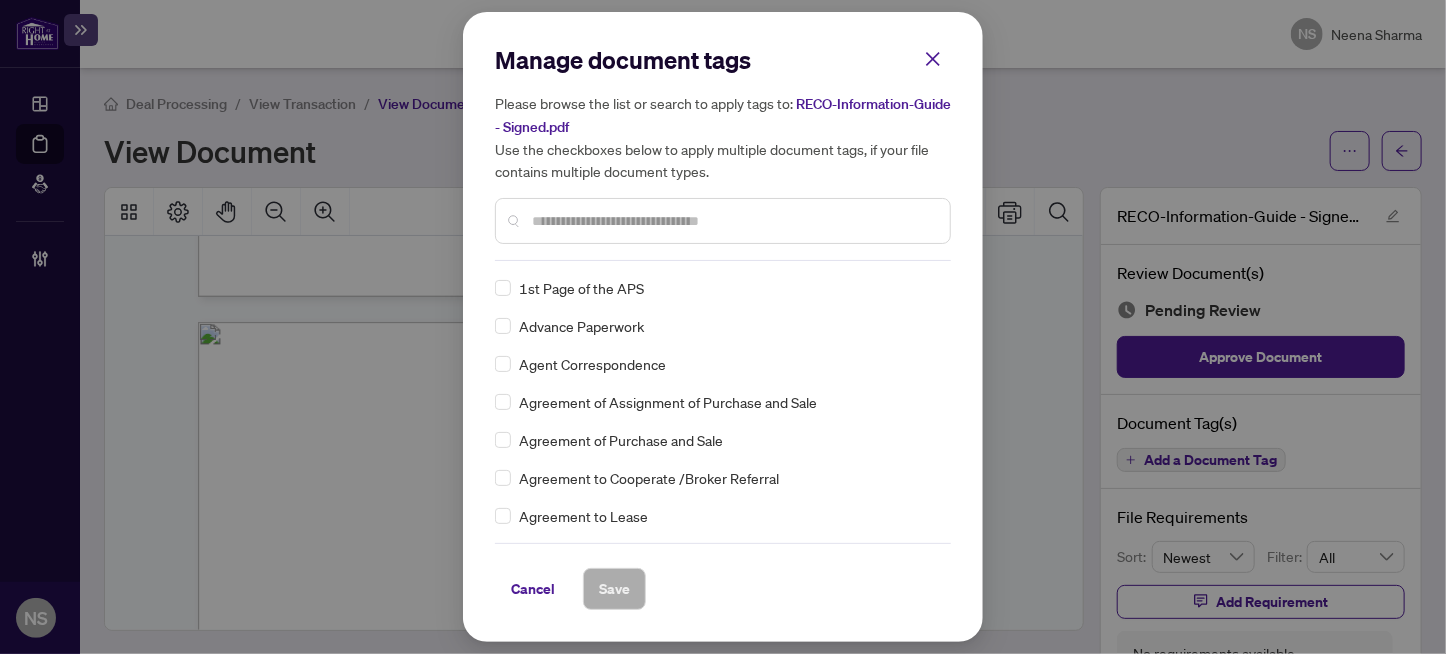 click at bounding box center (733, 221) 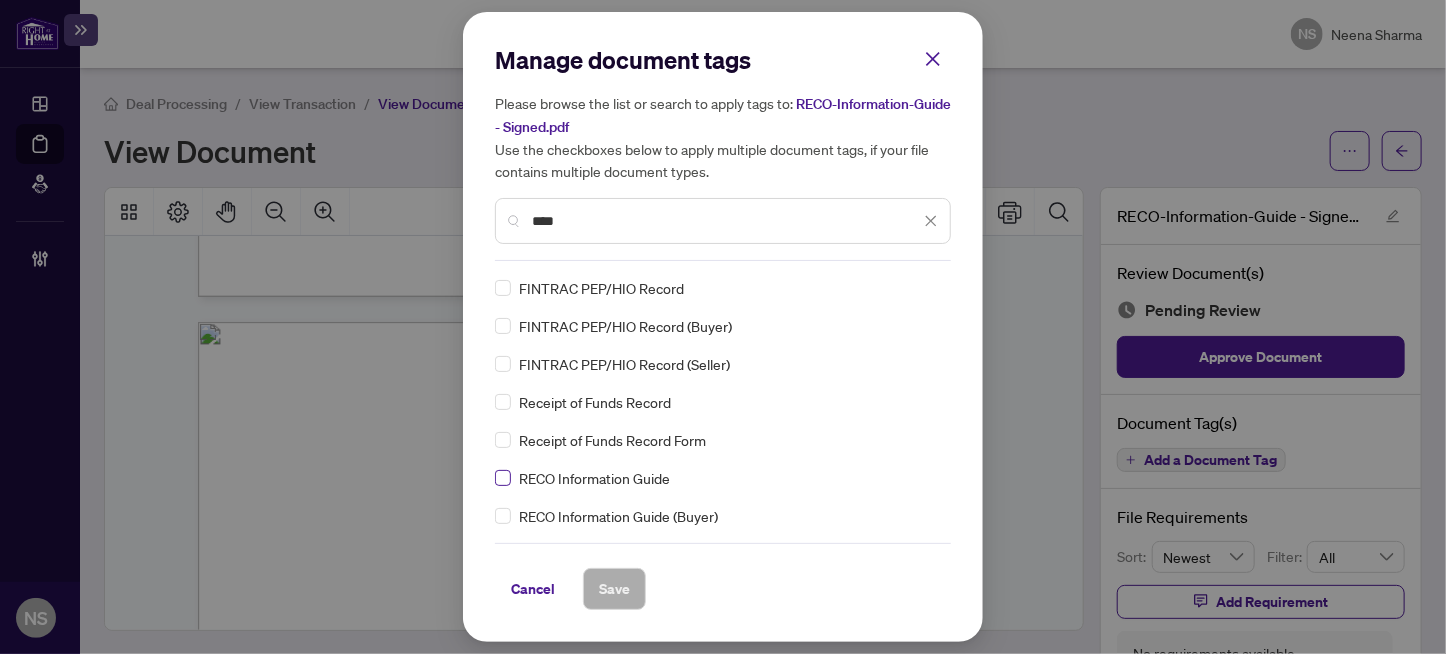 type on "****" 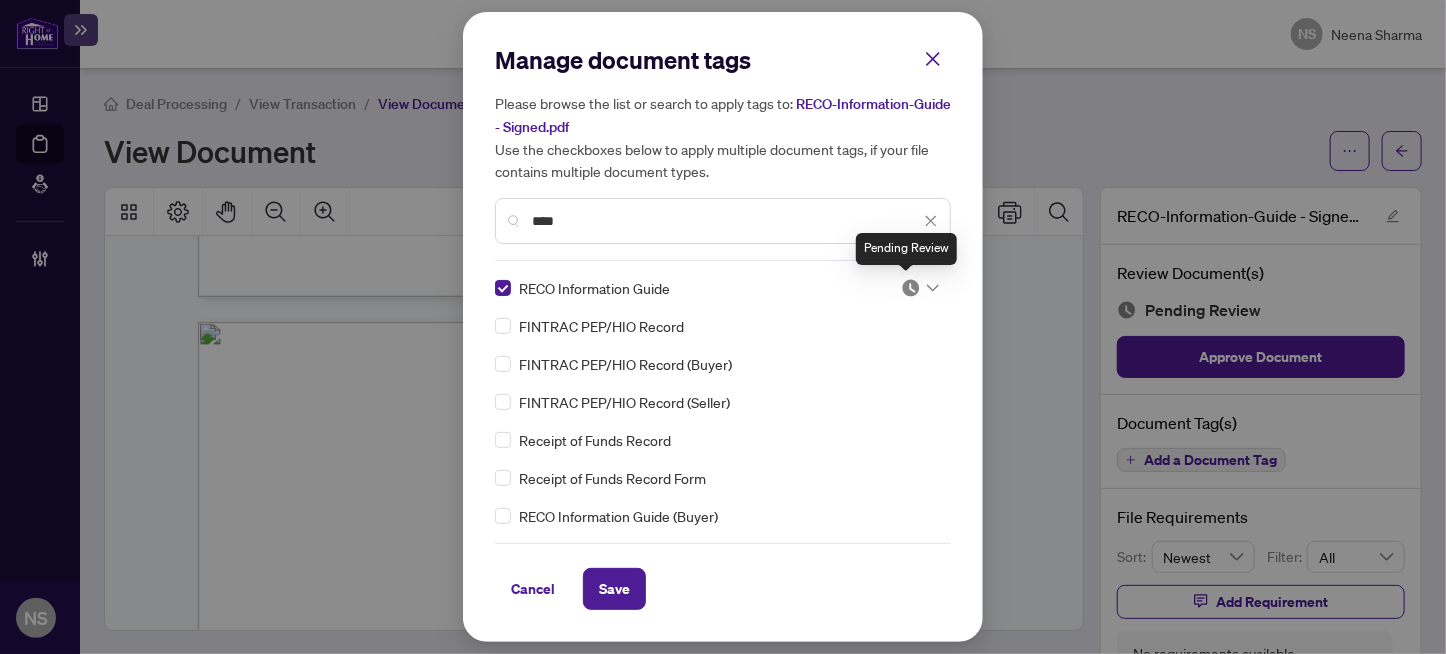 click at bounding box center [911, 288] 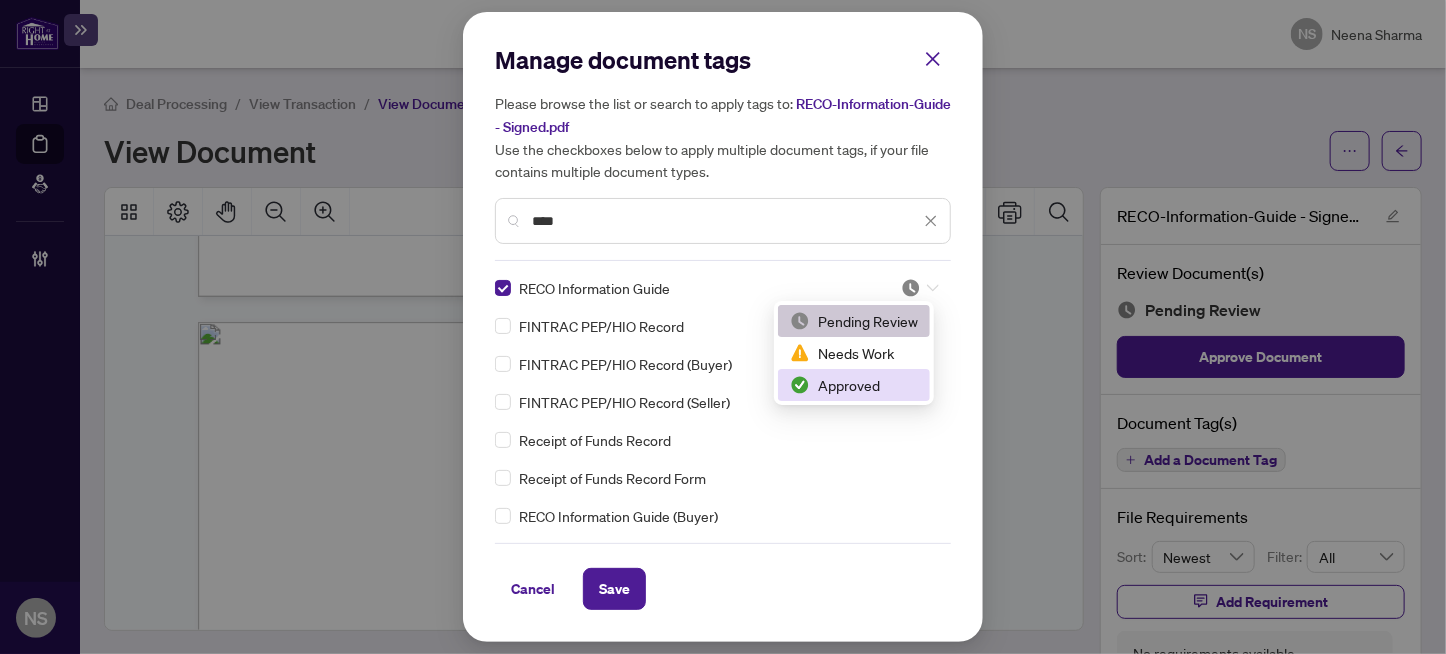 click on "Approved" at bounding box center (854, 385) 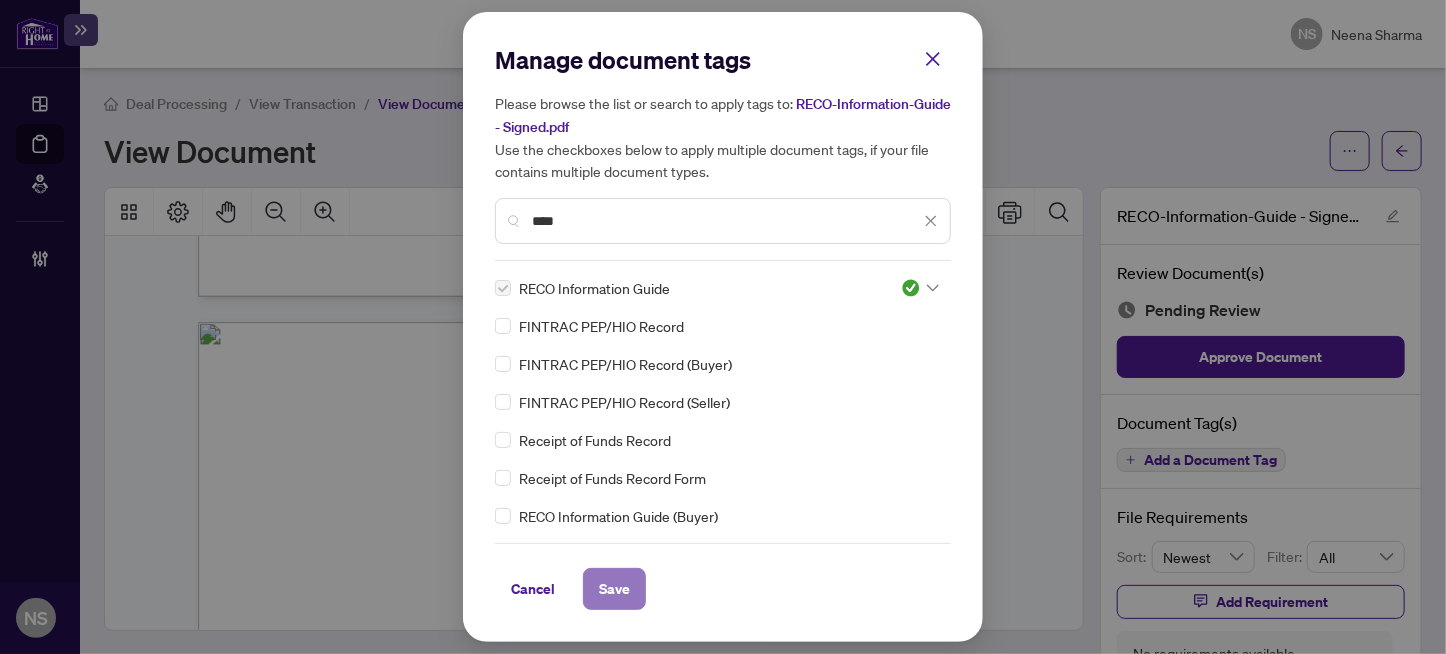 click on "Save" at bounding box center (614, 589) 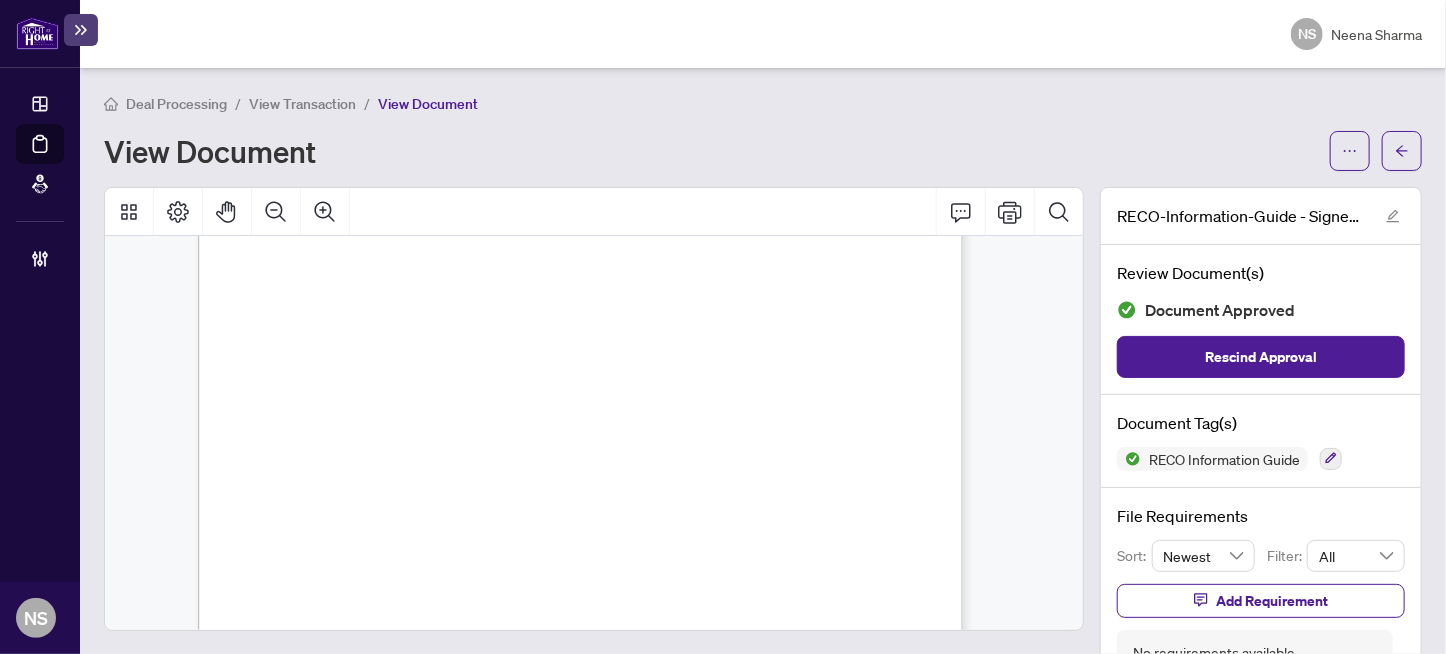 scroll, scrollTop: 10815, scrollLeft: 0, axis: vertical 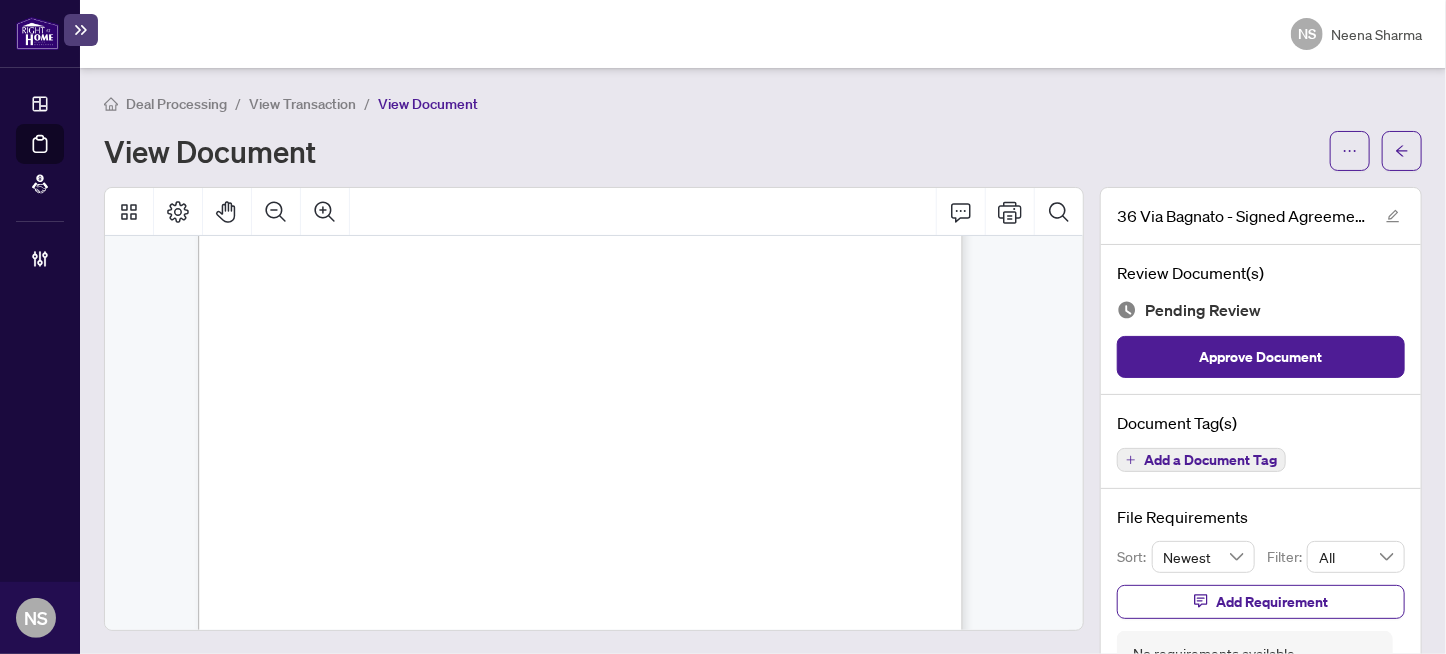 click on "00/100" at bounding box center (298, 443) 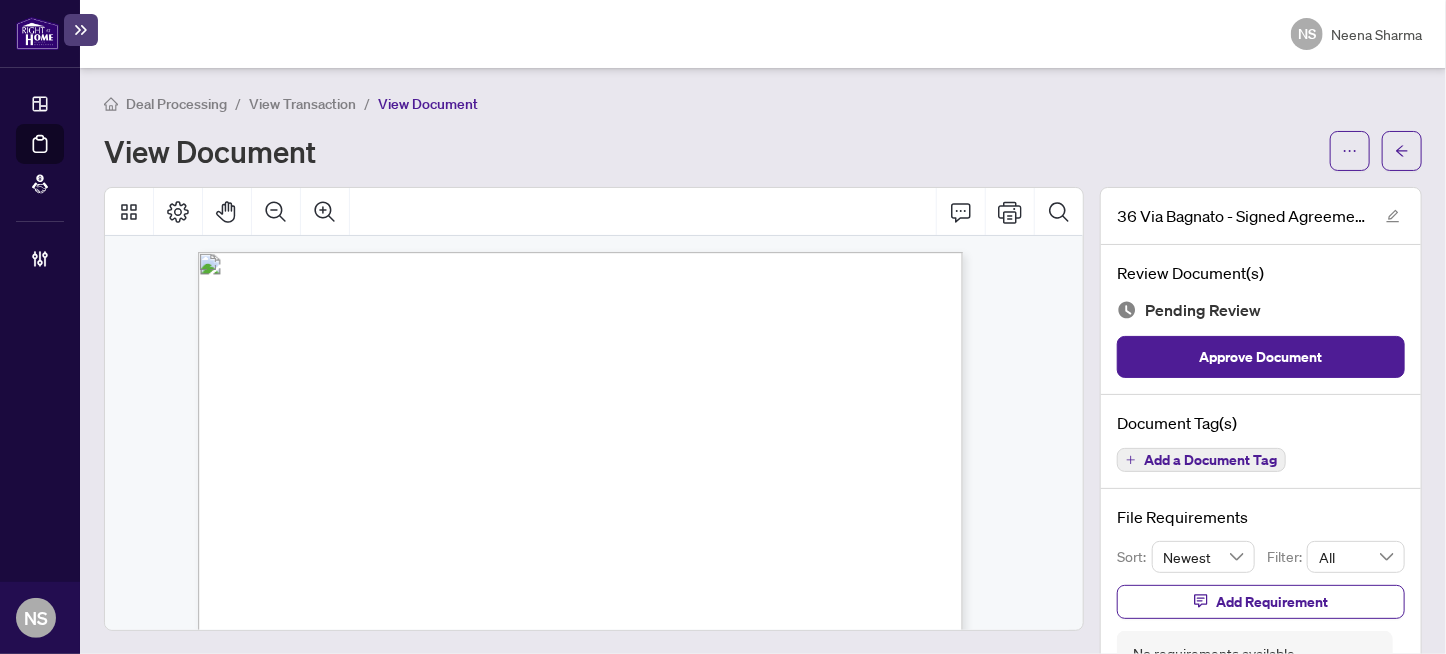 scroll, scrollTop: 0, scrollLeft: 0, axis: both 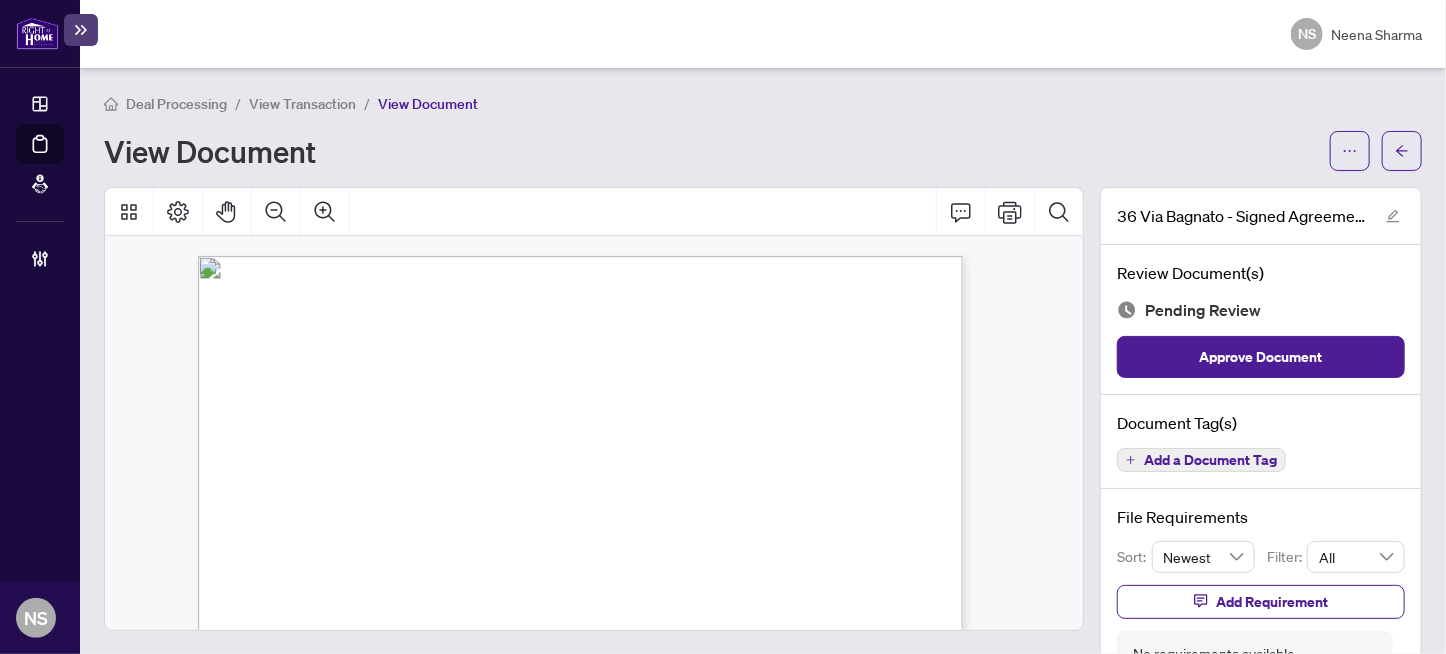 click on "Add a Document Tag" at bounding box center [1210, 460] 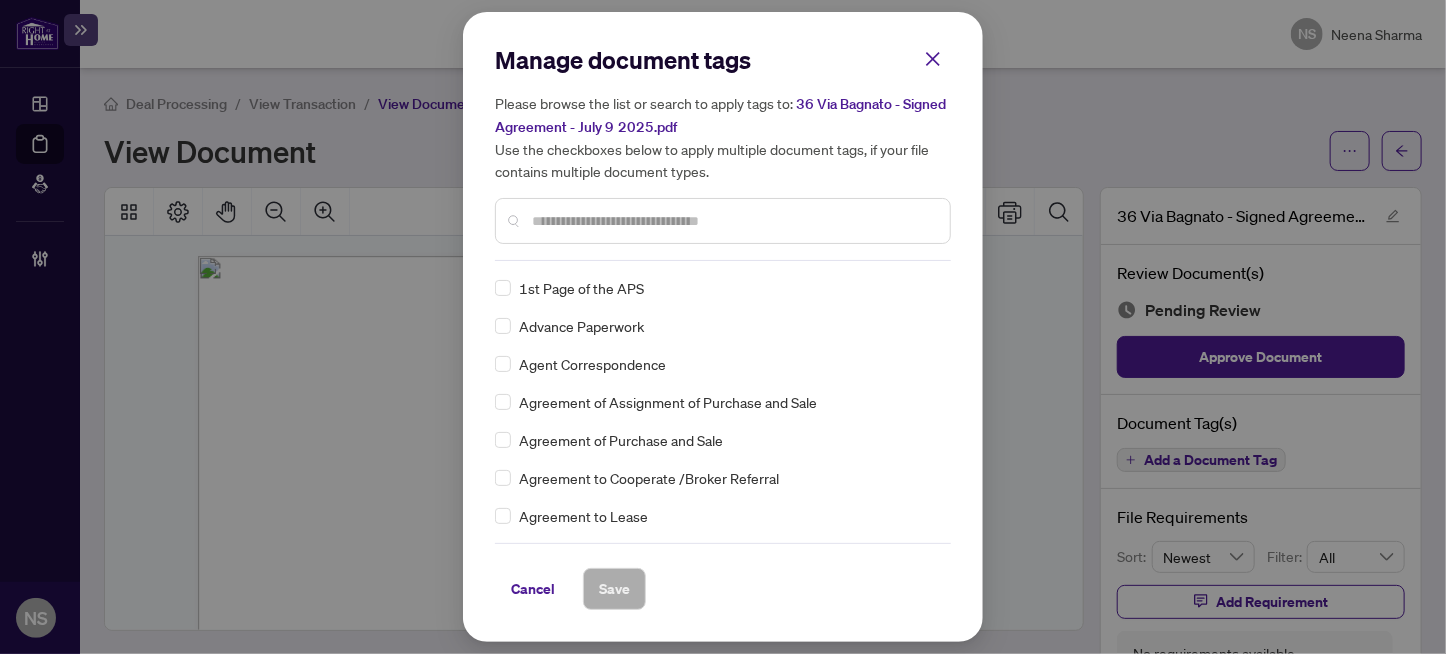click on "Manage document tags Please browse the list or search to apply tags to:   36 Via Bagnato - Signed Agreement - July 9 2025.pdf   Use the checkboxes below to apply multiple document tags, if your file contains multiple document types." at bounding box center (723, 152) 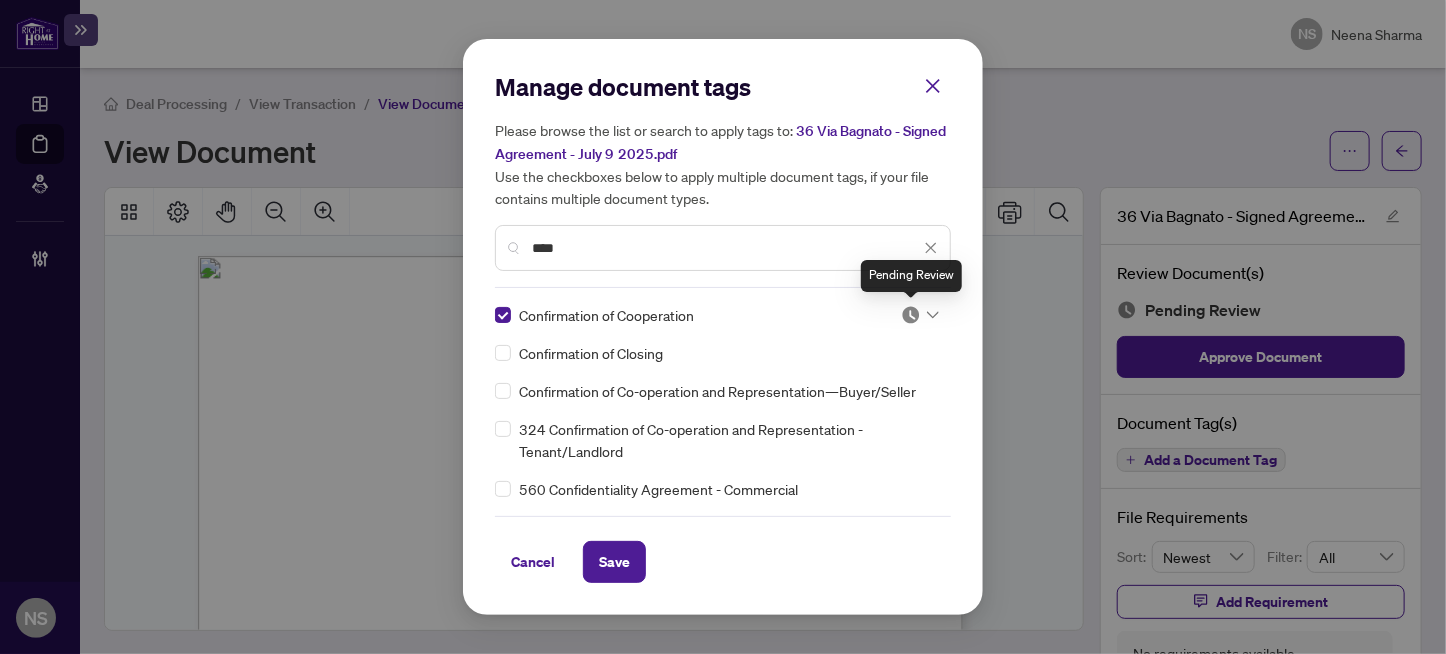 drag, startPoint x: 913, startPoint y: 310, endPoint x: 917, endPoint y: 325, distance: 15.524175 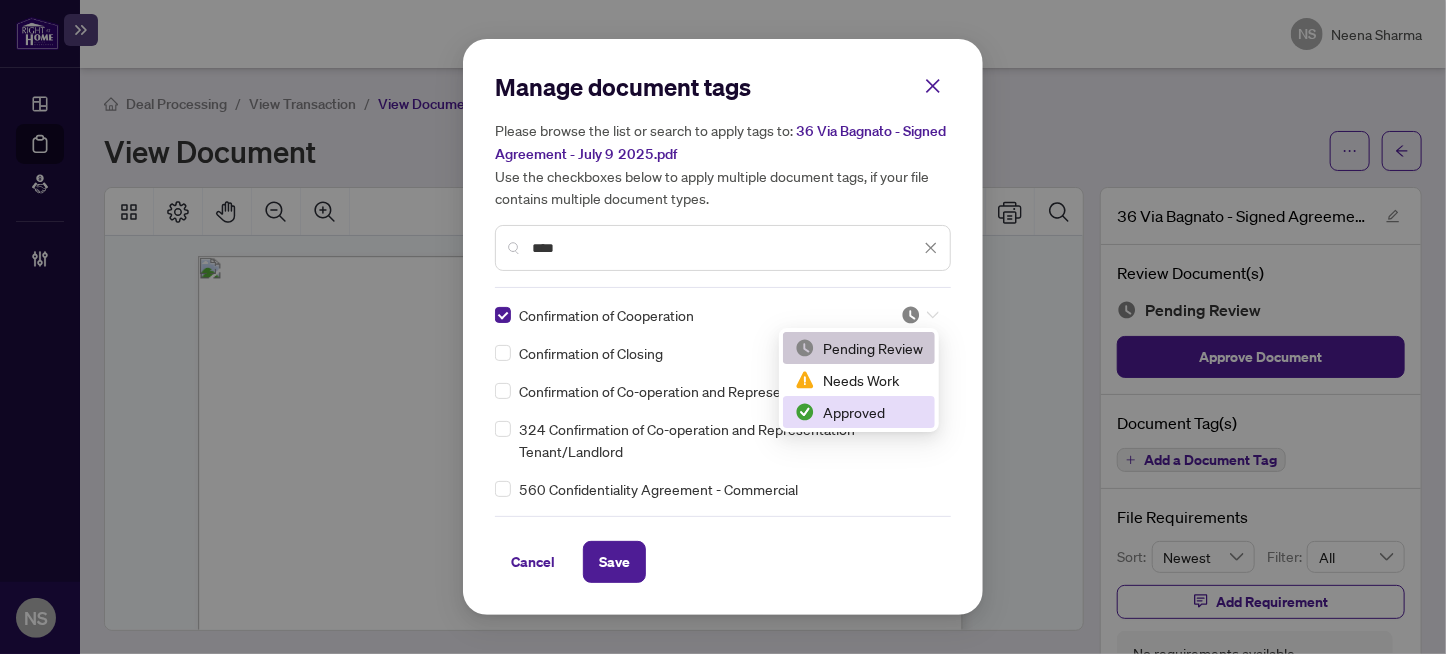 click on "Approved" at bounding box center (859, 412) 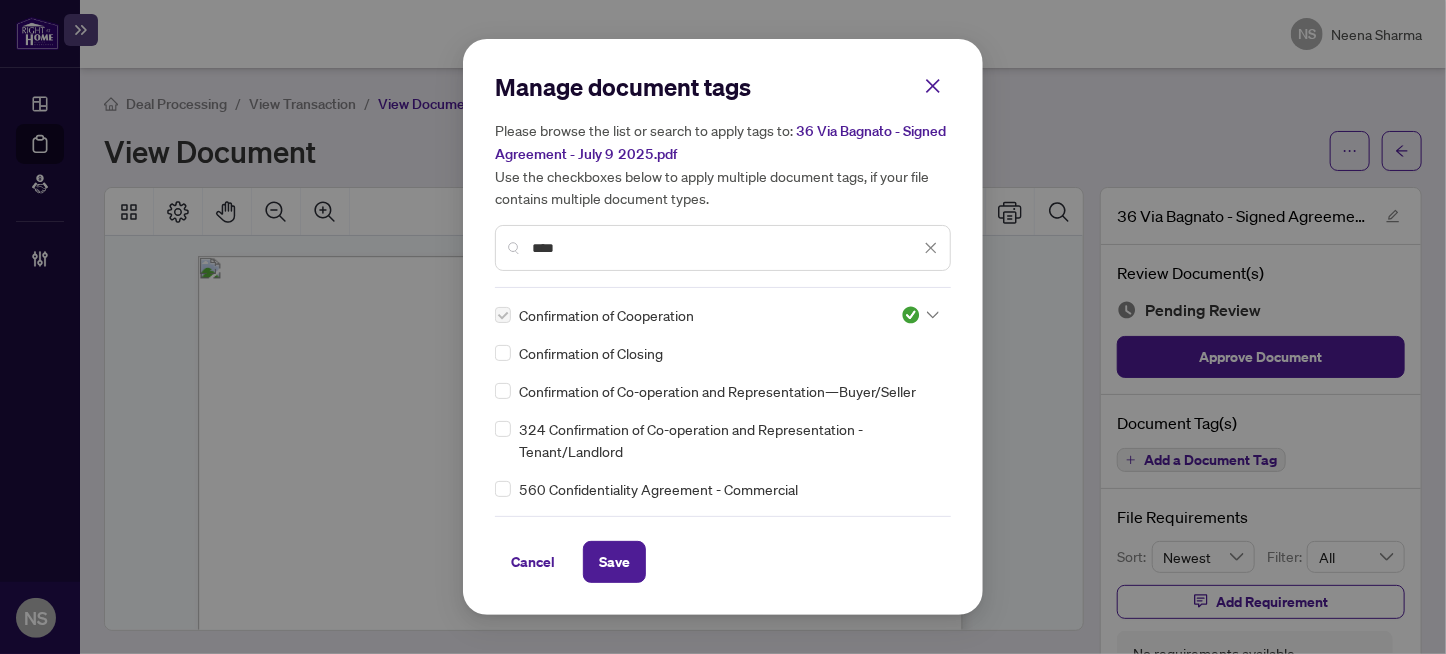 drag, startPoint x: 652, startPoint y: 245, endPoint x: 292, endPoint y: 272, distance: 361.01108 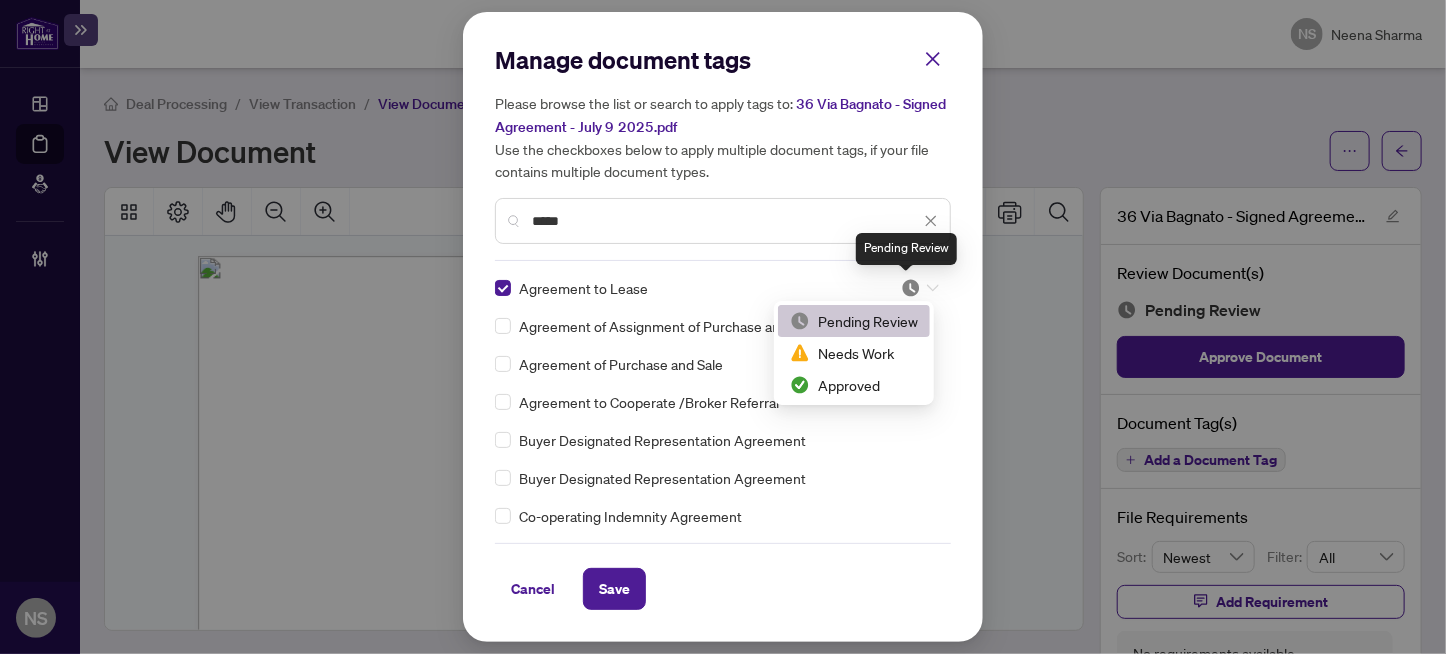 click at bounding box center (911, 288) 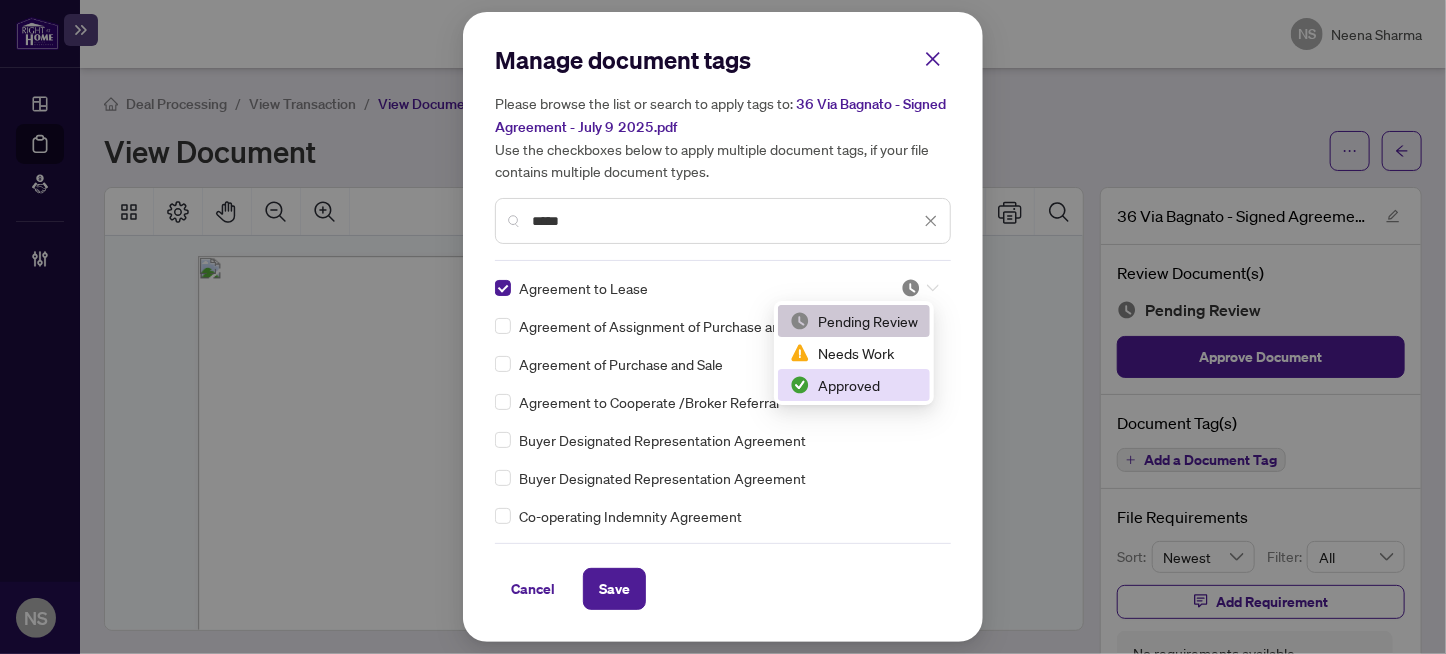 click on "Approved" at bounding box center (854, 385) 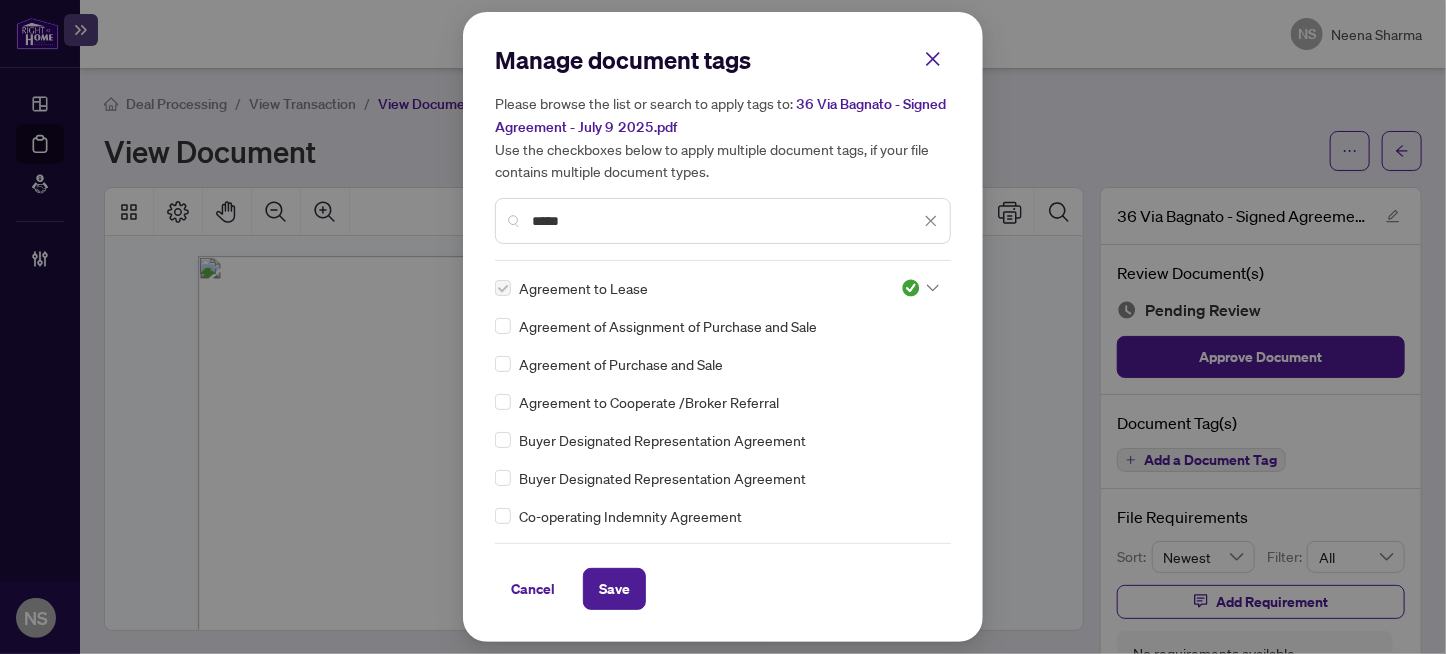drag, startPoint x: 601, startPoint y: 217, endPoint x: 475, endPoint y: 232, distance: 126.88972 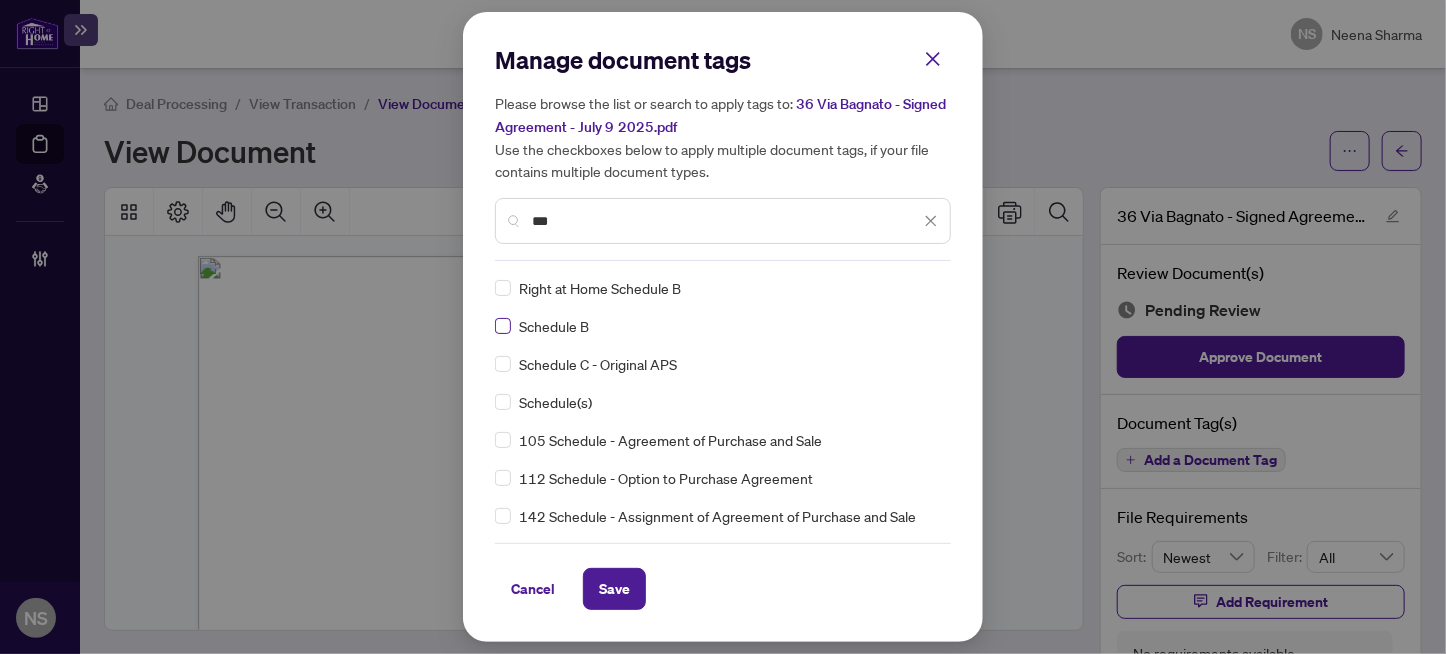 type on "***" 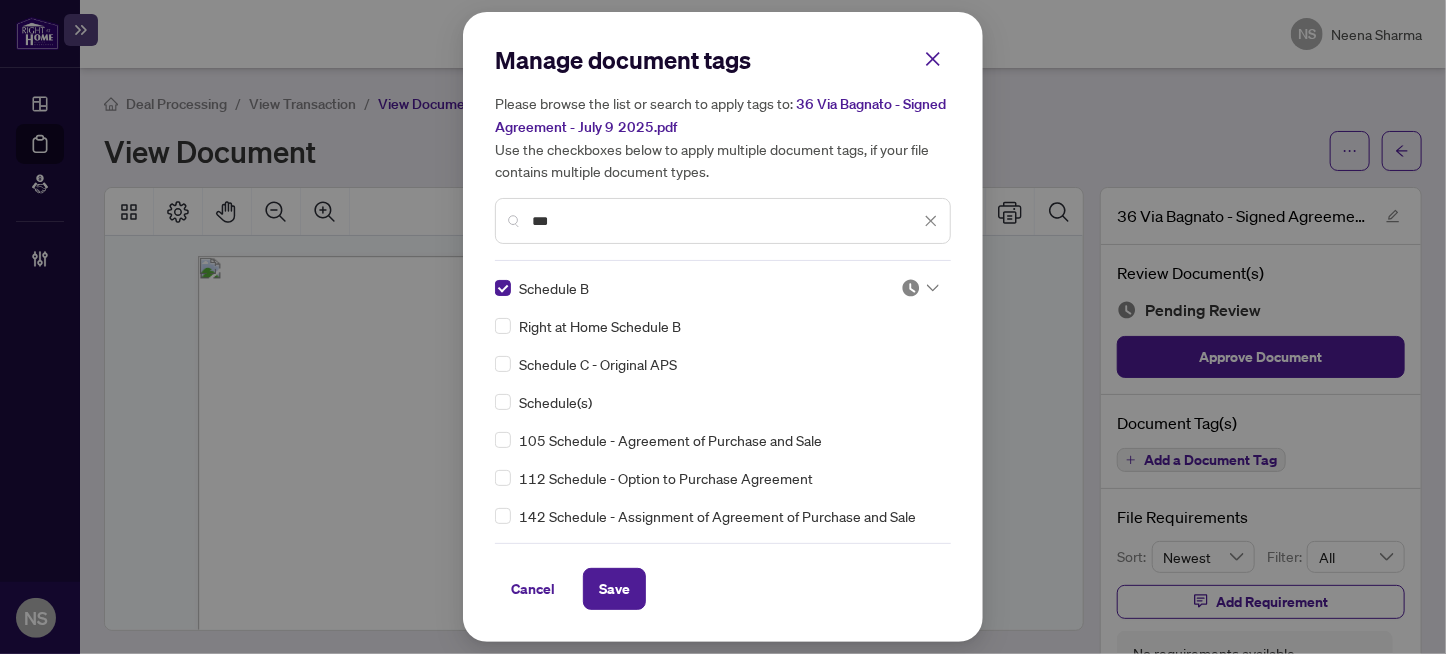 click on "Schedule(s)" at bounding box center (717, 402) 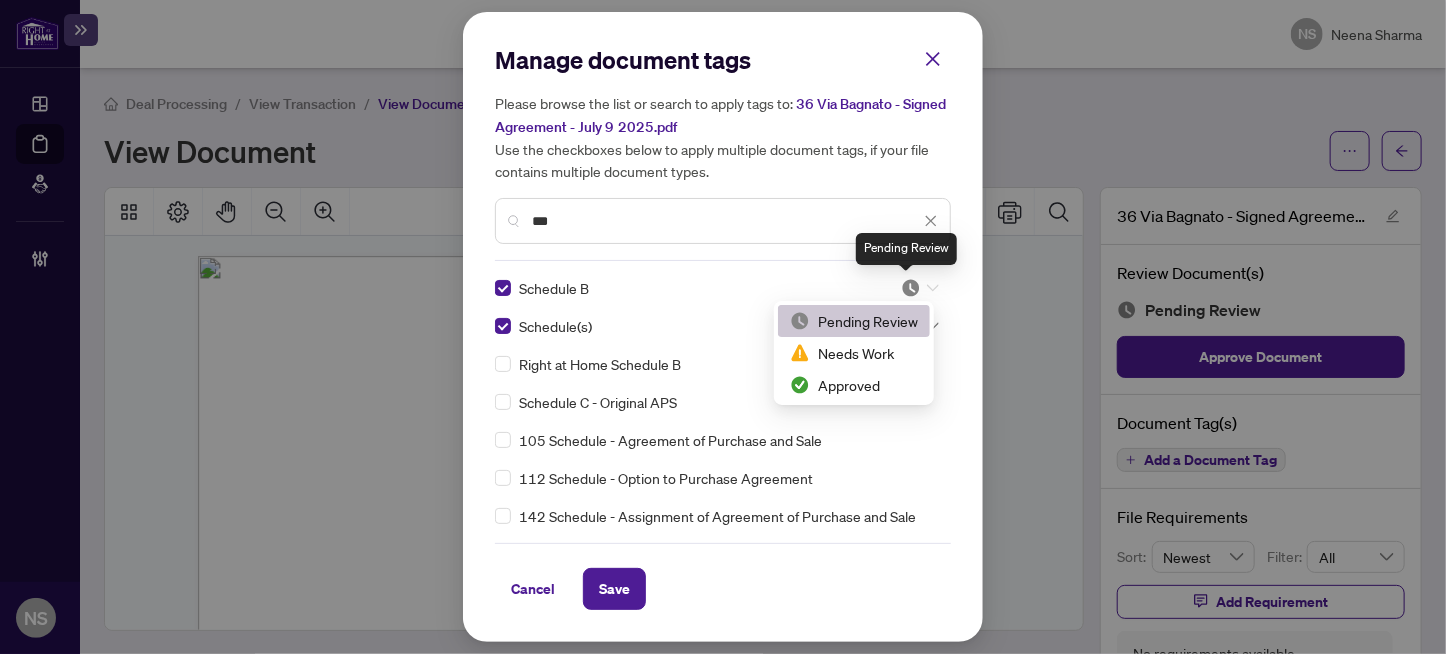 click at bounding box center (911, 288) 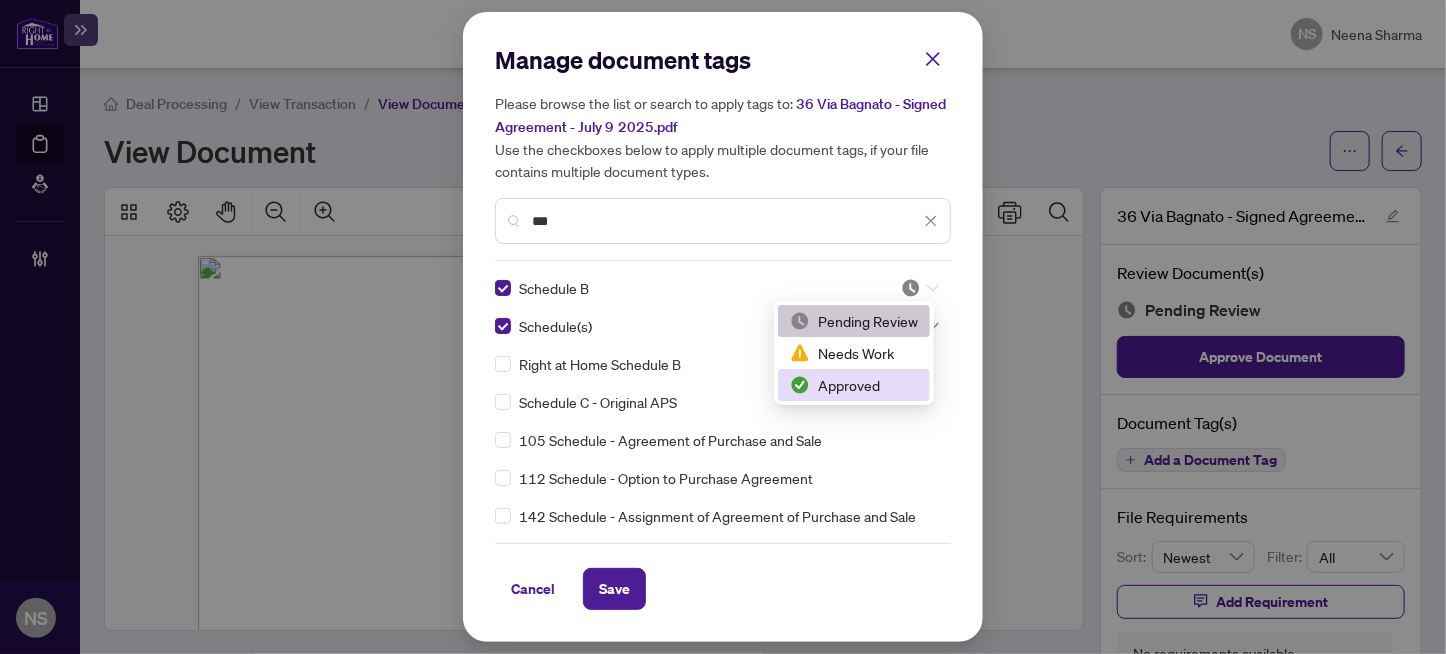 drag, startPoint x: 836, startPoint y: 394, endPoint x: 963, endPoint y: 354, distance: 133.15028 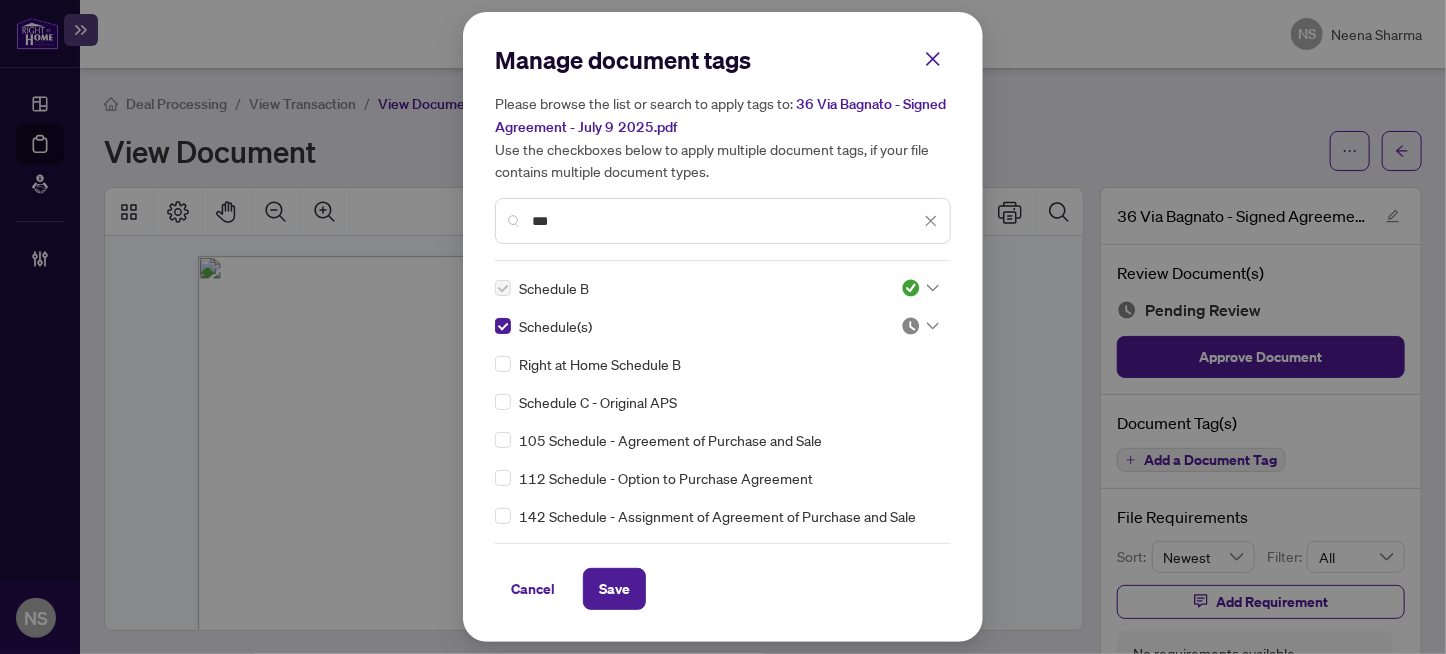 click 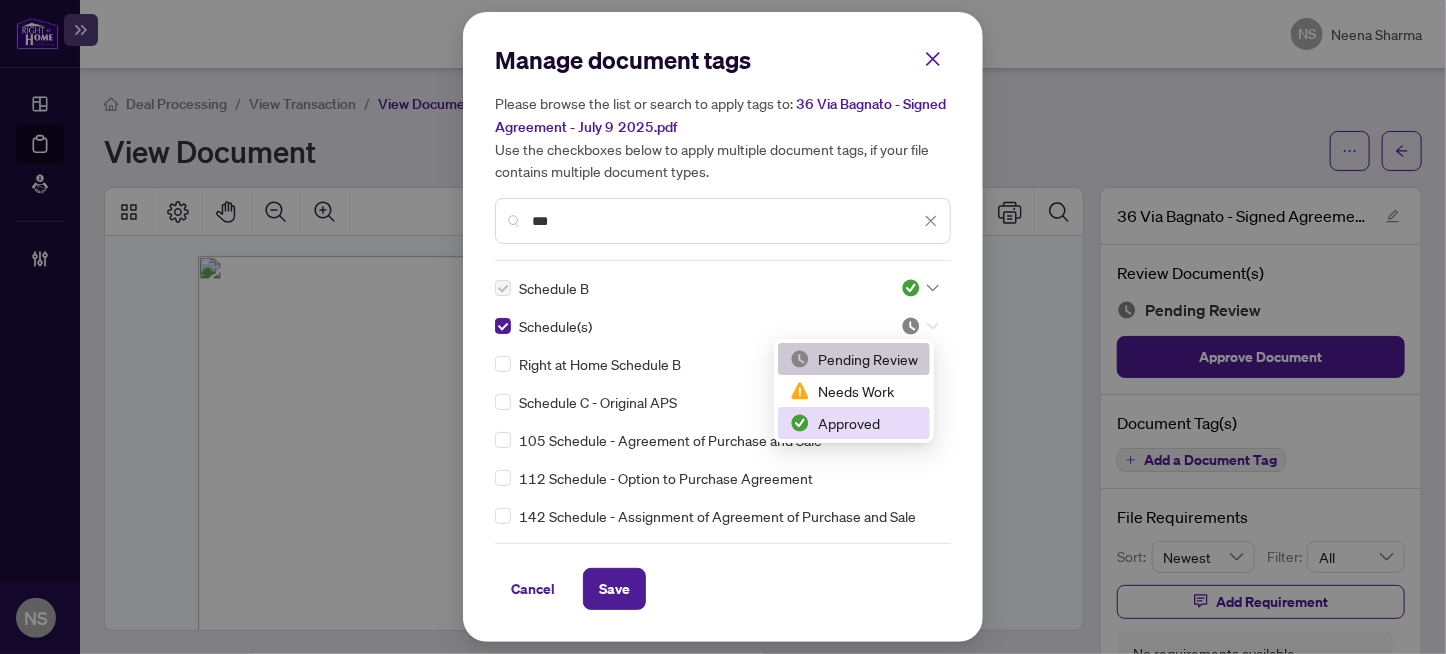 click on "Approved" at bounding box center [854, 423] 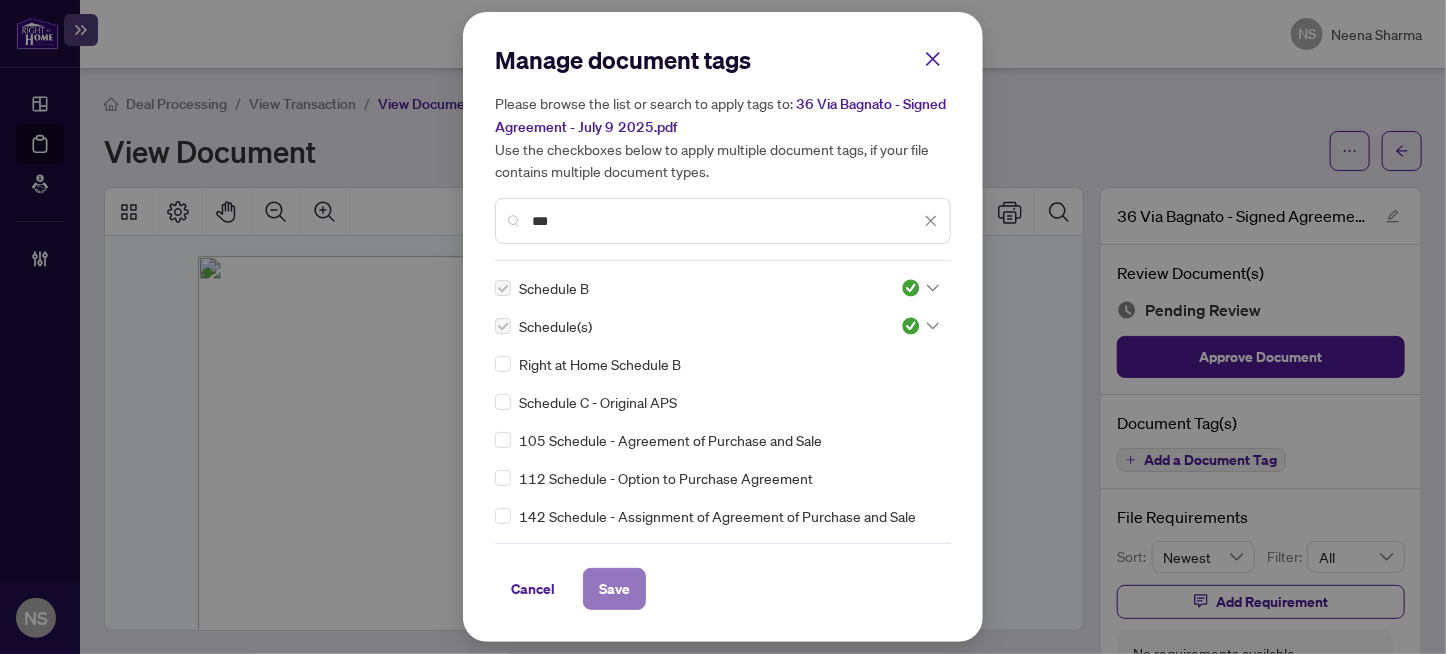 click on "Save" at bounding box center (614, 589) 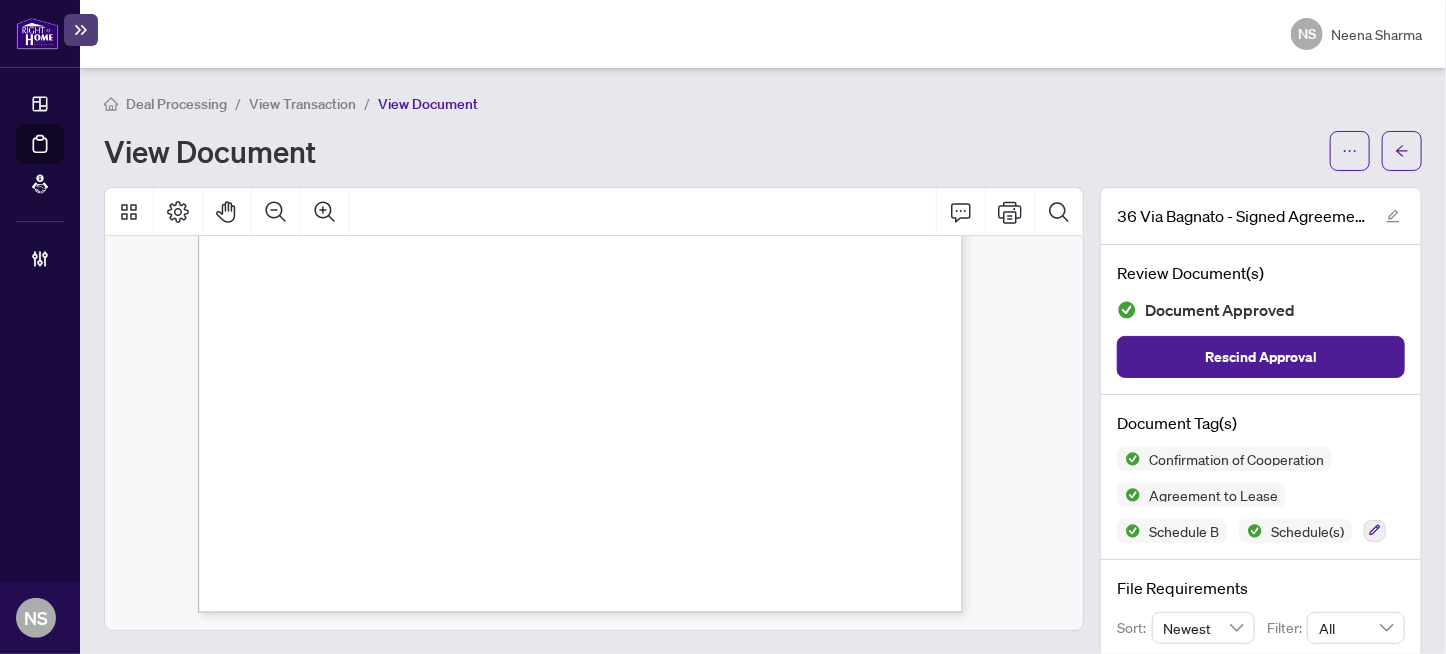scroll, scrollTop: 12815, scrollLeft: 0, axis: vertical 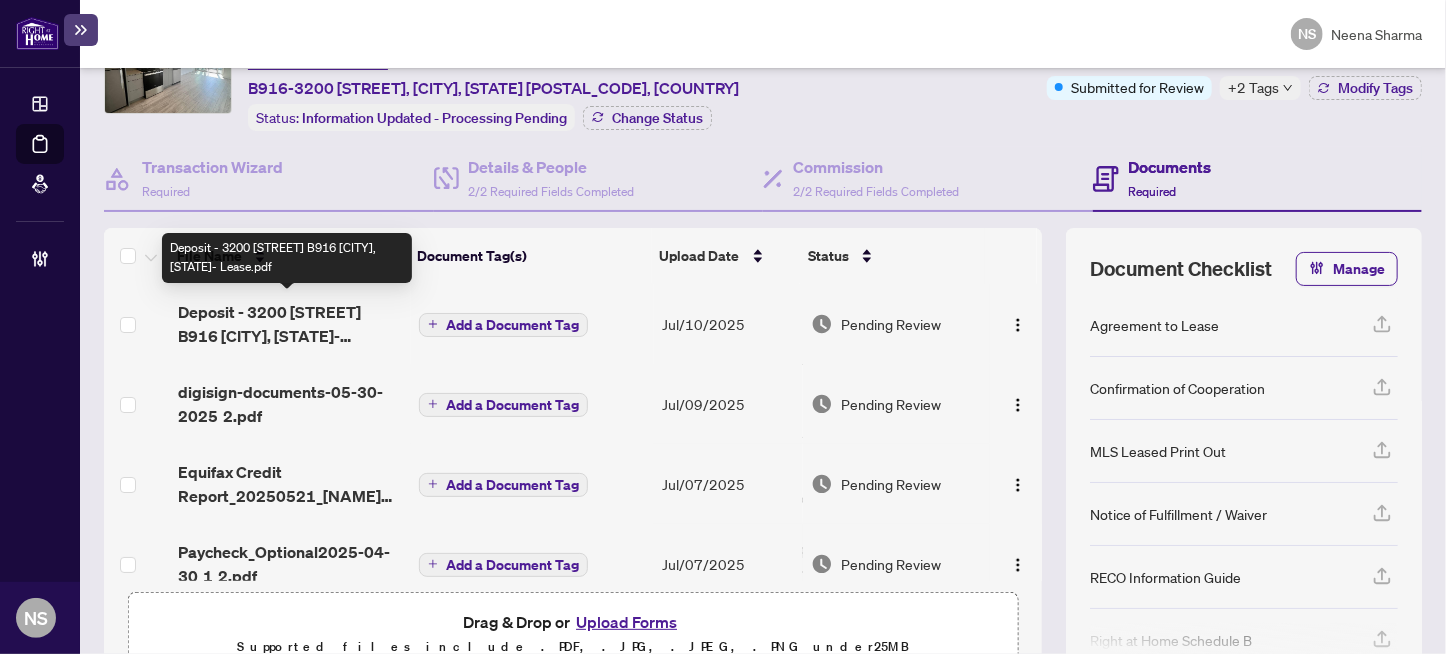 click on "Deposit - 3200 [STREET] B916 [CITY], [STATE]- Lease.pdf" at bounding box center (290, 324) 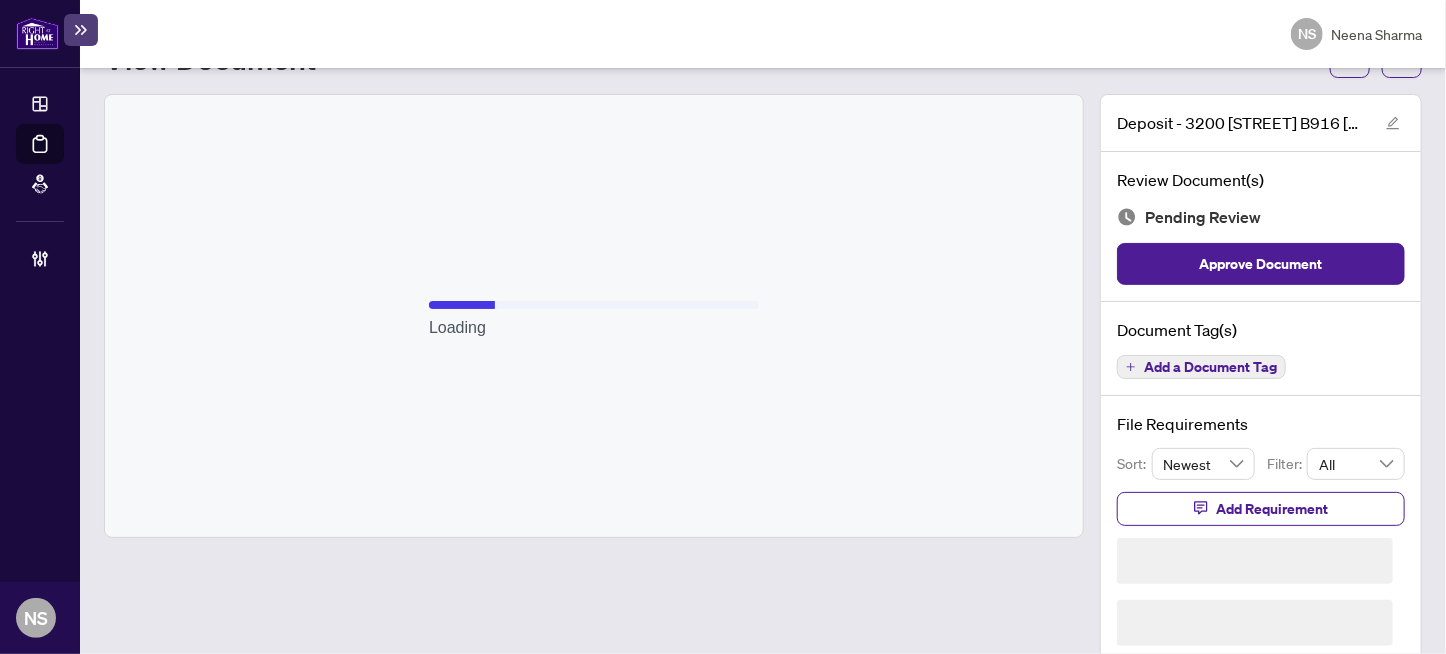 scroll, scrollTop: 59, scrollLeft: 0, axis: vertical 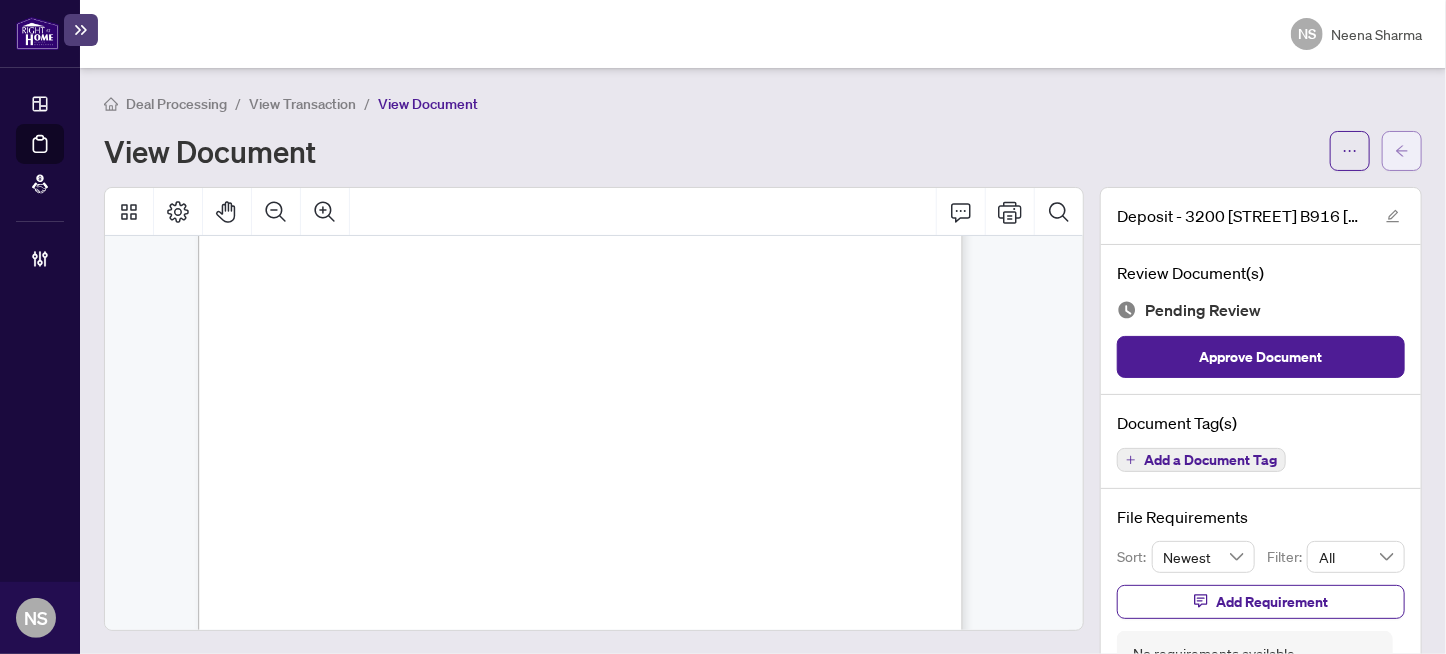 click 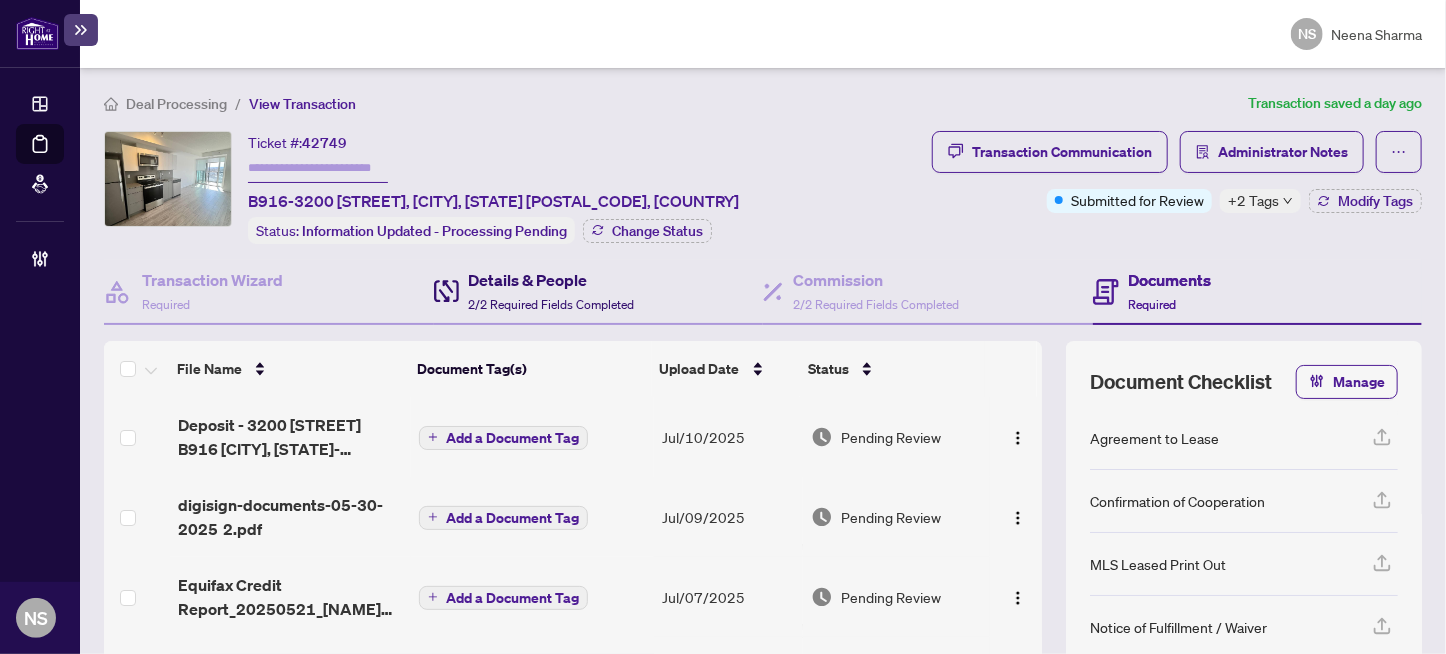 click on "Details & People" at bounding box center [552, 280] 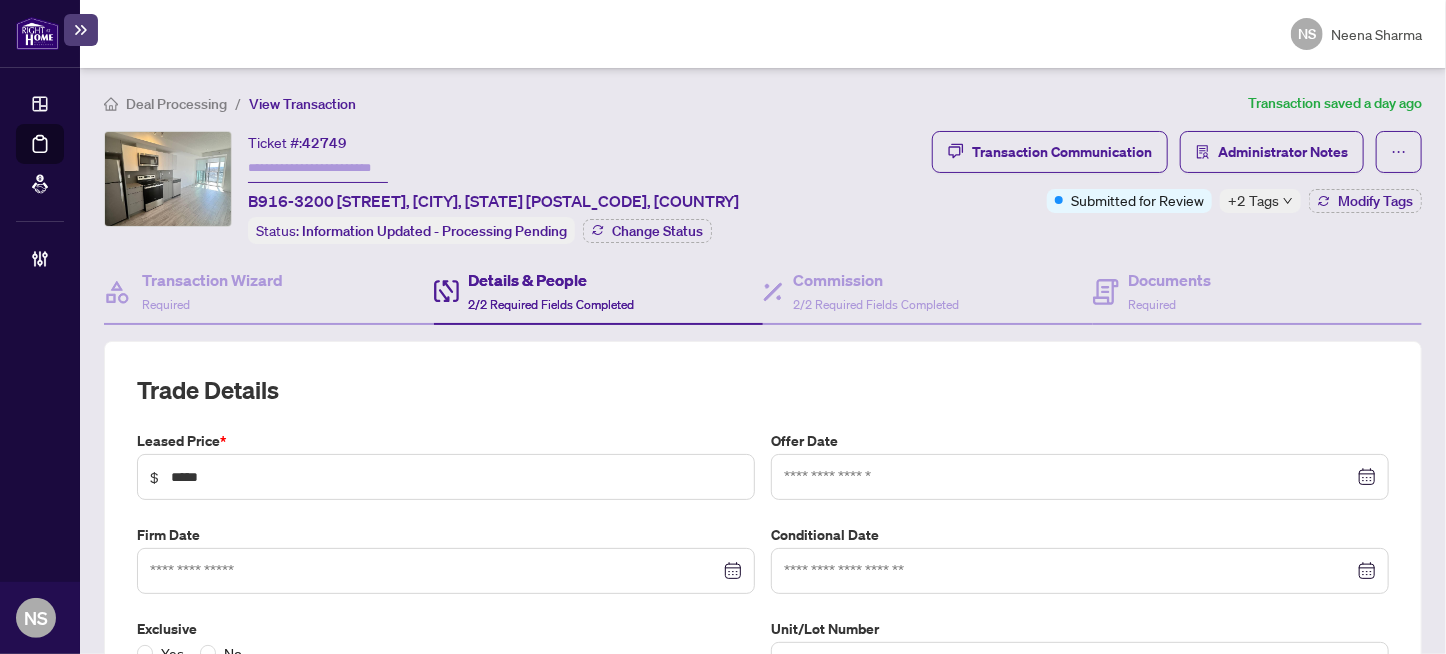 type on "**********" 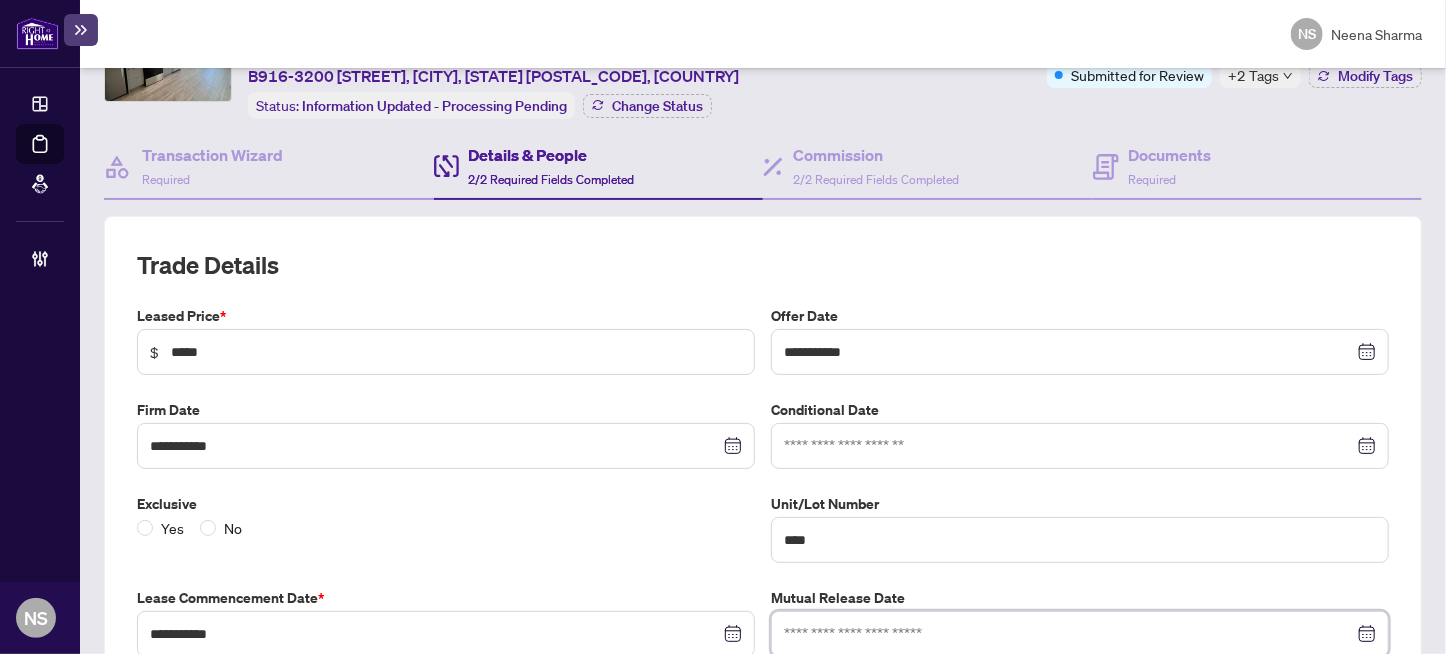 scroll, scrollTop: 0, scrollLeft: 0, axis: both 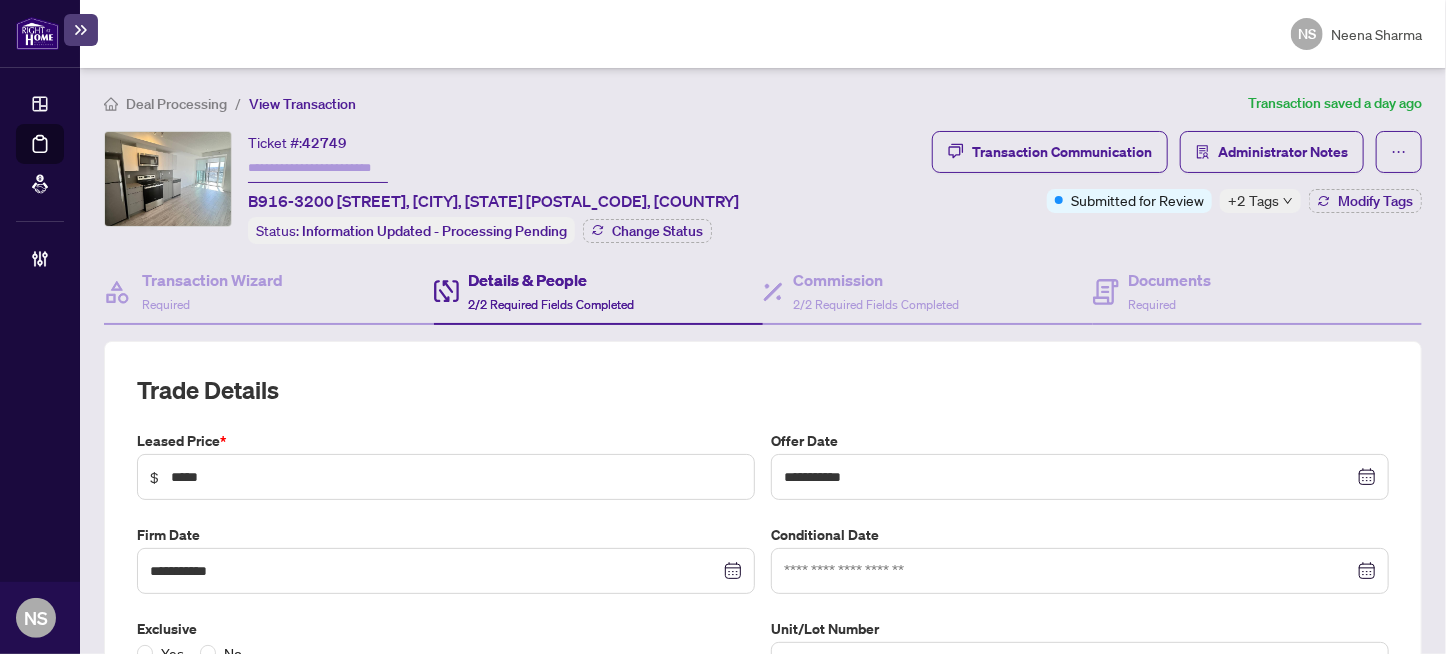 click on "+2 Tags" at bounding box center [1253, 200] 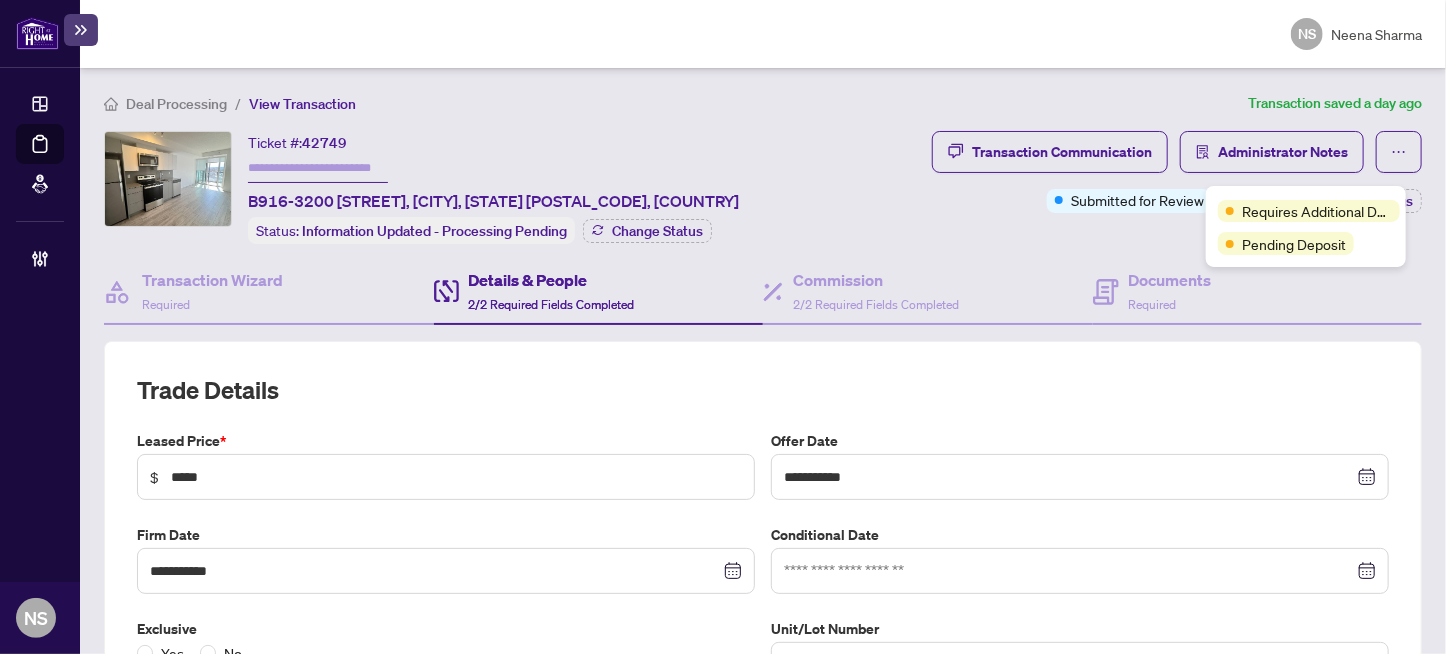 click on "Ticket #:  42749 B916-3200 [STREET], [CITY], [STATE] [POSTAL_CODE], [COUNTRY] Status:   Information Updated - Processing Pending Change Status" at bounding box center (514, 187) 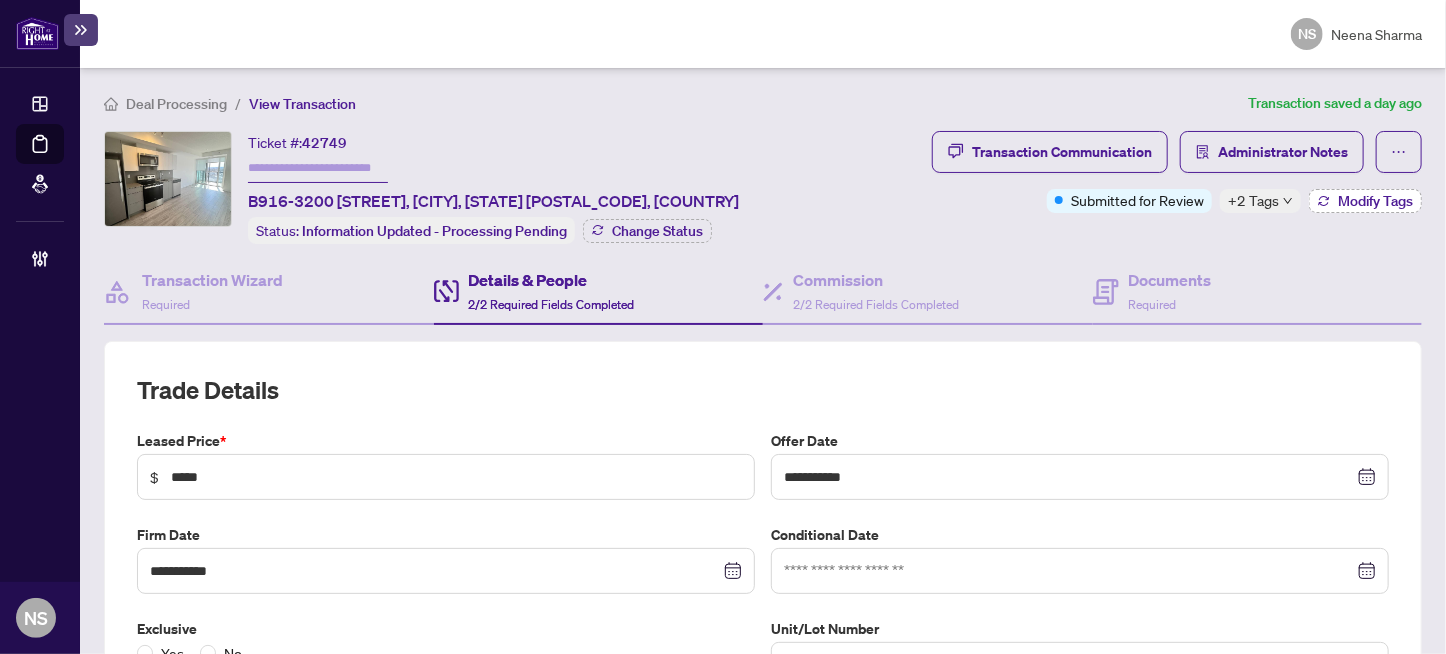 click on "Modify Tags" at bounding box center (1375, 201) 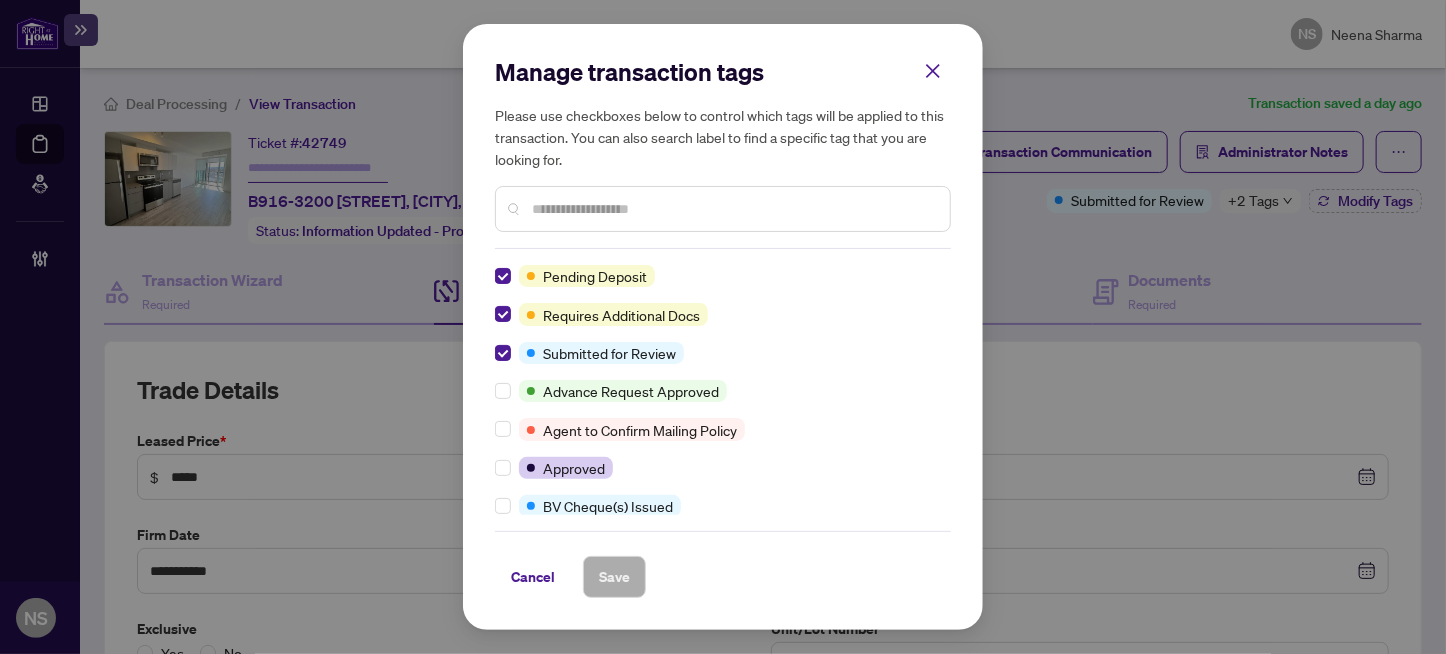 scroll, scrollTop: 0, scrollLeft: 0, axis: both 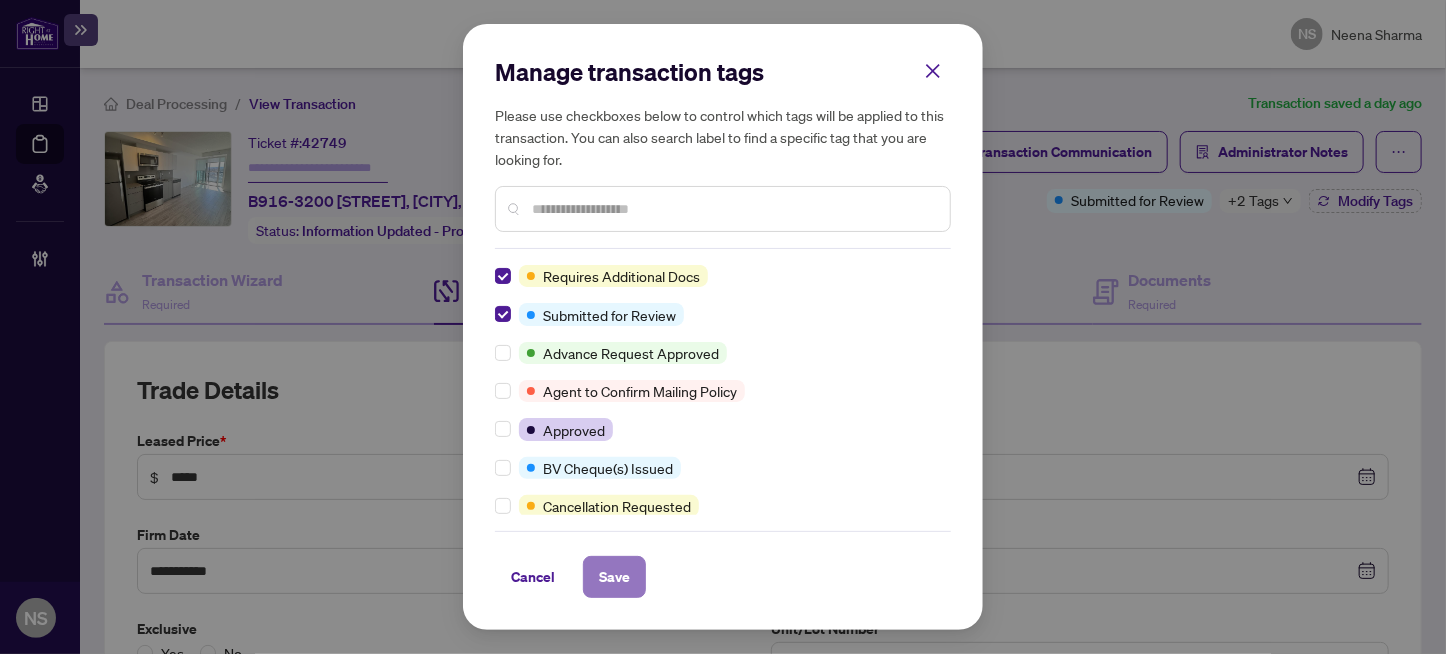 click on "Save" at bounding box center (614, 577) 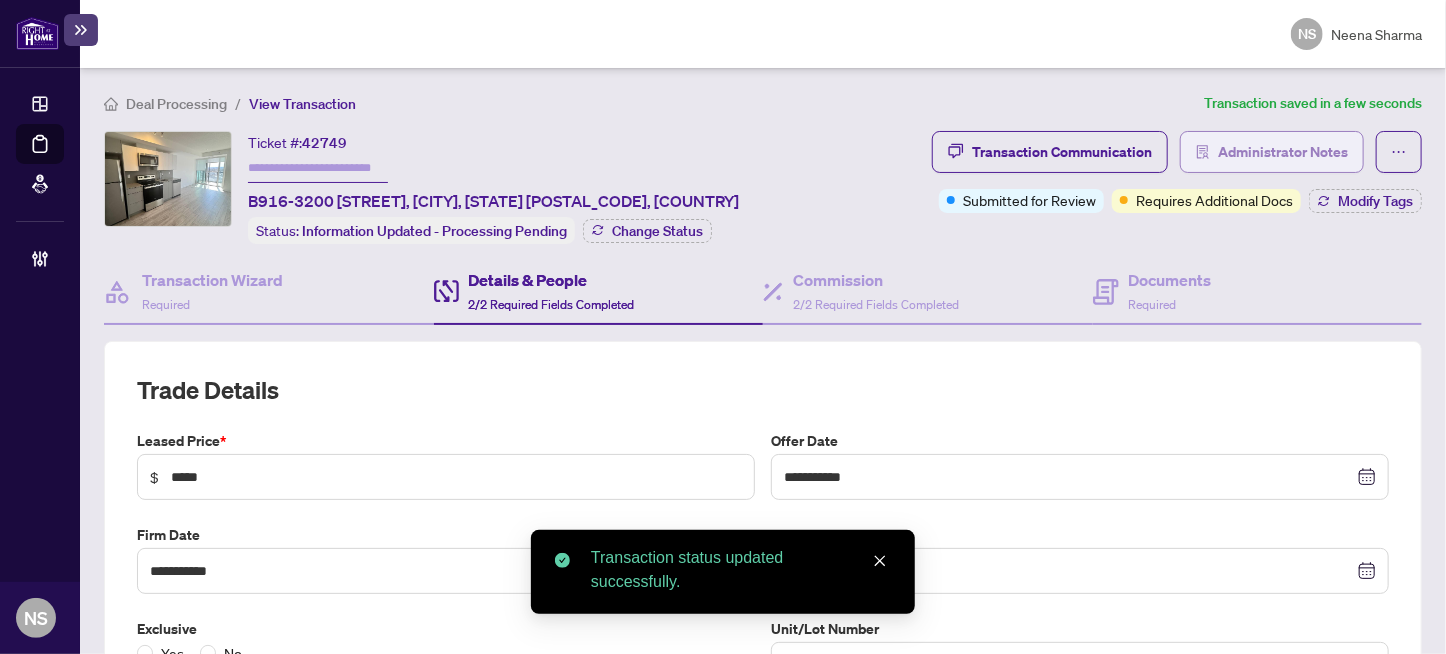 click on "Administrator Notes" at bounding box center (1283, 152) 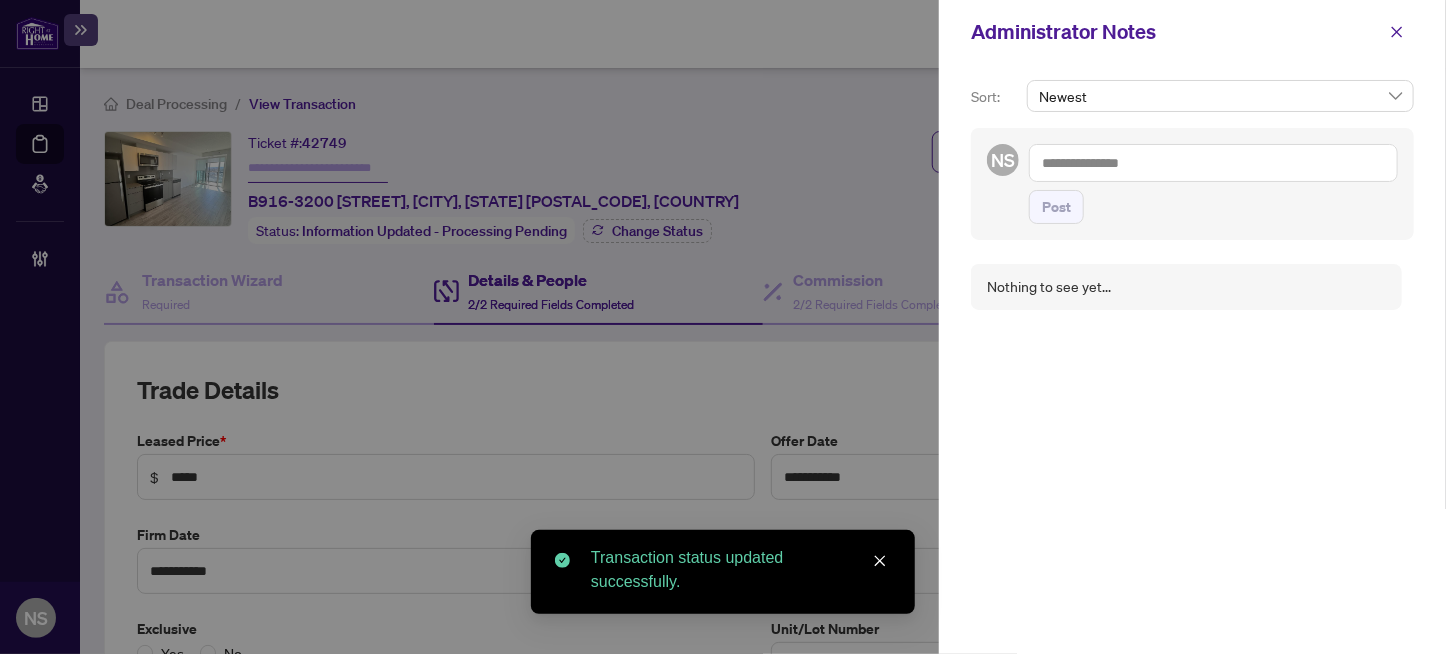 click at bounding box center [1213, 163] 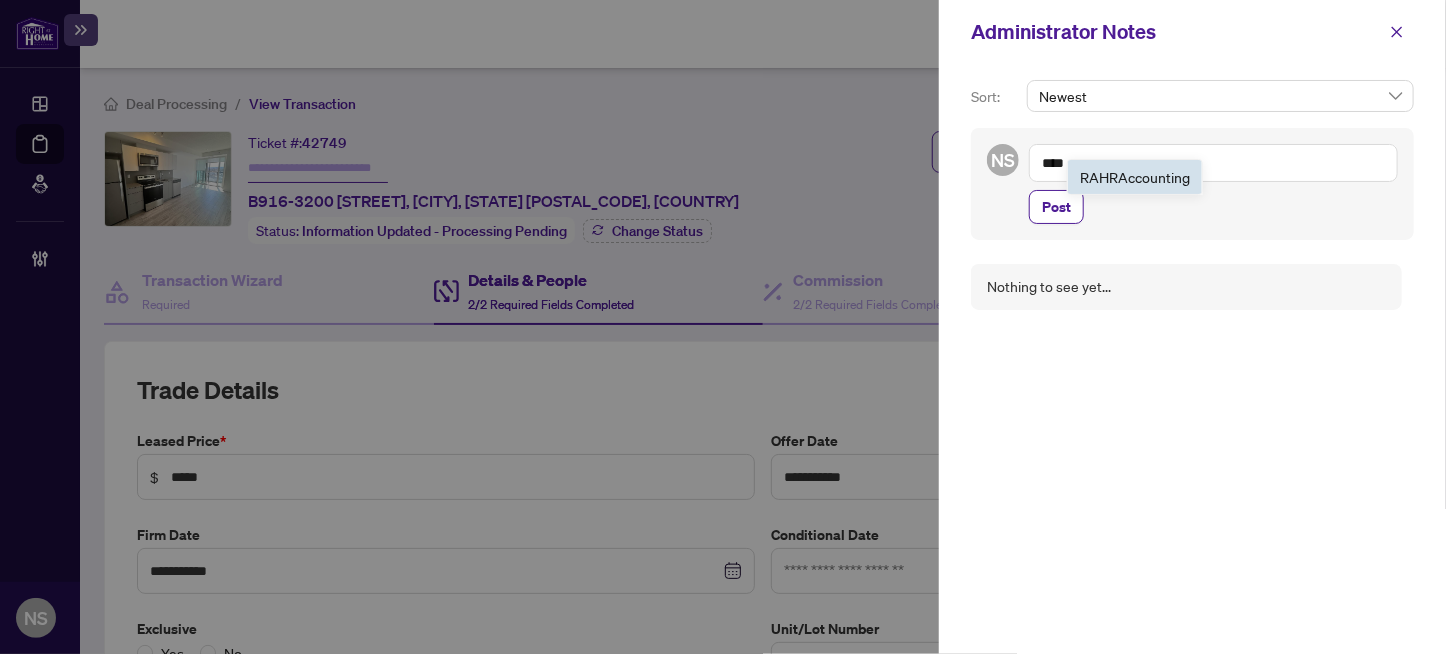 click on "RAHR  Acc ounting" at bounding box center [1135, 177] 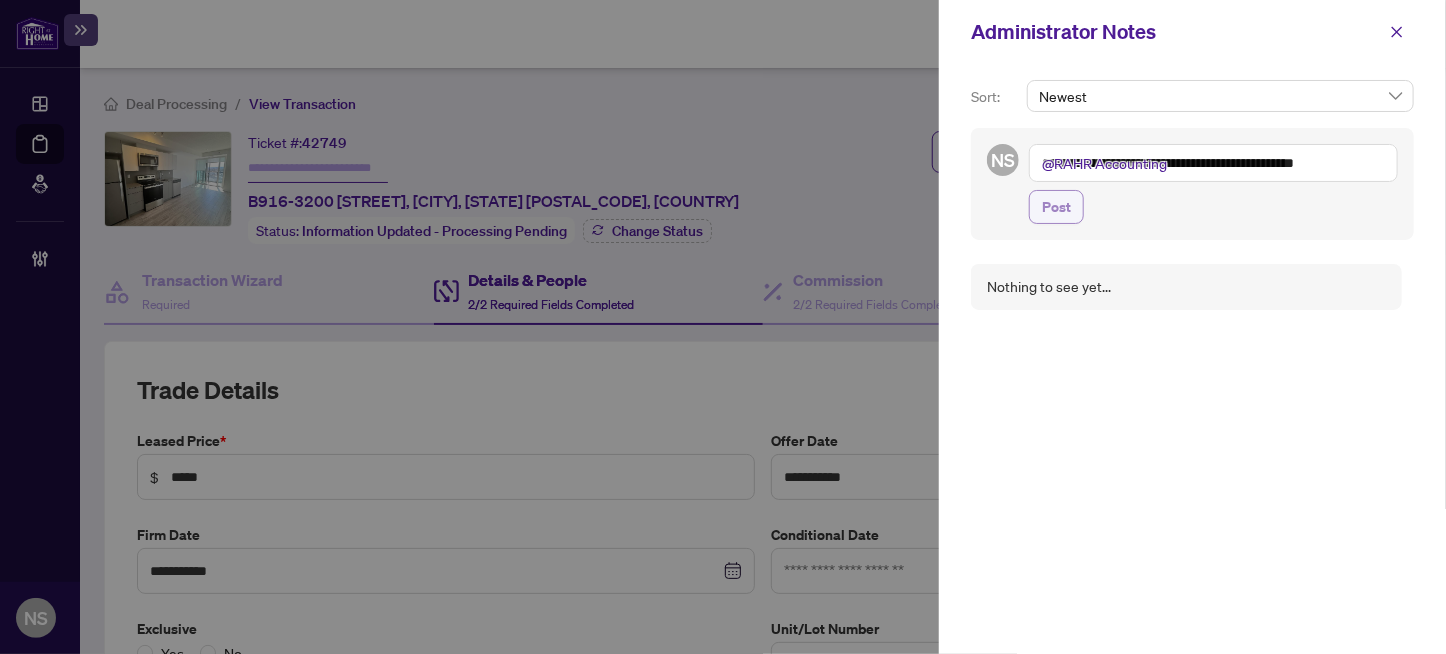 type on "**********" 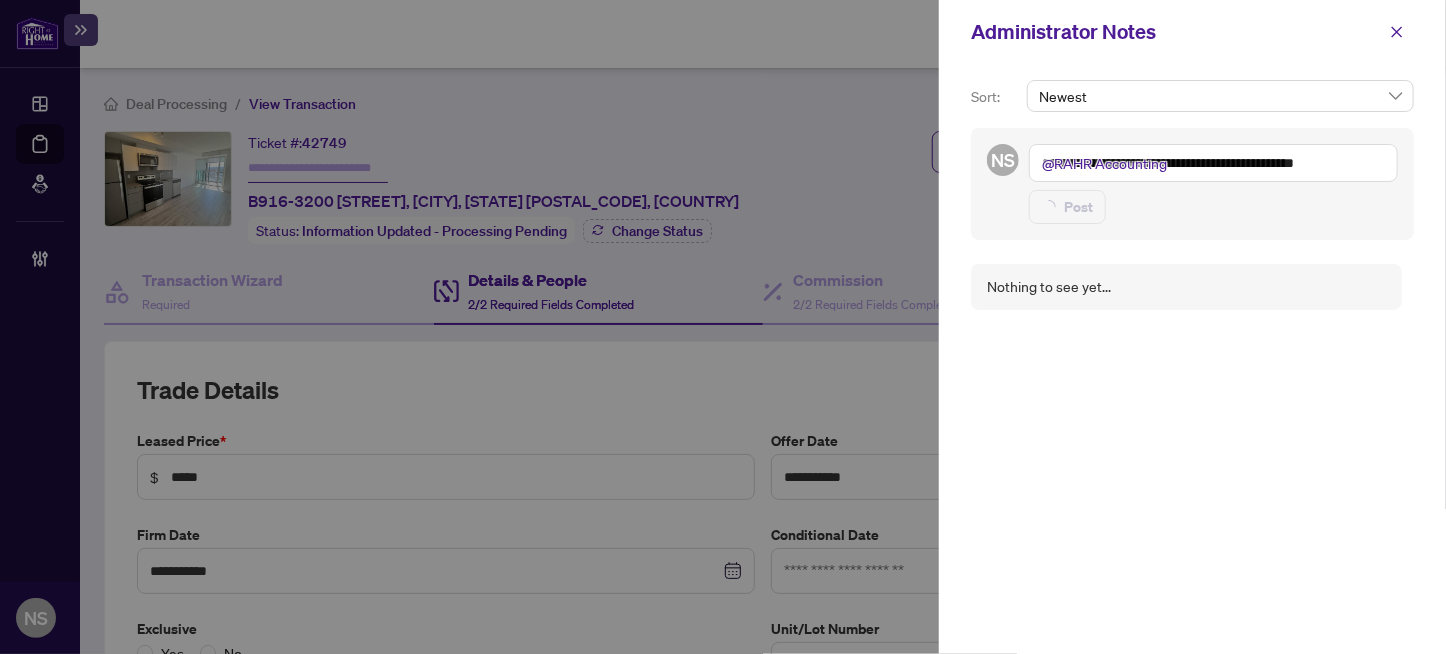 type 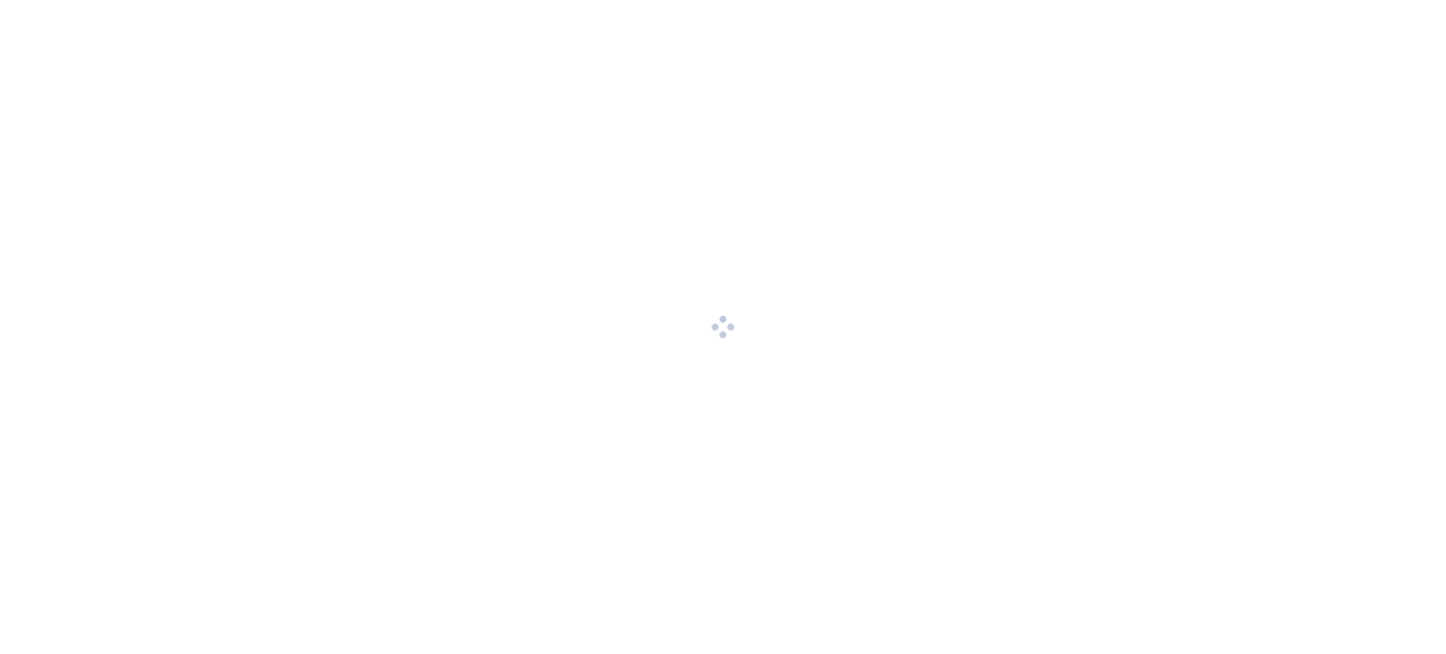 scroll, scrollTop: 0, scrollLeft: 0, axis: both 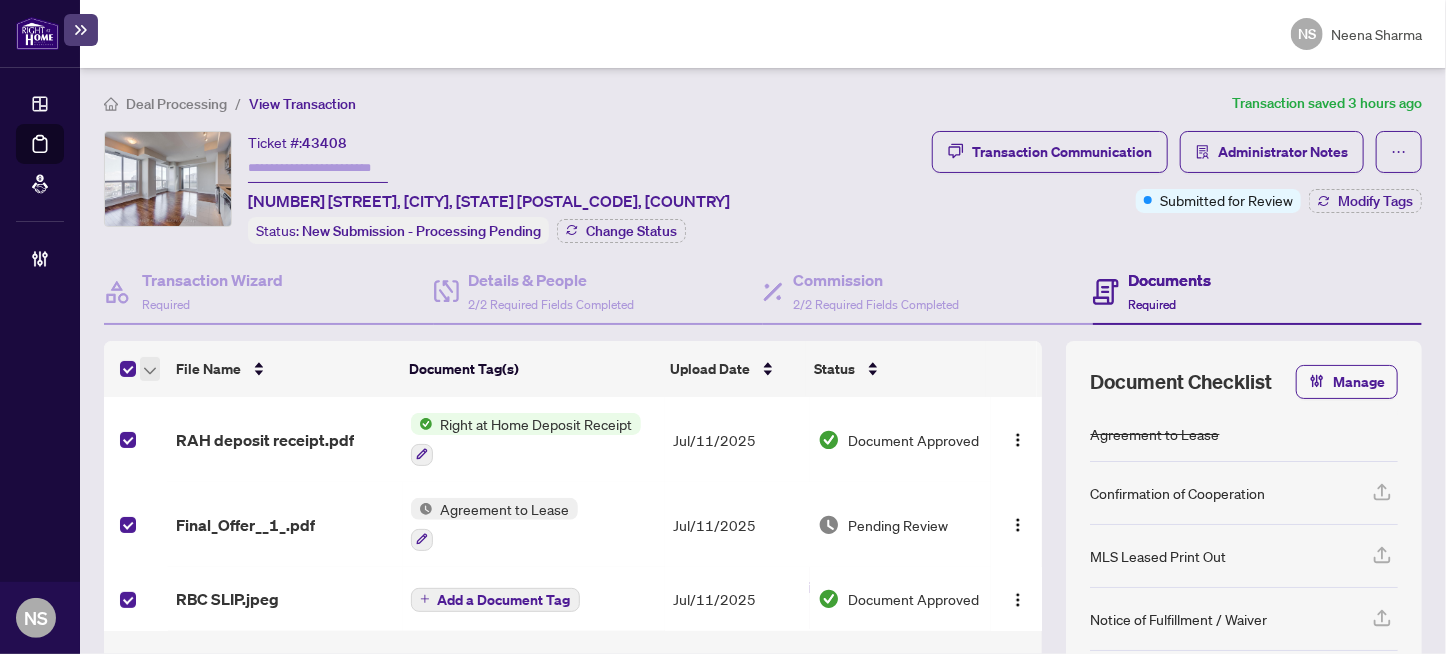 click 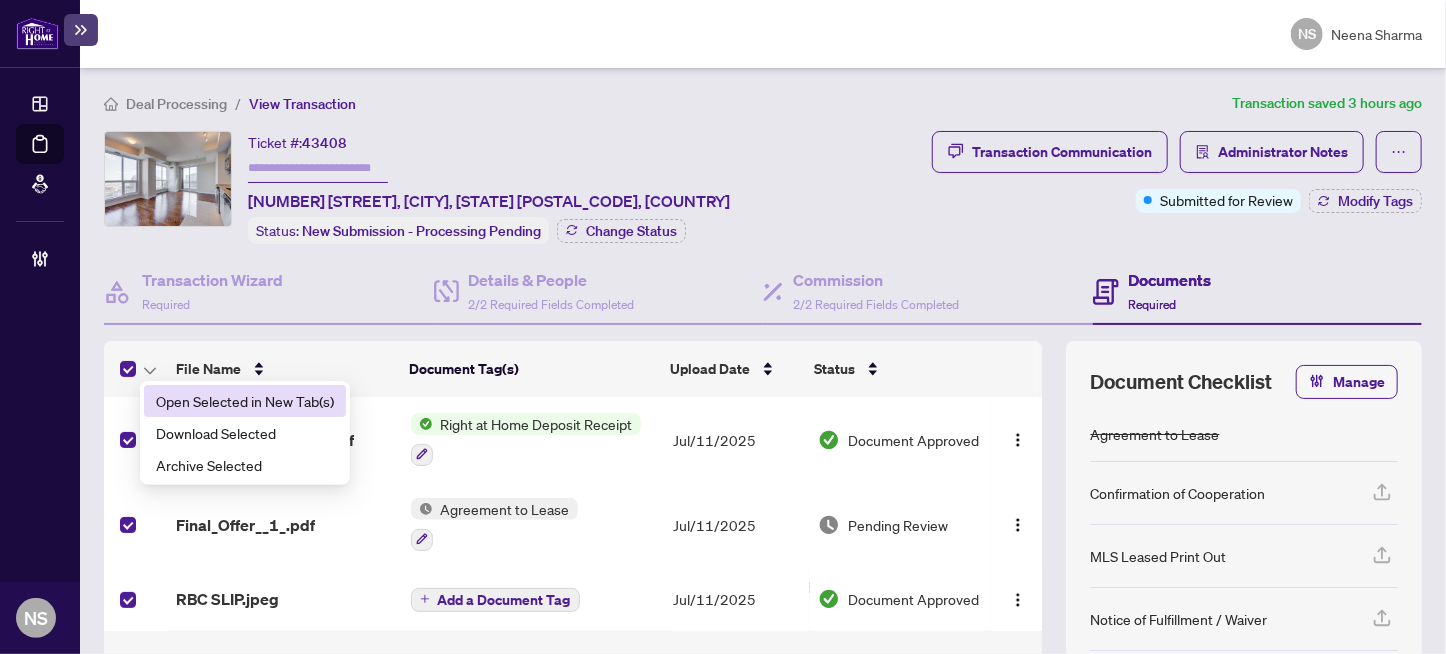 click on "Open Selected in New Tab(s)" at bounding box center (245, 401) 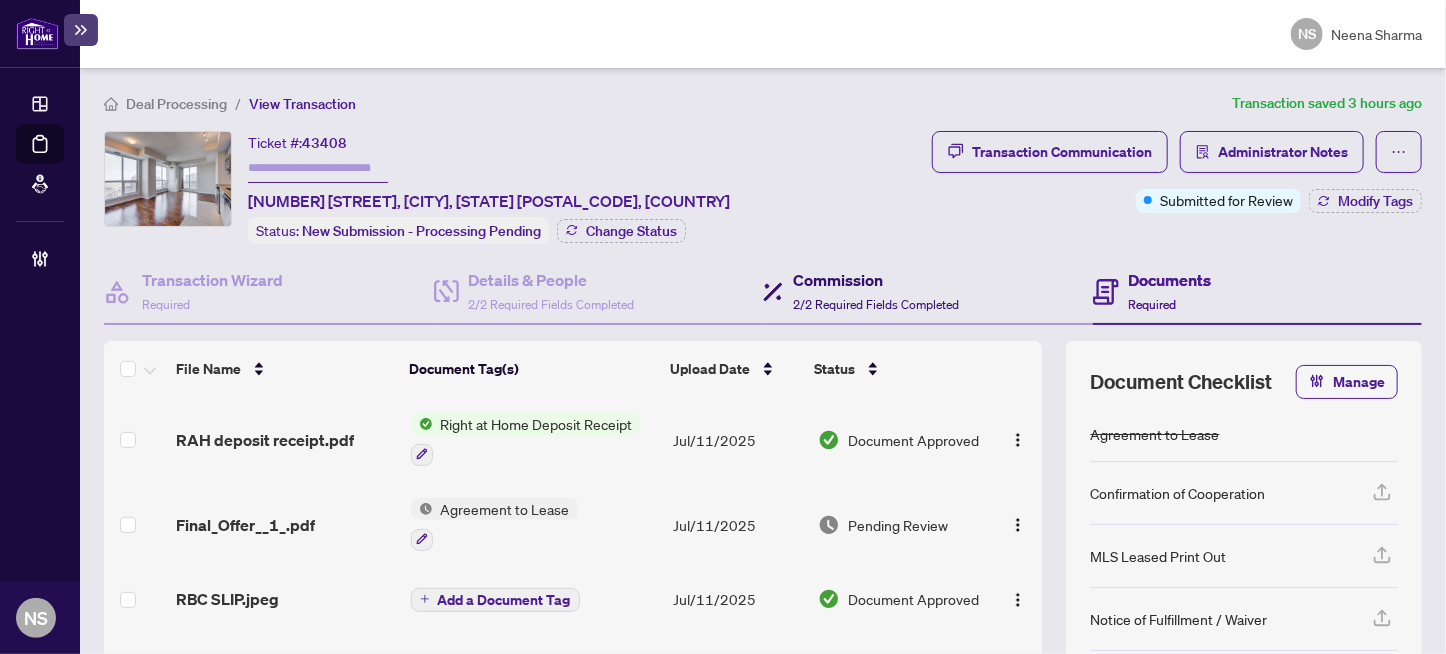 click on "Commission" at bounding box center [876, 280] 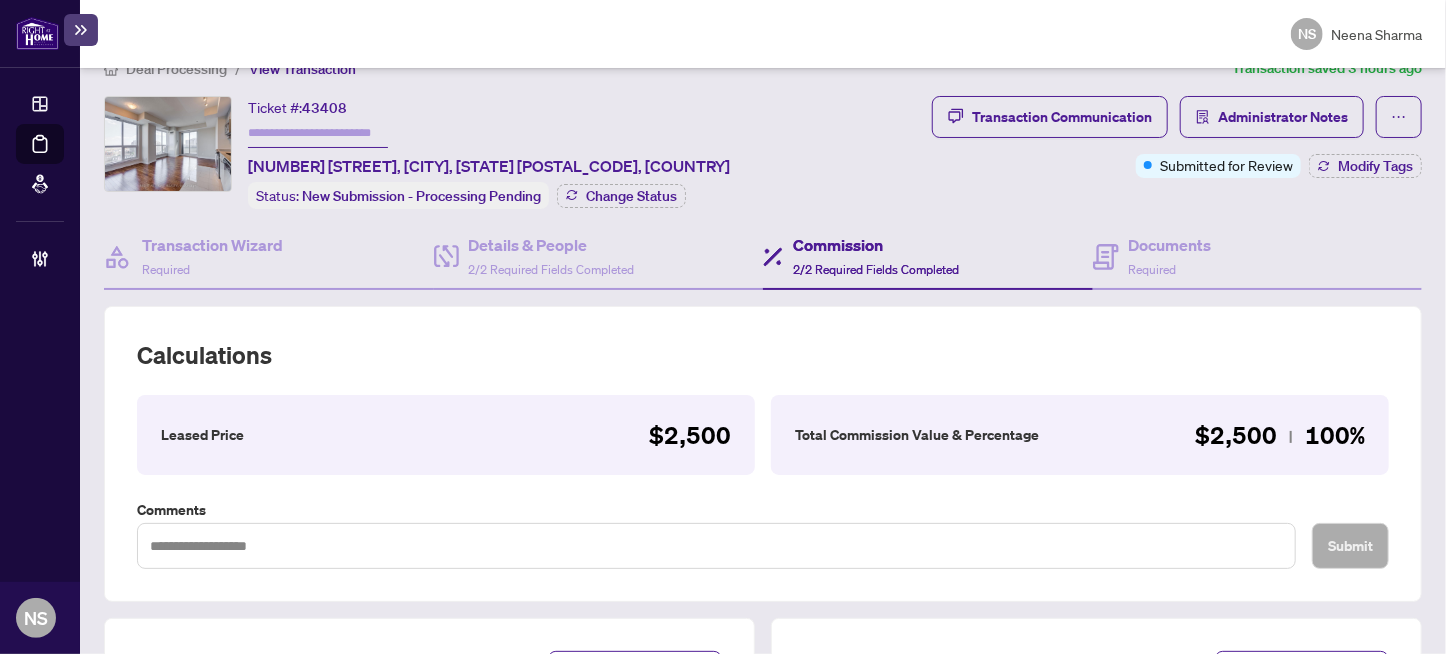 scroll, scrollTop: 0, scrollLeft: 0, axis: both 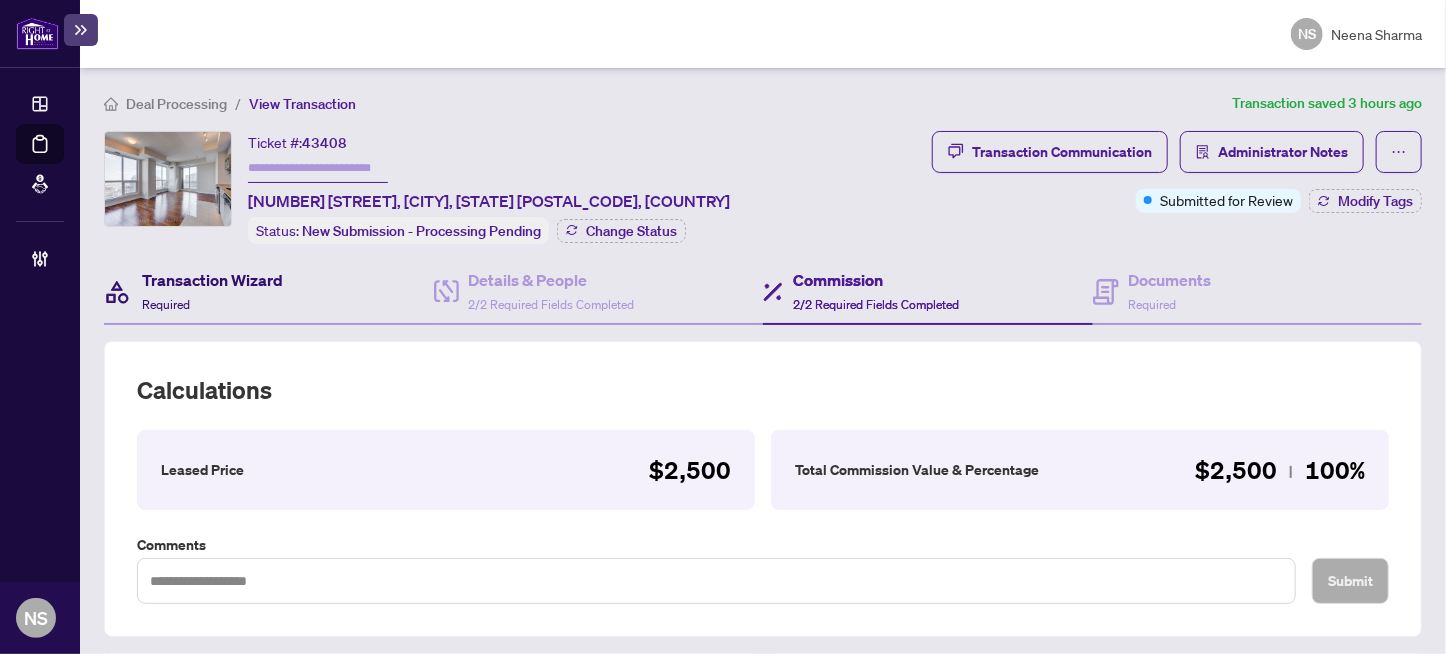 click on "Transaction Wizard" at bounding box center (212, 280) 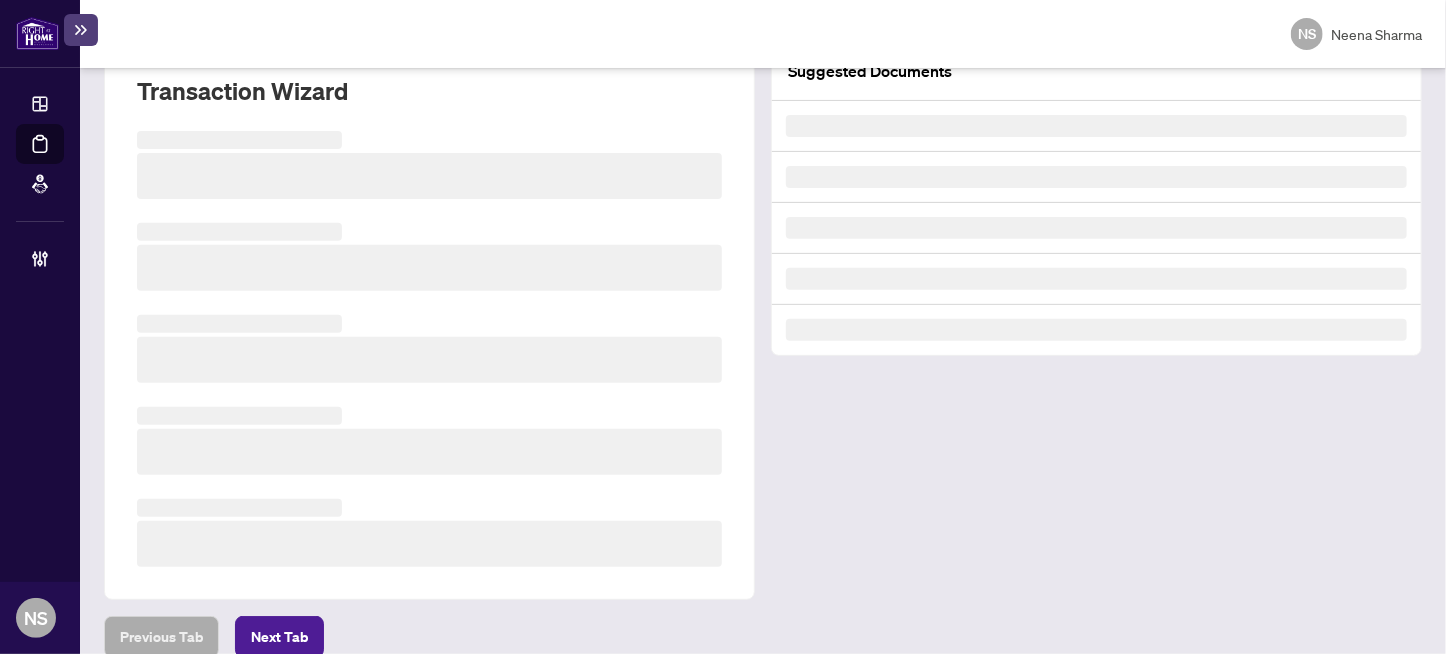 scroll, scrollTop: 210, scrollLeft: 0, axis: vertical 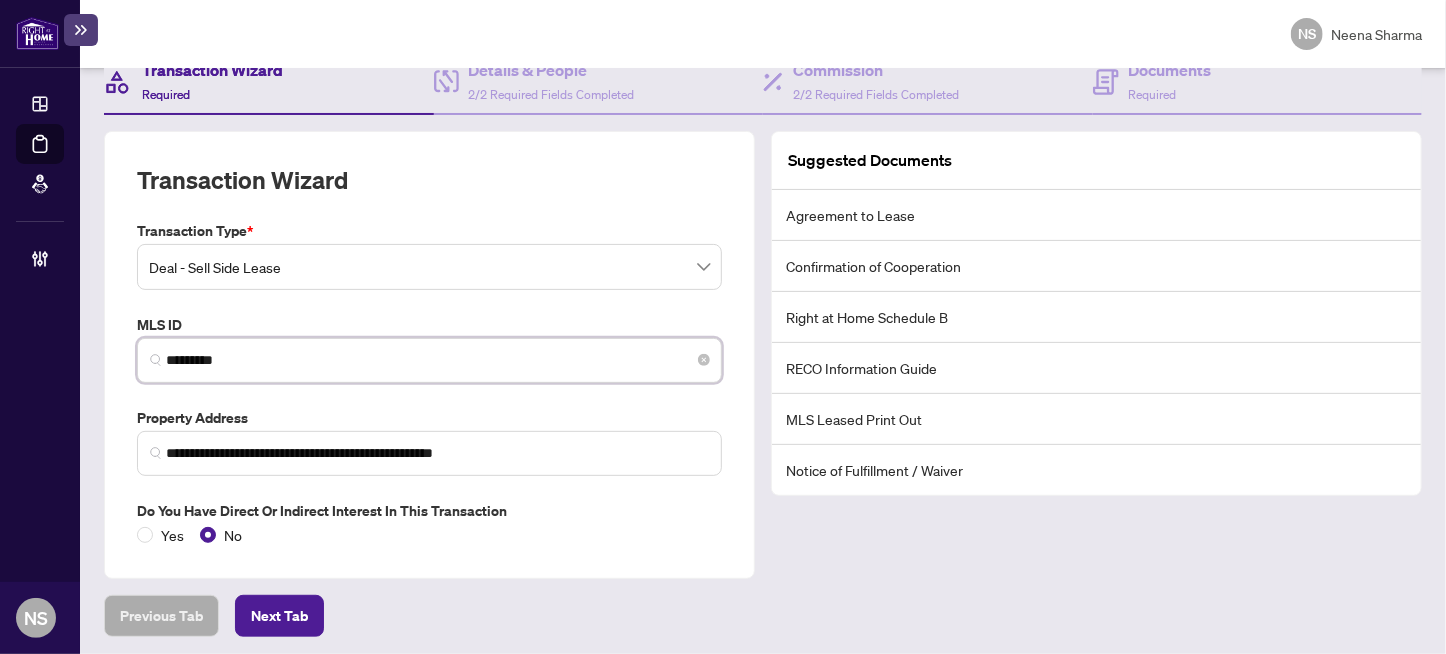 click on "*********" at bounding box center (437, 360) 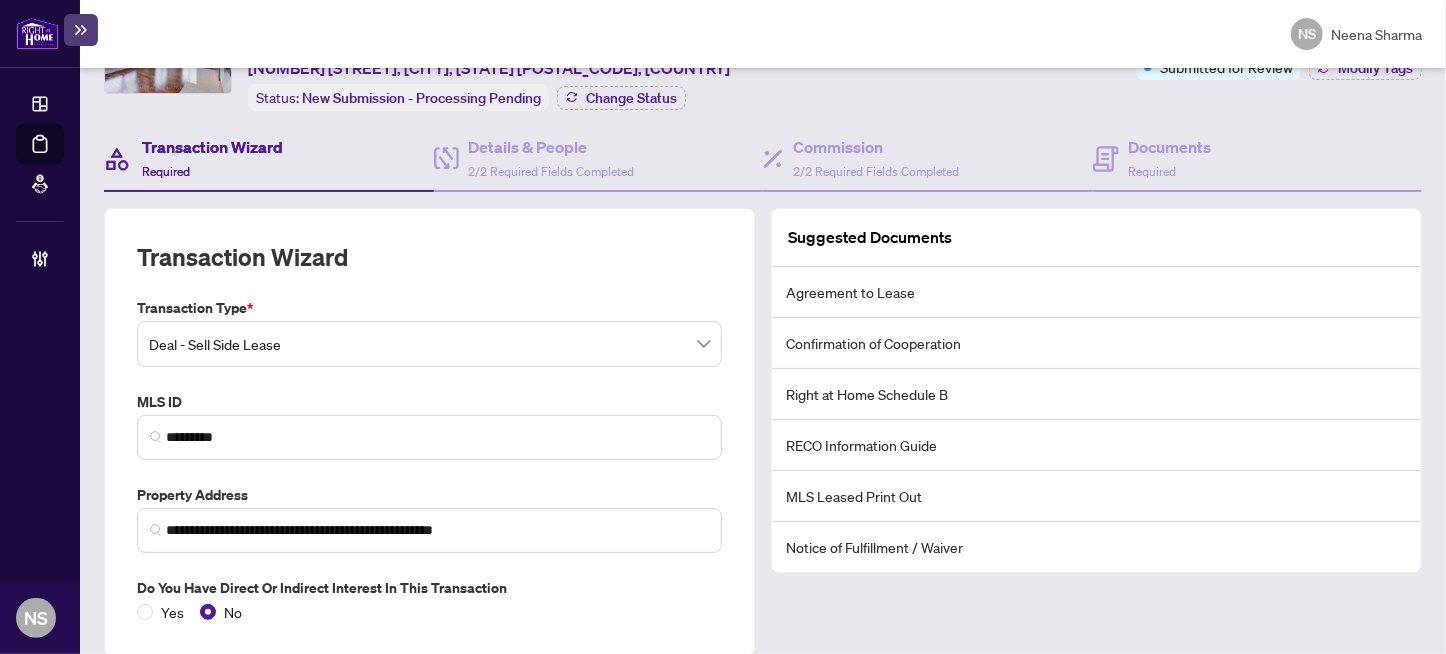 scroll, scrollTop: 0, scrollLeft: 0, axis: both 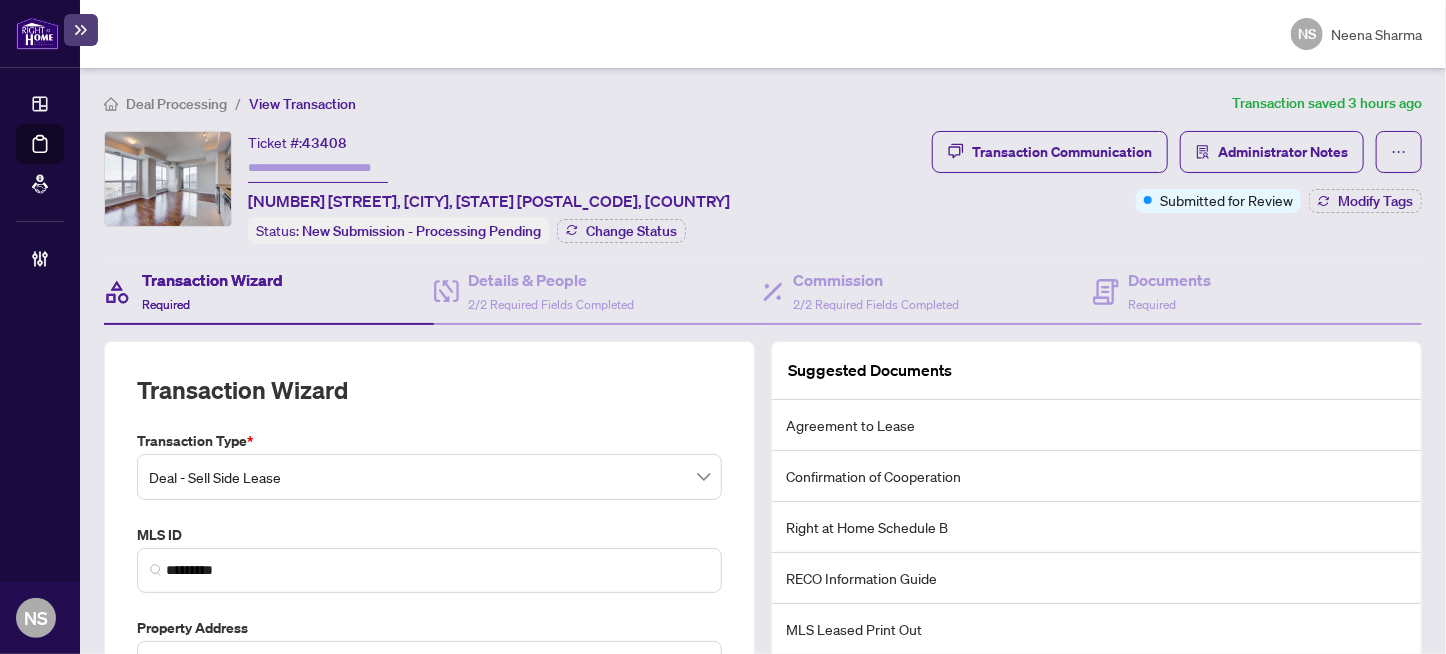 click on "43408" at bounding box center [324, 143] 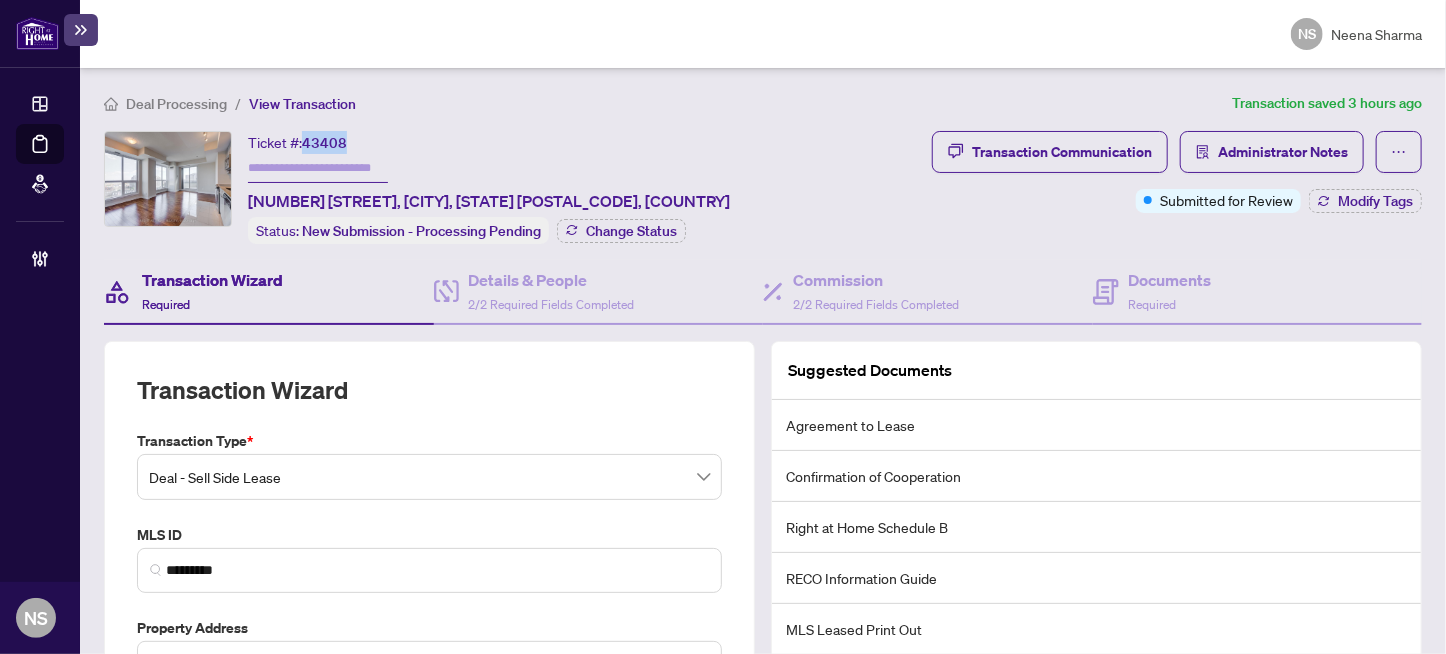 click on "43408" at bounding box center [324, 143] 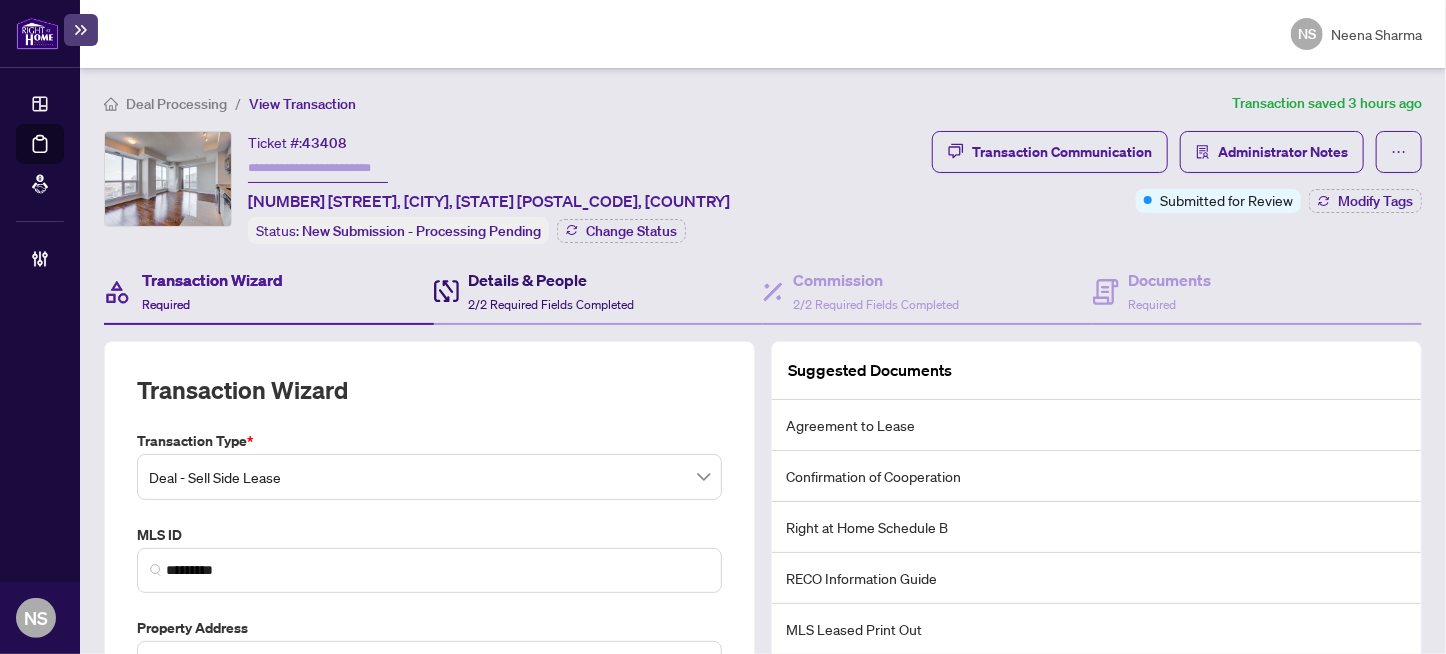 click on "Details & People" at bounding box center [552, 280] 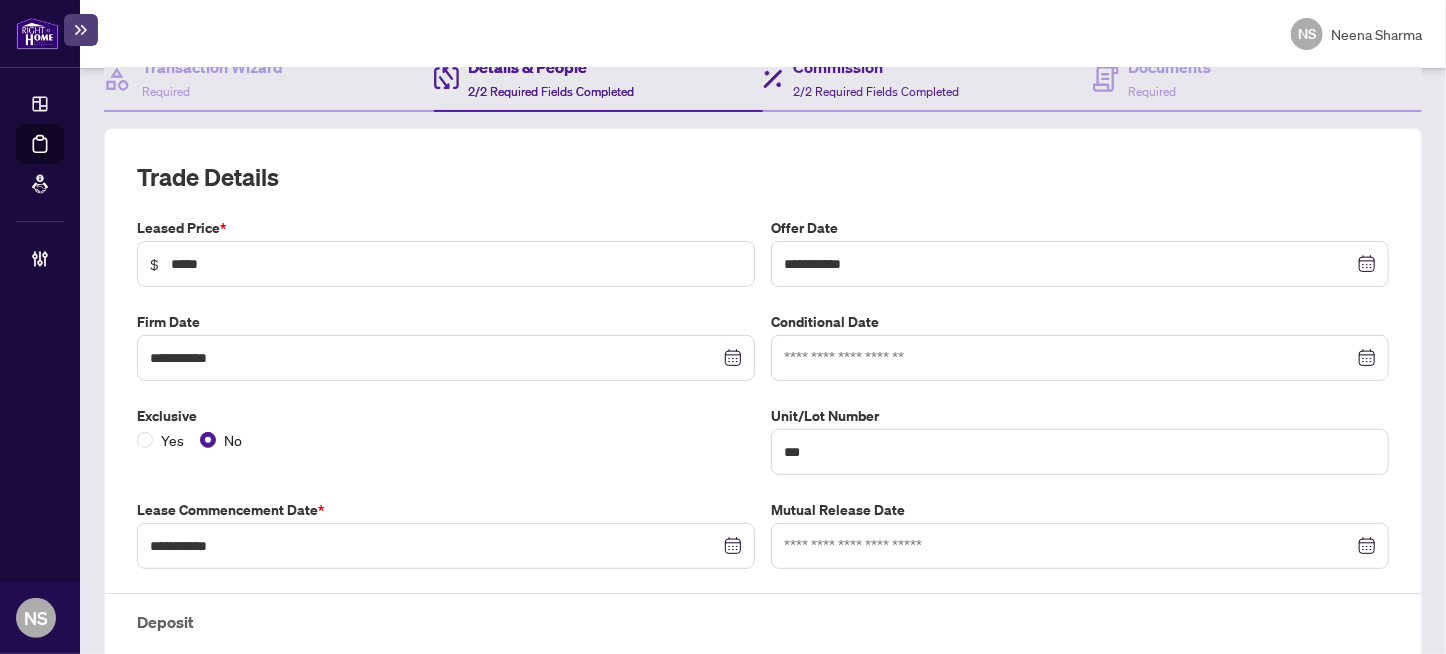 scroll, scrollTop: 0, scrollLeft: 0, axis: both 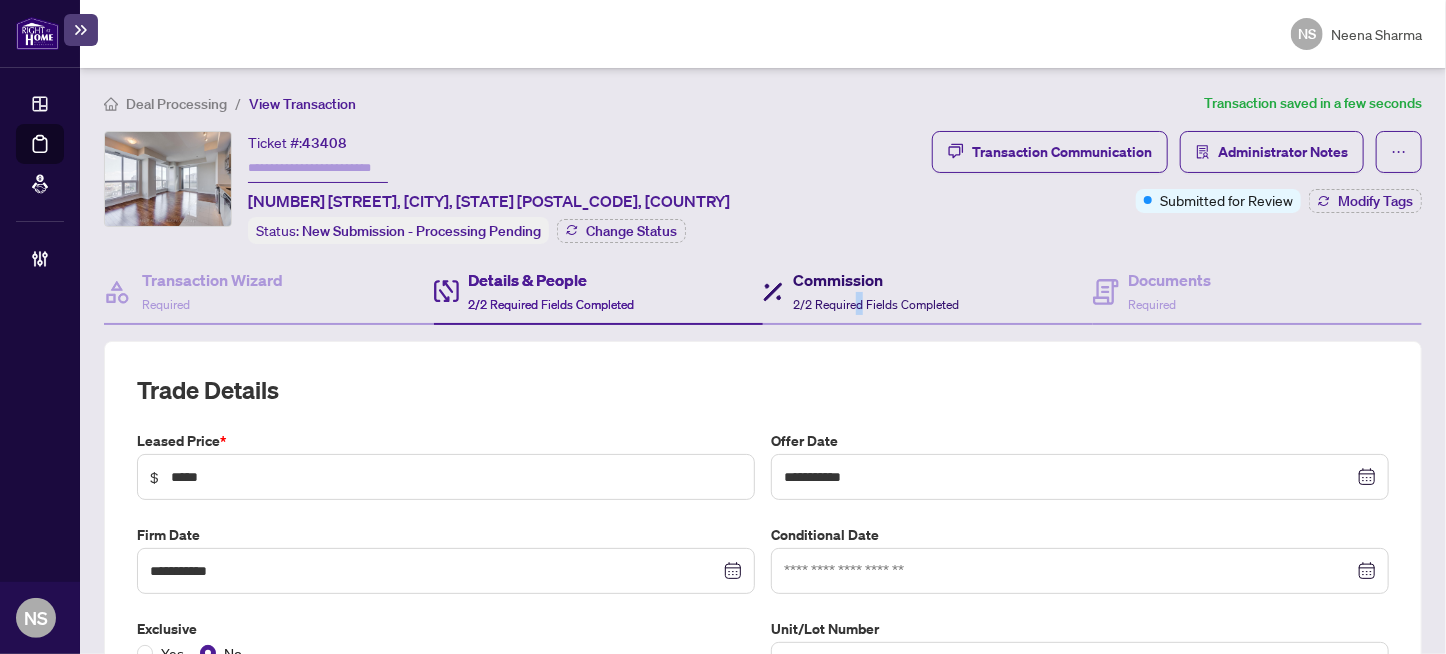 click on "2/2 Required Fields Completed" at bounding box center [876, 304] 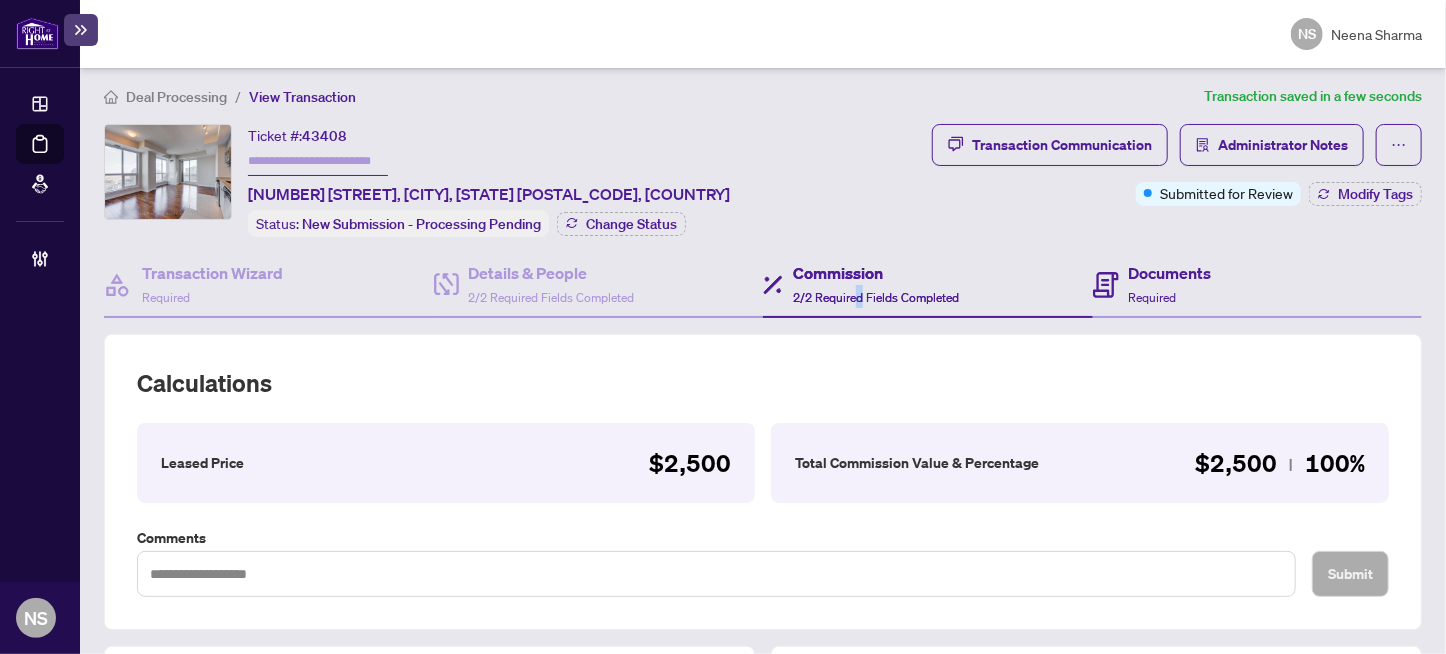 scroll, scrollTop: 0, scrollLeft: 0, axis: both 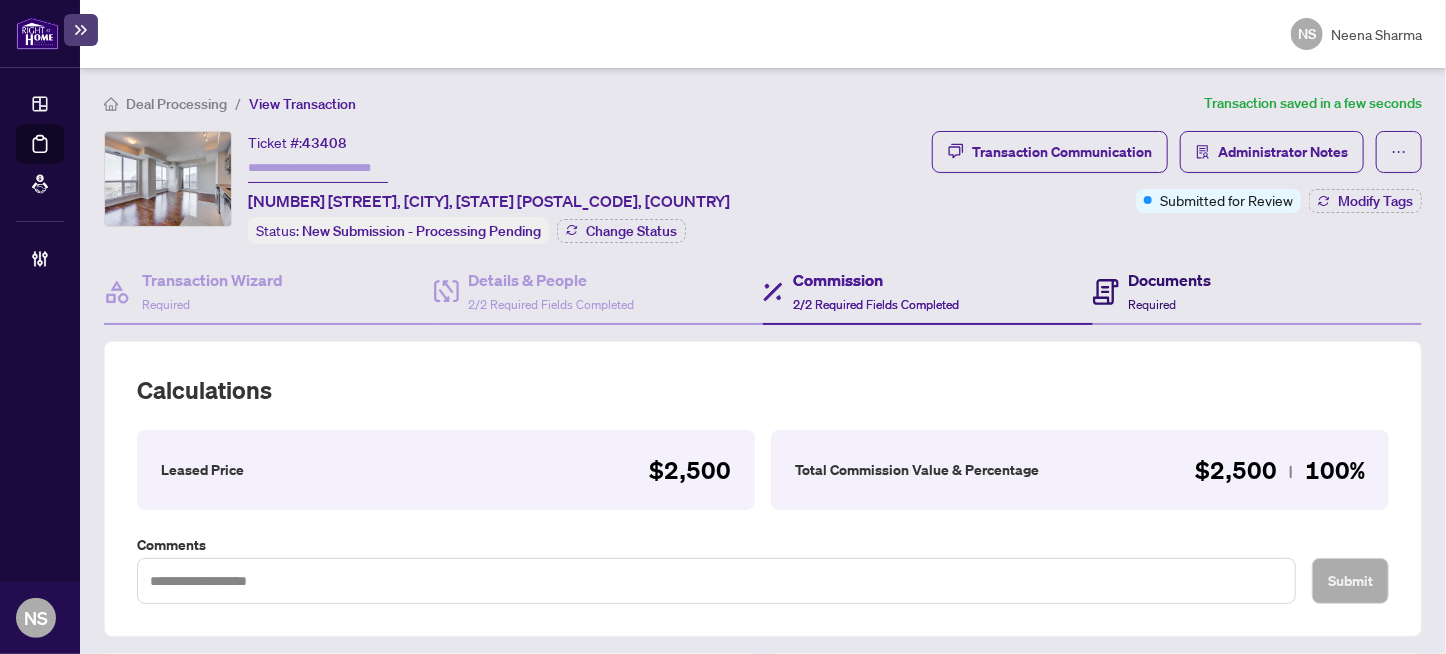 click on "Documents" at bounding box center (1170, 280) 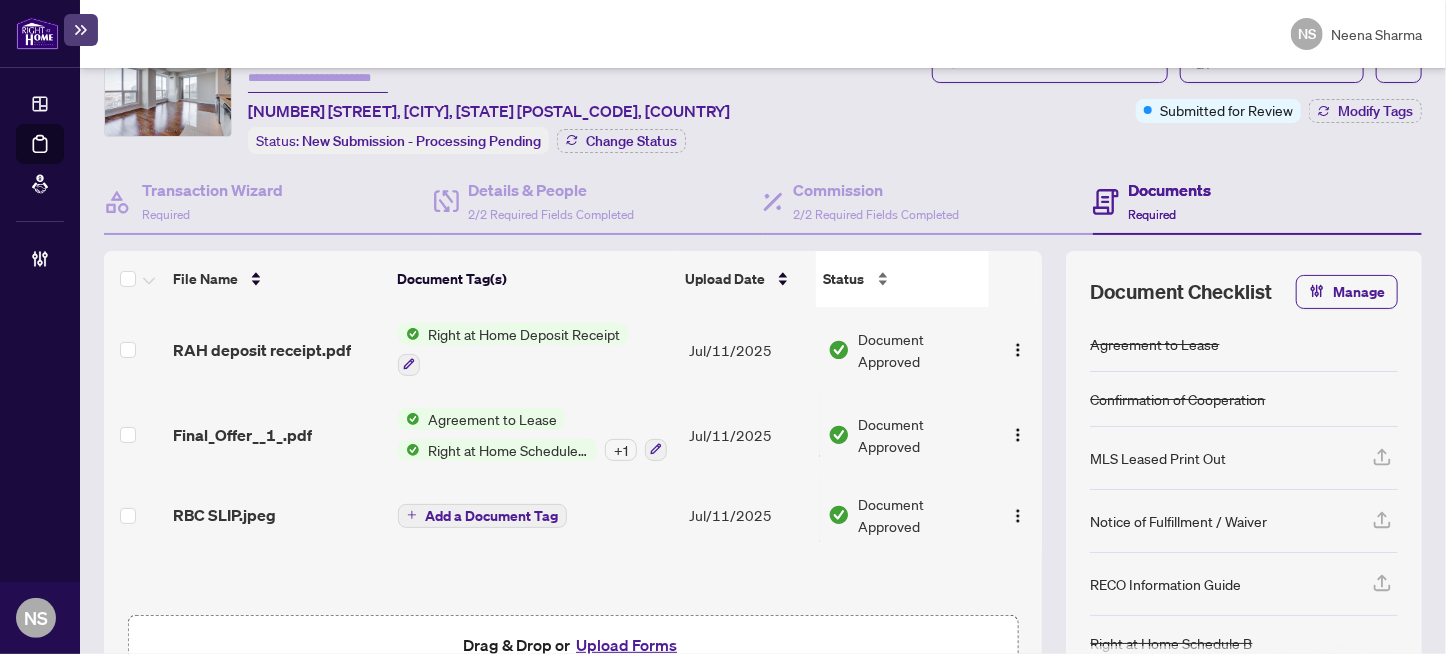 scroll, scrollTop: 0, scrollLeft: 0, axis: both 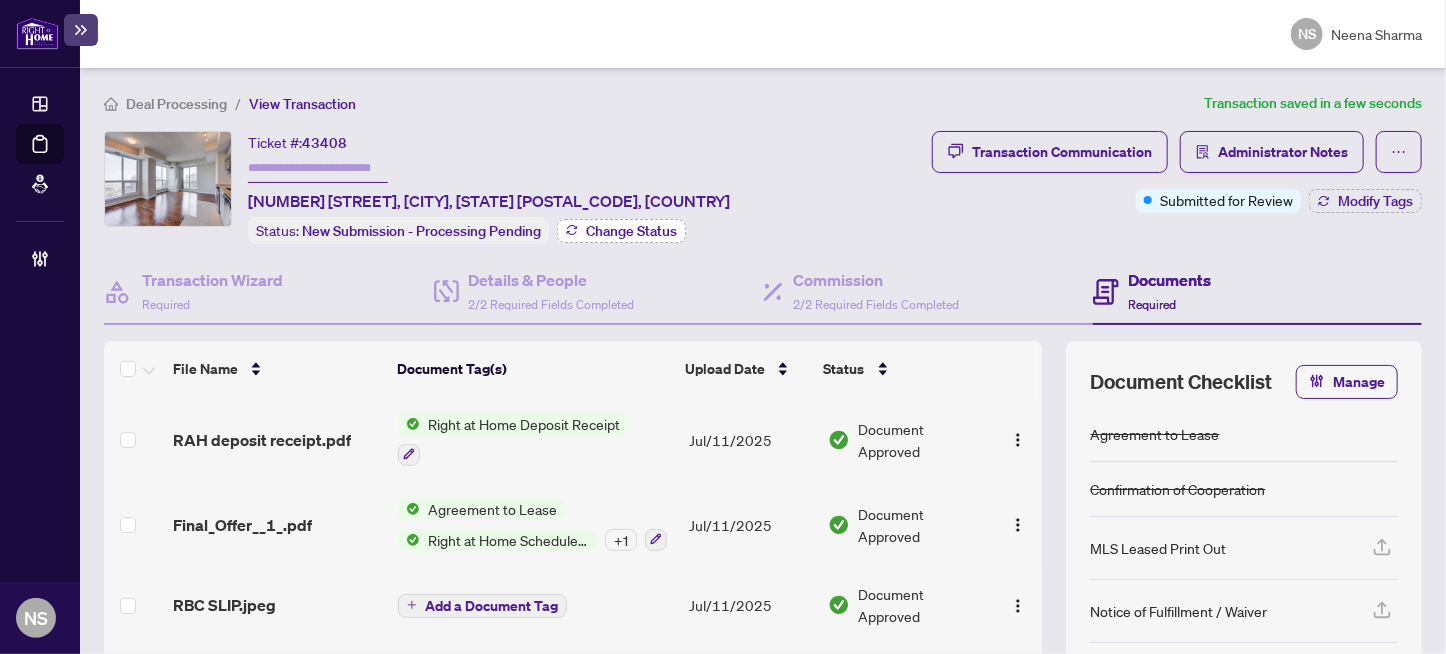 click on "Change Status" at bounding box center (631, 231) 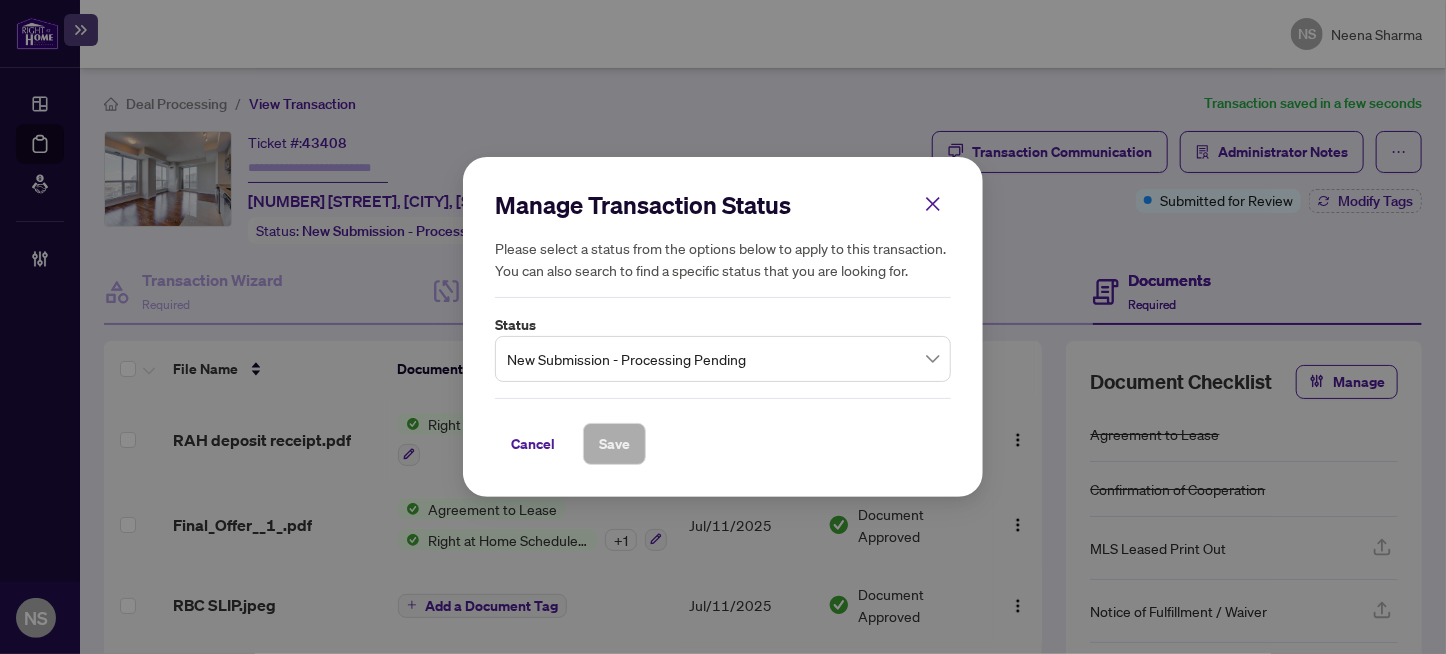 click on "New Submission - Processing Pending" at bounding box center (723, 359) 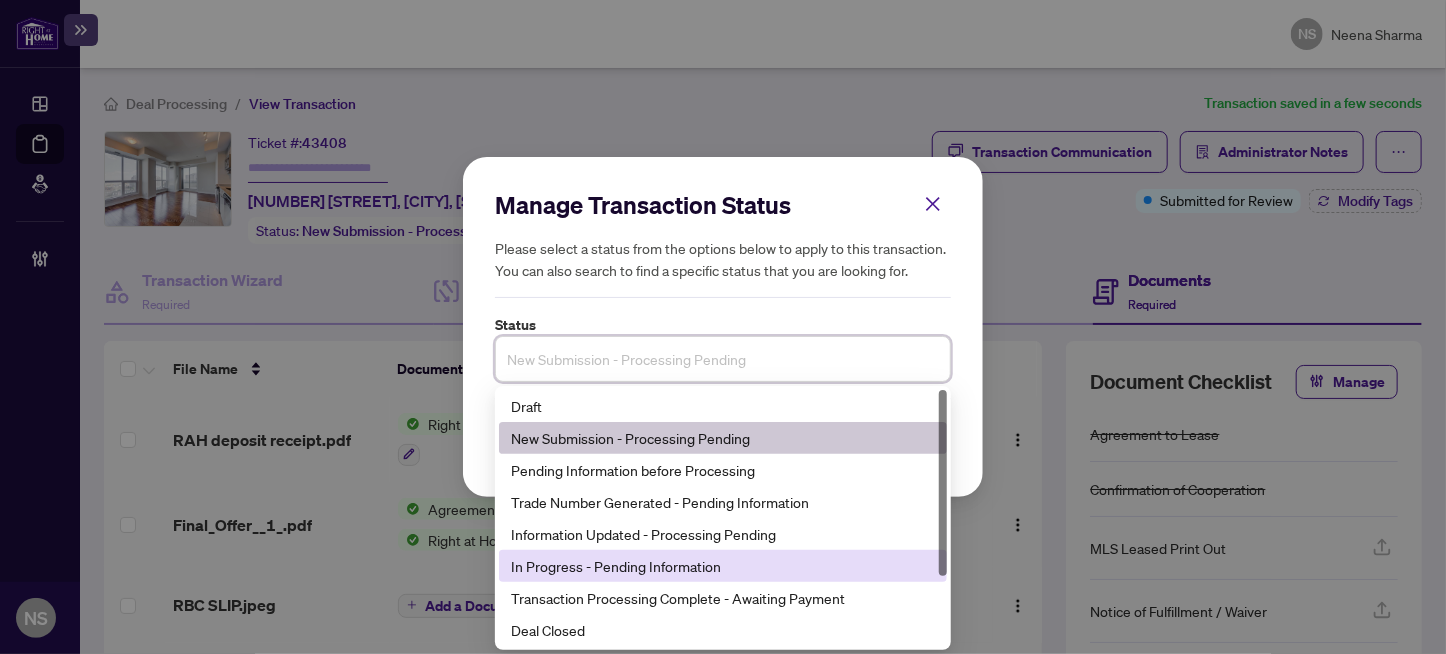 click on "In Progress - Pending Information" at bounding box center (723, 566) 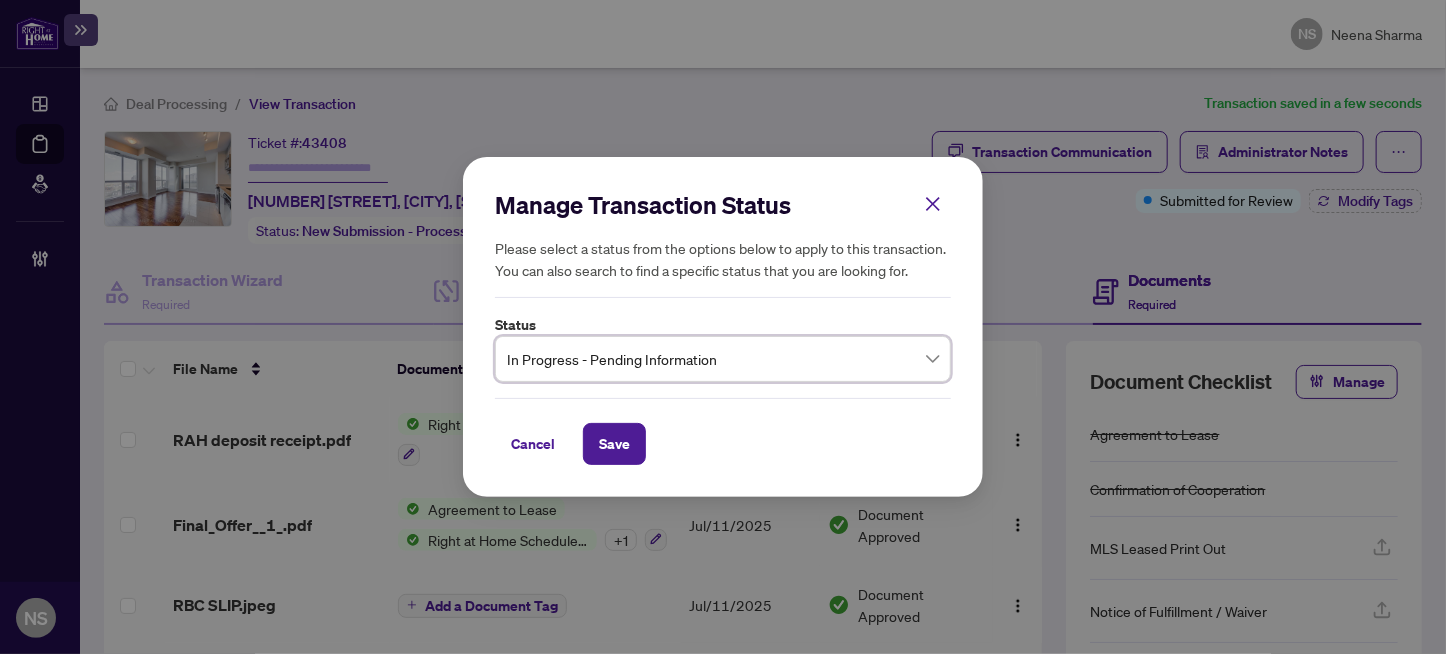 drag, startPoint x: 604, startPoint y: 444, endPoint x: 521, endPoint y: 394, distance: 96.89685 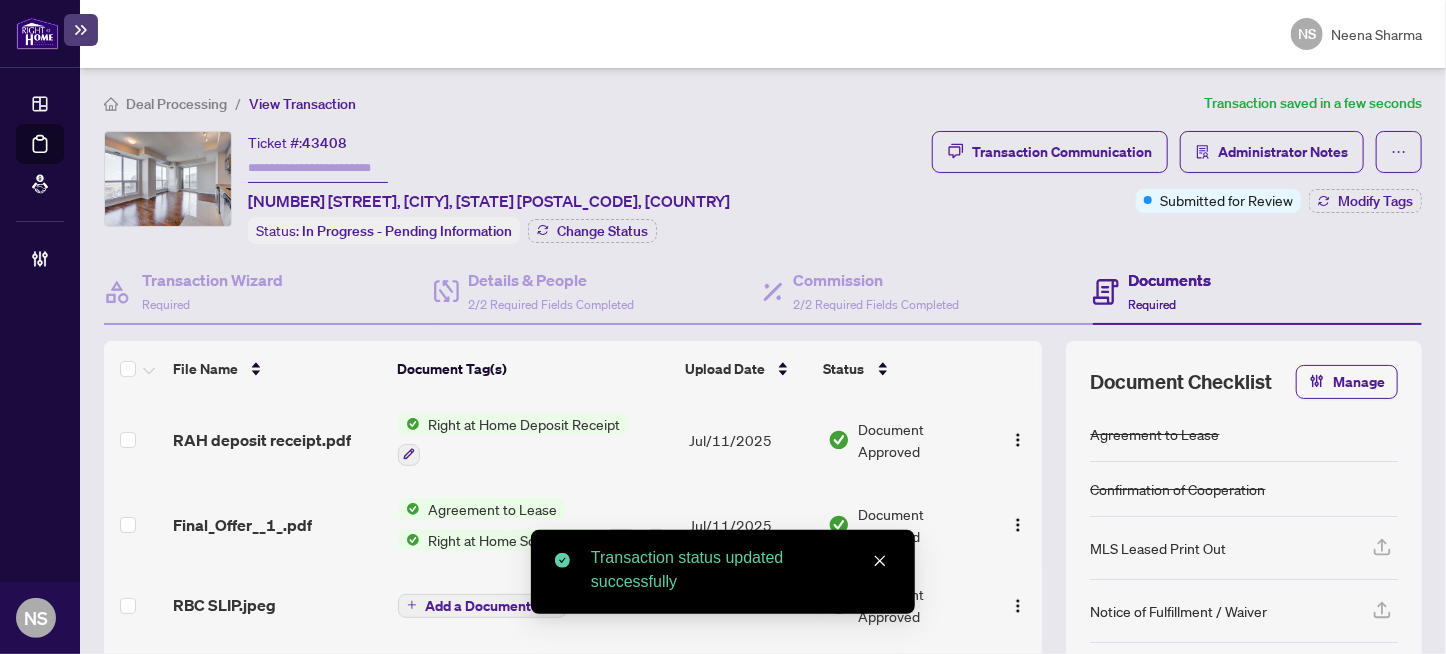 click at bounding box center (318, 168) 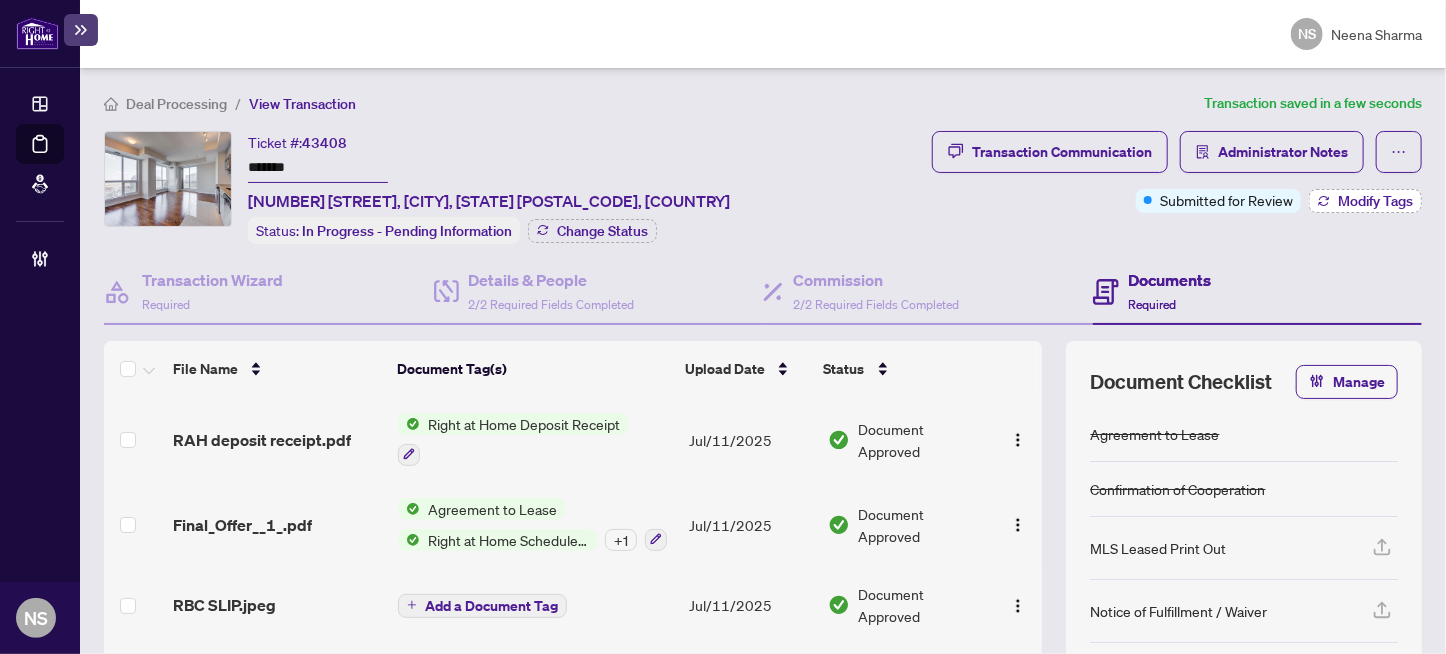 type on "*******" 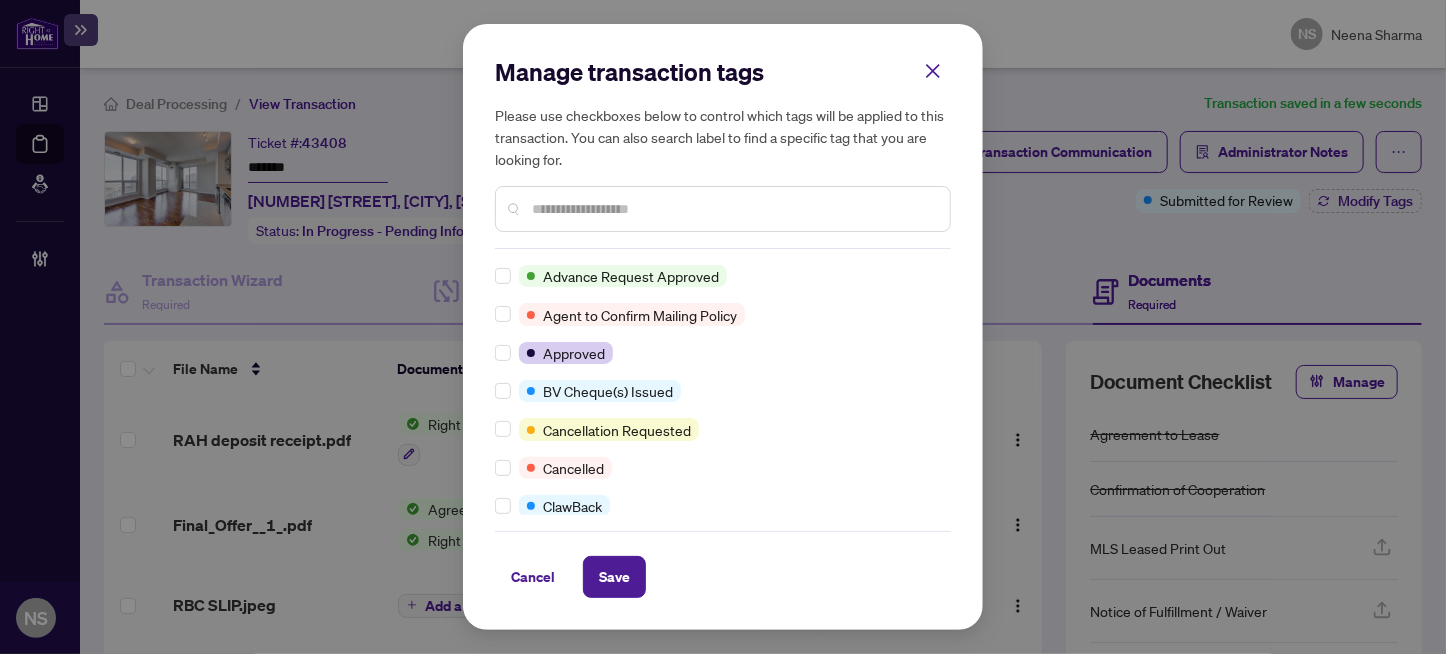 scroll, scrollTop: 0, scrollLeft: 0, axis: both 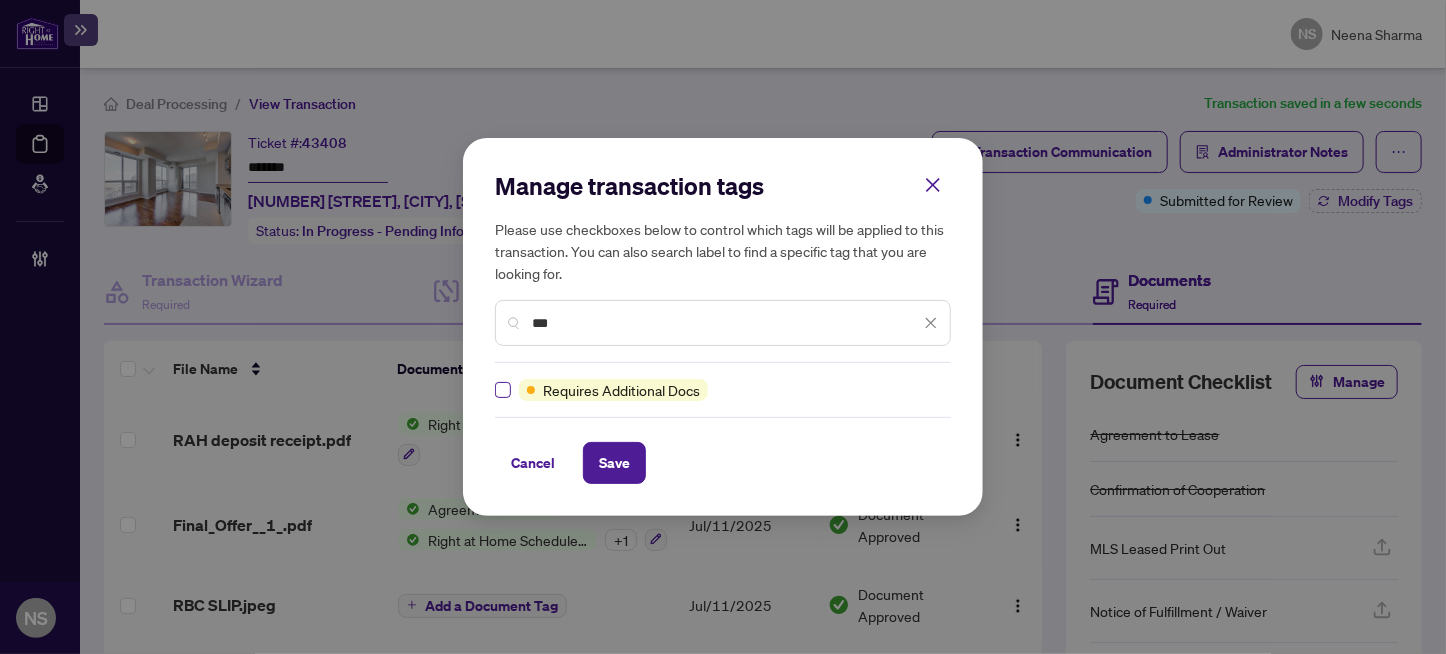 type on "***" 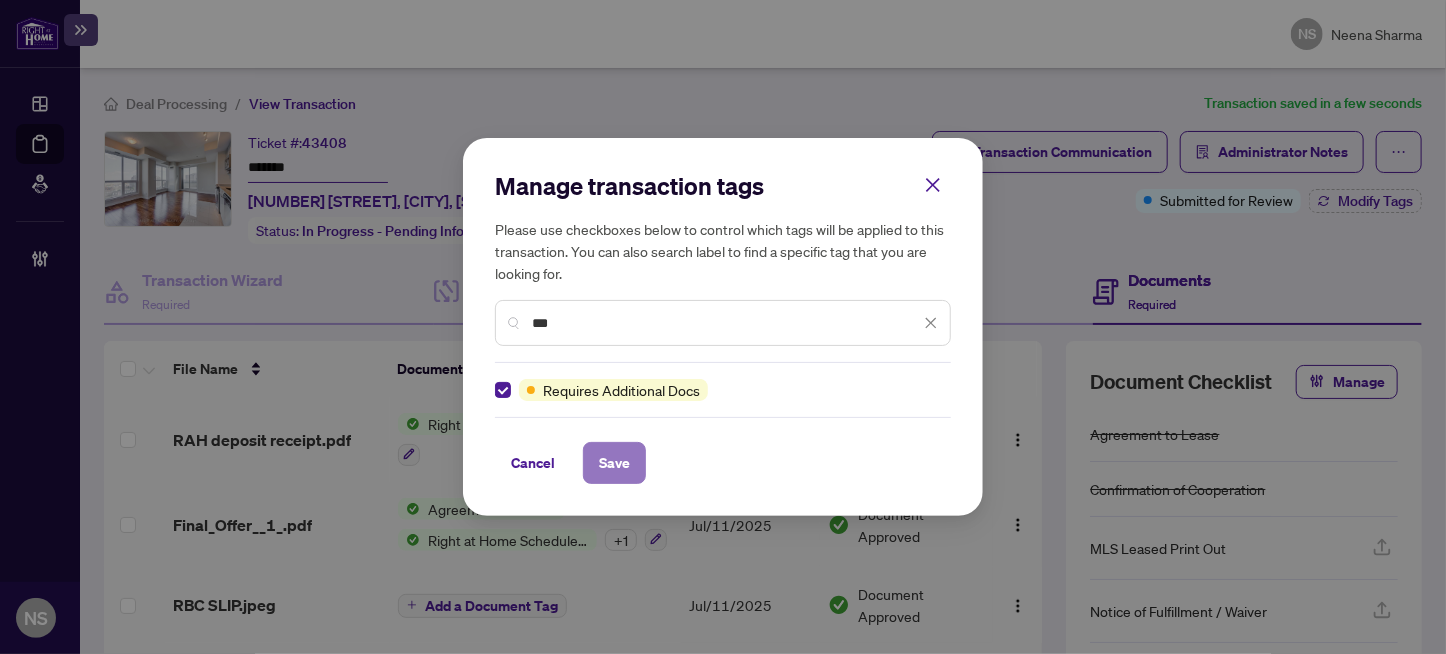 click on "Save" at bounding box center [614, 463] 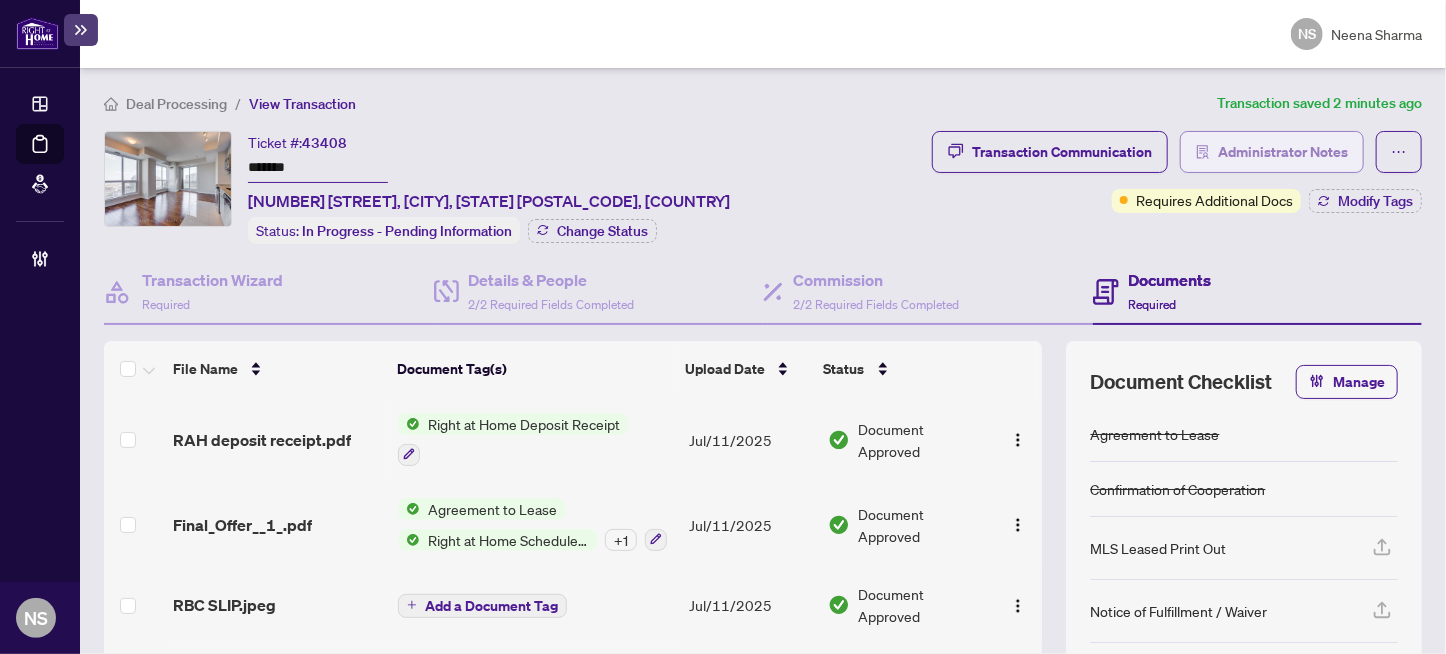 click on "Administrator Notes" at bounding box center [1283, 152] 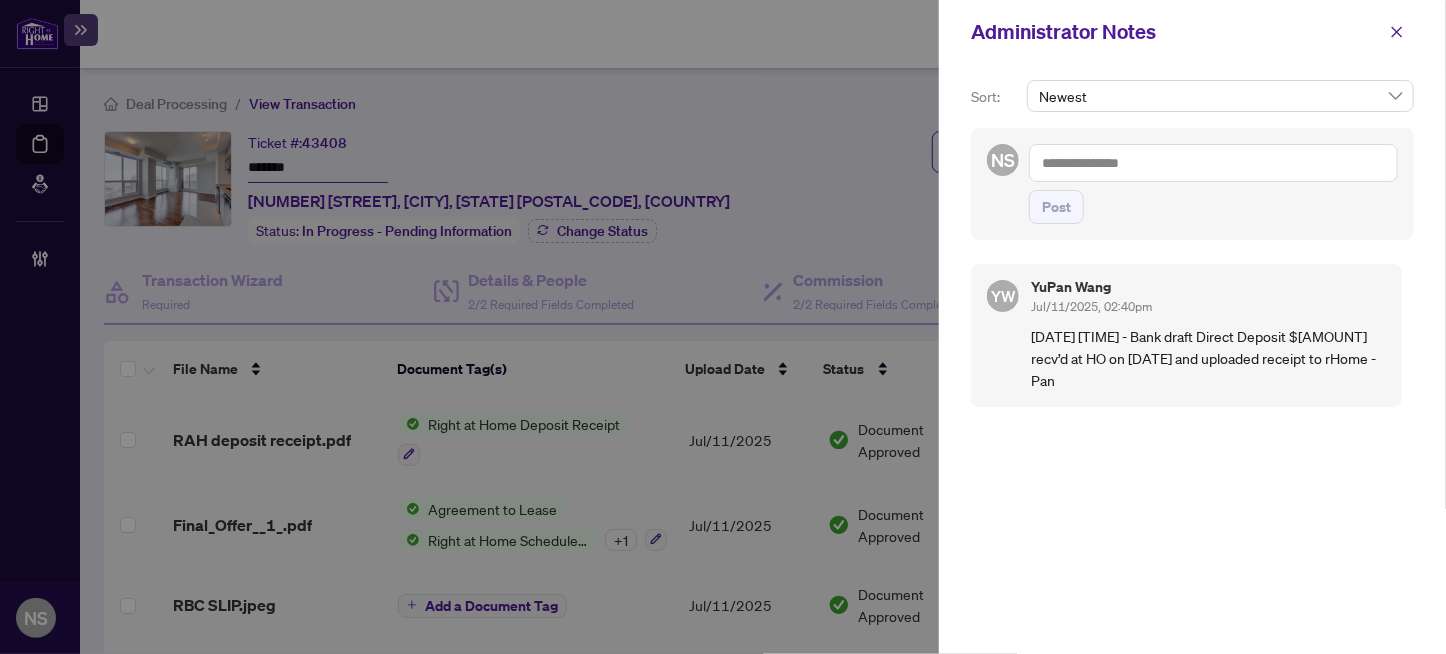 click at bounding box center [1213, 163] 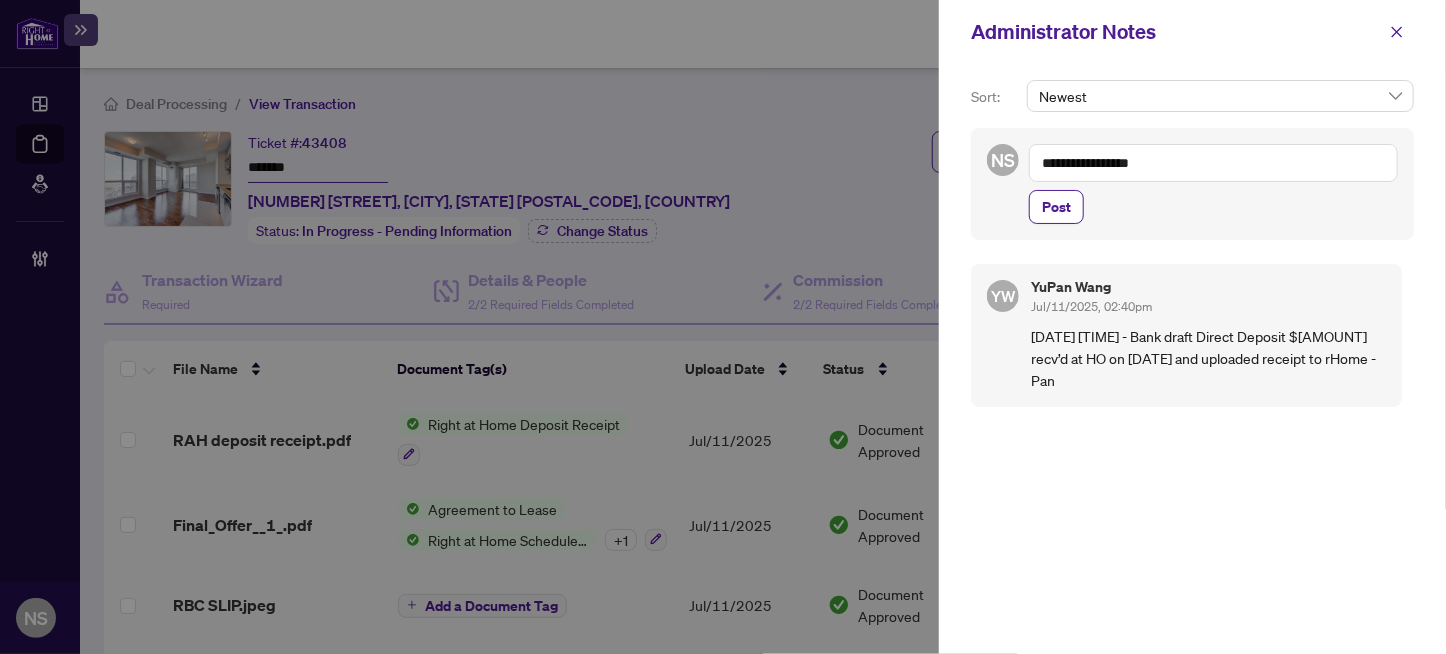 paste on "******" 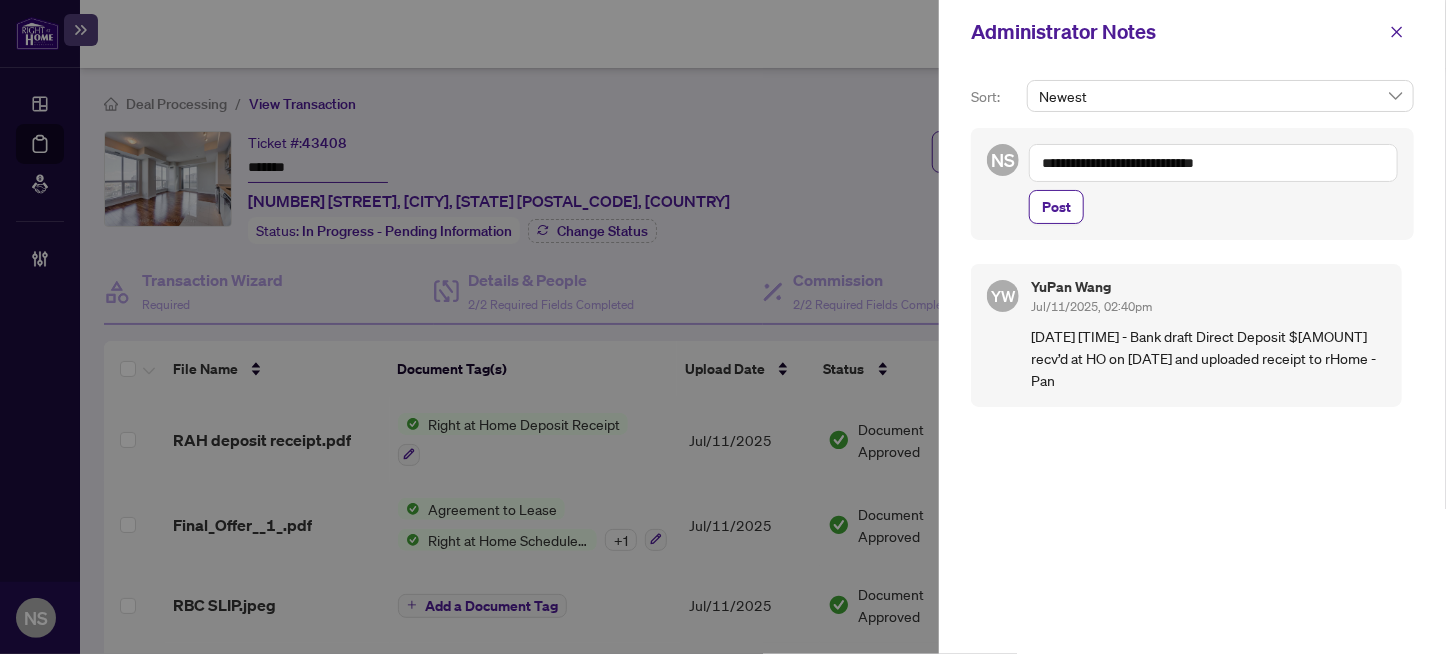 type on "**********" 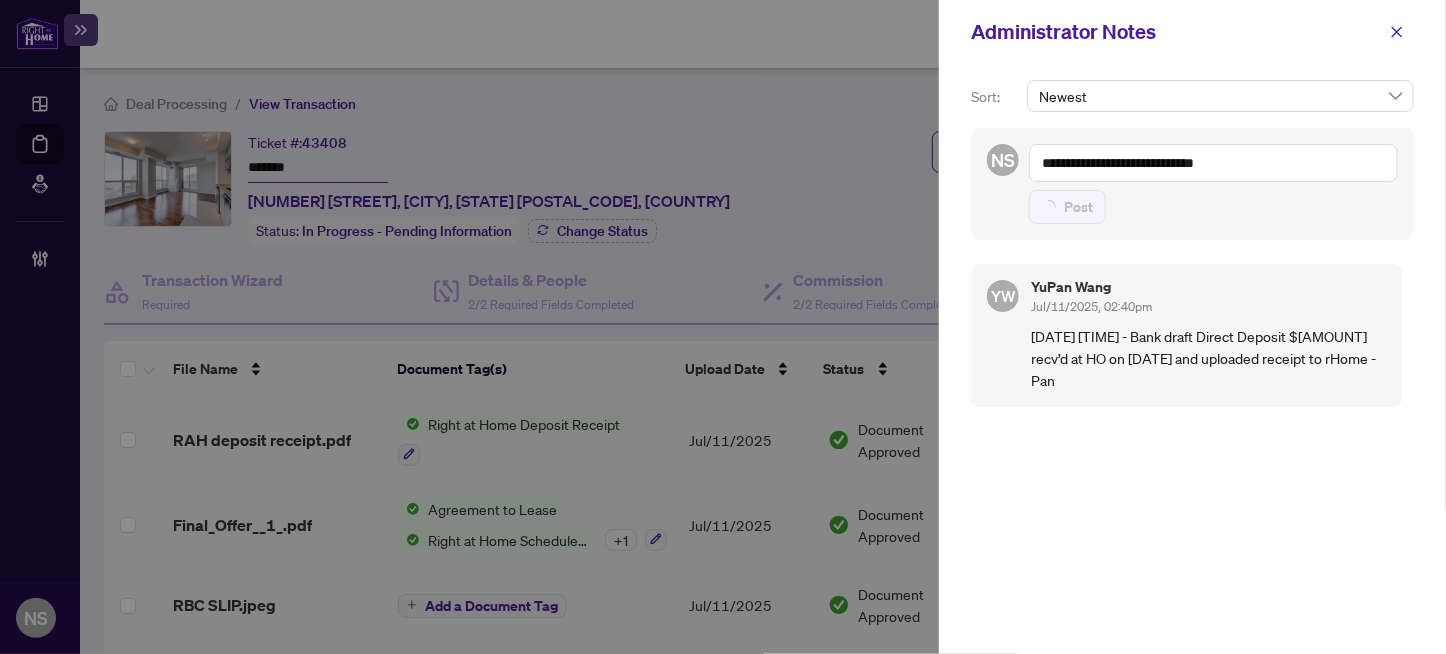 type 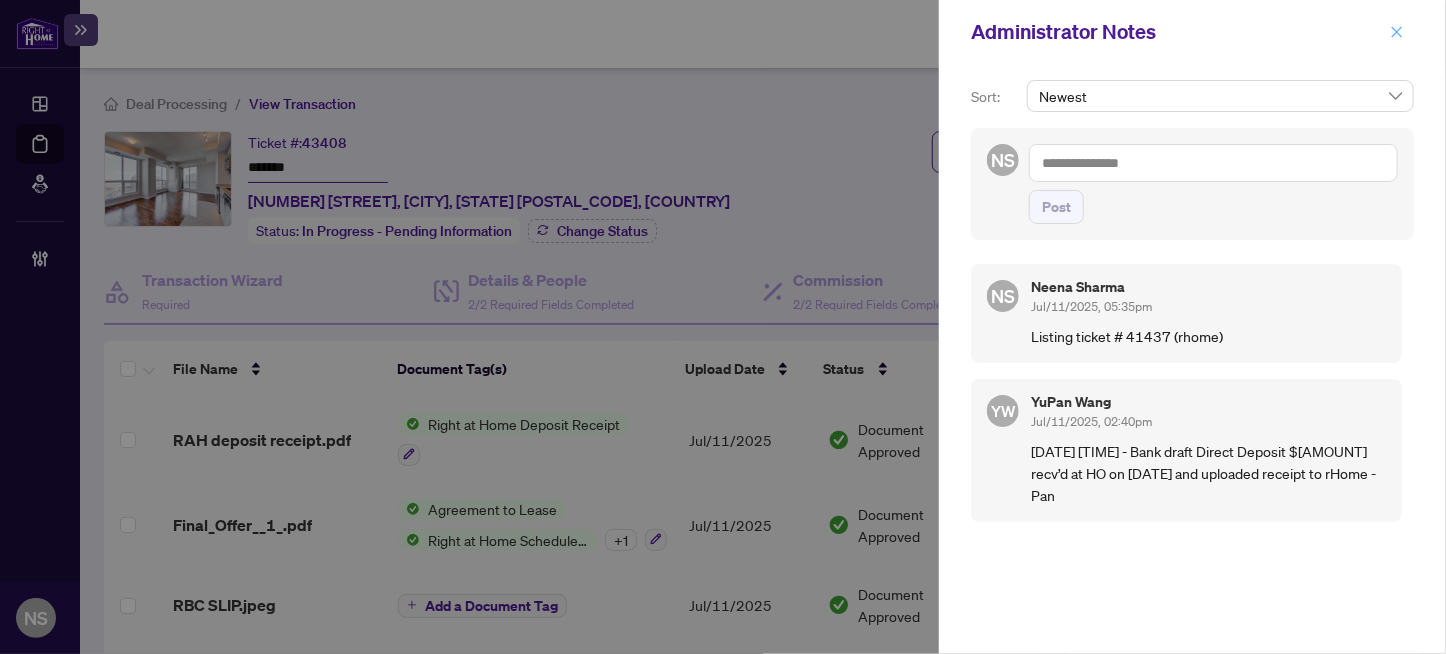 click 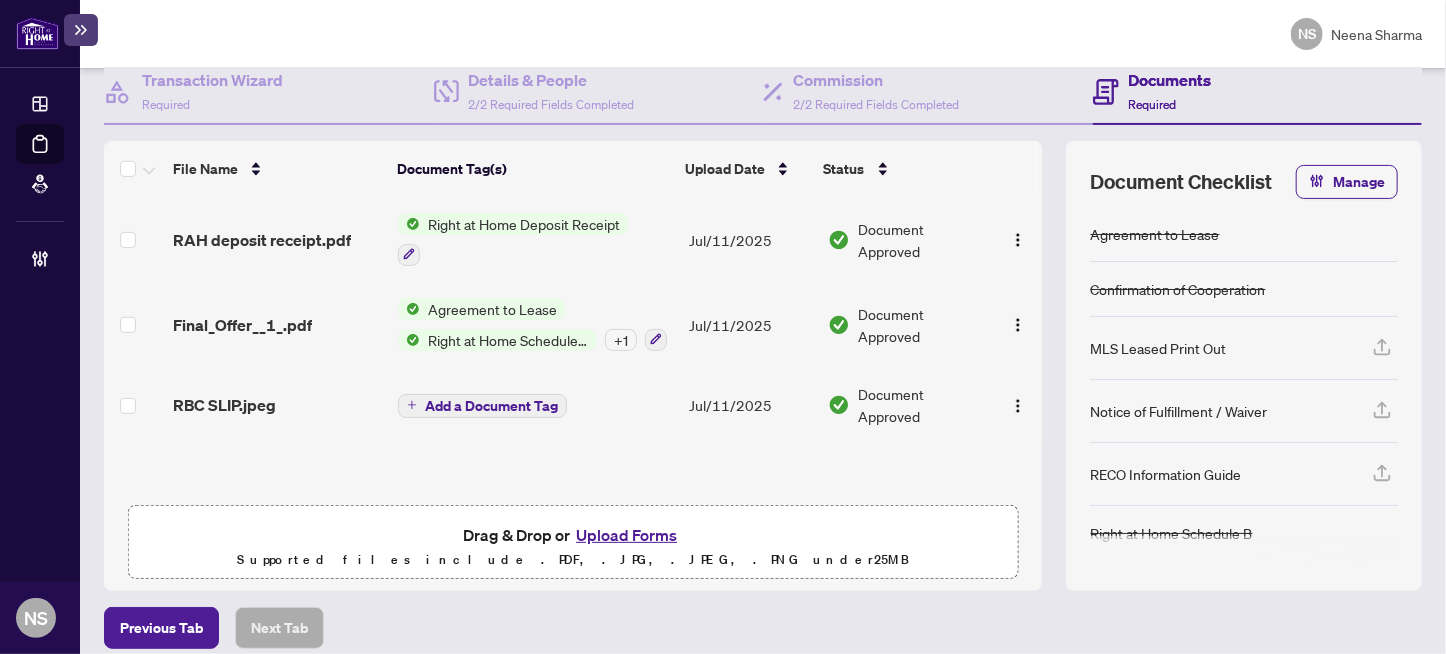 scroll, scrollTop: 213, scrollLeft: 0, axis: vertical 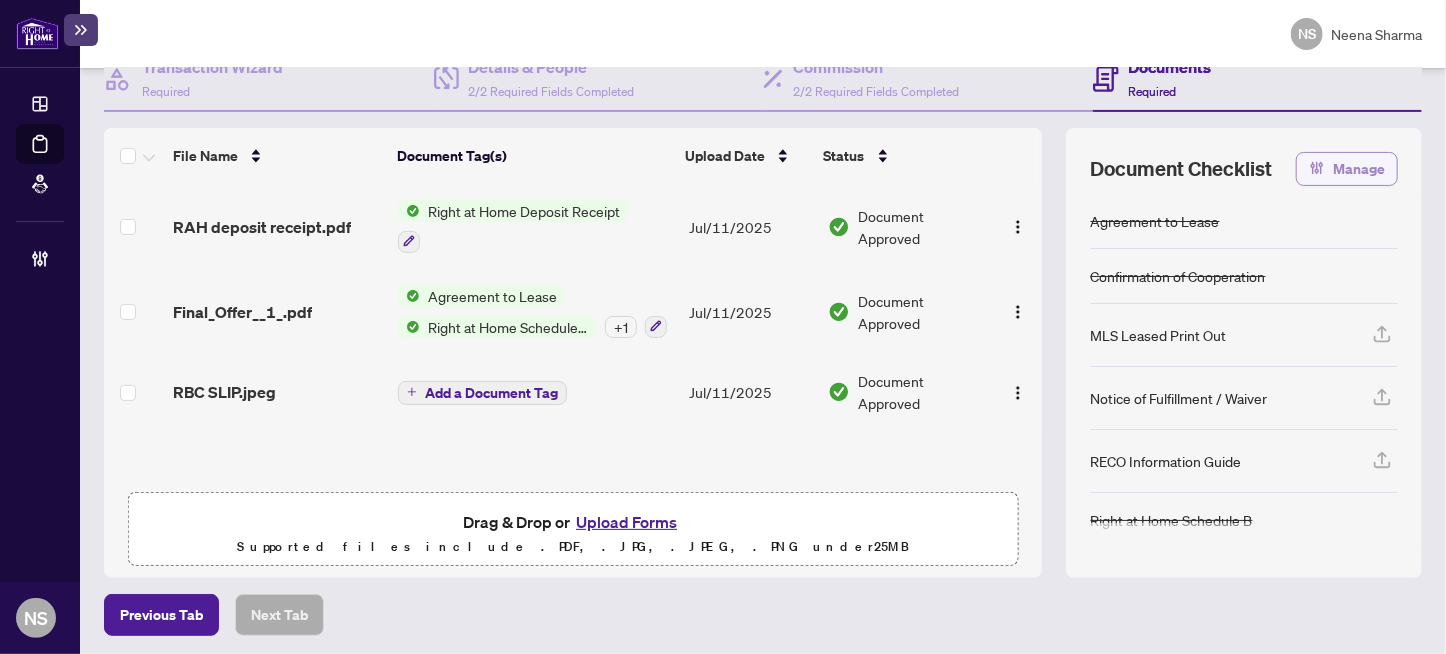 click on "Manage" at bounding box center (1359, 169) 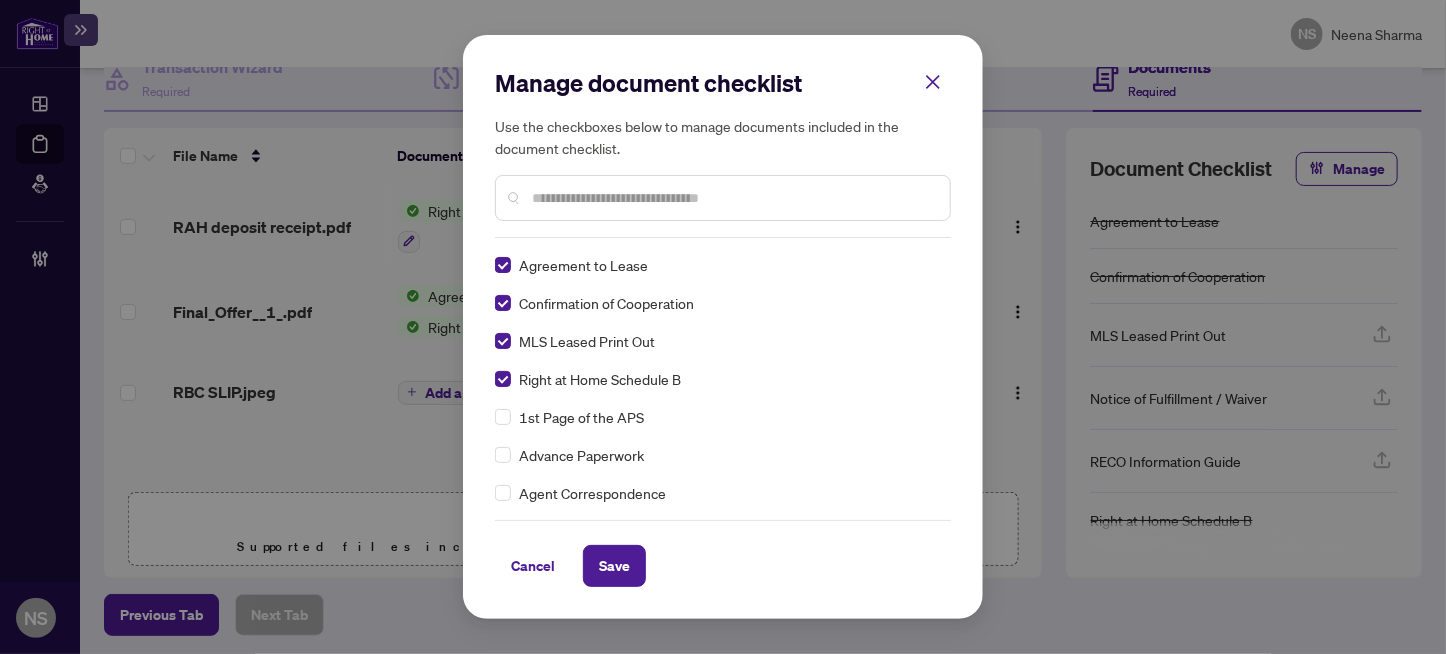 scroll, scrollTop: 0, scrollLeft: 0, axis: both 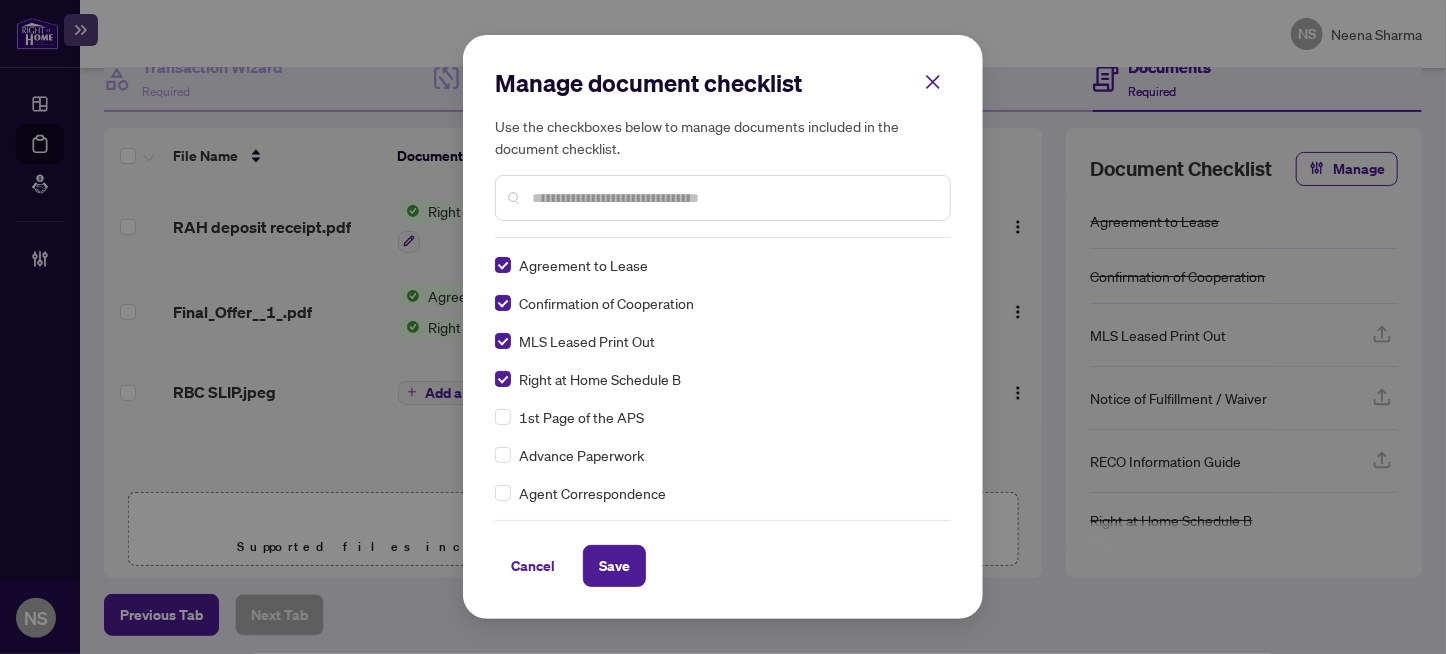 click at bounding box center [733, 198] 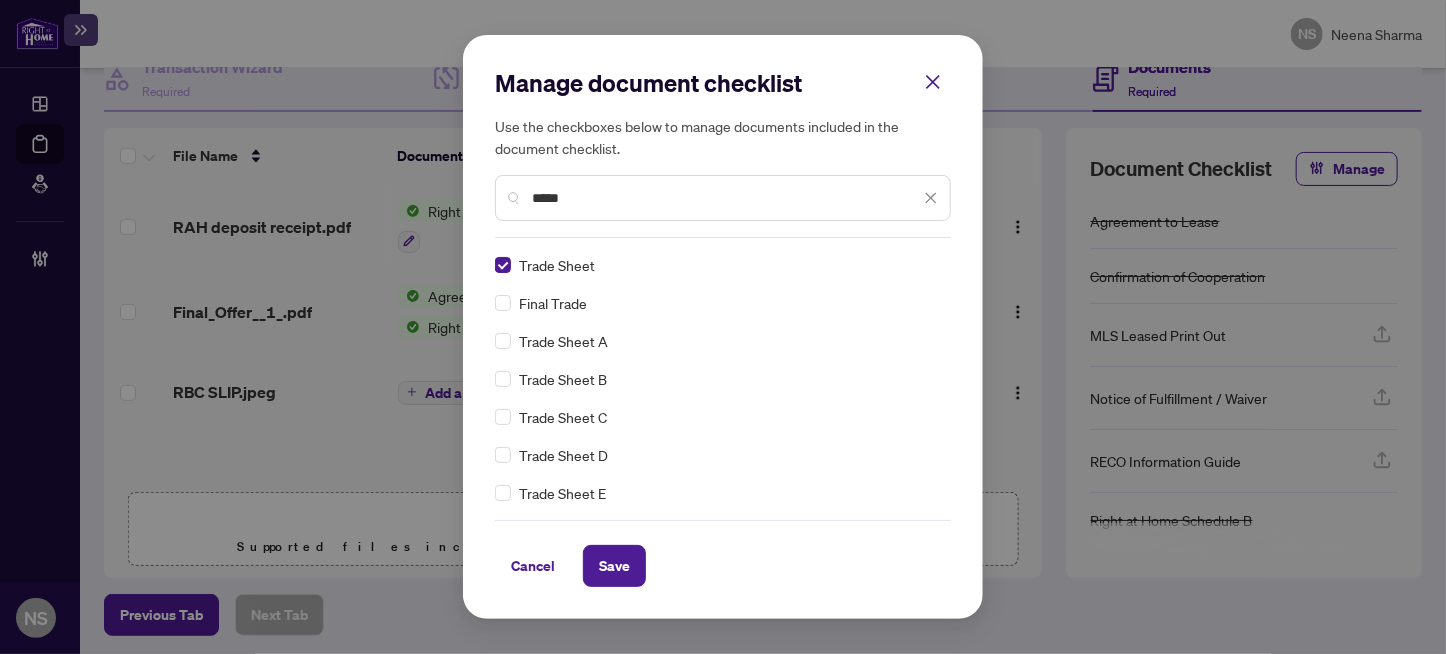 drag, startPoint x: 613, startPoint y: 202, endPoint x: 279, endPoint y: 231, distance: 335.25662 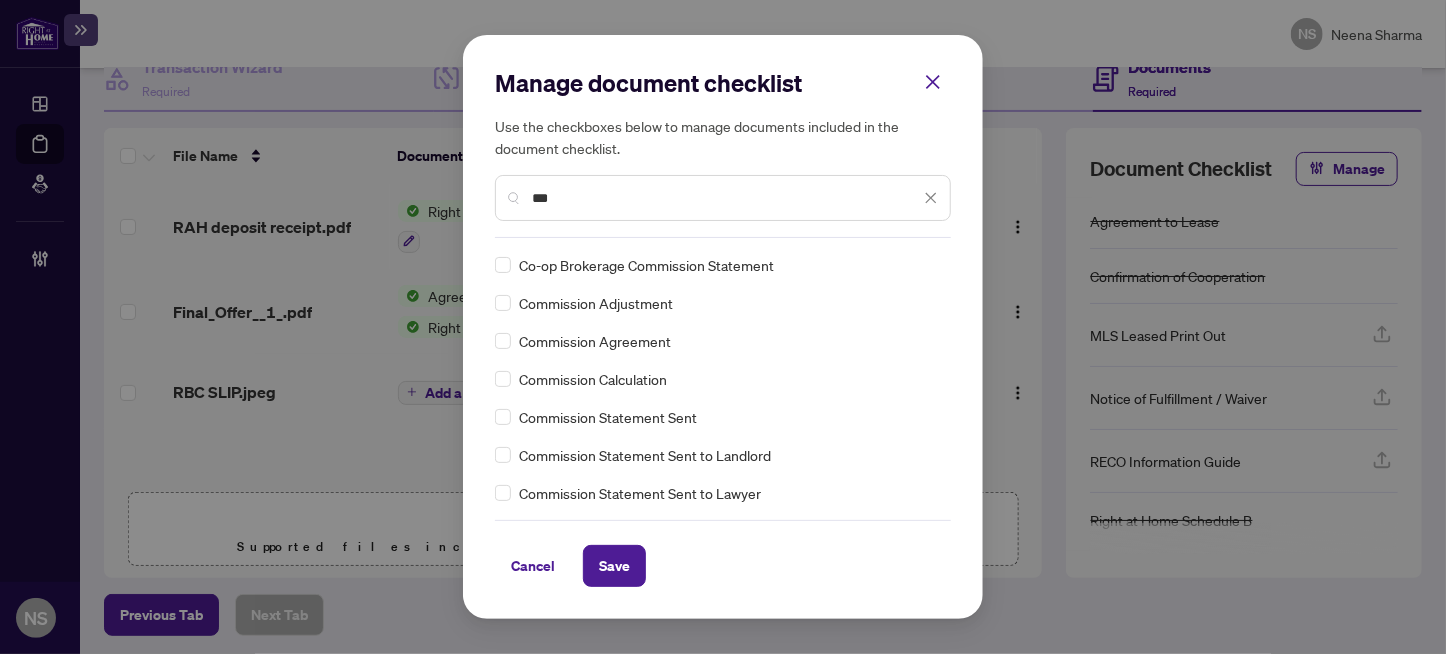 type on "***" 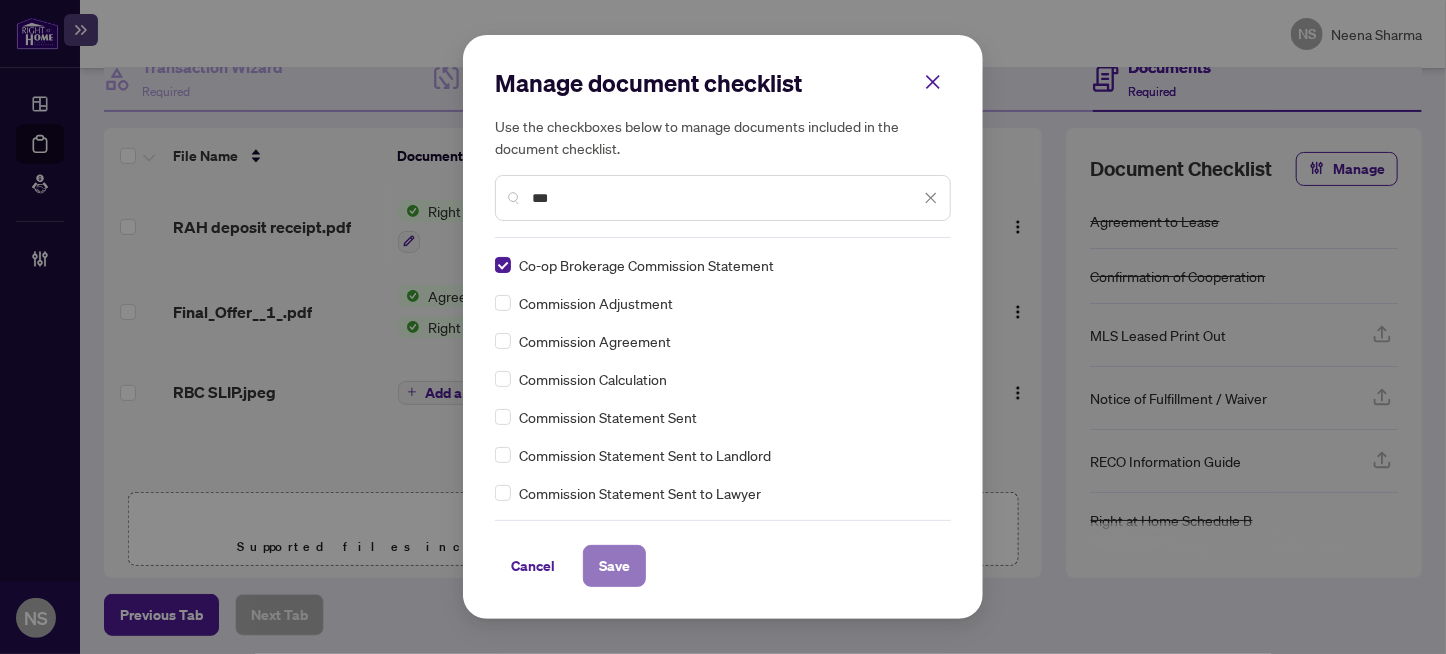 click on "Save" at bounding box center [614, 566] 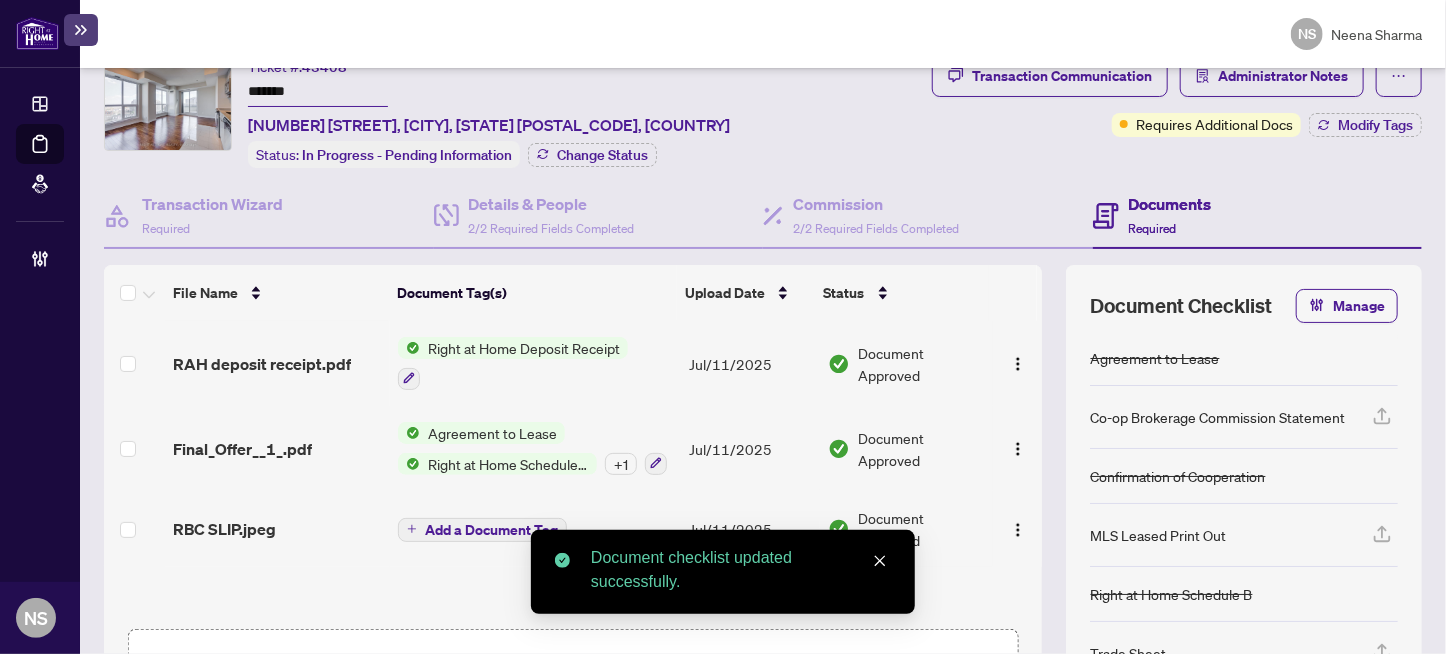 scroll, scrollTop: 0, scrollLeft: 0, axis: both 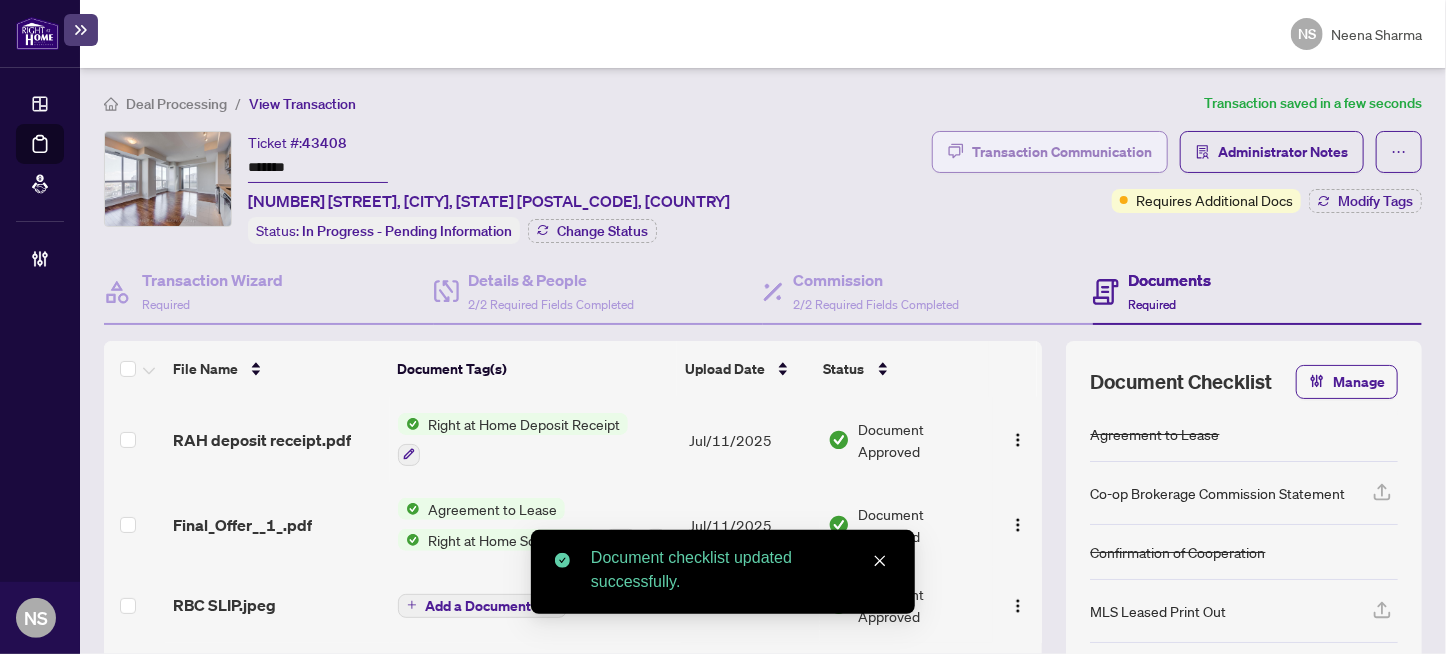 click on "Transaction Communication" at bounding box center (1062, 152) 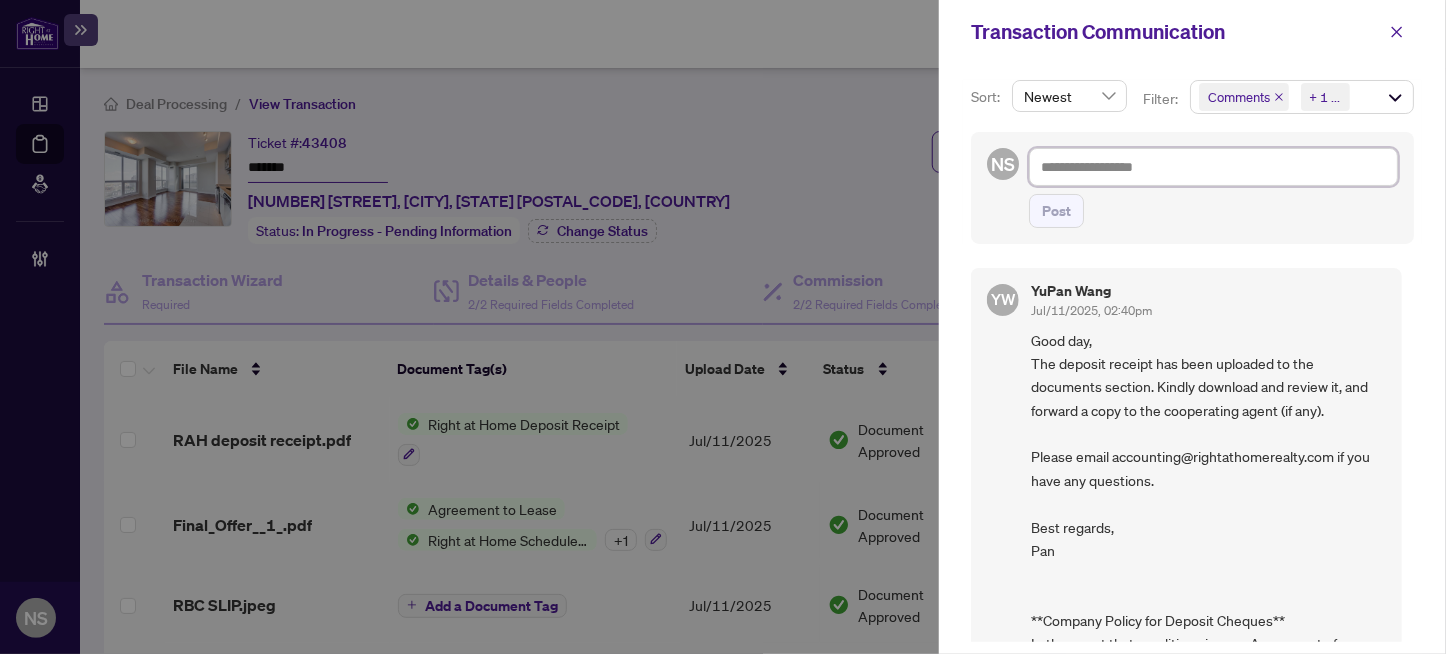 click at bounding box center [1213, 167] 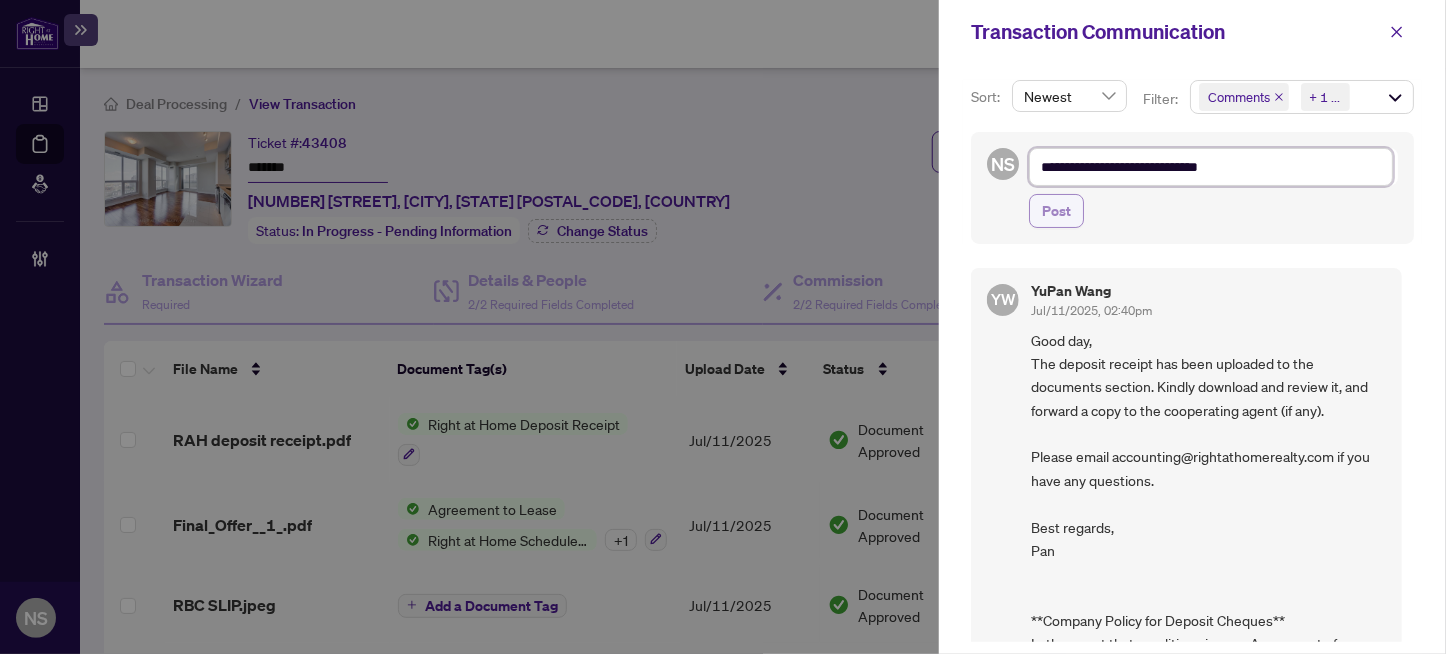 type on "**********" 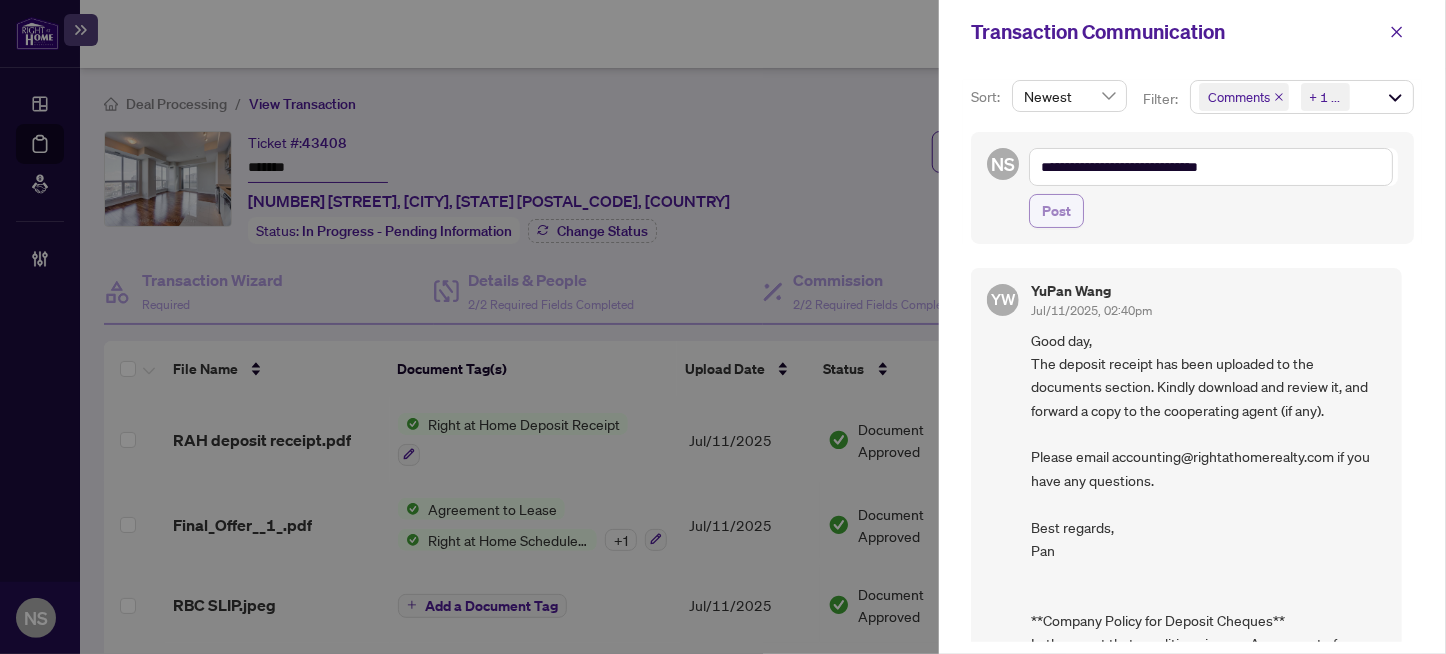 click on "Post" at bounding box center (1056, 211) 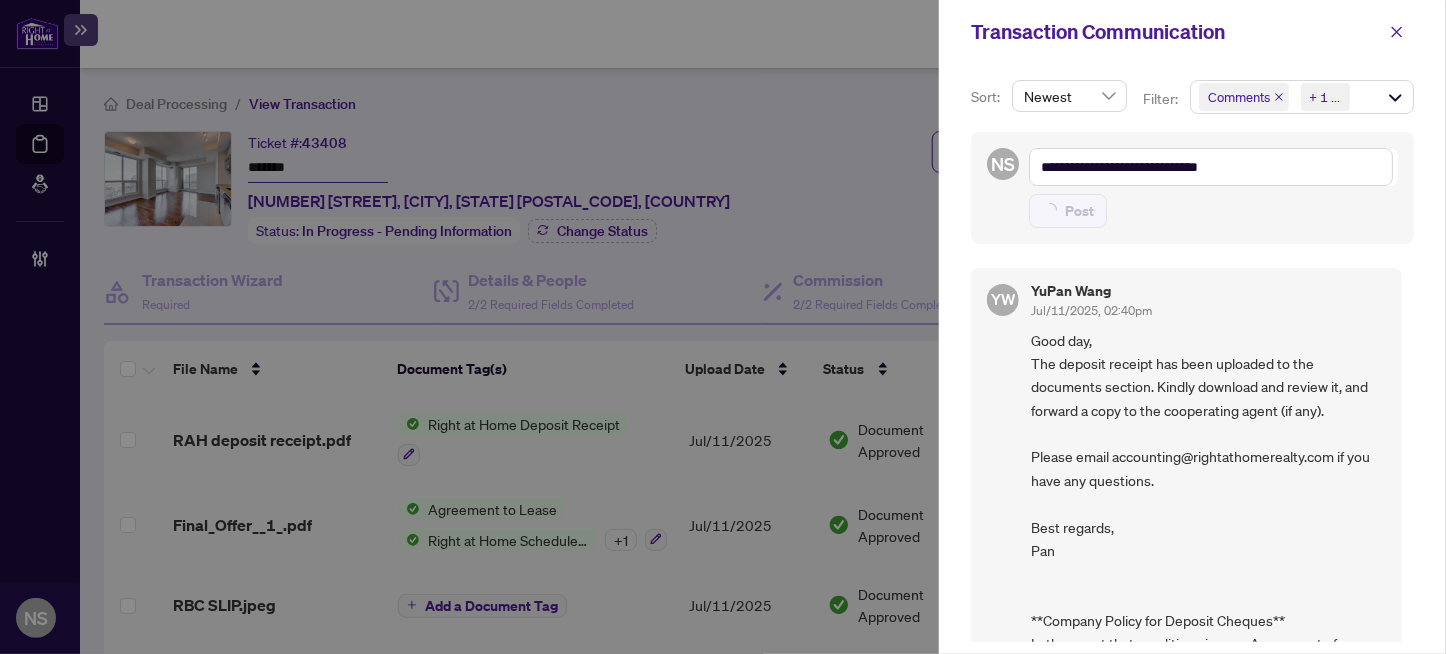 type on "**********" 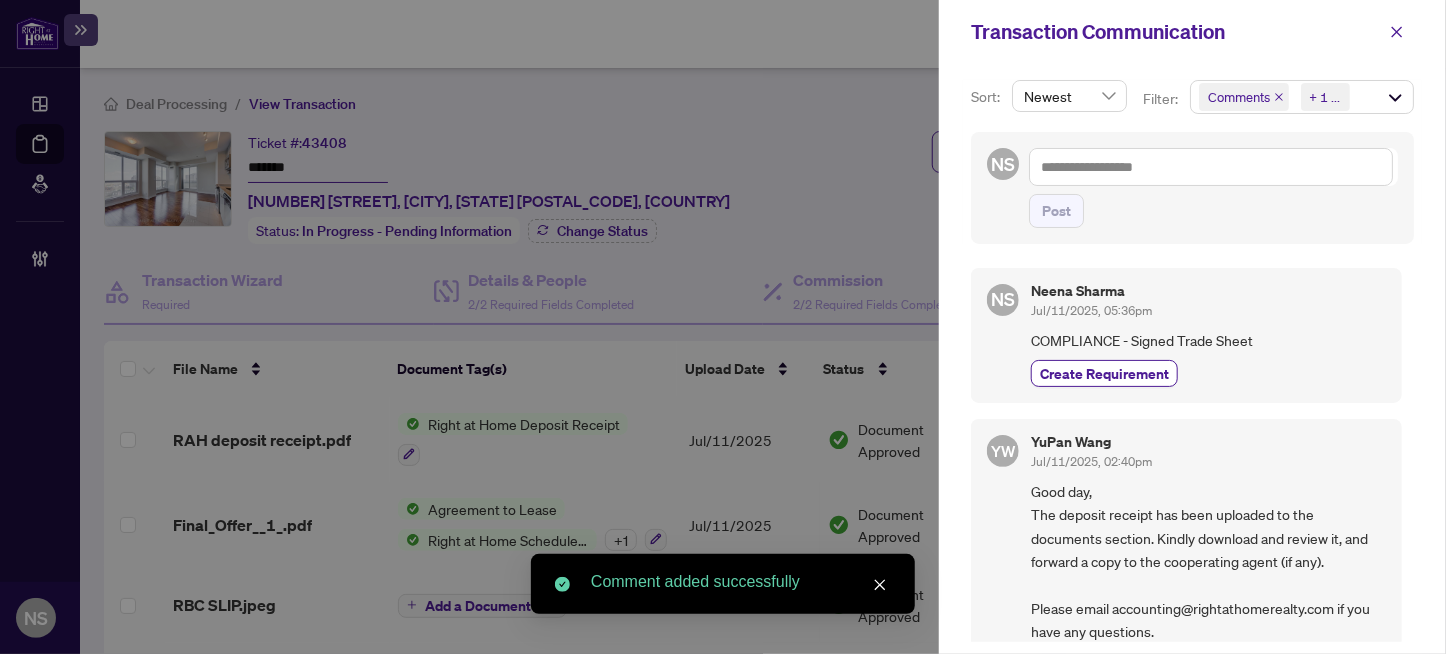 drag, startPoint x: 1085, startPoint y: 368, endPoint x: 1444, endPoint y: 12, distance: 505.5858 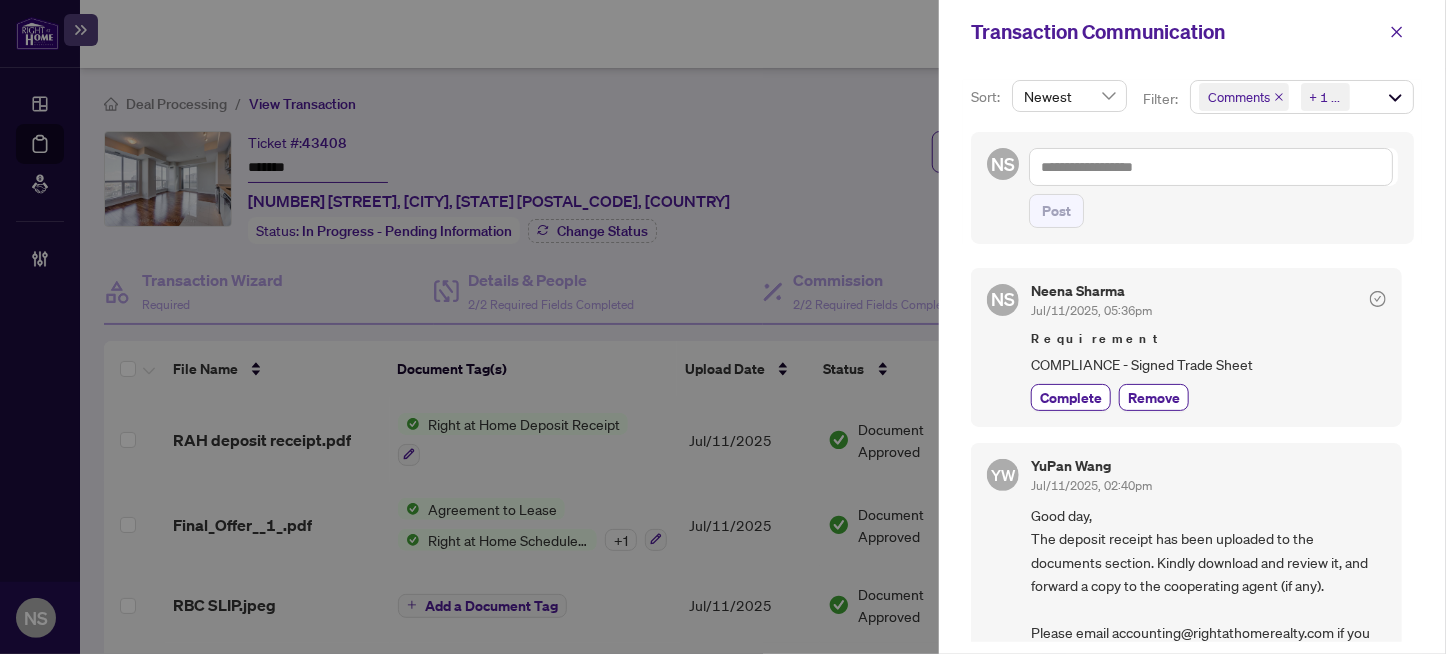 drag, startPoint x: 1398, startPoint y: 31, endPoint x: 1373, endPoint y: 41, distance: 26.925823 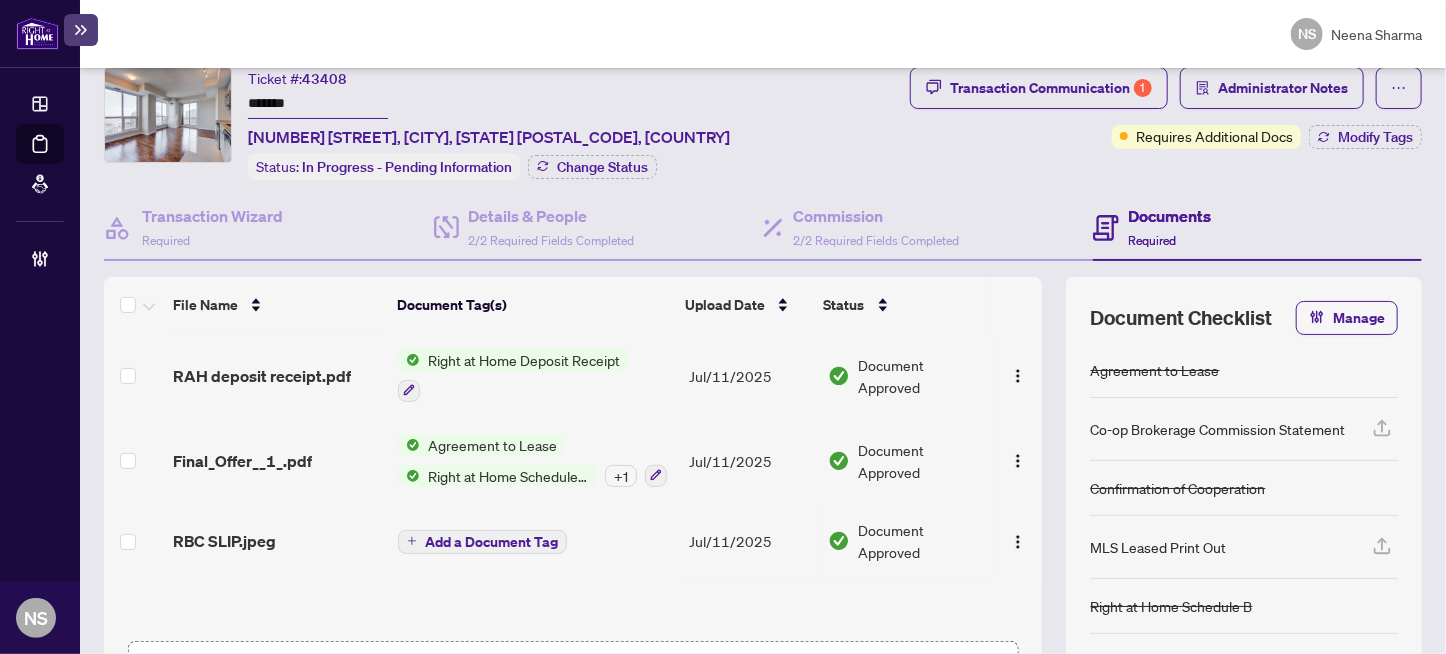 scroll, scrollTop: 0, scrollLeft: 0, axis: both 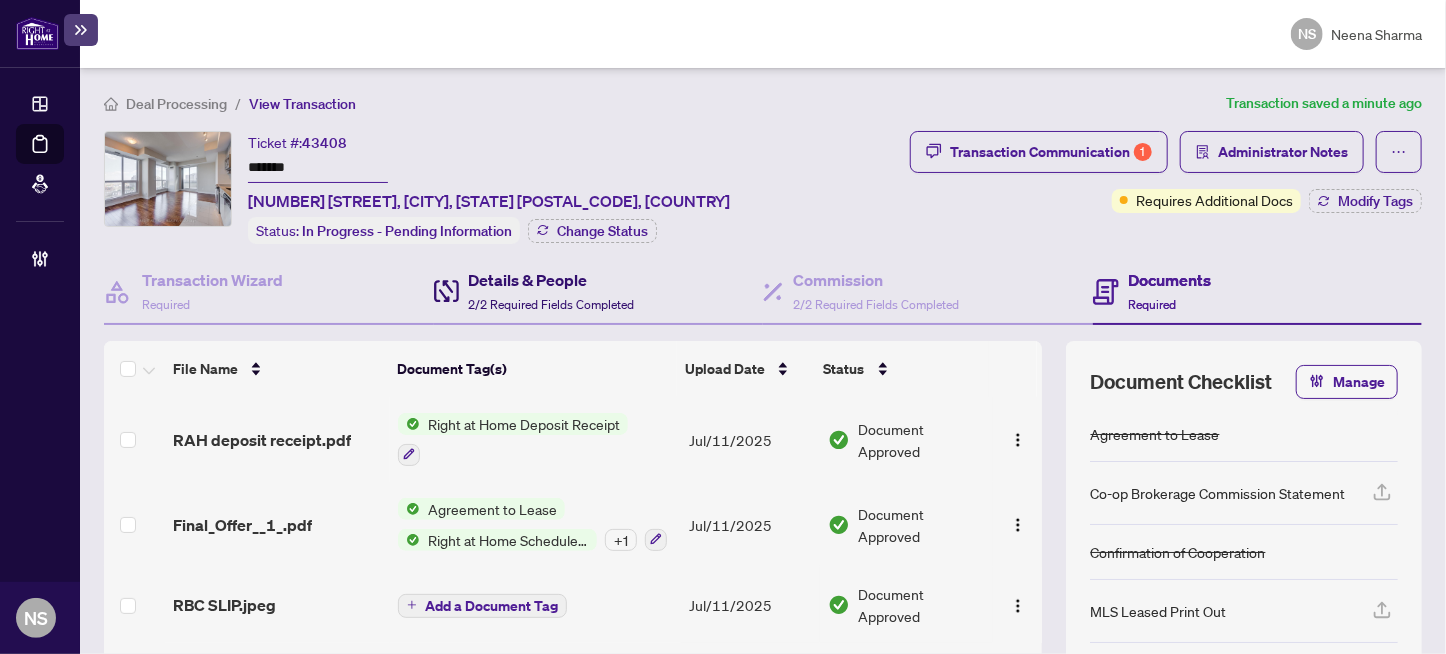 click on "Details & People 2/2 Required Fields Completed" at bounding box center [552, 291] 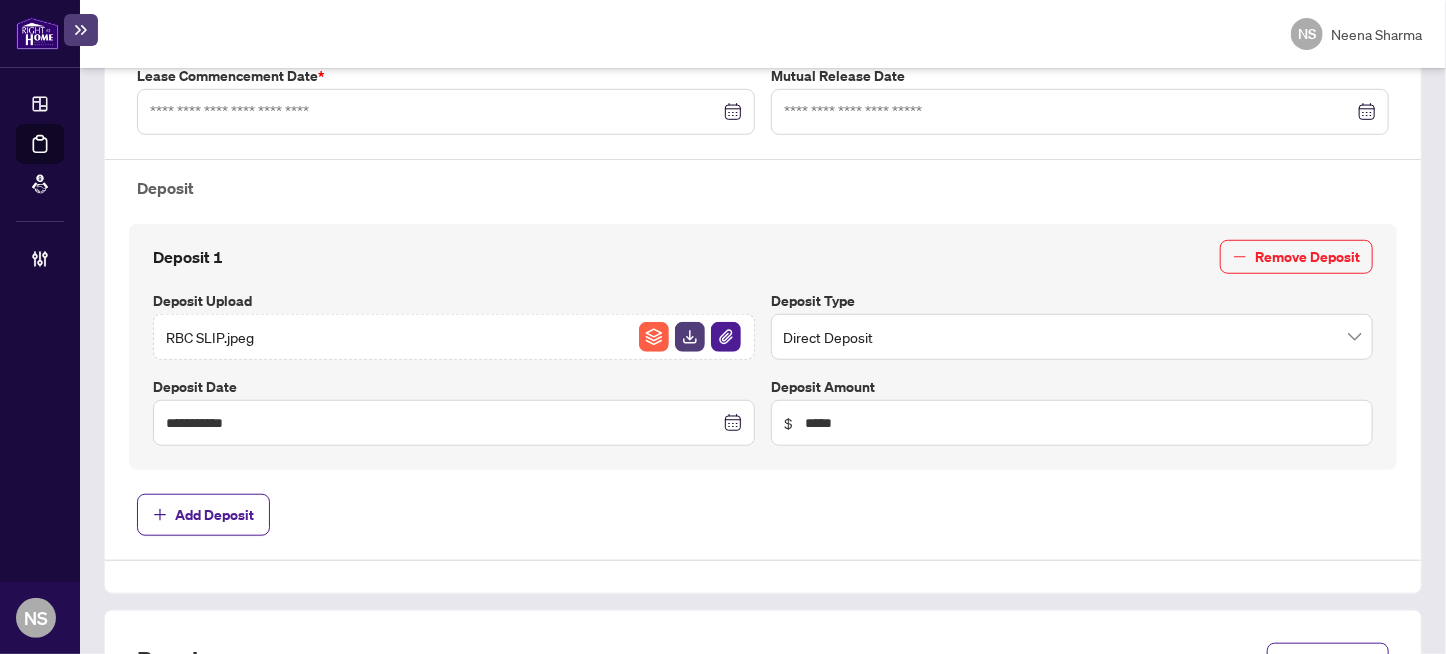type on "**********" 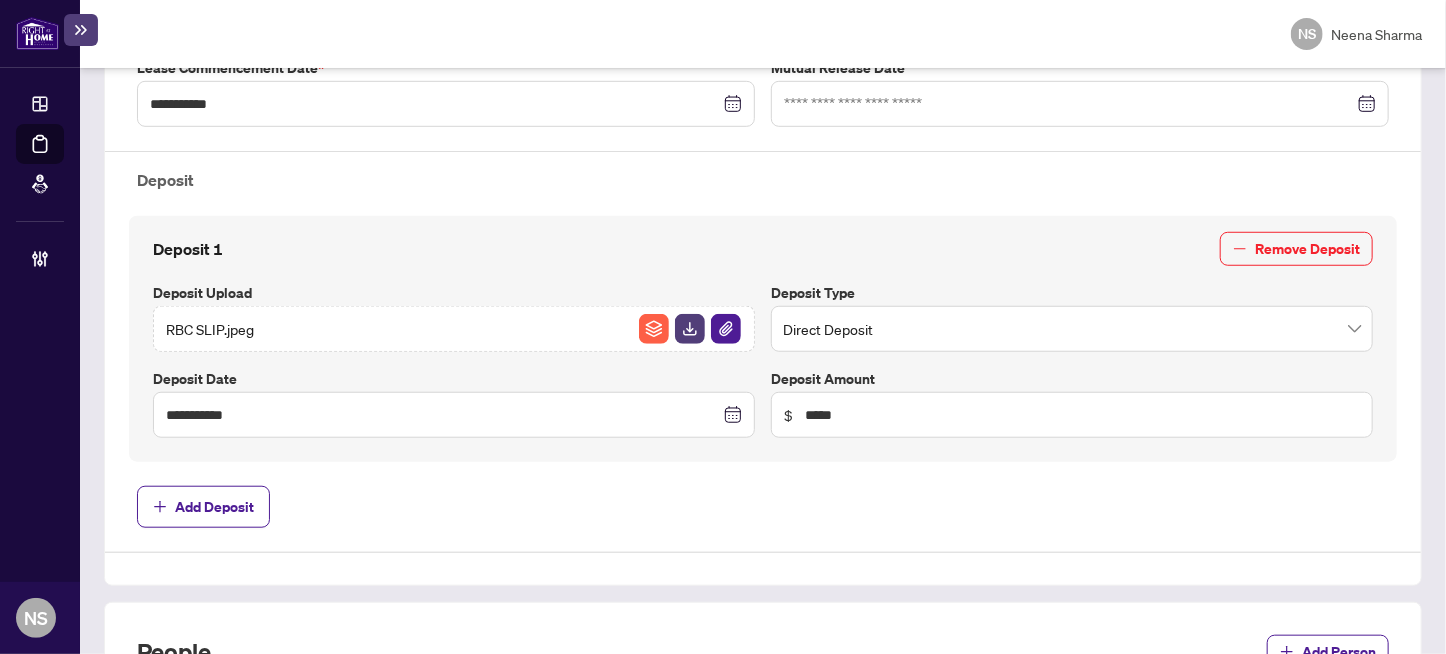 scroll, scrollTop: 955, scrollLeft: 0, axis: vertical 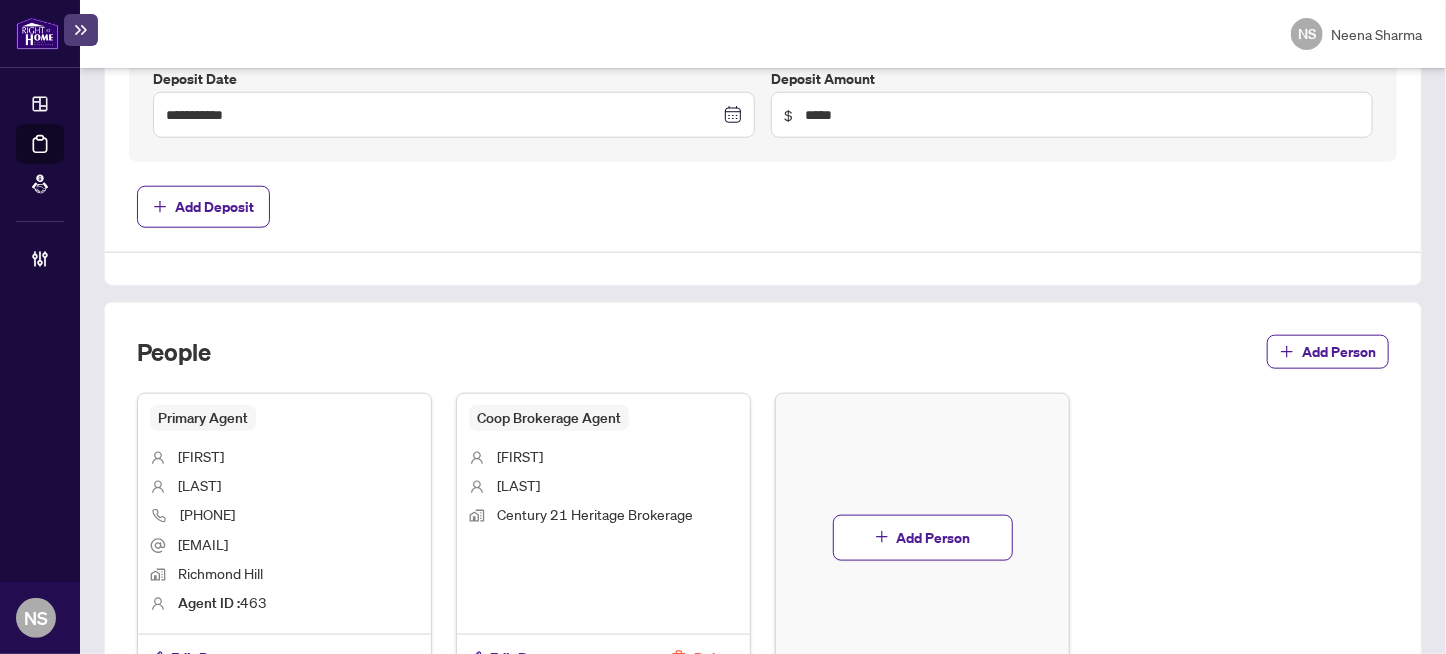 click on "Ayden" at bounding box center (201, 456) 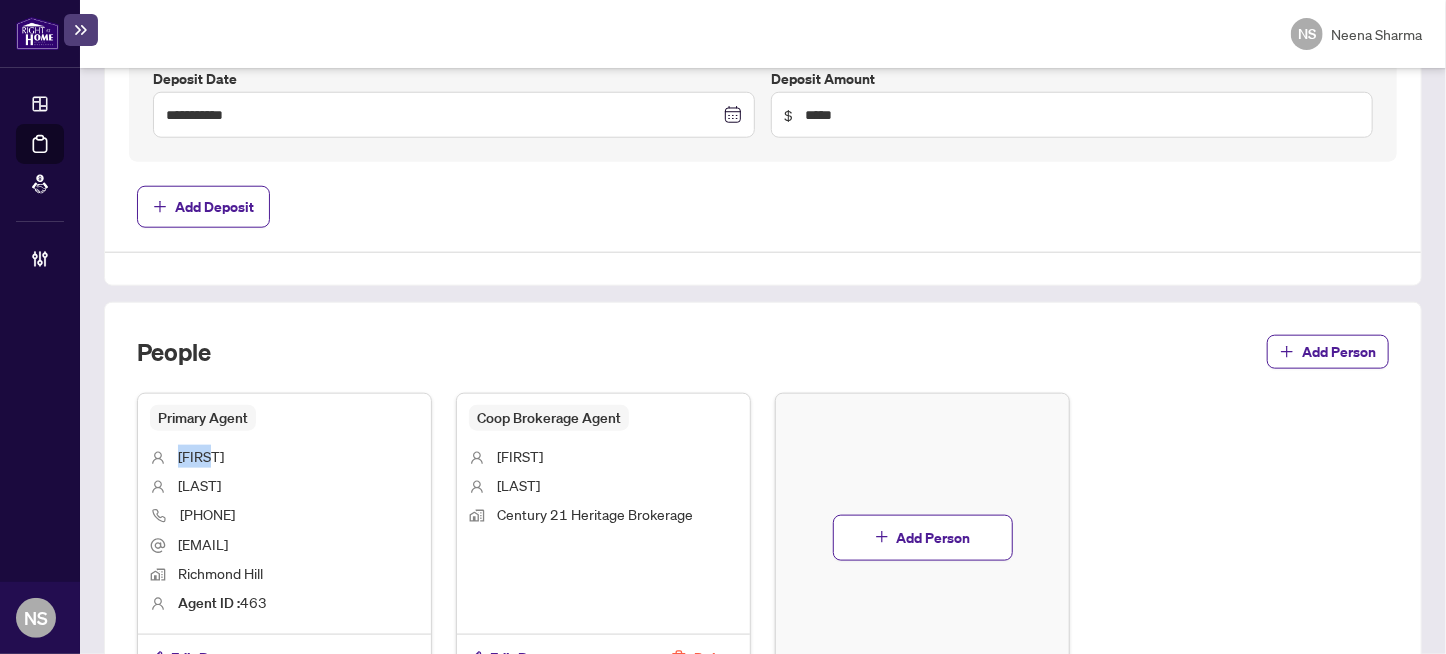 drag, startPoint x: 195, startPoint y: 443, endPoint x: 341, endPoint y: 443, distance: 146 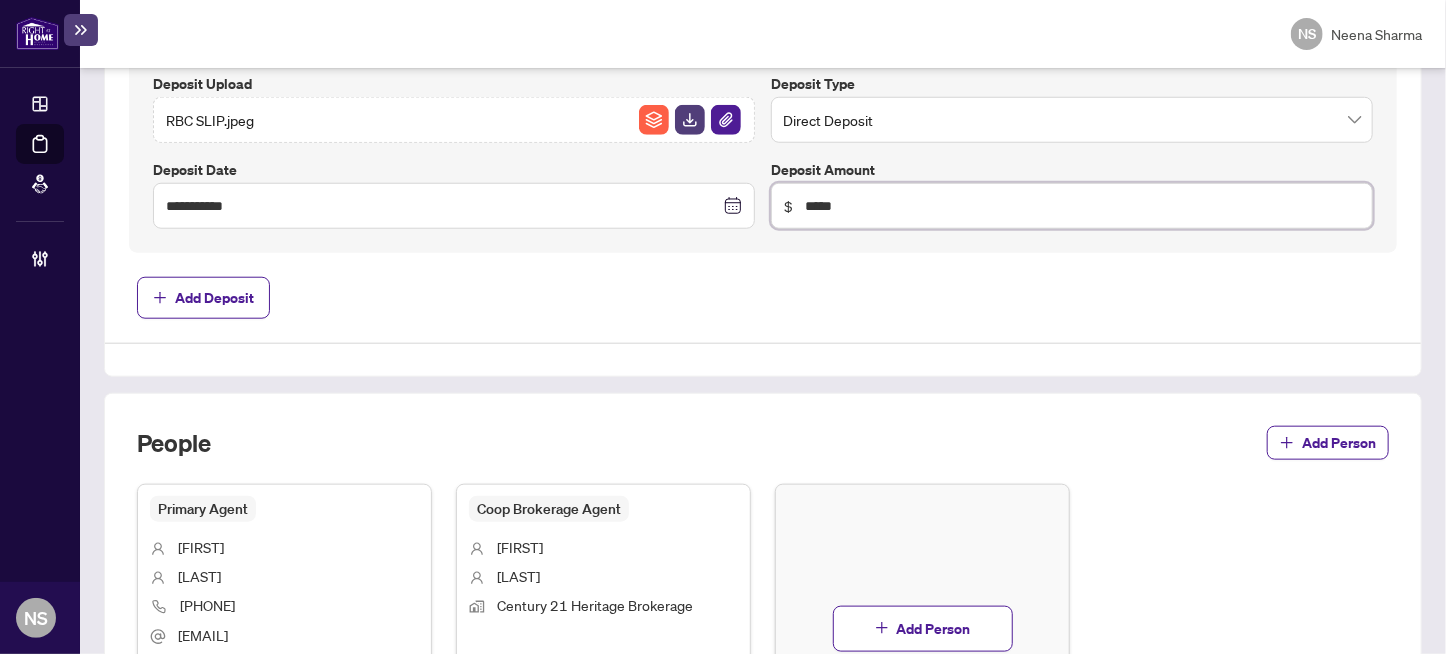 scroll, scrollTop: 1085, scrollLeft: 0, axis: vertical 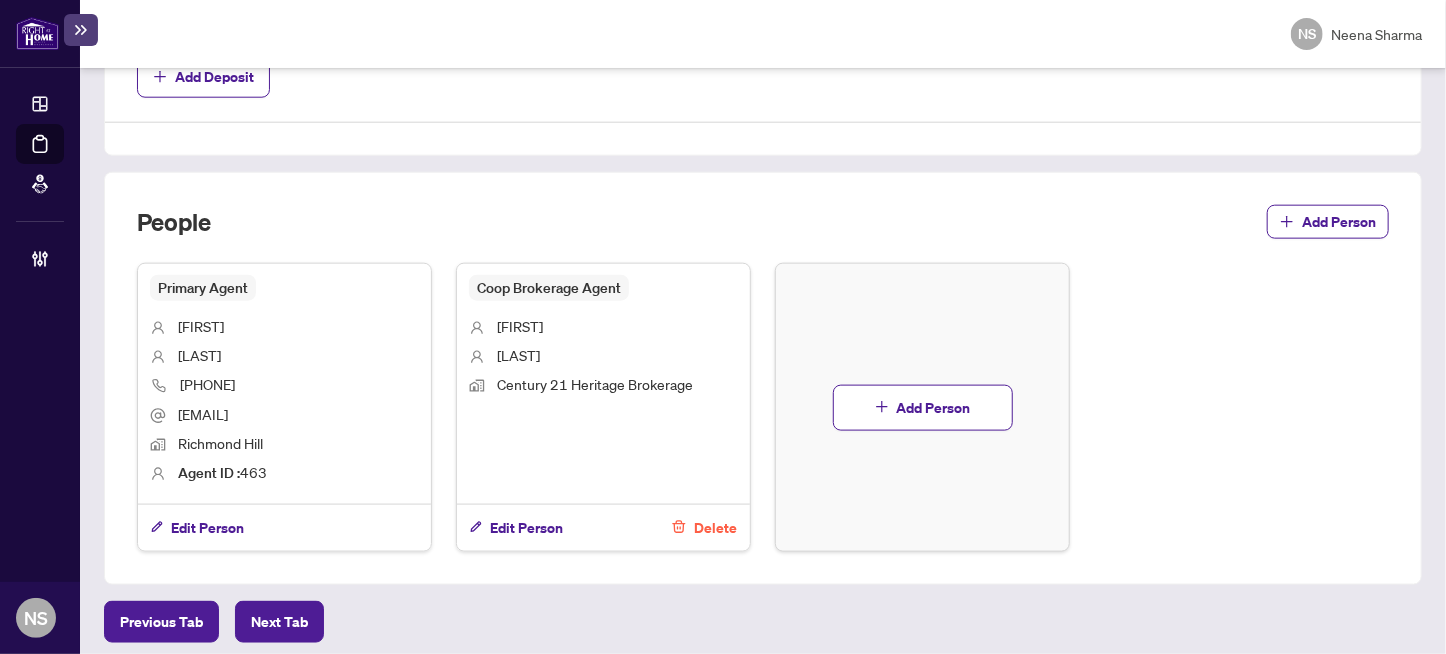 click on "Ayden" at bounding box center [201, 326] 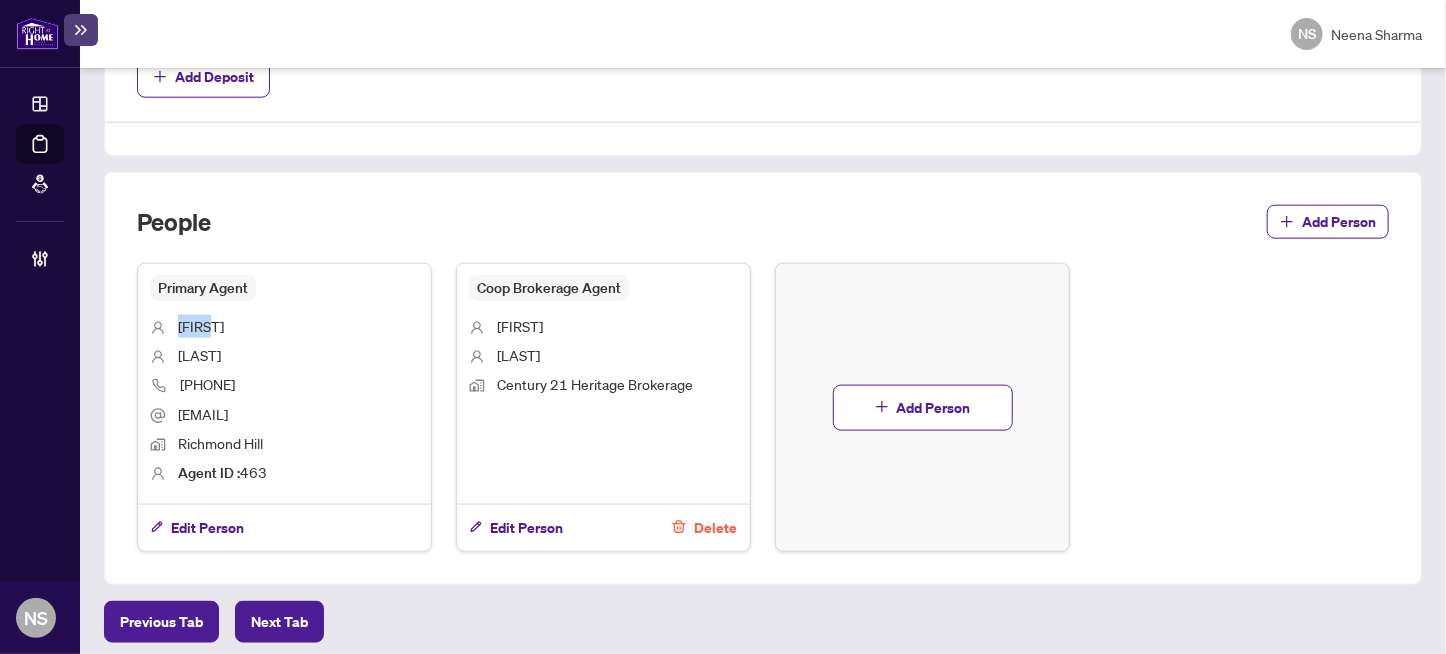 click on "Ayden" at bounding box center (201, 326) 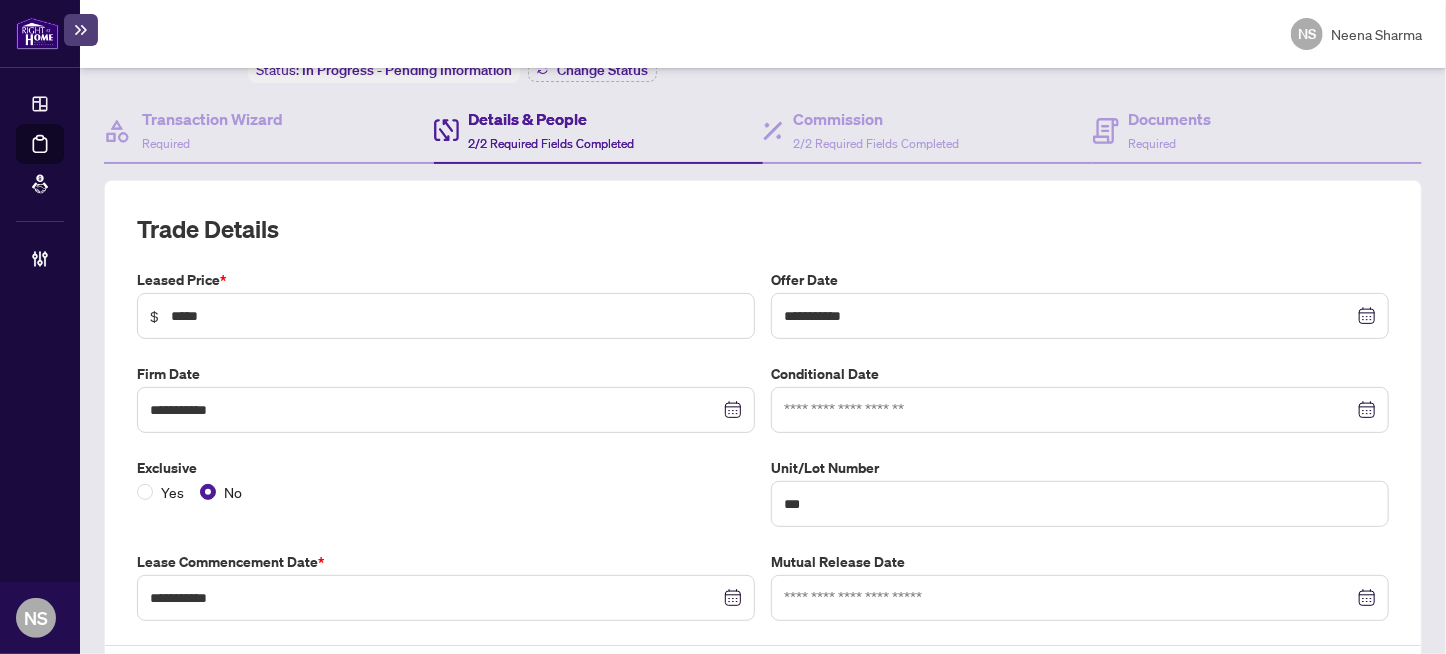 scroll, scrollTop: 0, scrollLeft: 0, axis: both 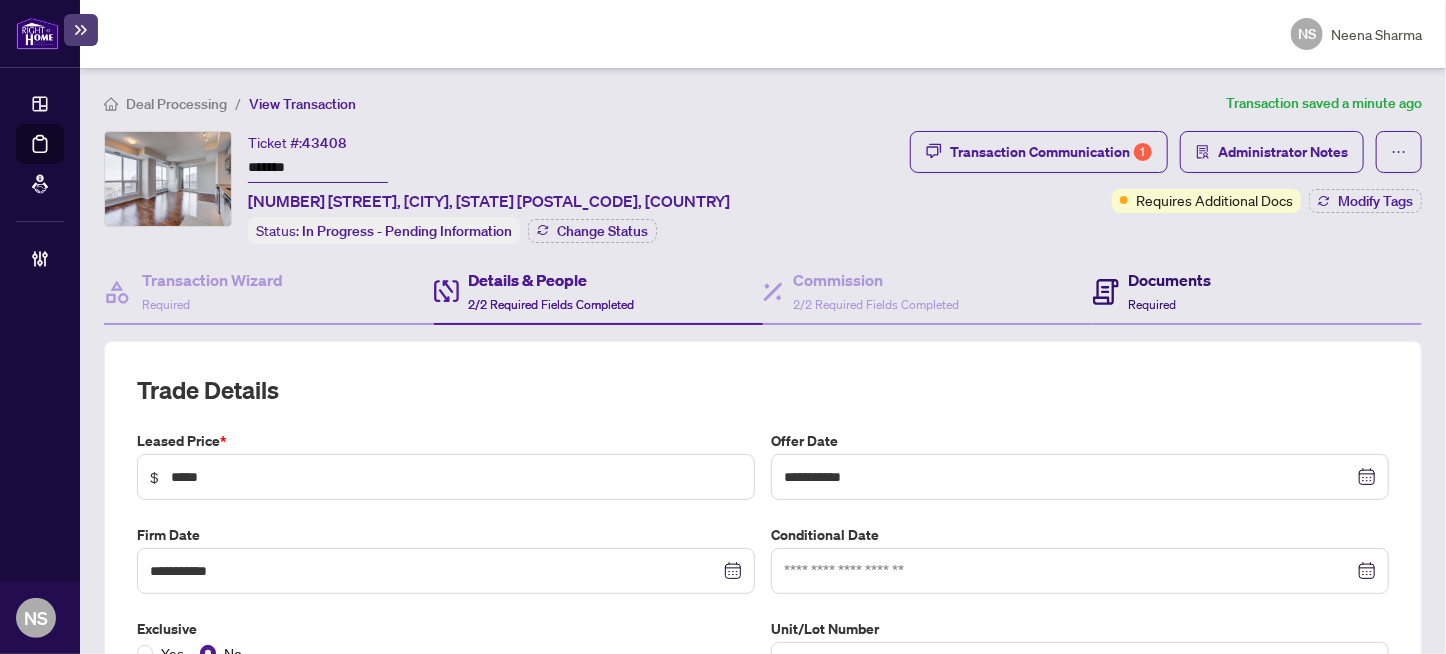 click on "Required" at bounding box center (1153, 304) 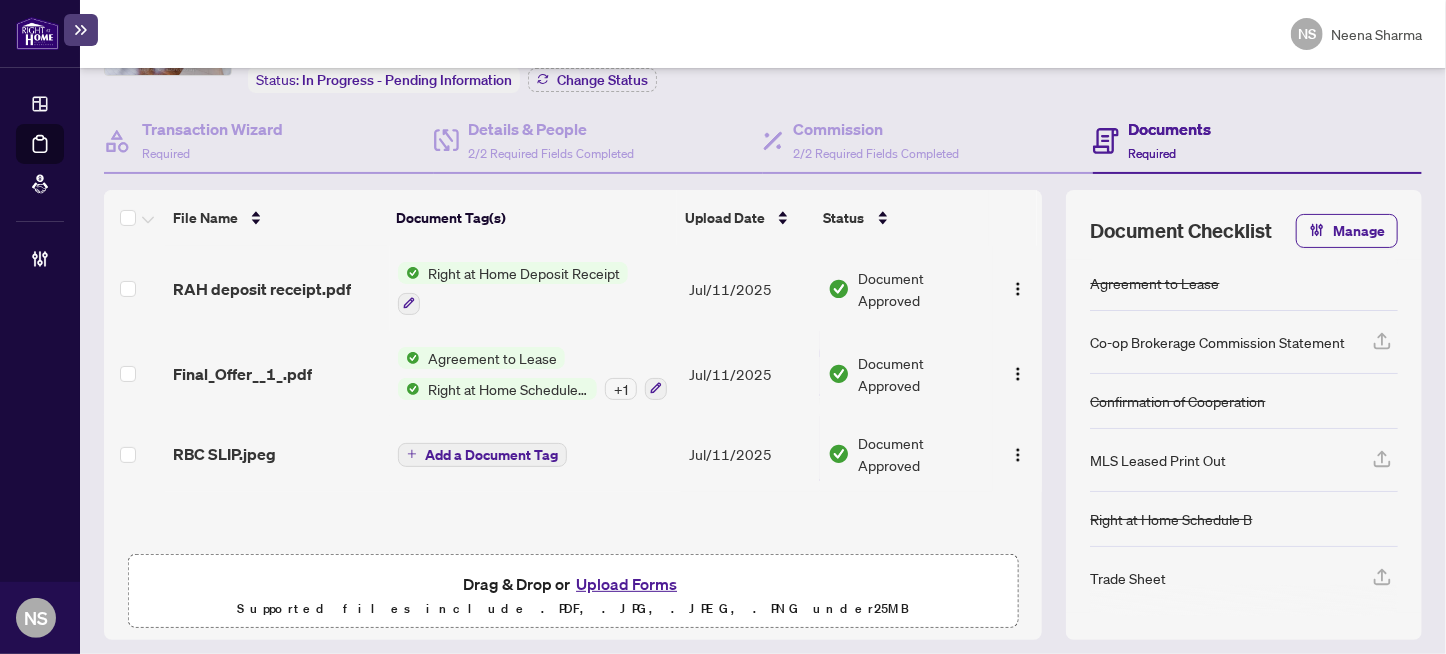 scroll, scrollTop: 213, scrollLeft: 0, axis: vertical 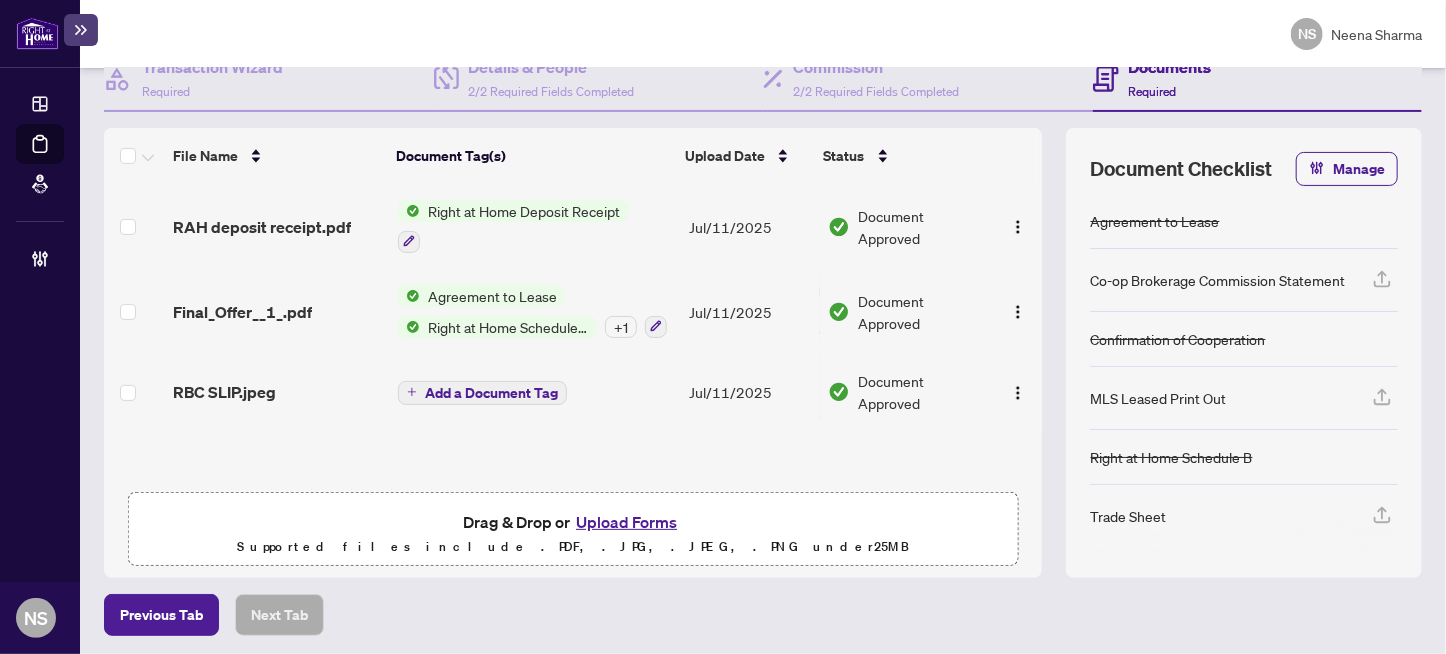 click on "Upload Forms" at bounding box center (626, 522) 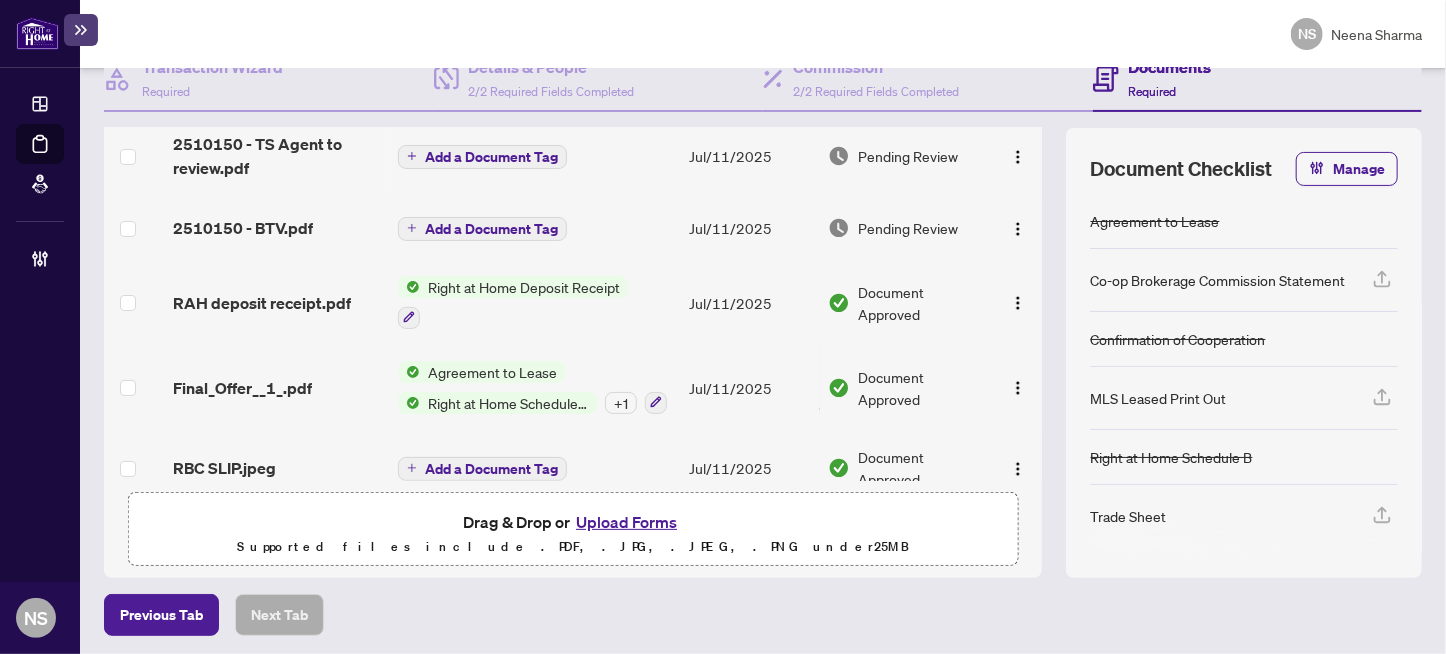 scroll, scrollTop: 96, scrollLeft: 0, axis: vertical 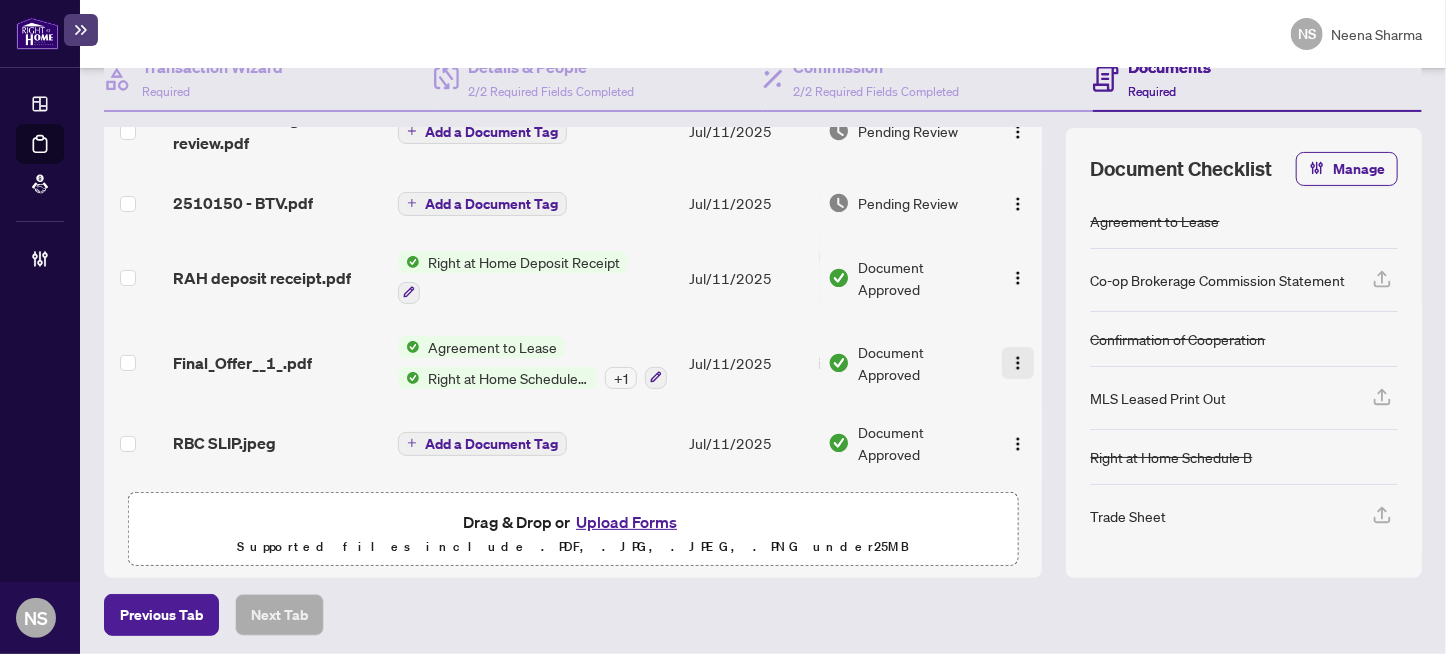 click at bounding box center (1018, 363) 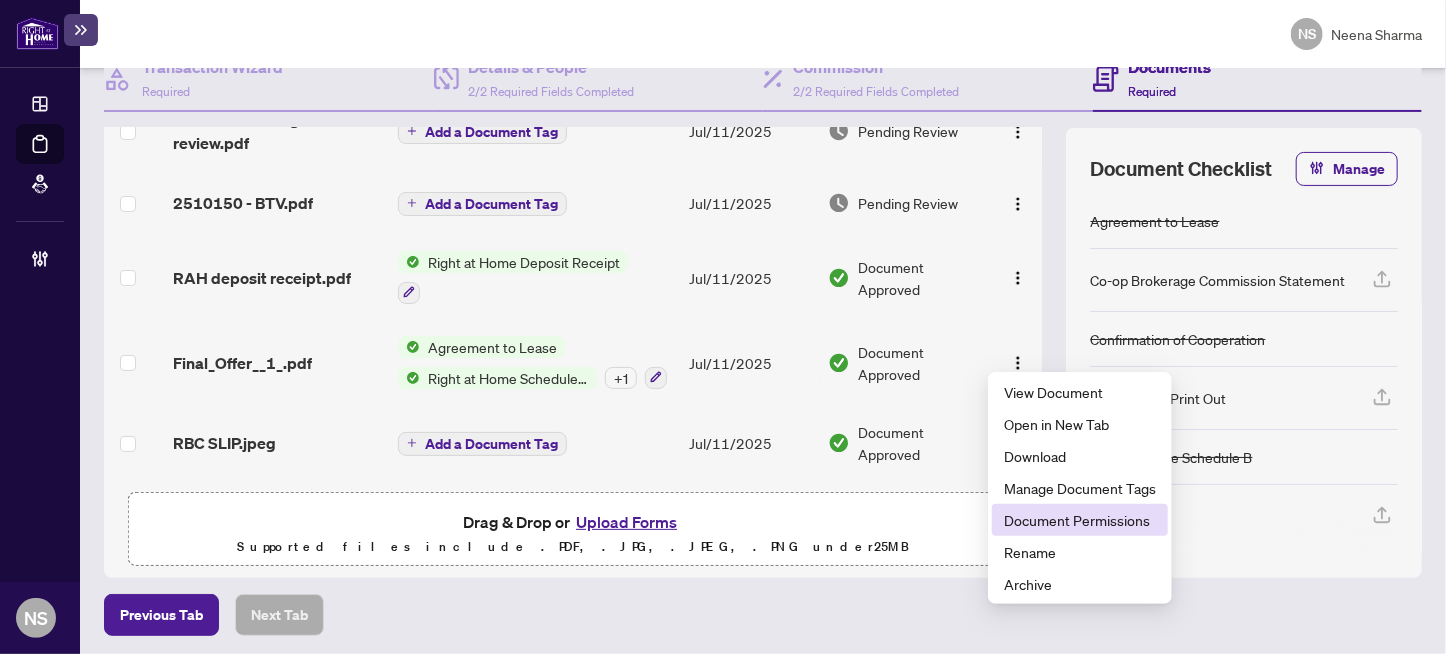 click on "Document Permissions" at bounding box center [1080, 520] 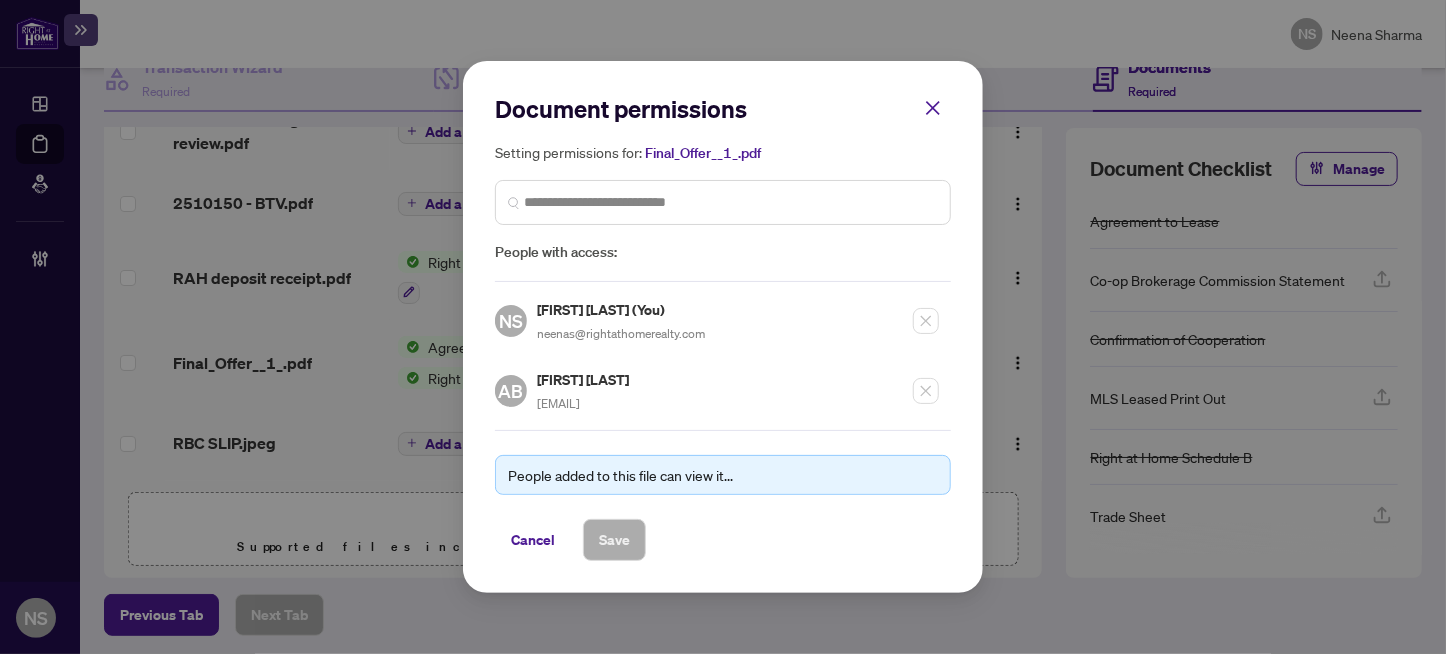 click 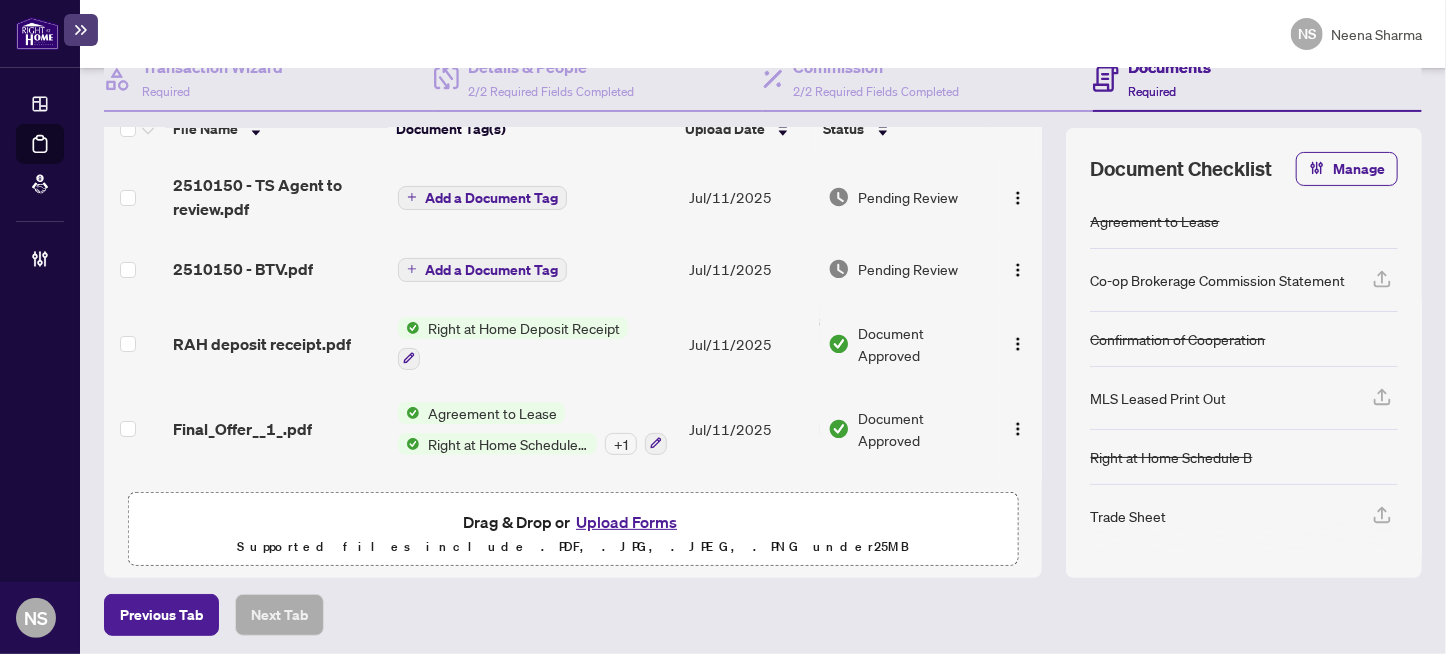 scroll, scrollTop: 0, scrollLeft: 0, axis: both 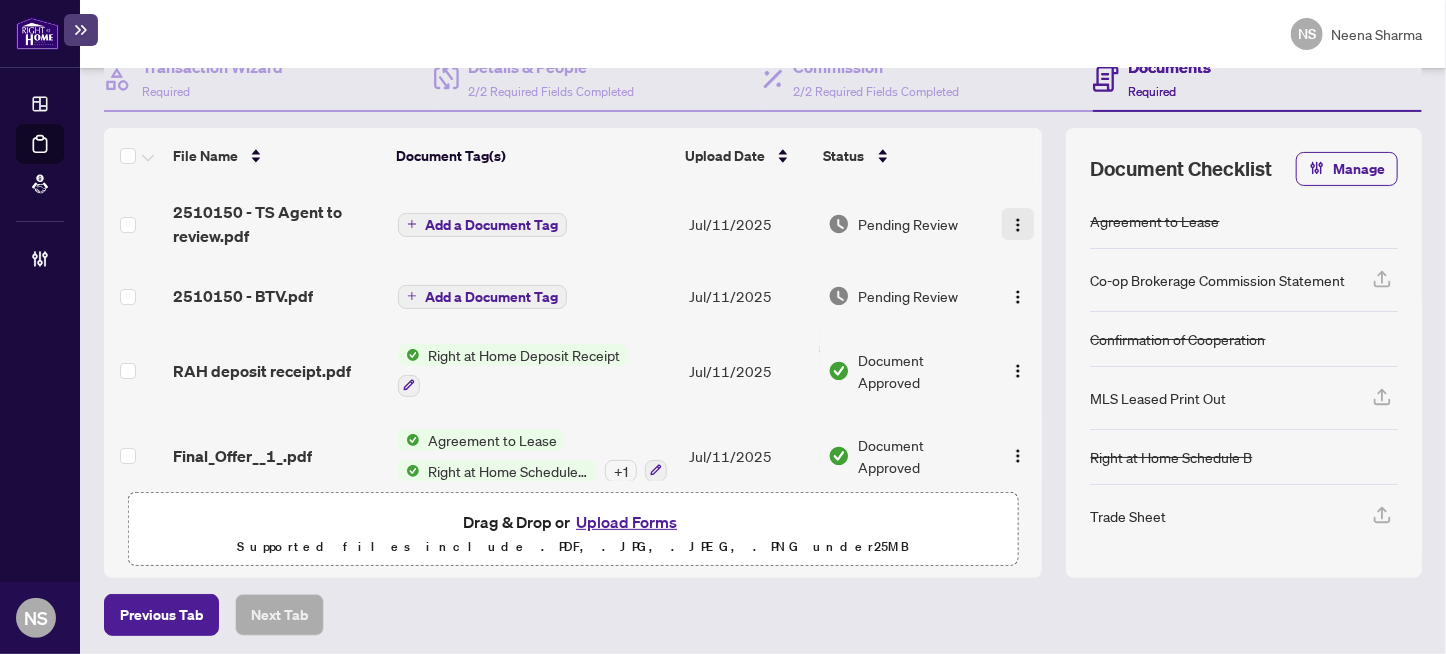 click at bounding box center [1018, 225] 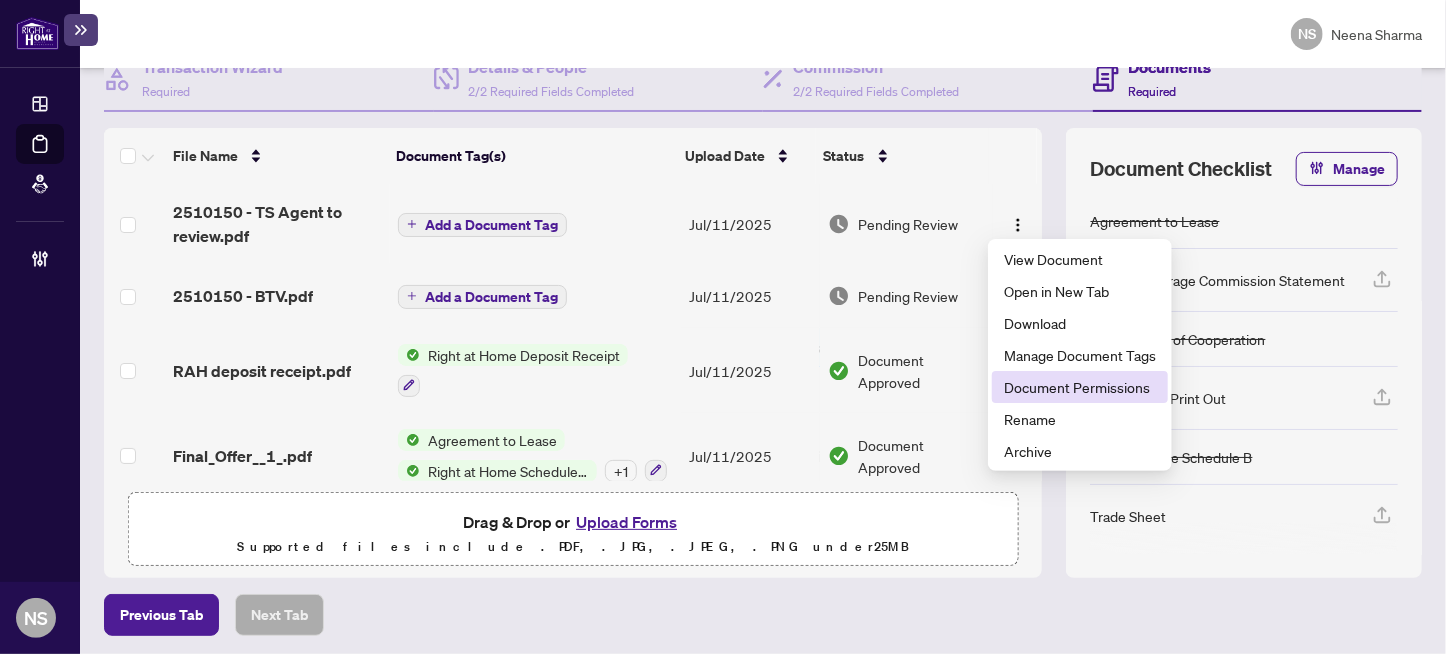click on "Document Permissions" at bounding box center (1080, 387) 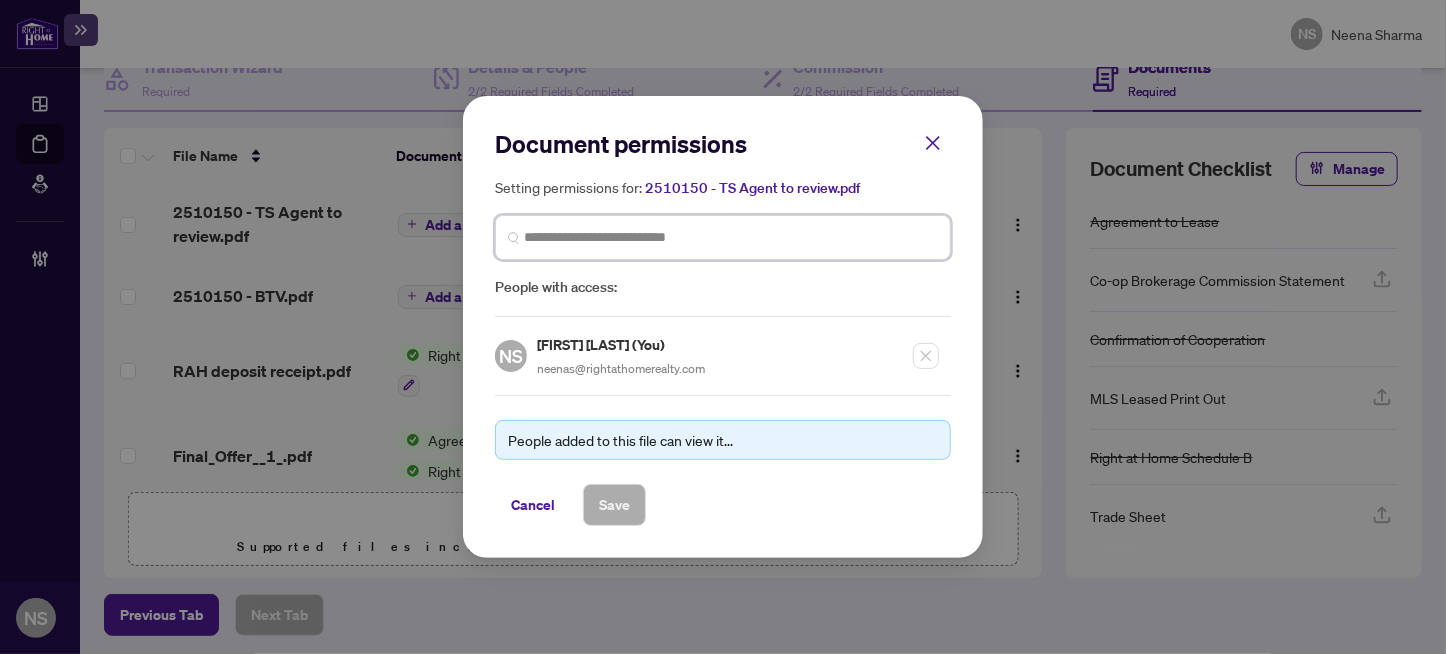 click at bounding box center [731, 237] 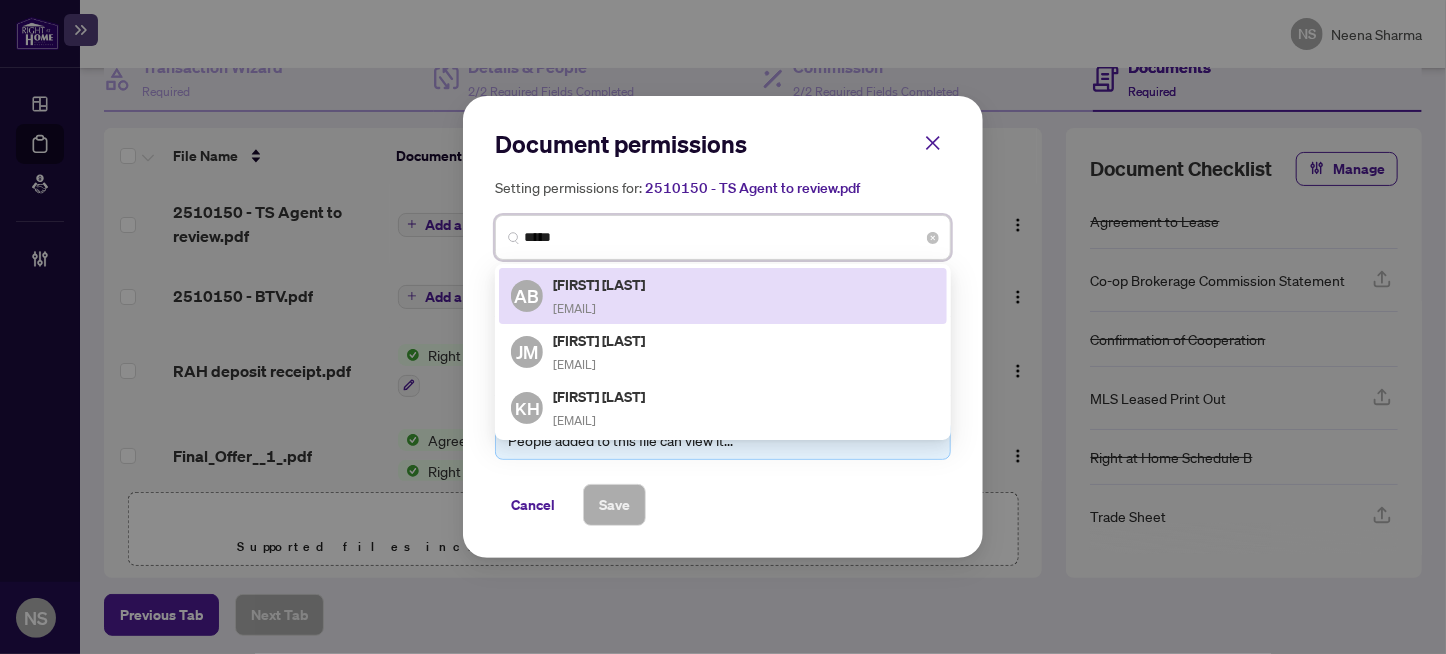 click on "Ayden Banibashar" at bounding box center [600, 284] 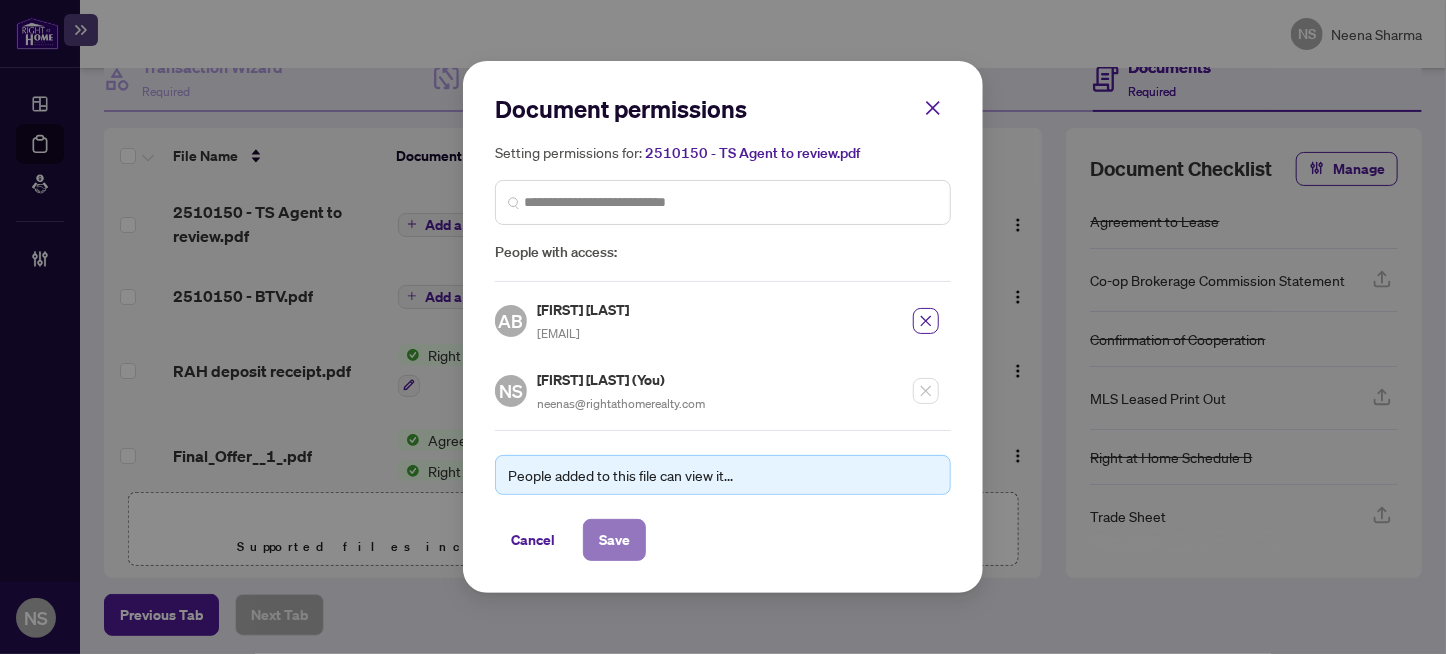 click on "Save" at bounding box center [614, 540] 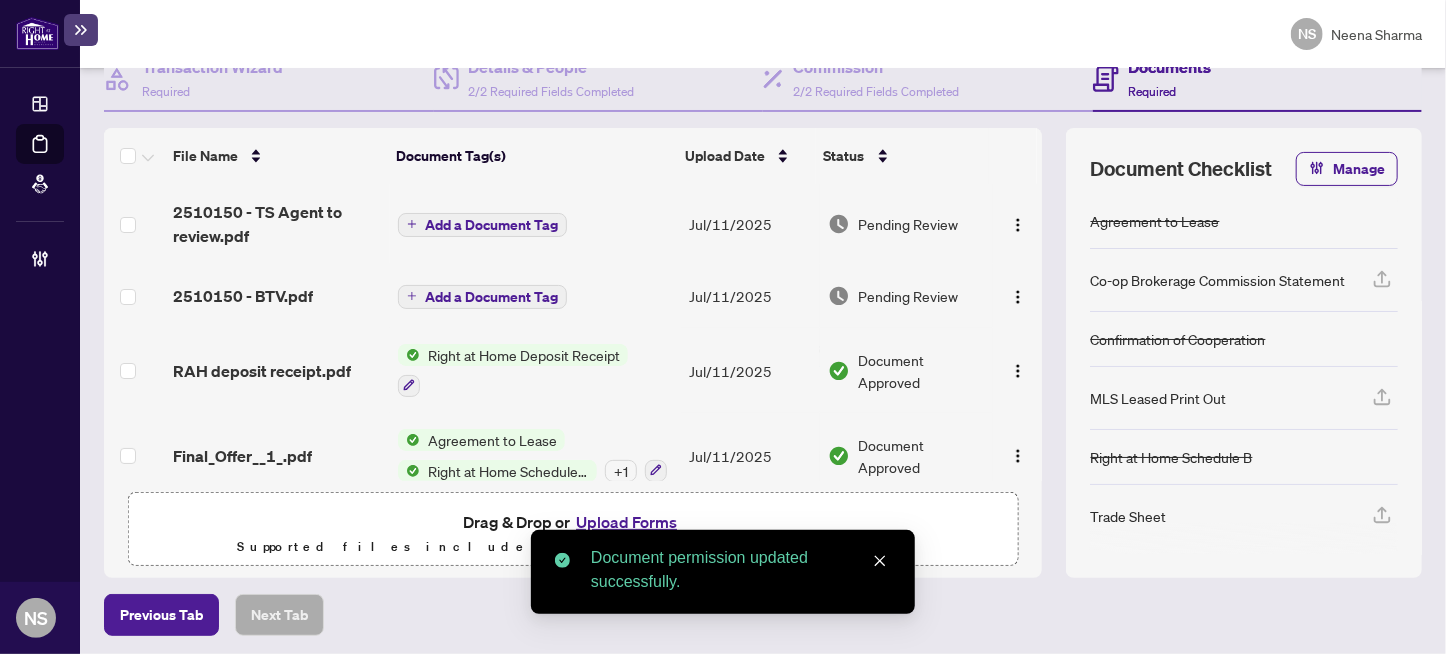 click on "Add a Document Tag" at bounding box center [491, 297] 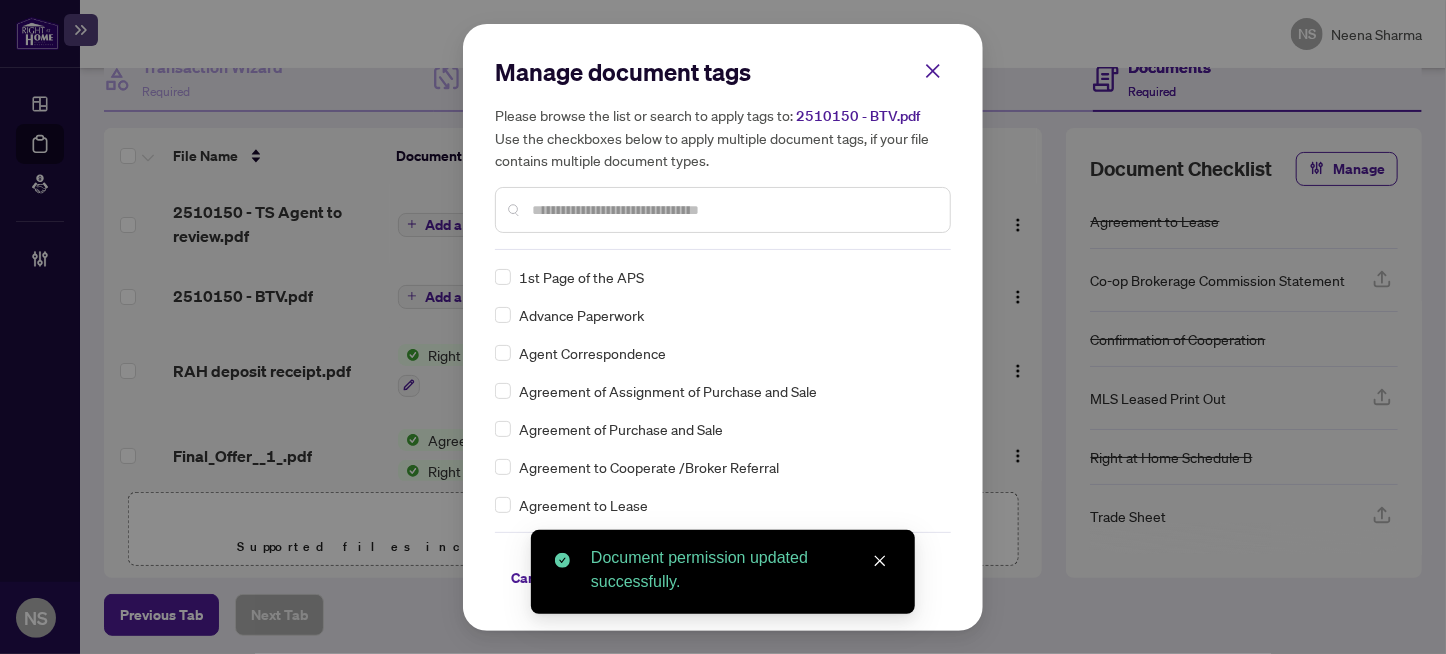 click at bounding box center [733, 210] 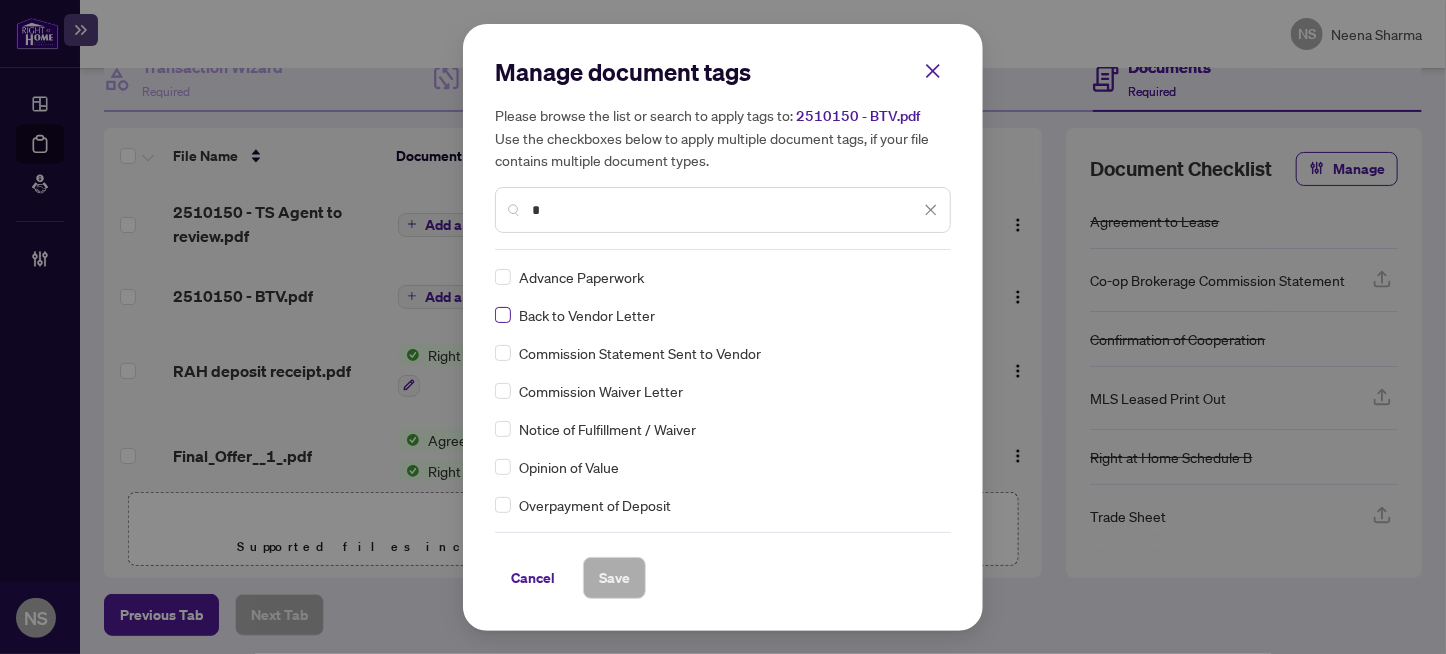 type on "*" 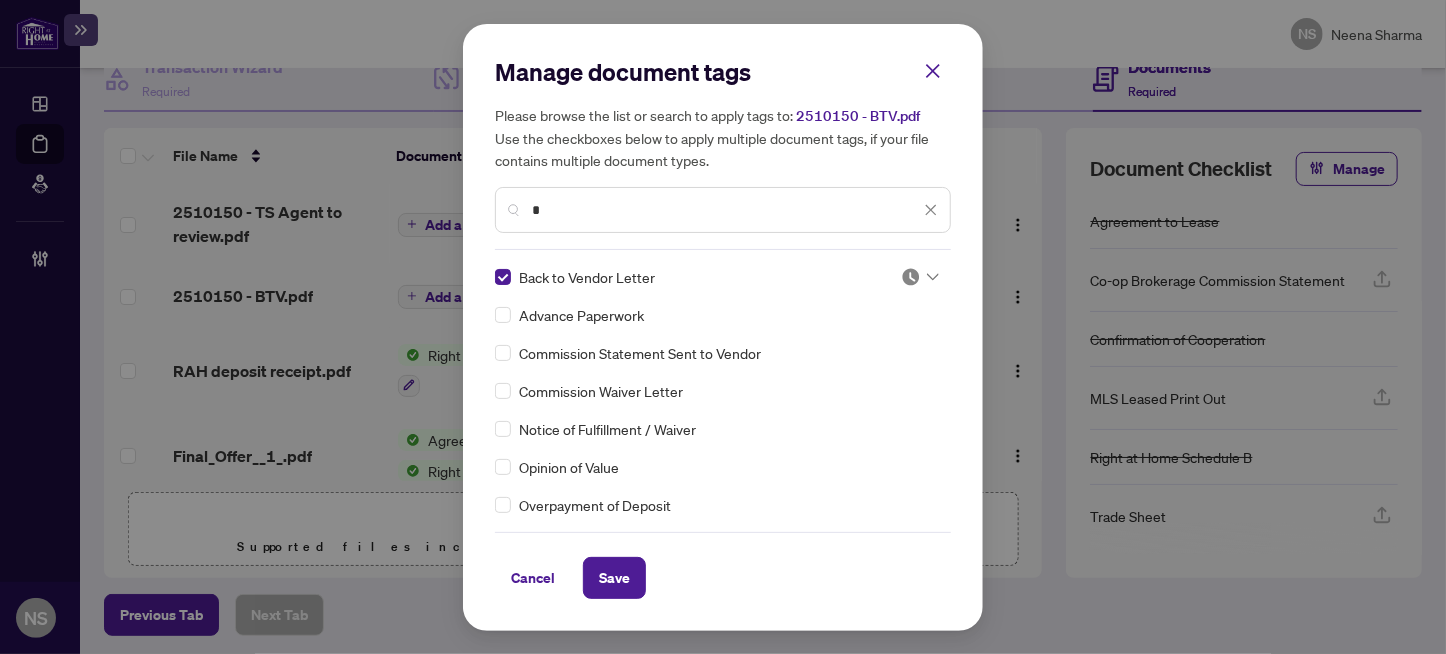 click at bounding box center [911, 277] 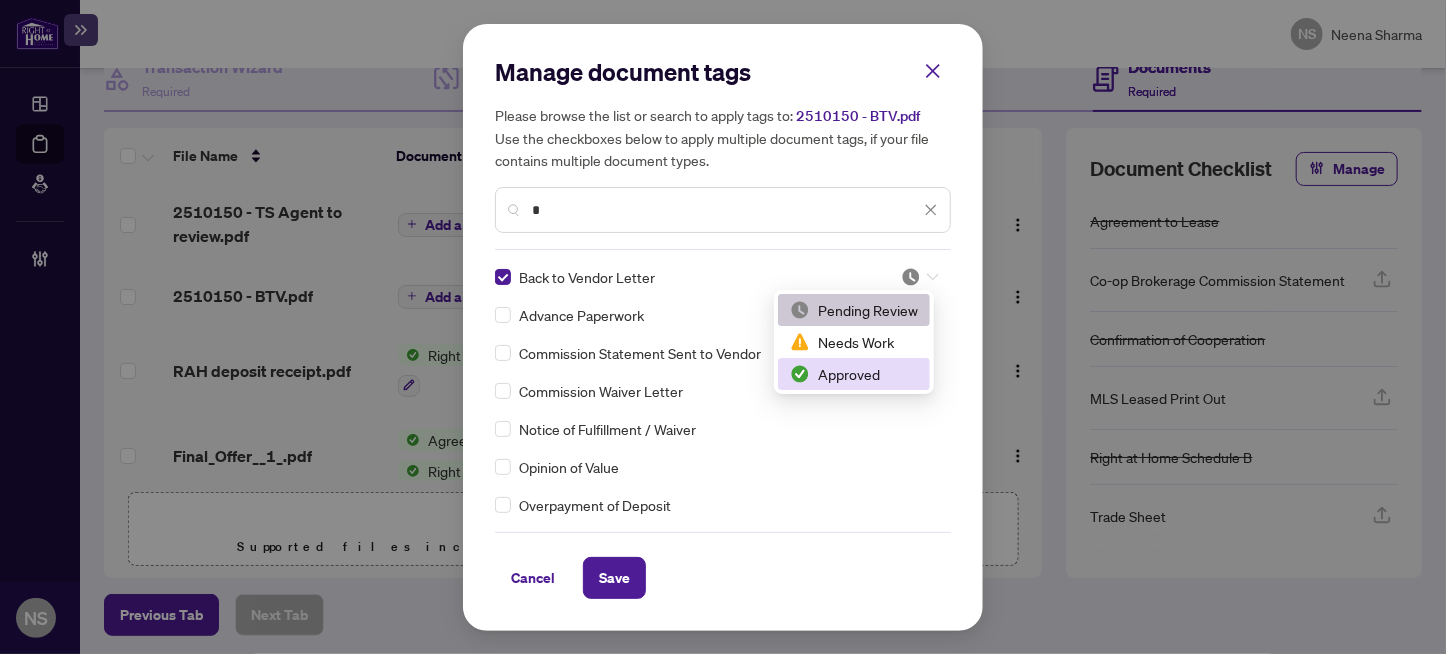 click on "Approved" at bounding box center (854, 374) 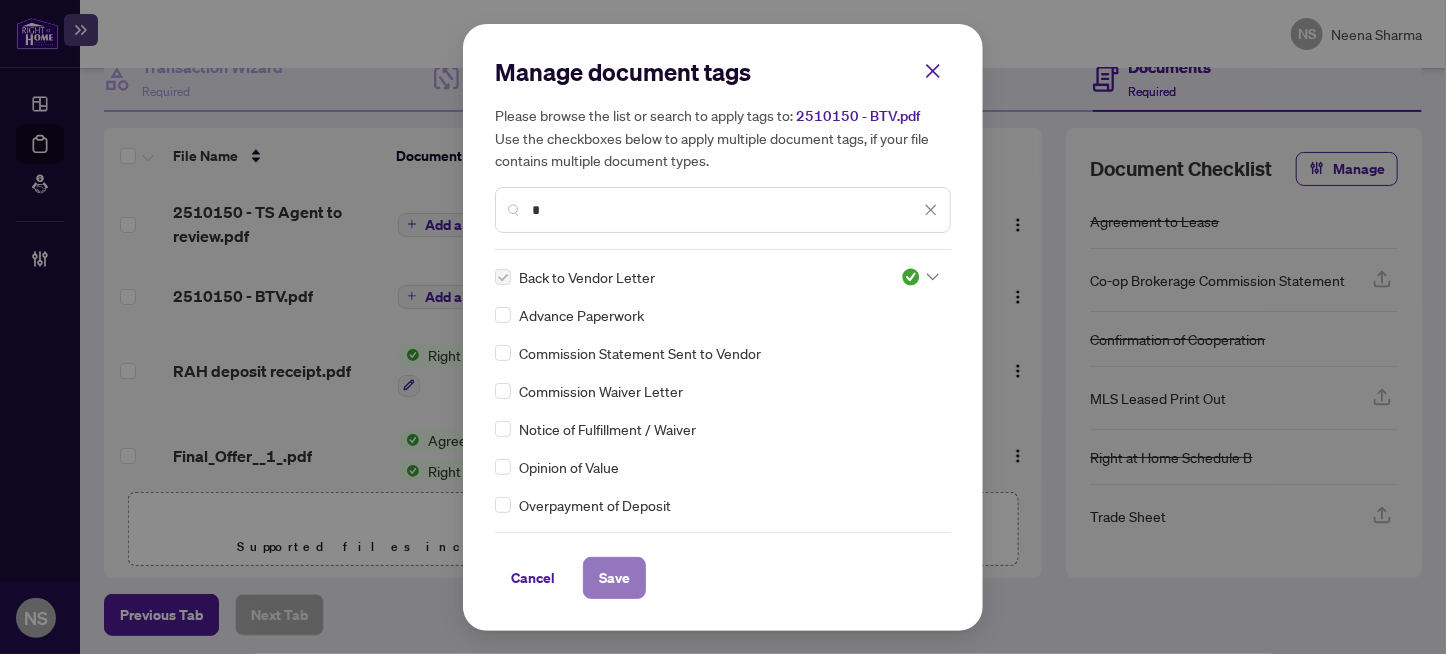 click on "Save" at bounding box center (614, 578) 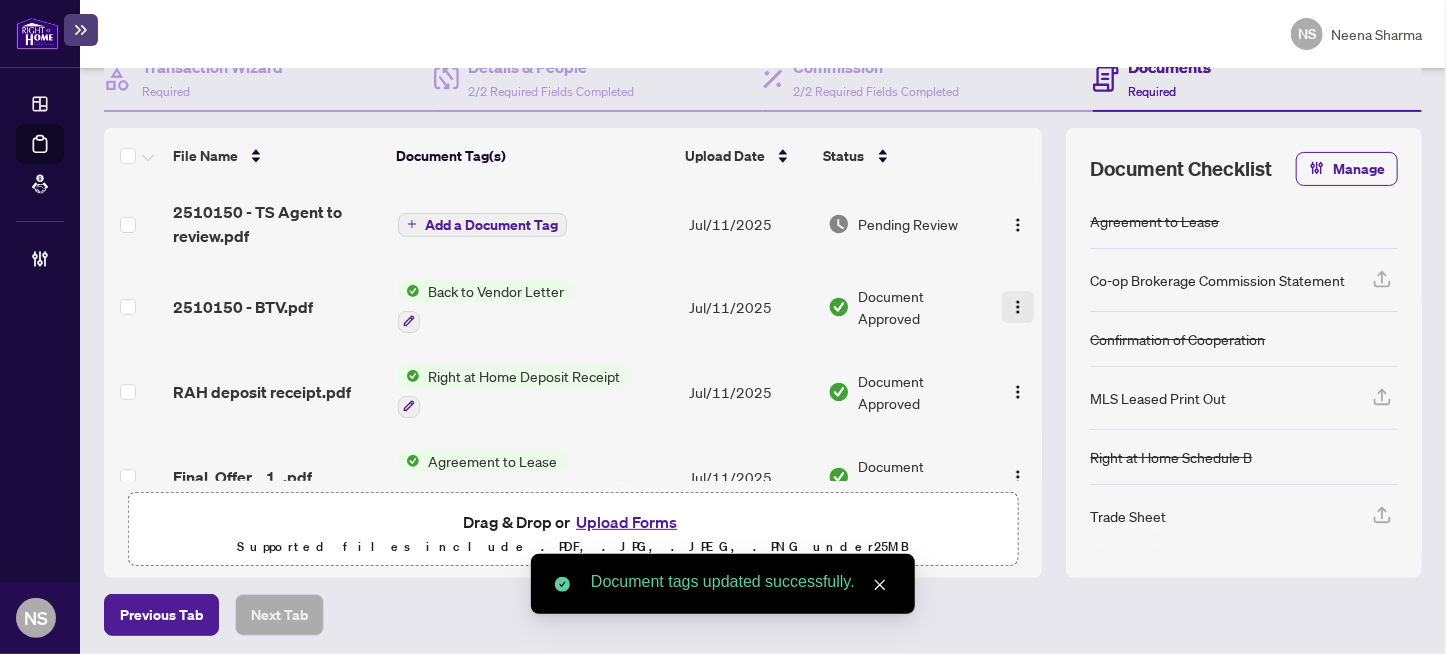 click at bounding box center (1018, 307) 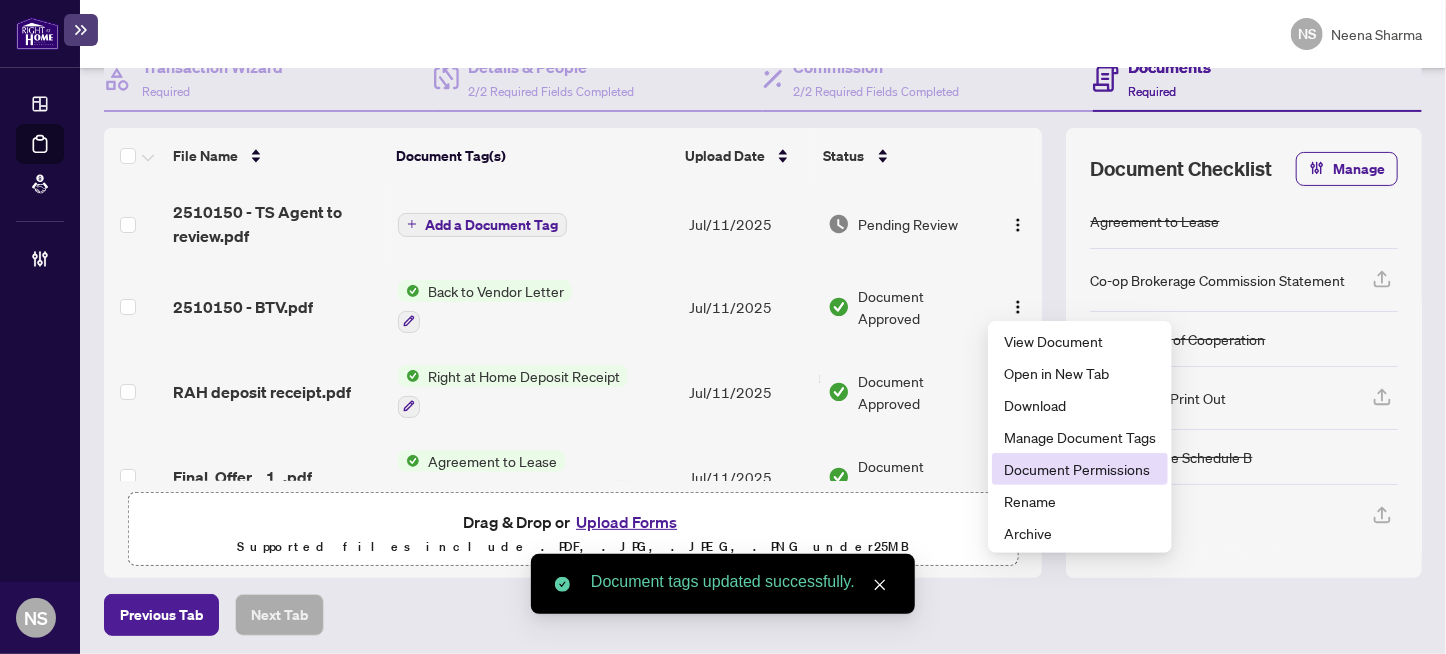 click on "Document Permissions" at bounding box center [1080, 469] 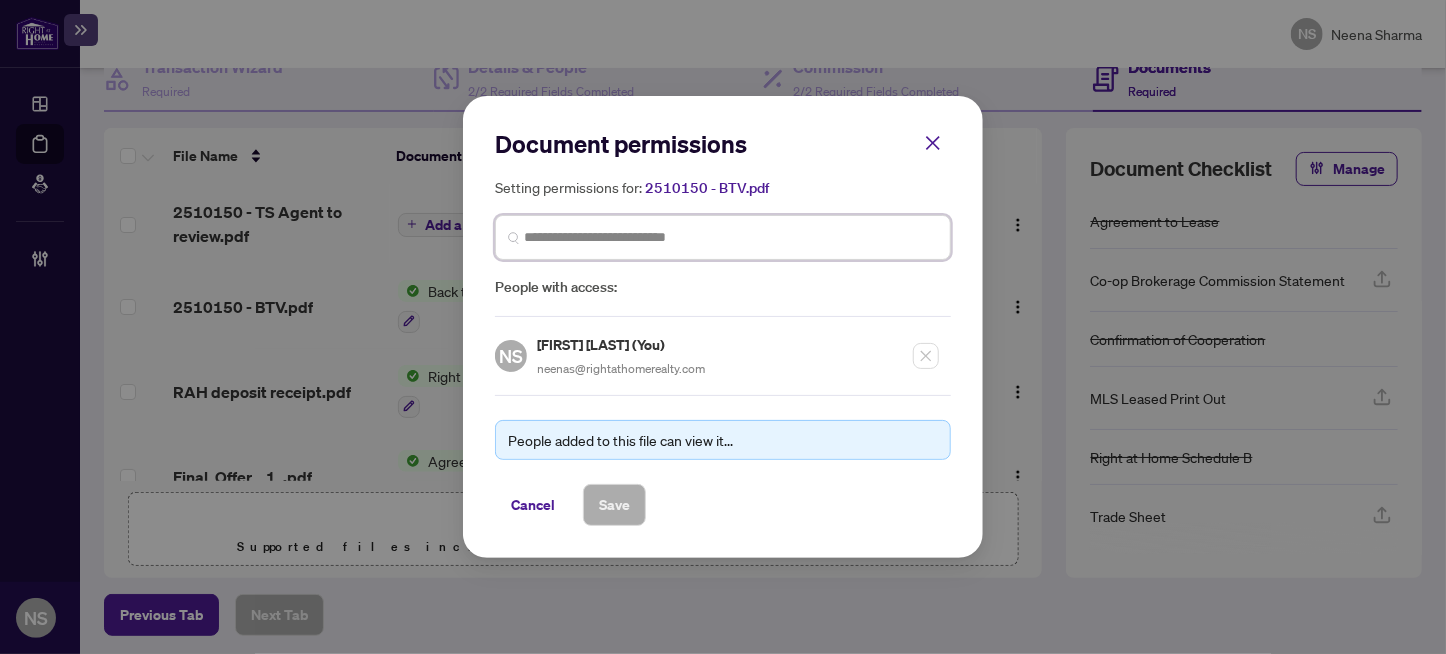 click at bounding box center (731, 237) 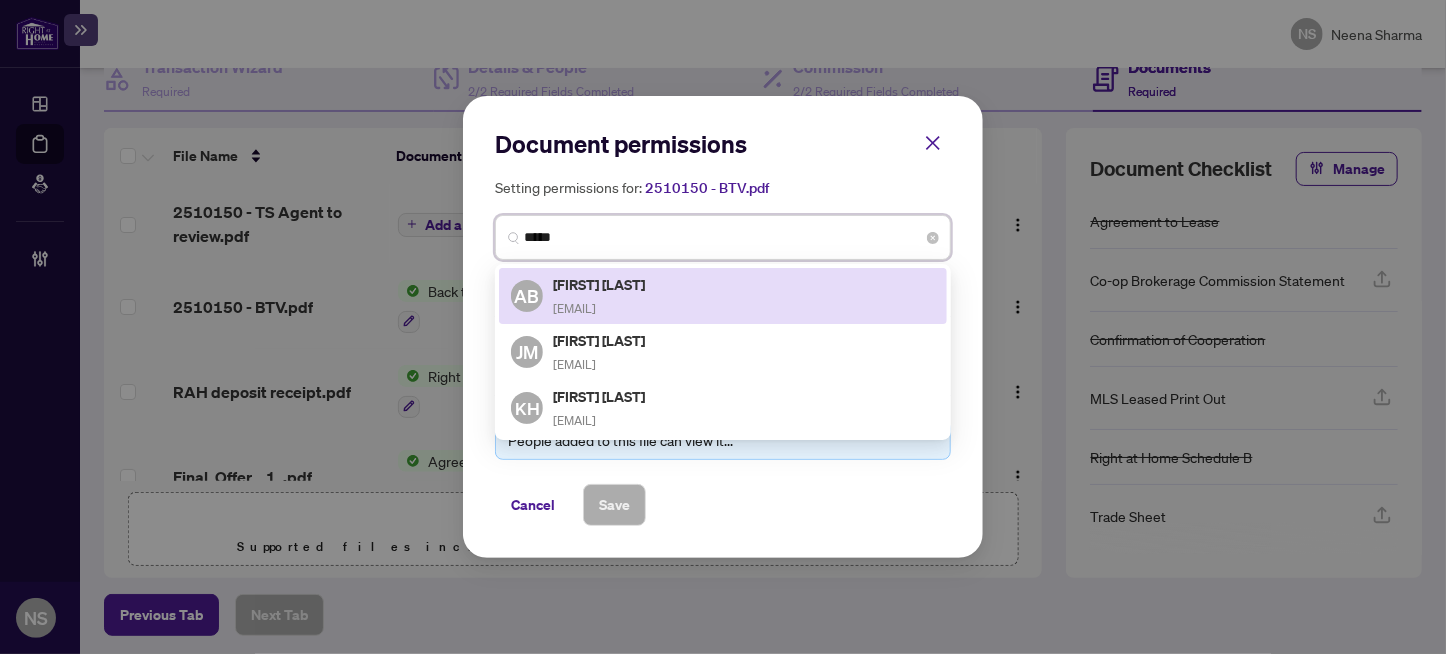 click on "aydenbrealtor@gmail.com" at bounding box center (574, 308) 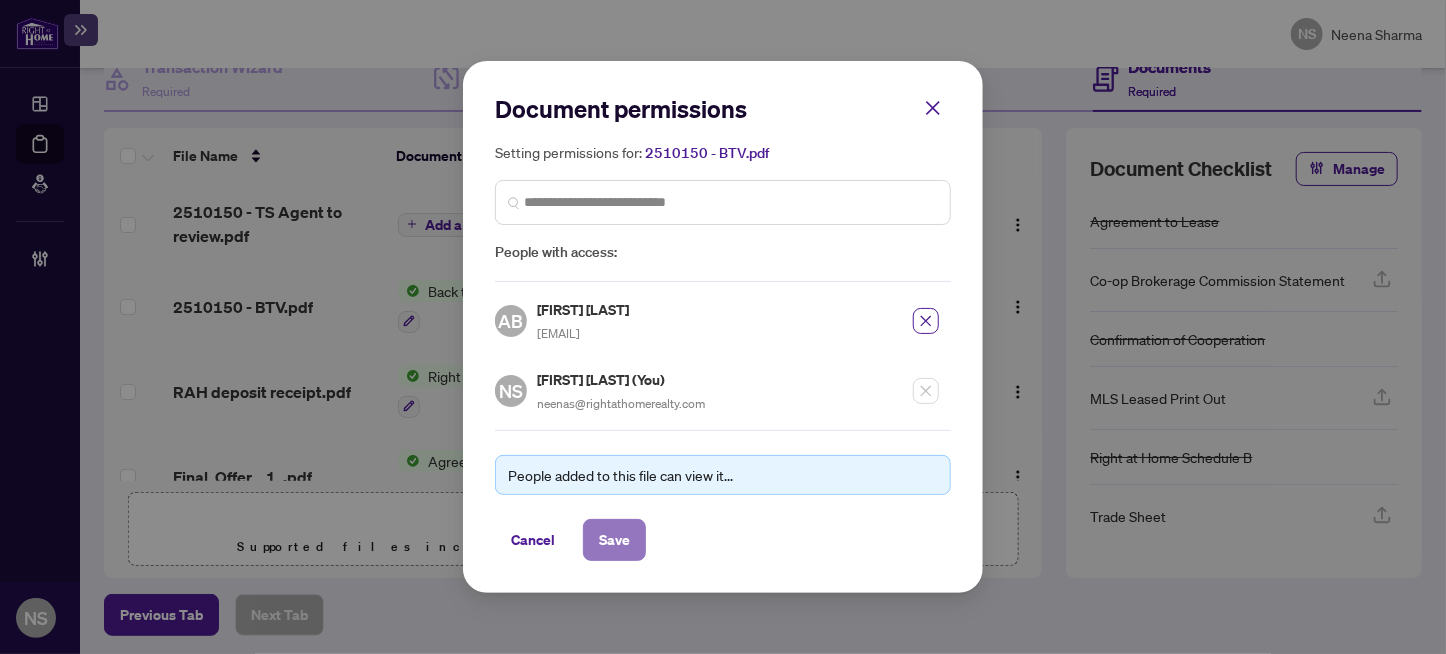 click on "Save" at bounding box center [614, 540] 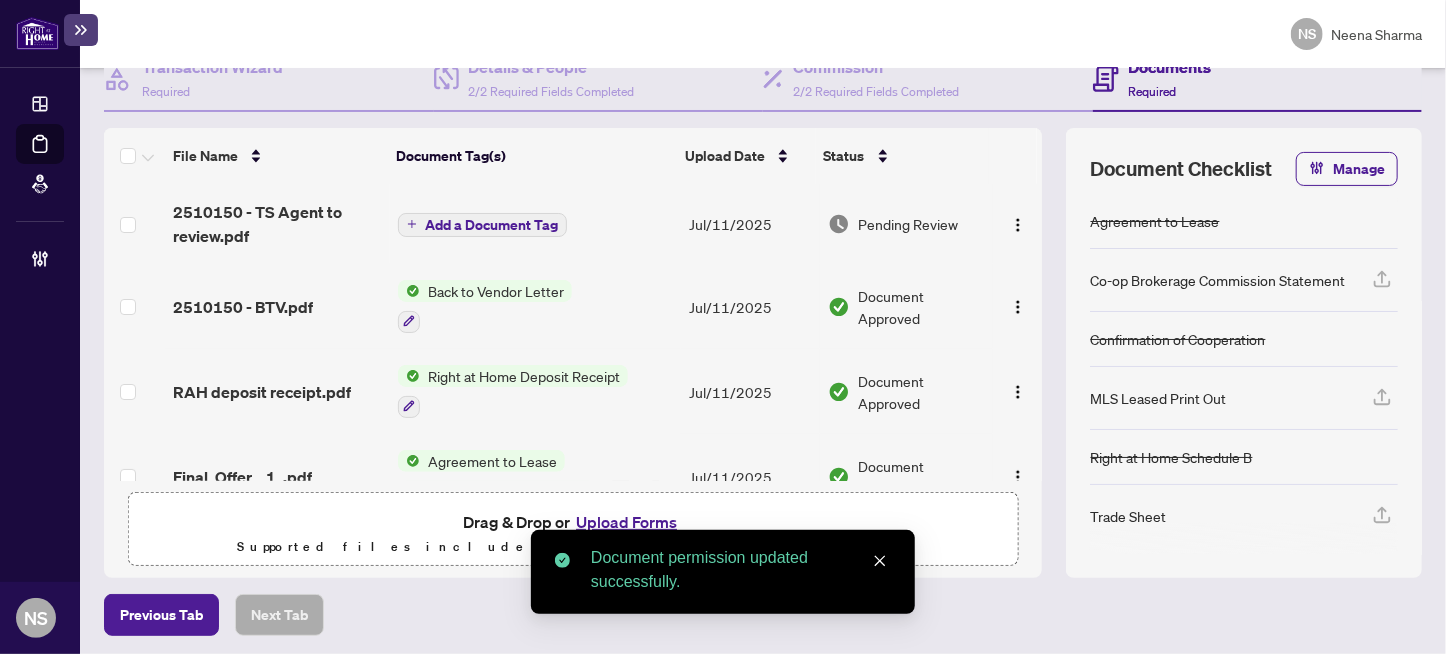 scroll, scrollTop: 213, scrollLeft: 0, axis: vertical 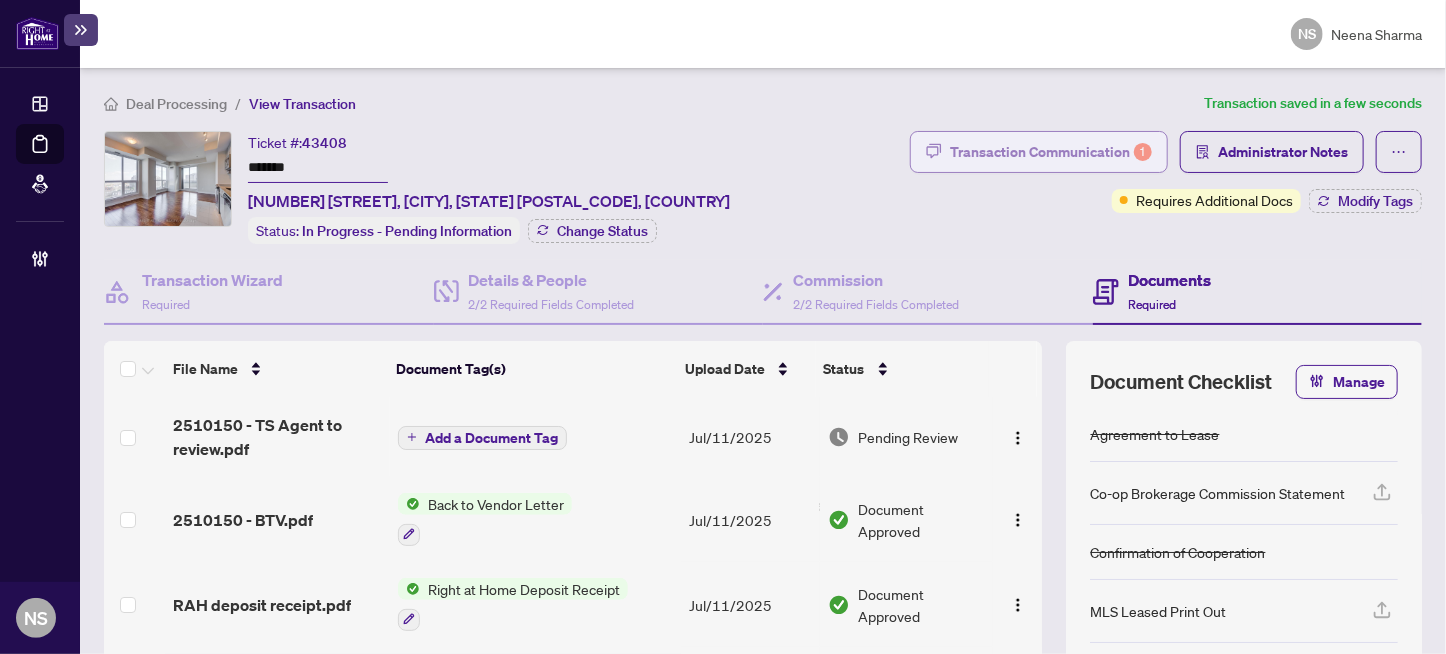 click on "Transaction Communication 1" at bounding box center (1051, 152) 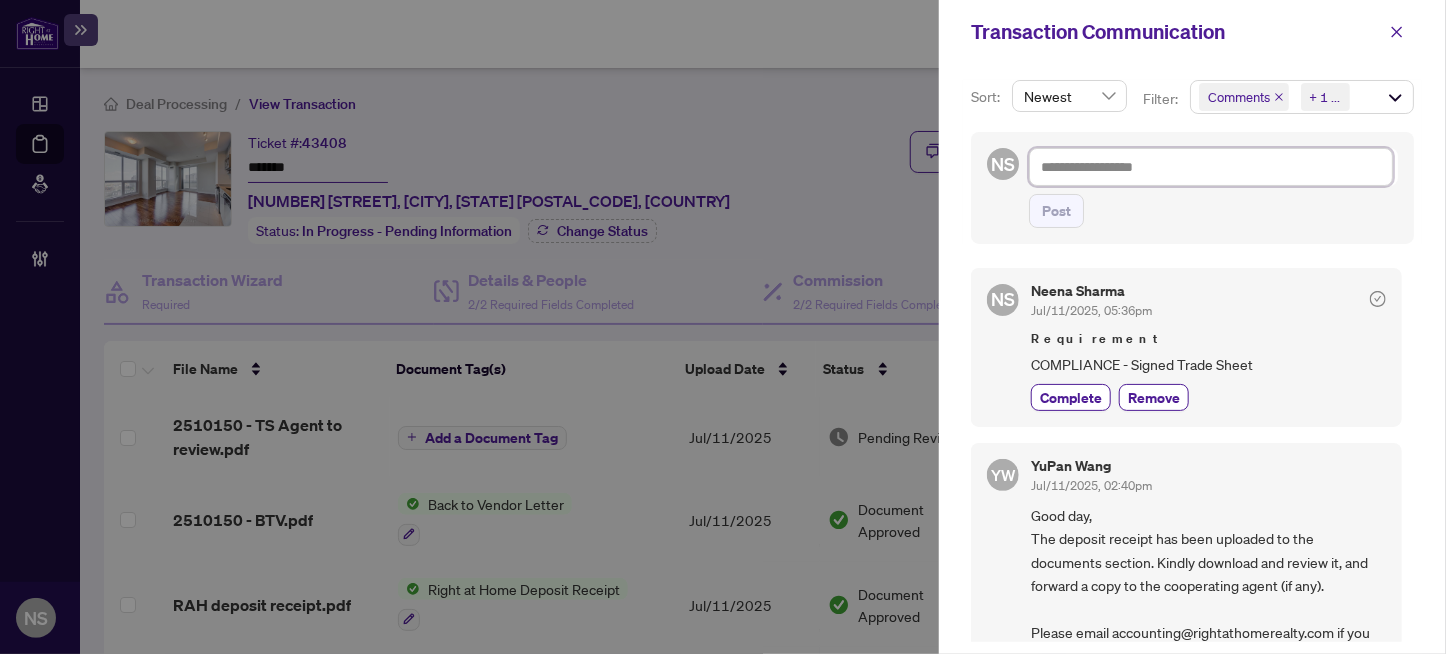 click at bounding box center [1211, 167] 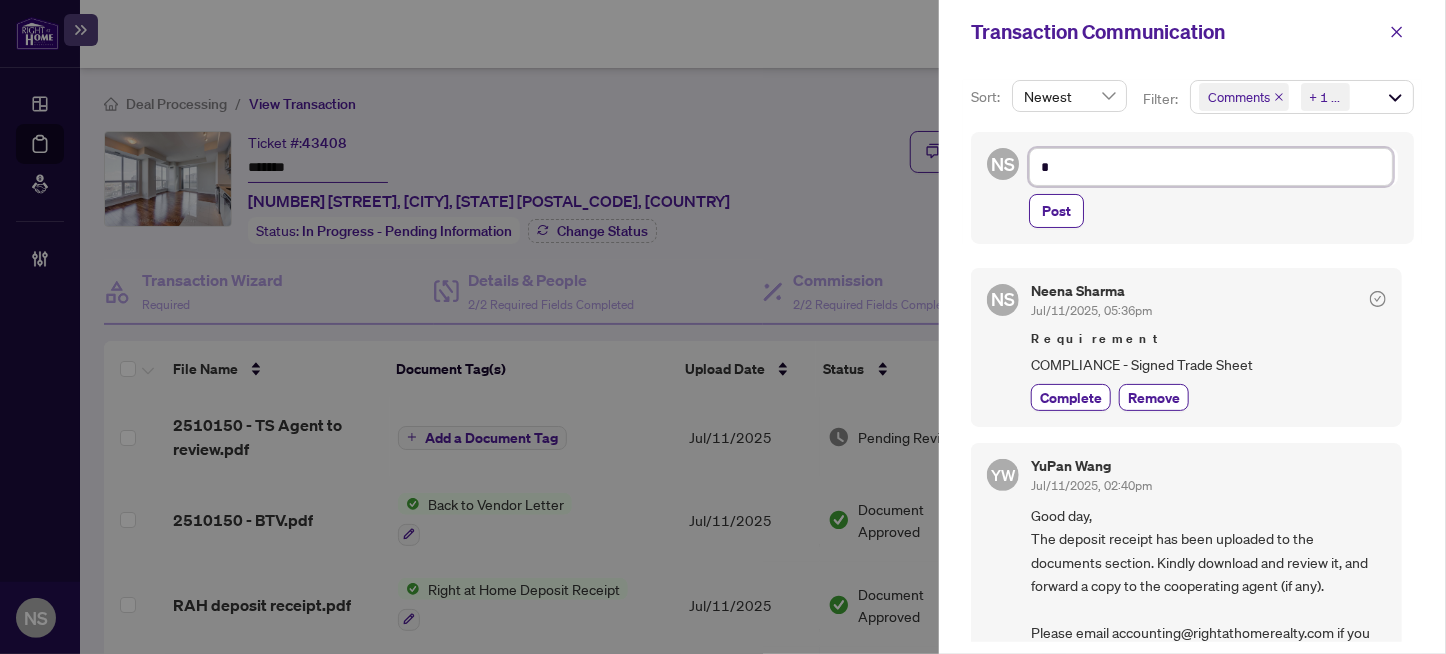 type on "**********" 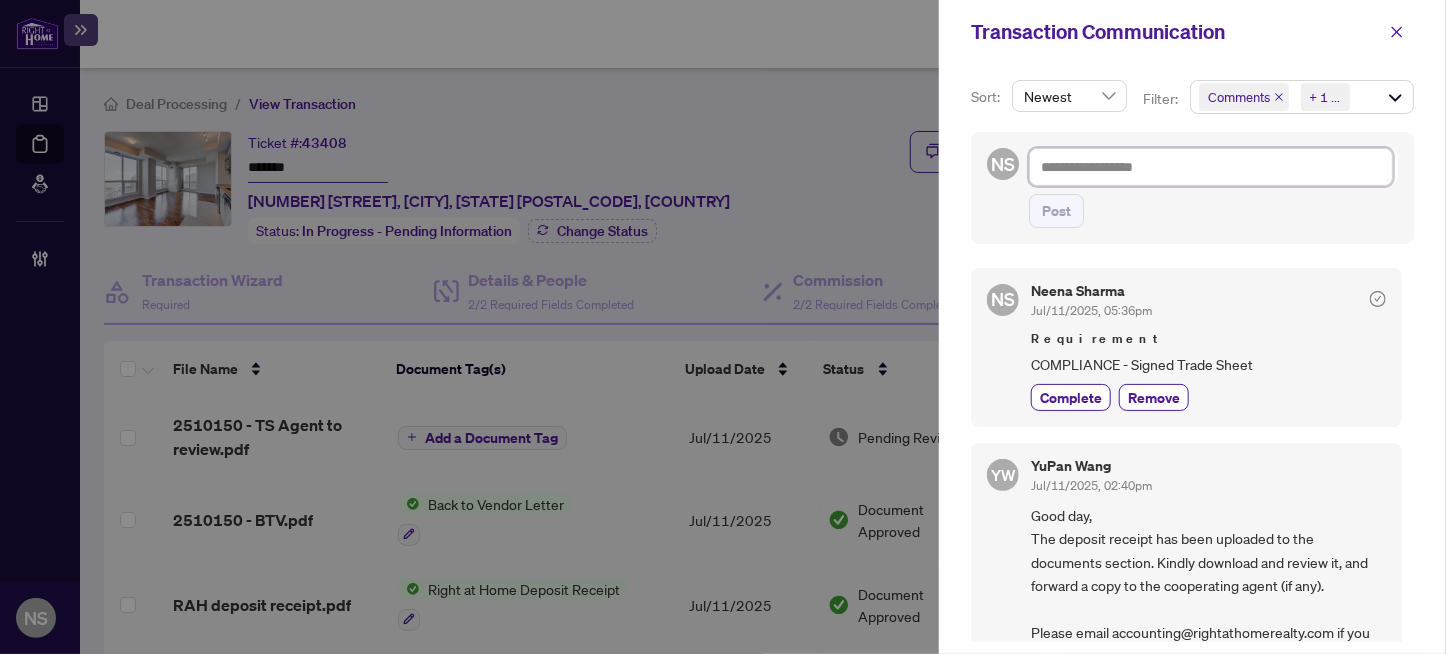type on "*" 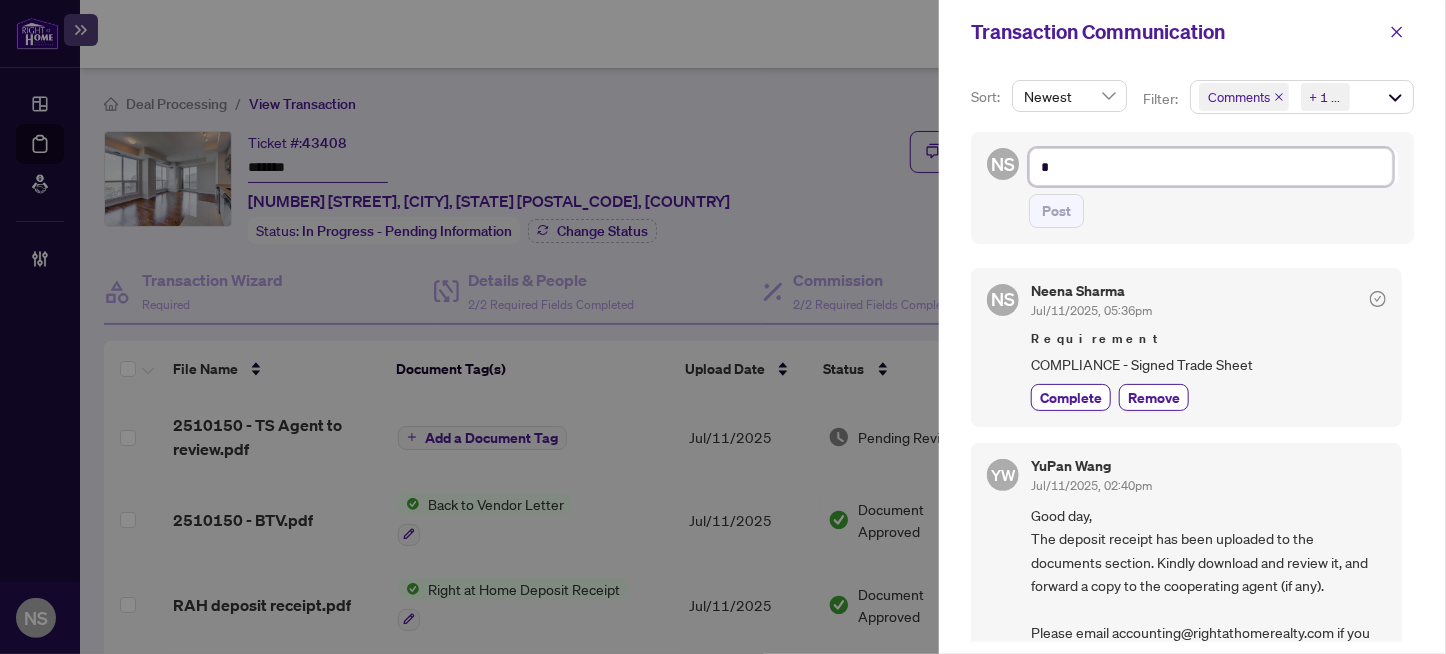 type on "**" 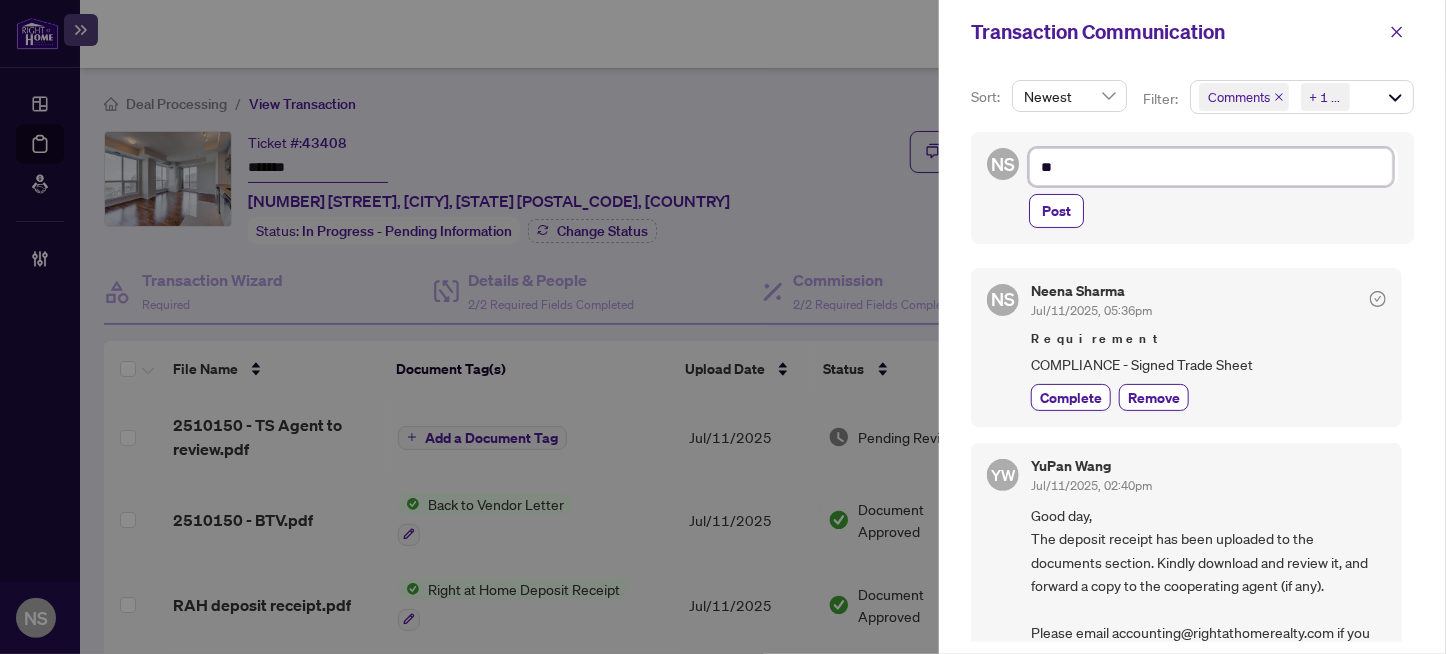 type on "**" 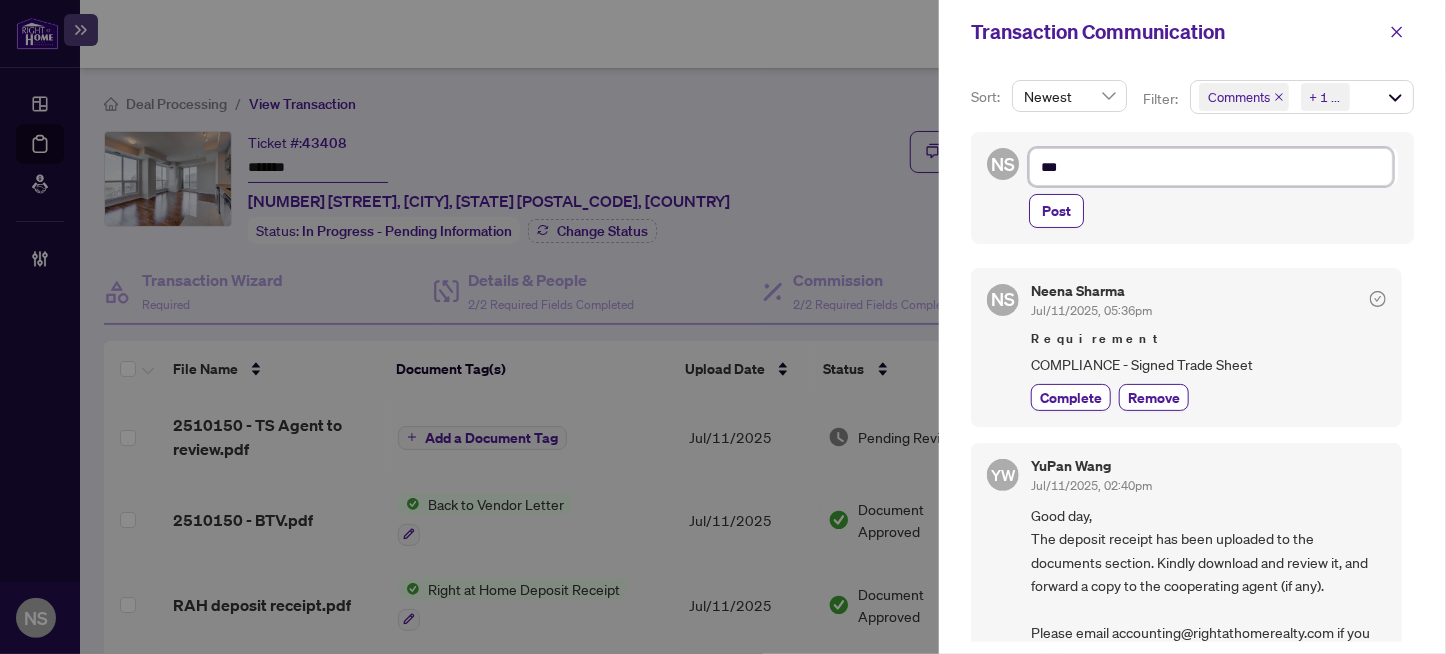 type on "**" 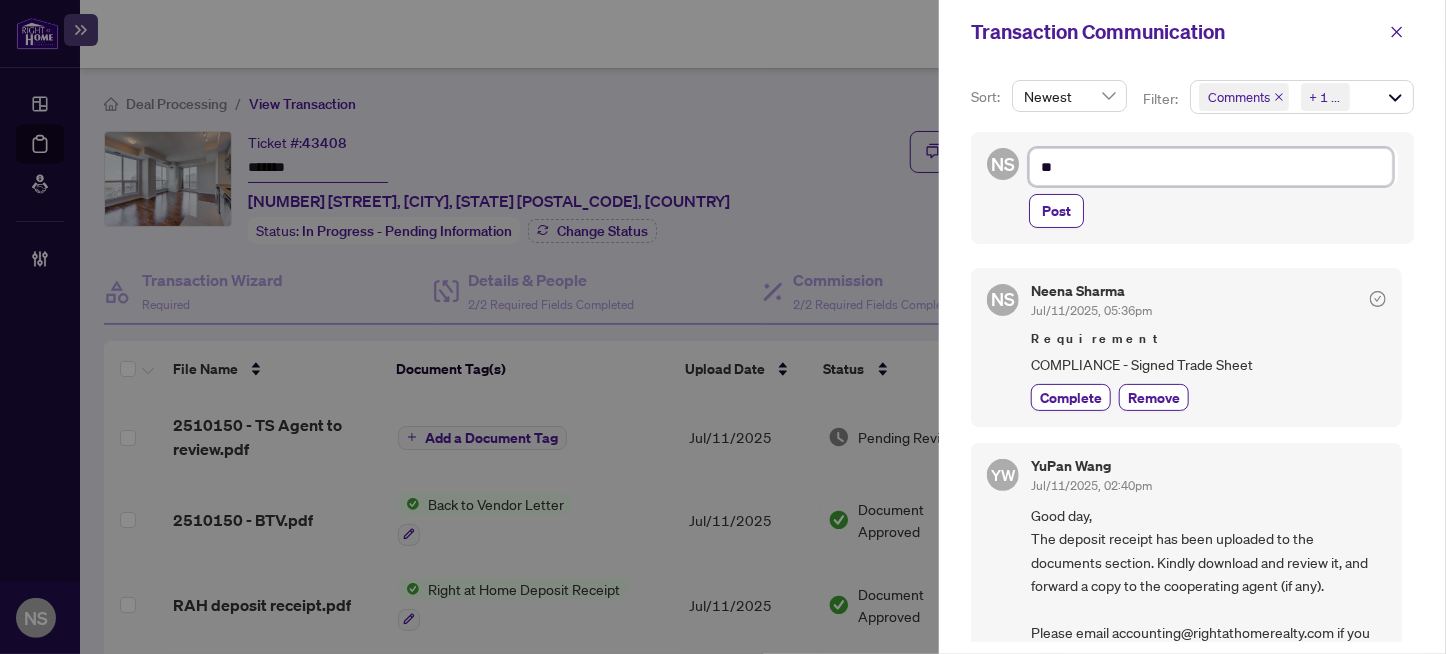 type on "*" 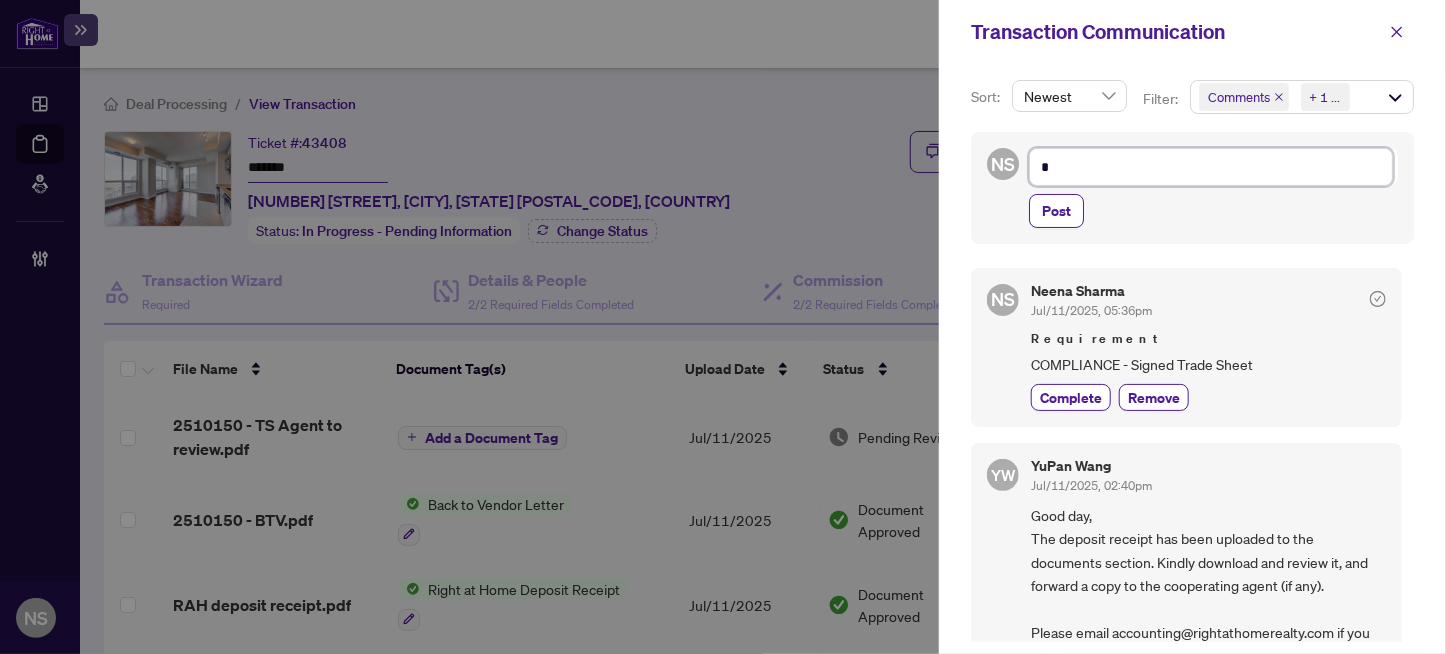 type on "**" 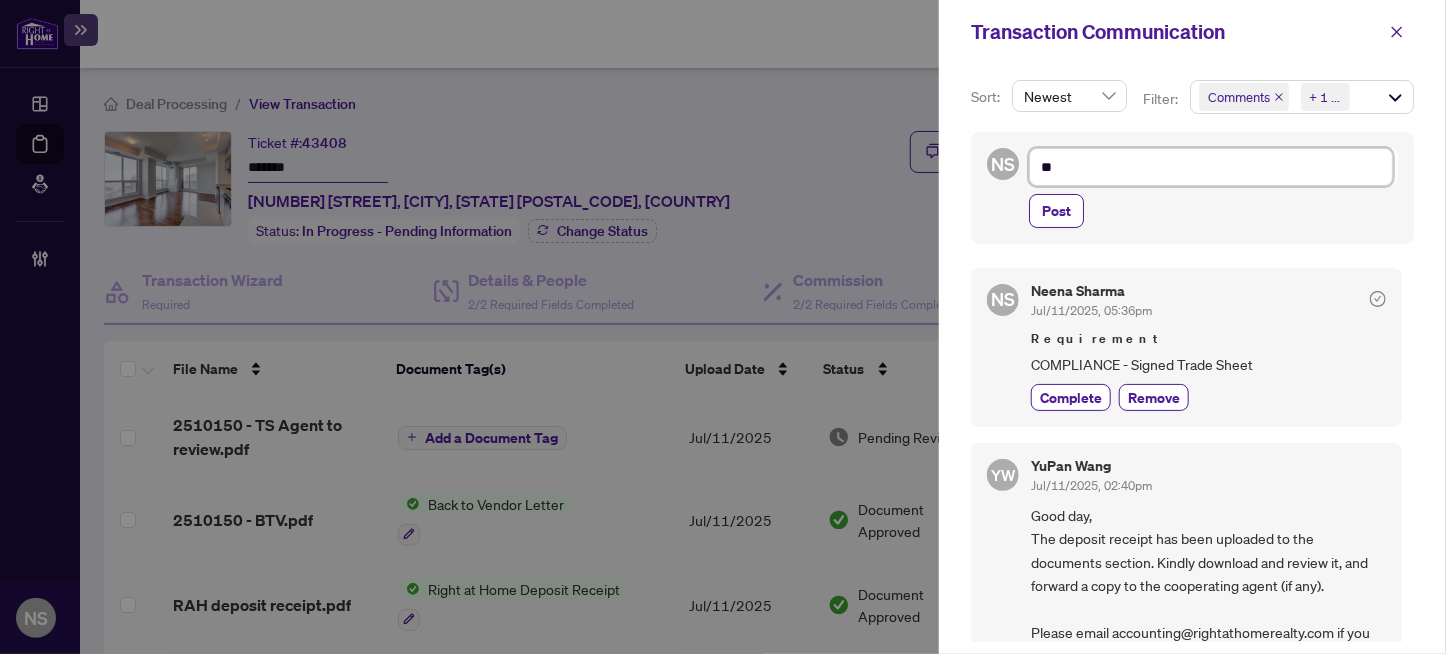 type on "**" 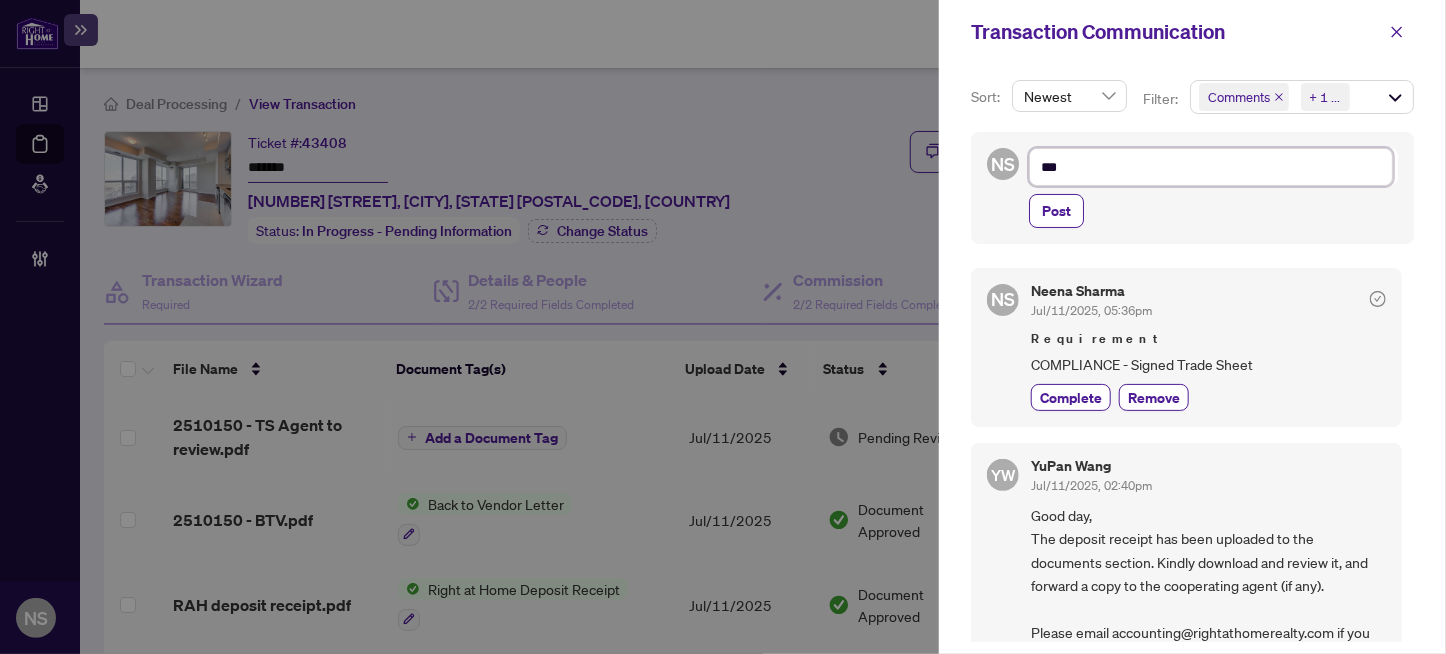 paste on "******" 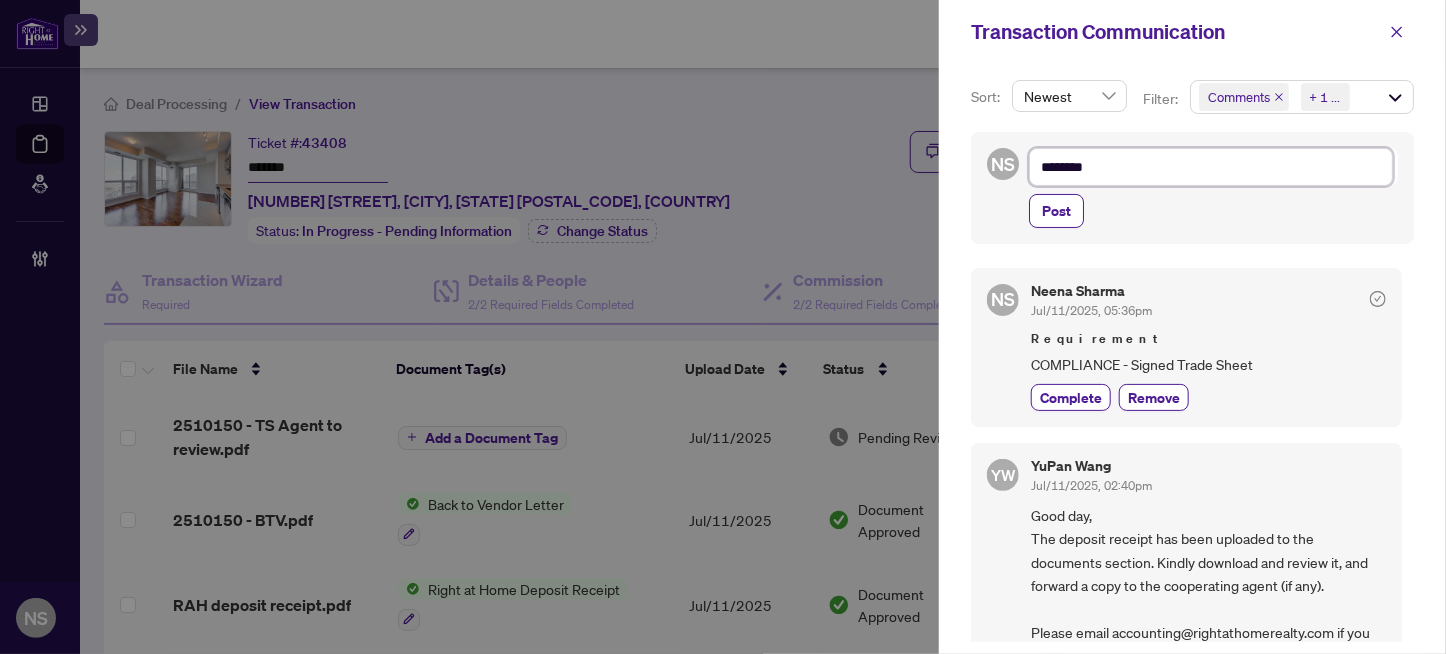 type on "*********" 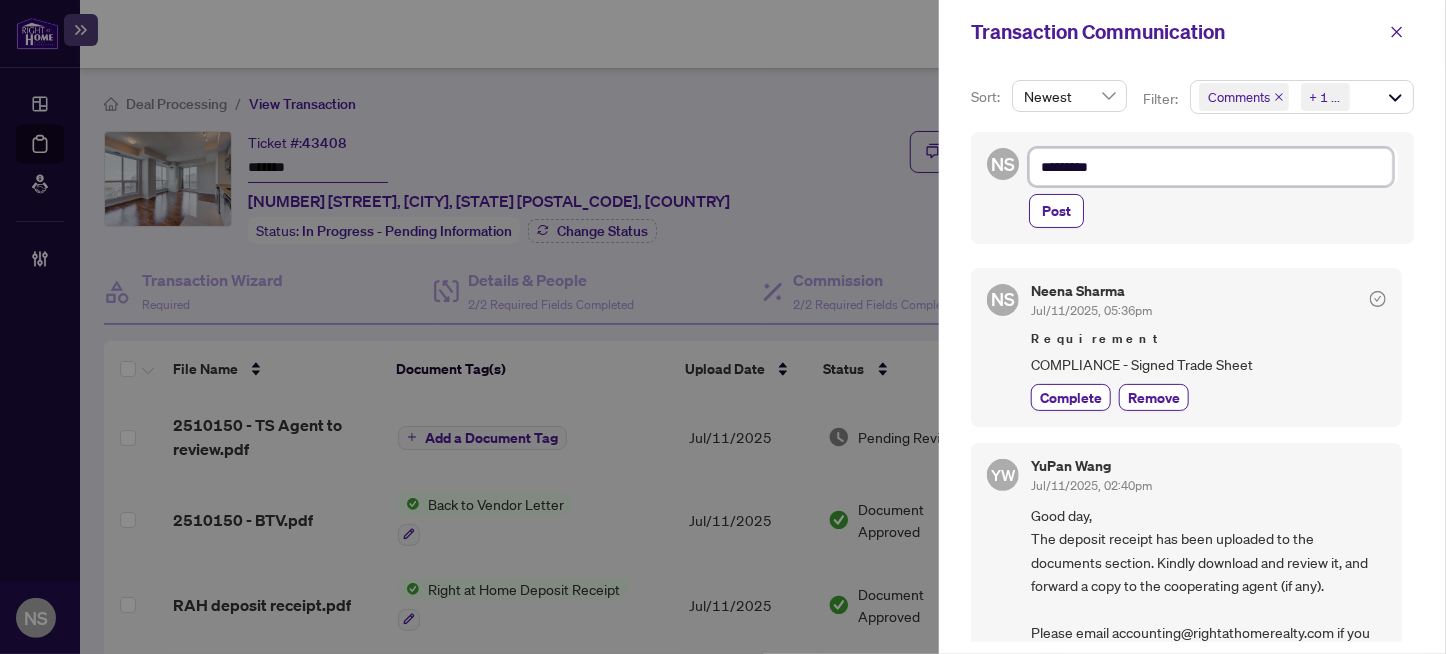 type on "*********" 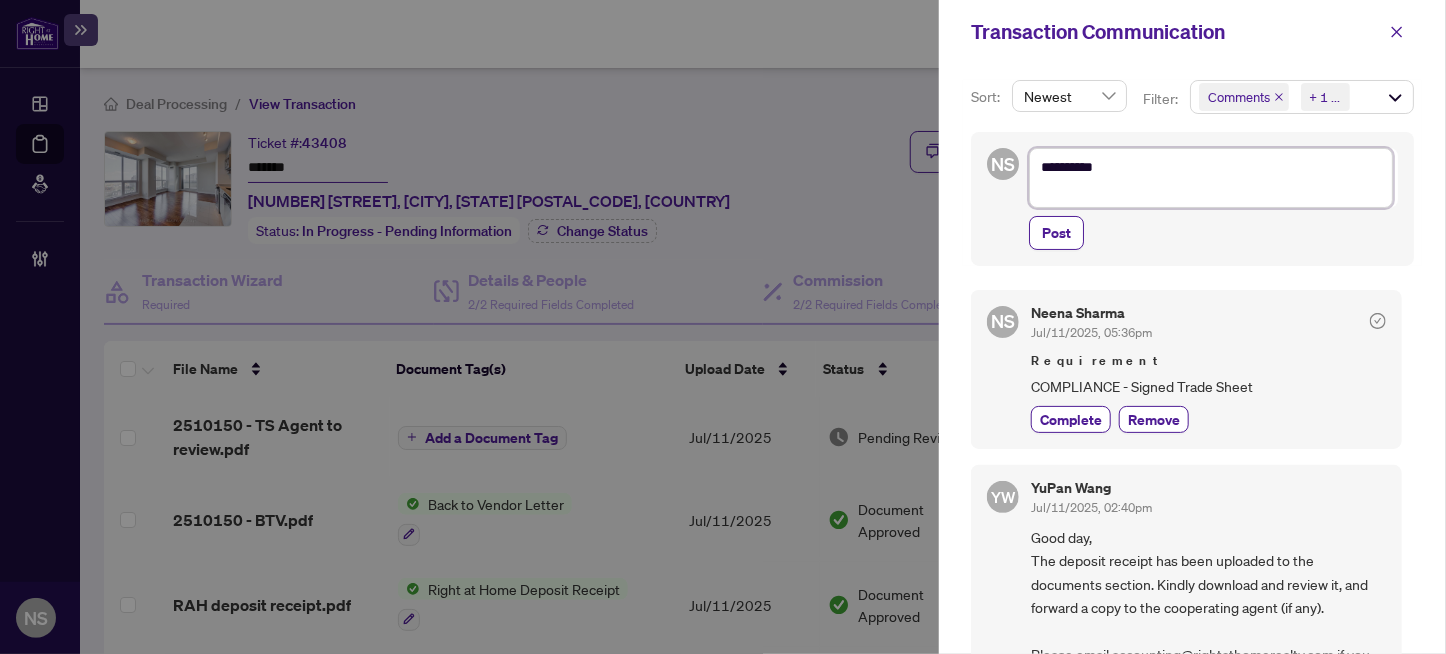 type on "*********" 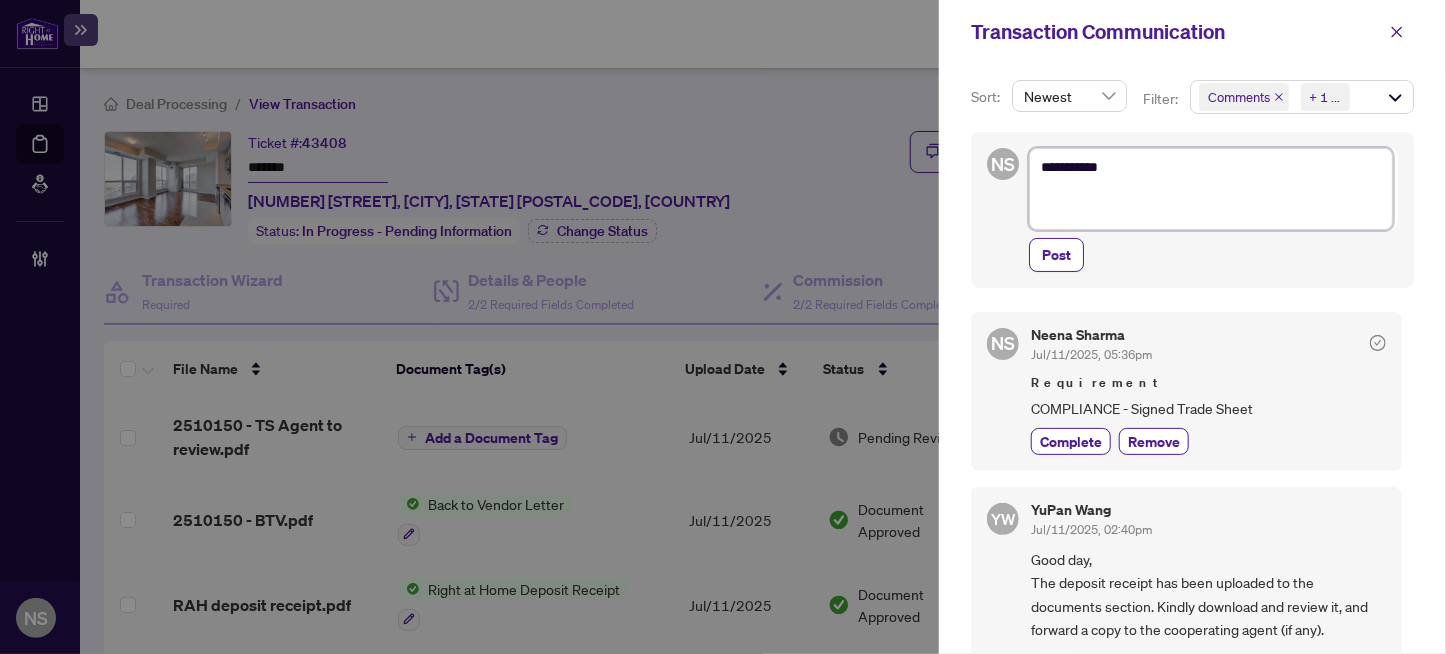 type on "*********" 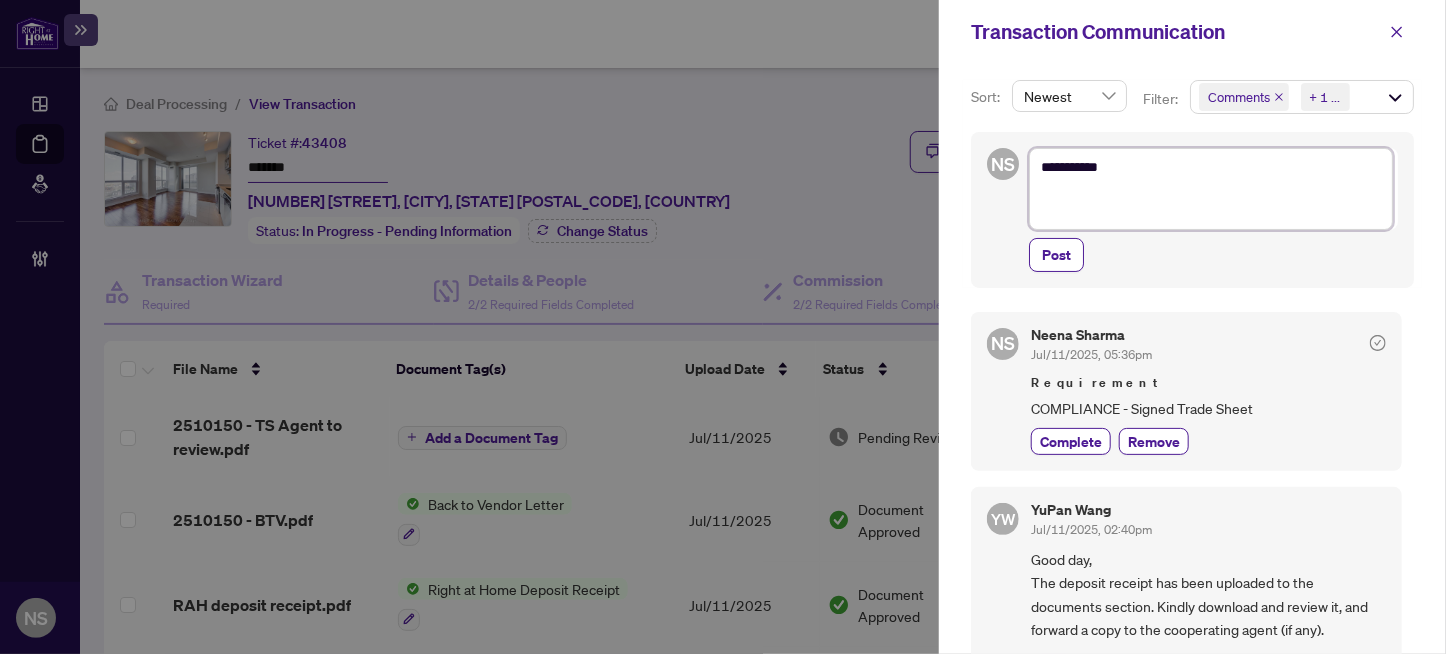 paste on "**********" 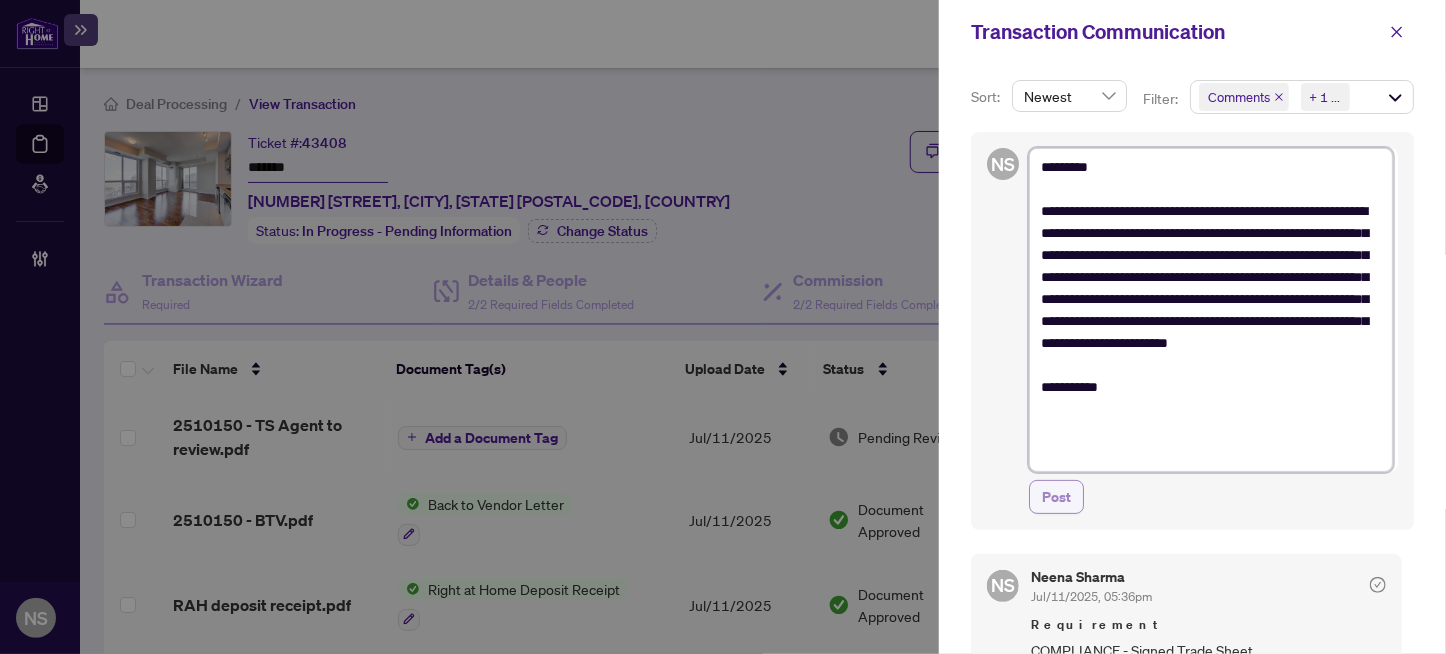 type on "**********" 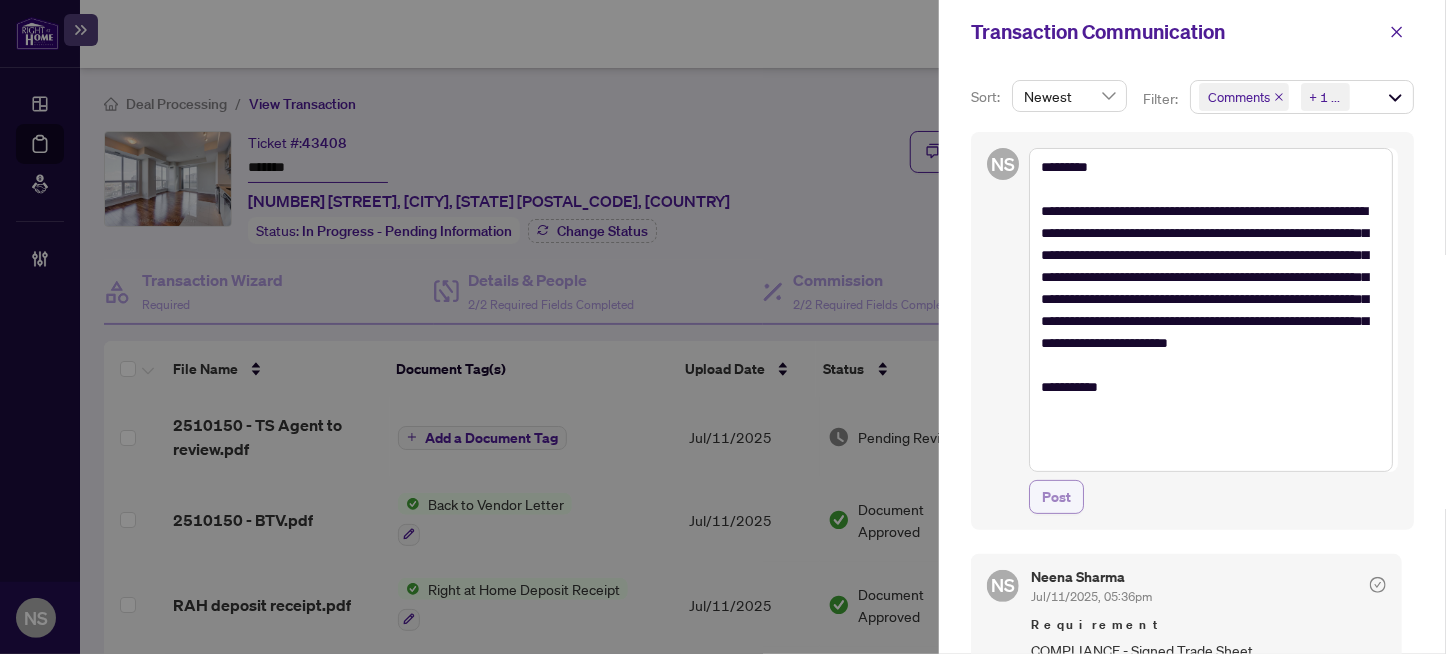 click on "Post" at bounding box center (1056, 497) 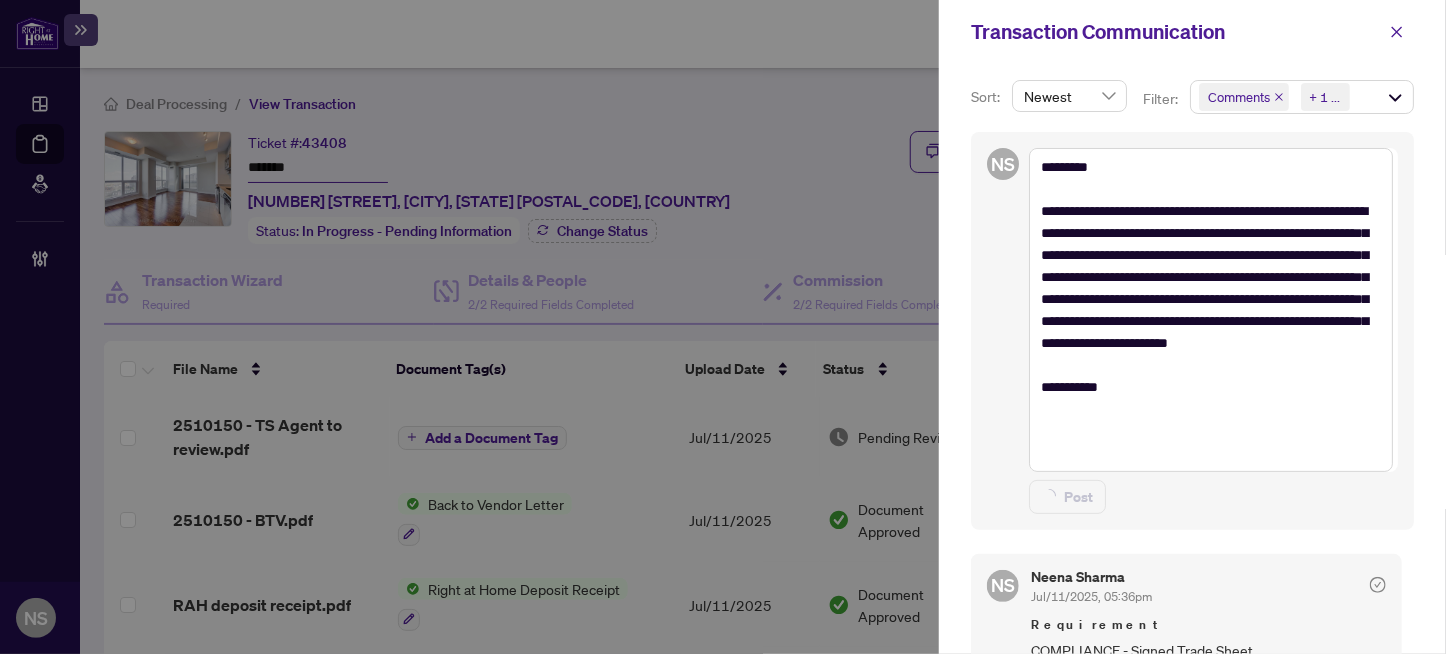 type on "**********" 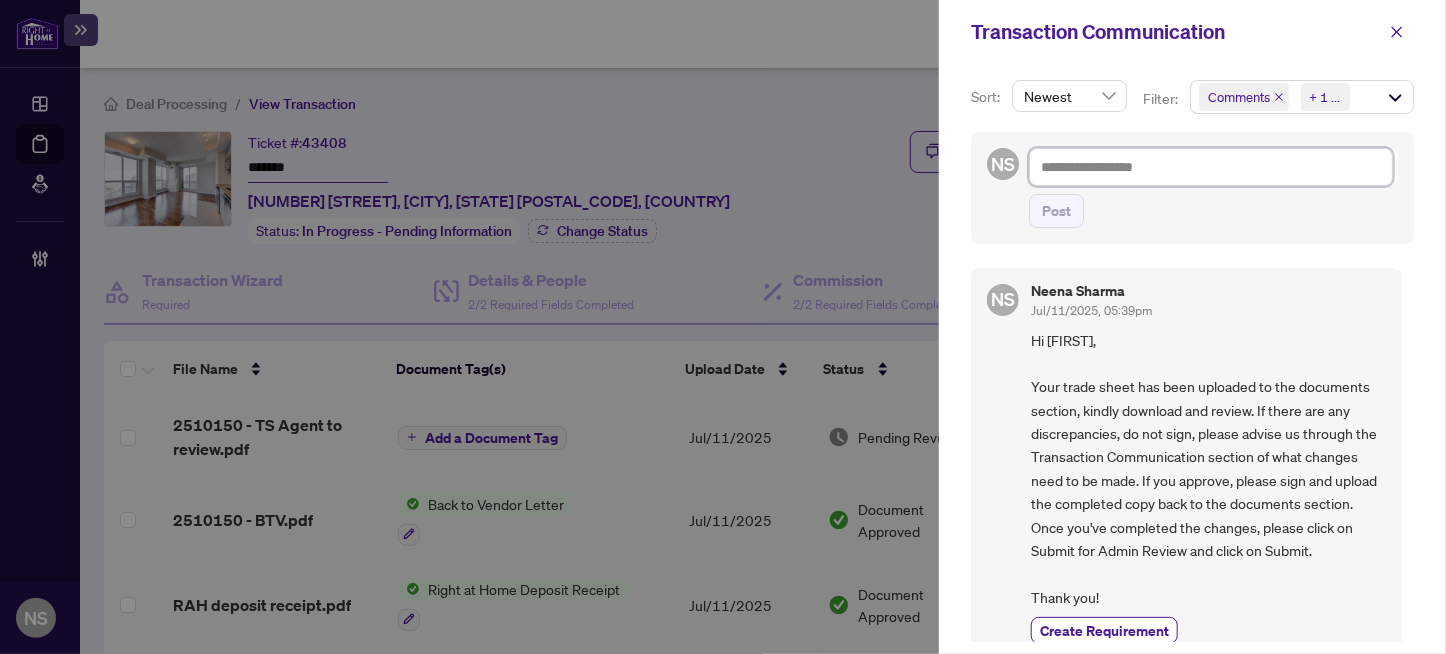 click at bounding box center (1211, 167) 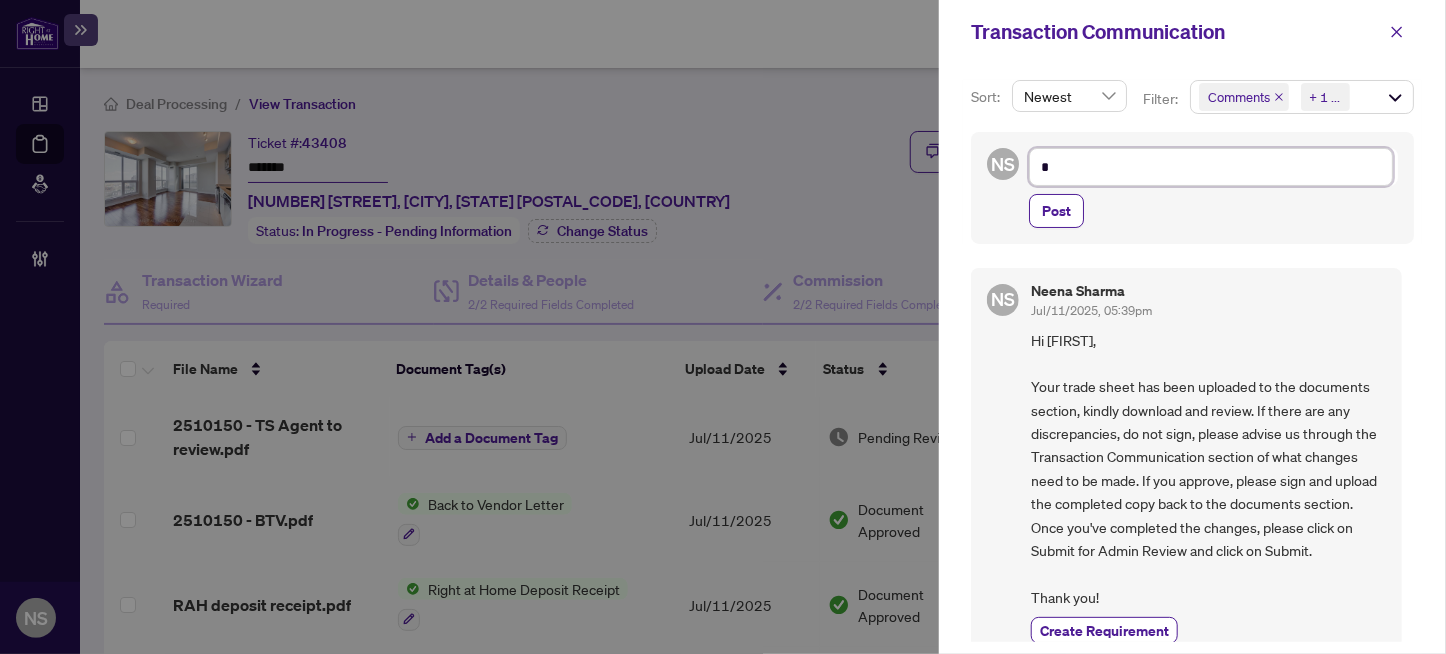 type on "**" 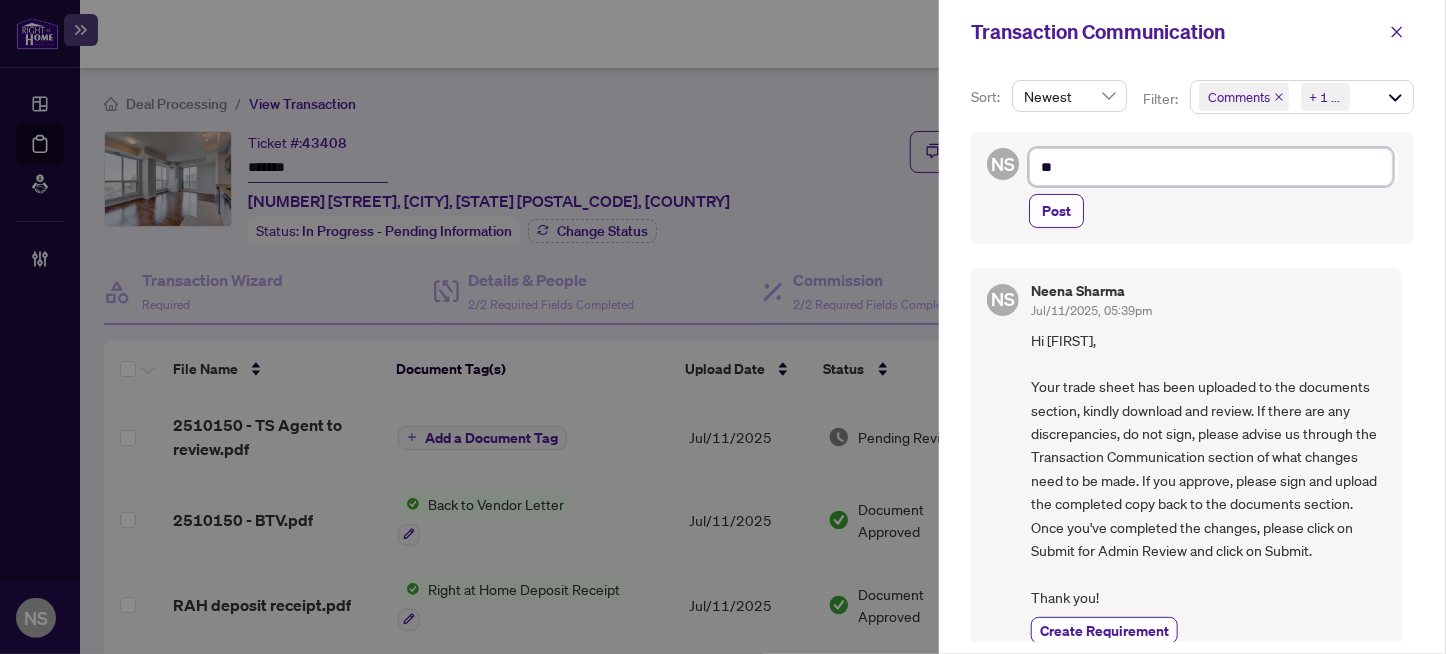 type on "***" 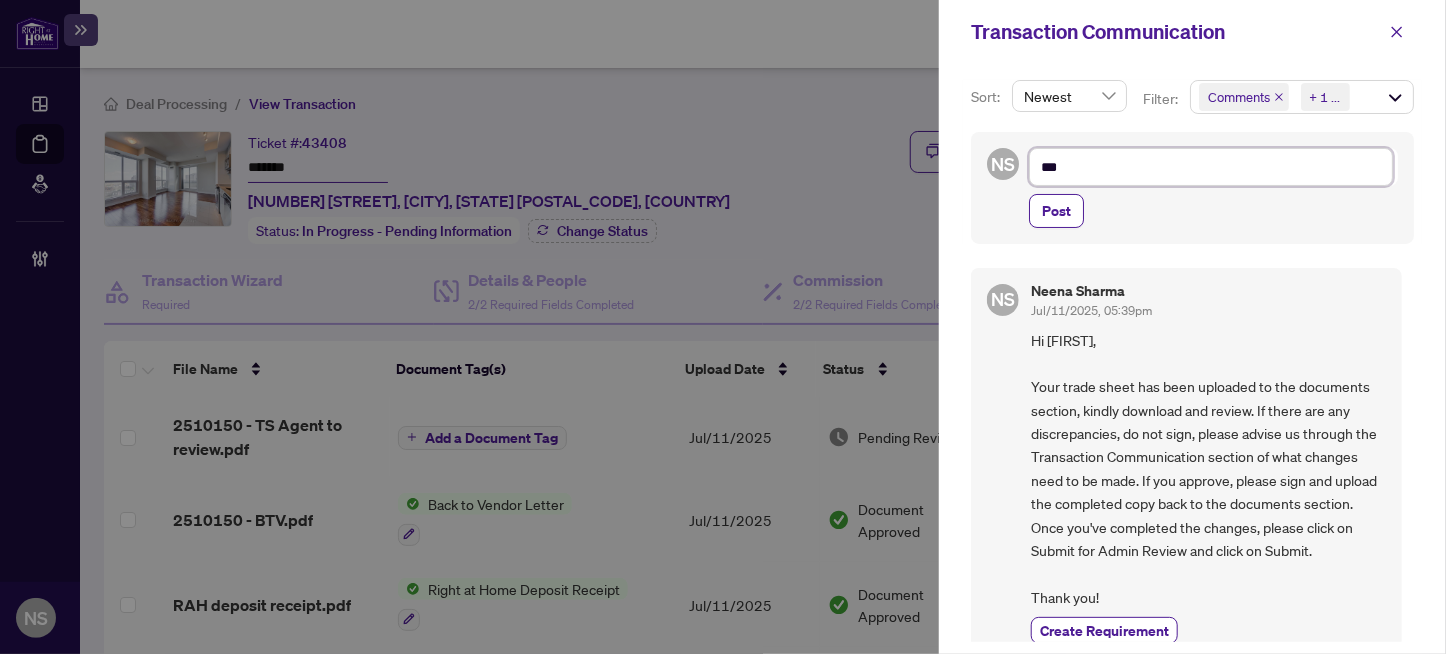 type on "****" 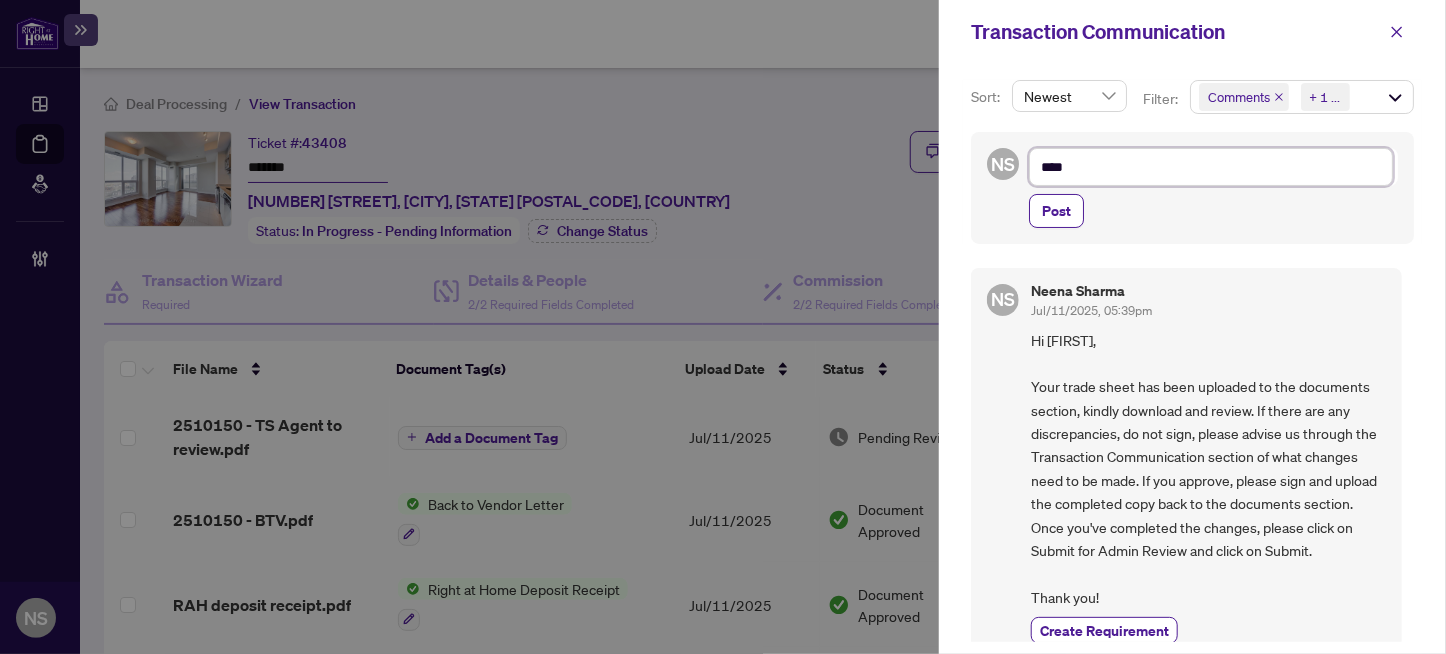 type on "****" 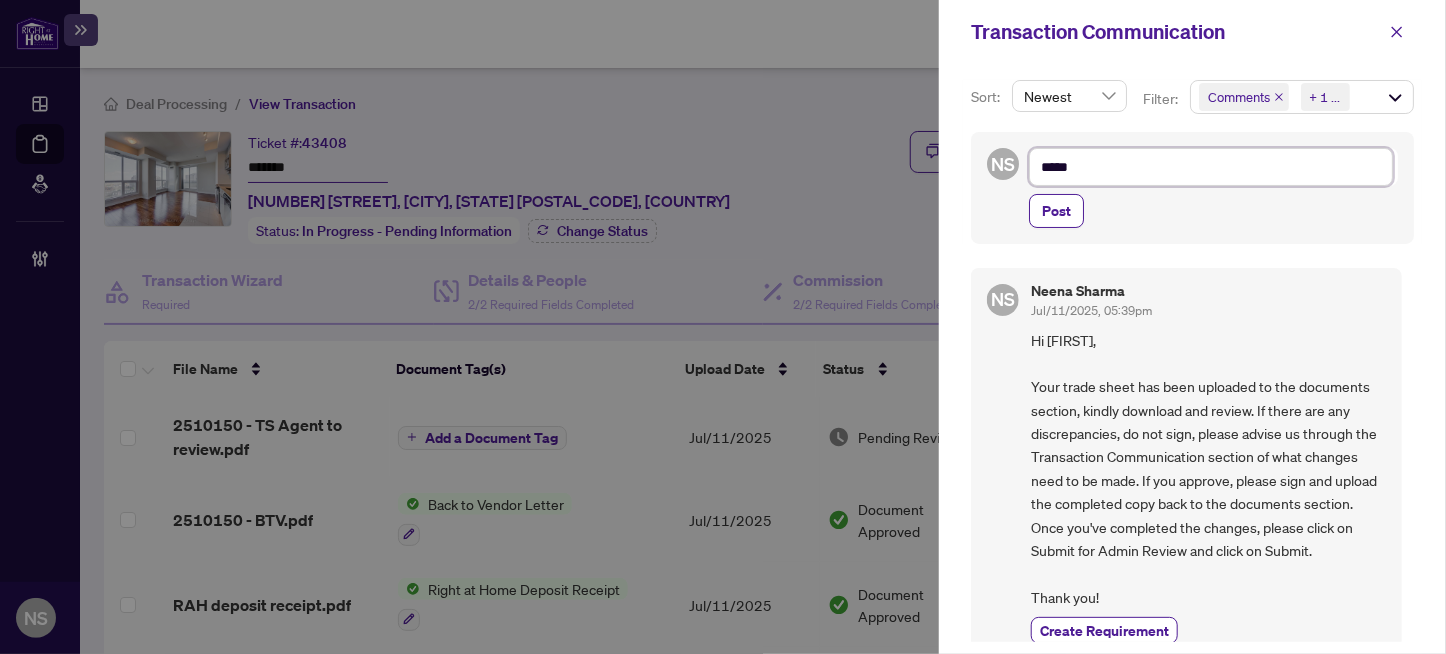 type on "******" 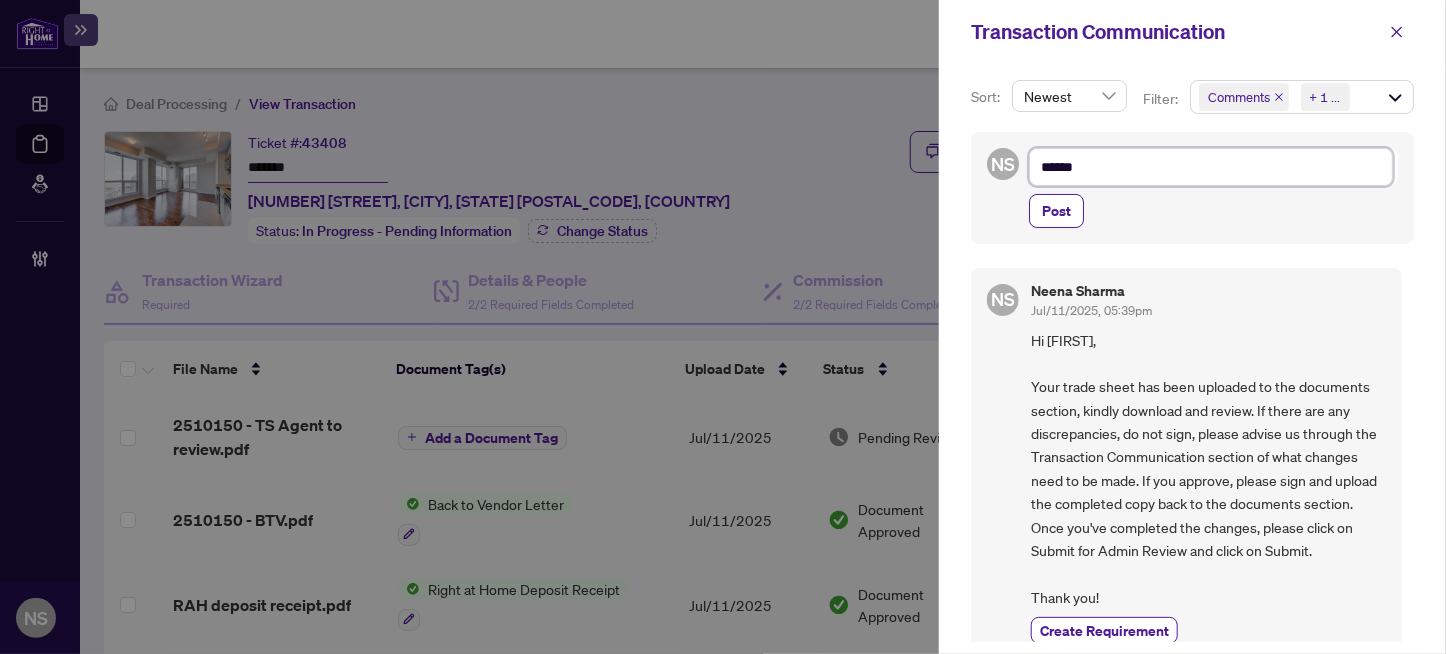 type on "*******" 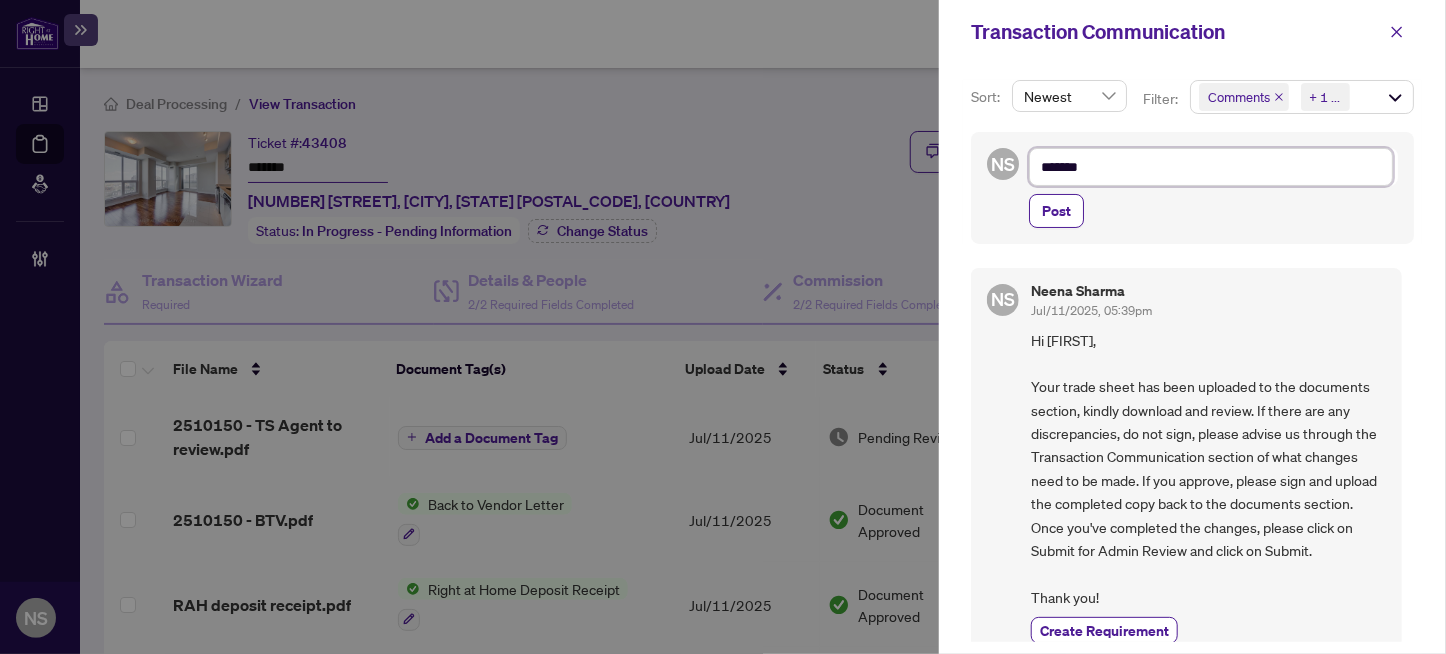 type on "******" 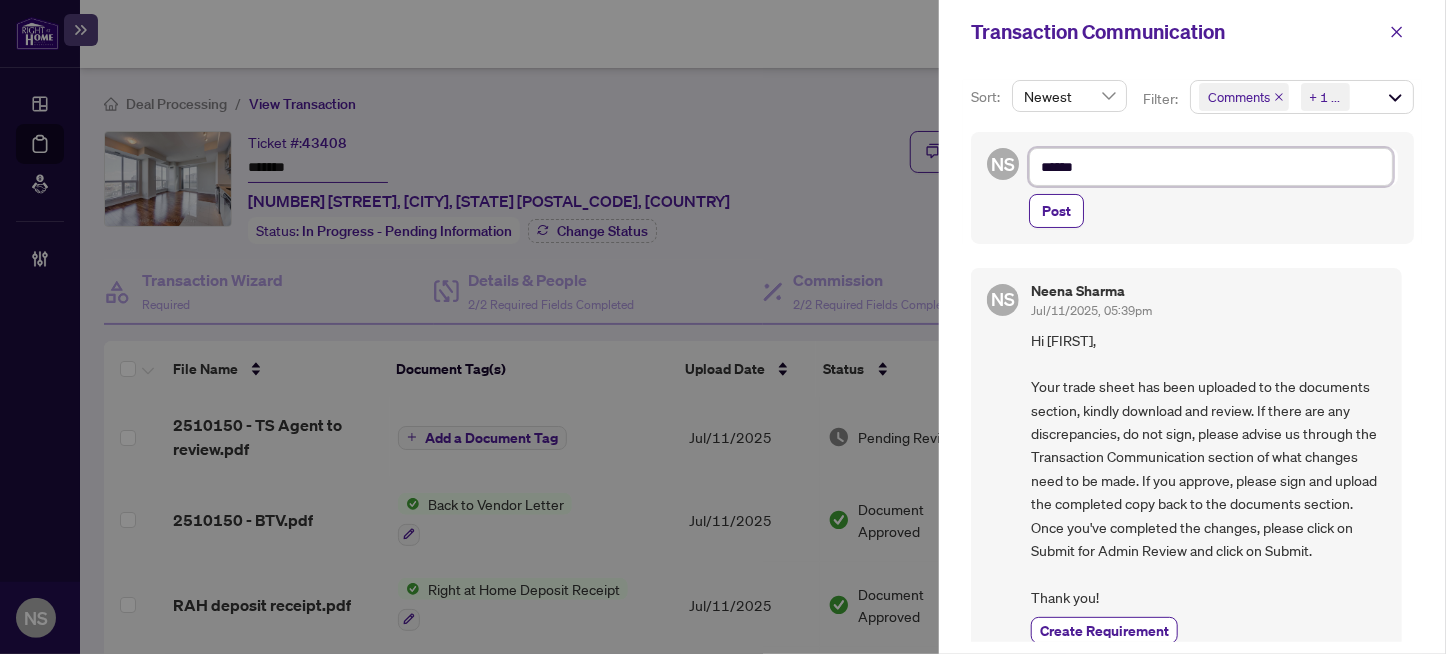 type on "****" 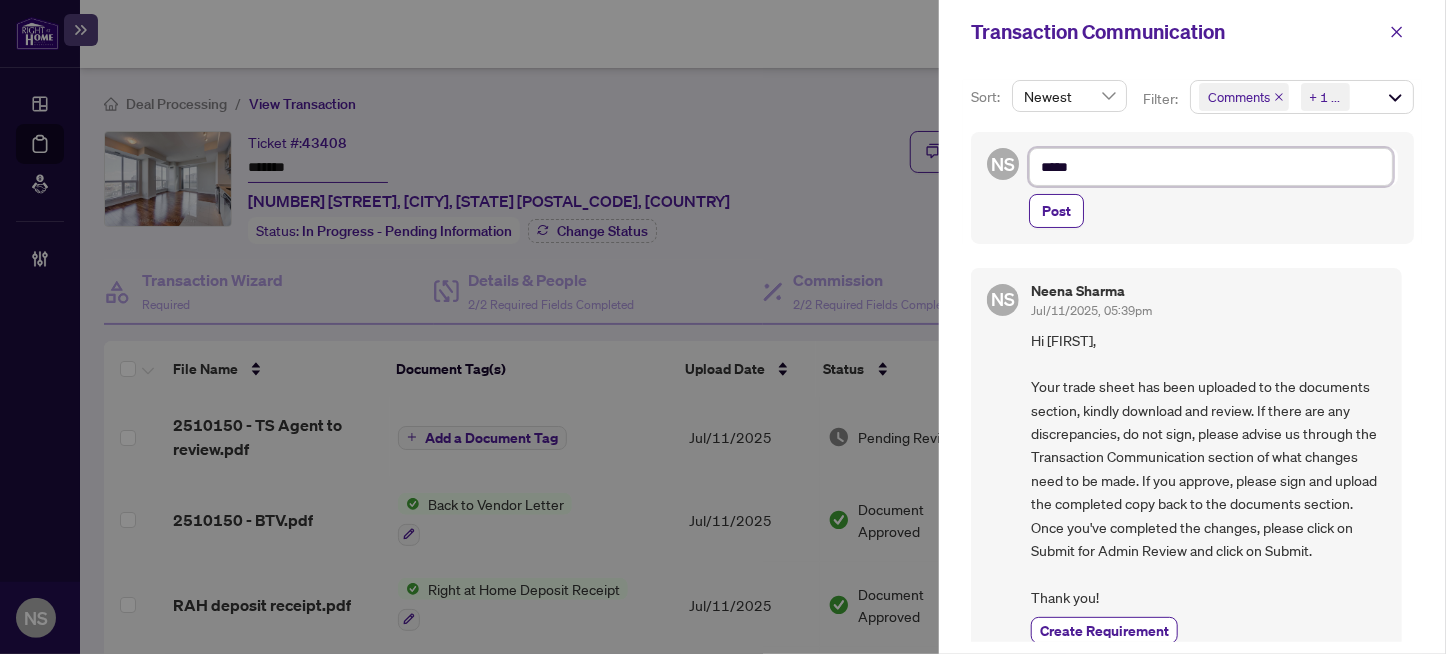 type on "******" 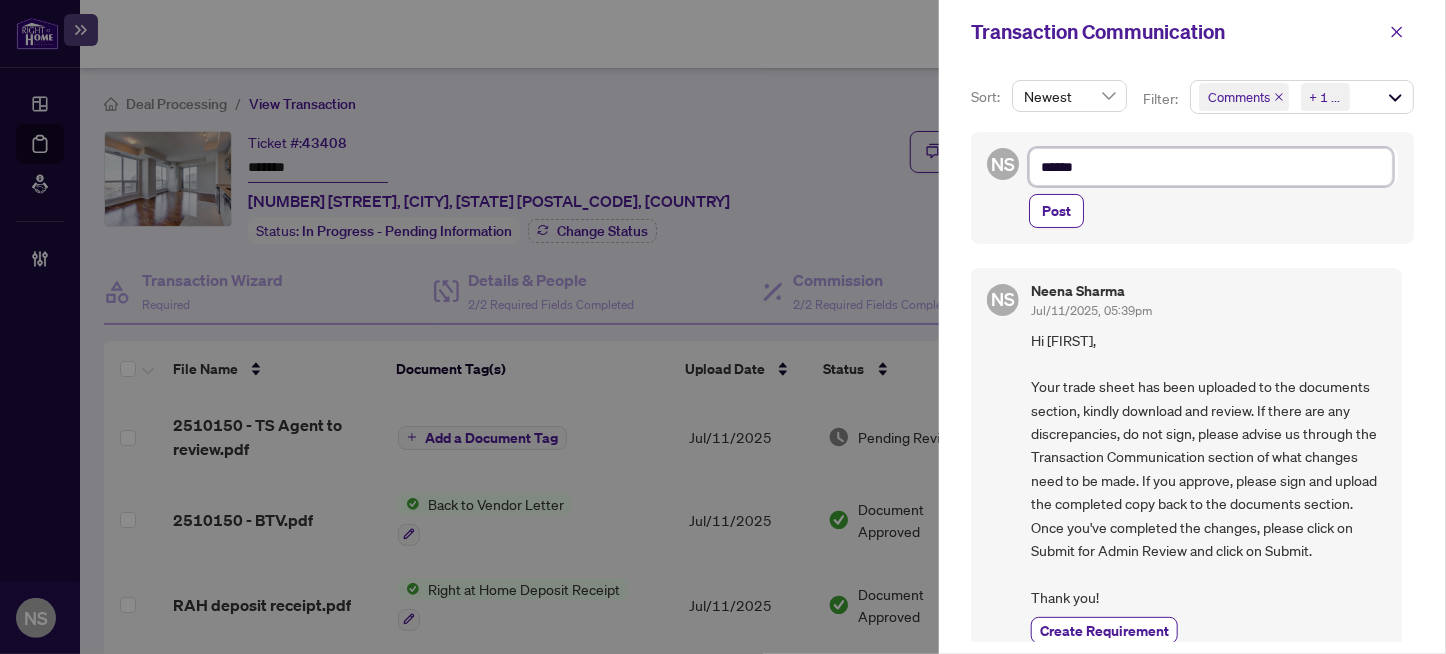 type on "*******" 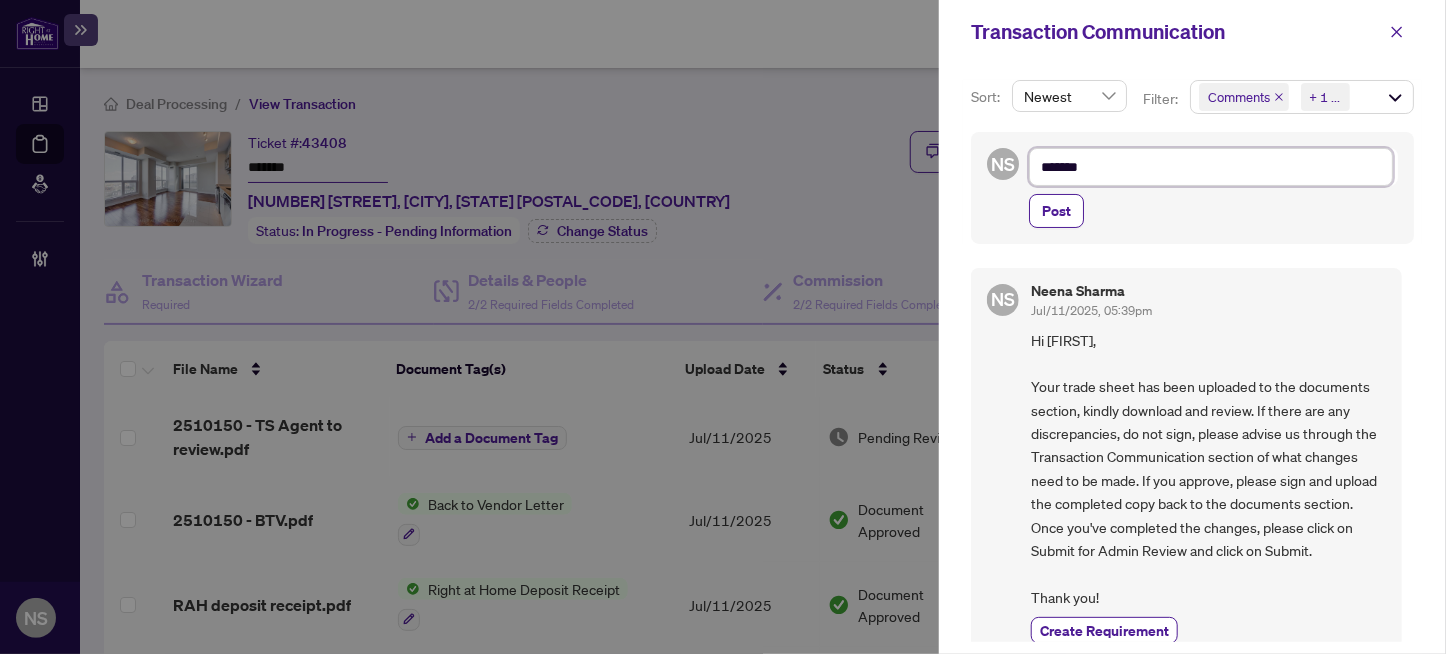 type on "*******" 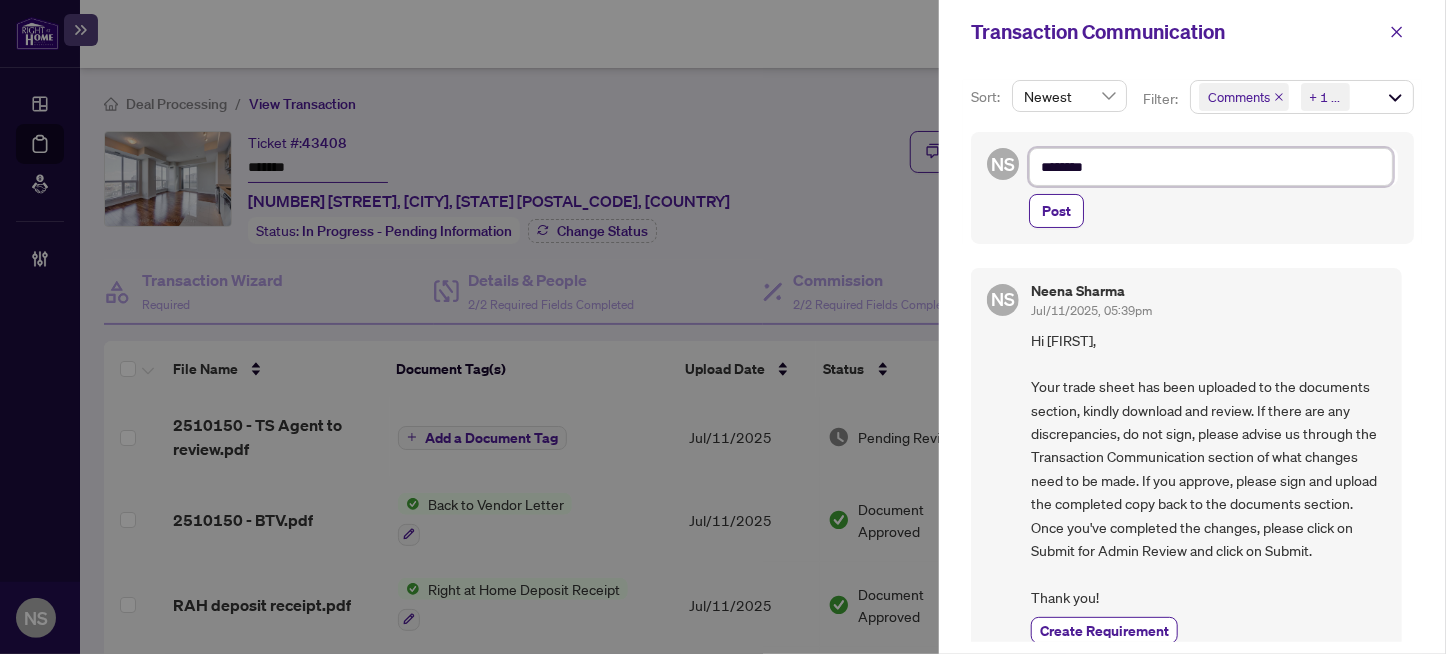 type on "*********" 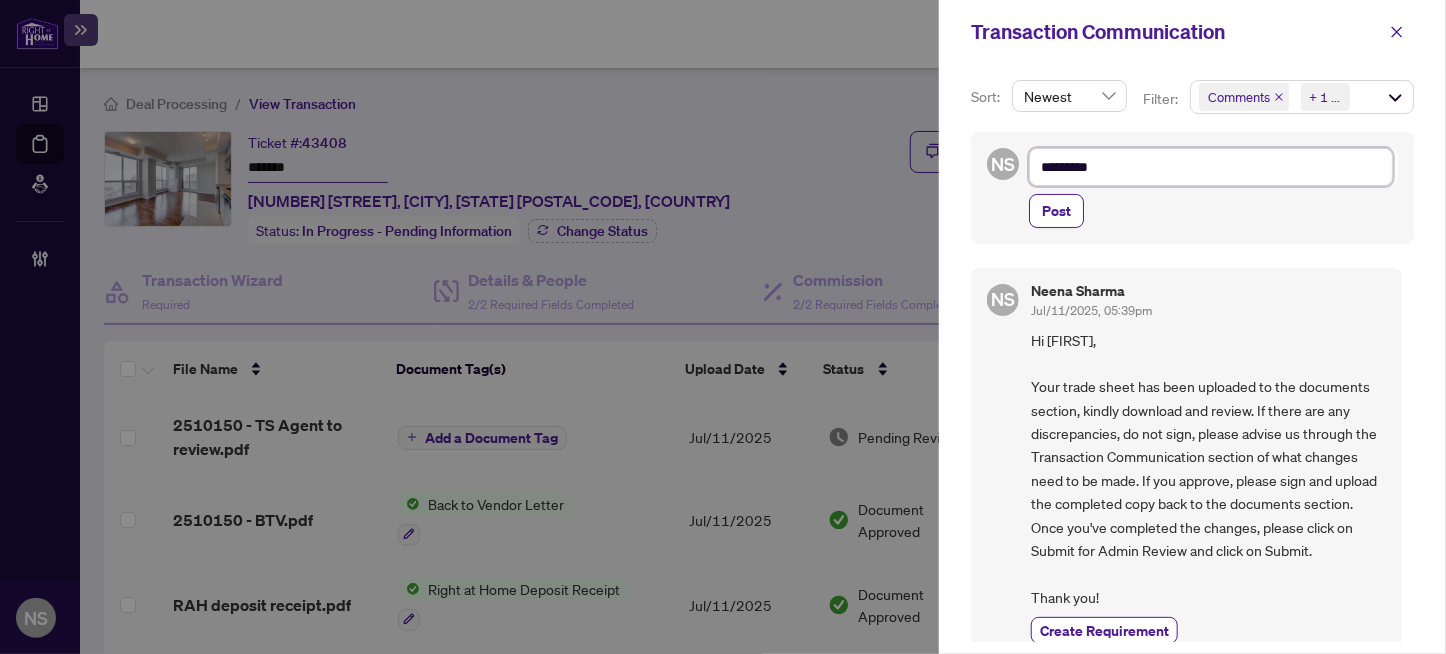 type on "**********" 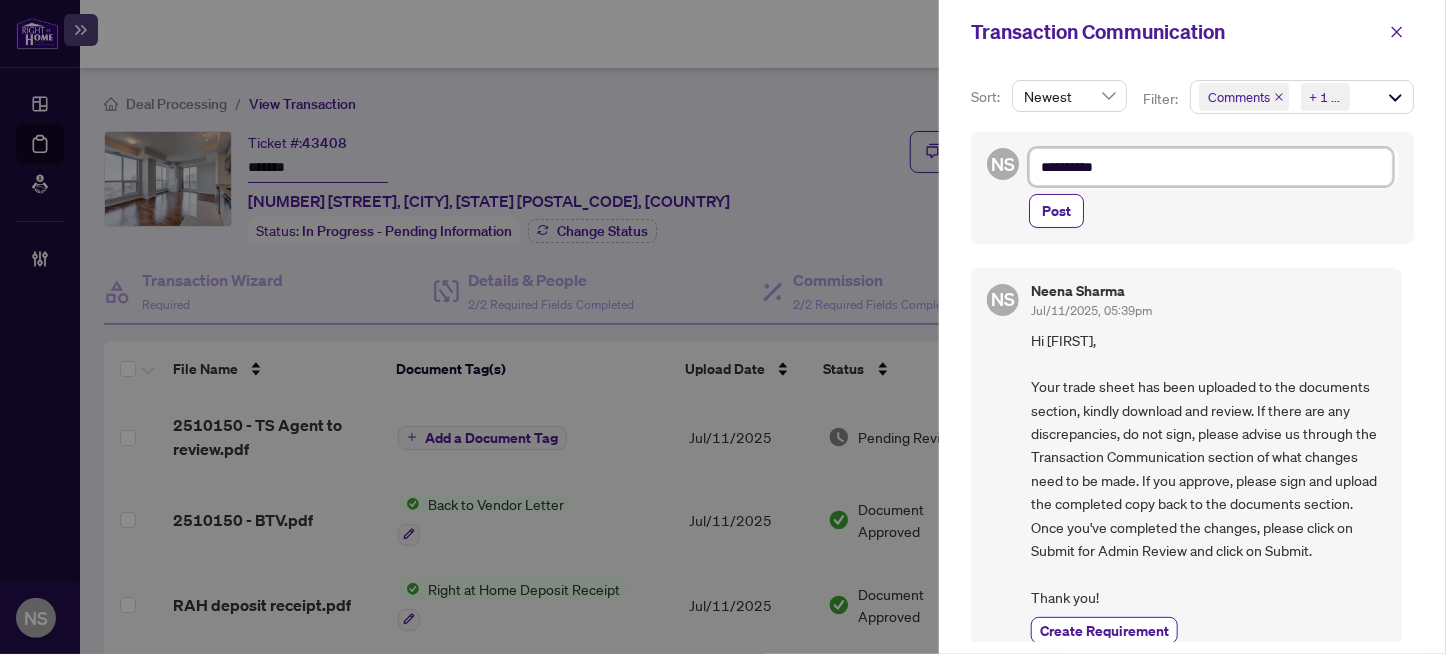 type on "**********" 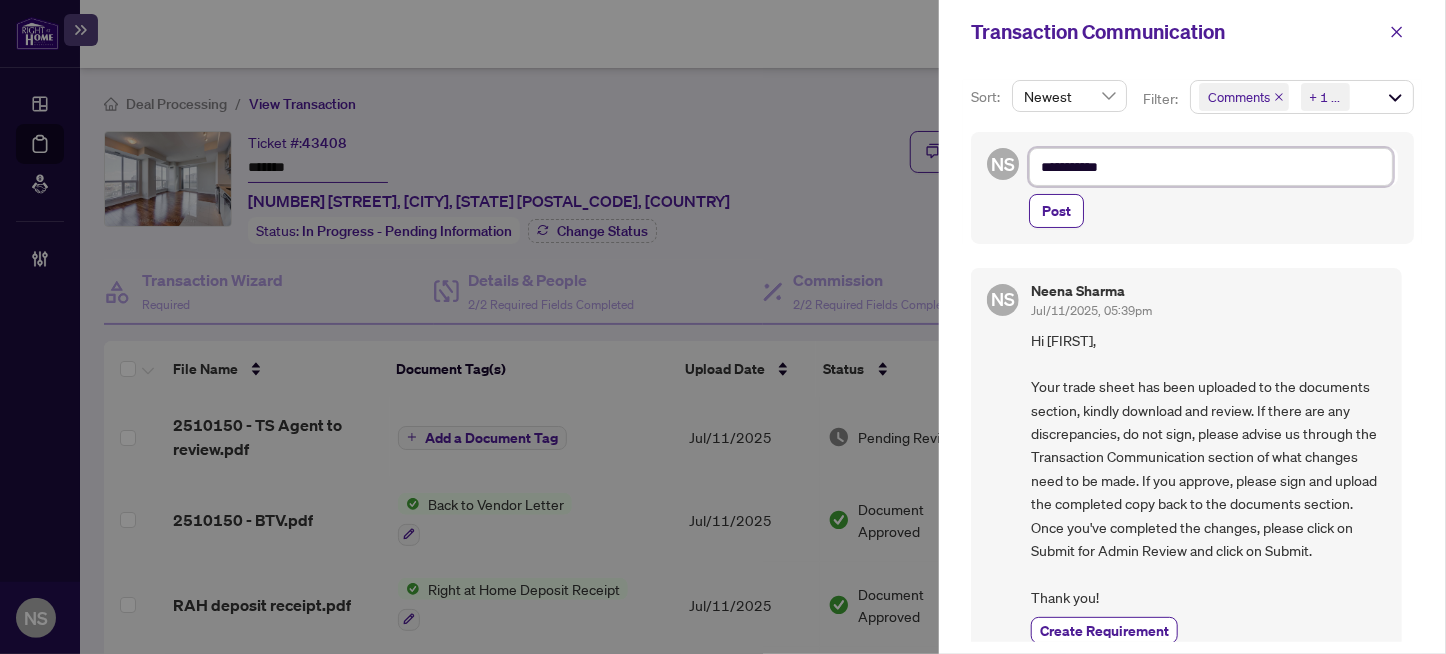 type on "**********" 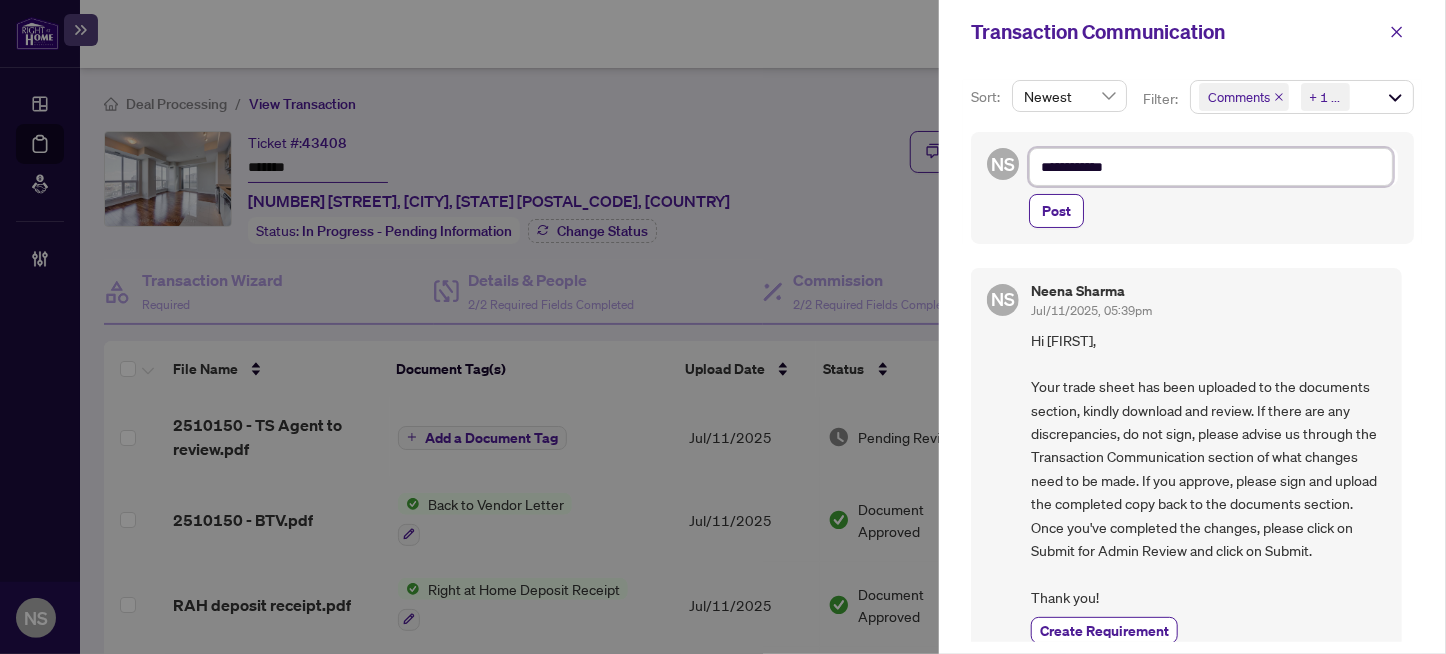 type on "**********" 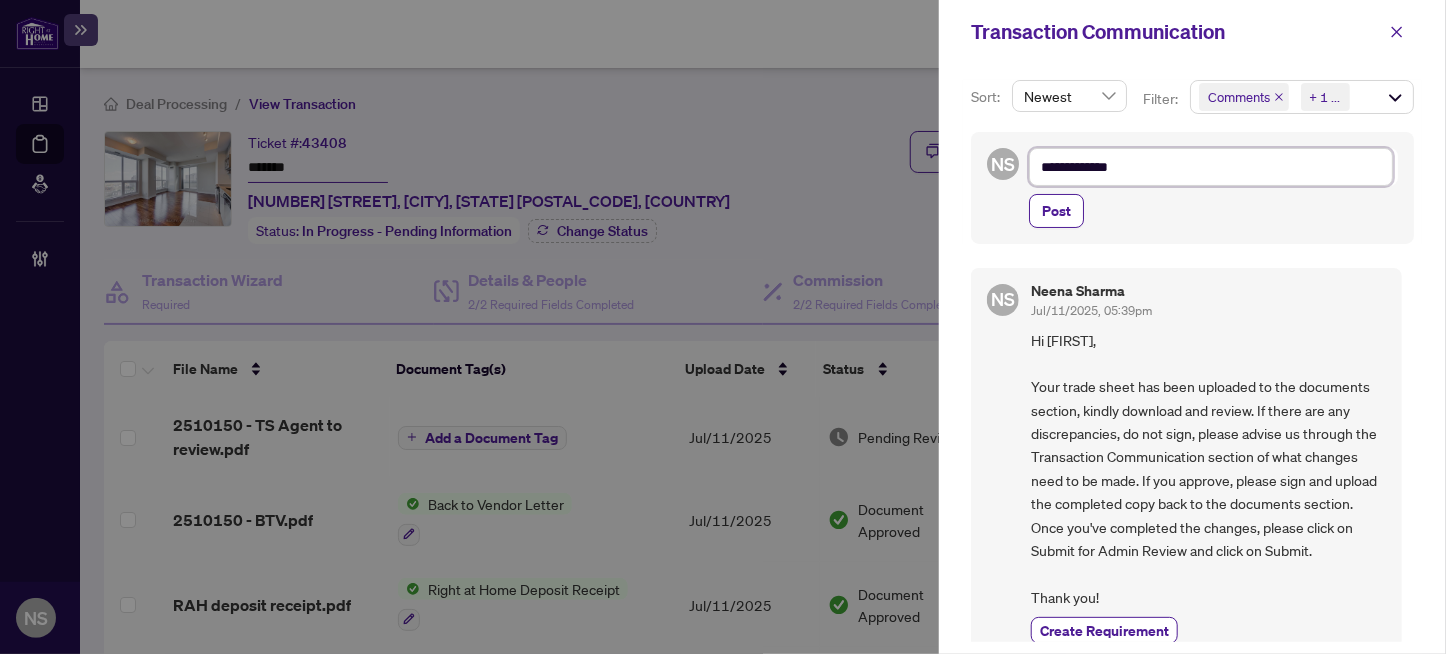 type on "**********" 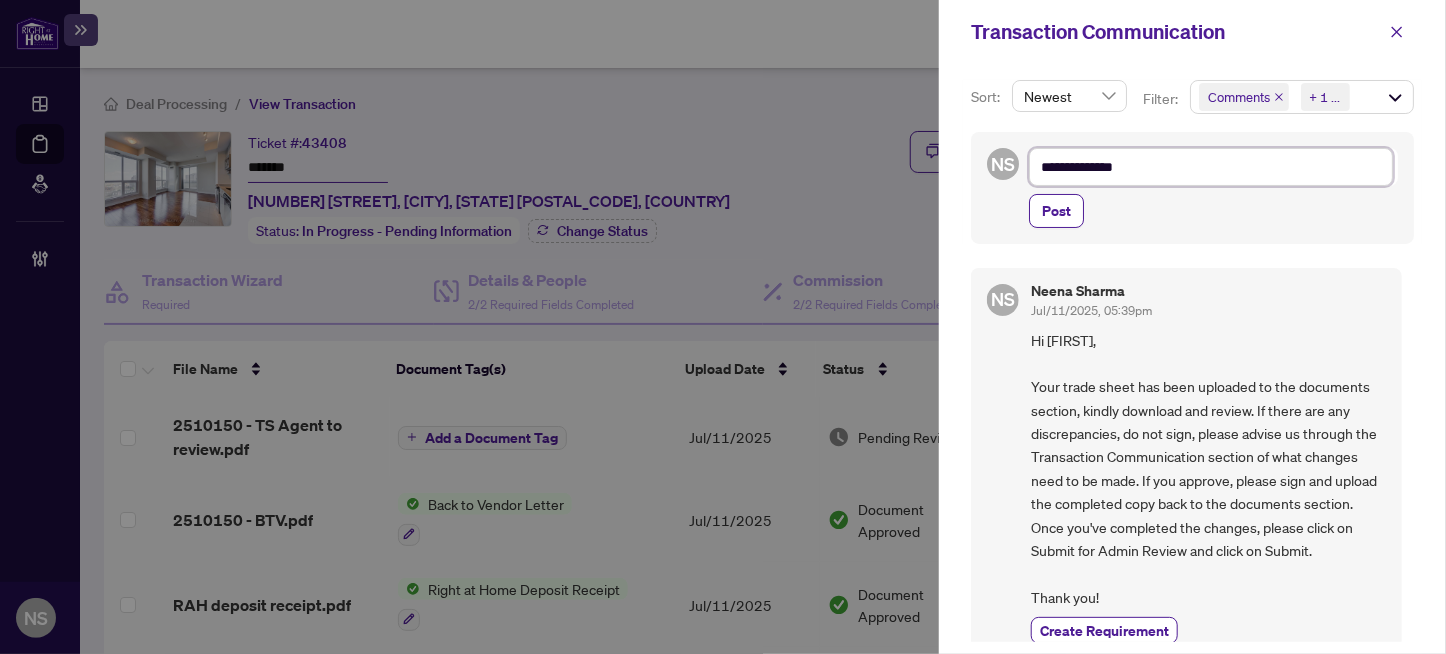 type on "**********" 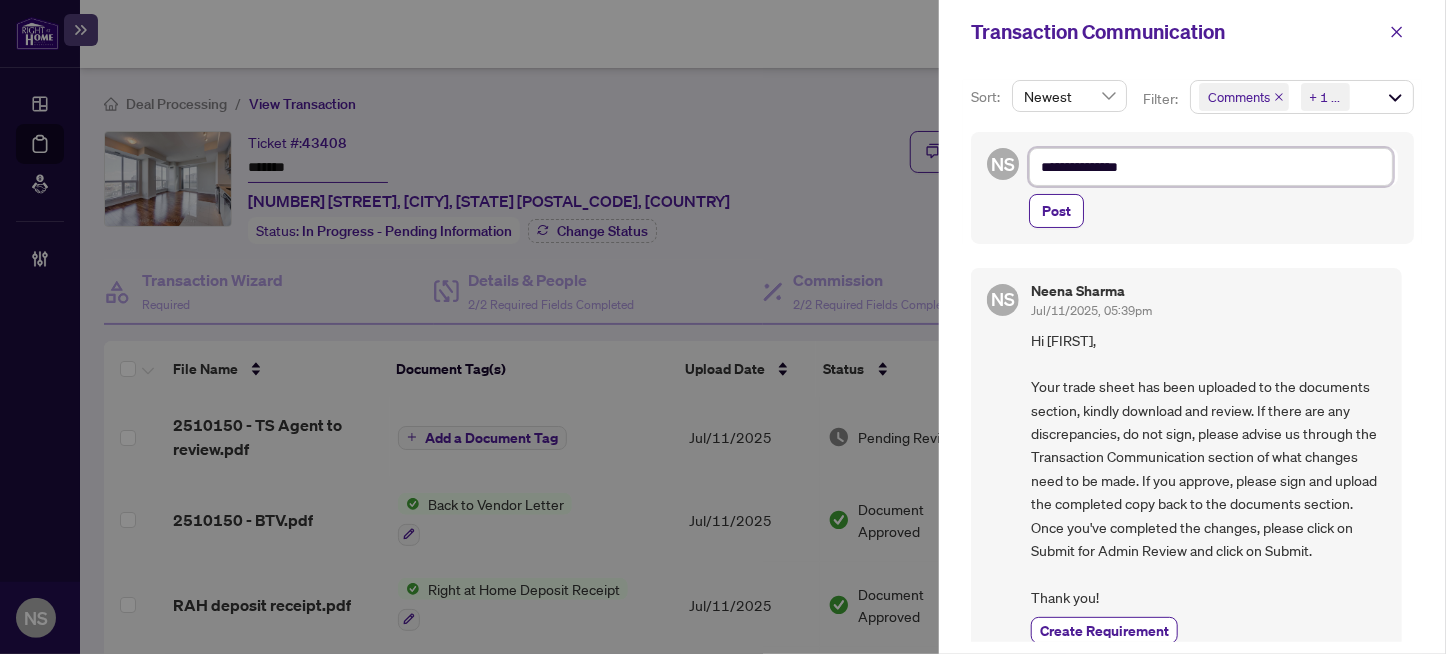 type on "**********" 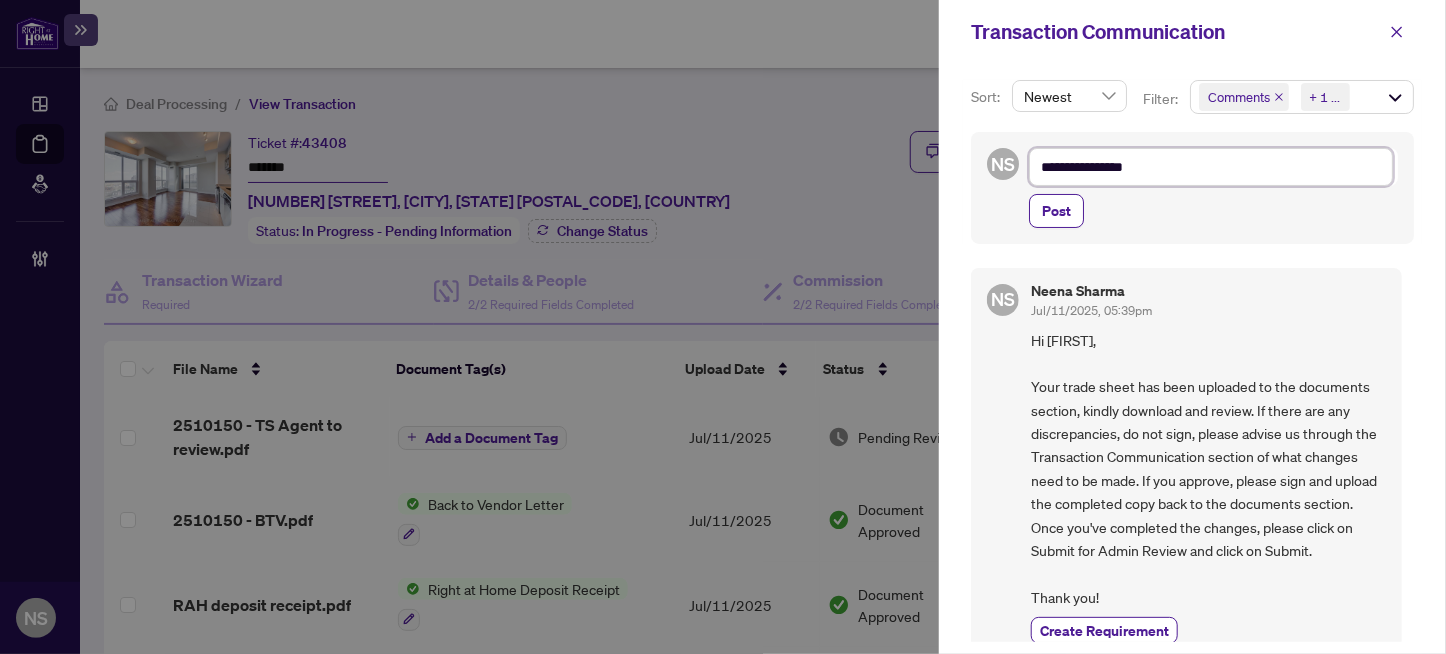type on "**********" 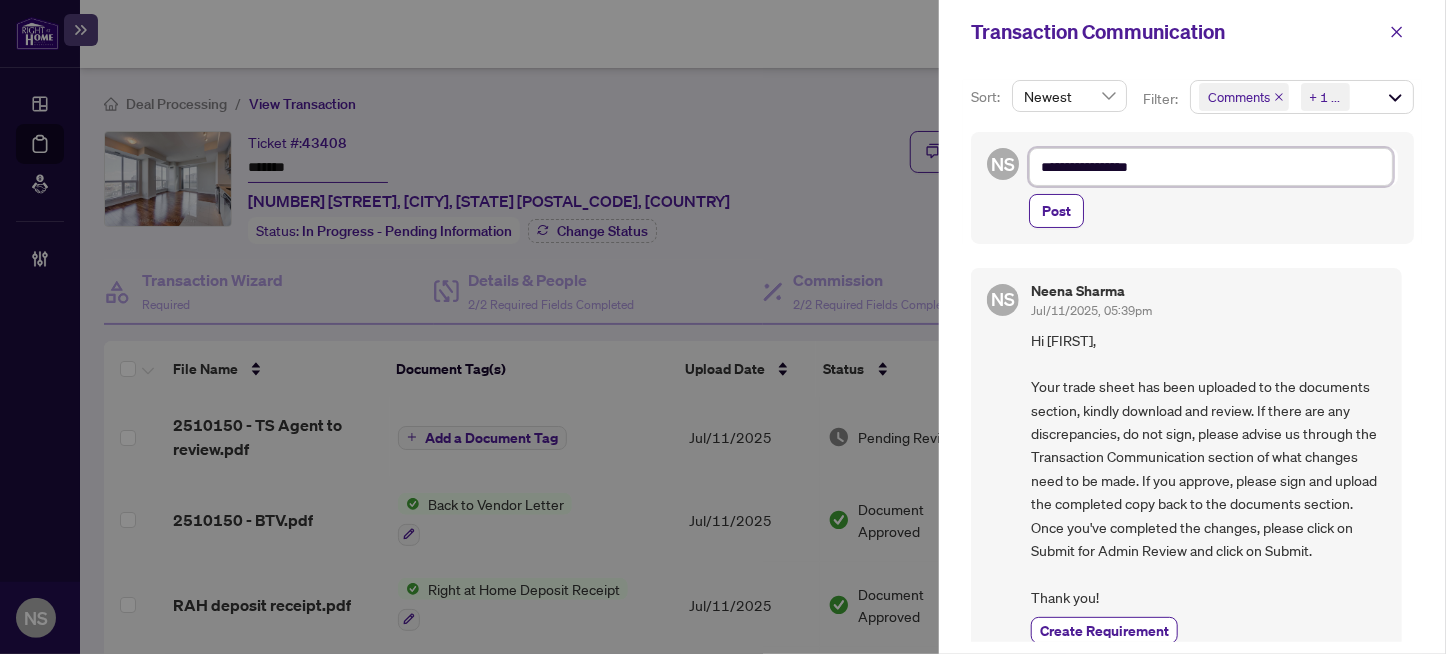 type on "**********" 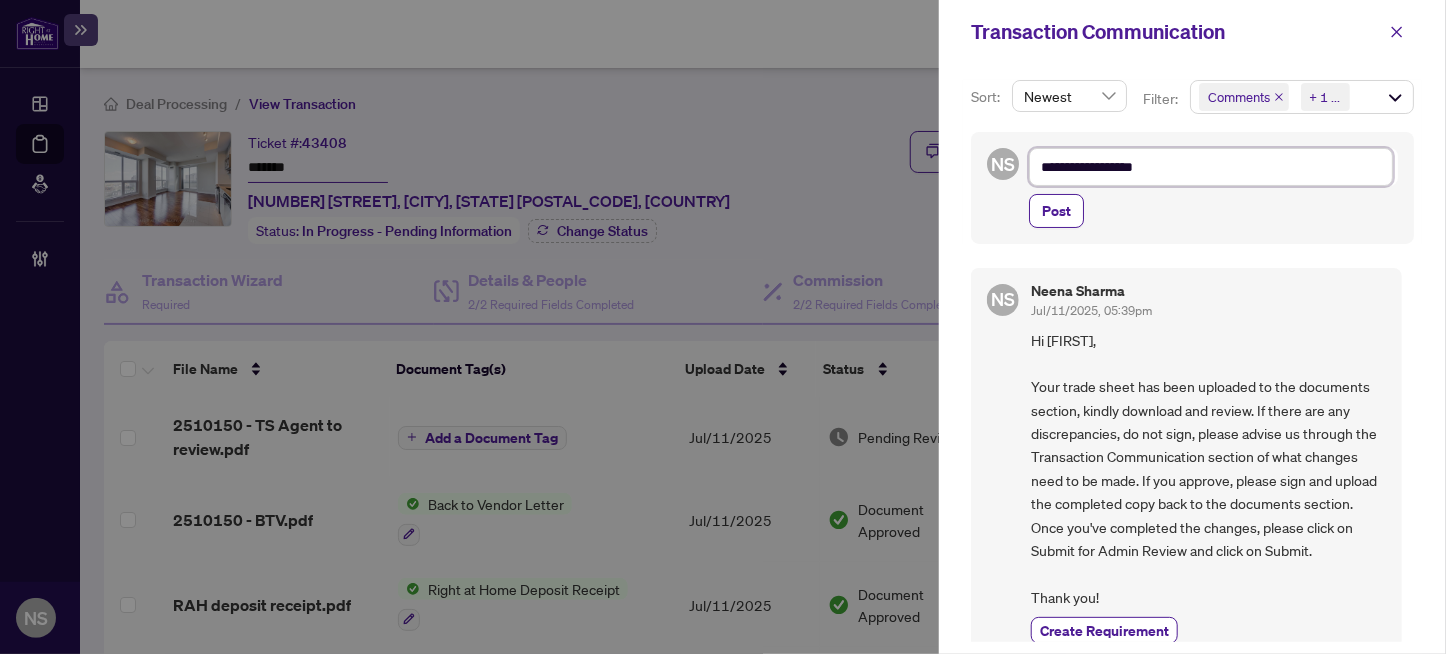 paste on "**********" 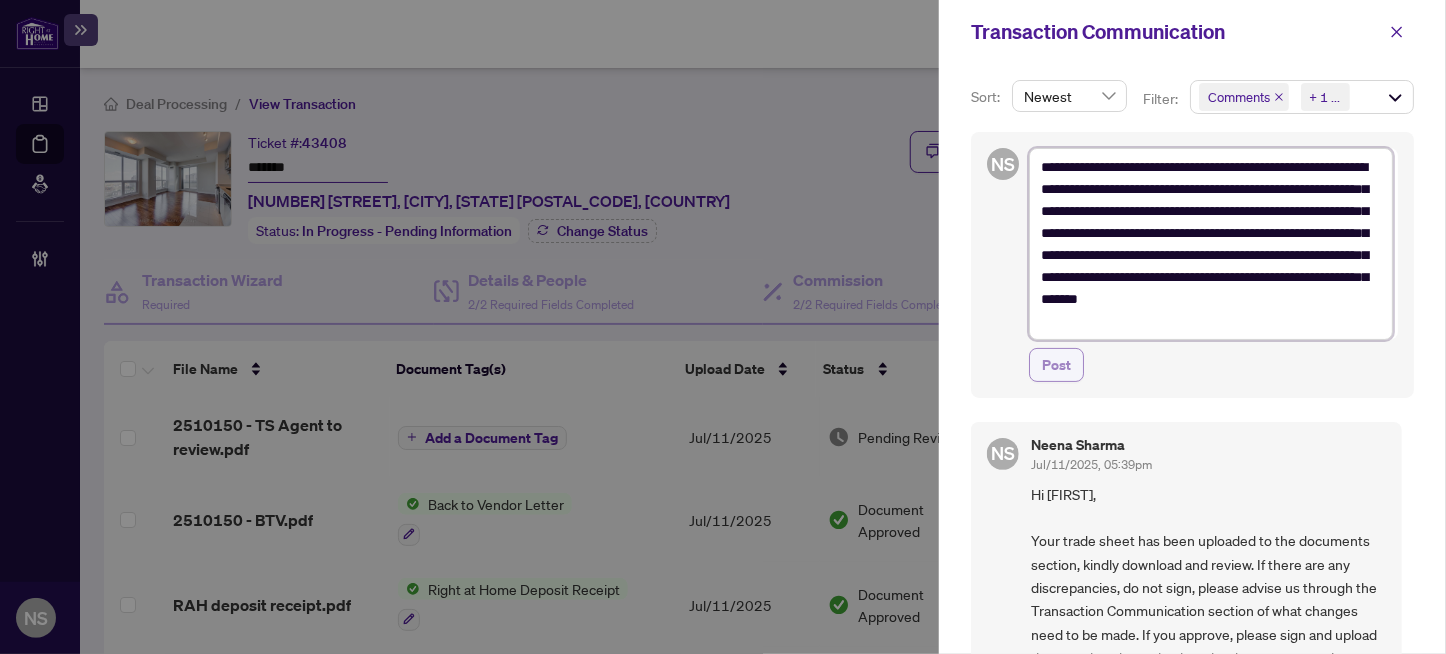 type on "**********" 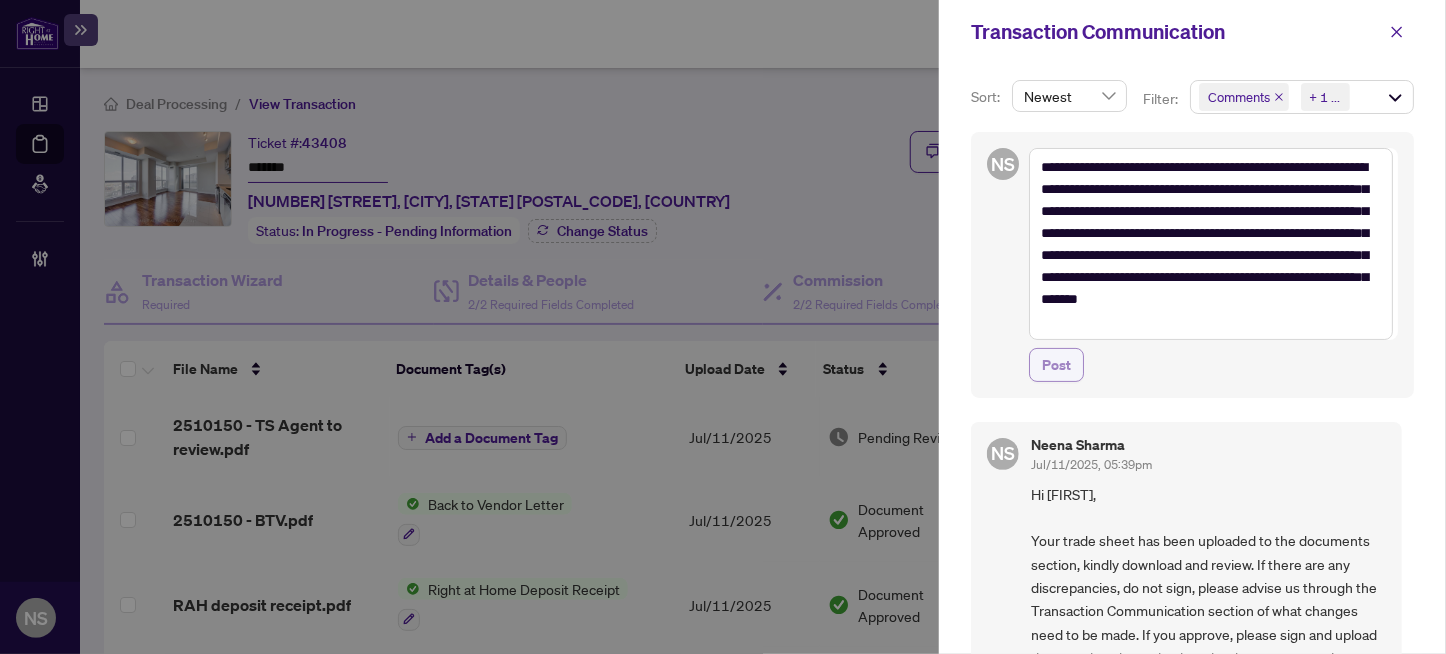 click on "Post" at bounding box center [1056, 365] 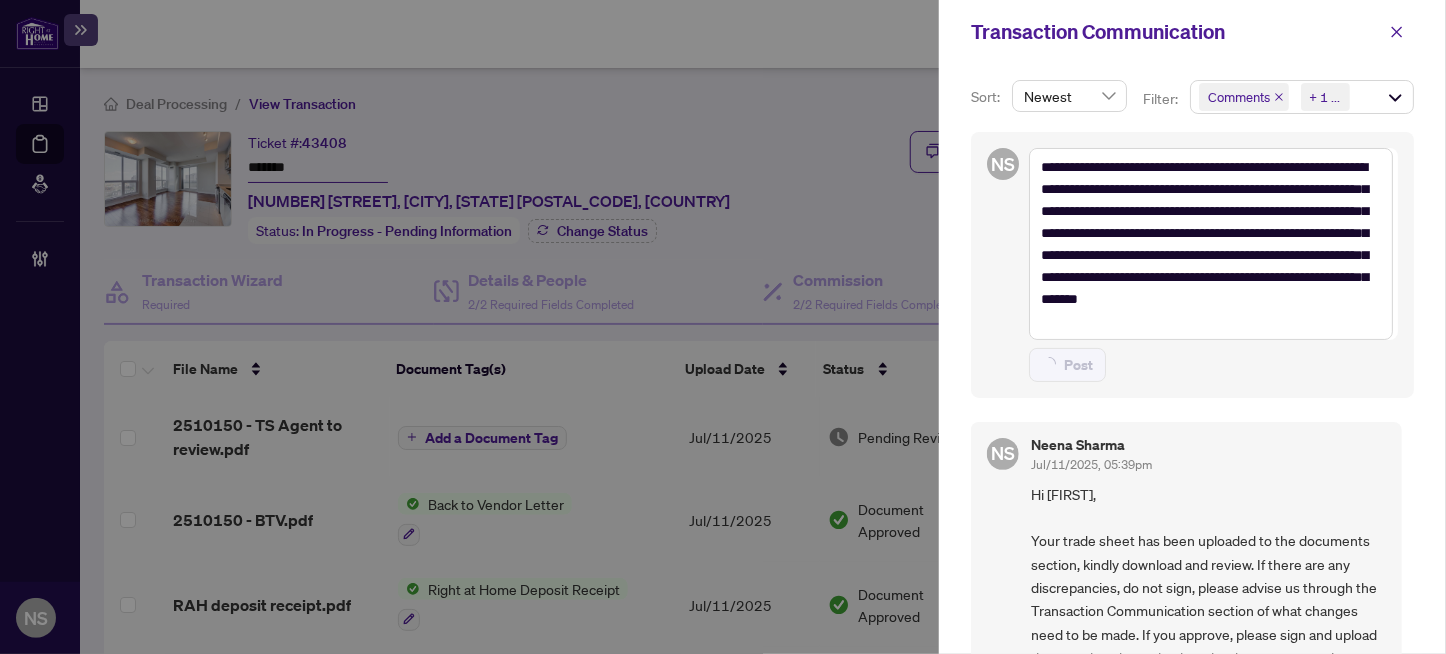 type on "**********" 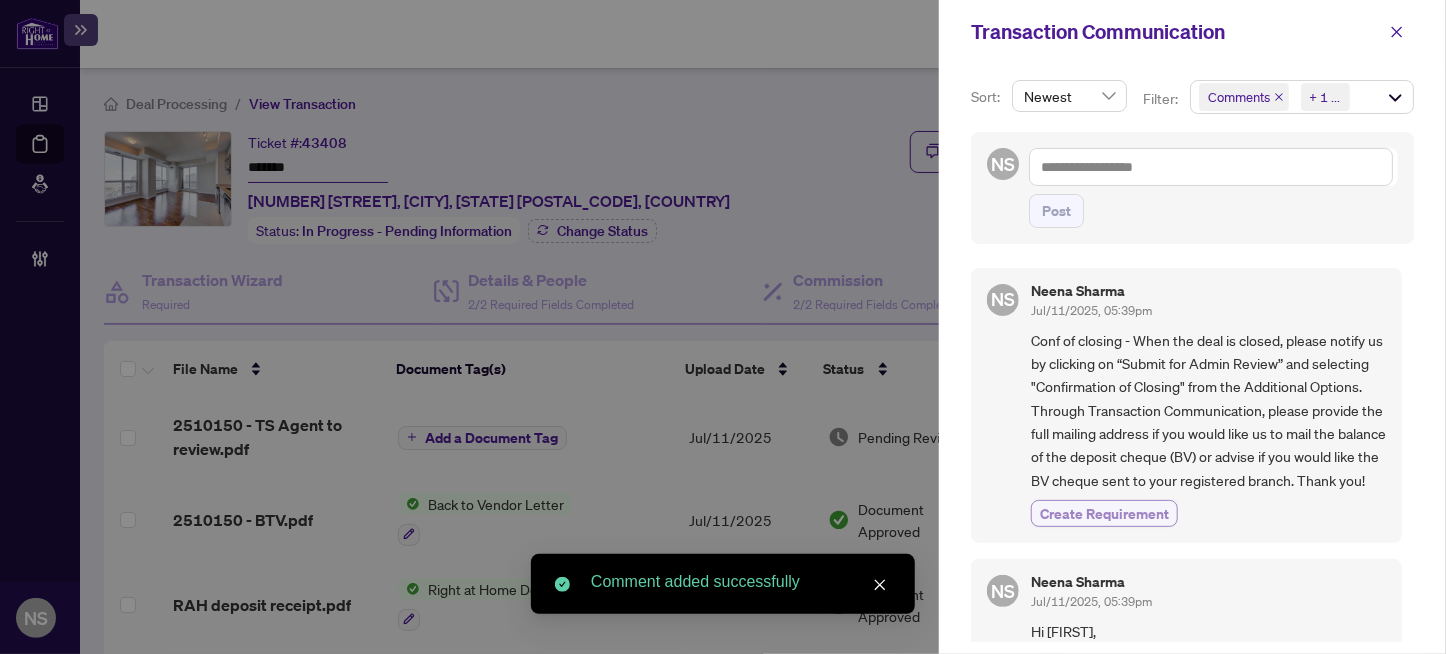 click on "Create Requirement" at bounding box center [1104, 513] 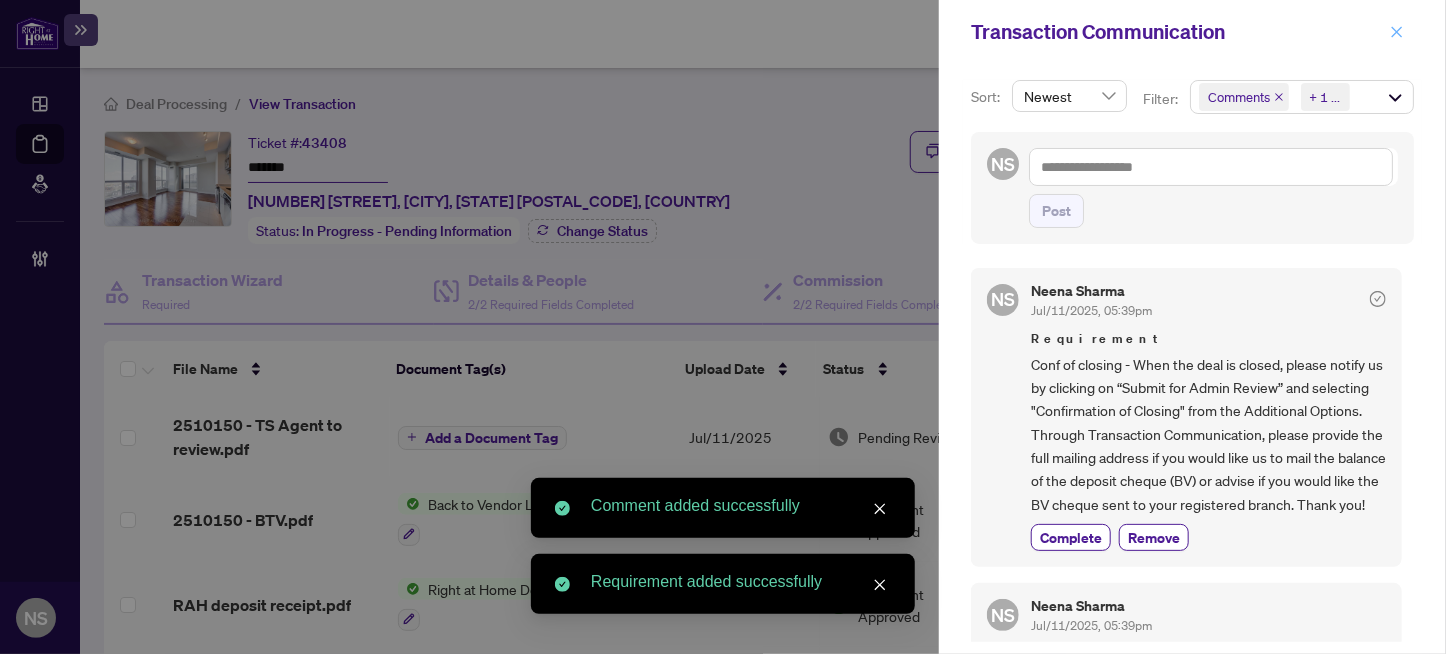 click 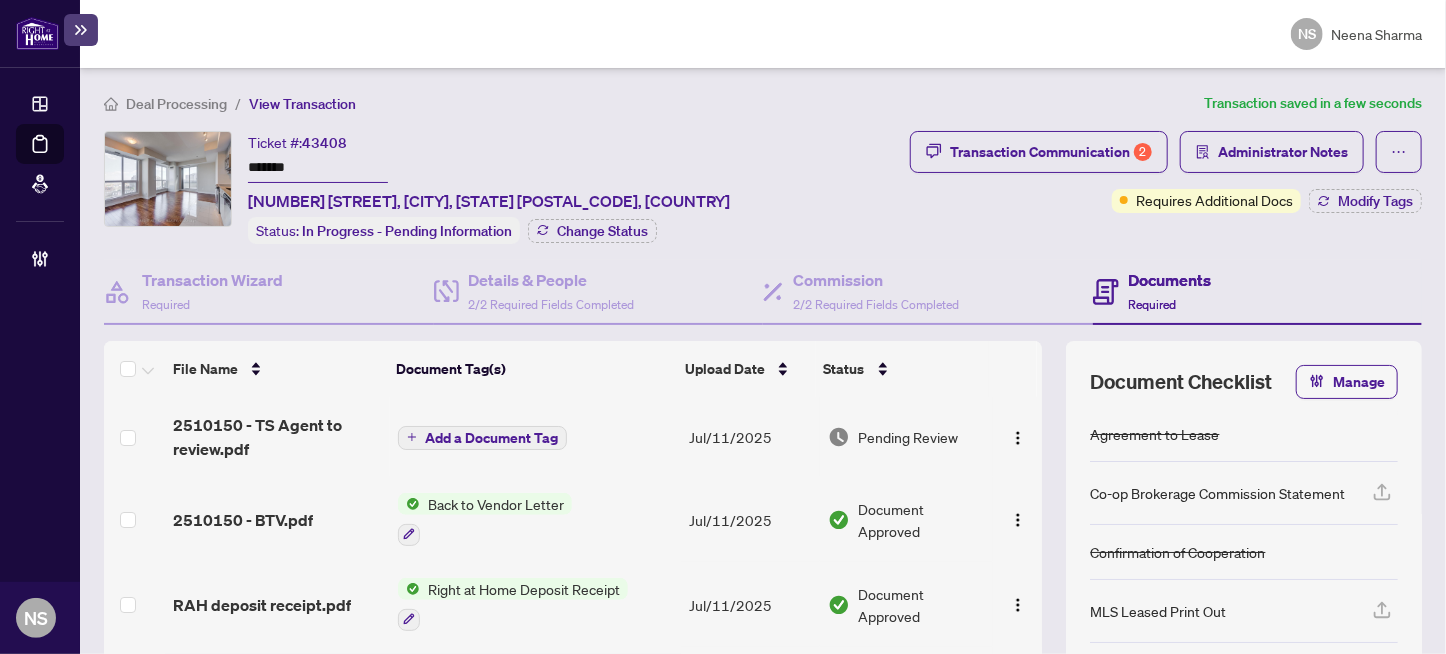 scroll, scrollTop: 115, scrollLeft: 0, axis: vertical 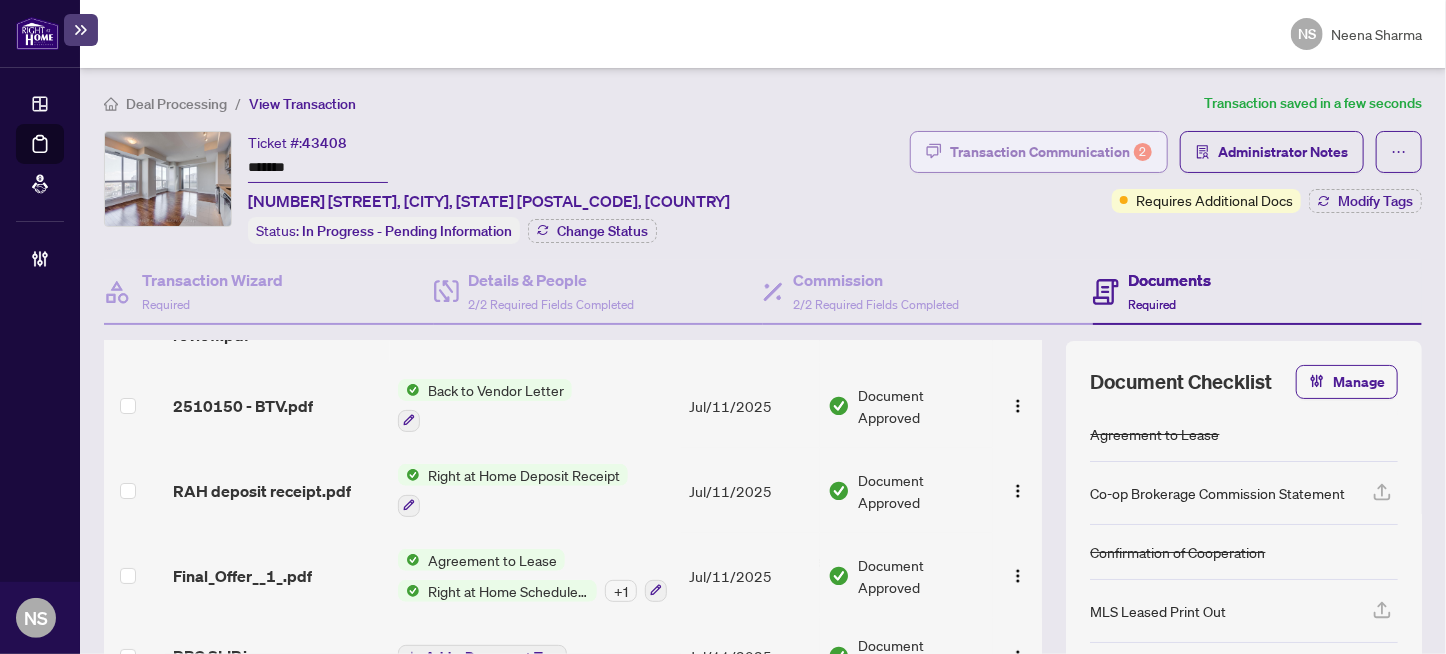 click on "Transaction Communication 2" at bounding box center [1051, 152] 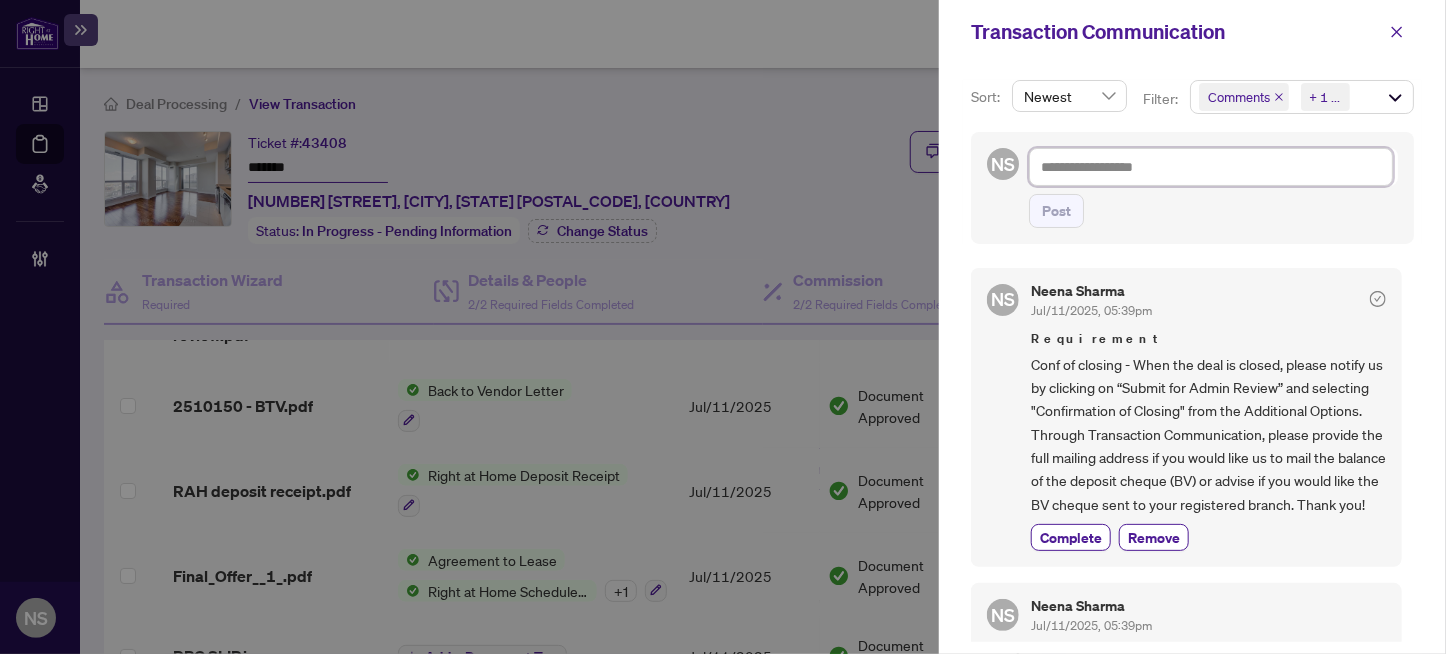 click at bounding box center [1211, 167] 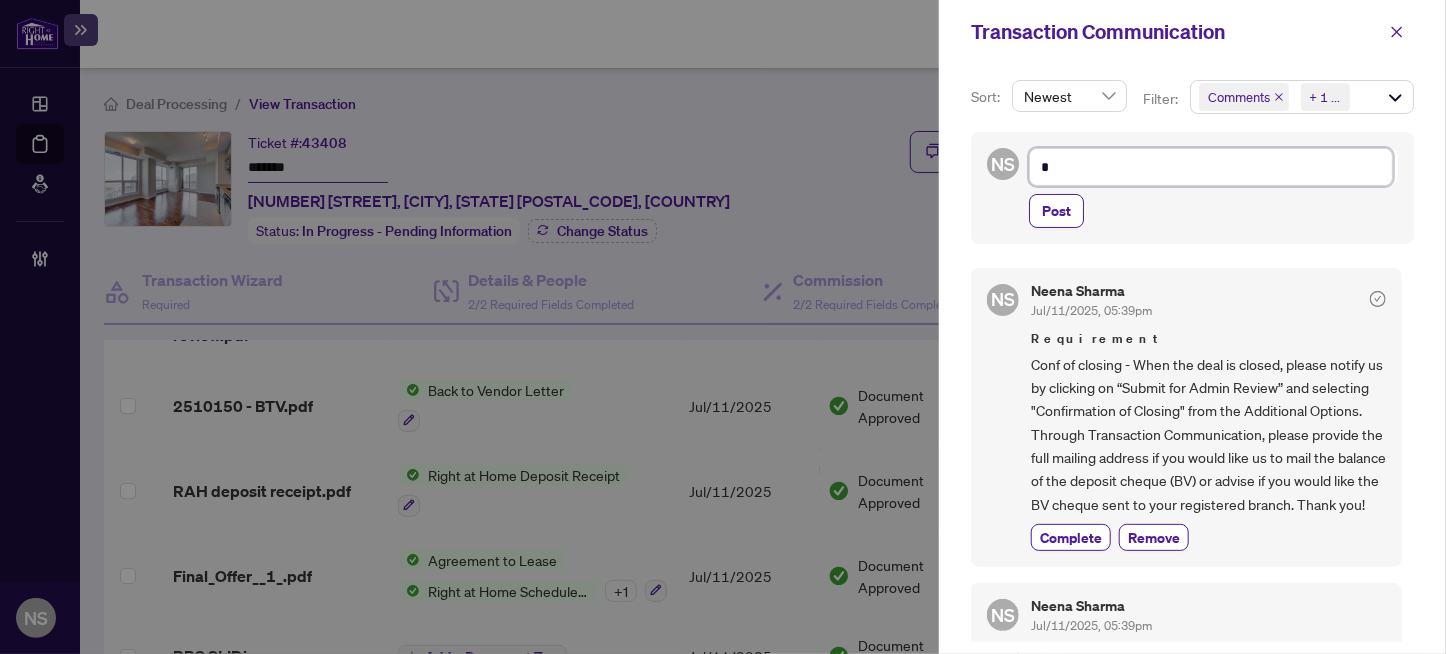 type on "**" 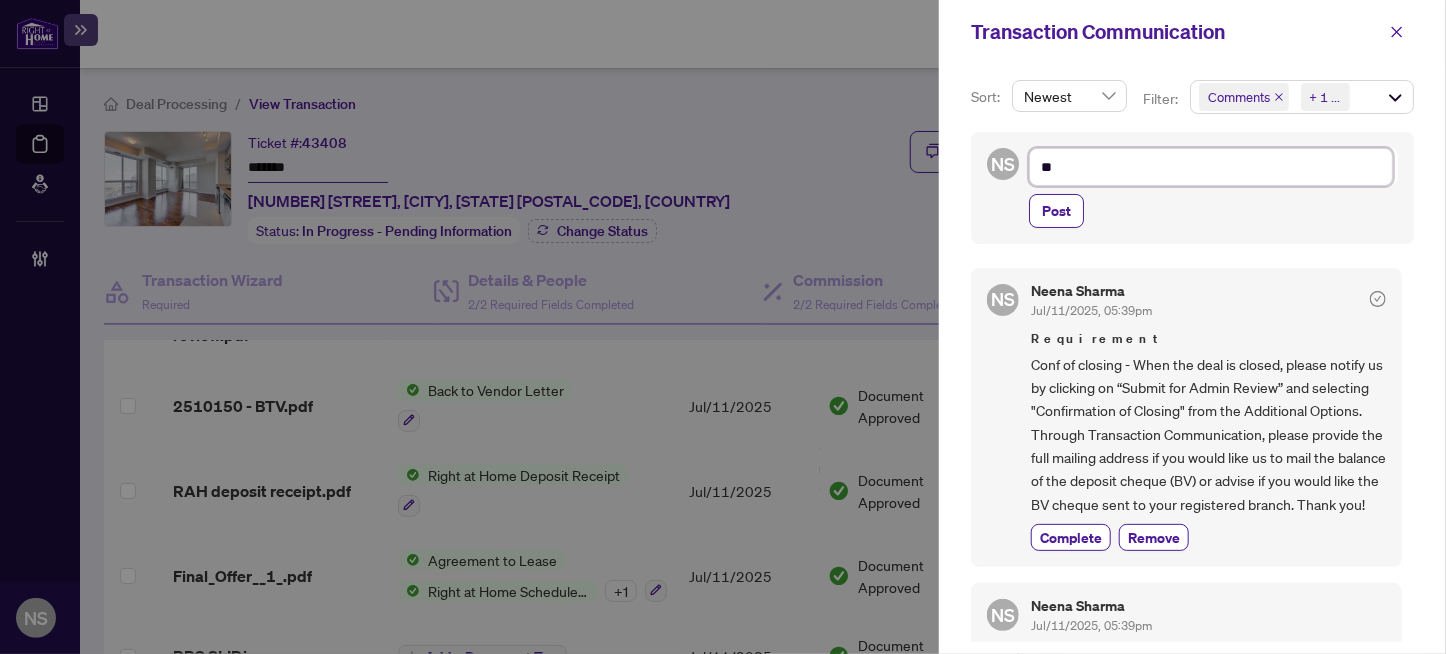 type on "***" 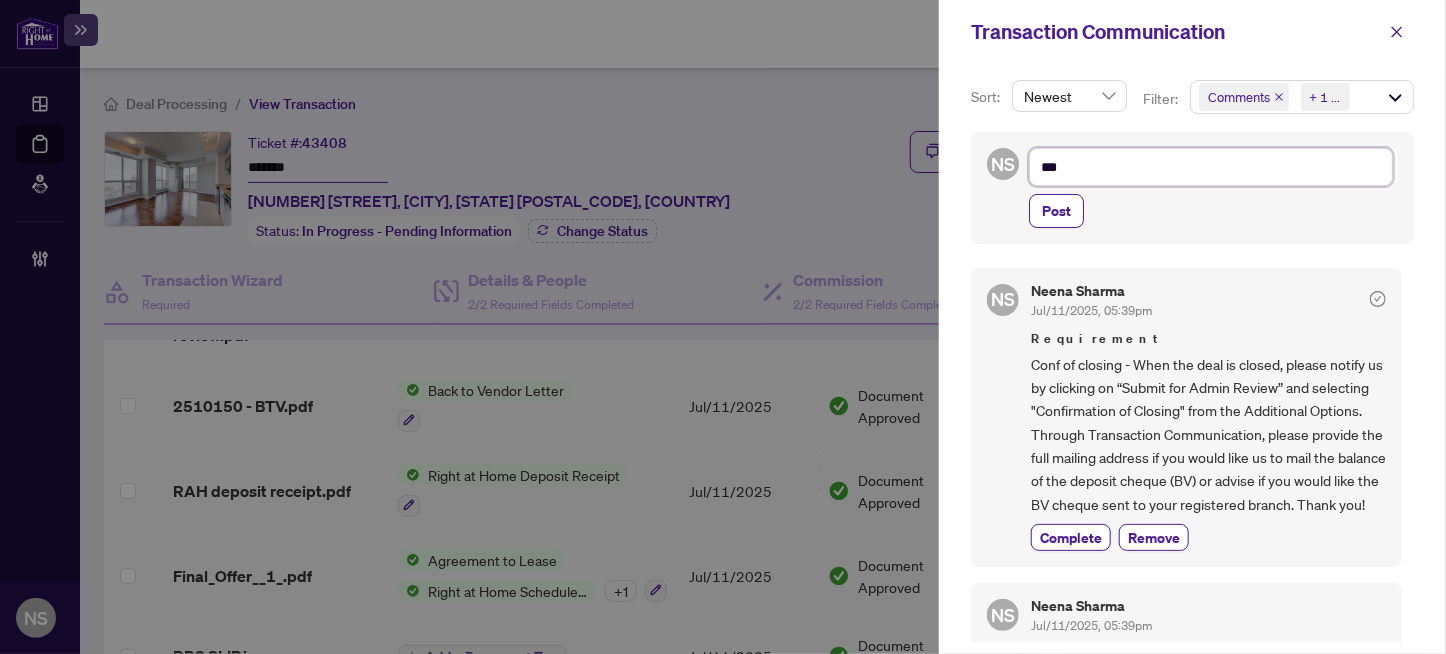 type on "***" 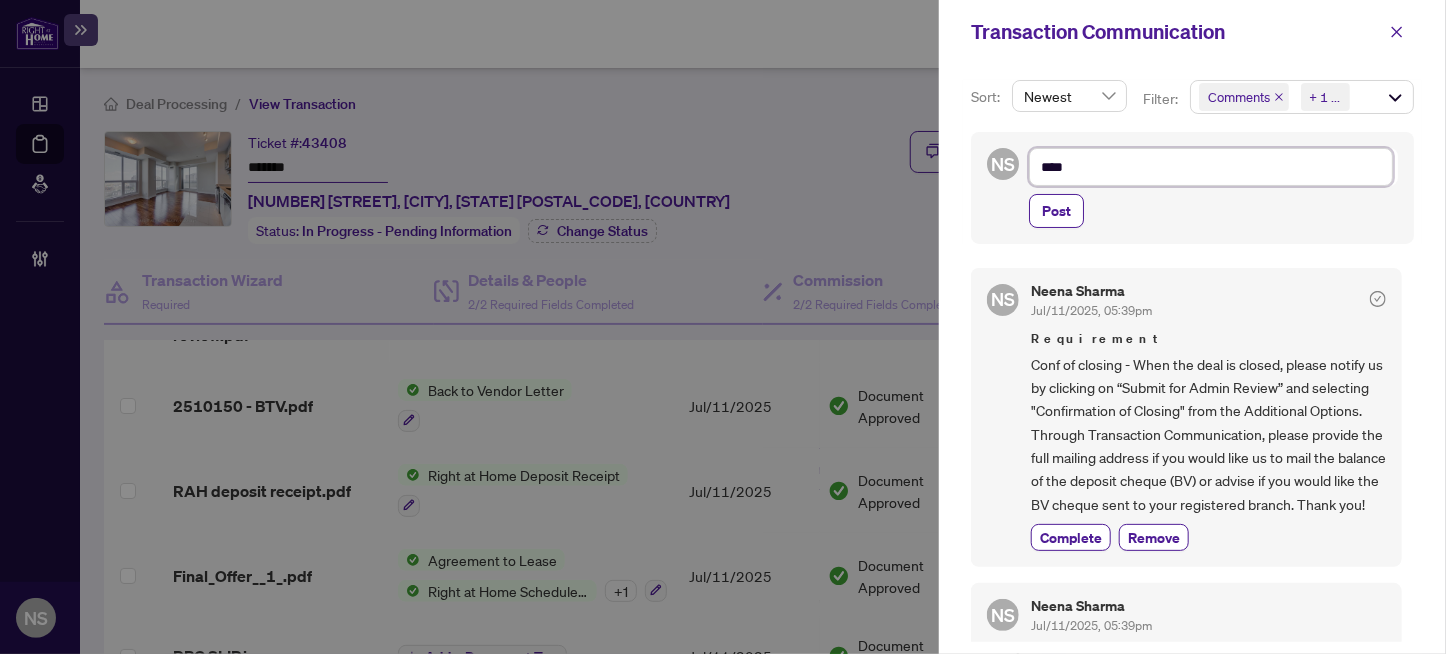type on "*****" 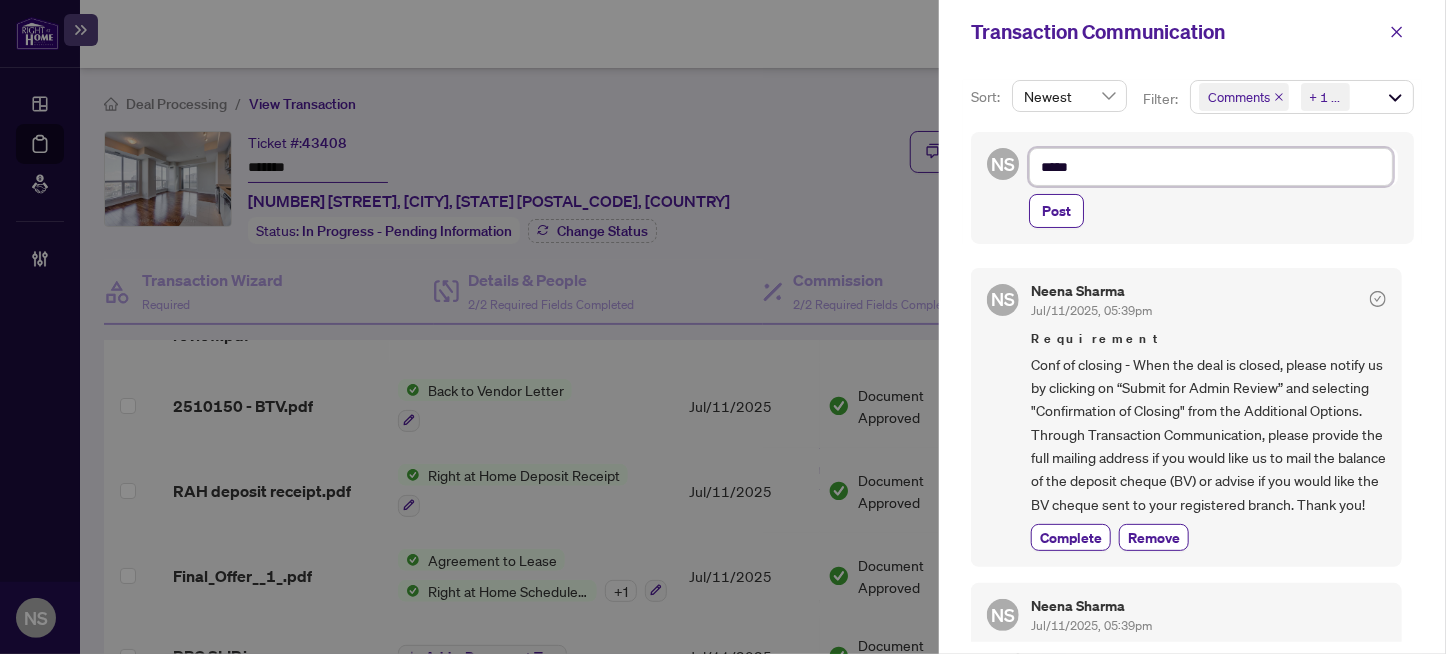 type on "******" 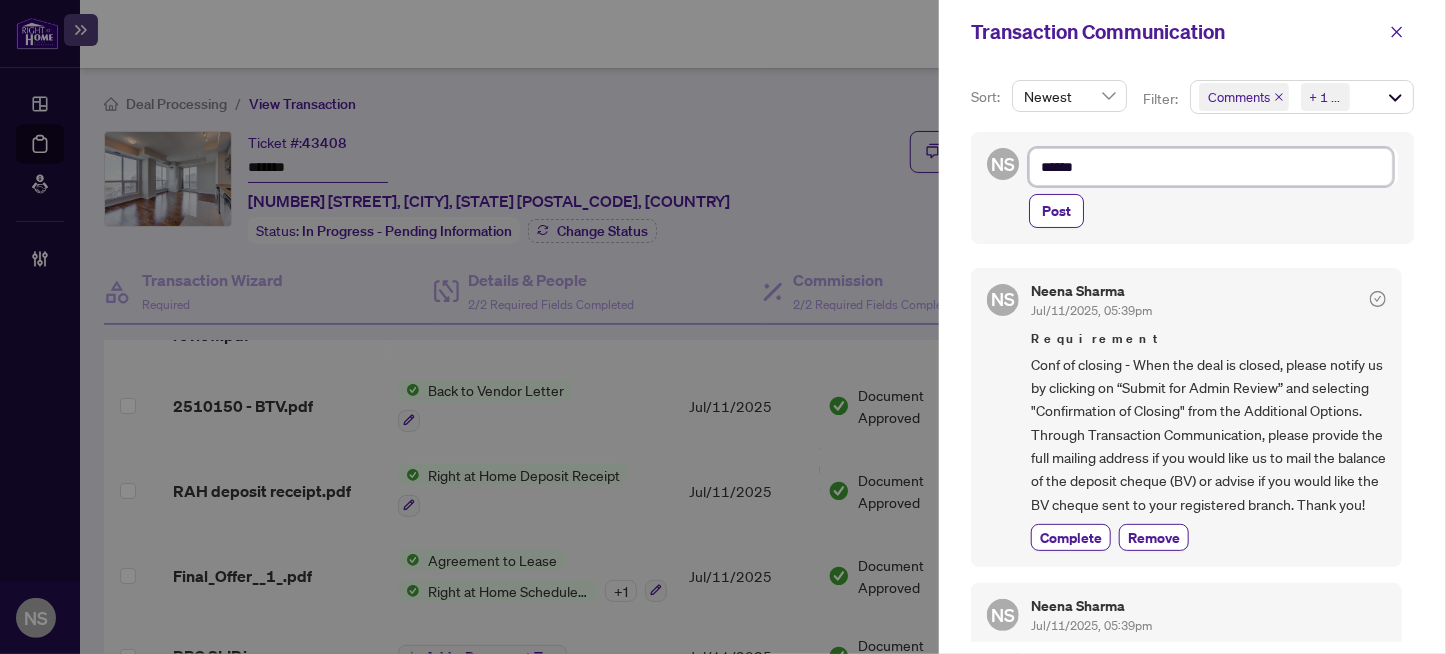 type on "*******" 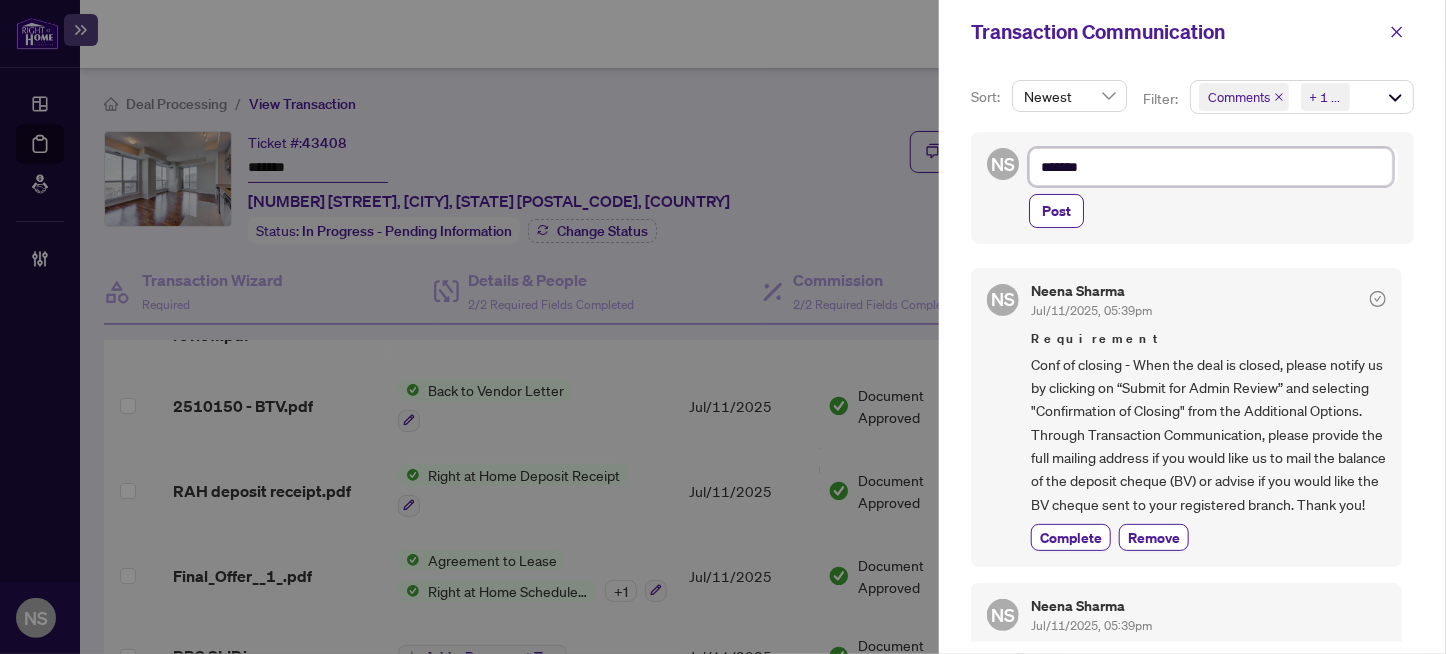 type on "********" 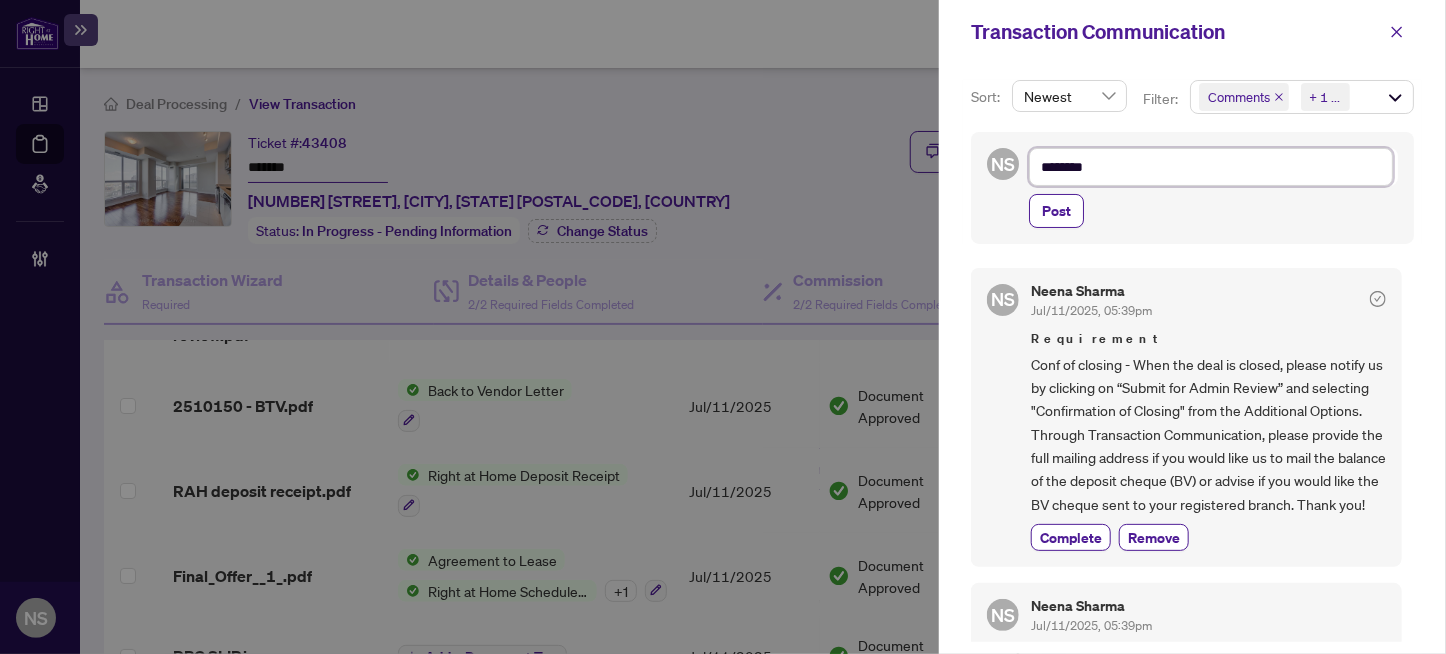type on "*********" 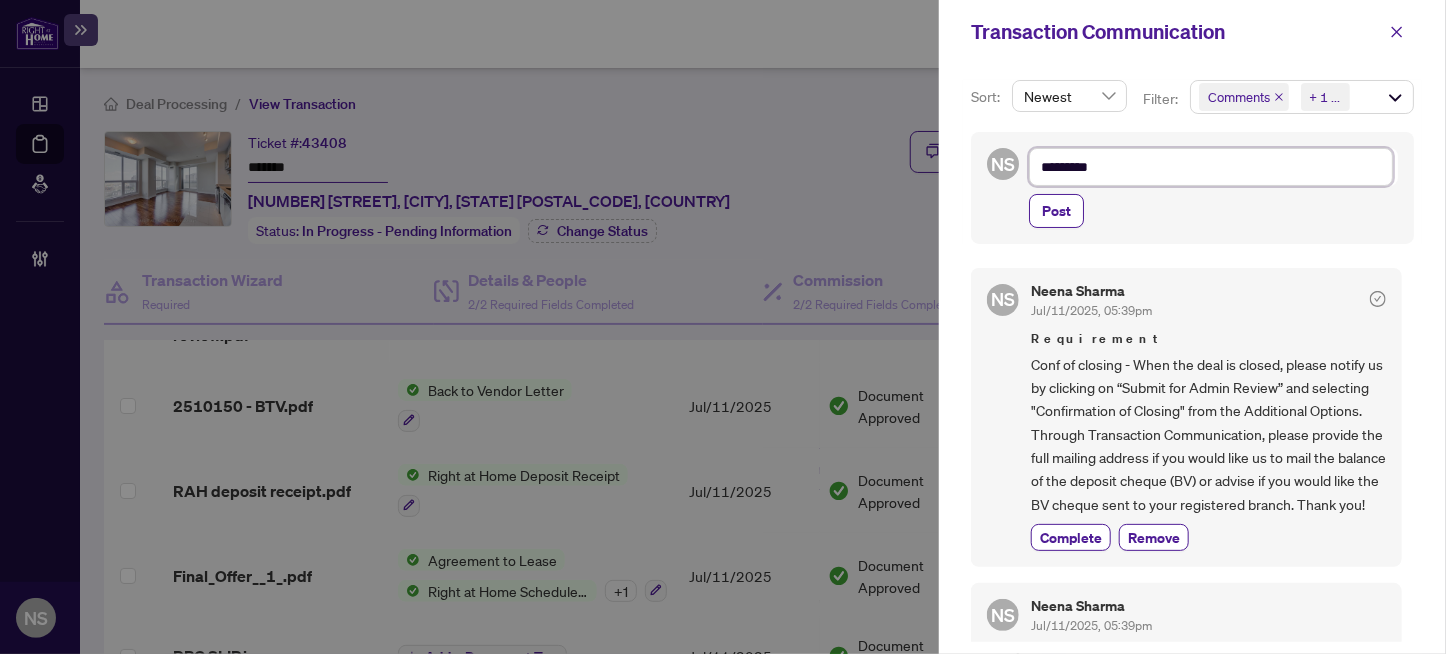 type on "**********" 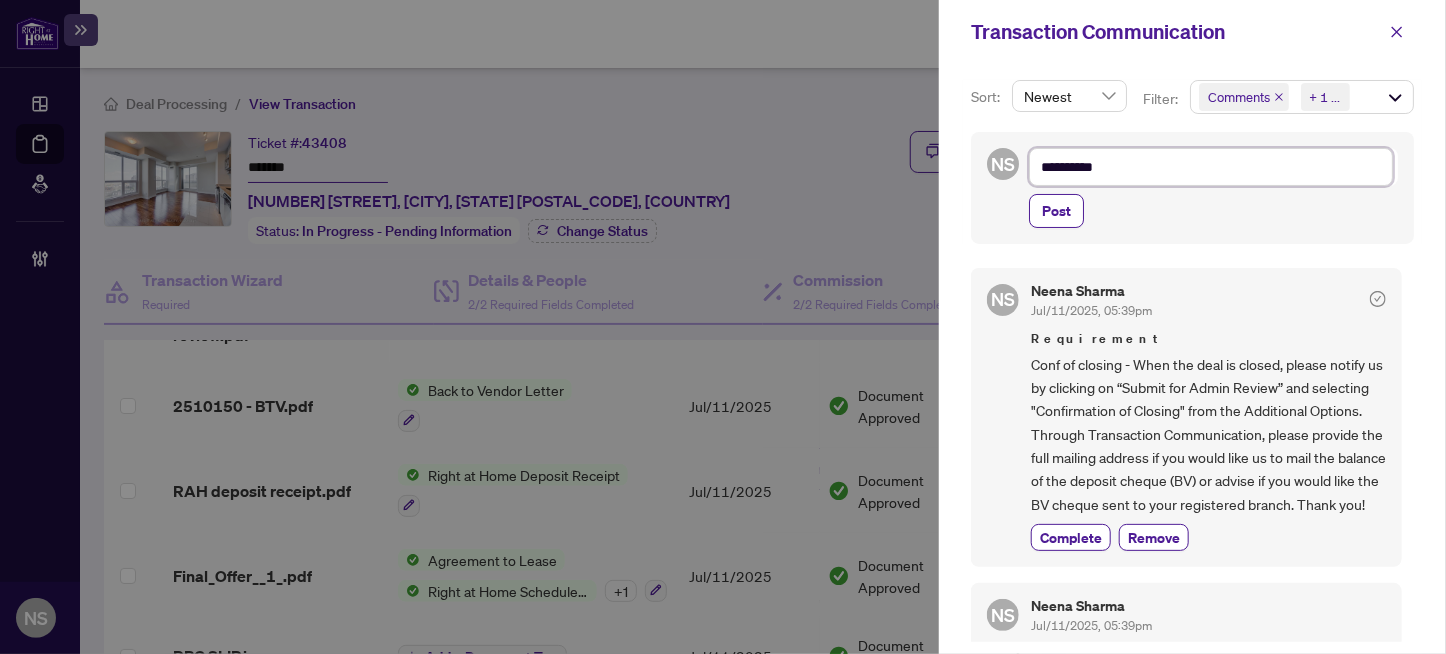 type on "**********" 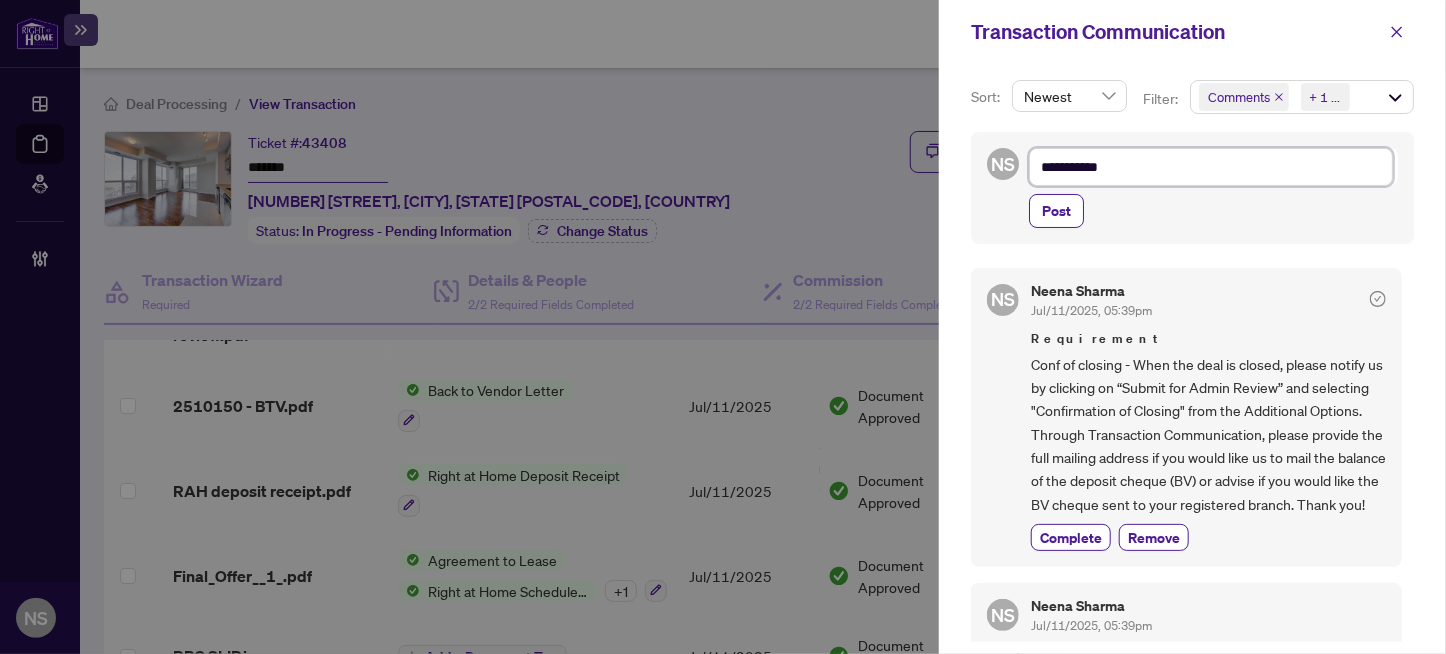 type on "**********" 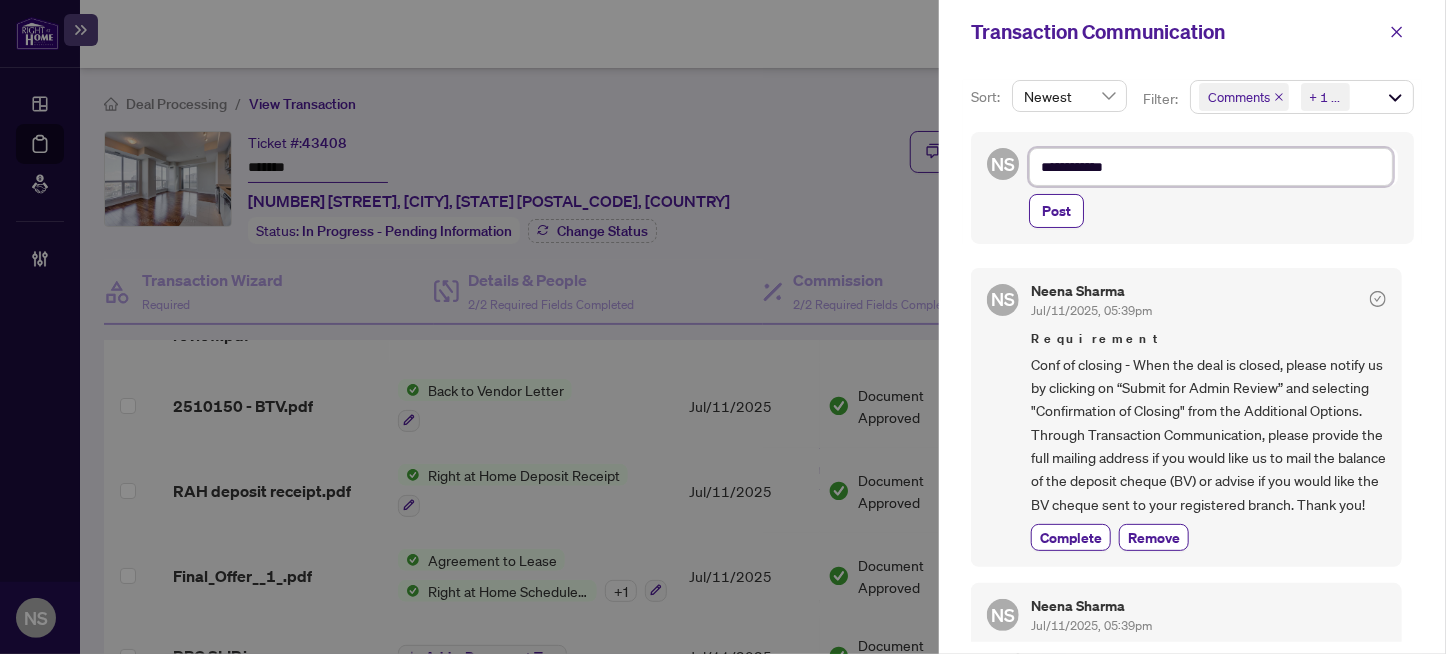 type on "**********" 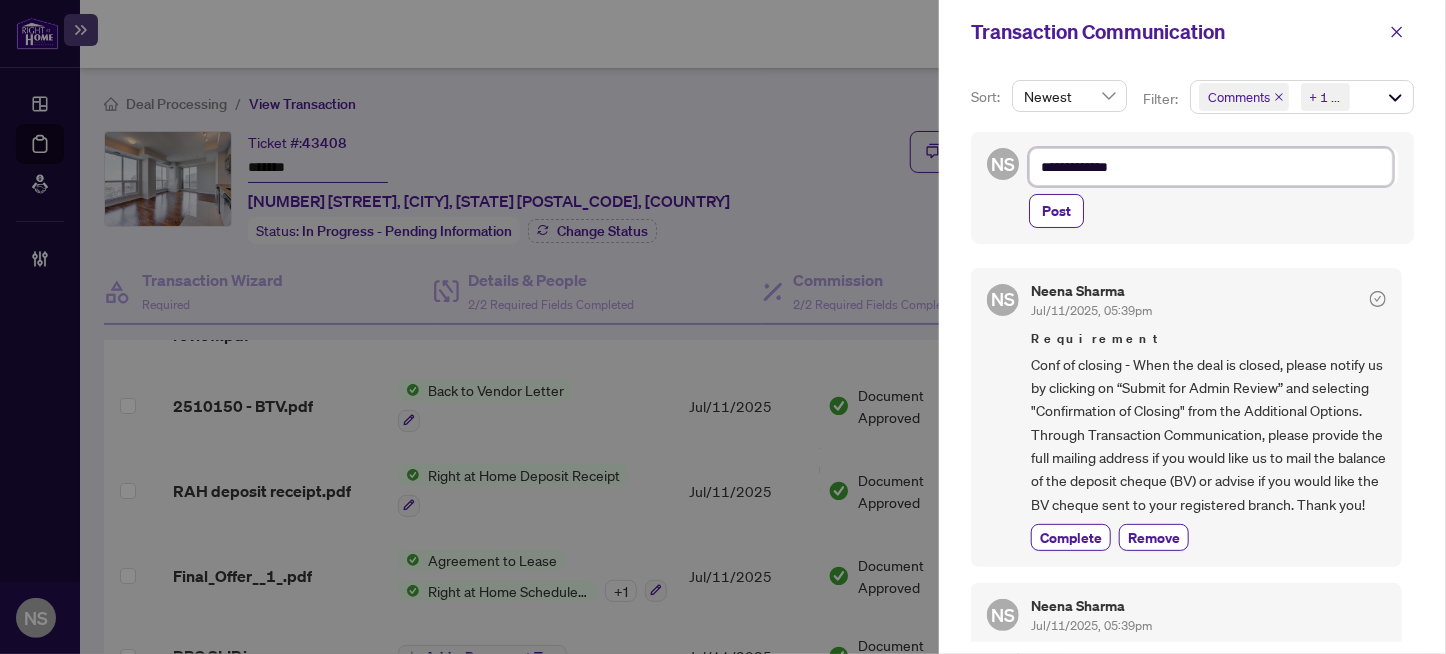 type on "**********" 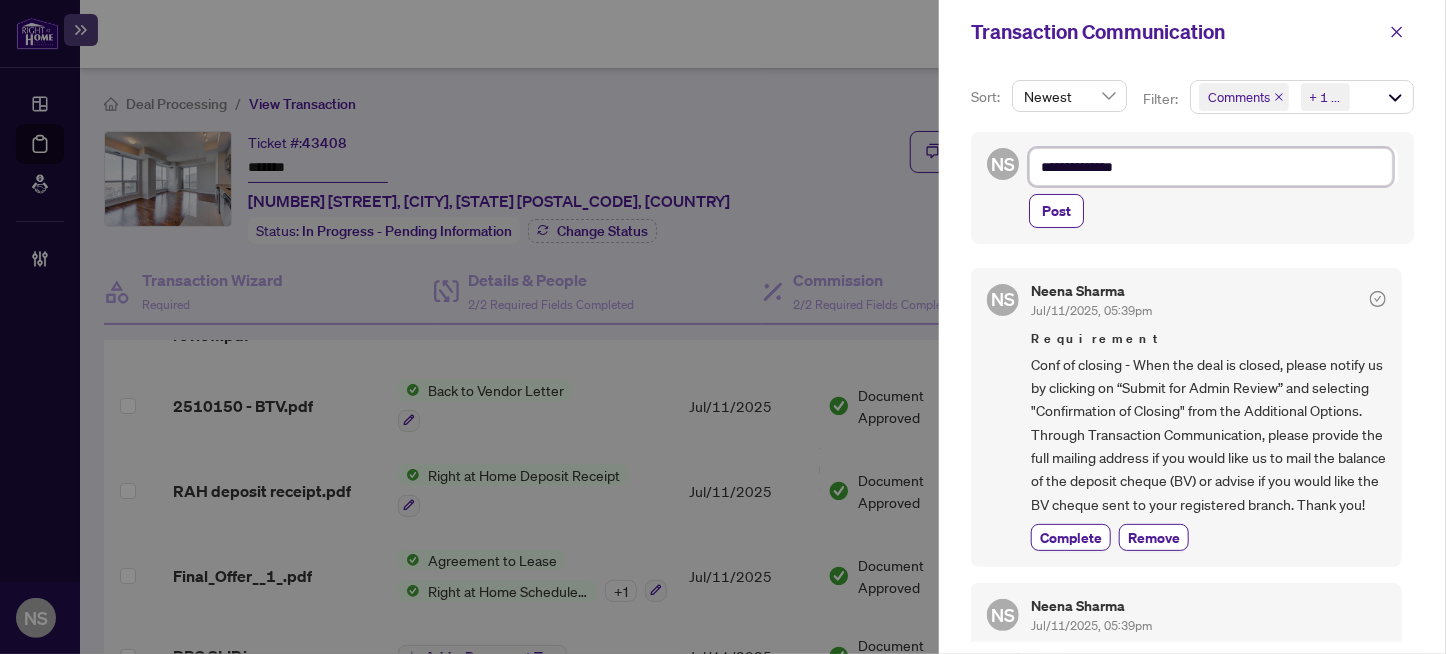 type on "**********" 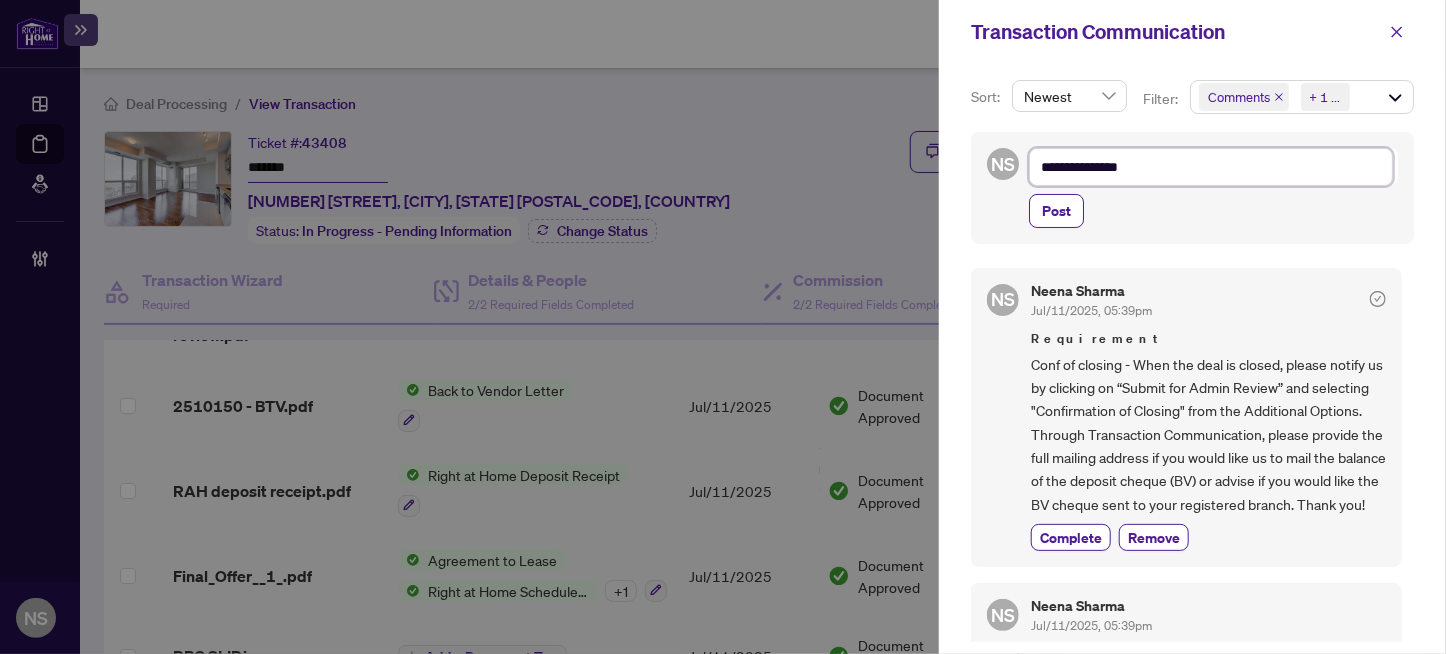 type on "**********" 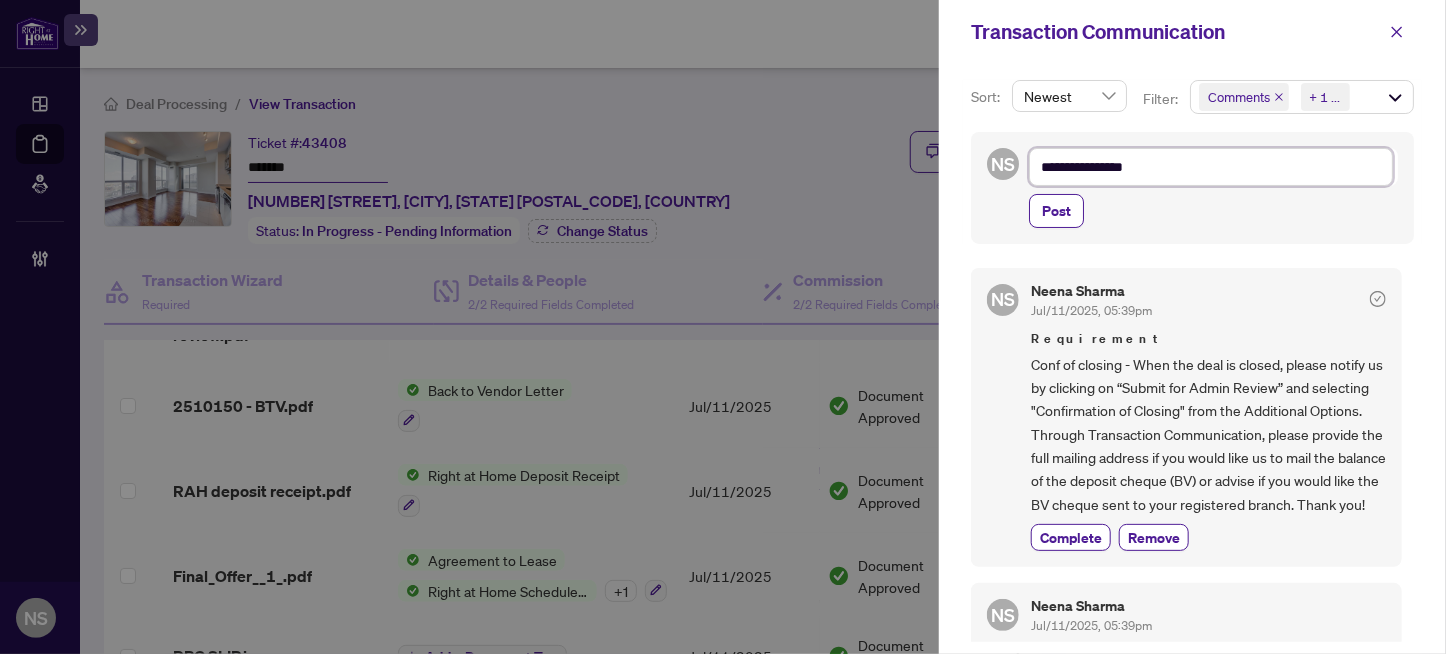 type on "**********" 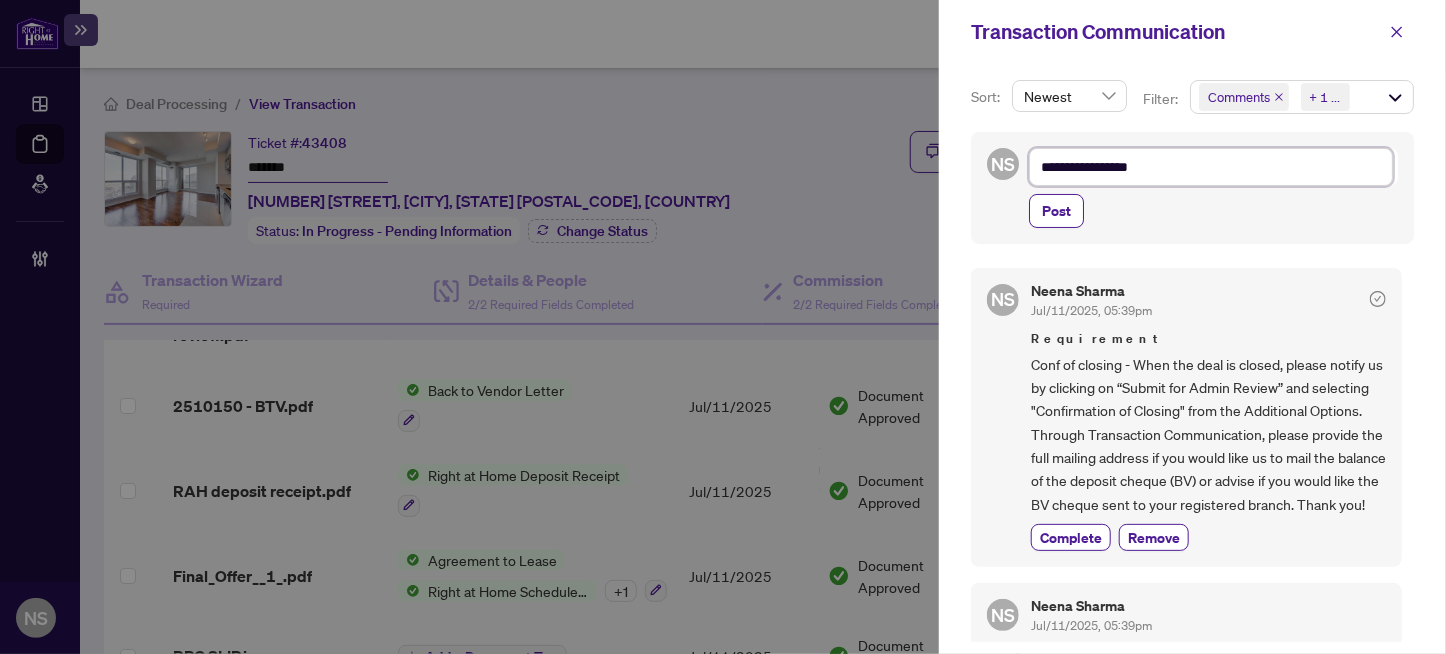 type on "**********" 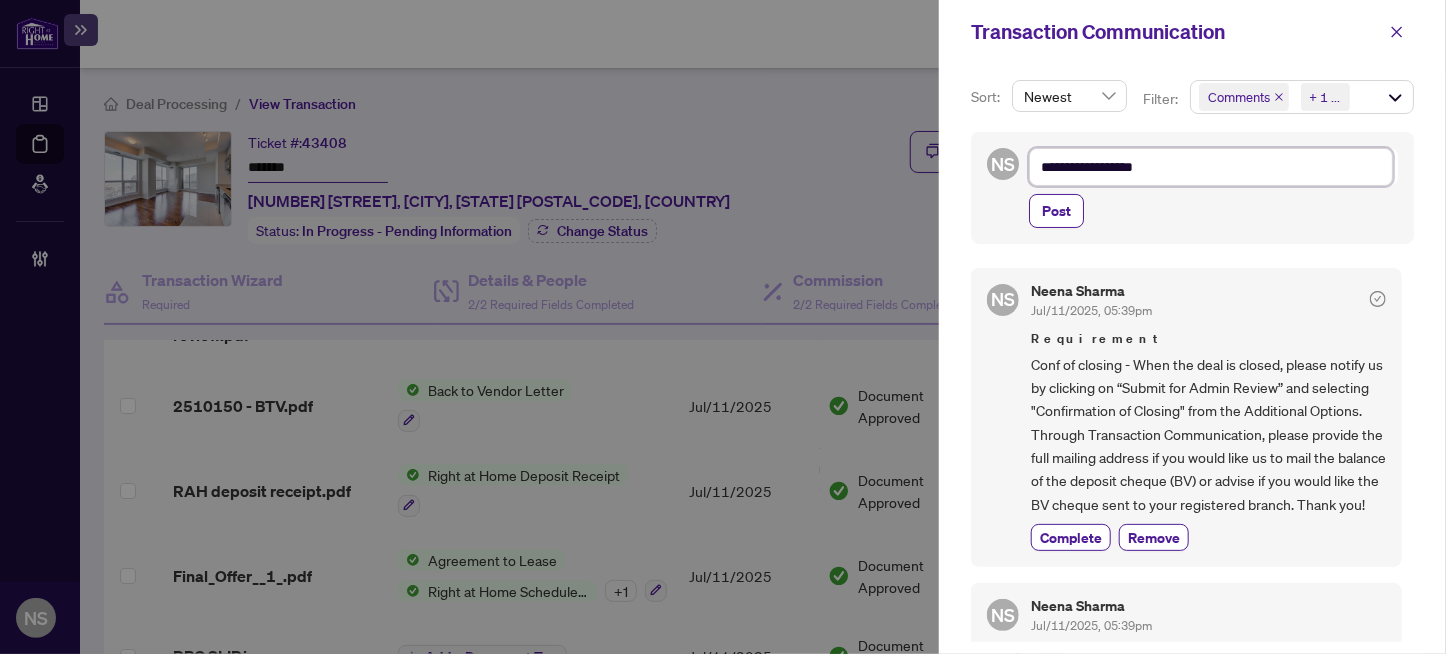type on "**********" 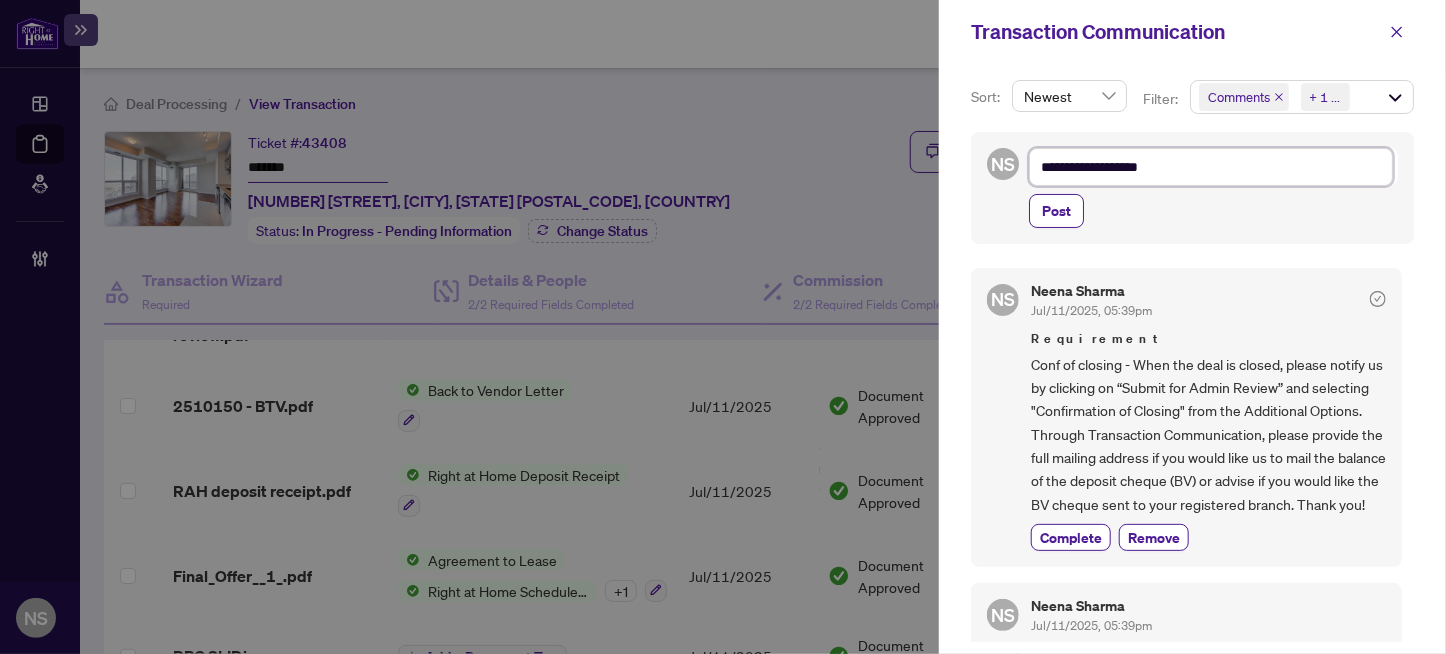 type on "**********" 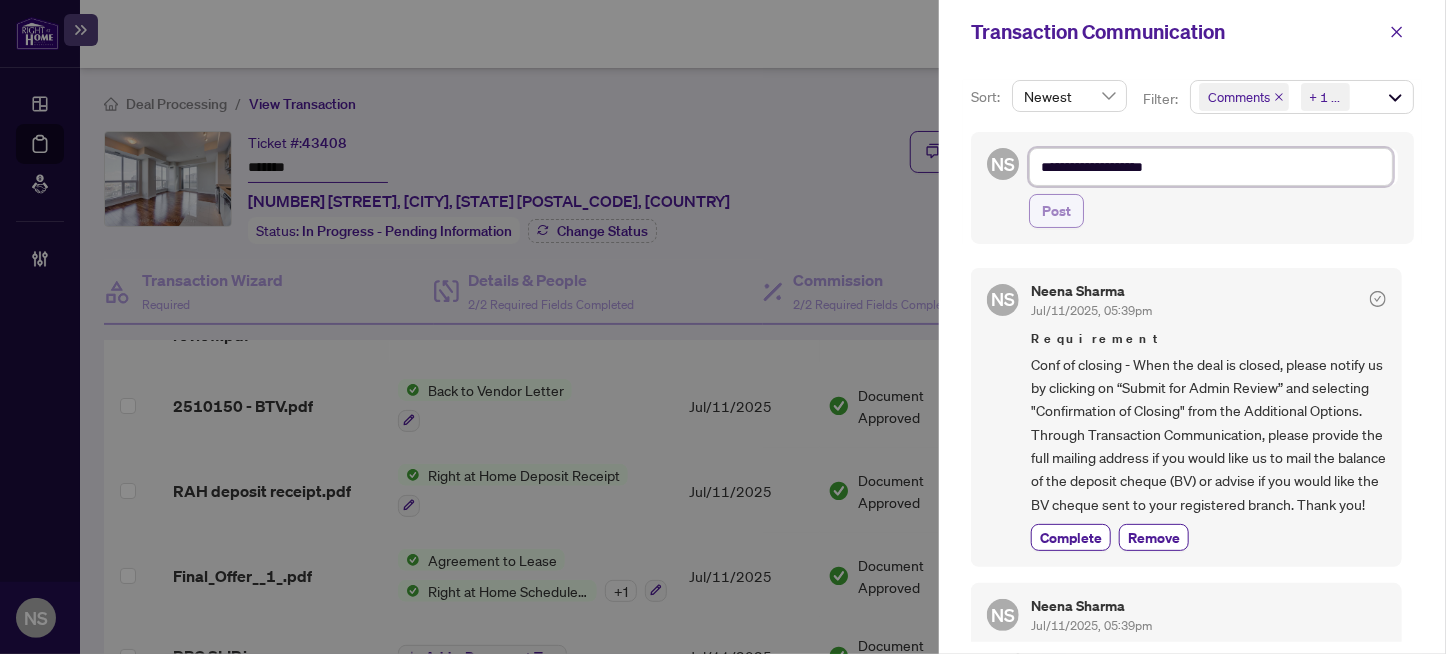 type on "**********" 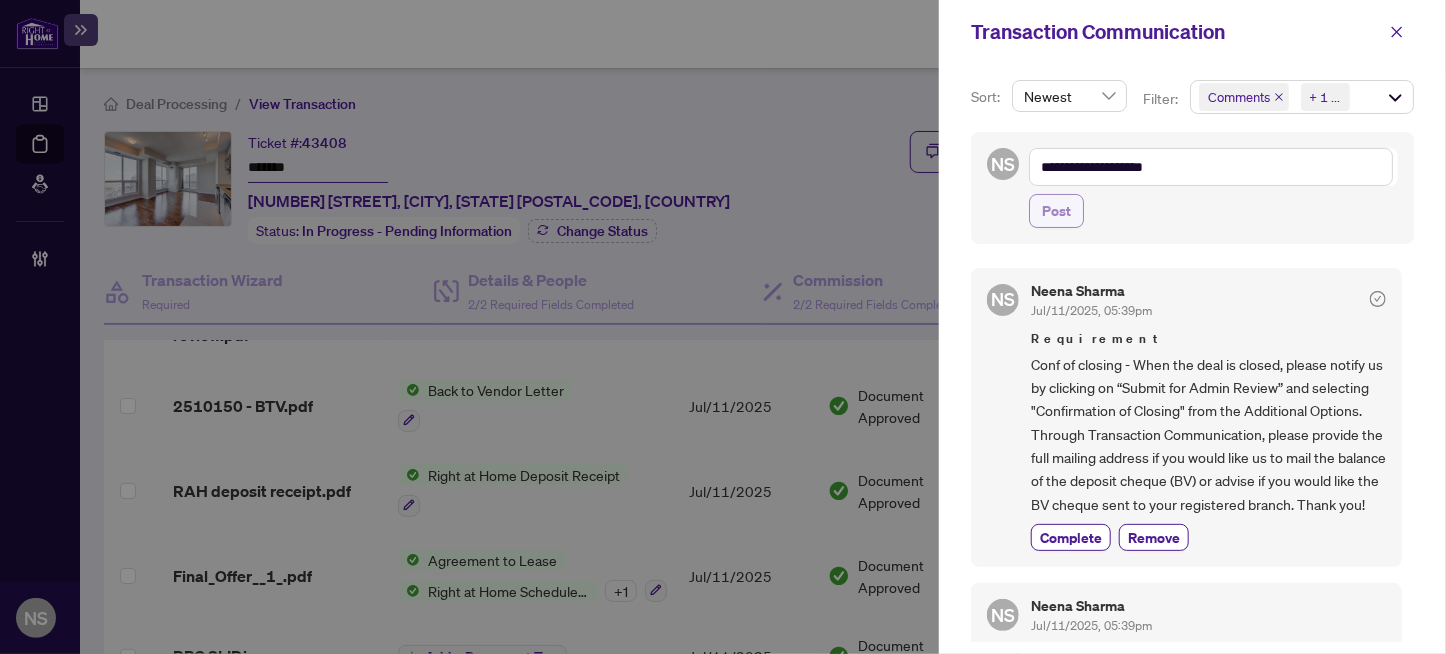 click on "Post" at bounding box center [1056, 211] 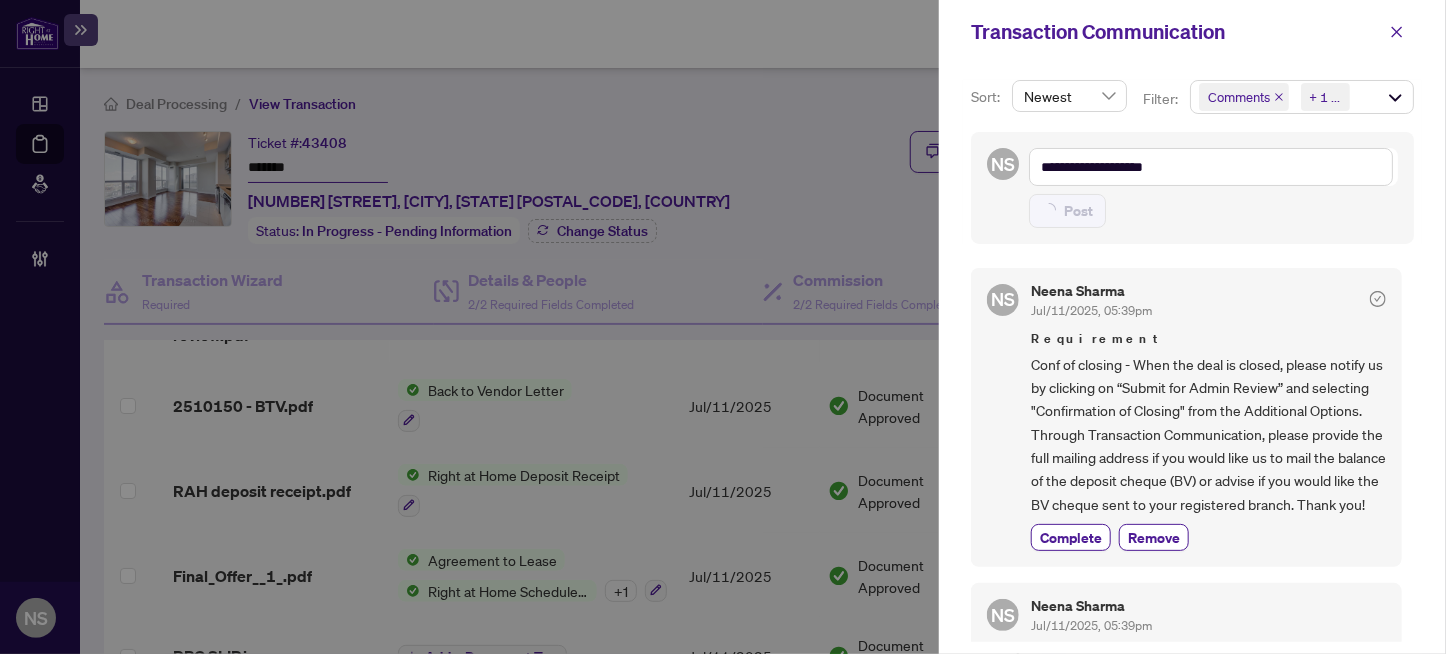 type on "**********" 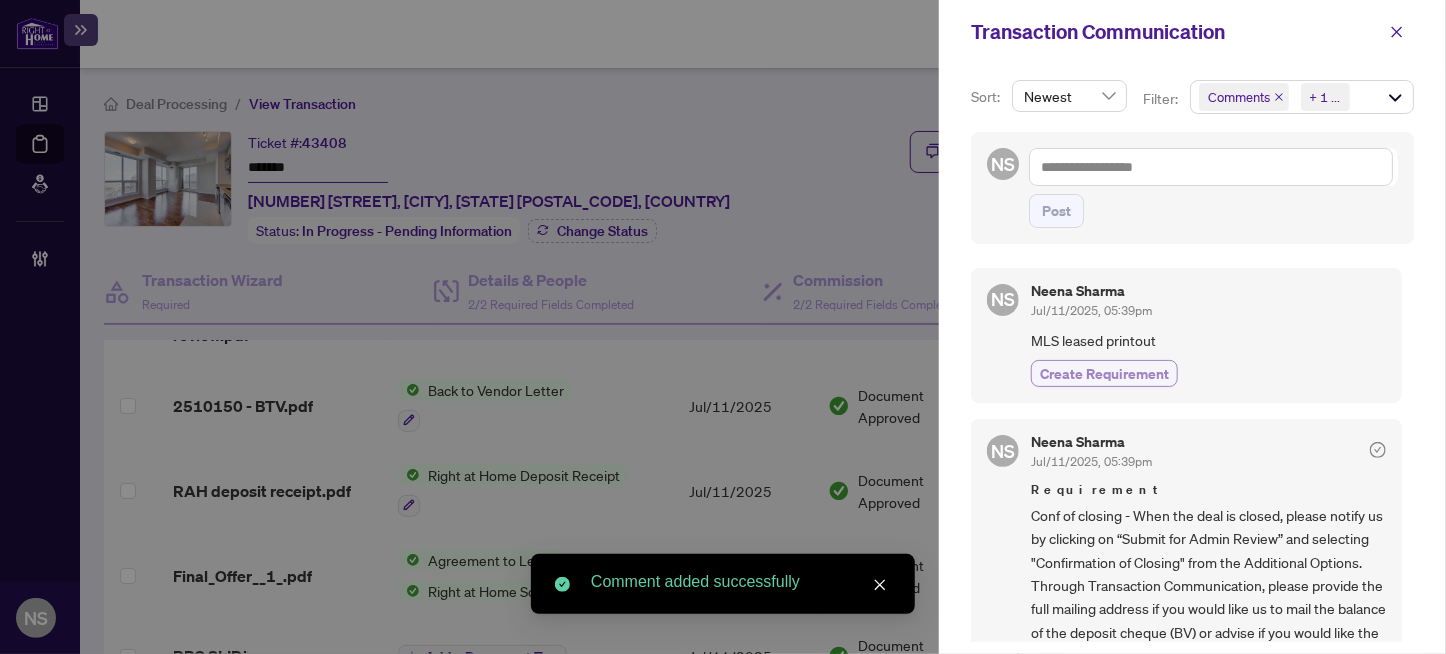 click on "Create Requirement" at bounding box center [1104, 373] 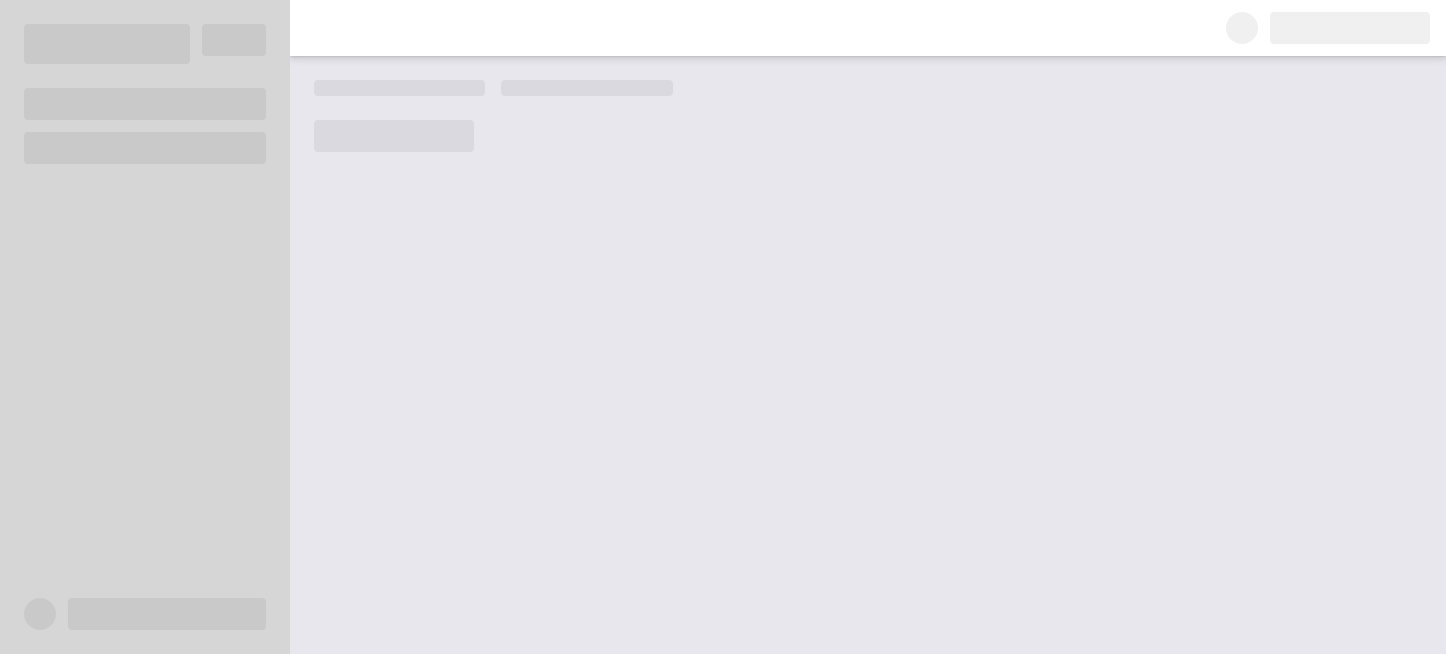 scroll, scrollTop: 0, scrollLeft: 0, axis: both 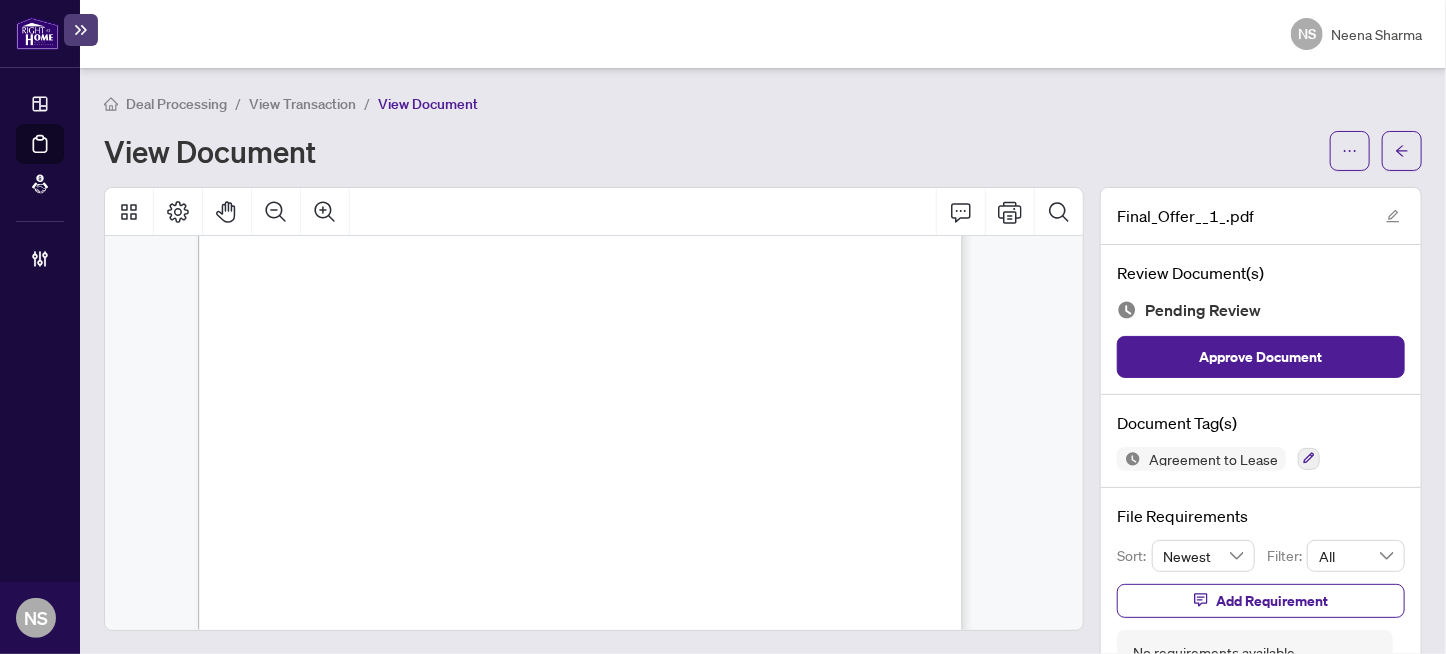 click on "RIGHT AT HOME REALTY, BROKERAGE" at bounding box center (524, 411) 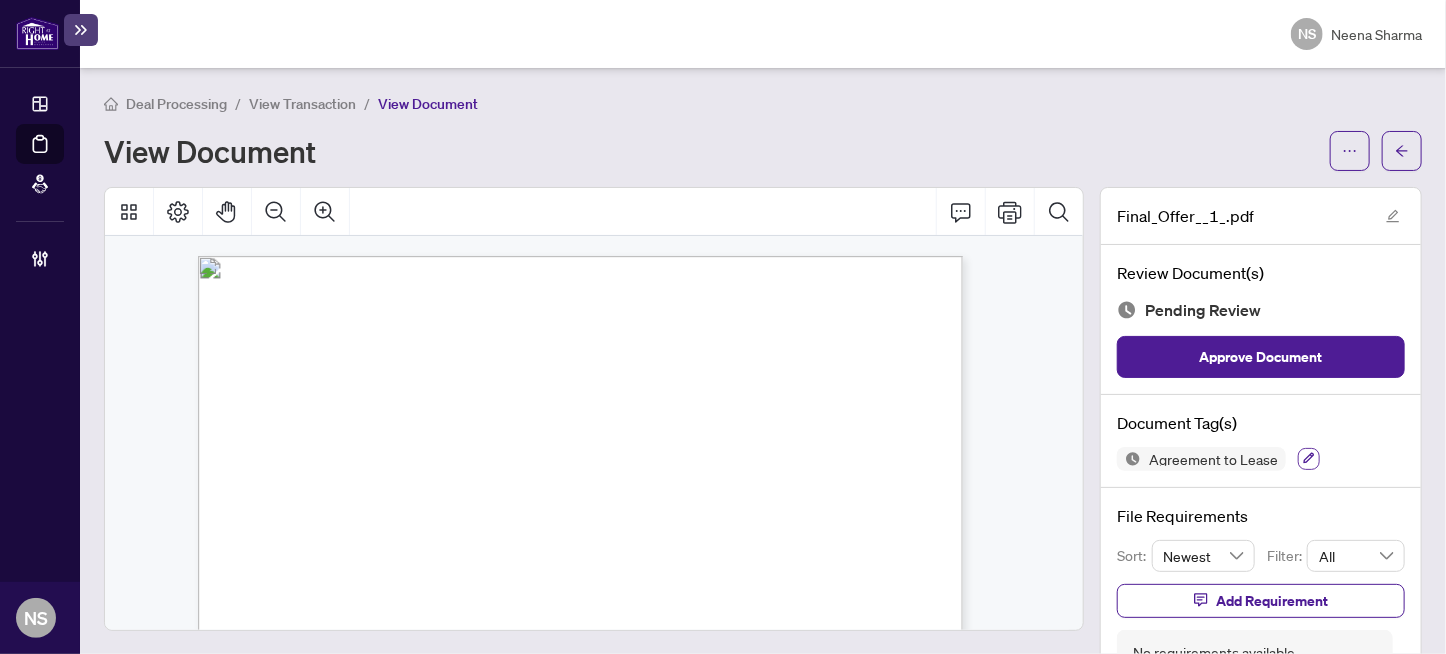 click 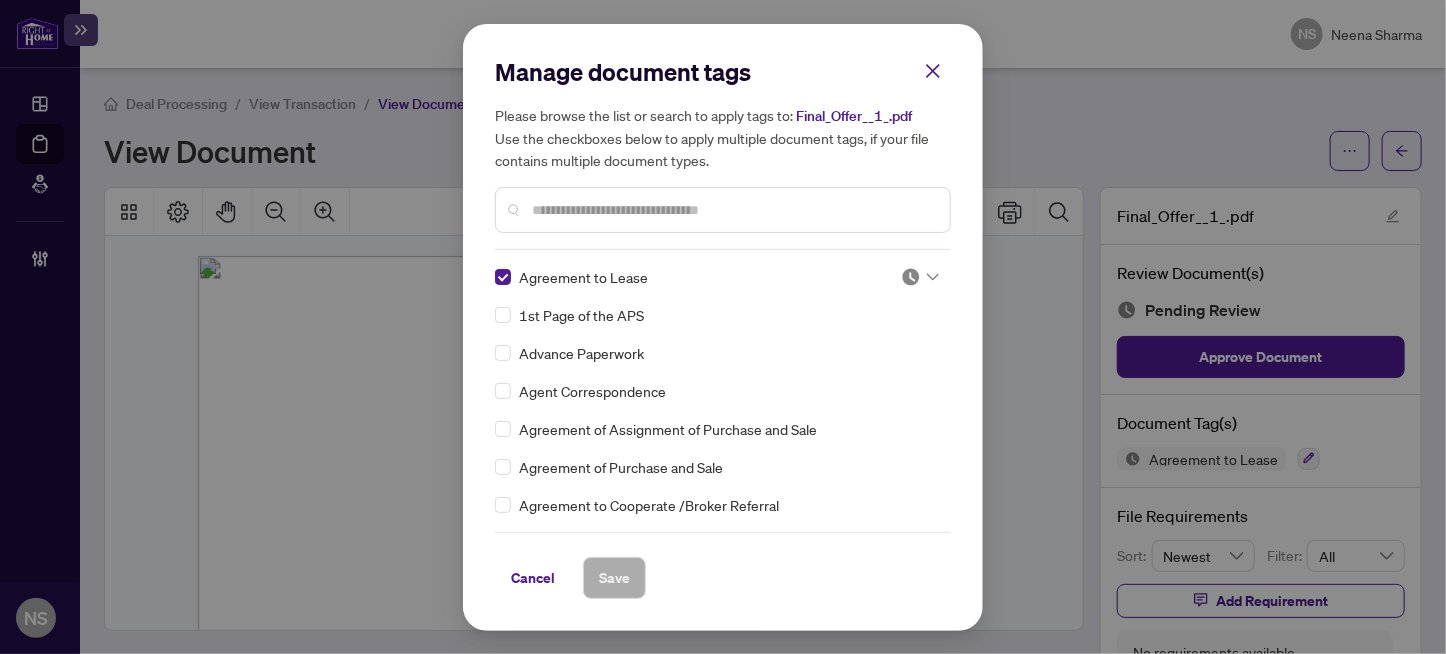click at bounding box center [733, 210] 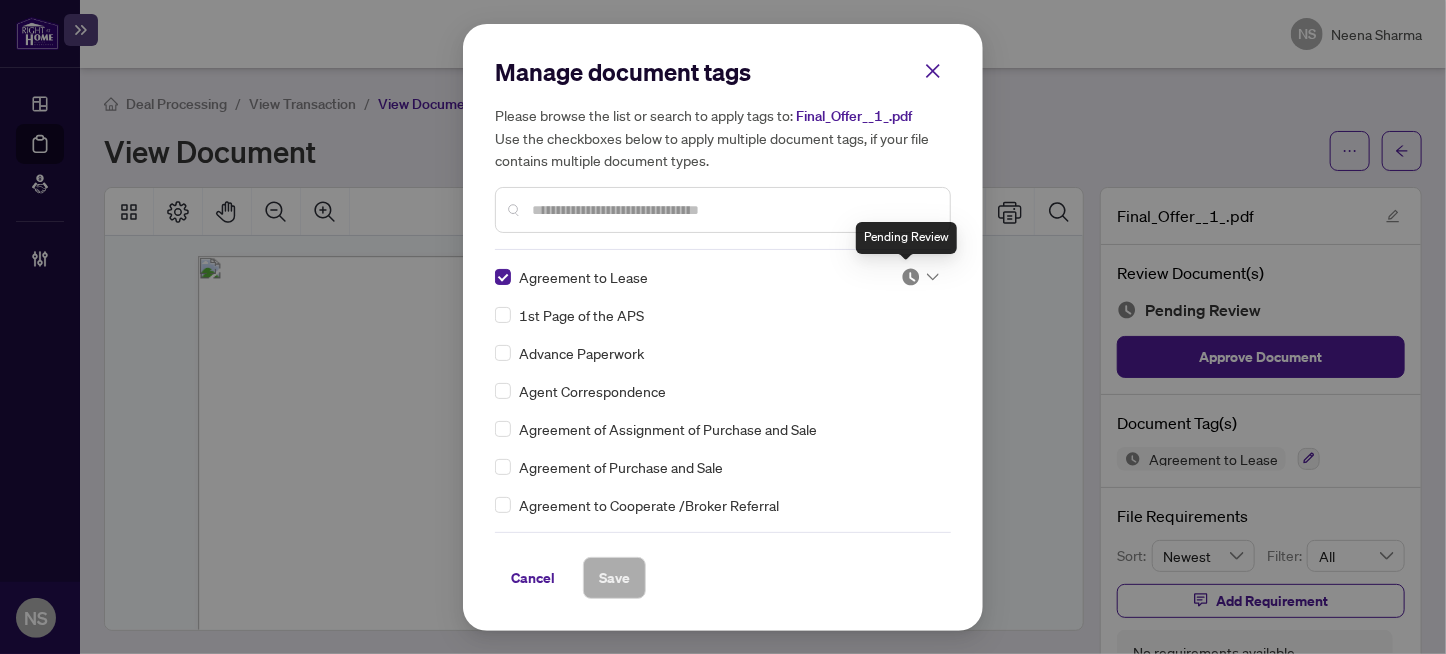click at bounding box center [911, 277] 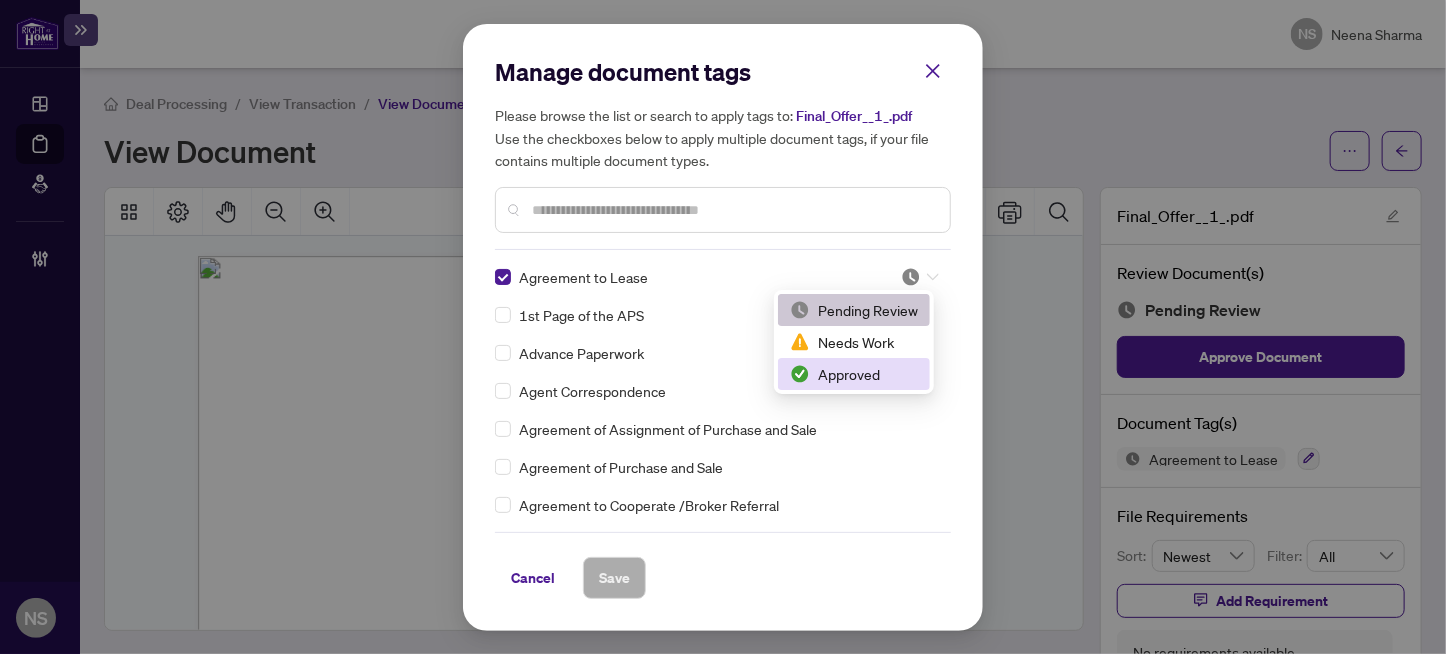 drag, startPoint x: 868, startPoint y: 384, endPoint x: 734, endPoint y: 299, distance: 158.68523 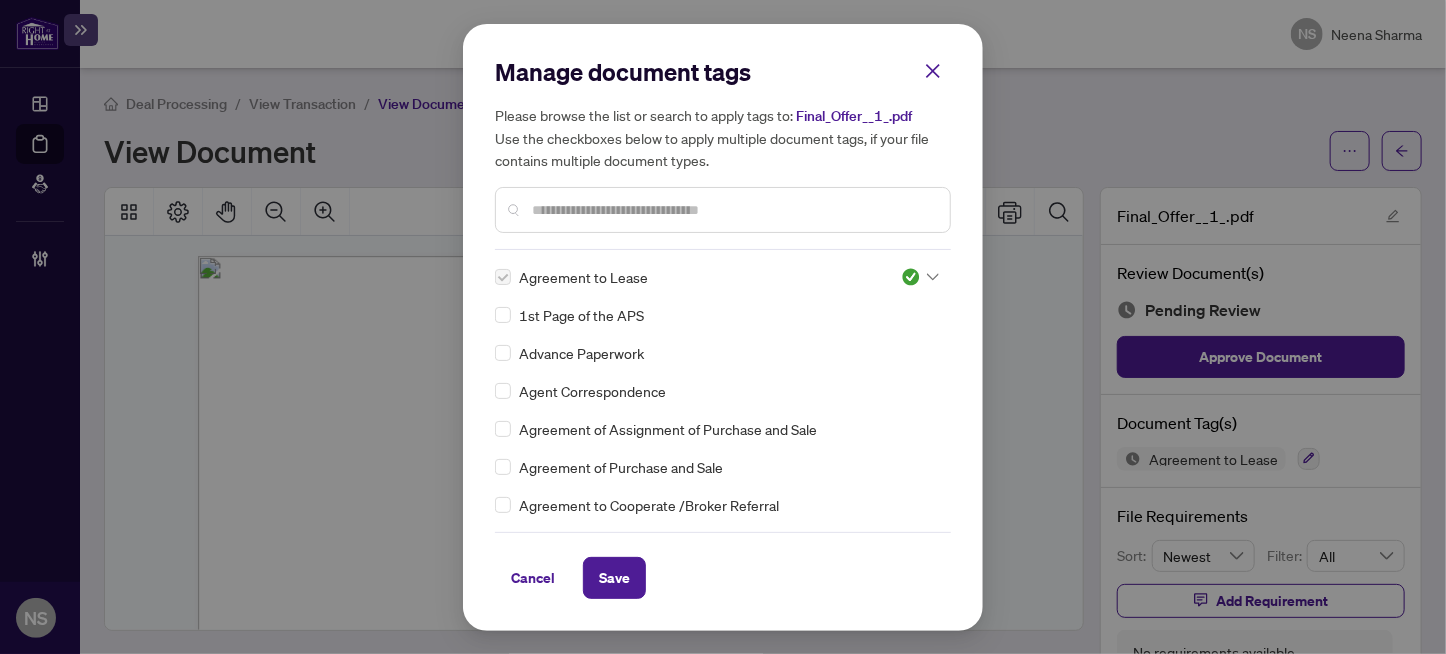 click at bounding box center [733, 210] 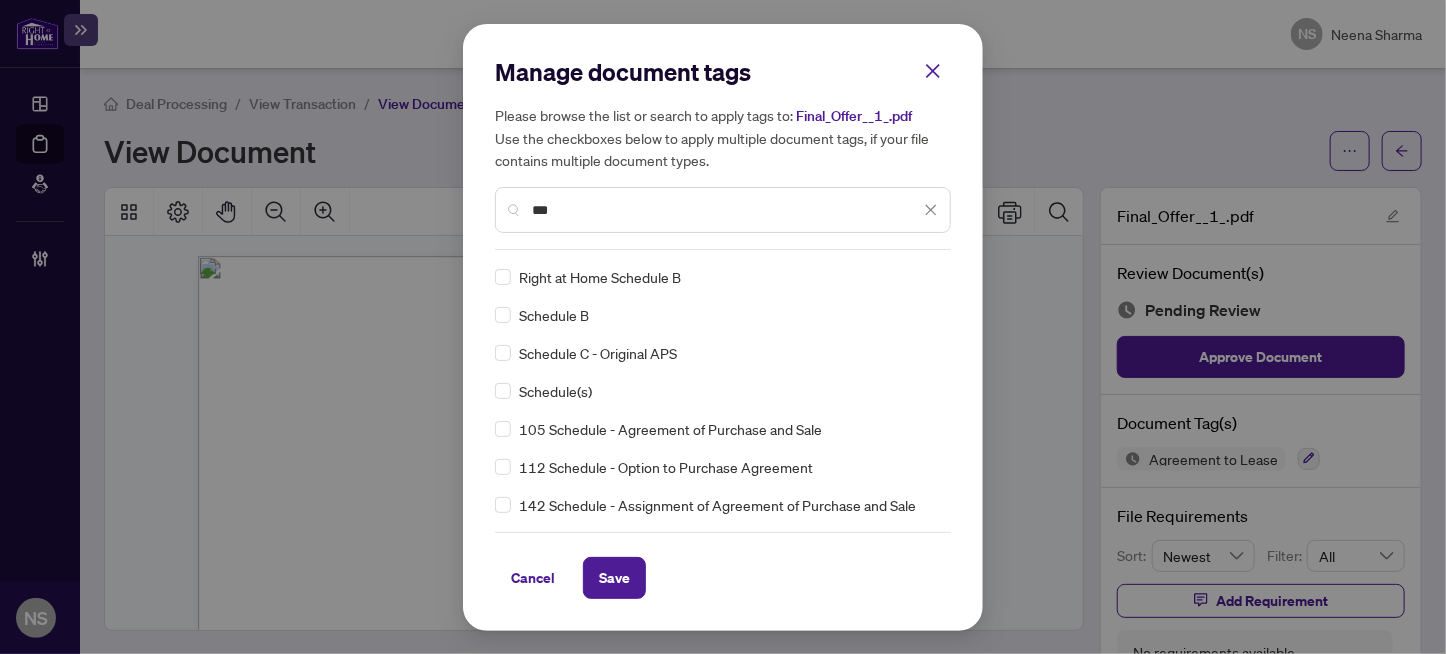 click on "Right at Home Schedule B" at bounding box center (717, 277) 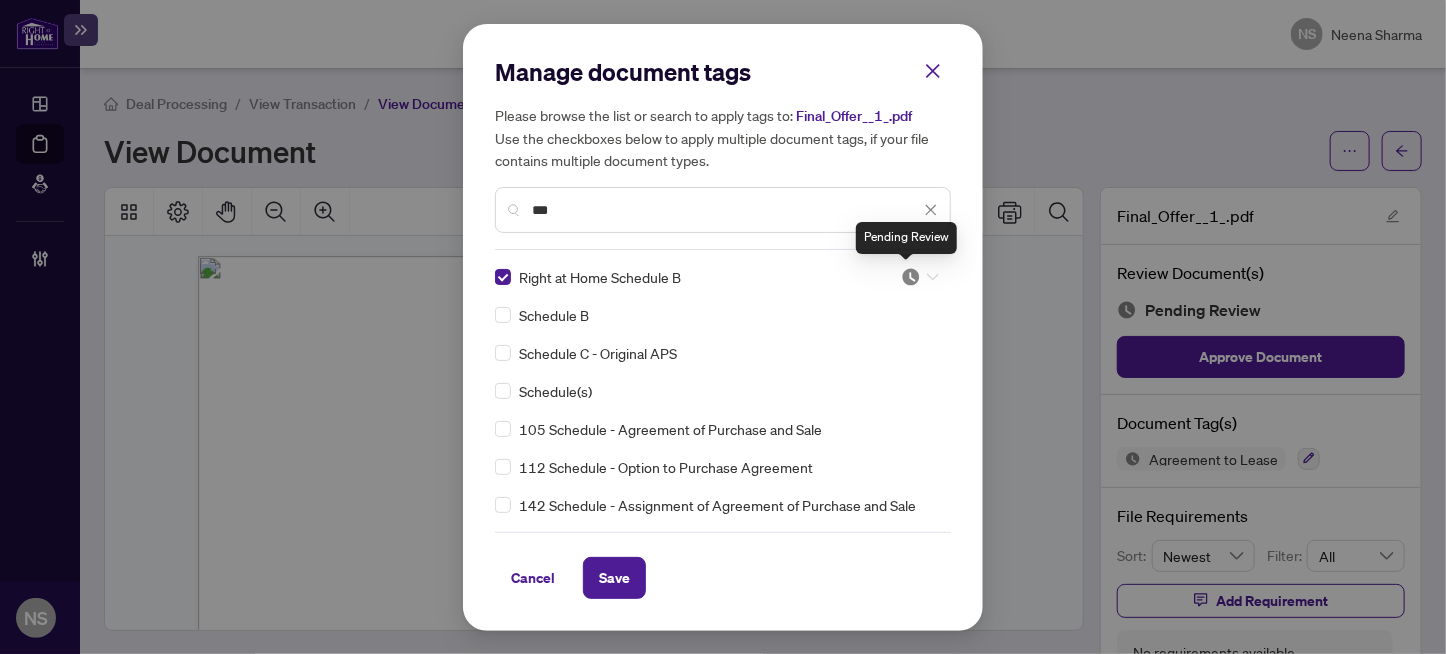 click at bounding box center [911, 277] 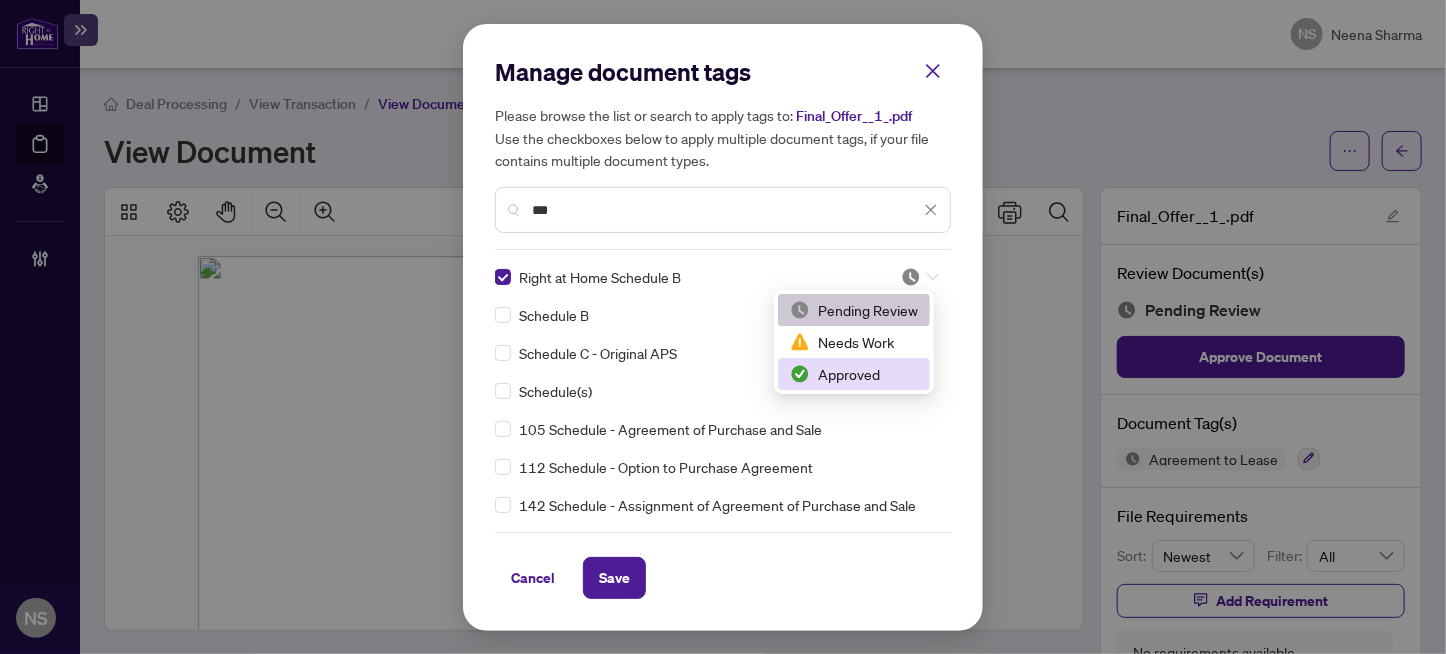 click on "Approved" at bounding box center [854, 374] 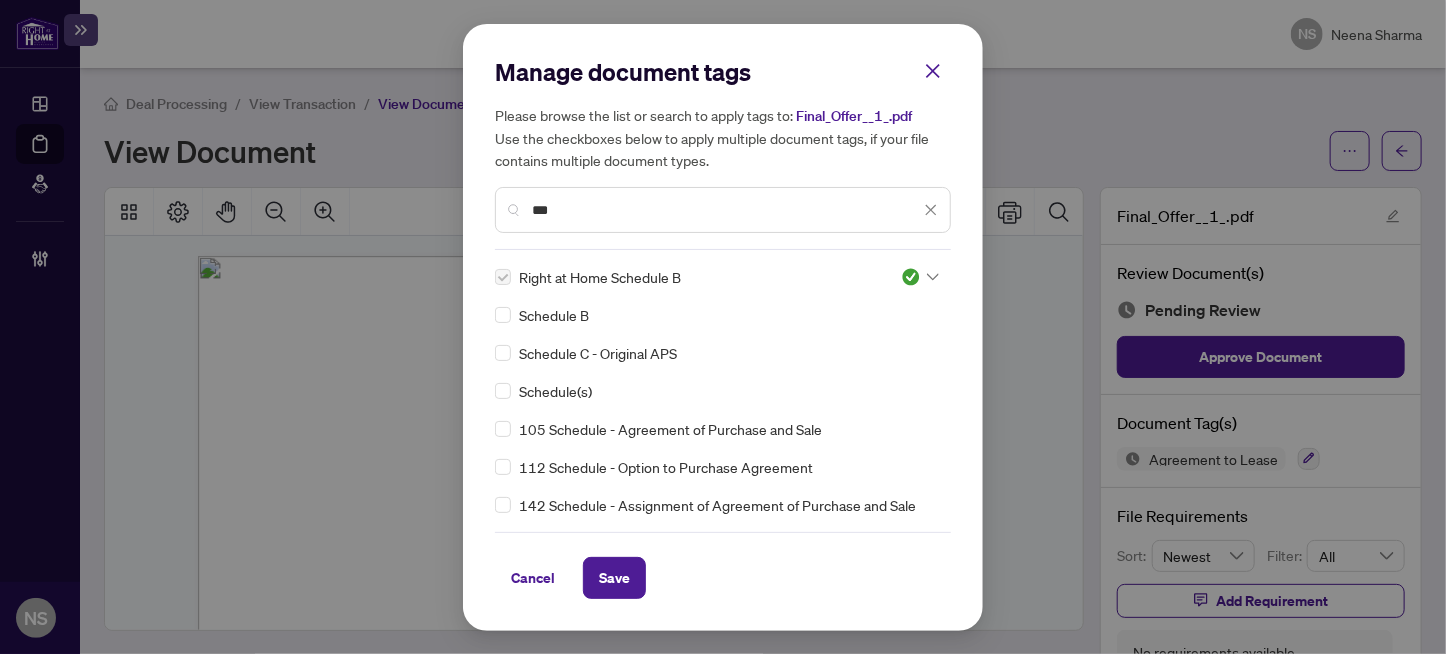 drag, startPoint x: 597, startPoint y: 205, endPoint x: 264, endPoint y: 205, distance: 333 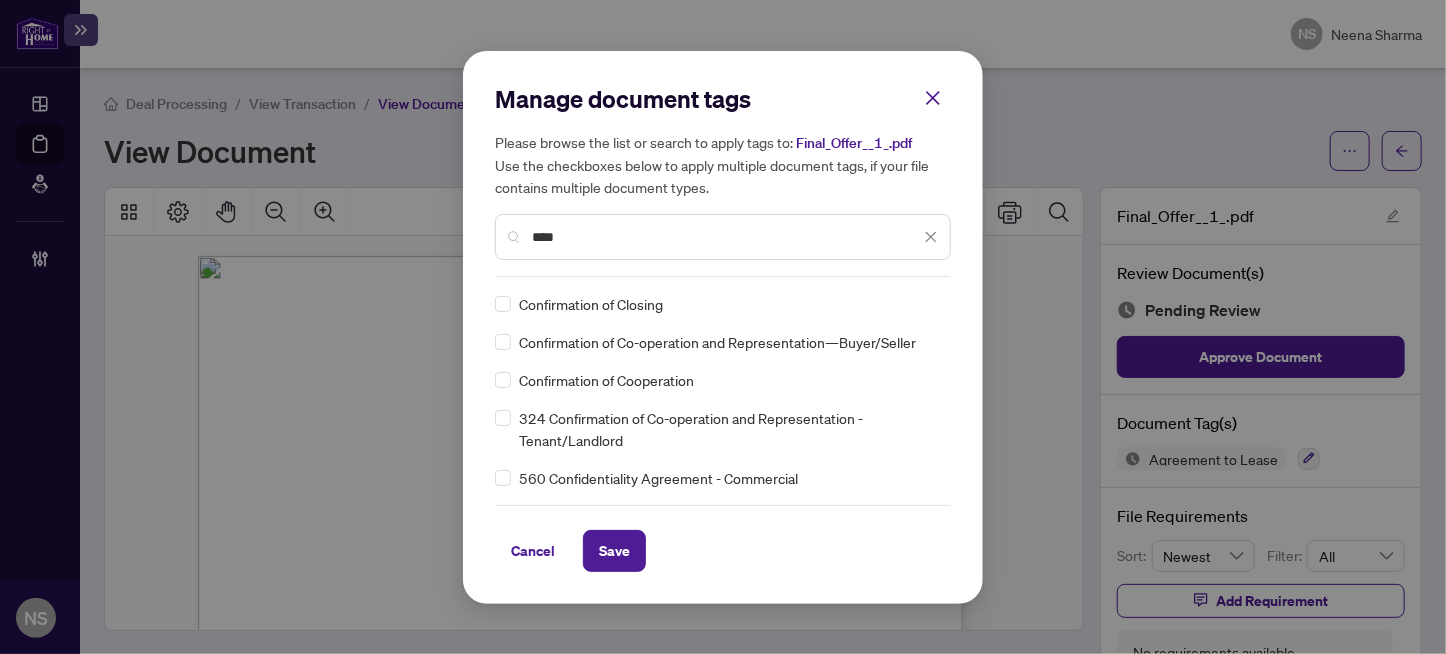type on "****" 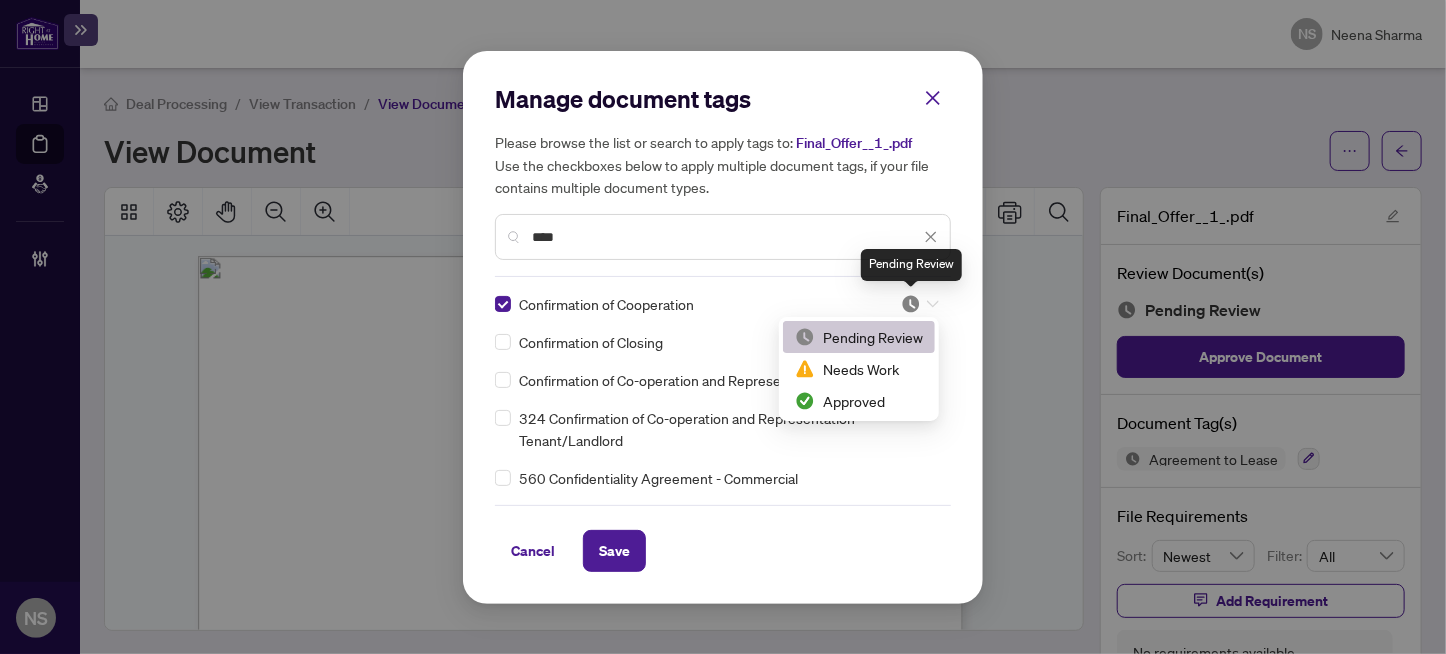 click at bounding box center [911, 304] 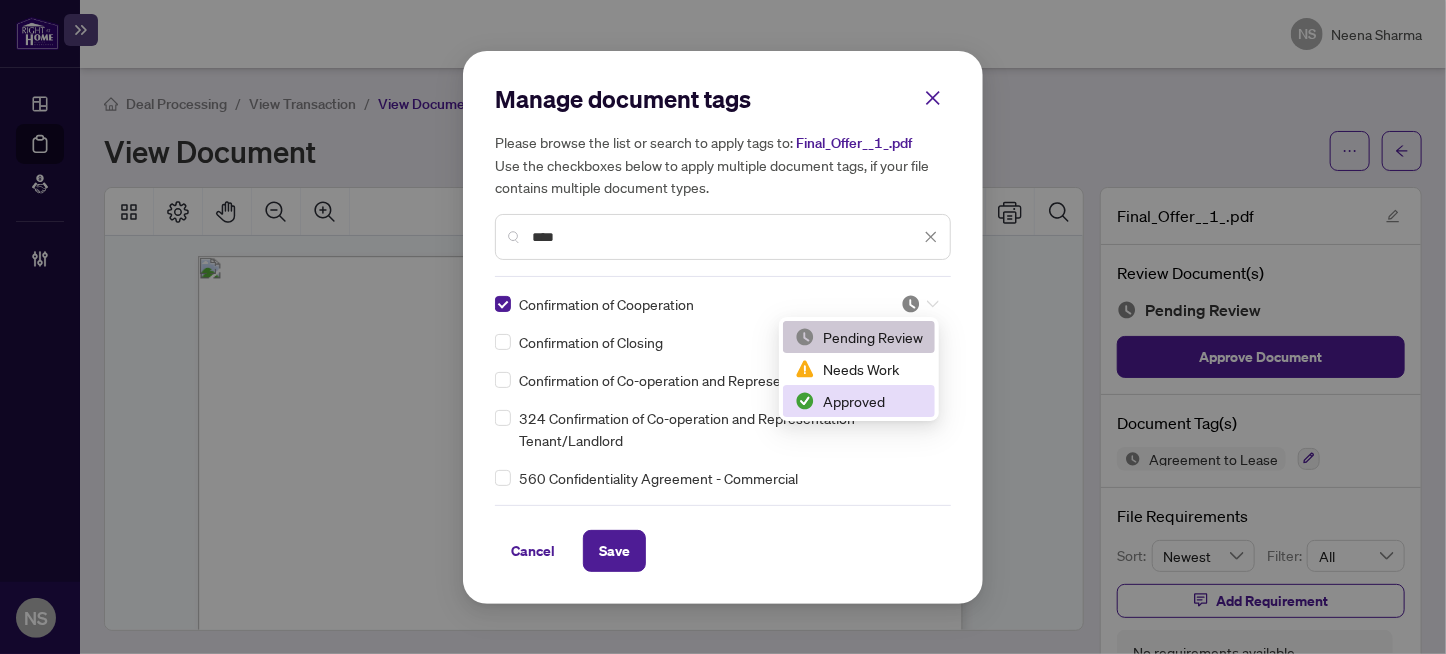 click on "Approved" at bounding box center [859, 401] 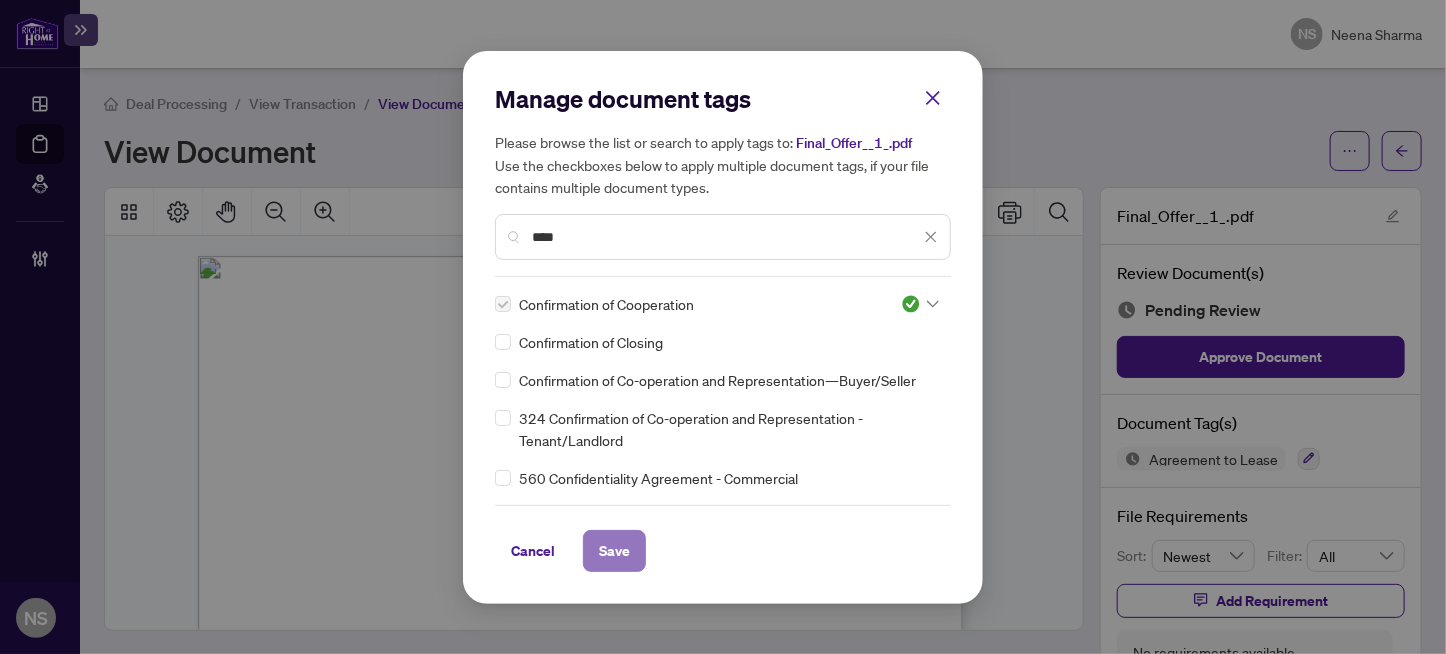 click on "Save" at bounding box center [614, 551] 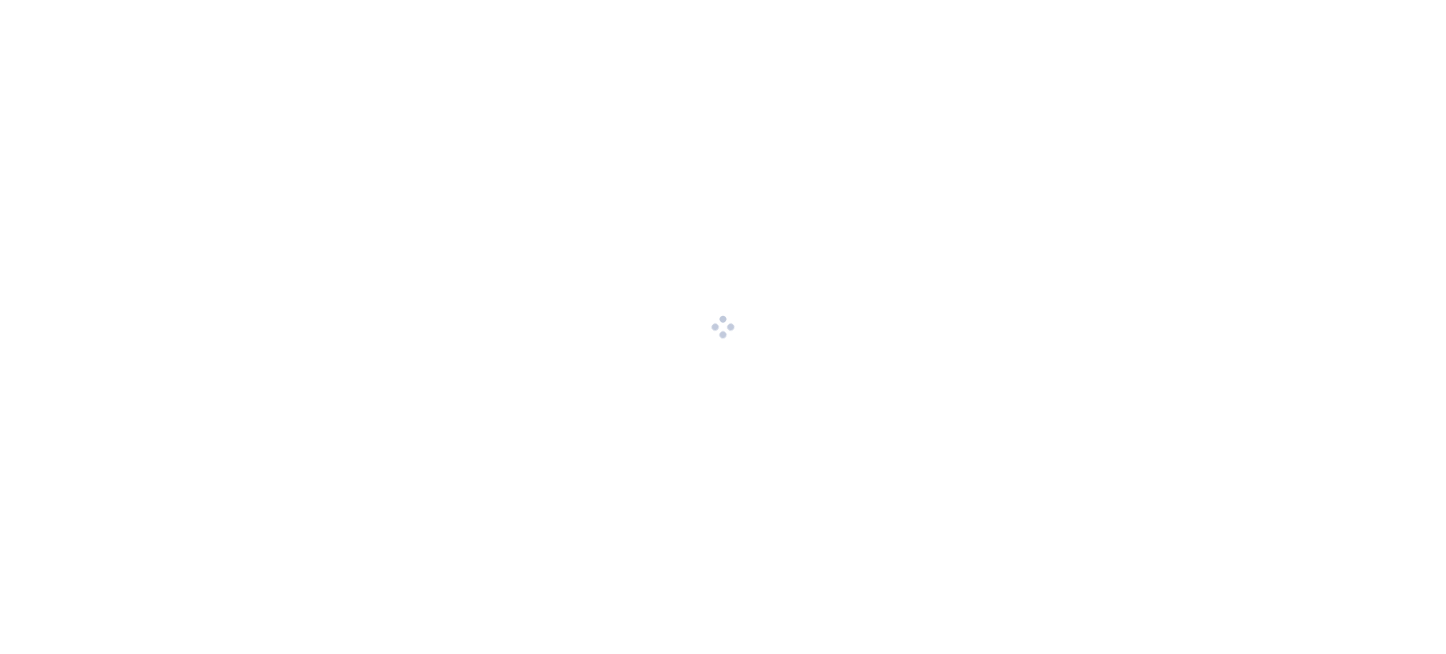 scroll, scrollTop: 0, scrollLeft: 0, axis: both 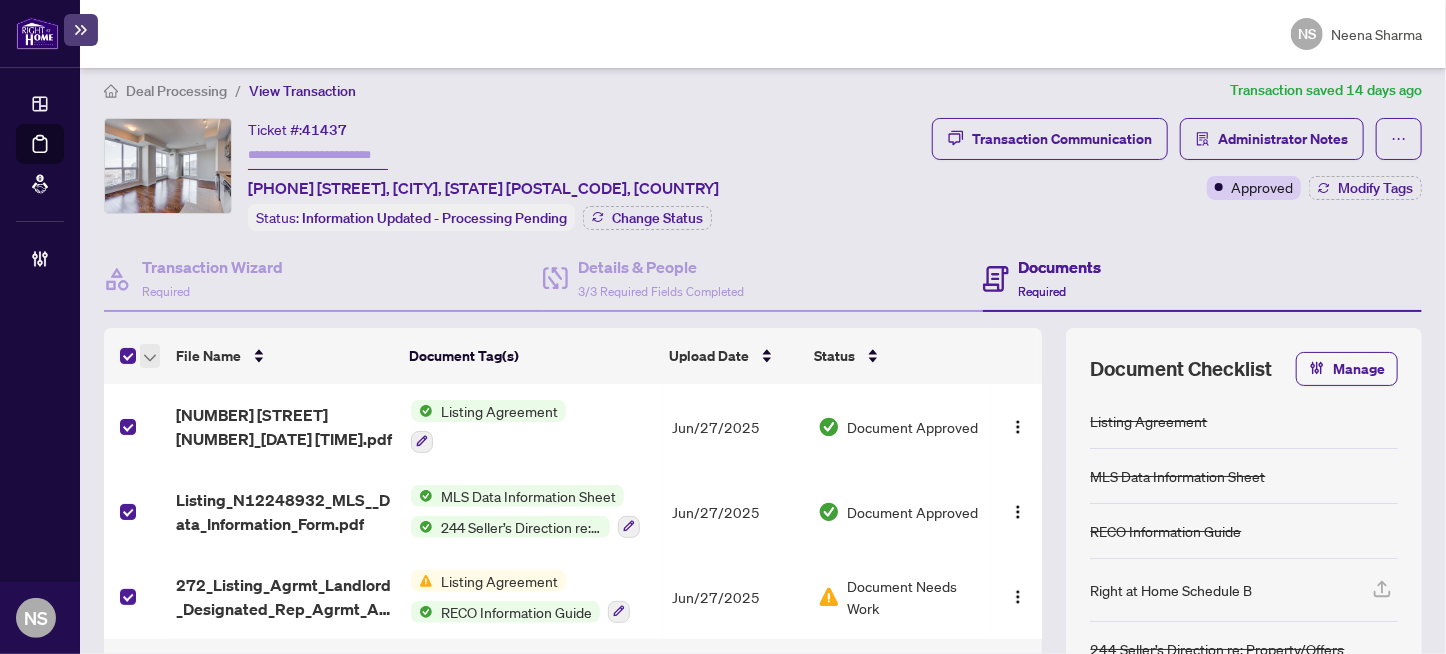 drag, startPoint x: 150, startPoint y: 351, endPoint x: 170, endPoint y: 366, distance: 25 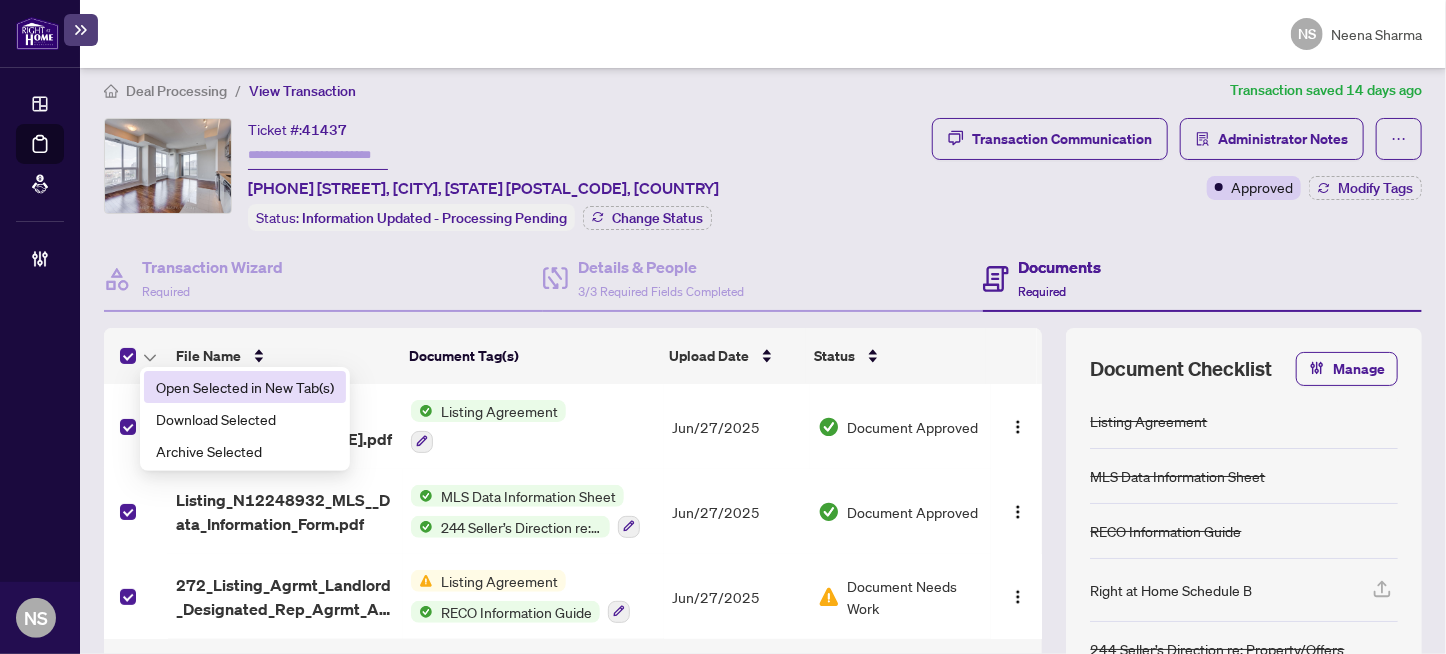 click on "Open Selected in New Tab(s)" at bounding box center [245, 387] 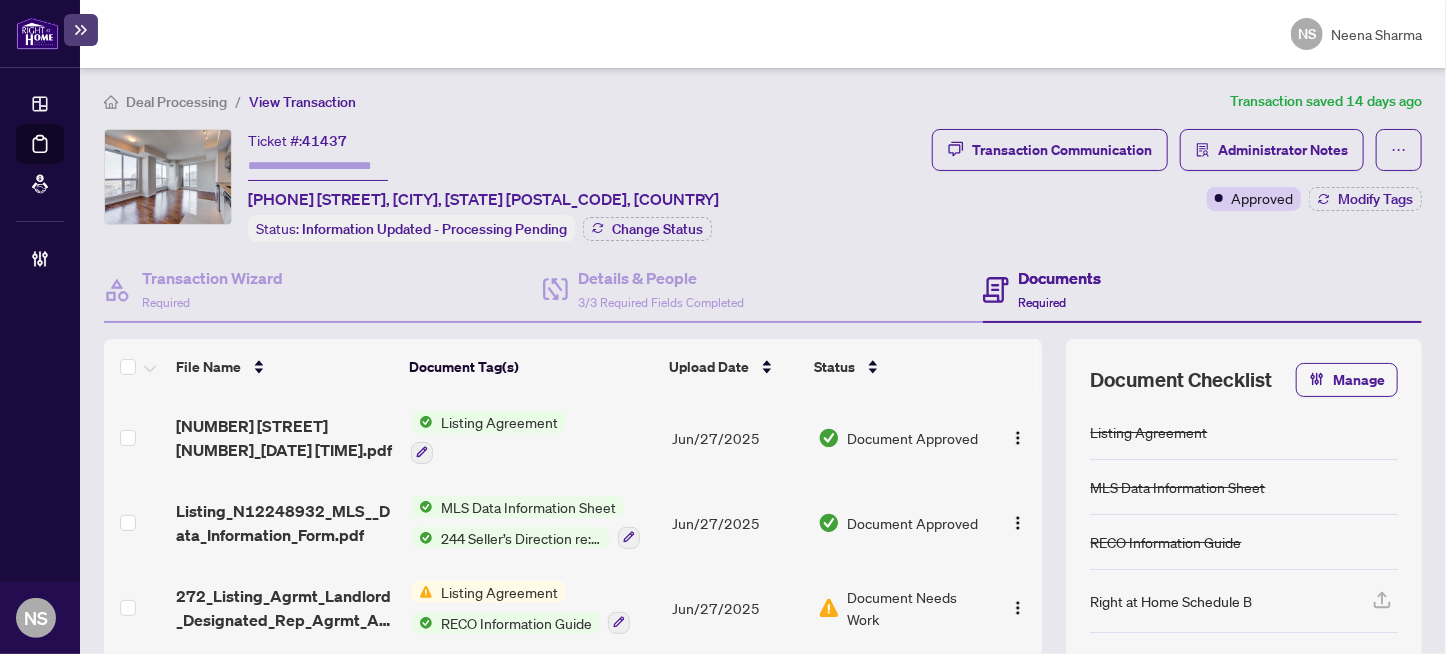 scroll, scrollTop: 0, scrollLeft: 0, axis: both 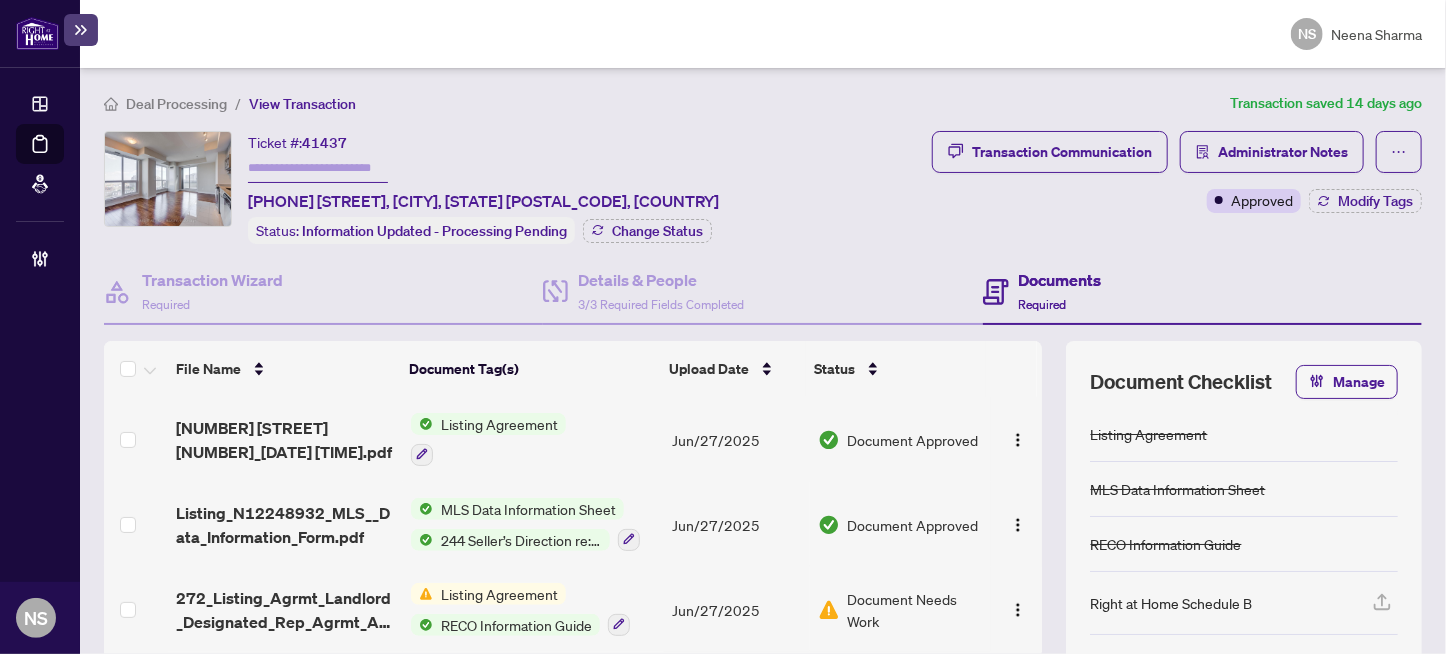 click on "41437" at bounding box center (324, 143) 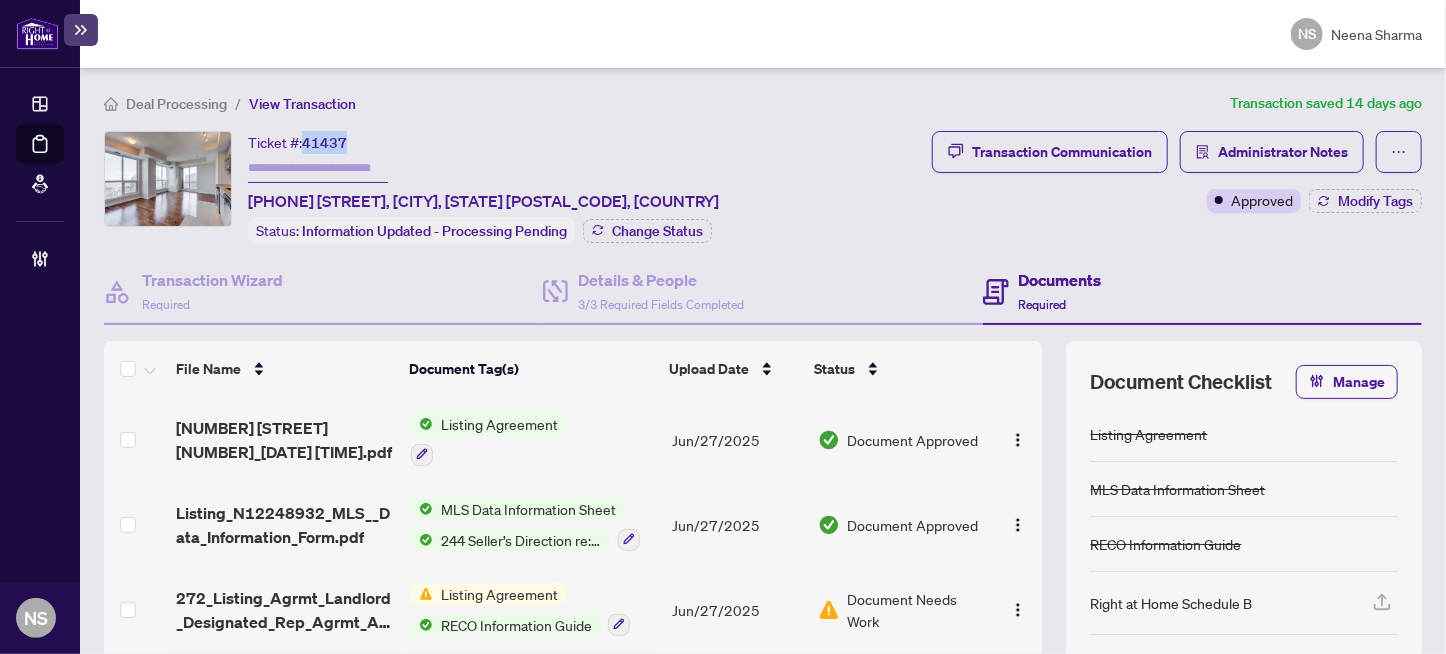 click on "41437" at bounding box center [324, 143] 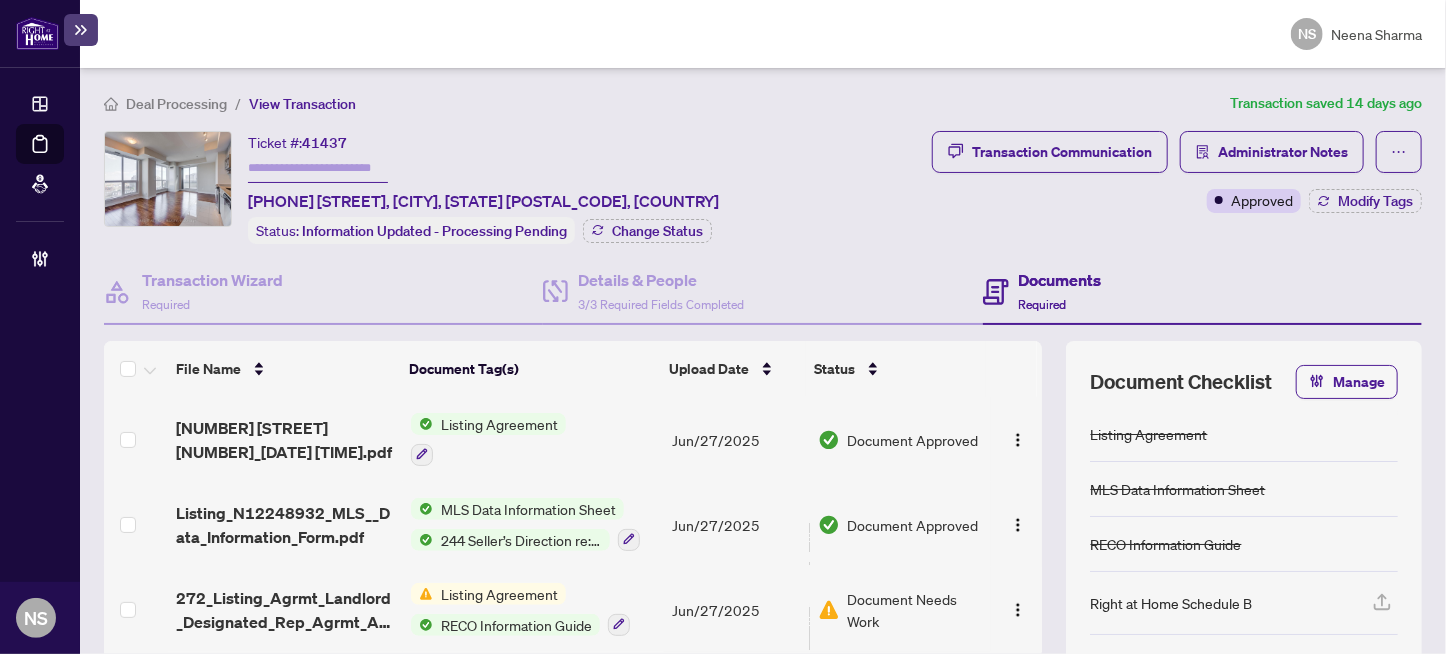 click at bounding box center (318, 168) 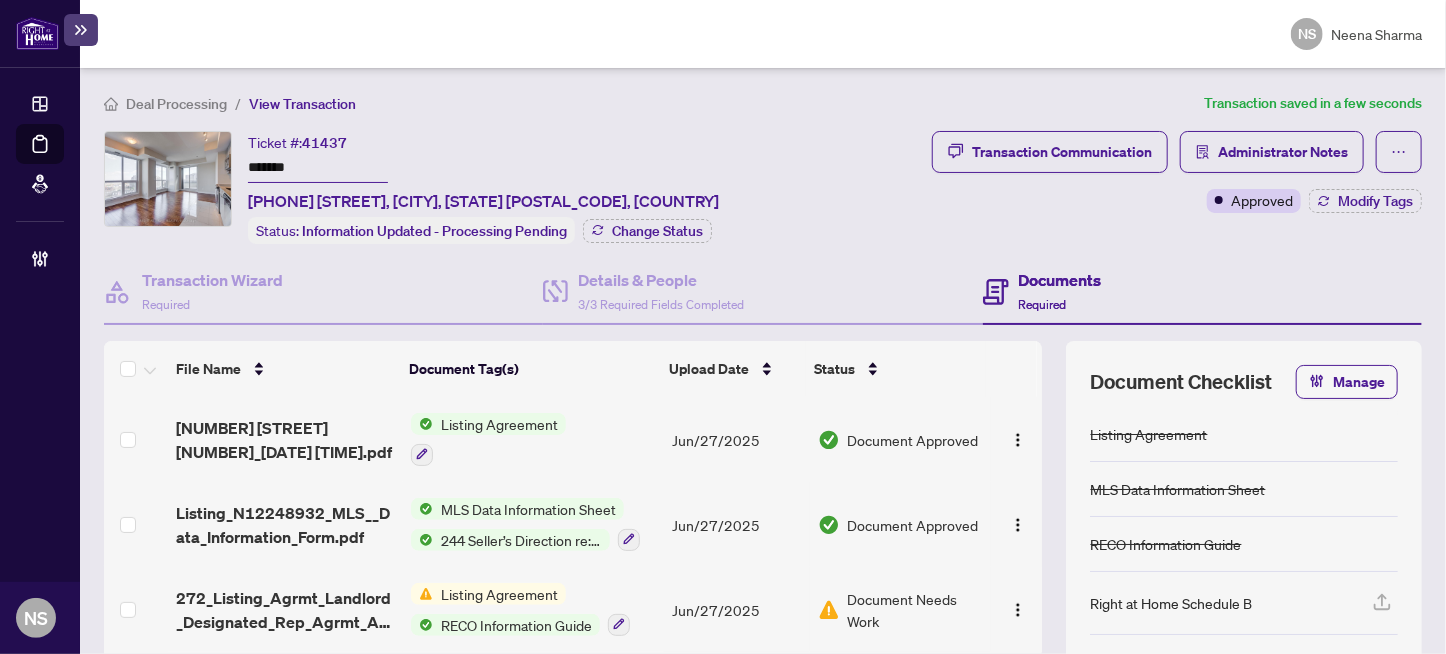 type on "*******" 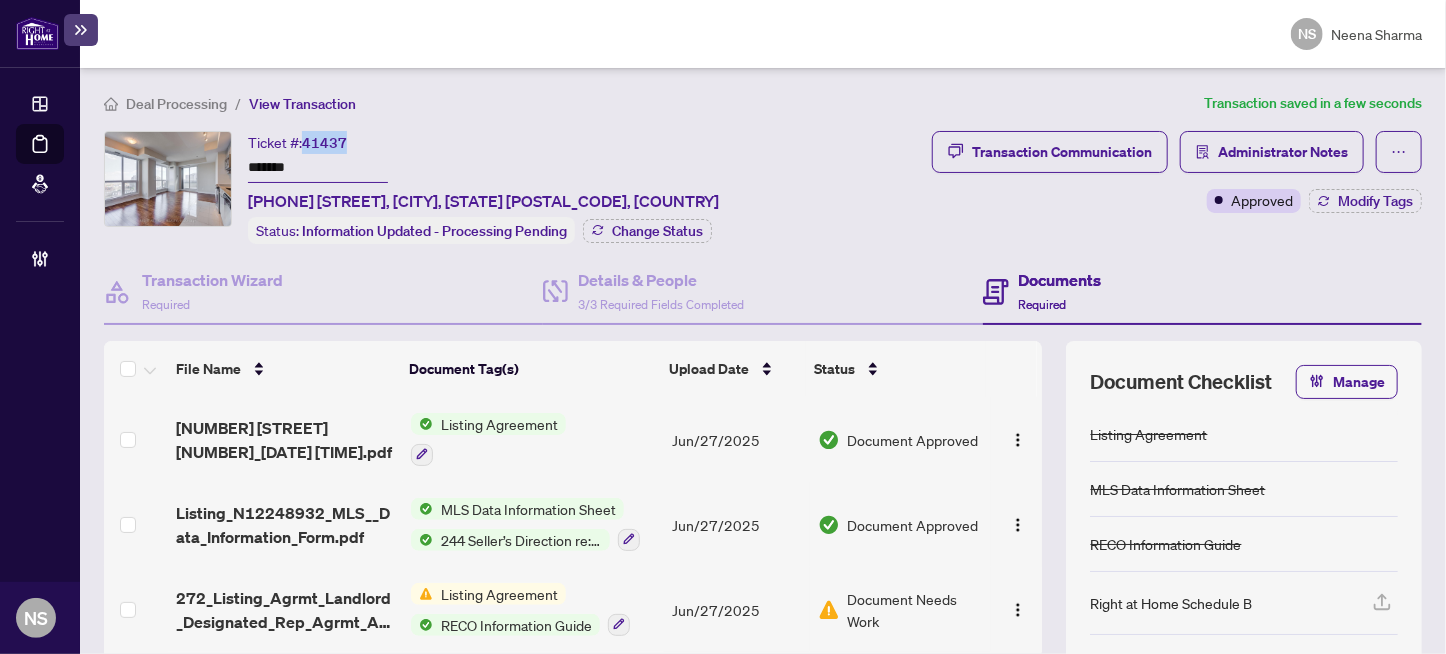 click on "41437" at bounding box center (324, 143) 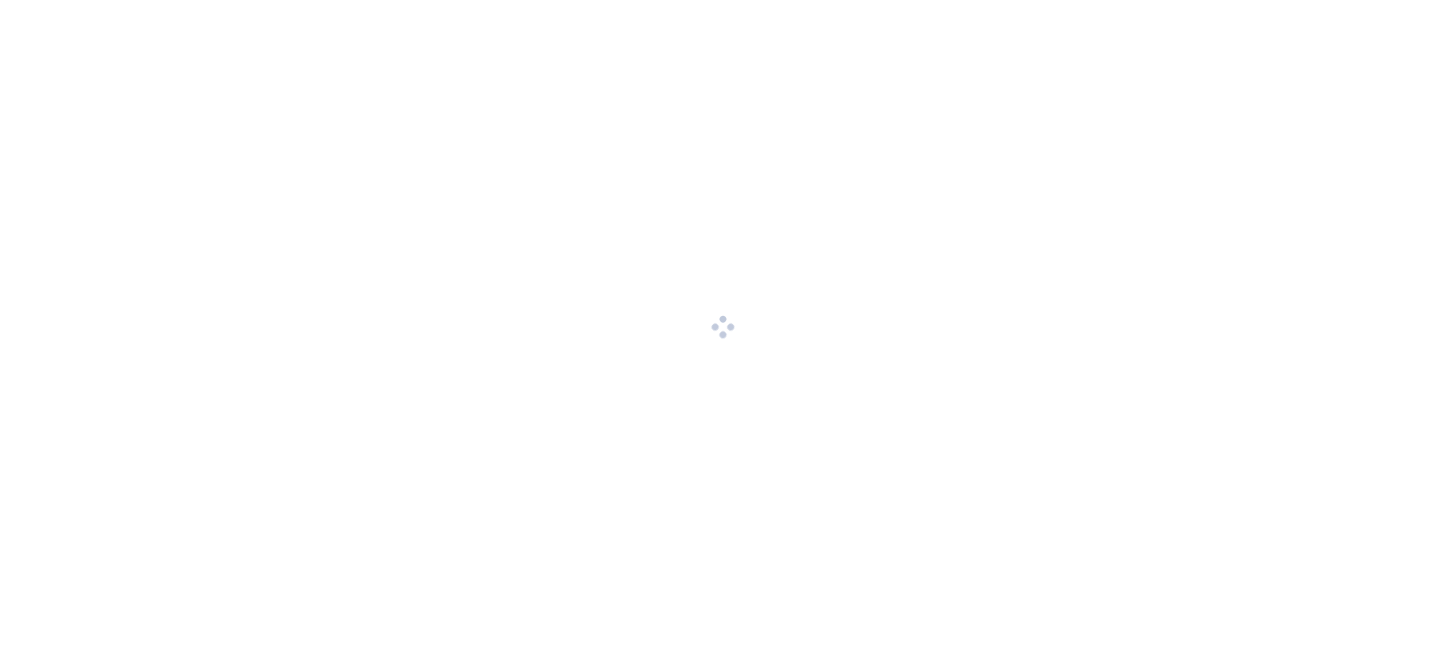 scroll, scrollTop: 0, scrollLeft: 0, axis: both 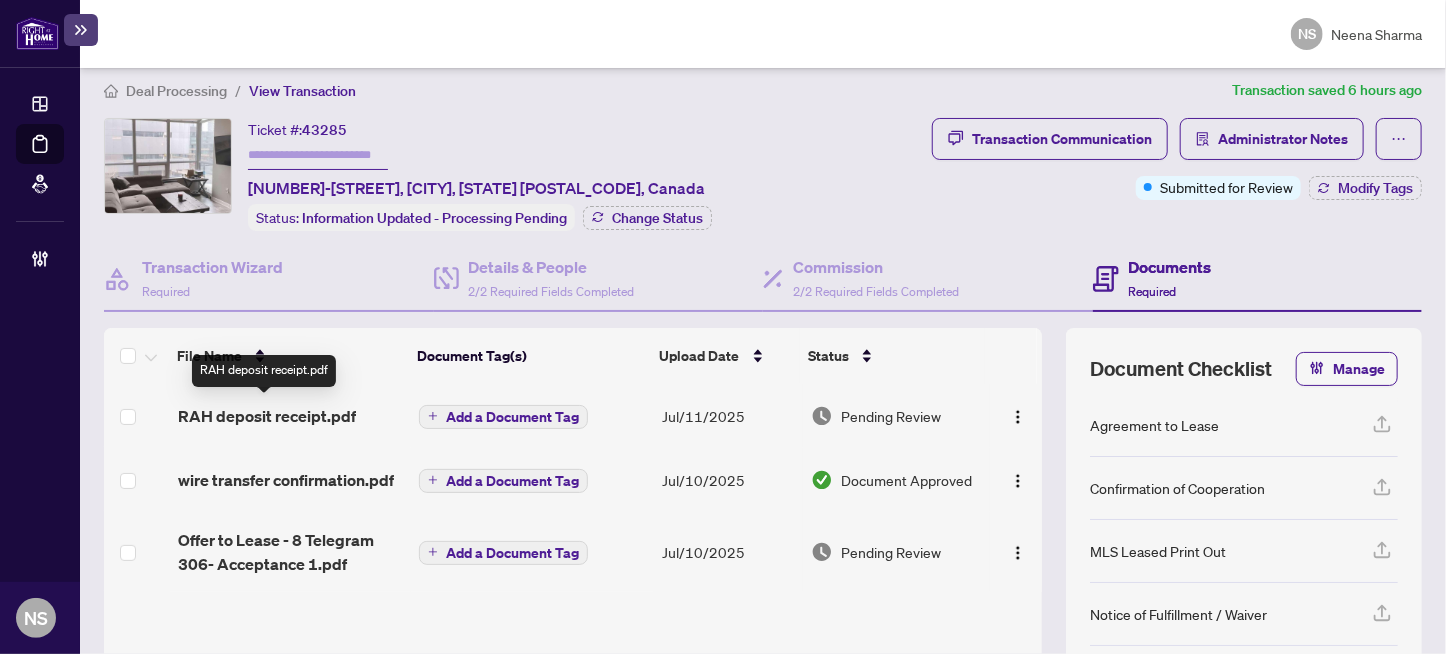 click on "RAH deposit receipt.pdf" at bounding box center (267, 416) 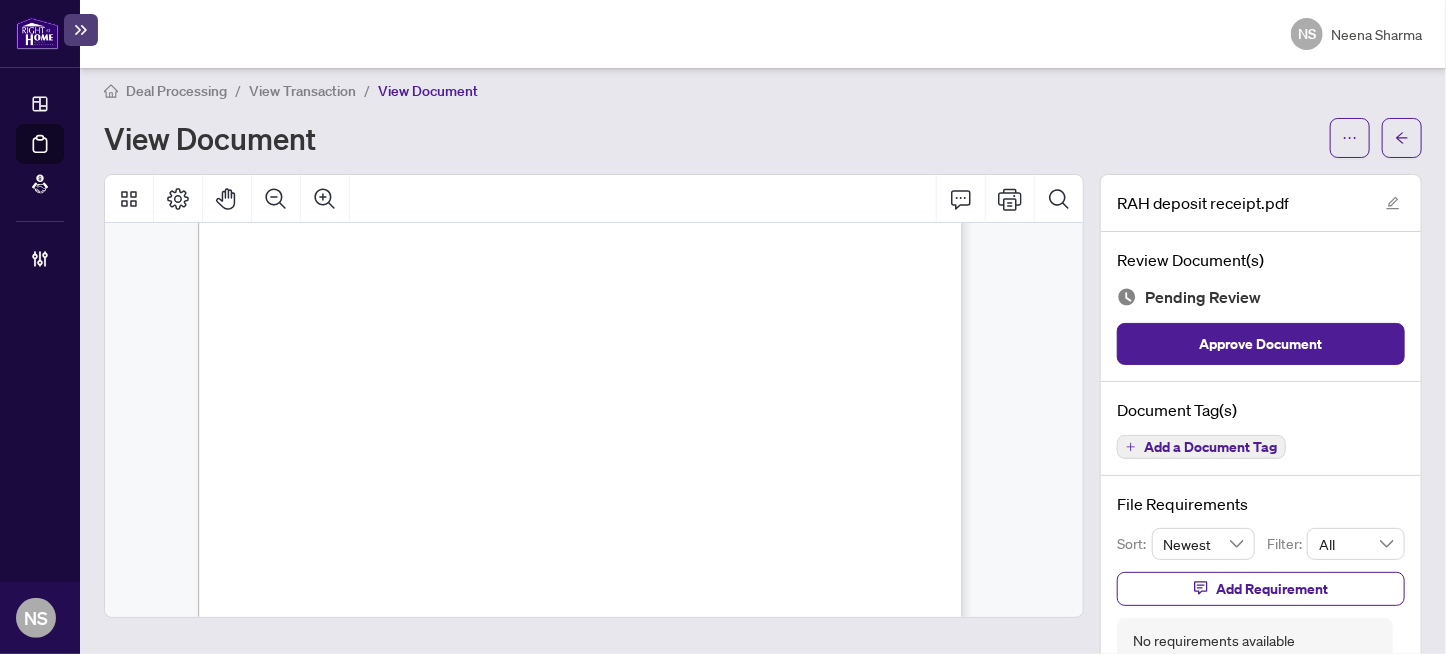 scroll, scrollTop: 299, scrollLeft: 0, axis: vertical 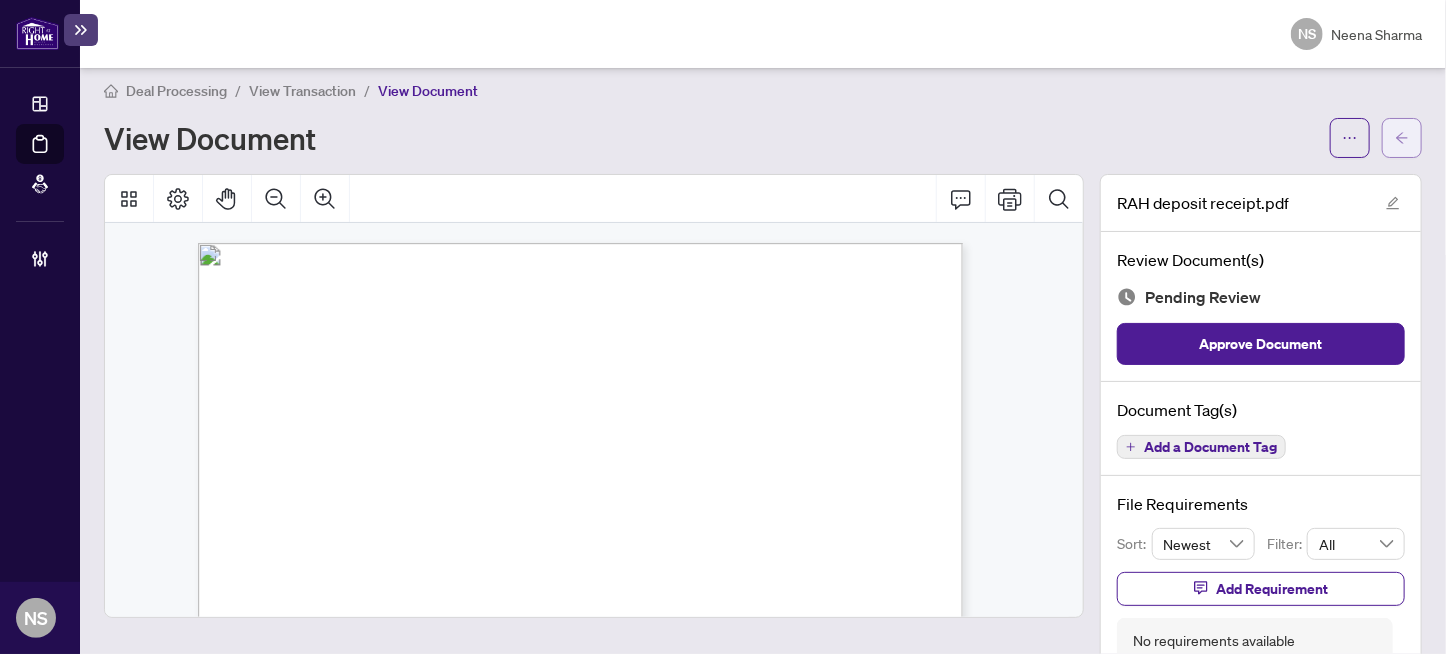 click at bounding box center [1402, 138] 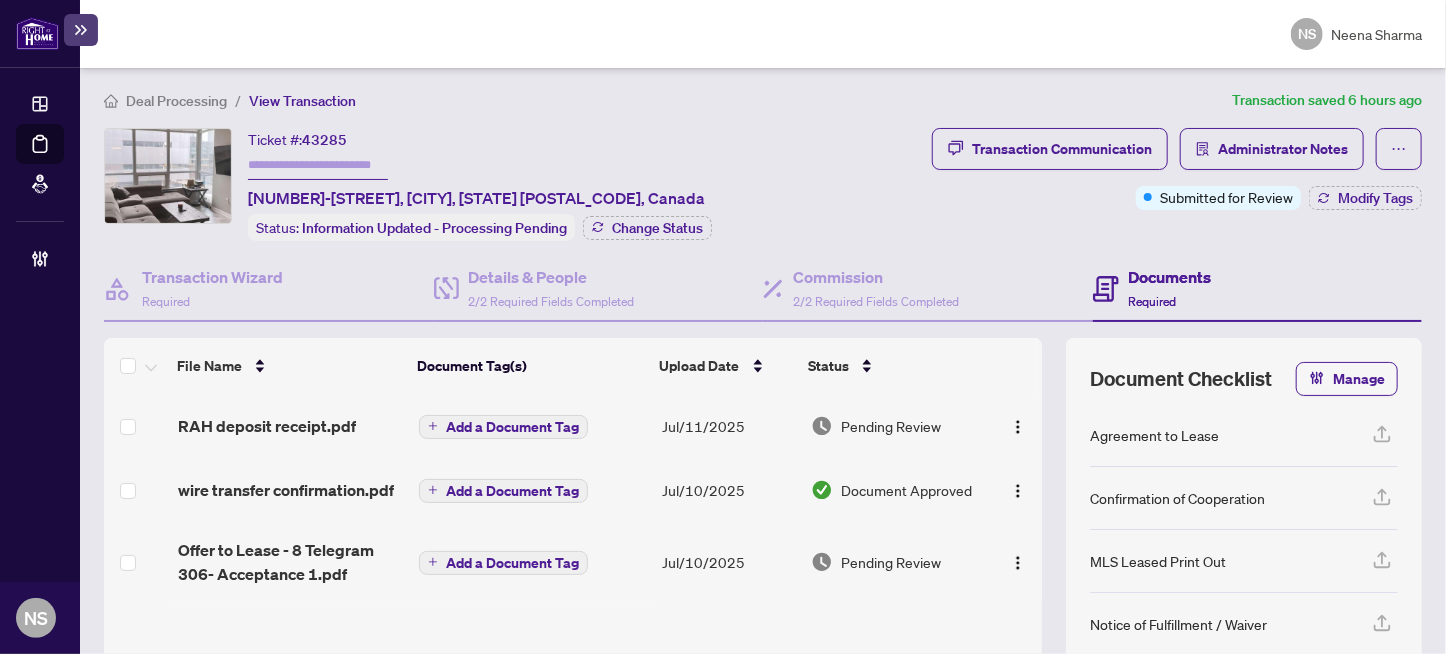 scroll, scrollTop: 0, scrollLeft: 0, axis: both 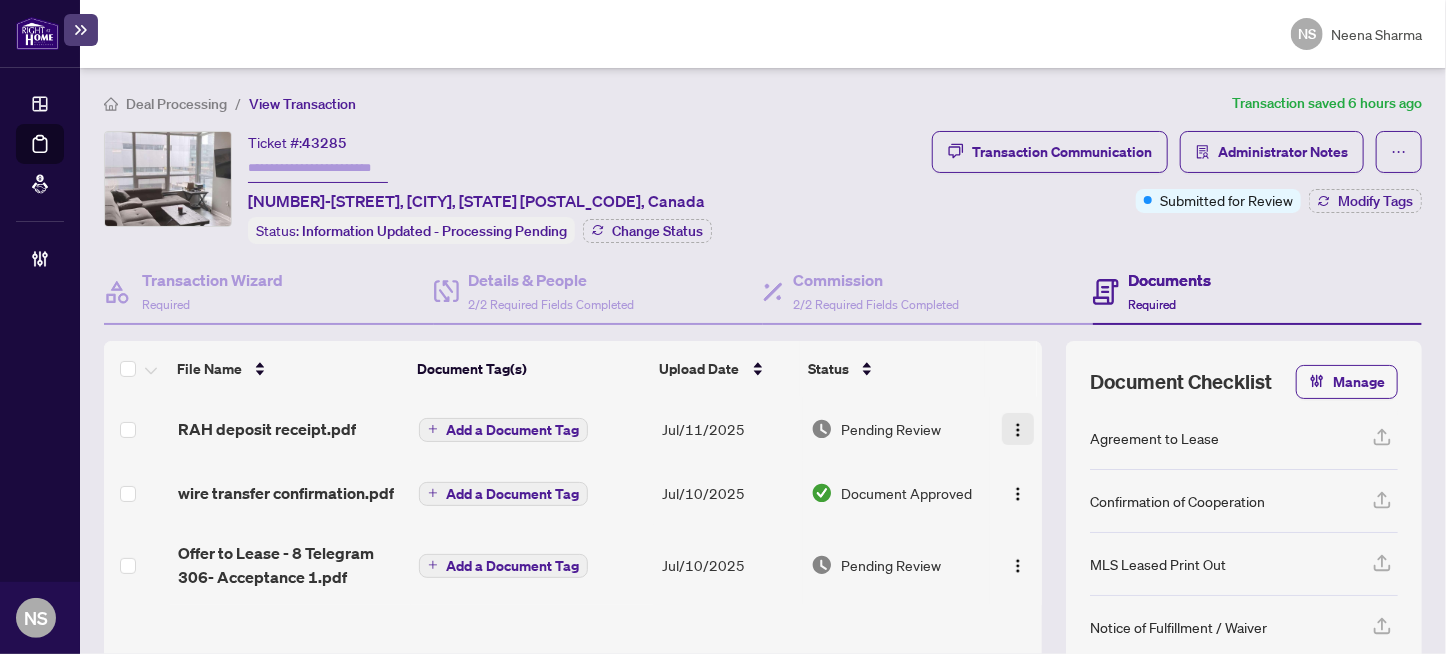 click at bounding box center (1018, 430) 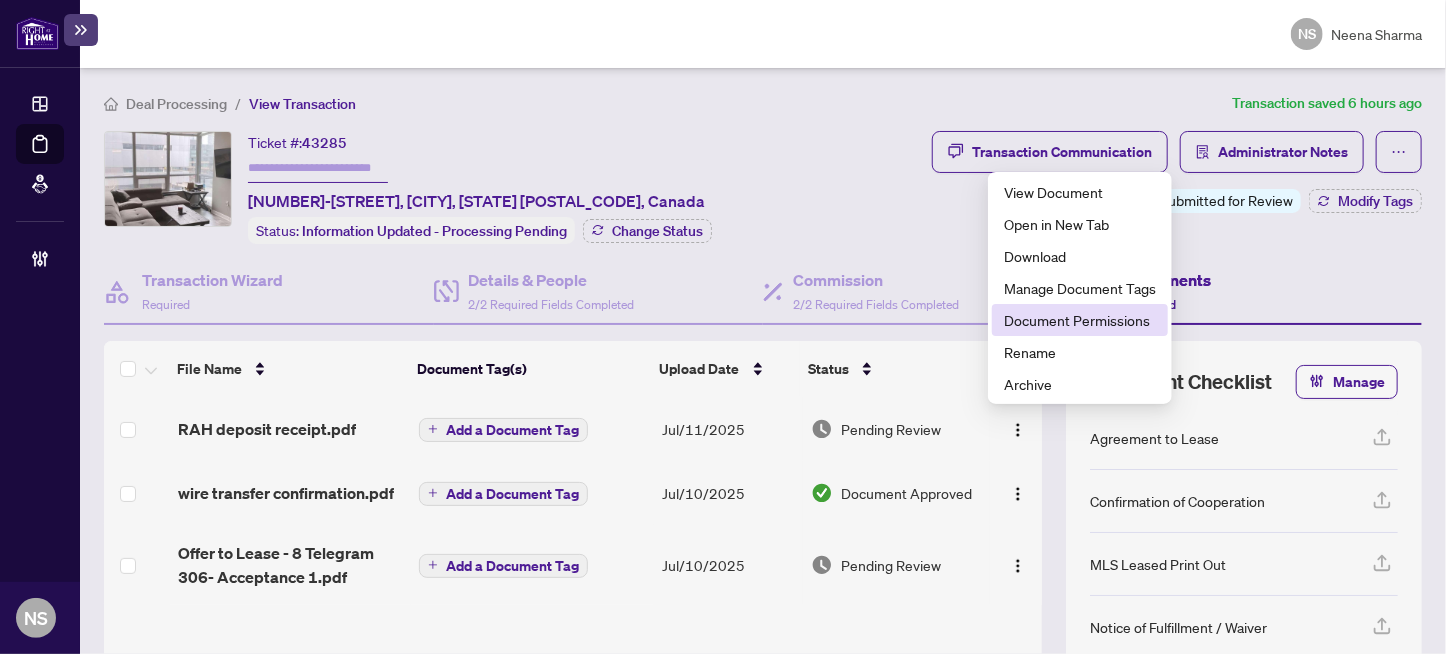 click on "Document Permissions" at bounding box center [1080, 320] 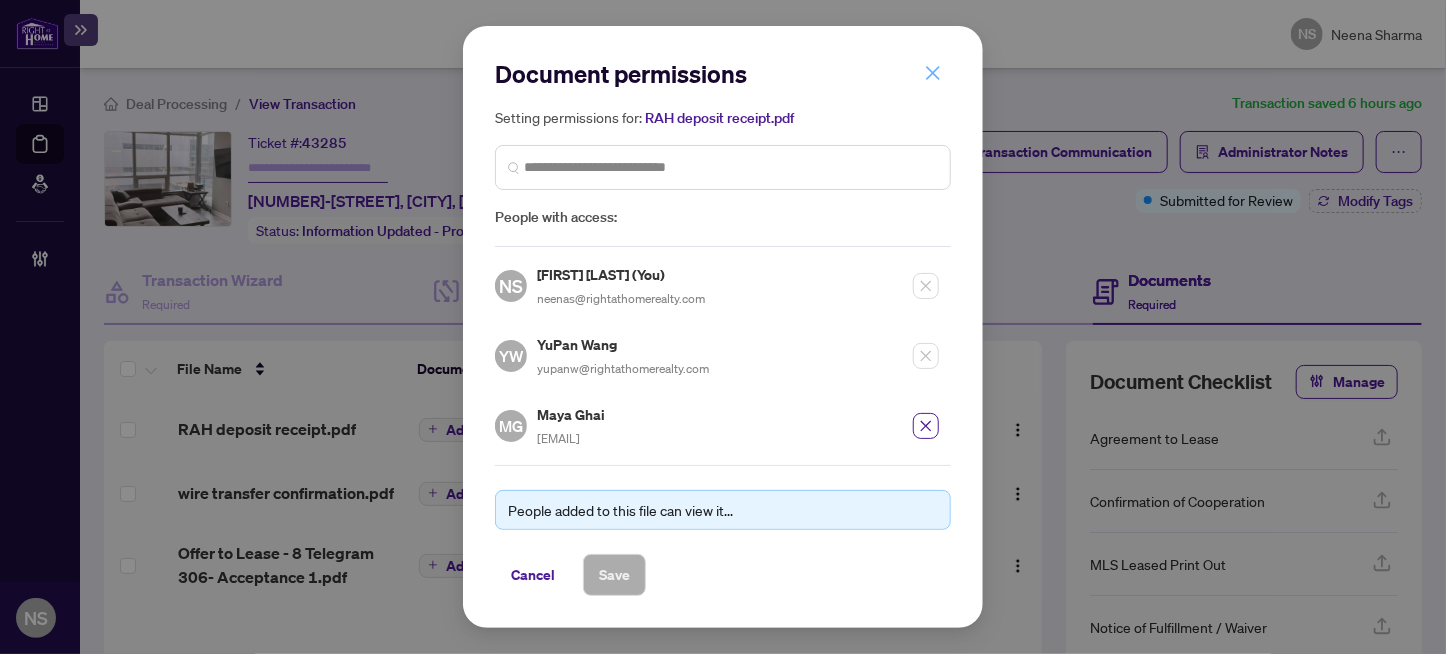 click at bounding box center [933, 73] 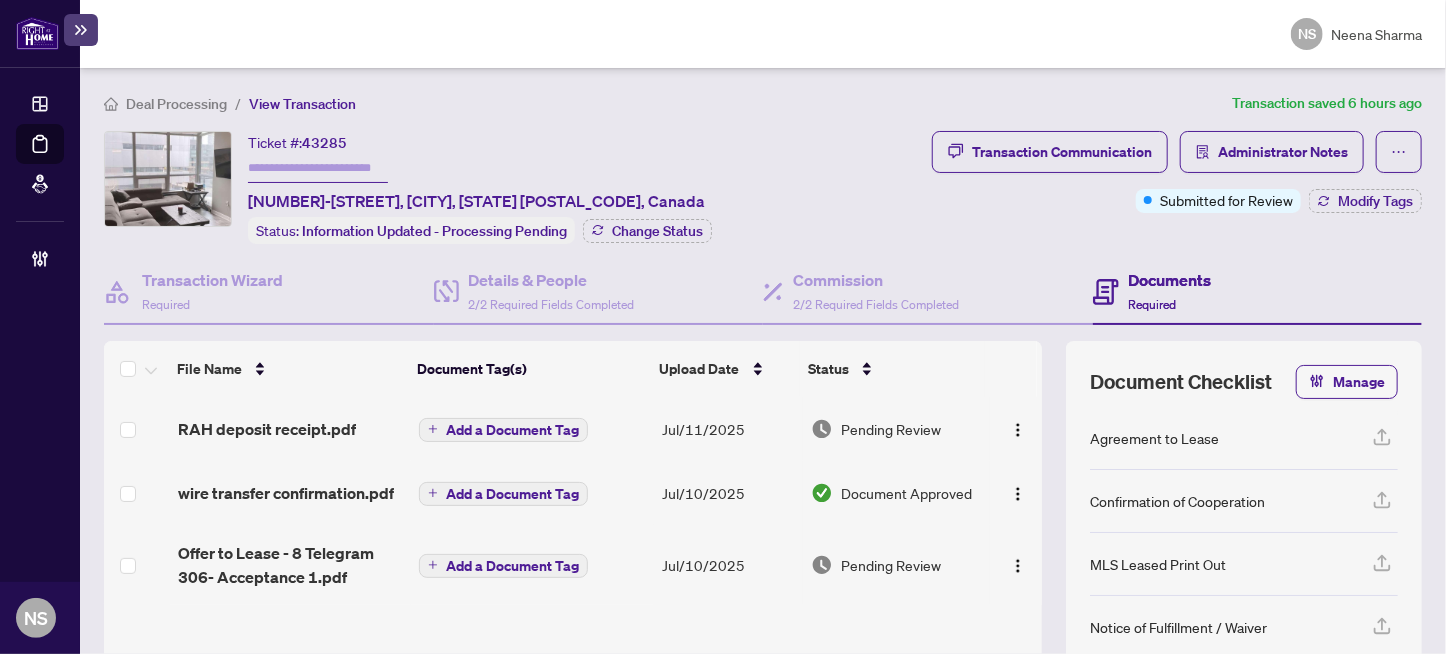 click on "Add a Document Tag" at bounding box center [512, 430] 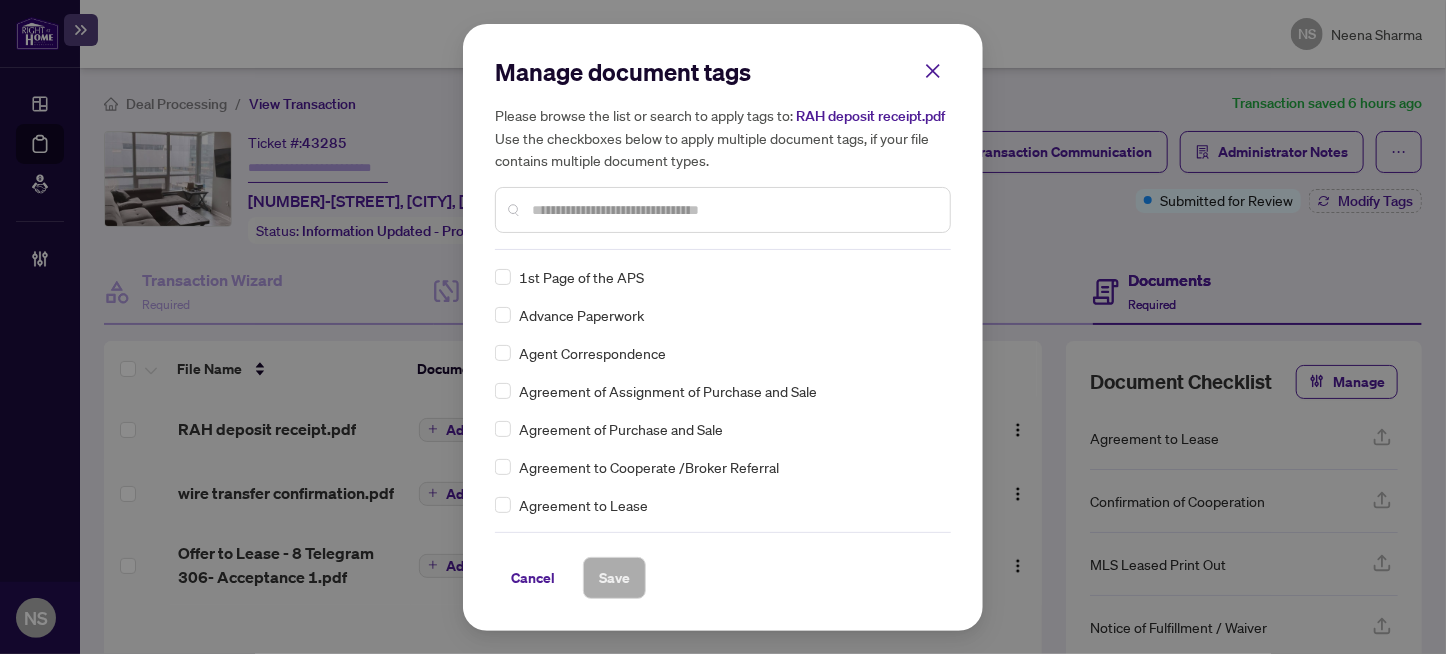 click at bounding box center [733, 210] 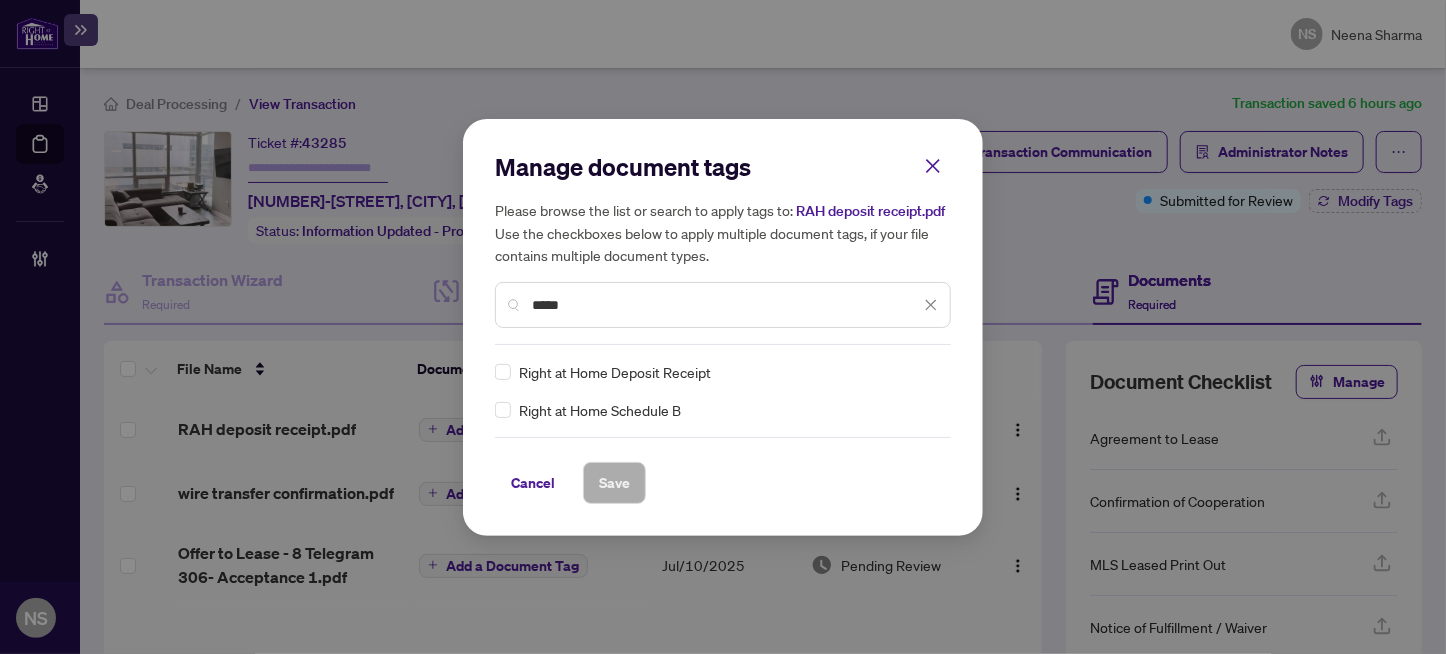 type on "*****" 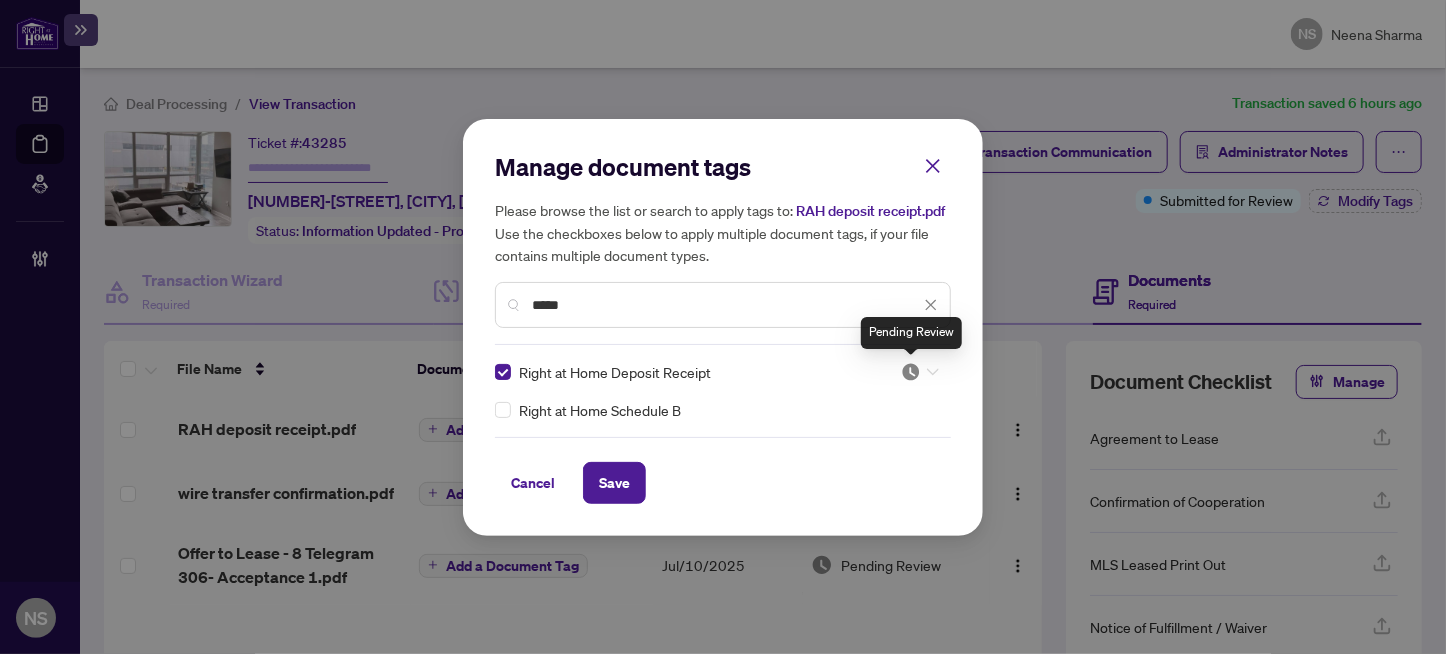 click at bounding box center (911, 372) 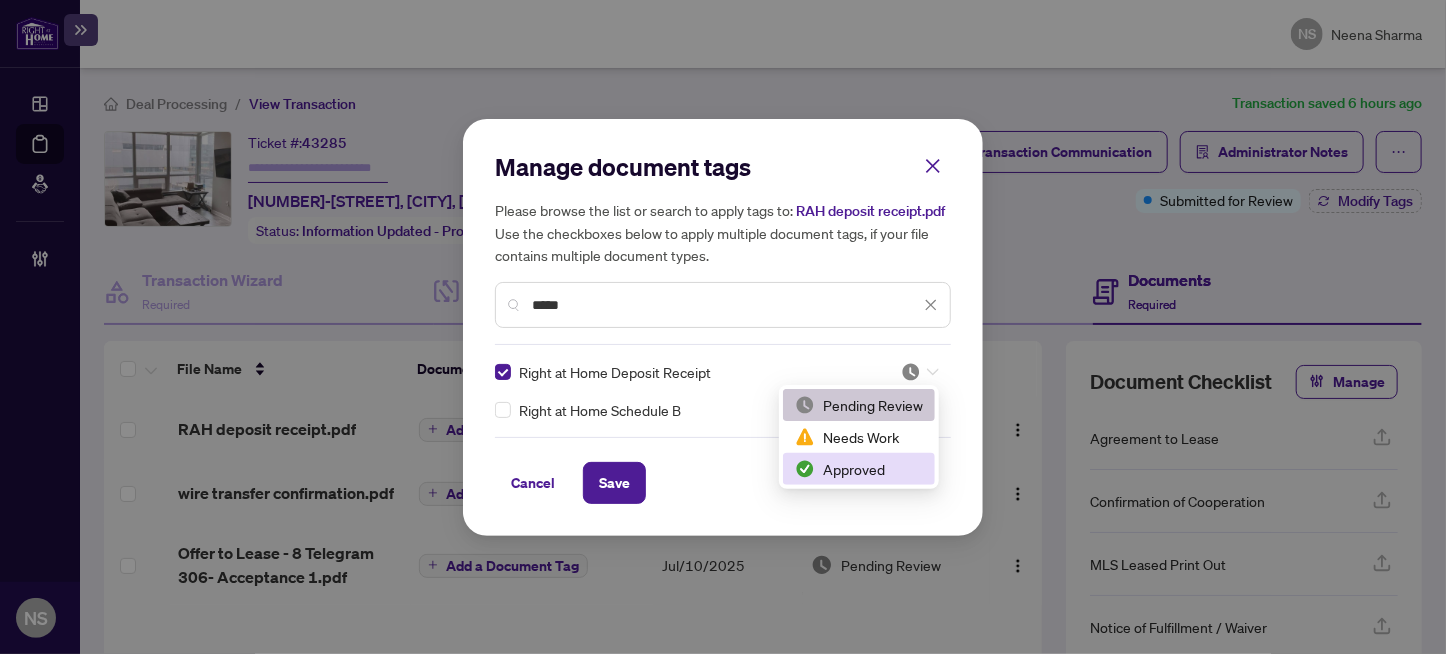 drag, startPoint x: 889, startPoint y: 463, endPoint x: 870, endPoint y: 471, distance: 20.615528 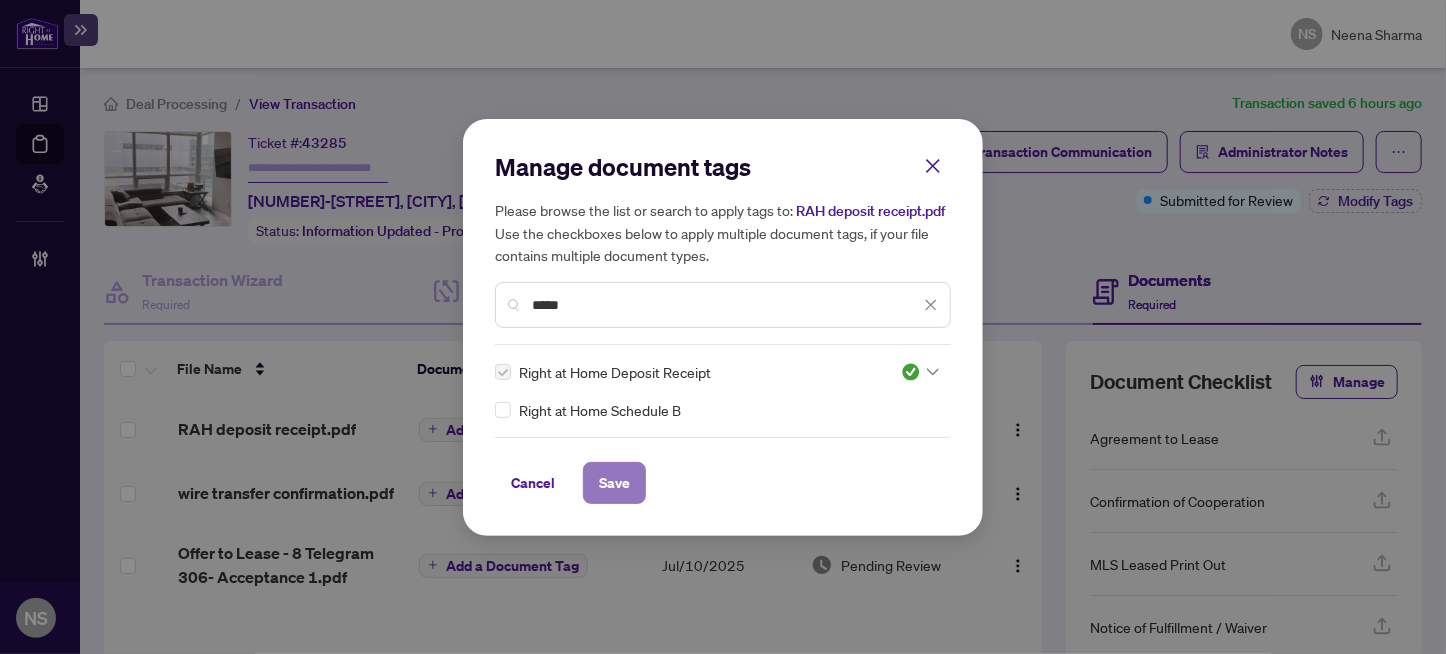 click on "Save" at bounding box center [614, 483] 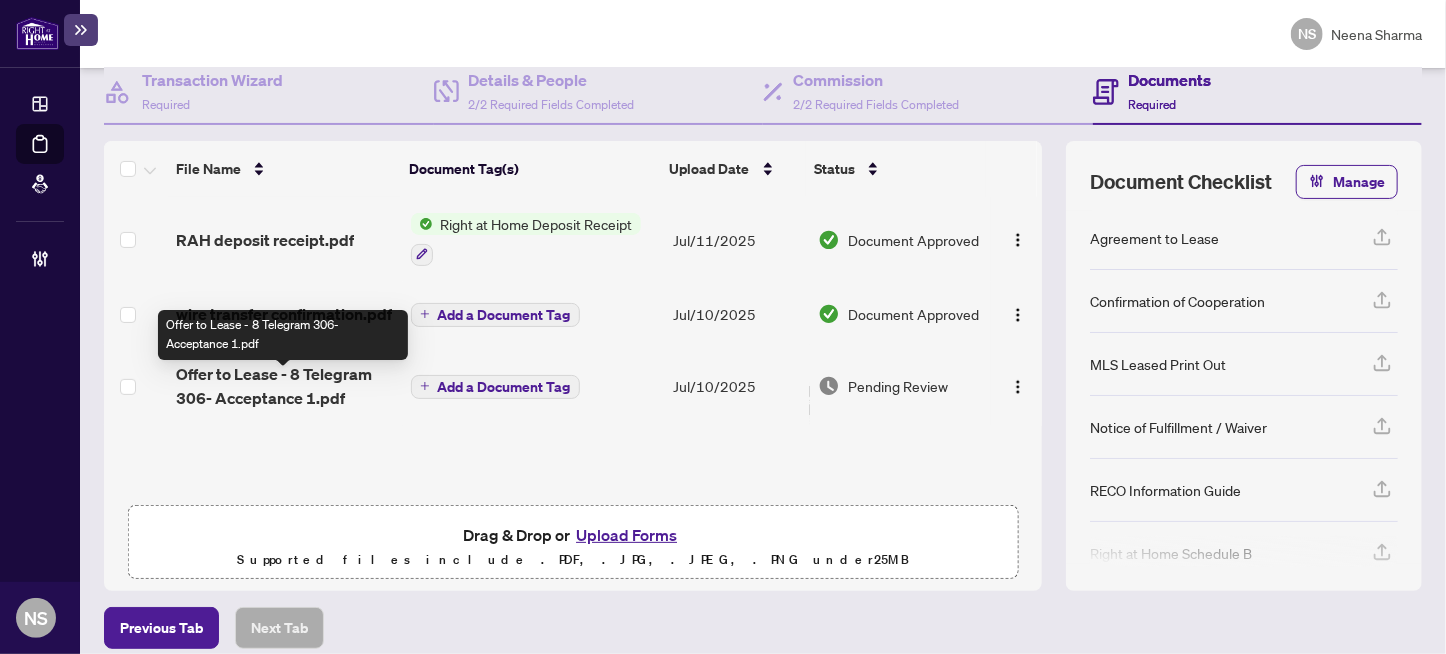 scroll, scrollTop: 213, scrollLeft: 0, axis: vertical 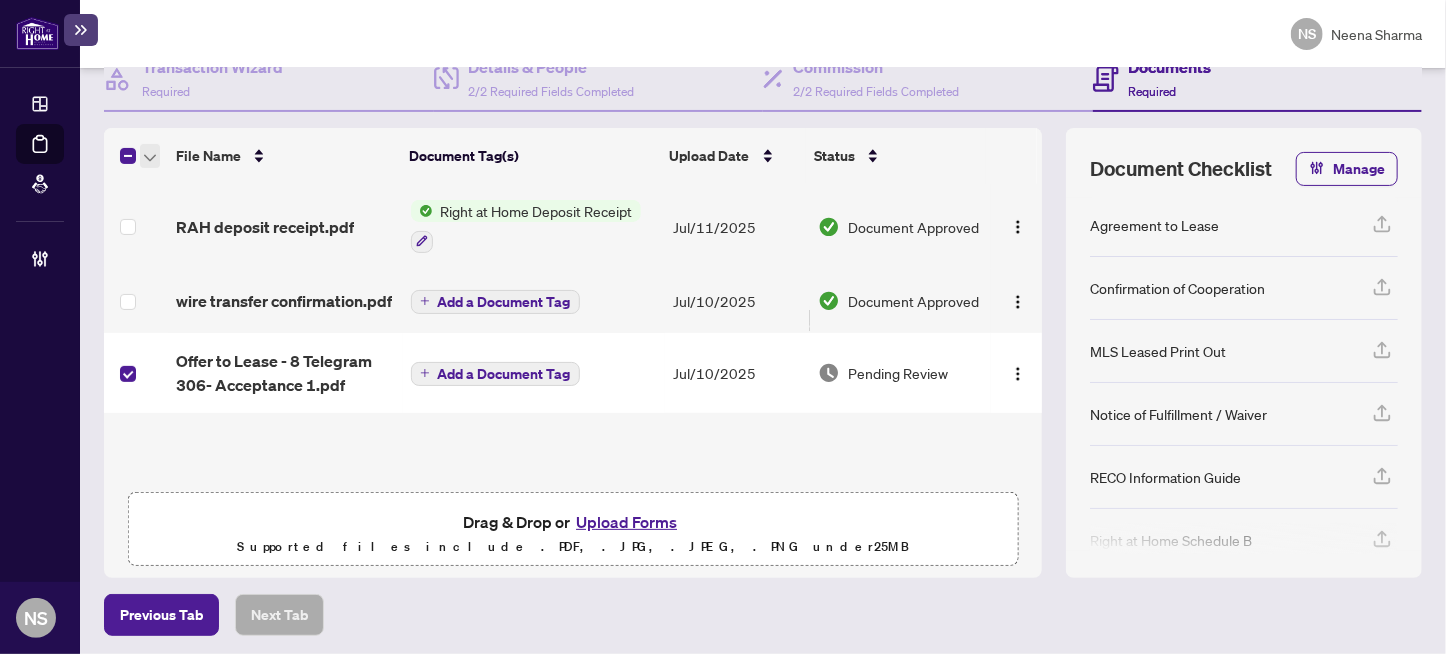 click 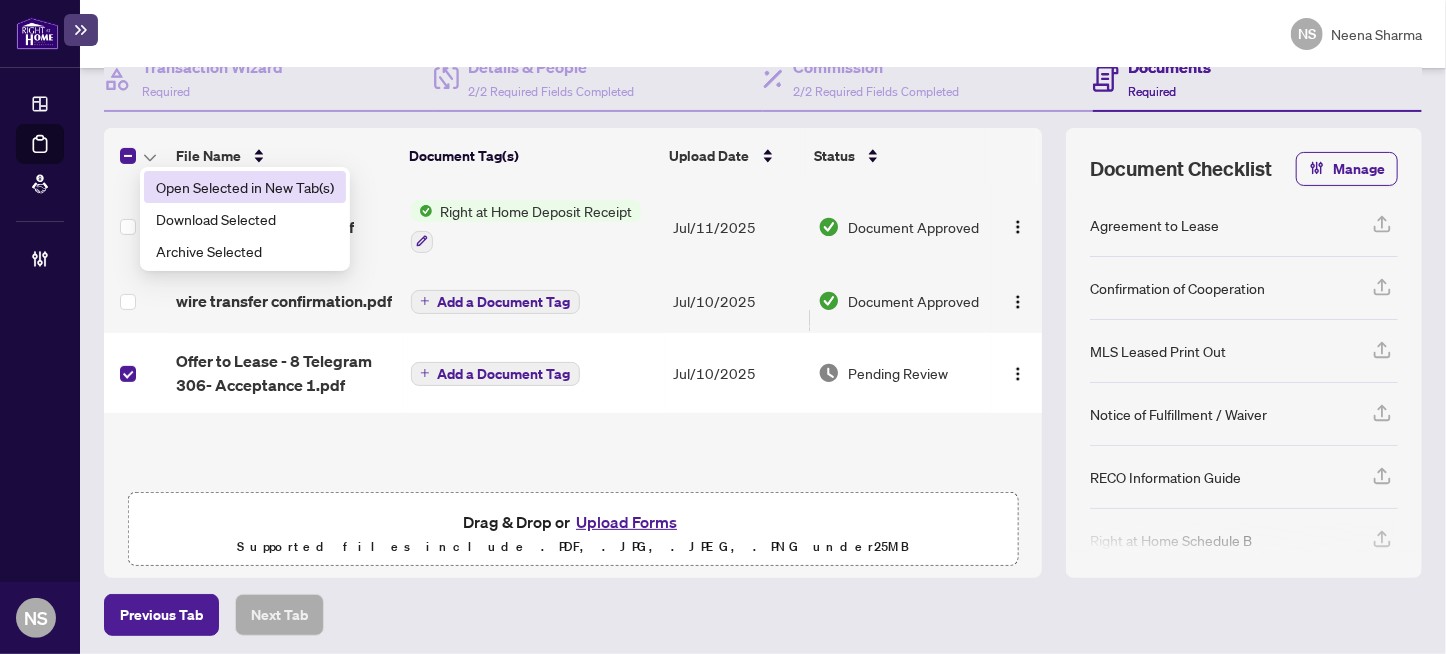 click on "Open Selected in New Tab(s)" at bounding box center (245, 187) 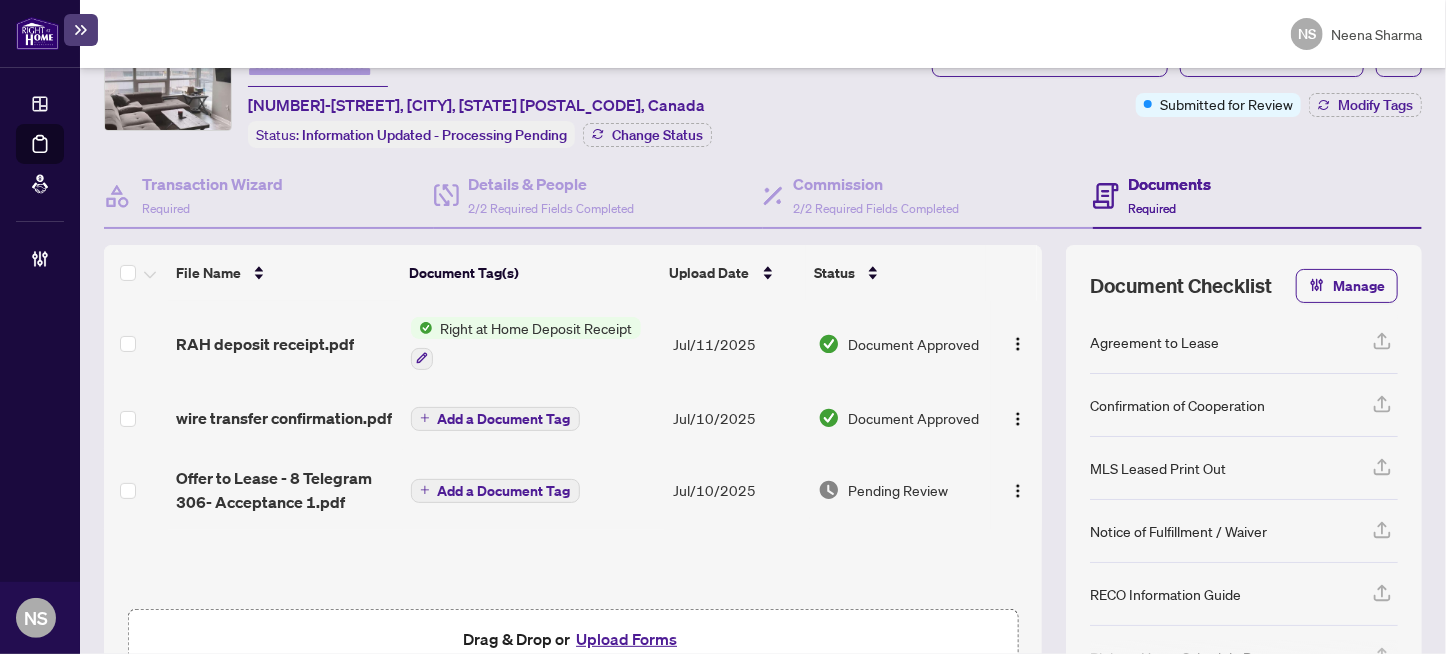 scroll, scrollTop: 0, scrollLeft: 0, axis: both 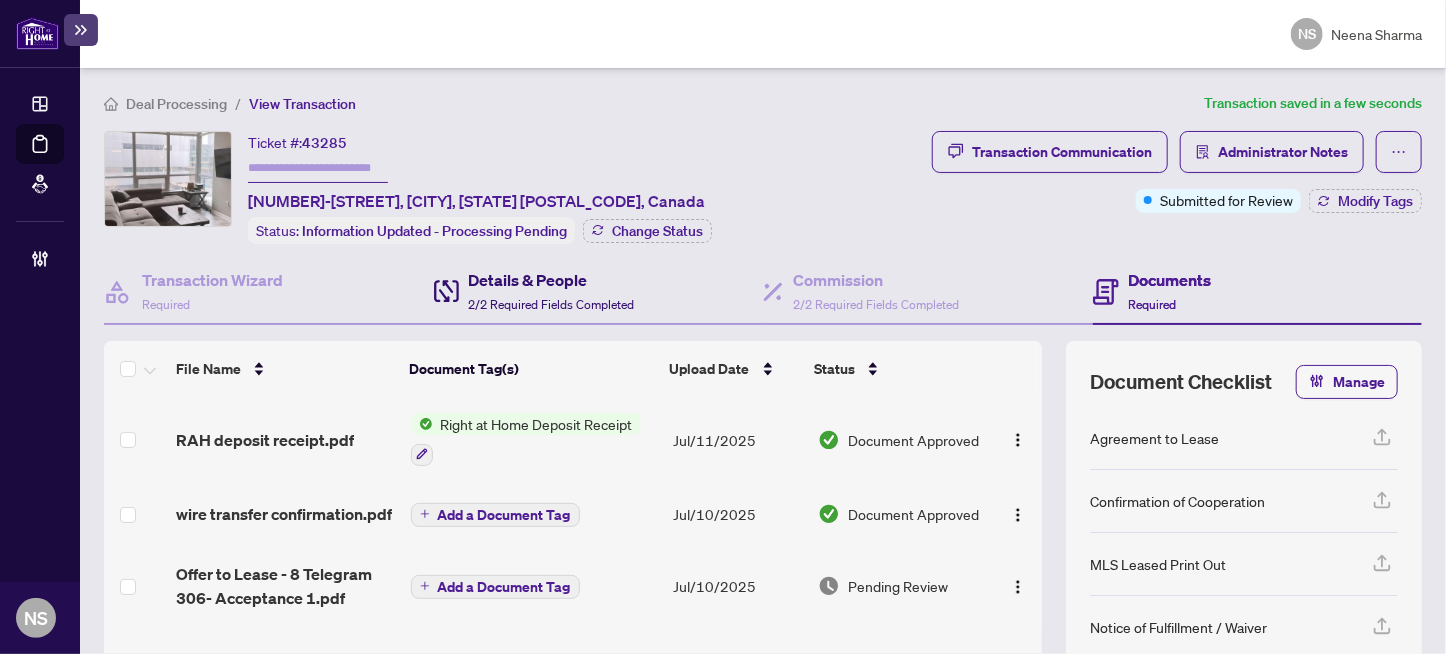 click on "Details & People" at bounding box center [552, 280] 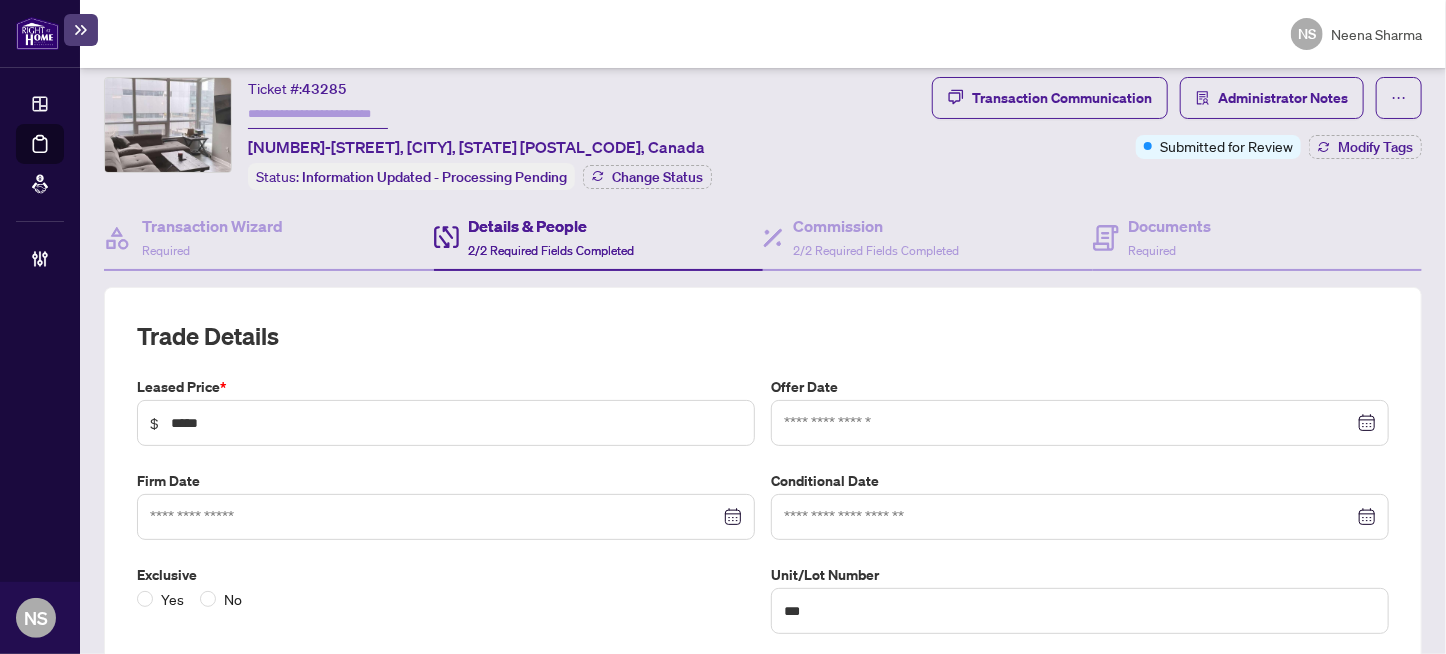 scroll, scrollTop: 0, scrollLeft: 0, axis: both 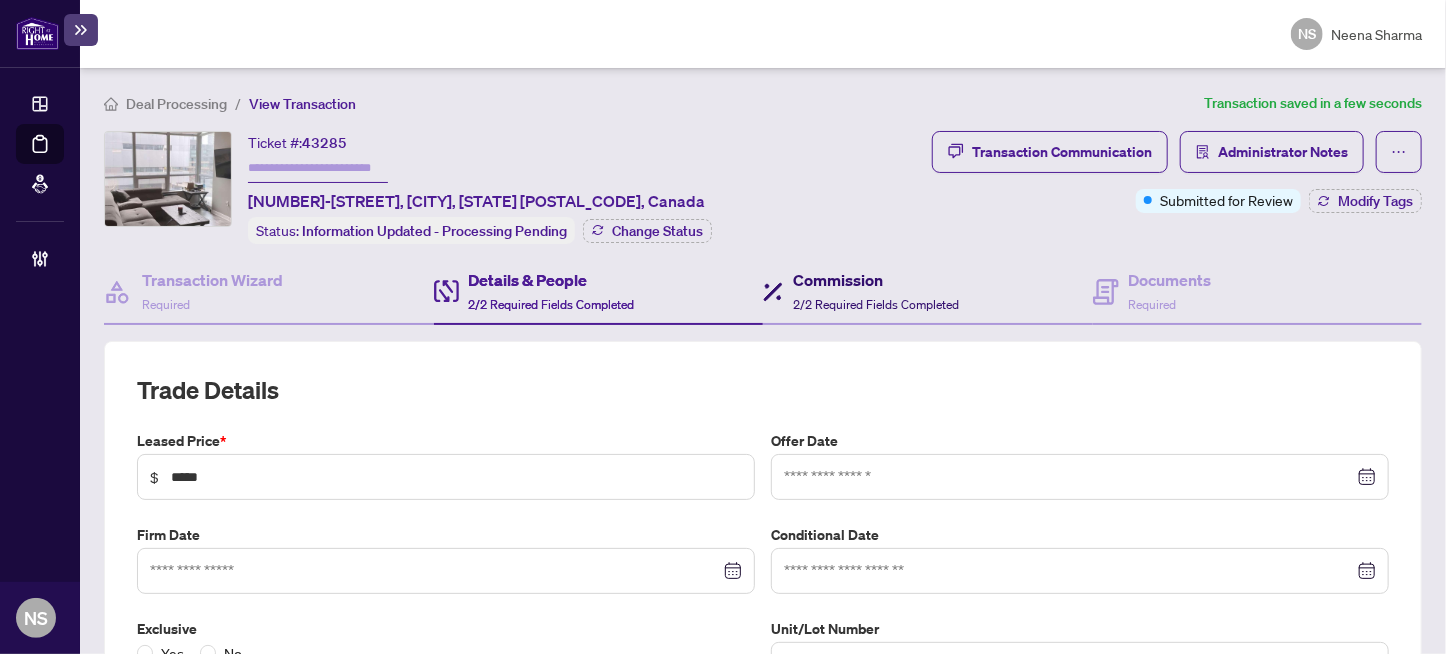 click on "Commission" at bounding box center [876, 280] 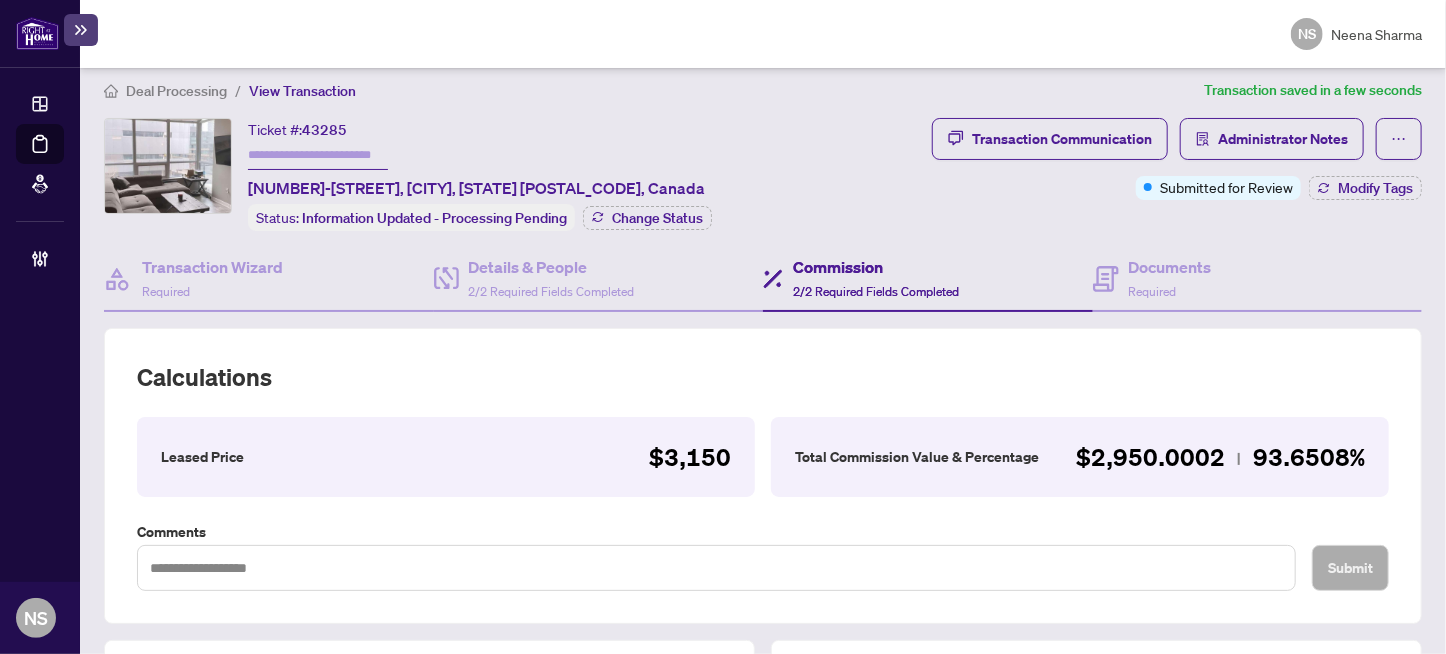 scroll, scrollTop: 0, scrollLeft: 0, axis: both 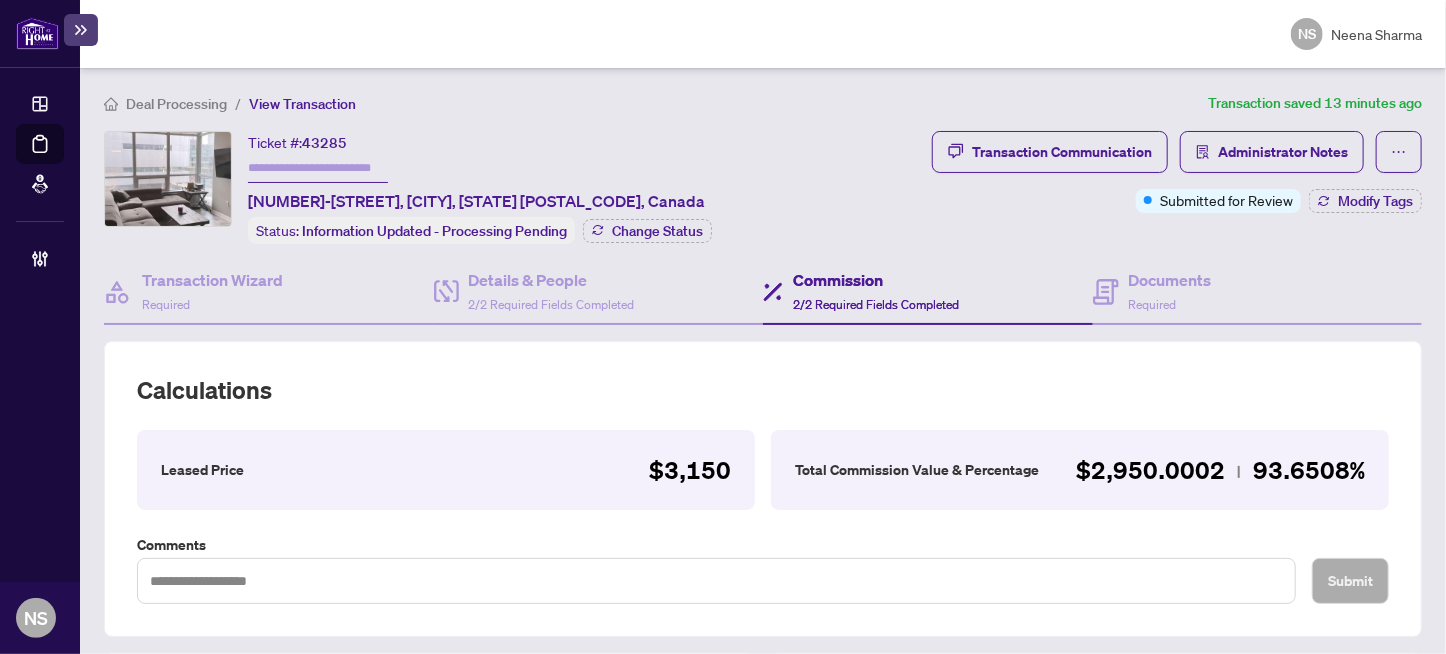 click on "2/2 Required Fields Completed" at bounding box center (876, 304) 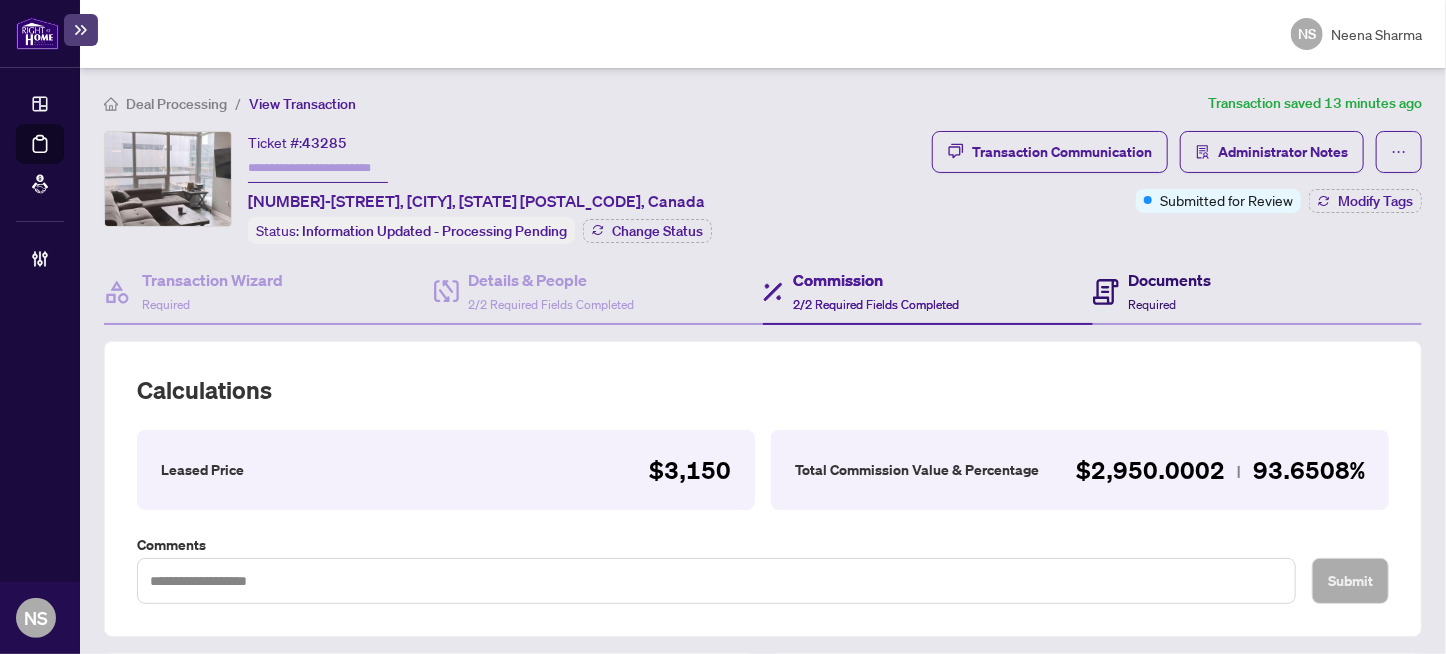 click on "Documents" at bounding box center [1170, 280] 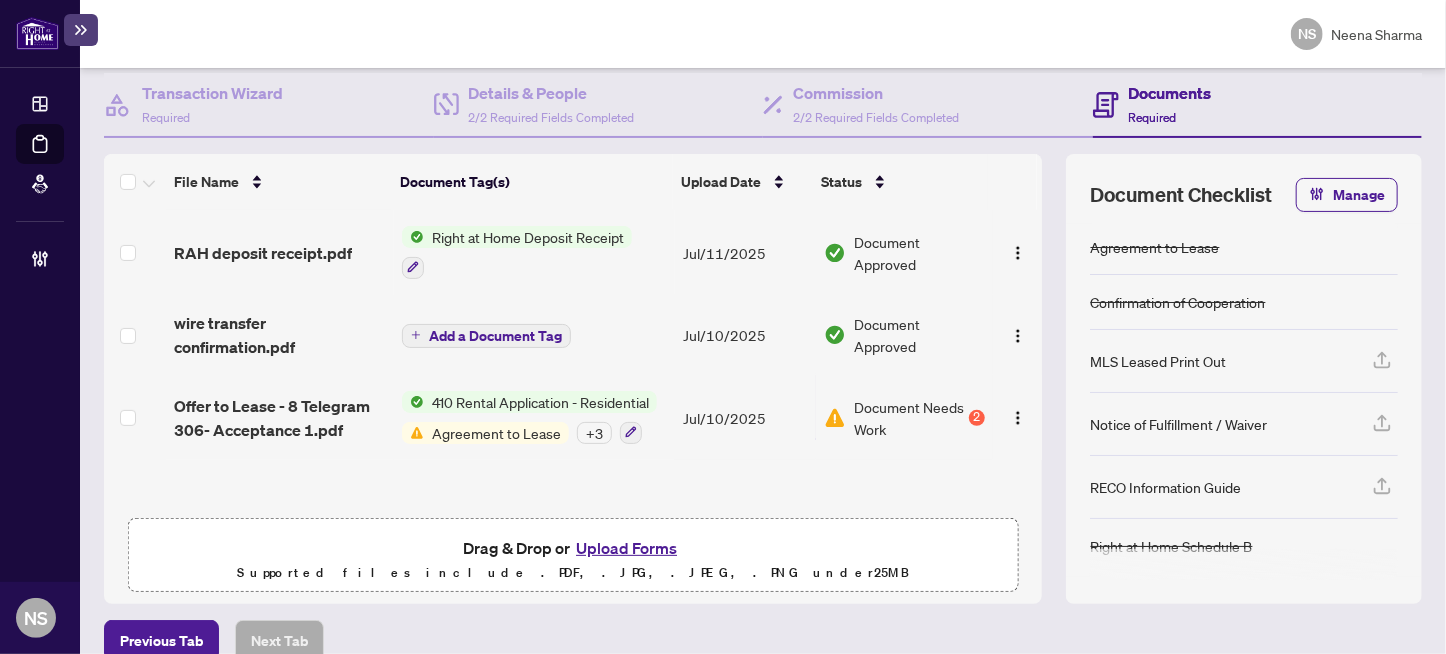 scroll, scrollTop: 213, scrollLeft: 0, axis: vertical 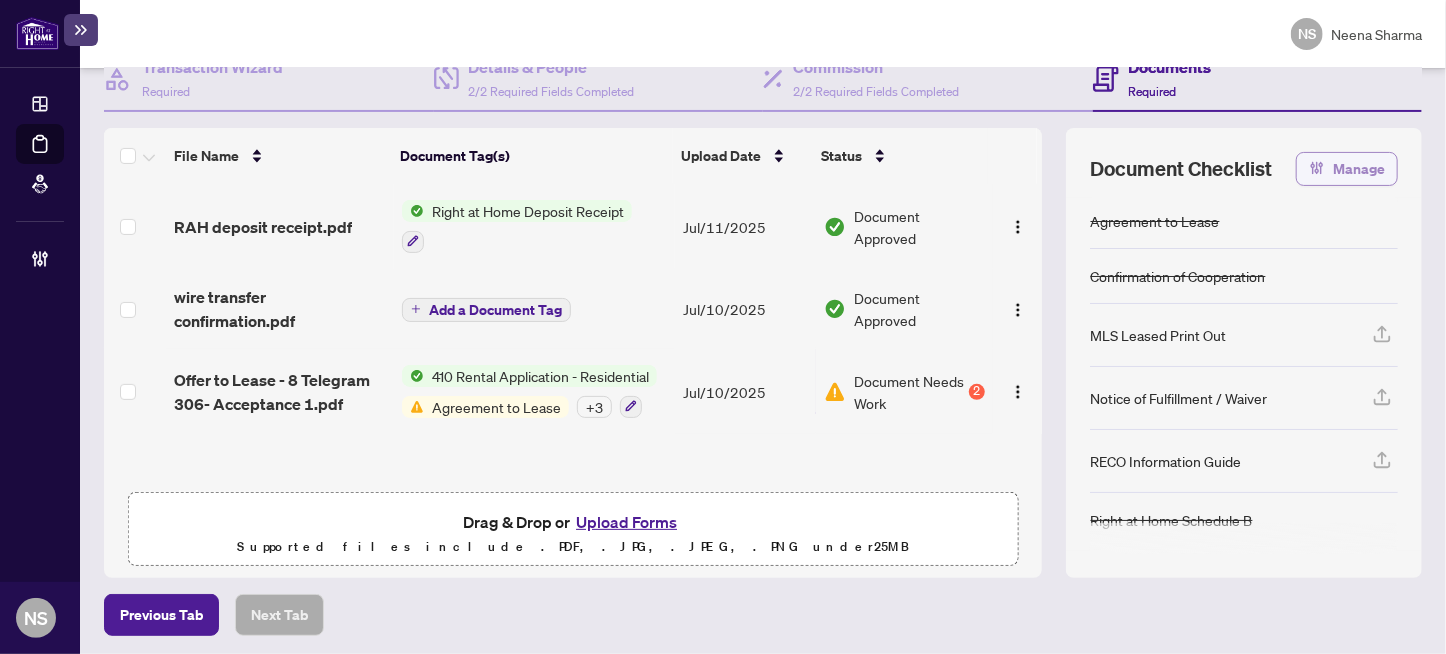 click on "Manage" at bounding box center [1359, 169] 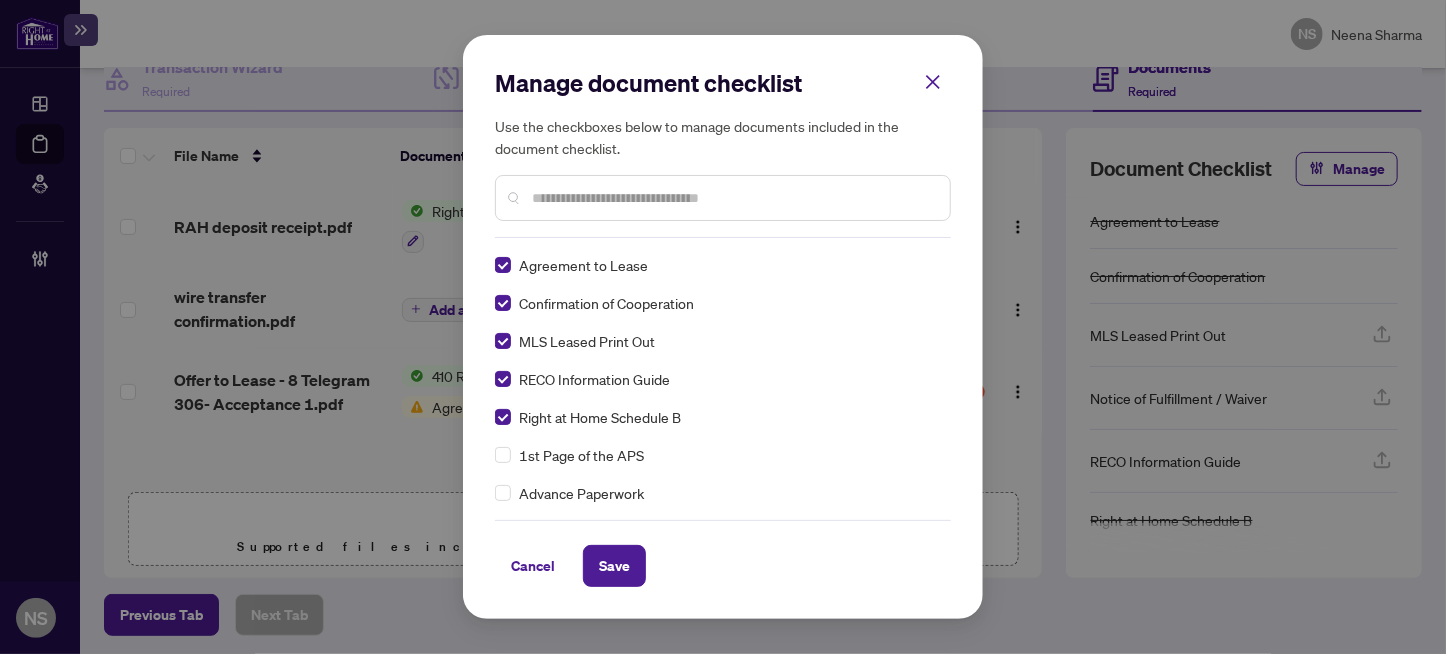 scroll, scrollTop: 0, scrollLeft: 0, axis: both 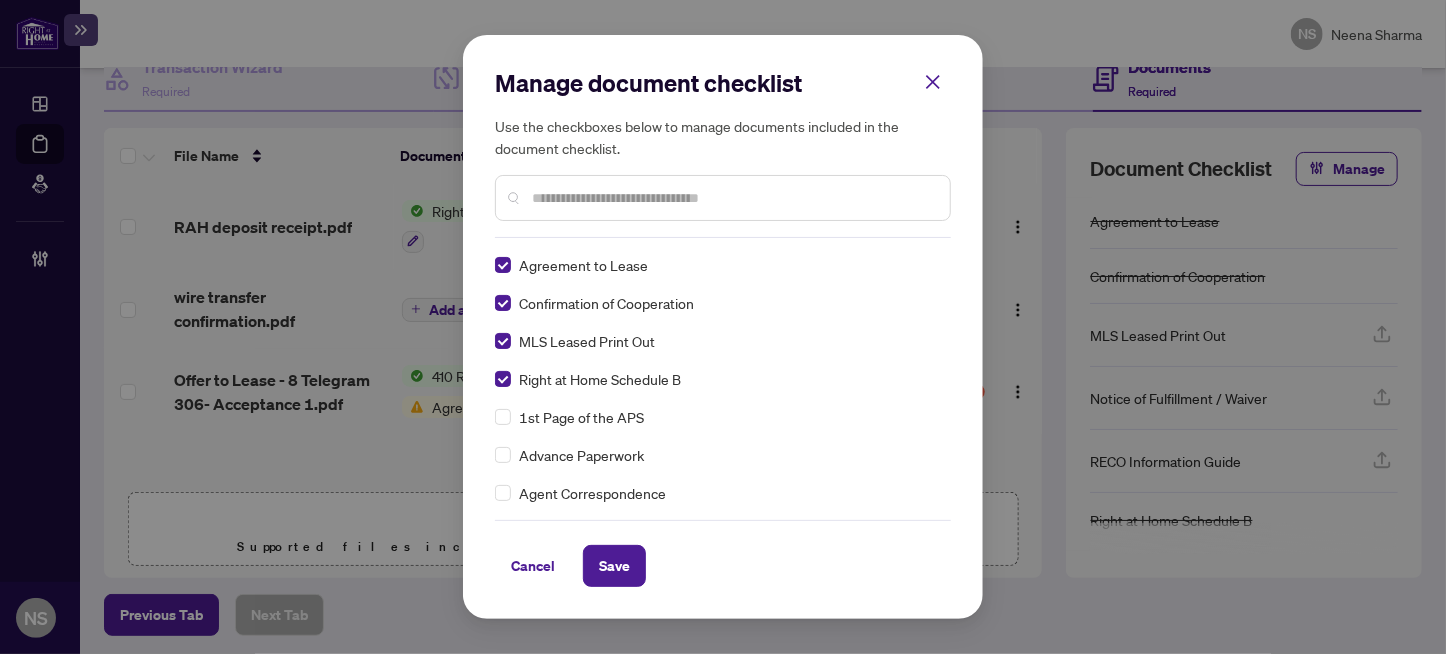 click at bounding box center (733, 198) 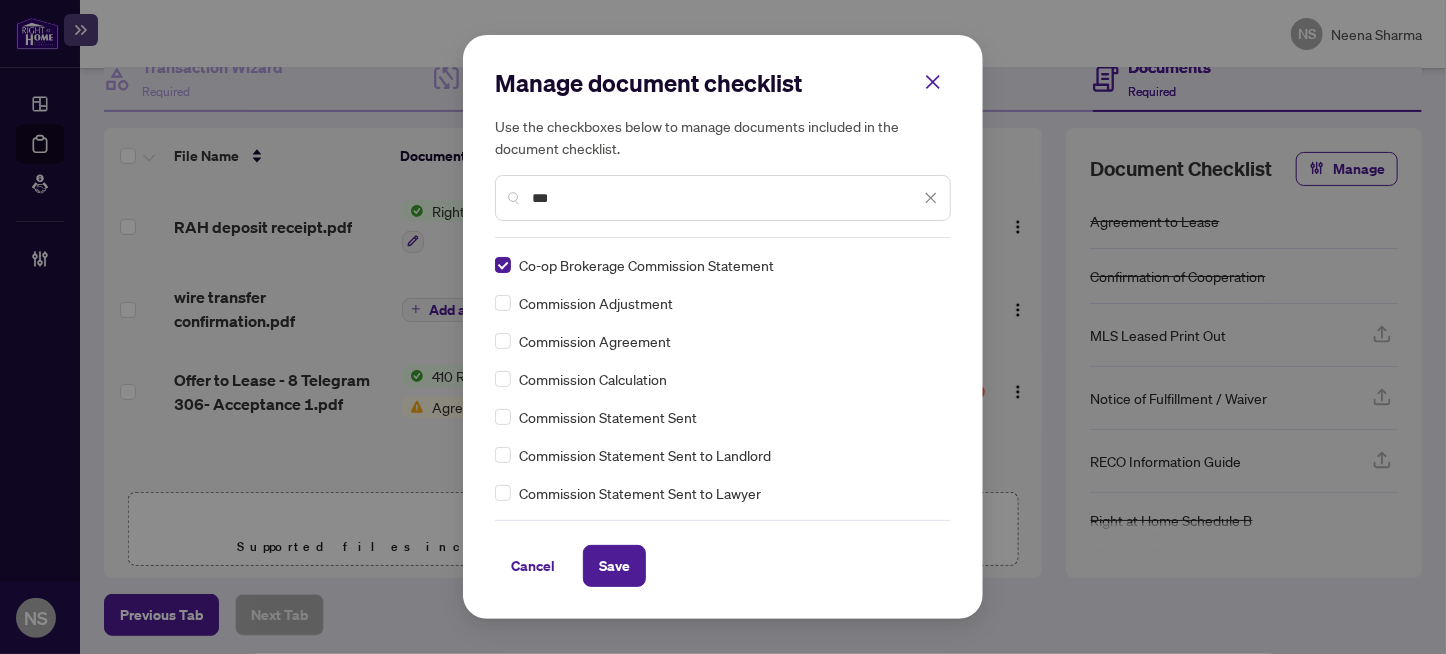 drag, startPoint x: 575, startPoint y: 200, endPoint x: 379, endPoint y: 218, distance: 196.8248 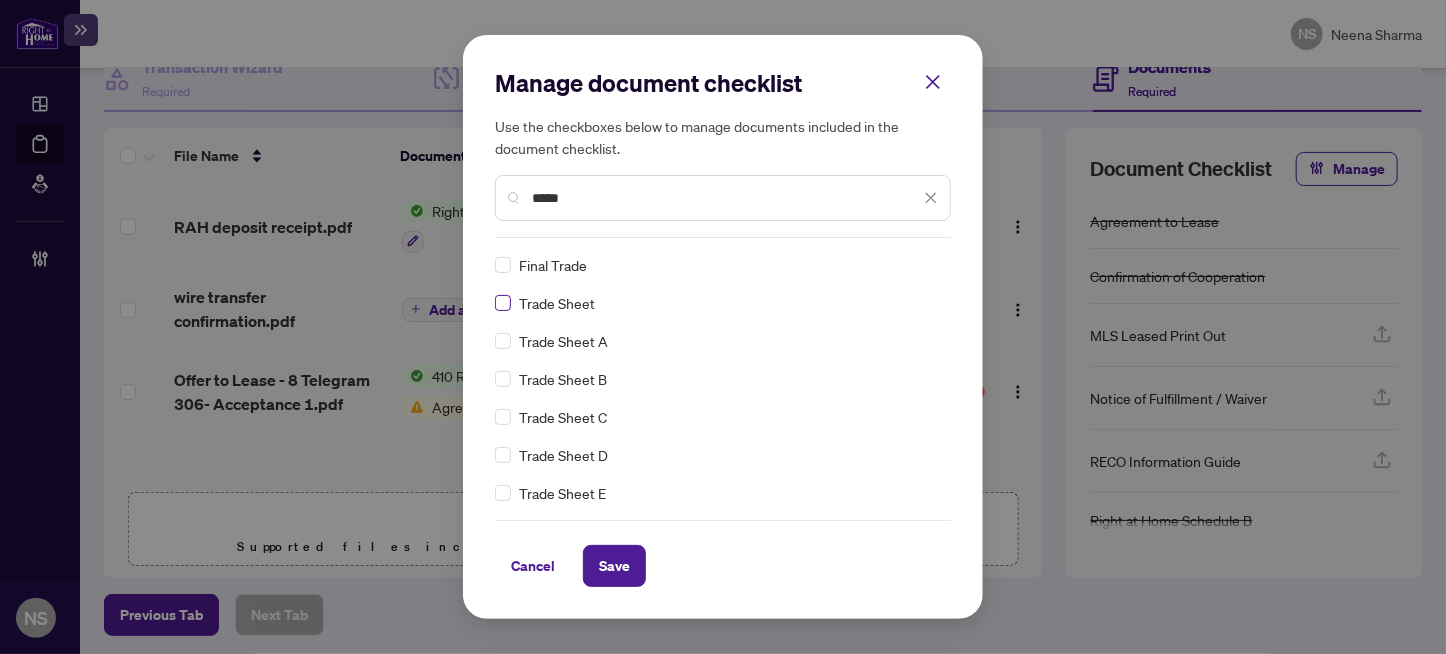 type on "*****" 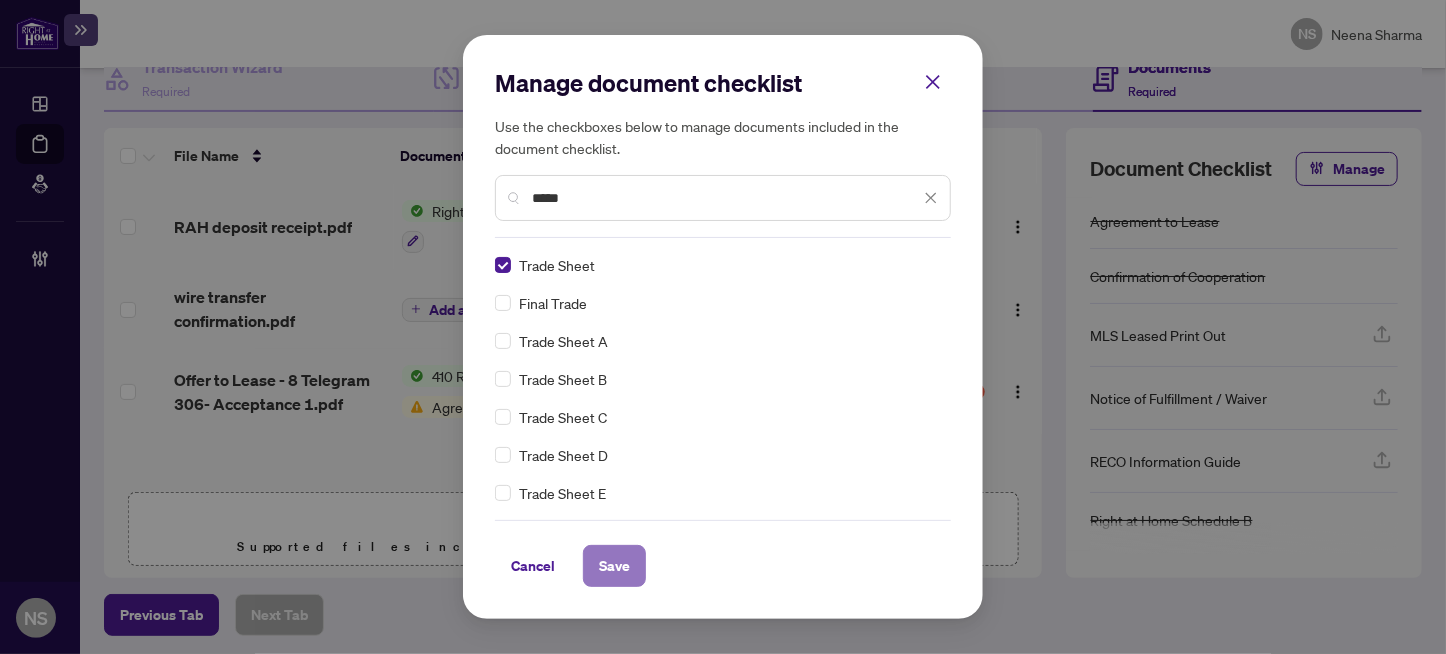 click on "Save" at bounding box center [614, 566] 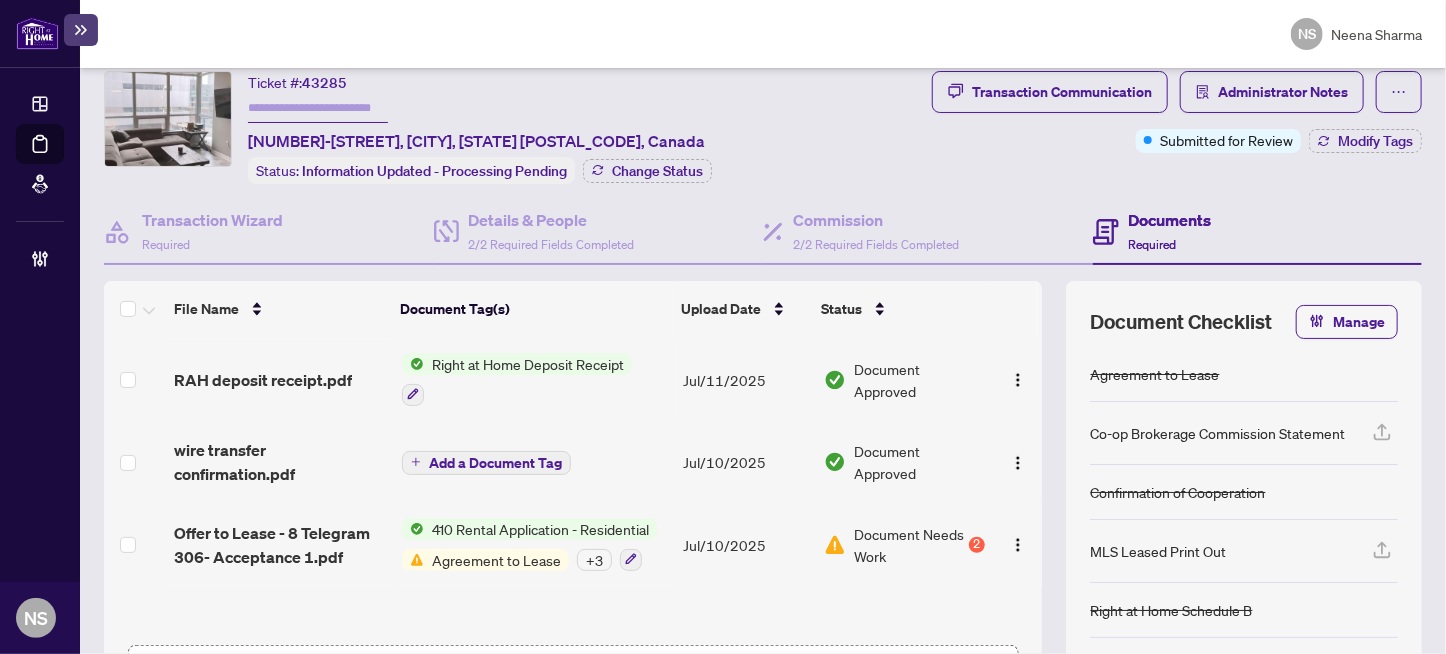 scroll, scrollTop: 0, scrollLeft: 0, axis: both 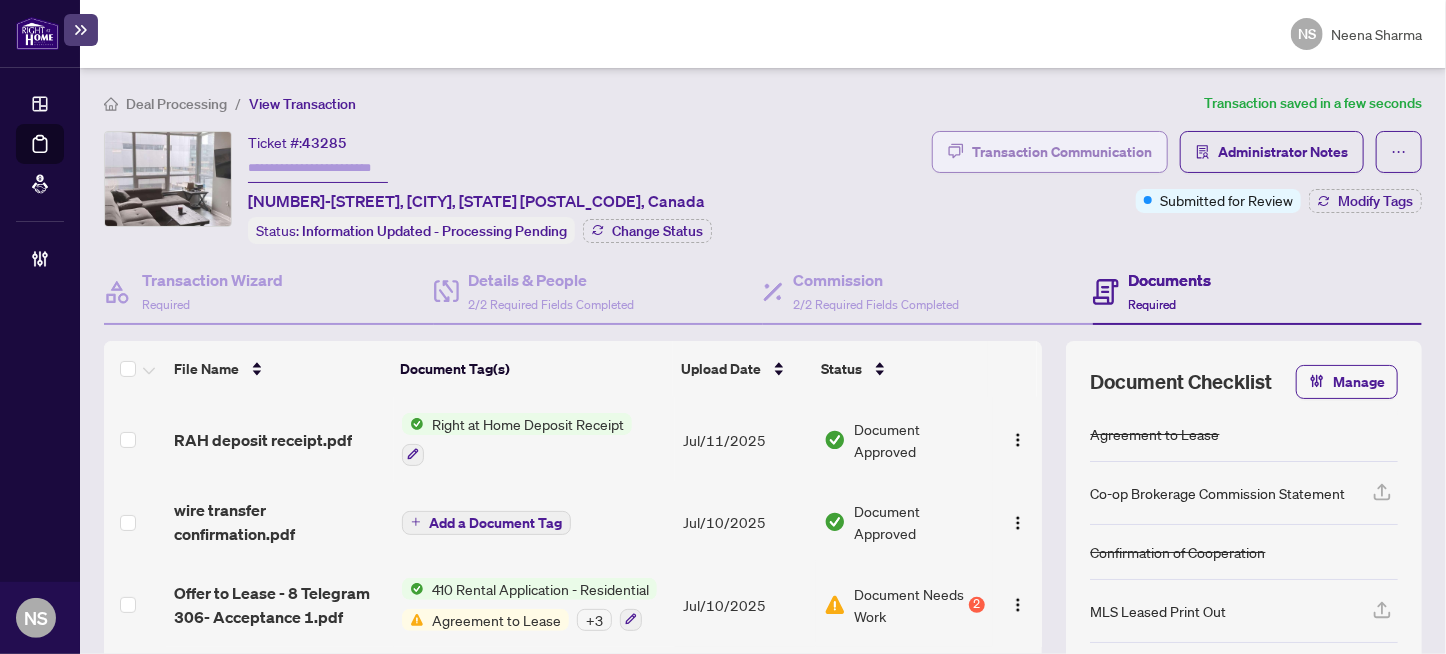 click on "Transaction Communication" at bounding box center (1062, 152) 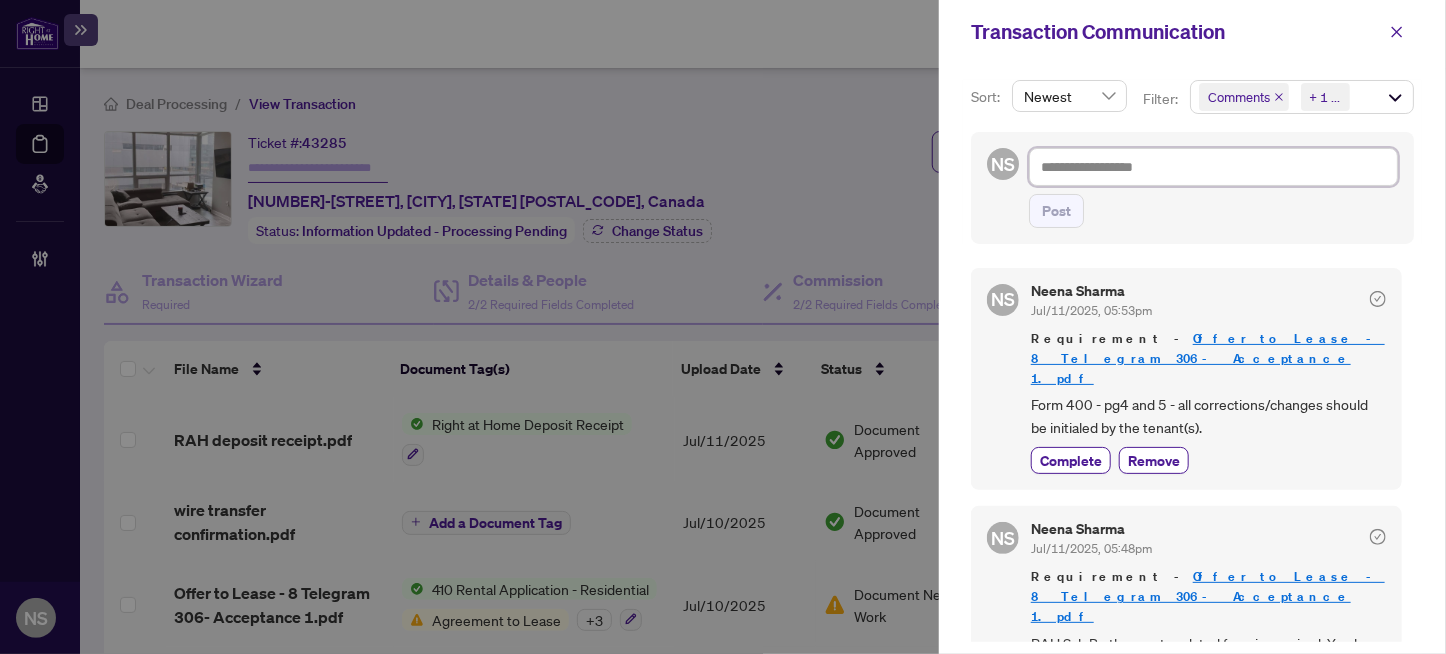 click at bounding box center [1213, 167] 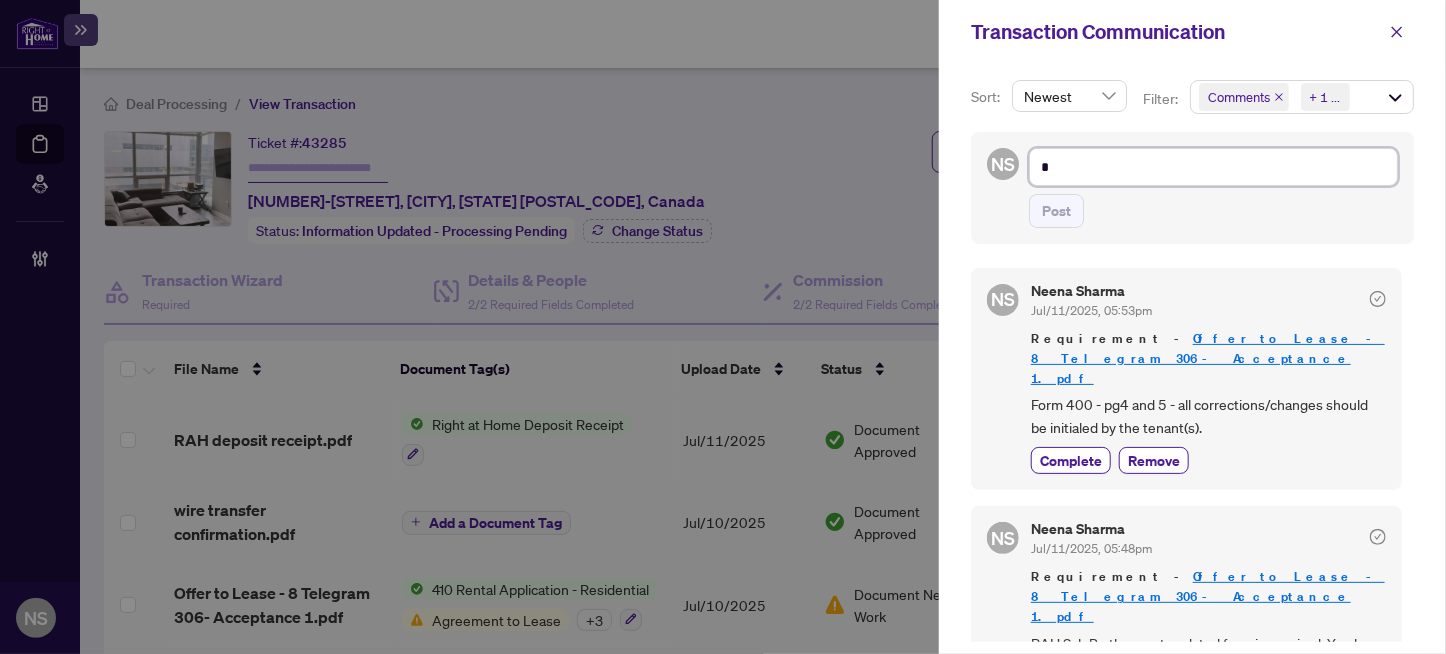 type on "**" 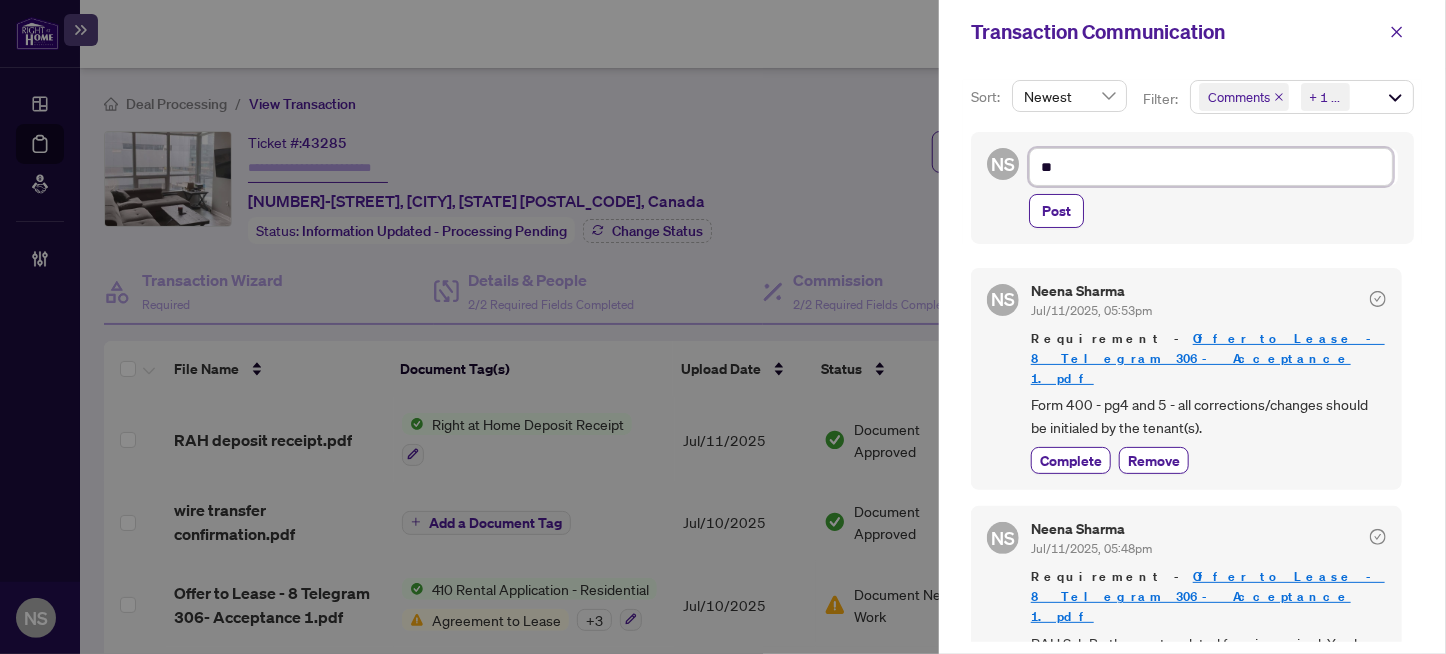 type on "***" 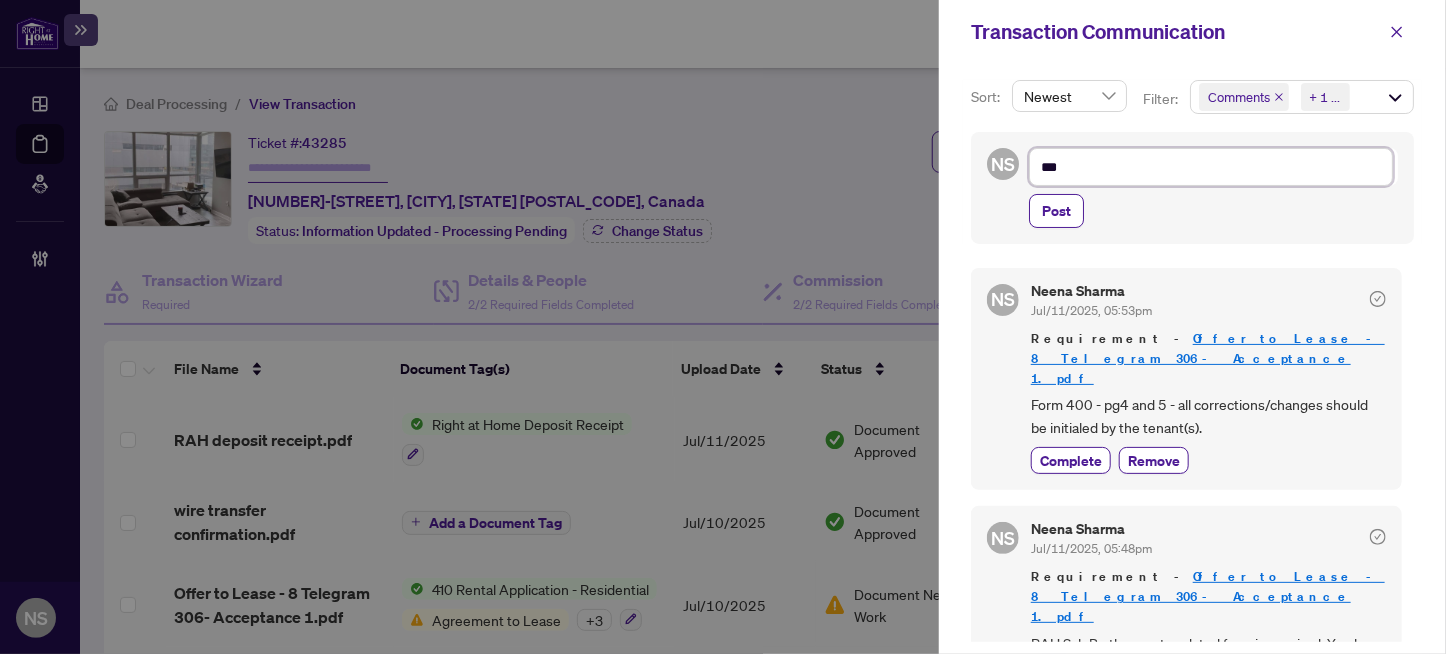 type on "***" 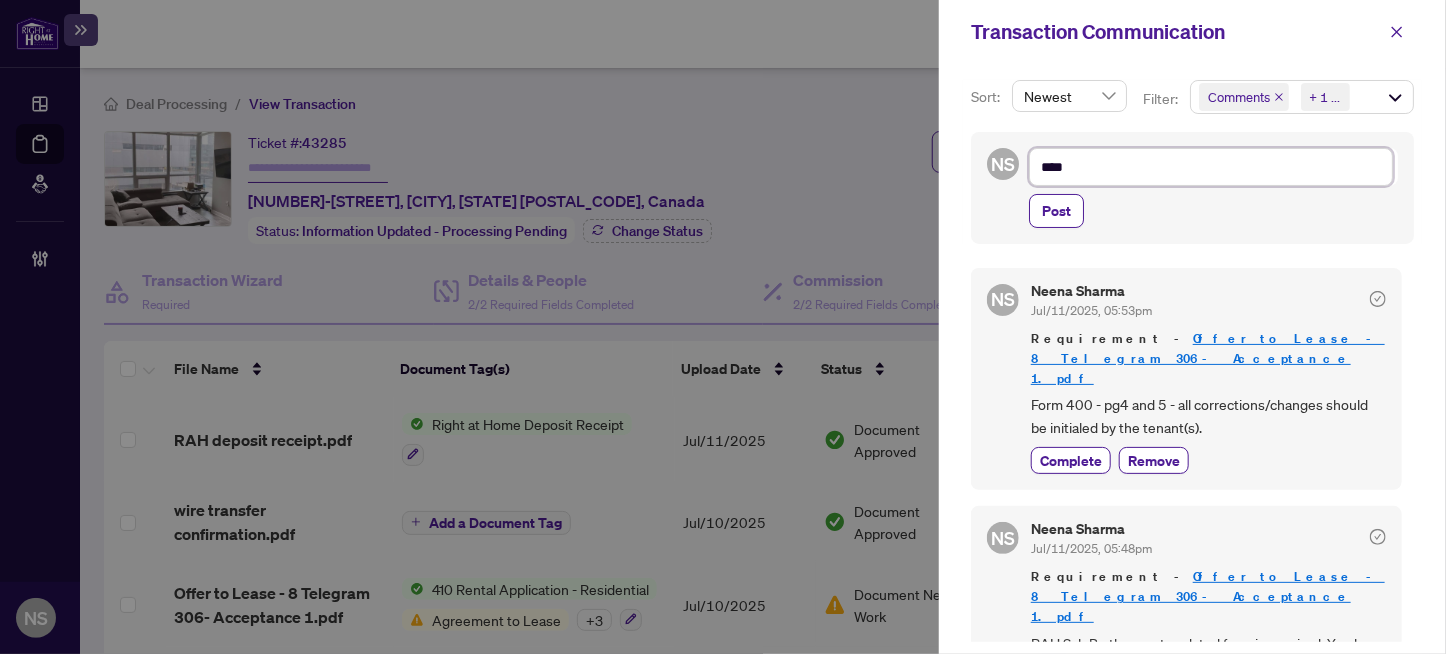 type on "*****" 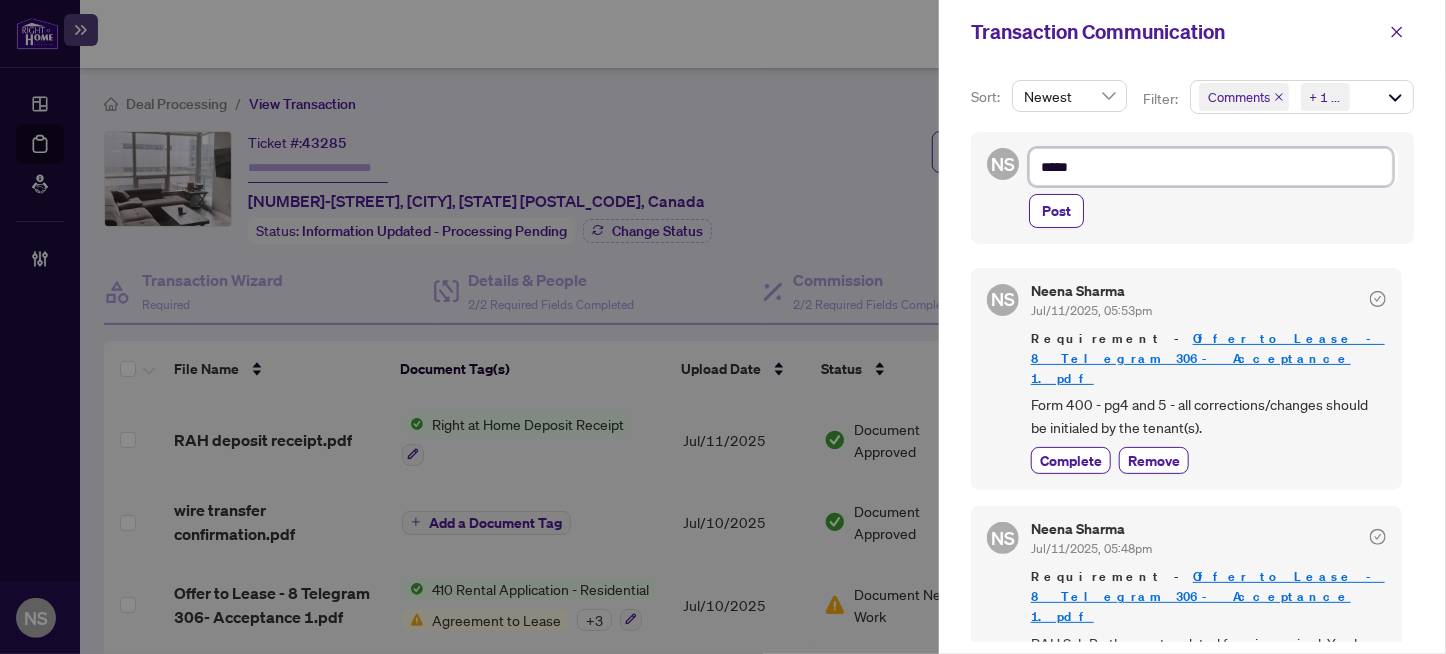 type on "******" 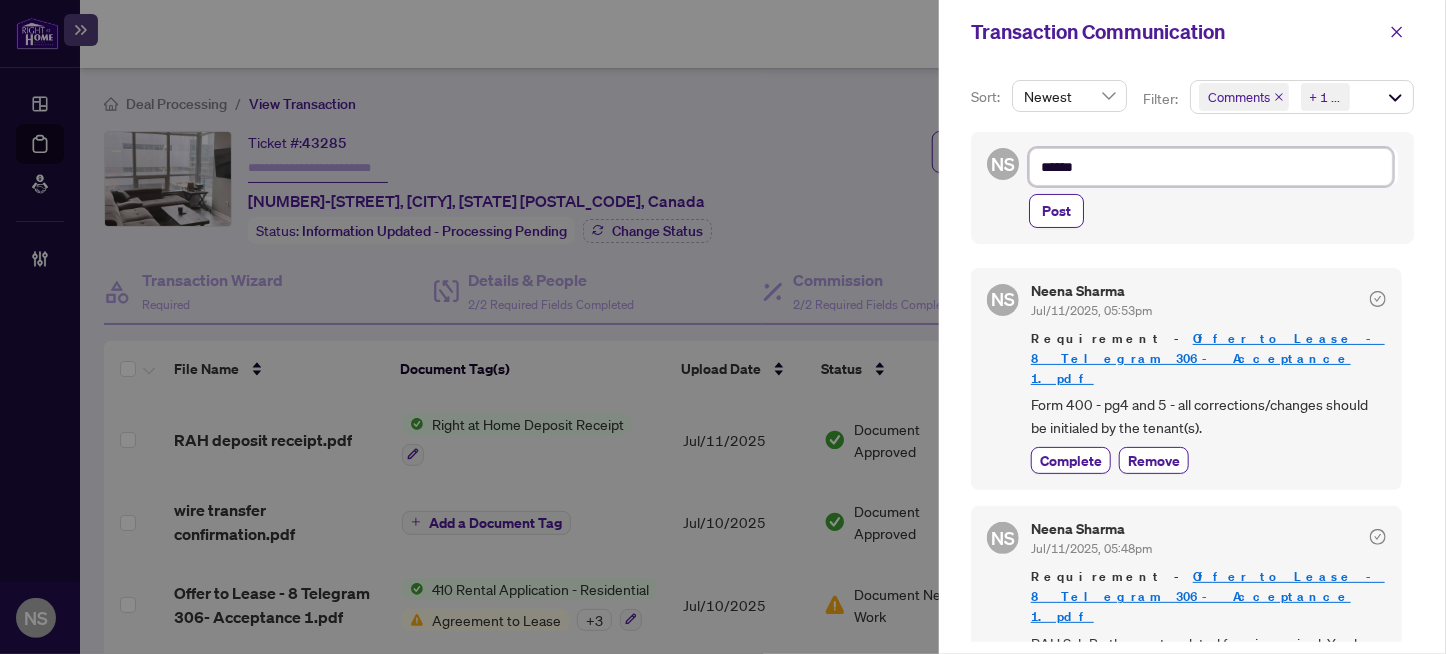 type on "*******" 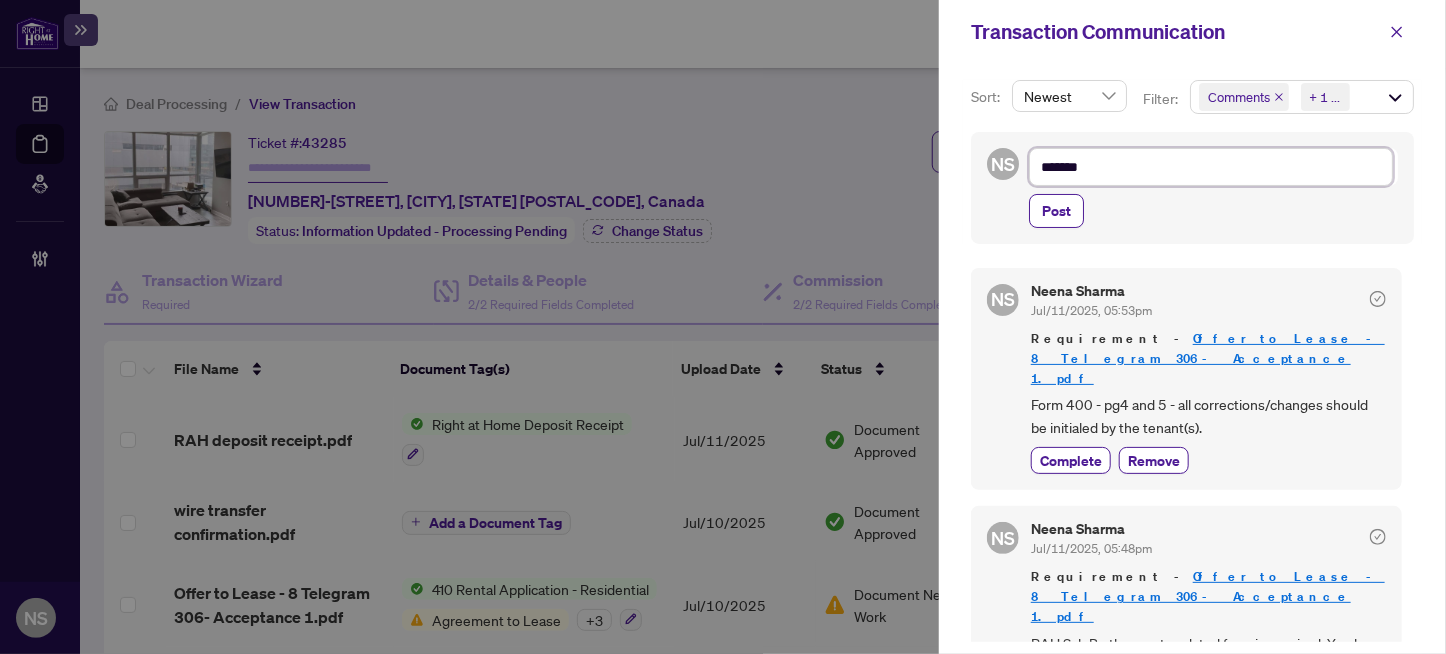 type on "********" 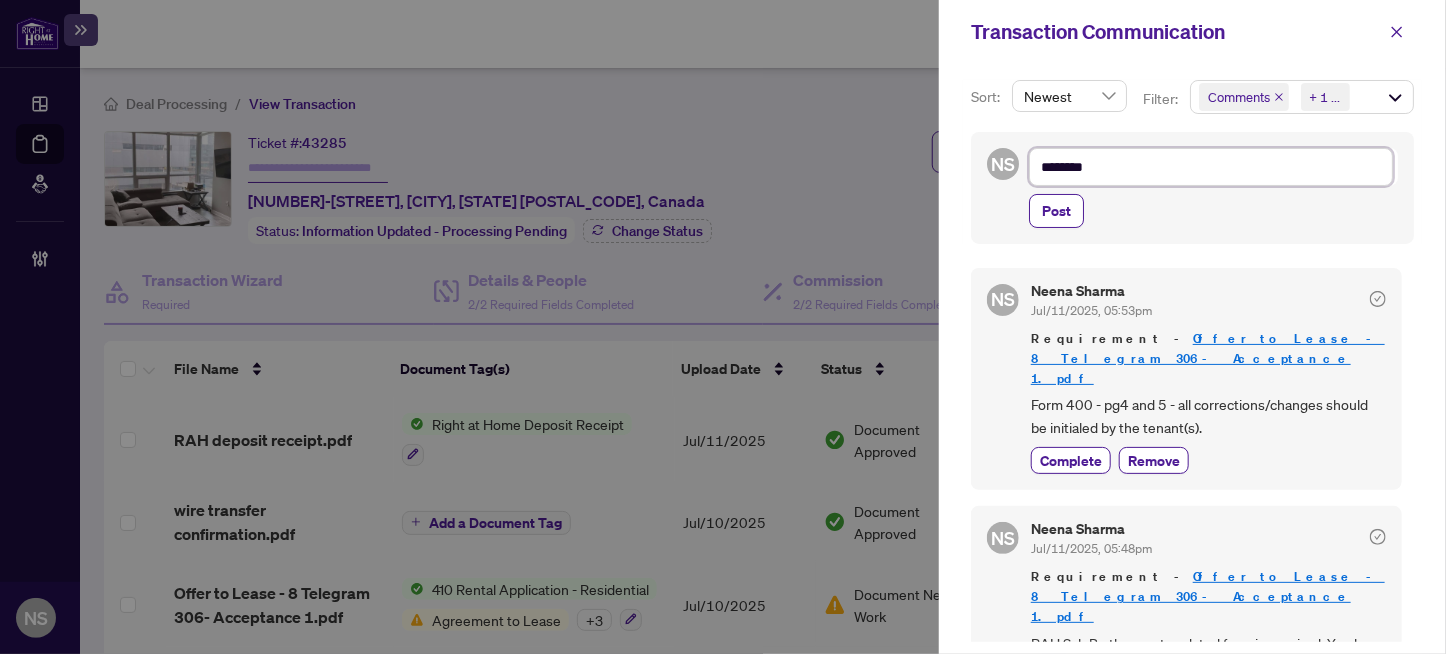 type on "*********" 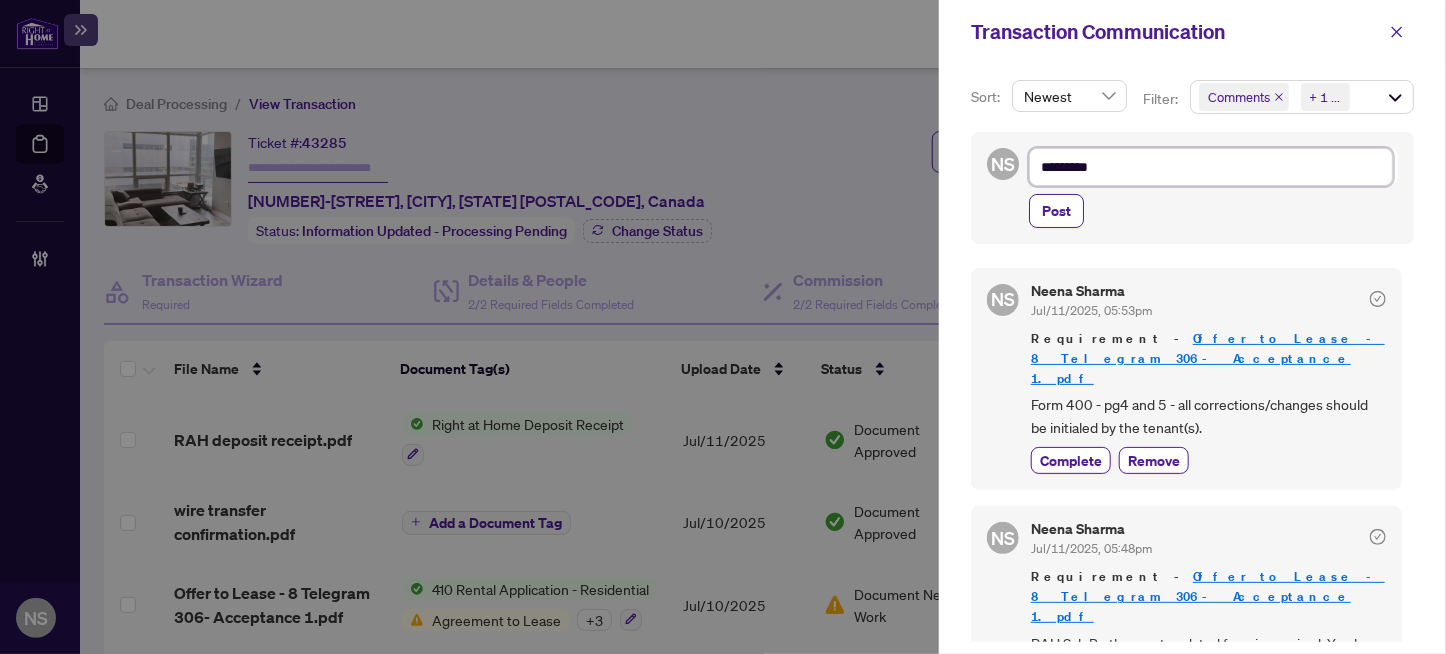type on "**********" 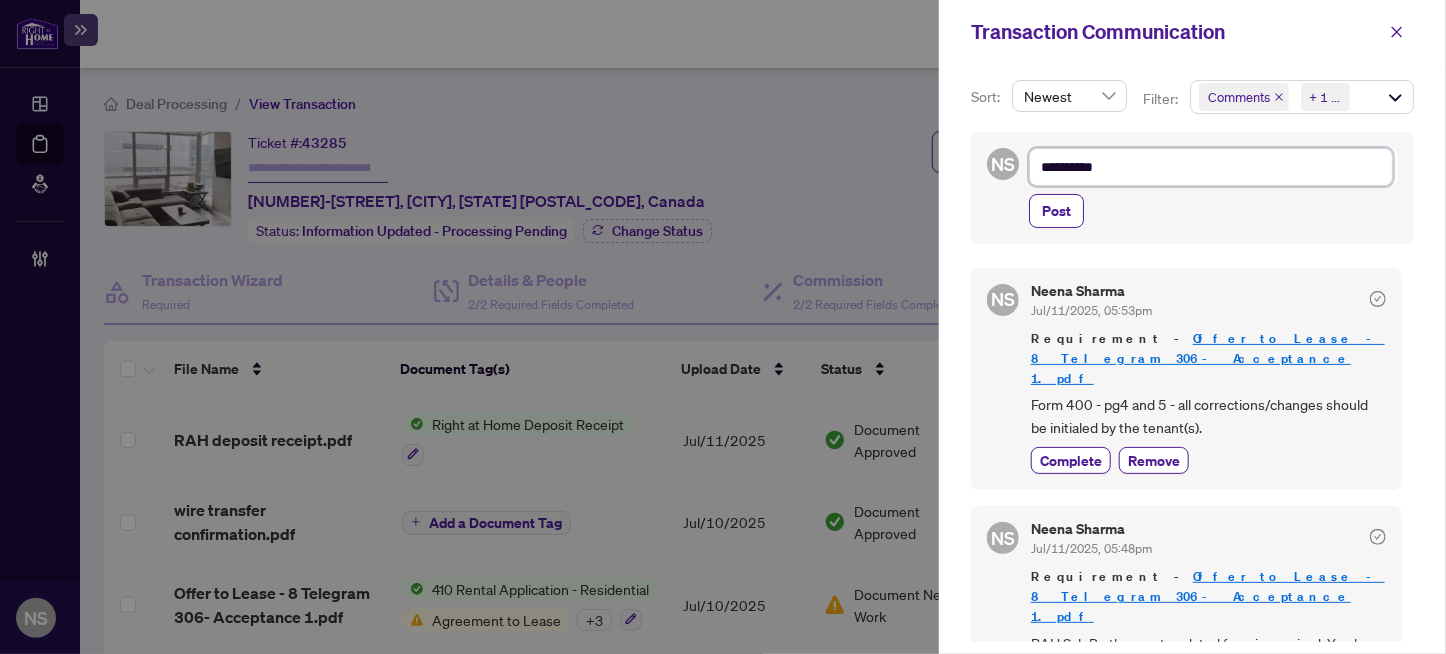 type on "**********" 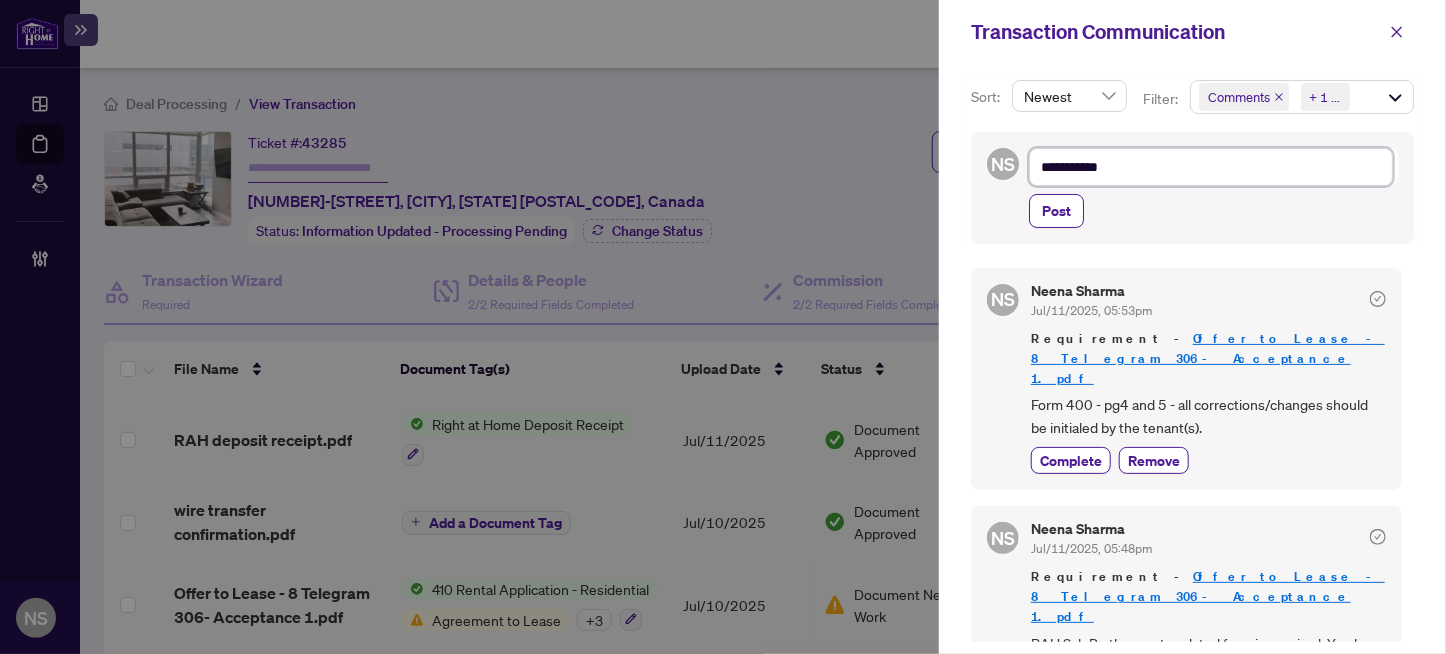 type on "**********" 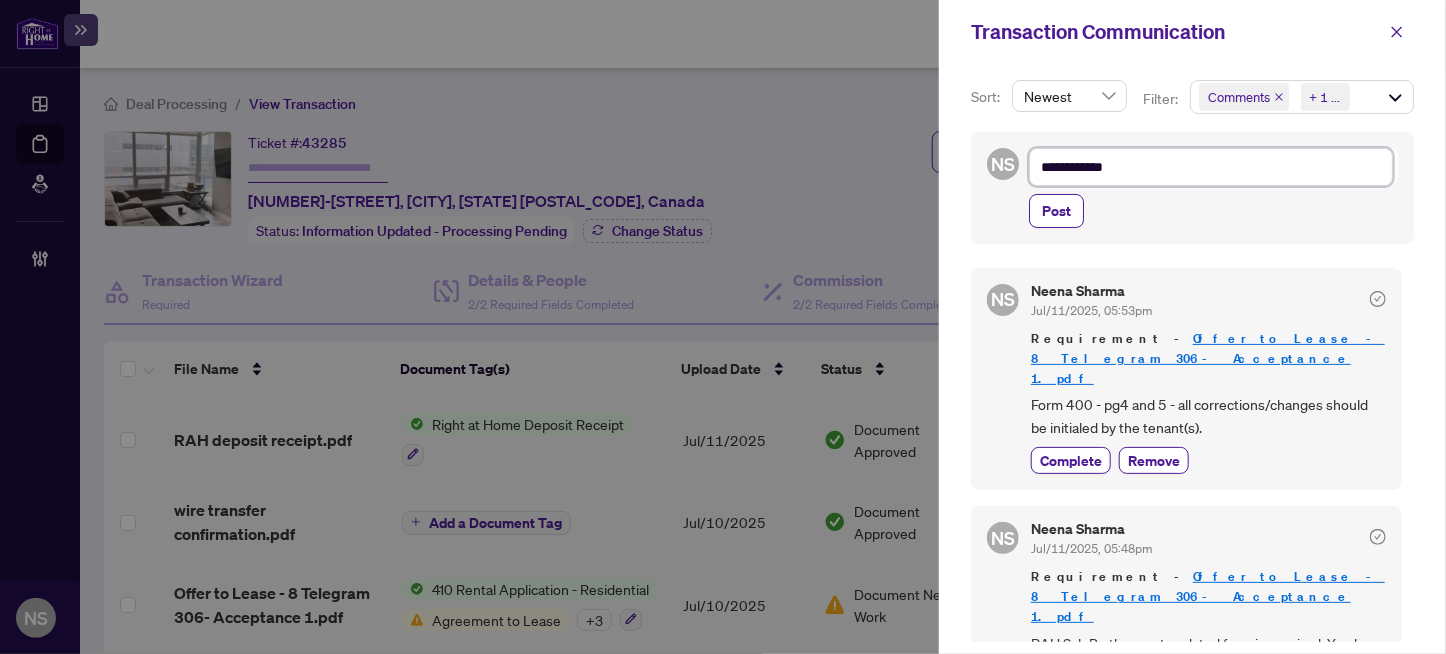 type on "**********" 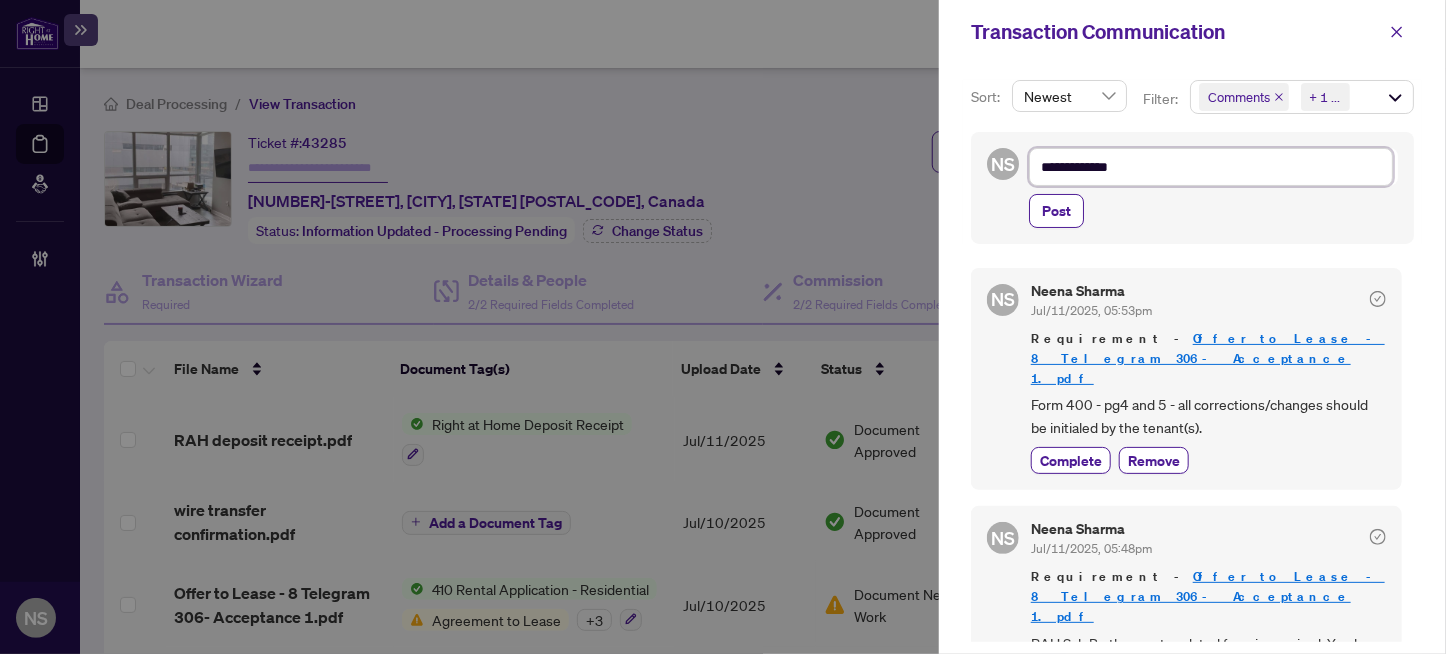 type on "**********" 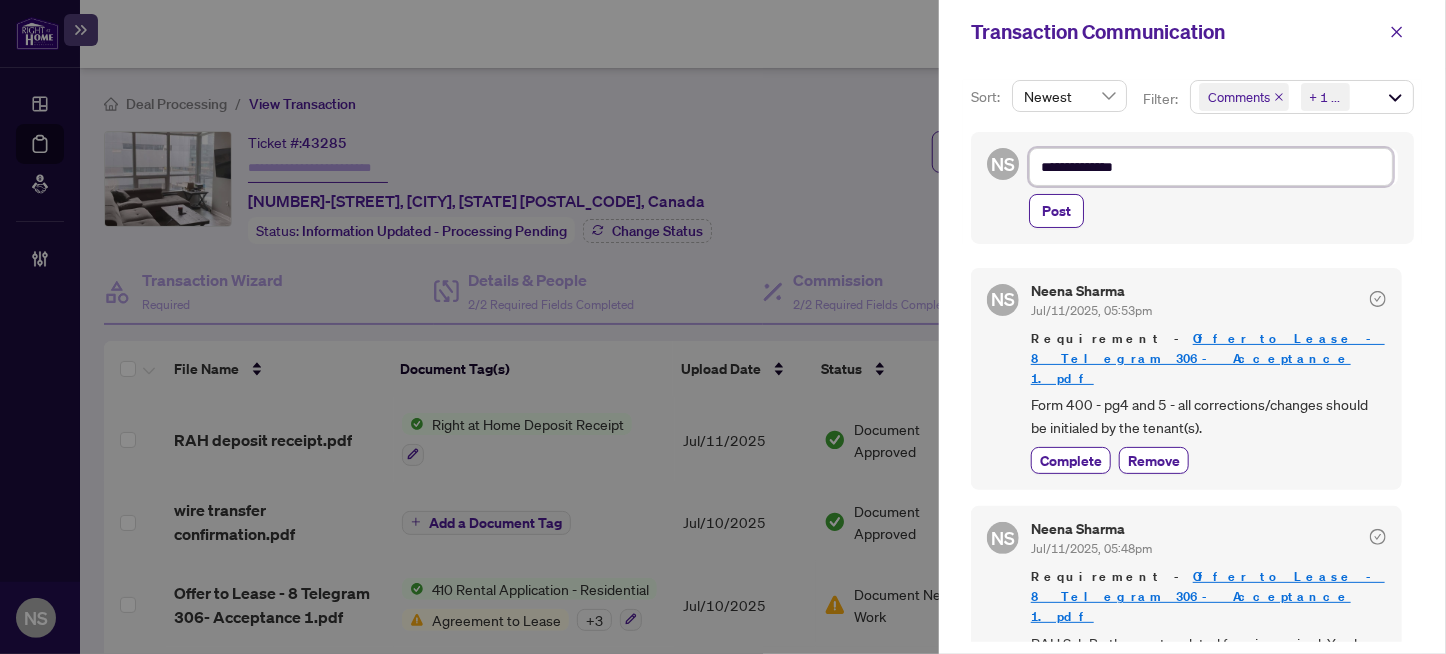 type on "**********" 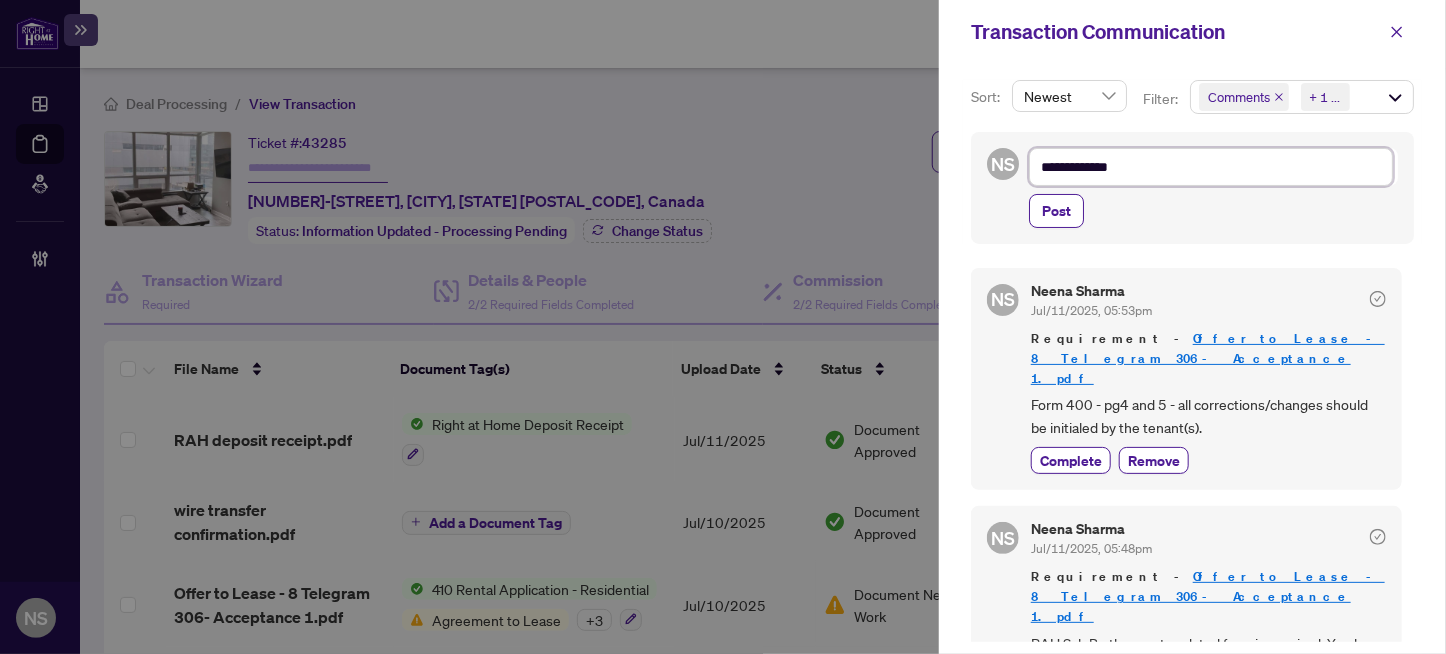 type on "**********" 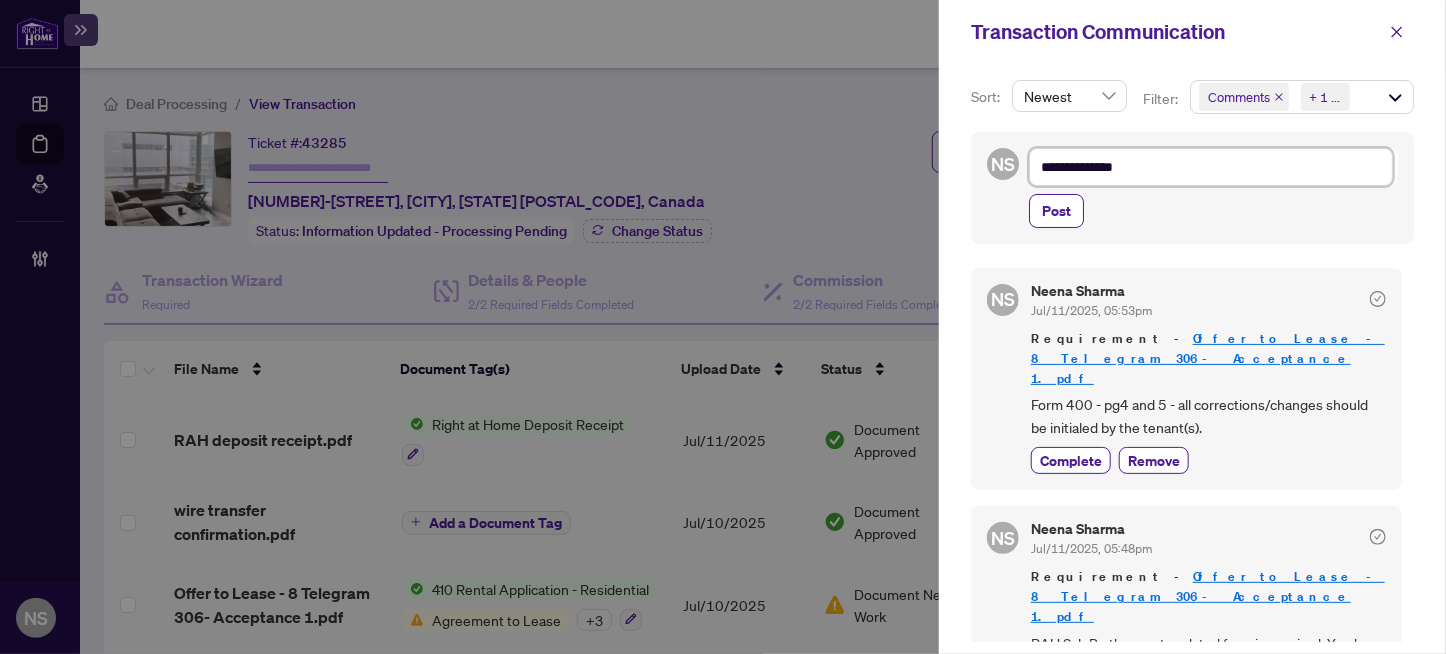 type on "**********" 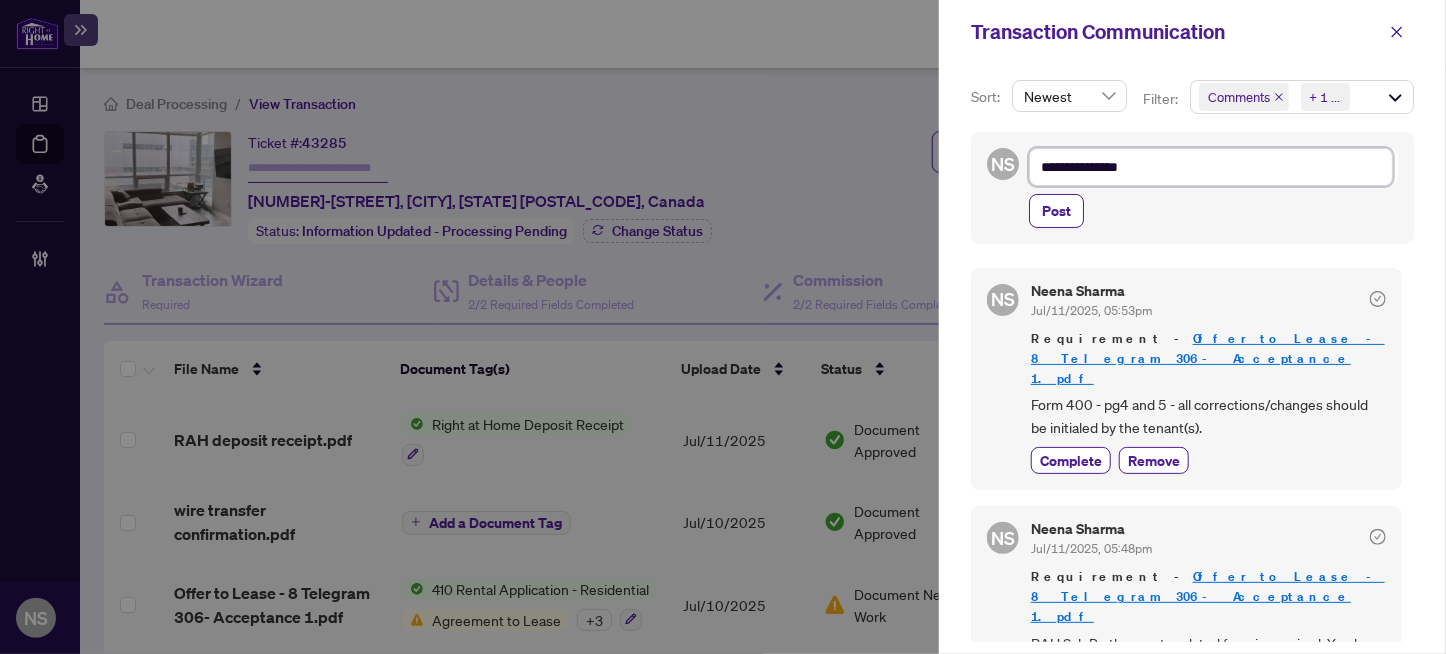 type on "**********" 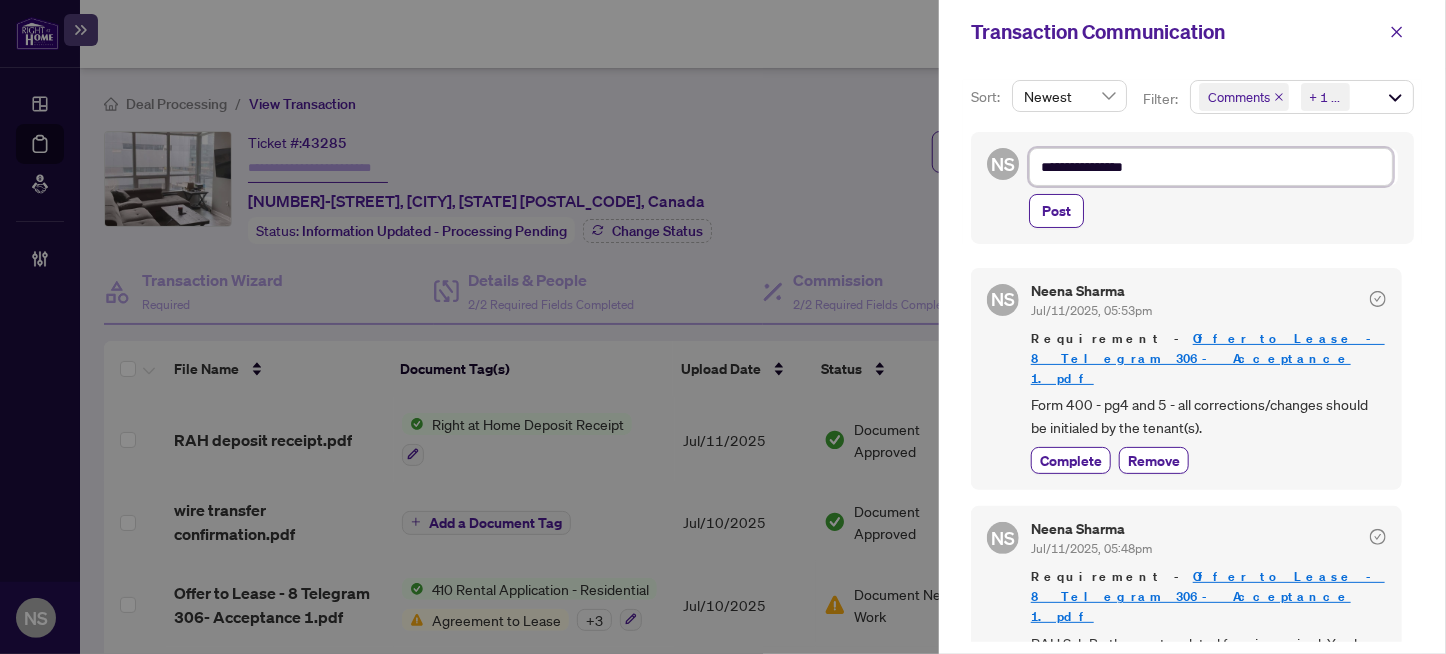 type on "**********" 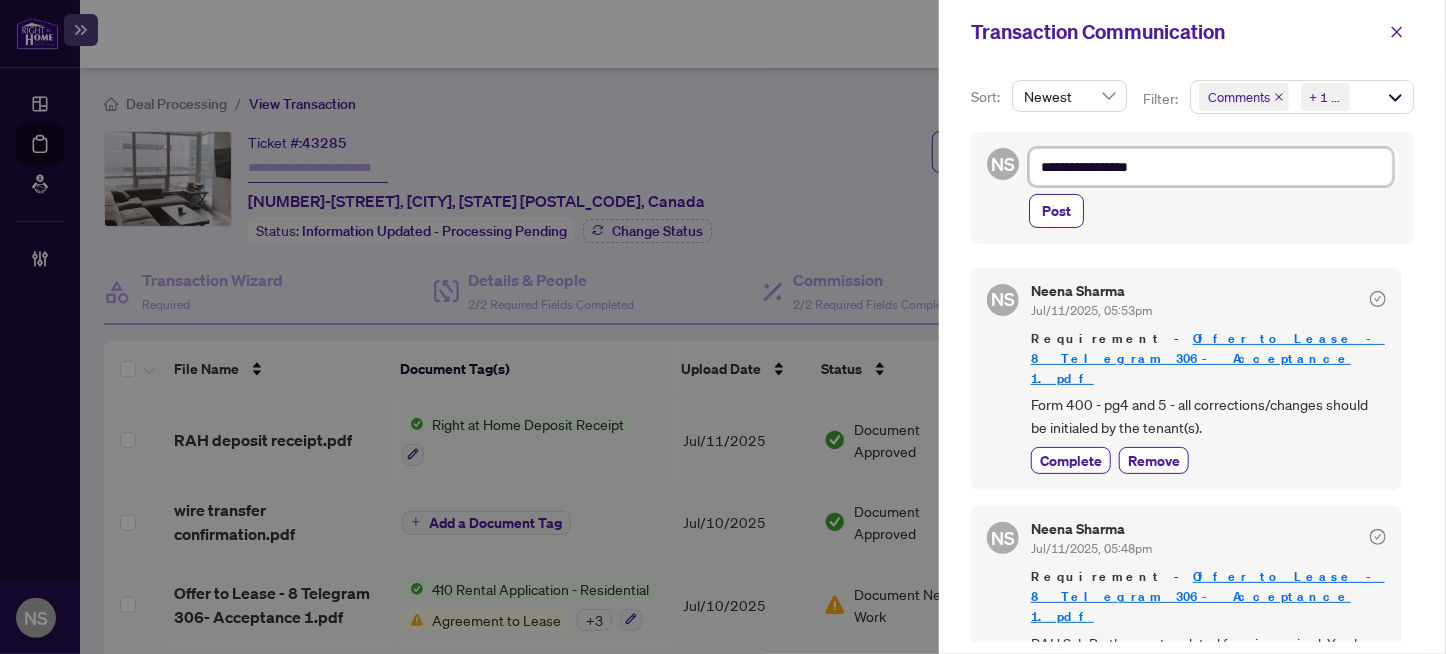 type on "**********" 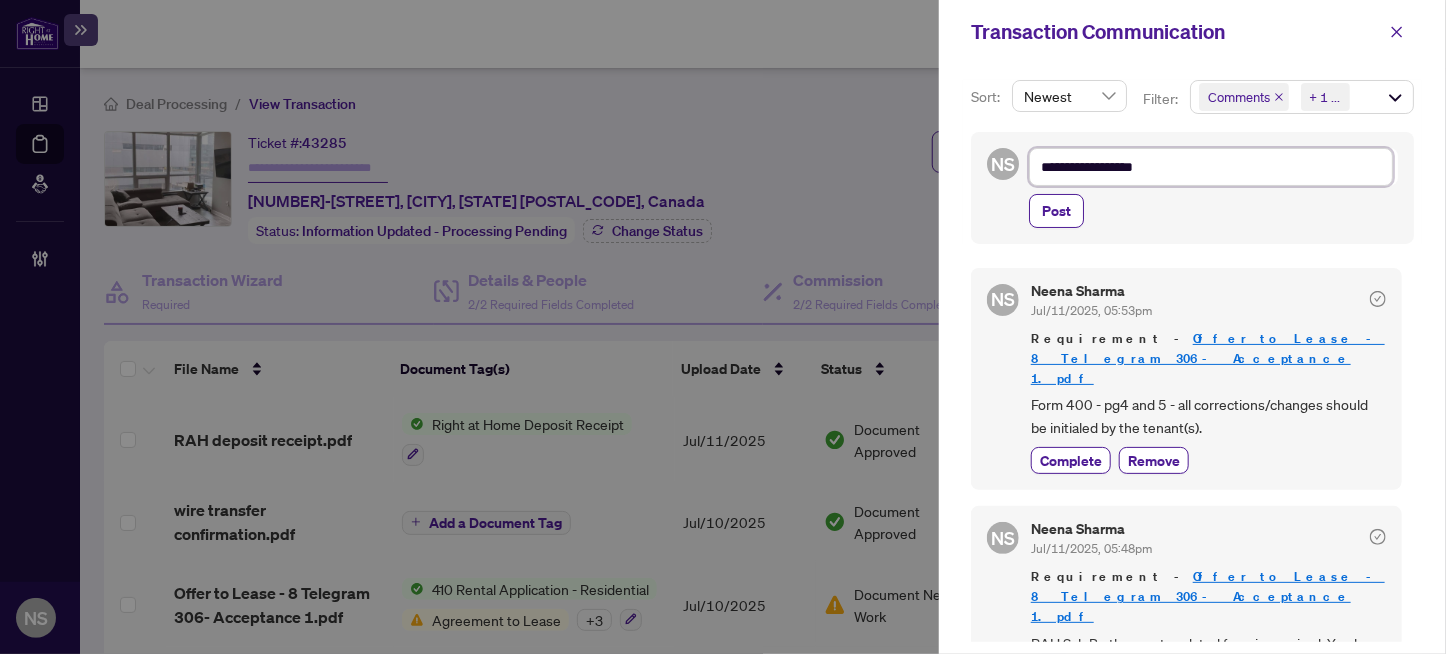 type on "**********" 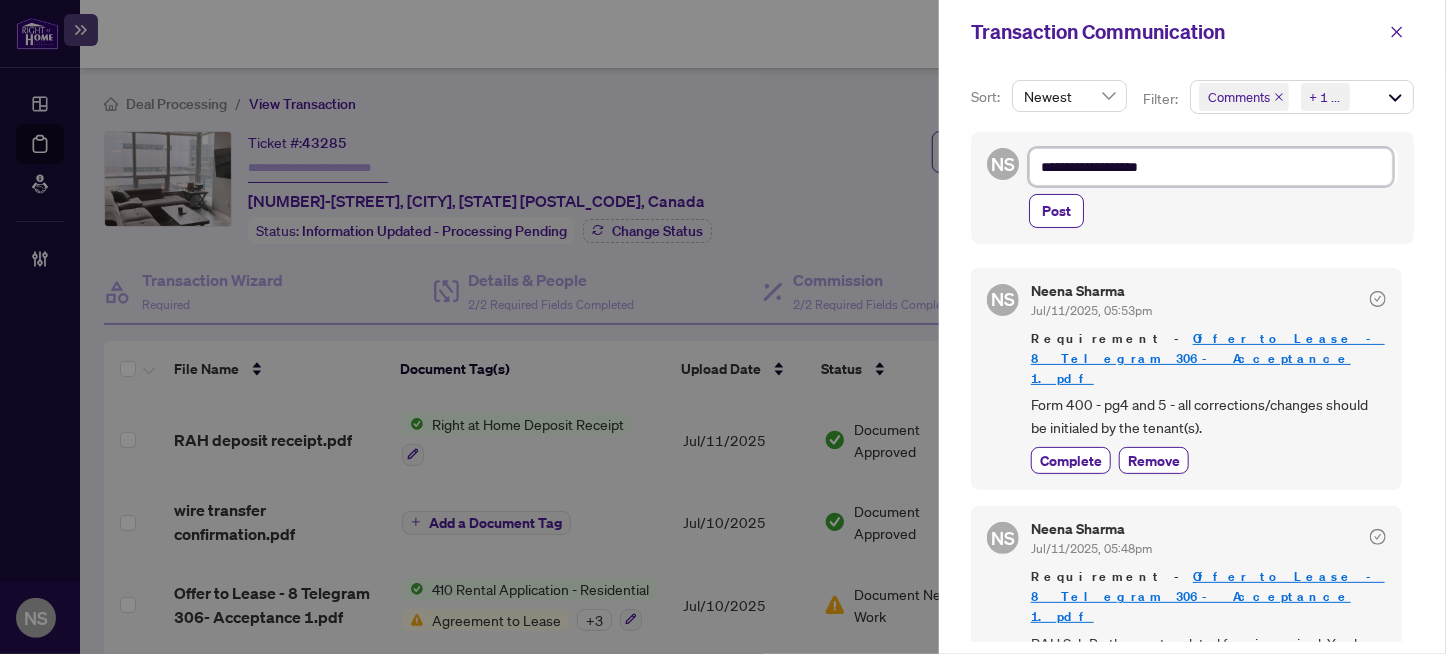 type on "**********" 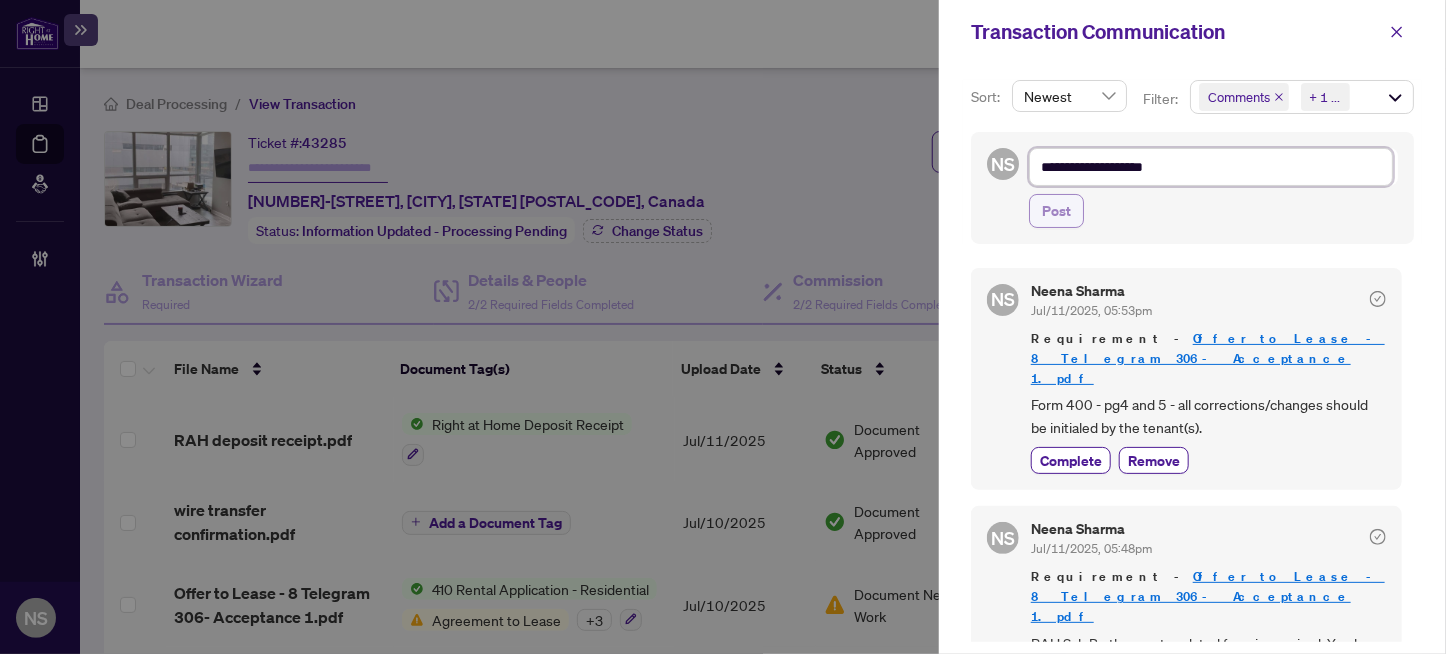 type on "**********" 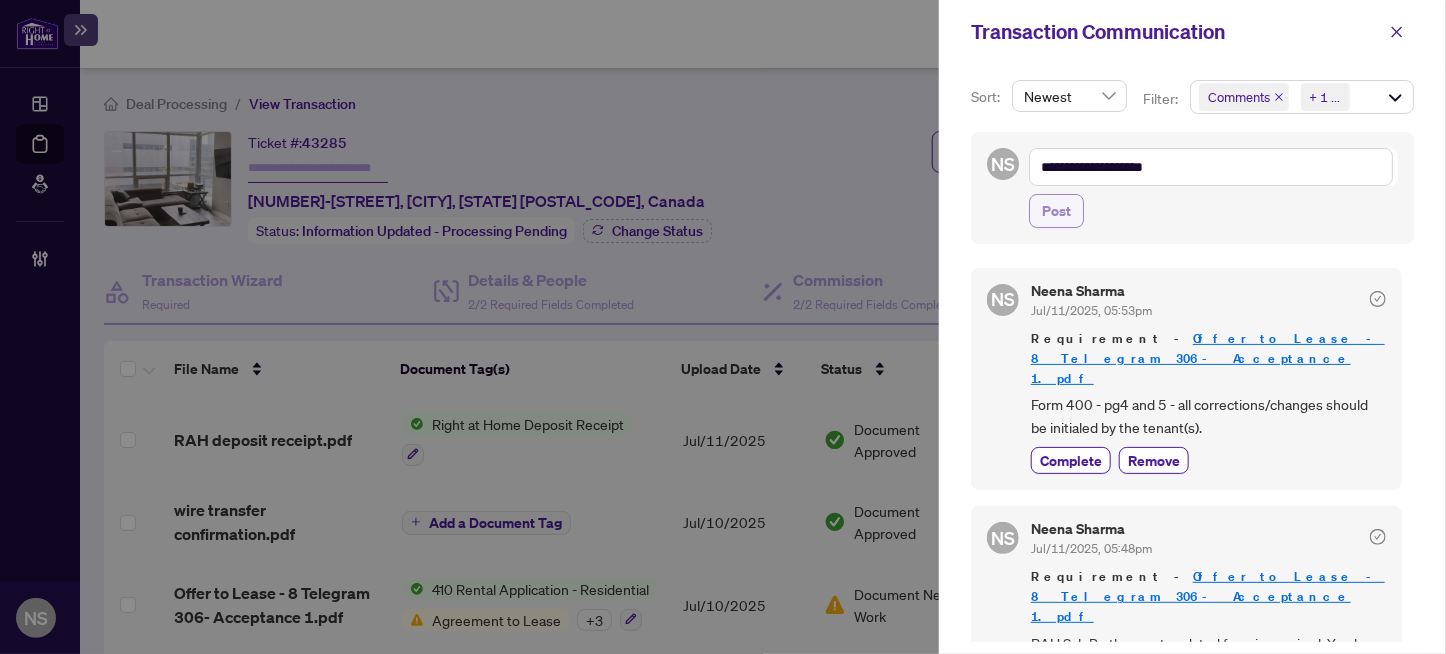 drag, startPoint x: 1063, startPoint y: 211, endPoint x: 1112, endPoint y: 282, distance: 86.26703 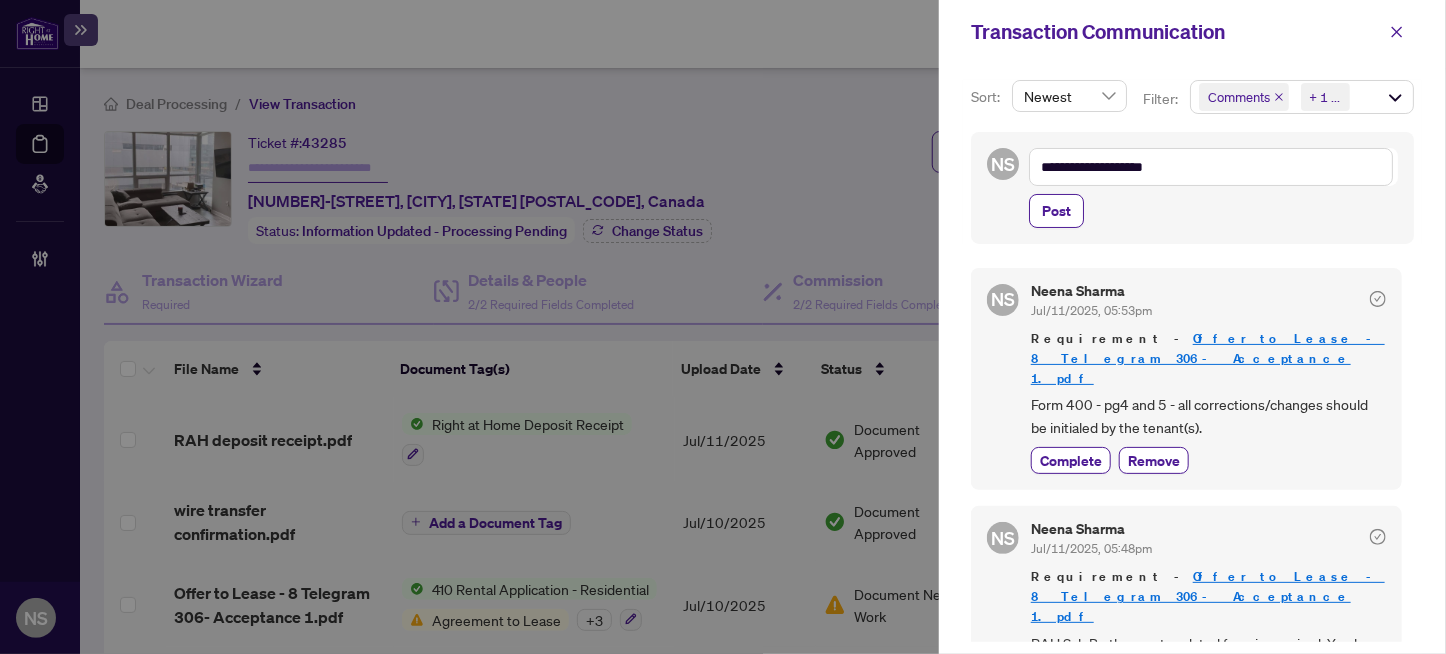 click on "Post" at bounding box center [1056, 211] 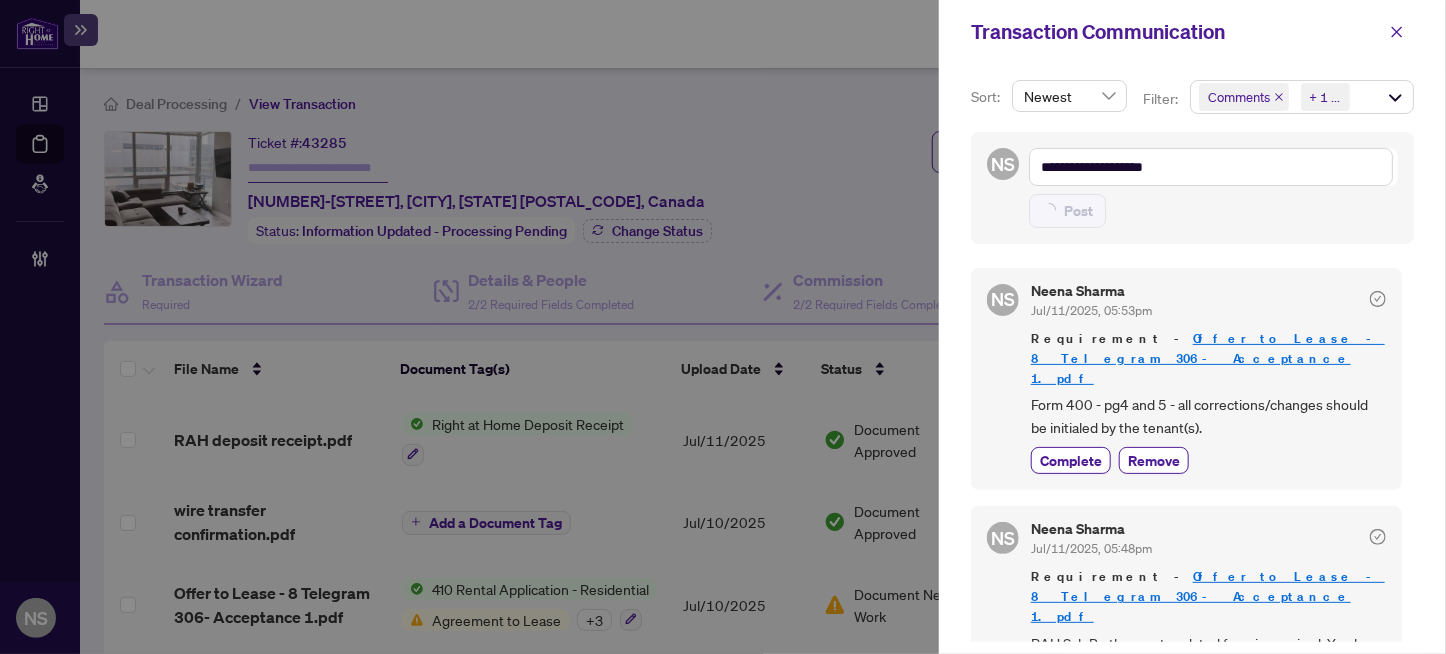 type on "**********" 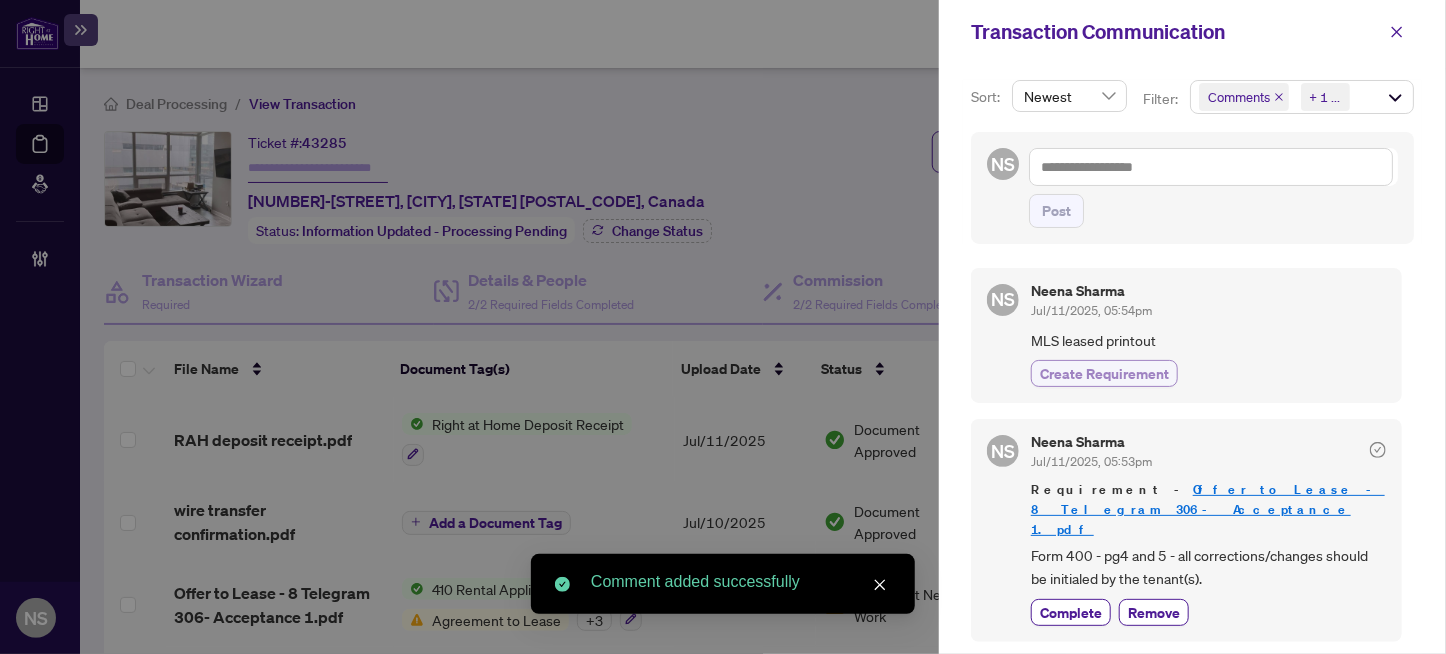click on "Create Requirement" at bounding box center [1104, 373] 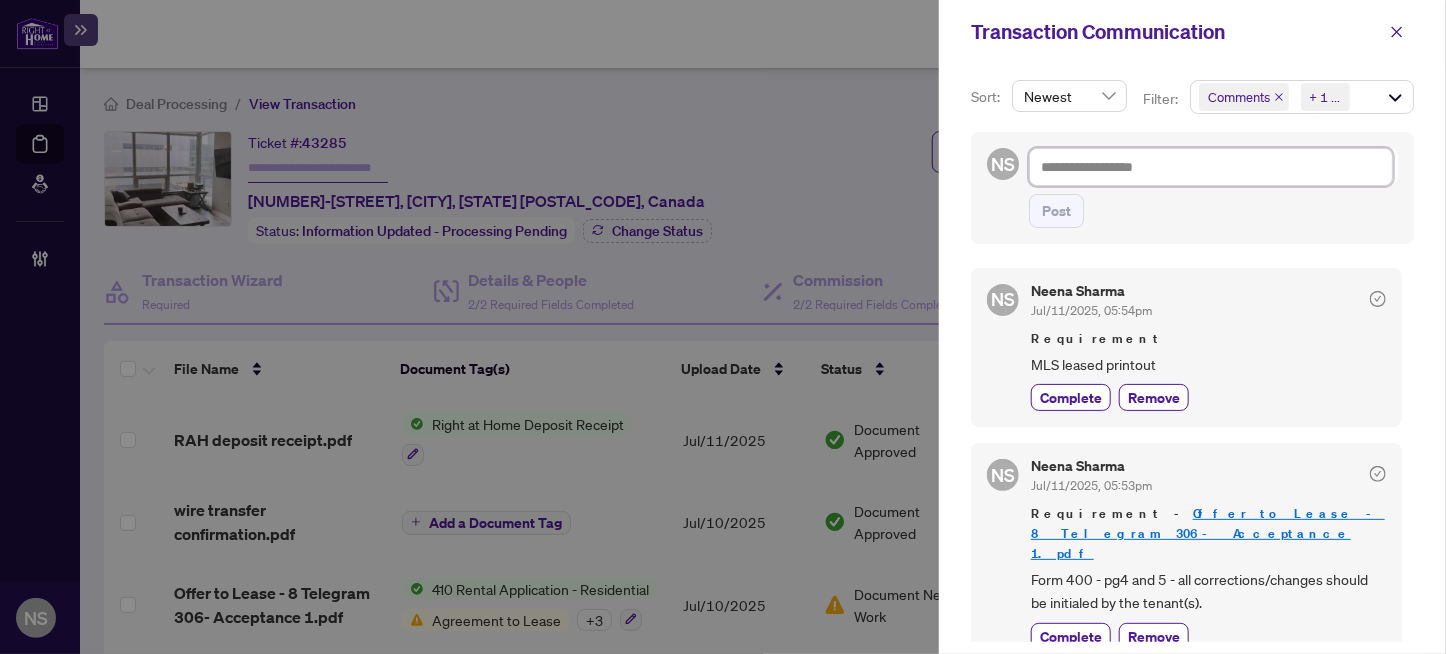 click at bounding box center (1211, 167) 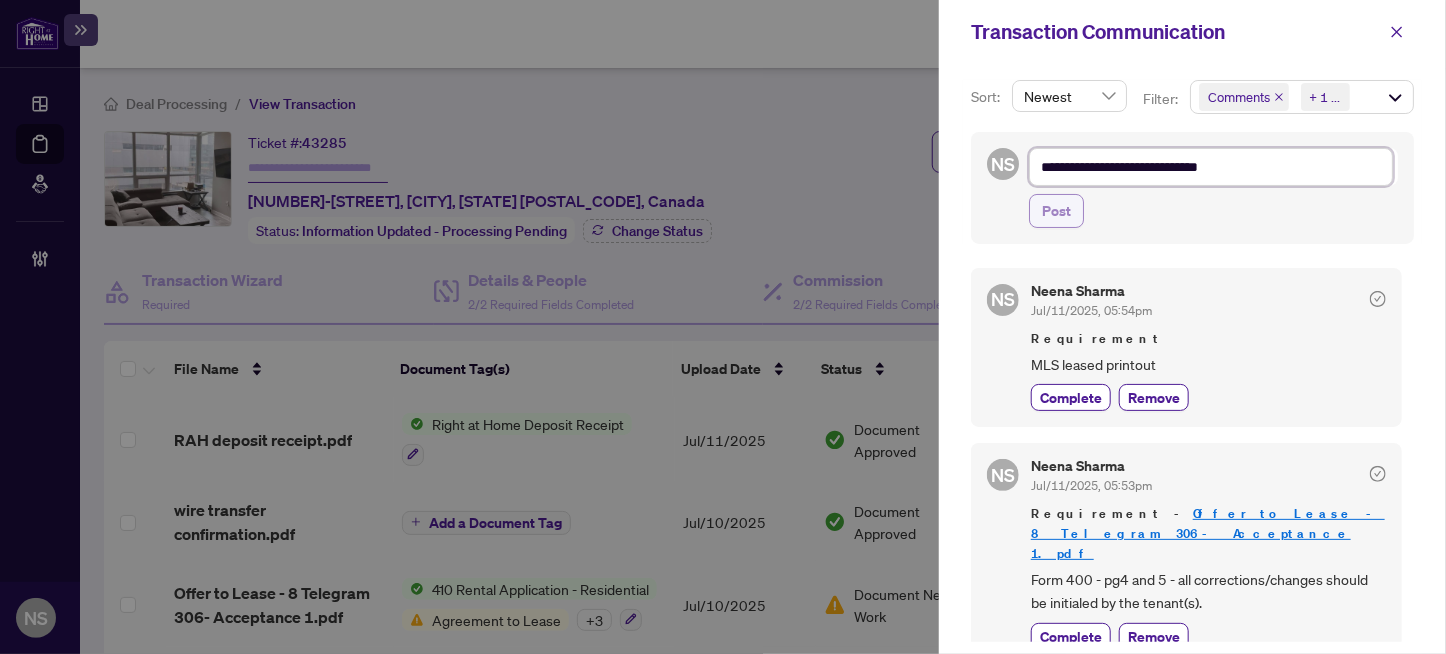 type on "**********" 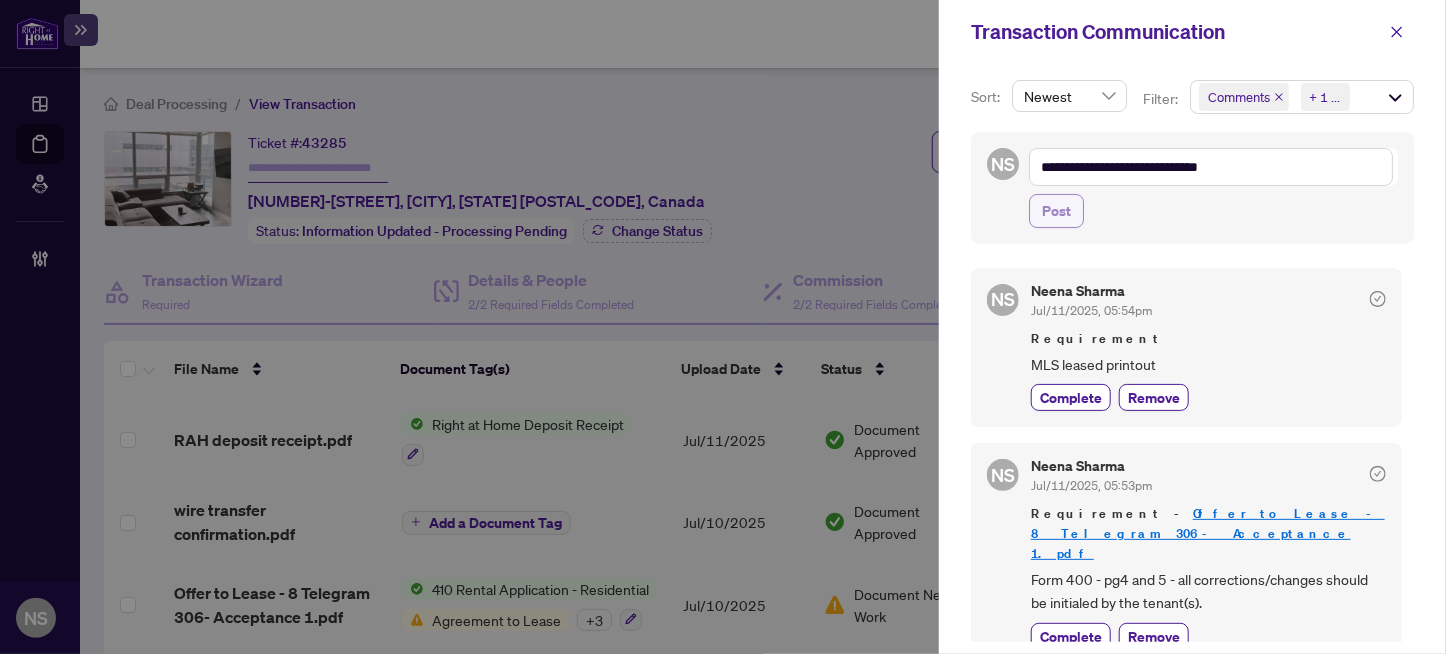 click on "Post" at bounding box center [1056, 211] 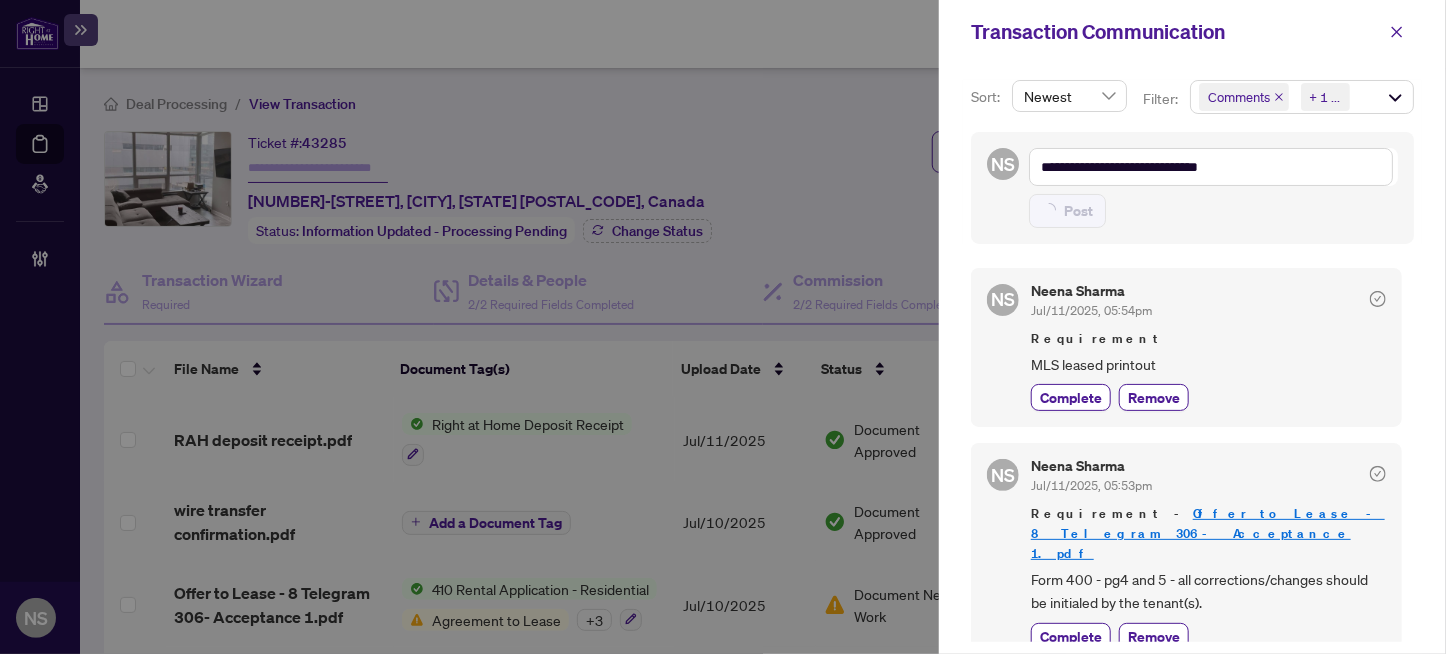 type on "**********" 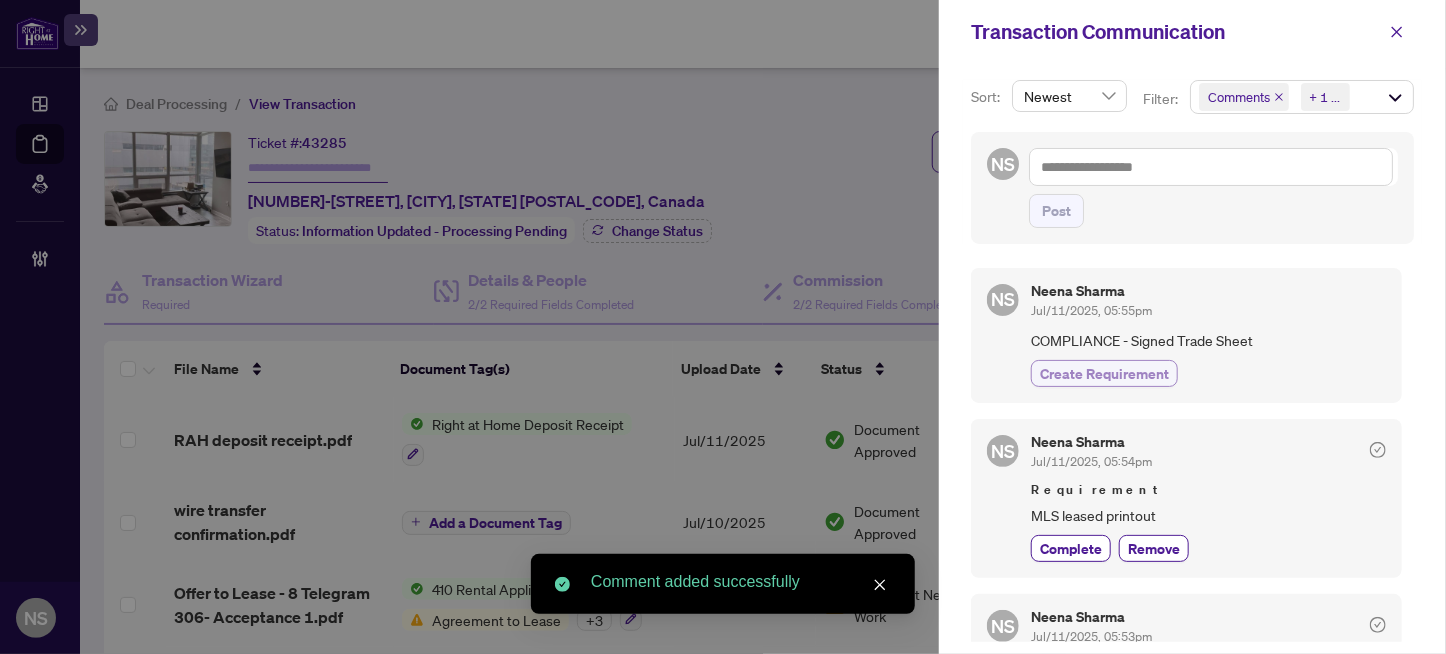 click on "Create Requirement" at bounding box center [1104, 373] 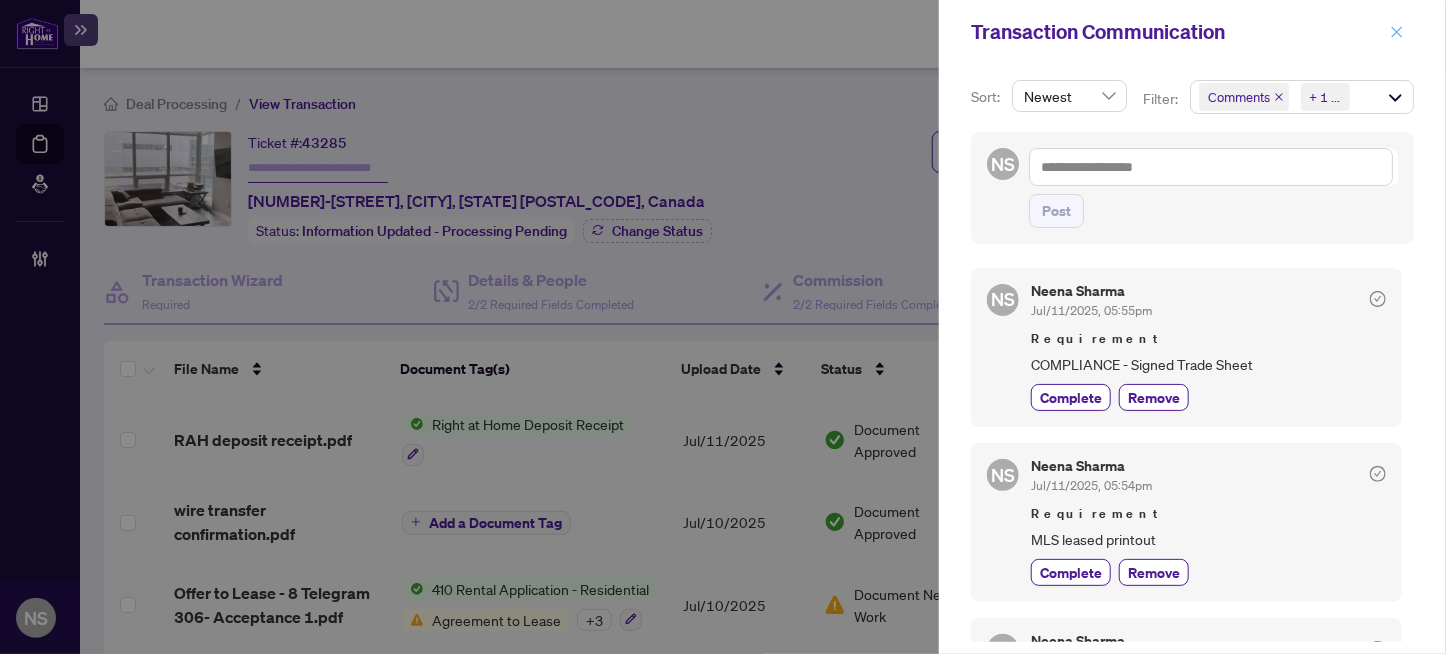 click 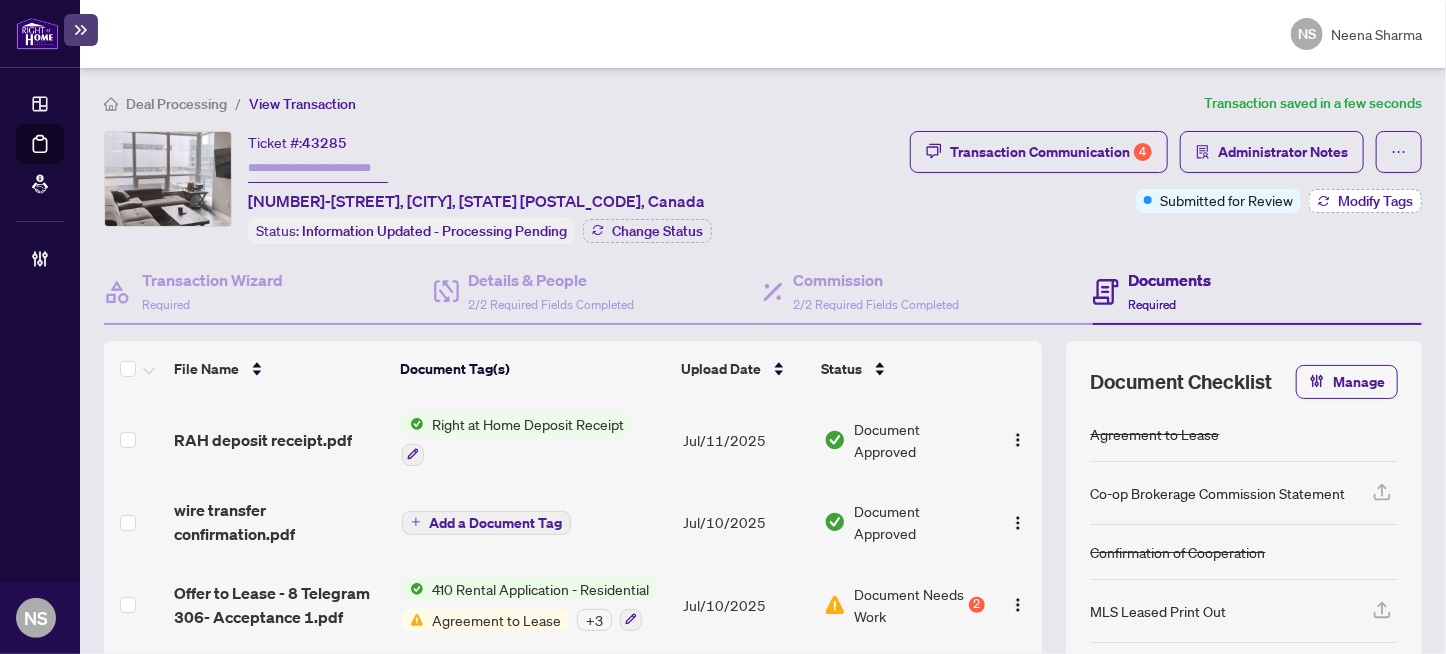 click on "Modify Tags" at bounding box center (1375, 201) 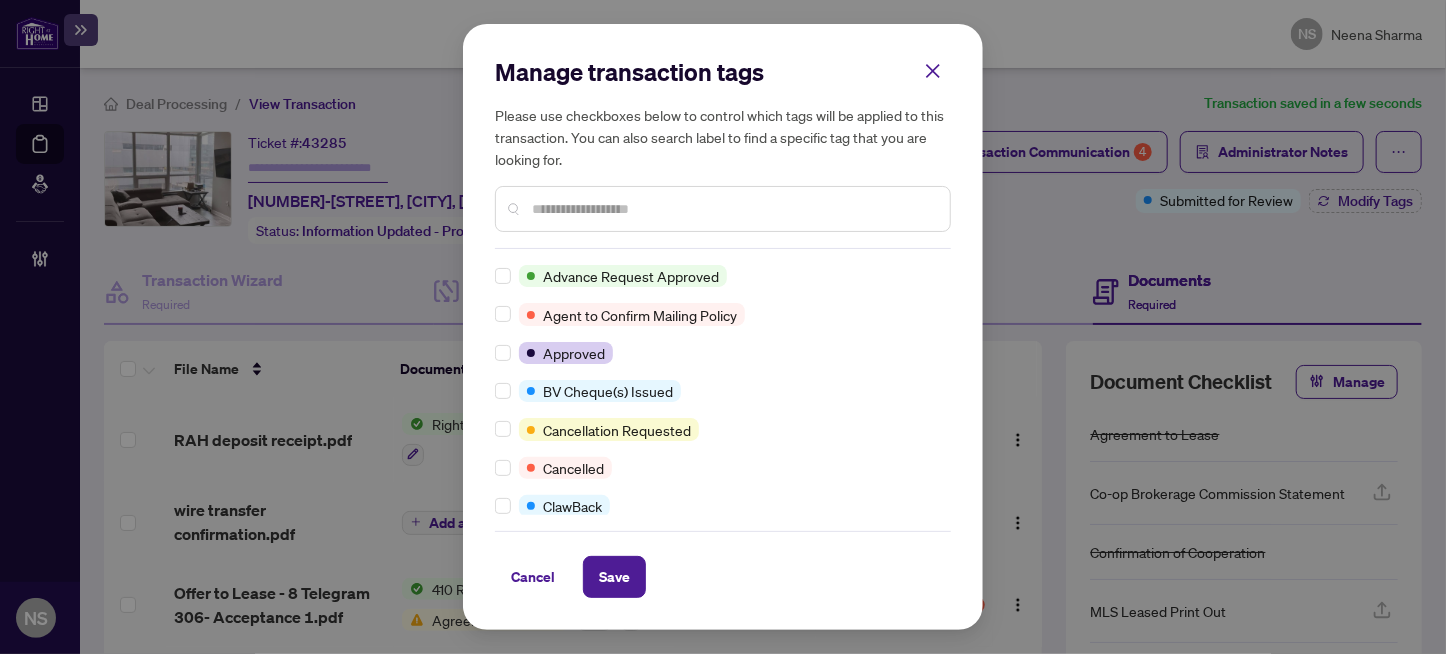 scroll, scrollTop: 0, scrollLeft: 0, axis: both 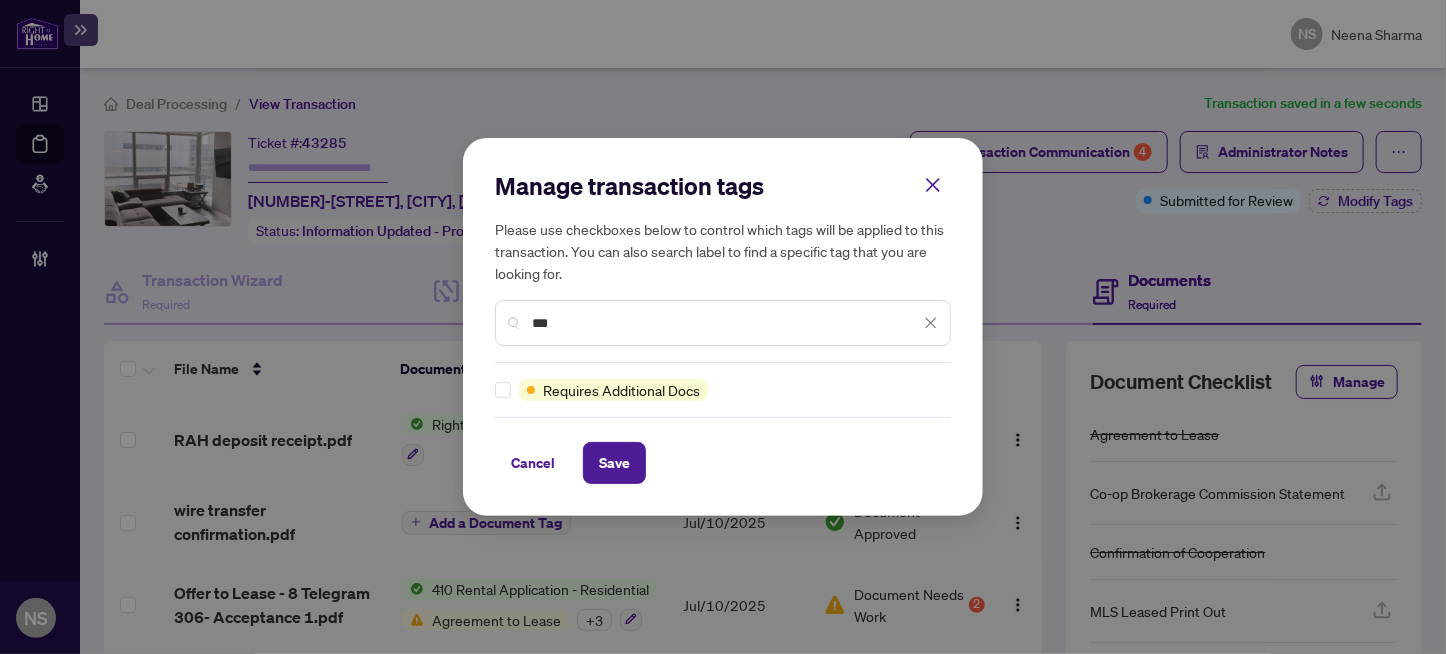 type on "***" 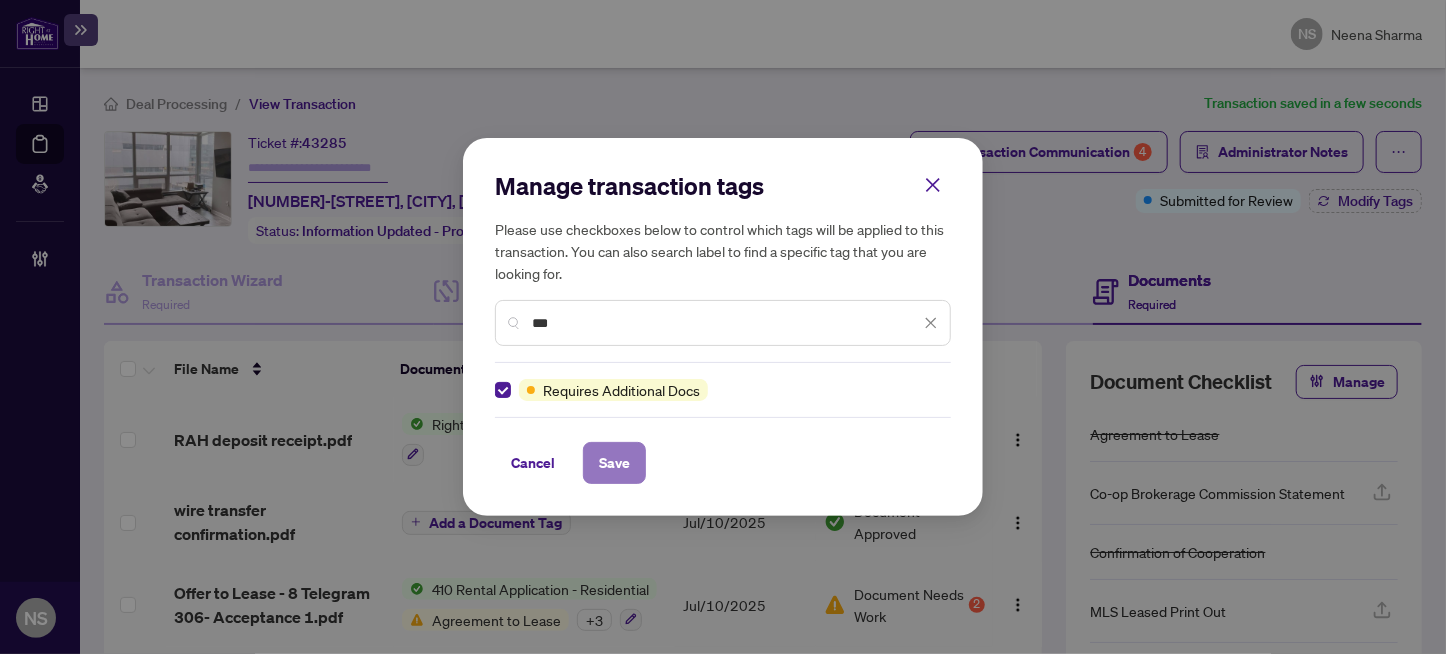 click on "Save" at bounding box center [614, 463] 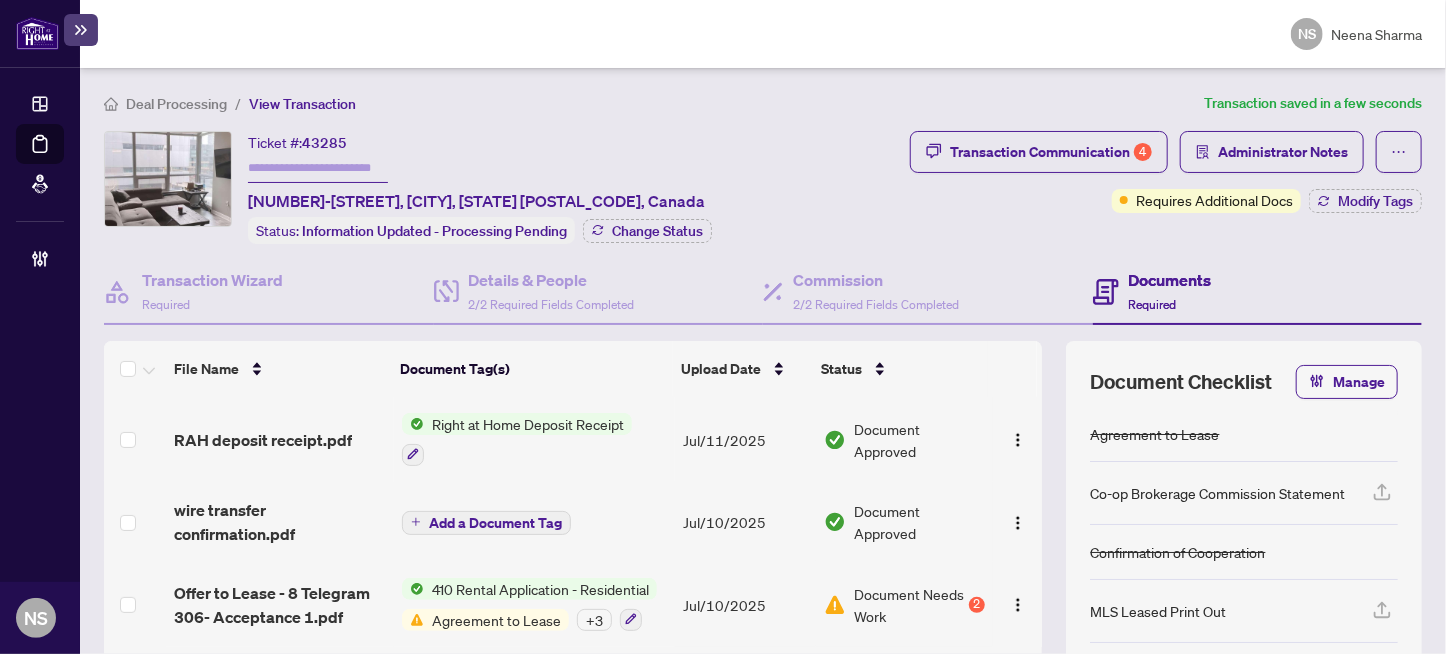 click on "43285" at bounding box center (324, 143) 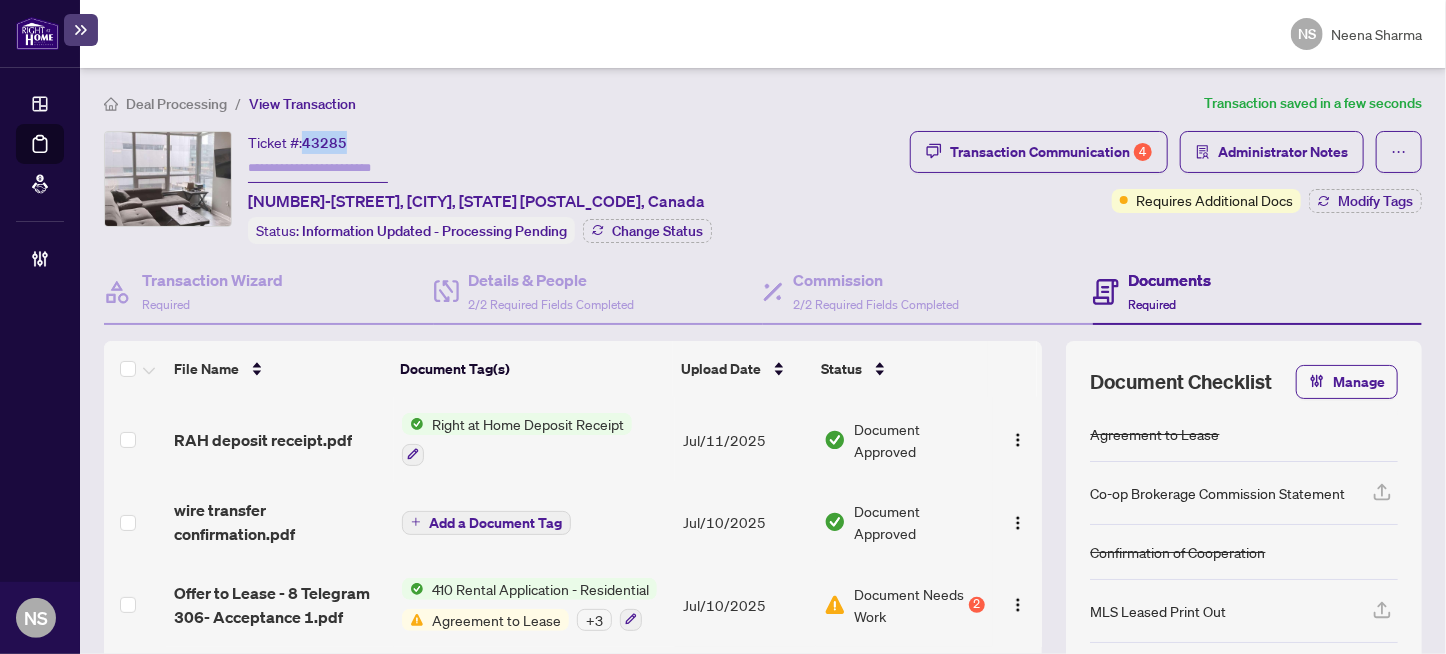 click on "43285" at bounding box center [324, 143] 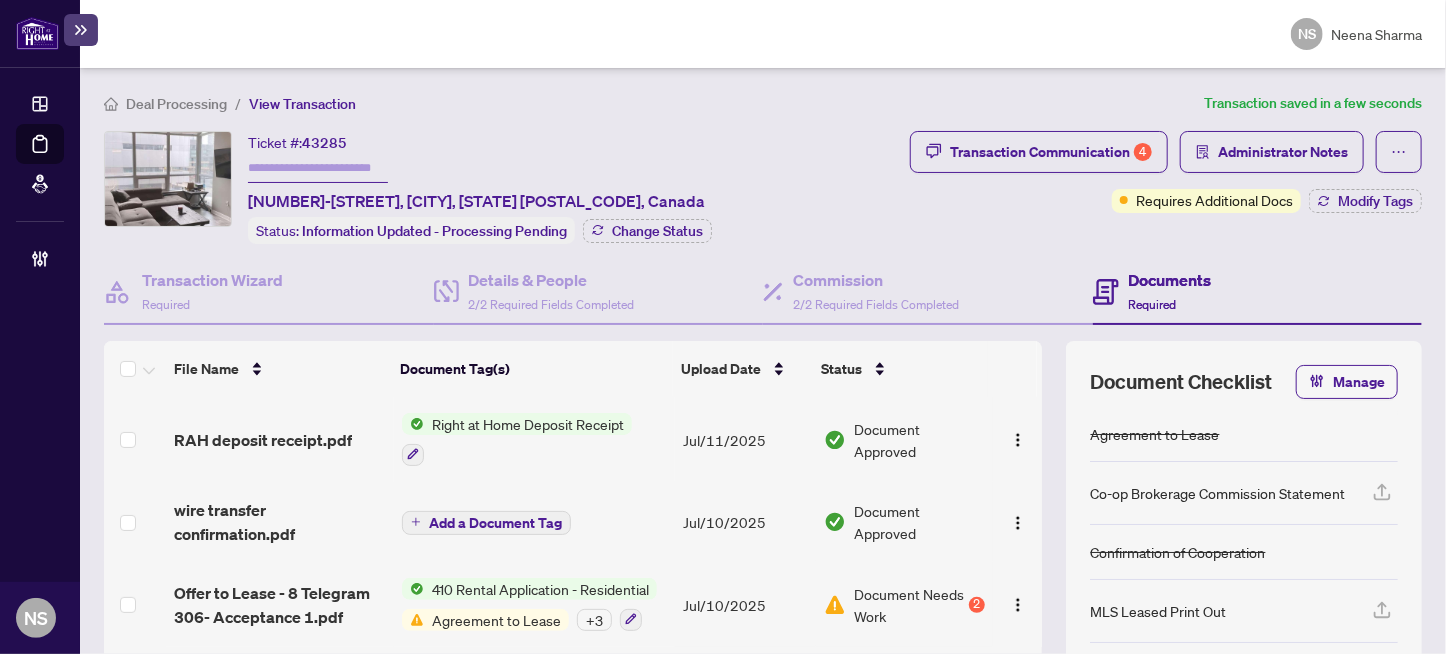 click at bounding box center [318, 168] 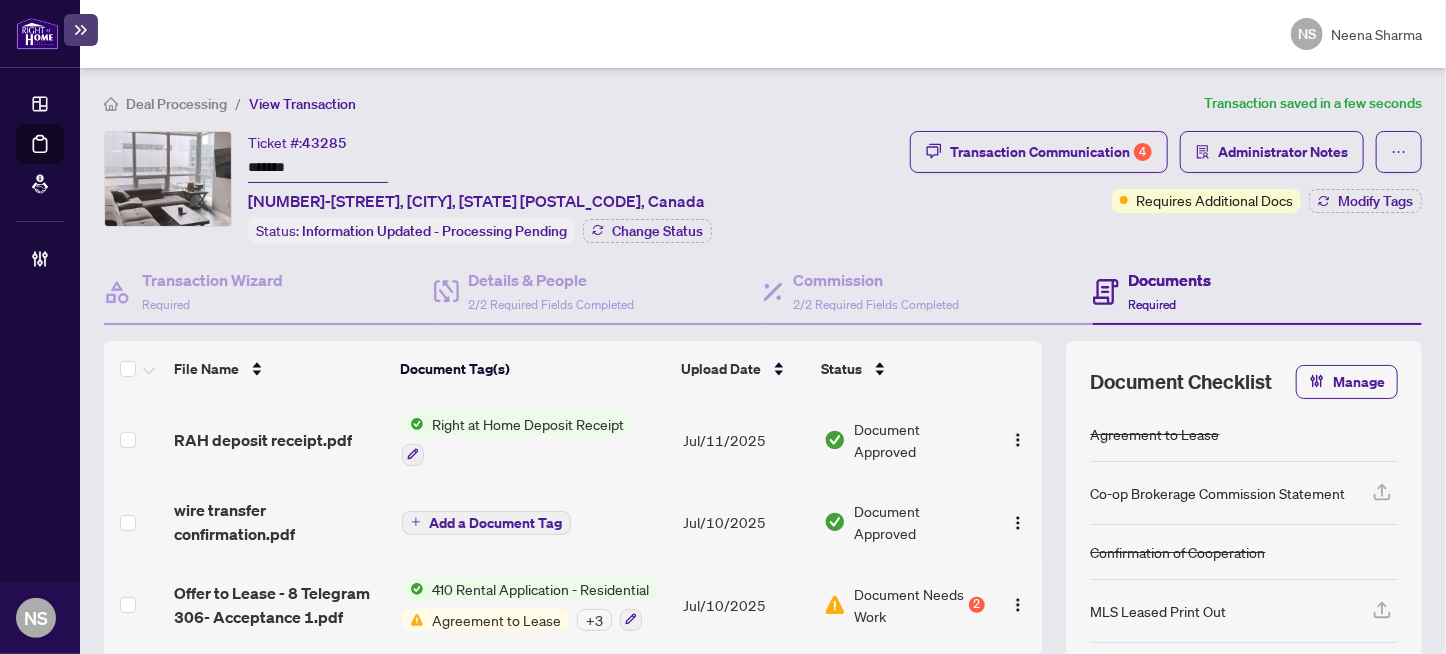 scroll, scrollTop: 100, scrollLeft: 0, axis: vertical 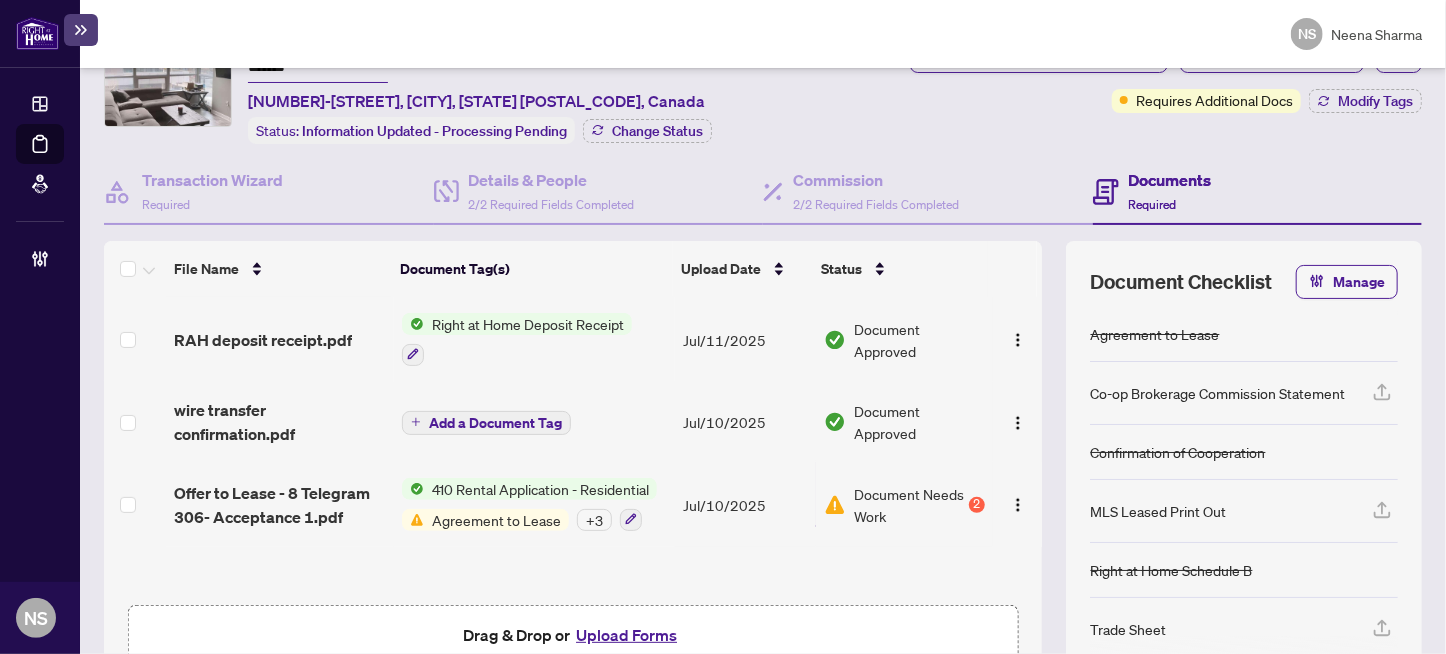 type on "*******" 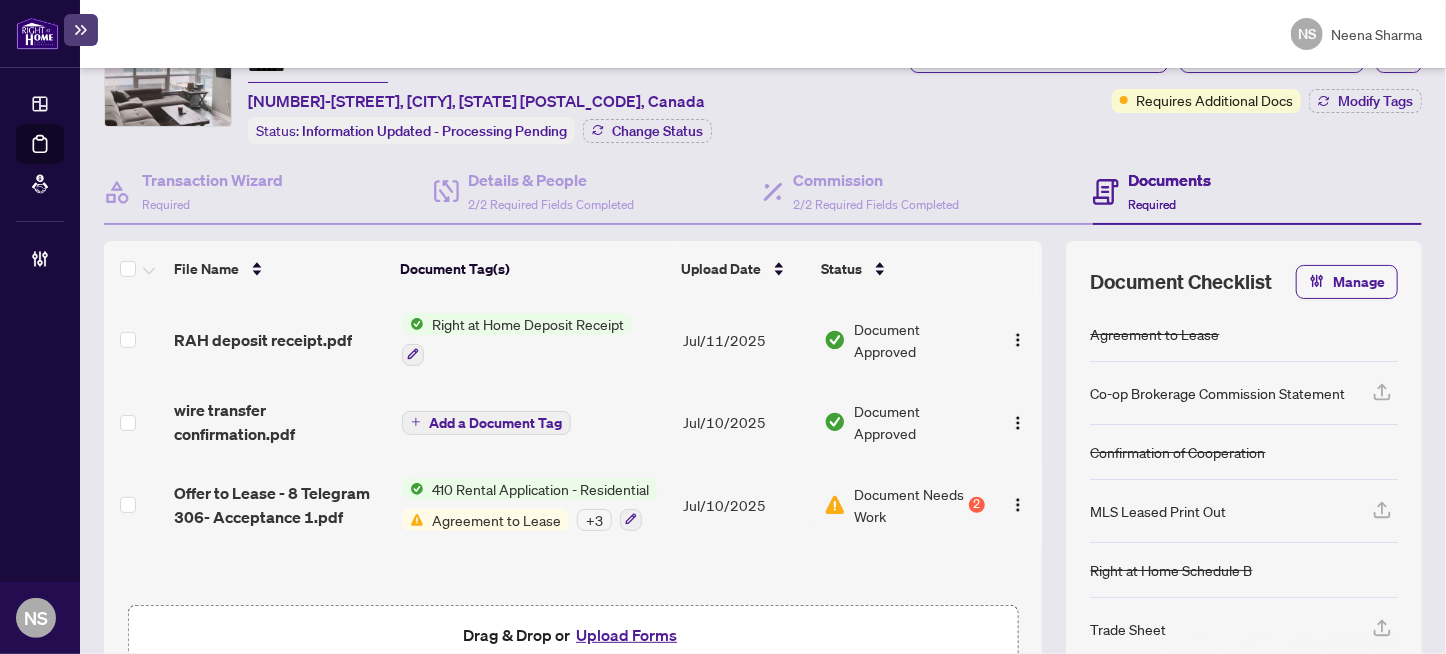 scroll, scrollTop: 0, scrollLeft: 0, axis: both 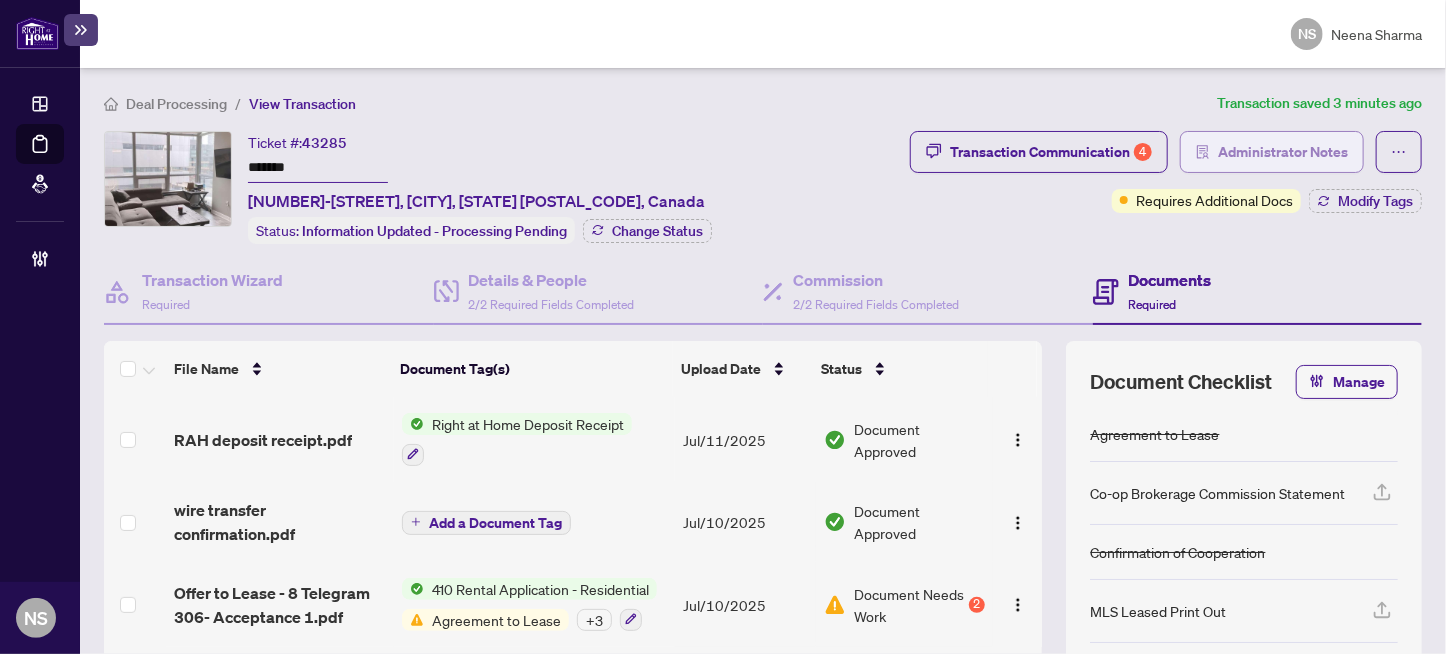 click on "Administrator Notes" at bounding box center (1283, 152) 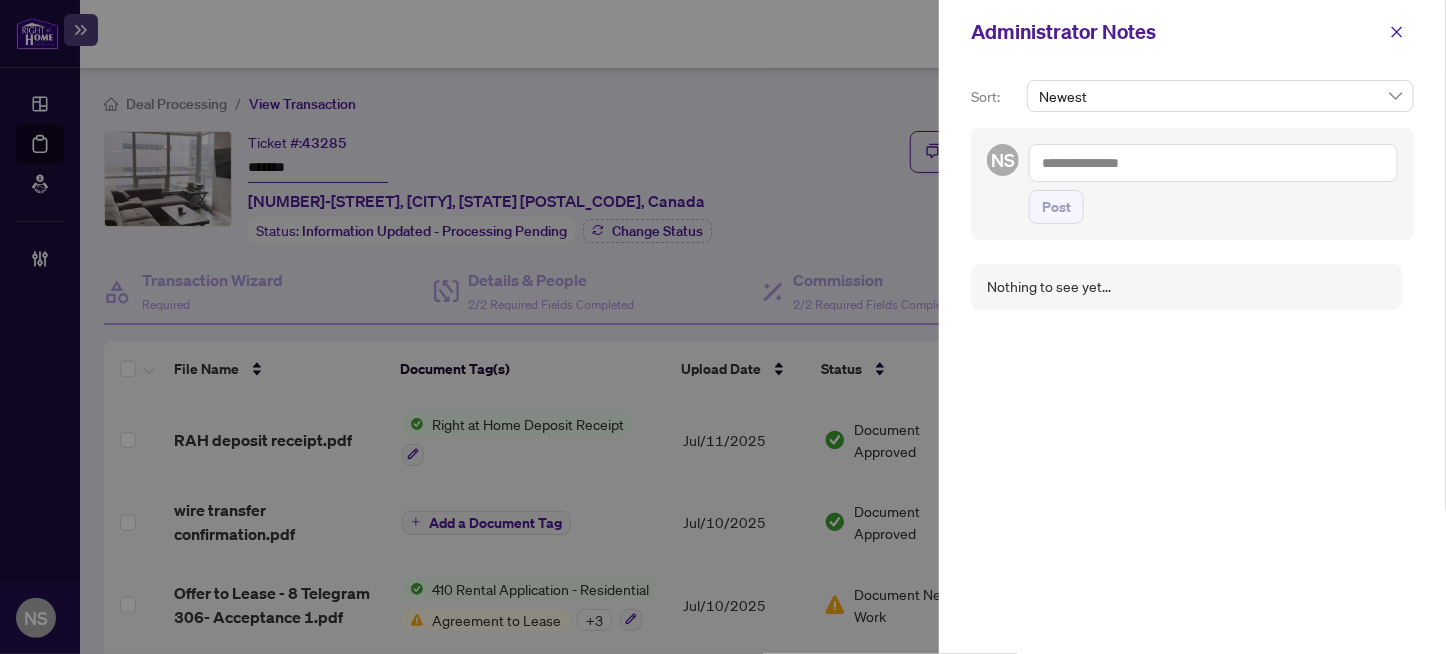 click at bounding box center (1213, 163) 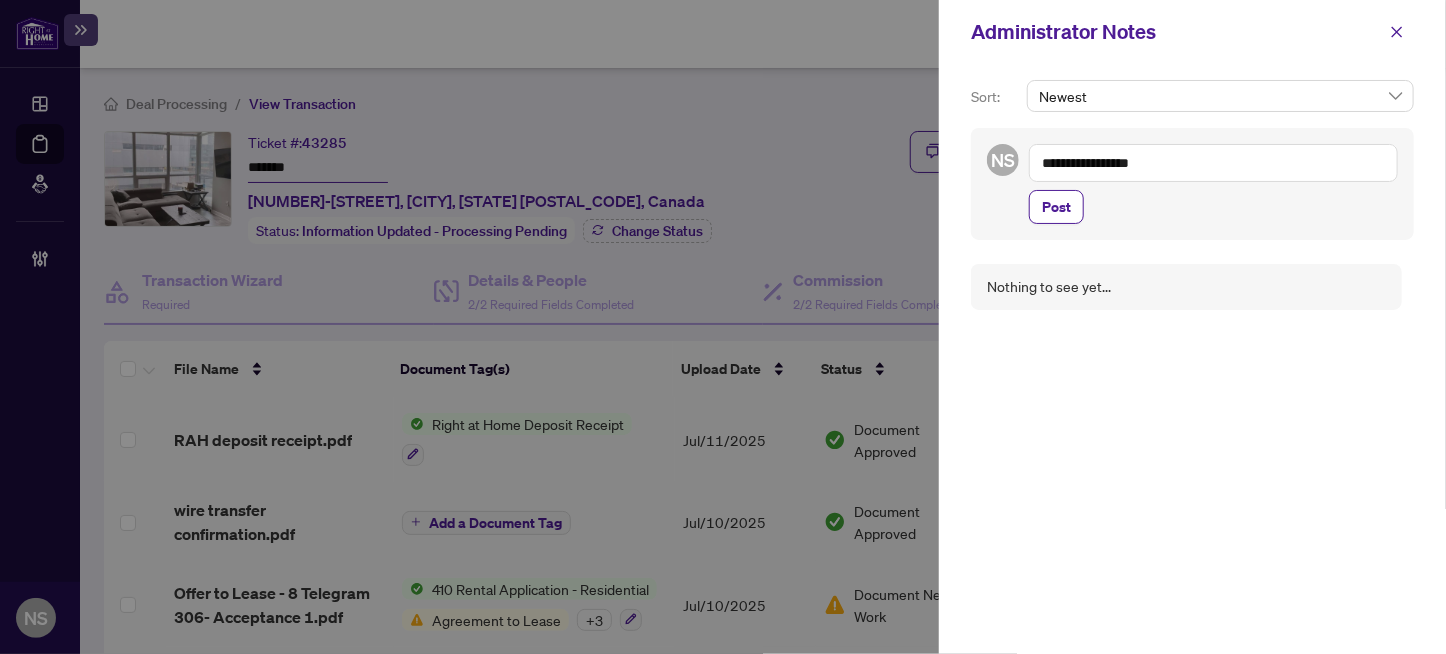 paste on "******" 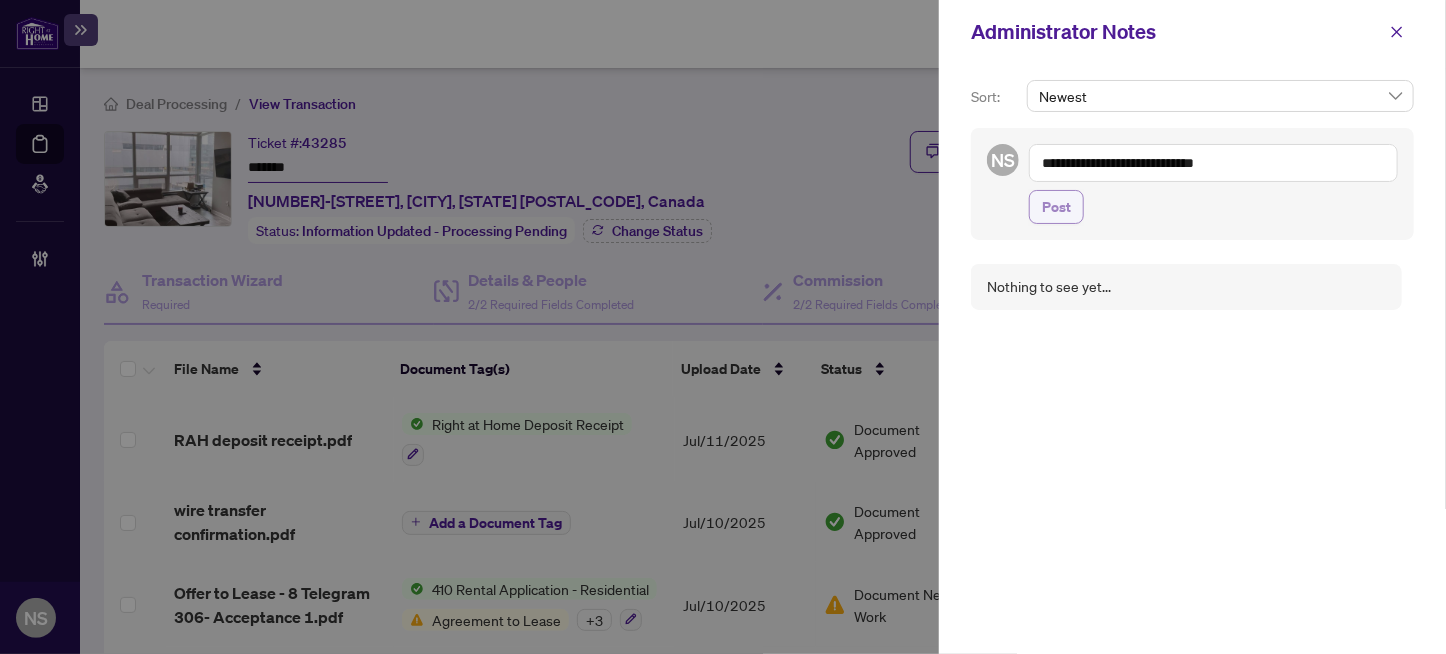 type on "**********" 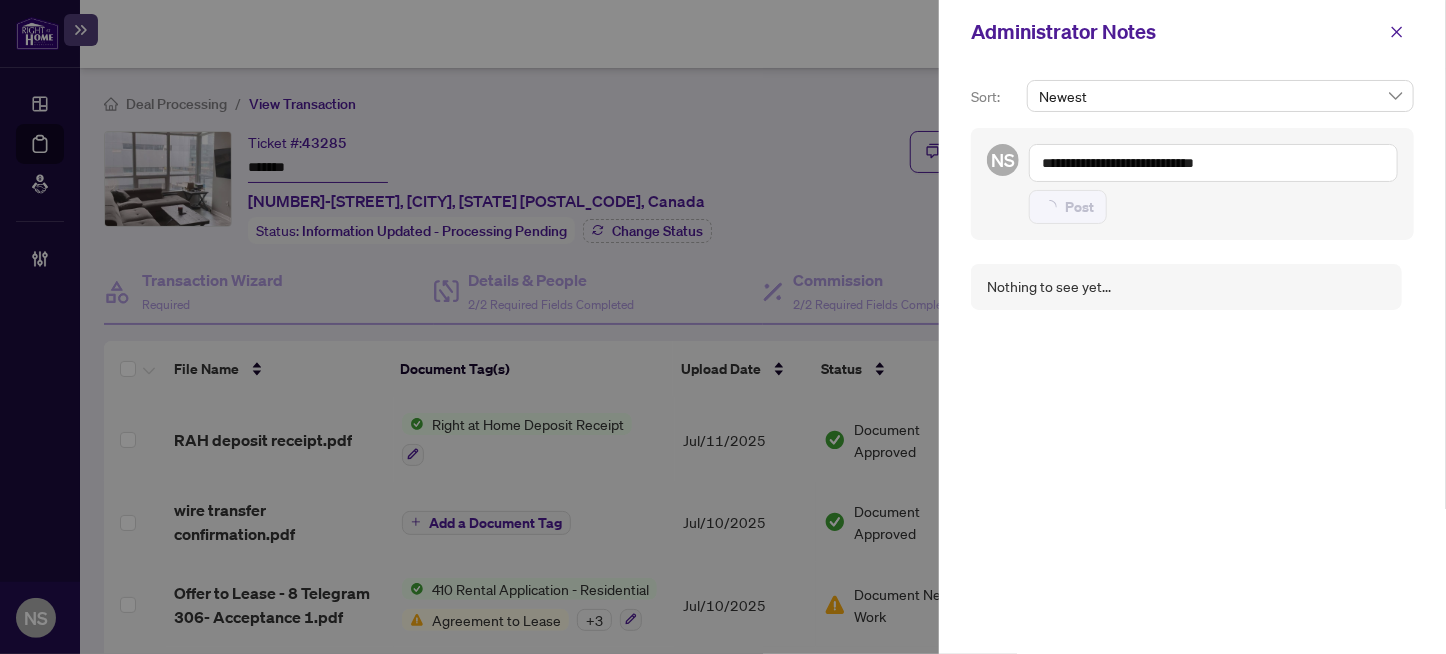 type 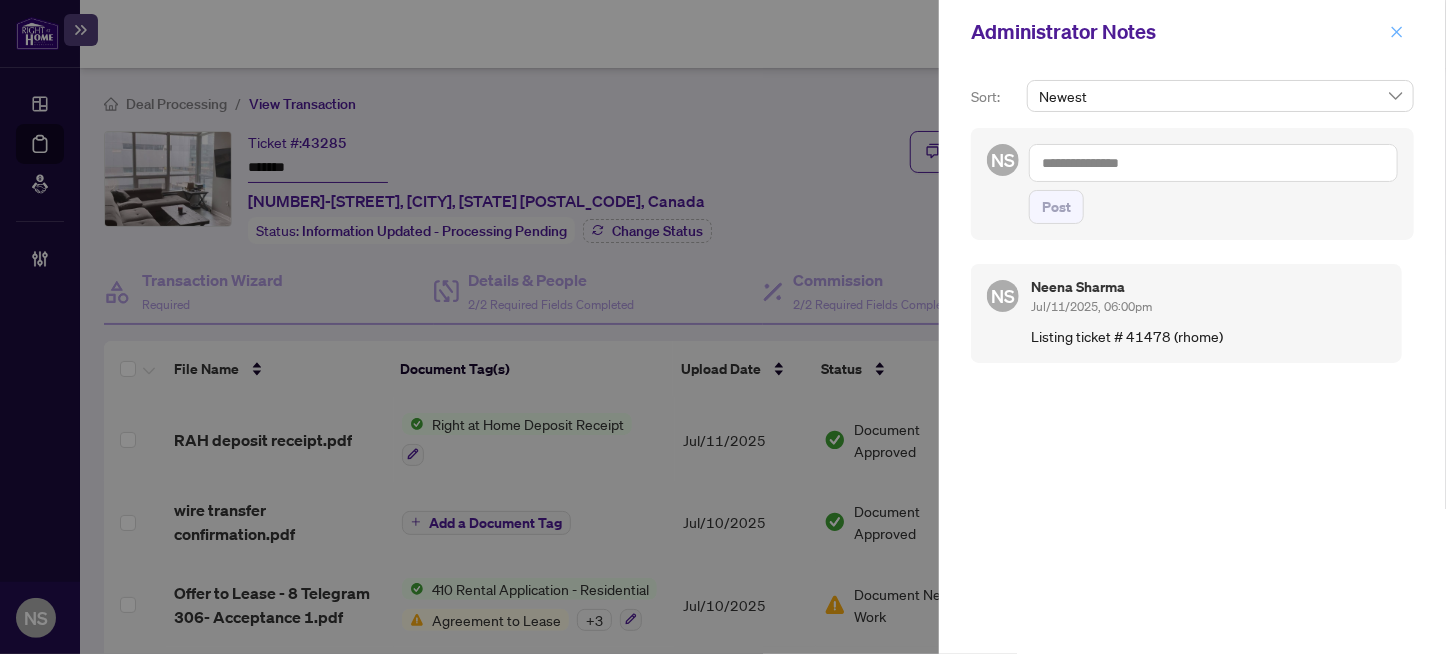 click at bounding box center [1397, 32] 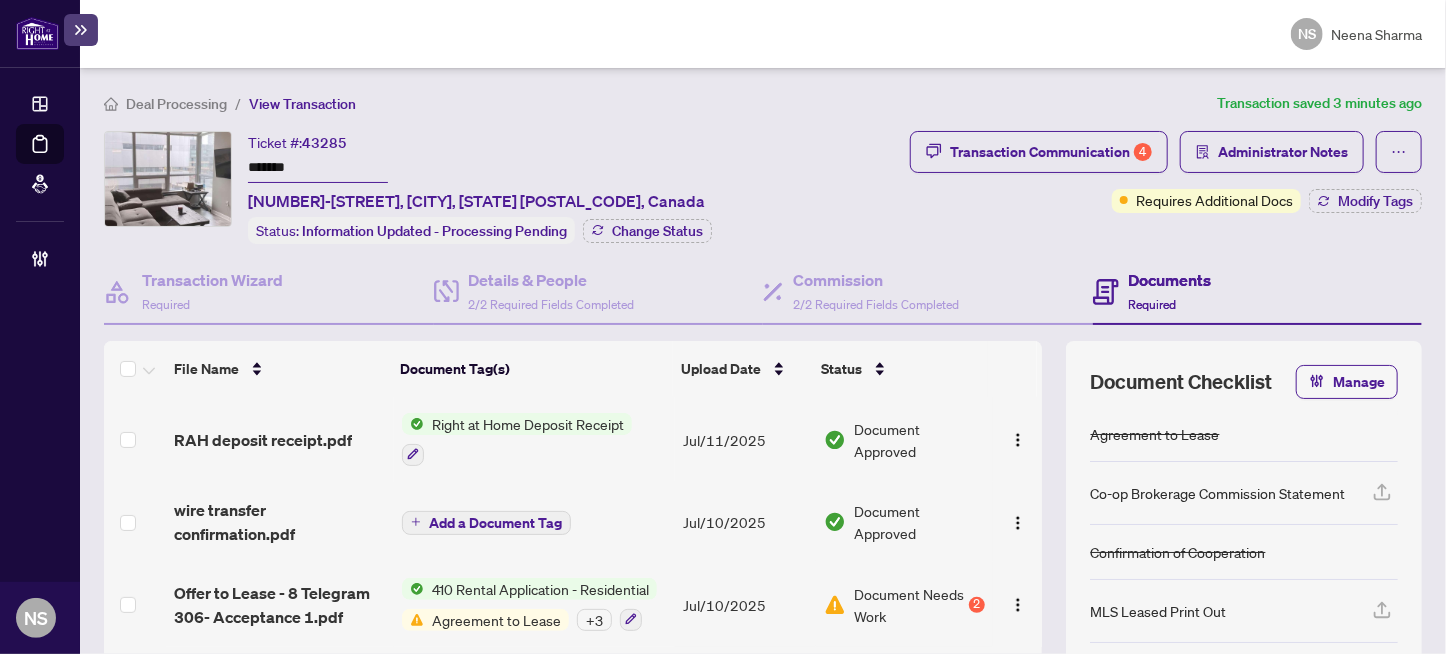 scroll, scrollTop: 100, scrollLeft: 0, axis: vertical 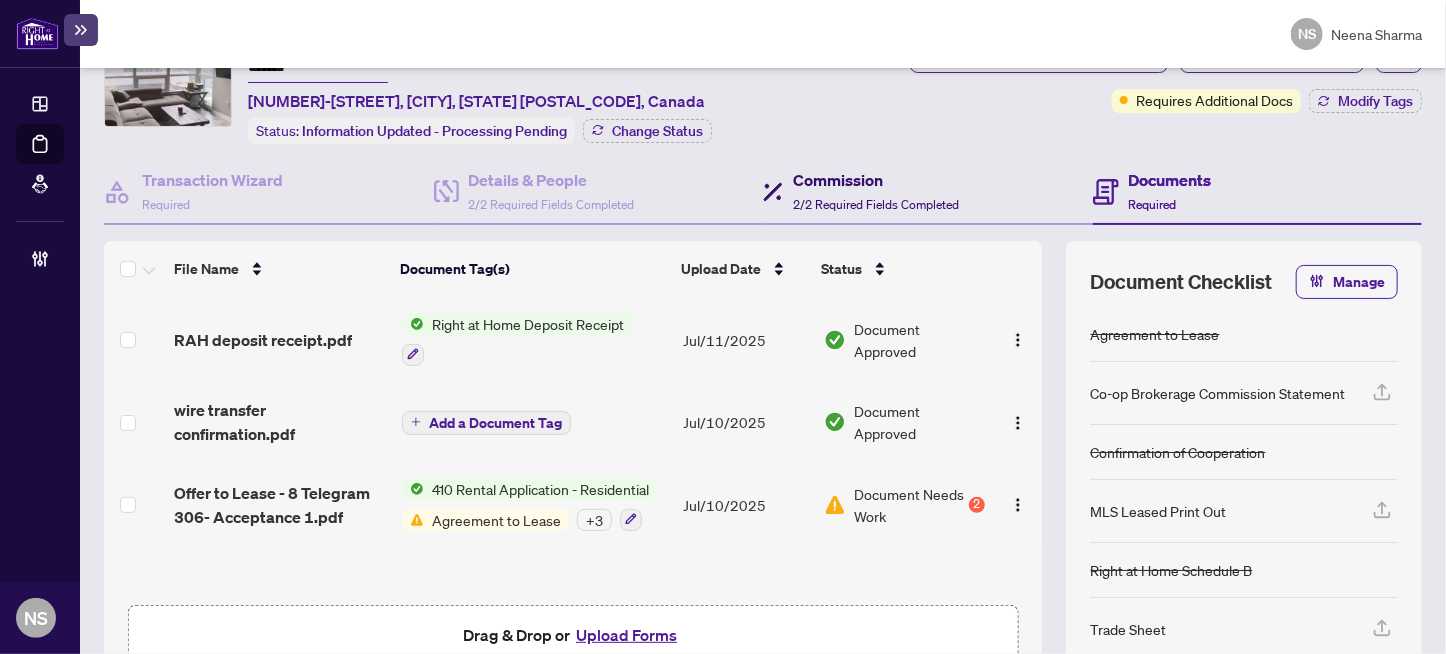 click on "Commission 2/2 Required Fields Completed" at bounding box center [876, 191] 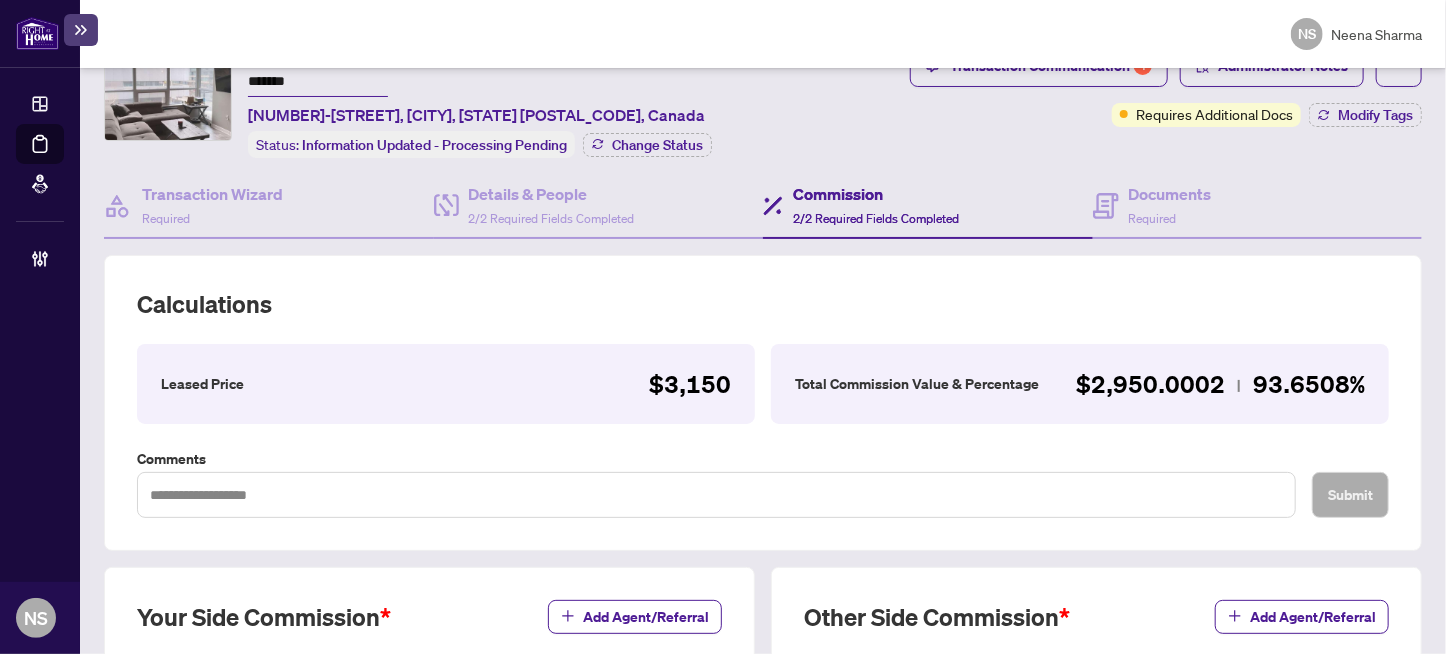 scroll, scrollTop: 0, scrollLeft: 0, axis: both 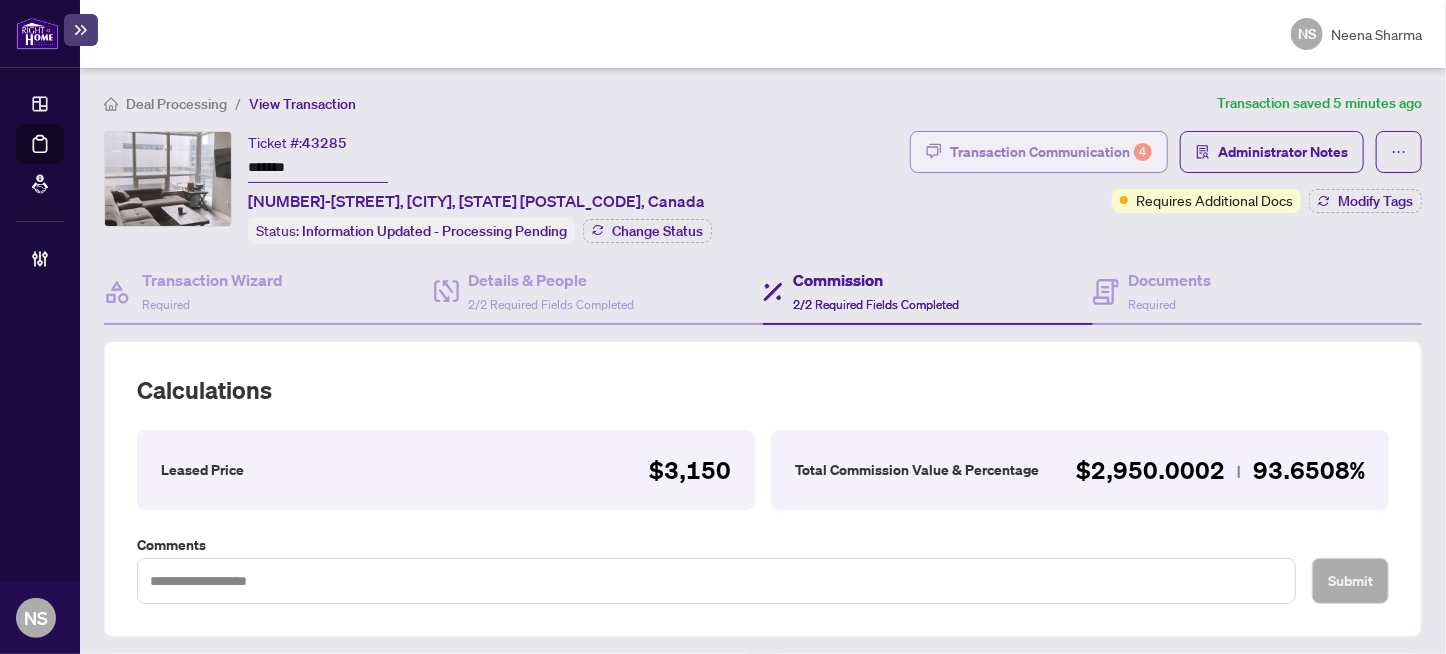 click on "Transaction Communication 4" at bounding box center [1051, 152] 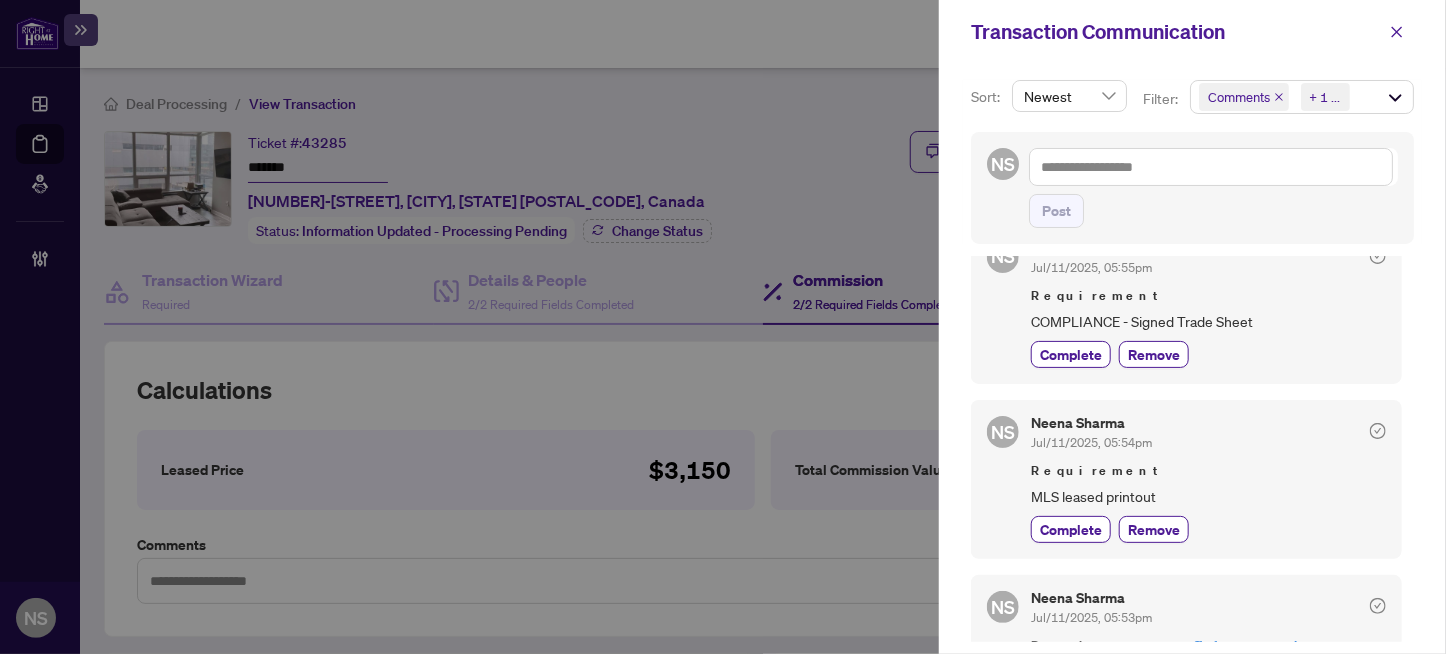 scroll, scrollTop: 0, scrollLeft: 0, axis: both 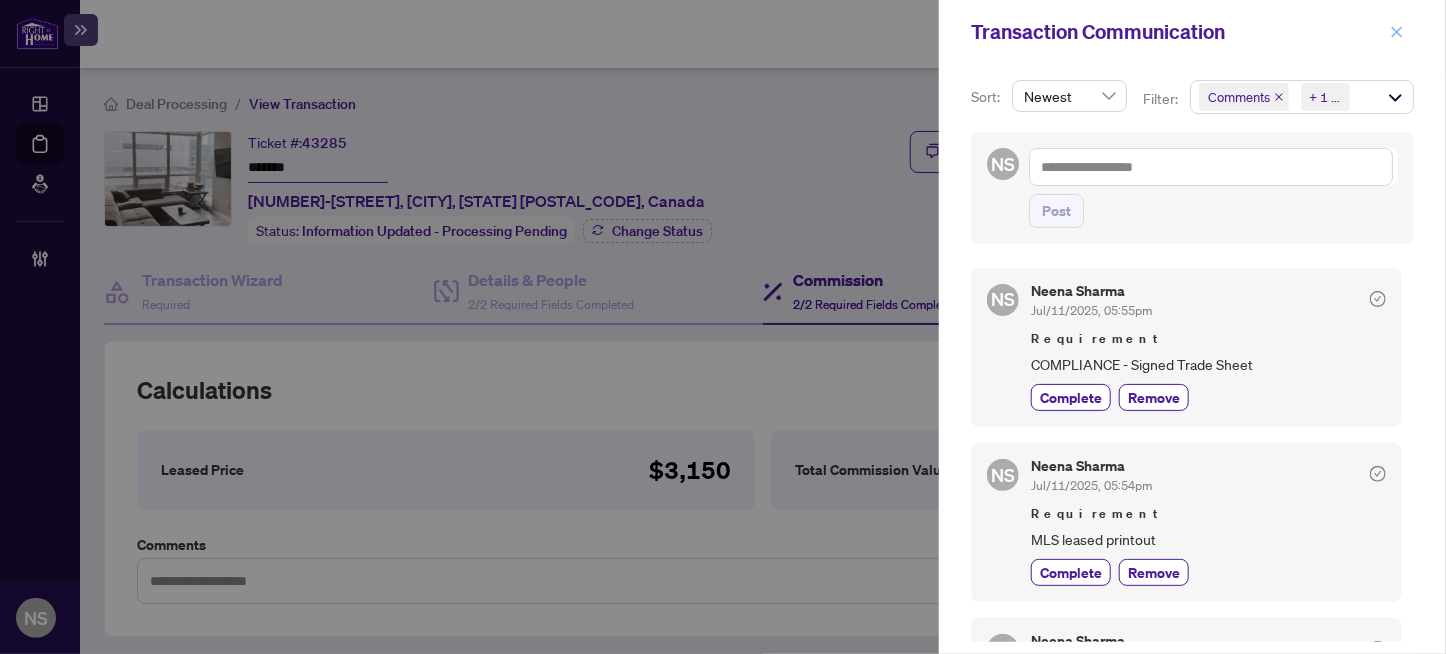 click 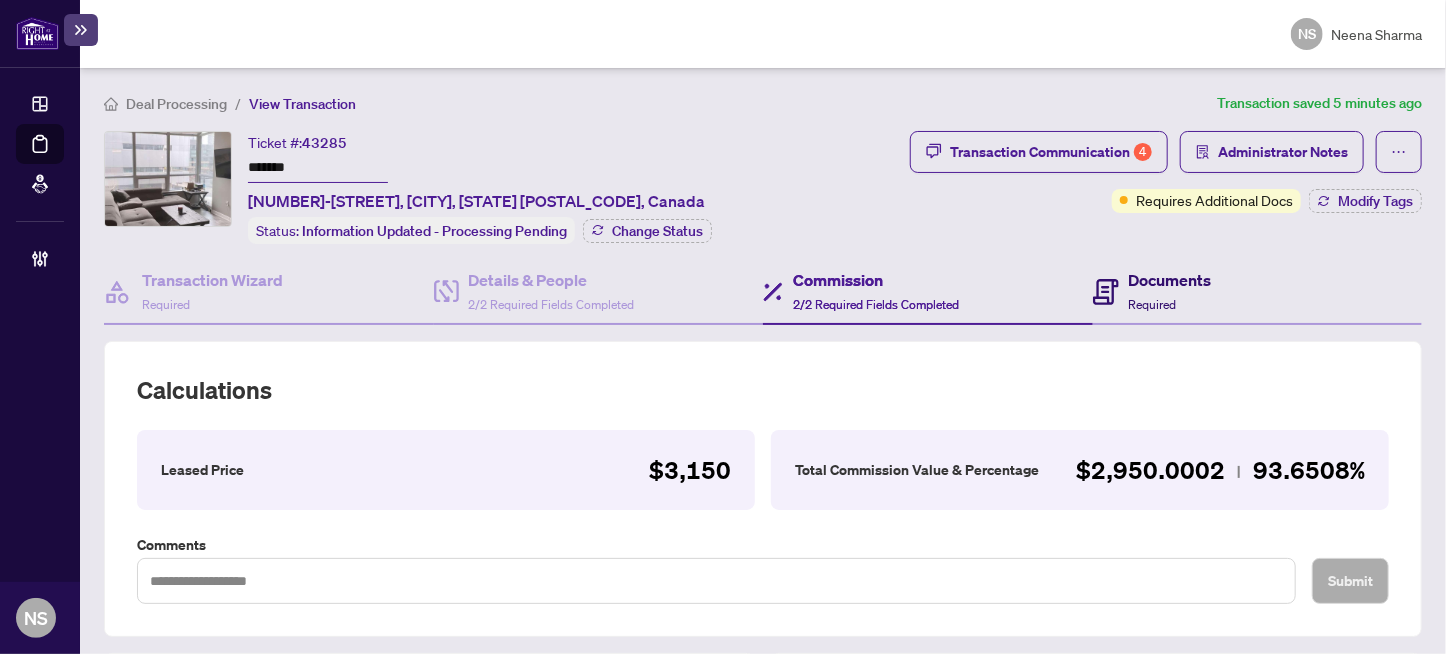 click on "Documents" at bounding box center [1170, 280] 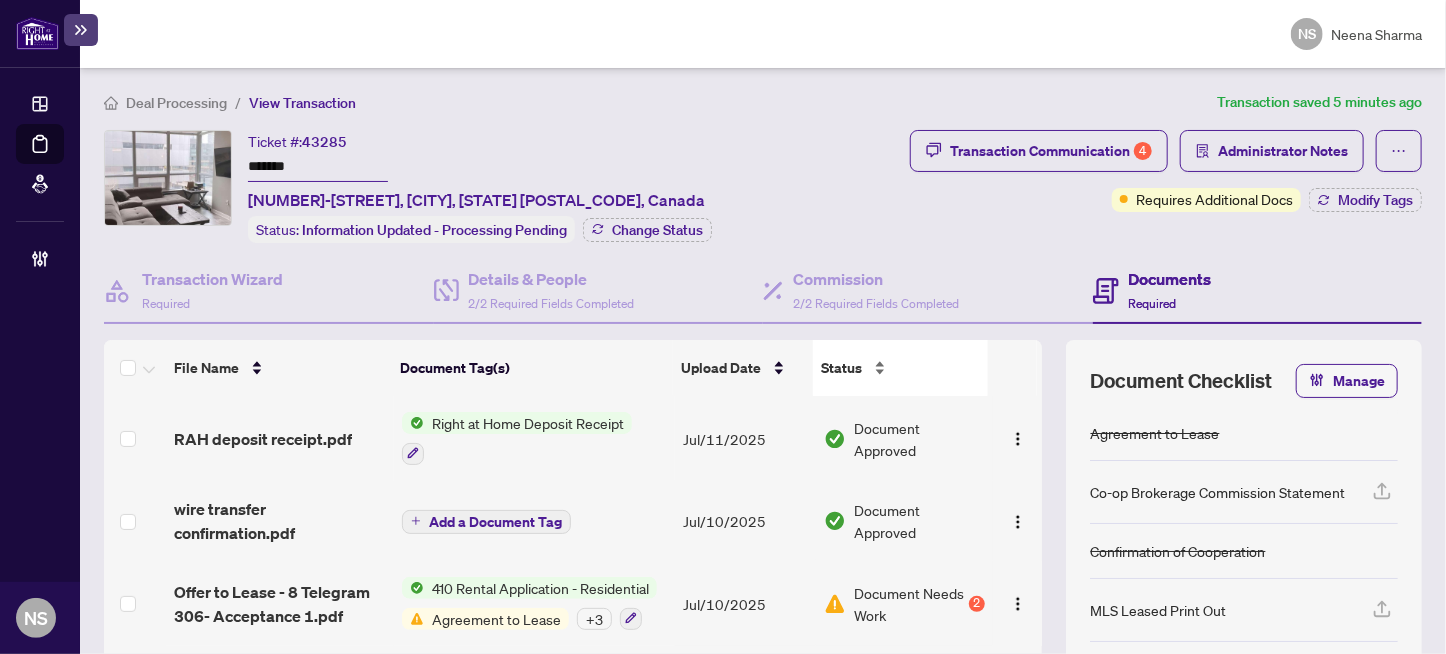 scroll, scrollTop: 0, scrollLeft: 0, axis: both 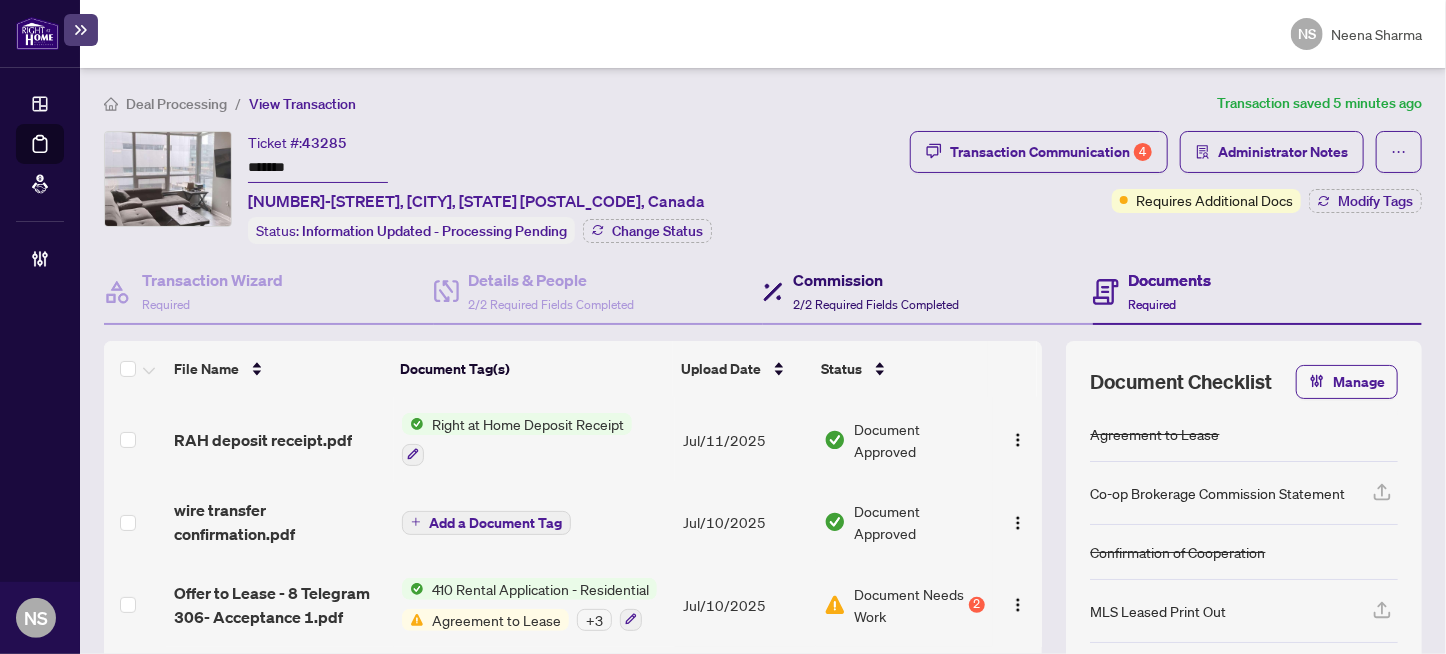 click on "2/2 Required Fields Completed" at bounding box center [876, 304] 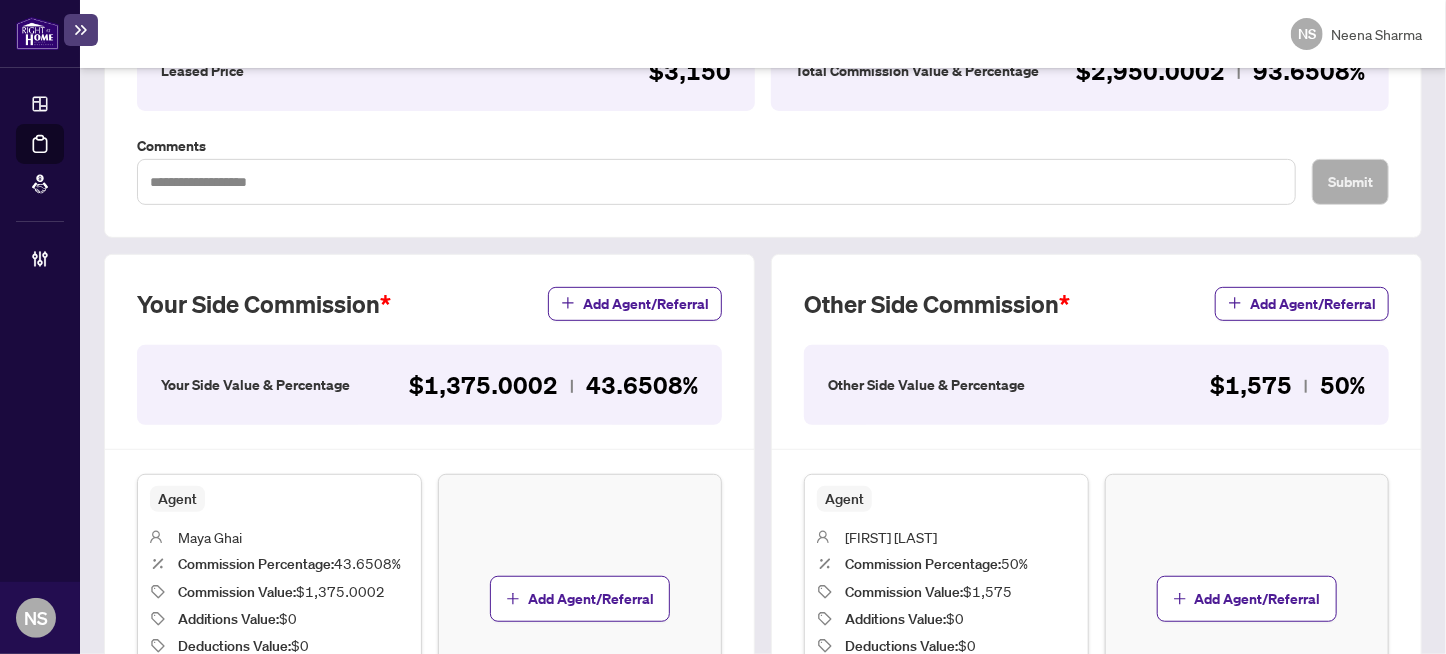 scroll, scrollTop: 0, scrollLeft: 0, axis: both 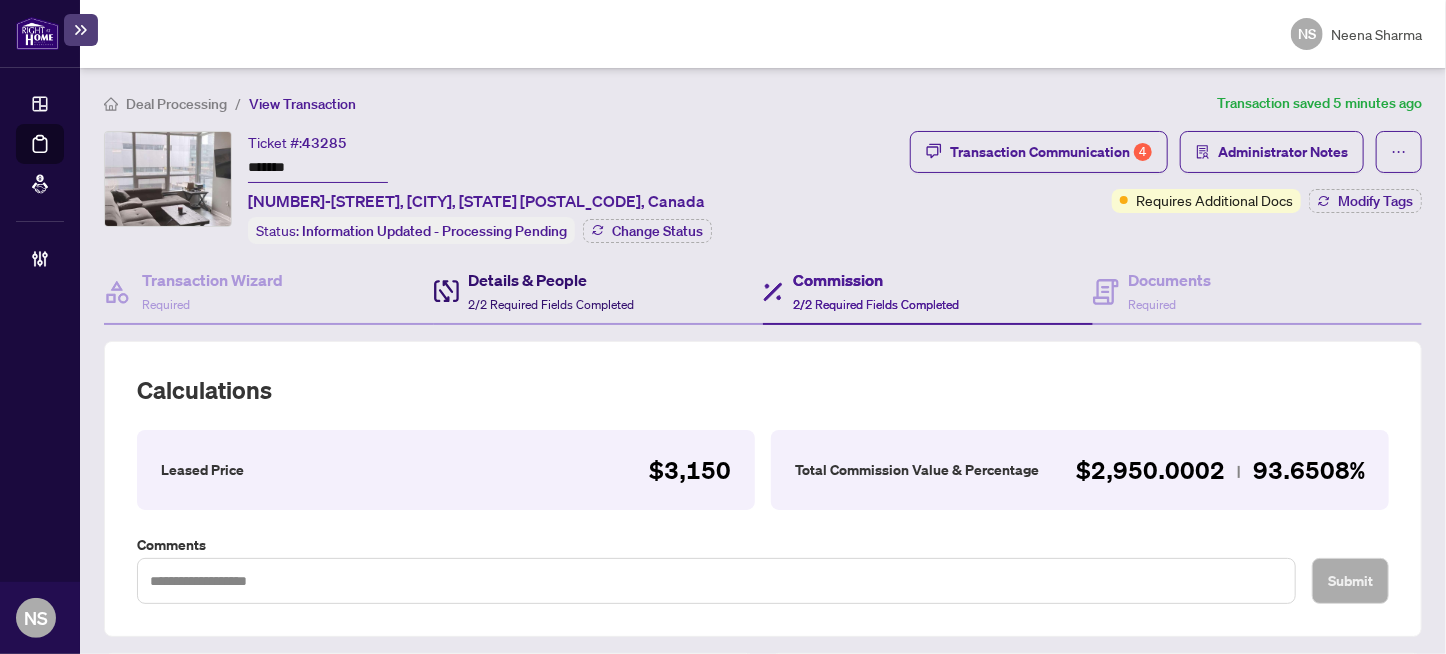 click on "Details & People" at bounding box center [552, 280] 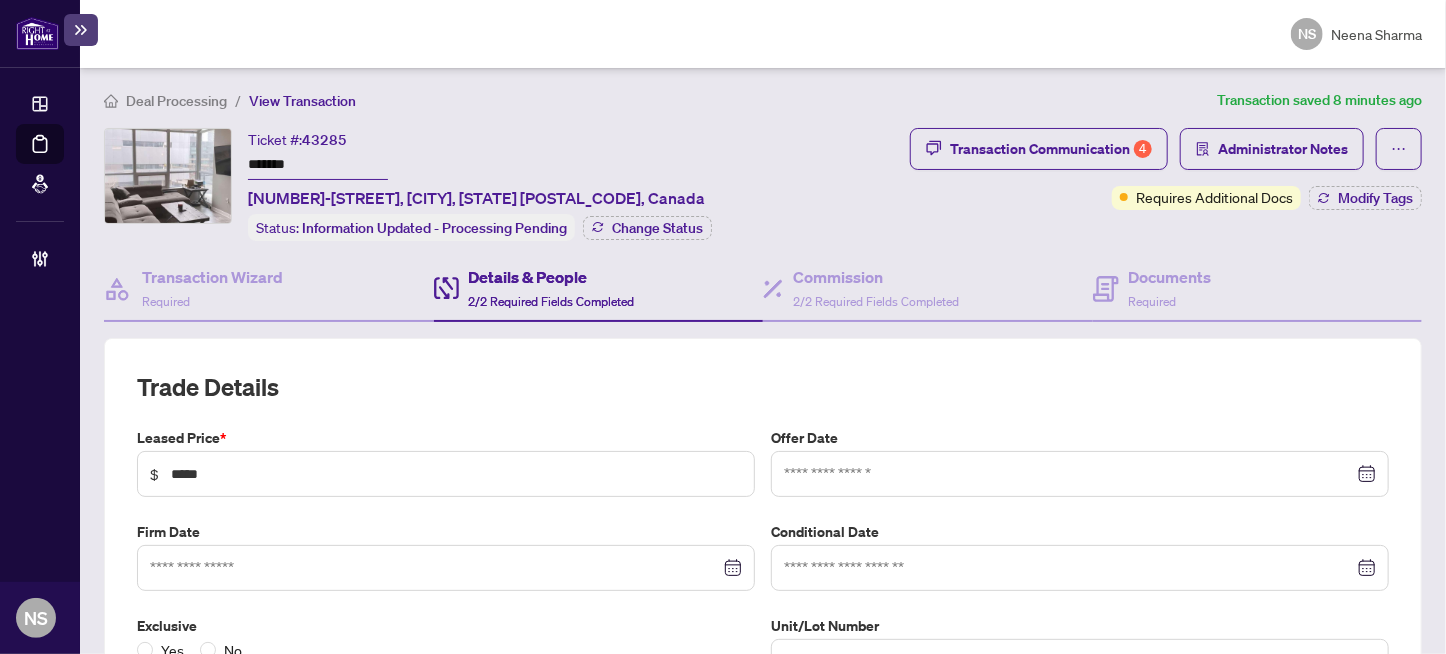 scroll, scrollTop: 0, scrollLeft: 0, axis: both 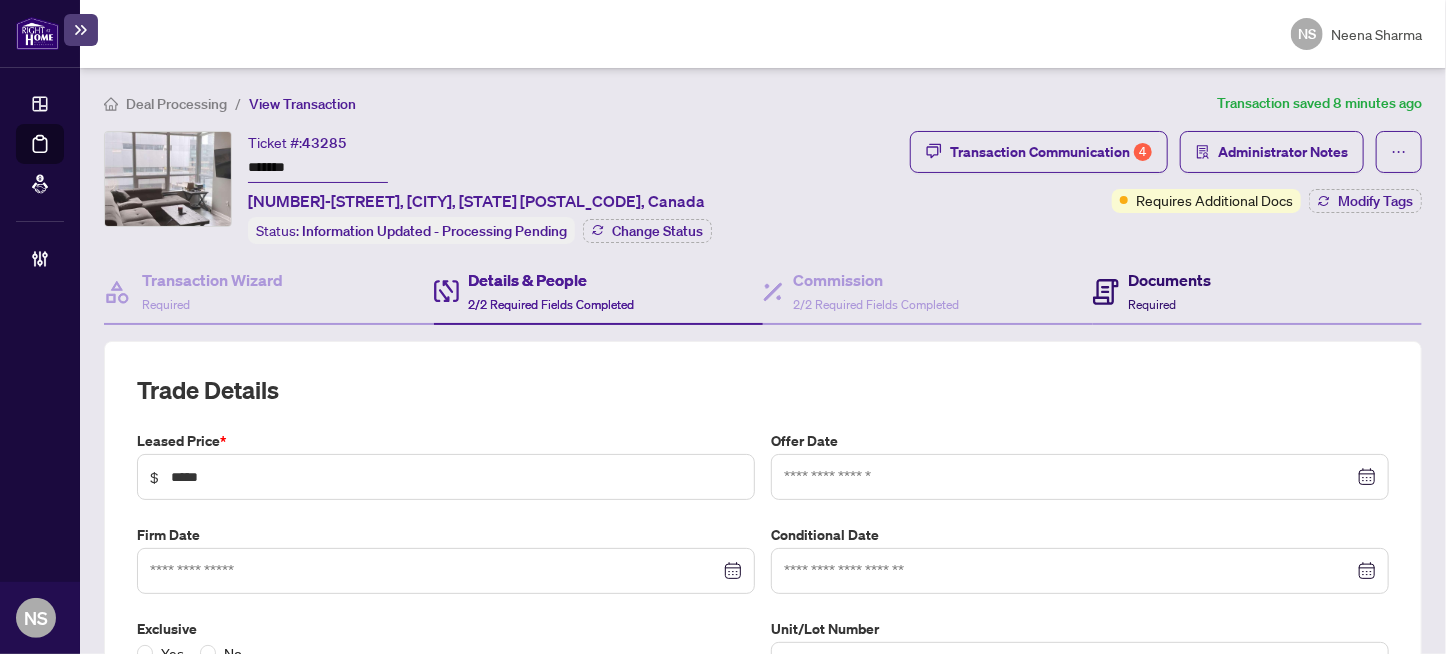 click on "Documents" at bounding box center [1170, 280] 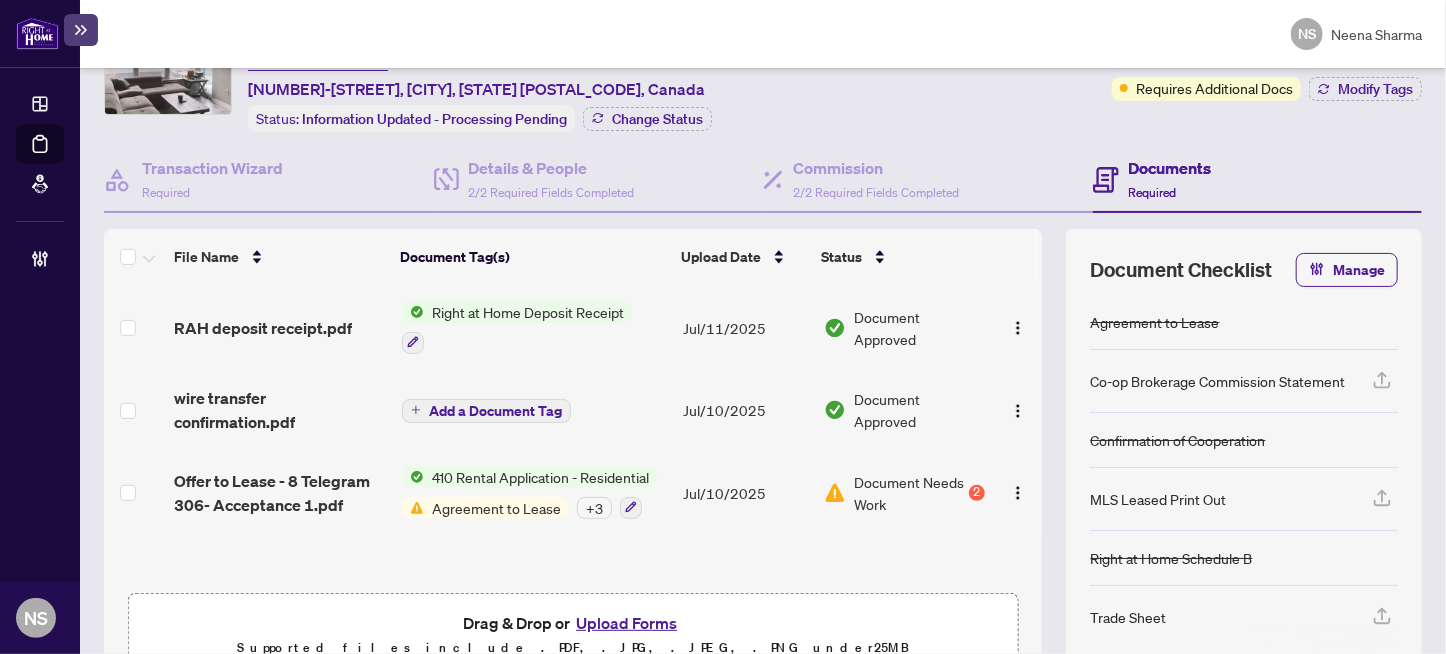 scroll, scrollTop: 213, scrollLeft: 0, axis: vertical 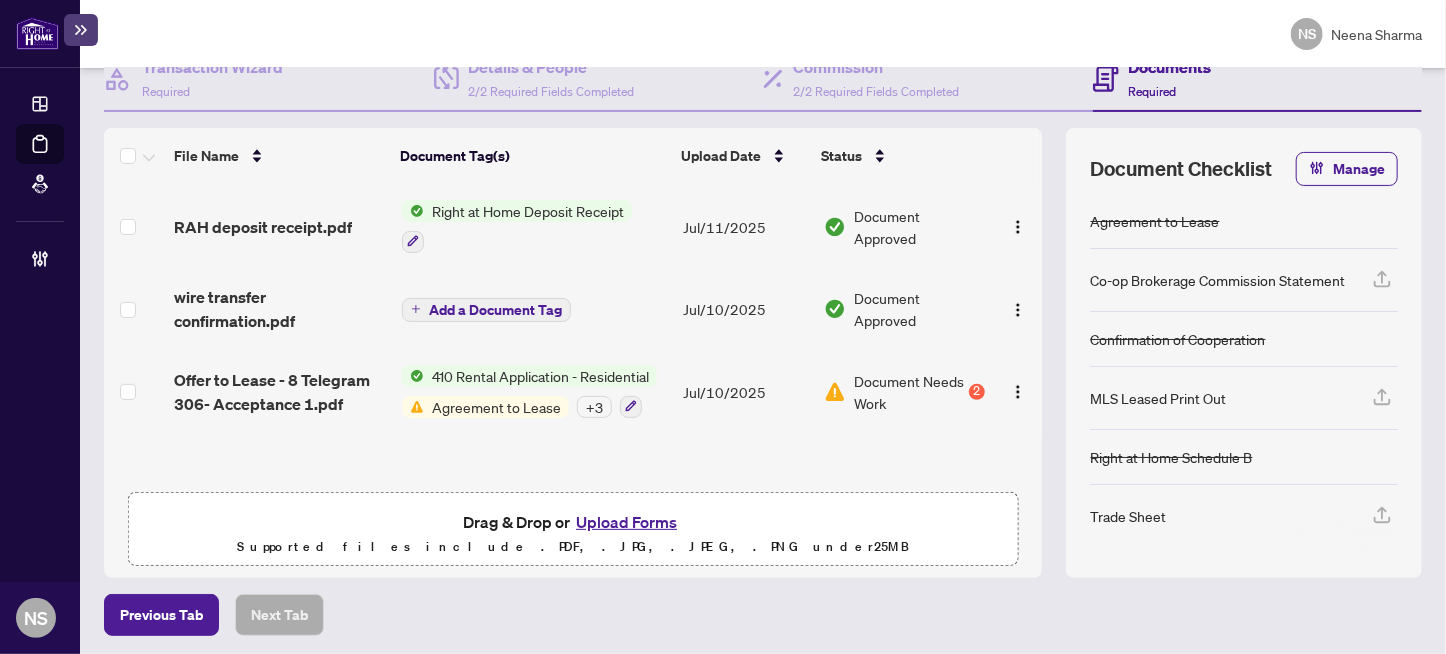 click on "Upload Forms" at bounding box center (626, 522) 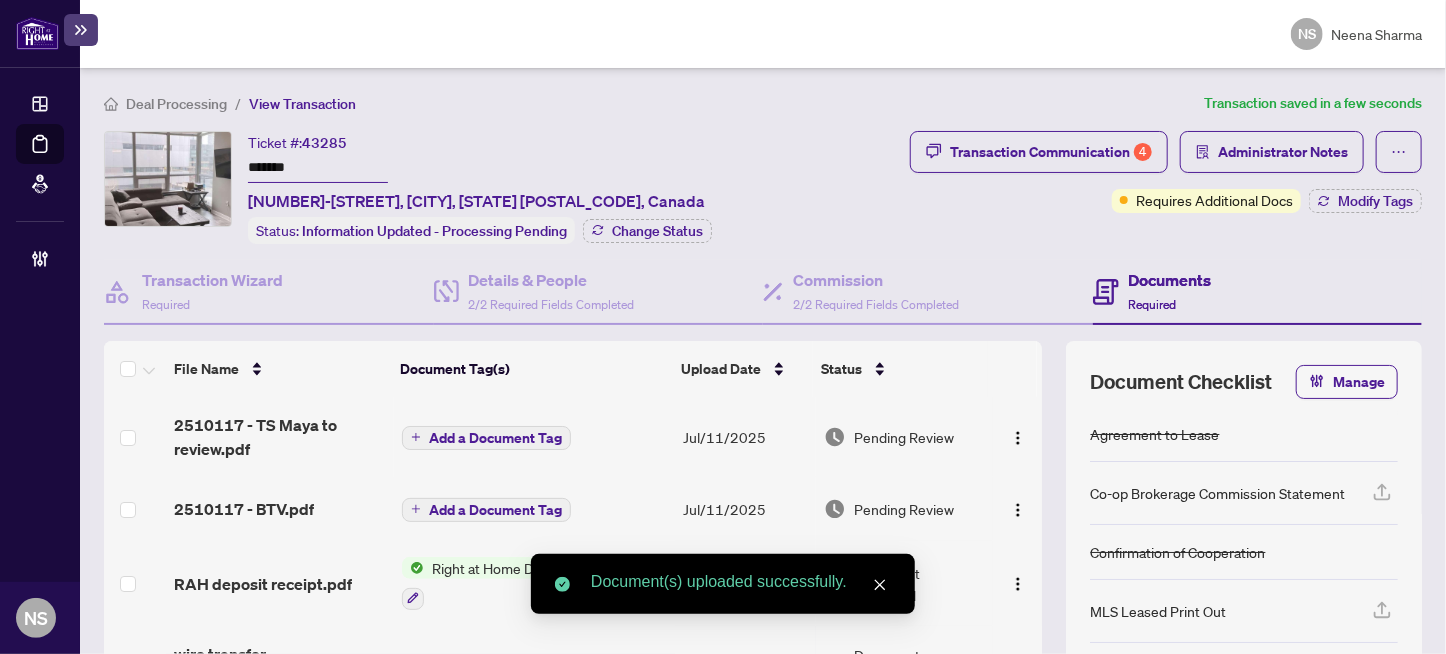 scroll, scrollTop: 0, scrollLeft: 0, axis: both 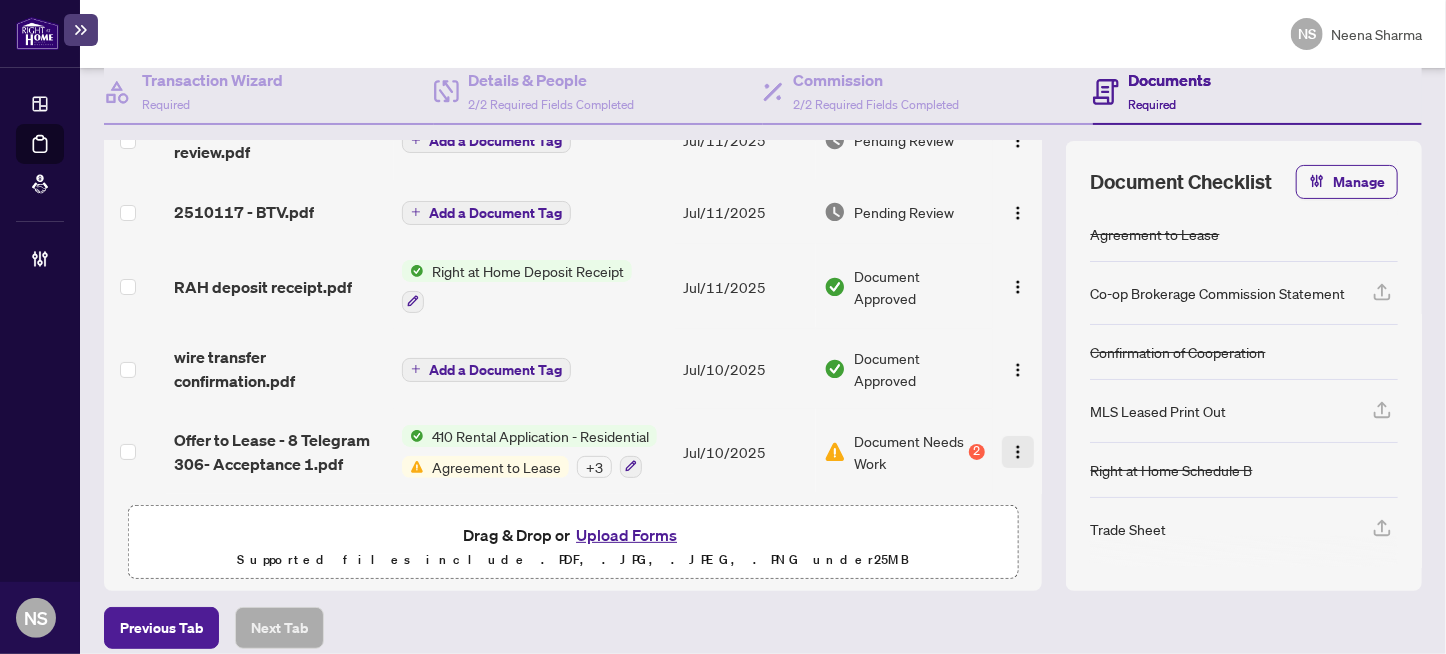 click at bounding box center (1018, 452) 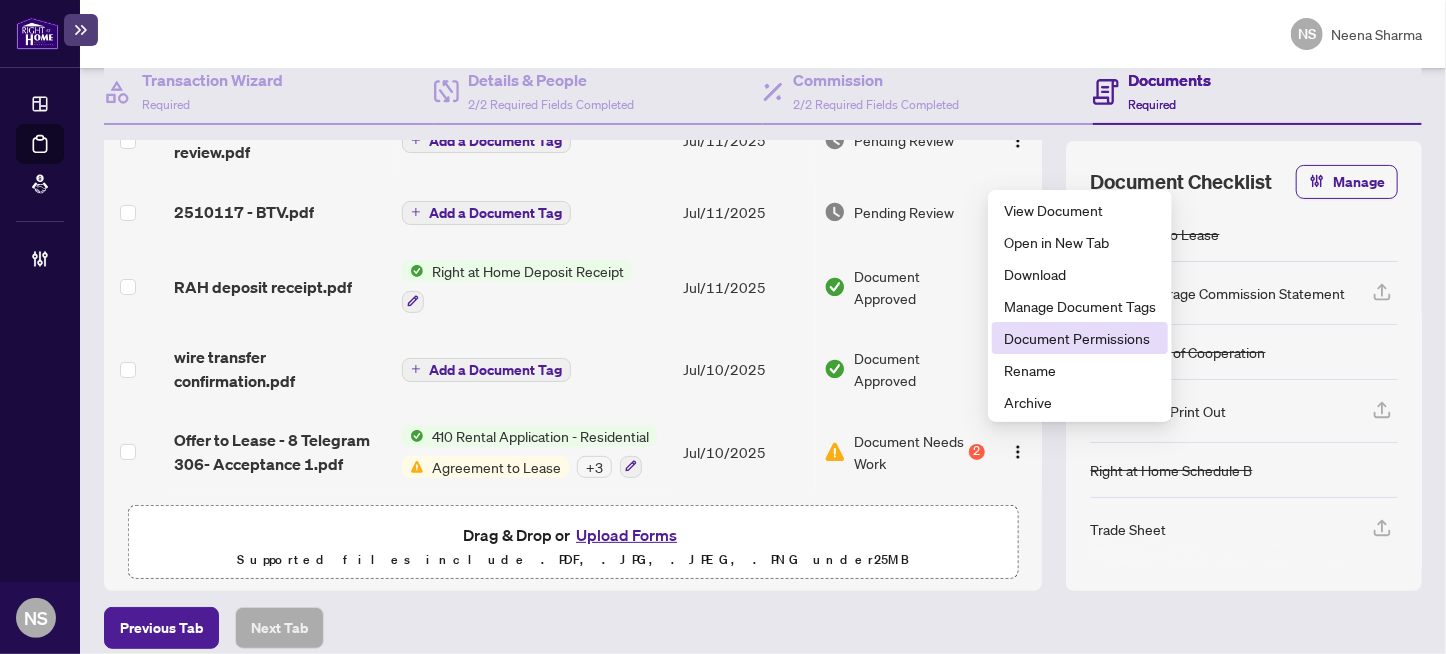 click on "Document Permissions" at bounding box center (1080, 338) 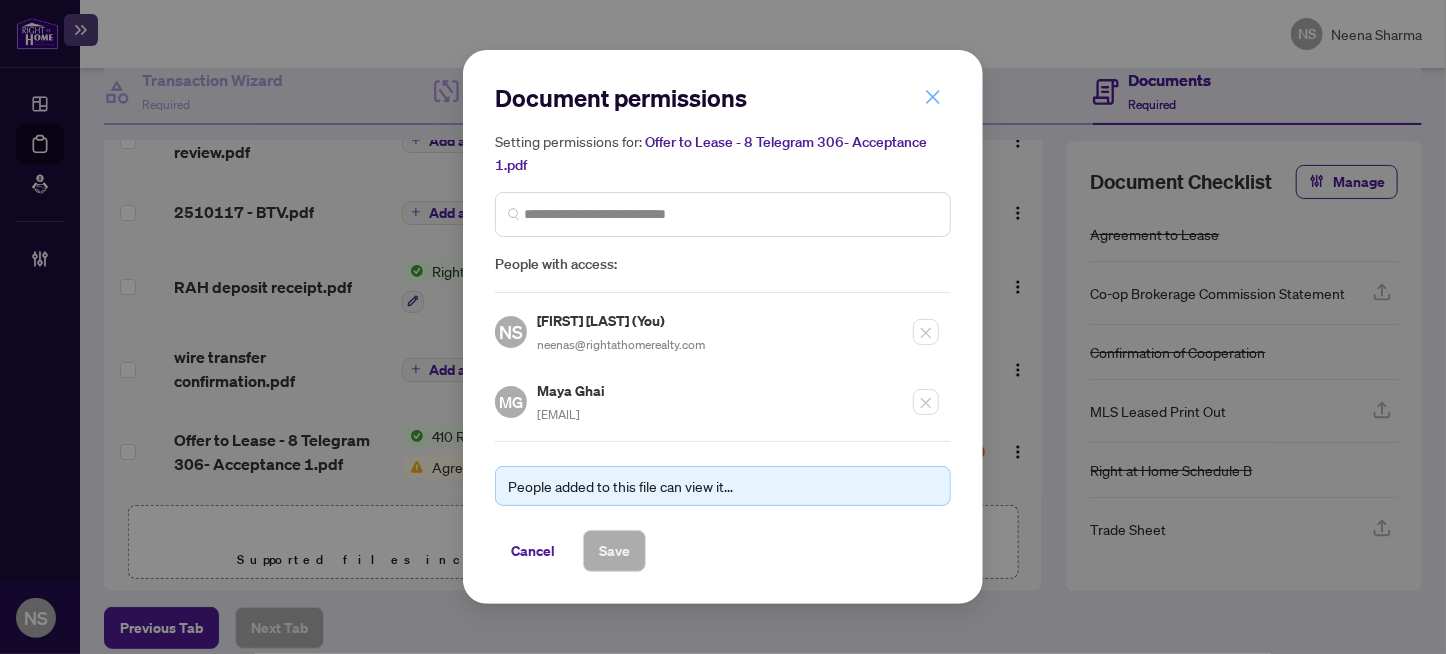 click 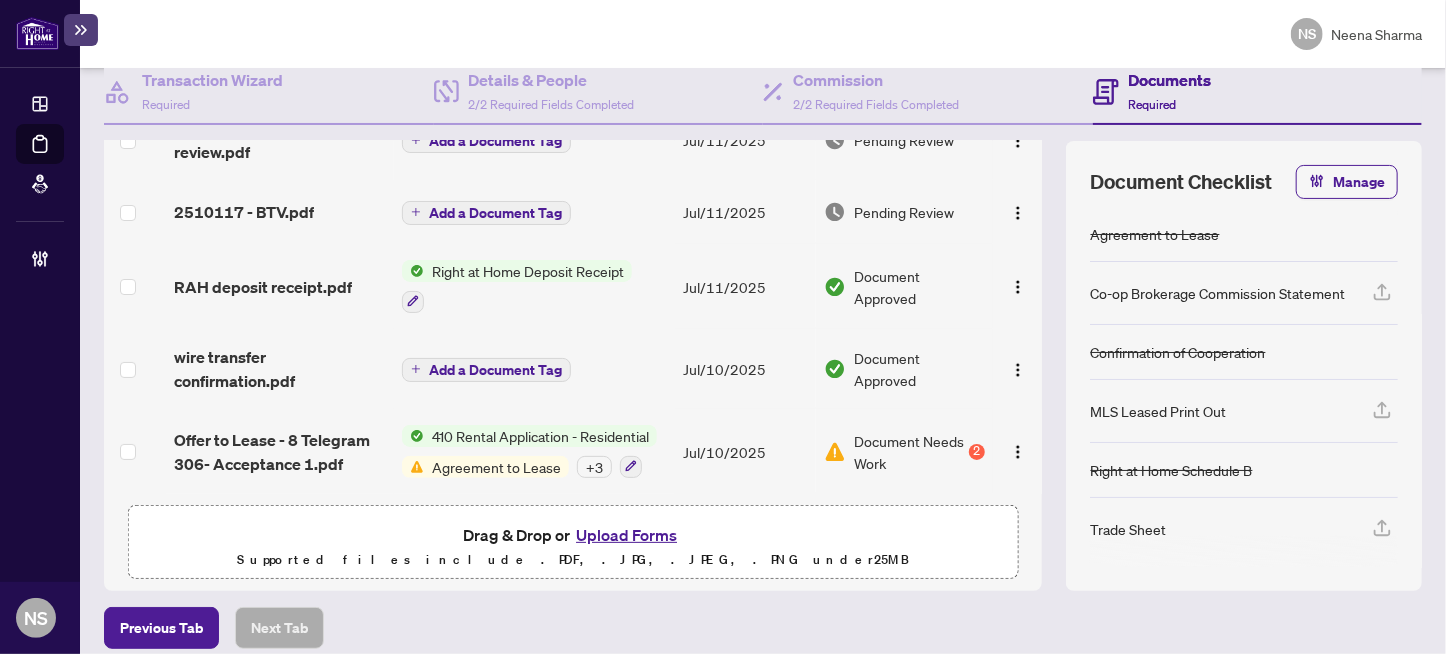 scroll, scrollTop: 0, scrollLeft: 0, axis: both 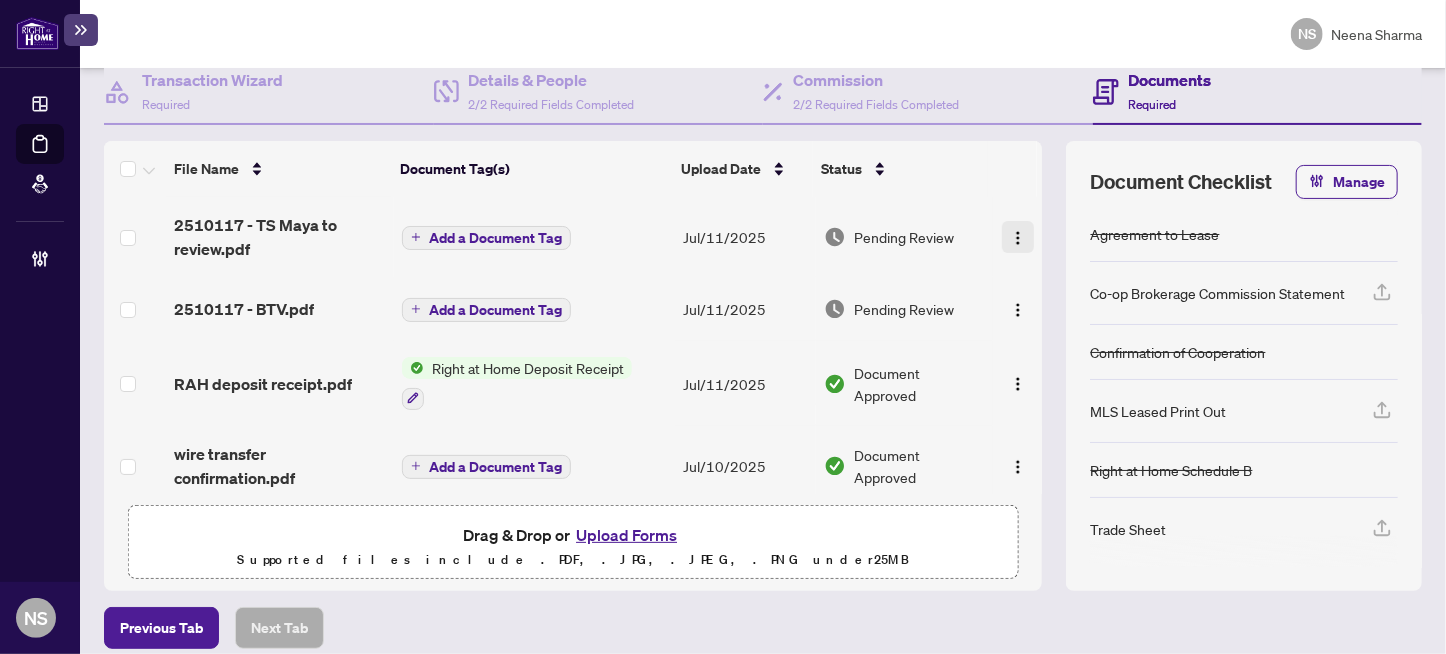 click at bounding box center [1018, 238] 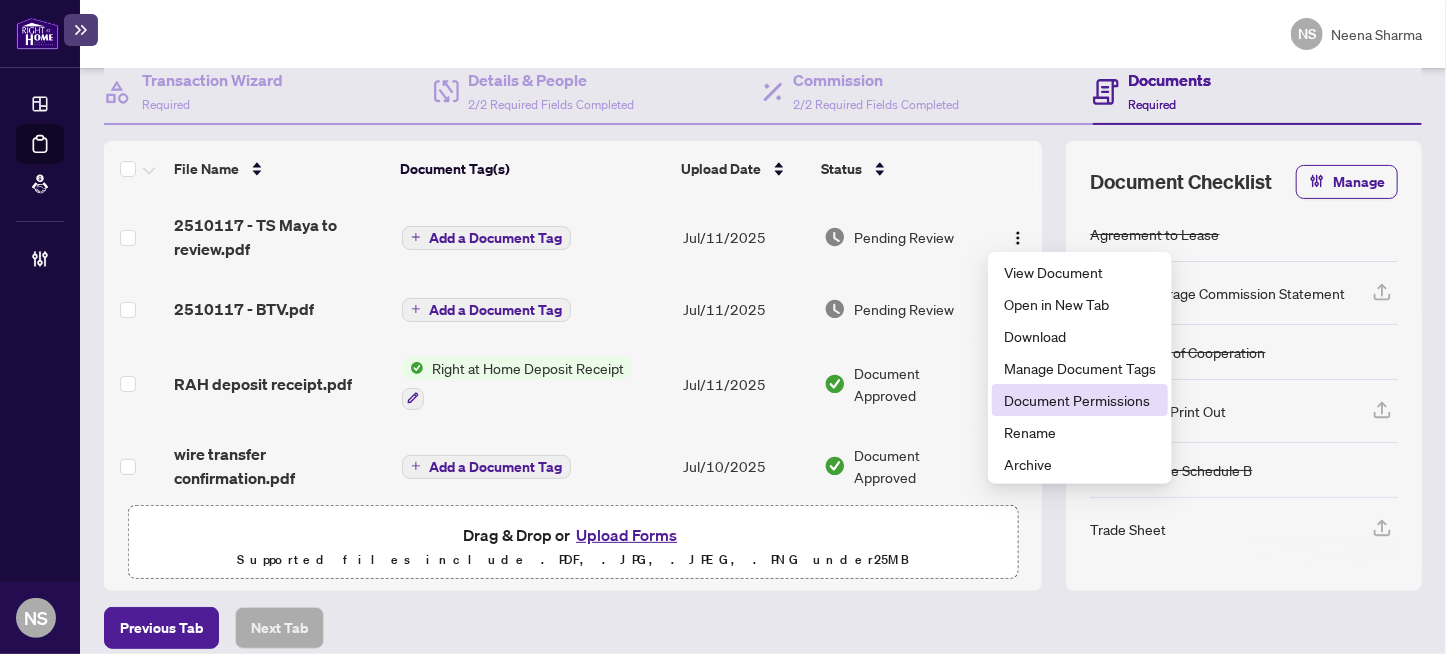 click on "Document Permissions" at bounding box center [1080, 400] 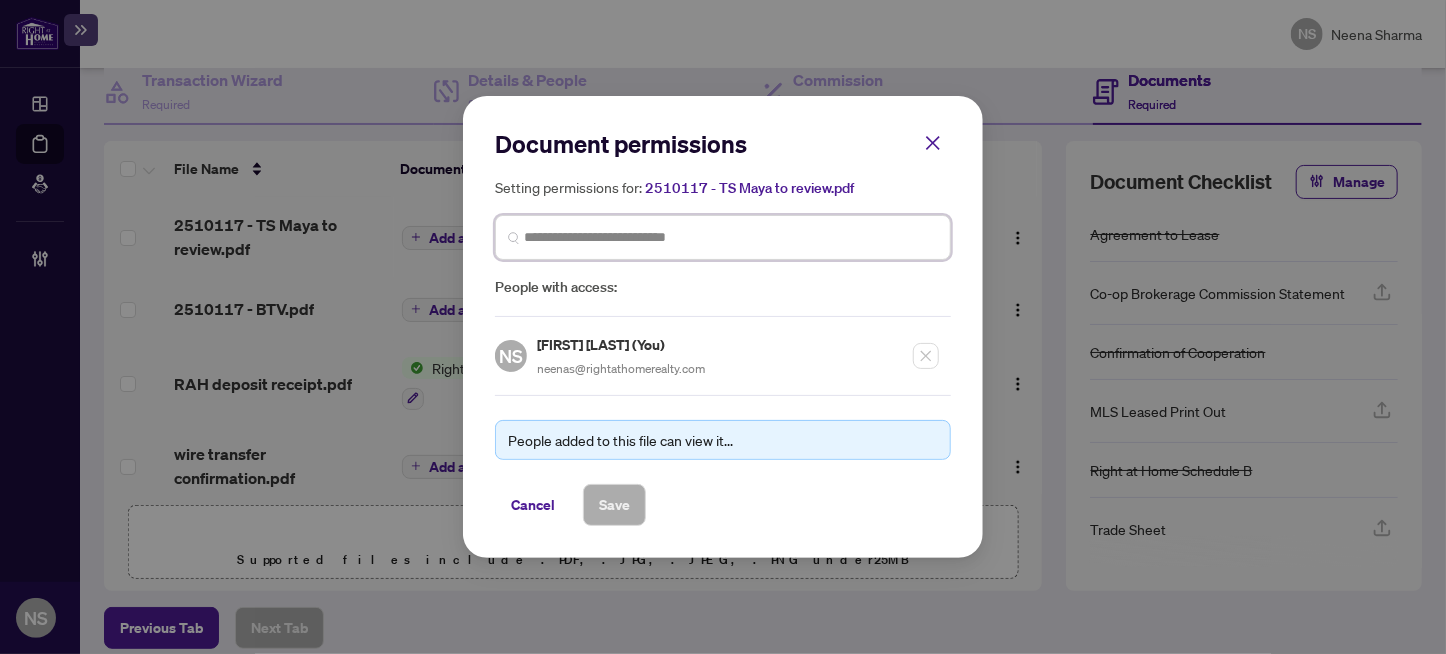 click at bounding box center (731, 237) 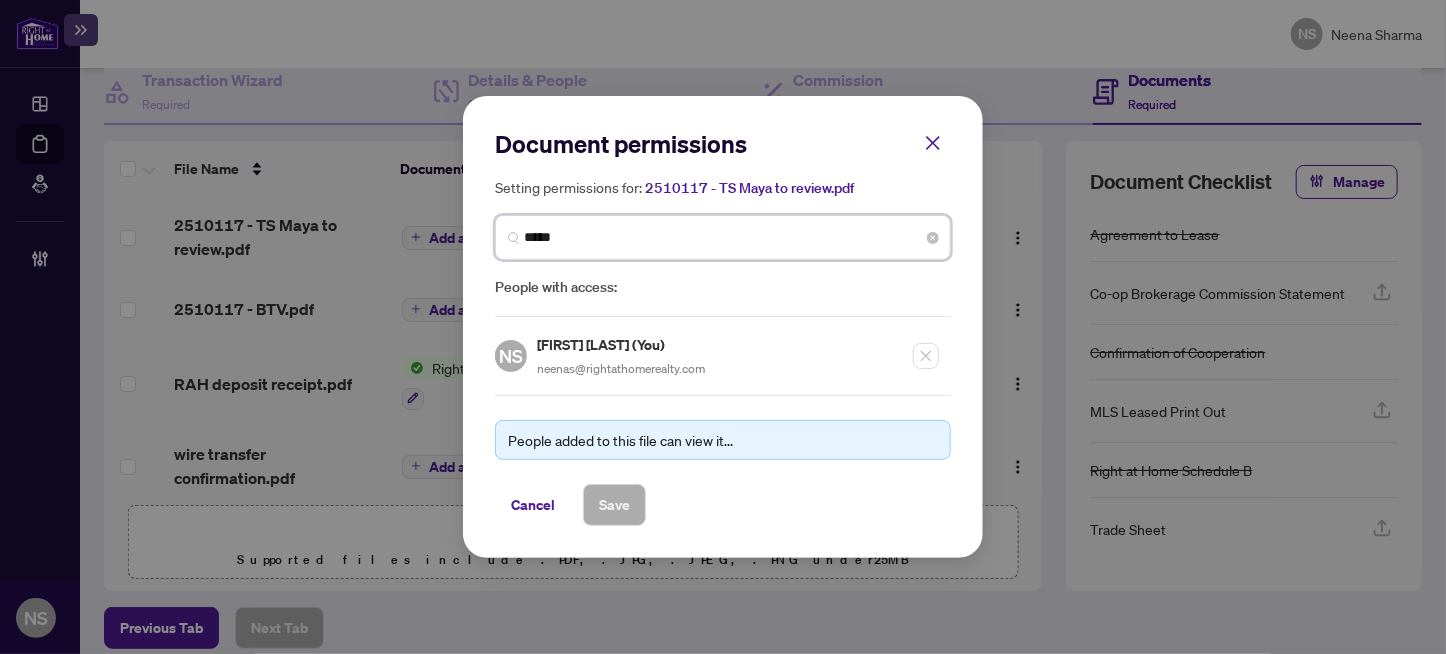 type on "******" 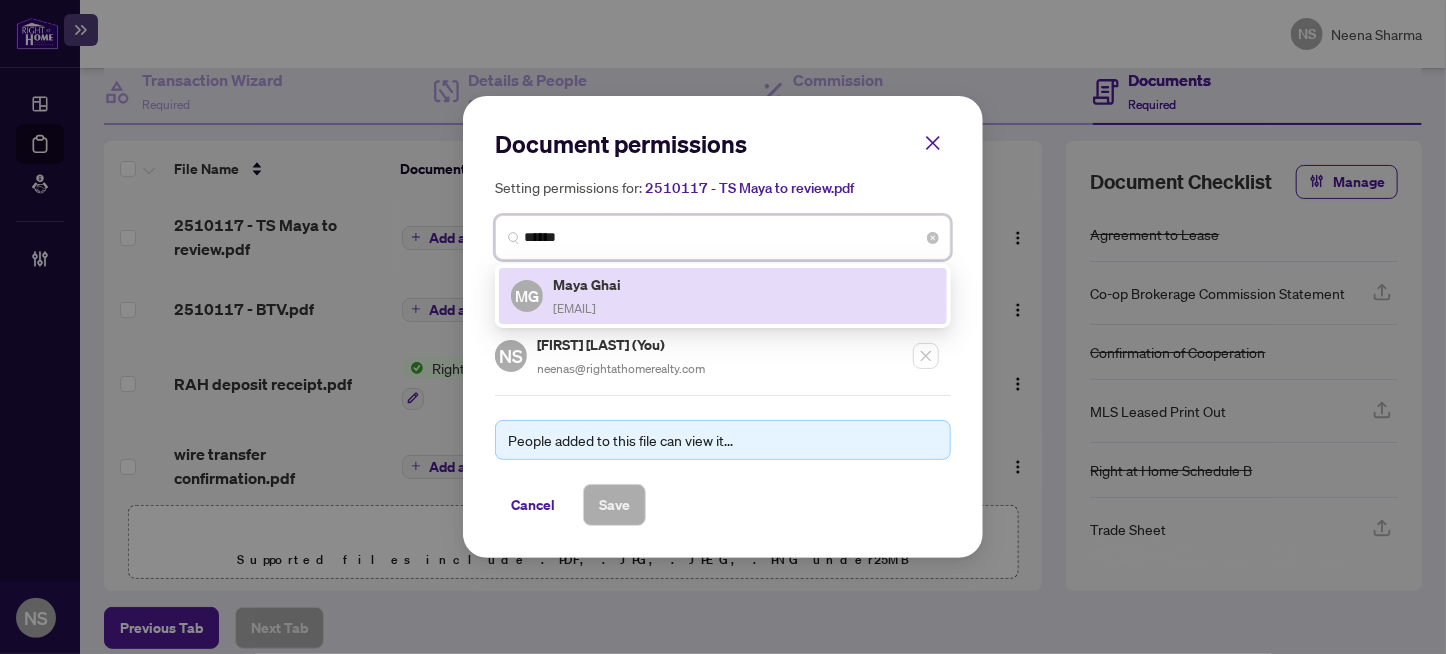 click on "Maya Ghai" at bounding box center (588, 284) 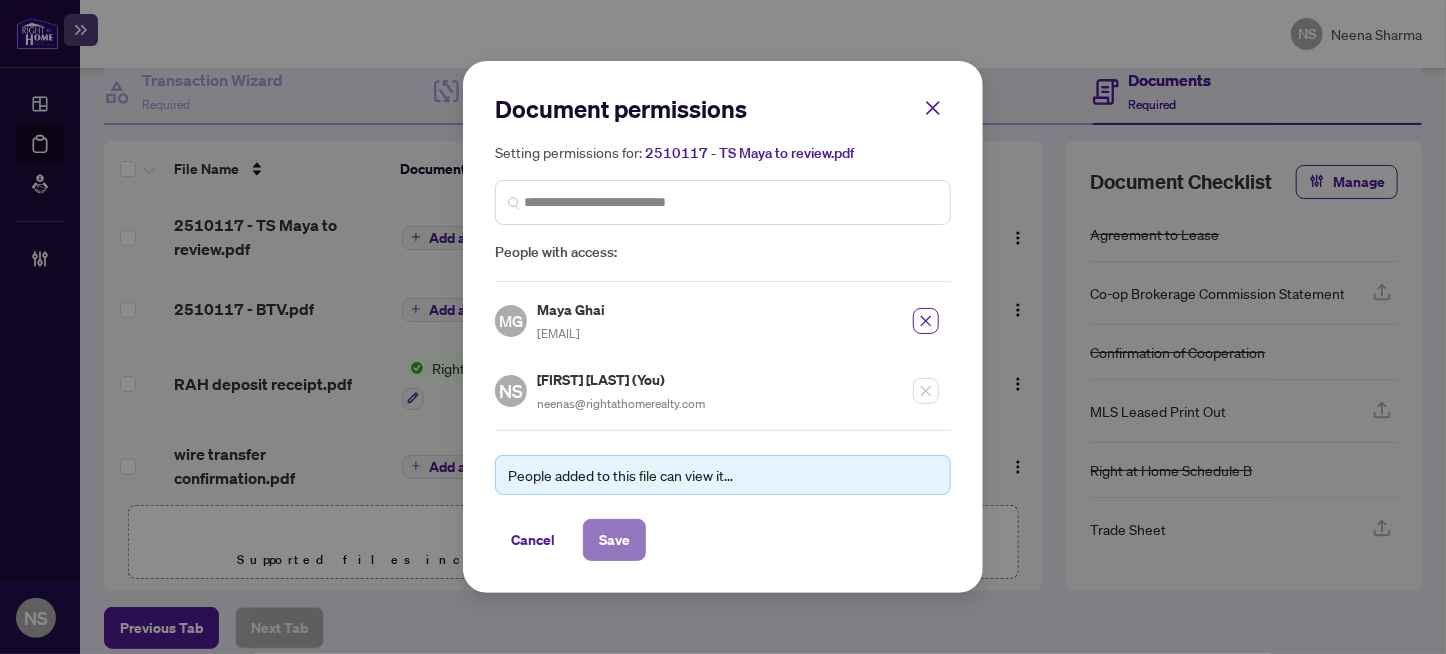 click on "Save" at bounding box center (614, 540) 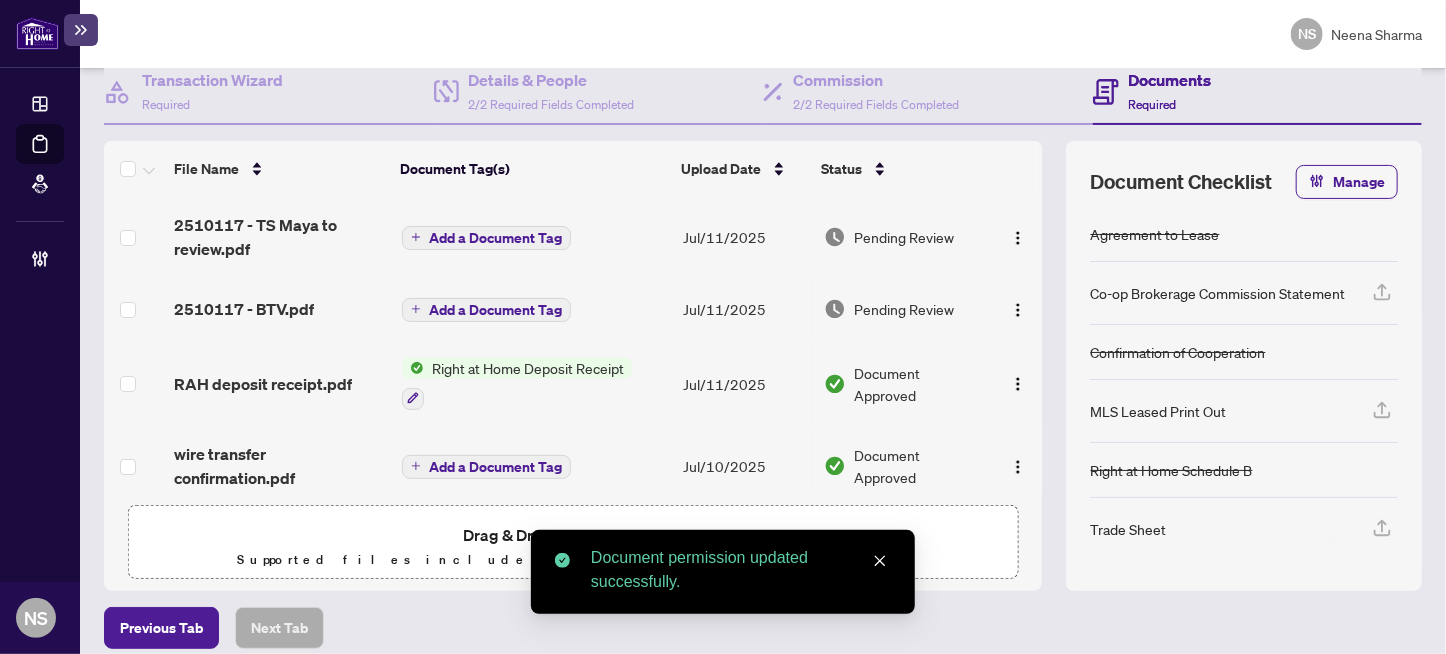click on "Add a Document Tag" at bounding box center (495, 310) 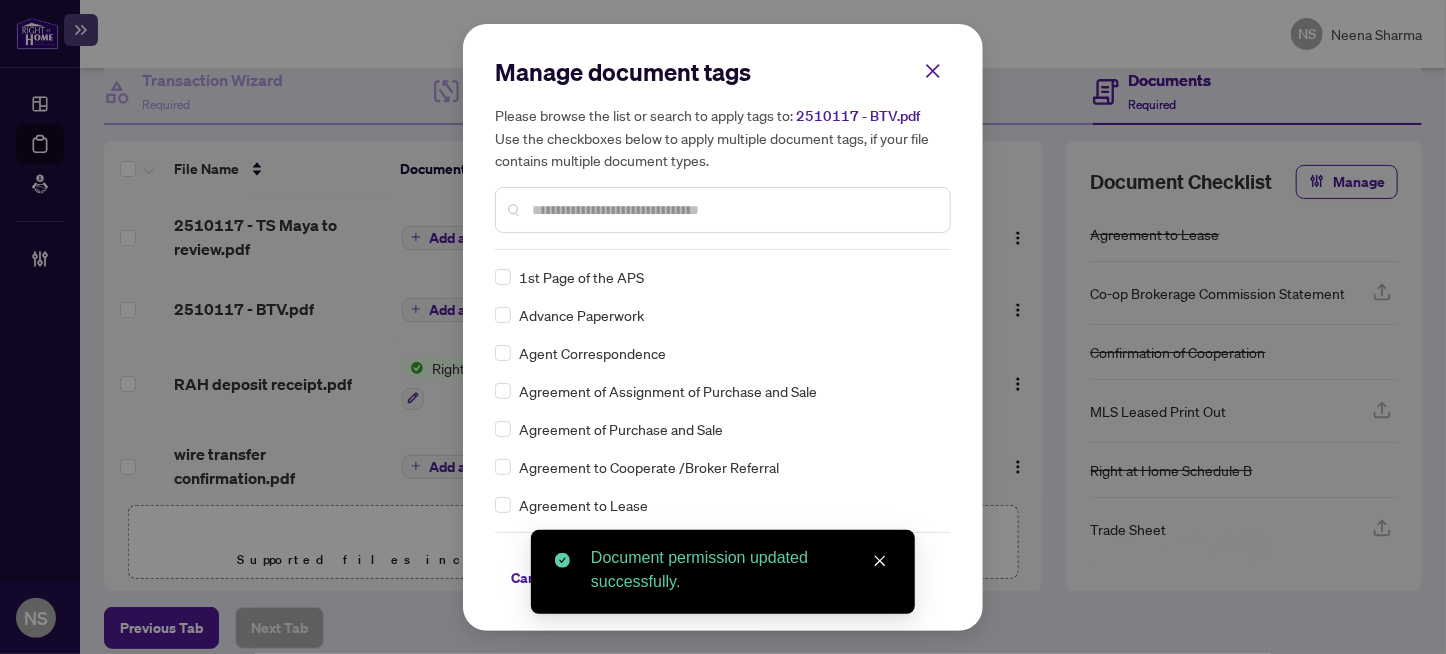 click at bounding box center [733, 210] 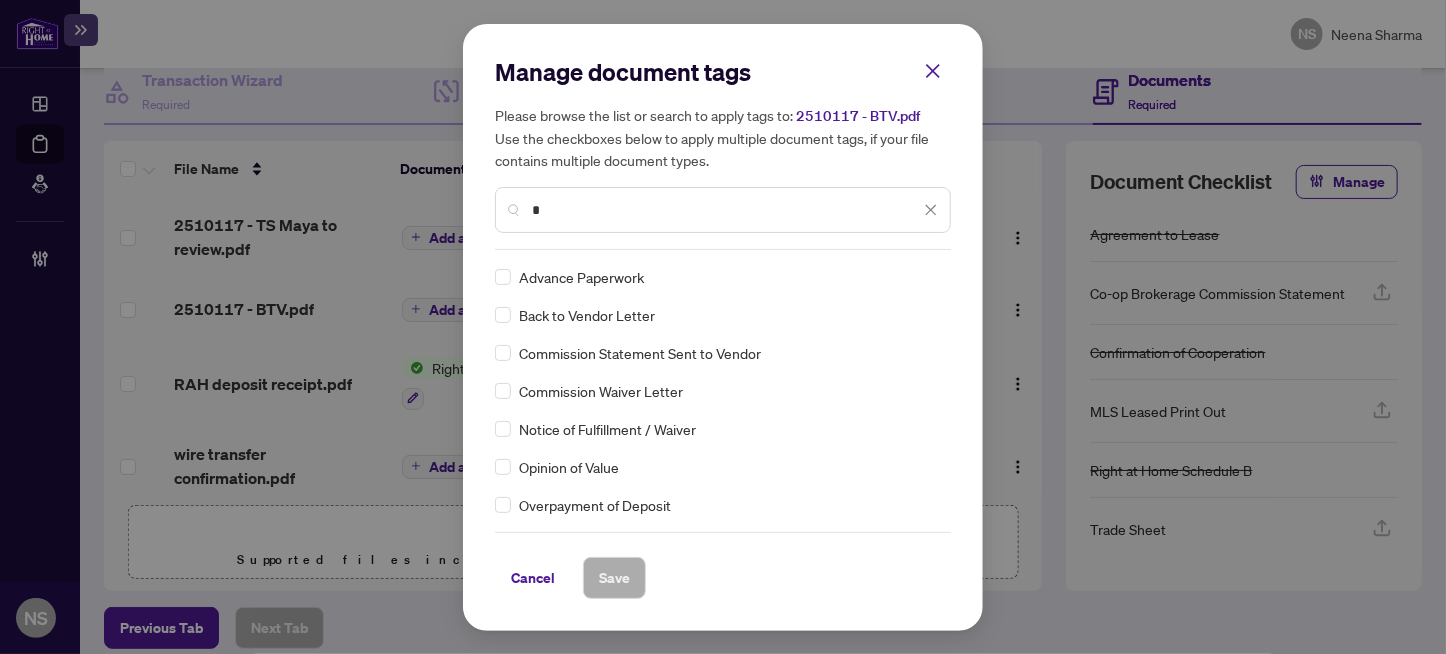 type on "*" 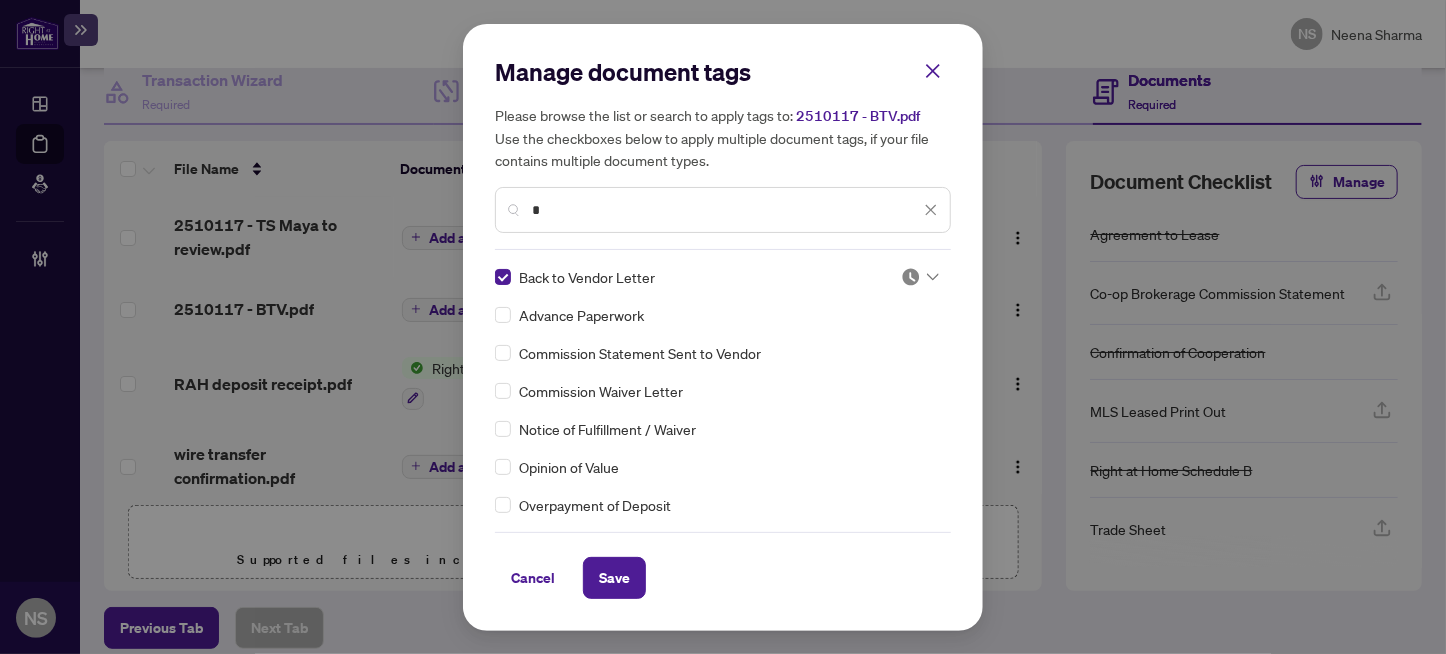 click at bounding box center [911, 277] 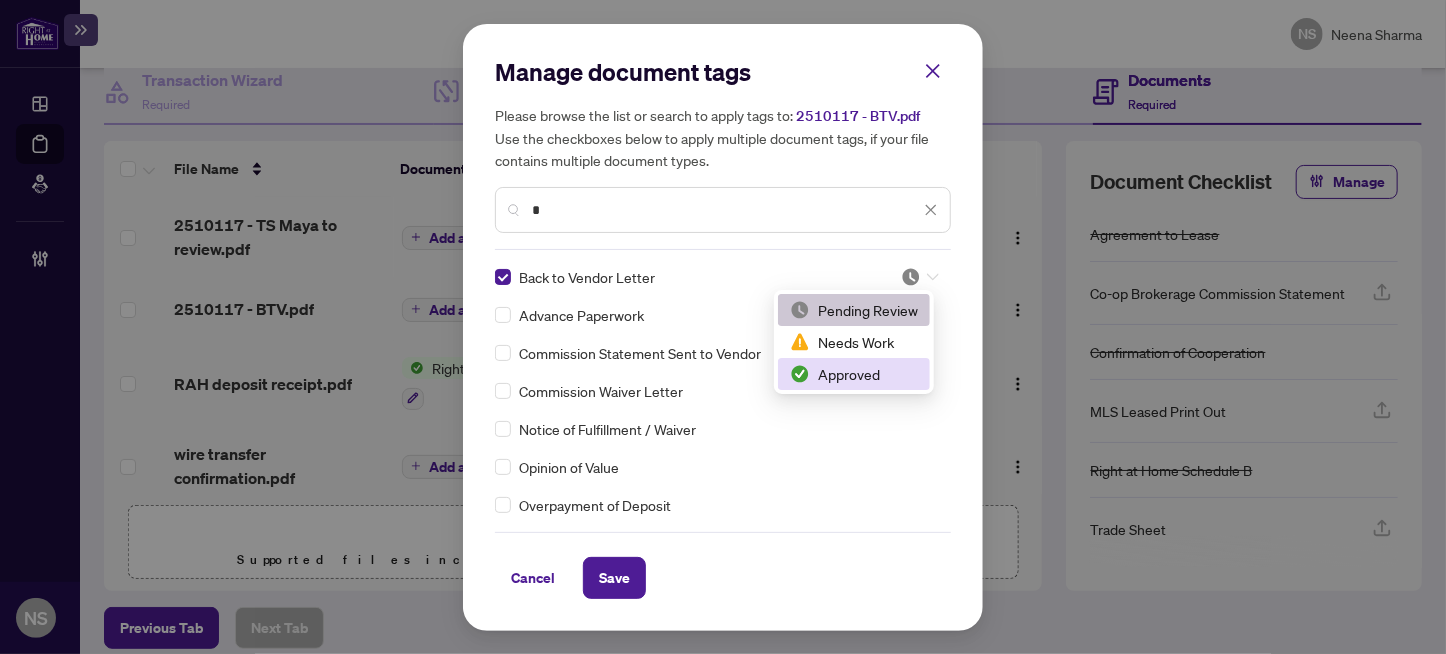 drag, startPoint x: 860, startPoint y: 371, endPoint x: 719, endPoint y: 546, distance: 224.7354 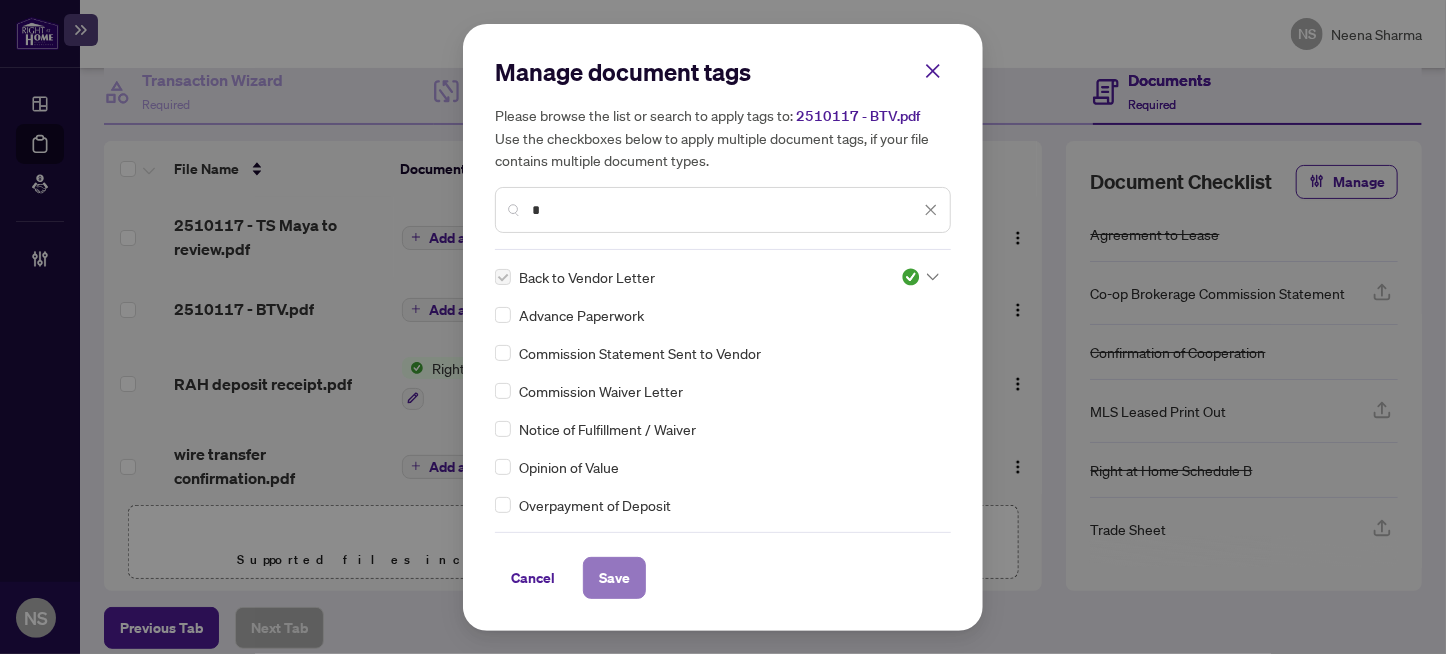click on "Save" at bounding box center (614, 578) 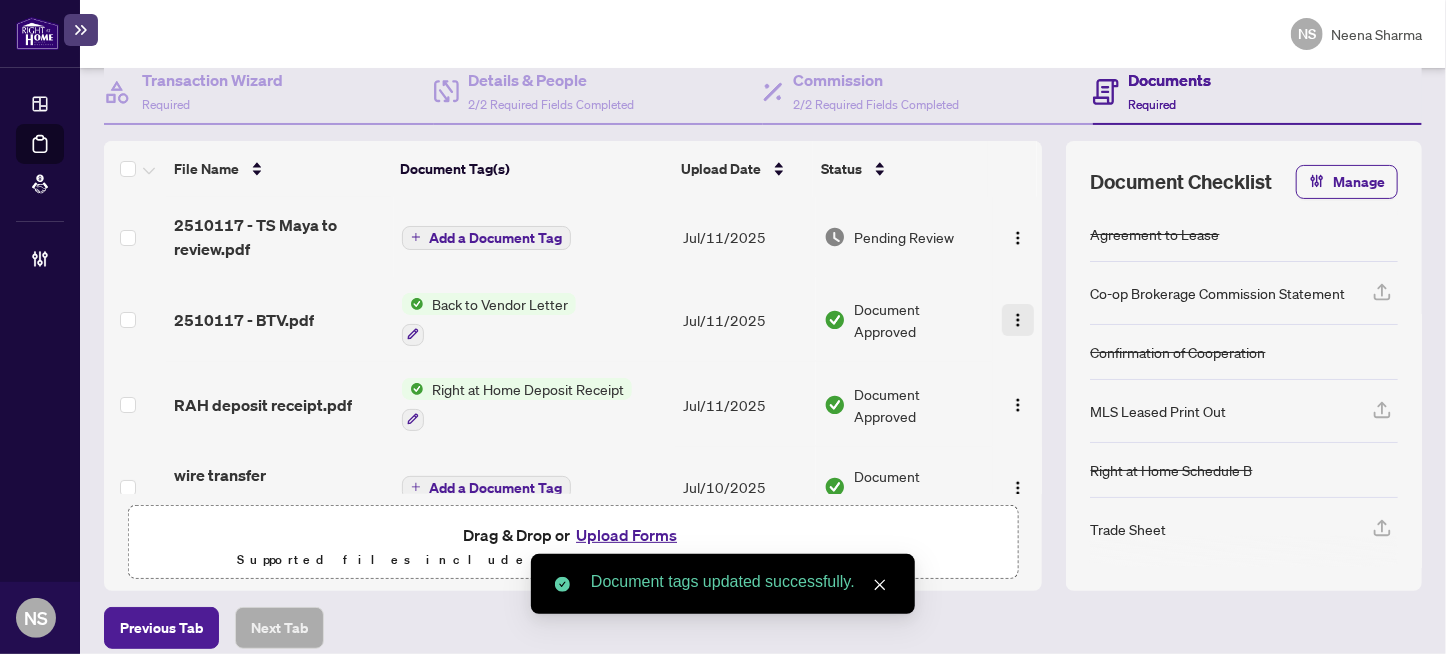 click at bounding box center [1018, 320] 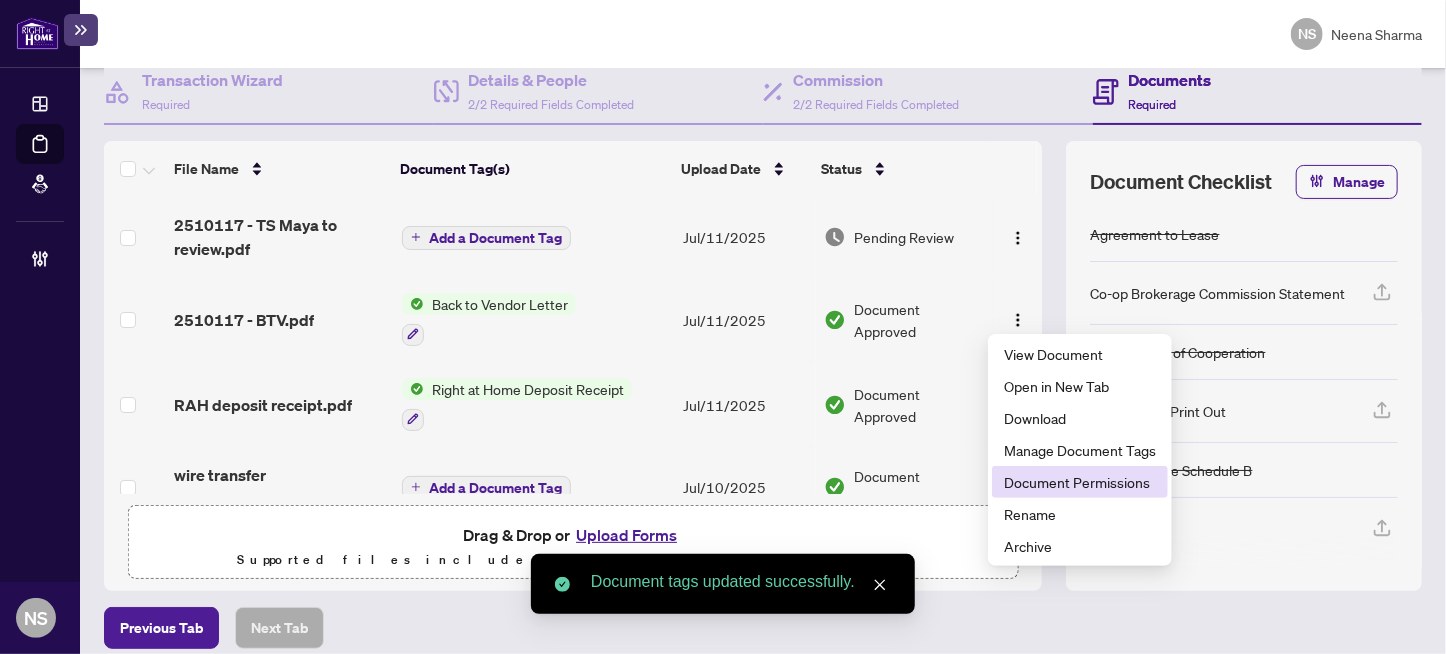 click on "Document Permissions" at bounding box center (1080, 482) 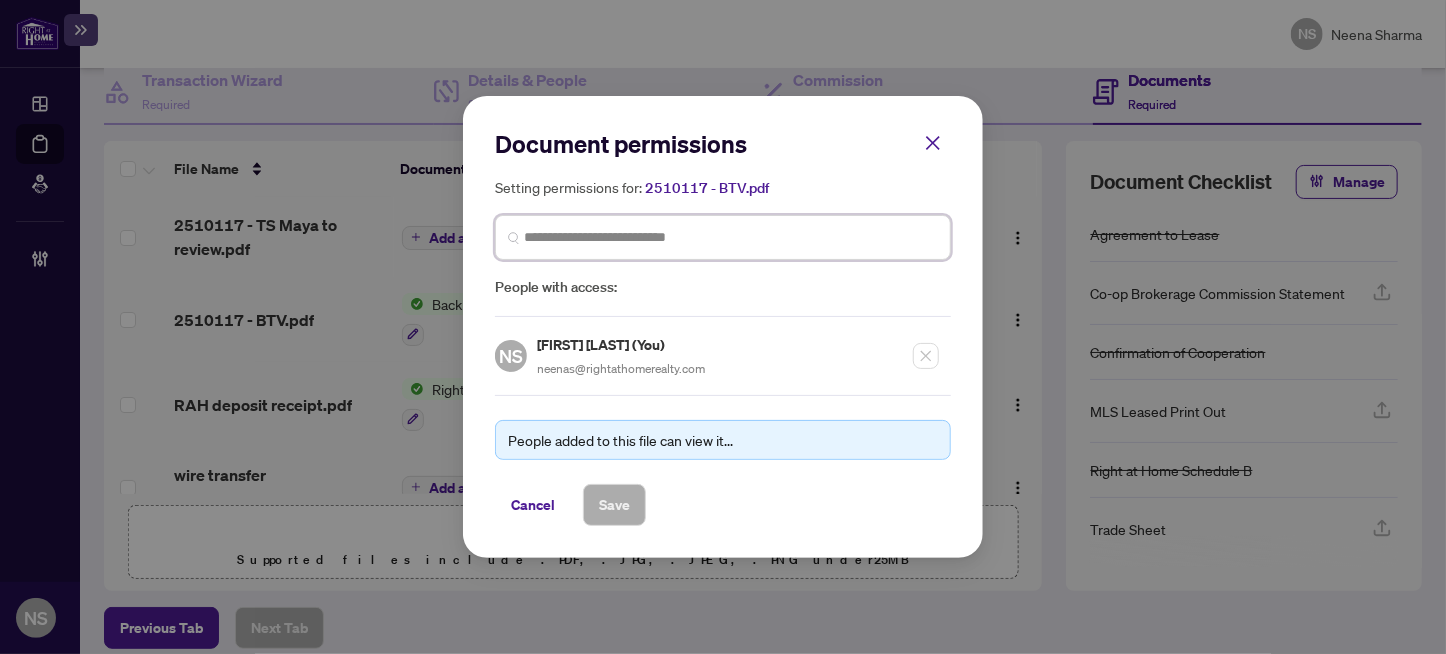 click at bounding box center (0, 0) 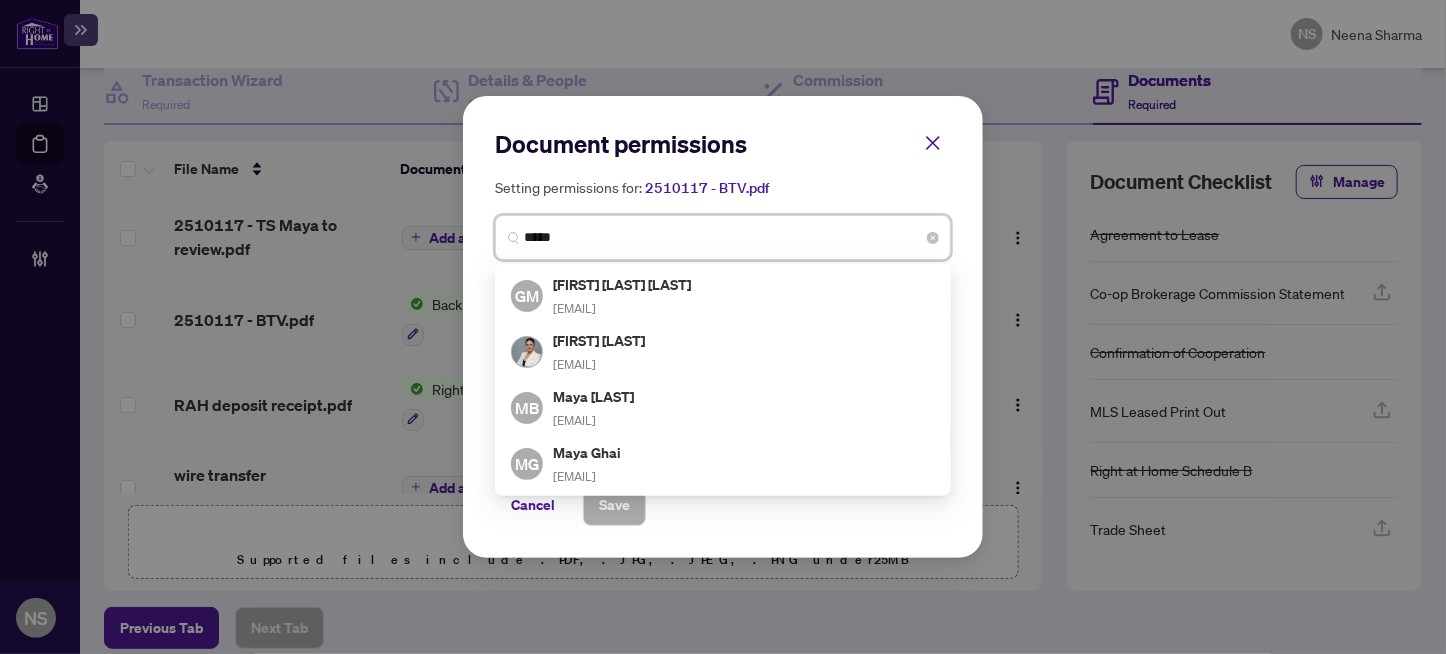 type on "******" 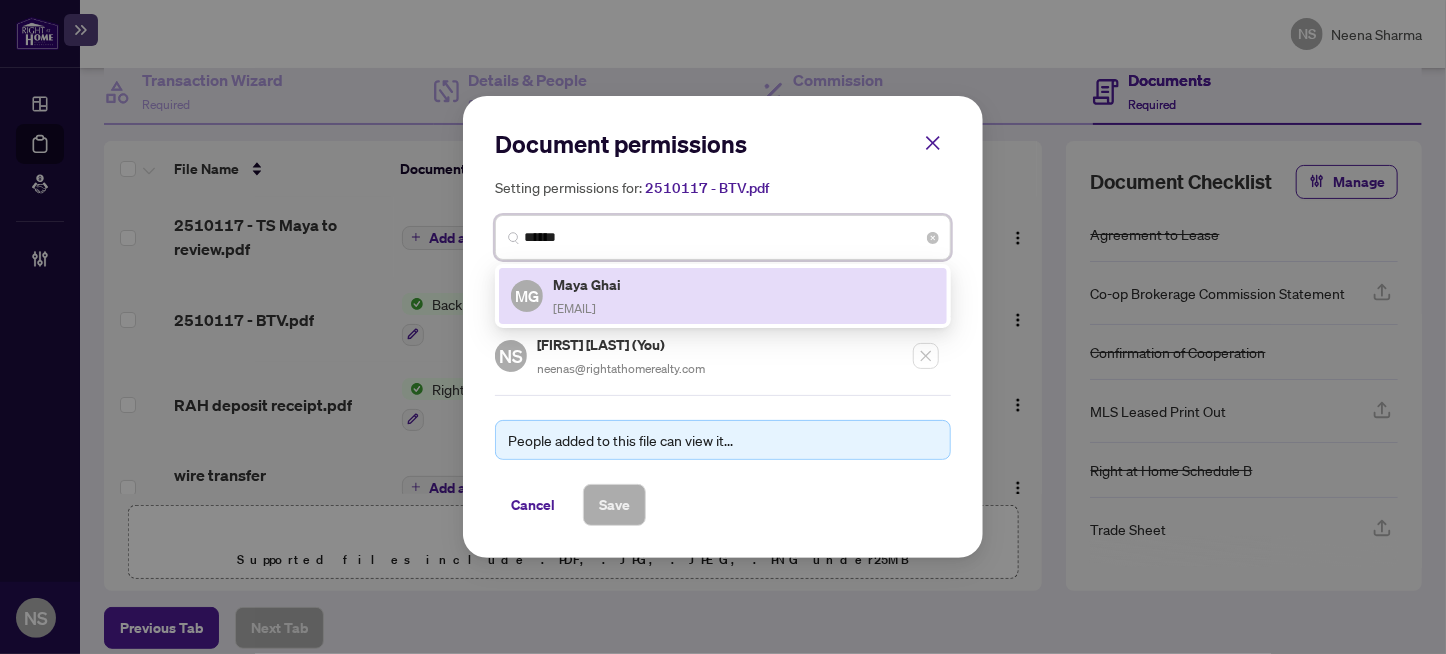 click on "realtormayaghai@gmail.com" at bounding box center (574, 308) 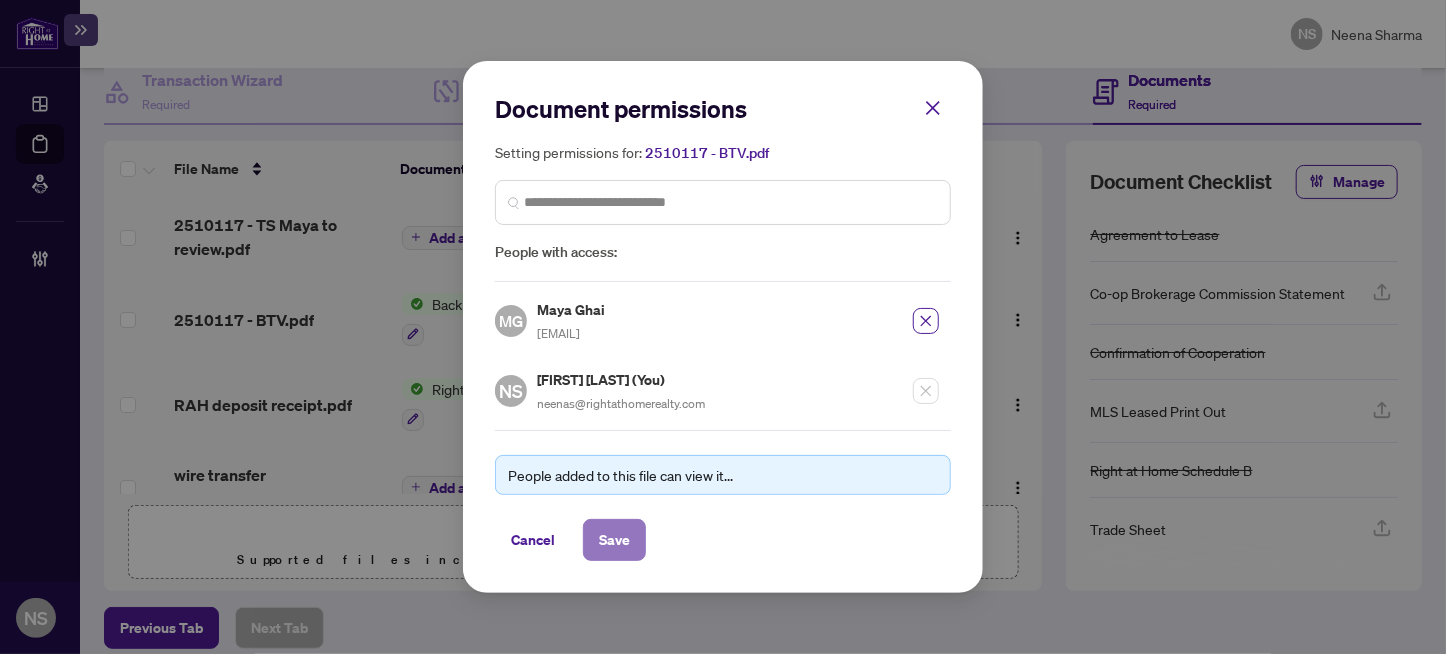 click on "Save" at bounding box center (614, 540) 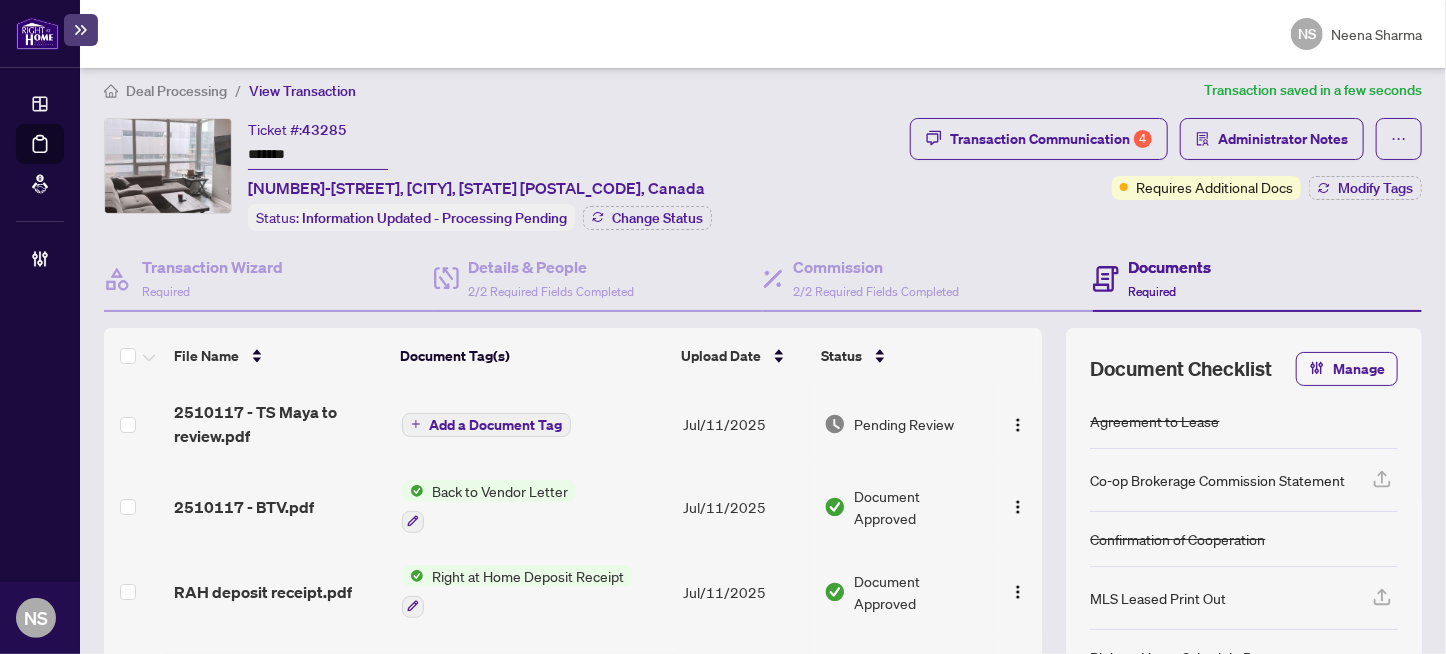 scroll, scrollTop: 0, scrollLeft: 0, axis: both 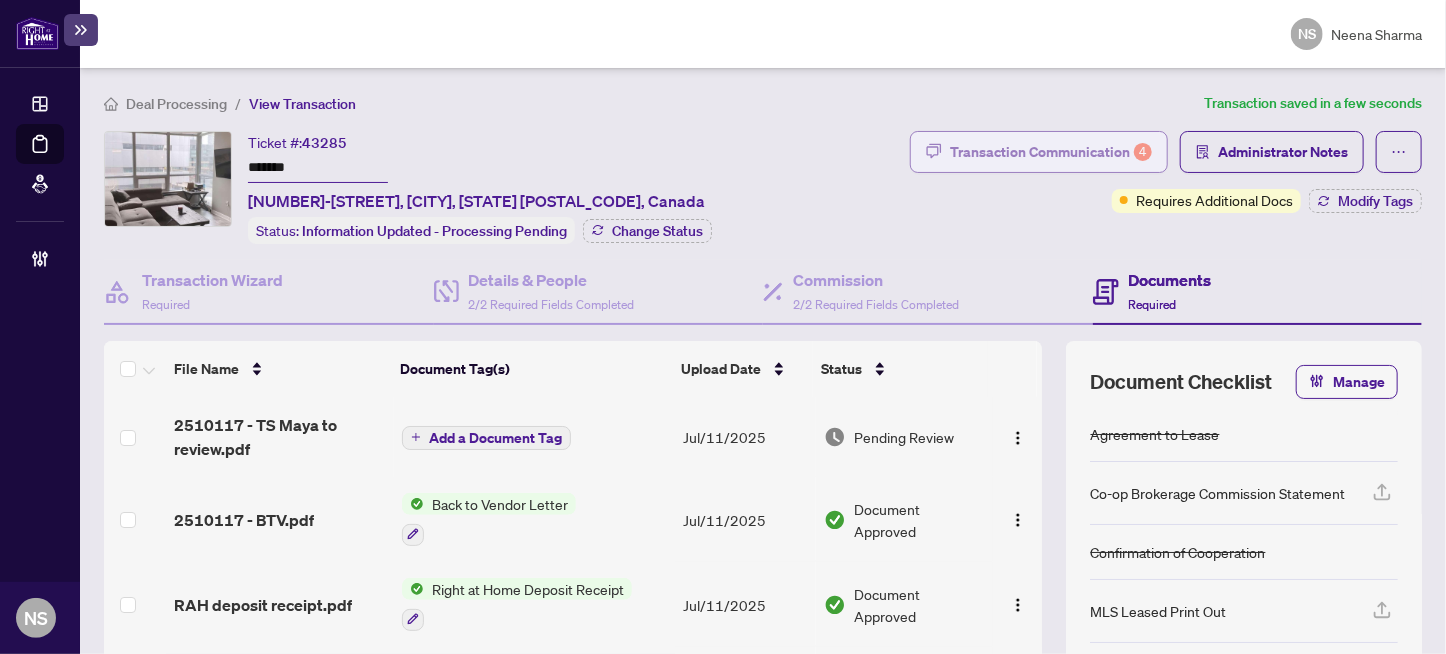 click on "Transaction Communication 4" at bounding box center (1051, 152) 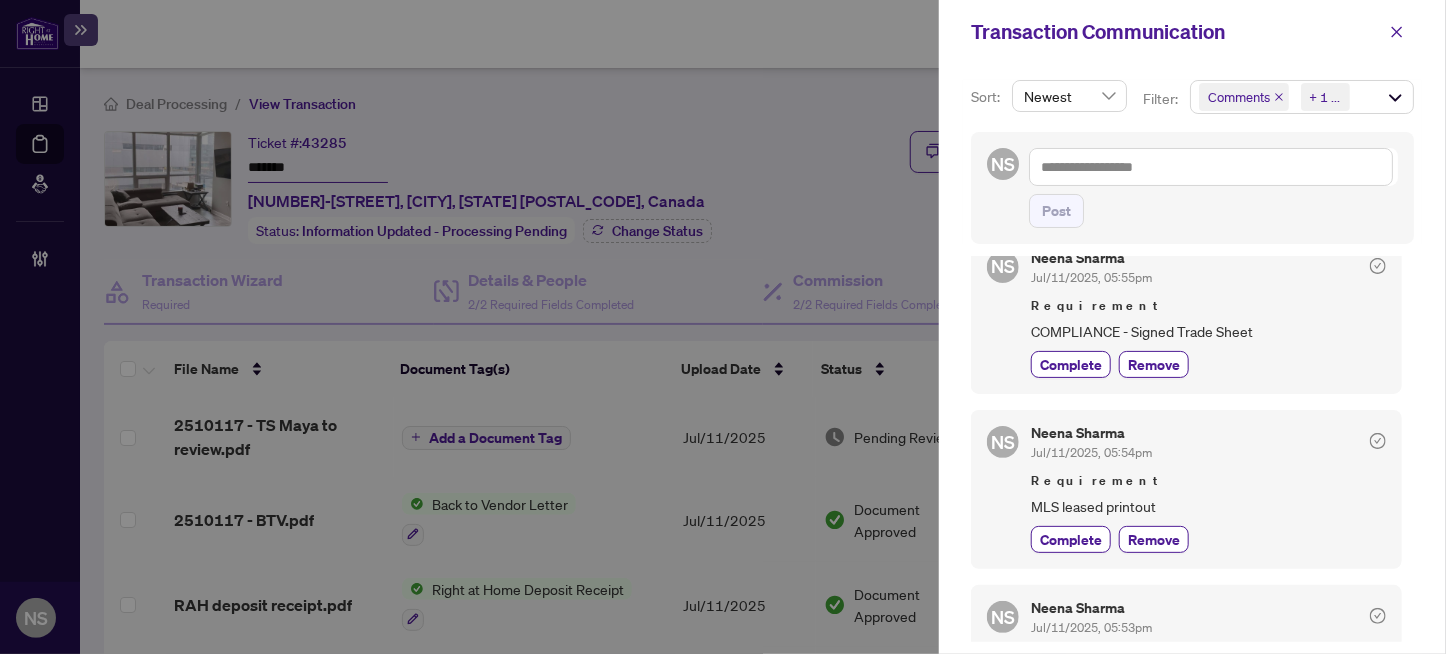 scroll, scrollTop: 0, scrollLeft: 0, axis: both 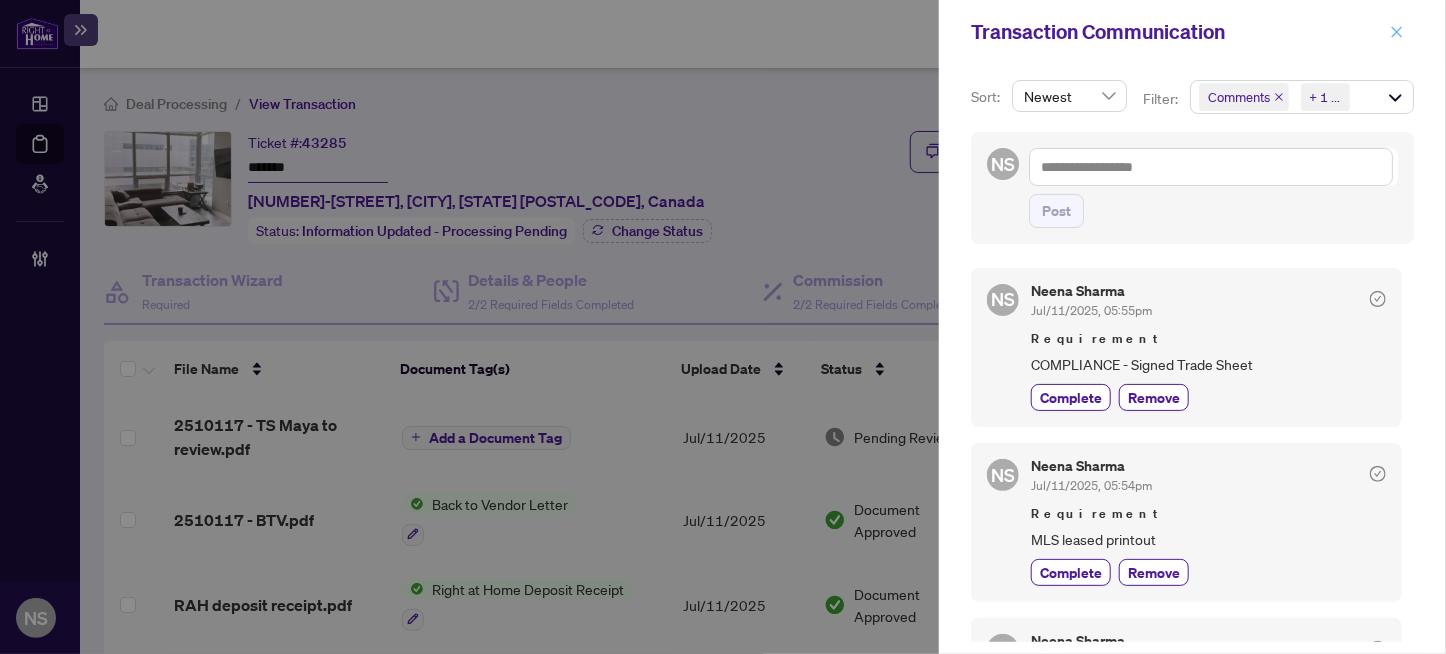 click 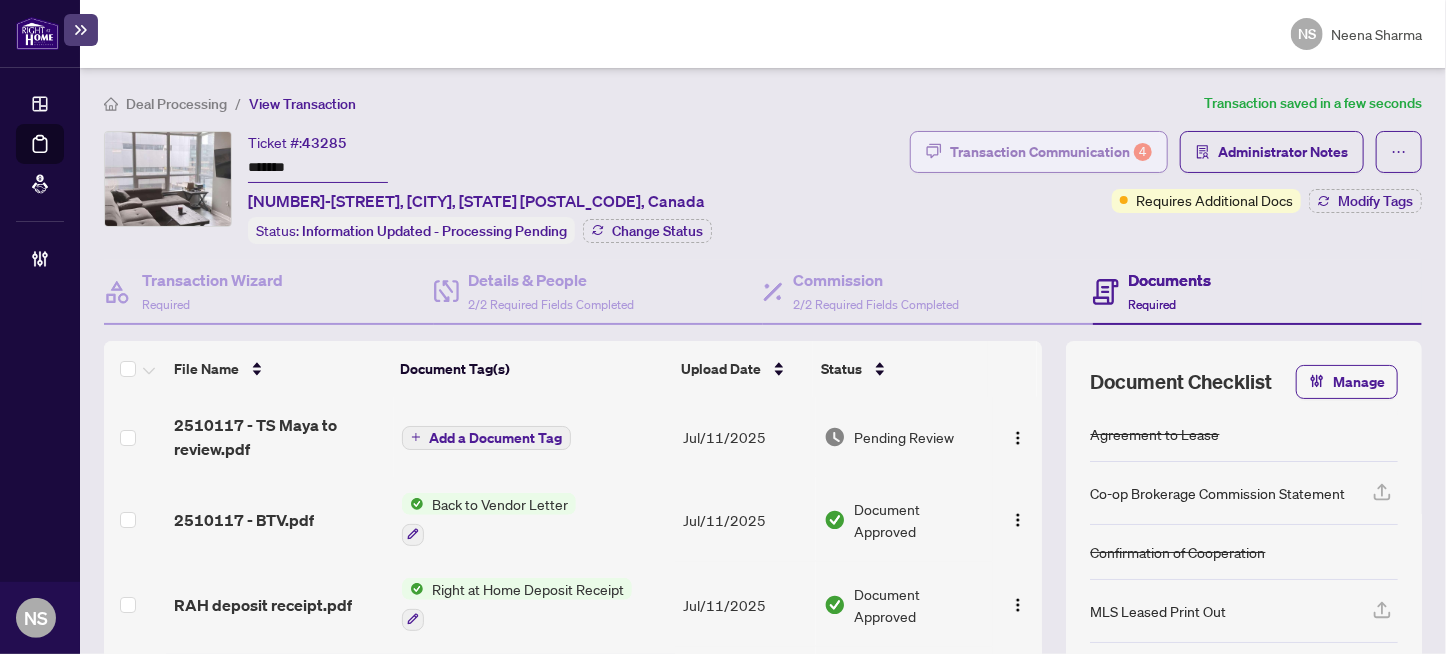 click on "Transaction Communication 4" at bounding box center (1051, 152) 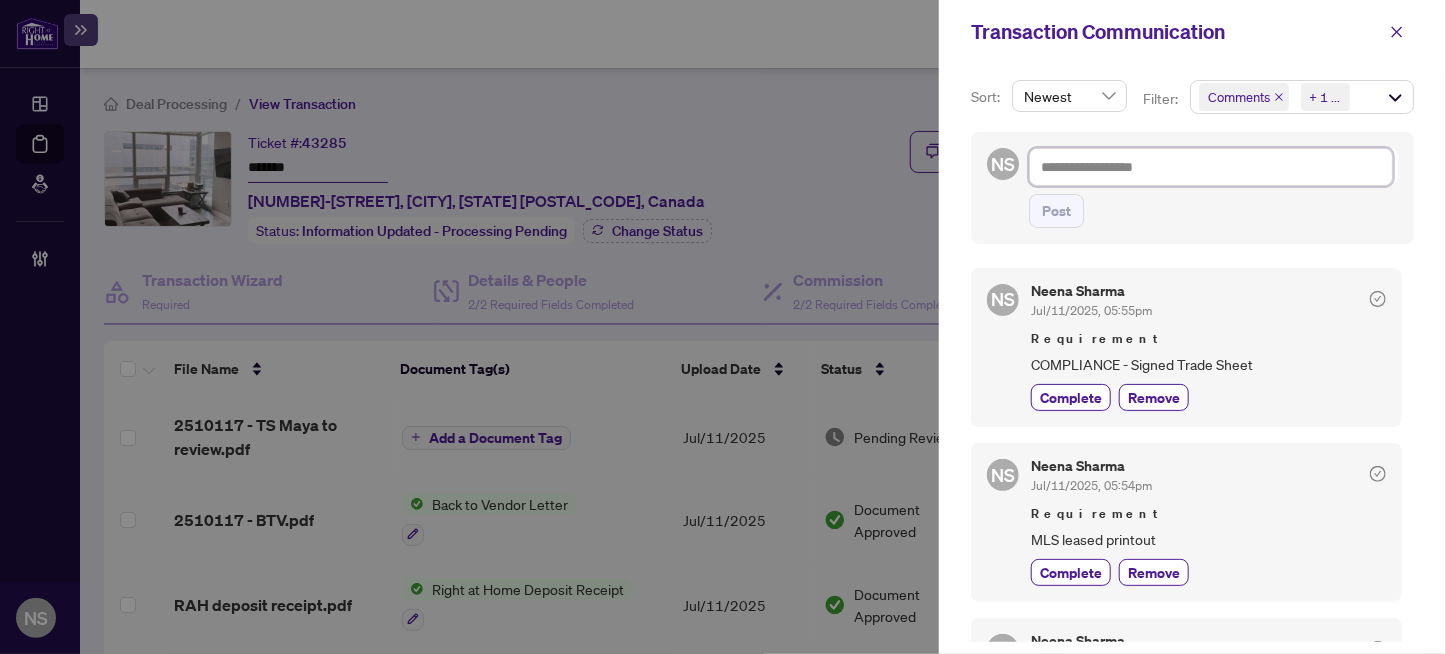 click at bounding box center [1211, 167] 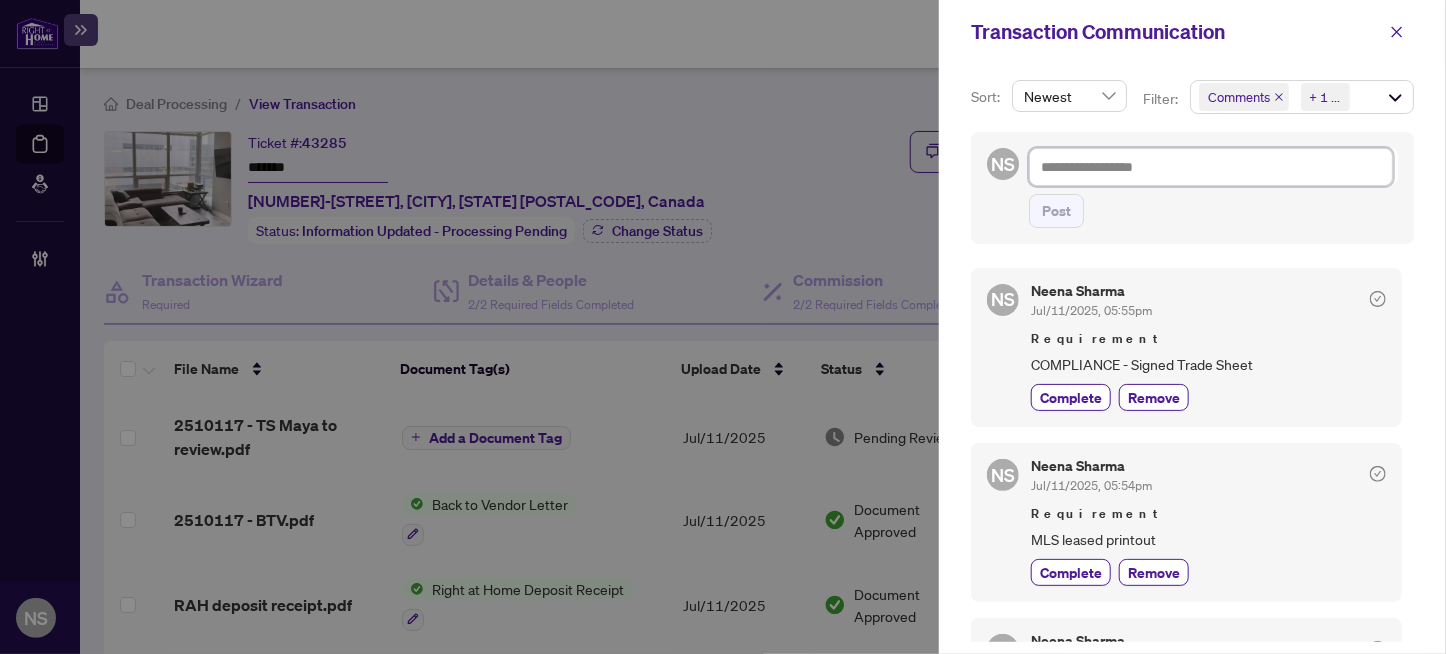 type on "*" 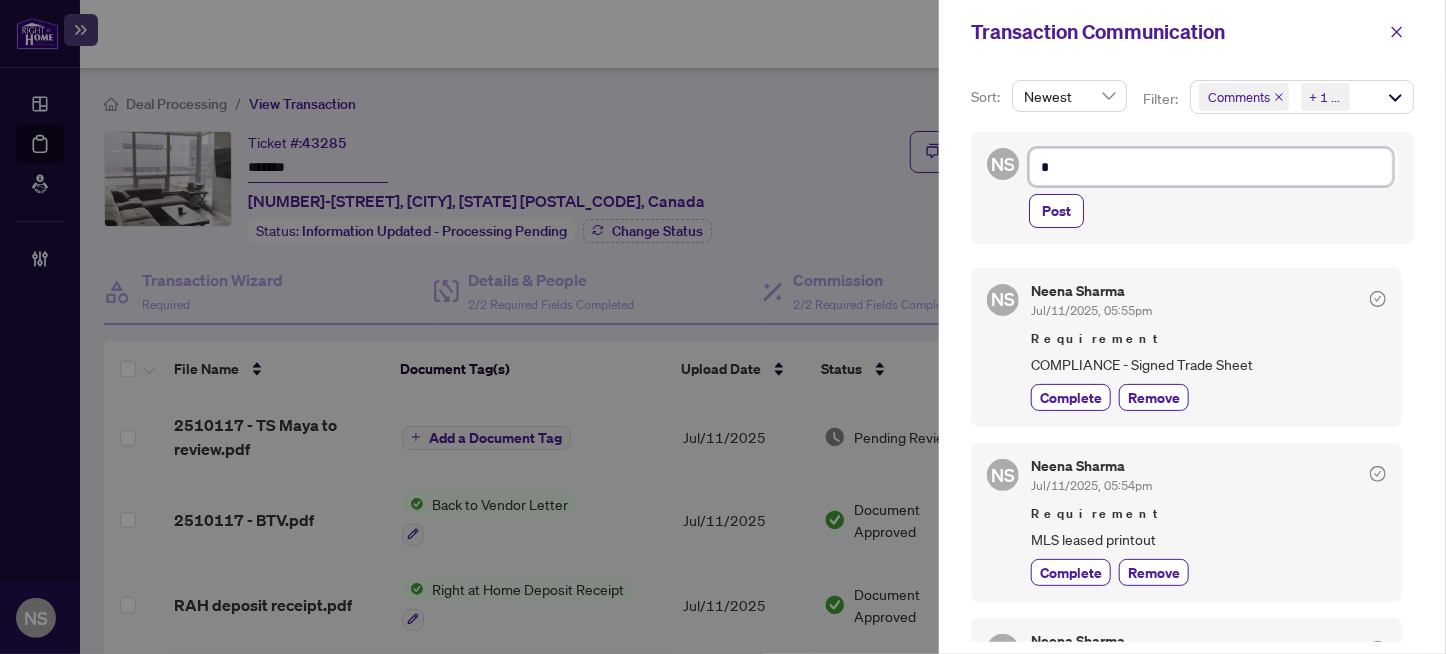 type on "**" 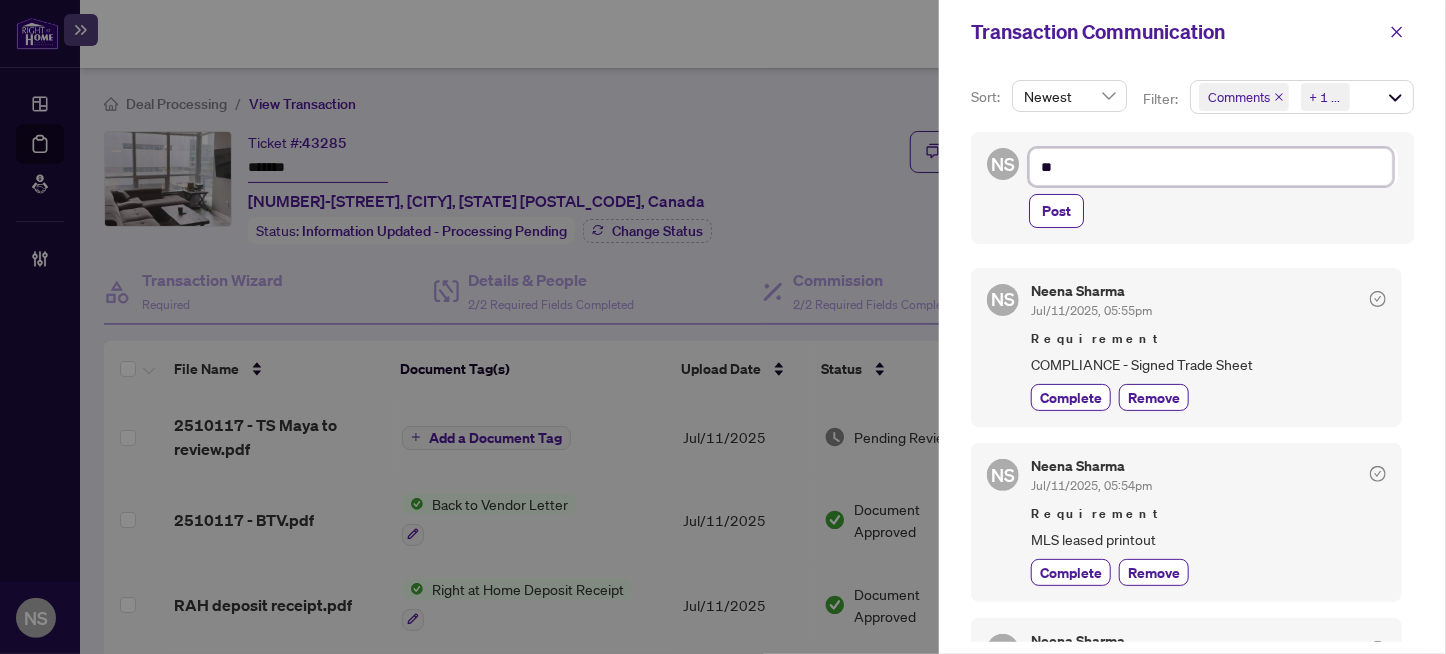 type on "**" 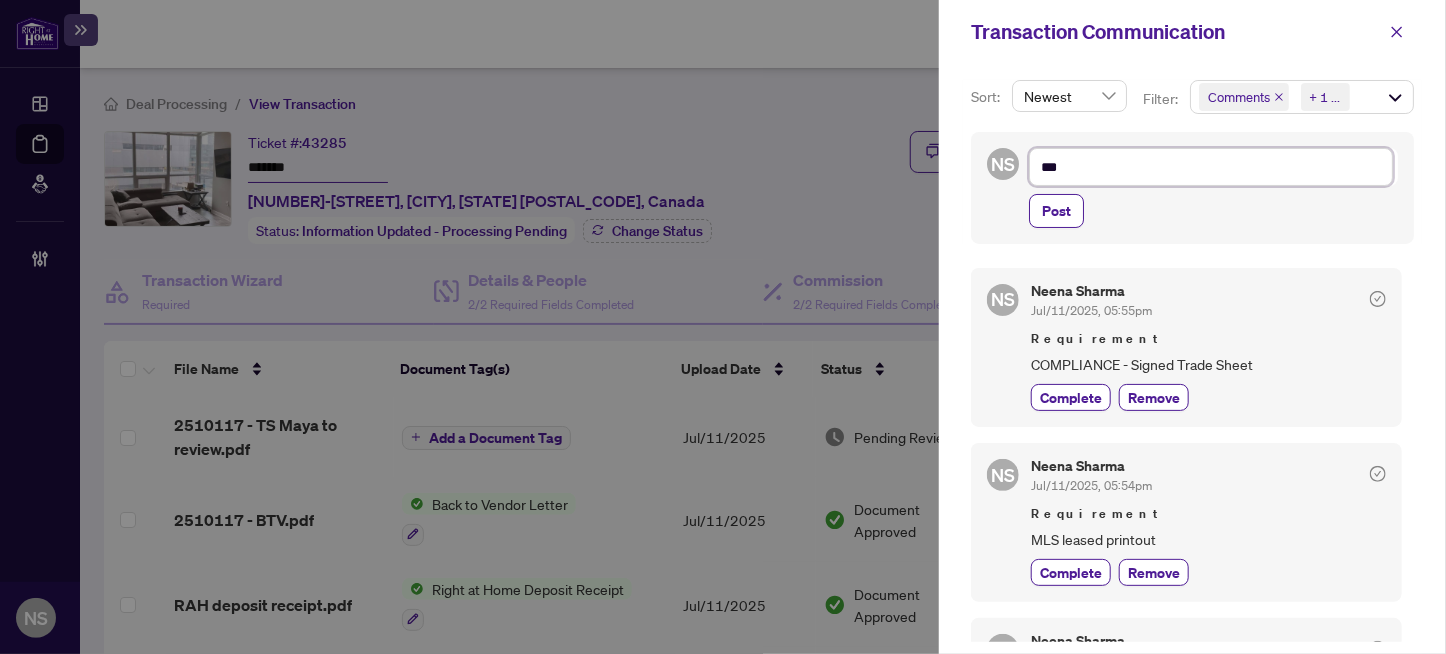 type on "****" 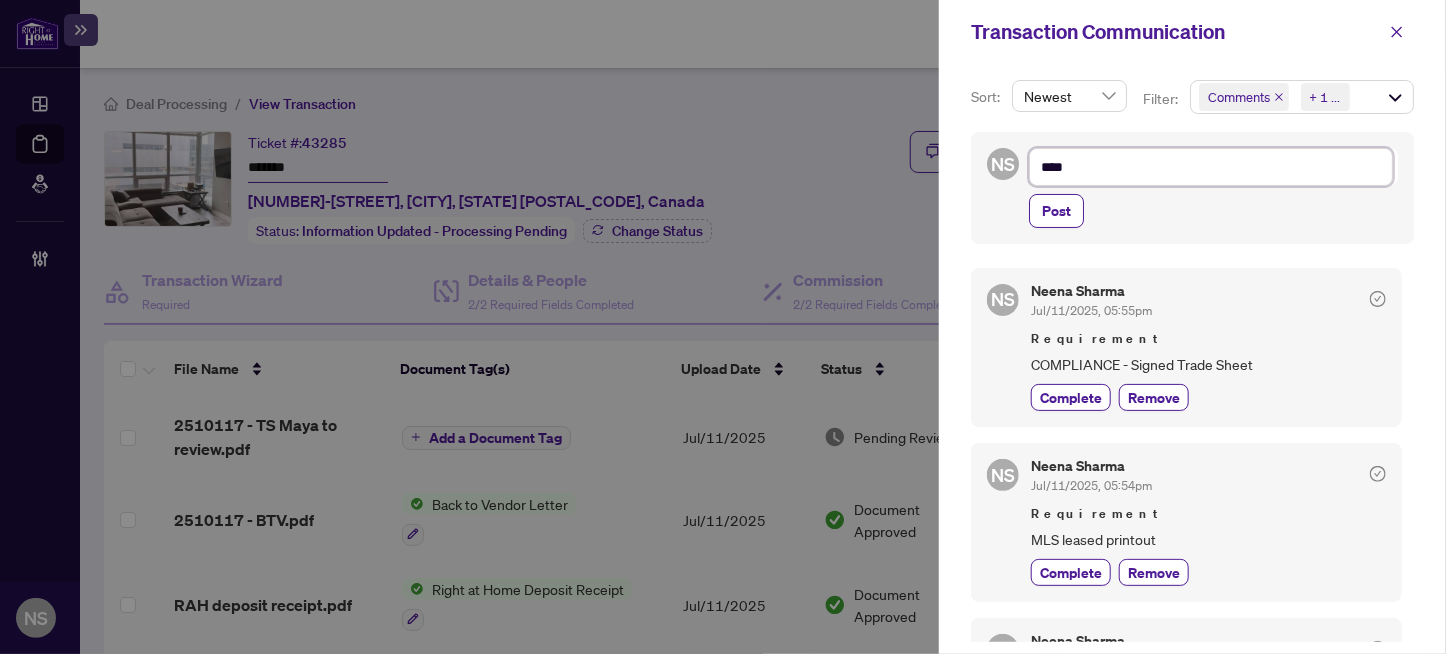 type on "*****" 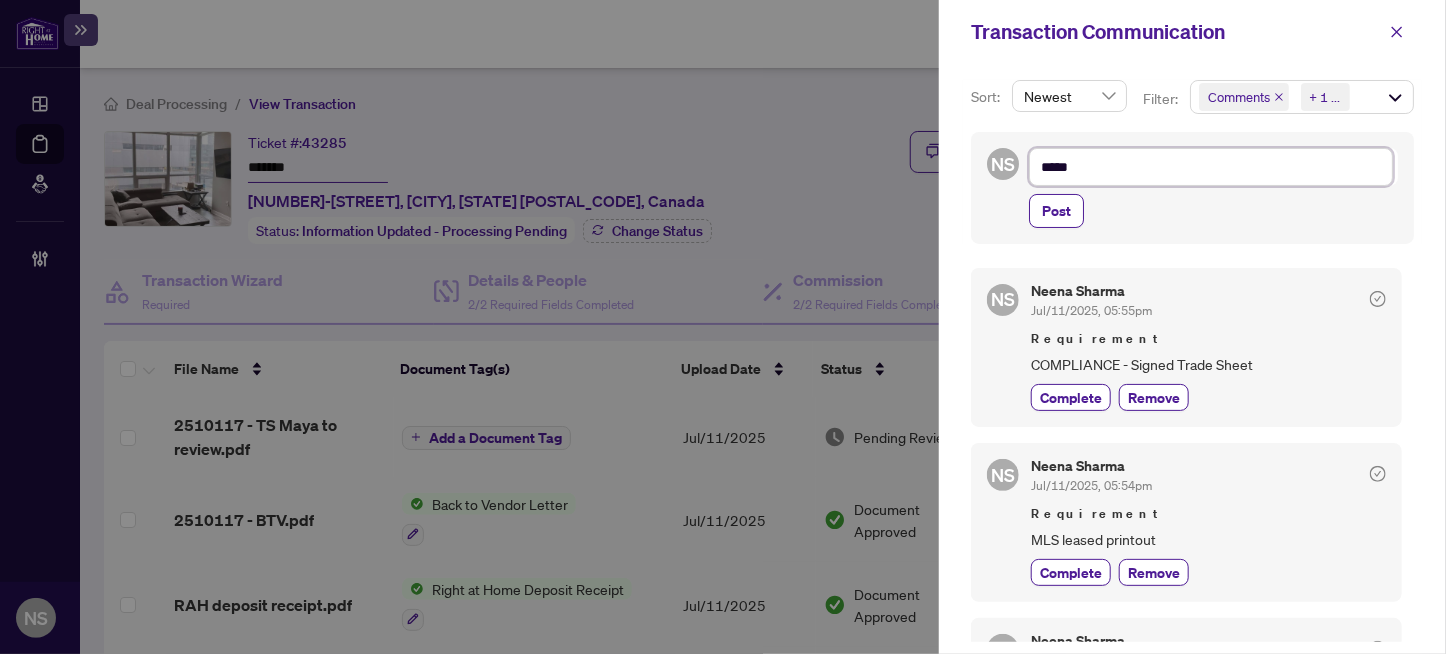 type on "******" 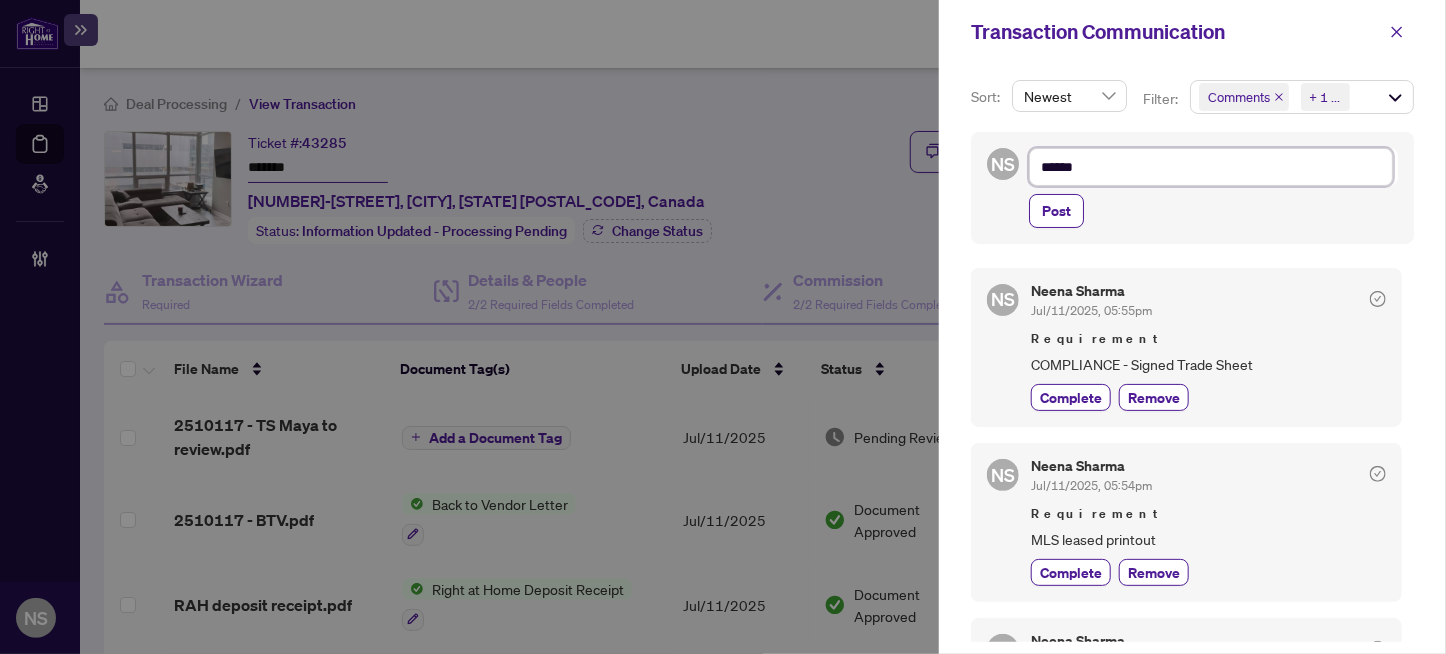 type on "*******" 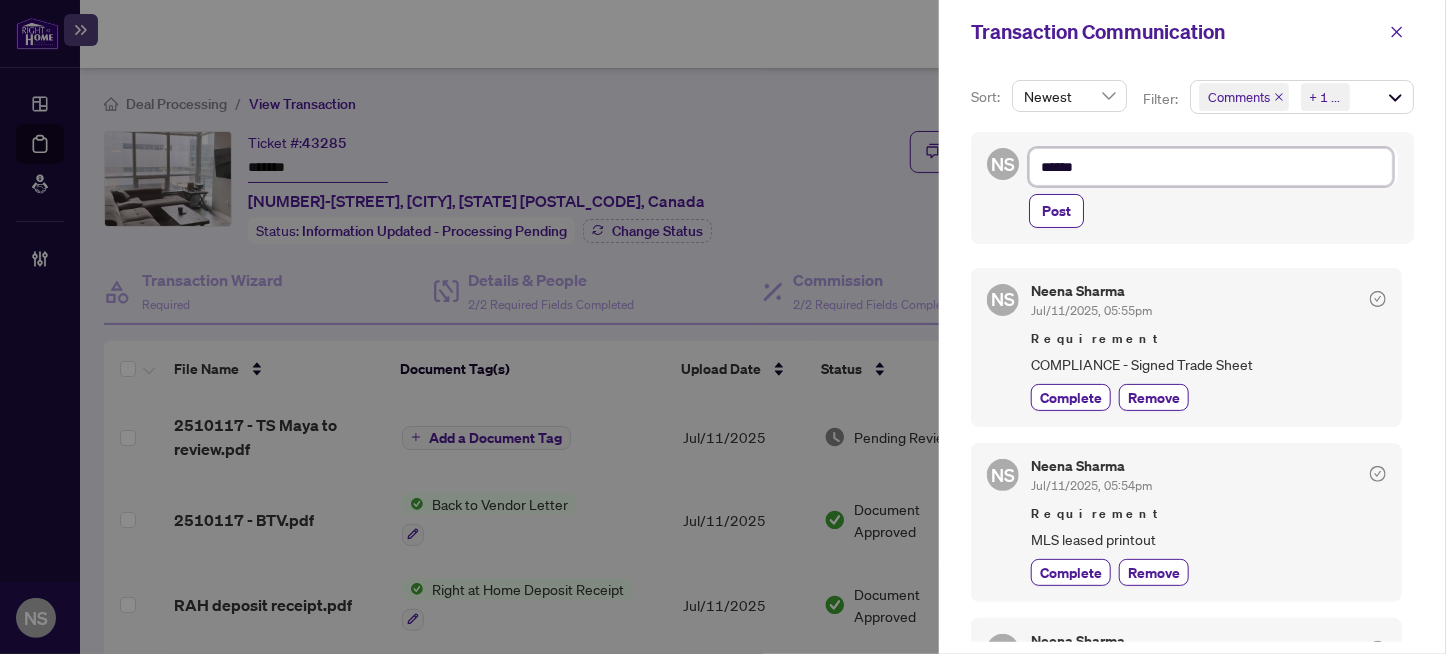 type on "*******" 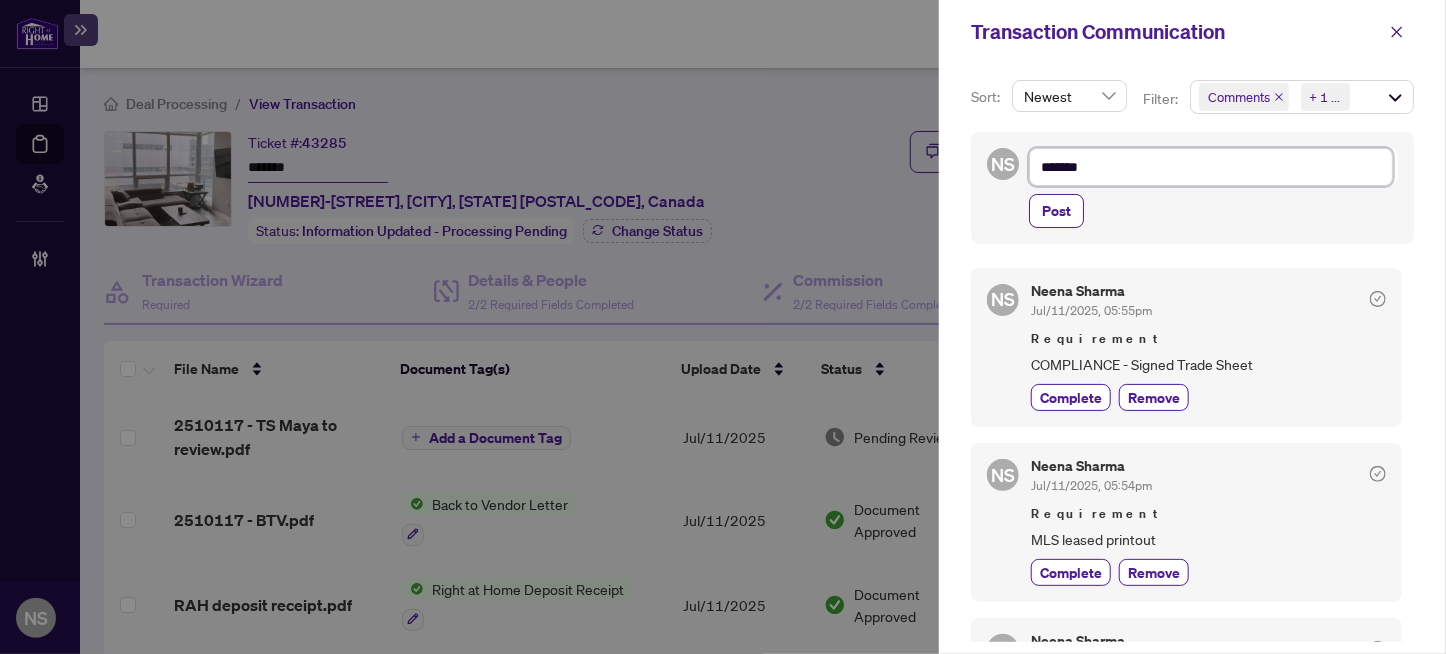 type on "********" 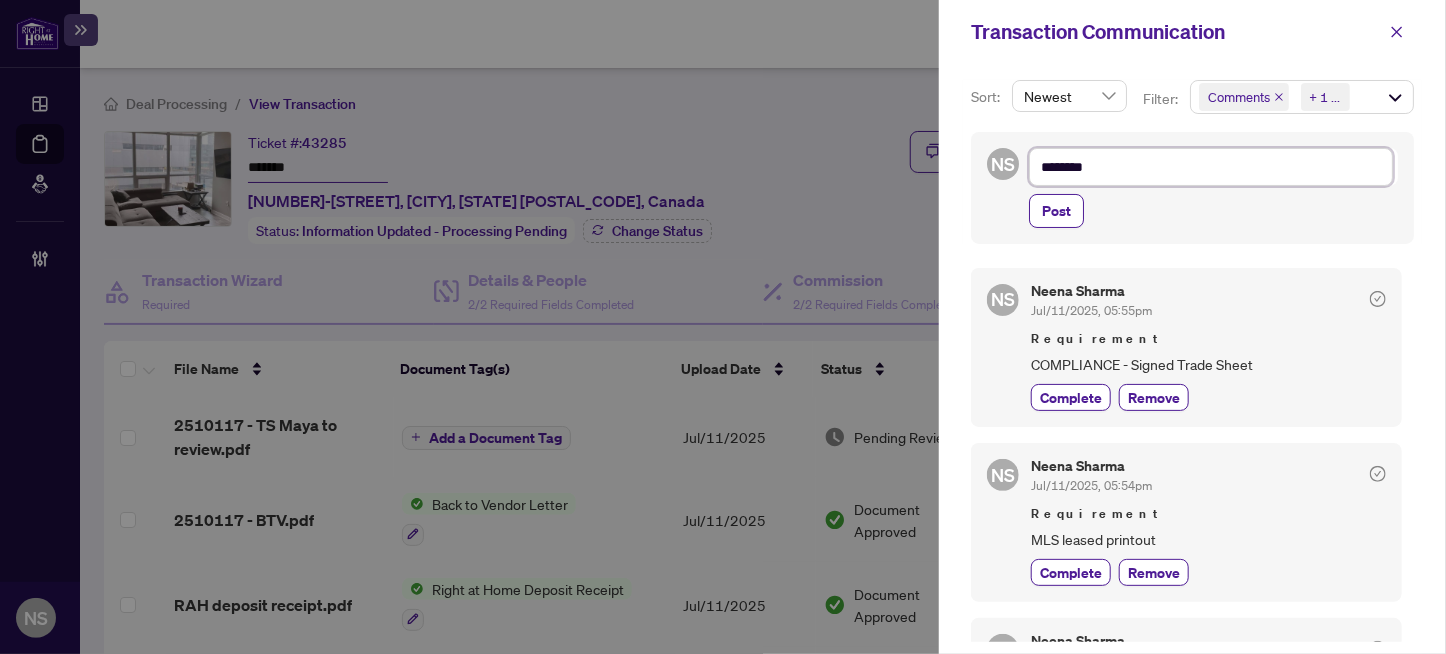 type on "********" 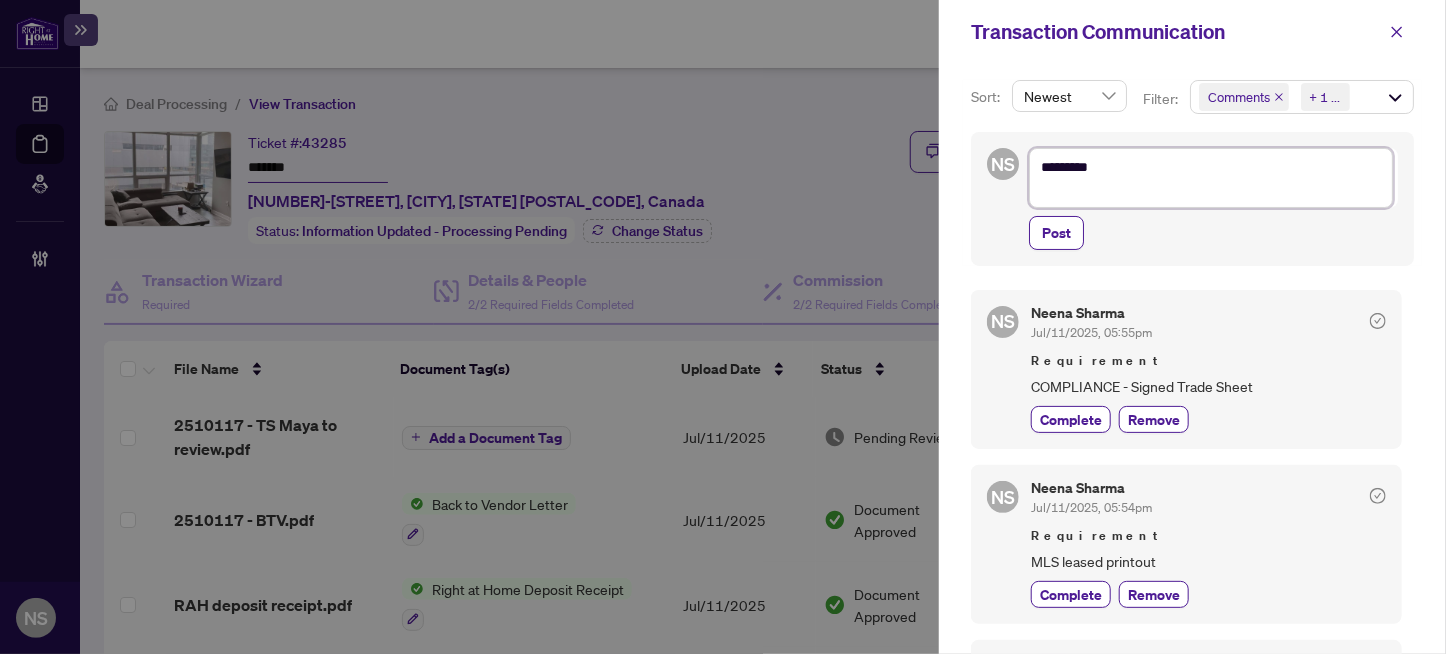 type on "********" 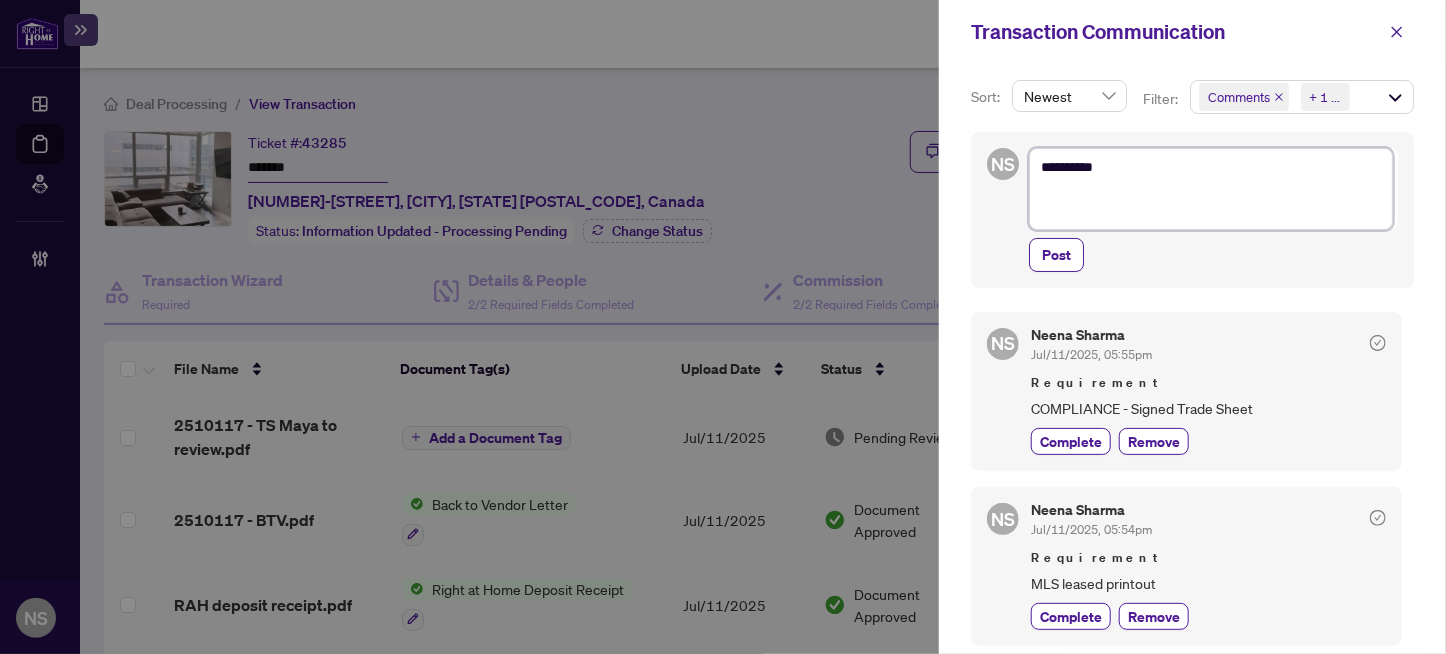type on "********" 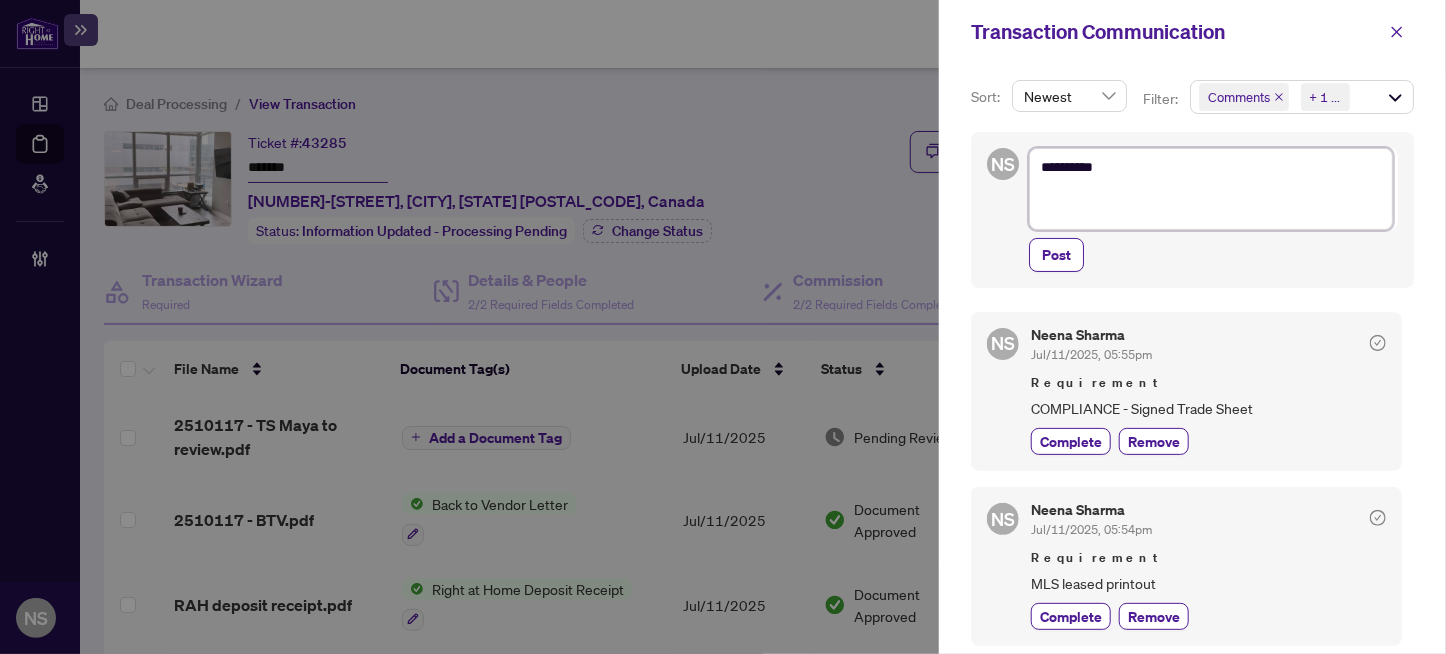paste on "**********" 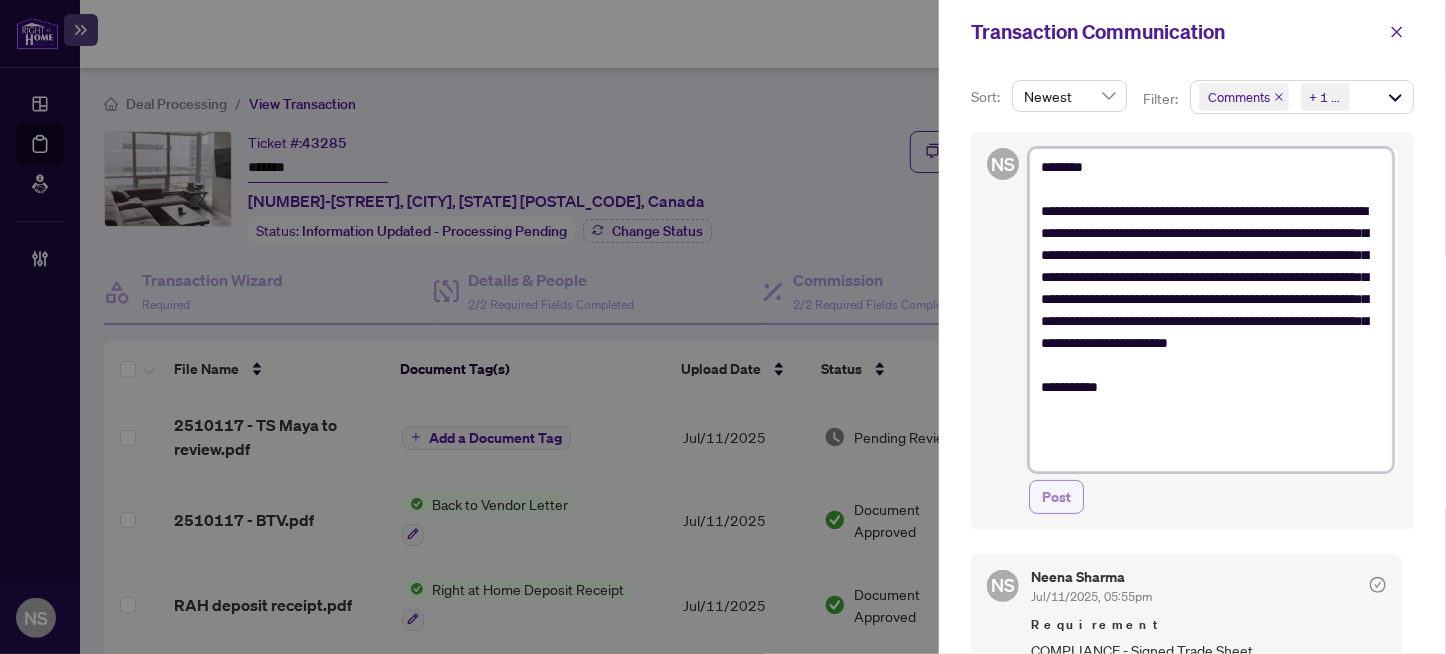 type on "**********" 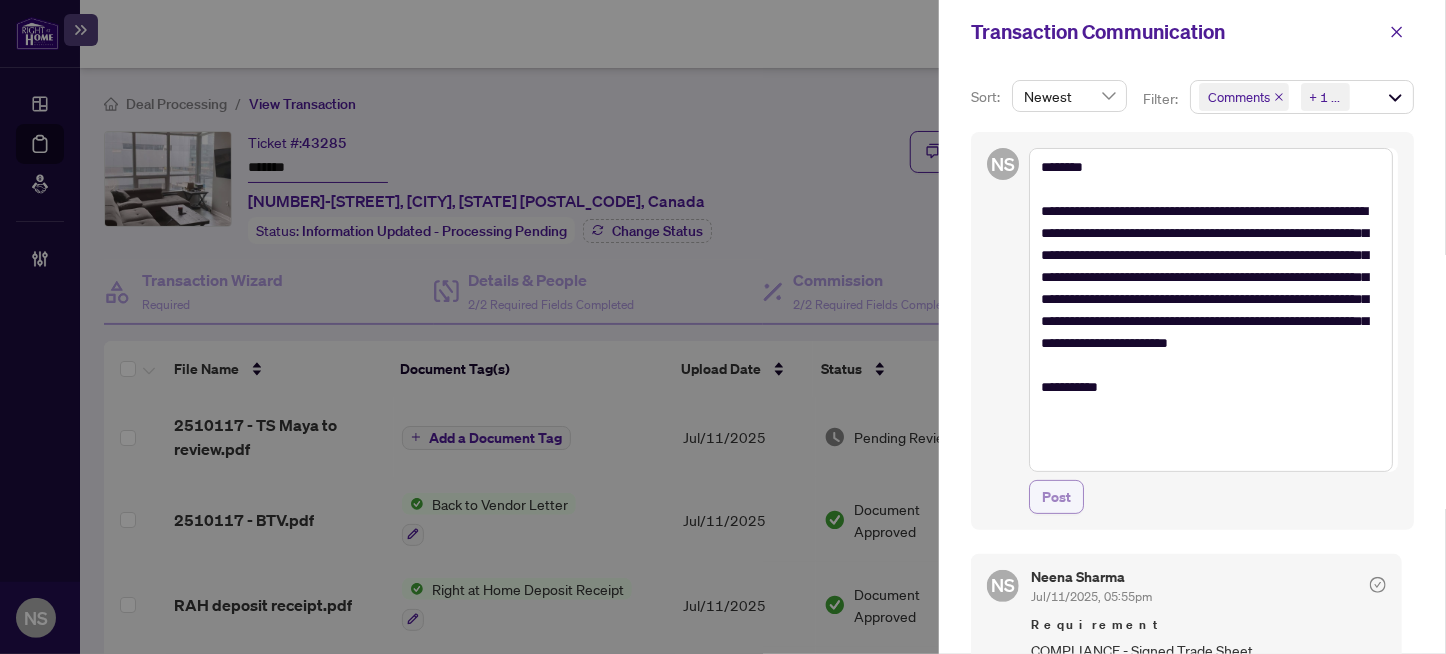 click on "Post" at bounding box center [1056, 497] 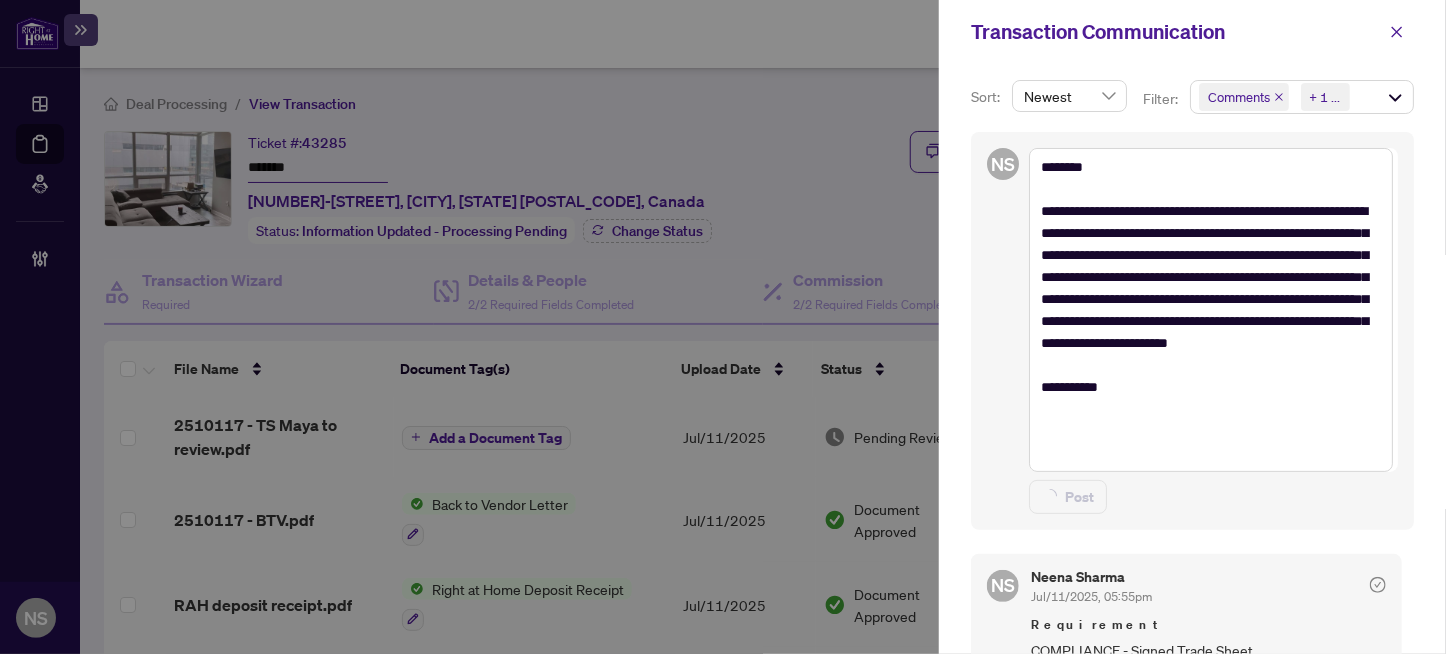 type on "**********" 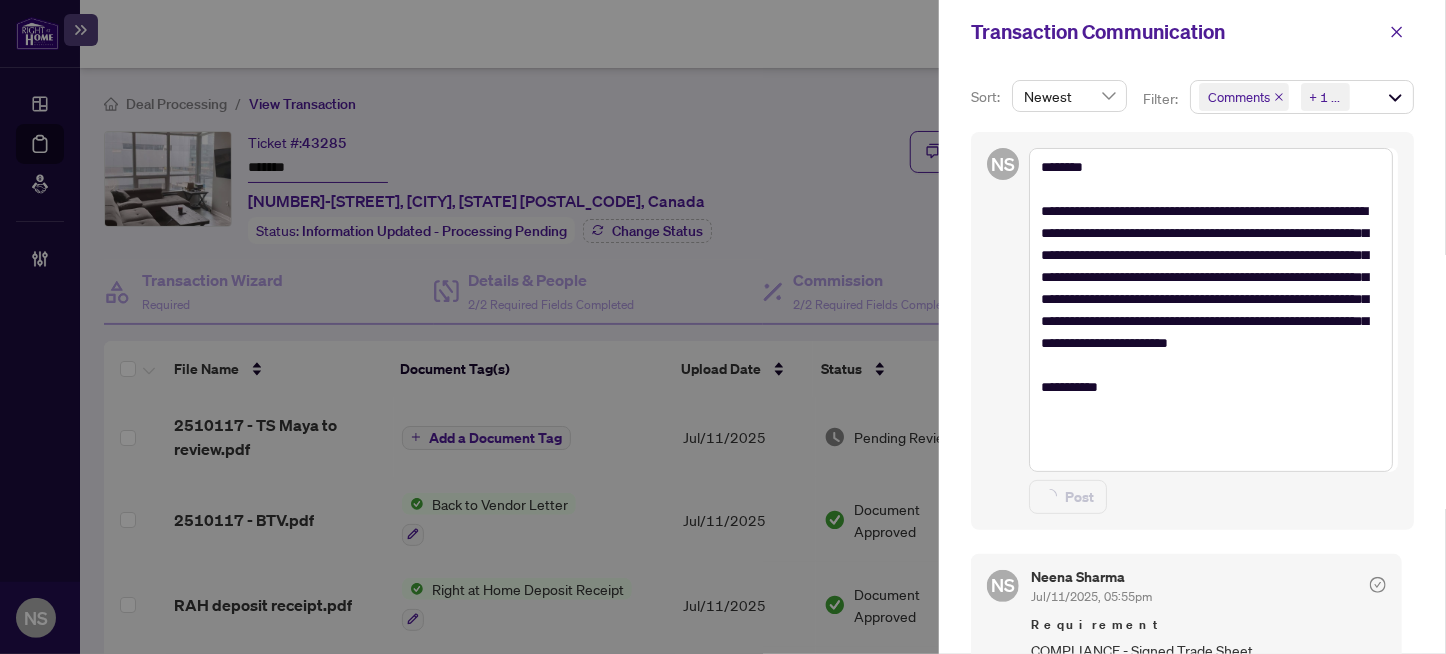 type 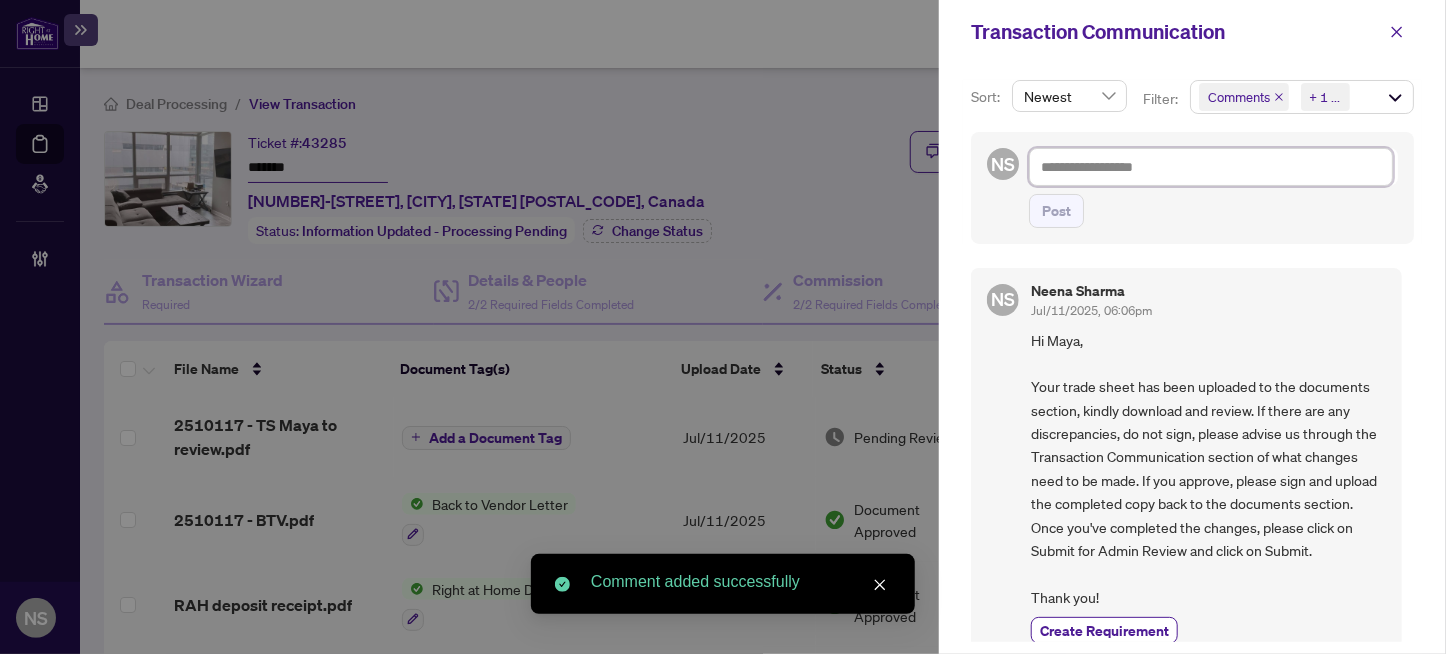 click at bounding box center (1211, 167) 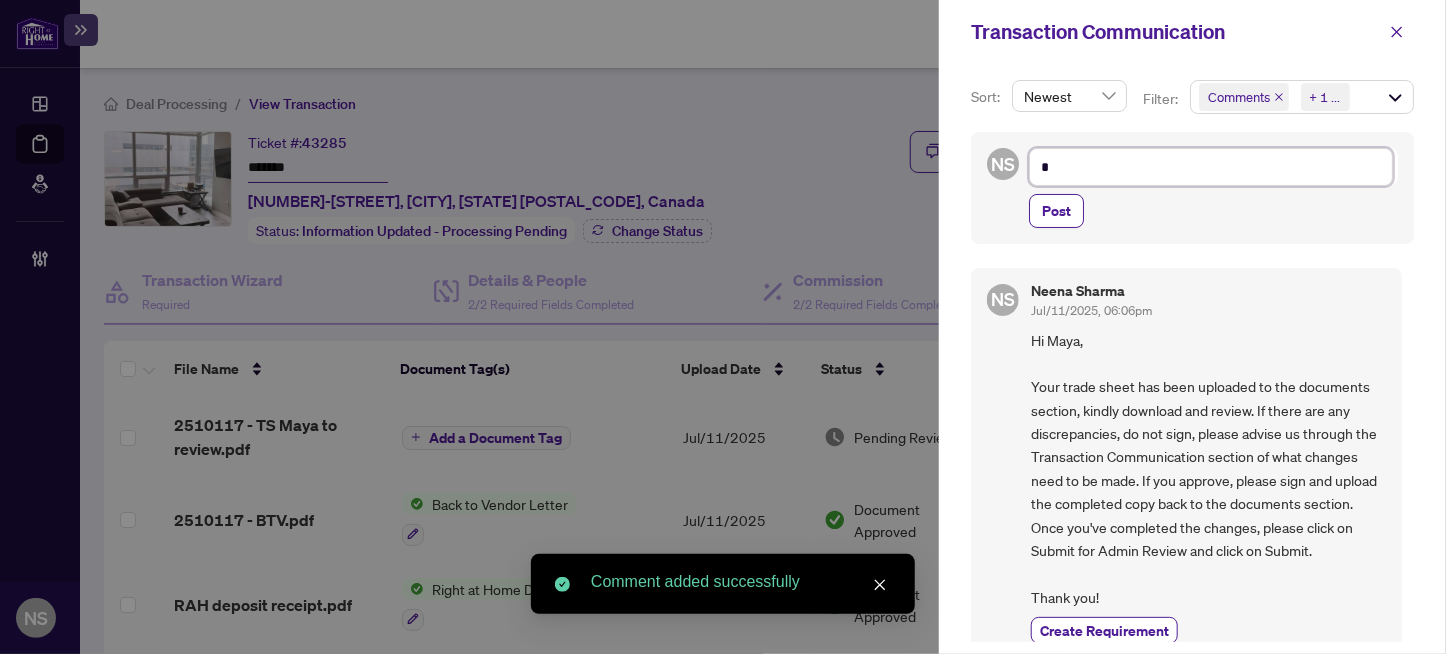 type on "**" 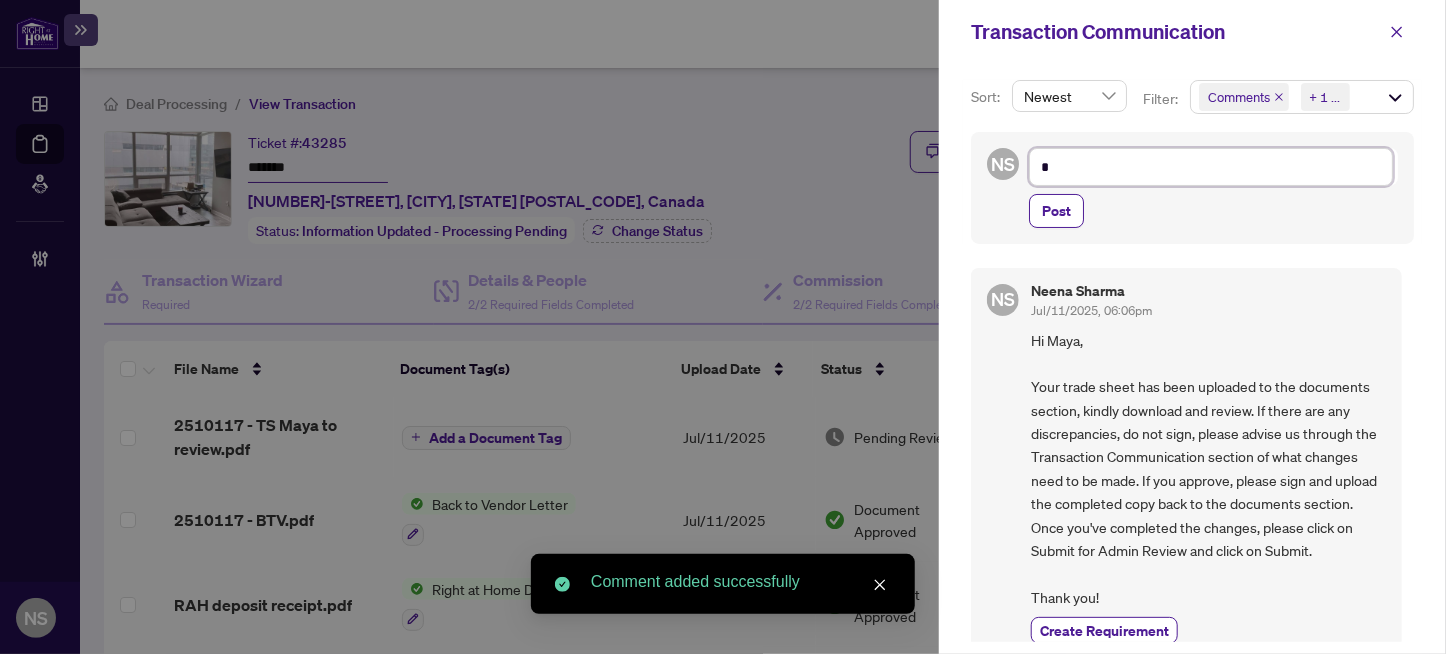 type on "**" 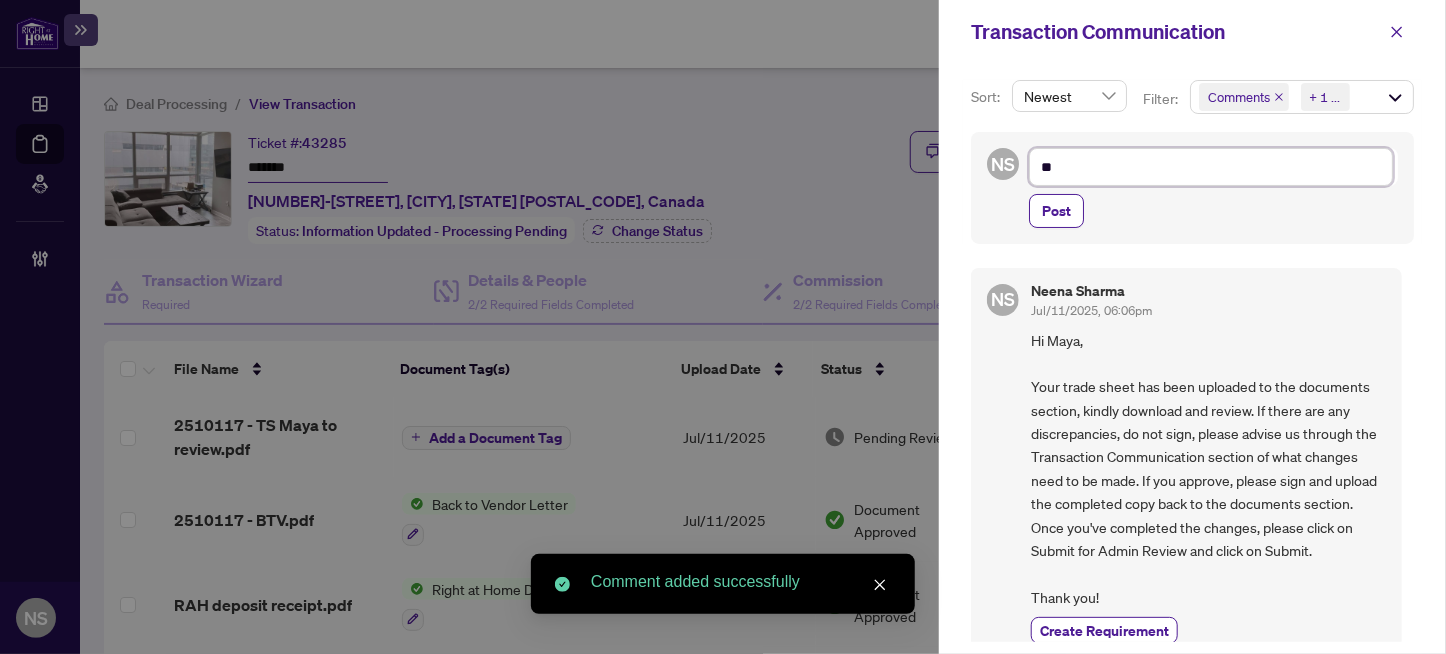 type on "***" 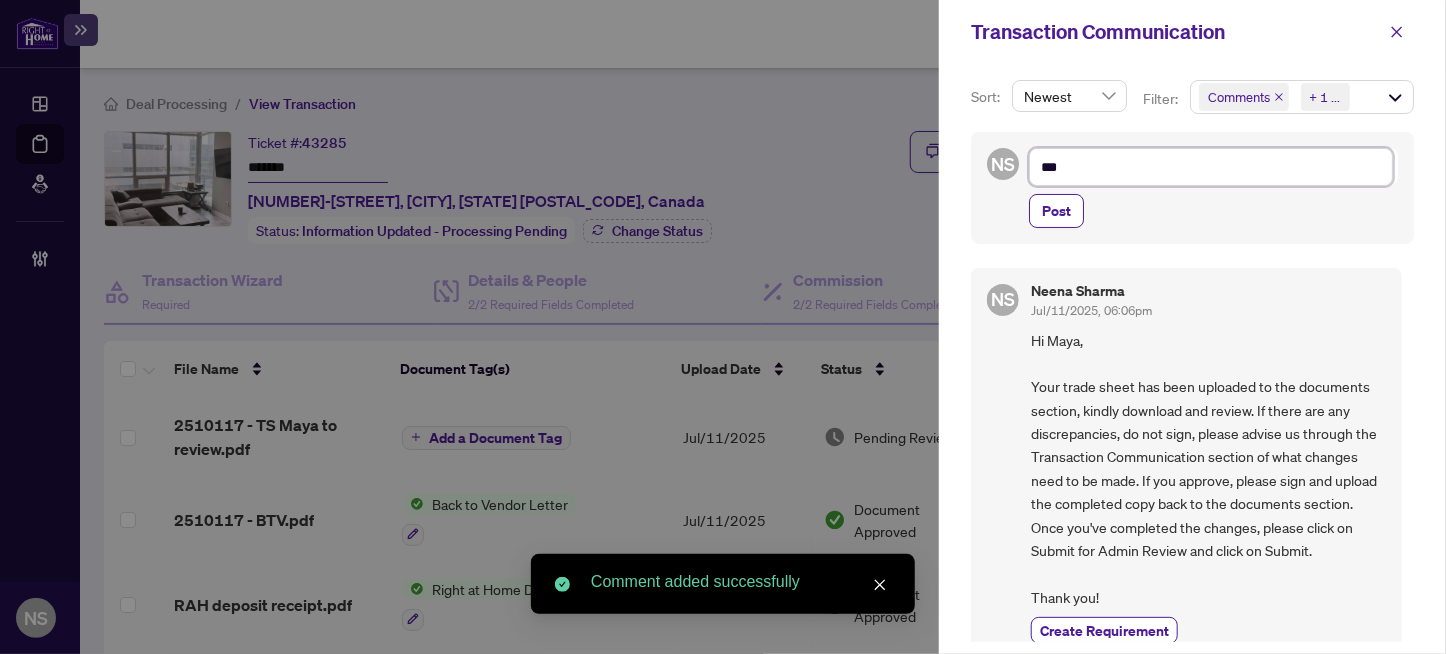 type on "****" 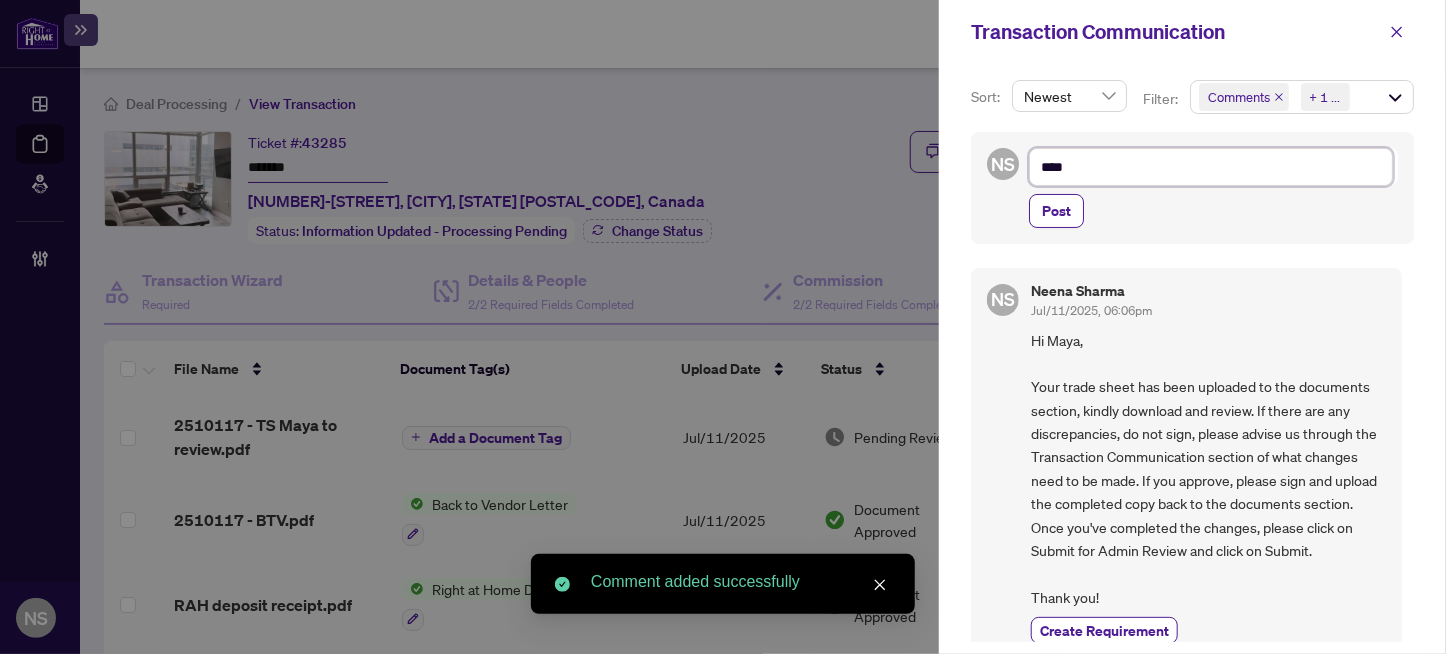 type on "****" 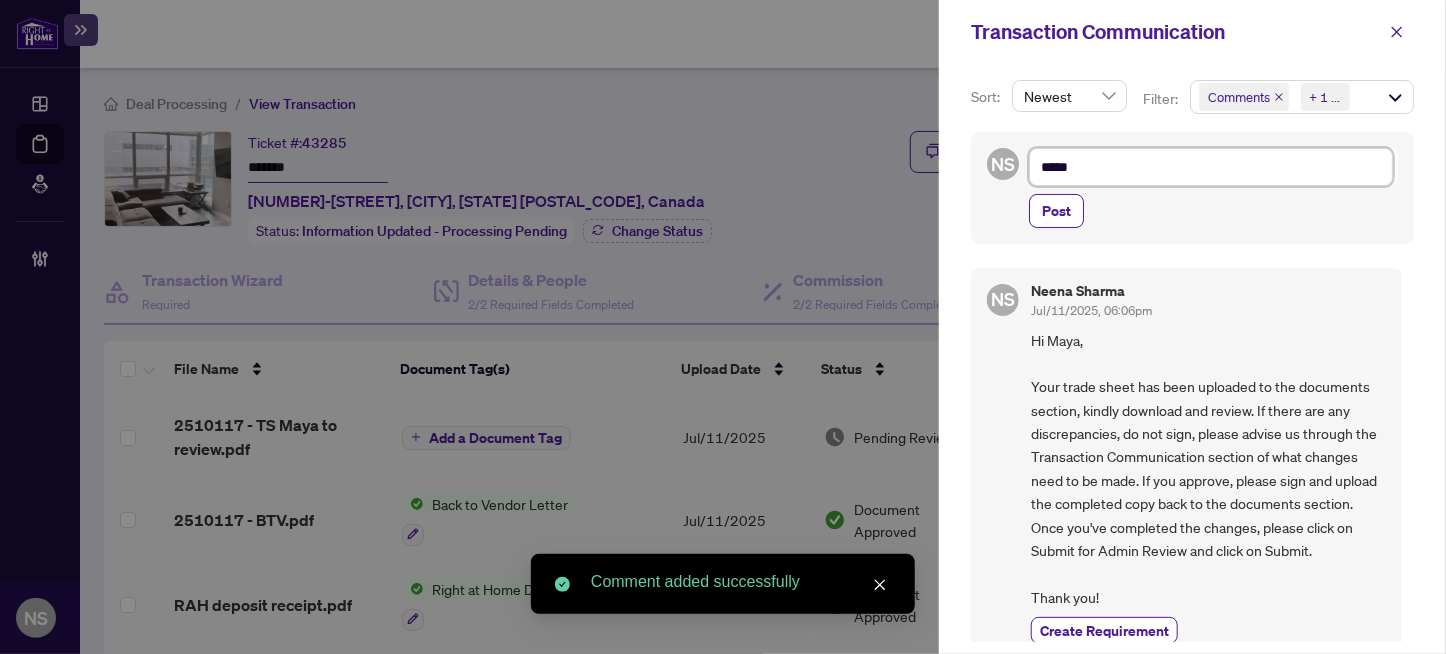 type on "******" 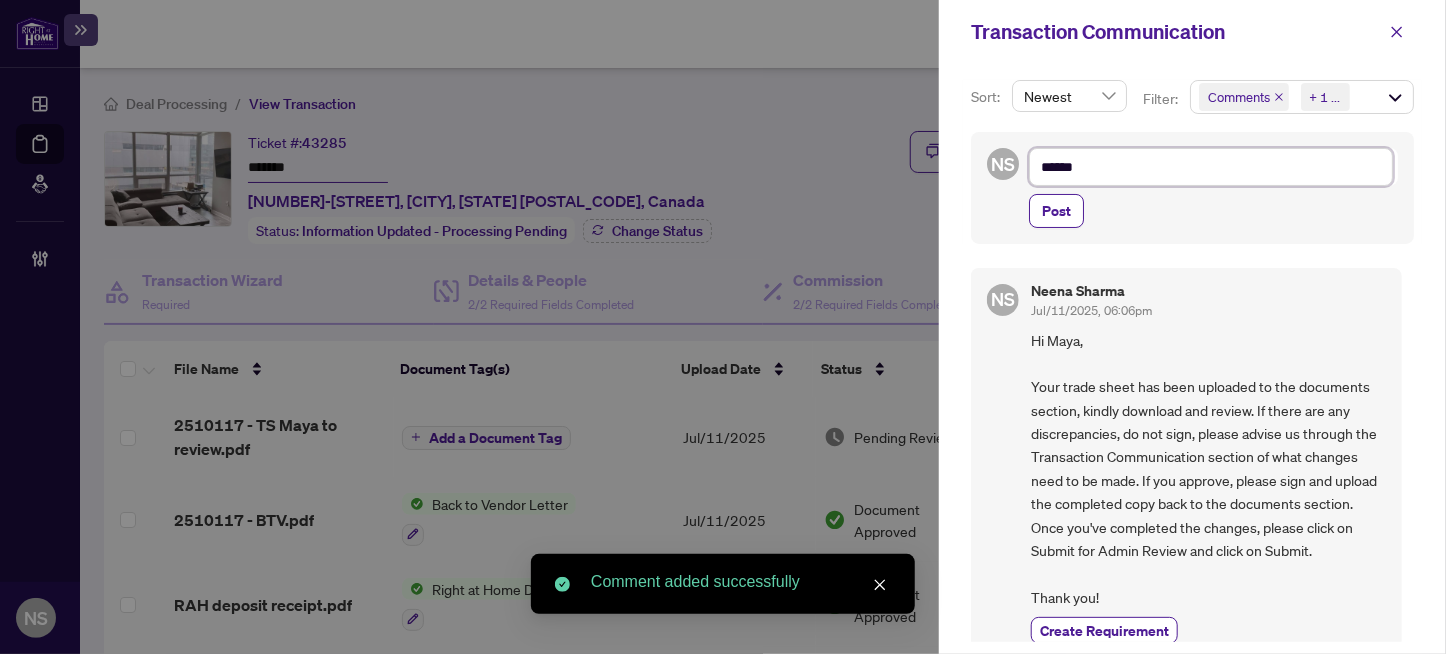 type on "*******" 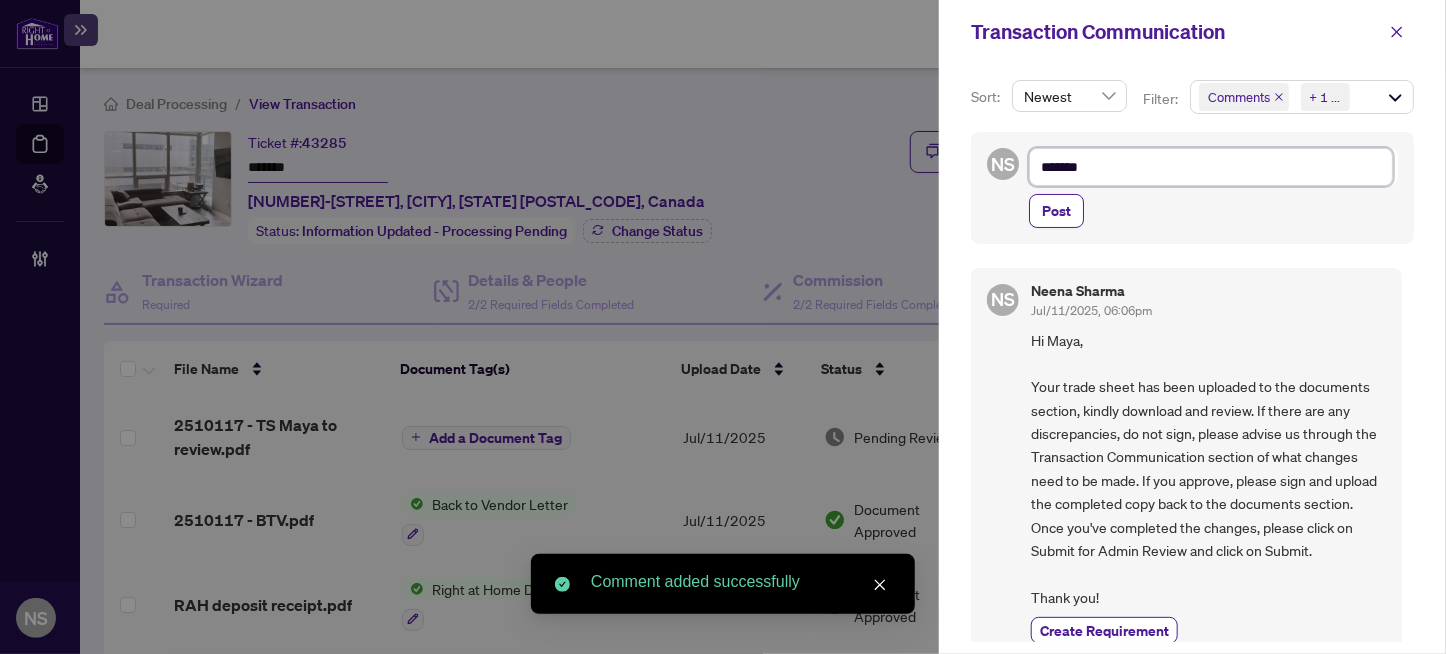 type on "*******" 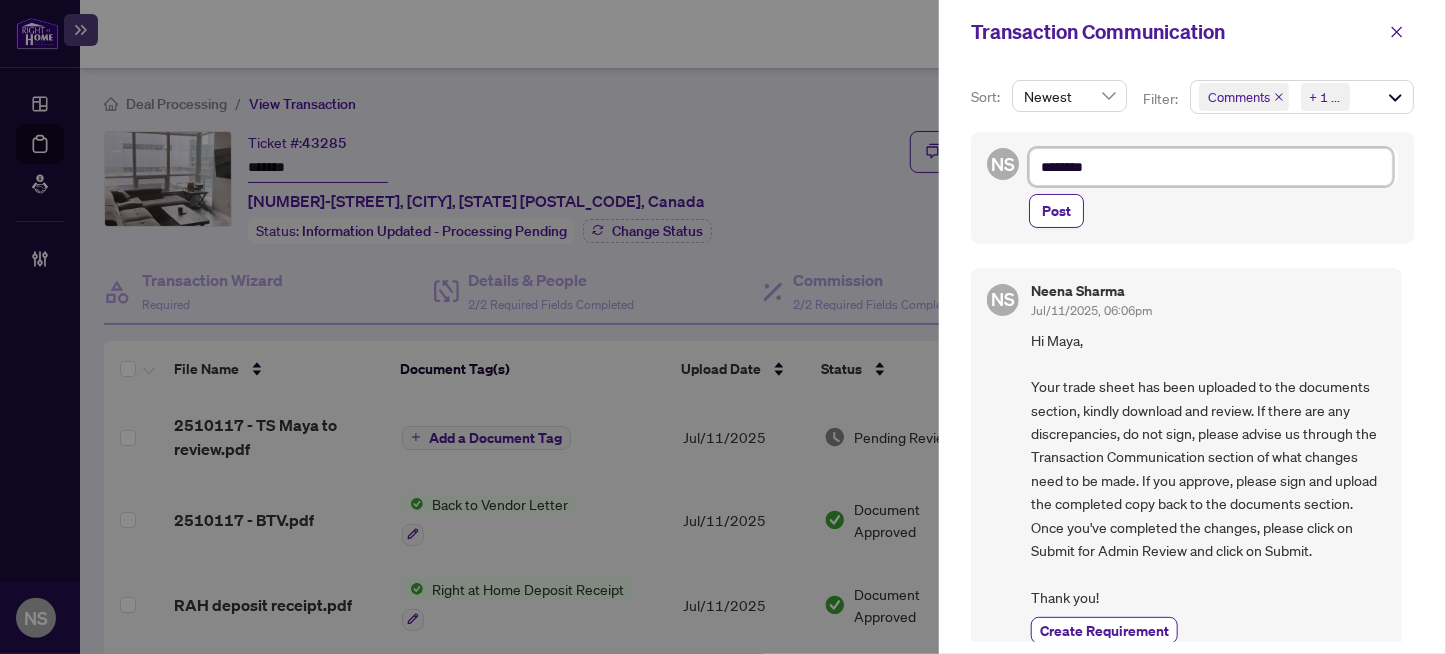 type on "*********" 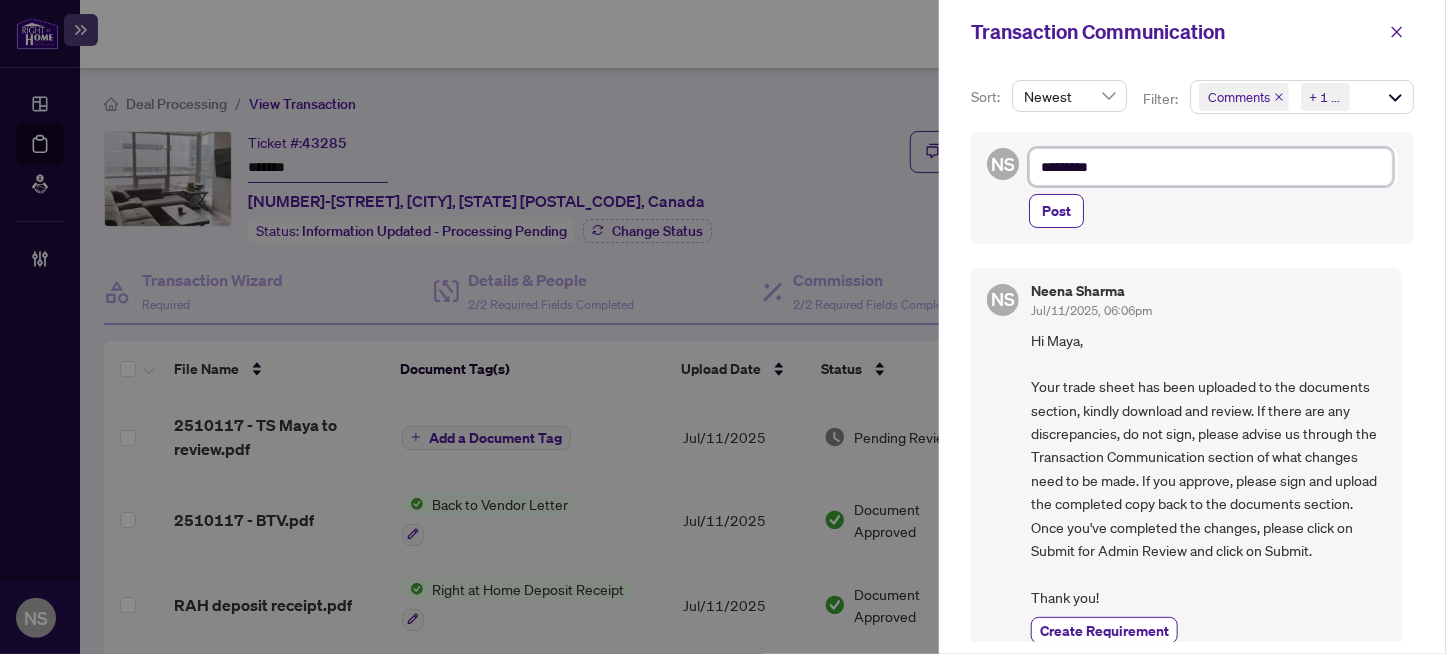 type on "**********" 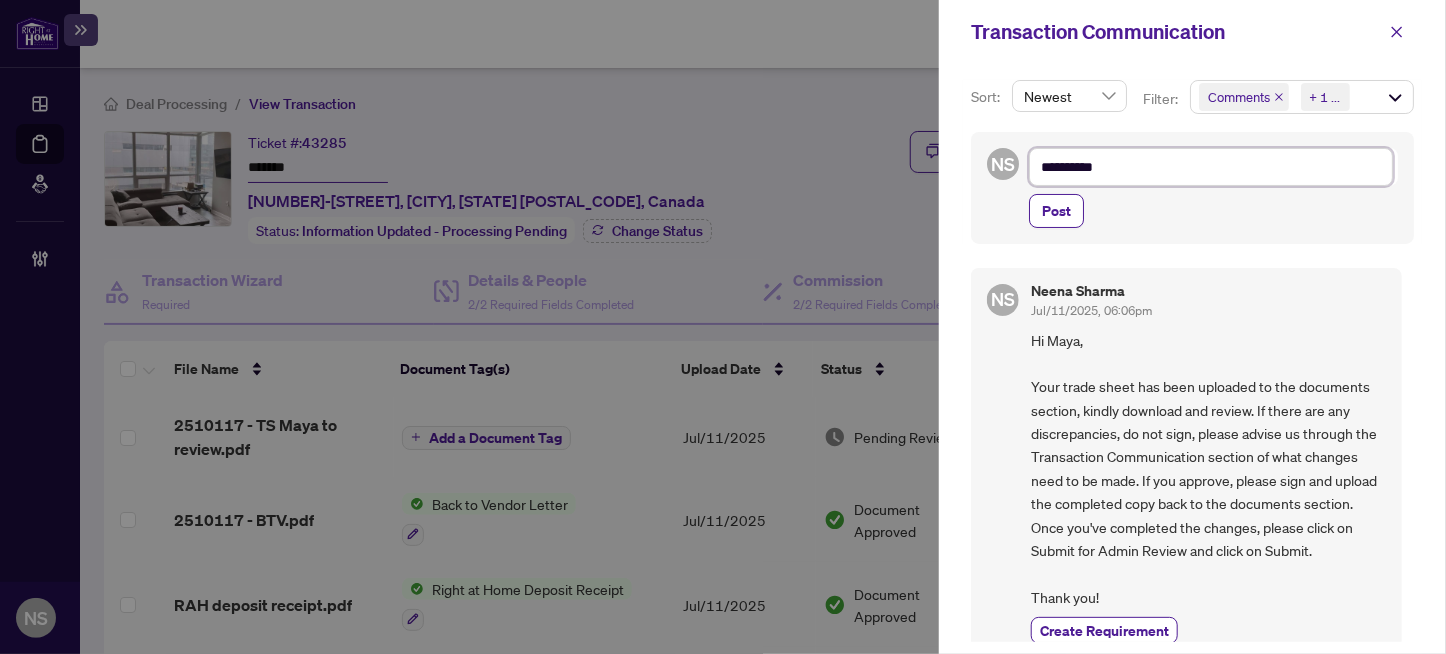 type on "**********" 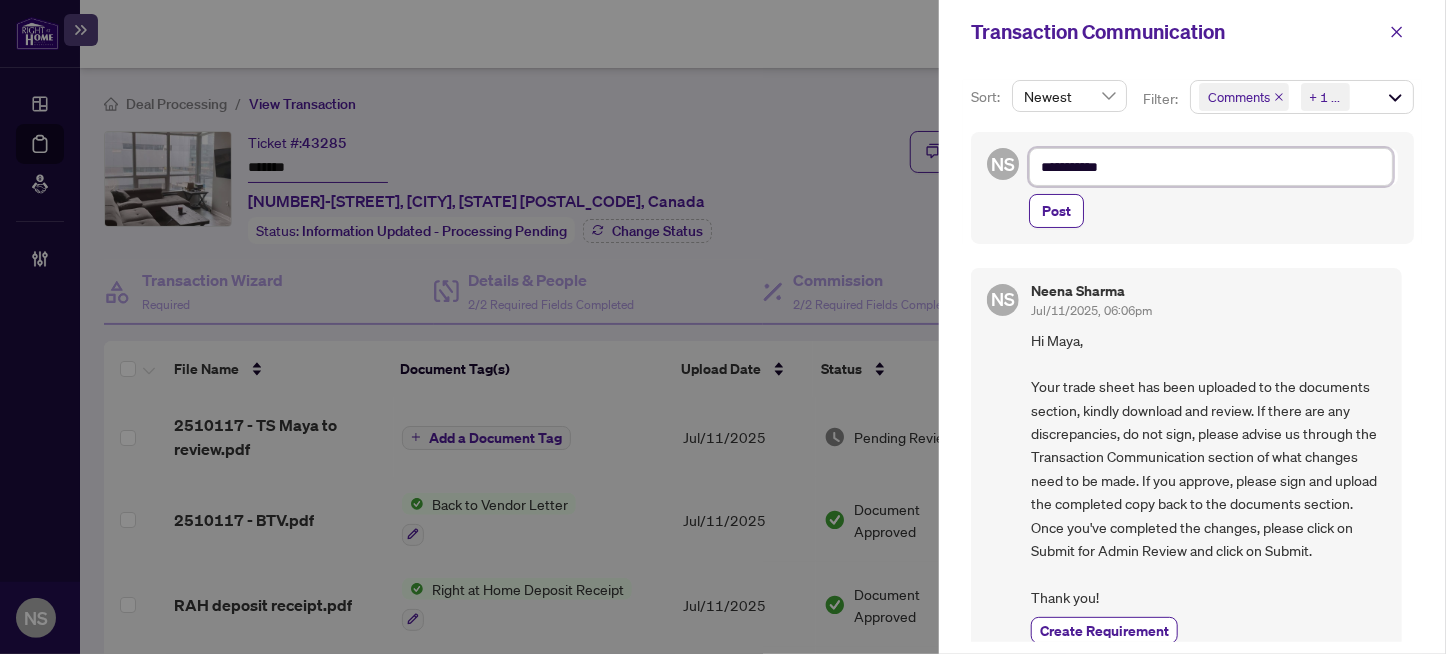 type on "**********" 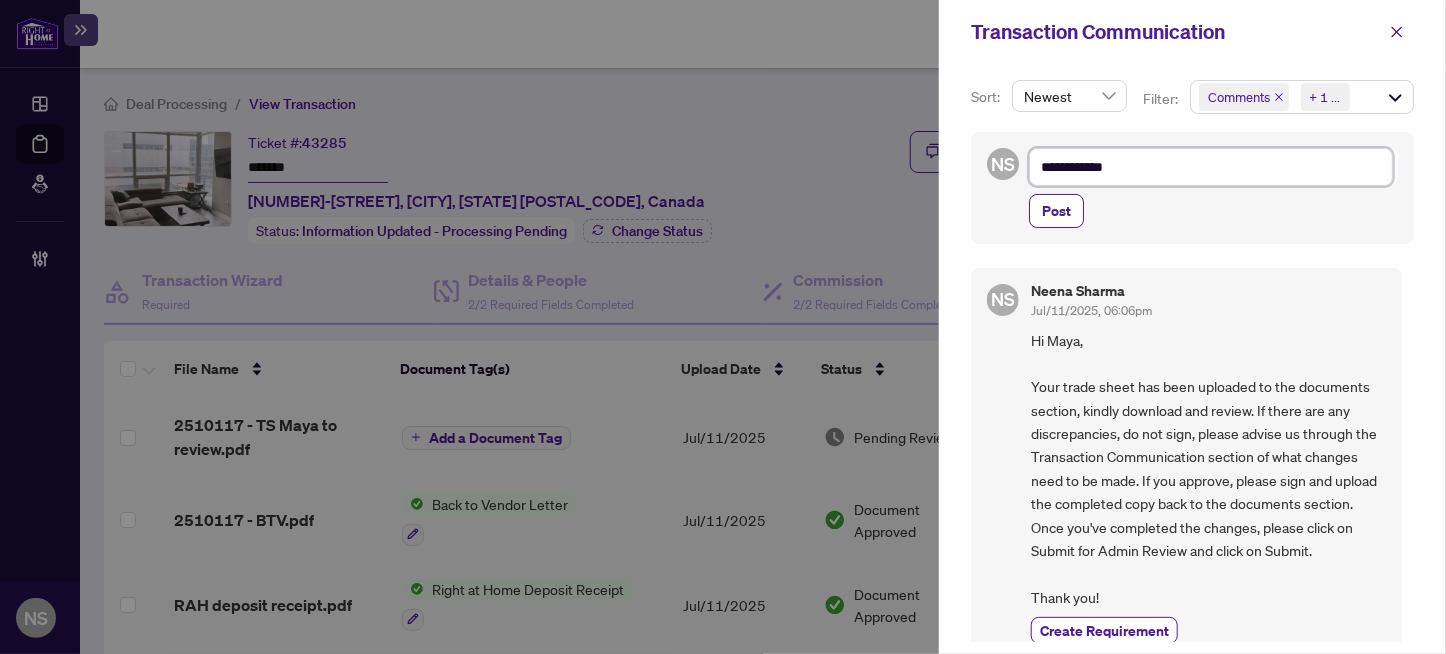 type on "**********" 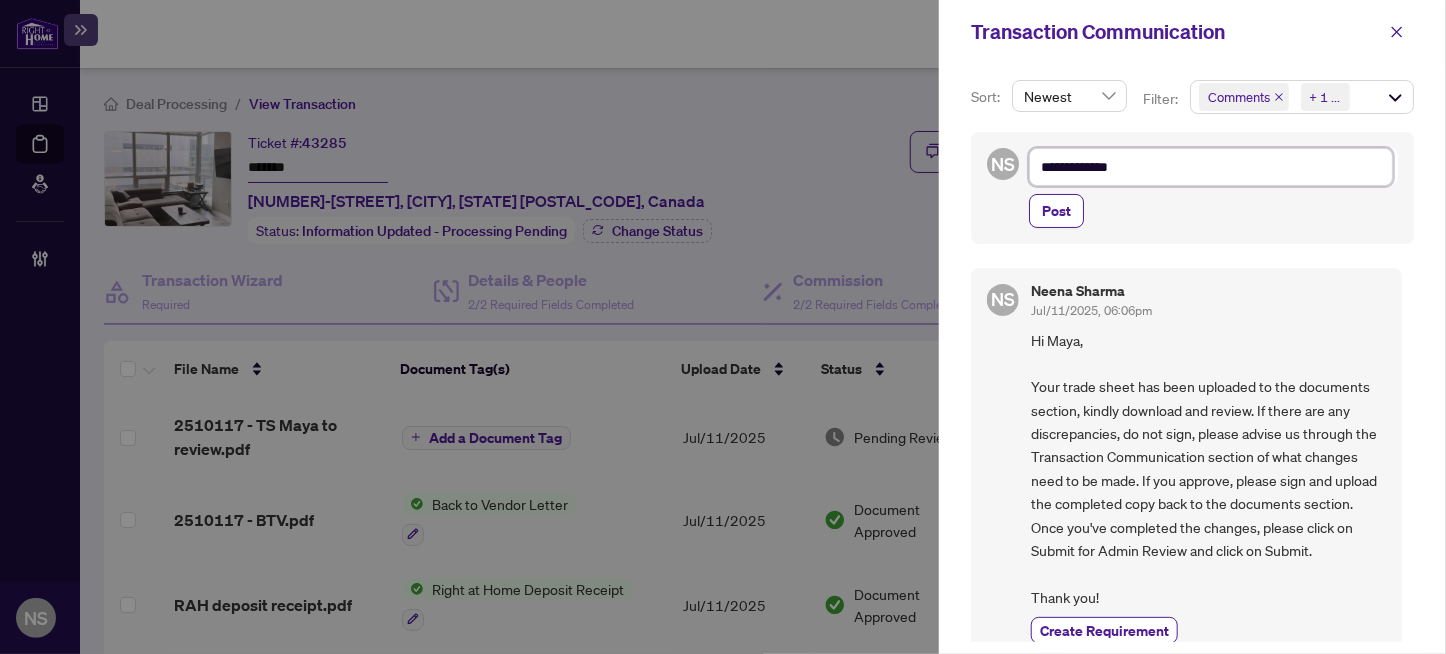 type on "**********" 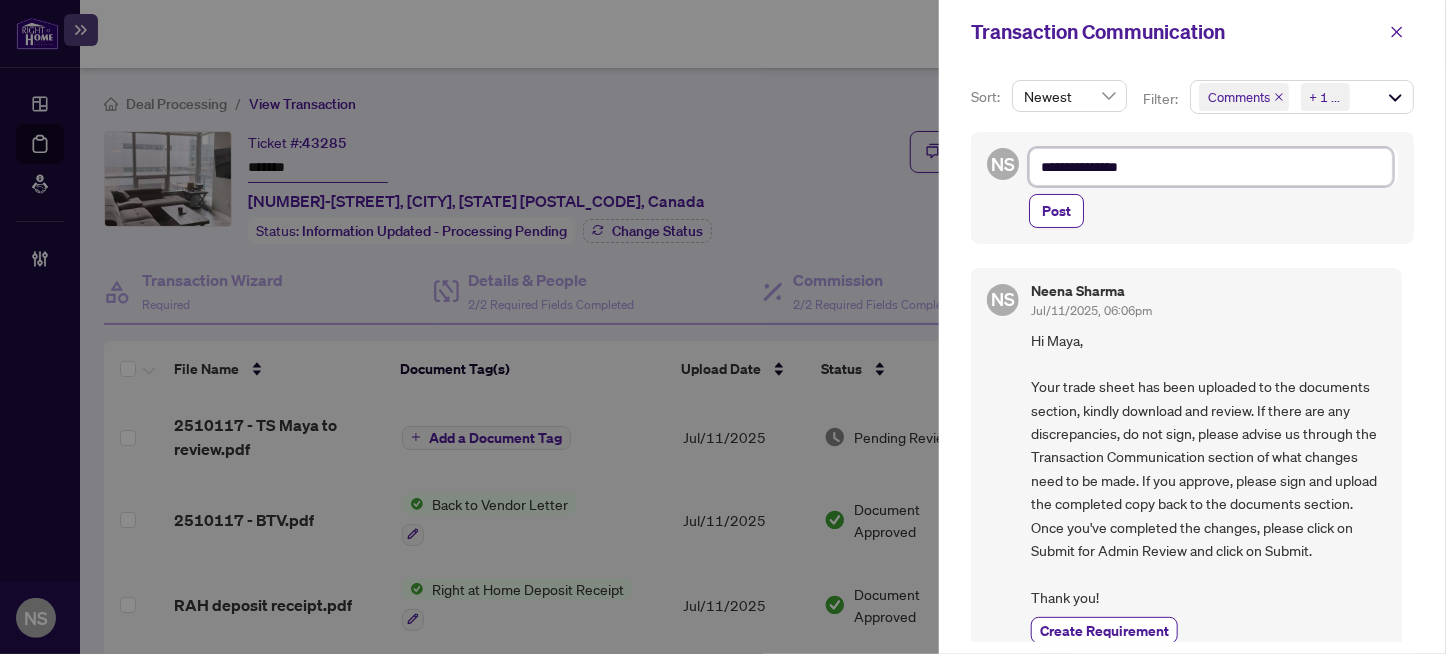 type on "**********" 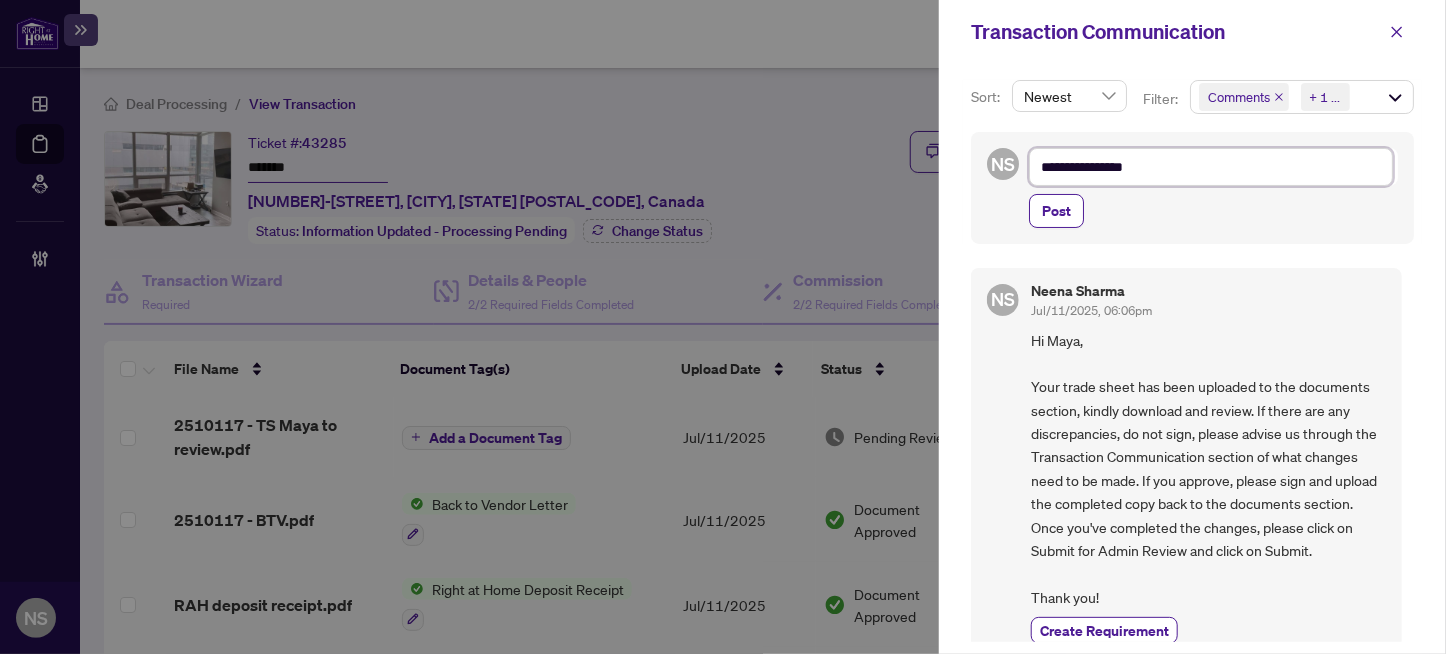 type on "**********" 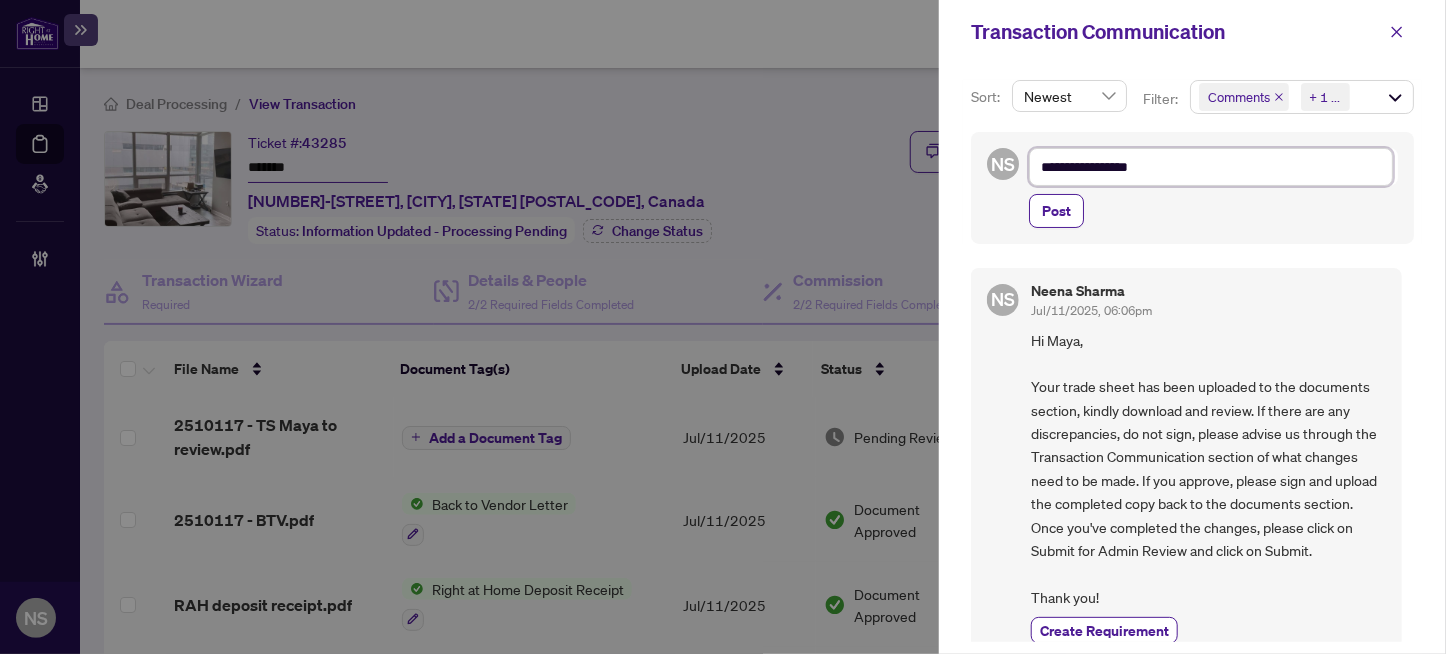 type on "**********" 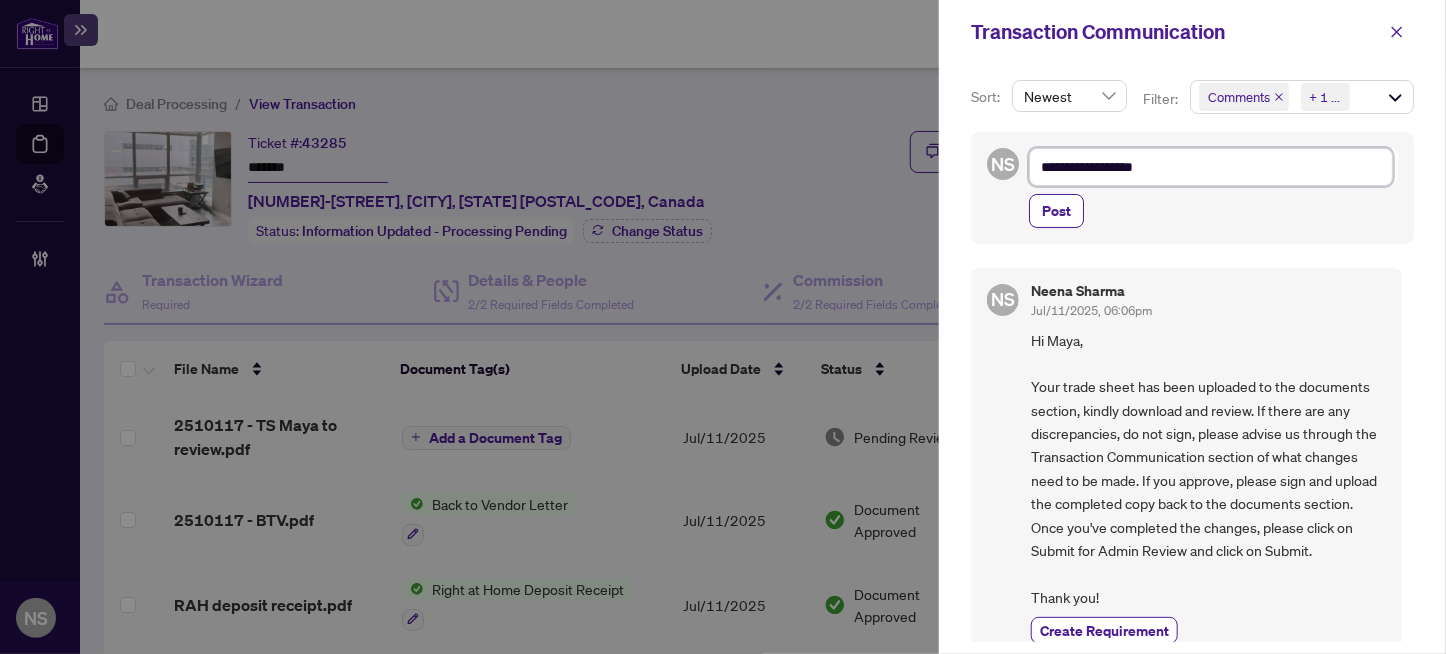 type on "**********" 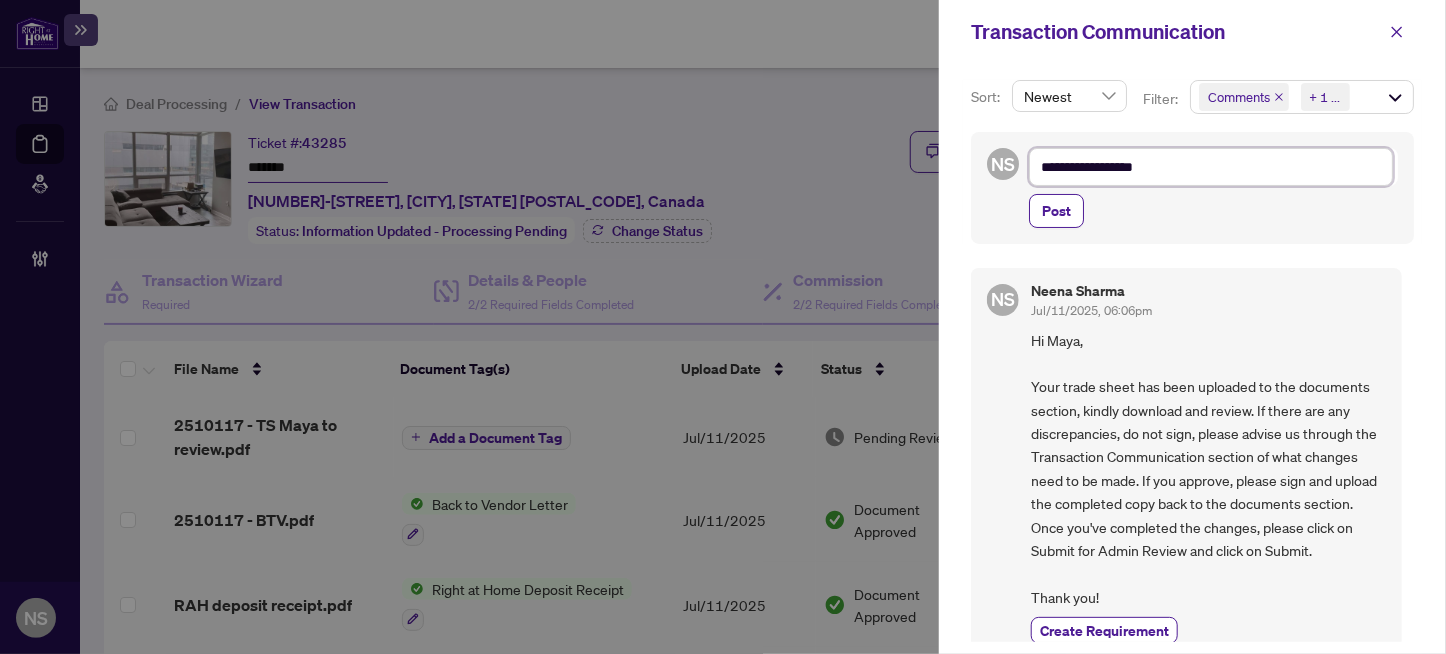 paste on "**********" 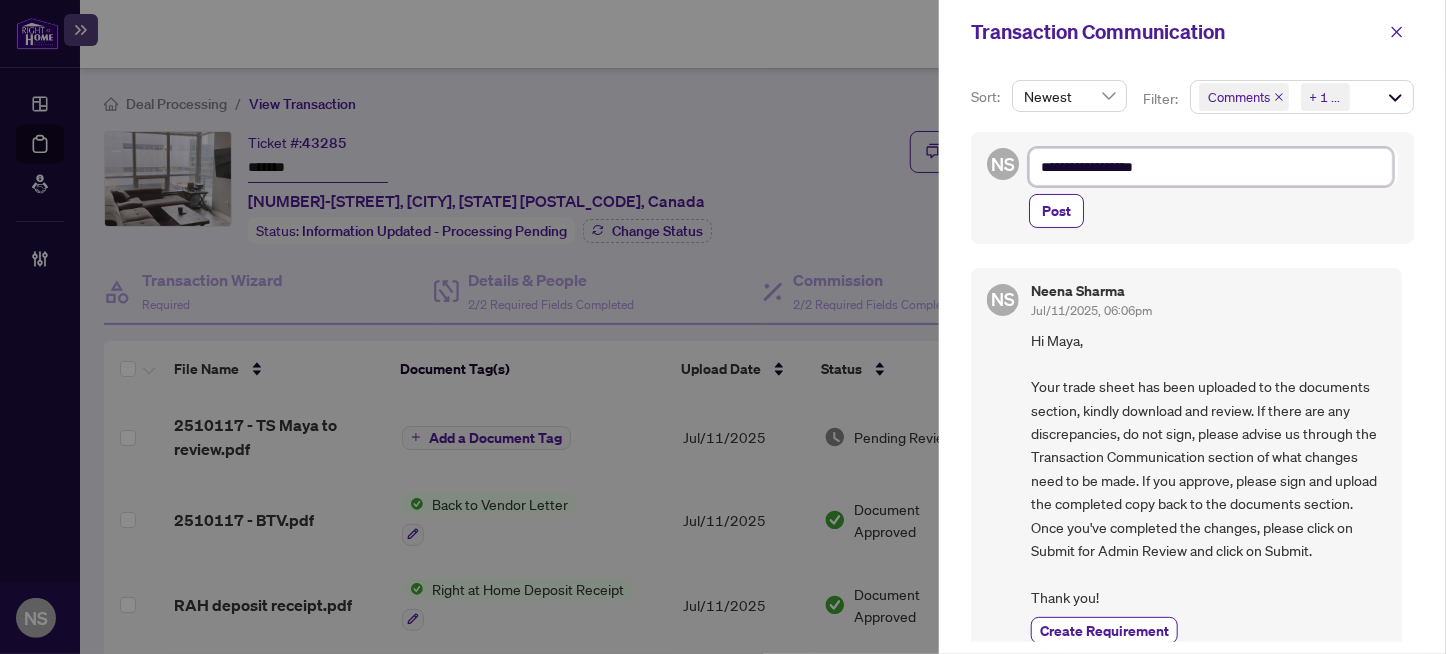 type on "**********" 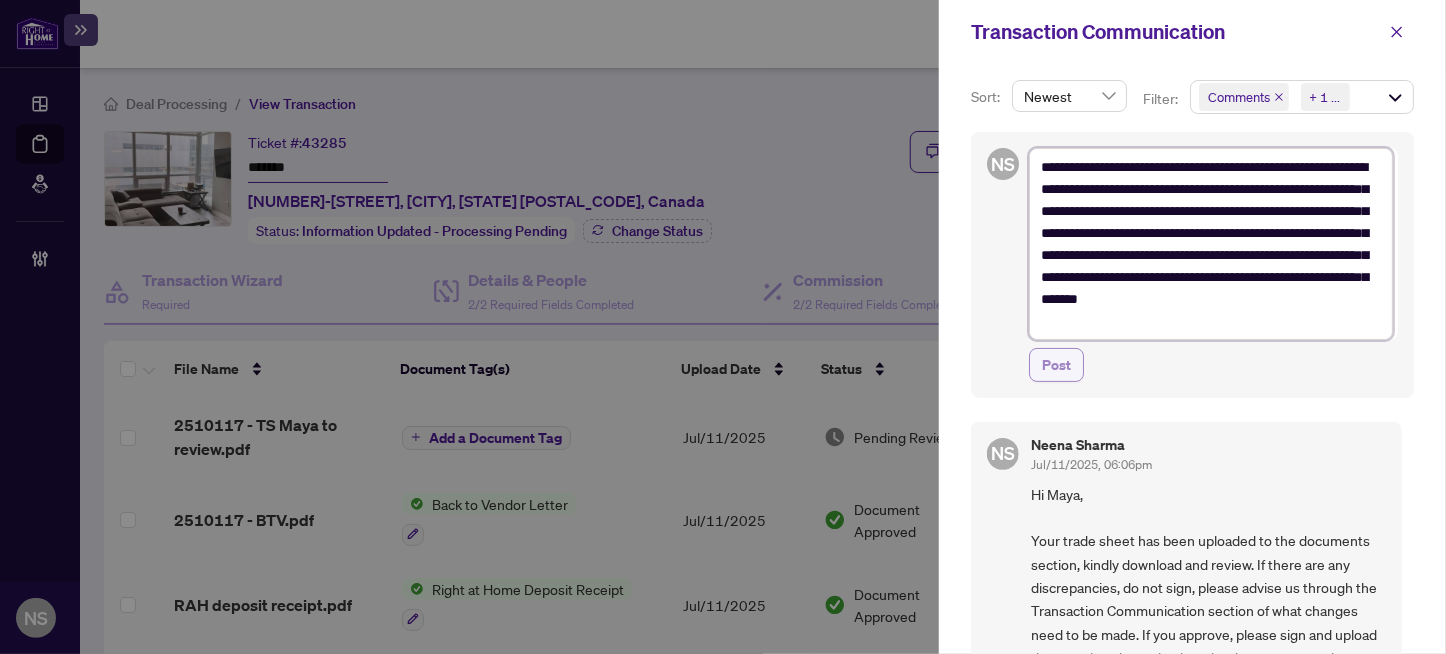 type on "**********" 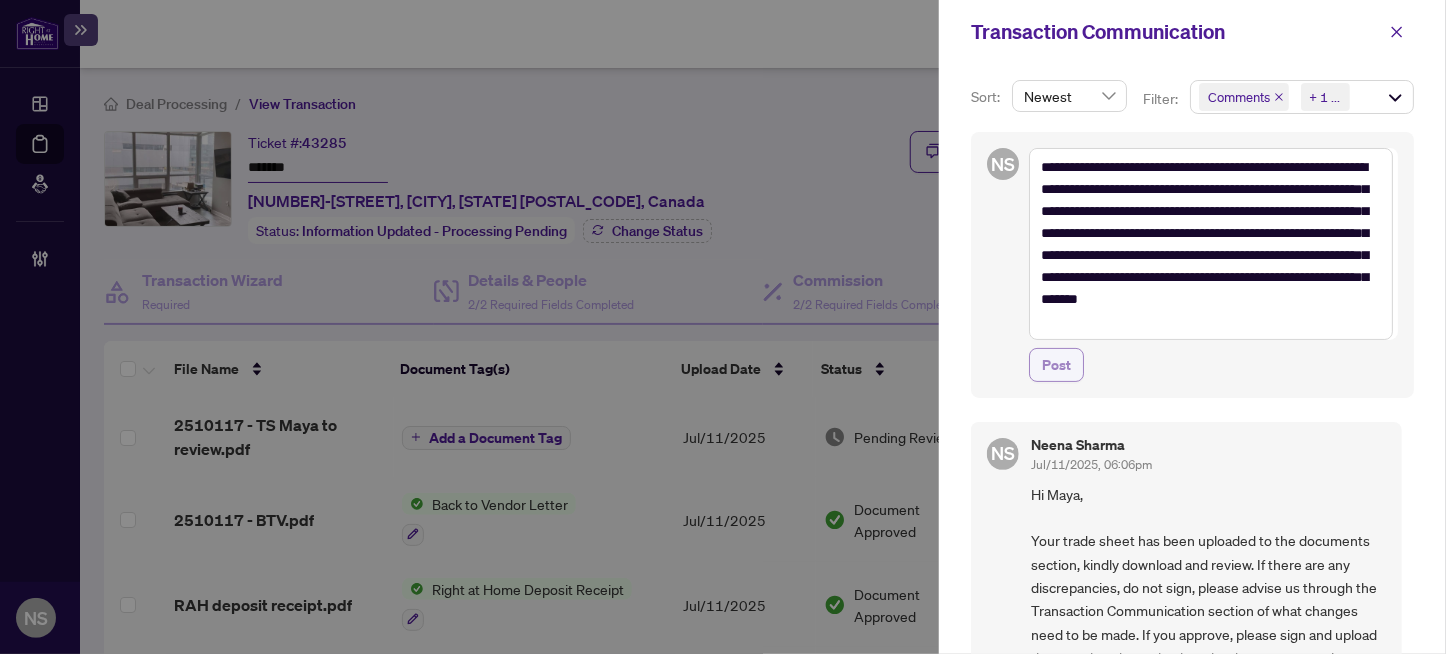 click on "Post" at bounding box center [1056, 365] 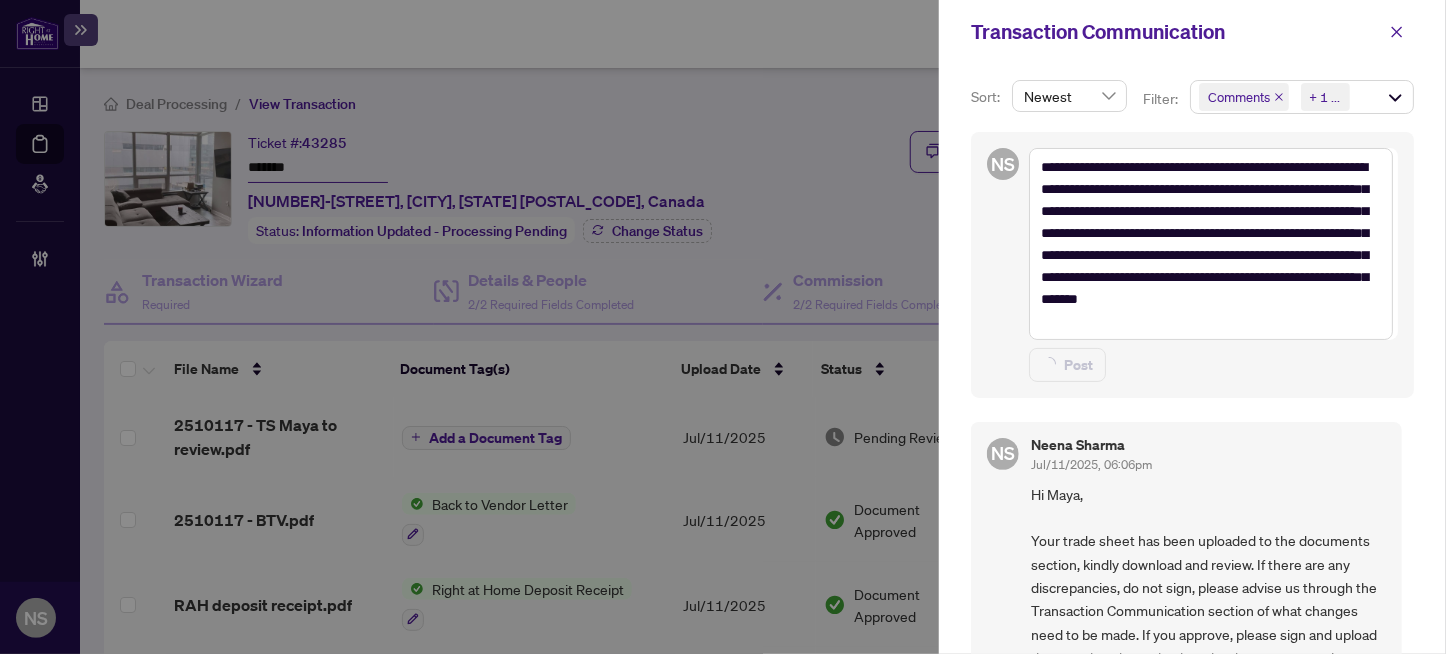 type on "**********" 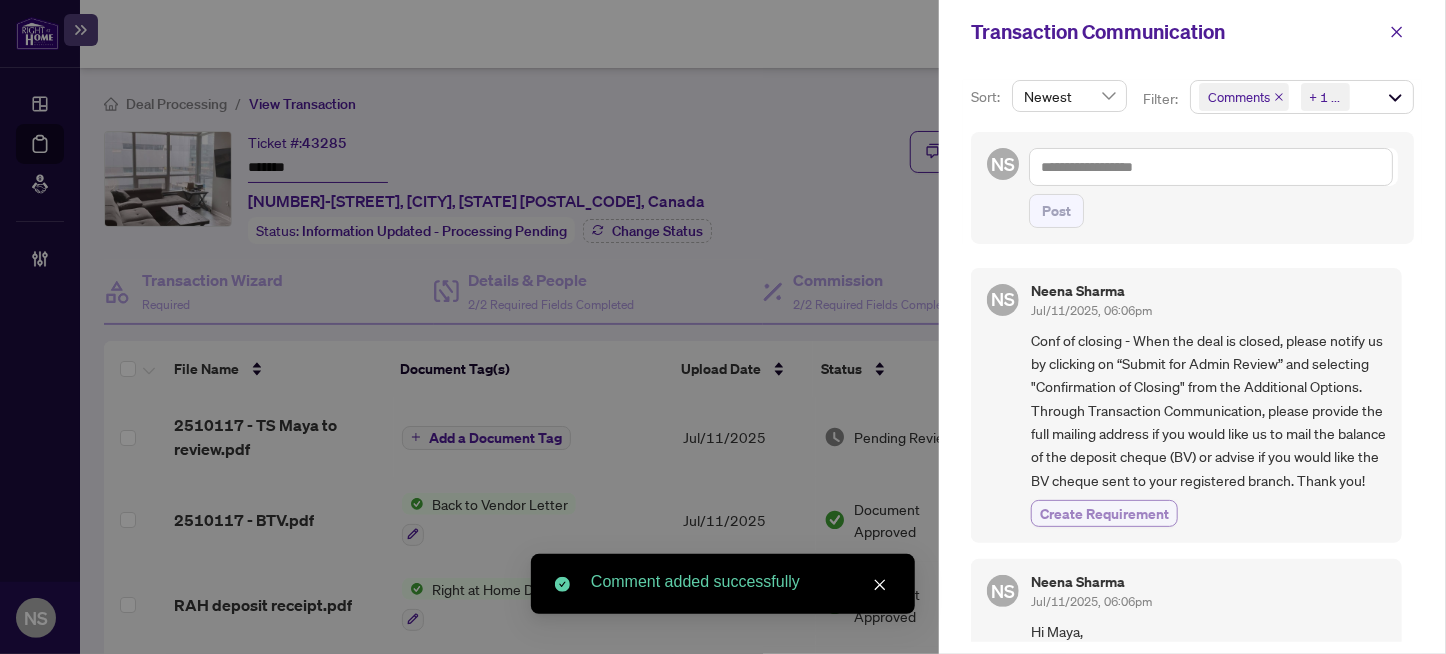 click on "Create Requirement" at bounding box center [1104, 513] 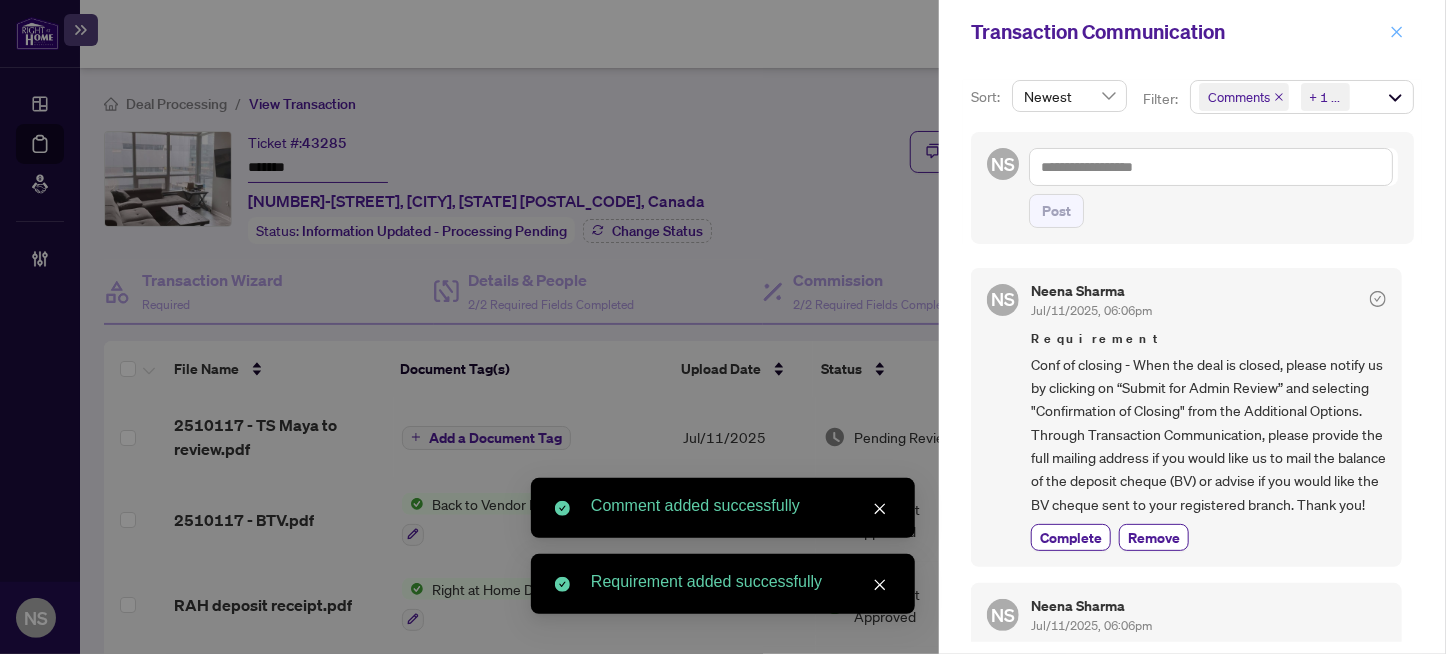 click 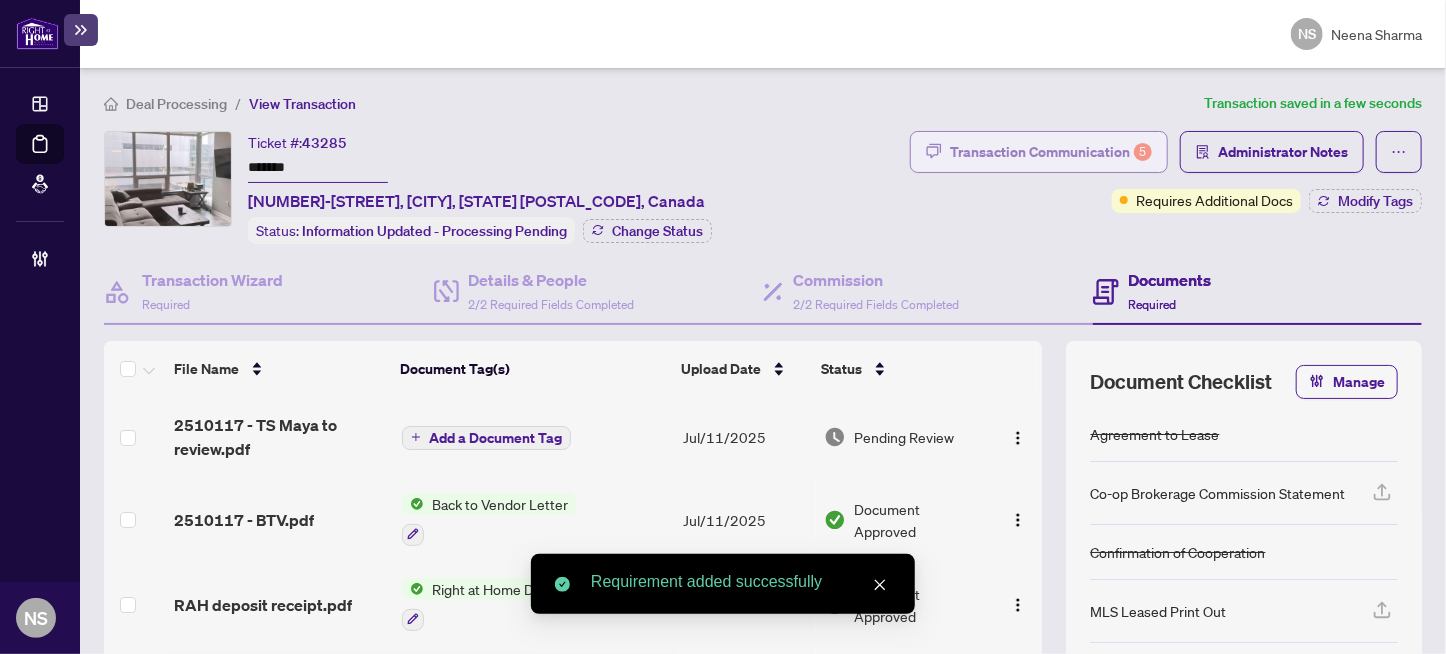 click on "Transaction Communication 5" at bounding box center [1051, 152] 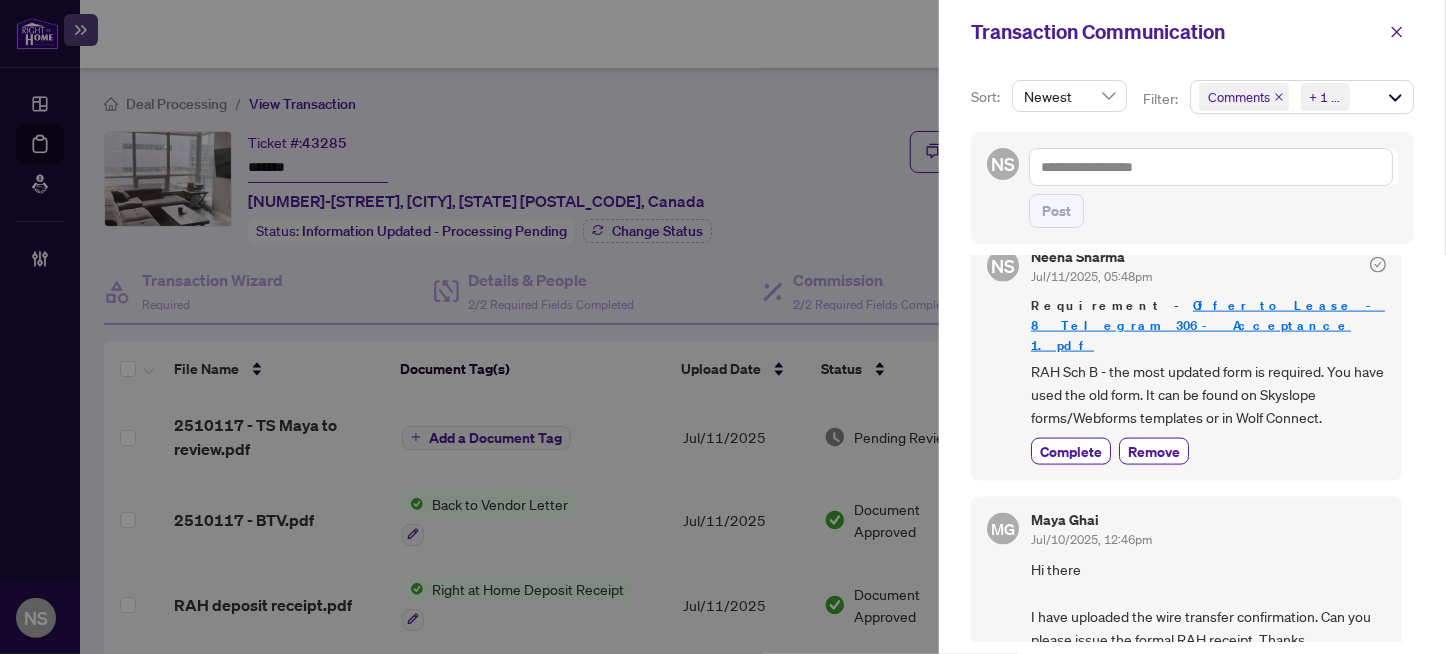 scroll, scrollTop: 1382, scrollLeft: 0, axis: vertical 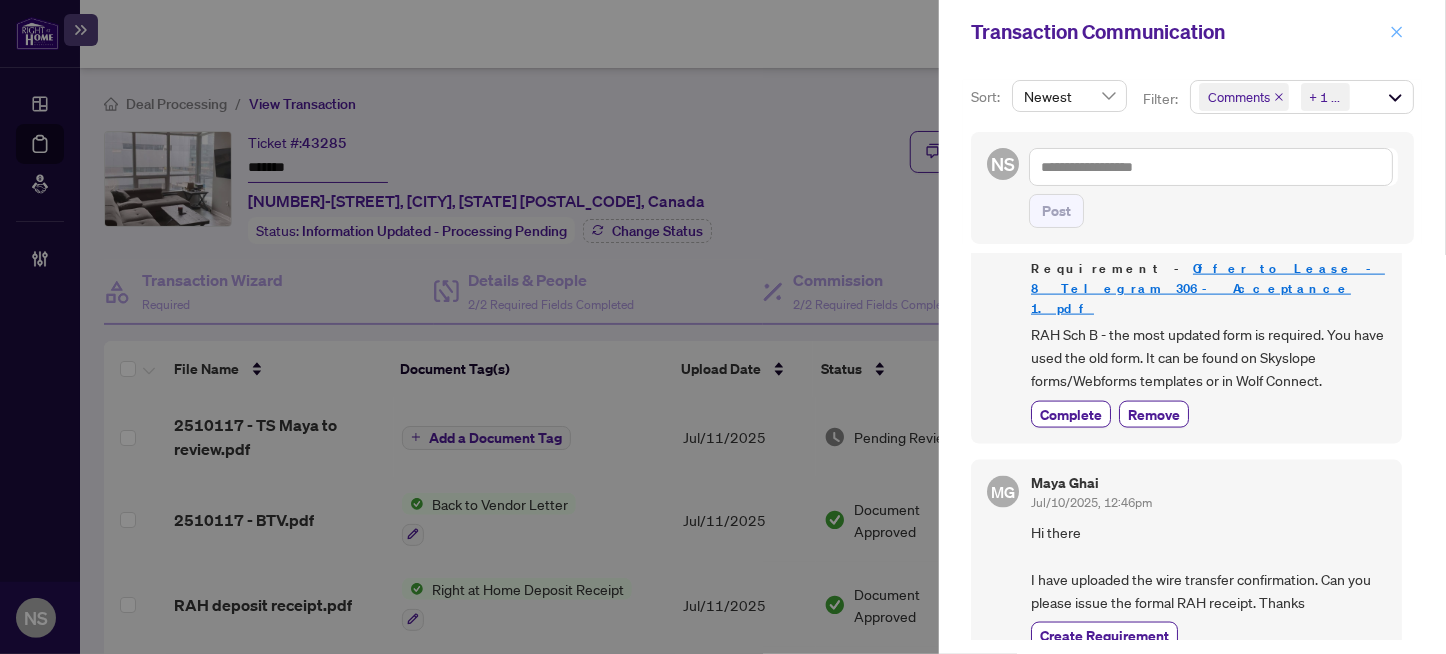 click 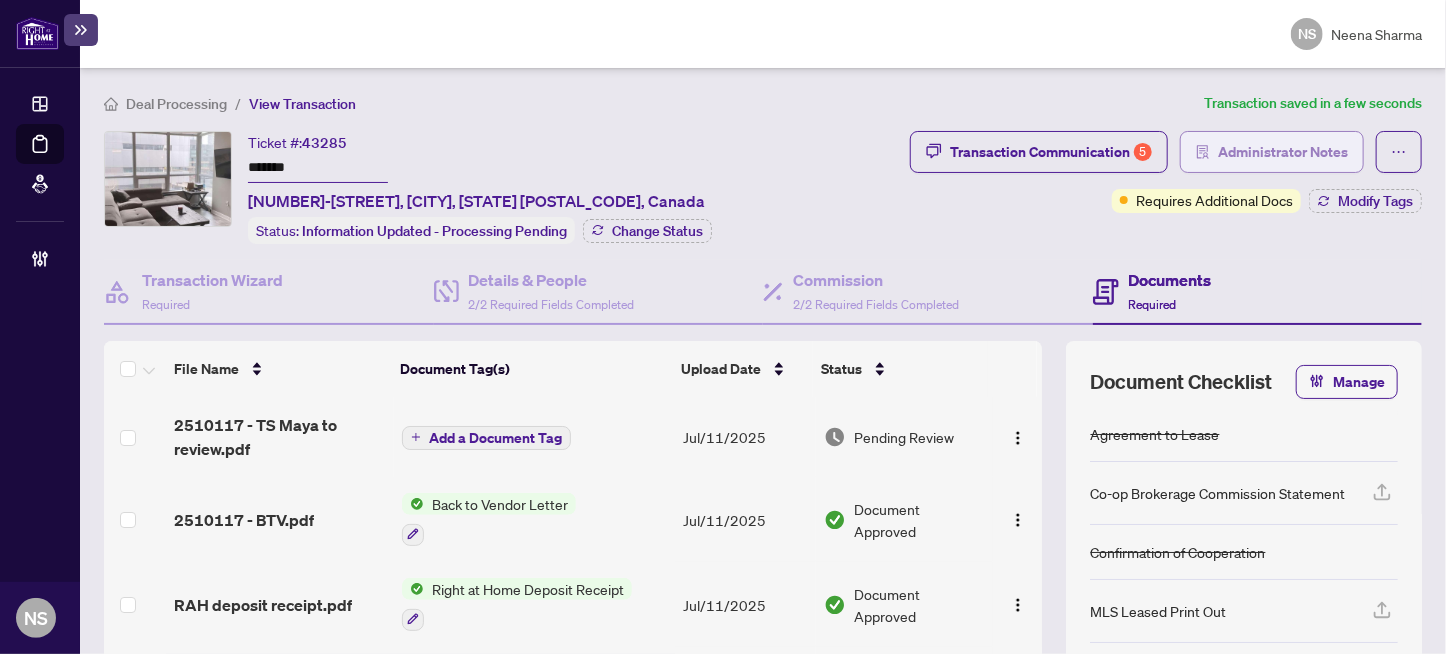 click on "Administrator Notes" at bounding box center [1283, 152] 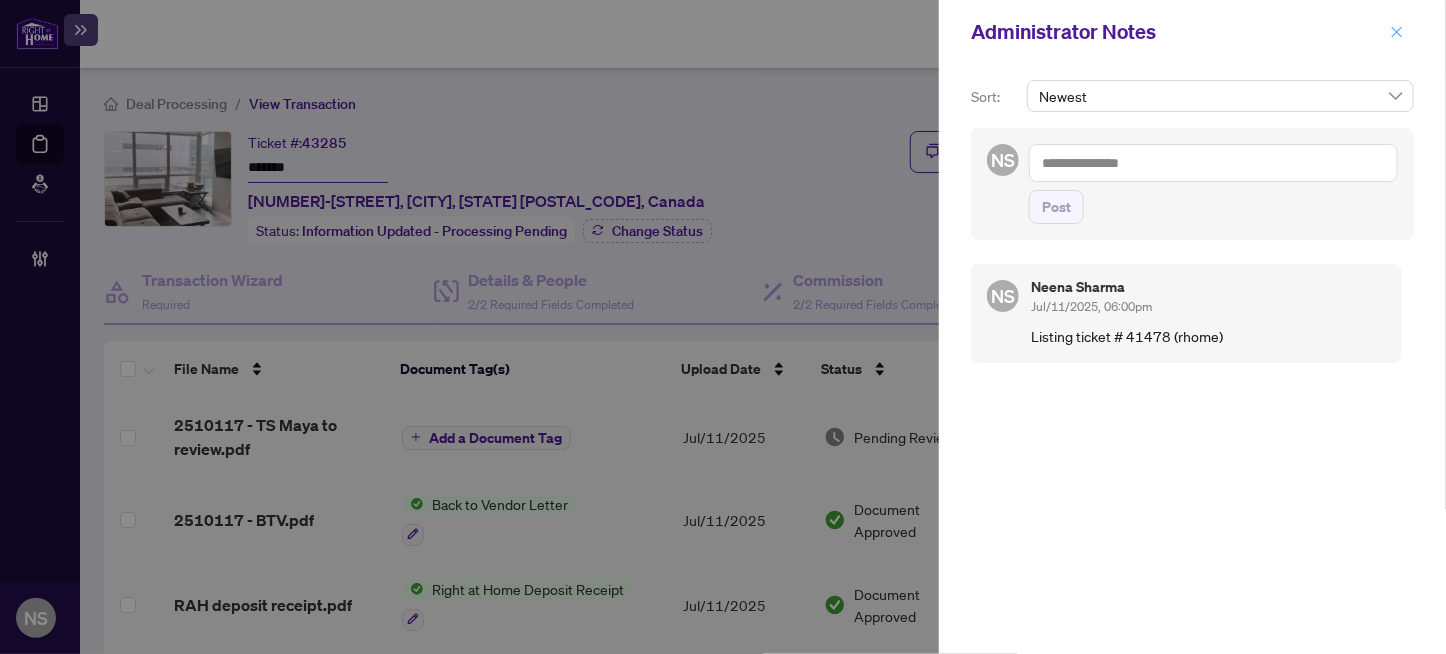 click 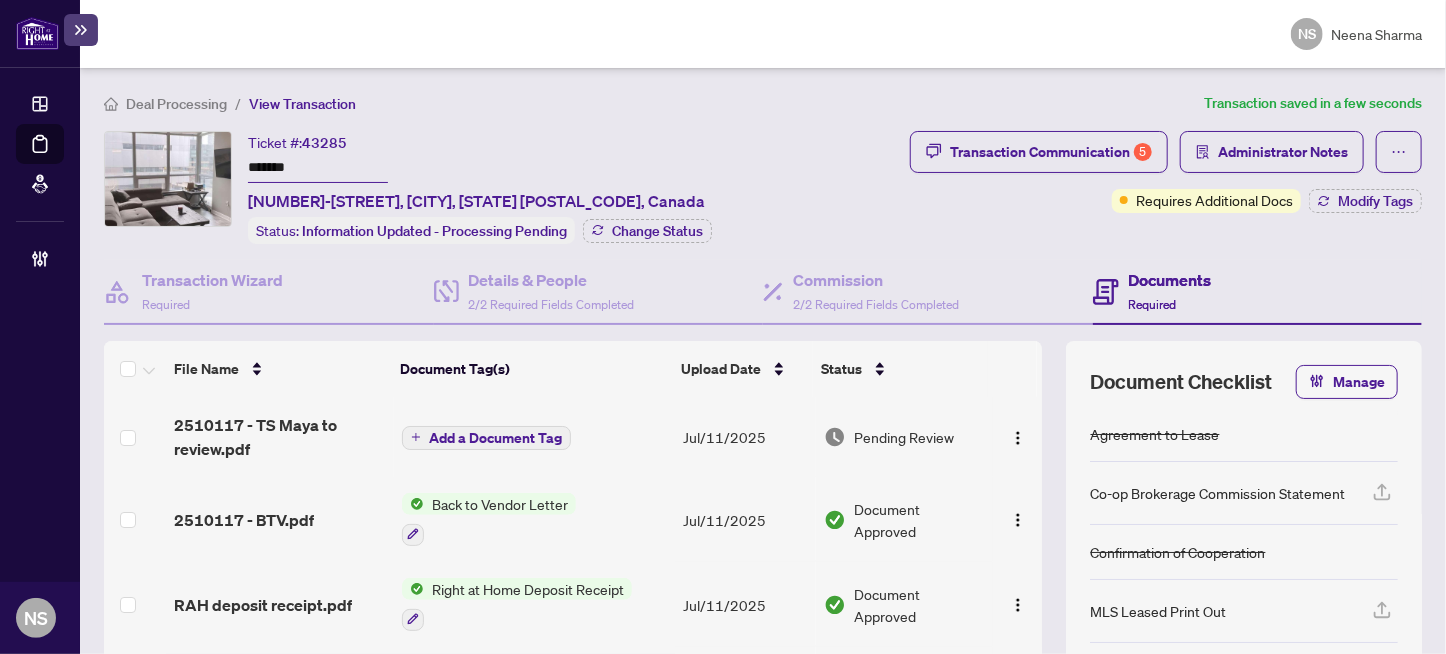 scroll, scrollTop: 120, scrollLeft: 0, axis: vertical 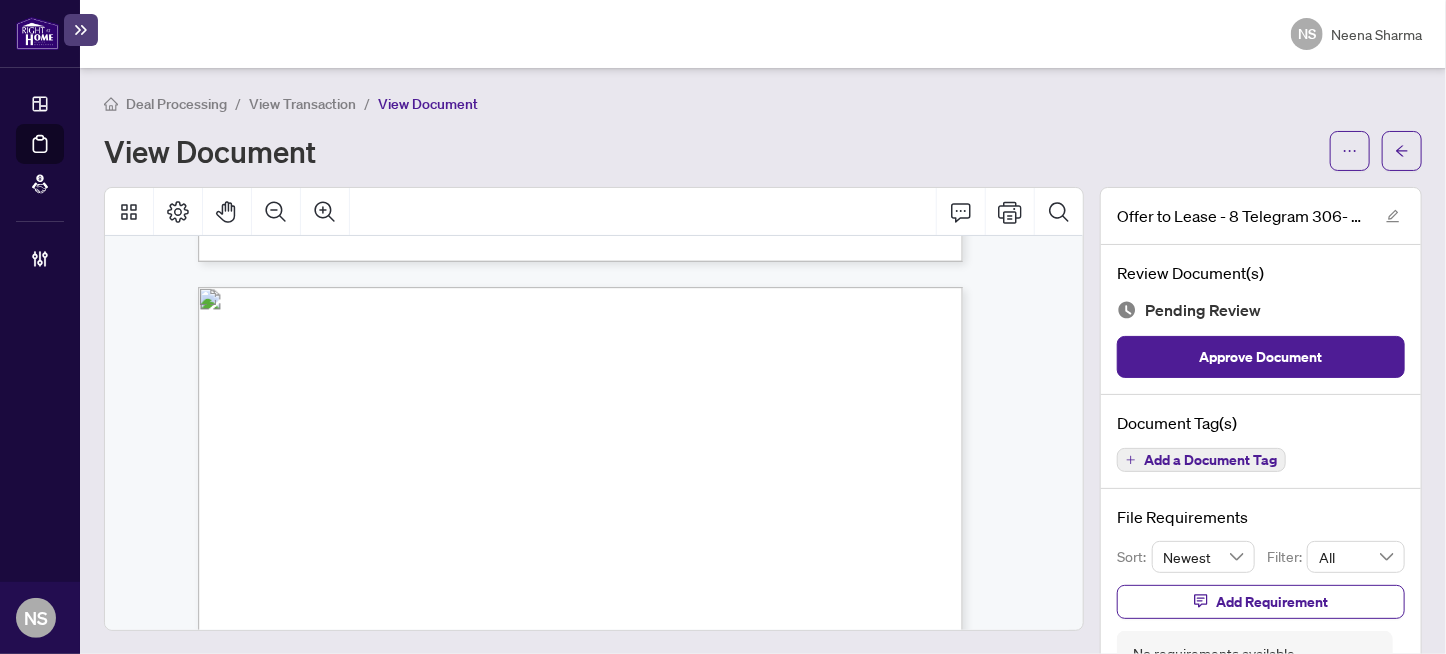click on "[FIRST] [LAST]" at bounding box center (452, 470) 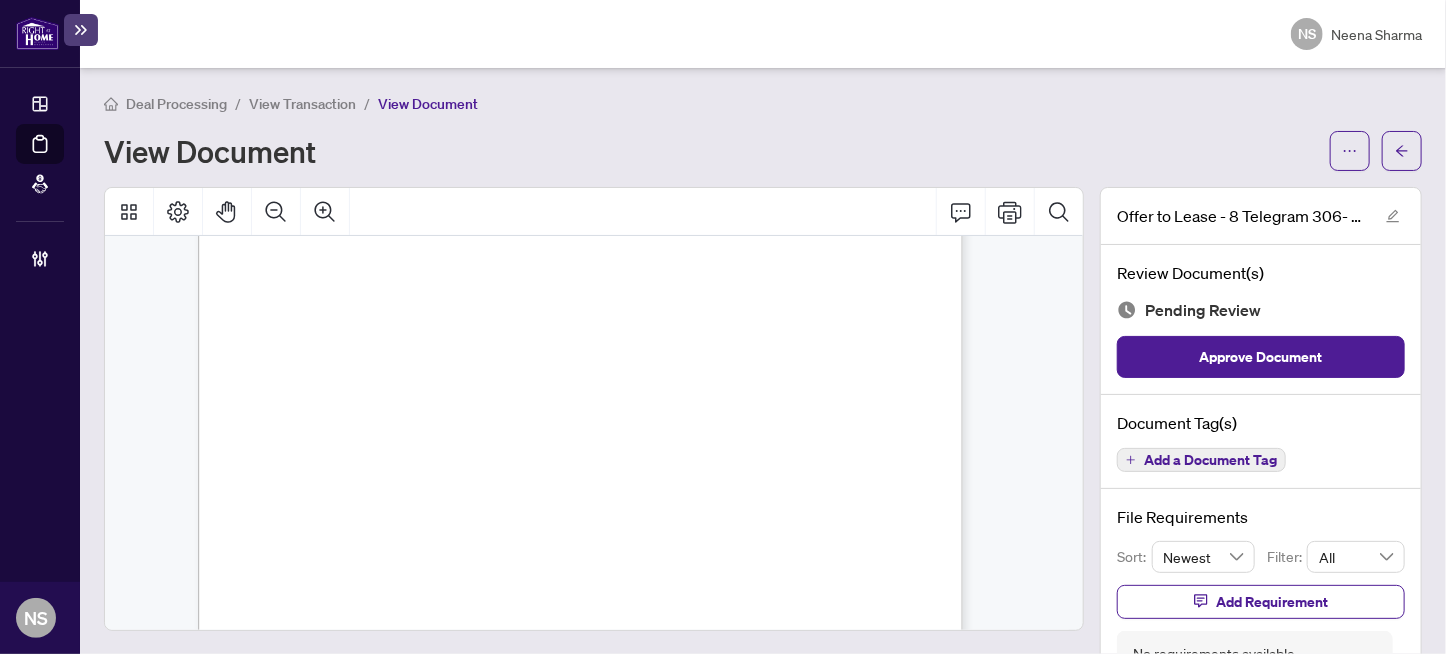 scroll, scrollTop: 2200, scrollLeft: 0, axis: vertical 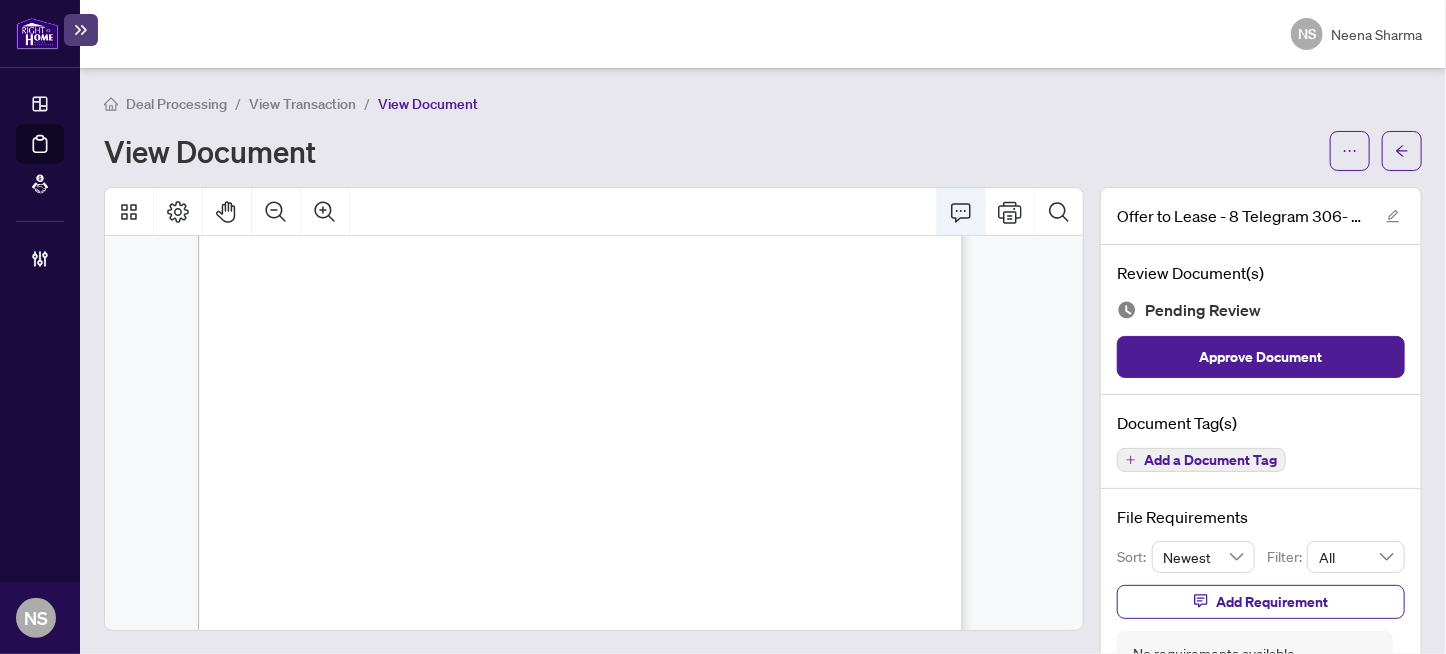 click 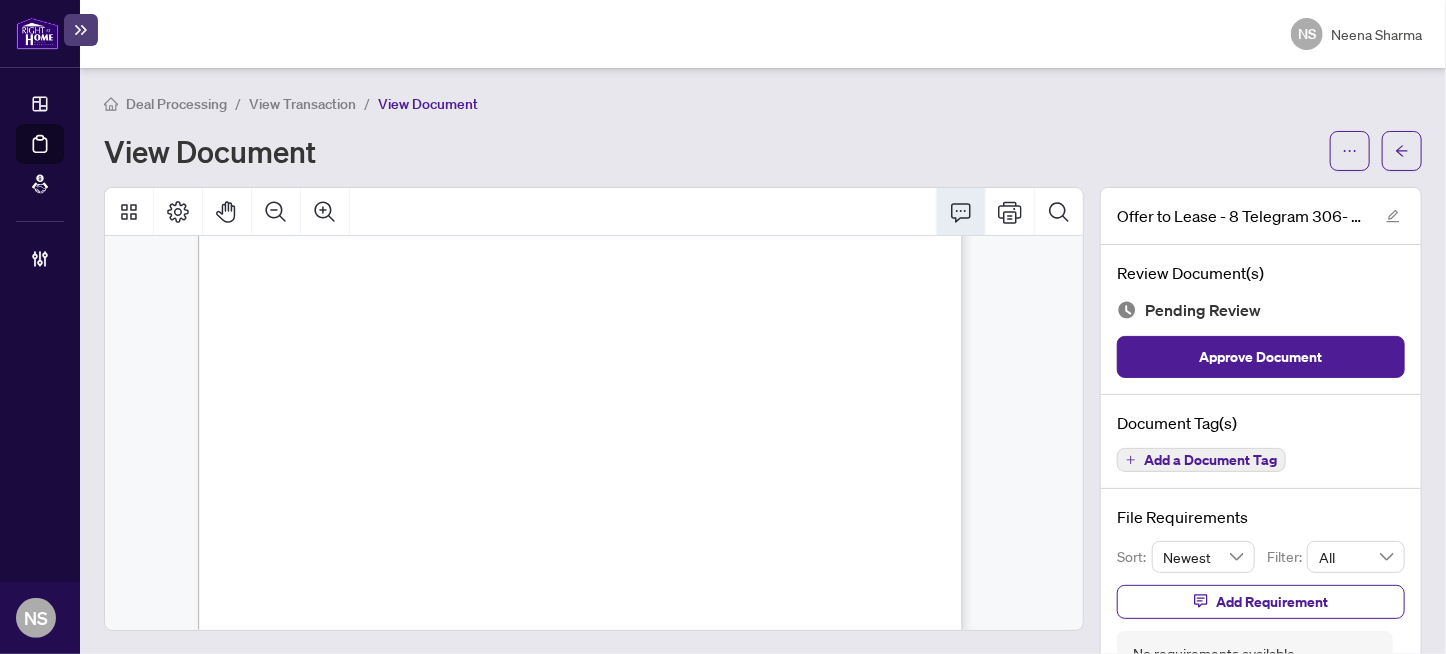 scroll, scrollTop: 8495, scrollLeft: 0, axis: vertical 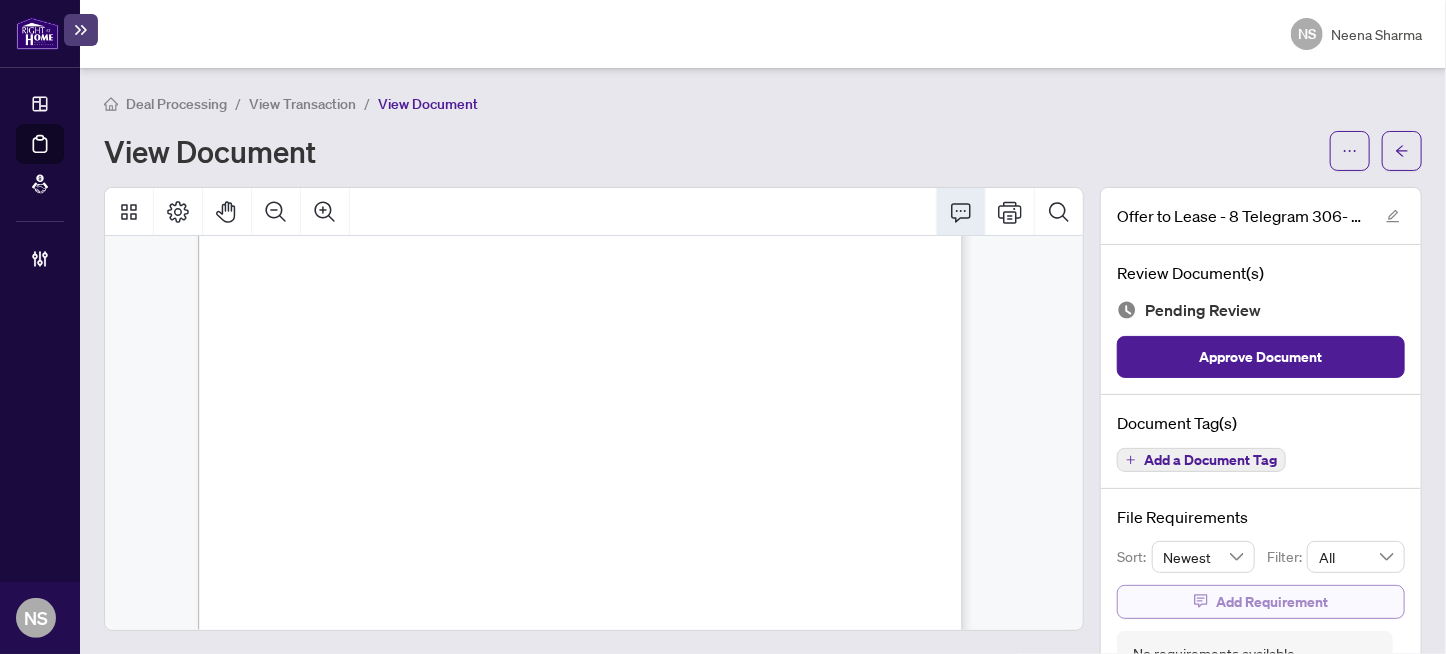 click on "Add Requirement" at bounding box center (1272, 602) 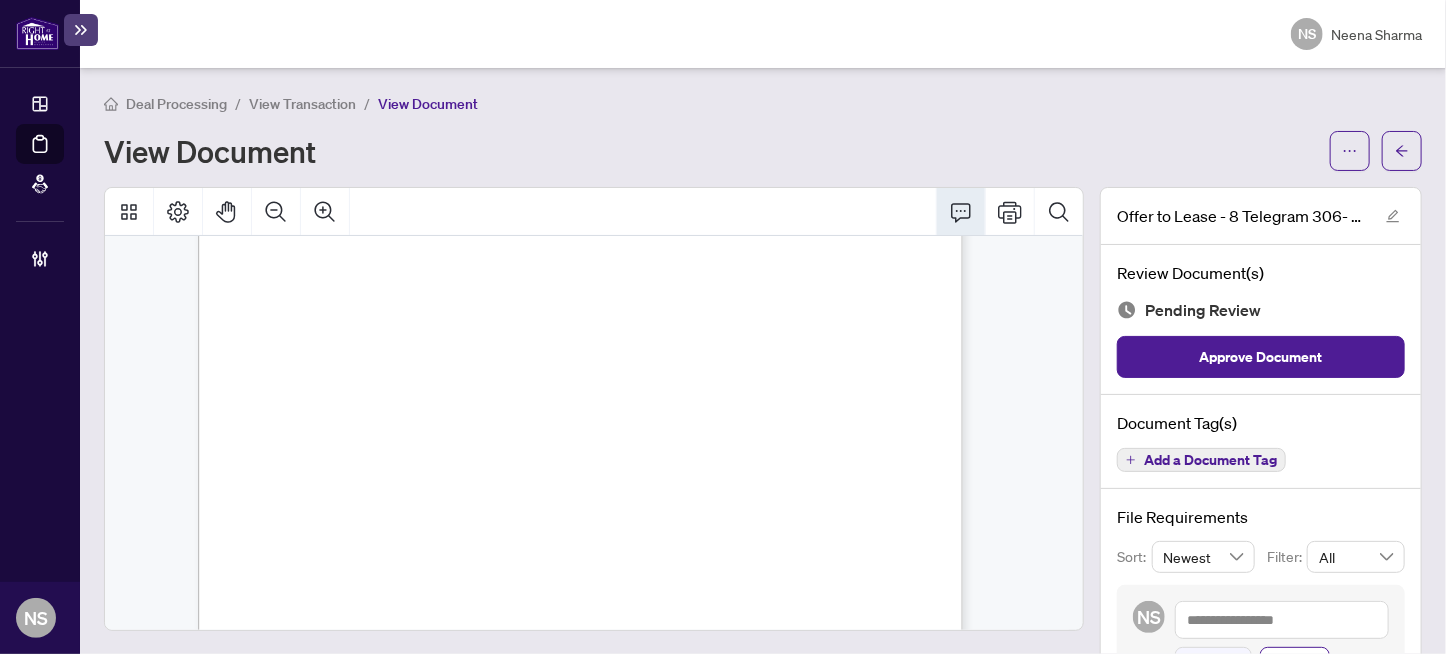 scroll, scrollTop: 136, scrollLeft: 0, axis: vertical 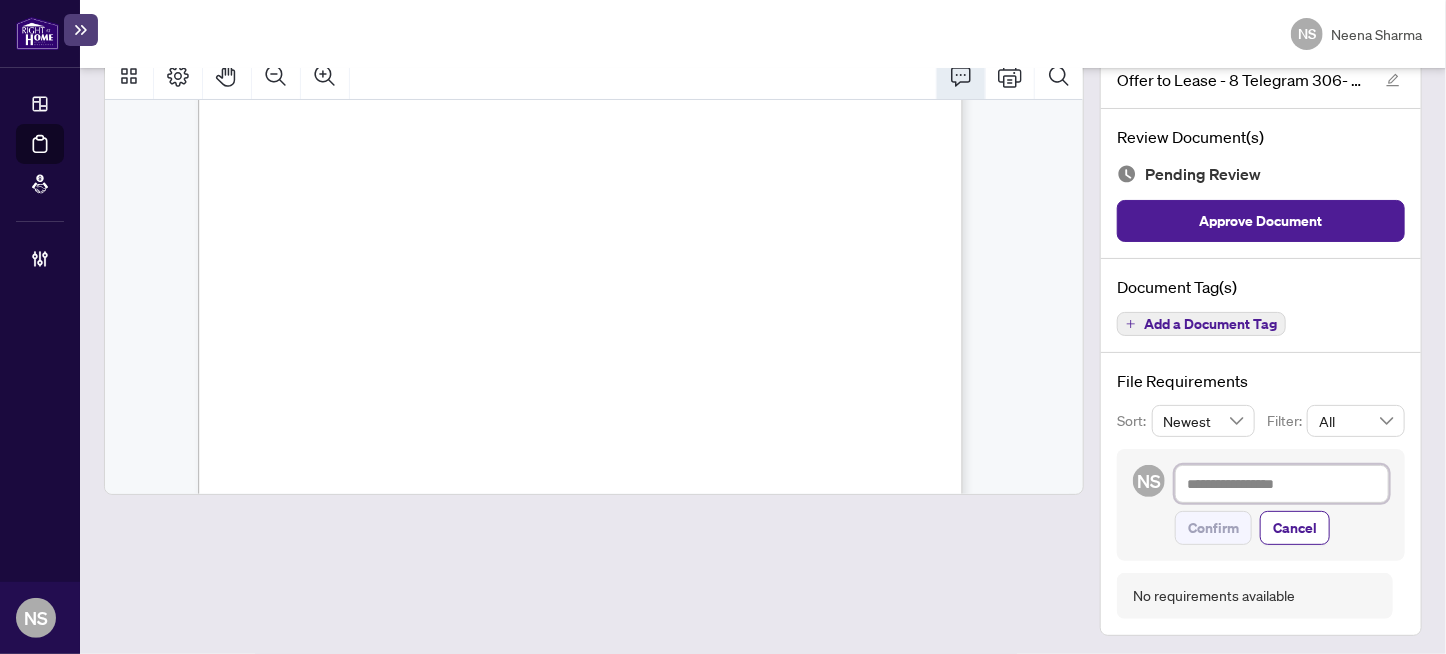 click at bounding box center (1282, 484) 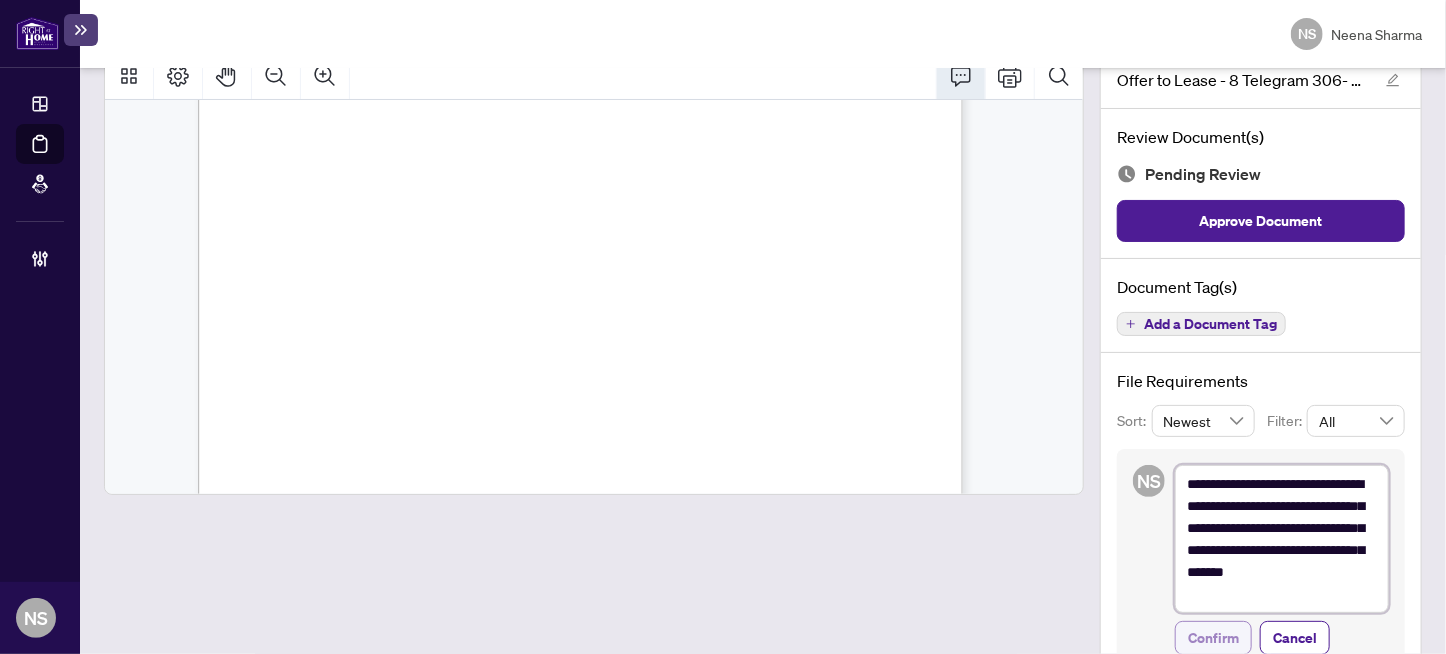 type on "**********" 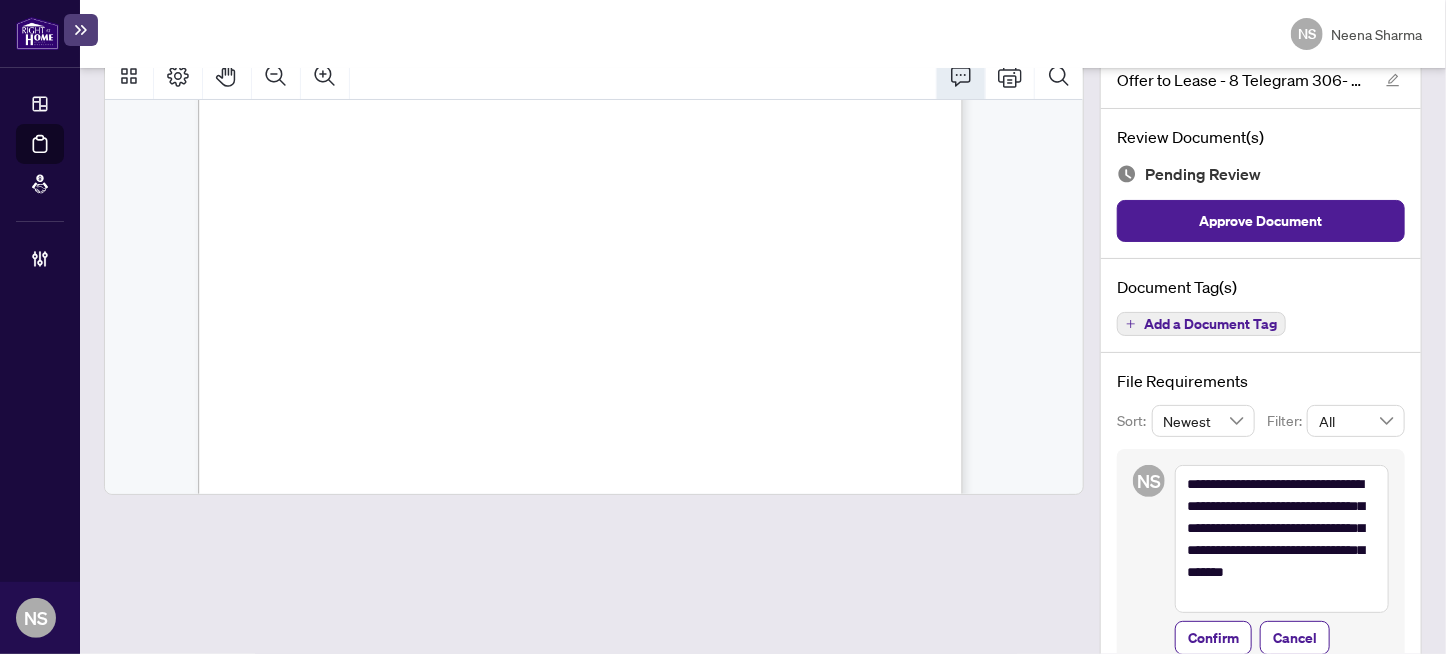 drag, startPoint x: 1195, startPoint y: 635, endPoint x: 1444, endPoint y: 588, distance: 253.39693 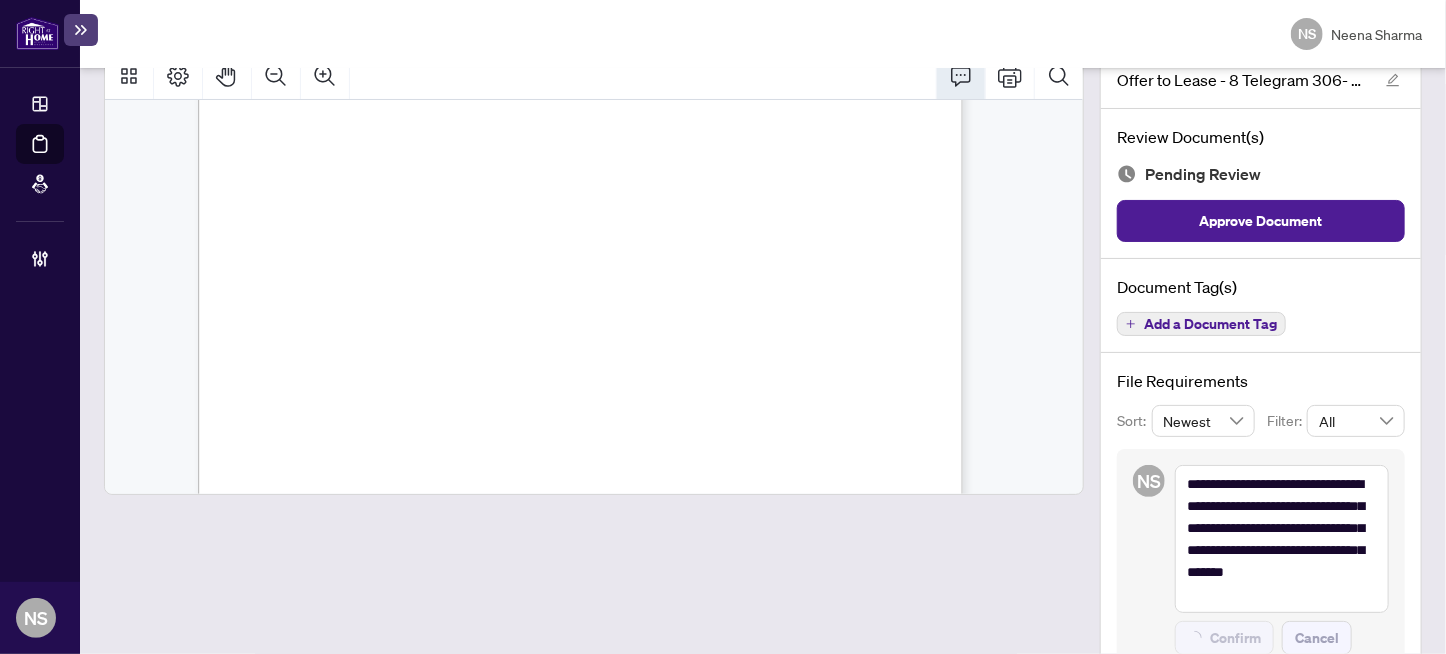 type on "**********" 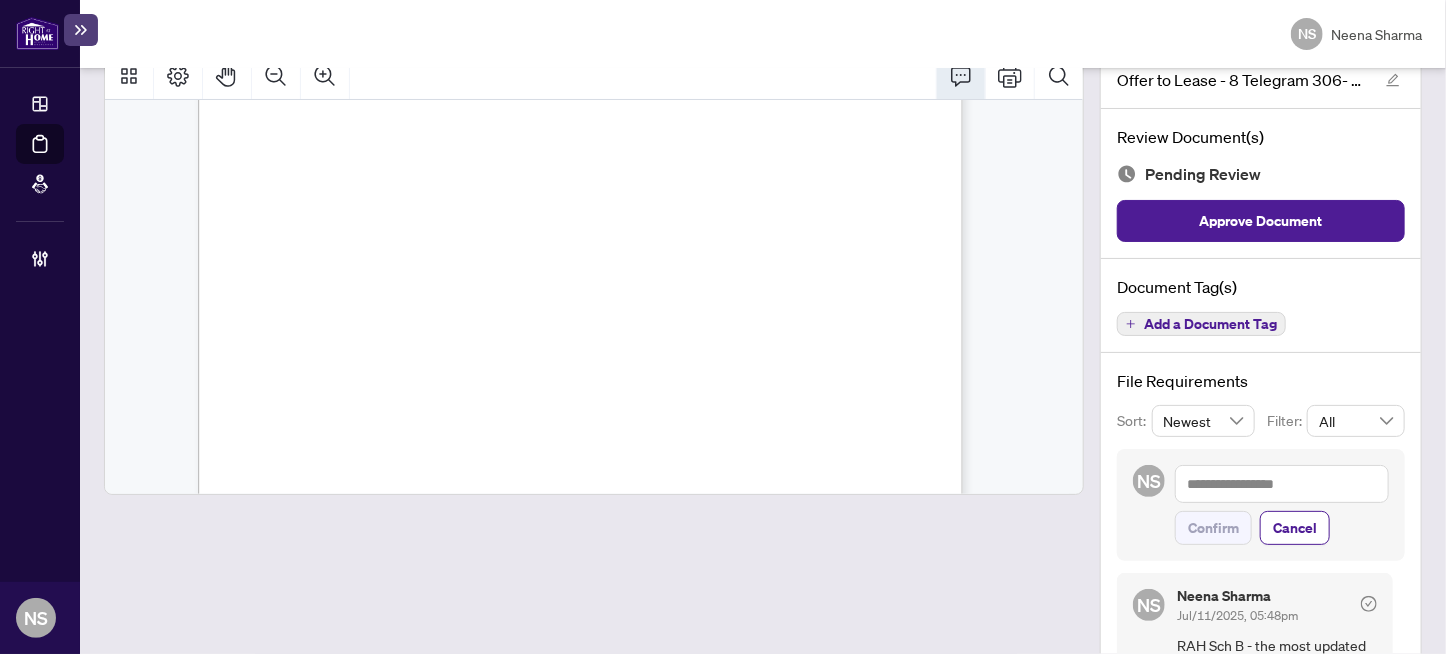 scroll, scrollTop: 8695, scrollLeft: 0, axis: vertical 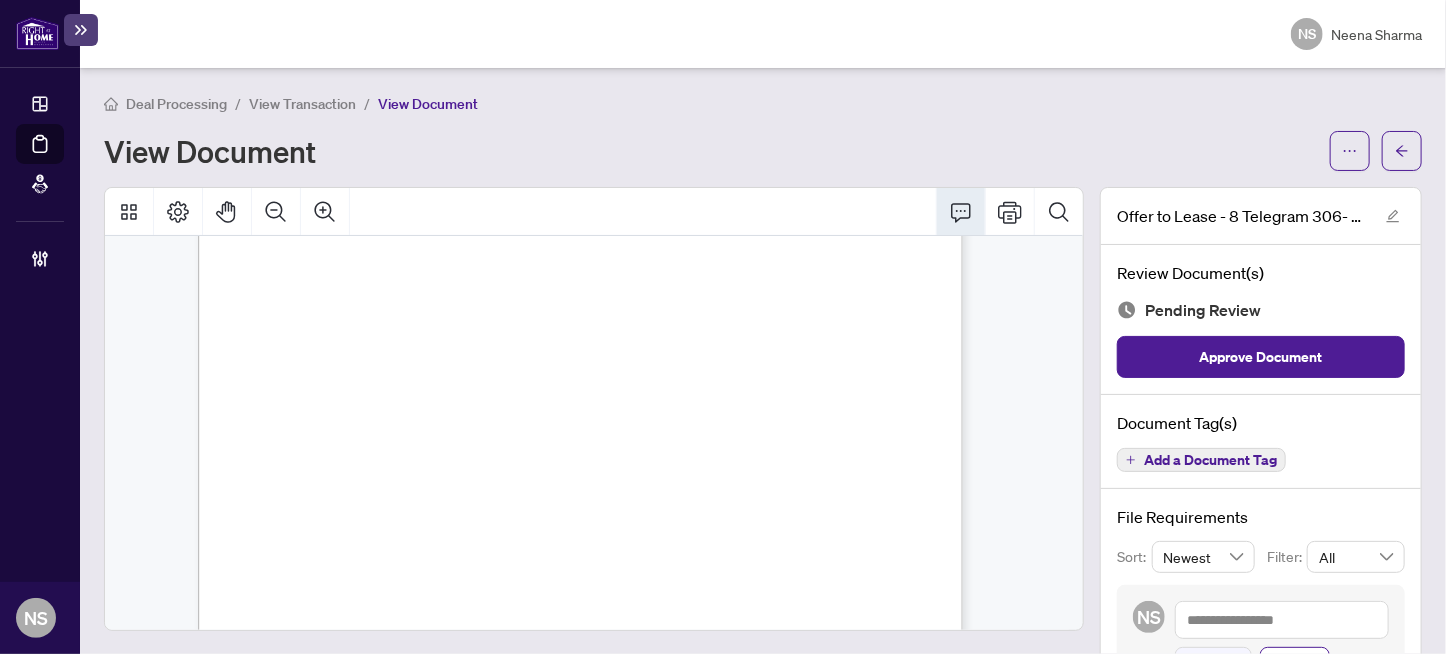 click 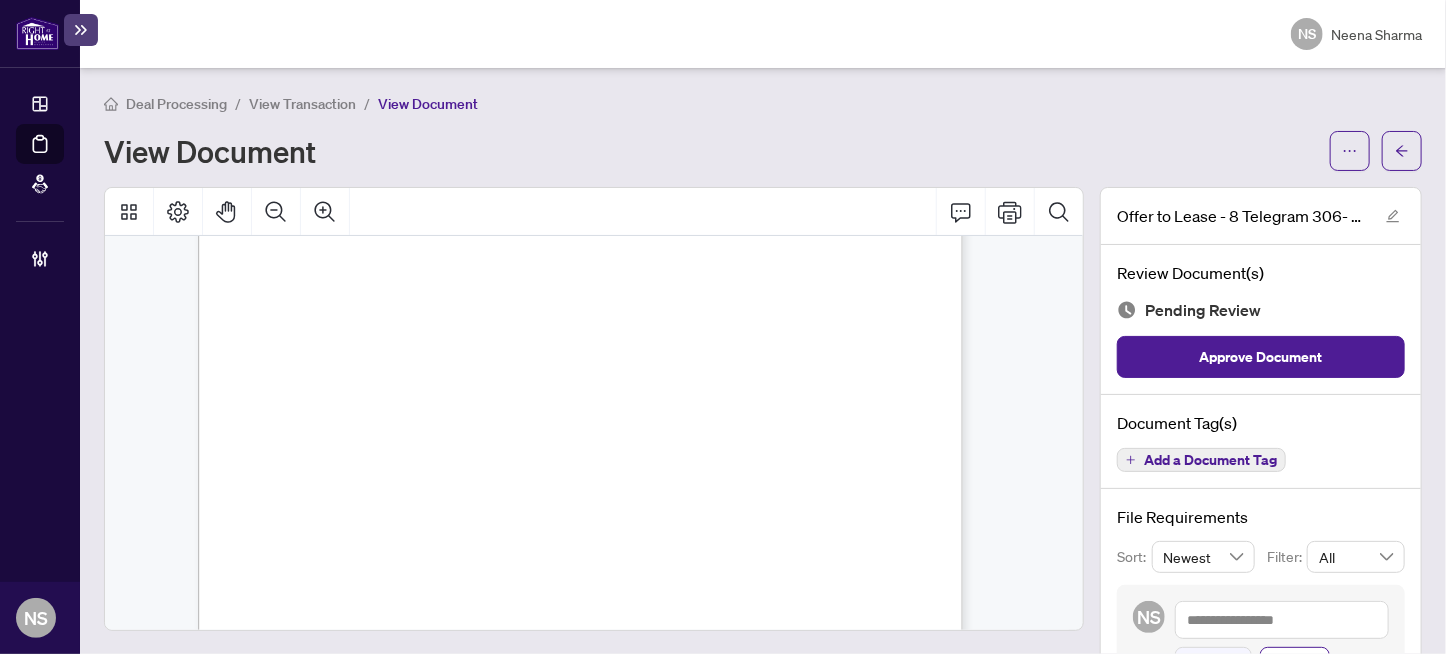 click on "The following appliances belonging to the Landlord are to remain on the premises for the Tenant's use: Fridge, Stove, Dishwasher," at bounding box center [580, 450] 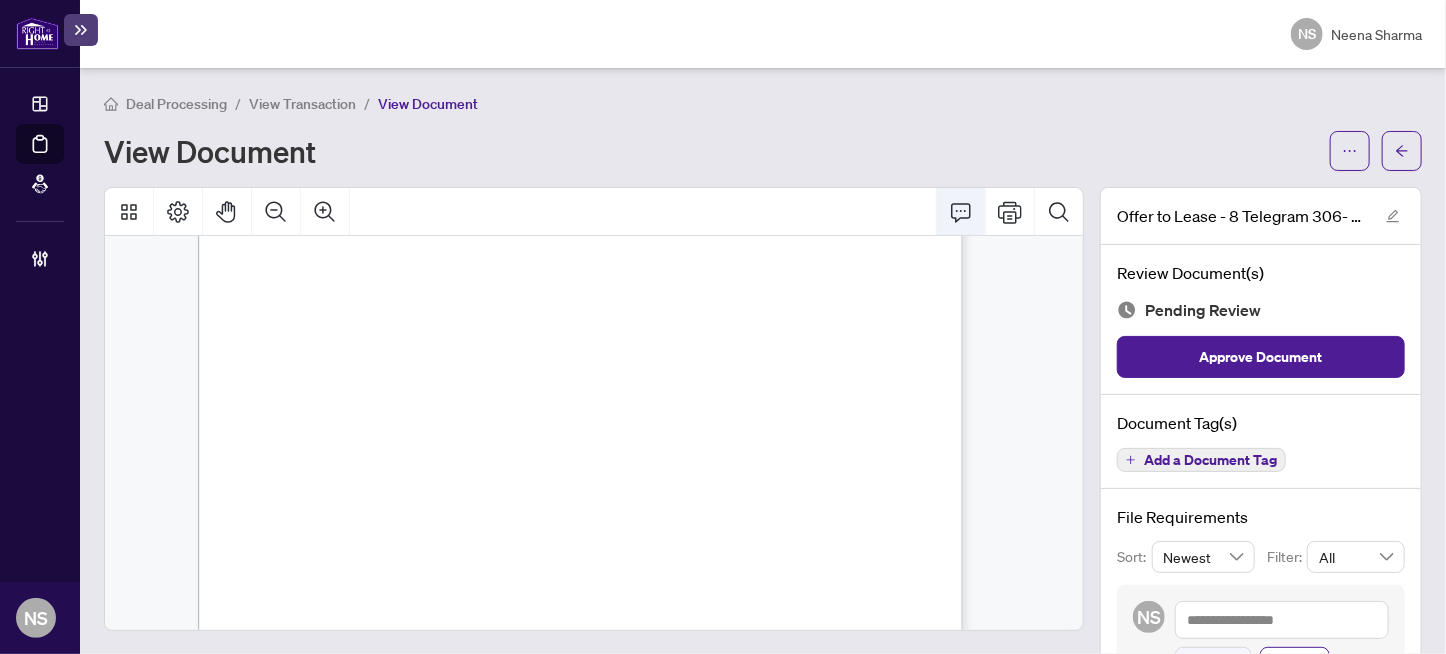 click 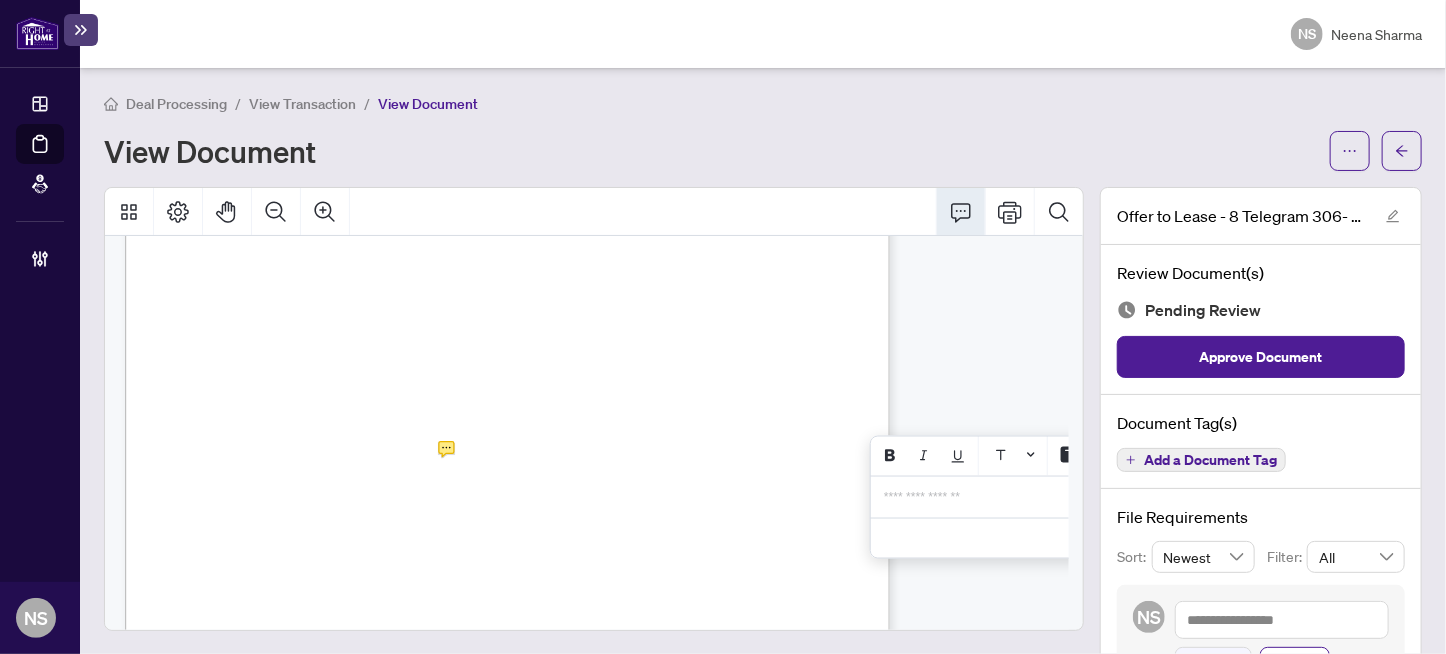 click on "**********" at bounding box center (1030, 497) 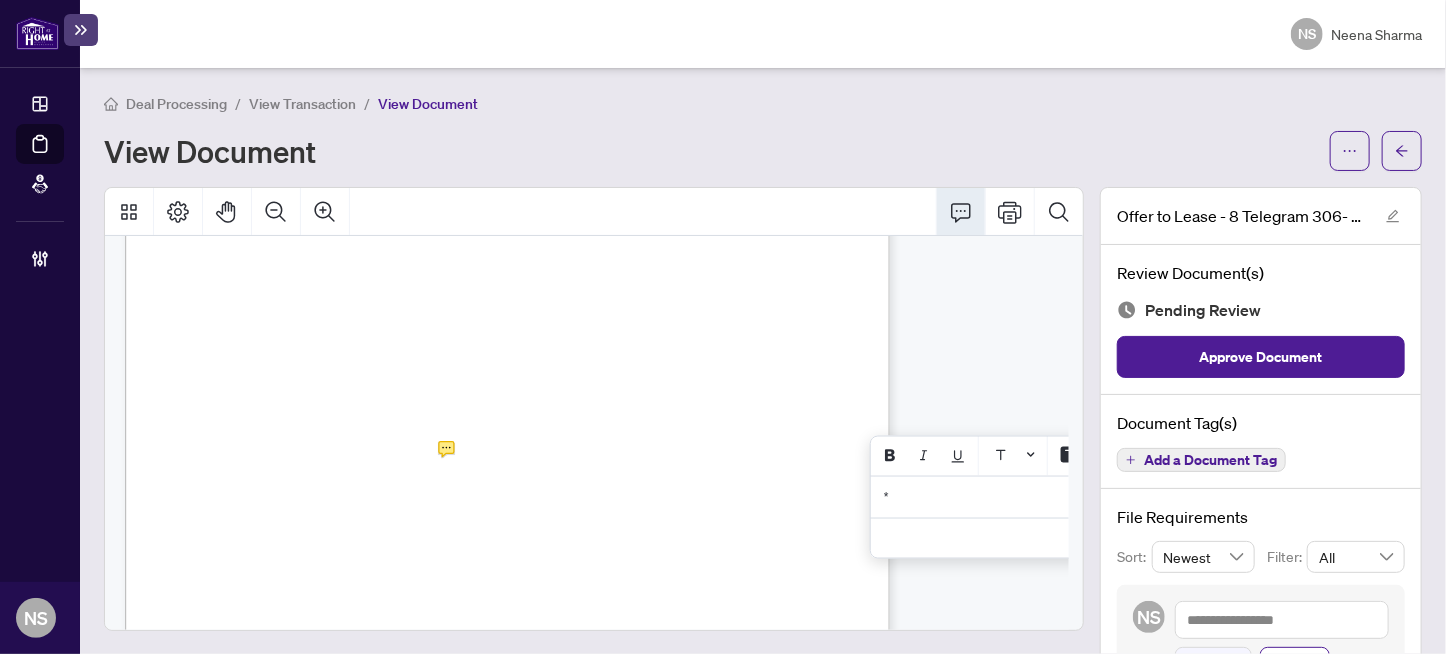 type 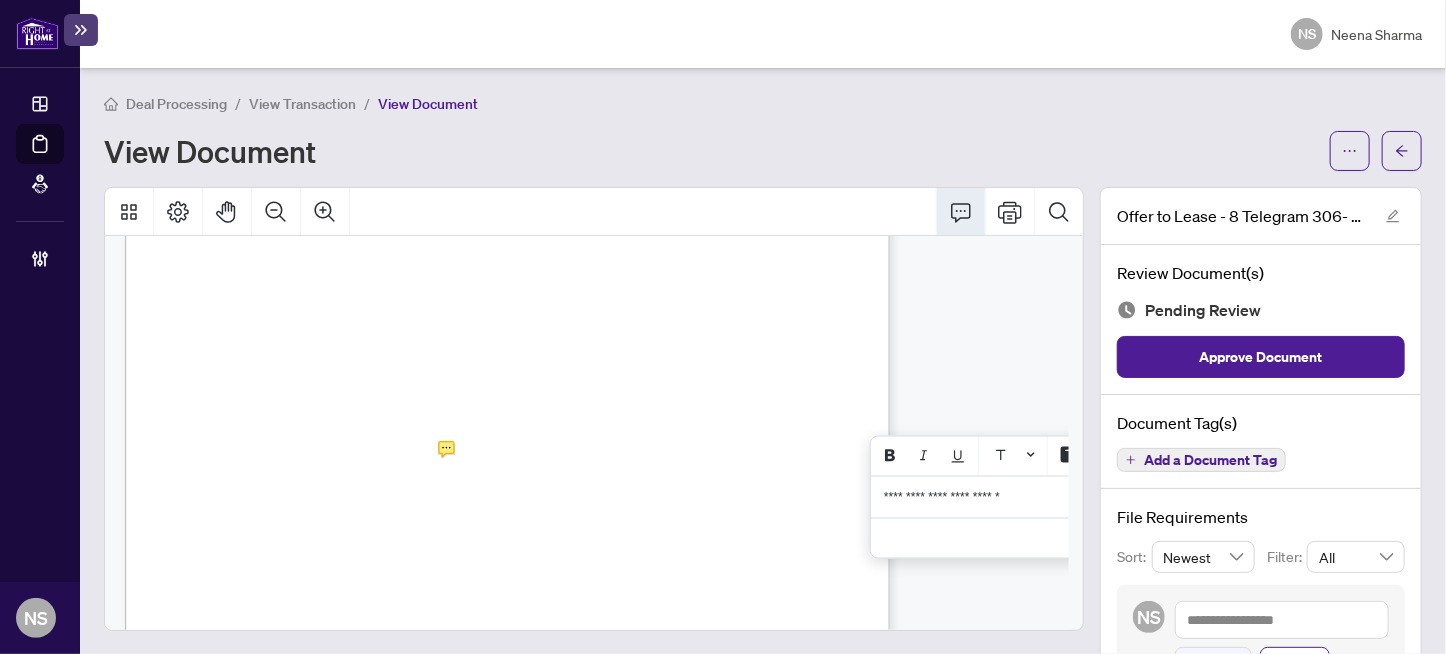 drag, startPoint x: 1033, startPoint y: 514, endPoint x: 880, endPoint y: 497, distance: 153.94154 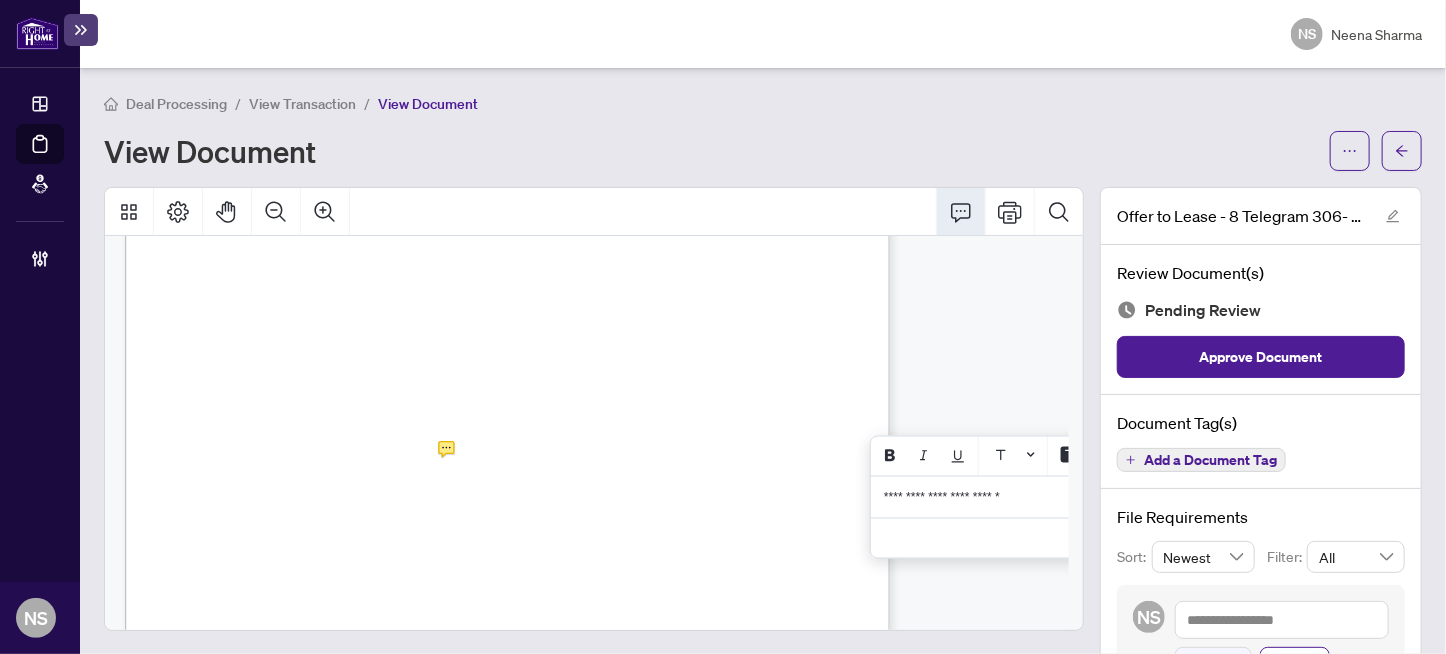 click on "**********" at bounding box center [1030, 497] 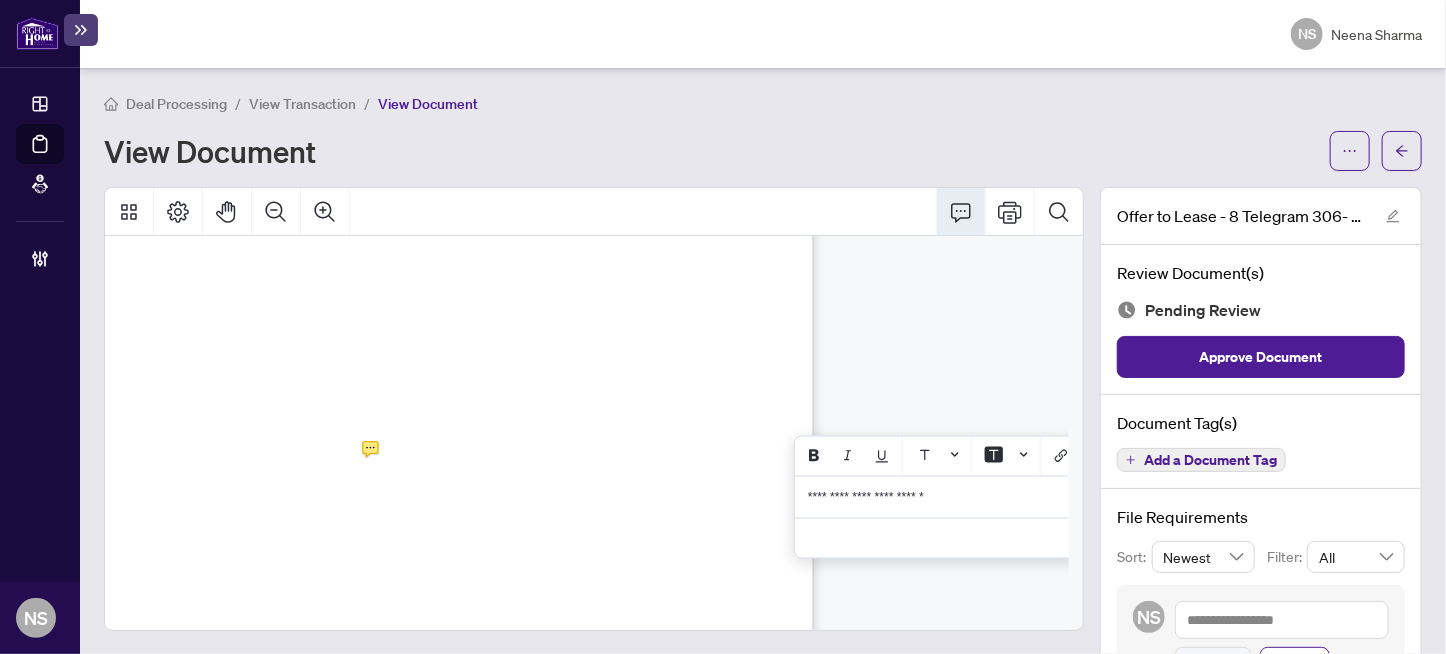 scroll, scrollTop: 6195, scrollLeft: 94, axis: both 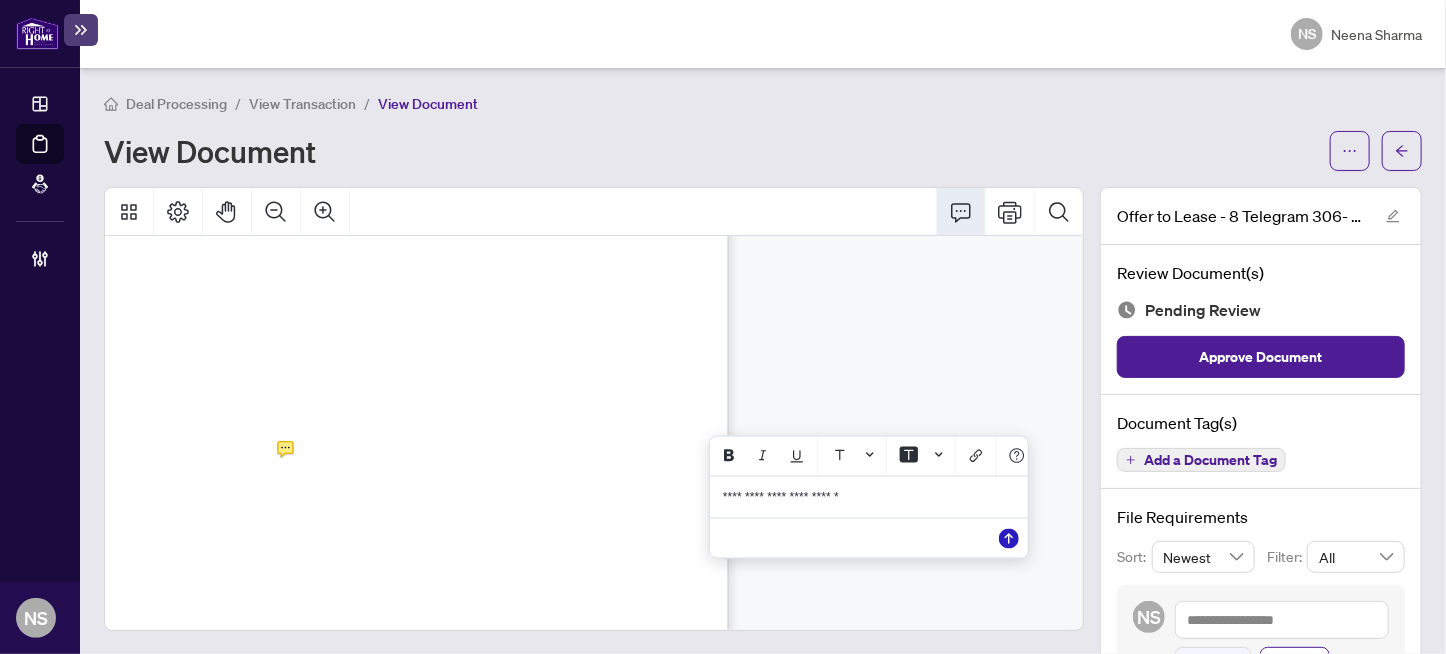 click 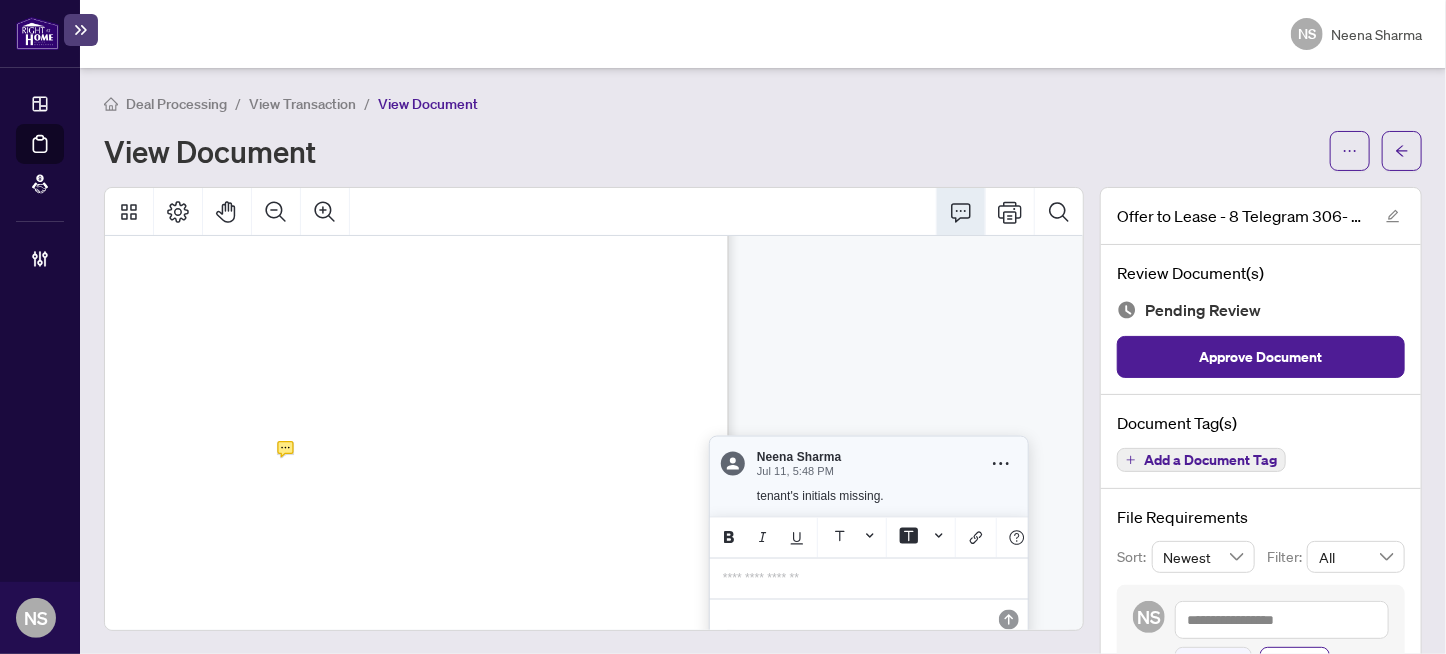 scroll, scrollTop: 6195, scrollLeft: 76, axis: both 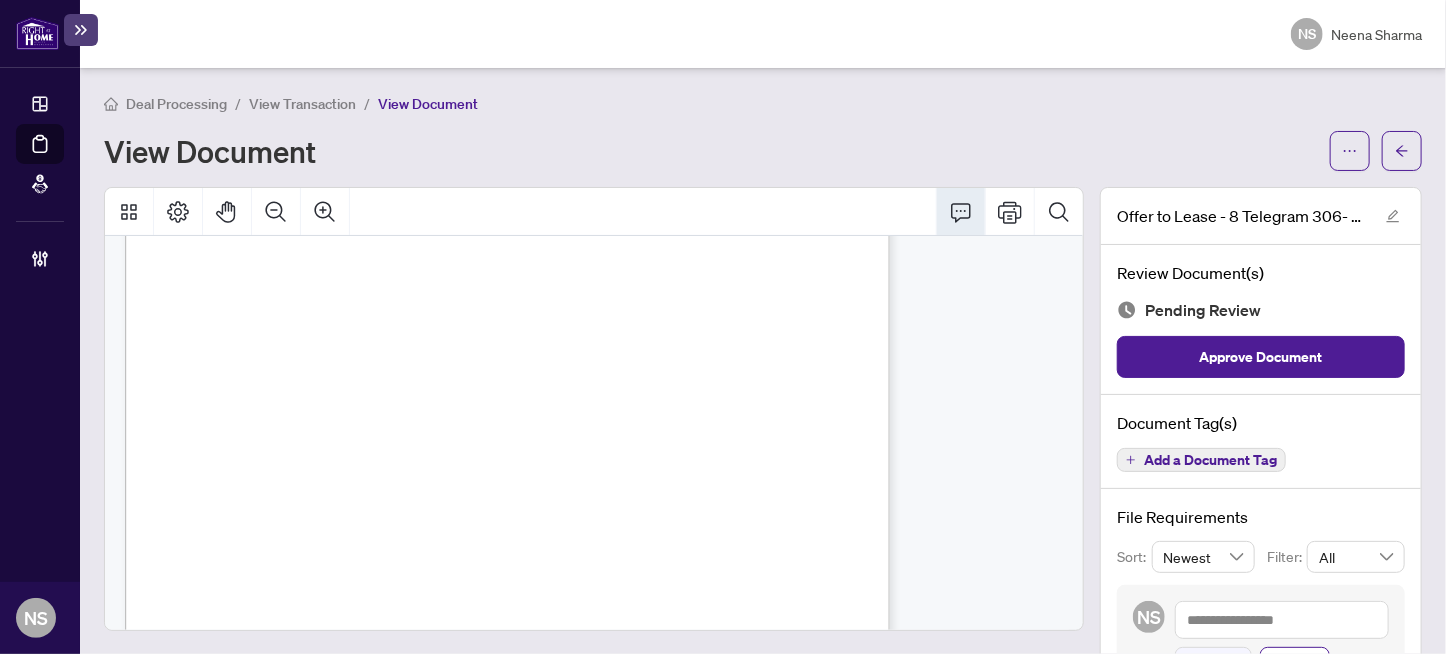 click 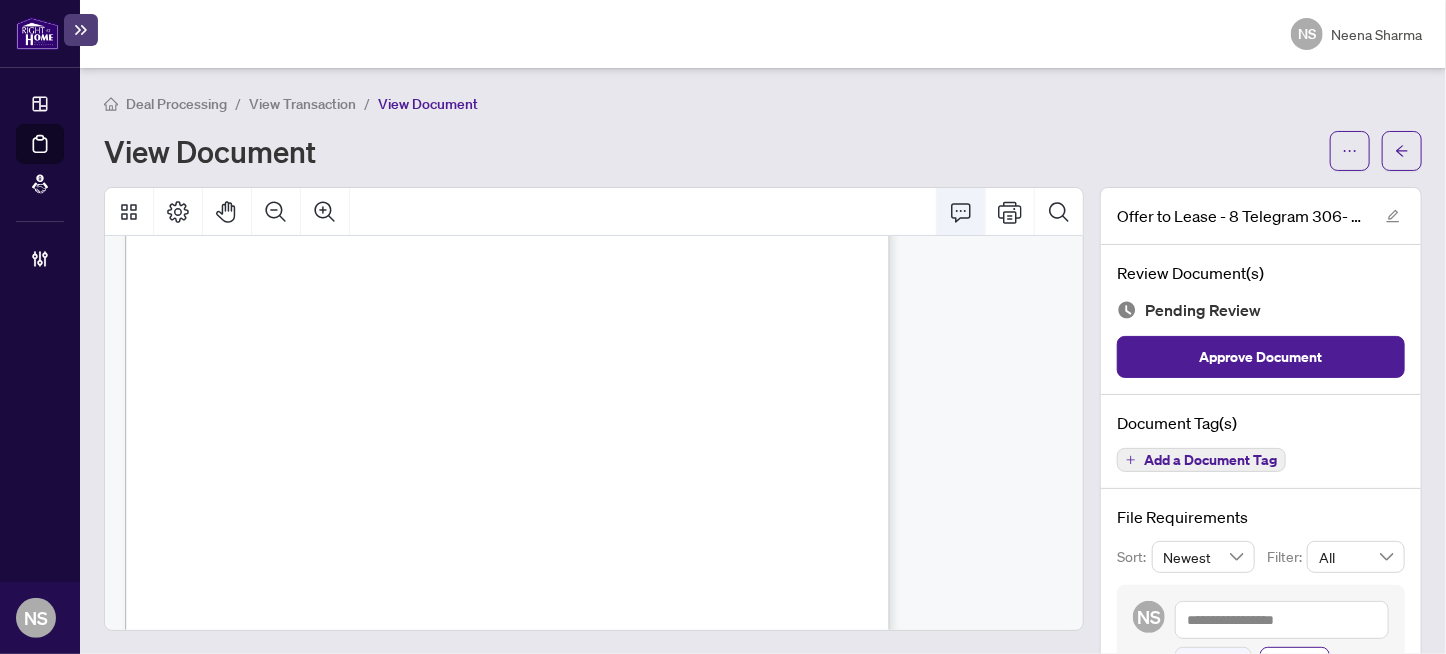 click 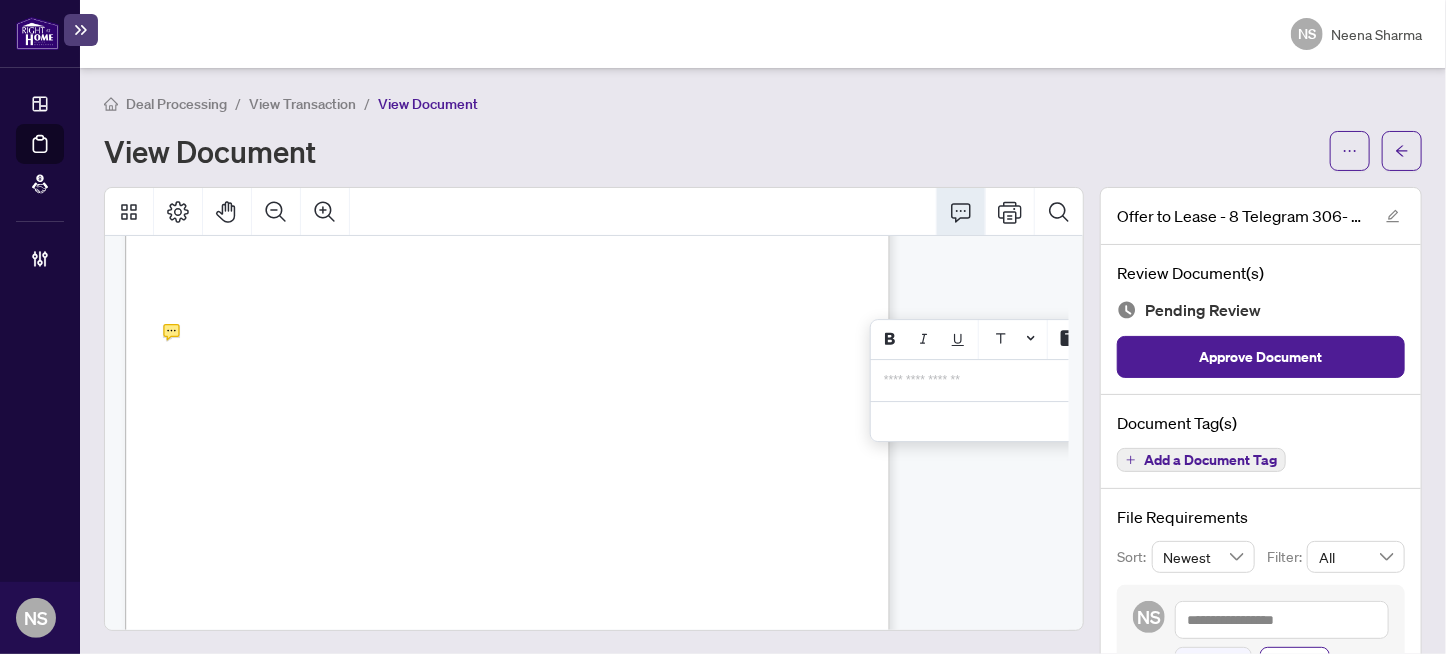 click on "**********" at bounding box center [1030, 380] 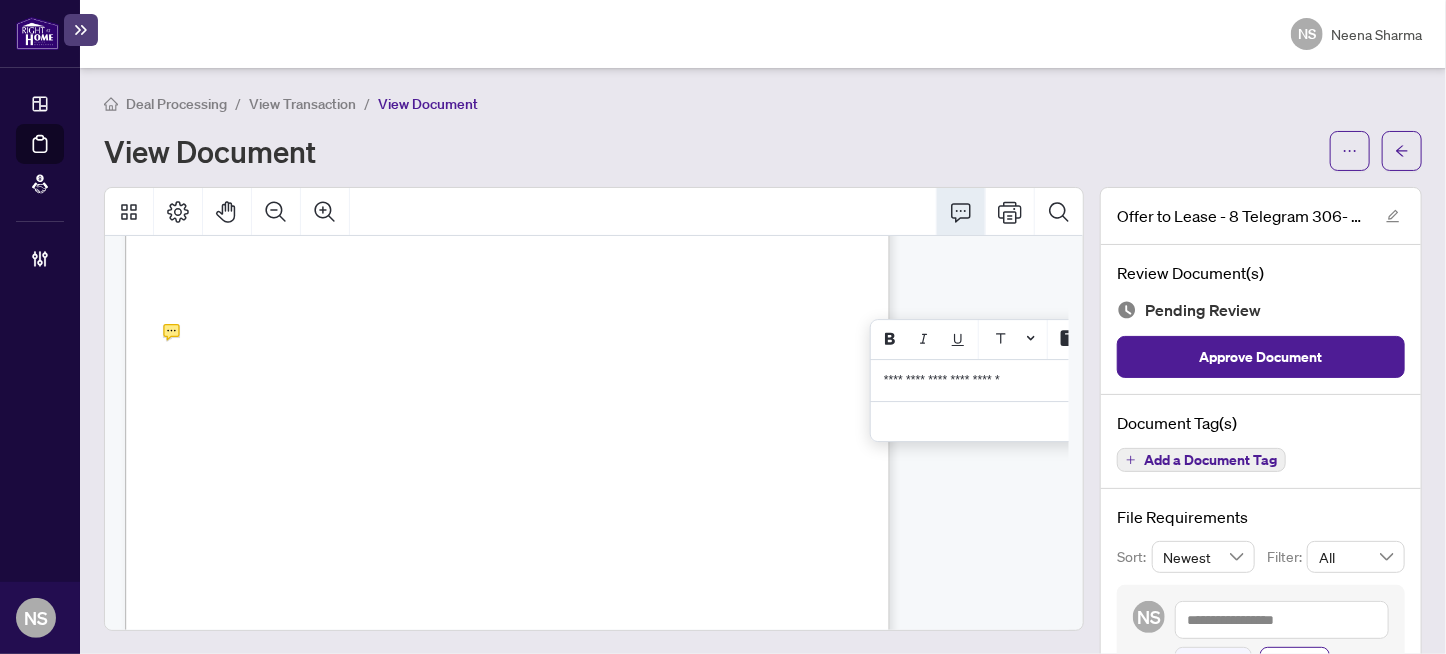 scroll, scrollTop: 5295, scrollLeft: 164, axis: both 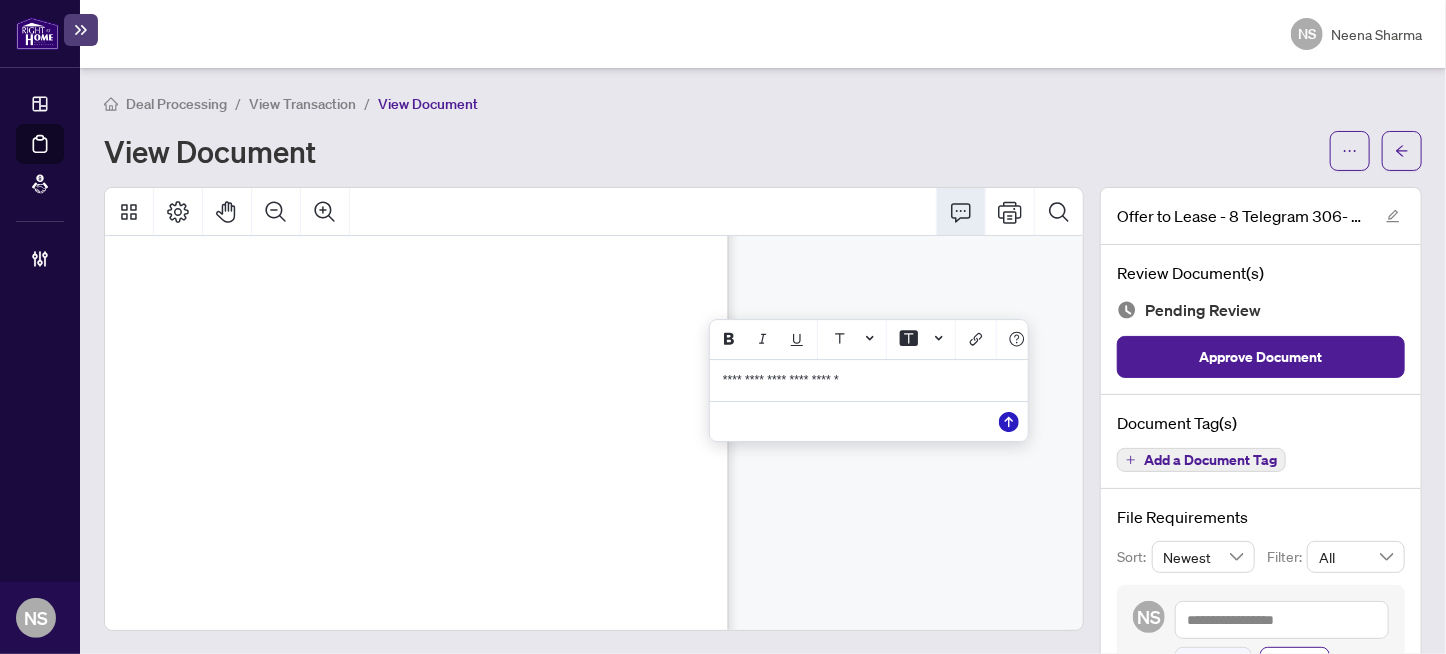 click 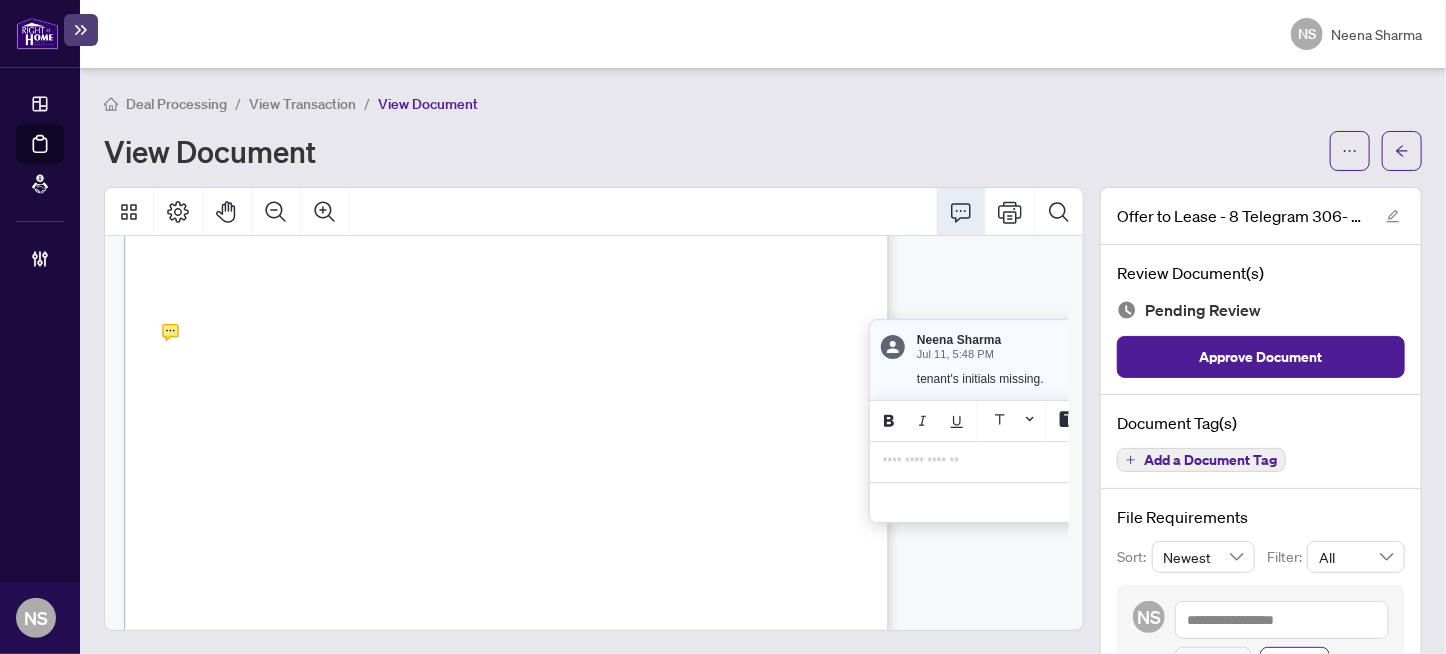 scroll, scrollTop: 5295, scrollLeft: 0, axis: vertical 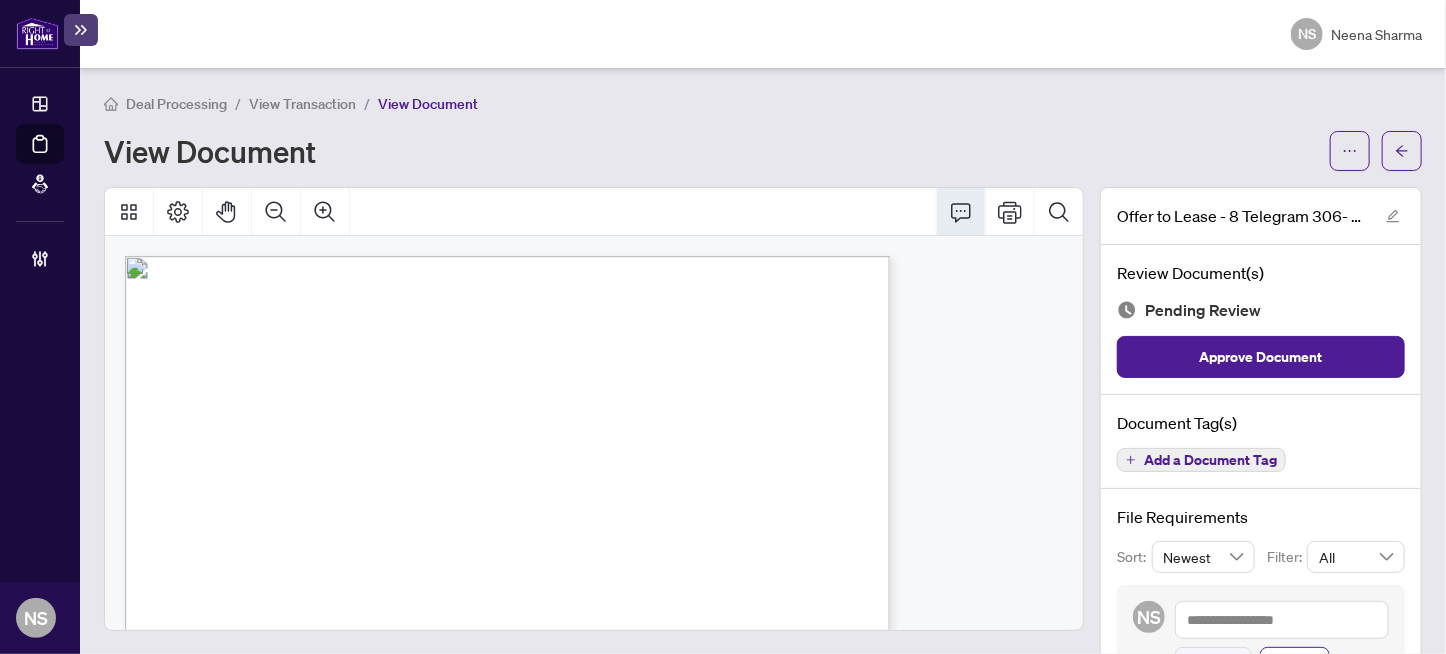 click on "Add a Document Tag" at bounding box center [1210, 460] 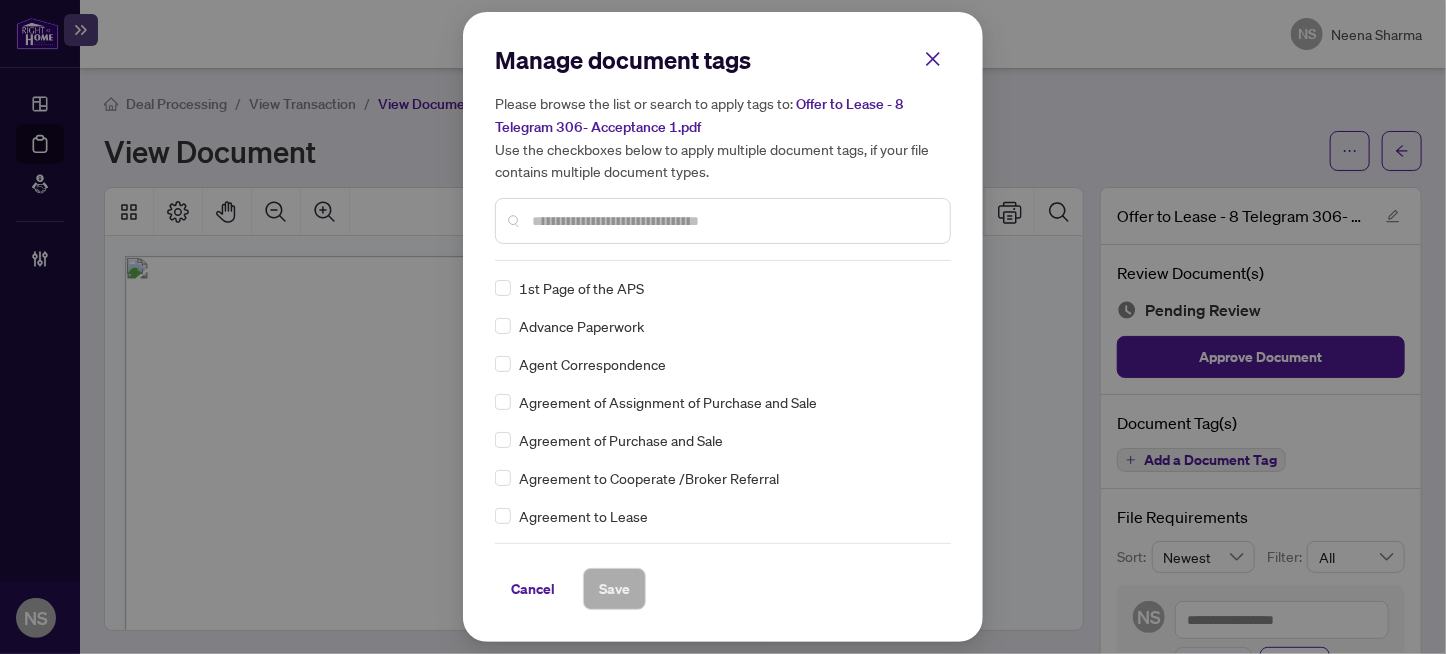 click at bounding box center [733, 221] 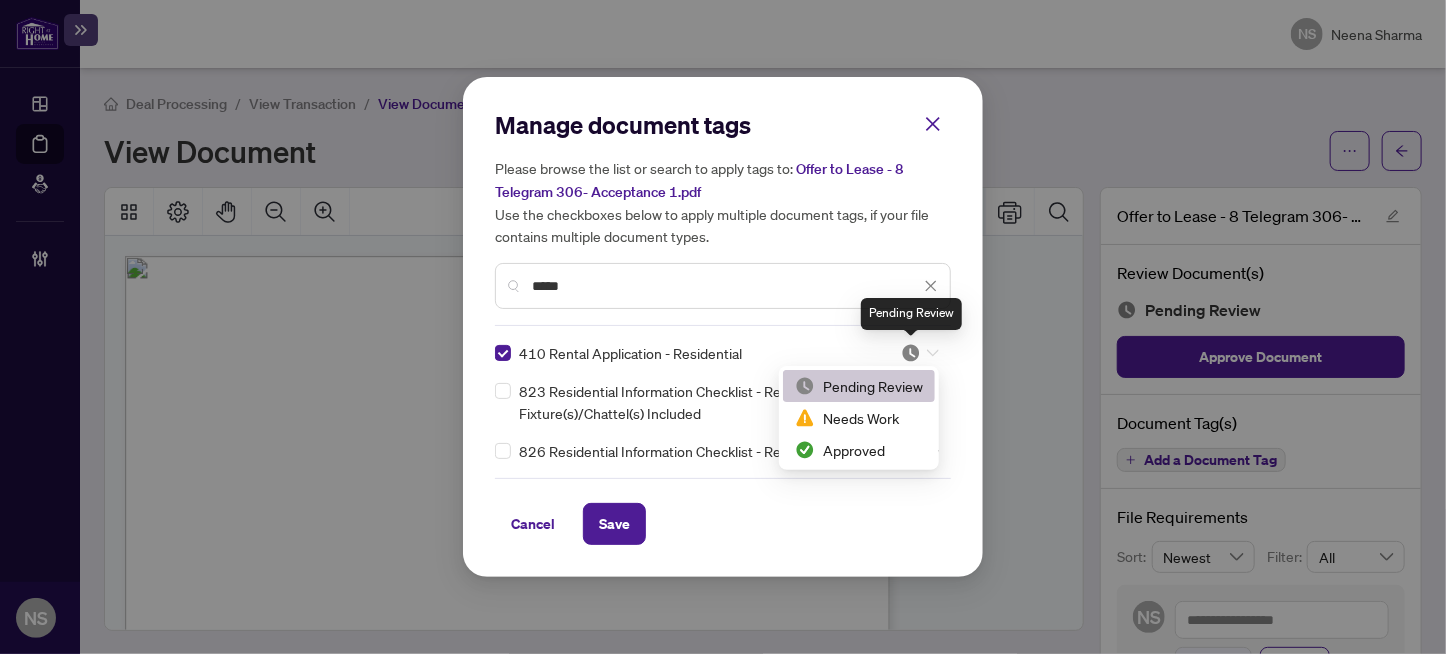 drag, startPoint x: 914, startPoint y: 345, endPoint x: 902, endPoint y: 432, distance: 87.823685 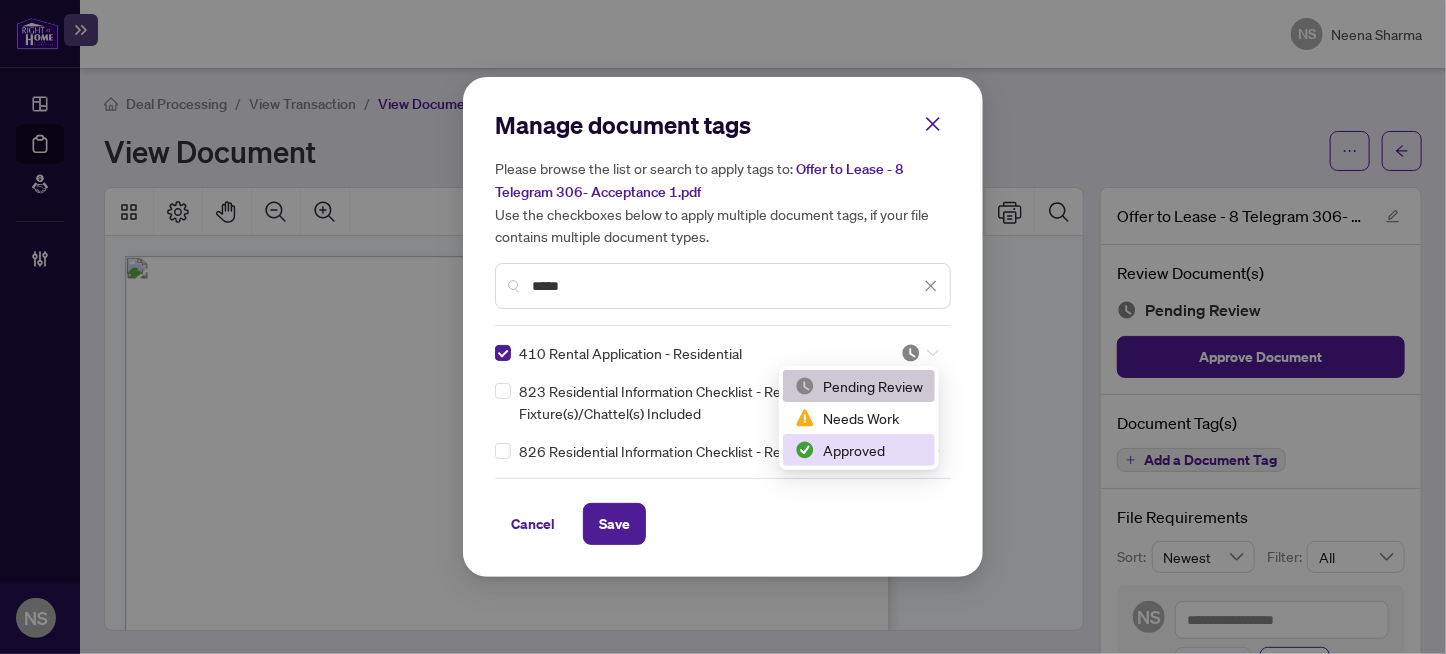 click on "Approved" at bounding box center [859, 450] 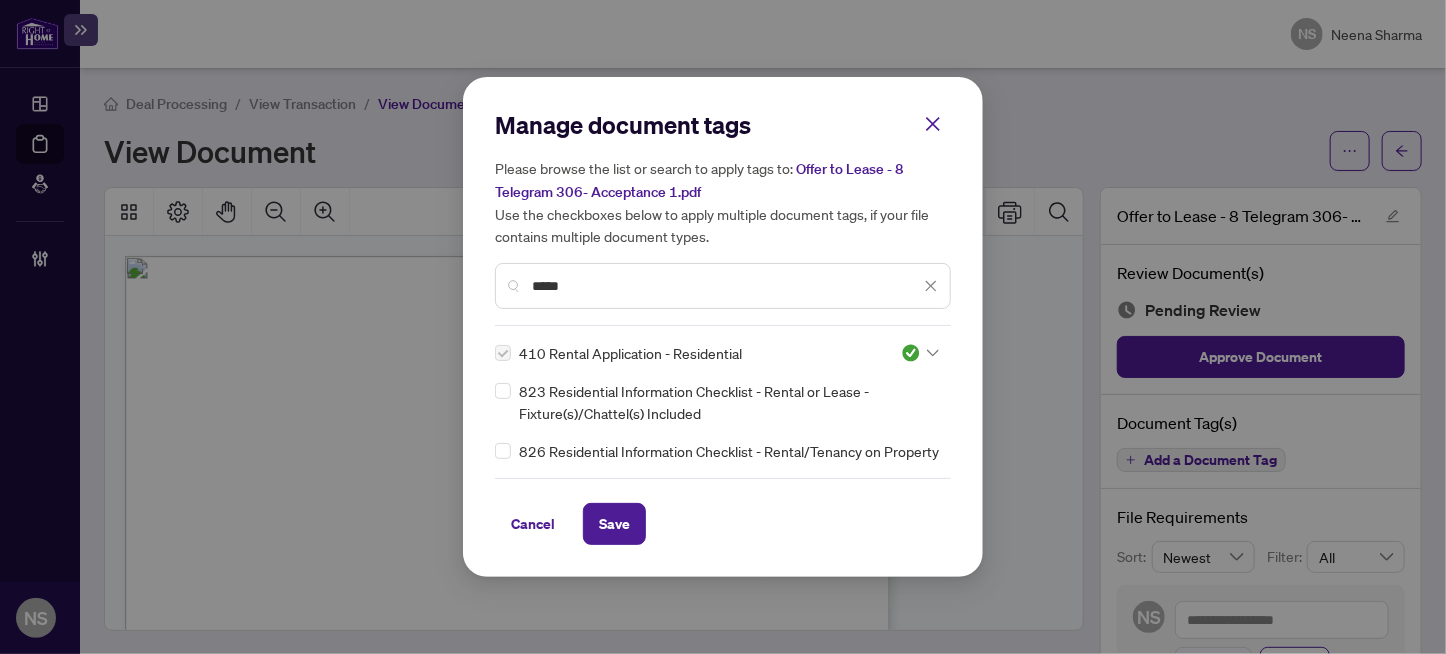 drag, startPoint x: 603, startPoint y: 282, endPoint x: 286, endPoint y: 316, distance: 318.8181 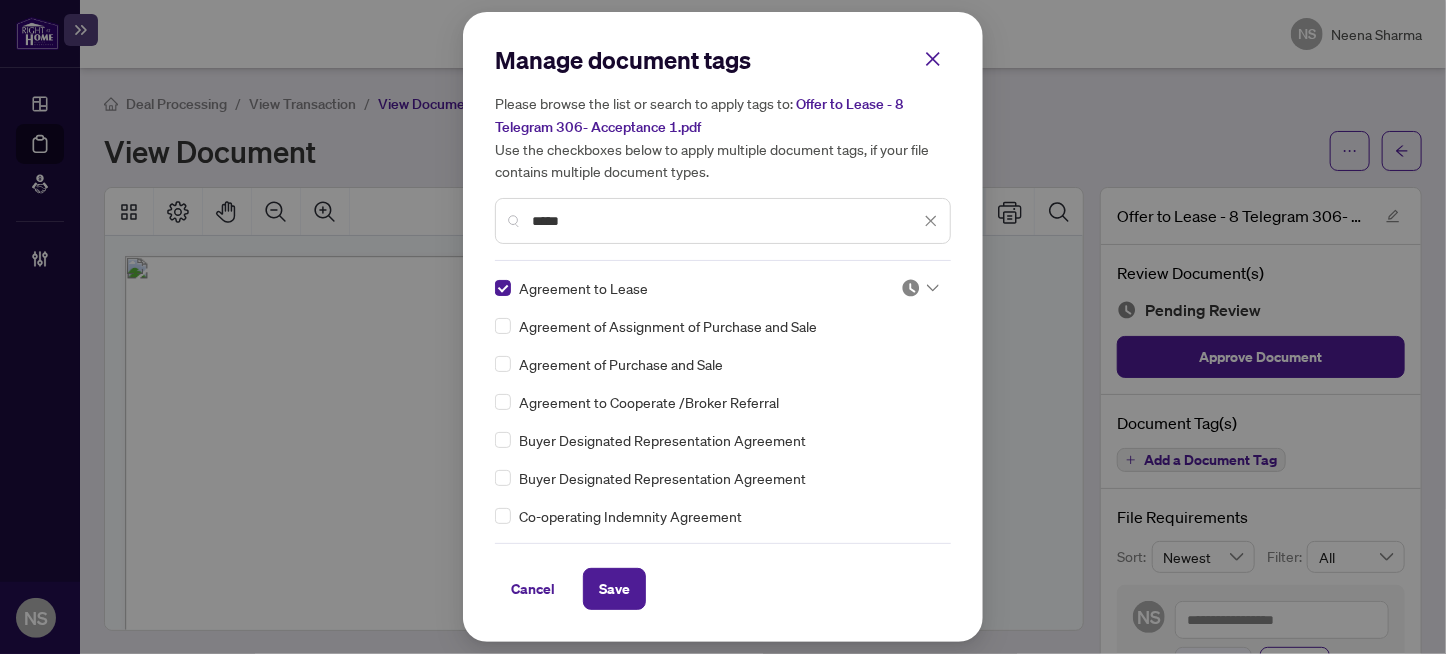 click at bounding box center (911, 288) 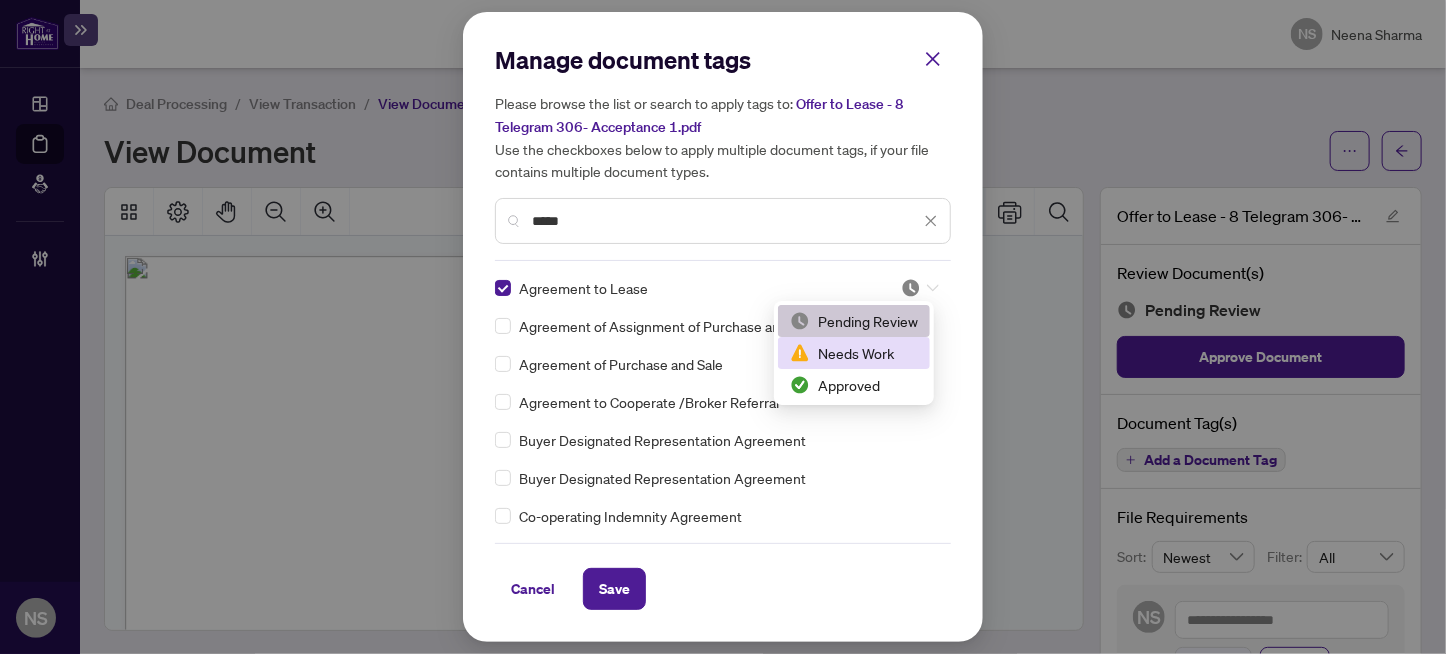 click on "Needs Work" at bounding box center [854, 353] 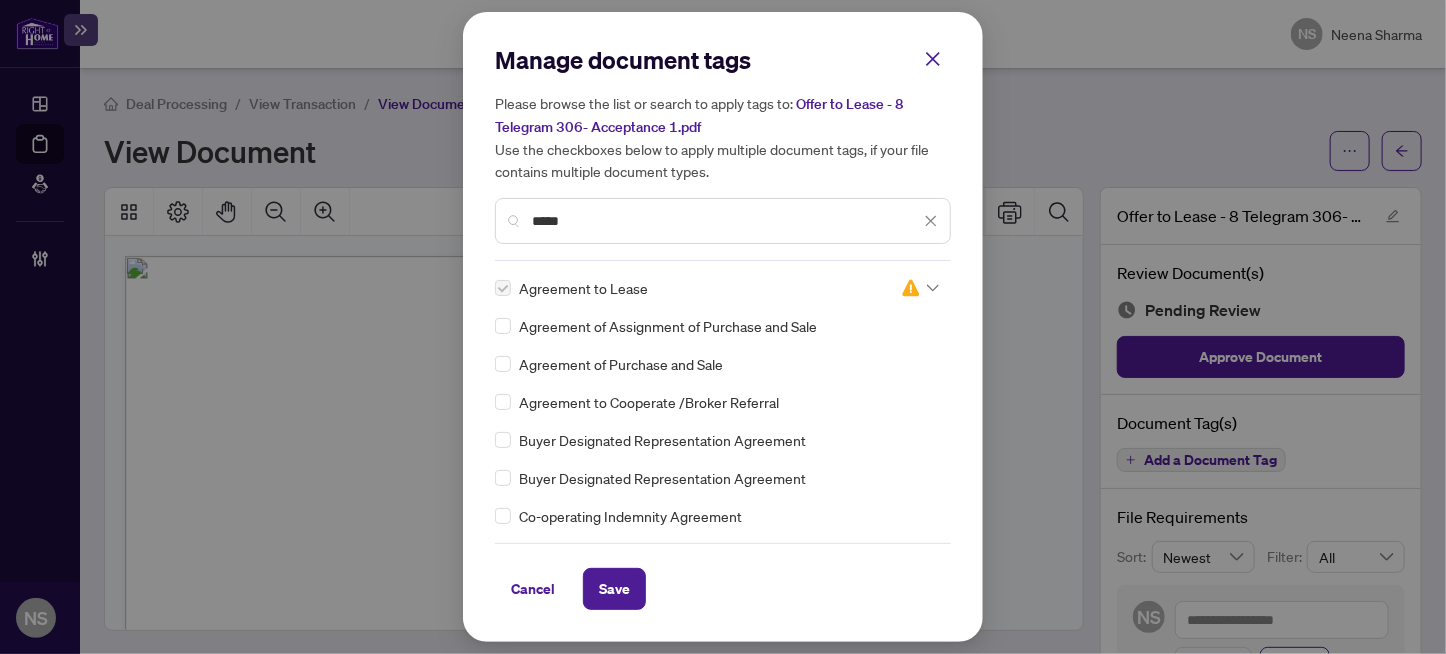 drag, startPoint x: 587, startPoint y: 224, endPoint x: 251, endPoint y: 226, distance: 336.00595 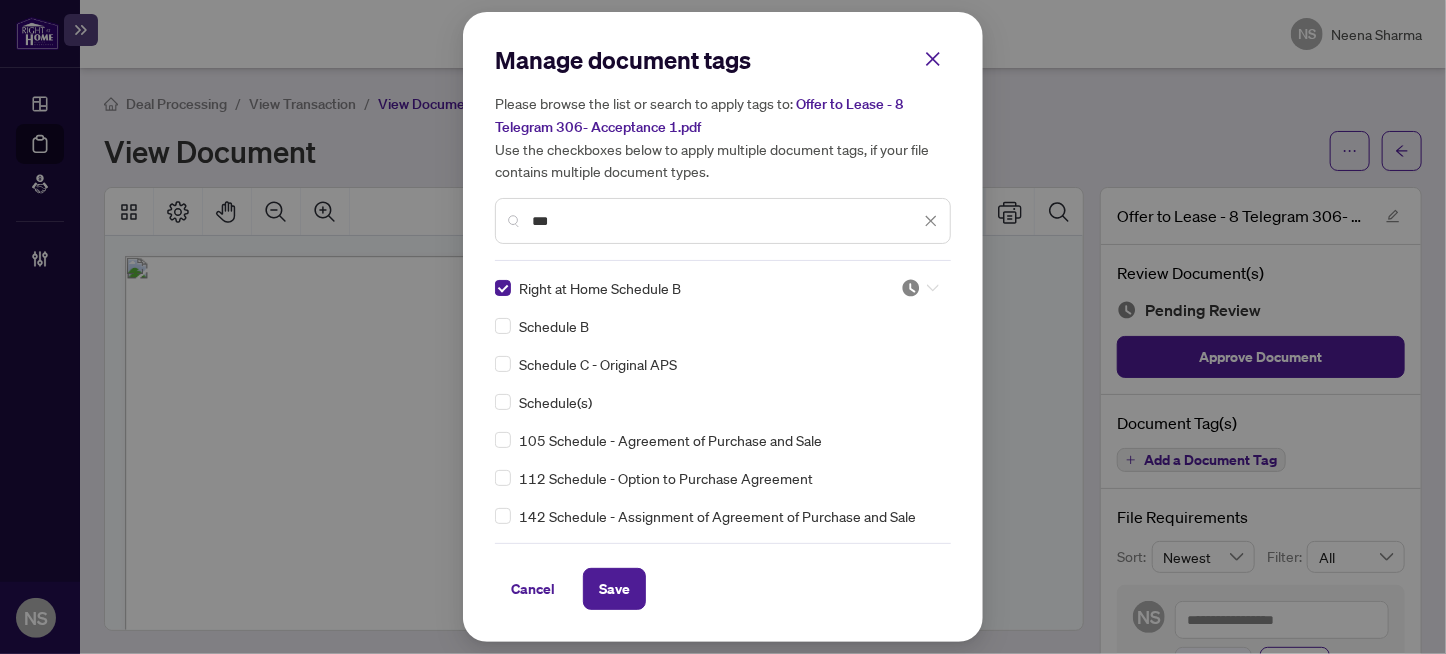 click at bounding box center [911, 288] 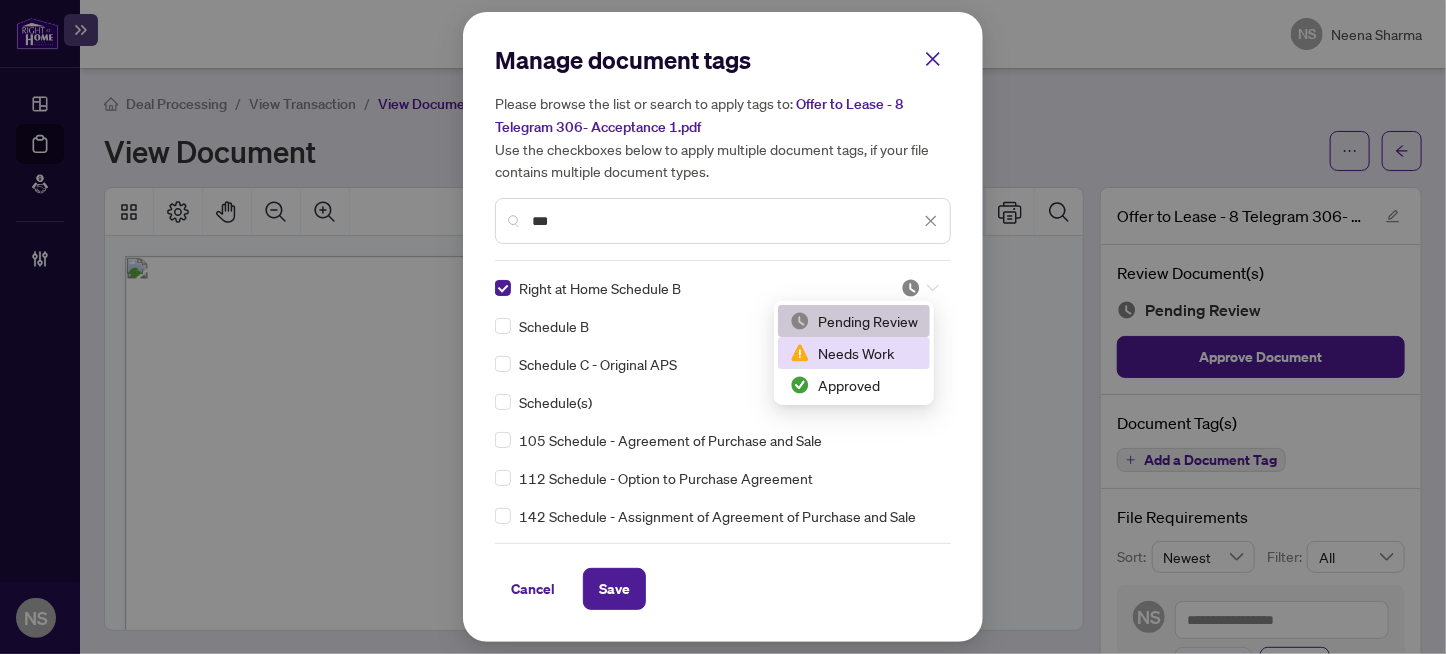 click on "Needs Work" at bounding box center (854, 353) 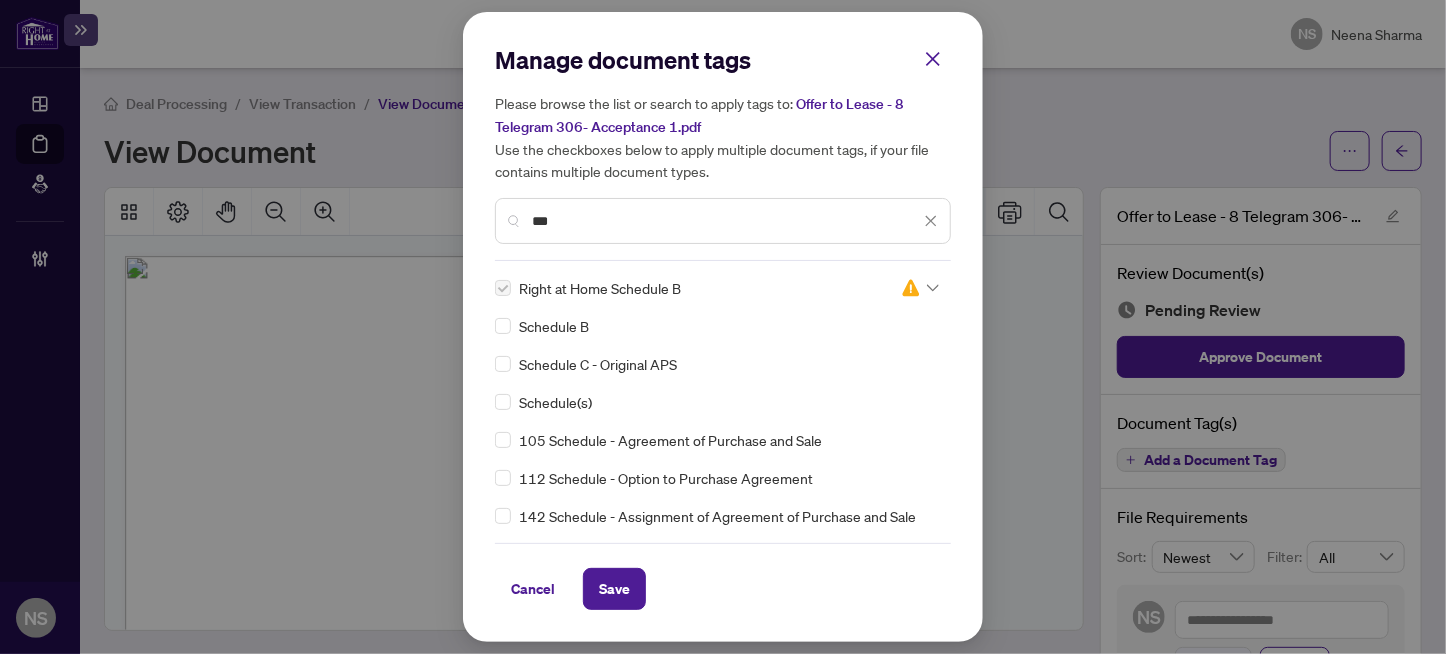 drag, startPoint x: 569, startPoint y: 220, endPoint x: 396, endPoint y: 236, distance: 173.73831 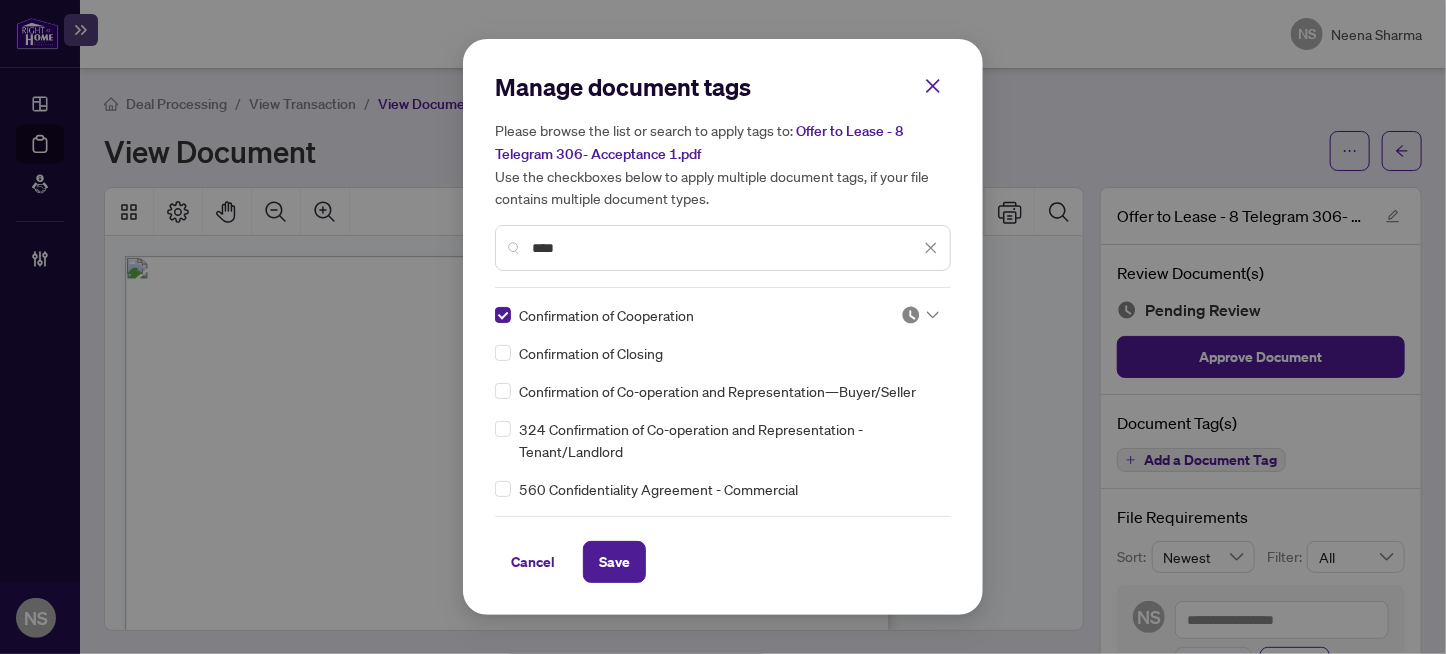 click at bounding box center (911, 315) 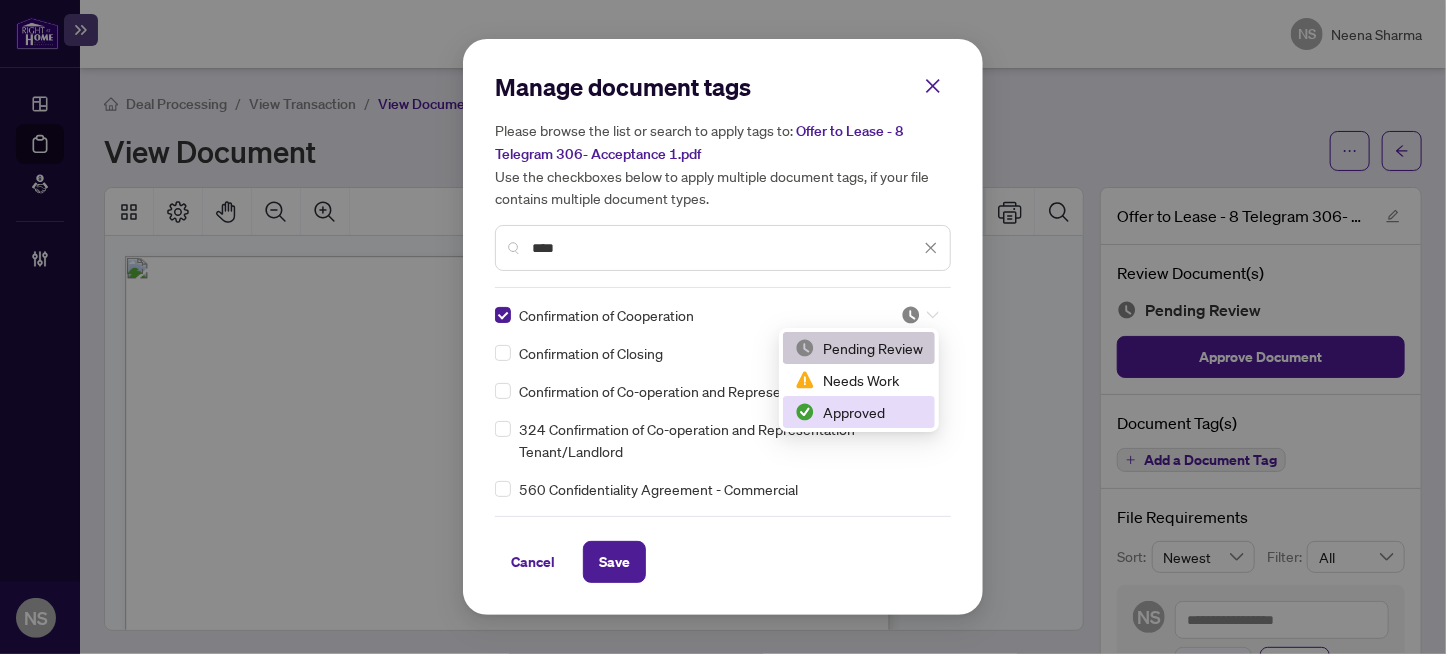 click on "Approved" at bounding box center (859, 412) 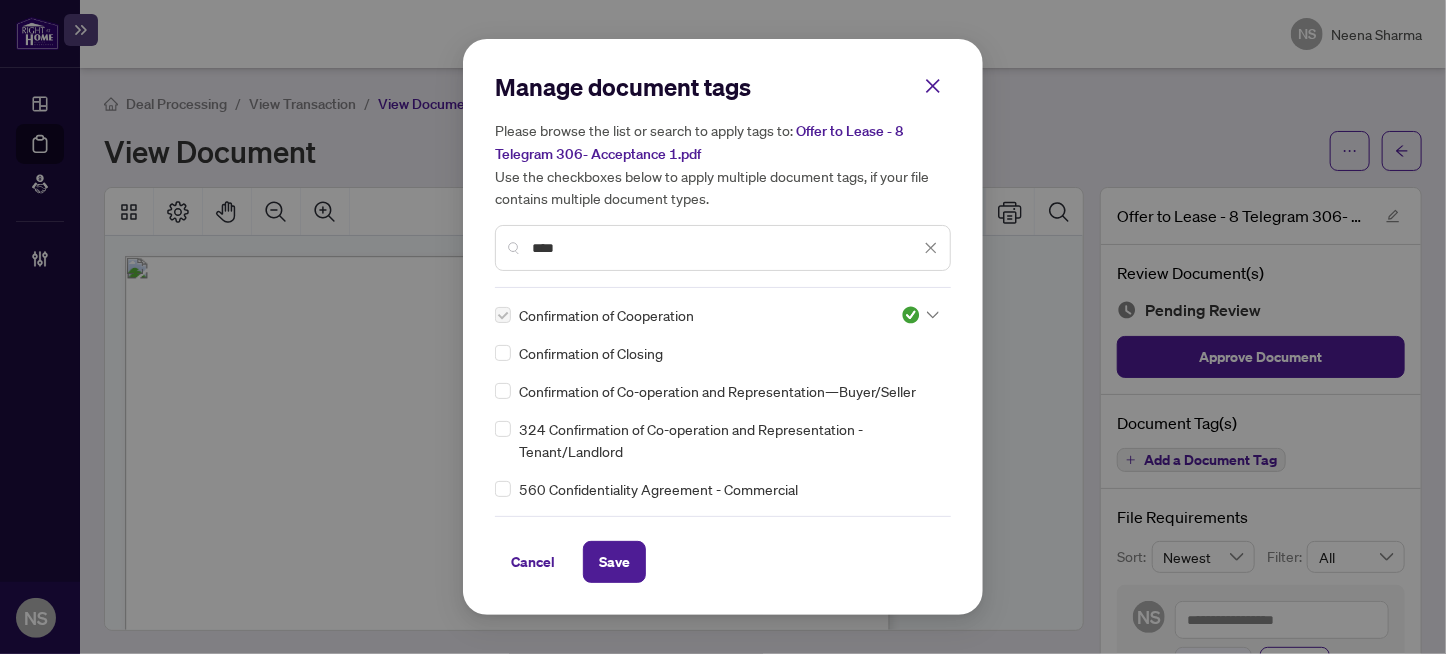 drag, startPoint x: 611, startPoint y: 249, endPoint x: 279, endPoint y: 258, distance: 332.12198 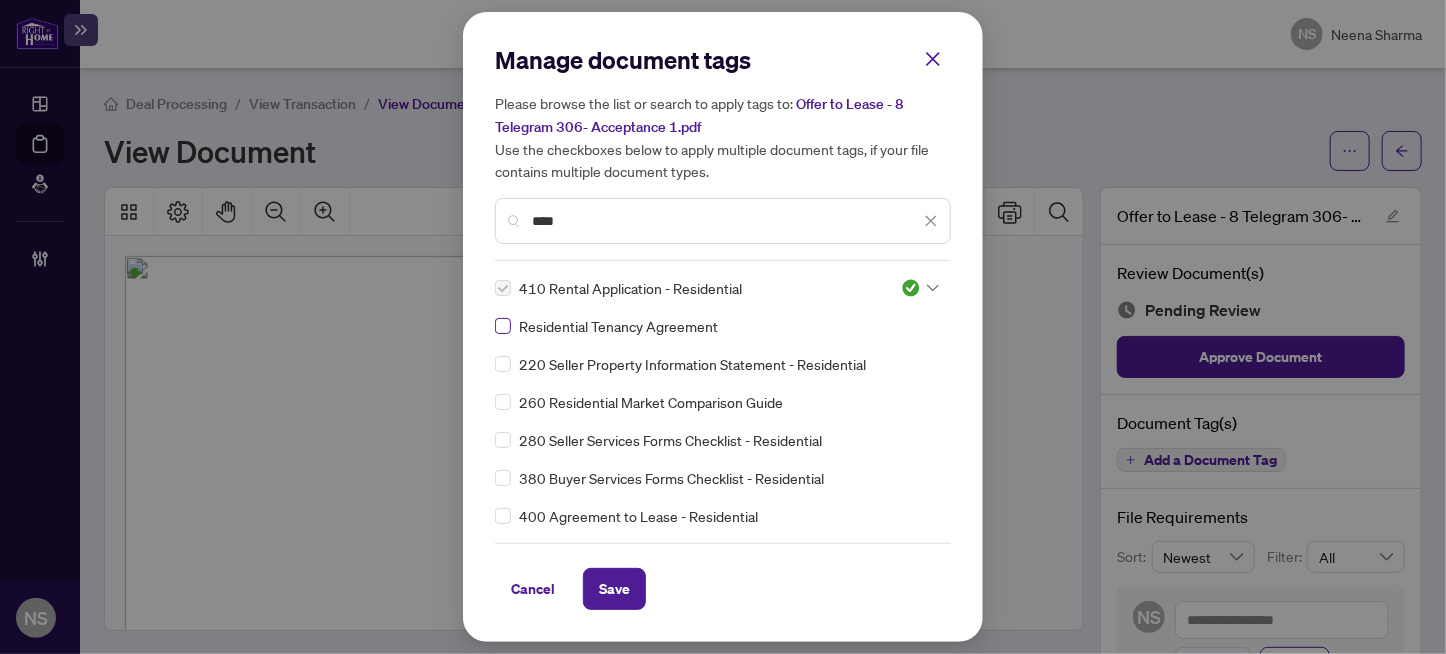 type on "****" 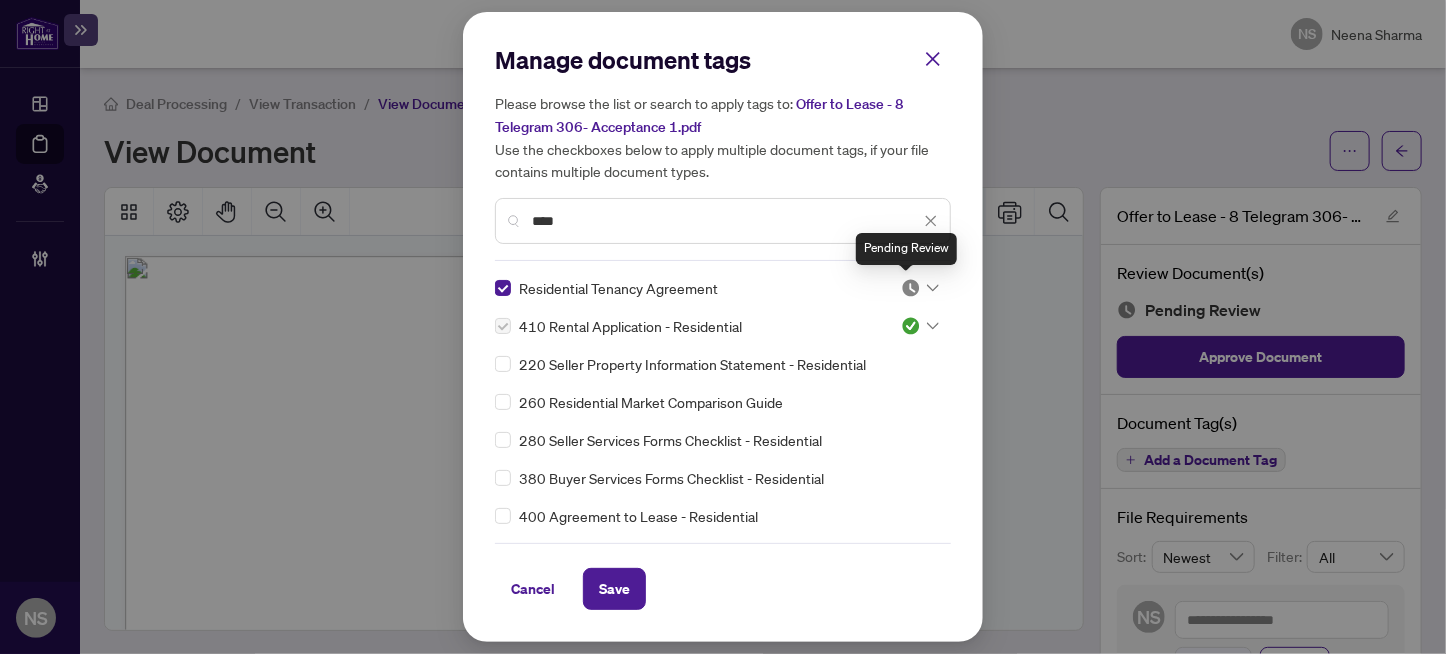 click at bounding box center (911, 288) 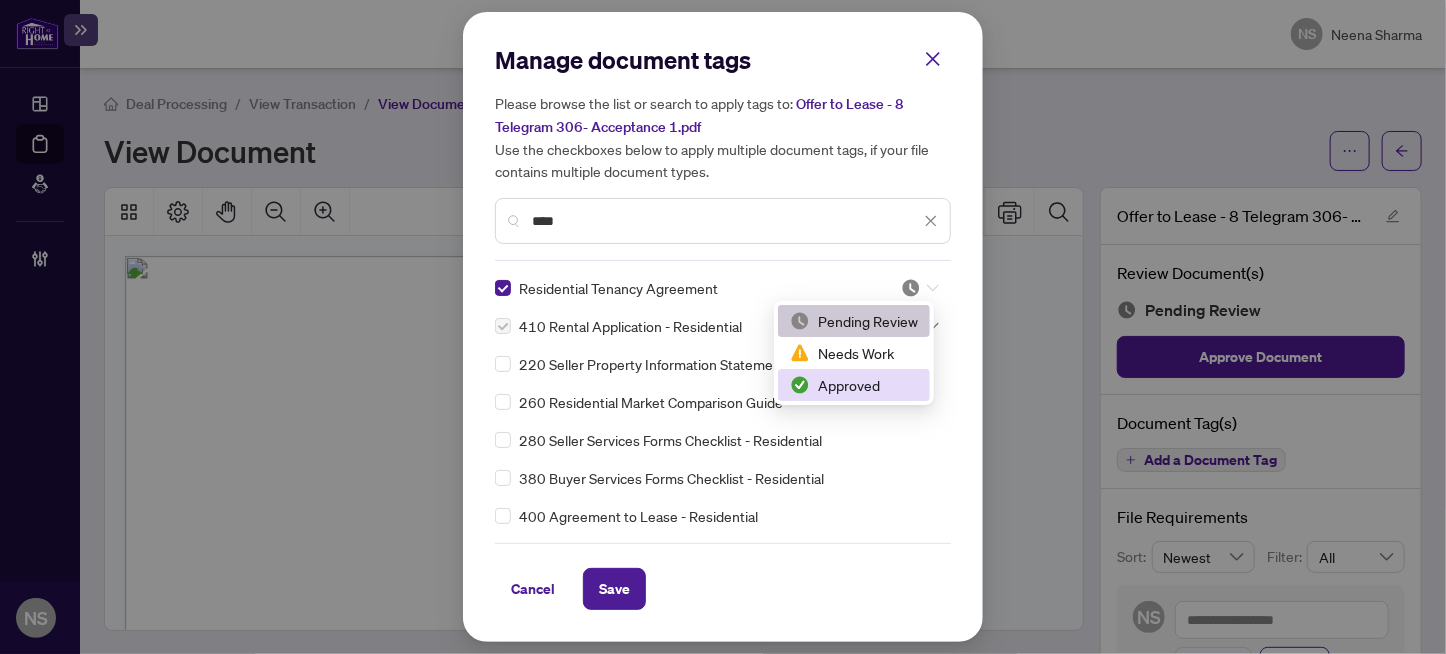 click on "Approved" at bounding box center (854, 385) 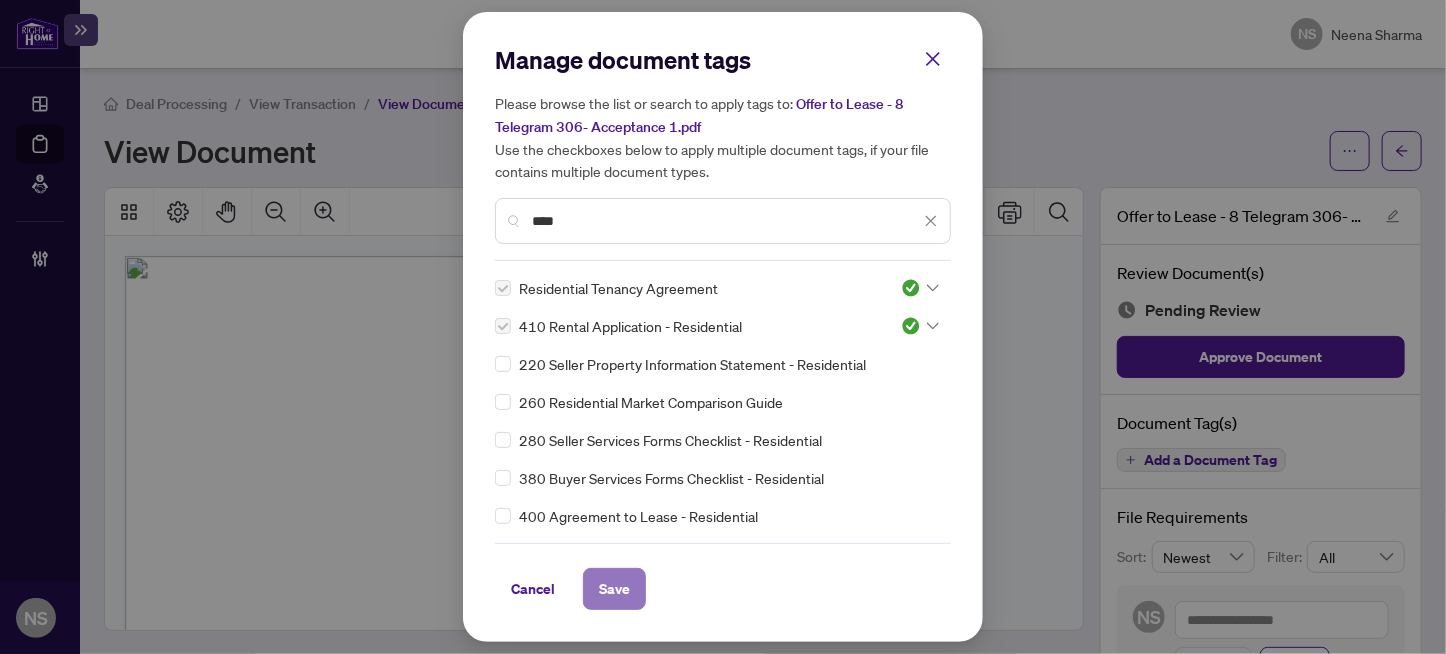 click on "Save" at bounding box center [614, 589] 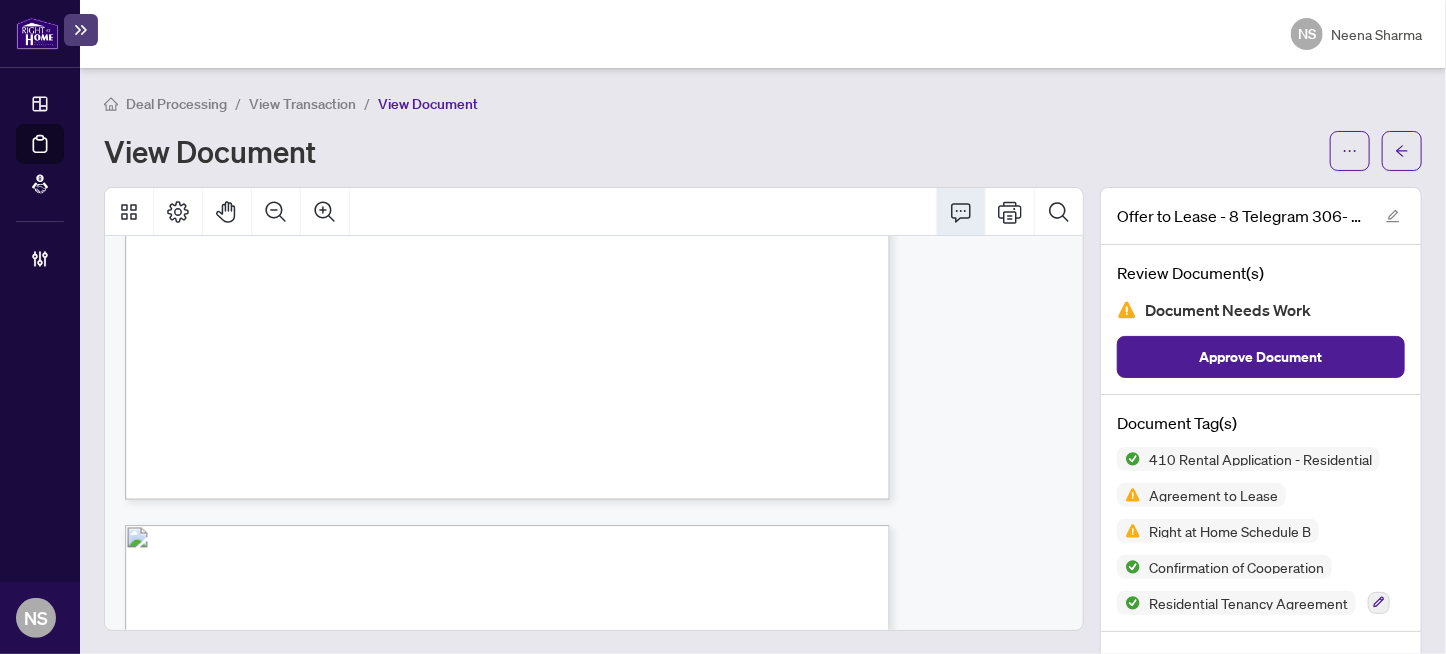 scroll, scrollTop: 3800, scrollLeft: 0, axis: vertical 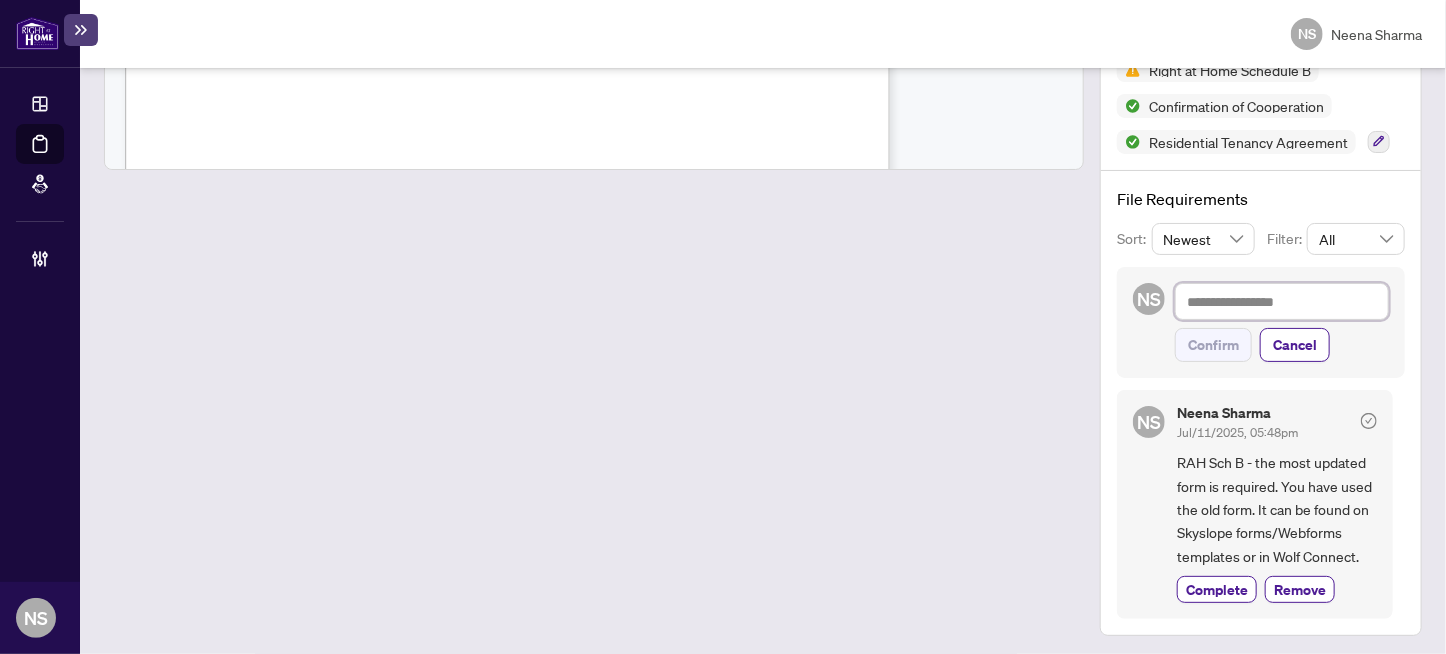 click at bounding box center [1282, 302] 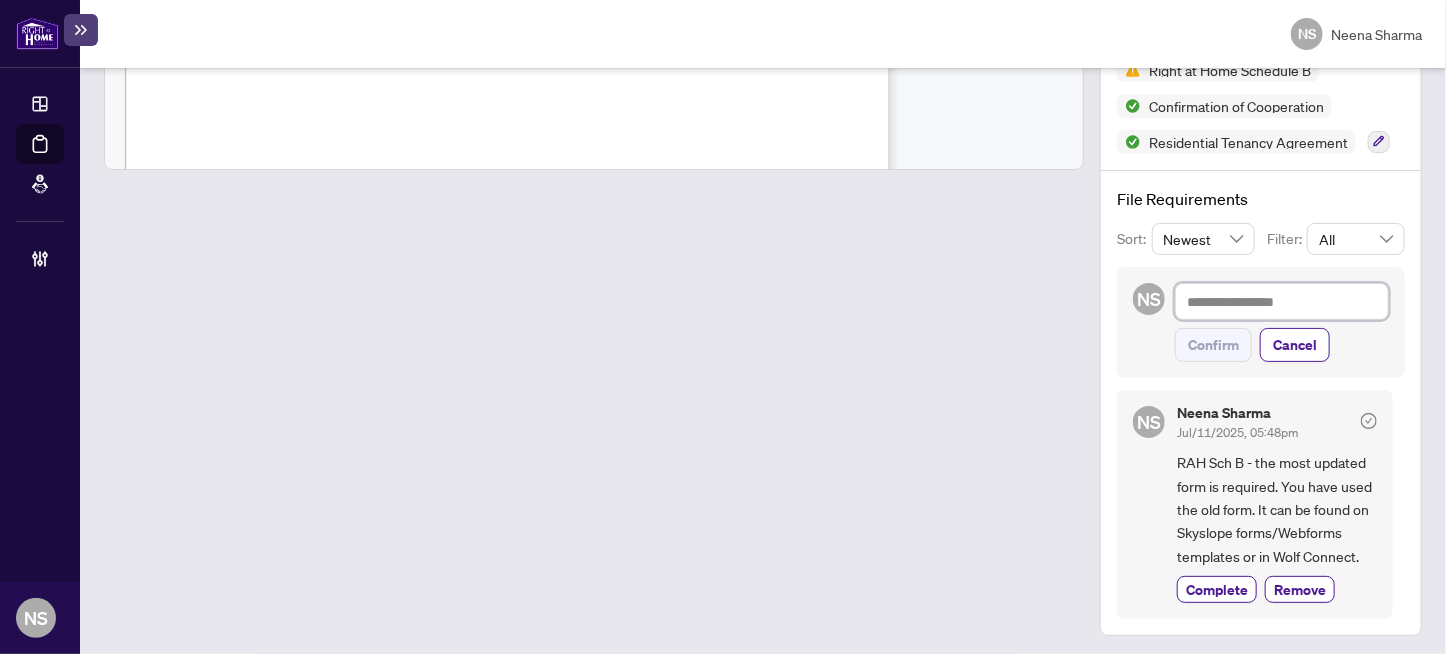 type on "*" 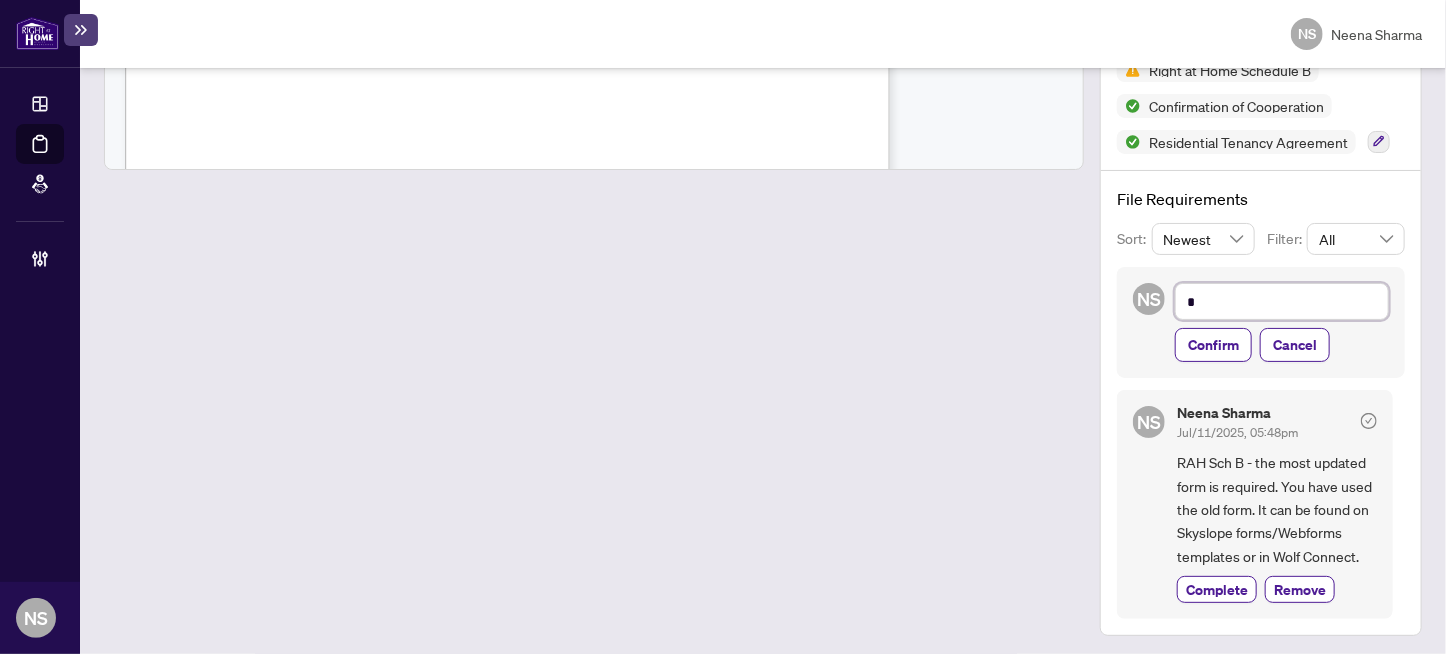 type on "**" 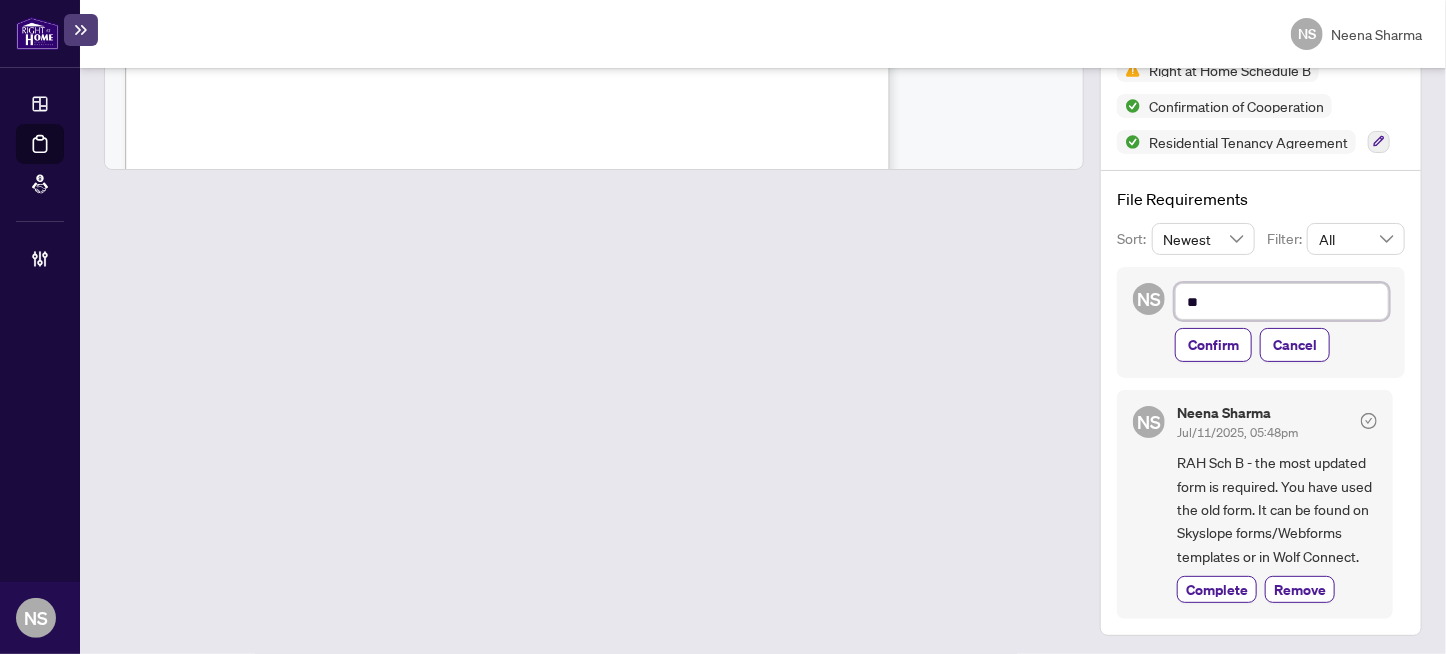 type on "***" 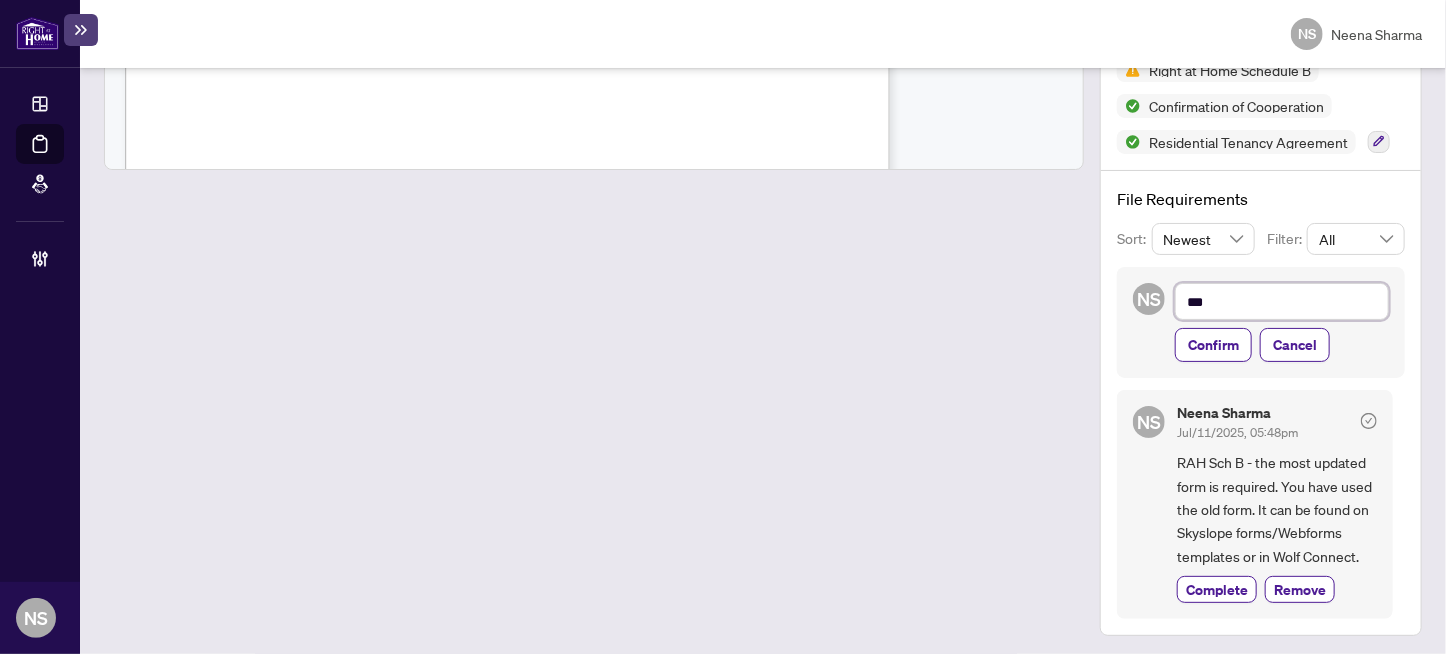 type on "****" 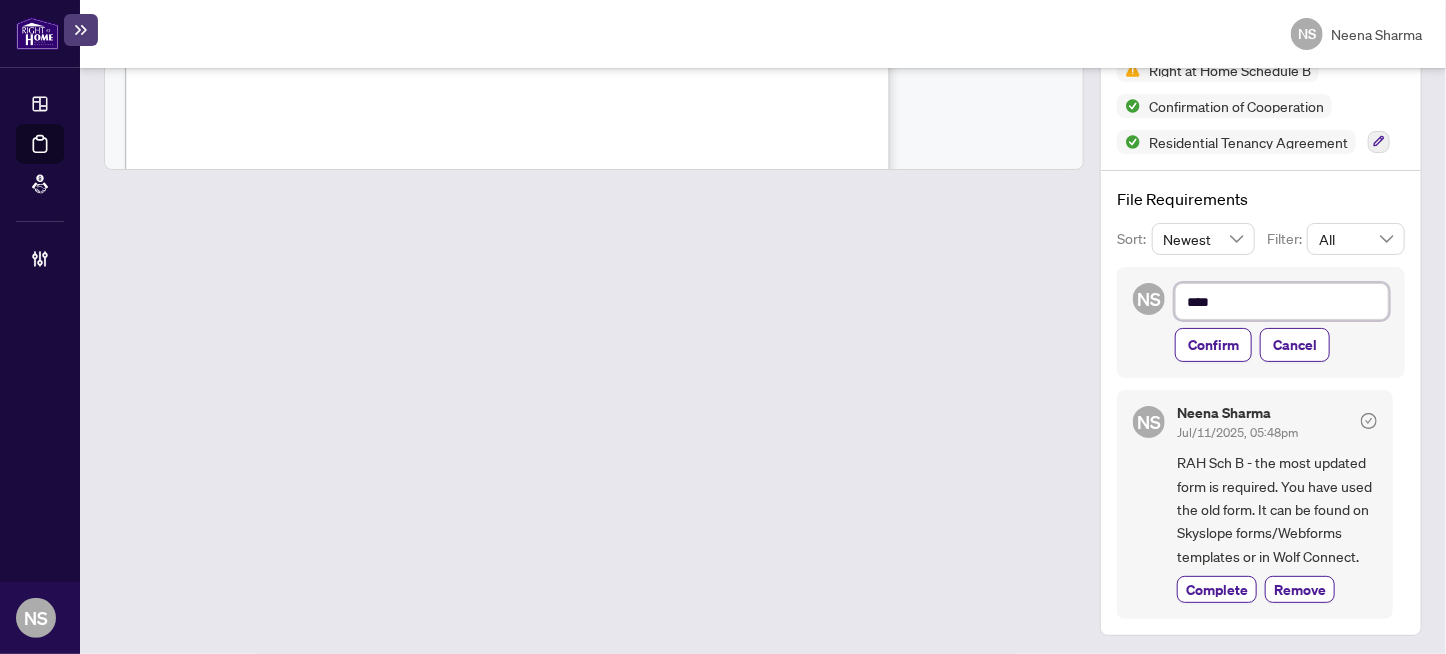 type on "****" 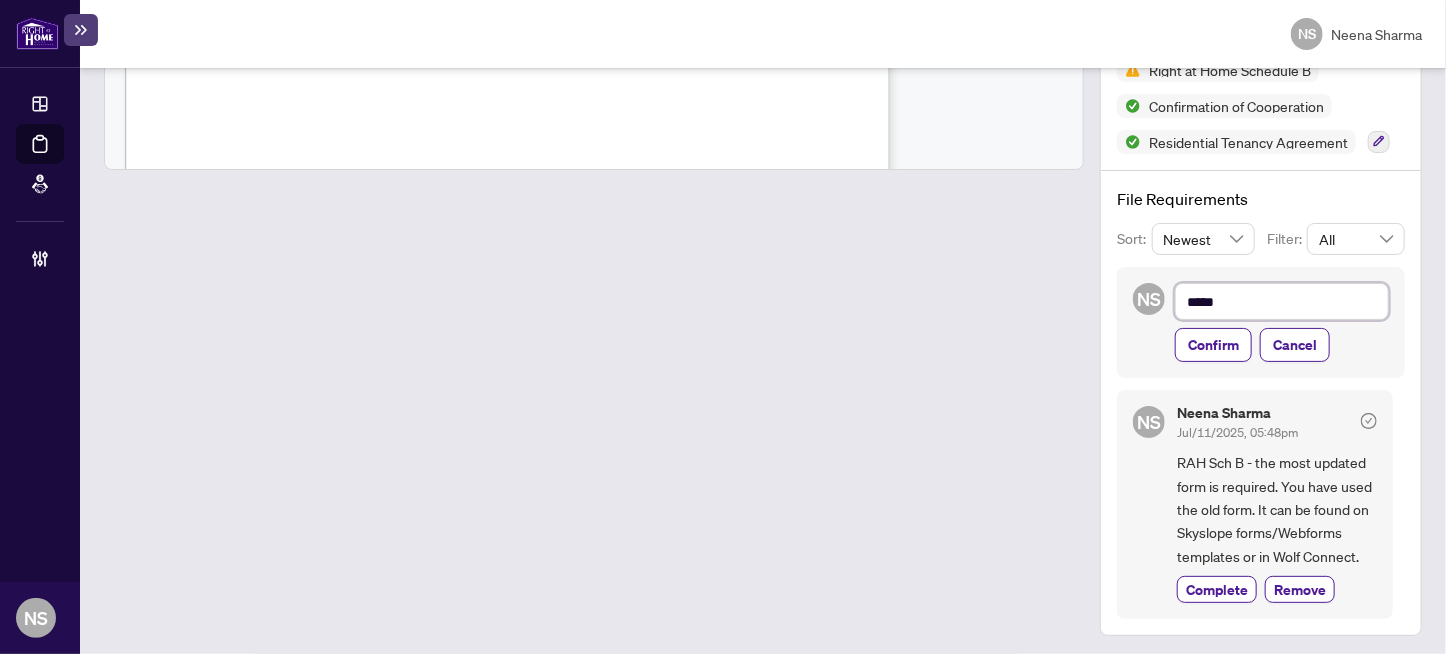 type on "******" 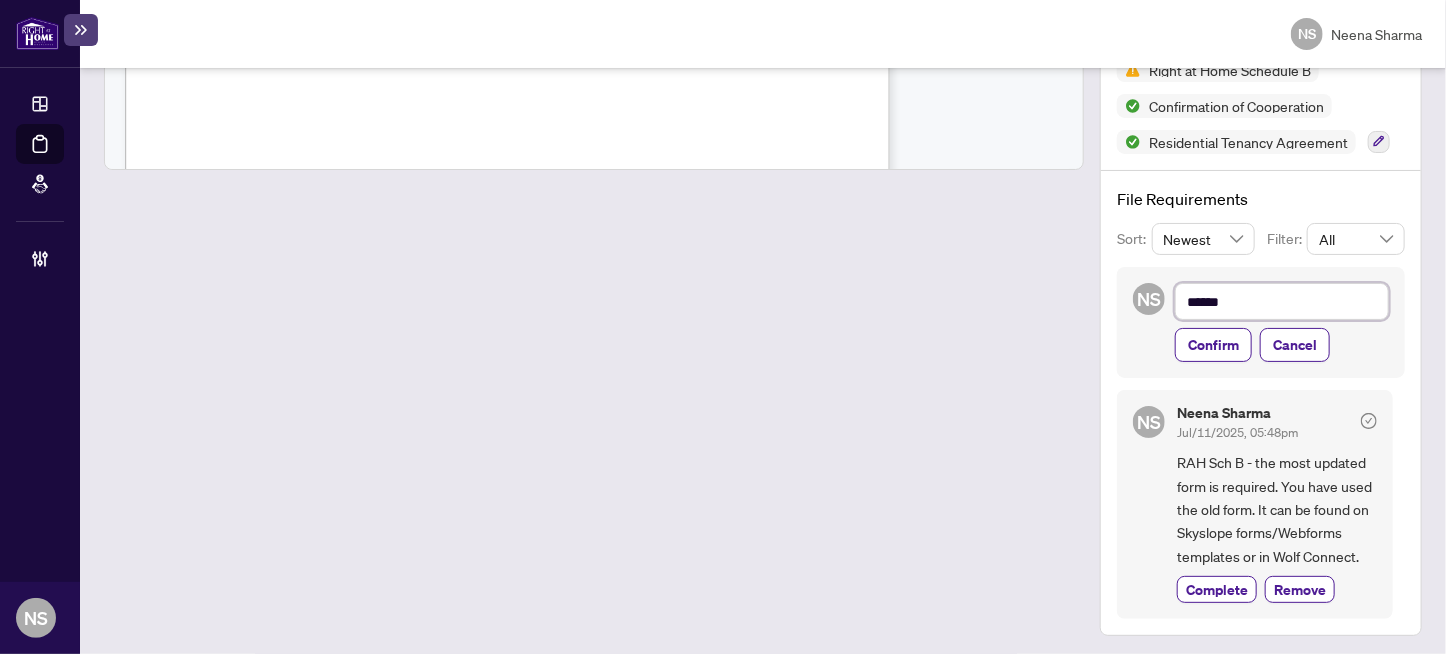type on "*******" 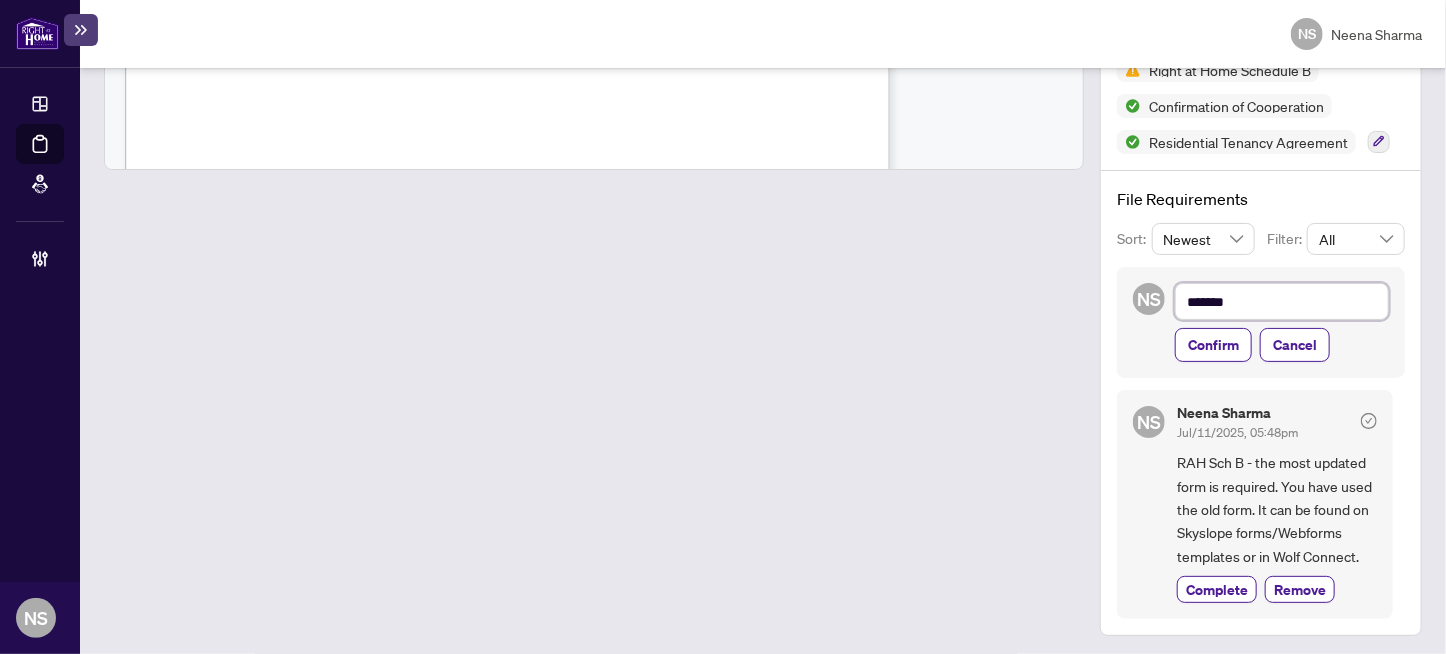 type on "********" 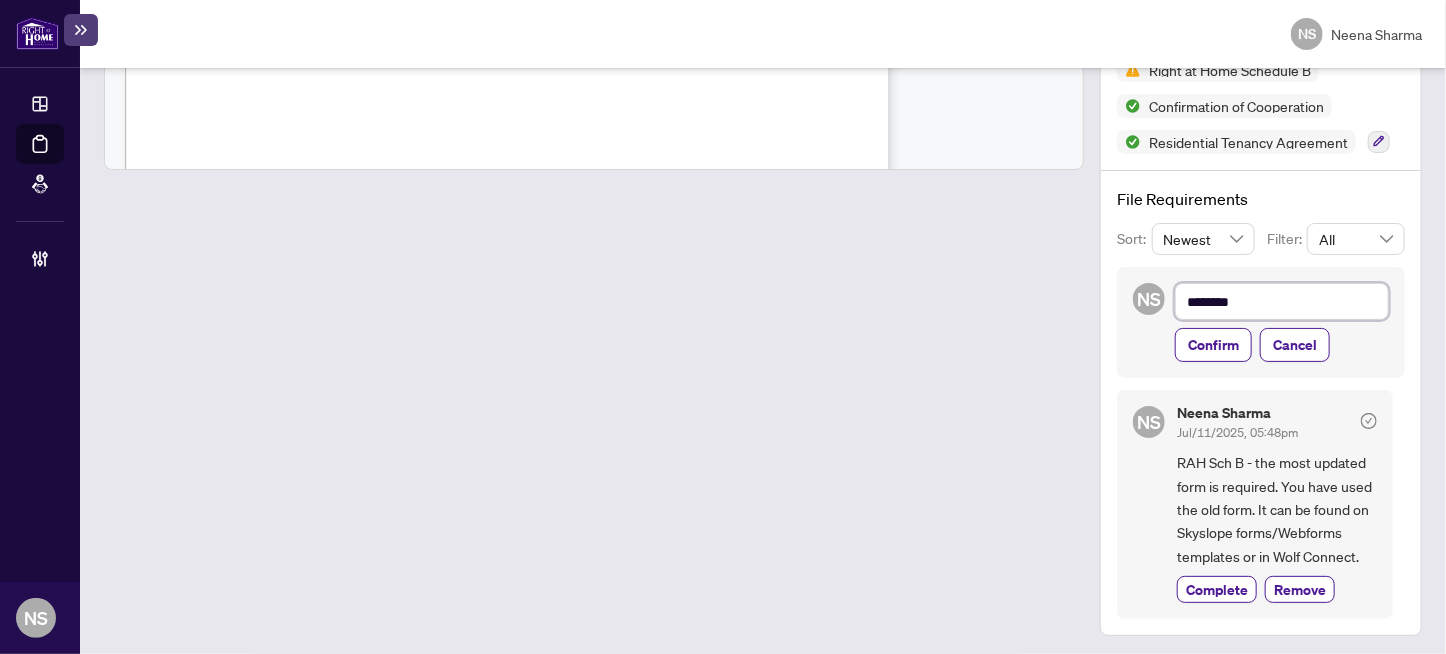 type on "********" 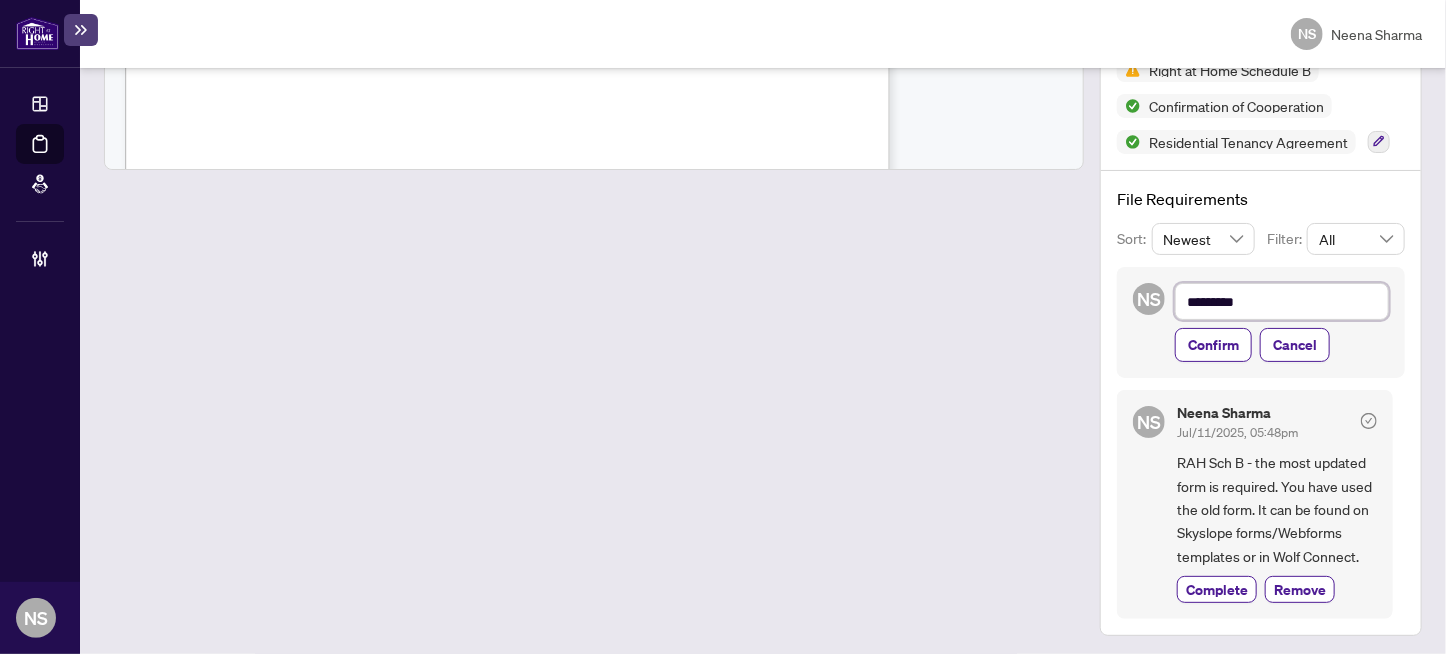 type on "**********" 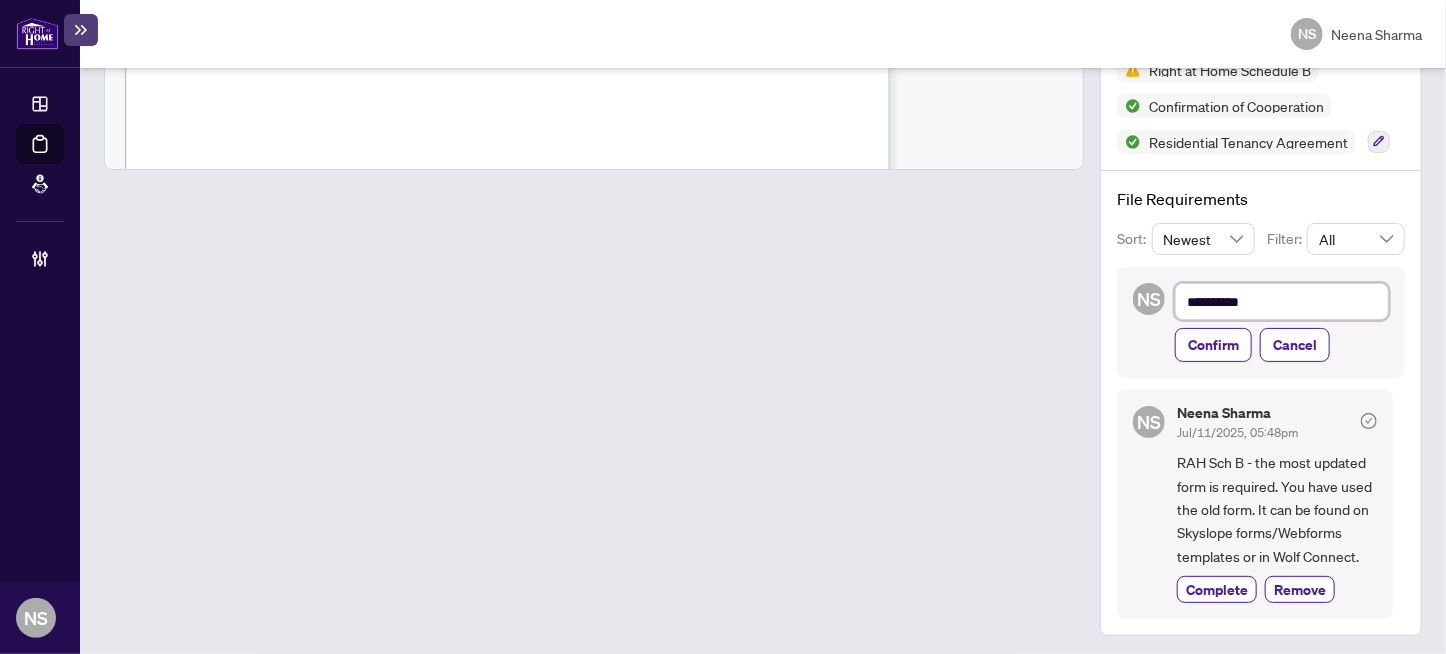 type on "**********" 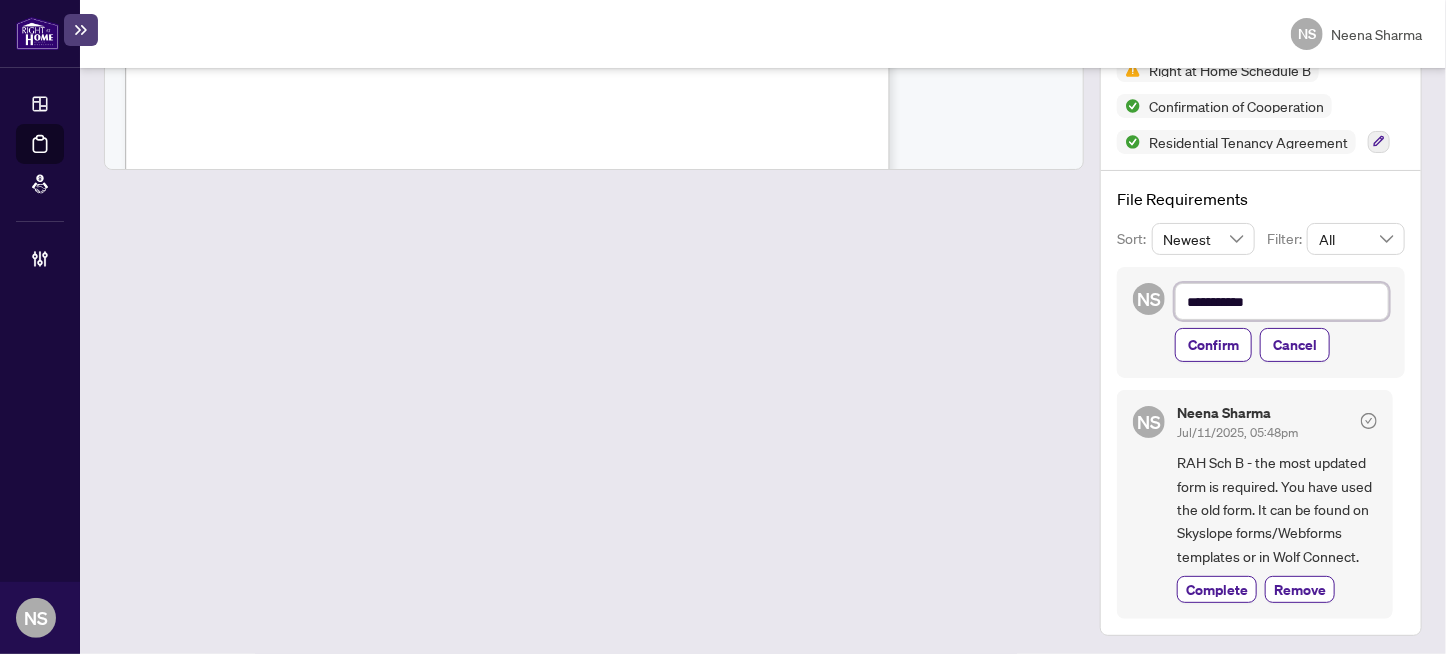 type on "**********" 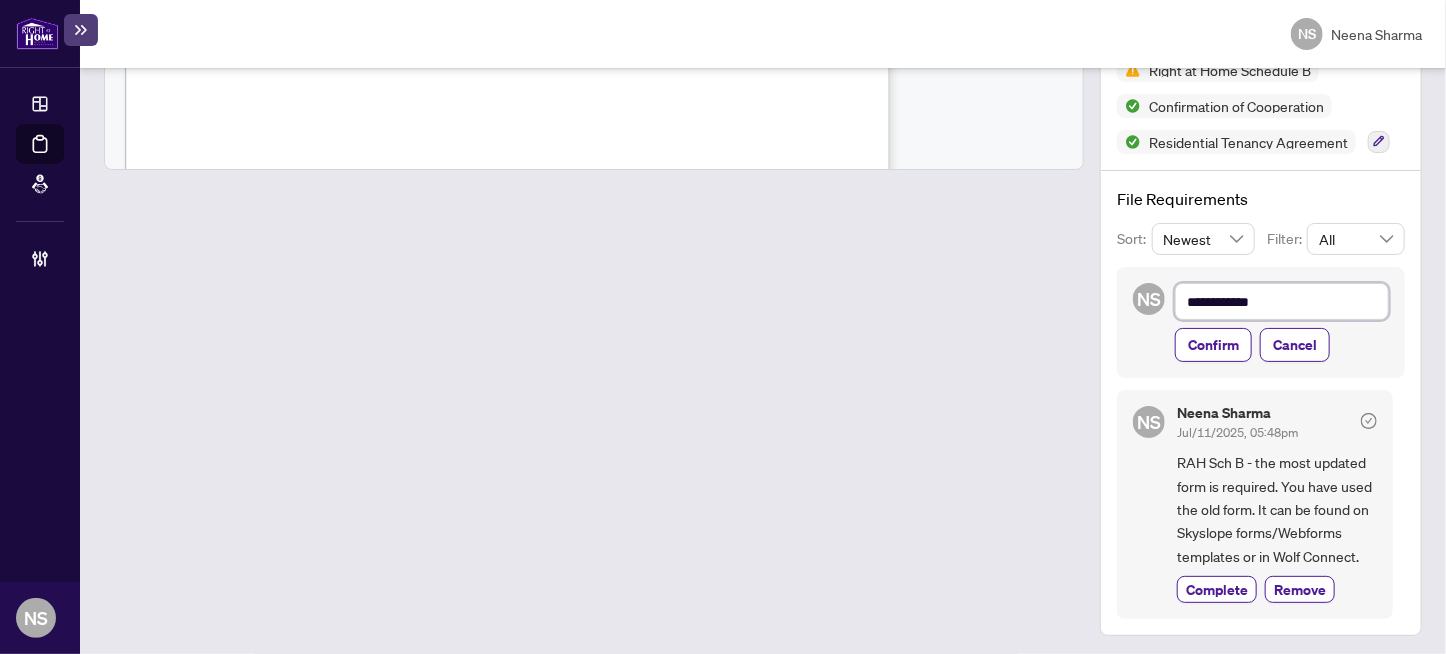 type on "**********" 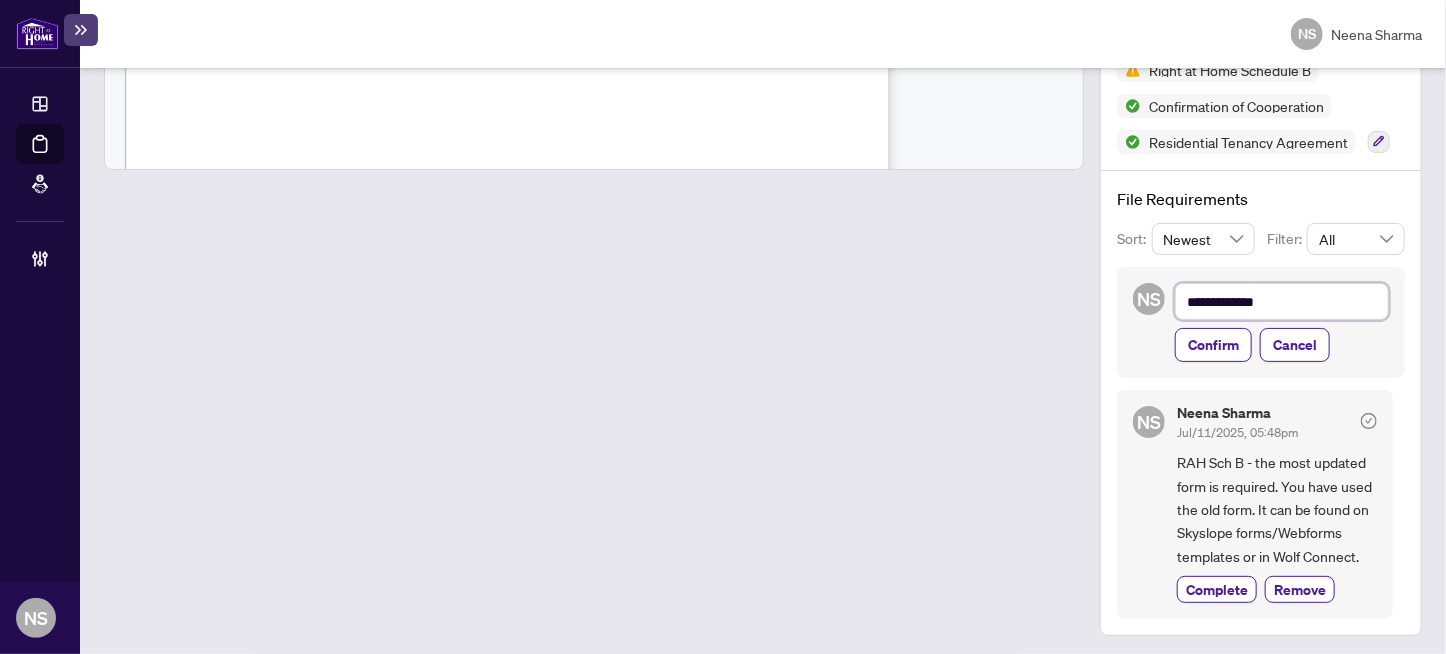 type on "**********" 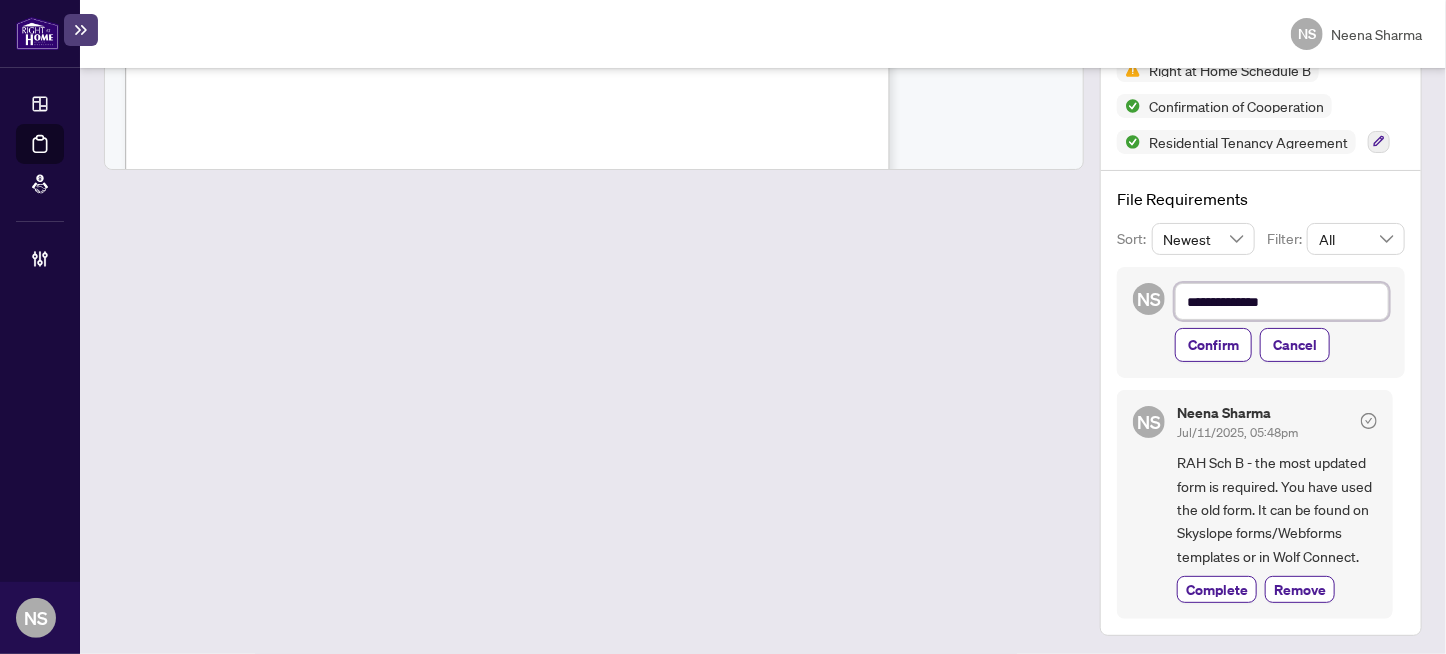 type on "**********" 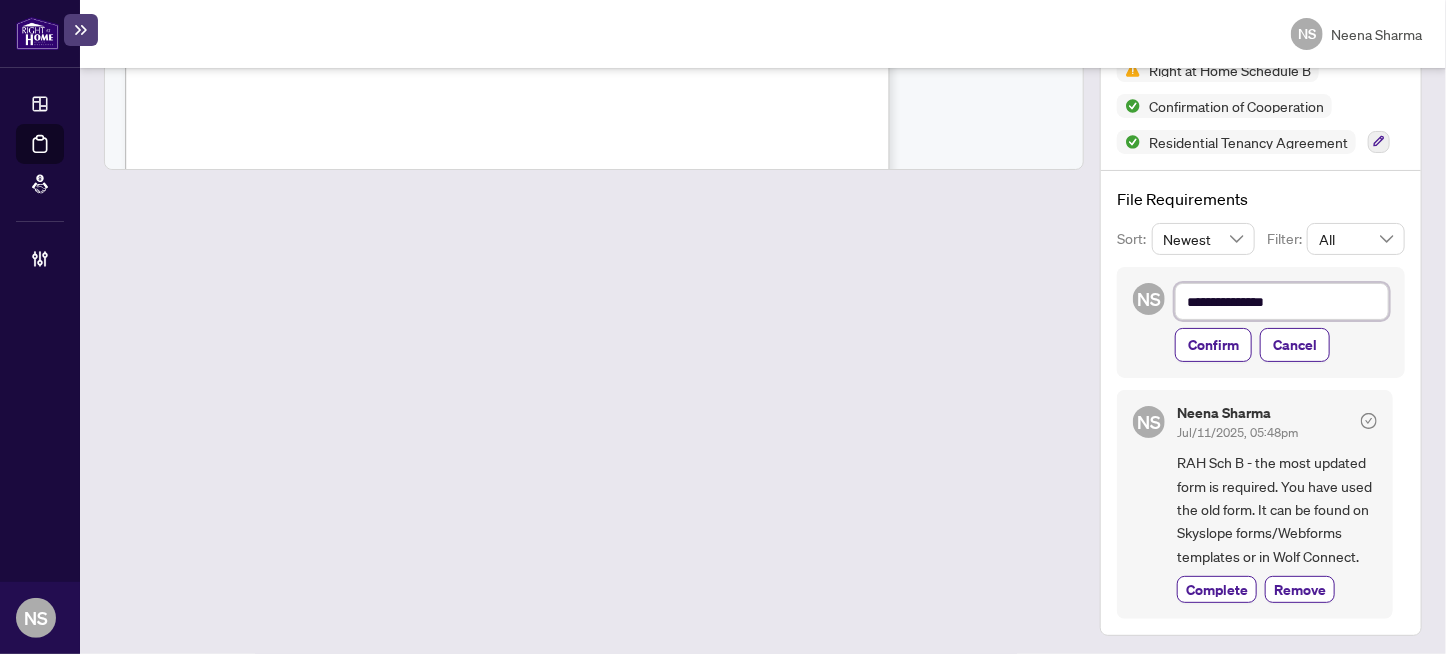 type on "**********" 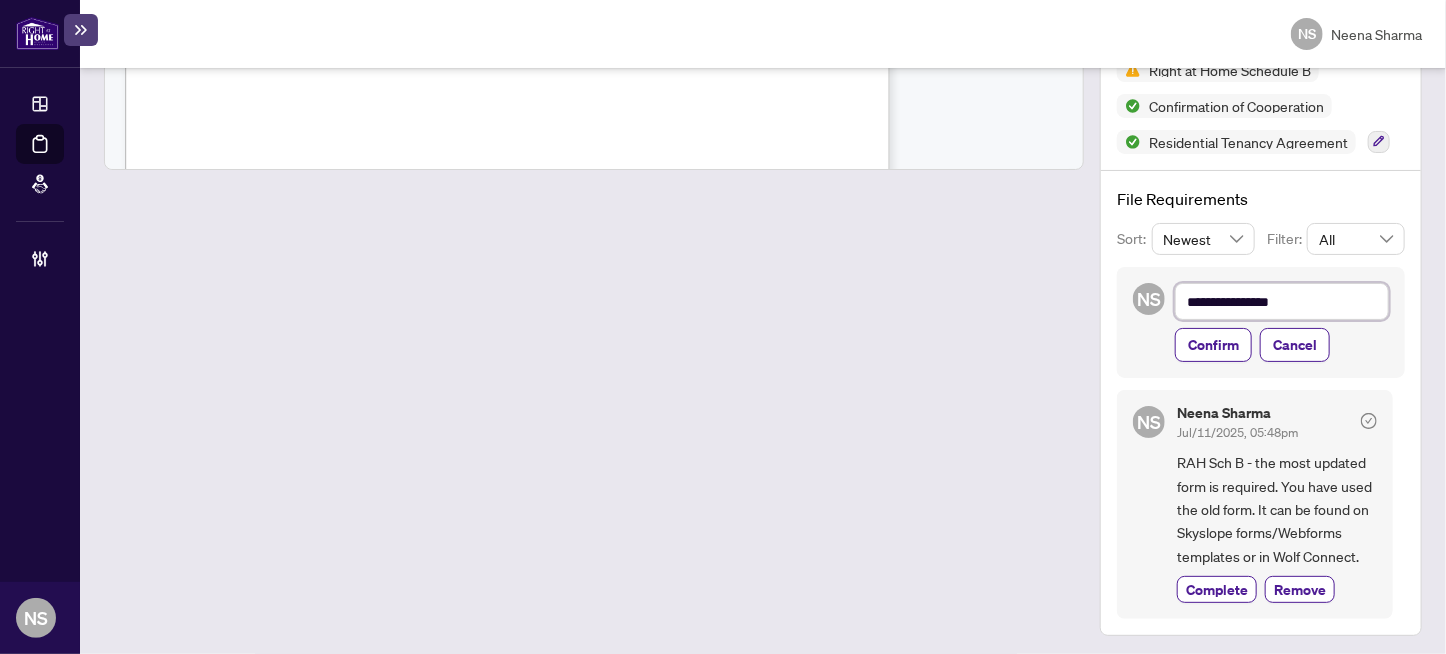 type on "**********" 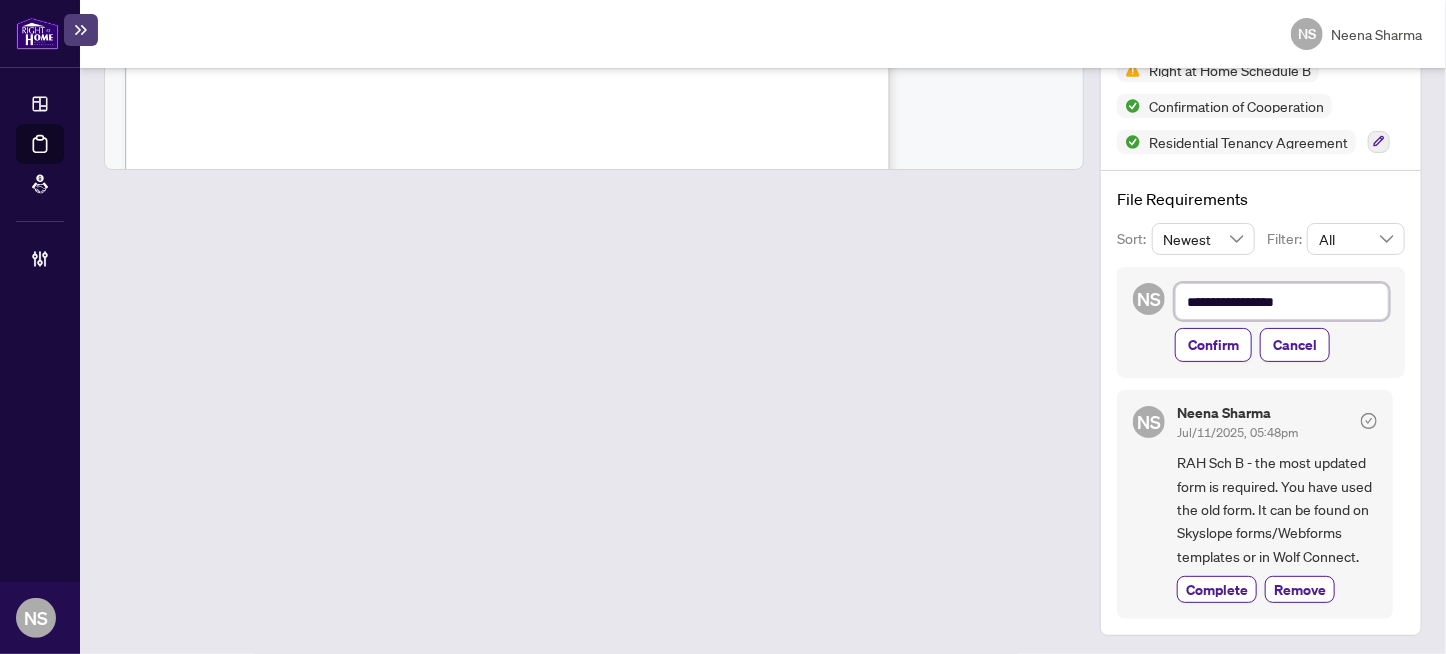 type on "**********" 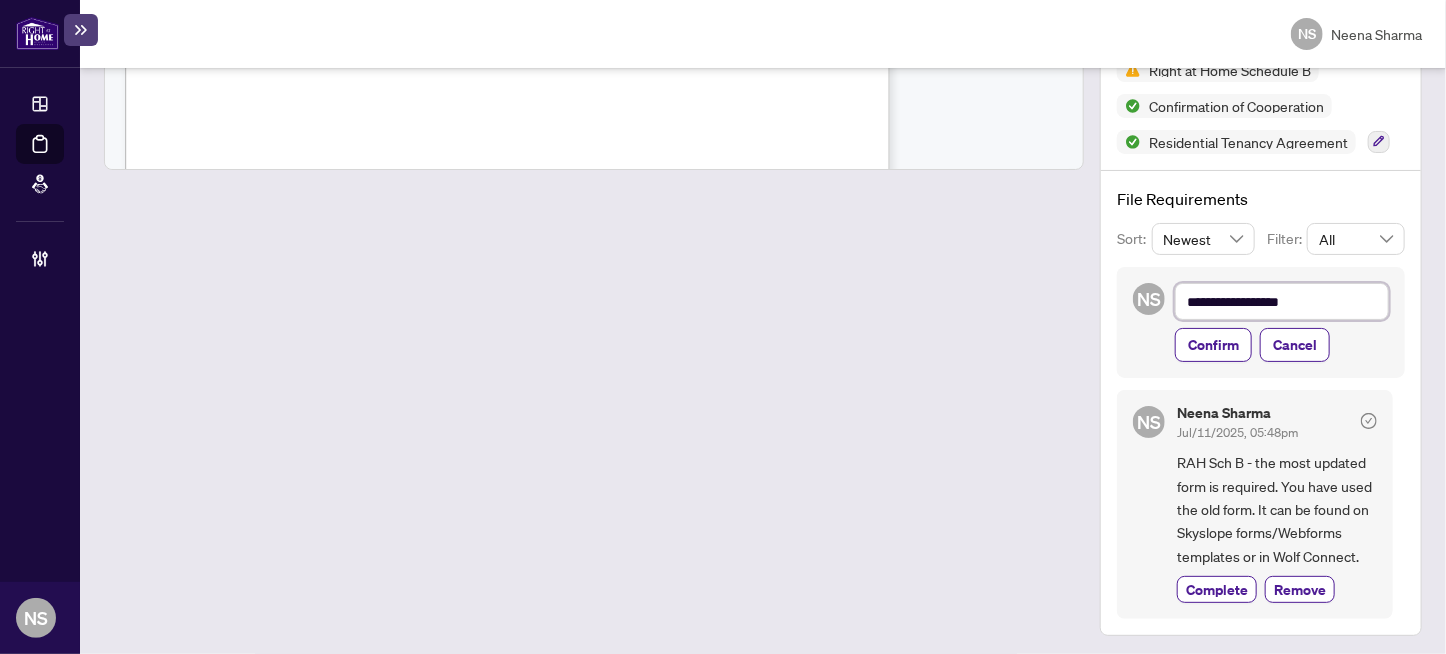 type on "**********" 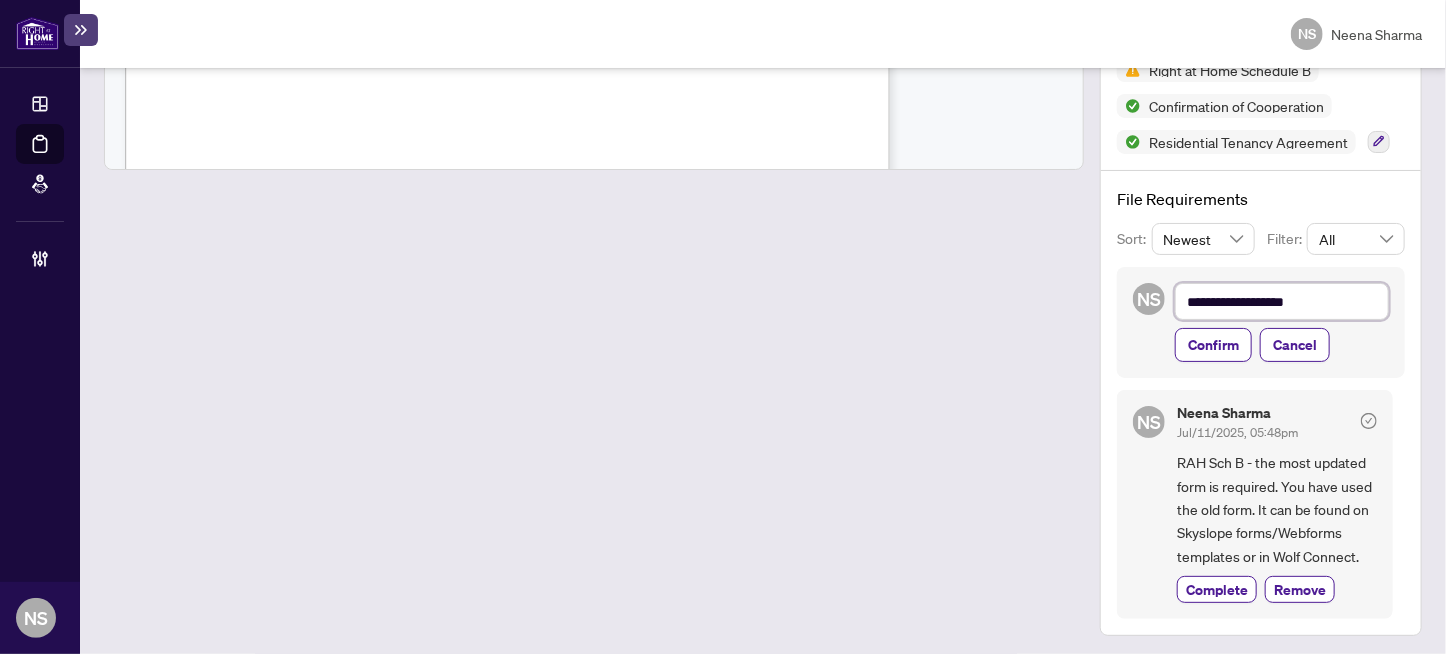 type on "**********" 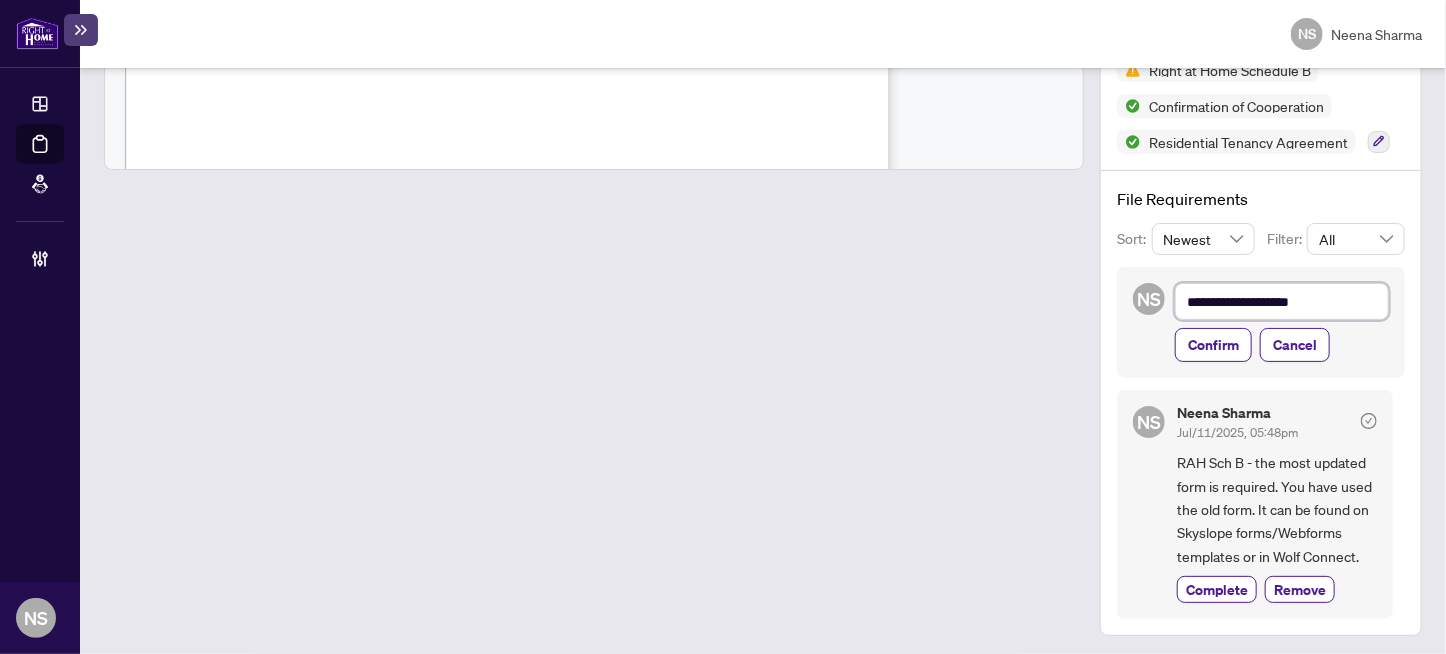 type on "**********" 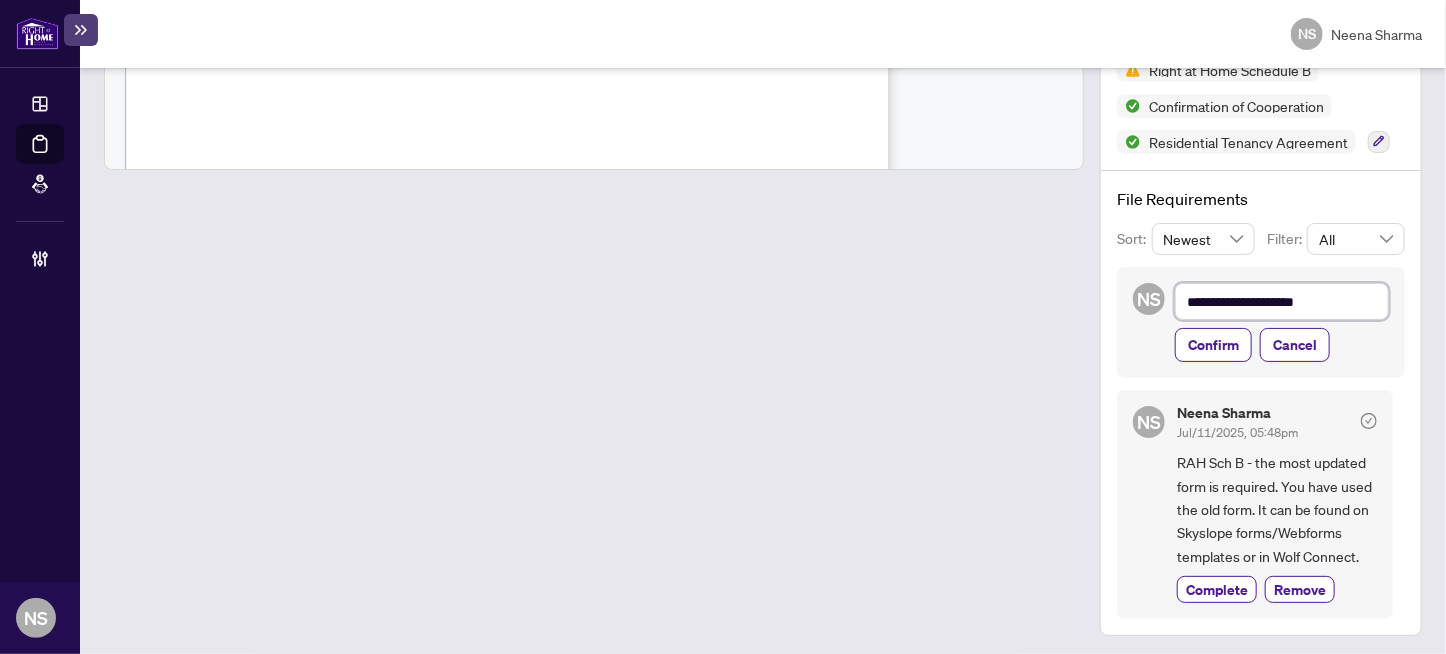 type on "**********" 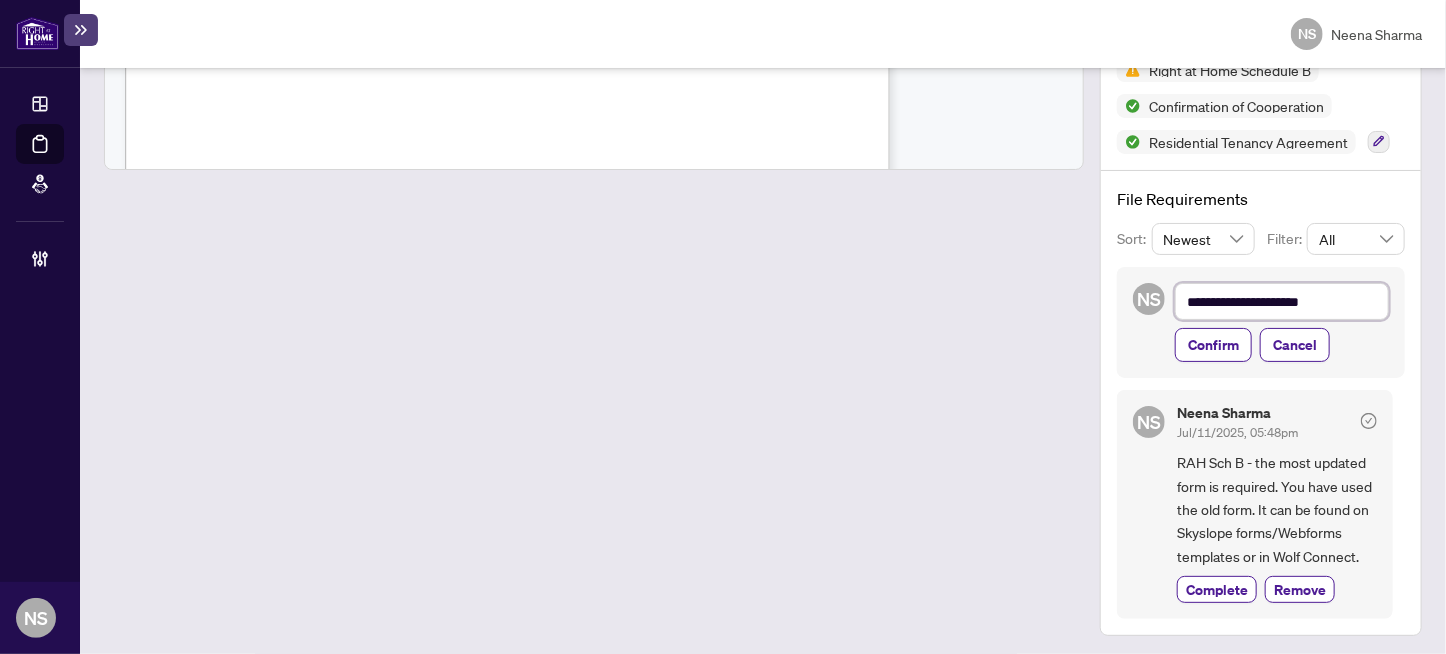 type on "**********" 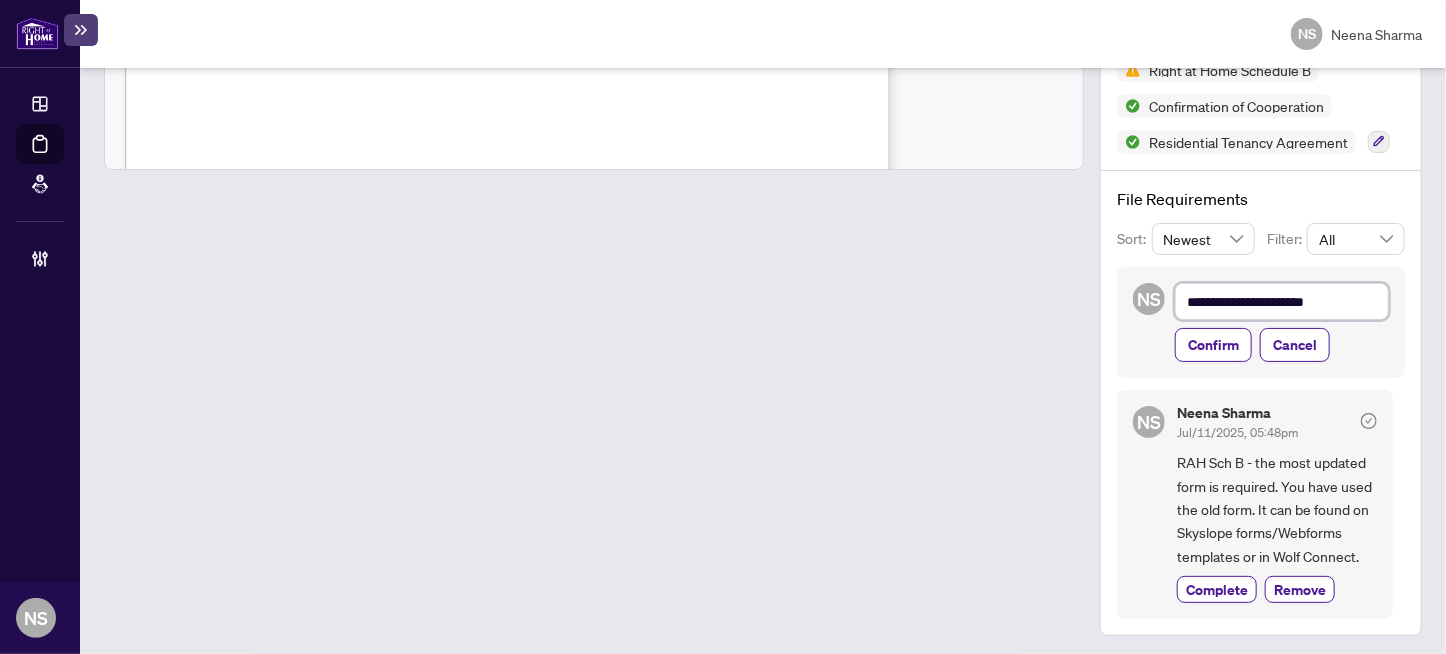 type on "**********" 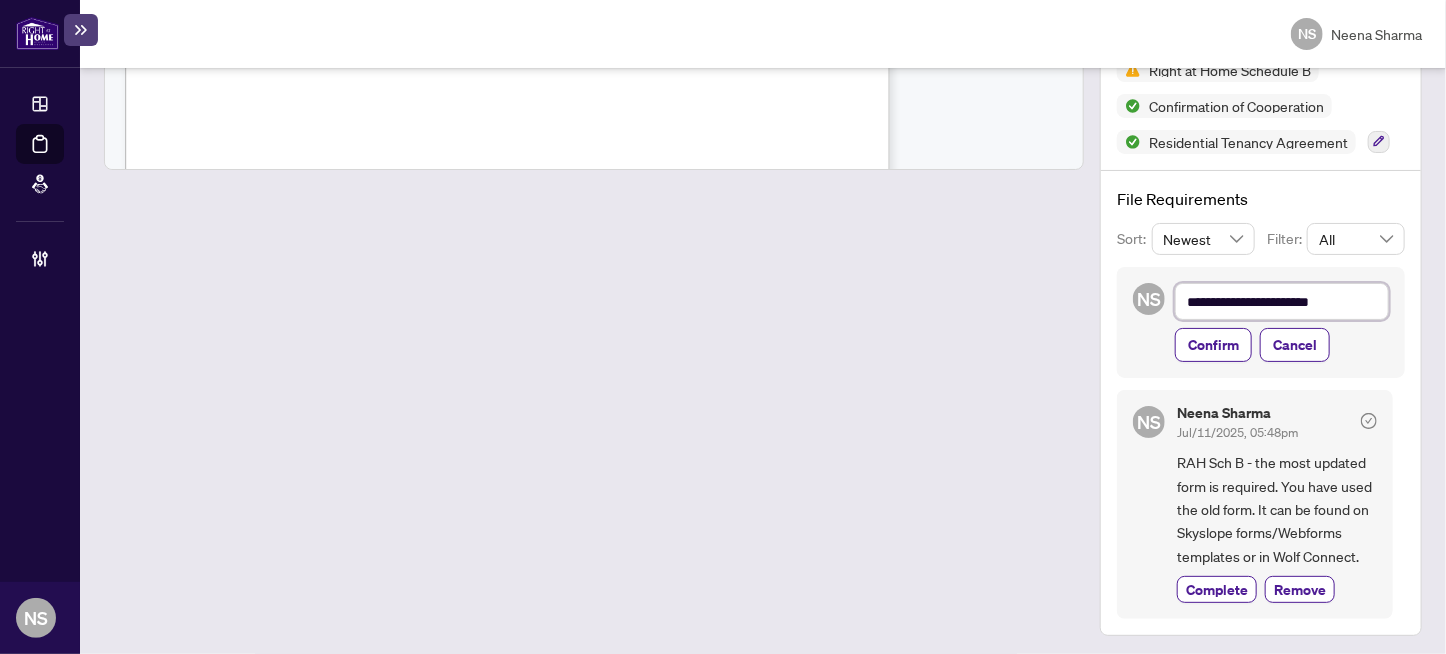 type on "**********" 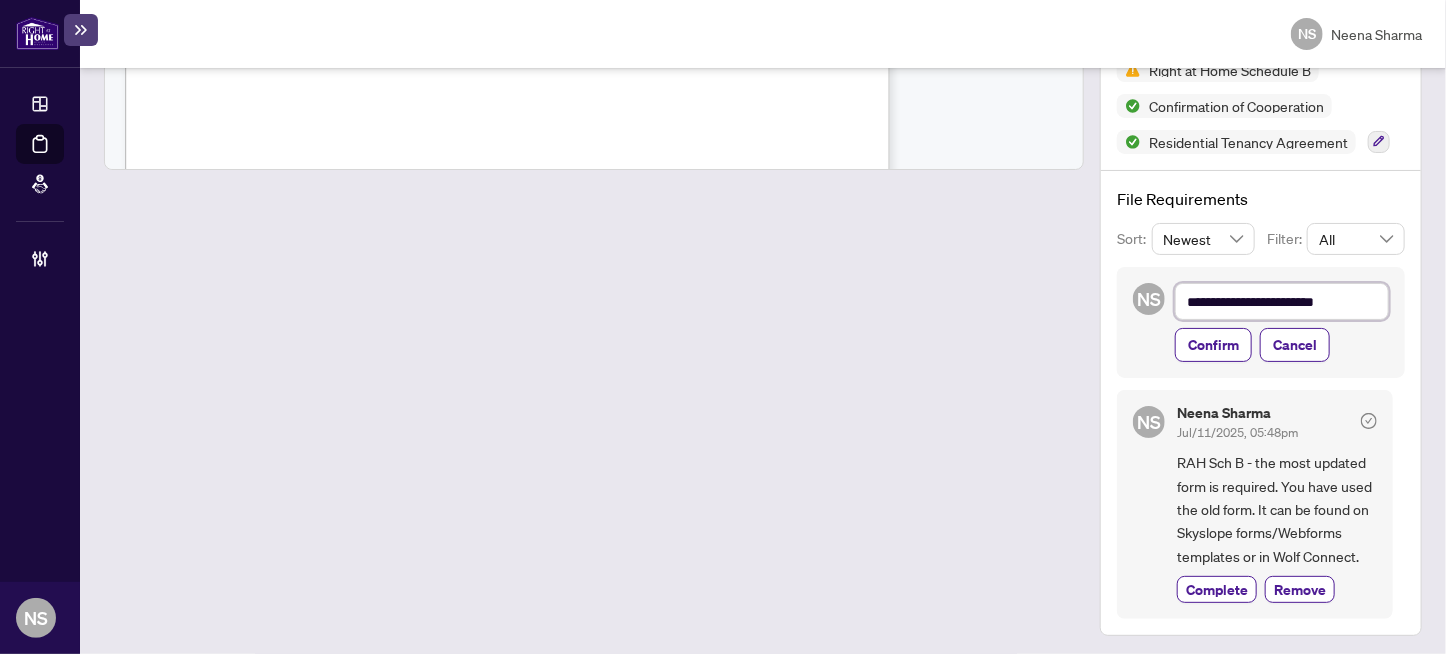type on "**********" 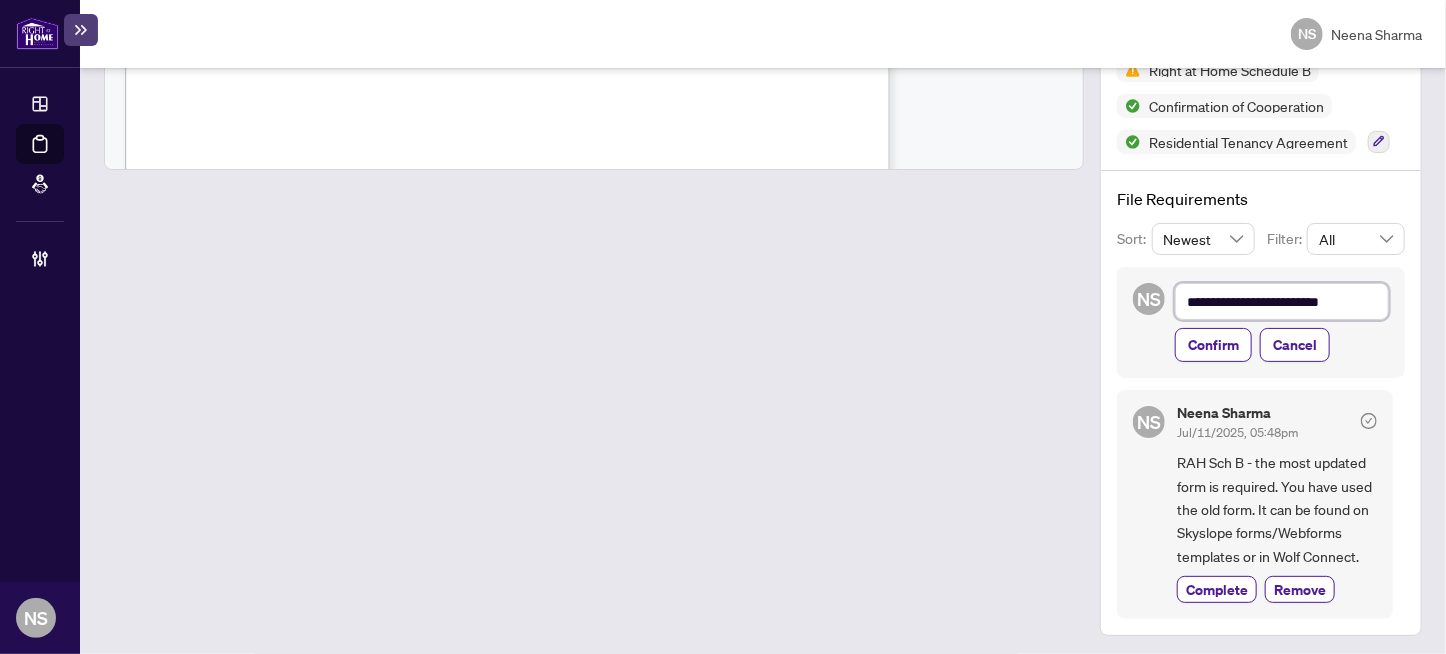 type on "**********" 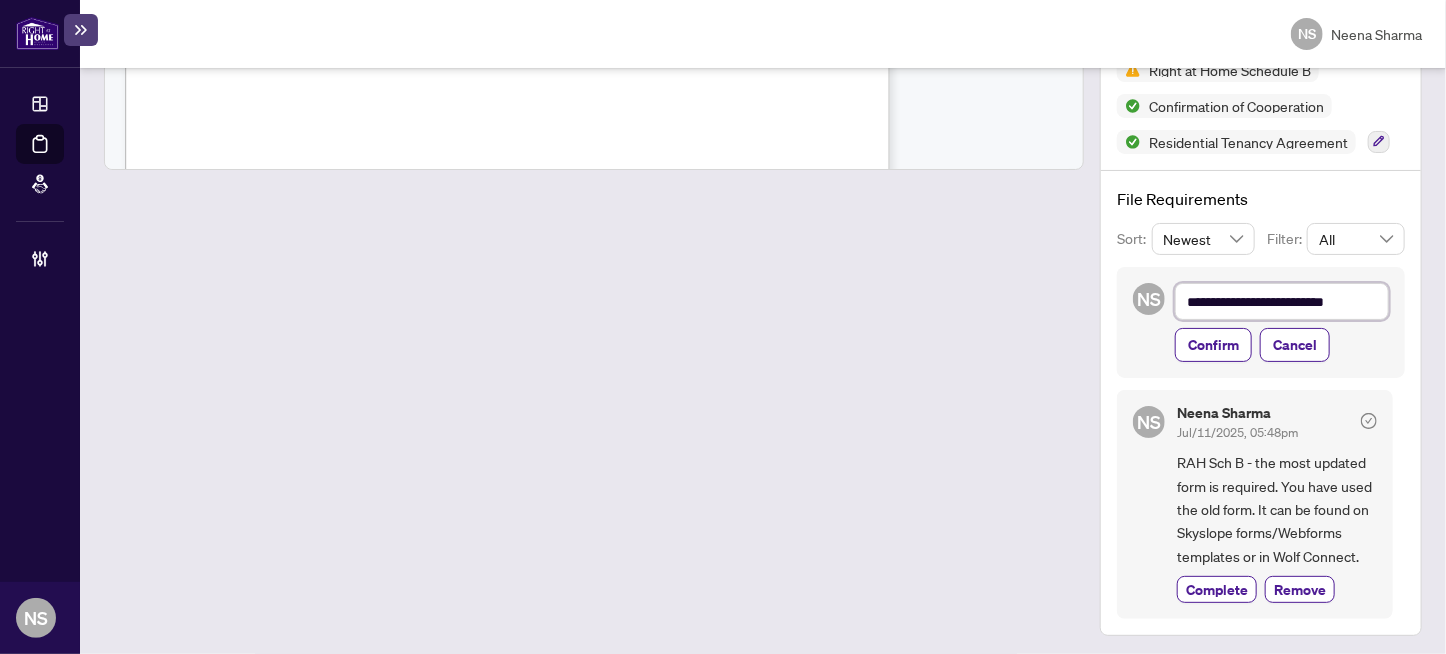 type on "**********" 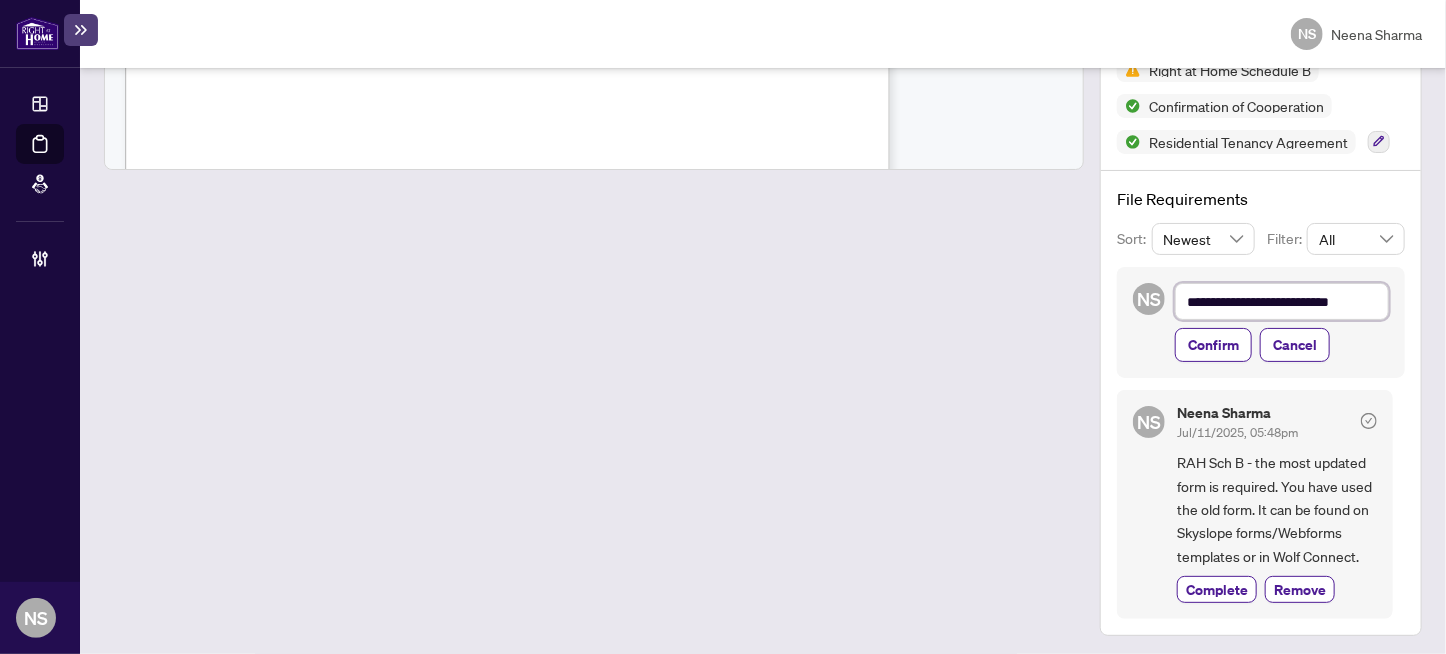 type on "**********" 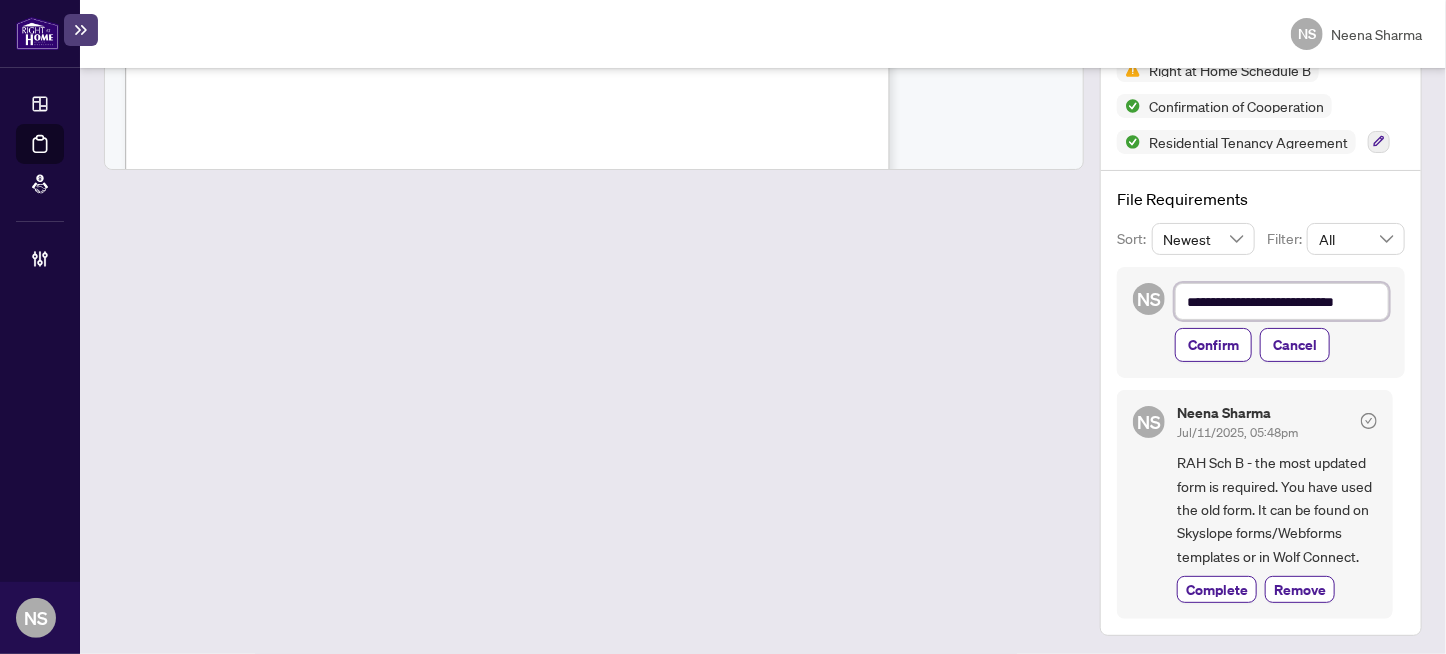 type on "**********" 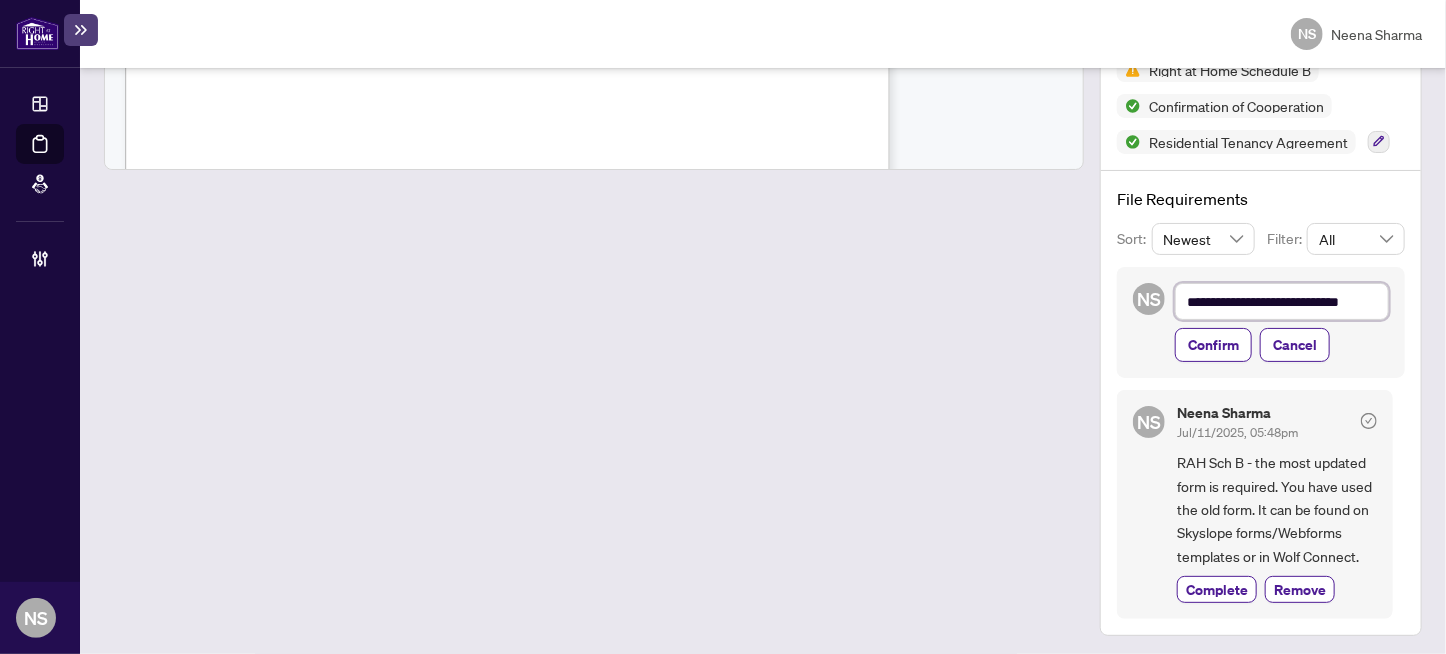 type on "**********" 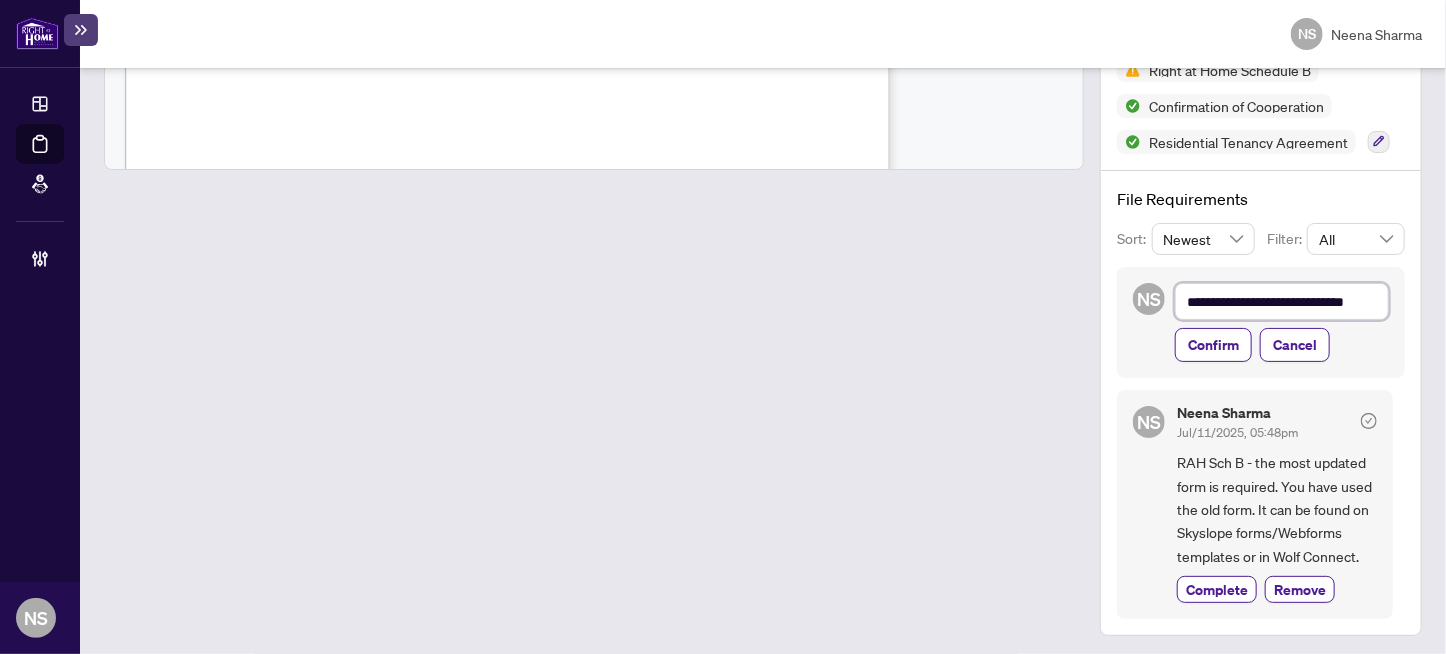 type on "**********" 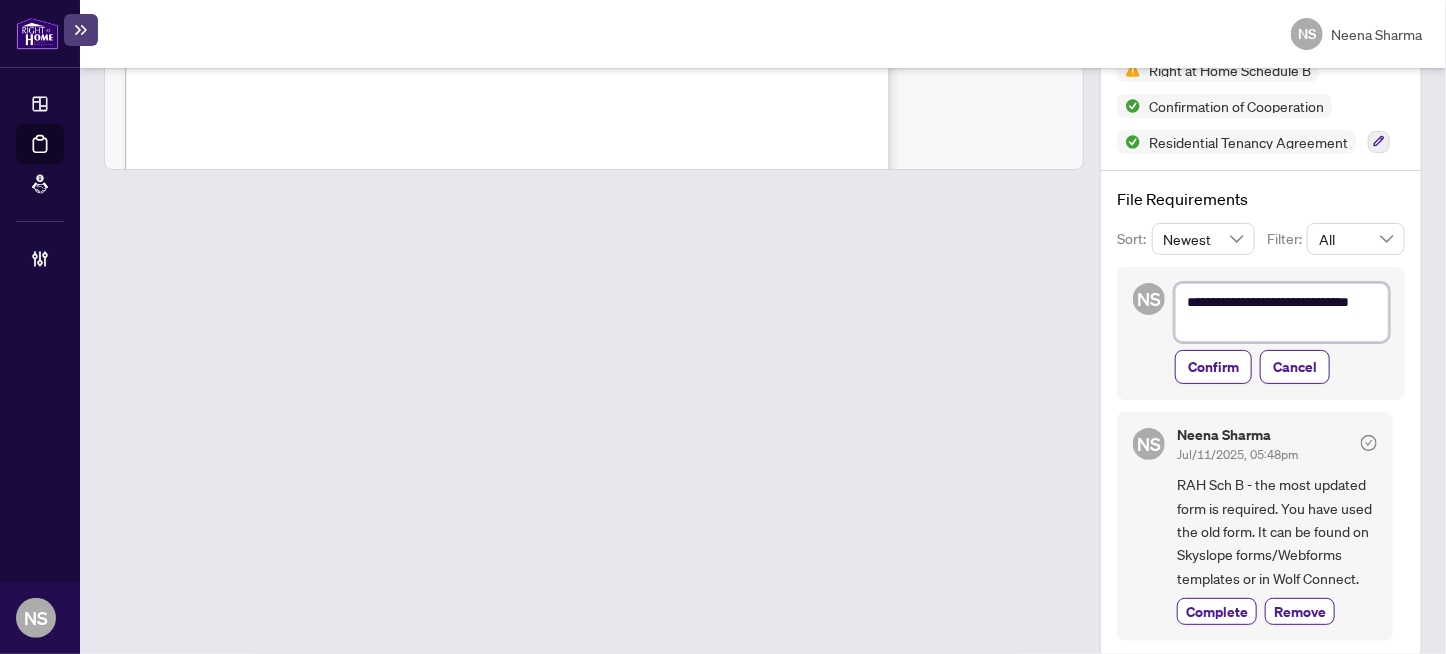 type on "**********" 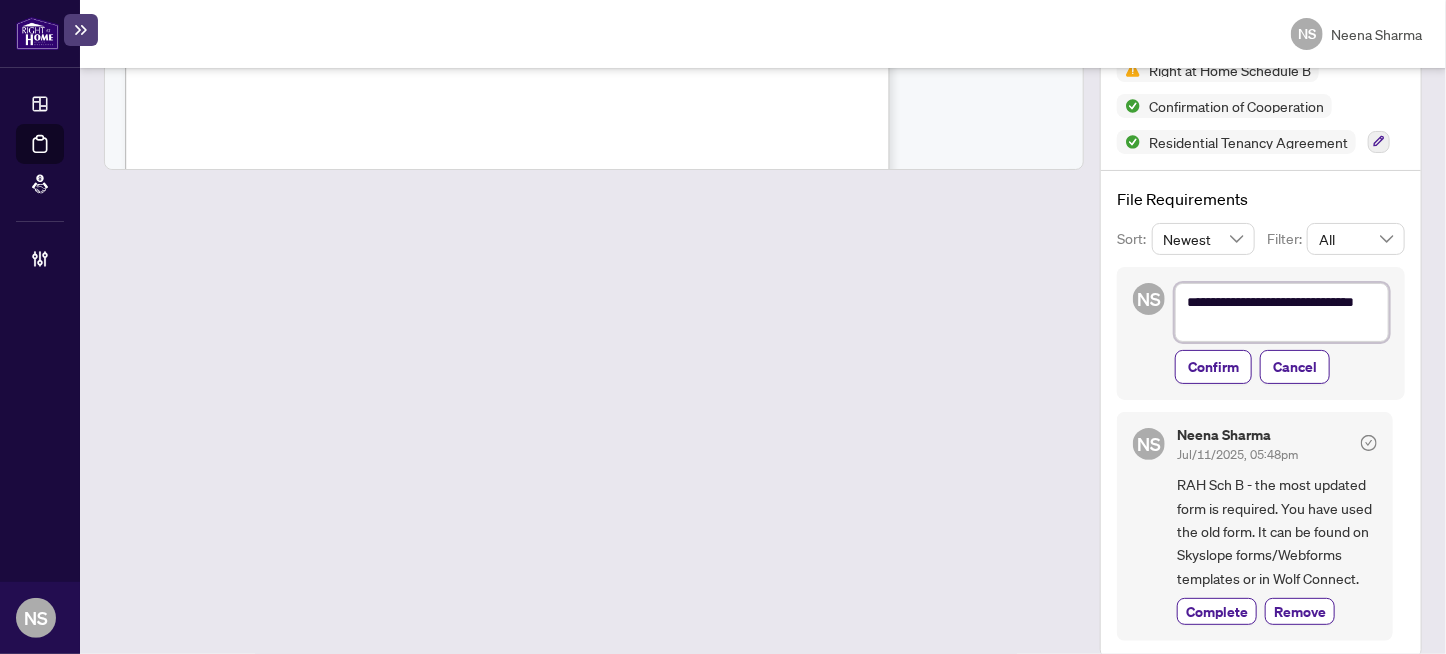 type on "**********" 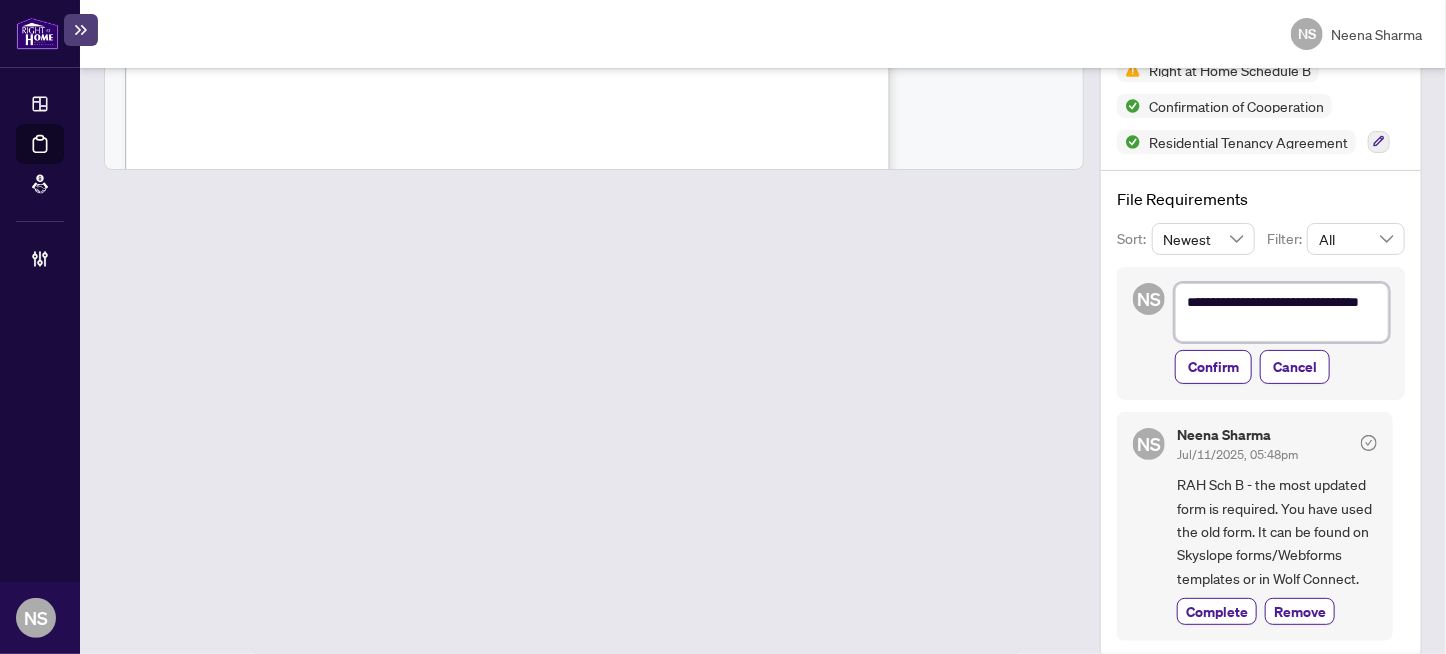 type on "**********" 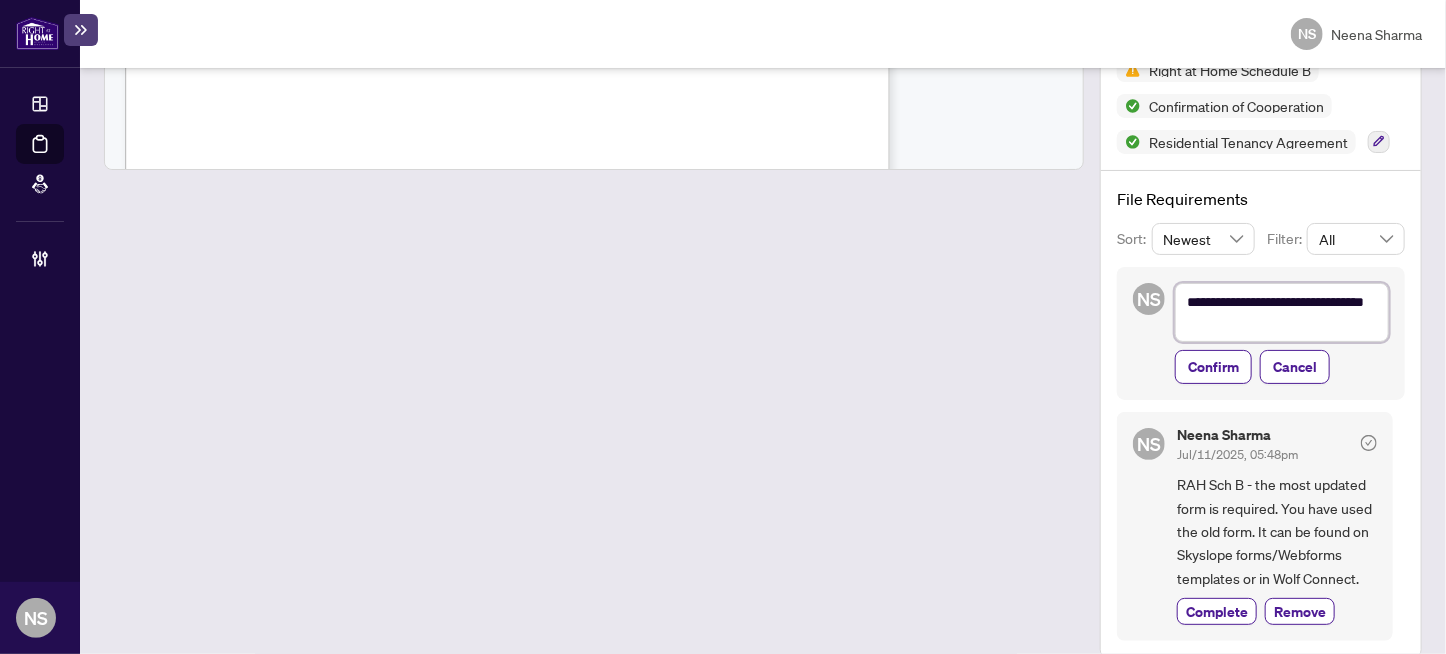 type on "**********" 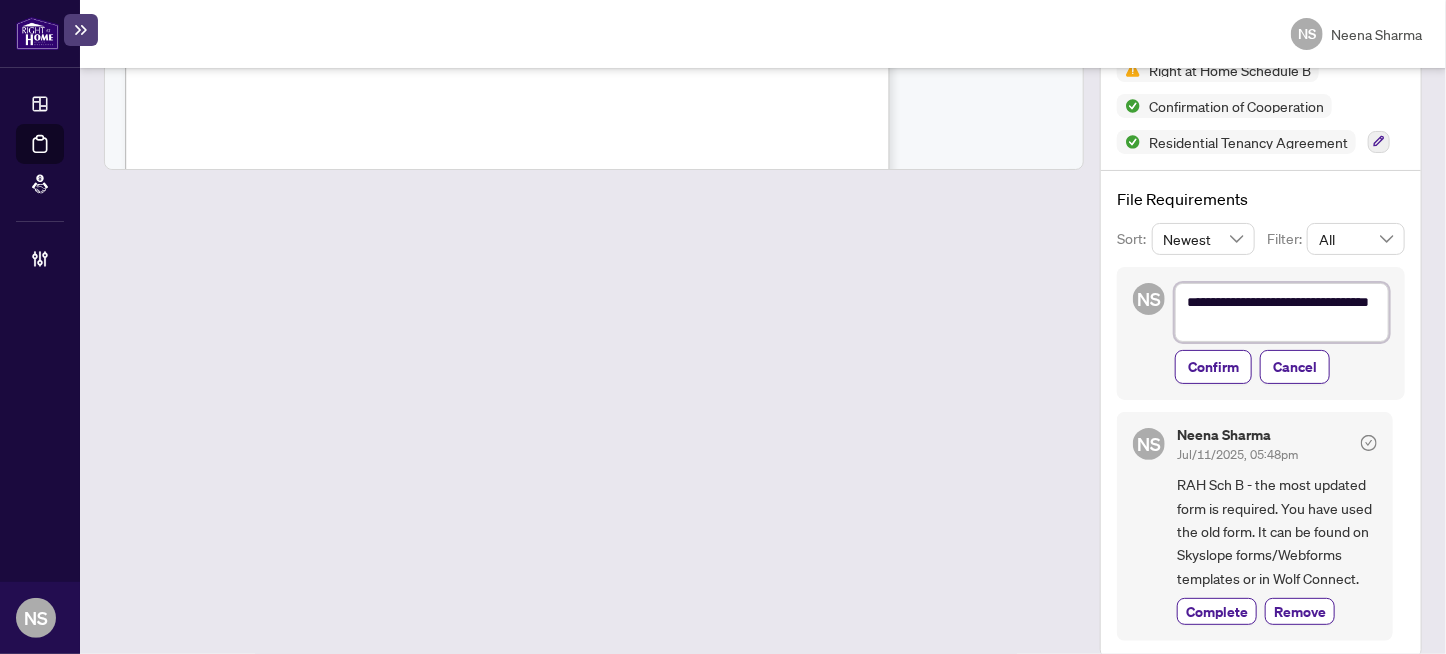 type on "**********" 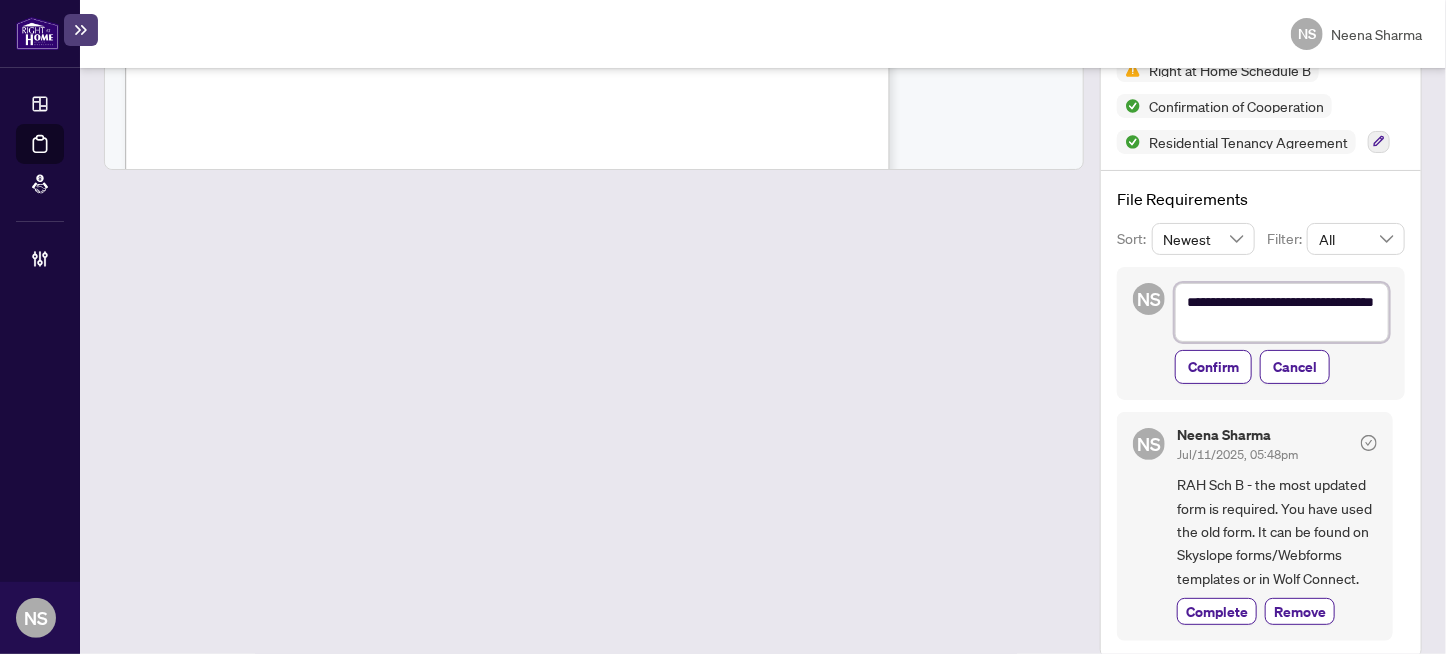 type on "**********" 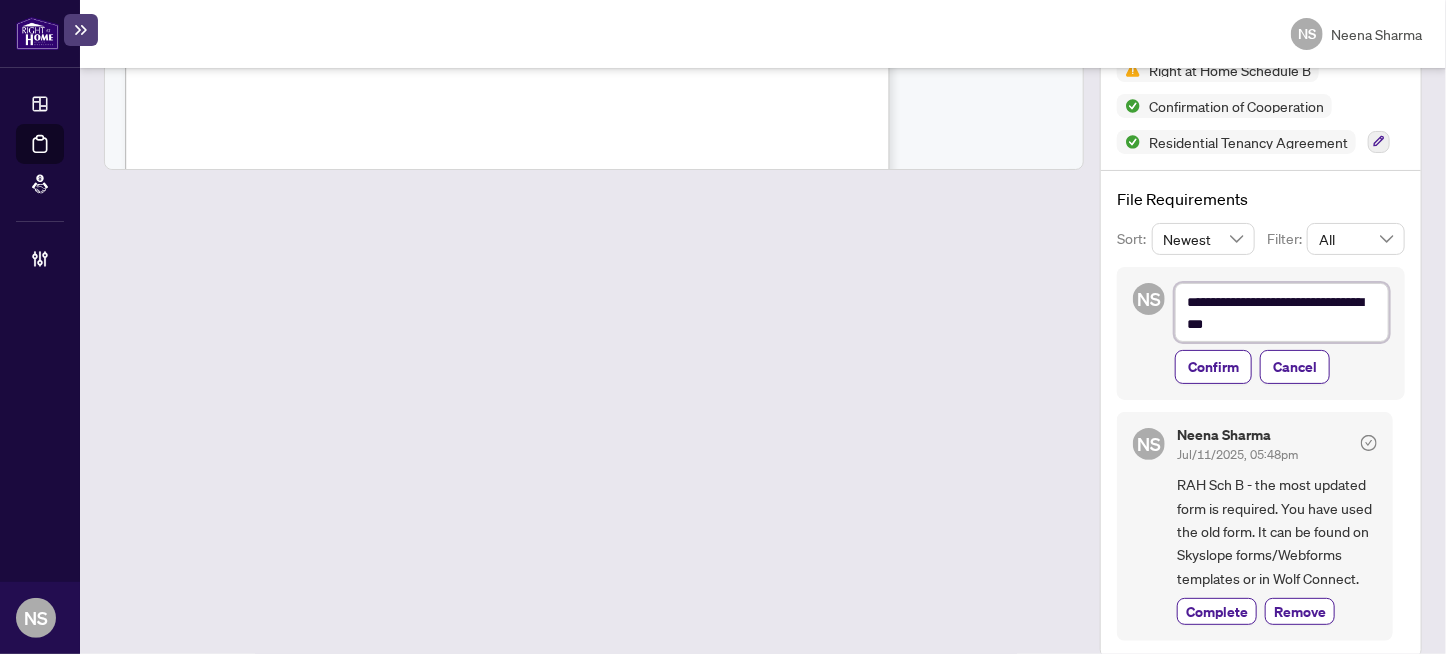 type on "**********" 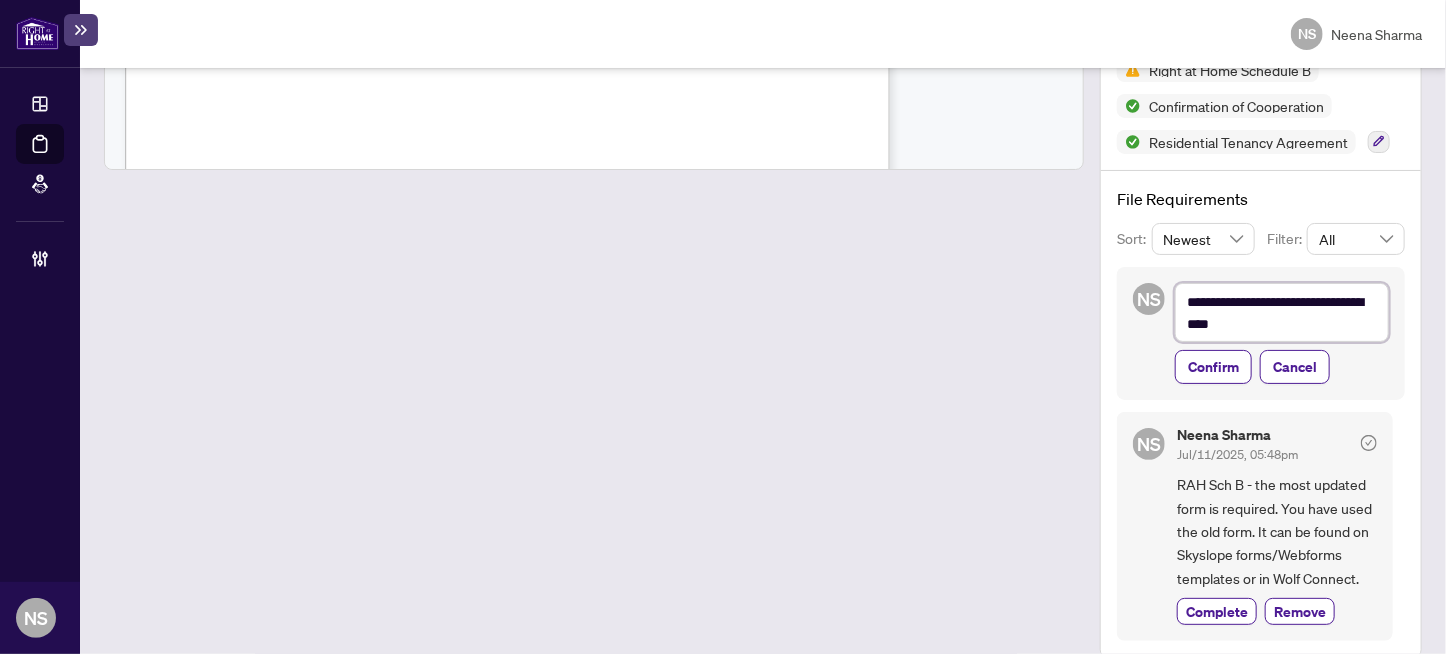 type on "**********" 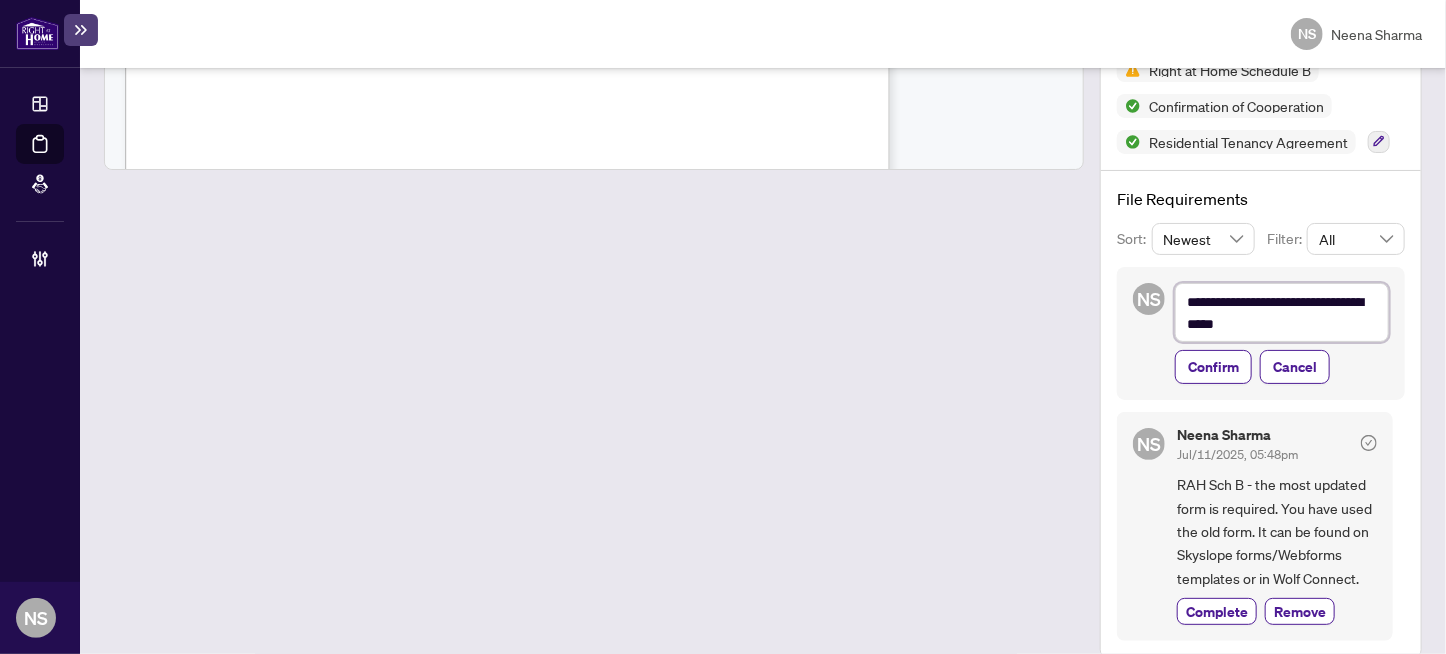 type on "**********" 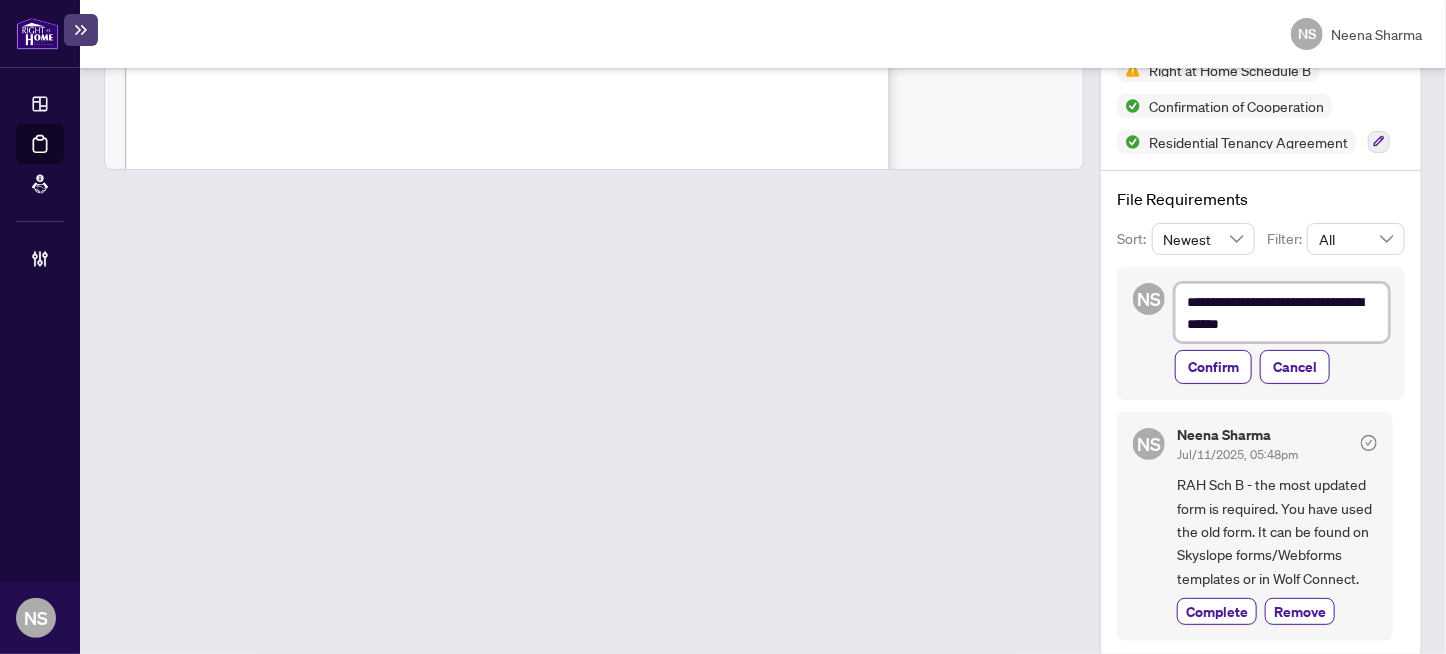 type on "**********" 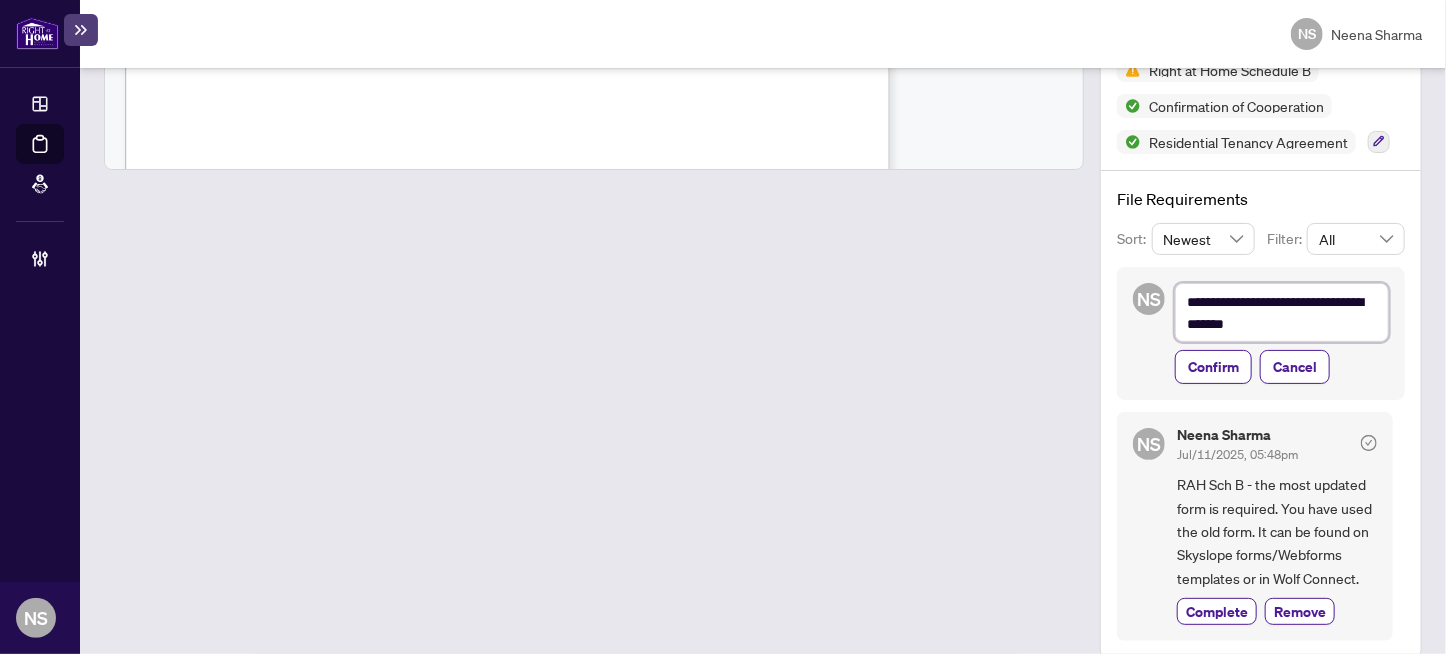 type on "**********" 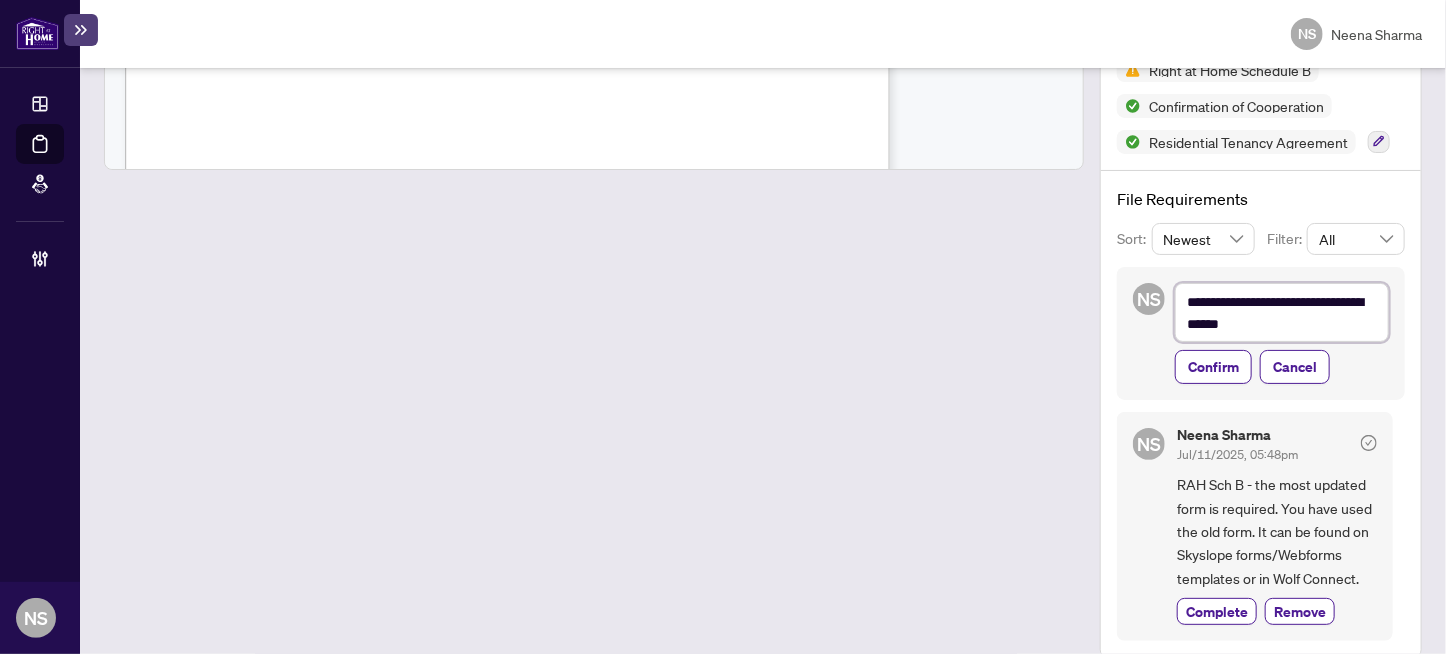 type on "**********" 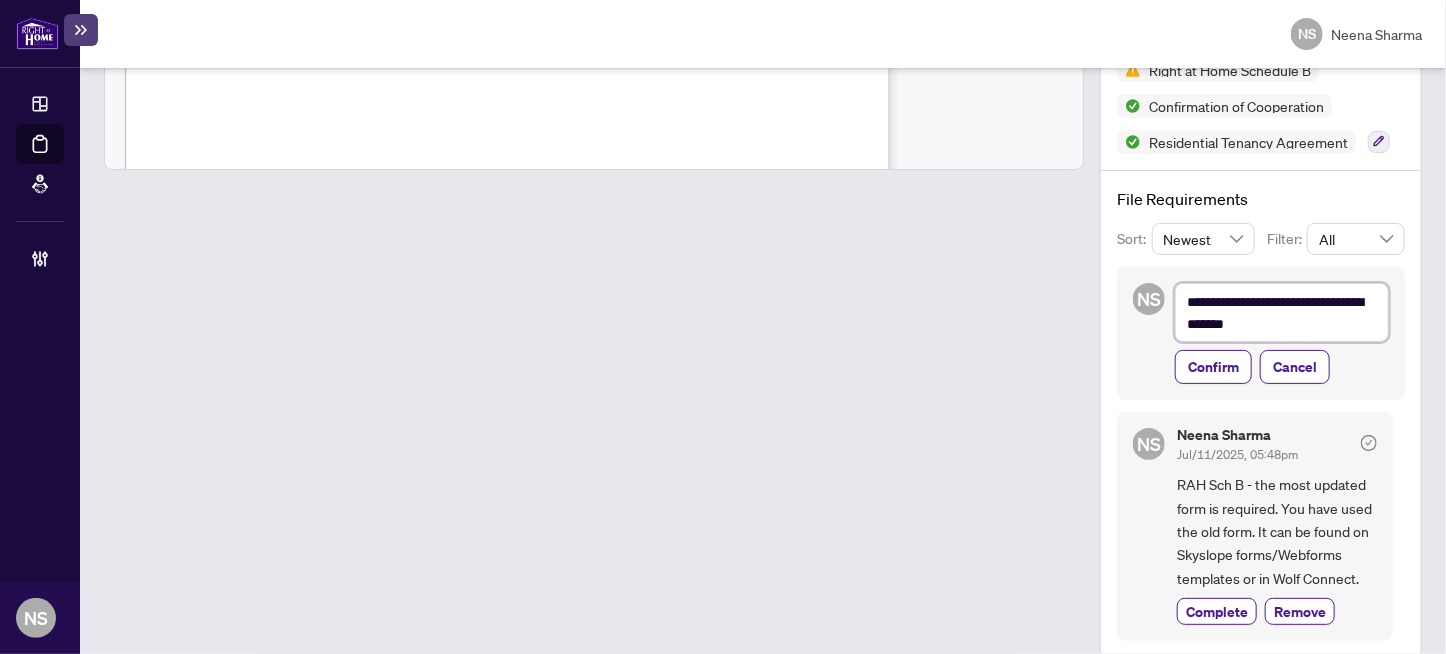 type on "**********" 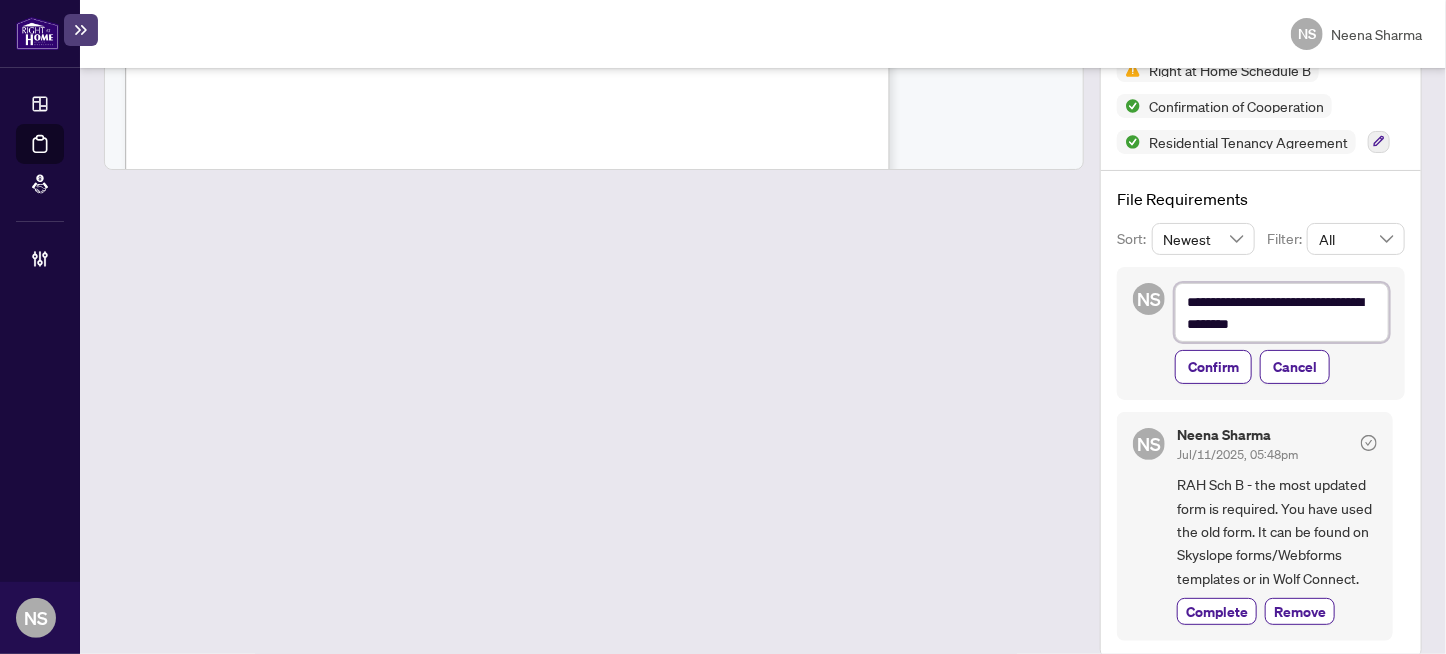 type on "**********" 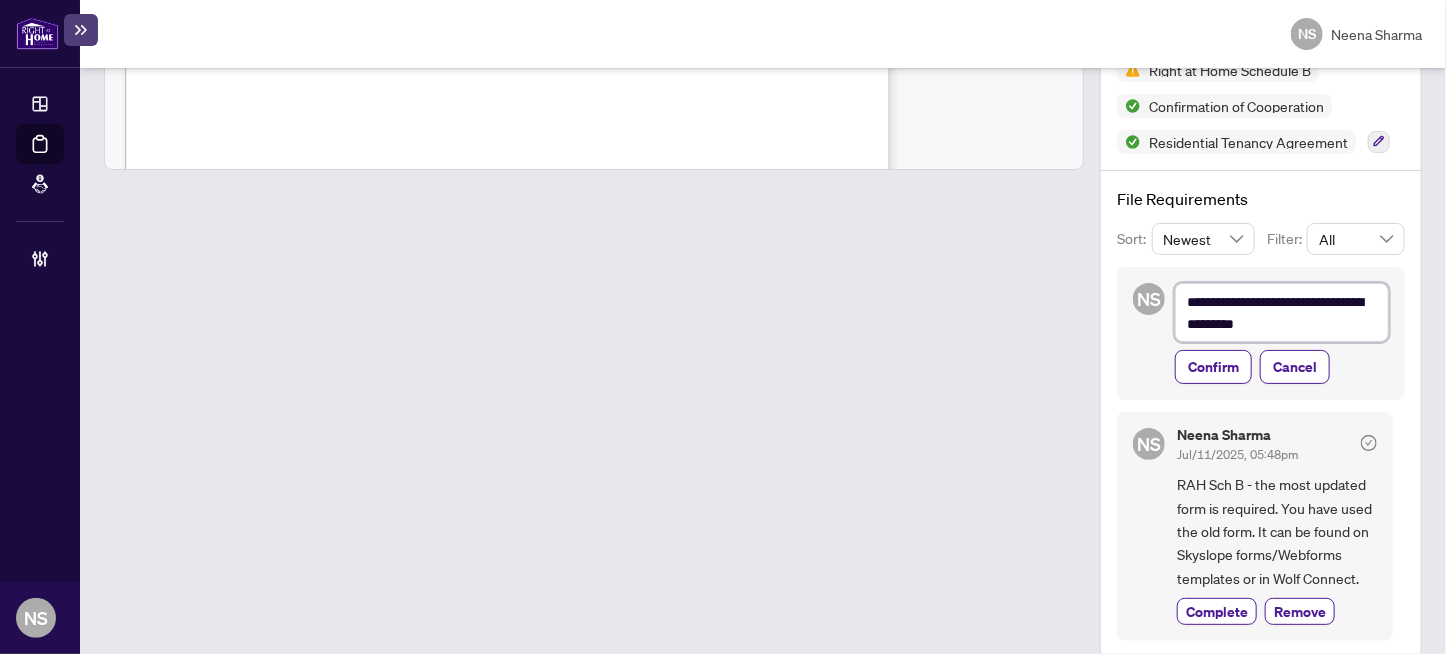 type on "**********" 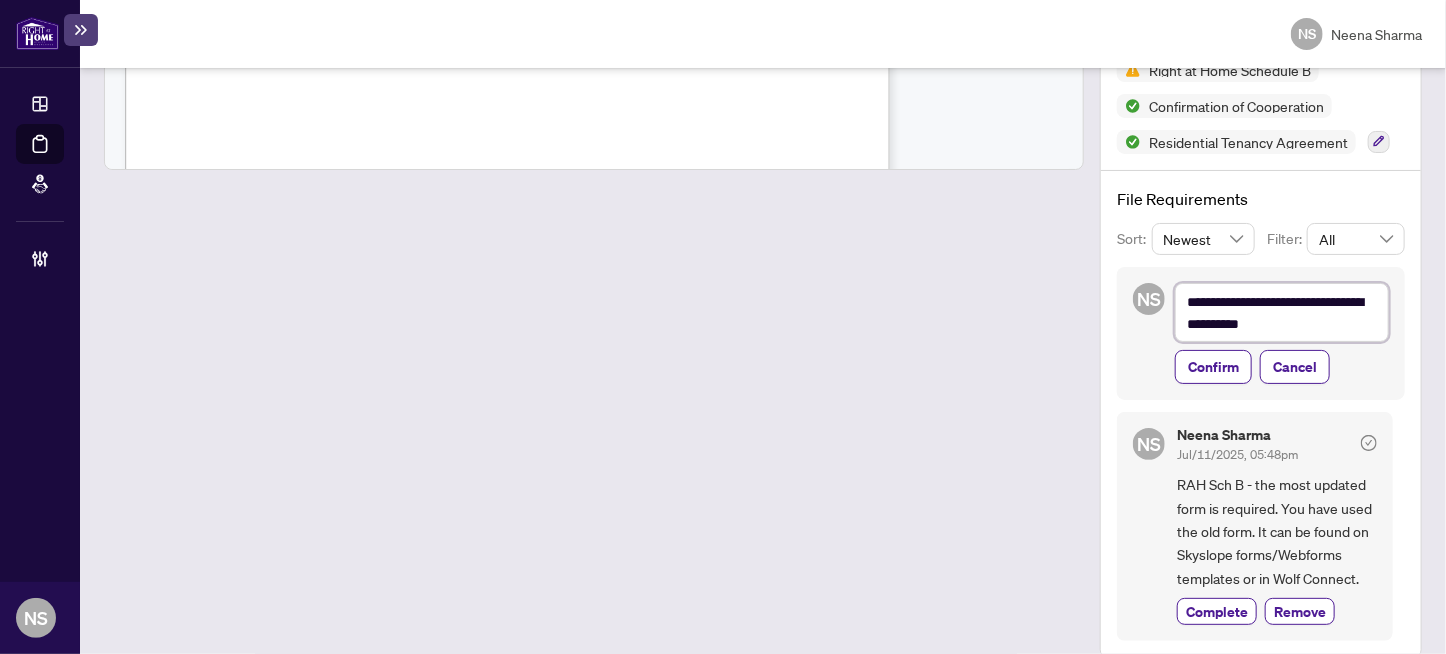 type on "**********" 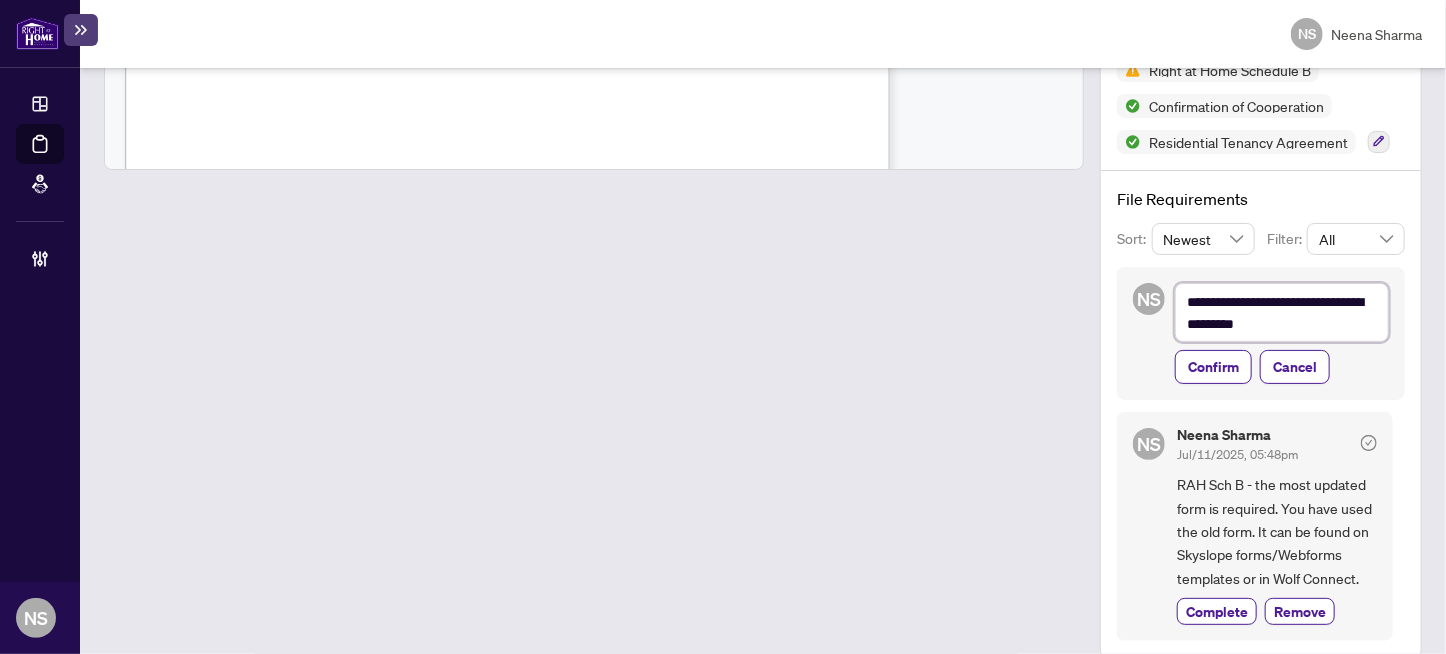 type on "**********" 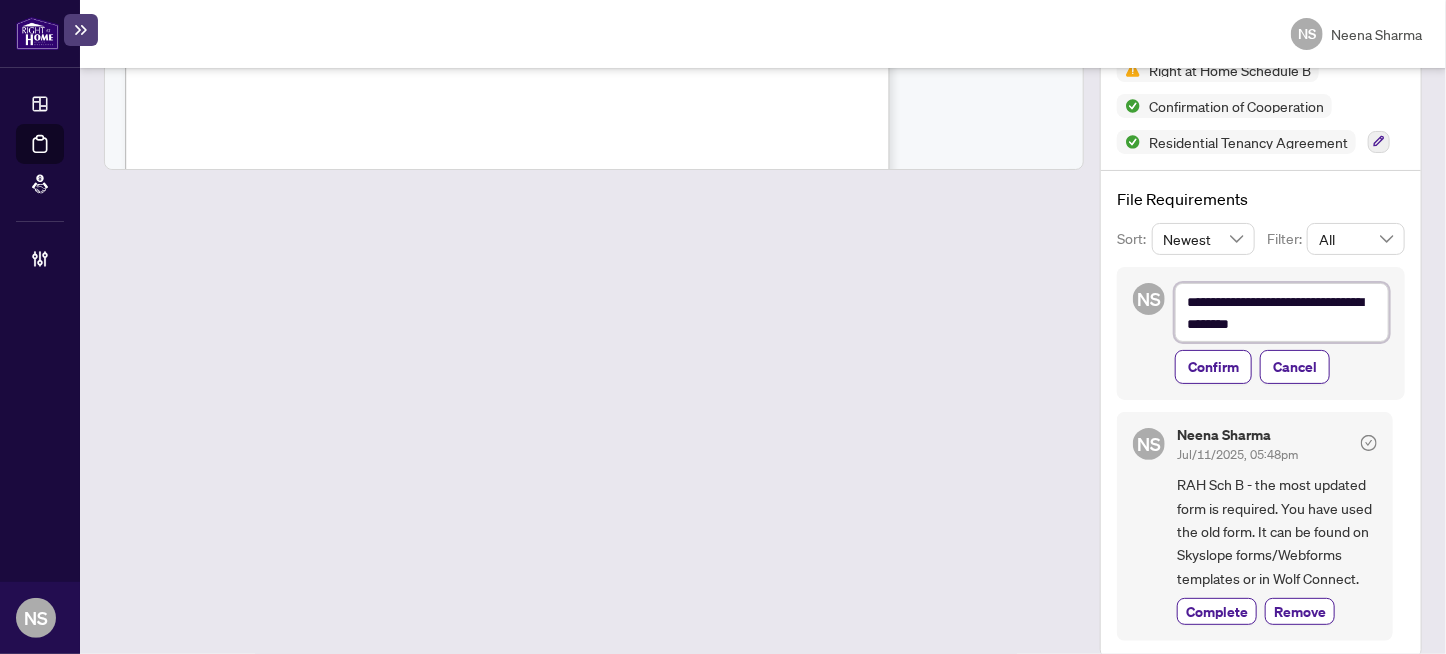 type on "**********" 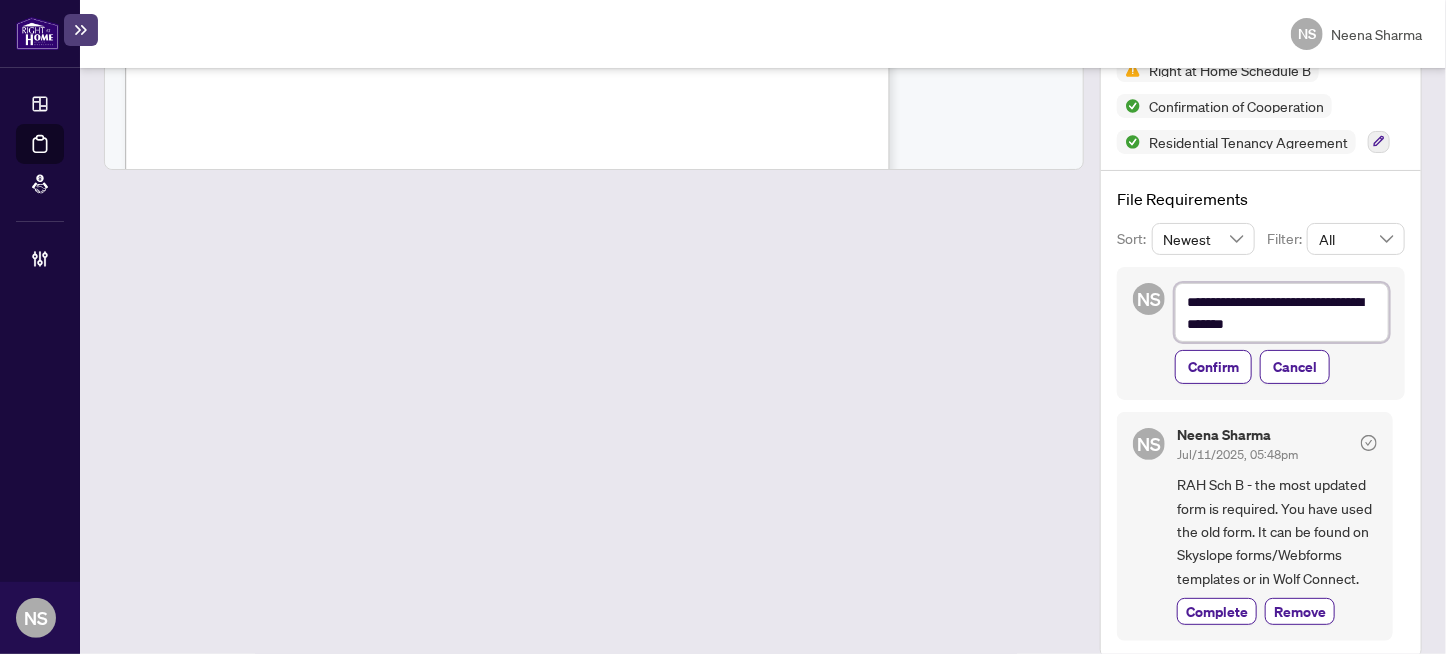 type on "**********" 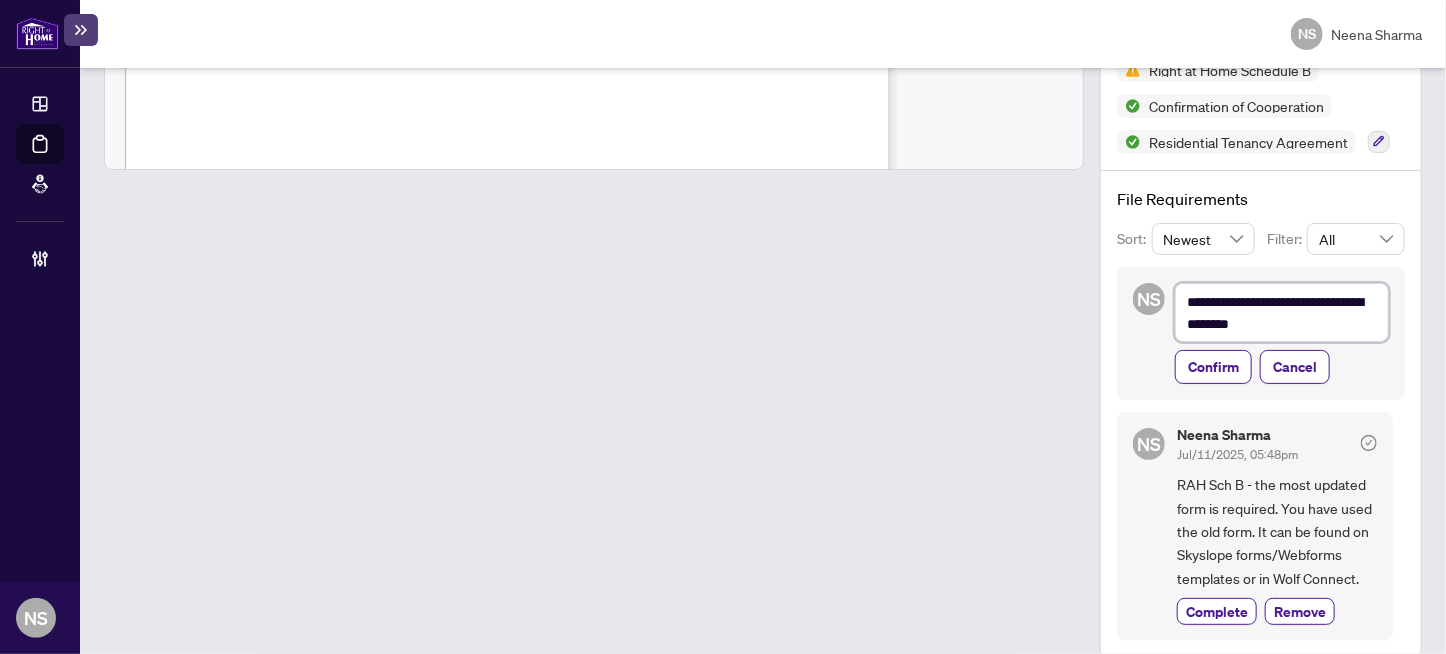 type on "**********" 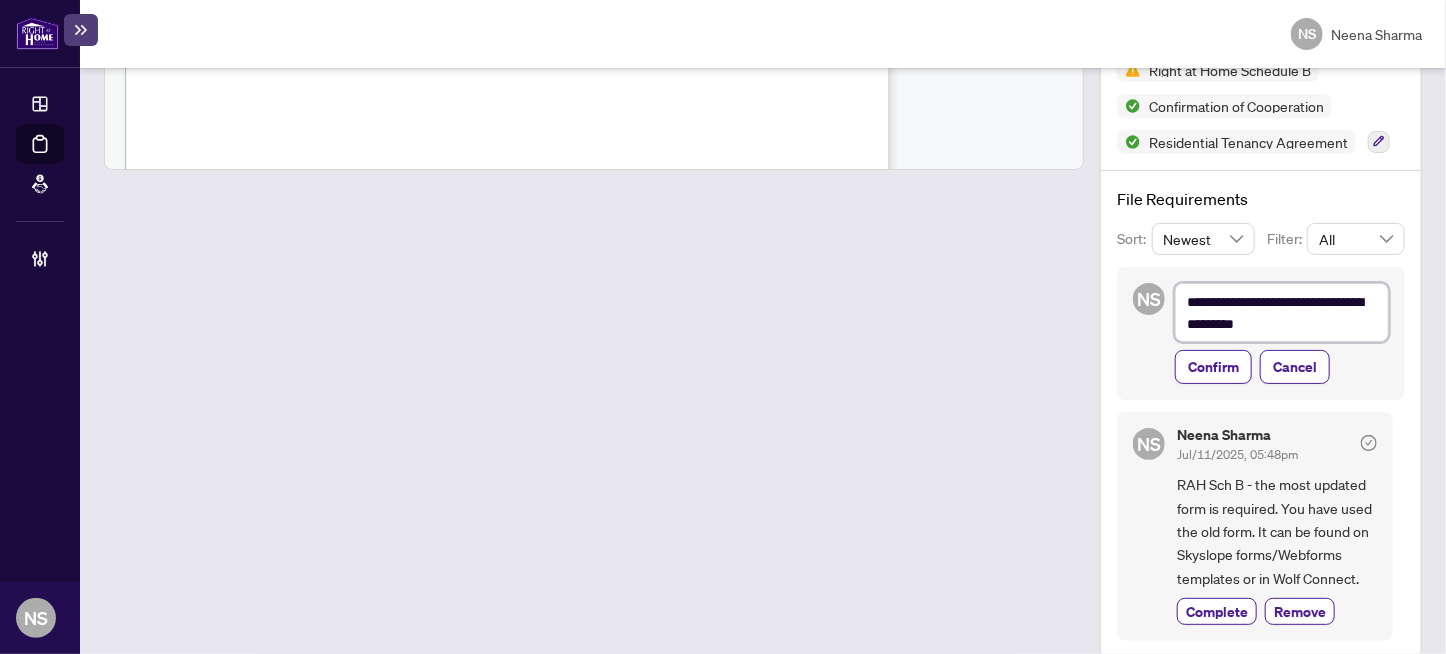 type on "**********" 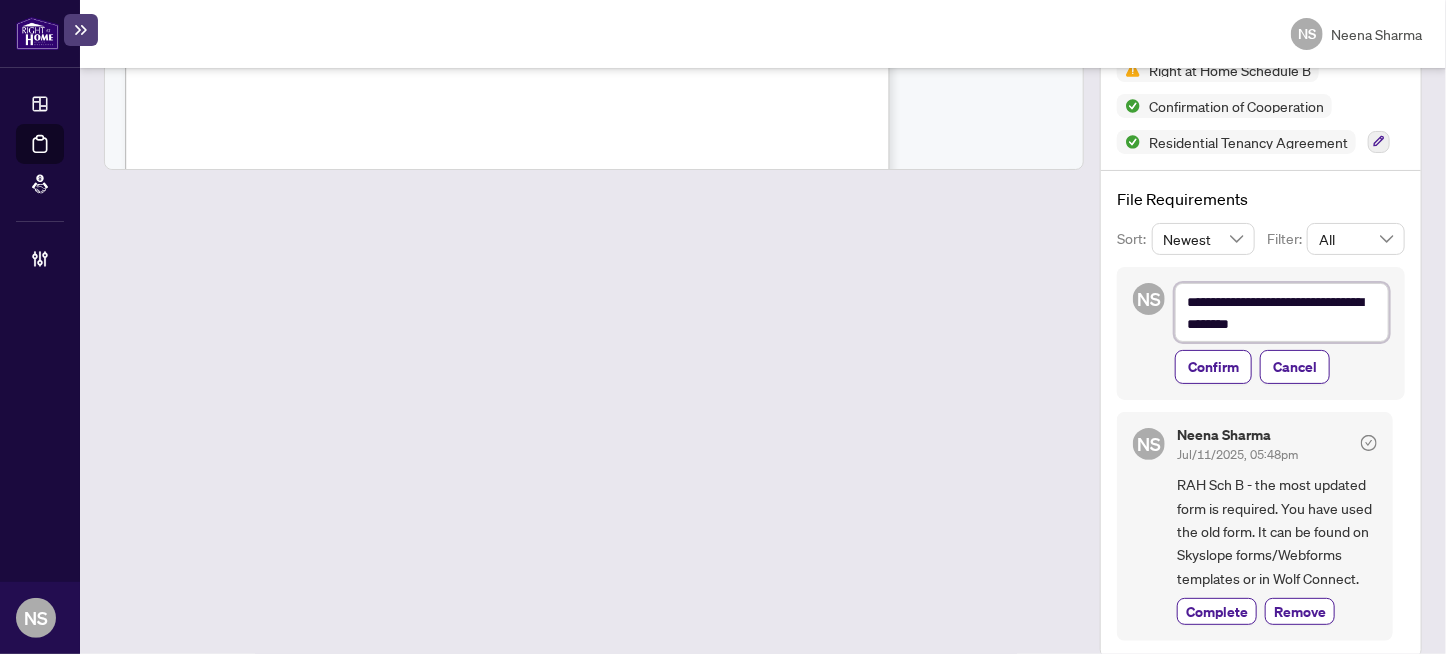 type on "**********" 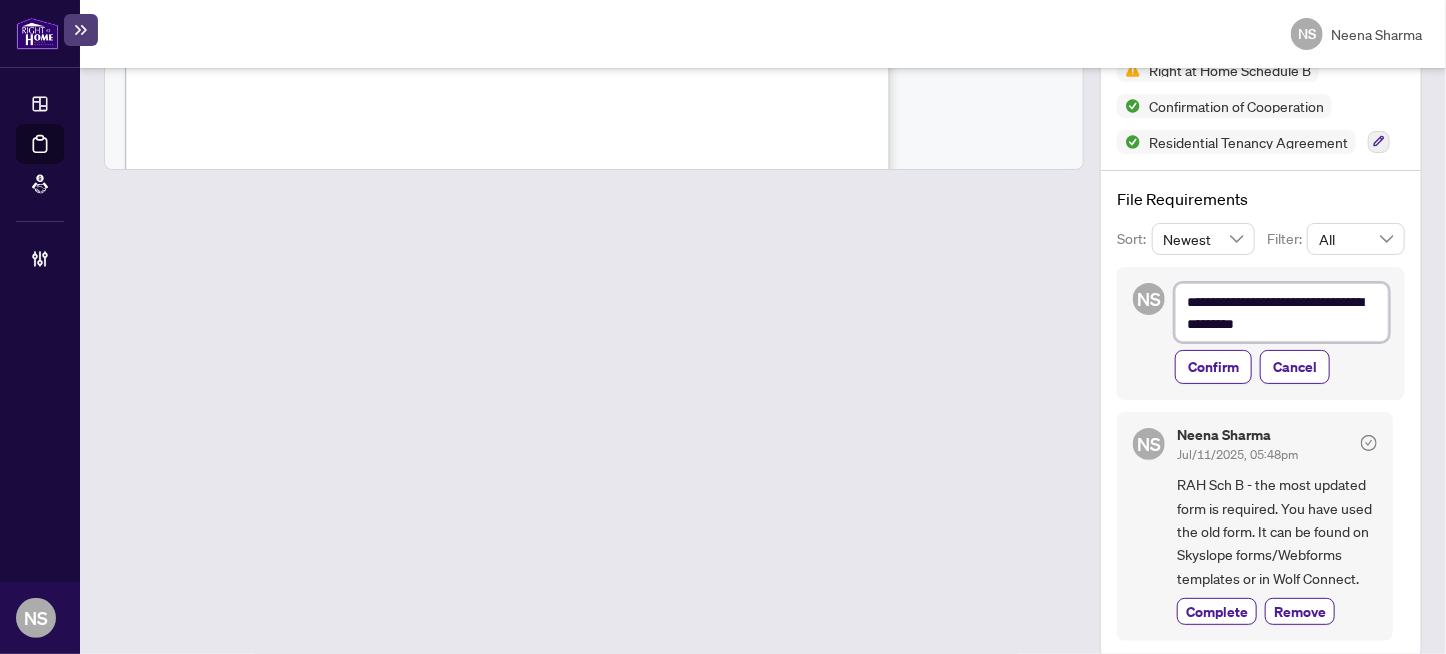 type on "**********" 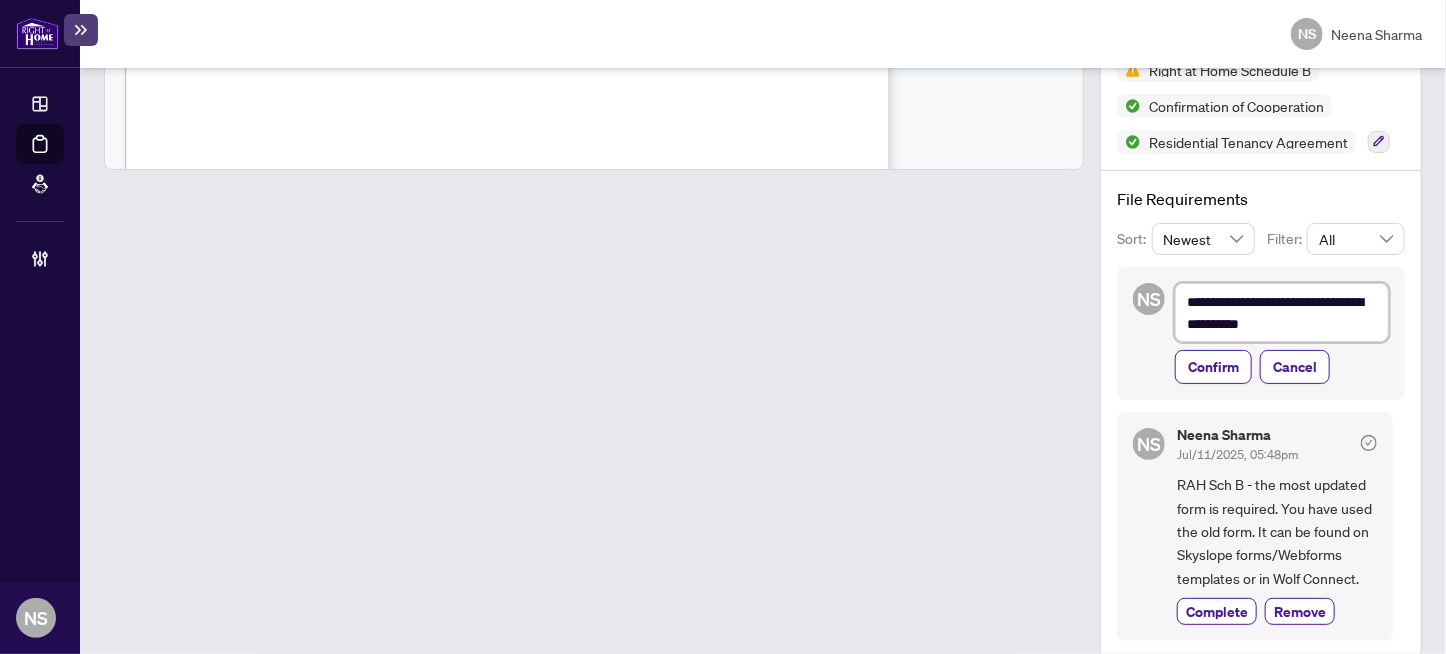 type on "**********" 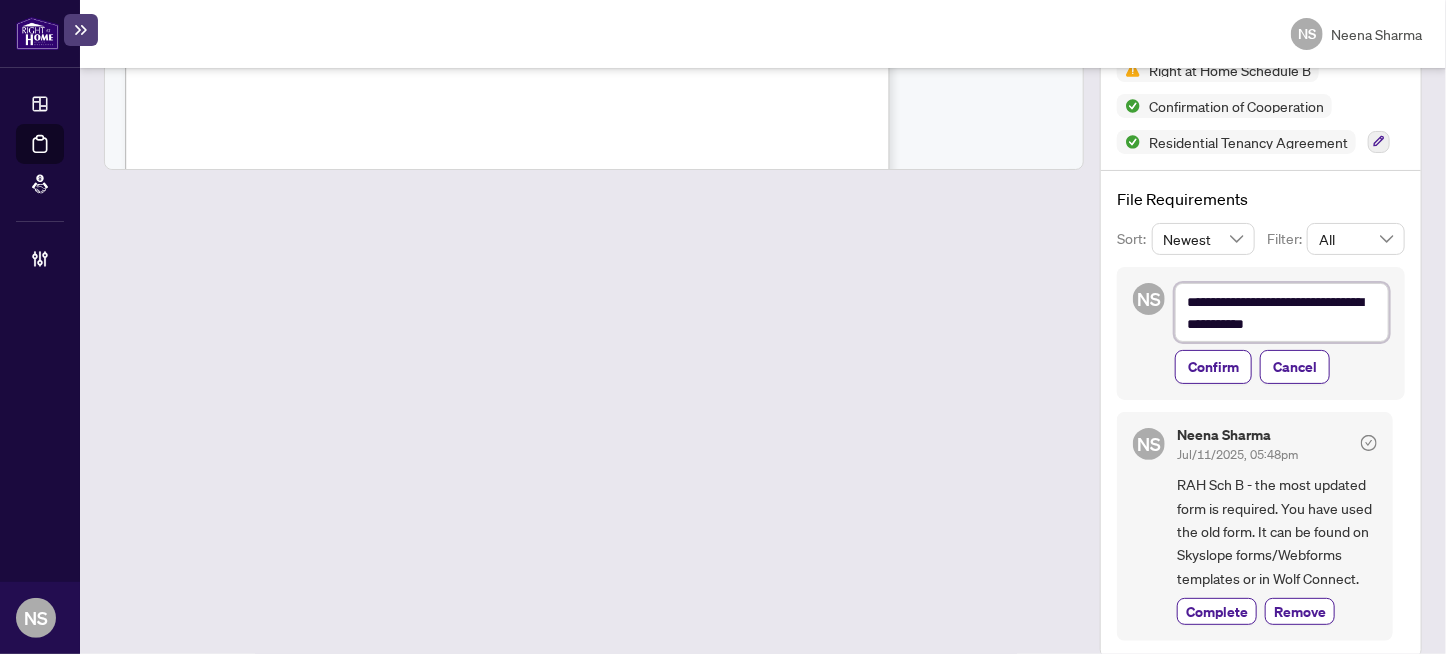 type on "**********" 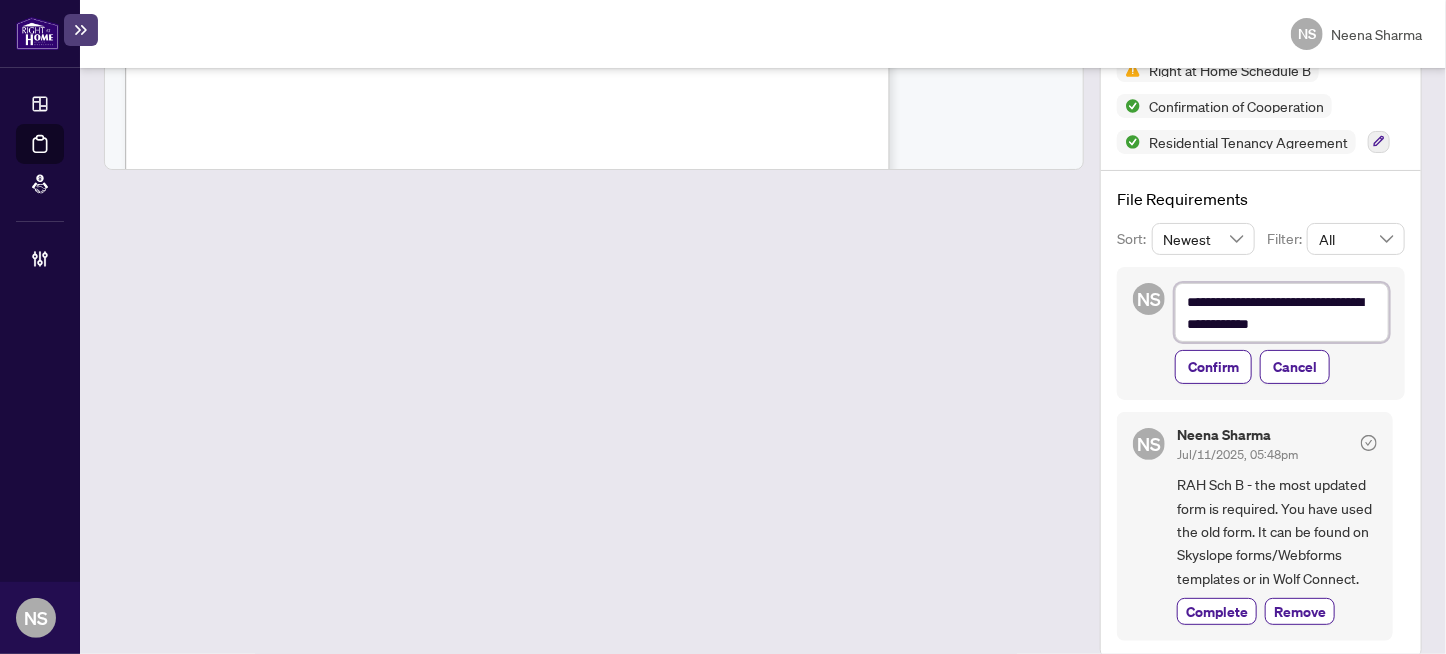 type on "**********" 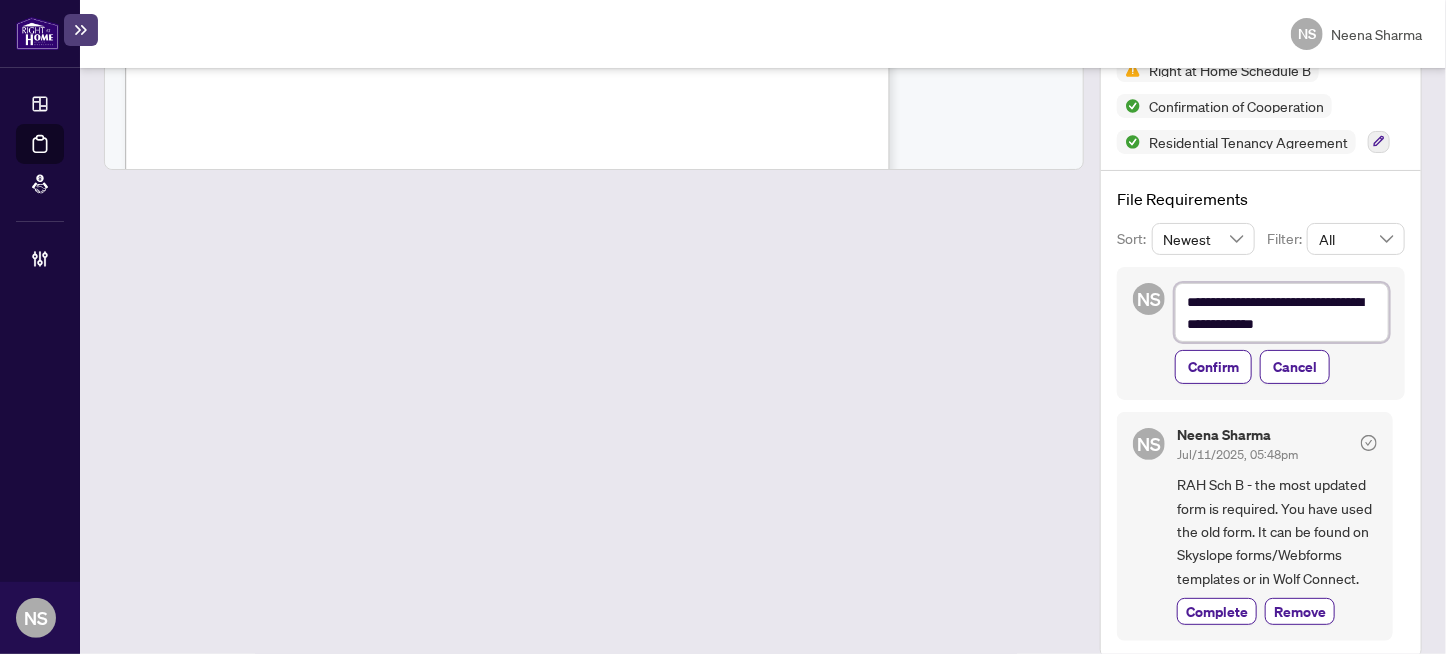 type on "**********" 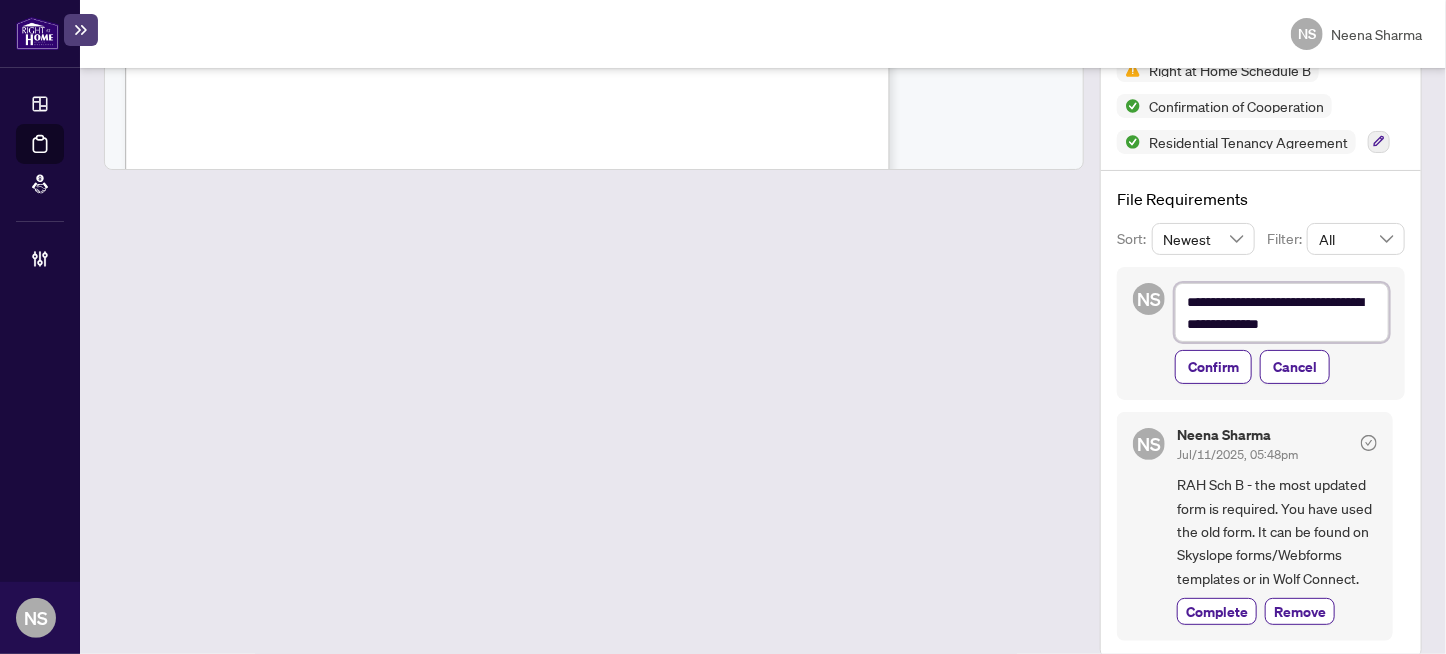 type on "**********" 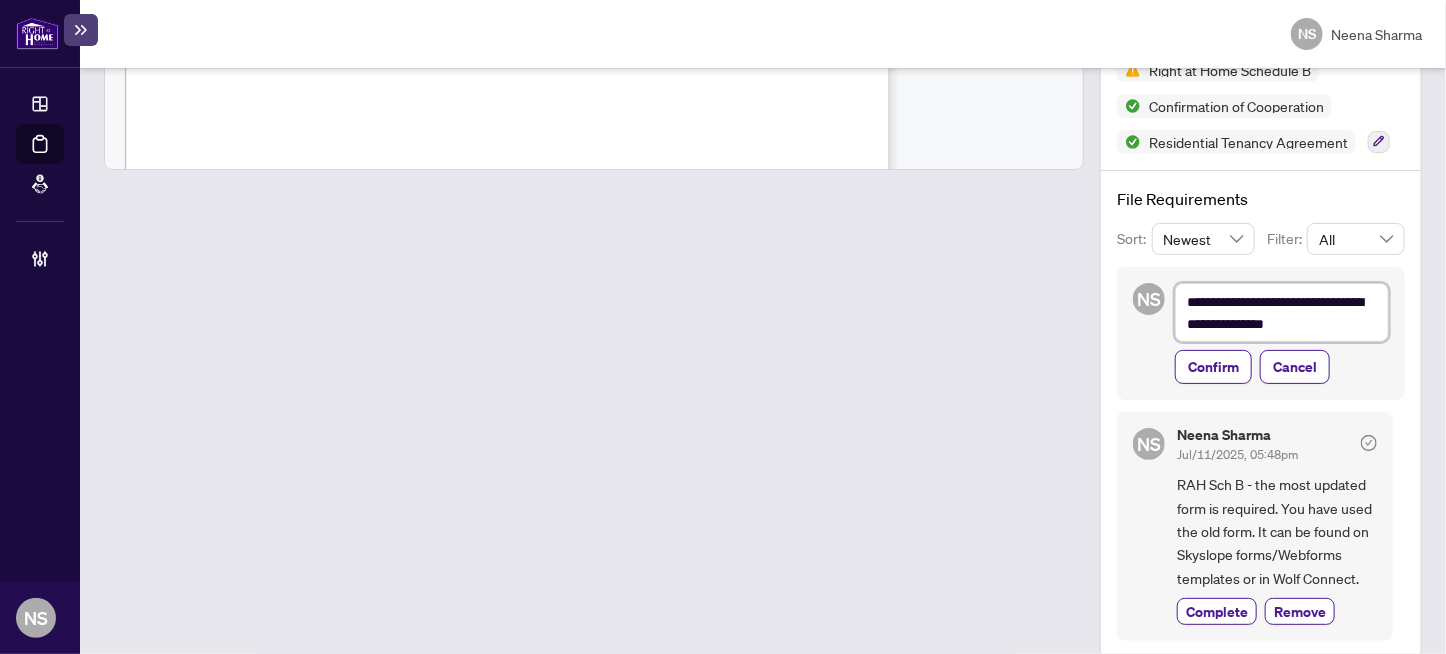 type on "**********" 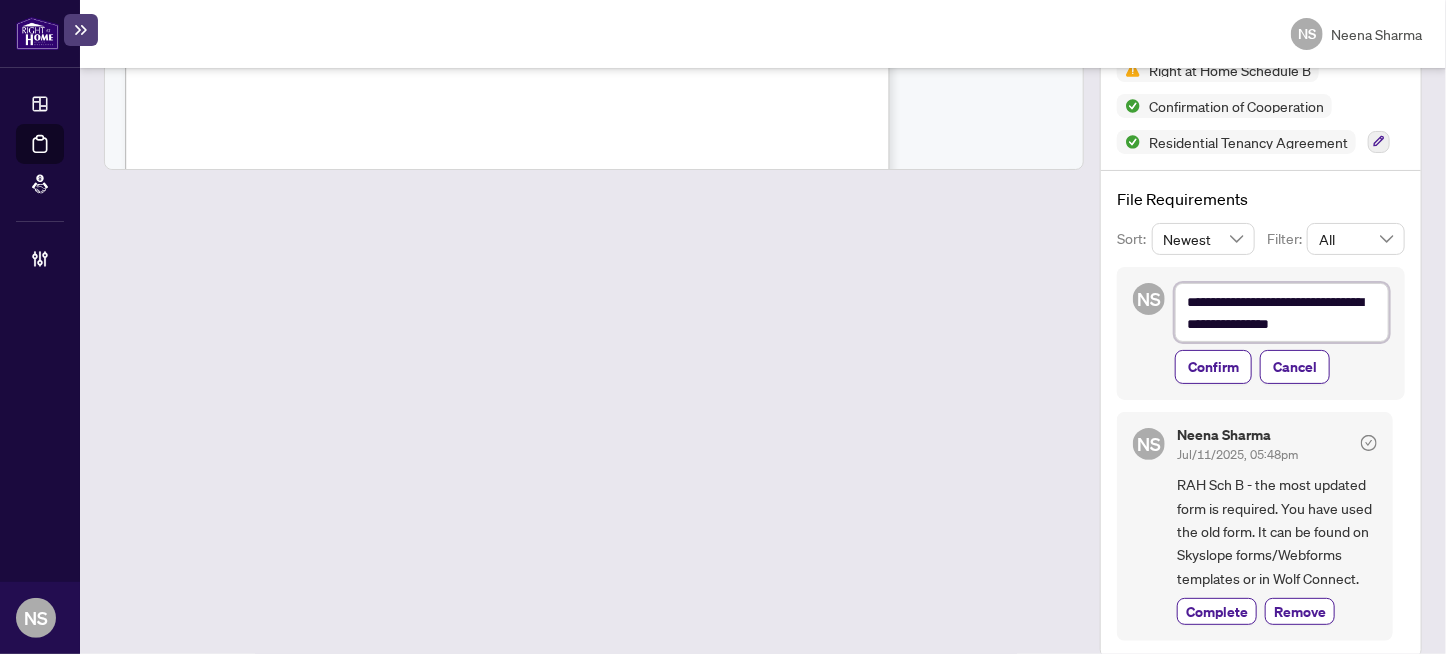 type on "**********" 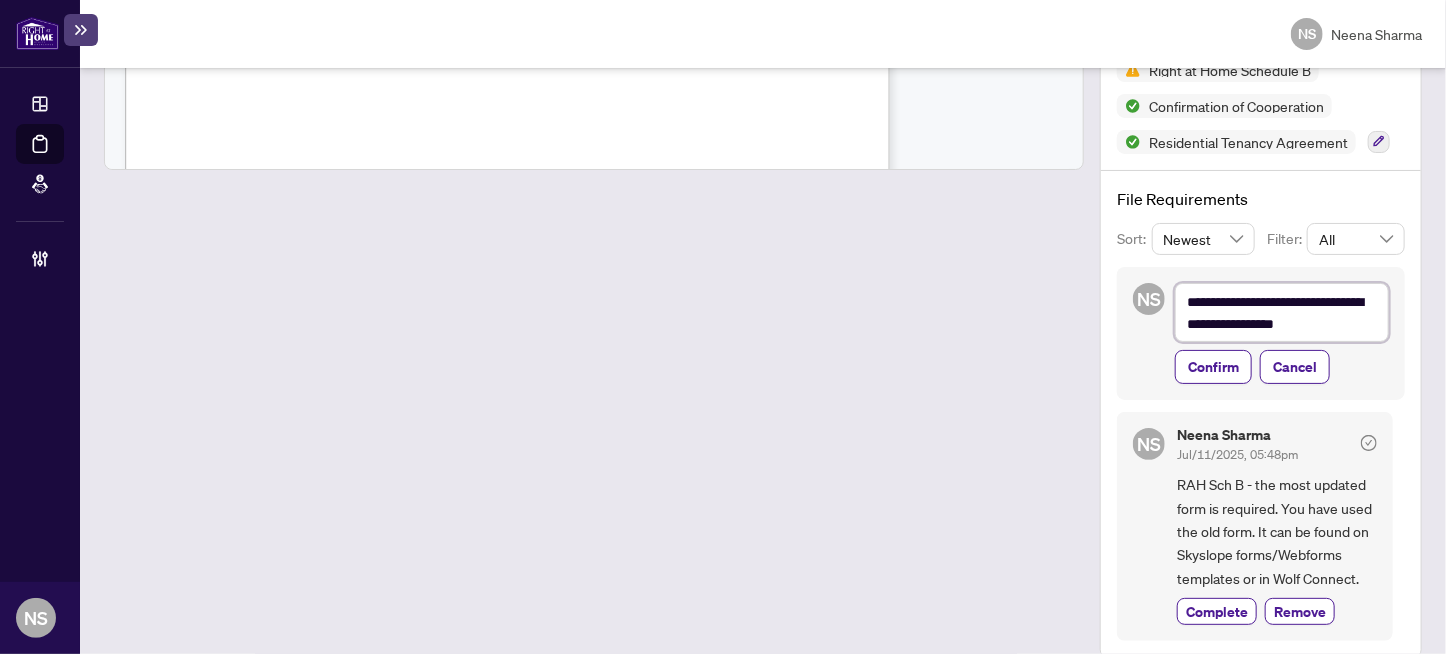 type on "**********" 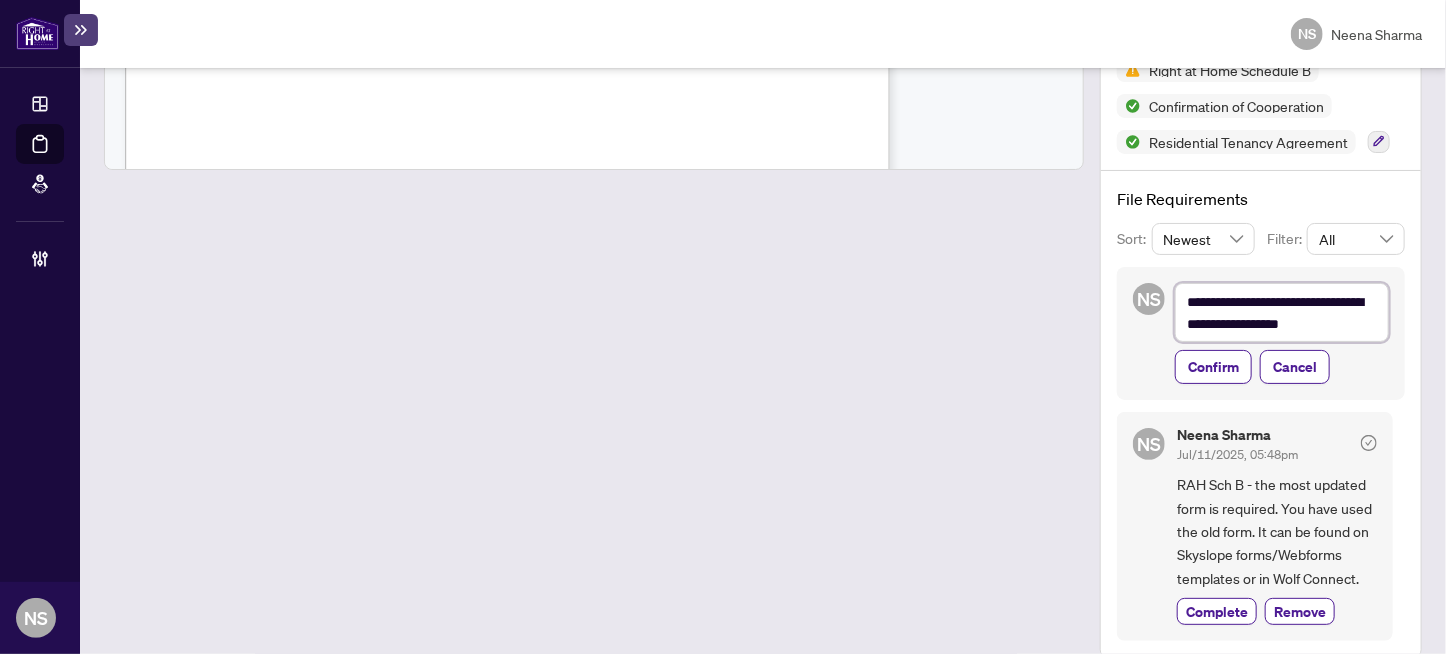 type on "**********" 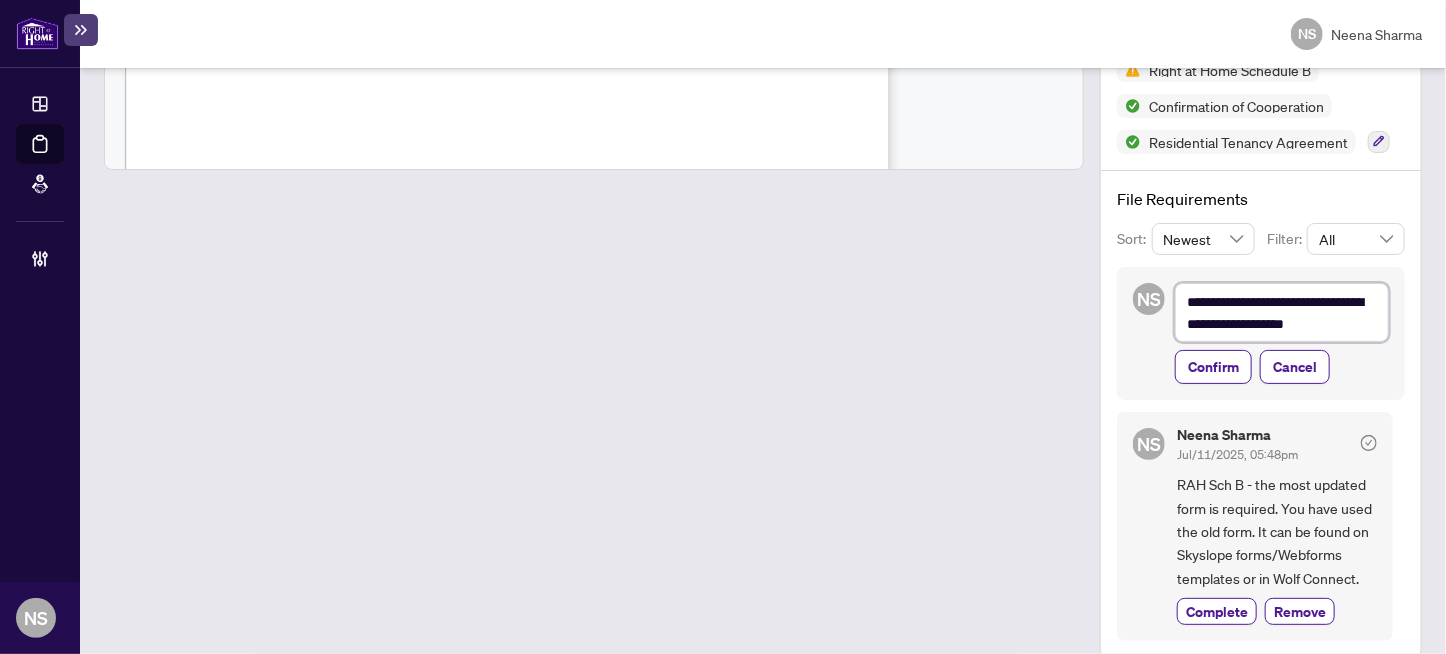 type on "**********" 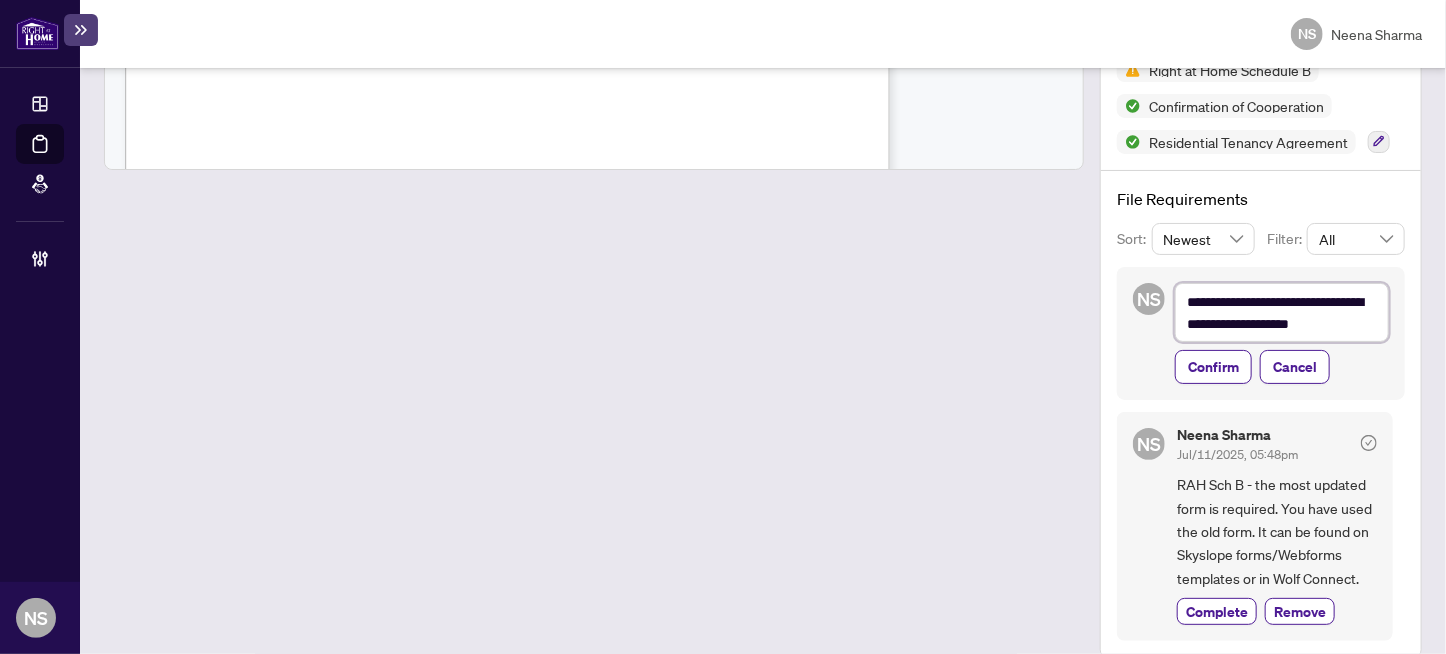 type on "**********" 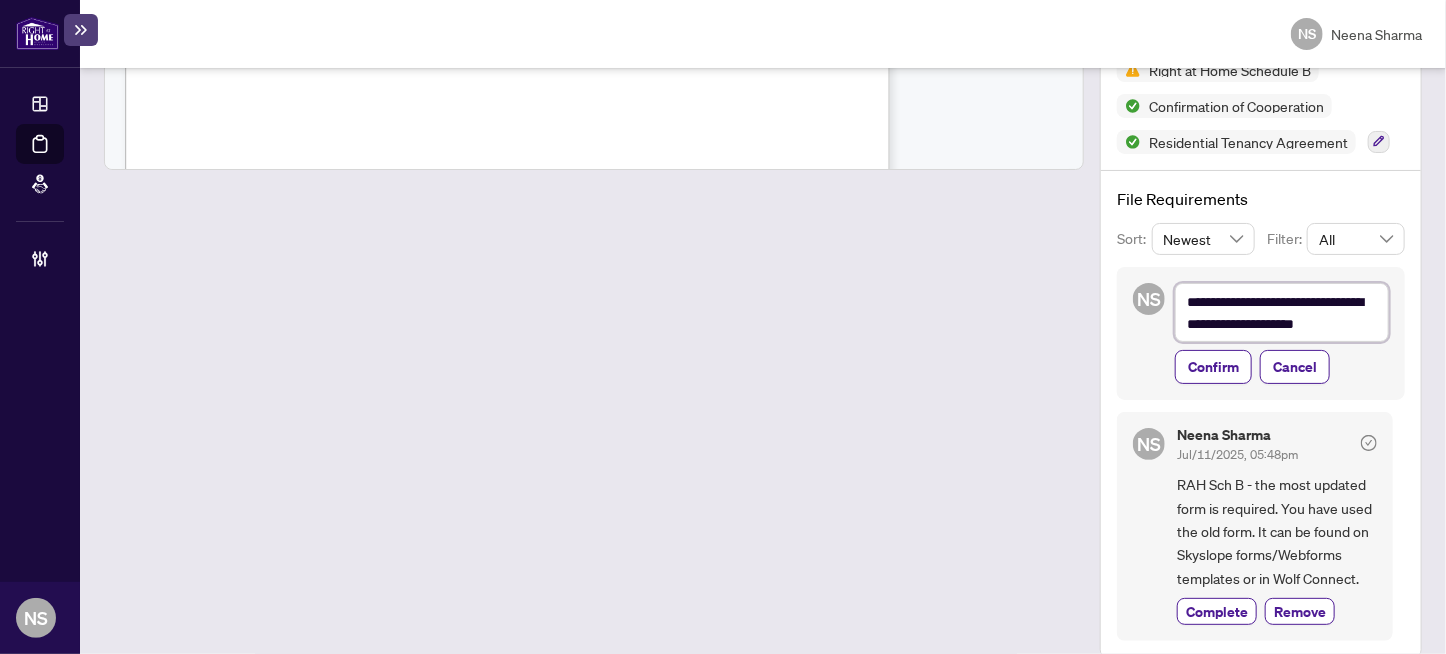 type on "**********" 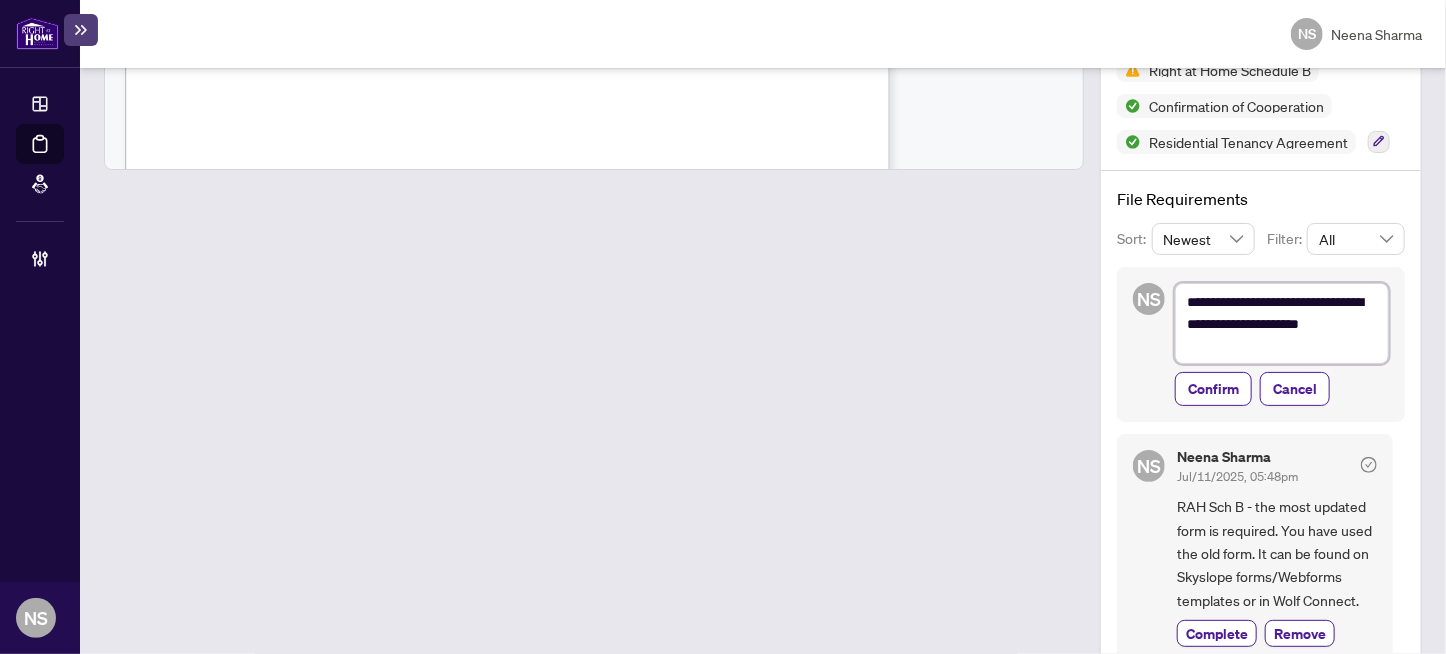 type on "**********" 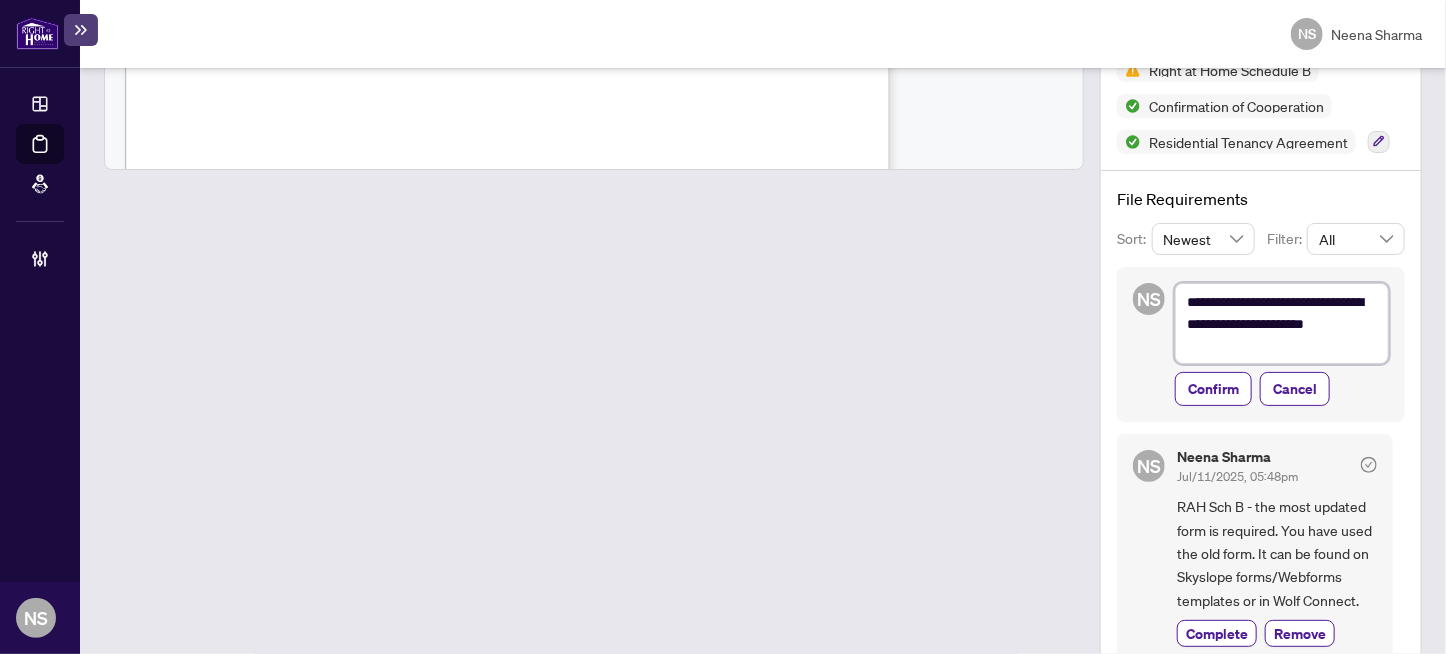 type on "**********" 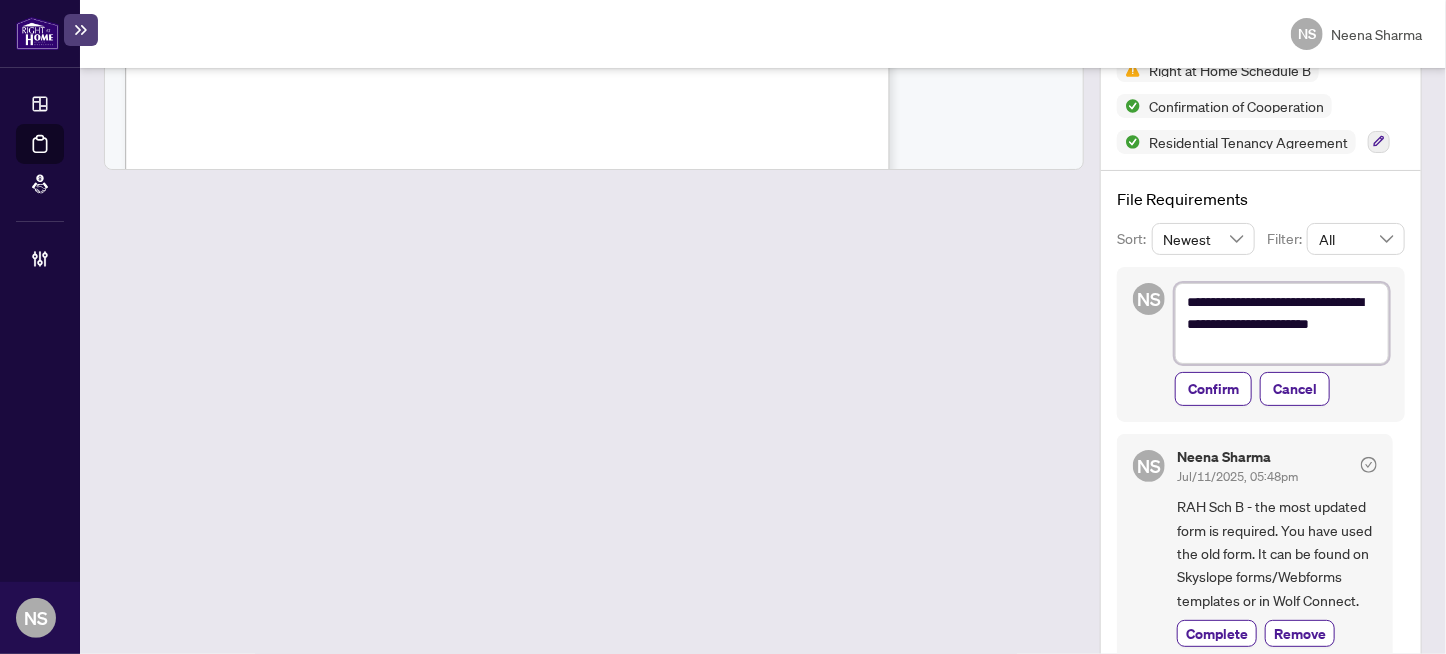 type on "**********" 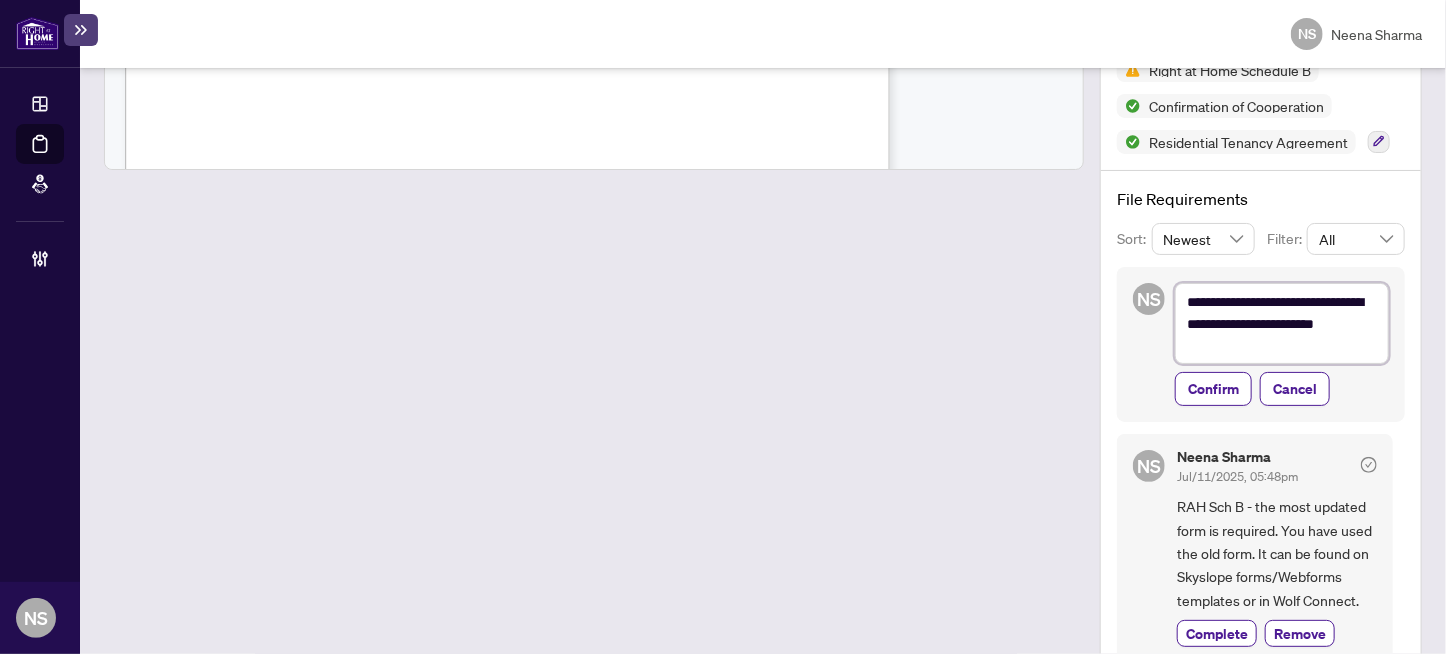 type on "**********" 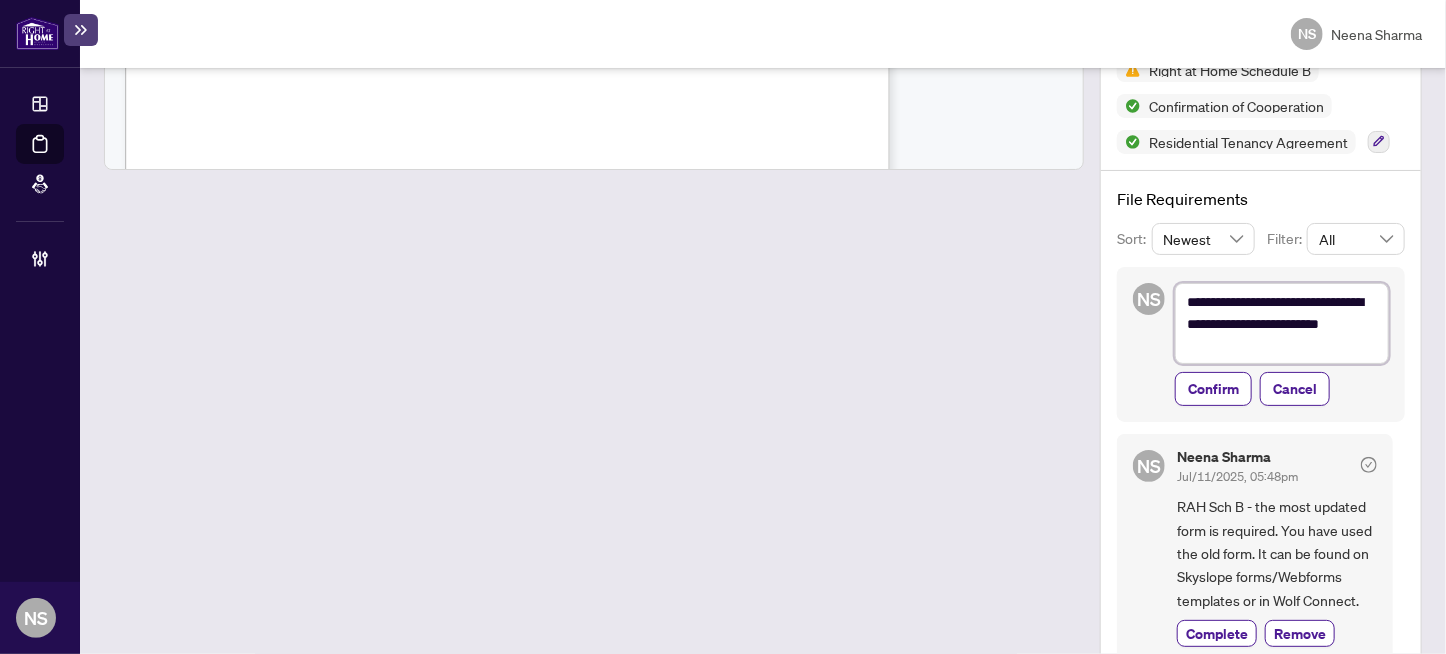 type on "**********" 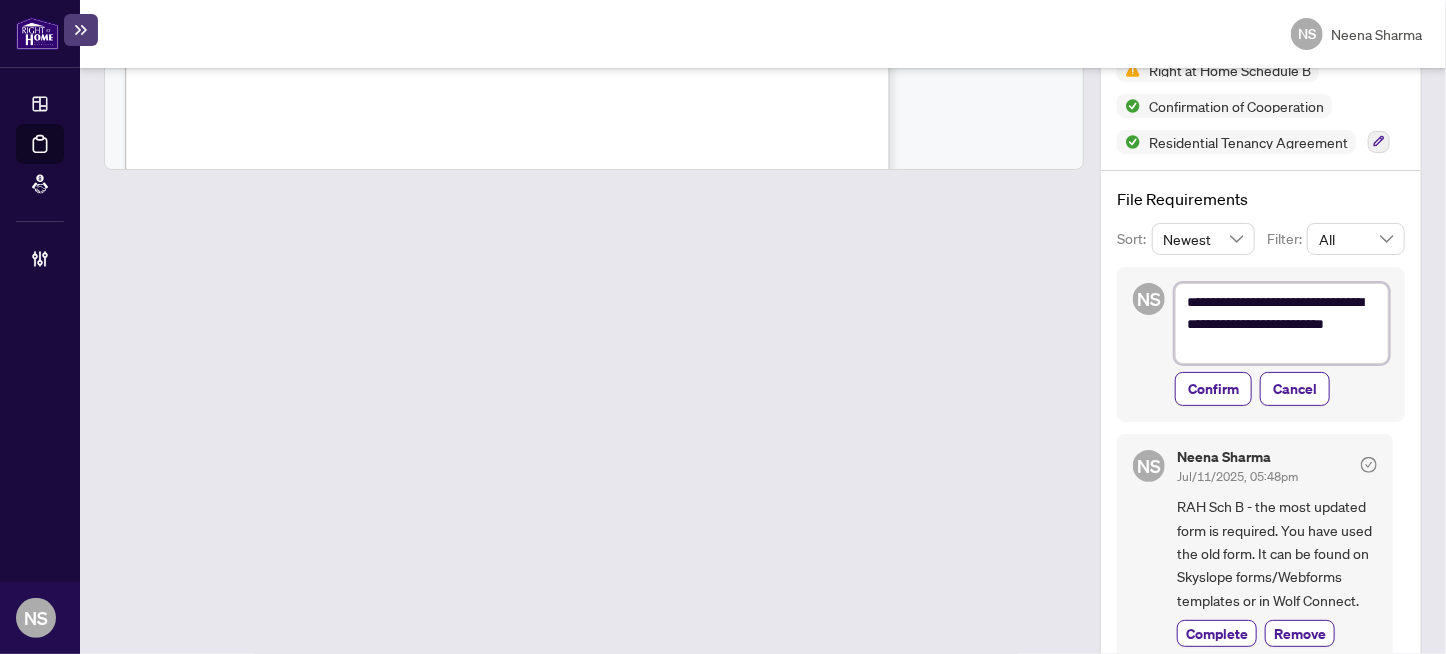 type on "**********" 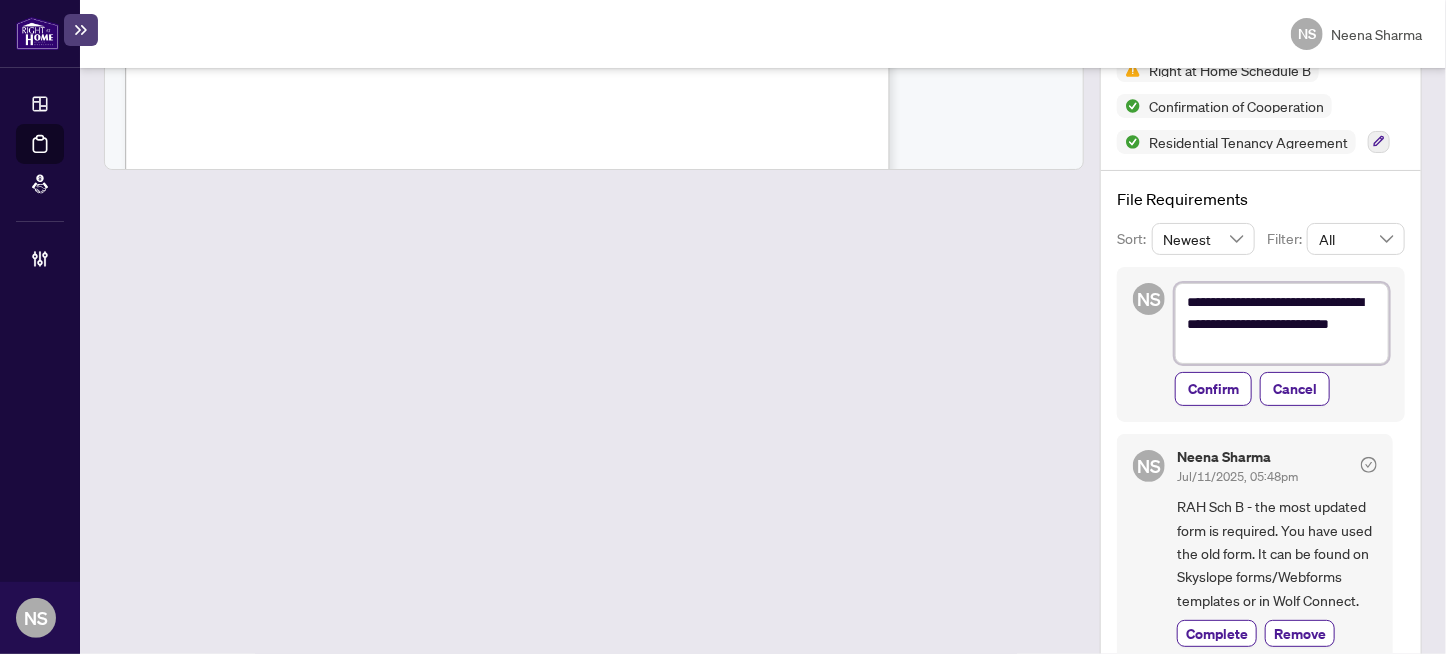 type on "**********" 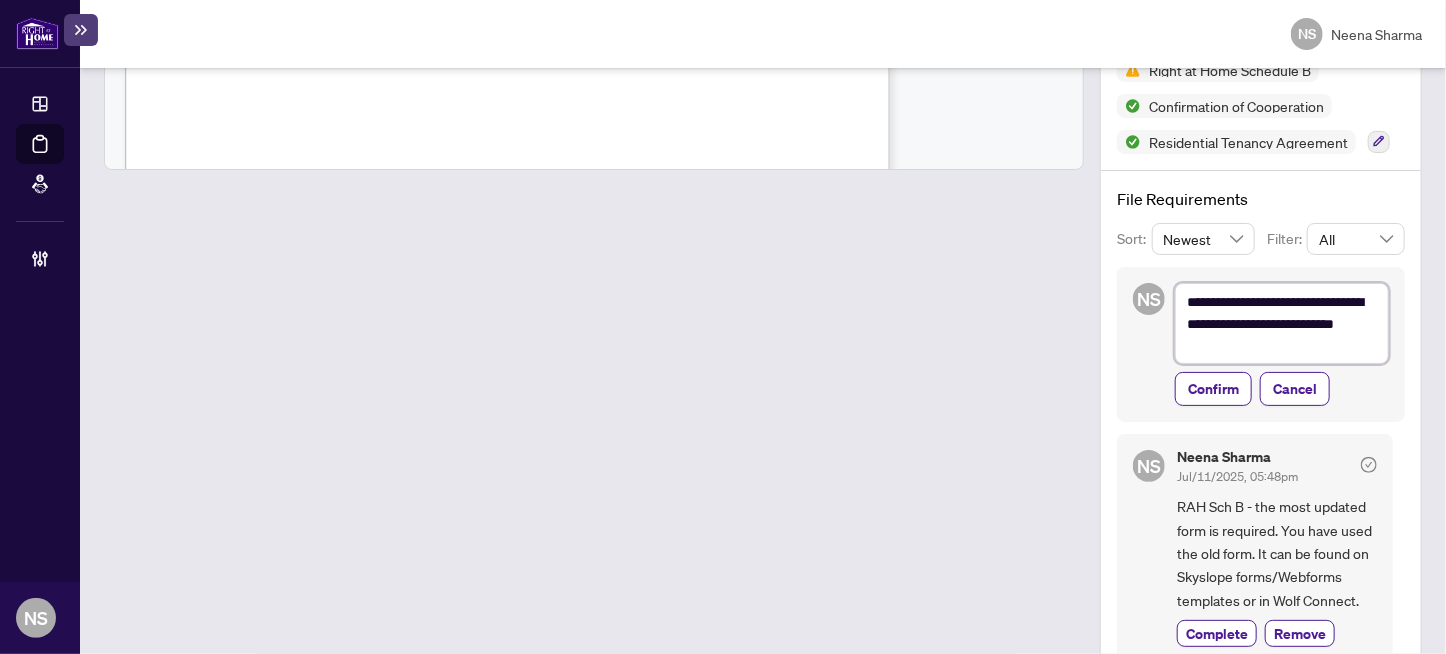 type on "**********" 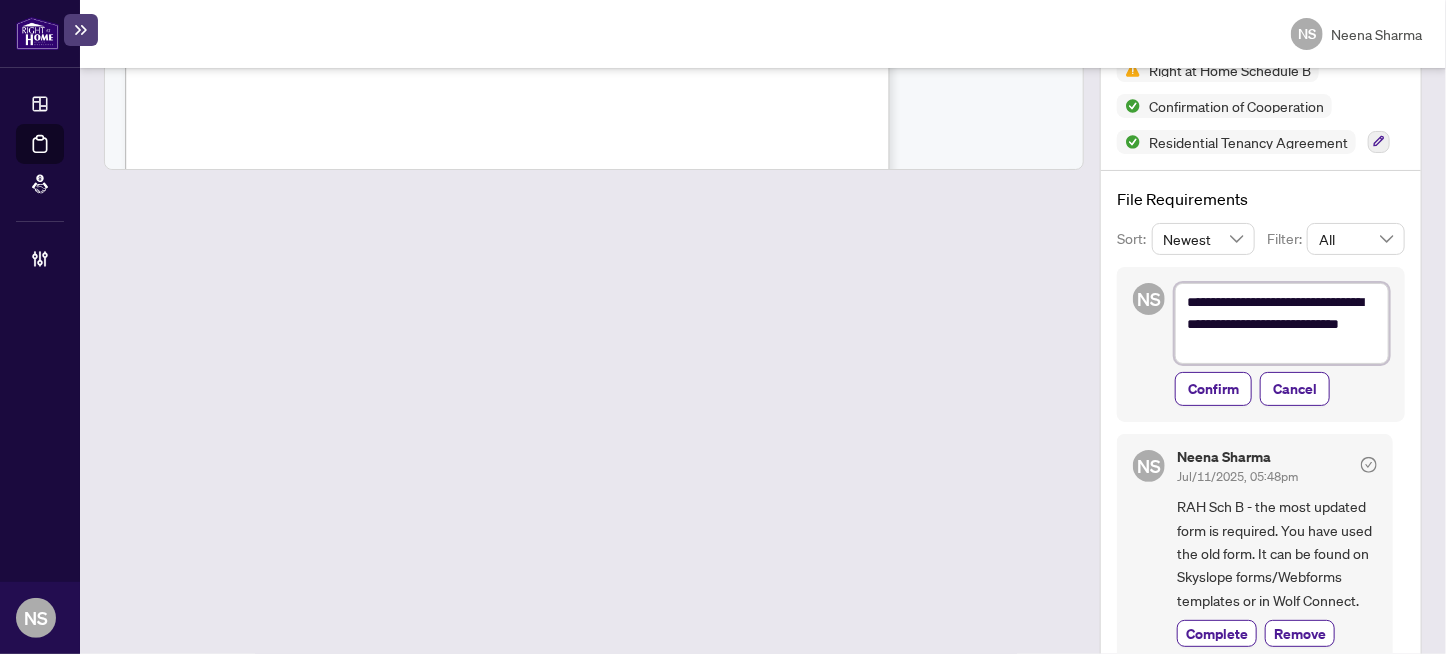 type on "**********" 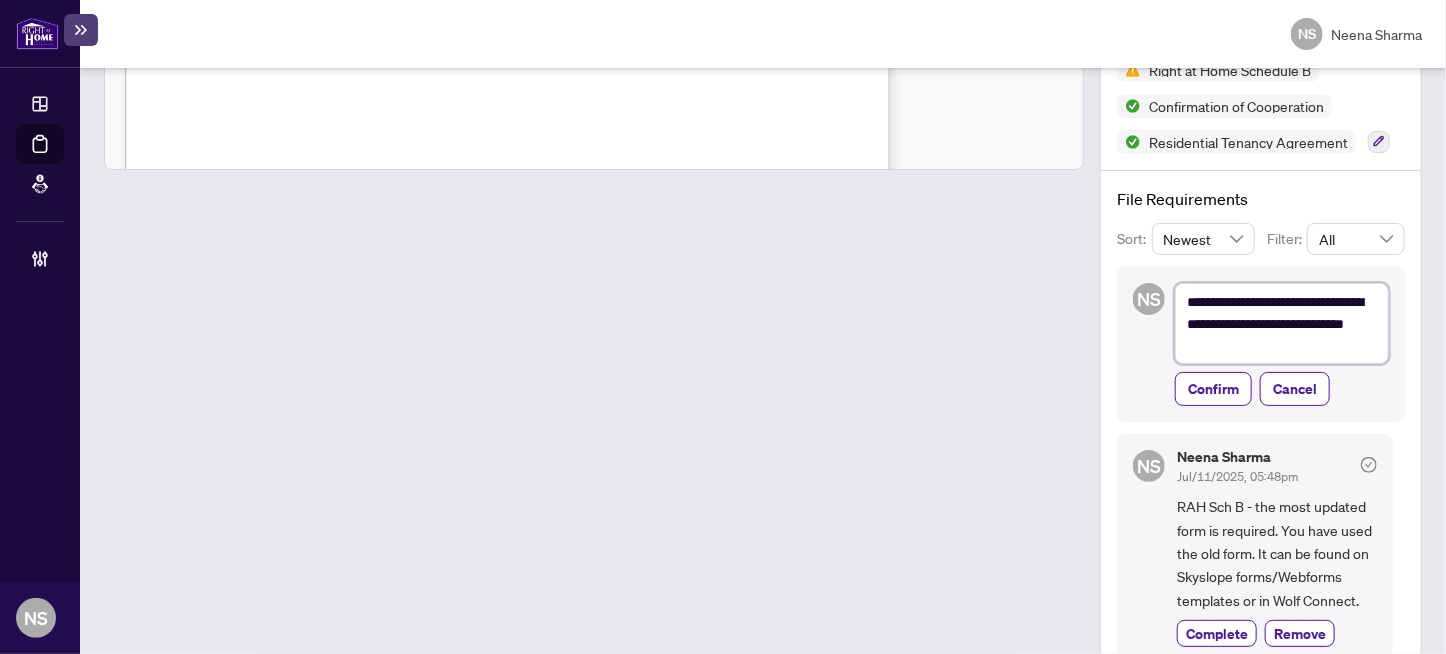 type on "**********" 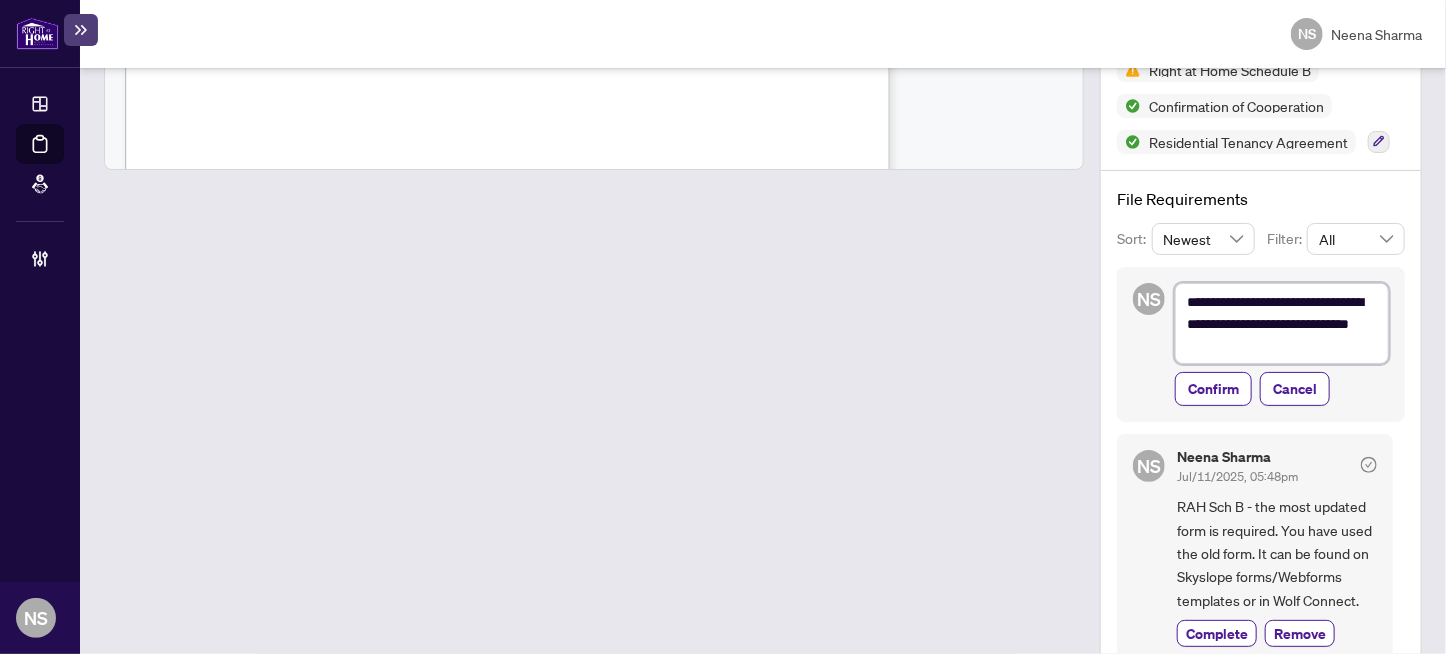 type on "**********" 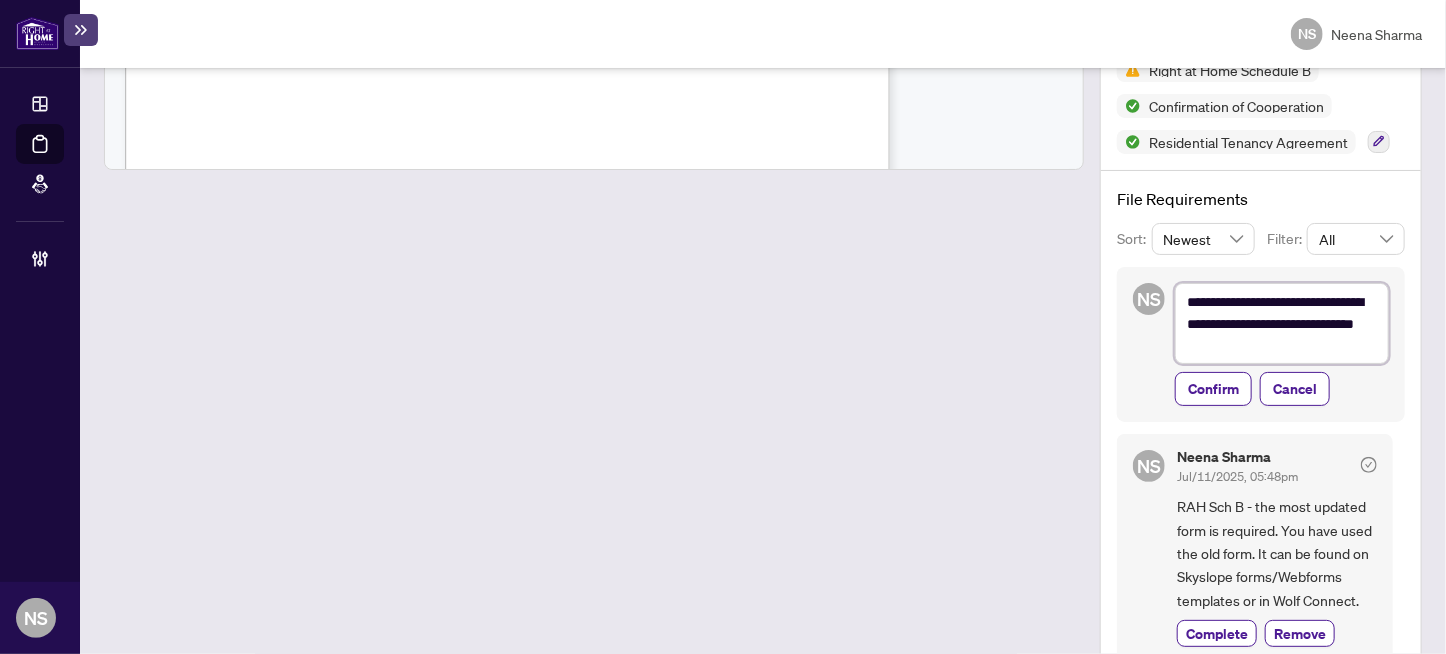 type on "**********" 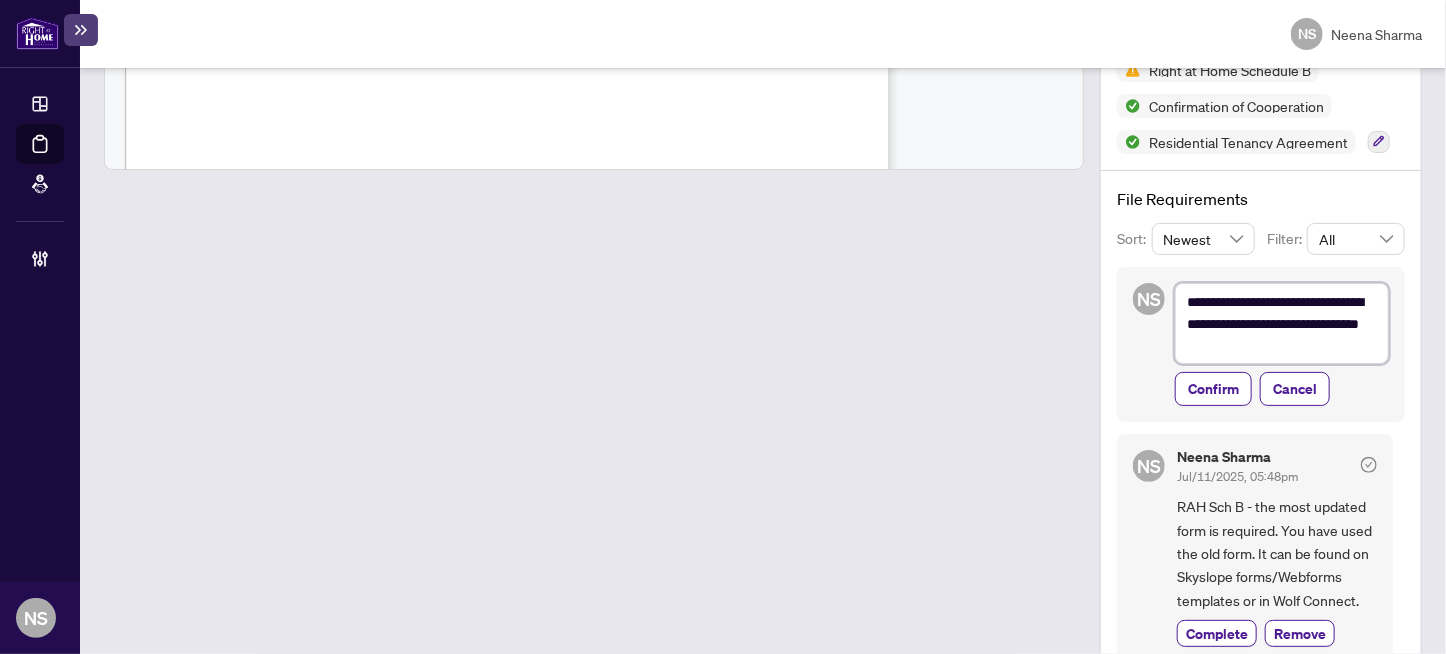 type on "**********" 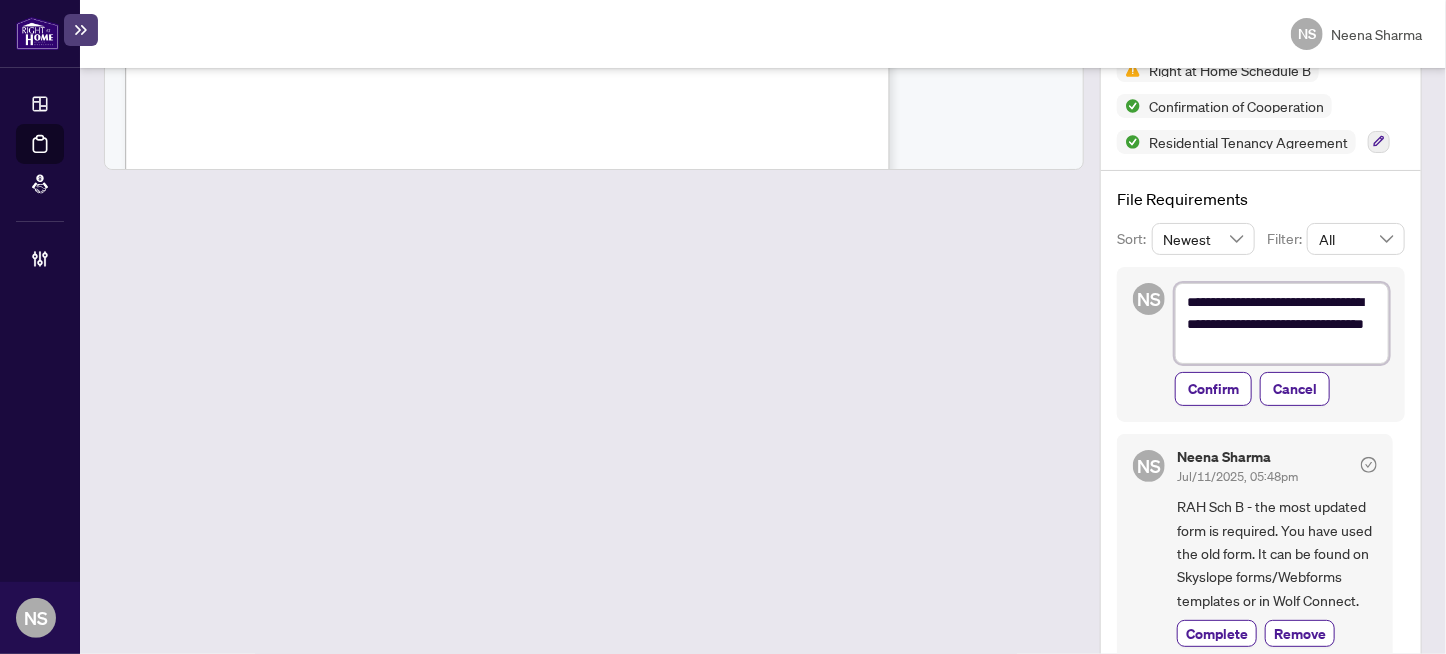 type on "**********" 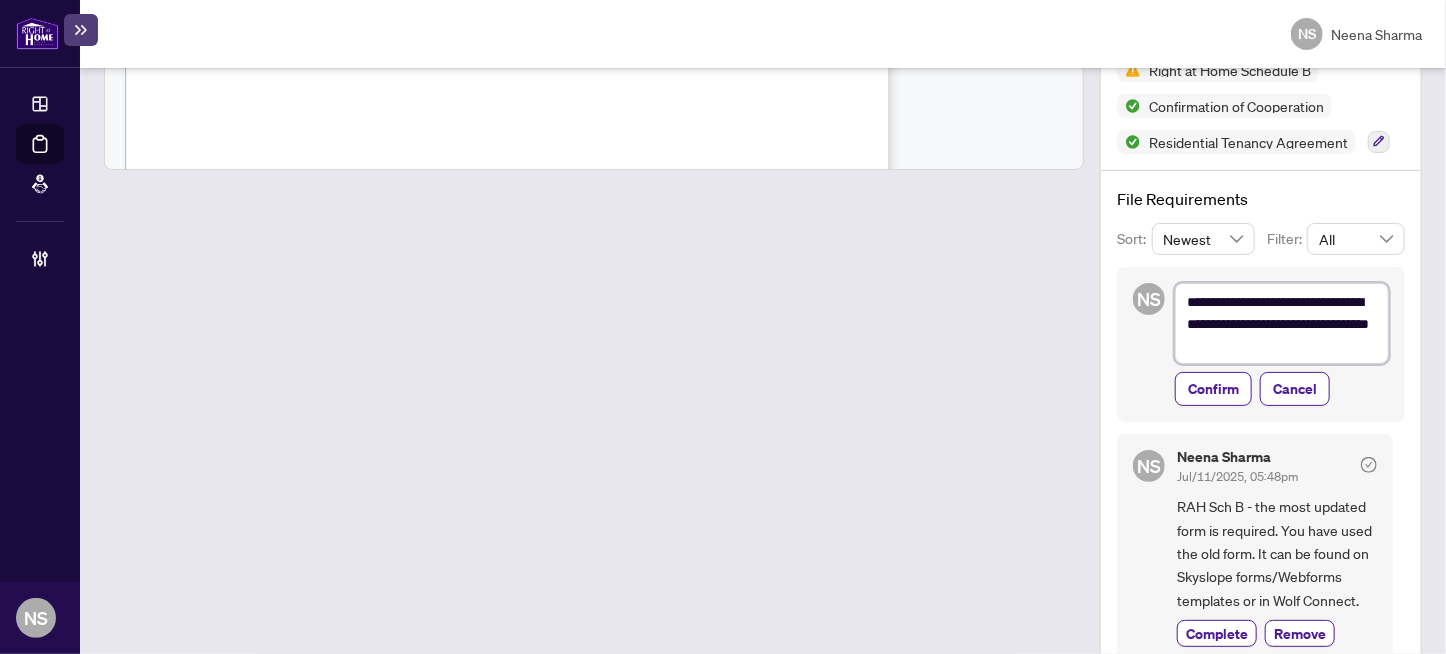 type on "**********" 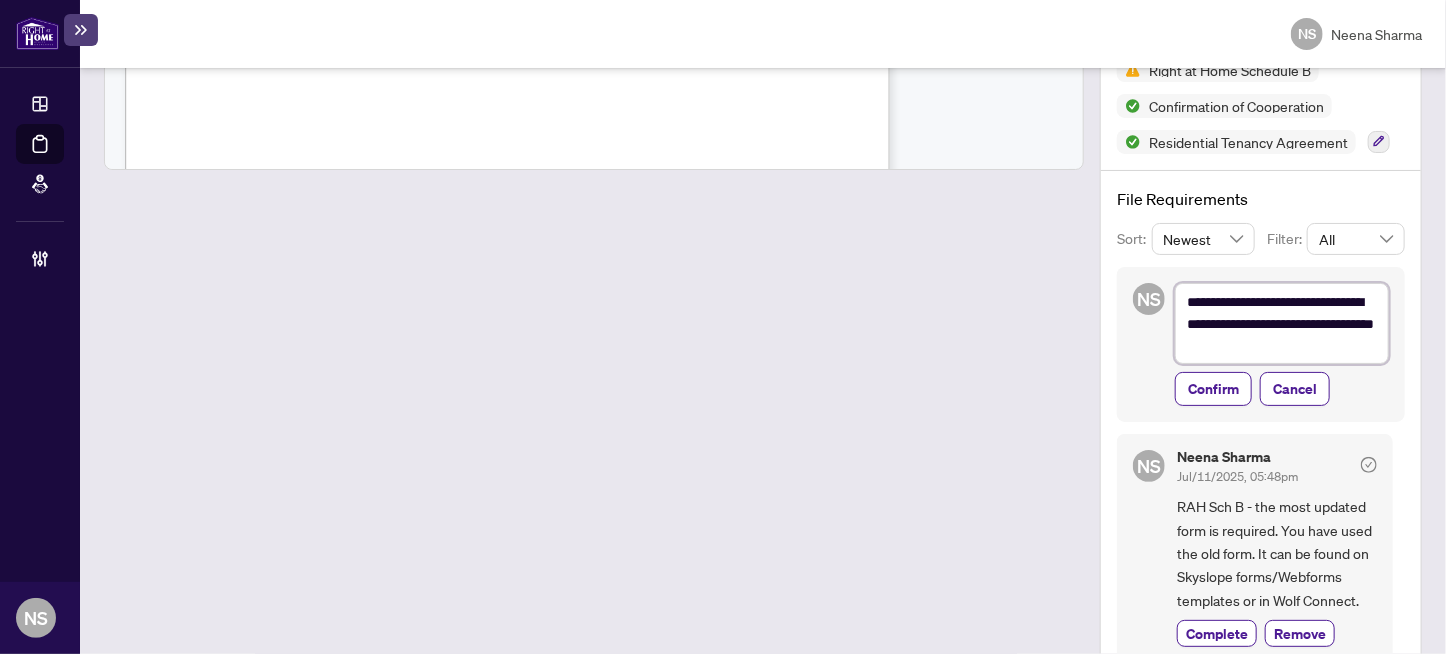 type on "**********" 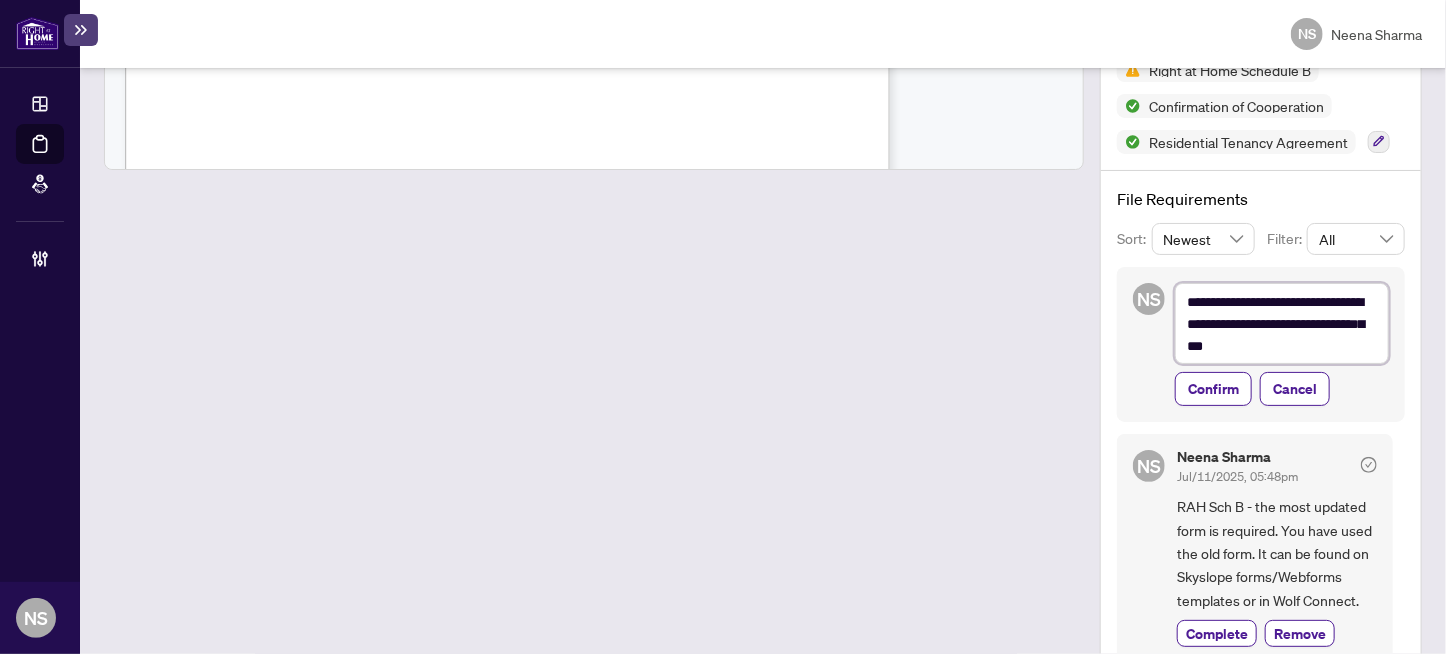 type on "**********" 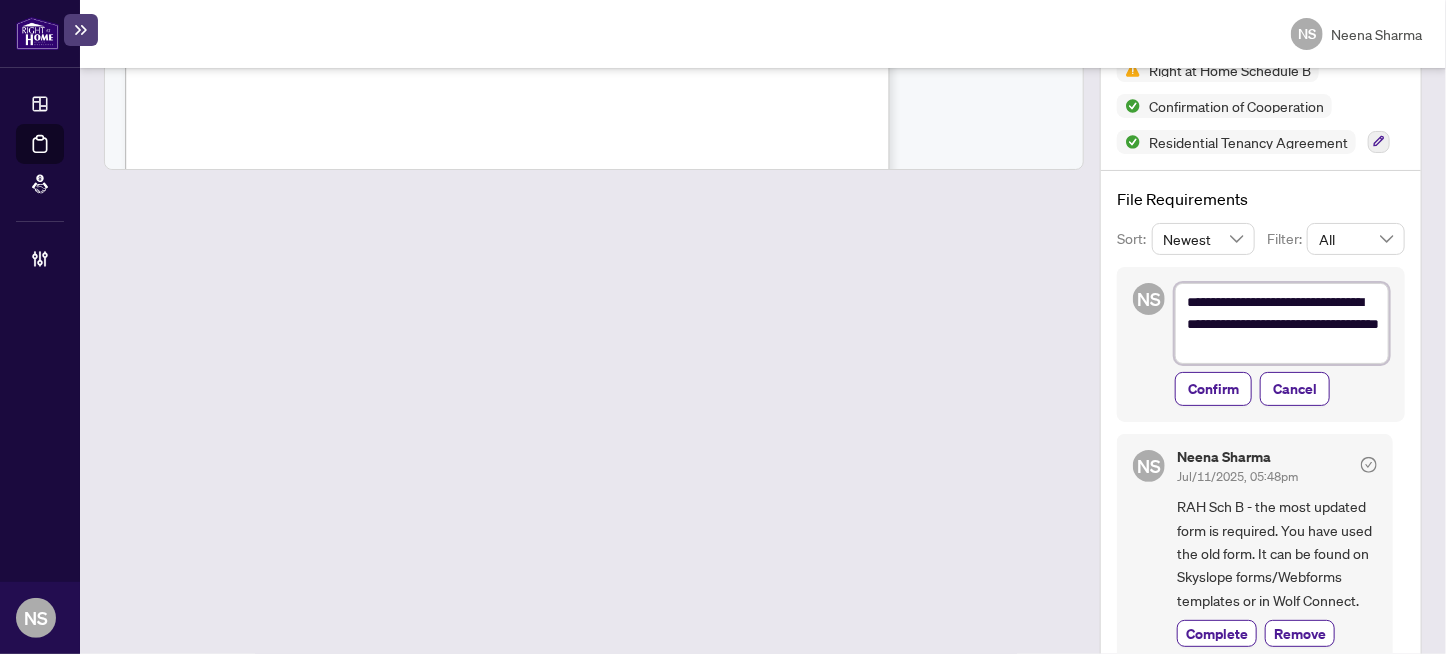 type on "**********" 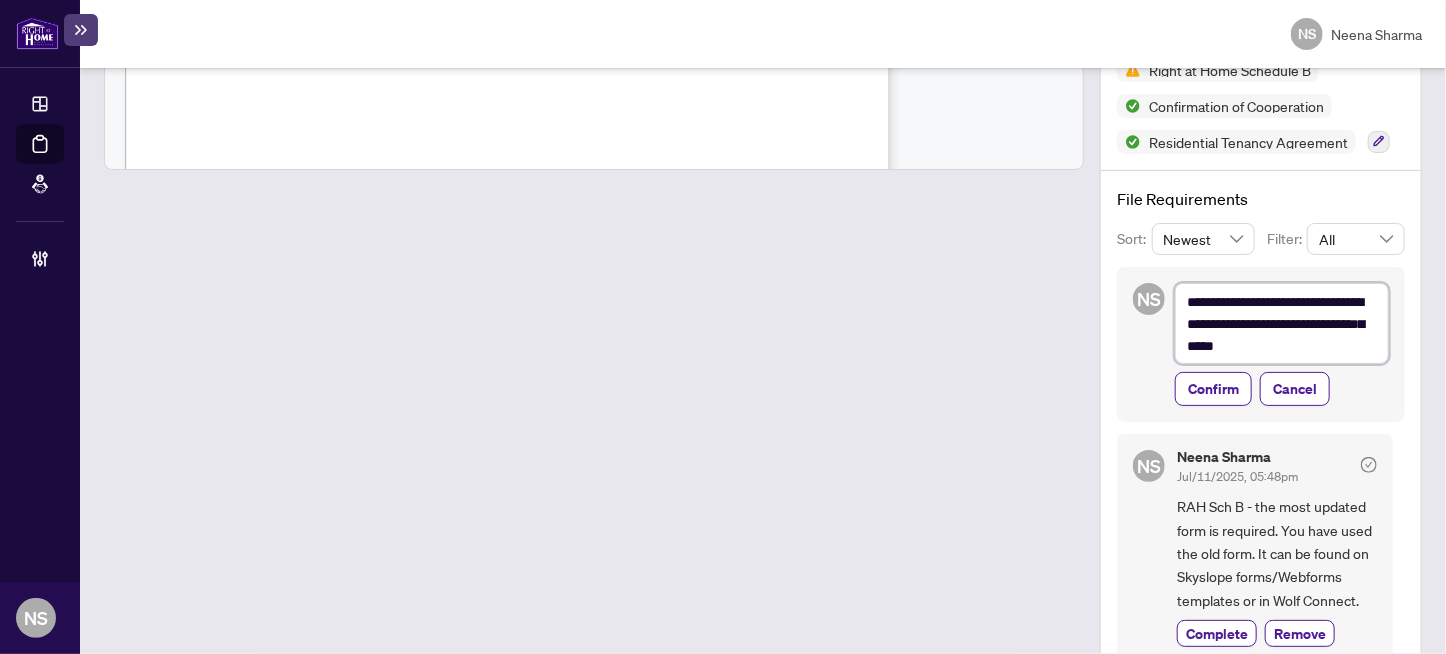 type on "**********" 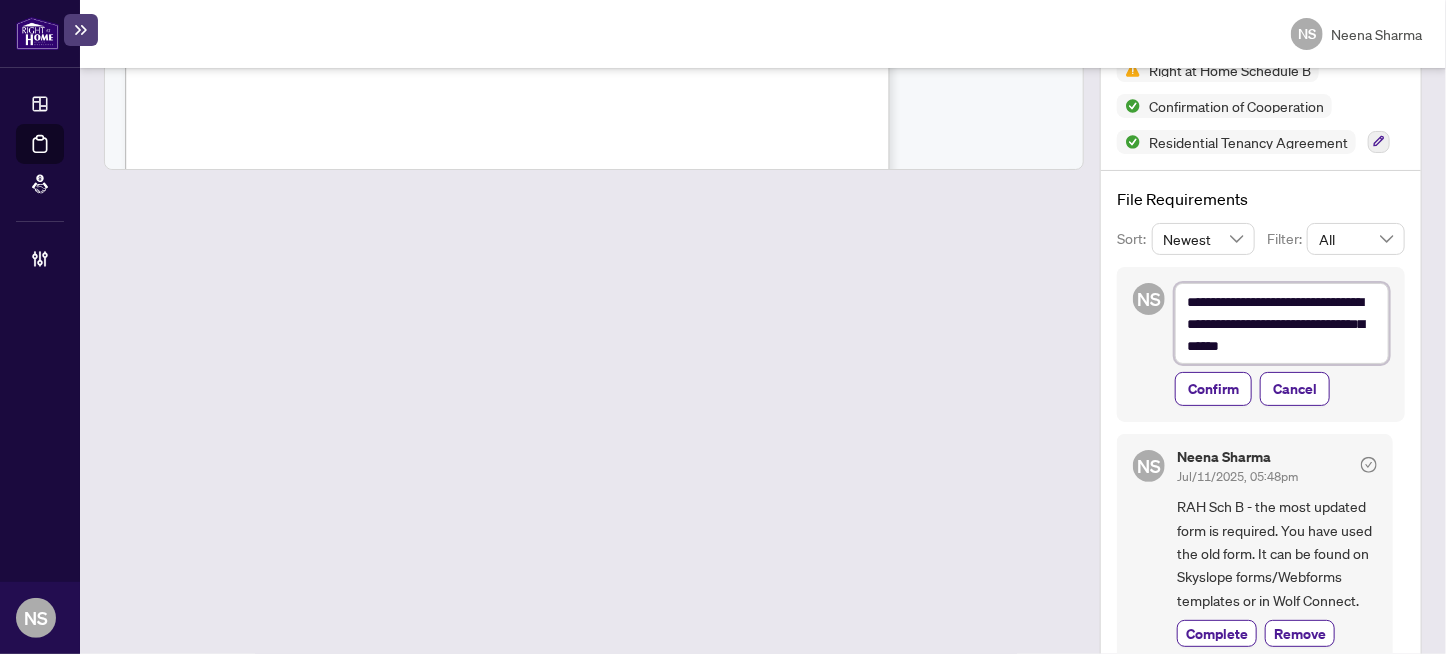 type on "**********" 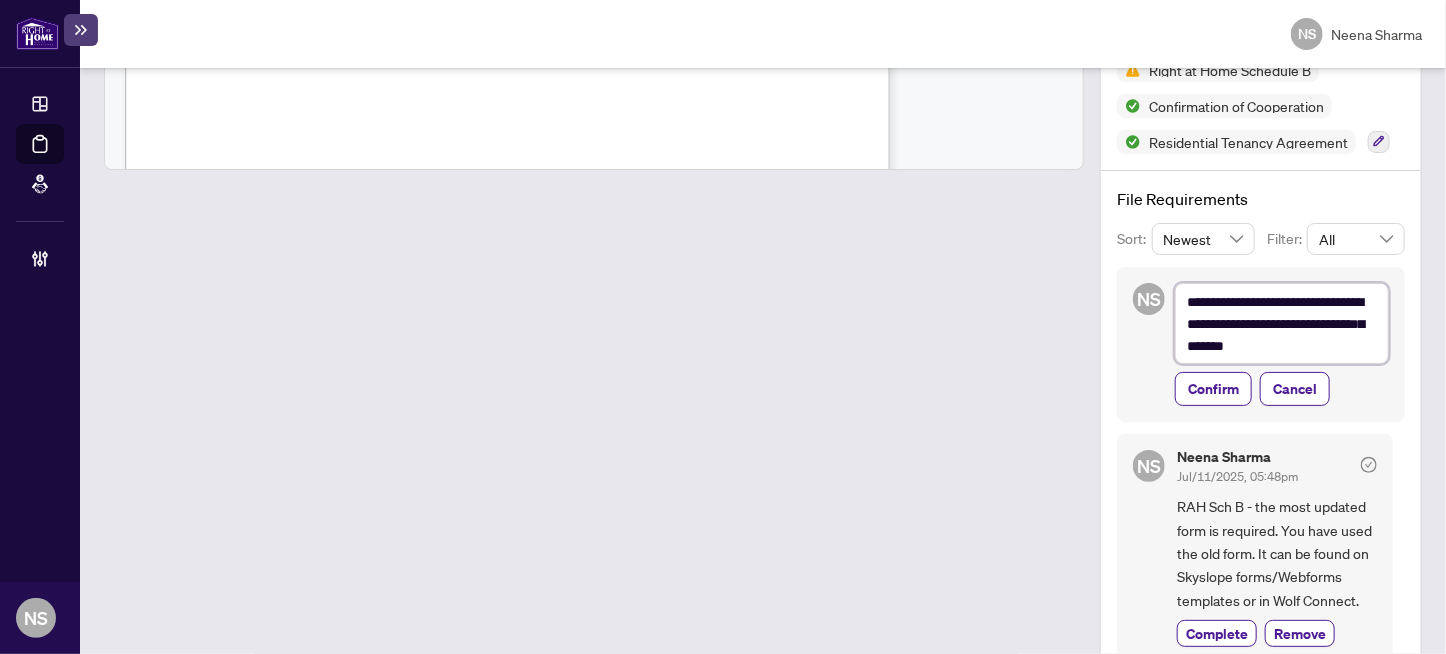 type on "**********" 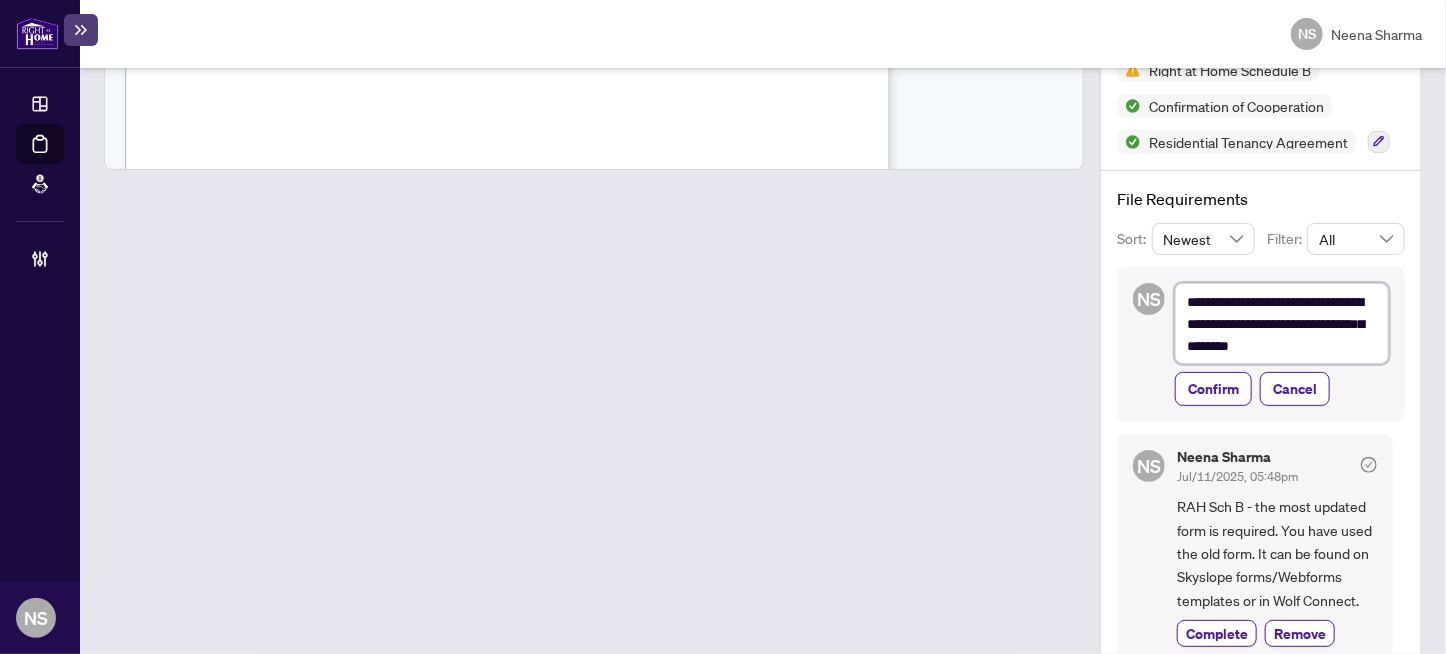 type on "**********" 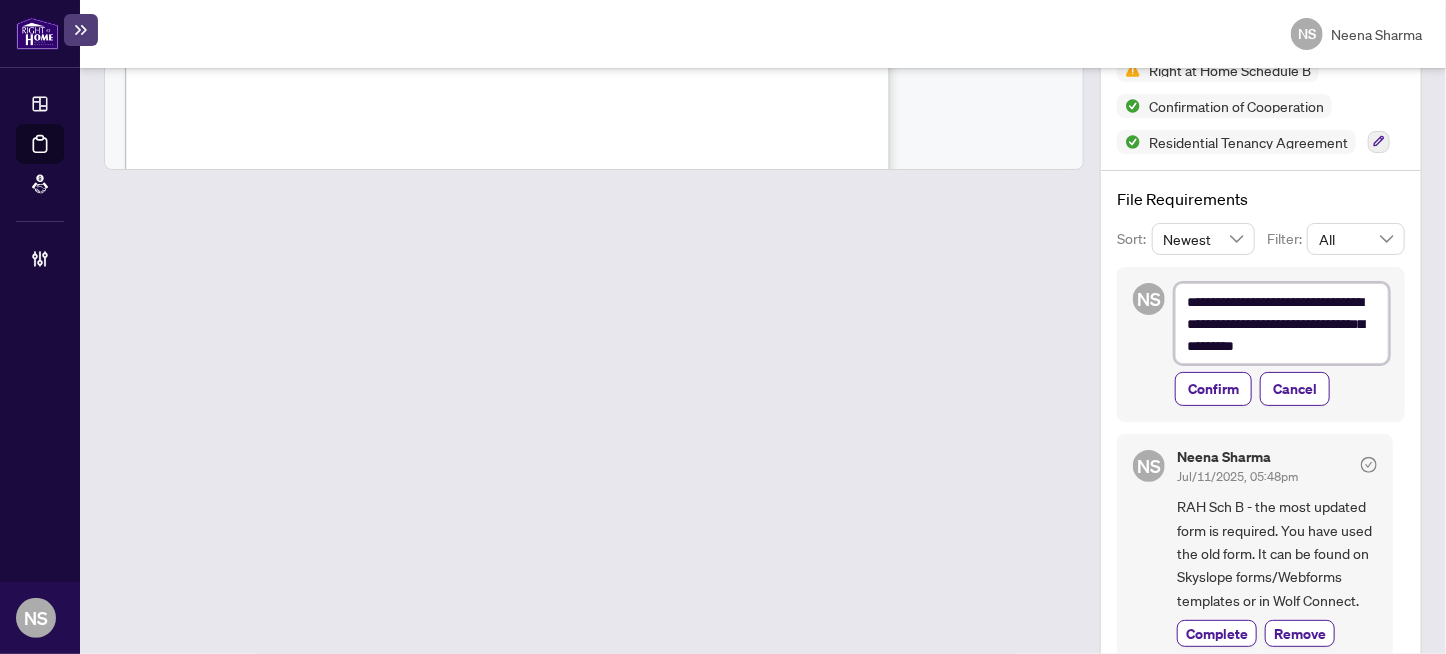 type on "**********" 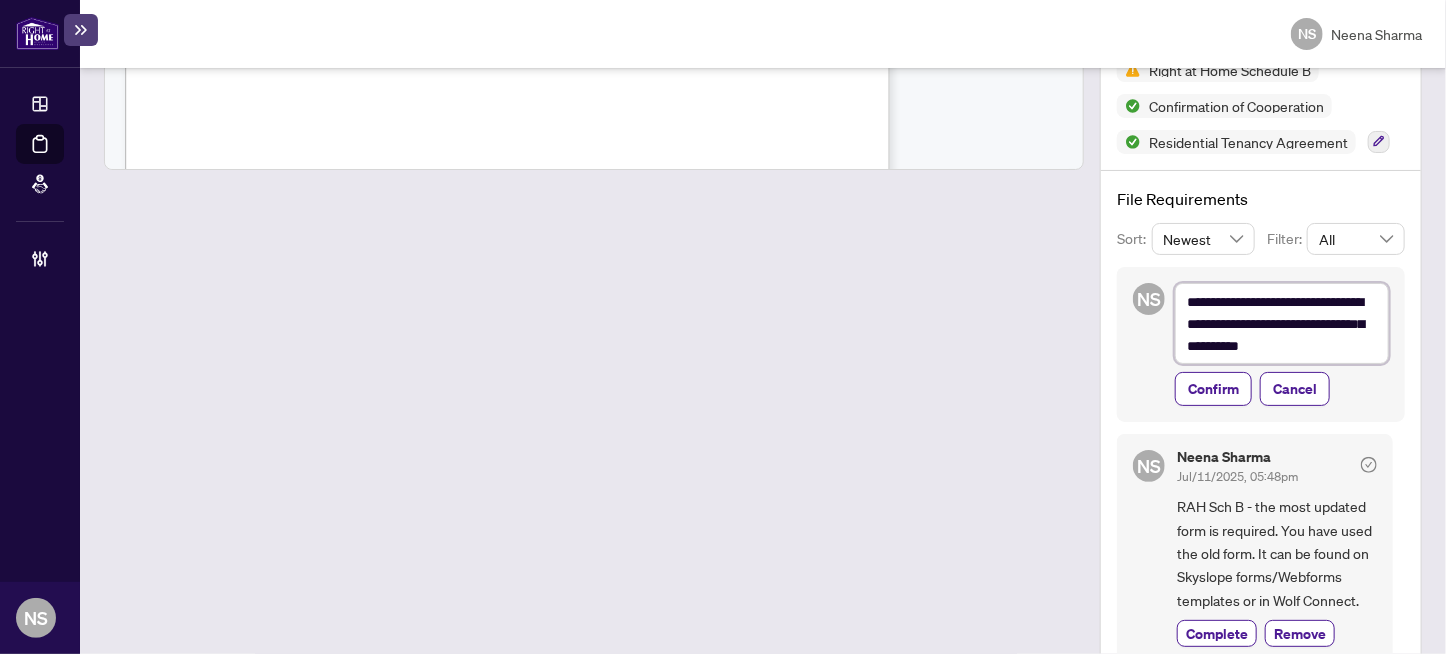 type on "**********" 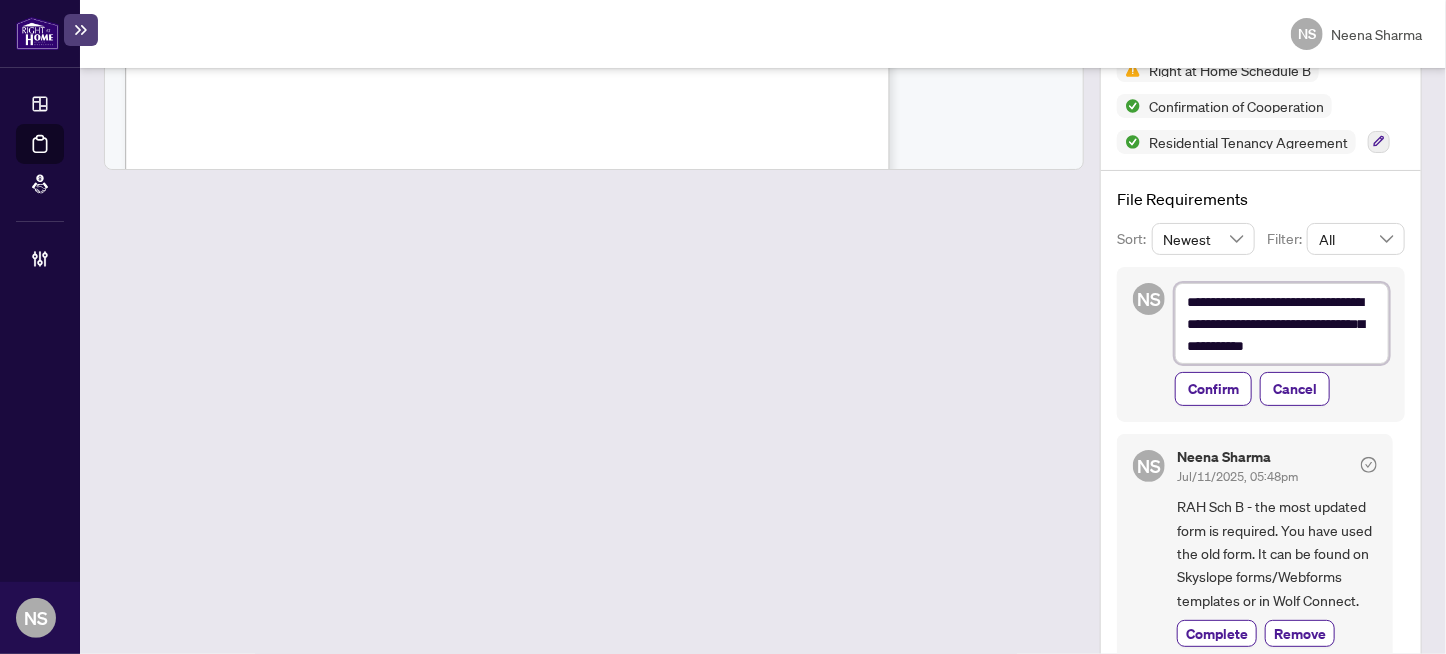 type on "**********" 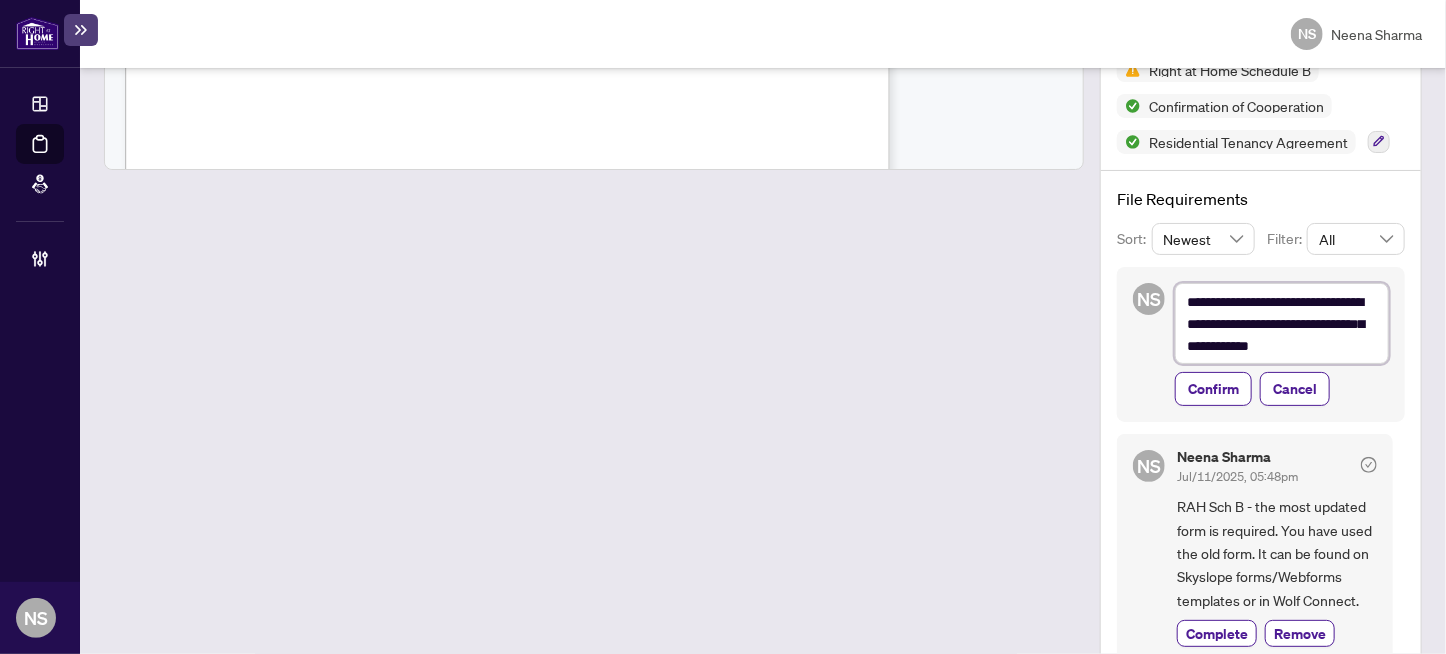 type on "**********" 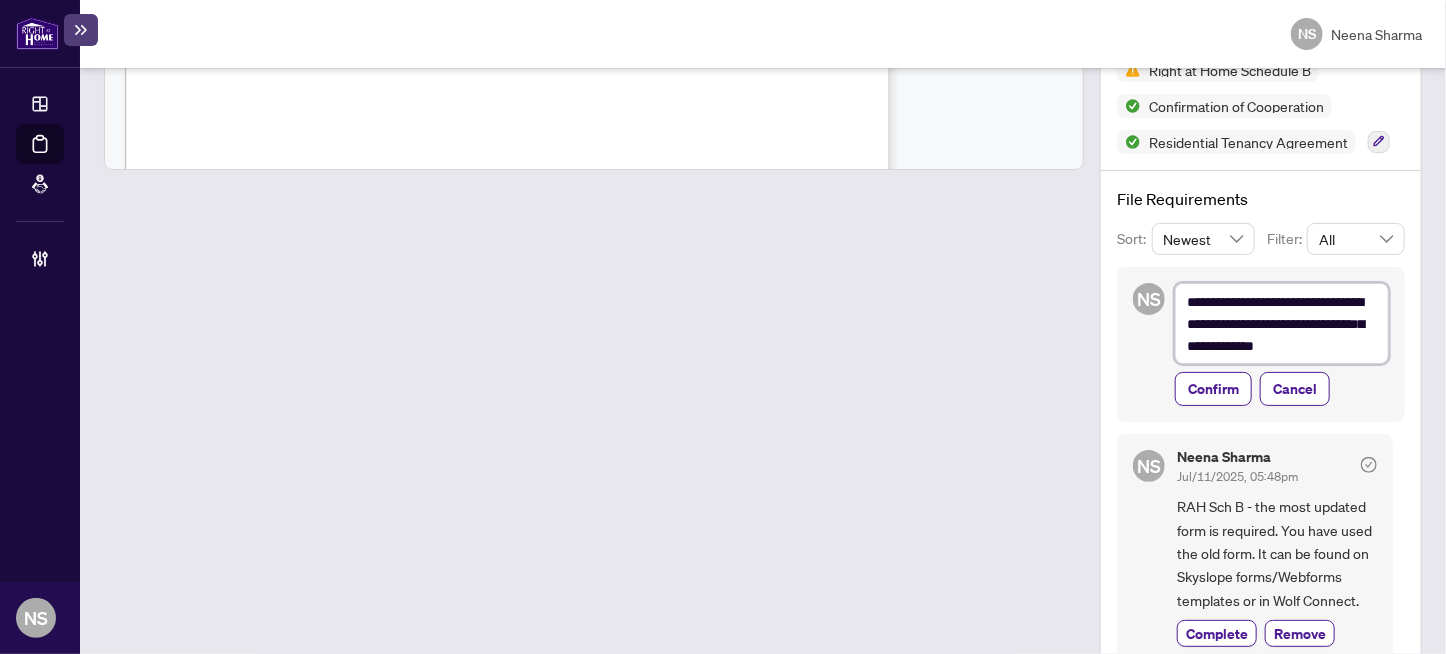 type on "**********" 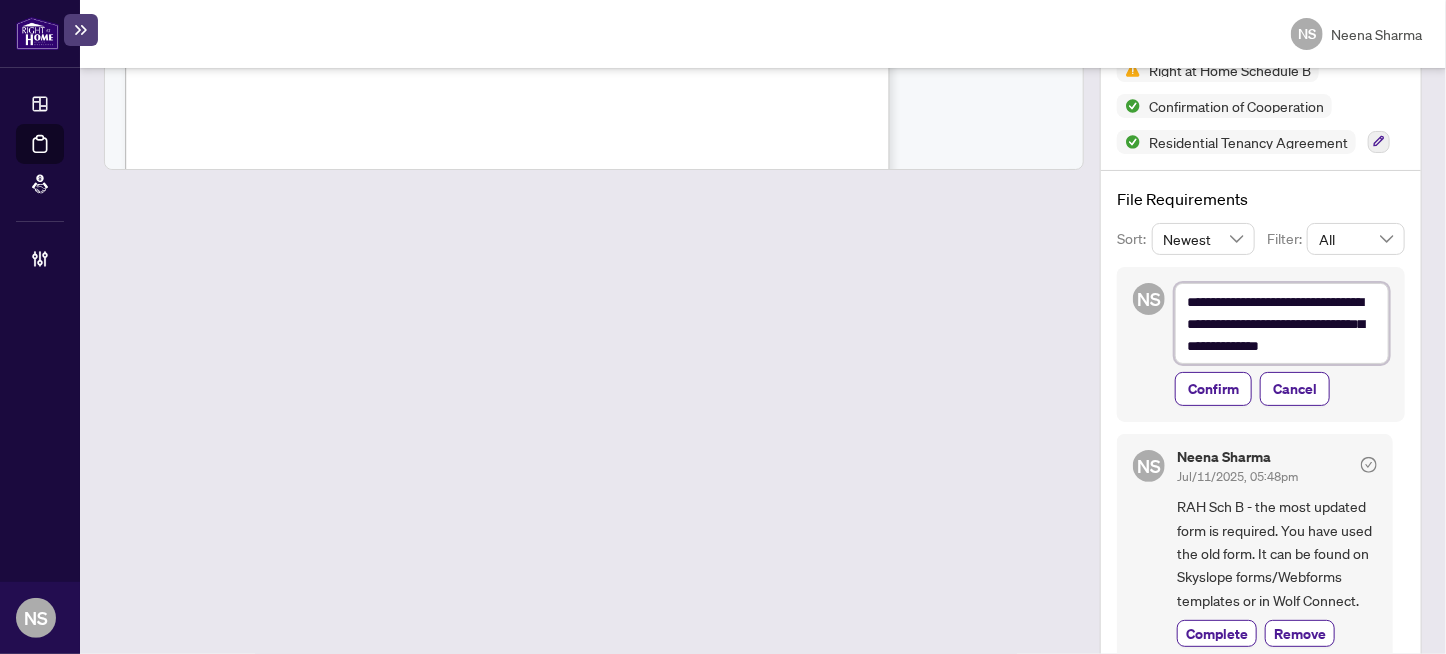 type on "**********" 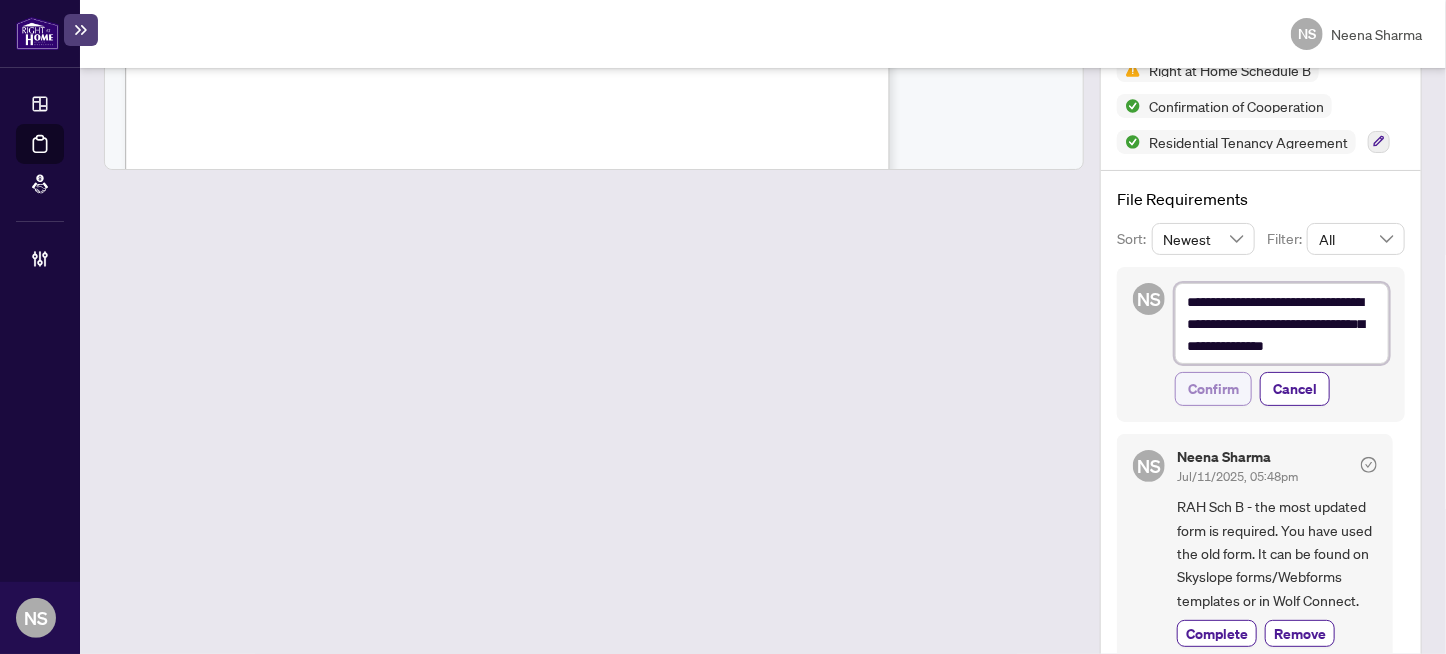 type on "**********" 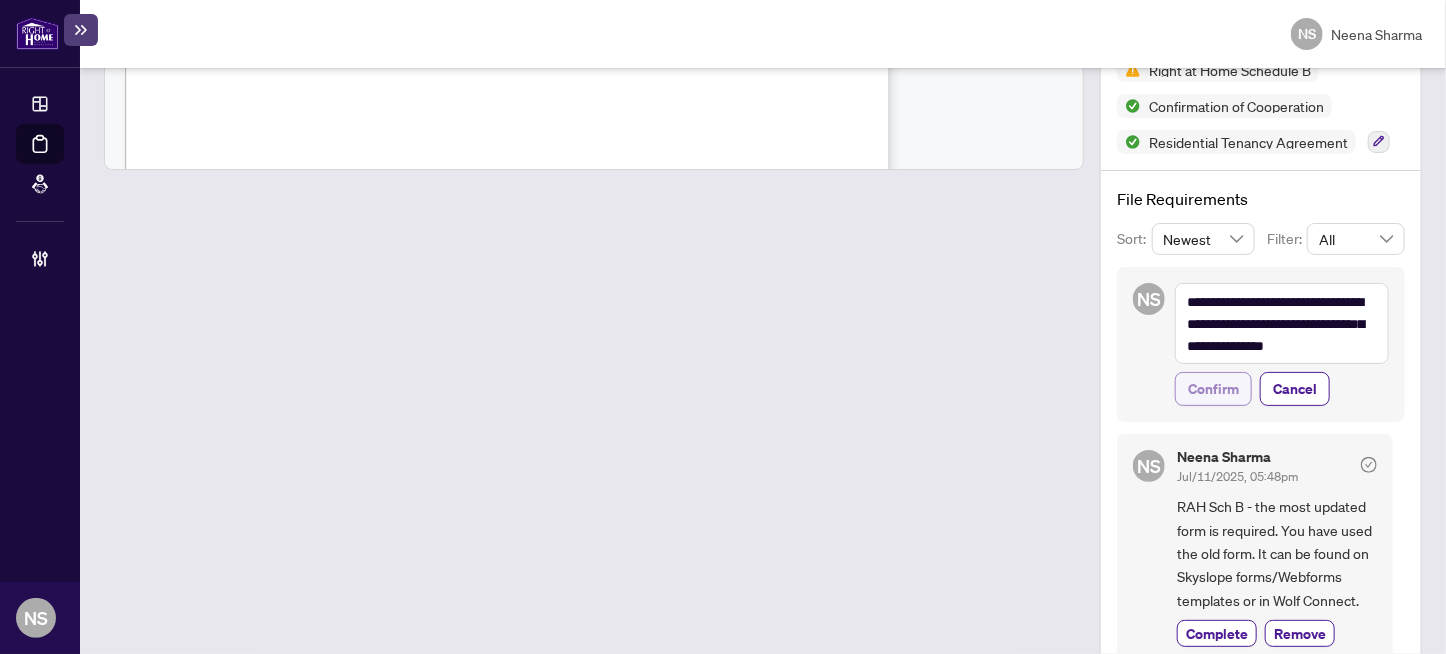 click on "Confirm" at bounding box center (1213, 389) 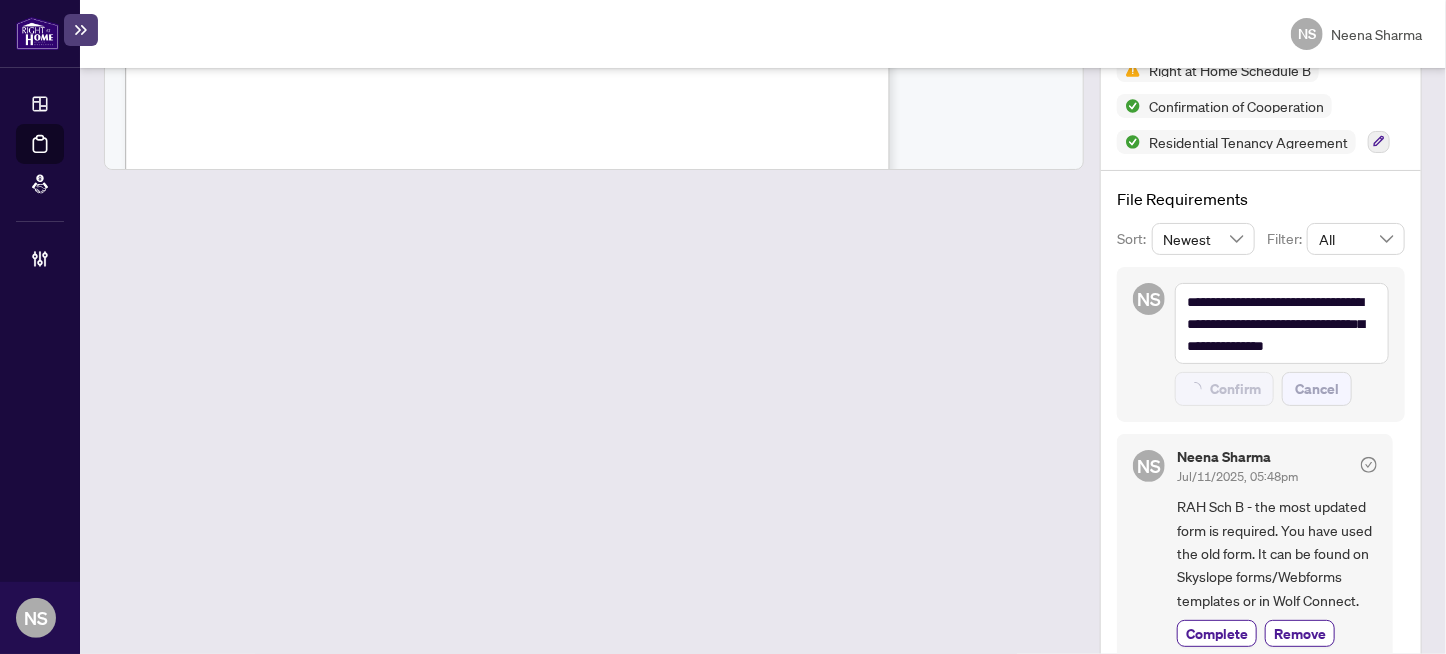 type on "**********" 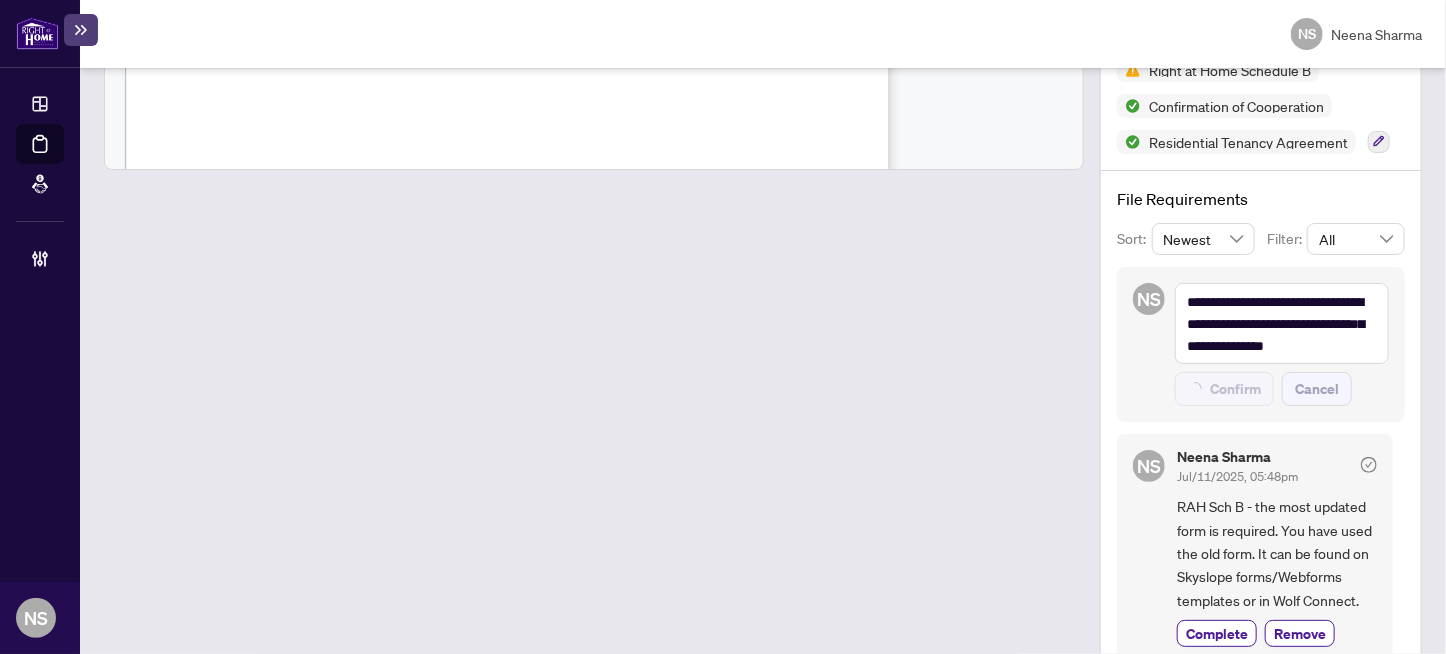 type 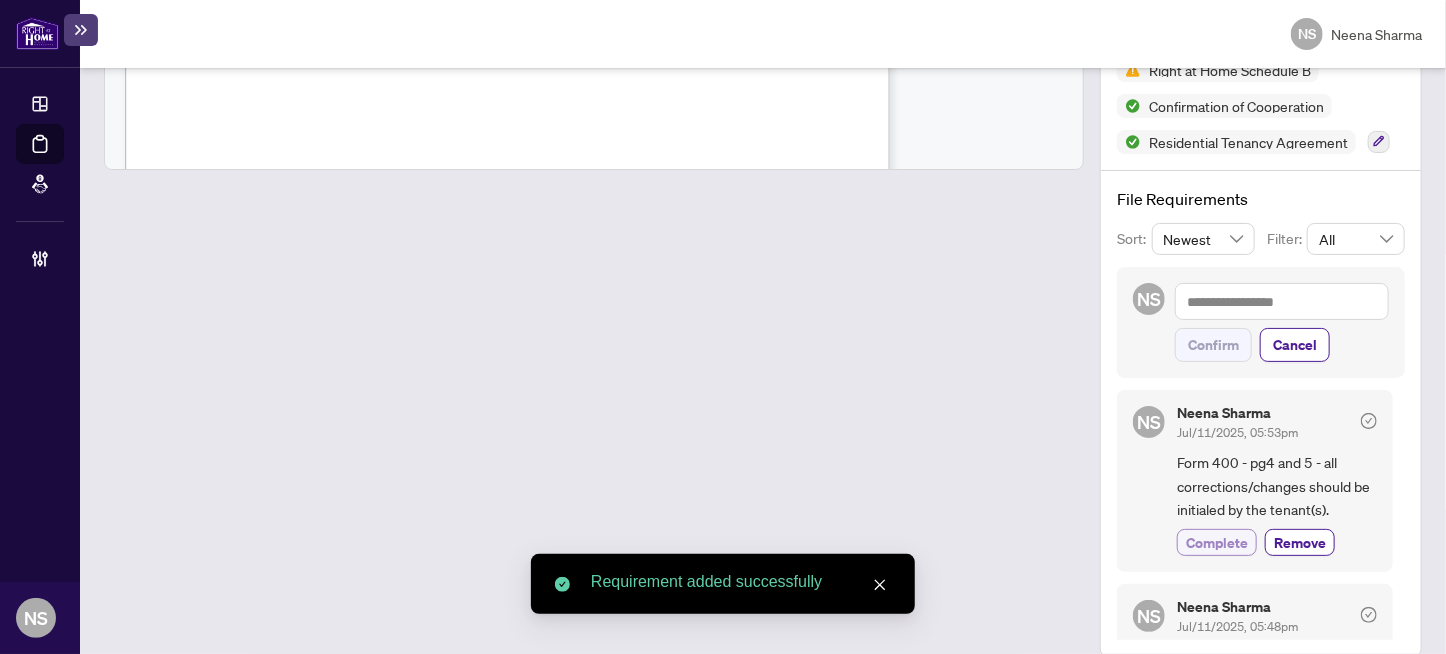 click on "Complete" at bounding box center (1217, 542) 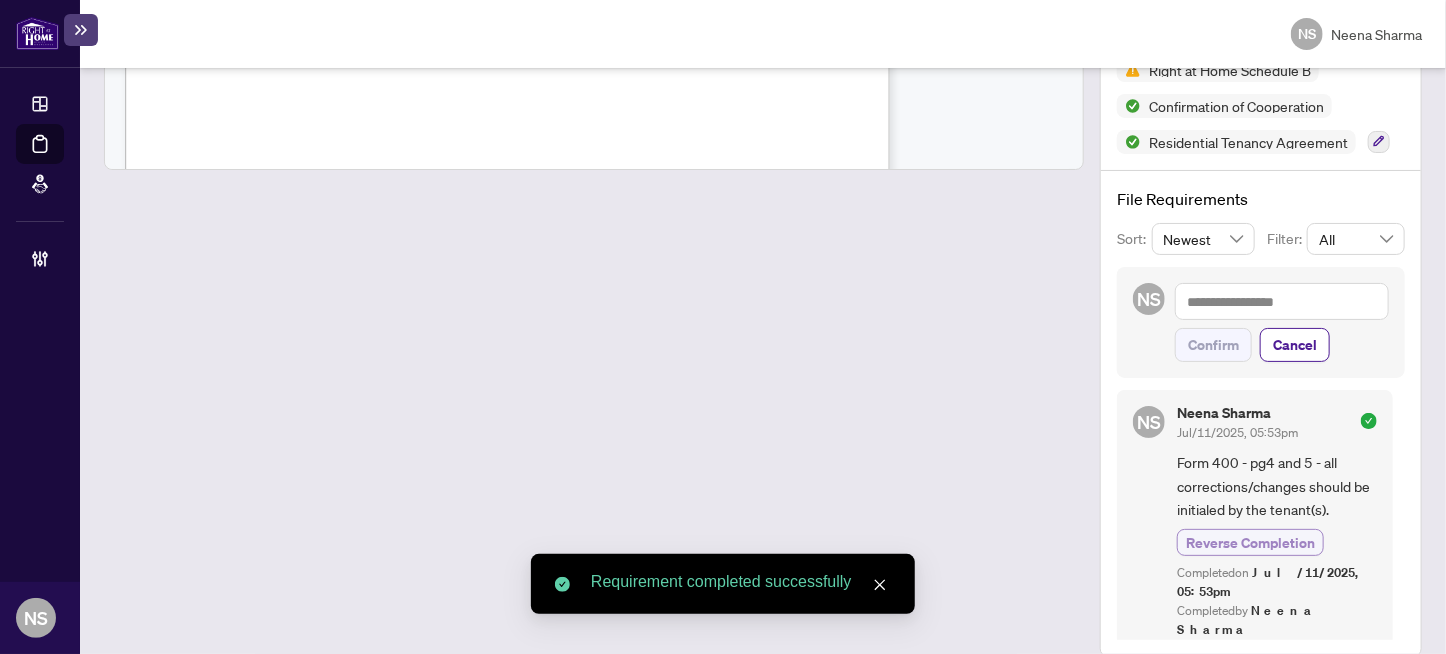 click on "Reverse Completion" at bounding box center [1250, 542] 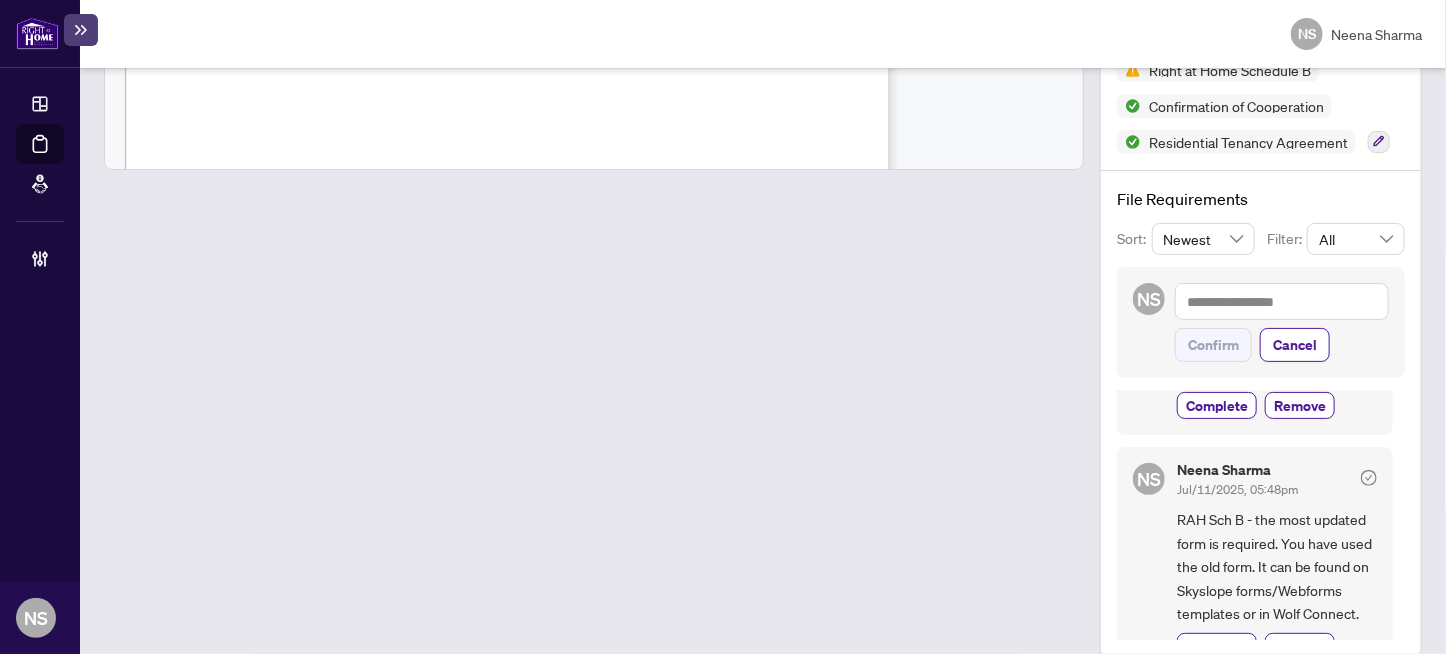 scroll, scrollTop: 170, scrollLeft: 0, axis: vertical 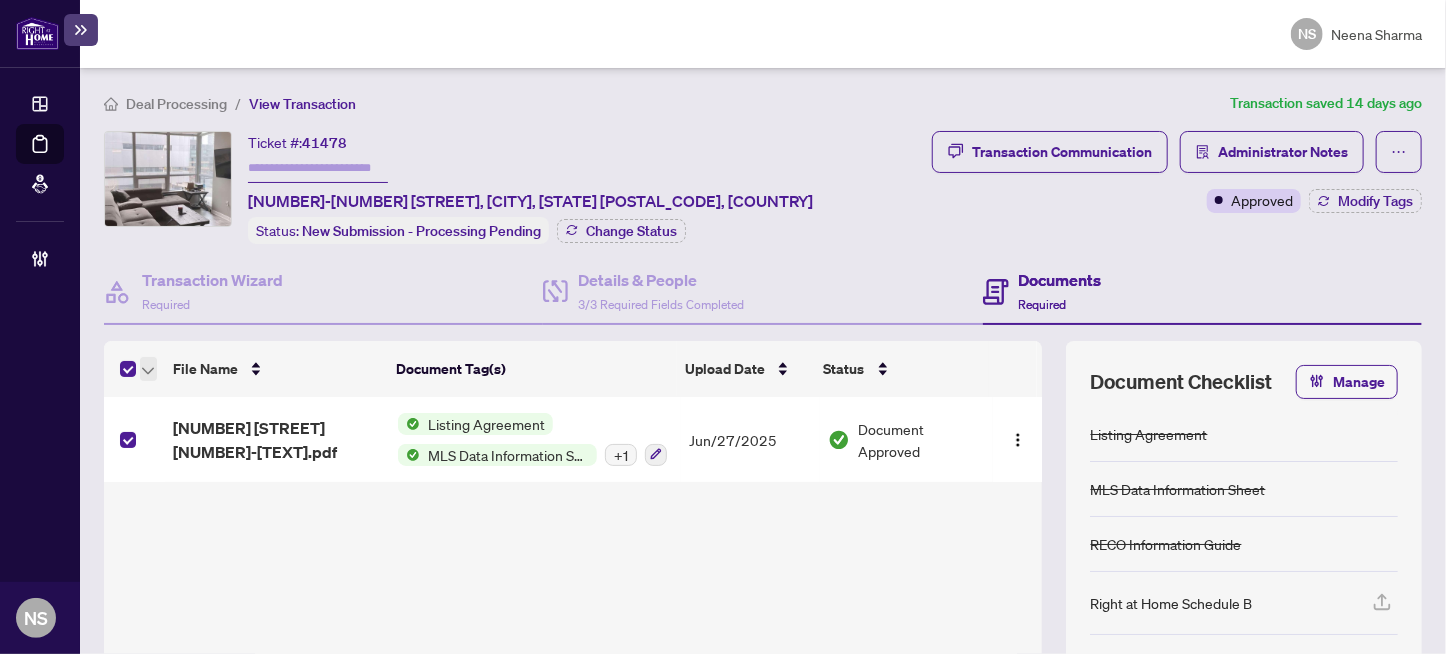 click 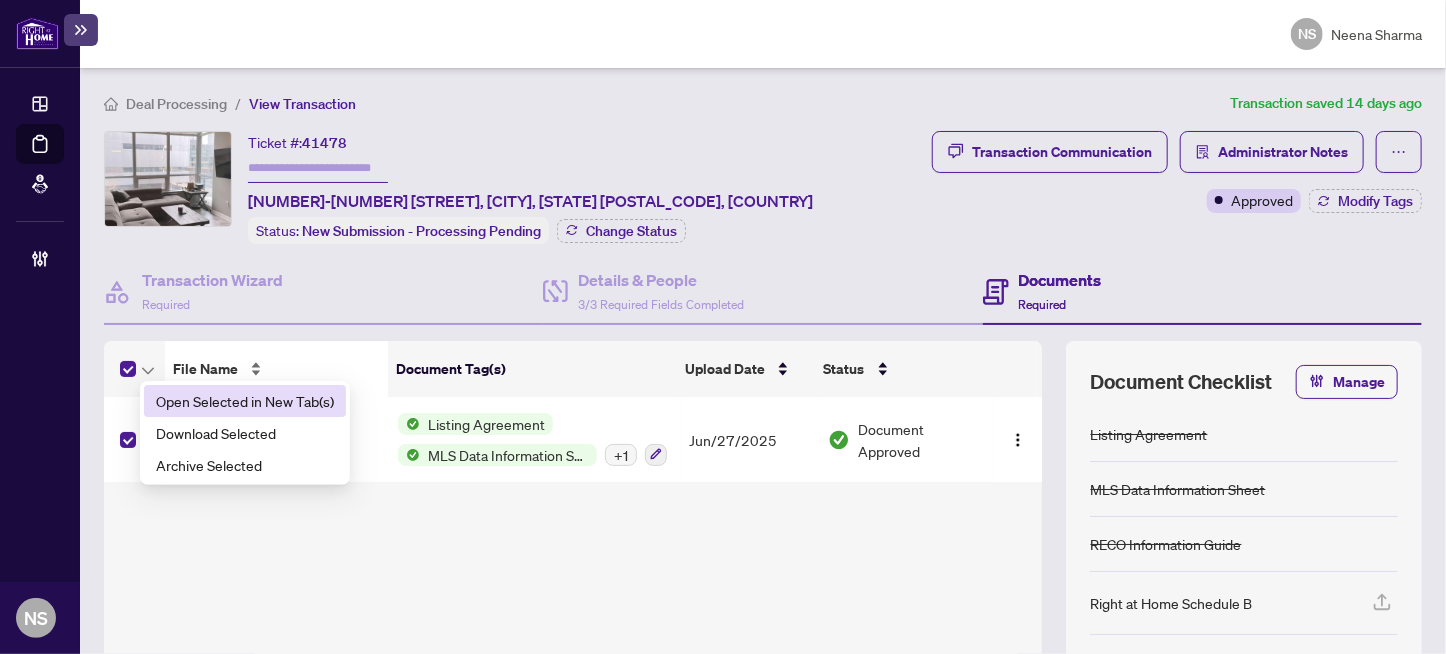 click on "Open Selected in New Tab(s)" at bounding box center [245, 401] 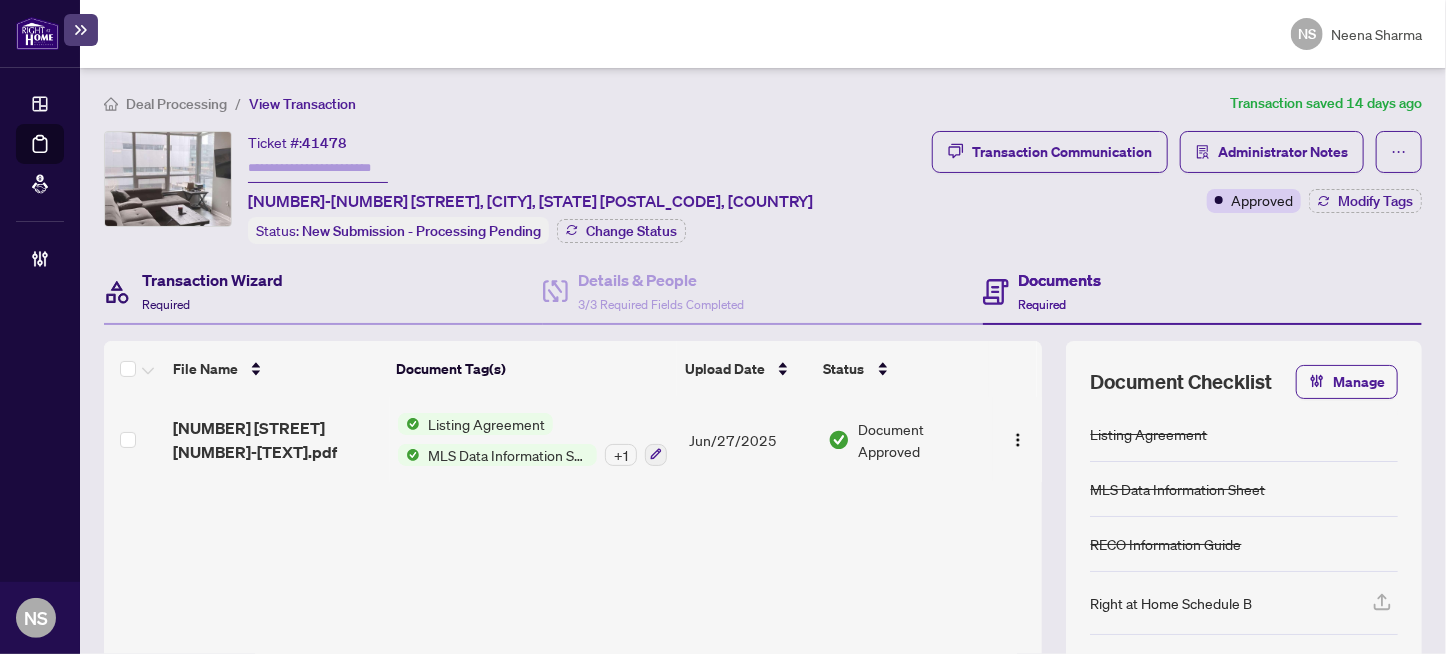 click on "Required" at bounding box center [166, 304] 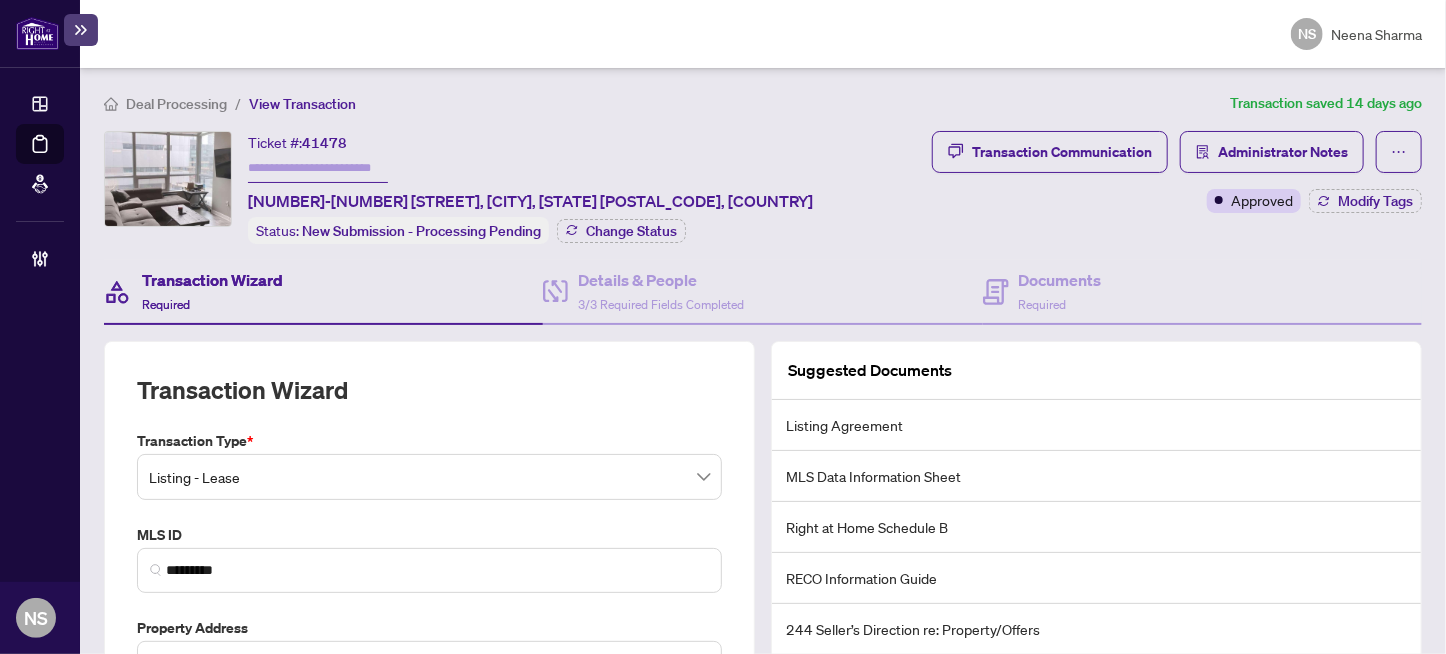 scroll, scrollTop: 100, scrollLeft: 0, axis: vertical 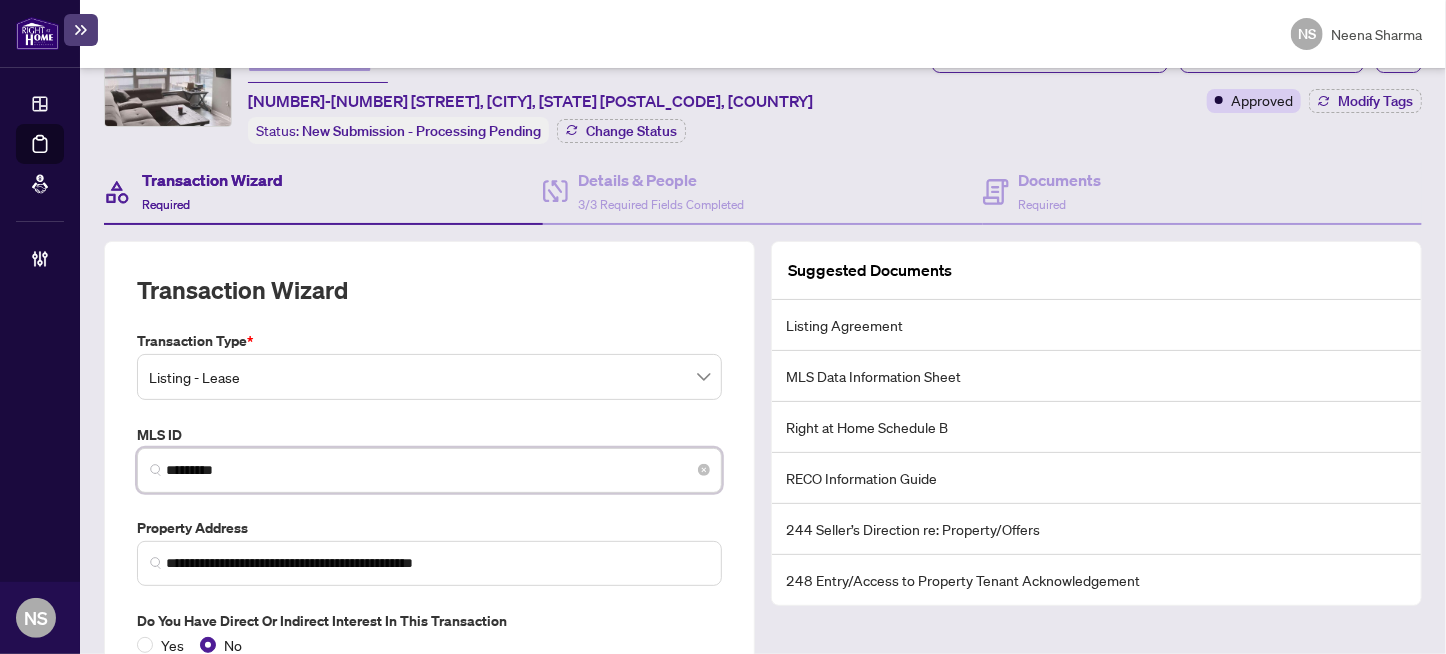 click on "*********" at bounding box center [437, 470] 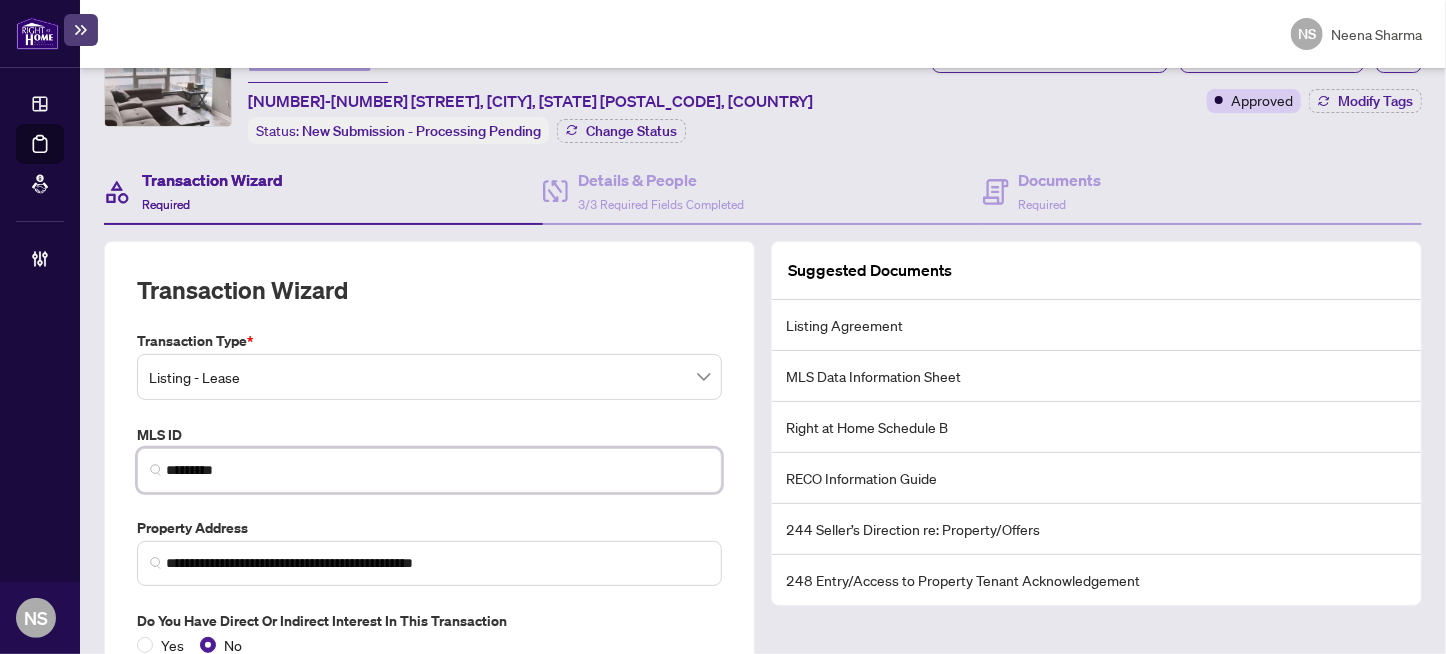 scroll, scrollTop: 0, scrollLeft: 0, axis: both 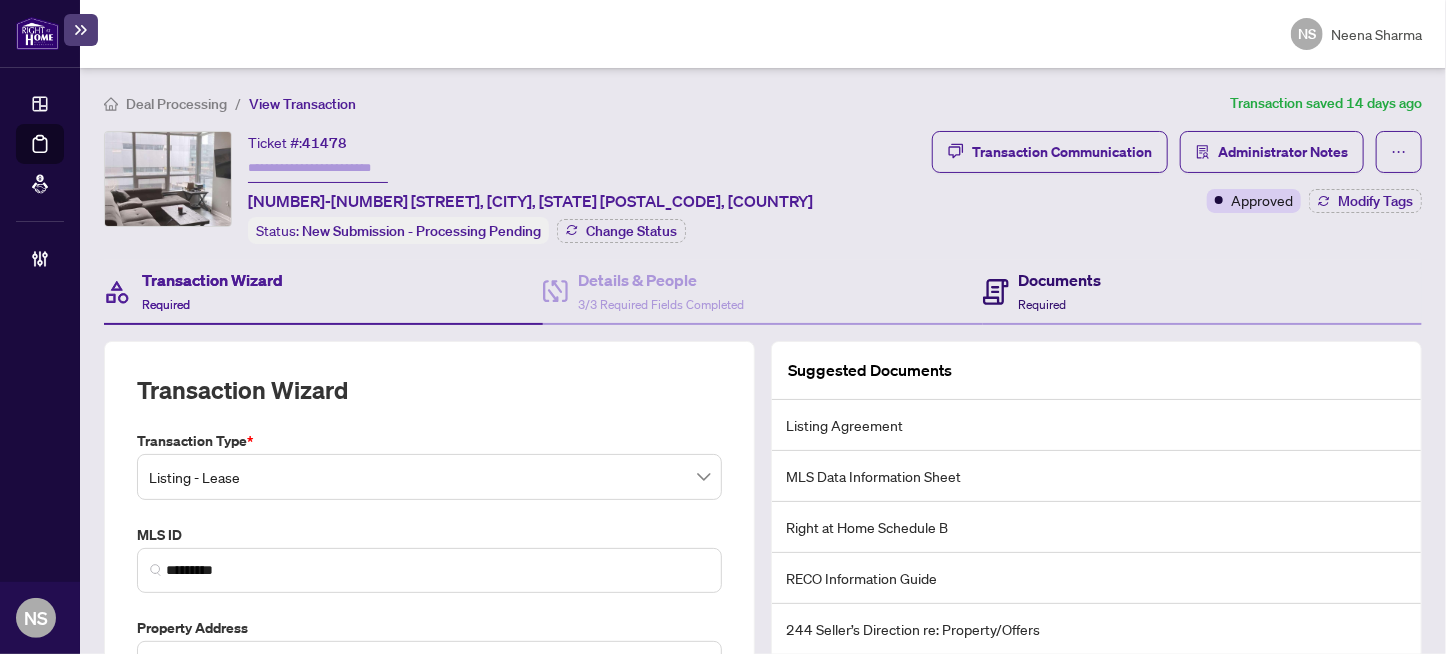click on "Required" at bounding box center [1043, 304] 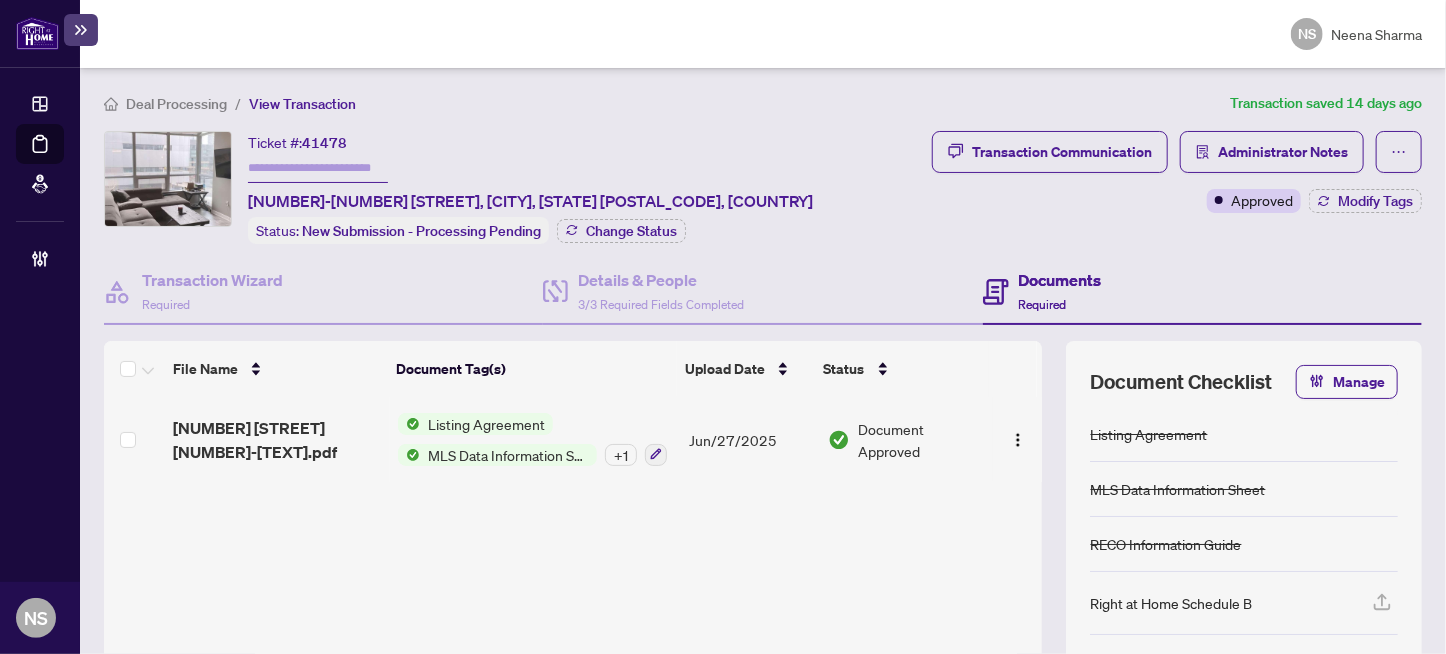 click on "41478" at bounding box center (324, 143) 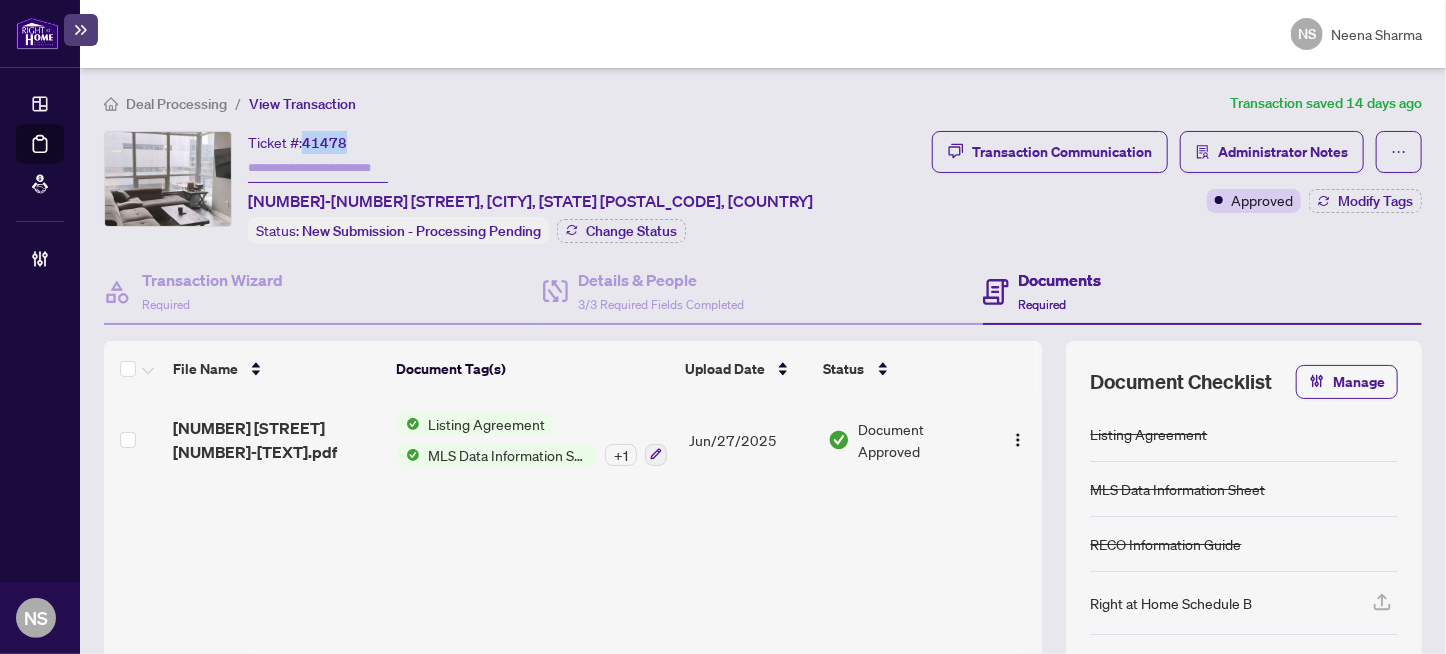 click on "41478" at bounding box center (324, 143) 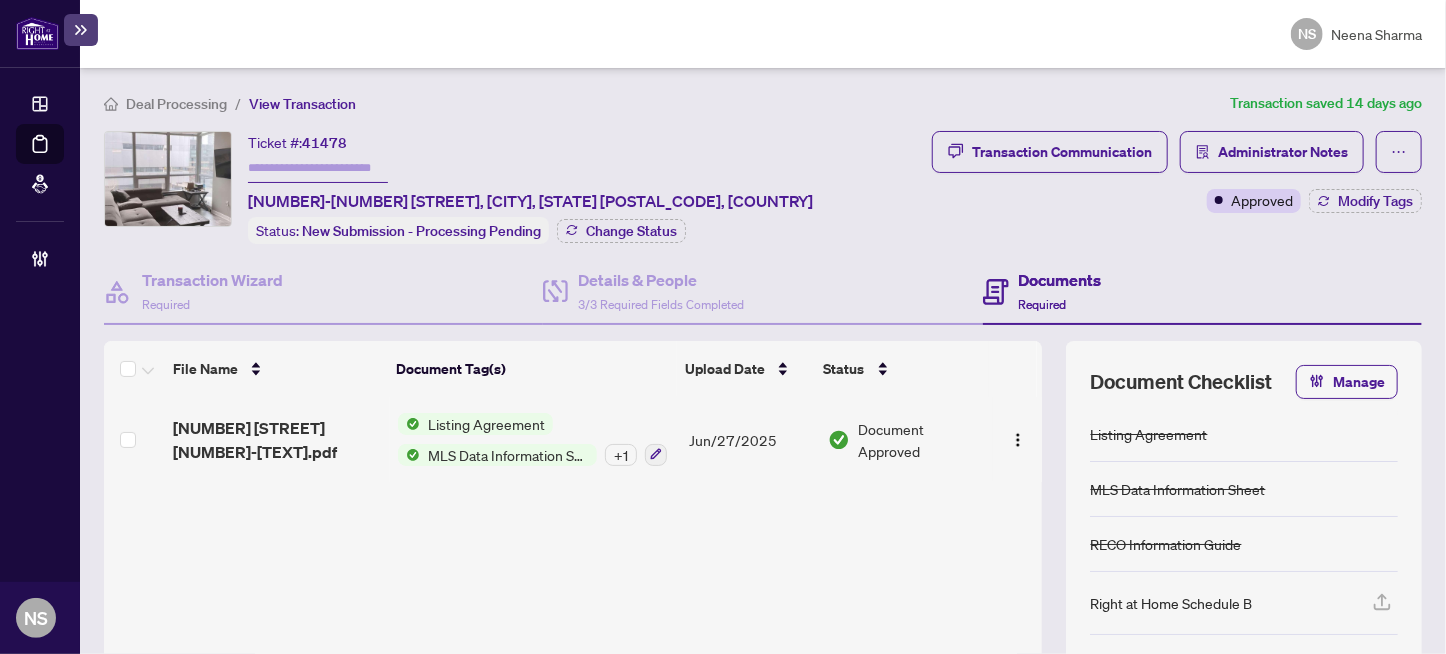 click at bounding box center [318, 168] 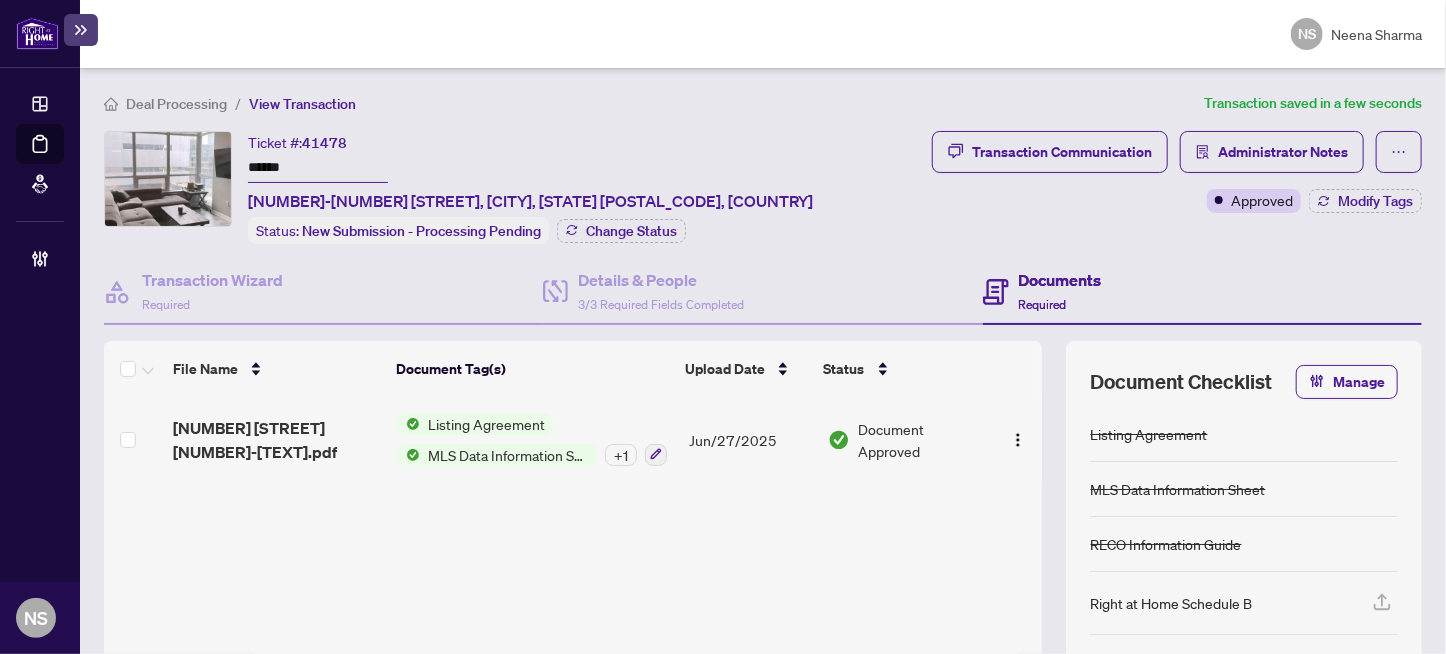 type on "*******" 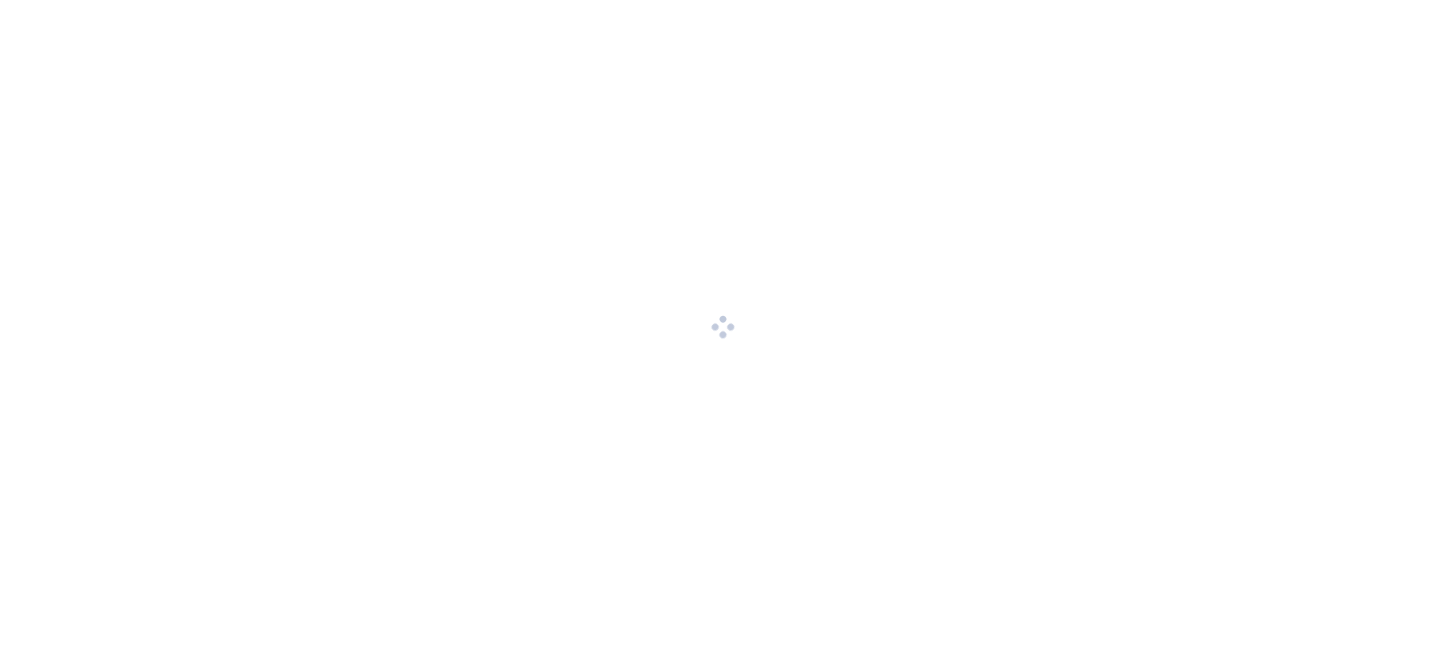 scroll, scrollTop: 0, scrollLeft: 0, axis: both 